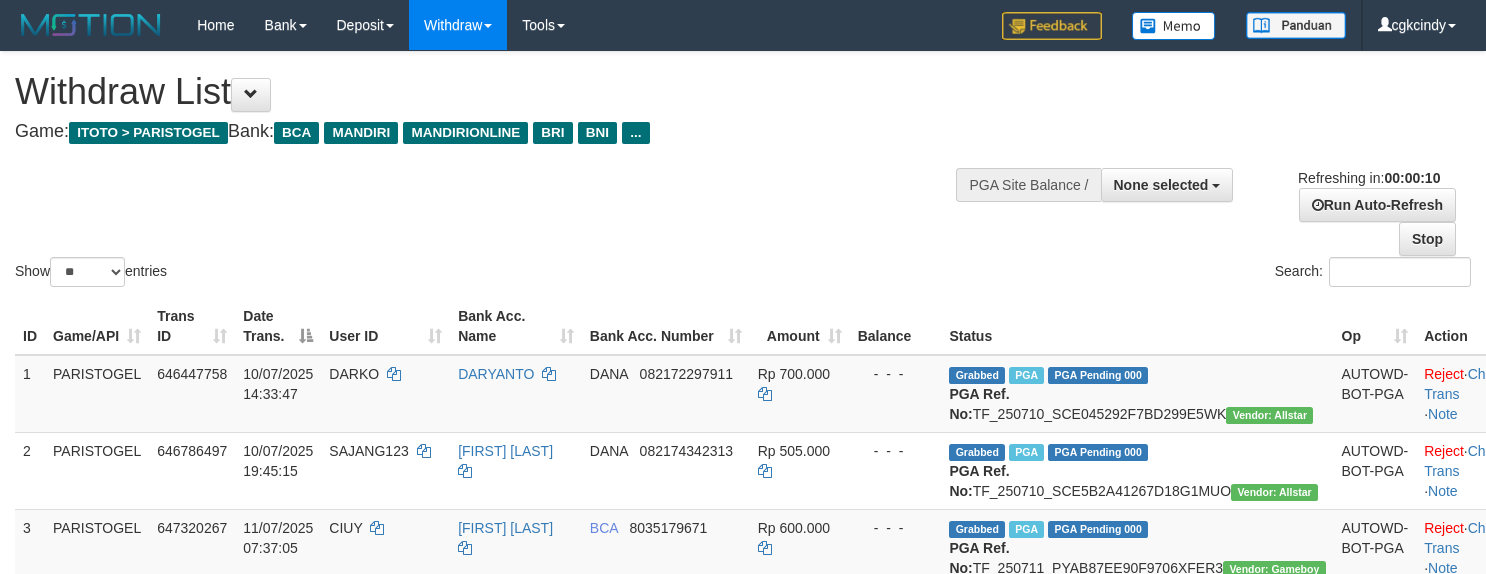 select 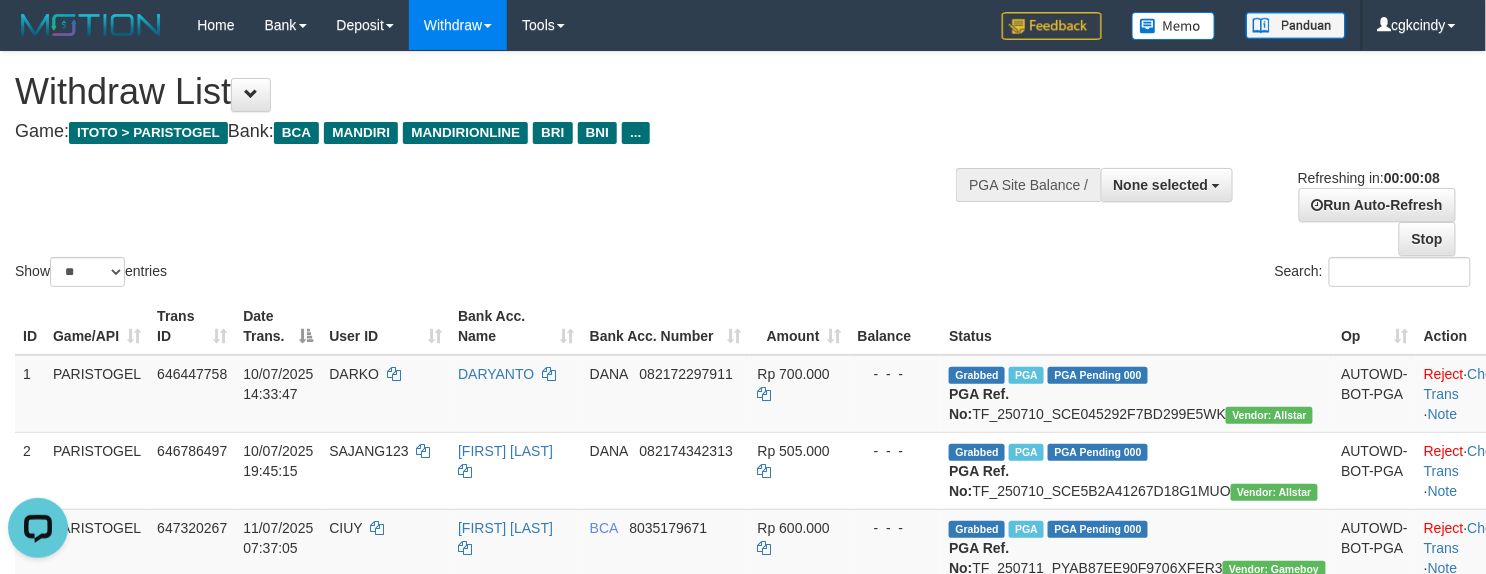 scroll, scrollTop: 0, scrollLeft: 0, axis: both 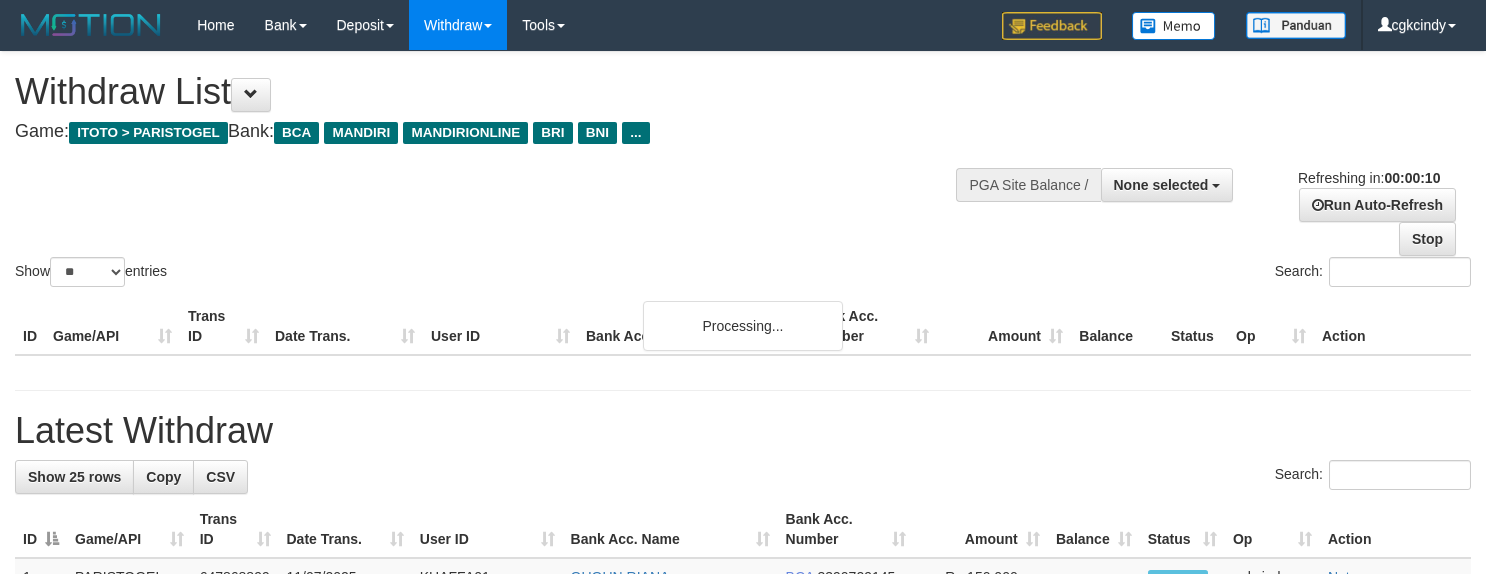 select 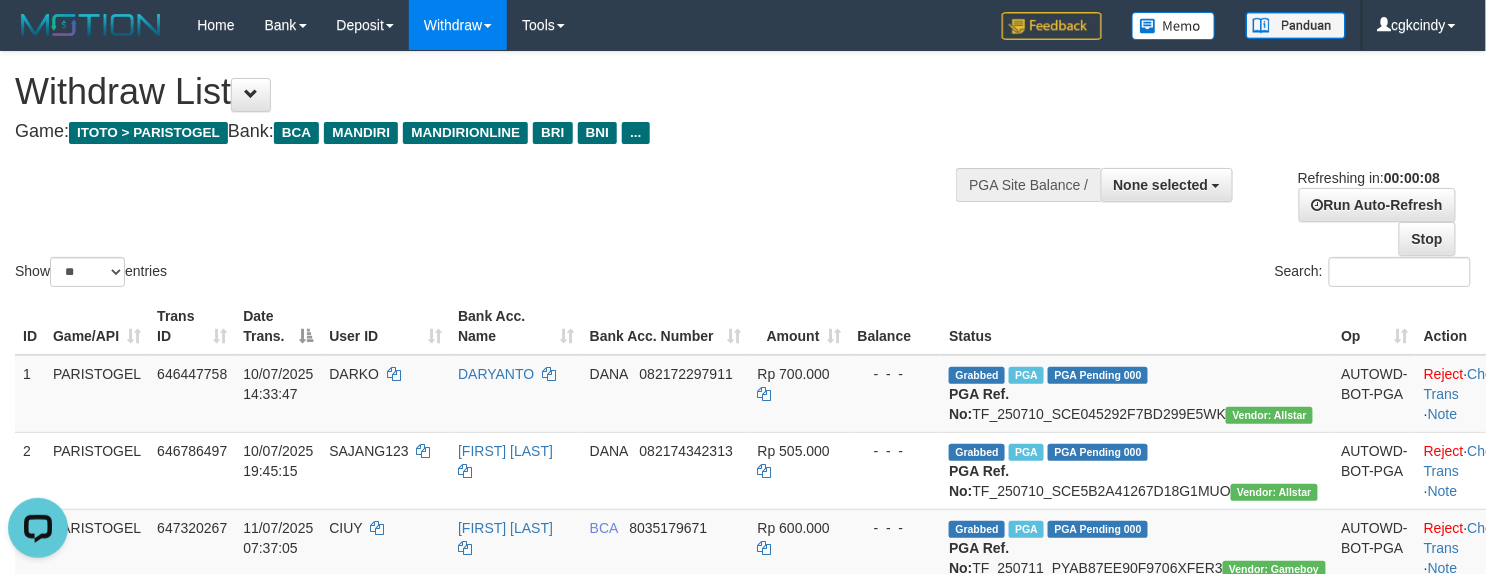 scroll, scrollTop: 0, scrollLeft: 0, axis: both 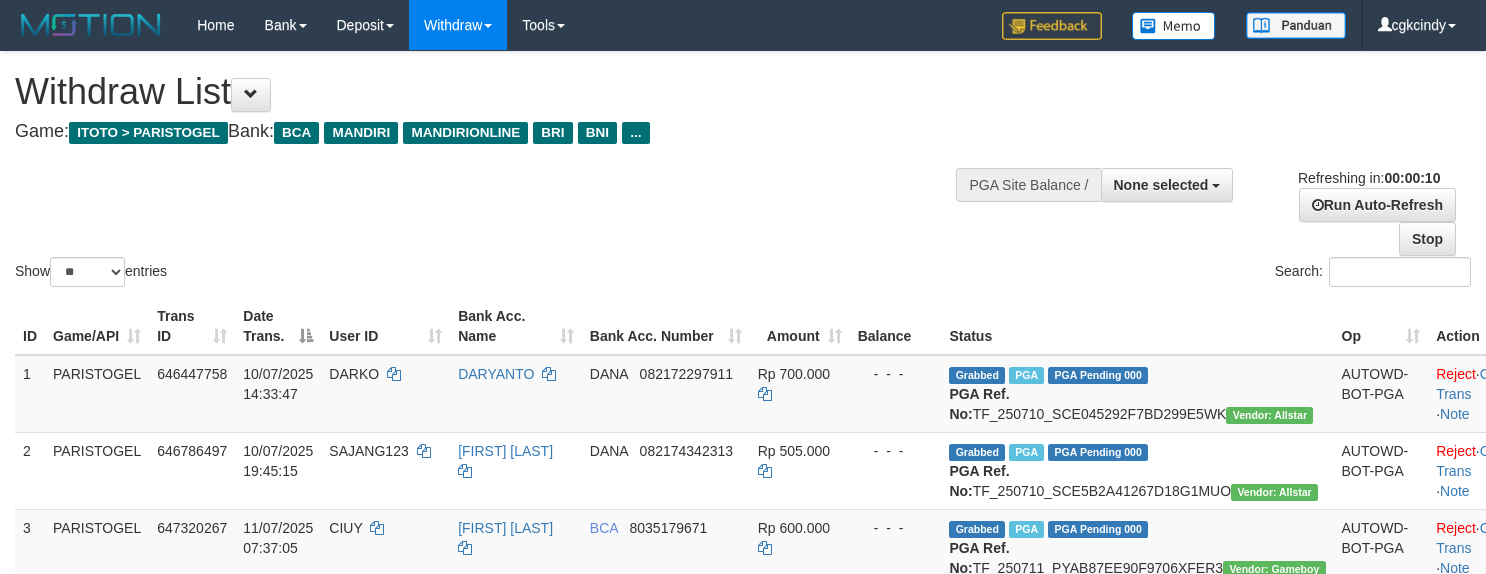 select 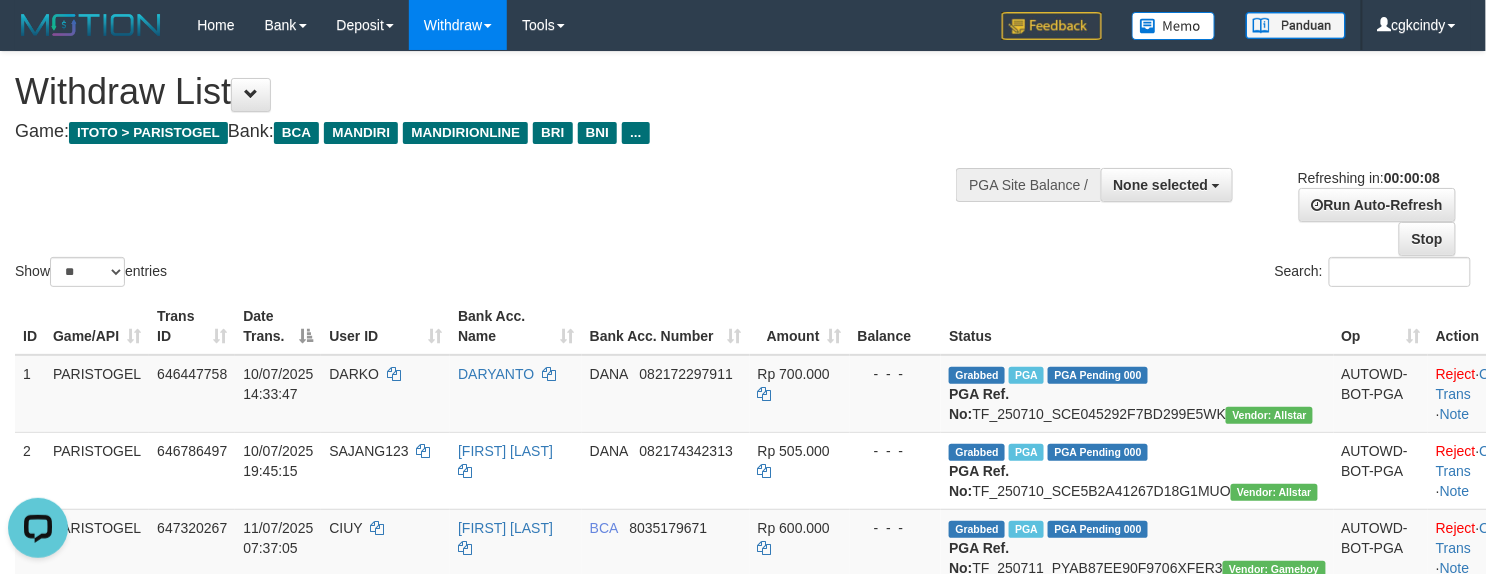 scroll, scrollTop: 0, scrollLeft: 0, axis: both 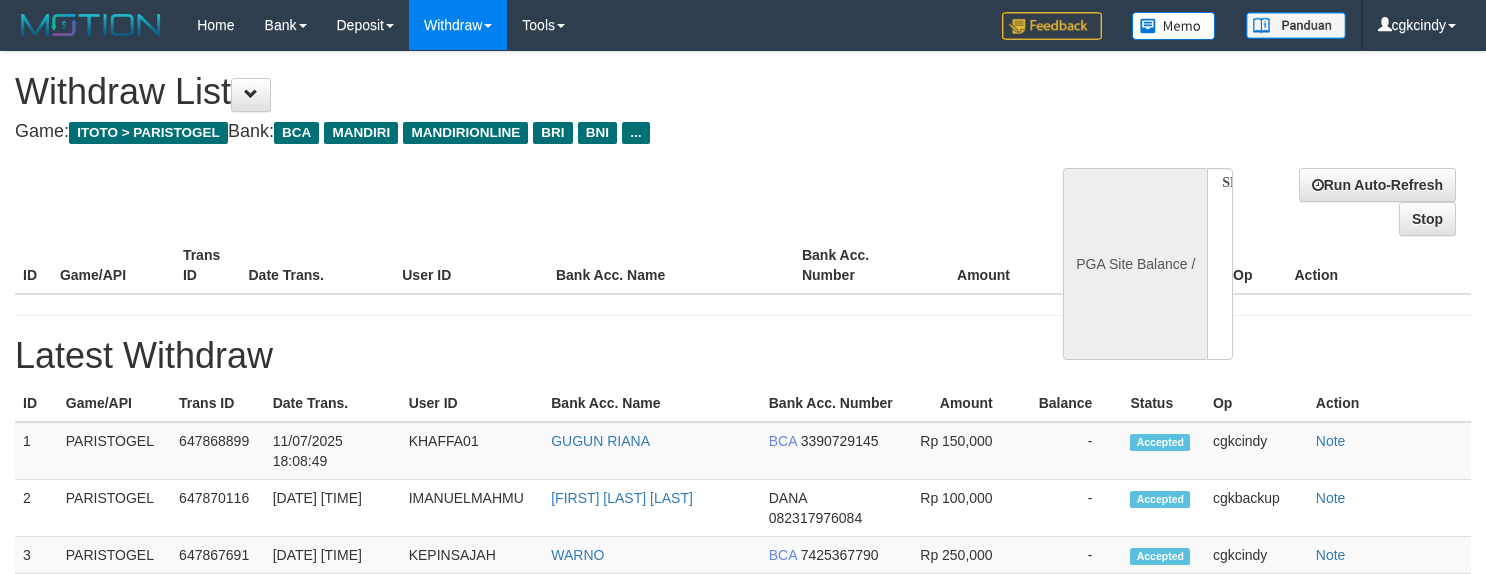 select 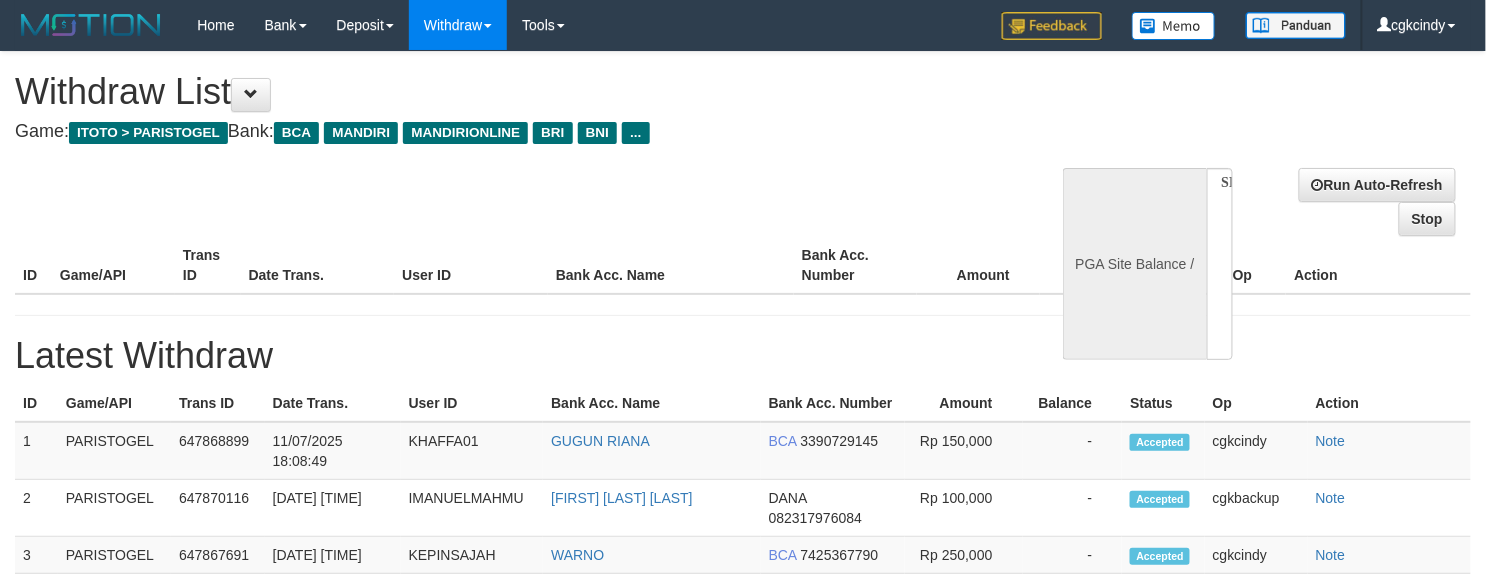 select on "**" 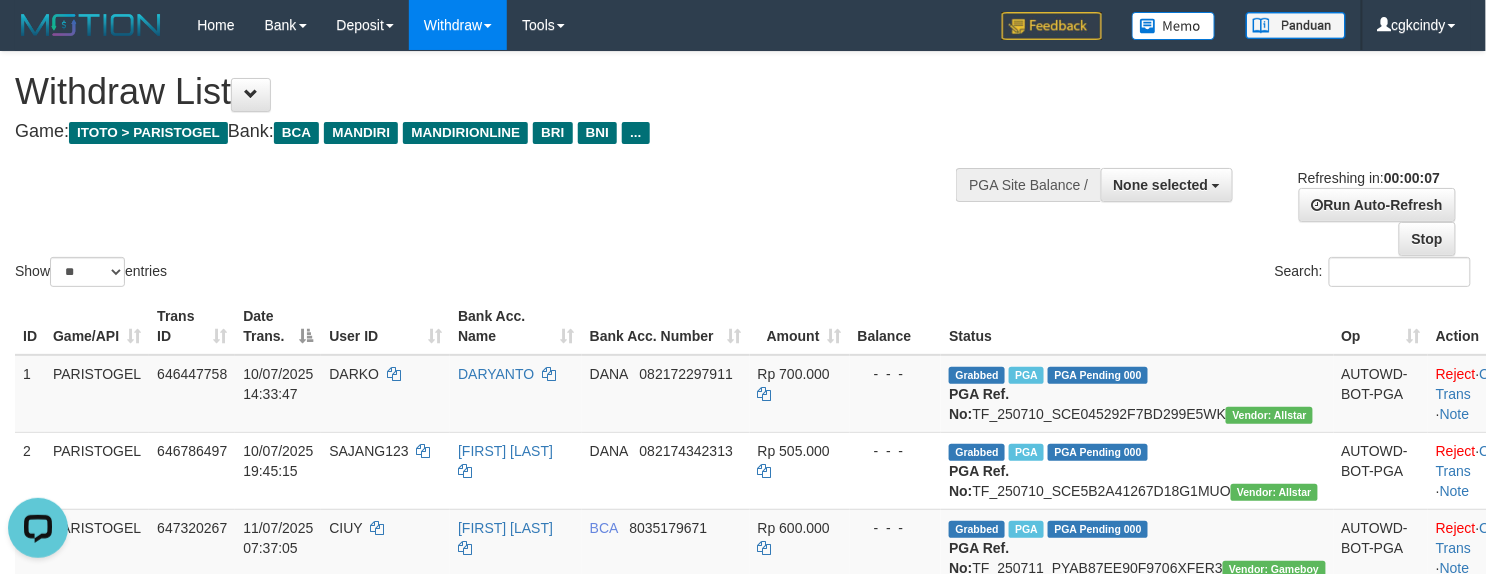scroll, scrollTop: 0, scrollLeft: 0, axis: both 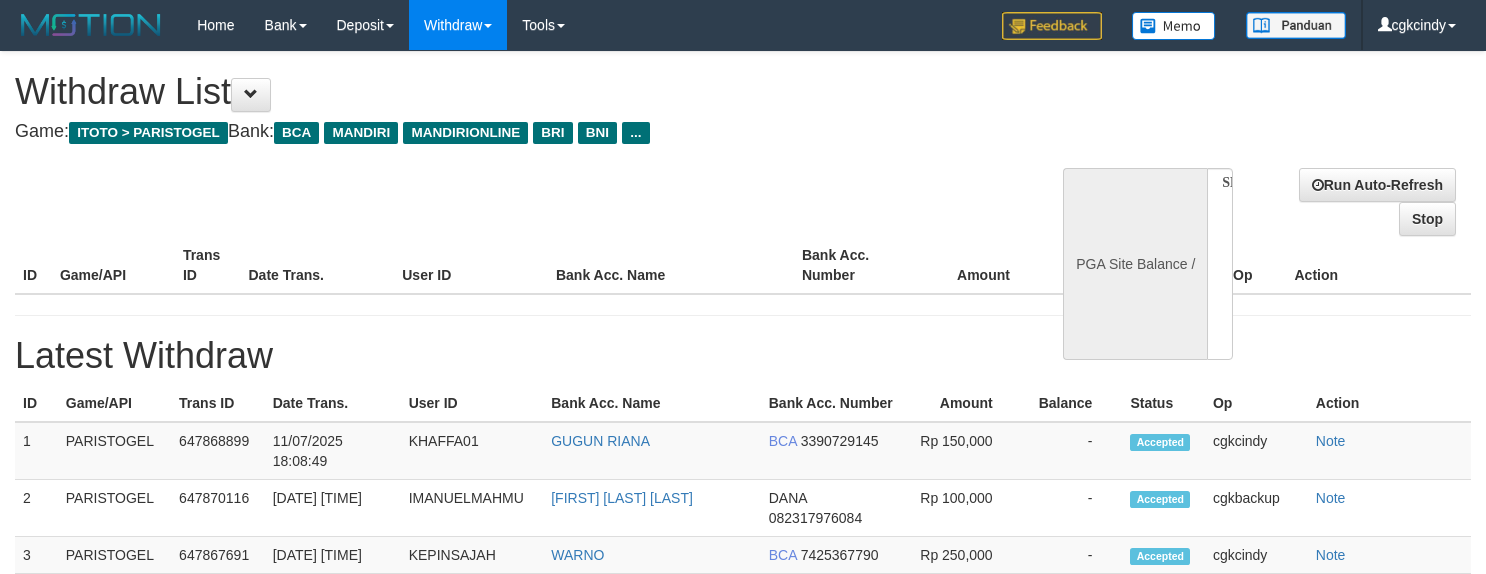 select 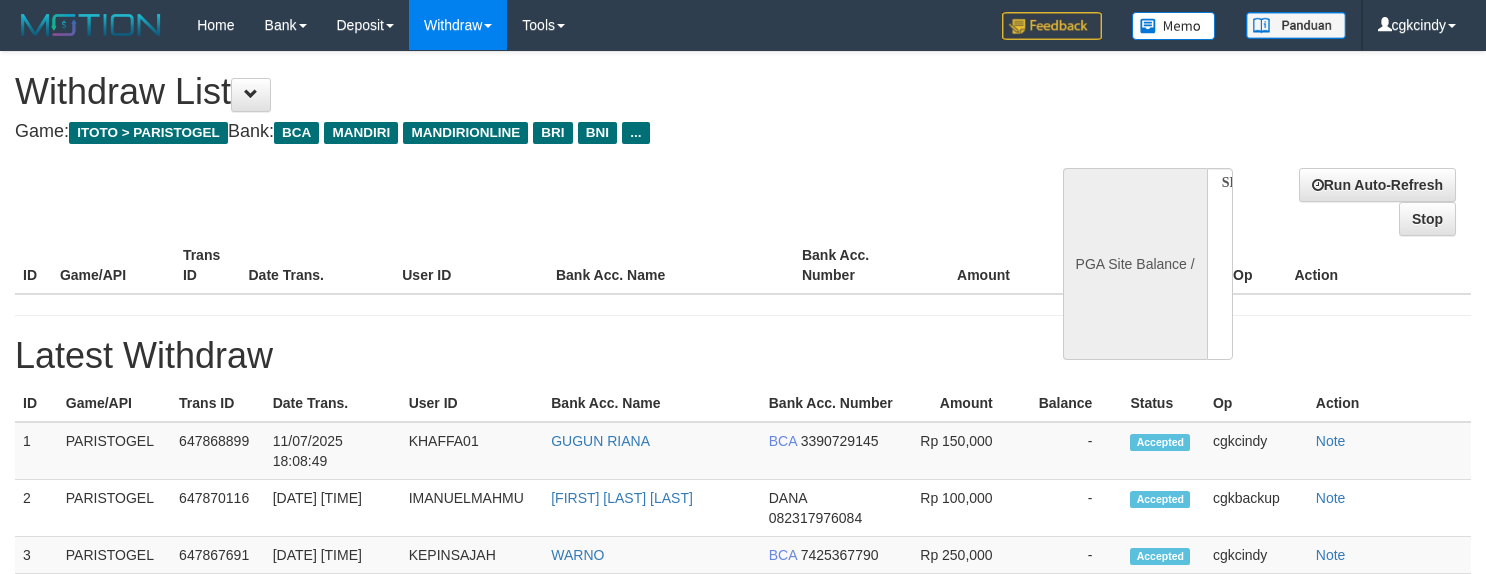 scroll, scrollTop: 0, scrollLeft: 0, axis: both 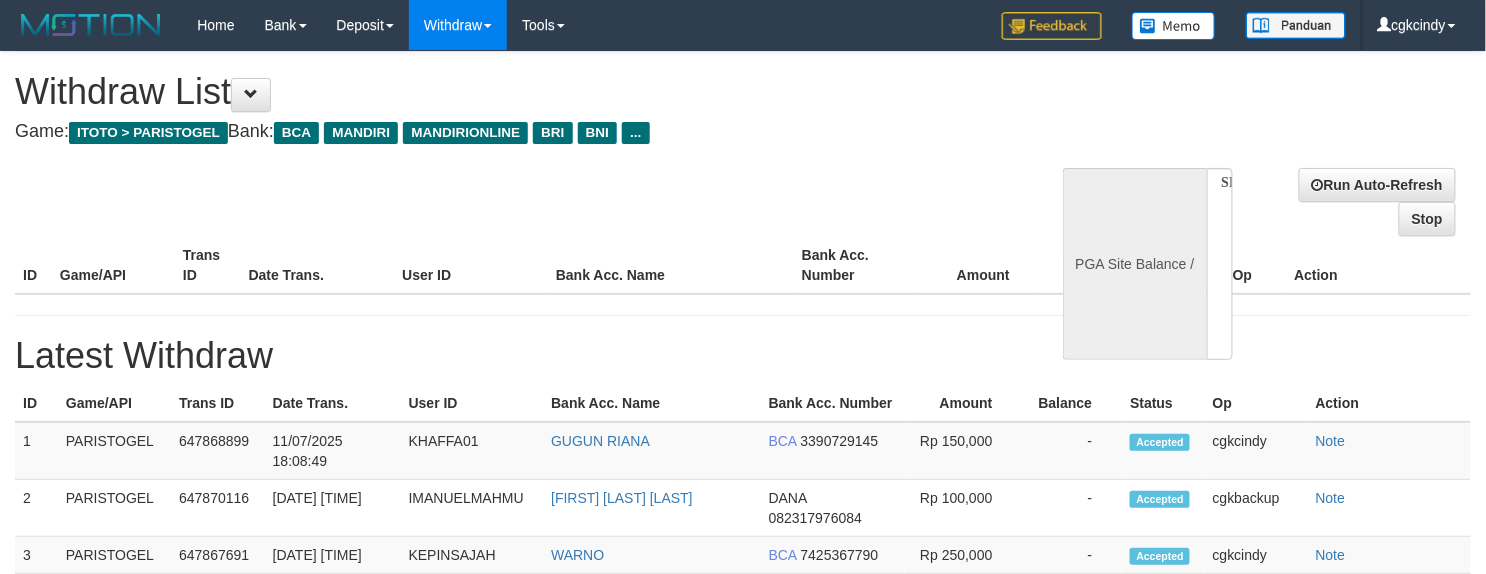 select on "**" 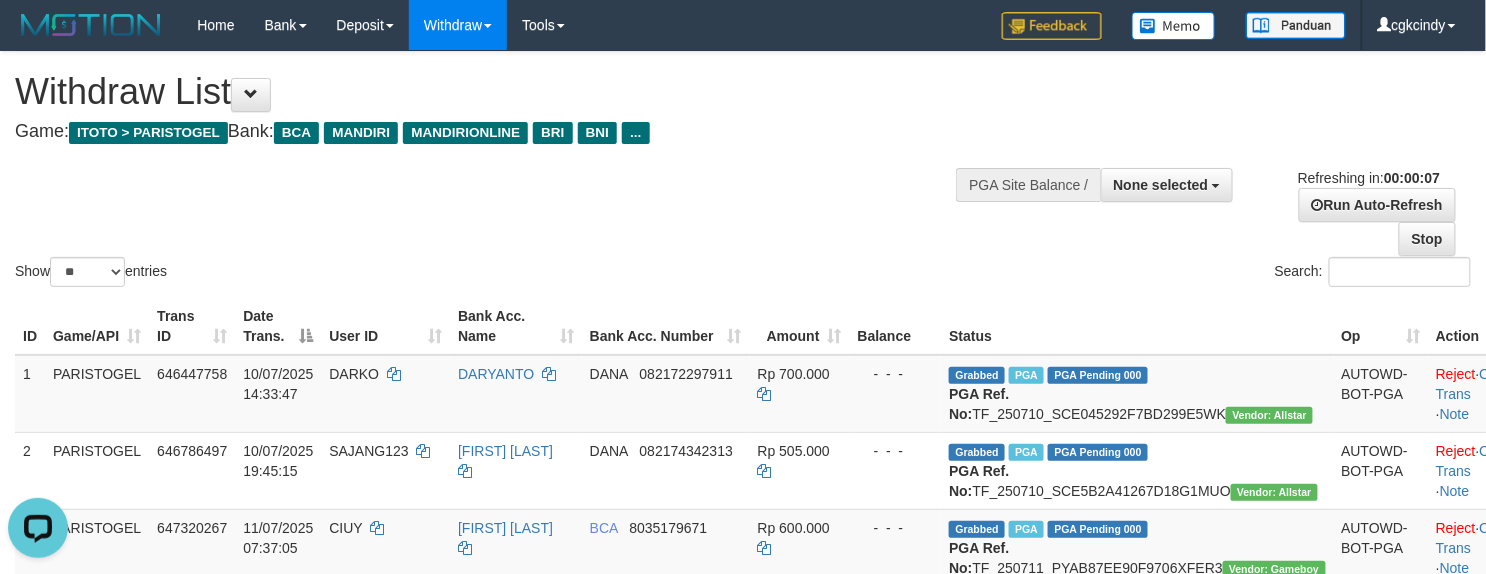 scroll, scrollTop: 0, scrollLeft: 0, axis: both 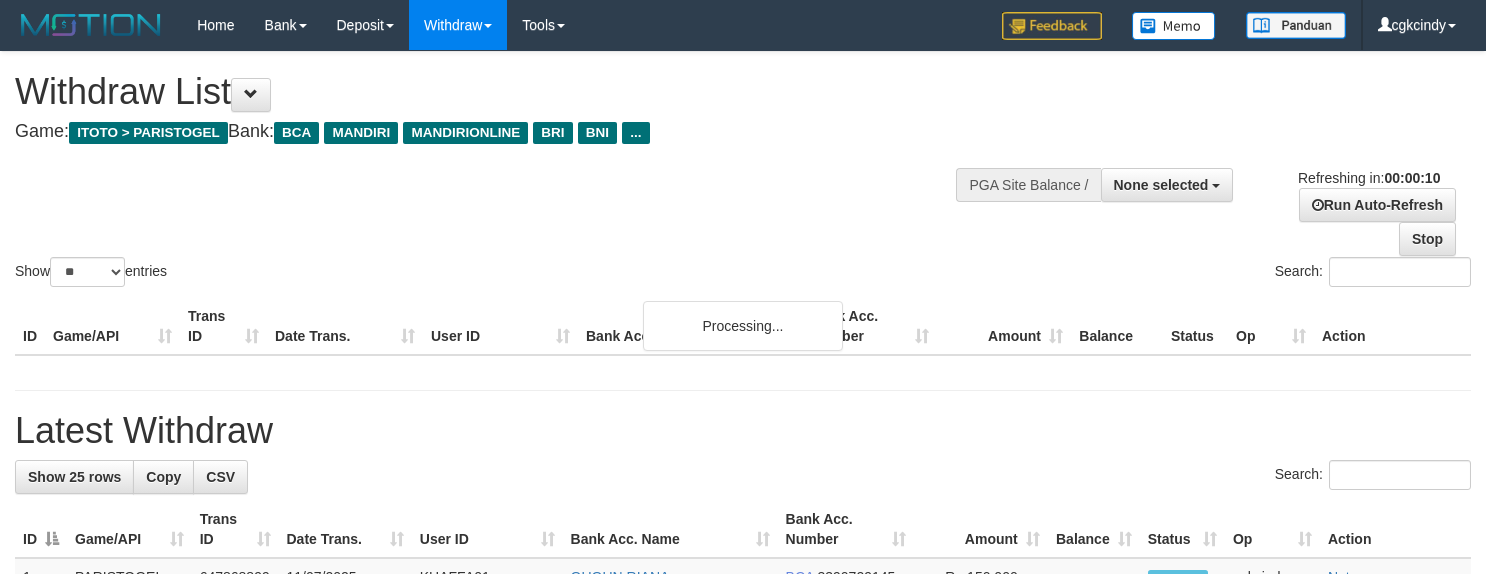 select 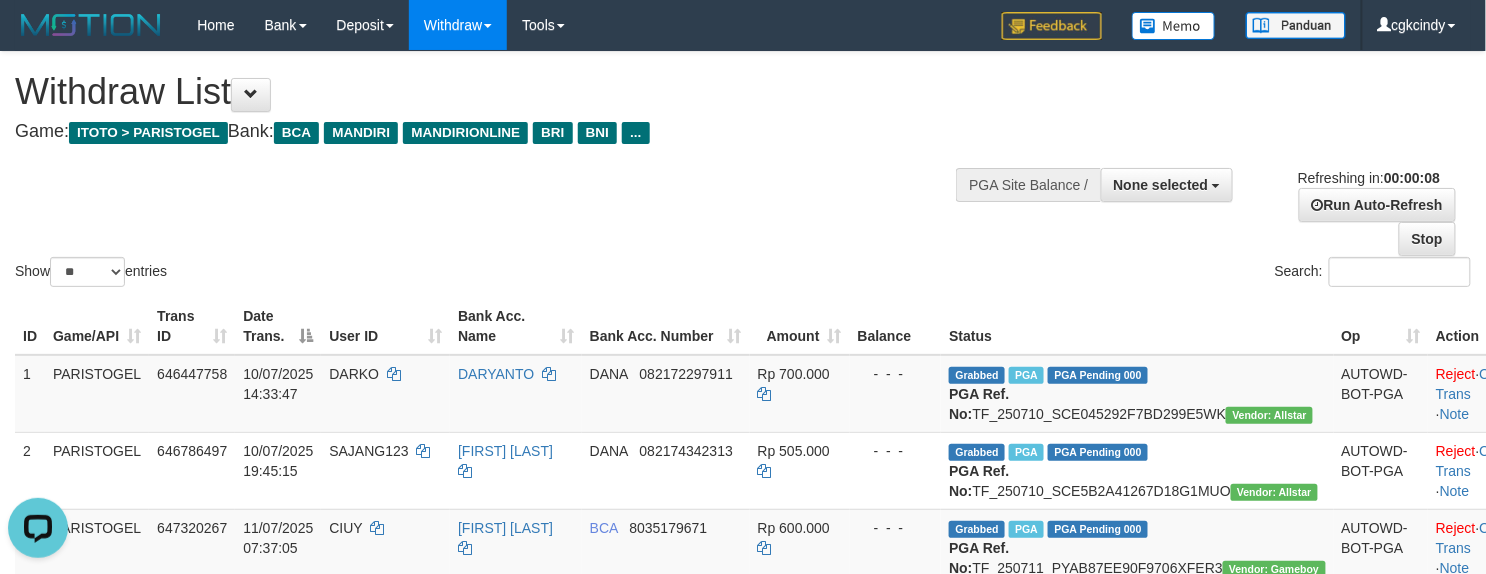scroll, scrollTop: 0, scrollLeft: 0, axis: both 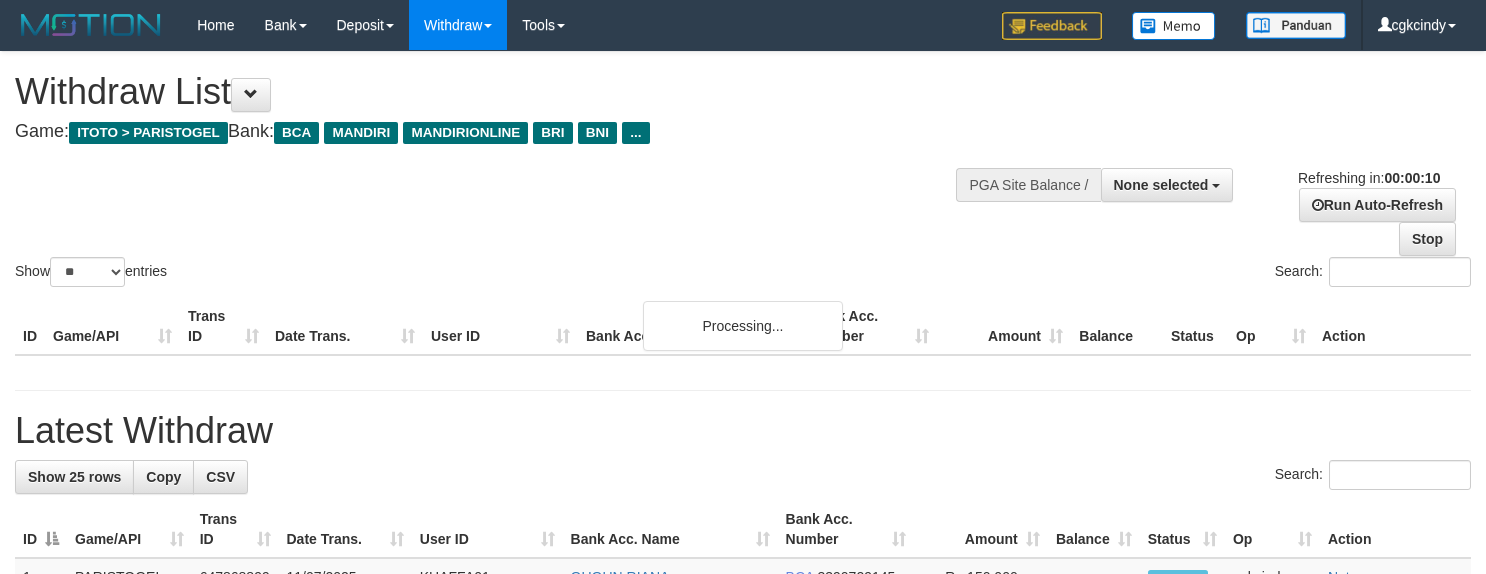 select 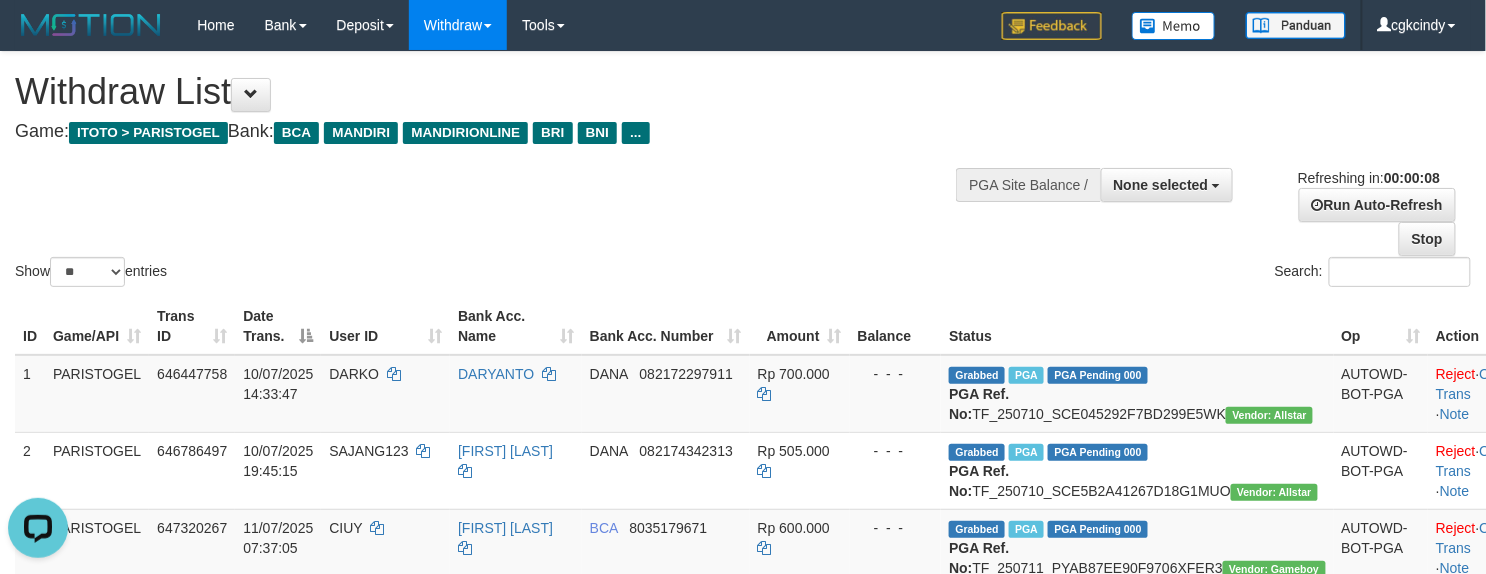 scroll, scrollTop: 0, scrollLeft: 0, axis: both 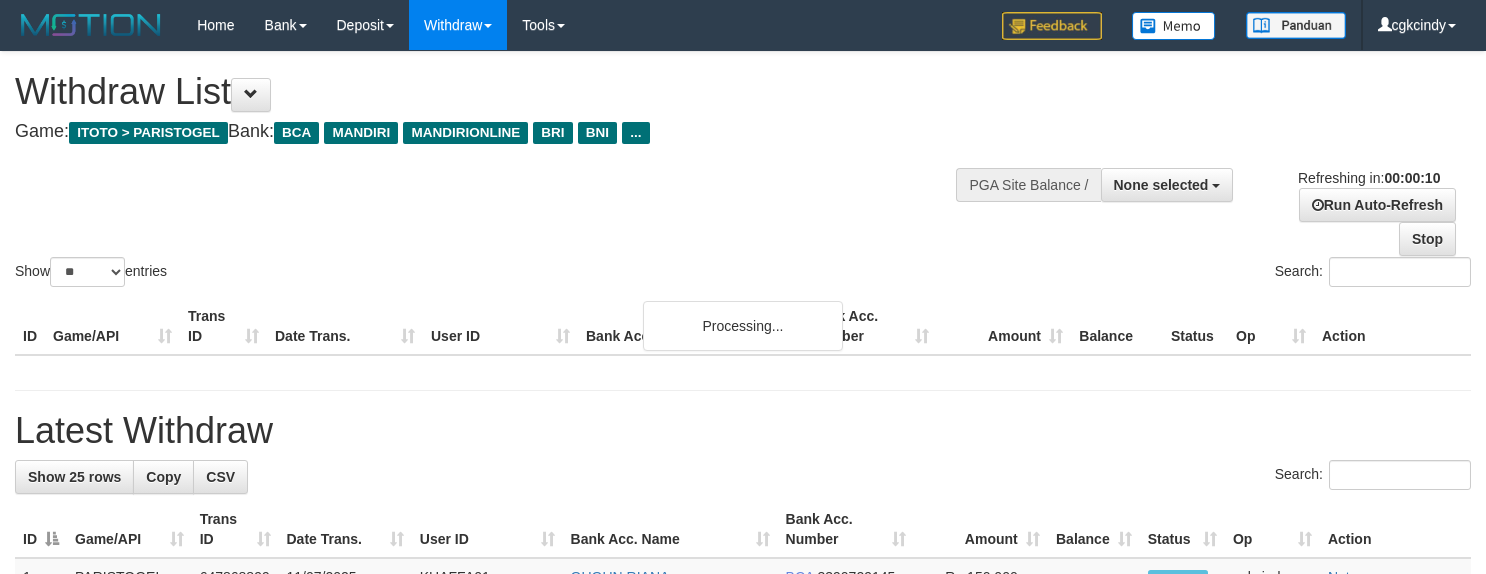 select 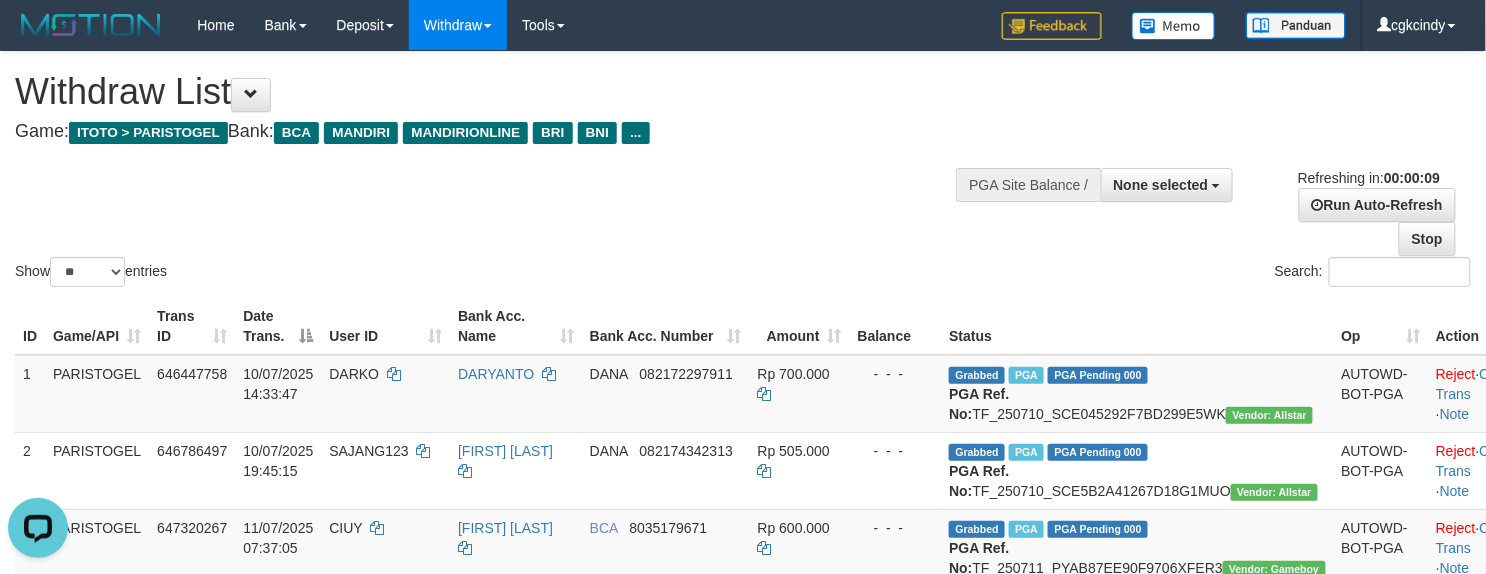 scroll, scrollTop: 0, scrollLeft: 0, axis: both 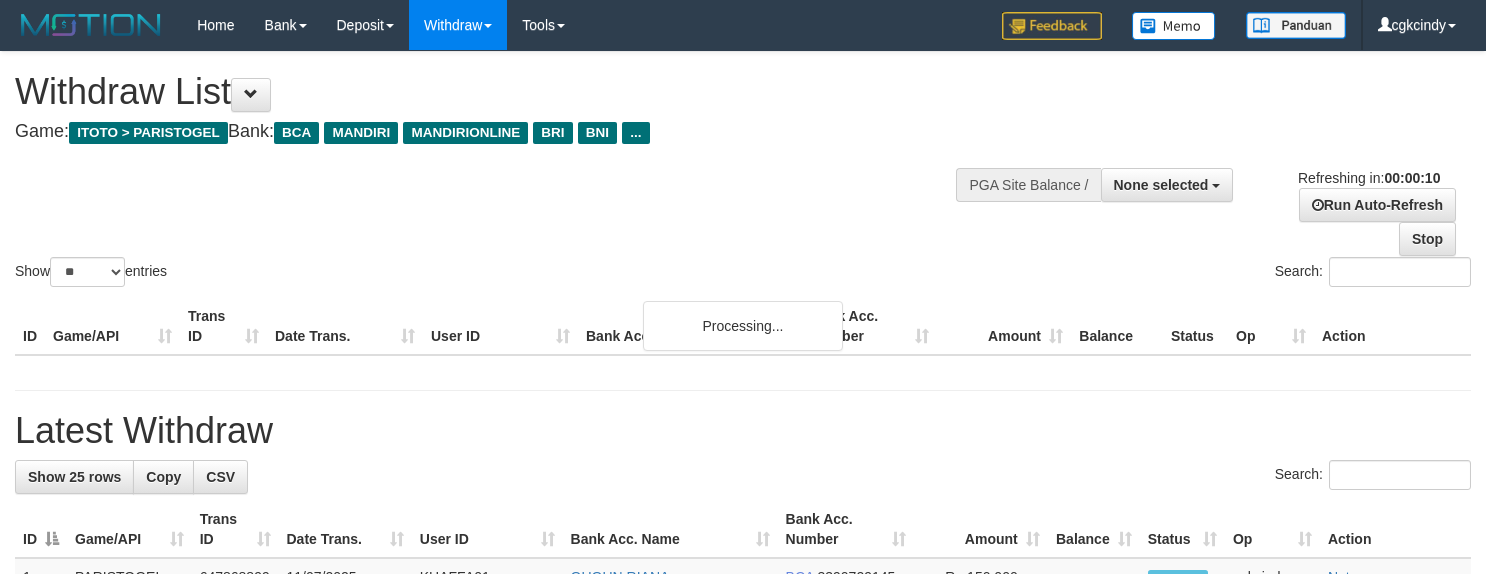 select 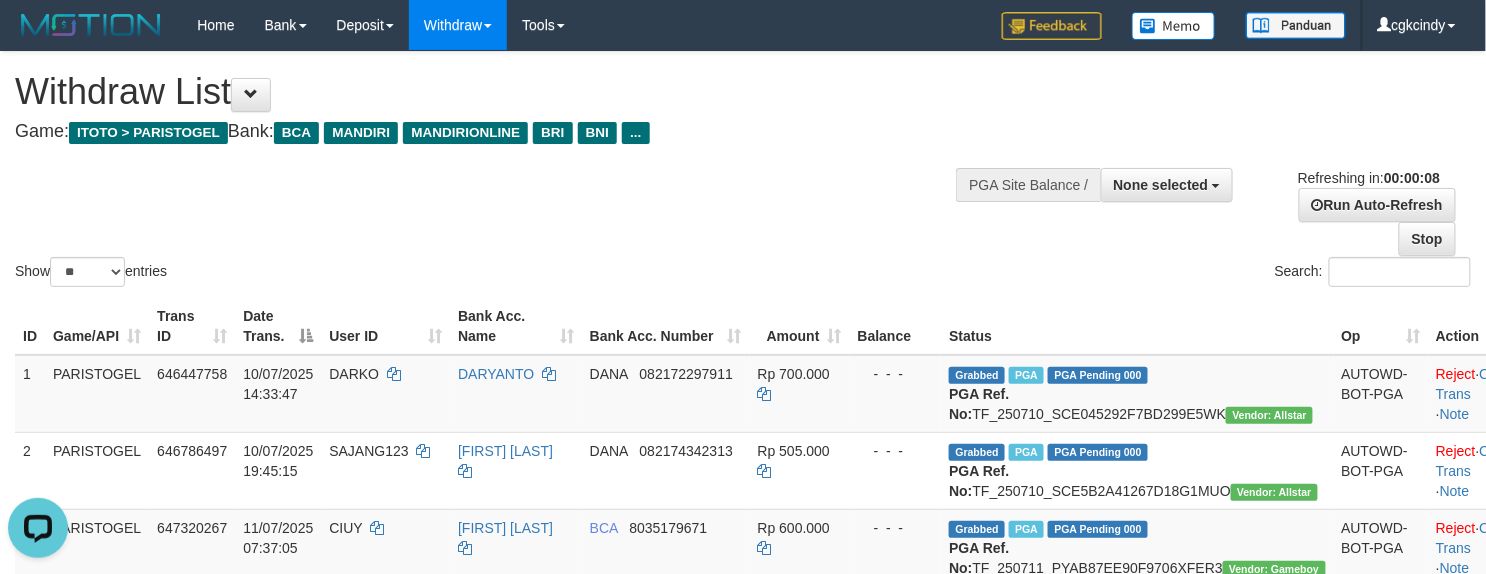scroll, scrollTop: 0, scrollLeft: 0, axis: both 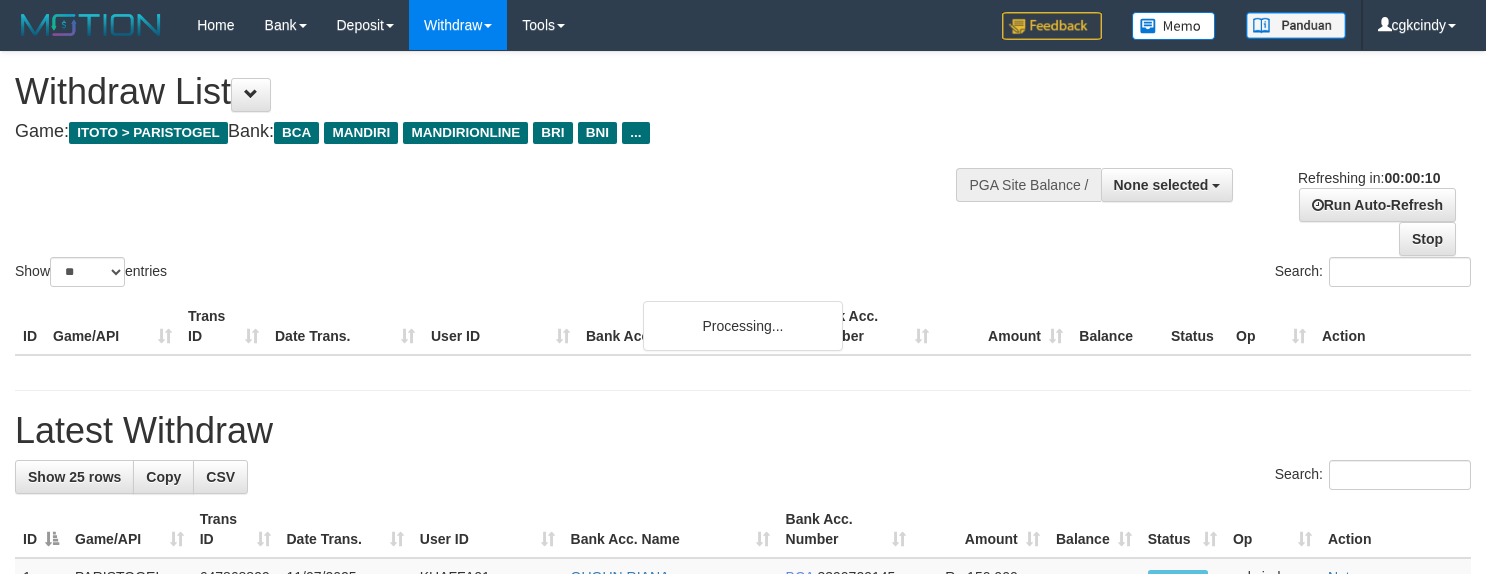 select 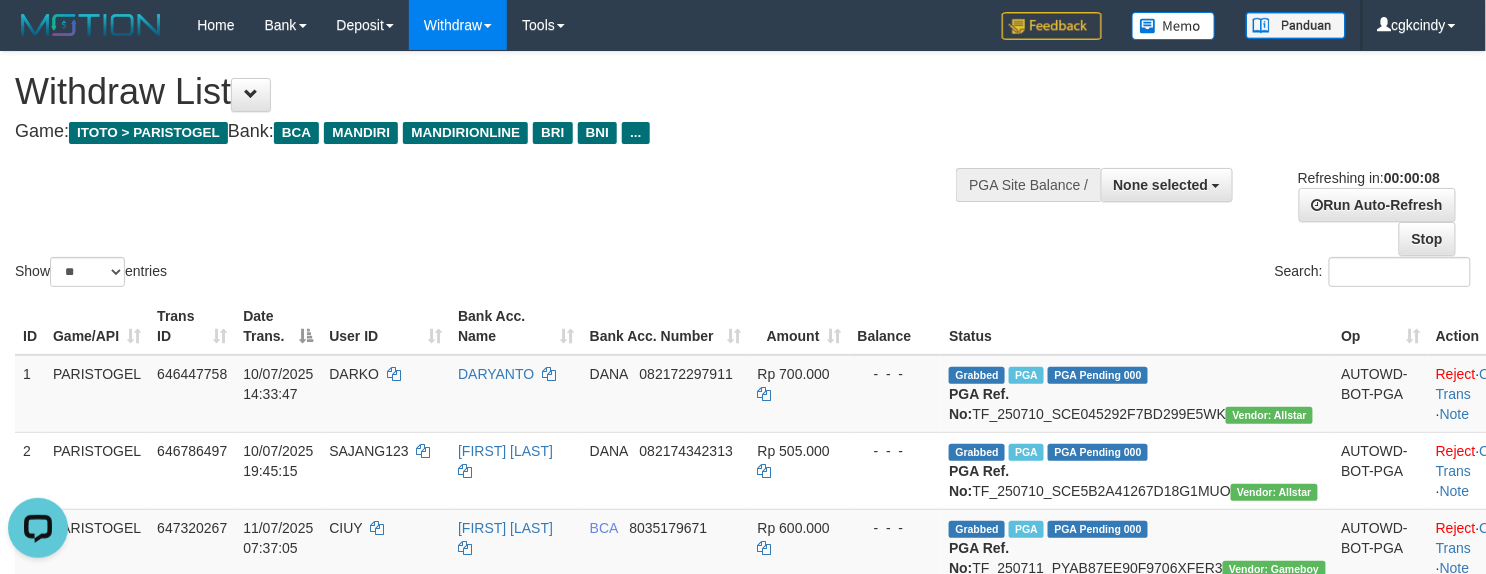 scroll, scrollTop: 0, scrollLeft: 0, axis: both 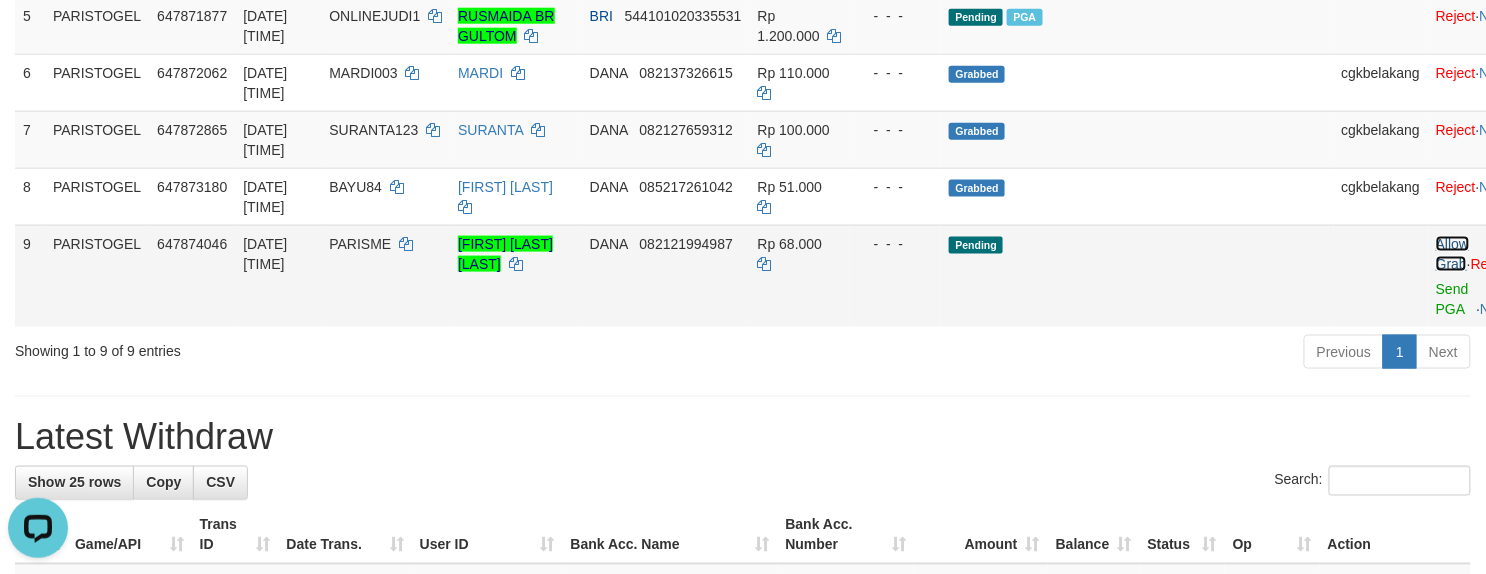 click on "Allow Grab" at bounding box center (1452, 254) 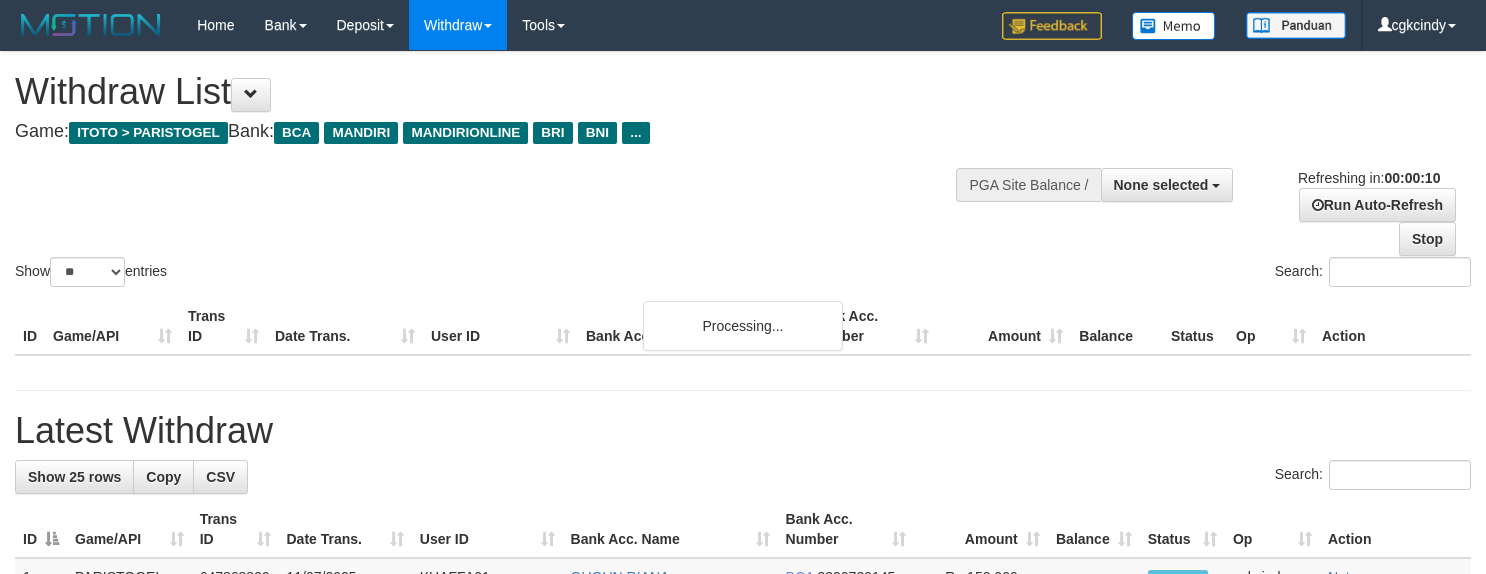 select 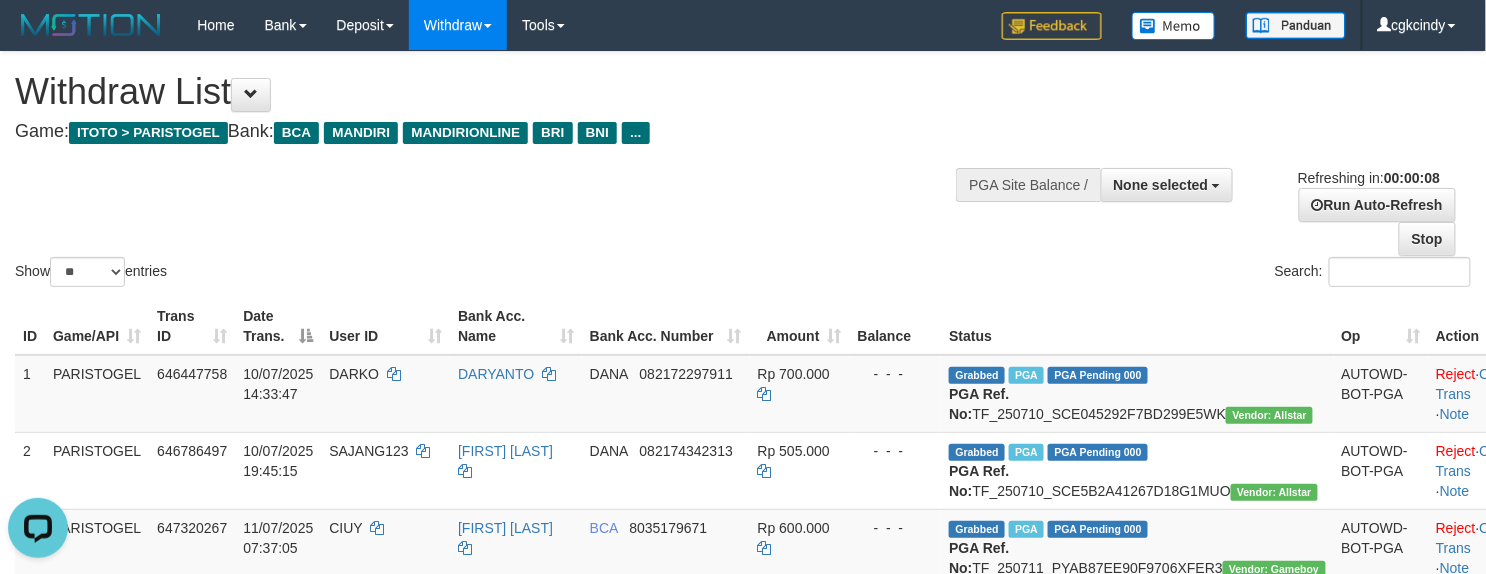 scroll, scrollTop: 0, scrollLeft: 0, axis: both 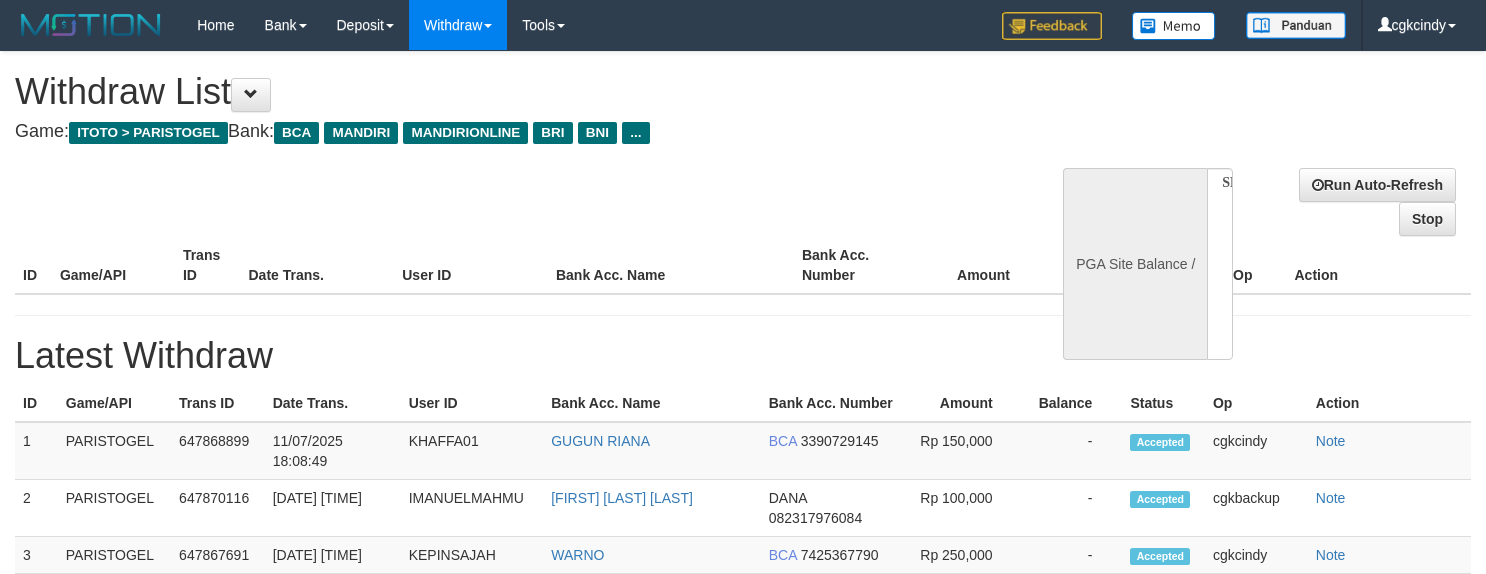 select 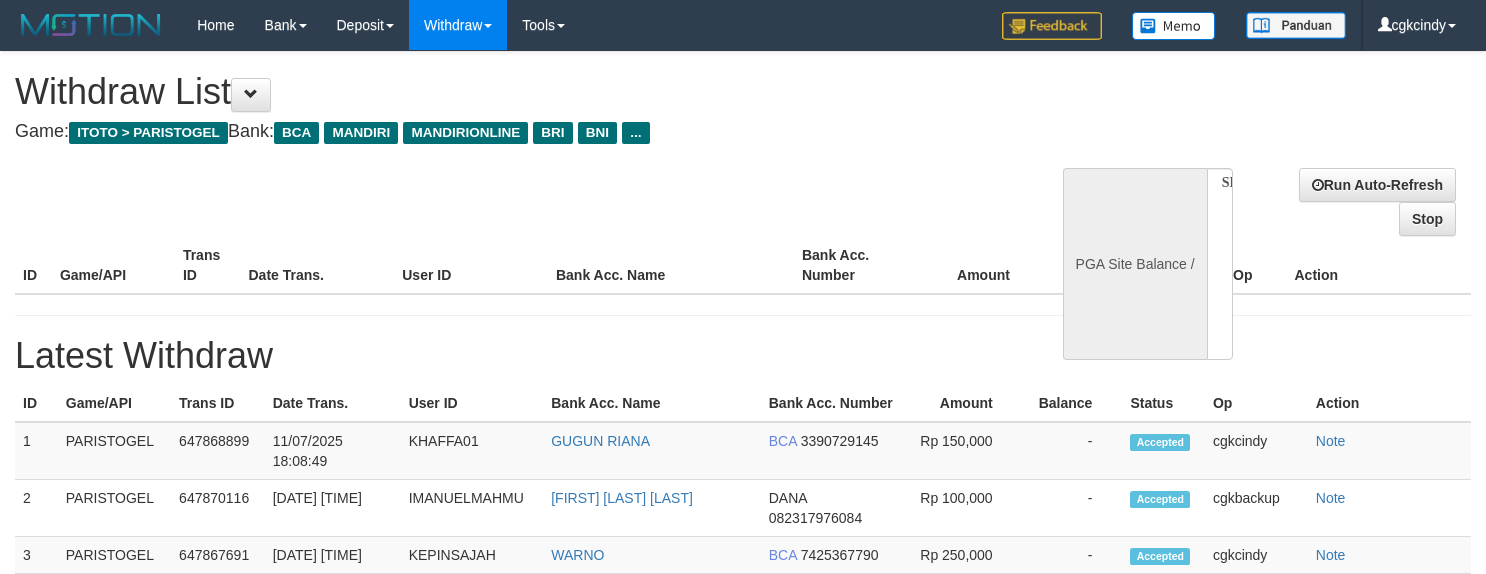 scroll, scrollTop: 0, scrollLeft: 0, axis: both 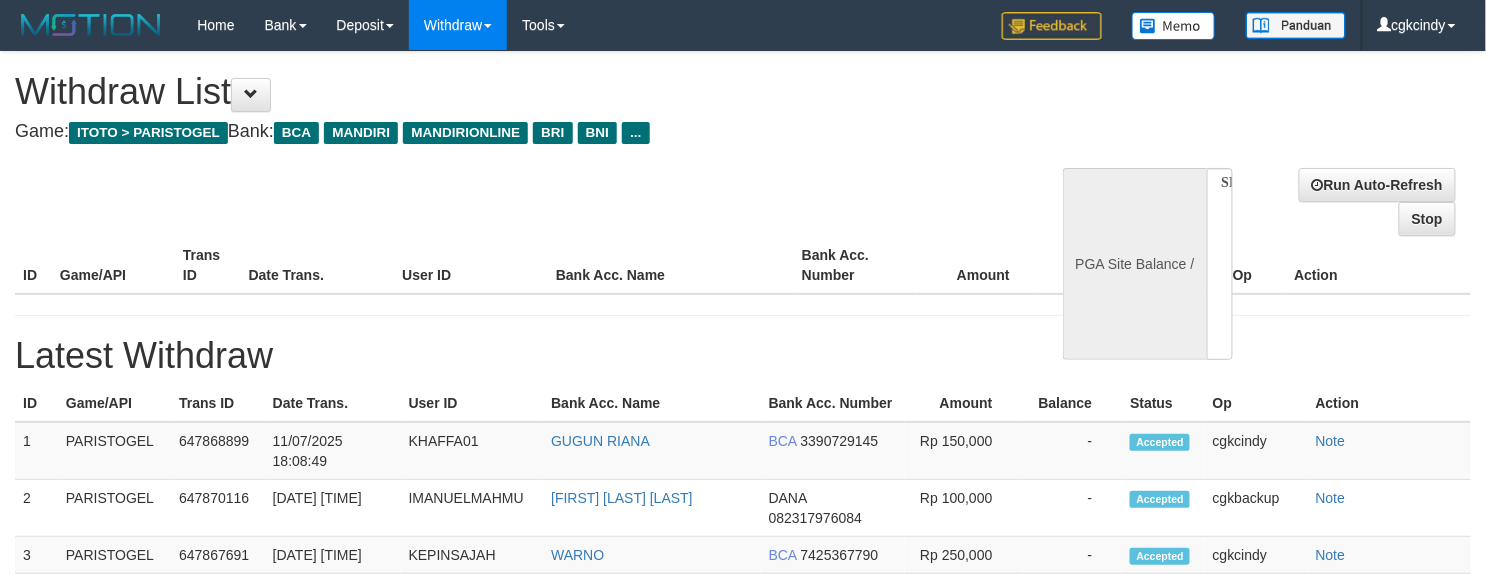 select on "**" 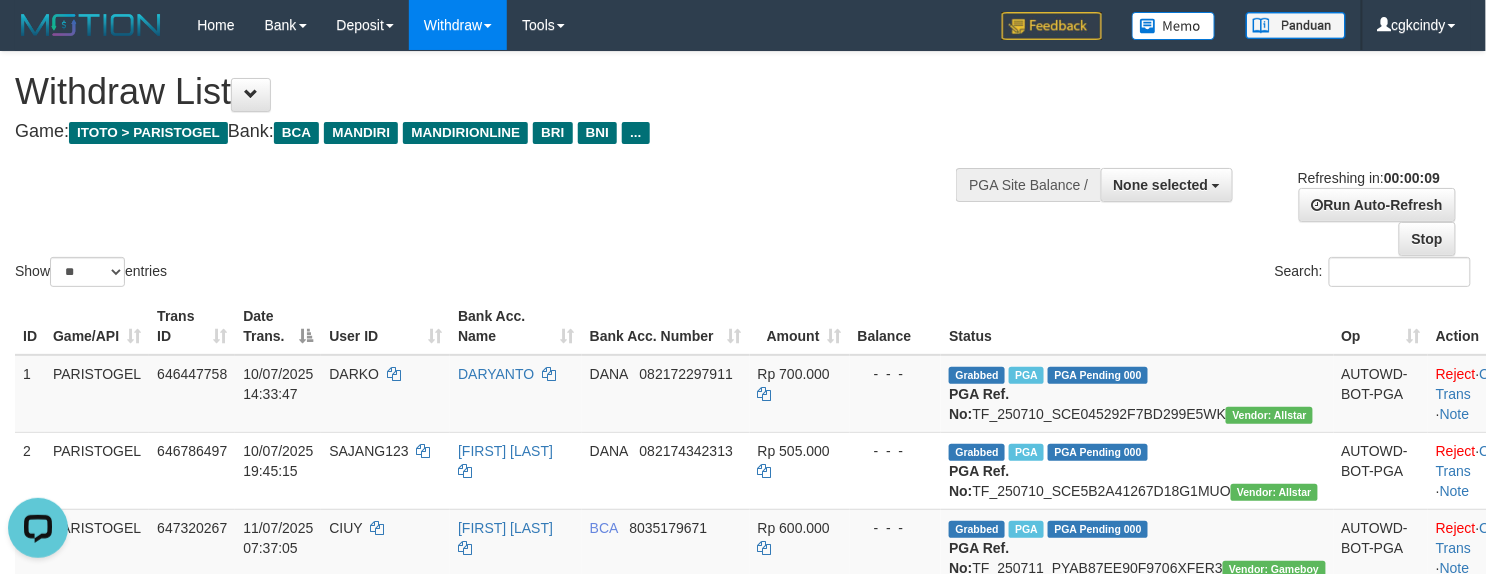 scroll, scrollTop: 0, scrollLeft: 0, axis: both 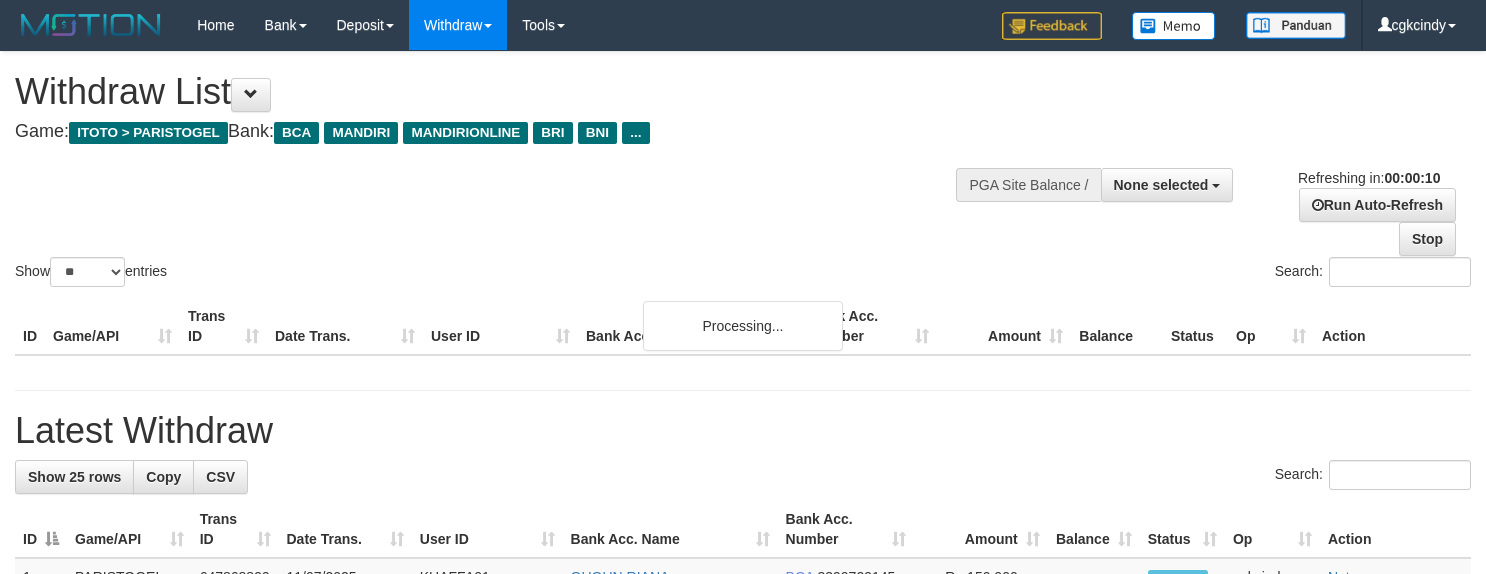select 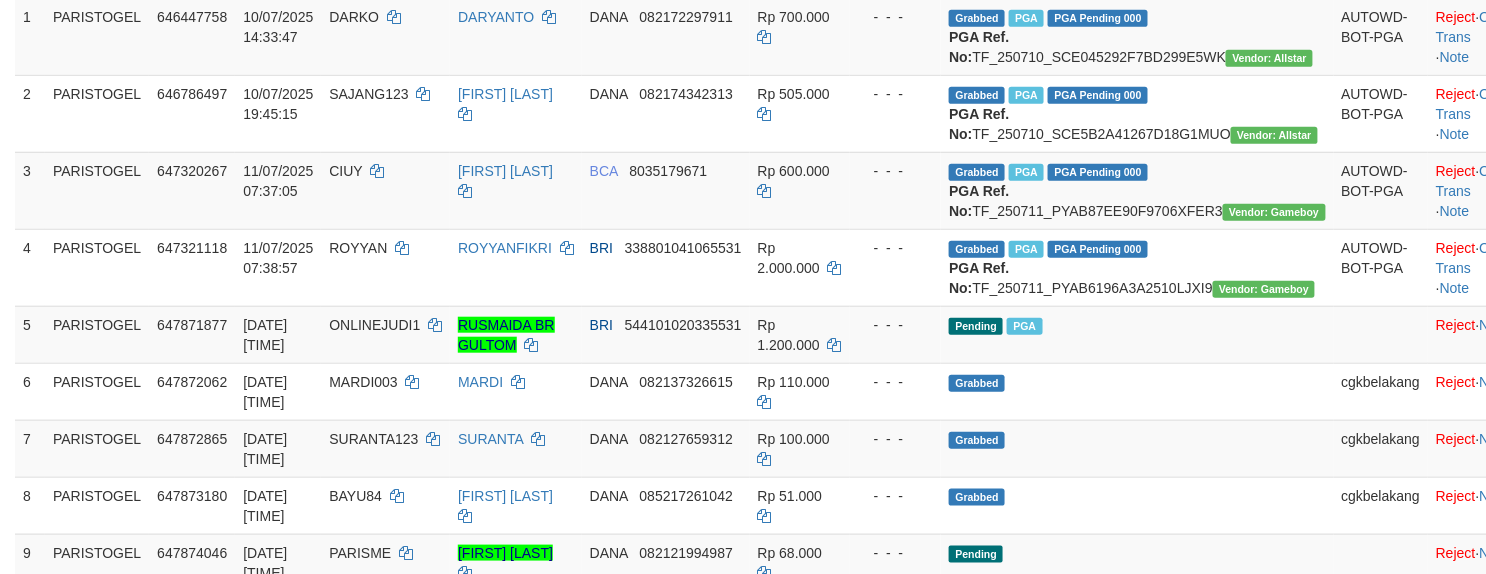 scroll, scrollTop: 666, scrollLeft: 0, axis: vertical 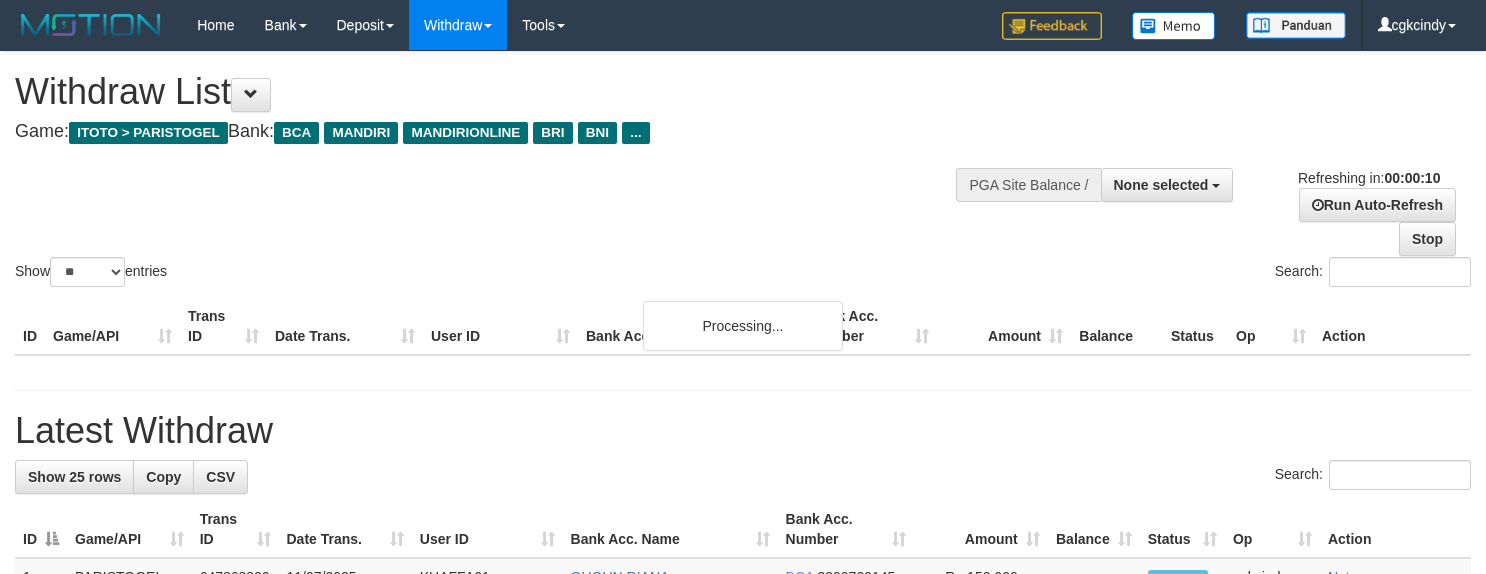 select 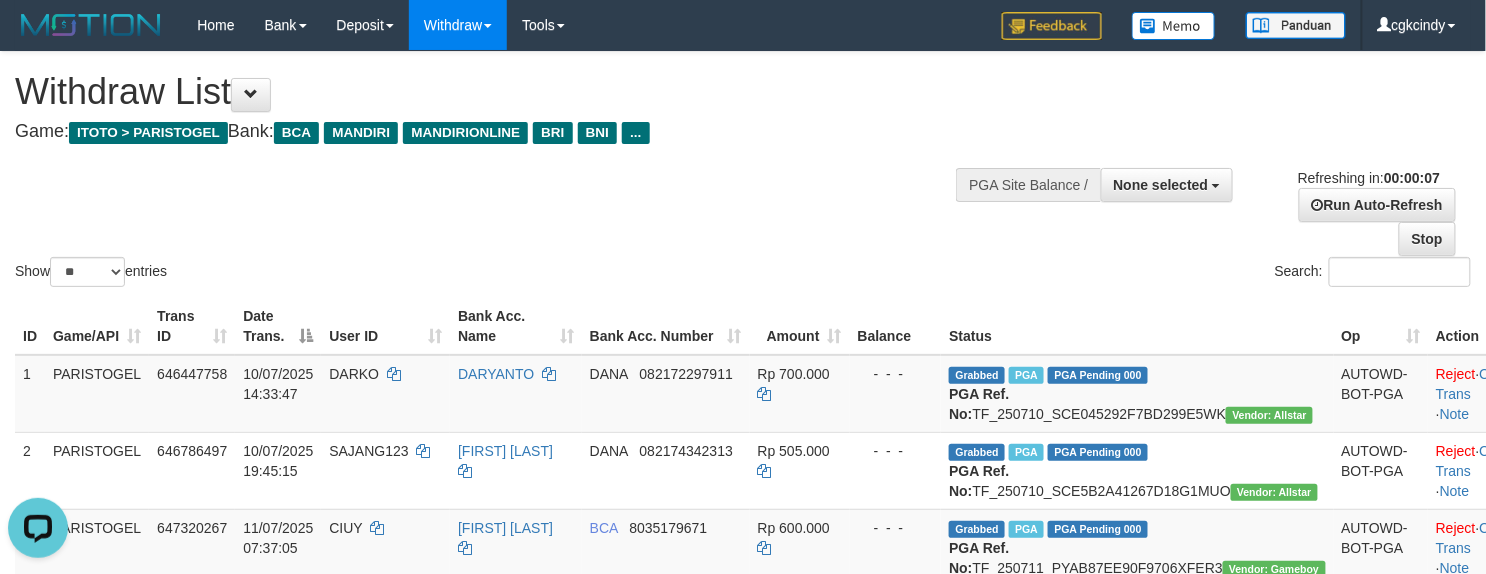 scroll, scrollTop: 0, scrollLeft: 0, axis: both 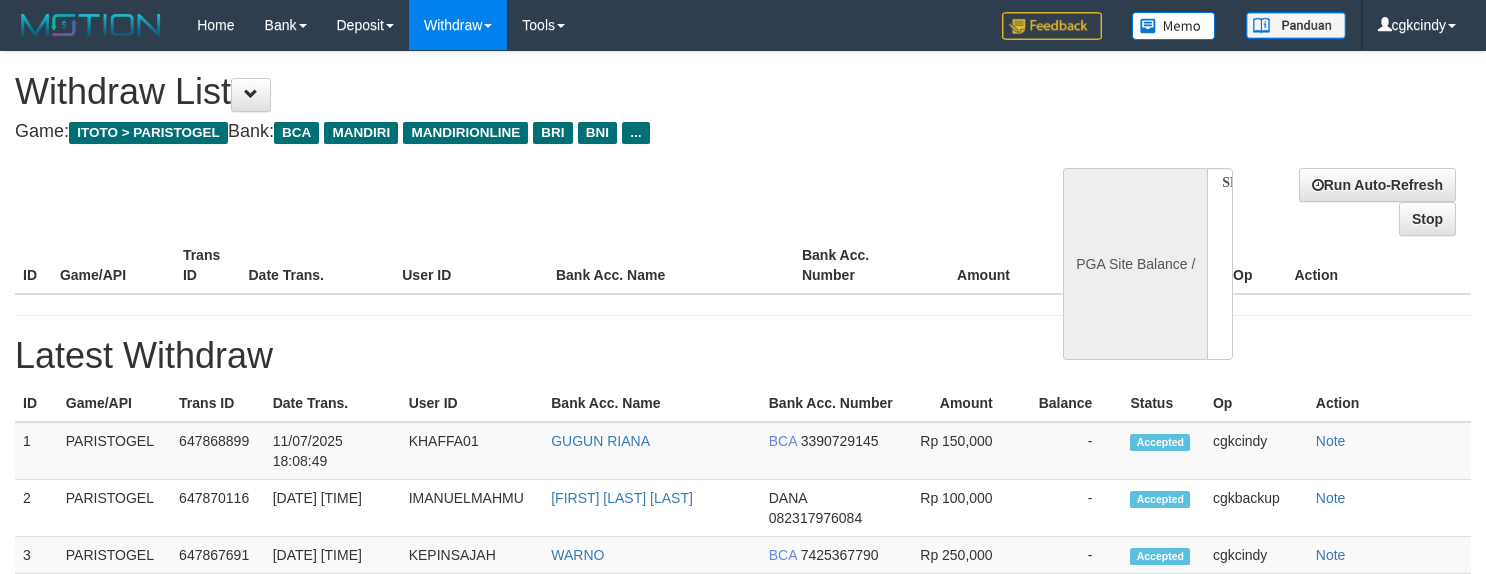 select 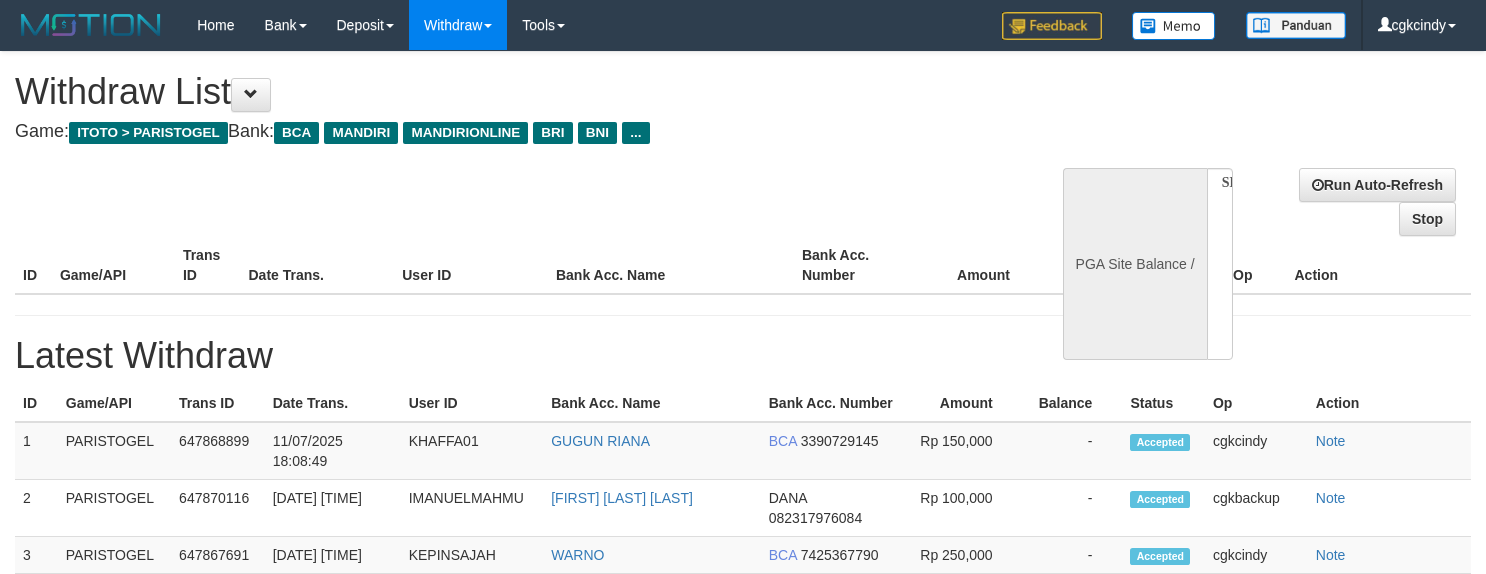 scroll, scrollTop: 0, scrollLeft: 0, axis: both 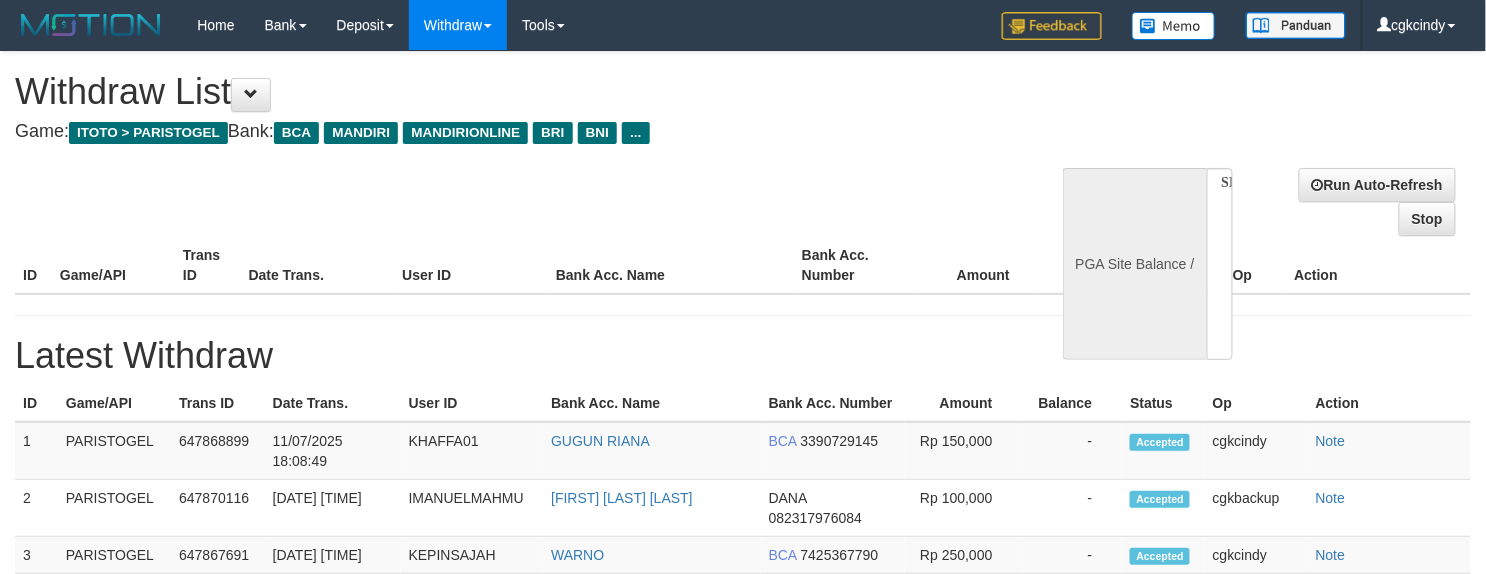 select on "**" 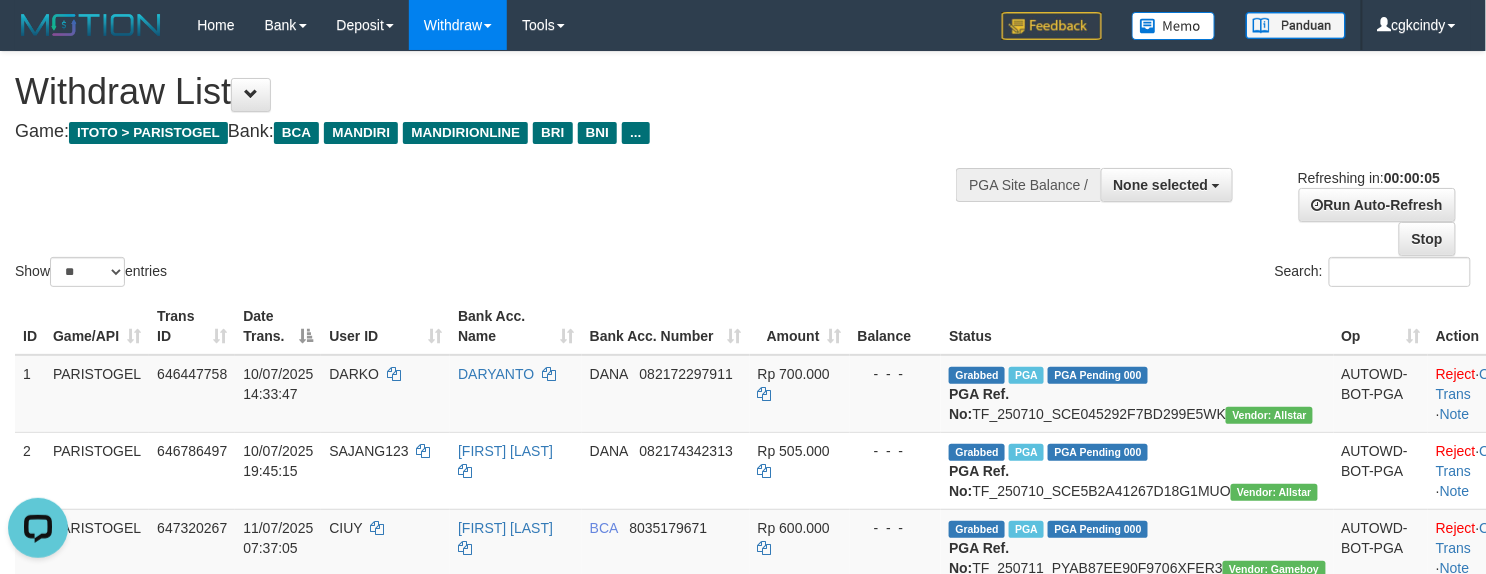scroll, scrollTop: 0, scrollLeft: 0, axis: both 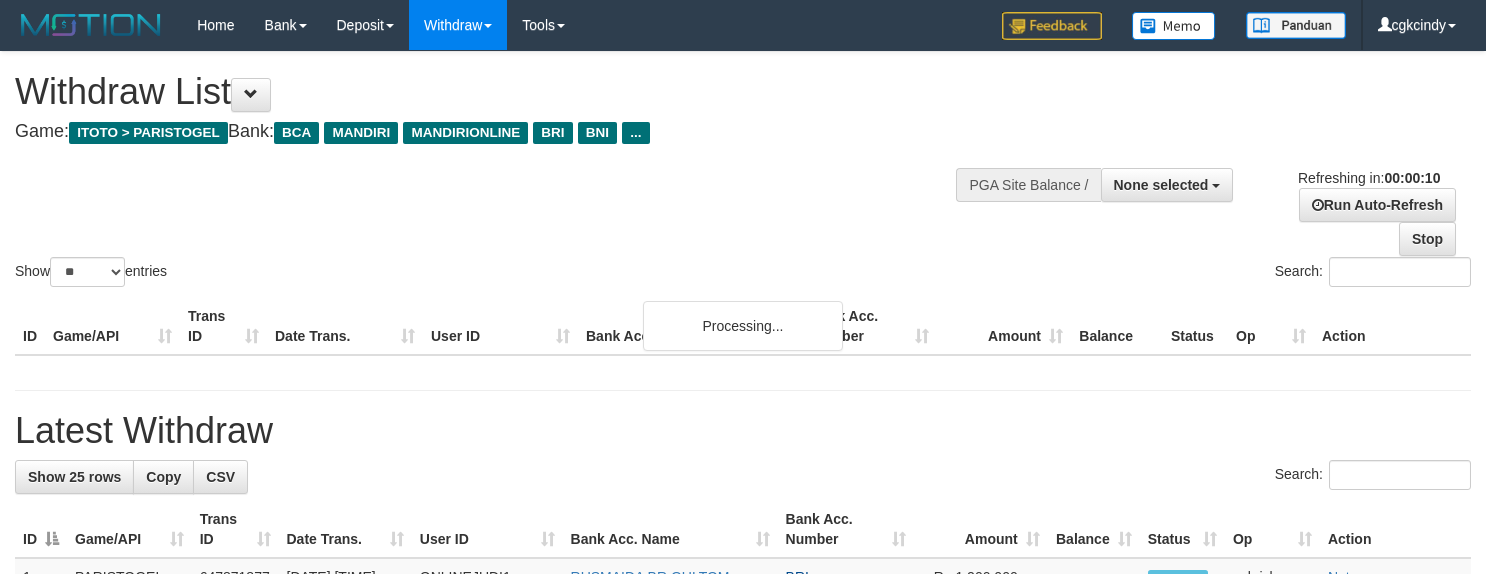 select 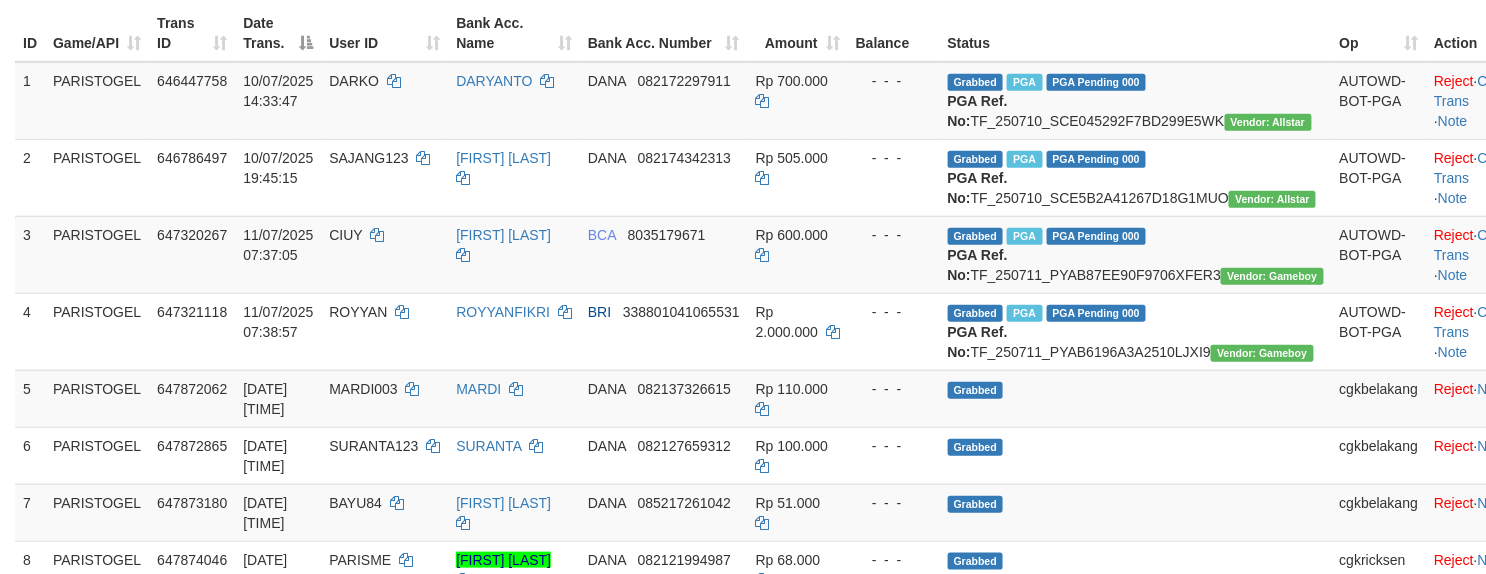 scroll, scrollTop: 666, scrollLeft: 0, axis: vertical 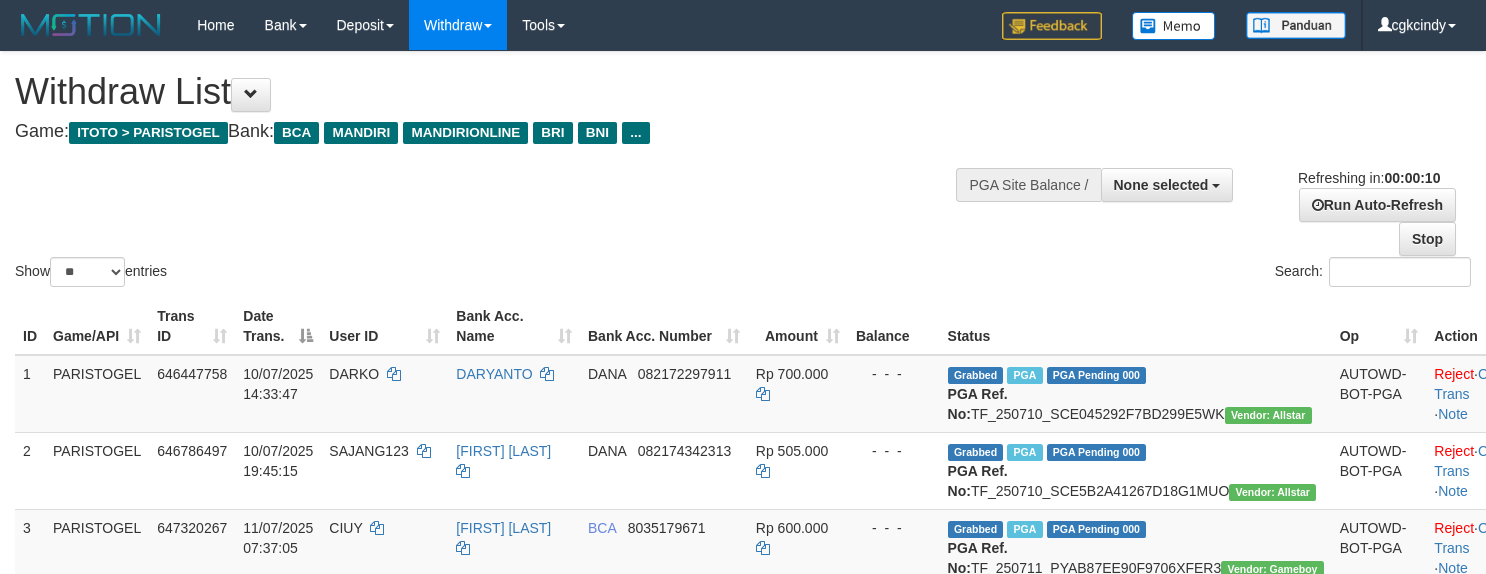select 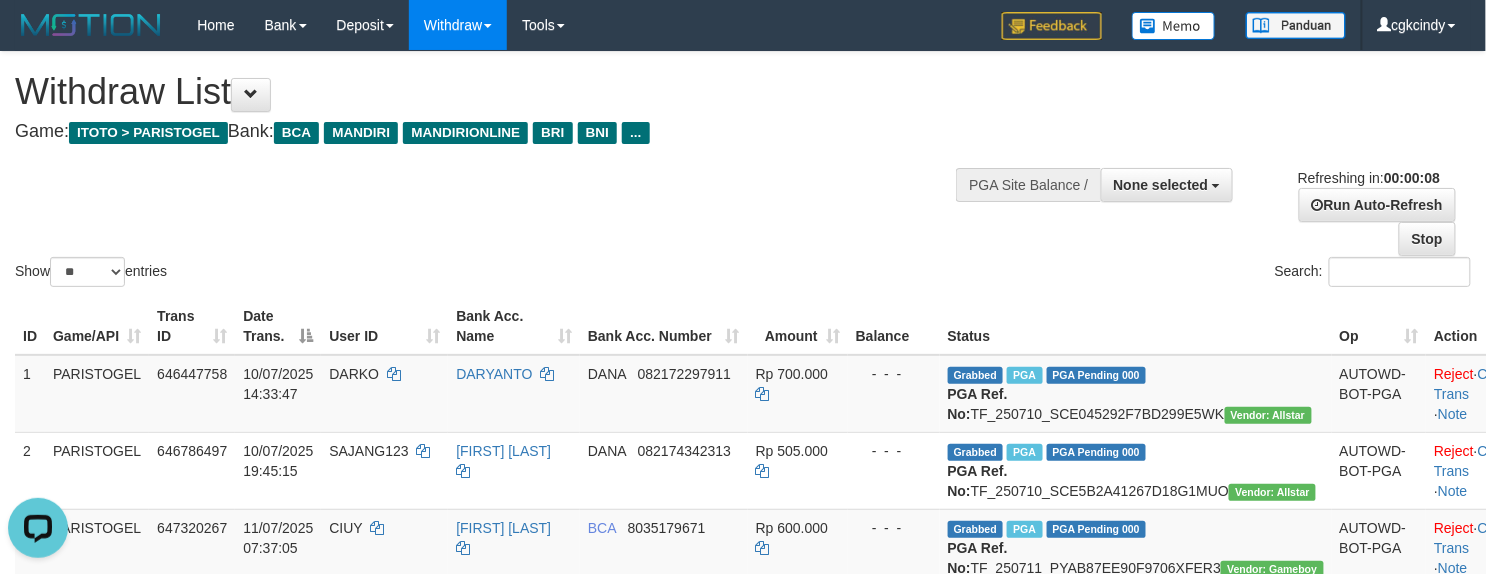 scroll, scrollTop: 0, scrollLeft: 0, axis: both 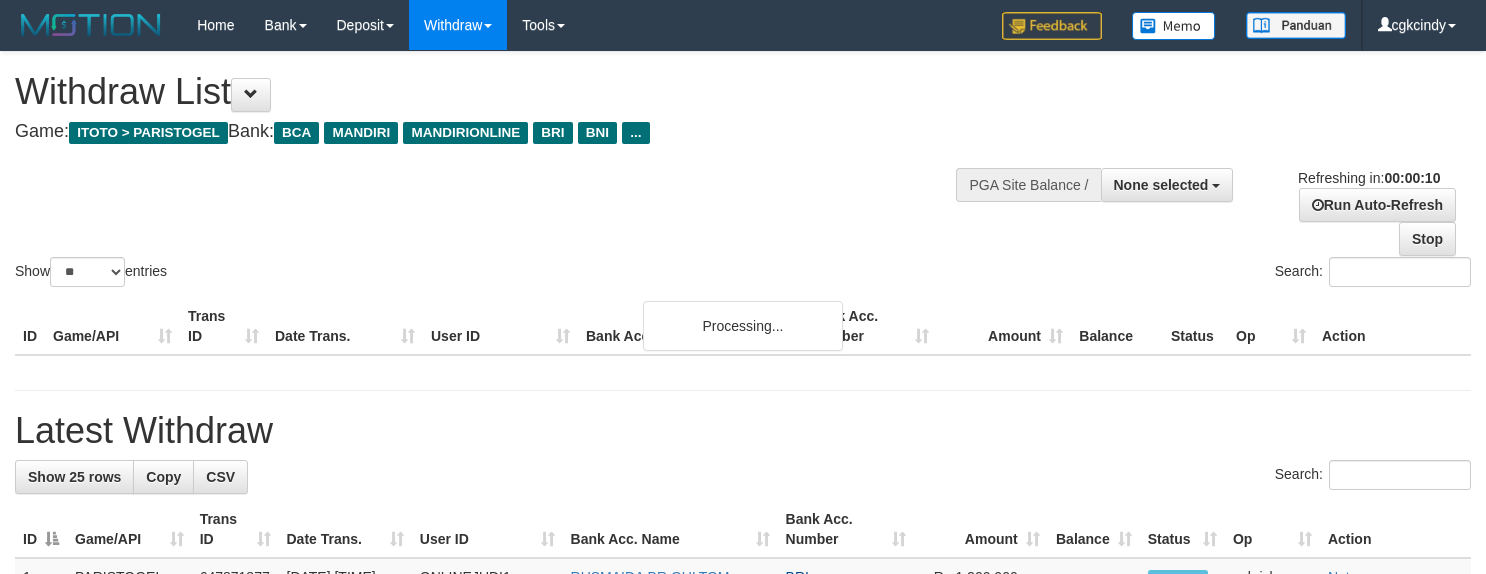 select 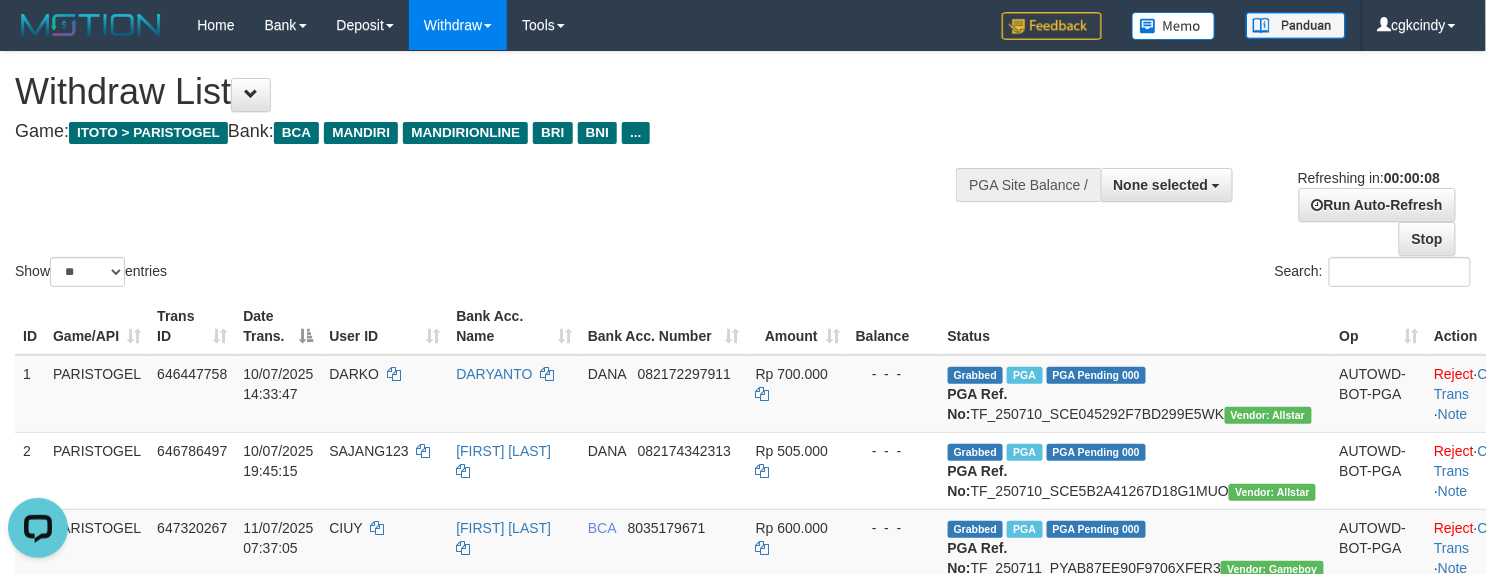 scroll, scrollTop: 0, scrollLeft: 0, axis: both 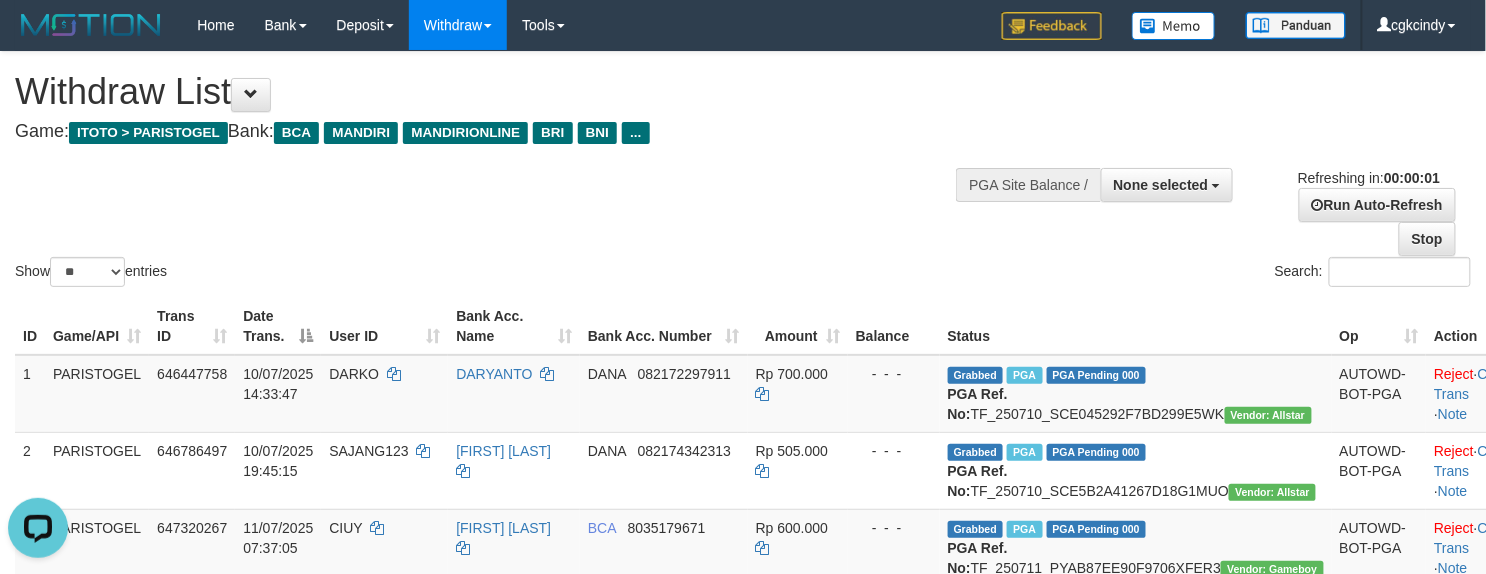 click on "**********" at bounding box center (1243, 204) 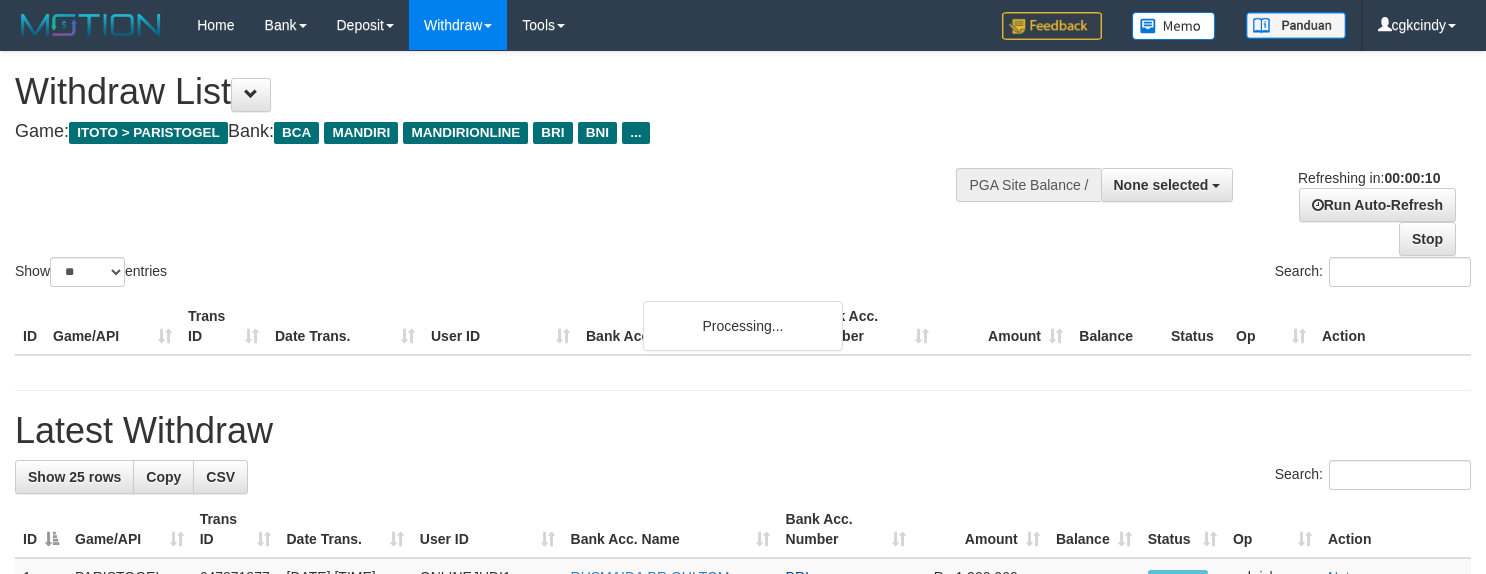 select 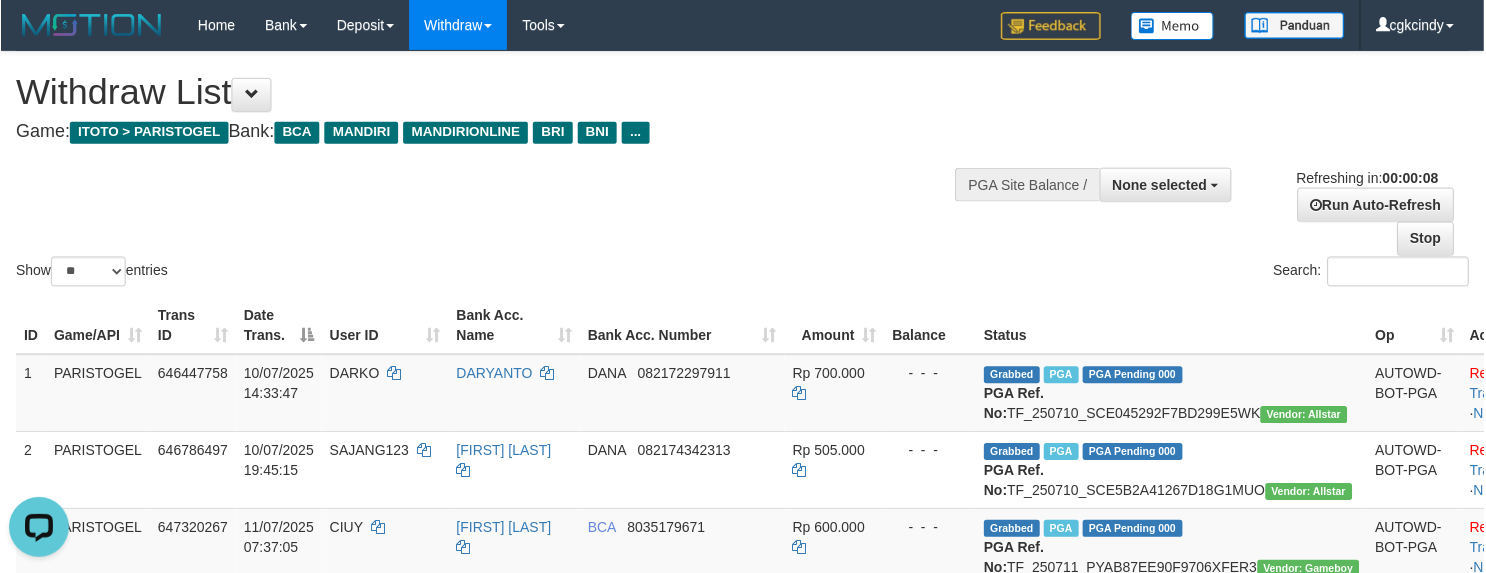 scroll, scrollTop: 0, scrollLeft: 0, axis: both 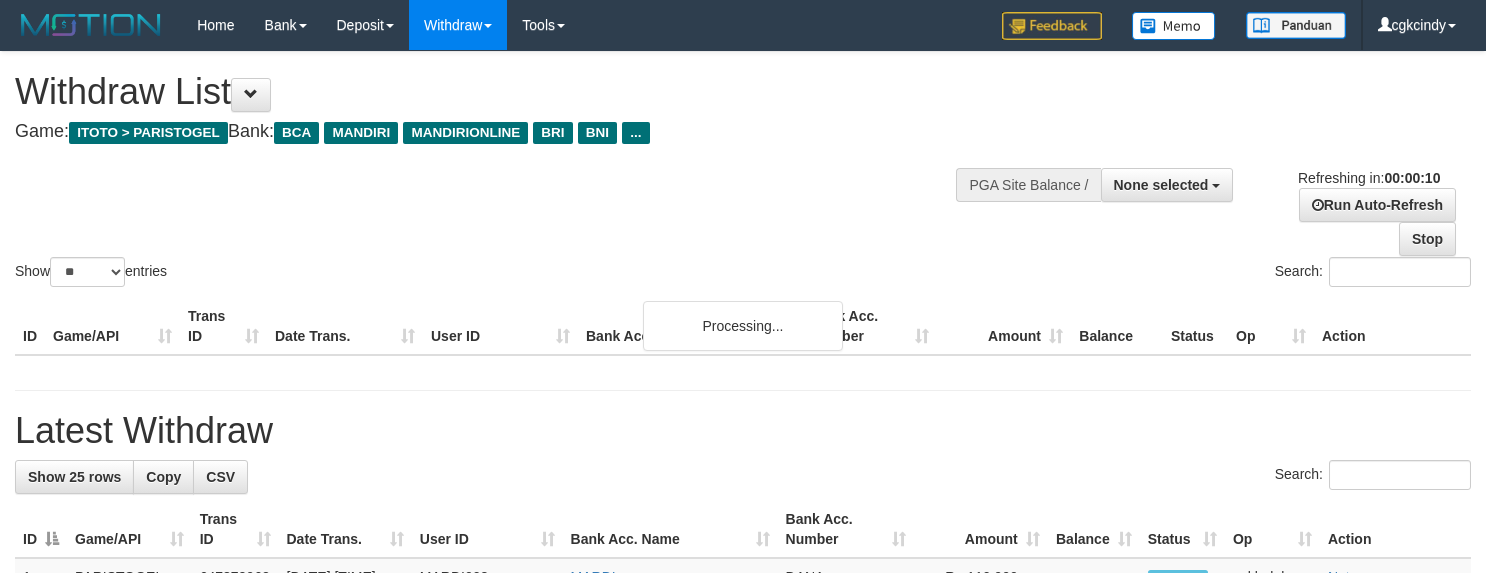 select 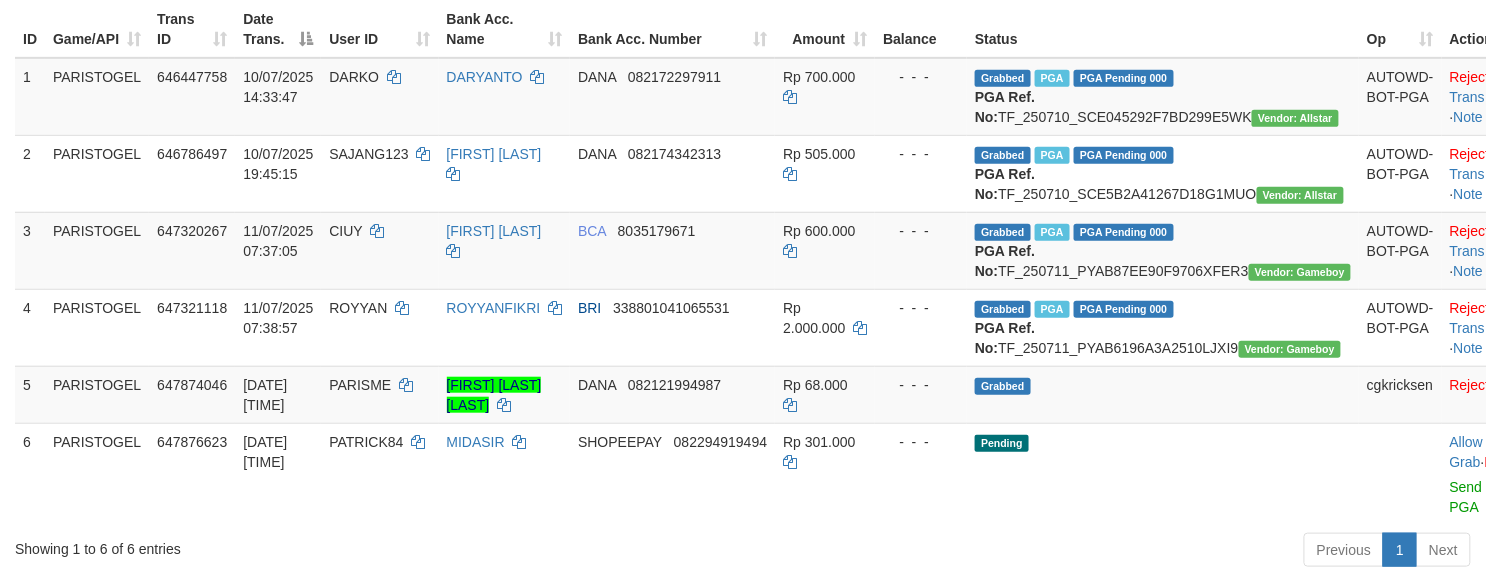 scroll, scrollTop: 666, scrollLeft: 0, axis: vertical 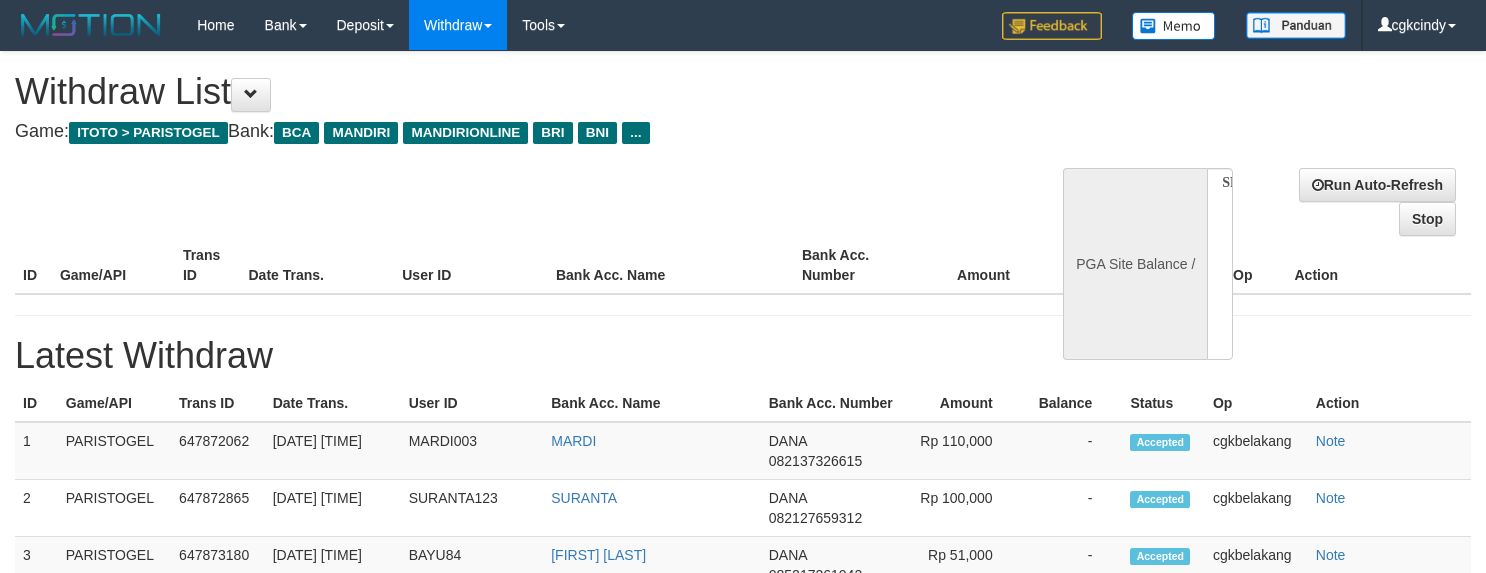 select 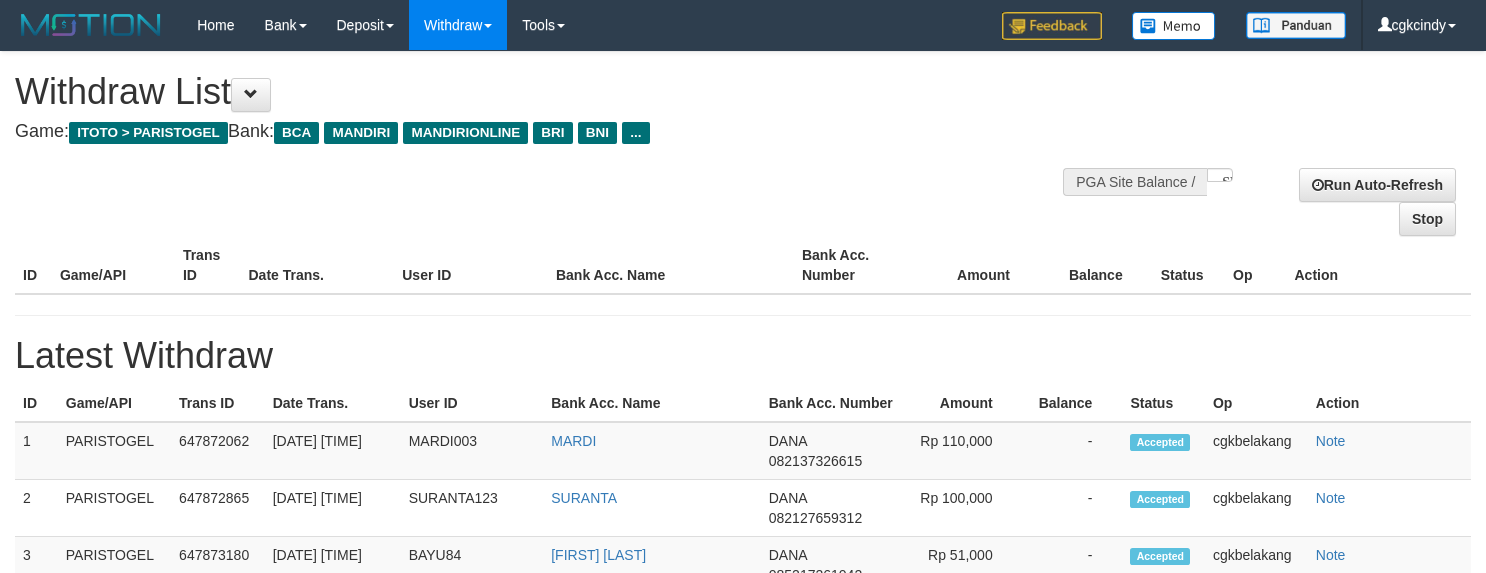 scroll, scrollTop: 0, scrollLeft: 0, axis: both 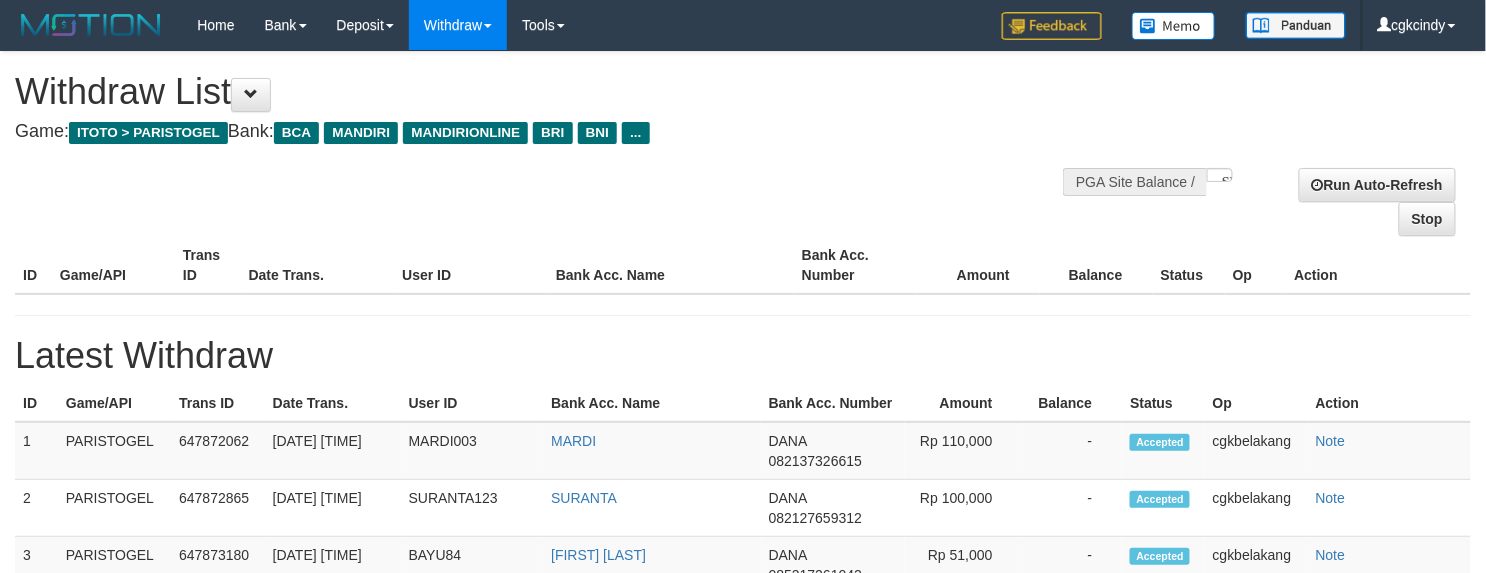 select on "**" 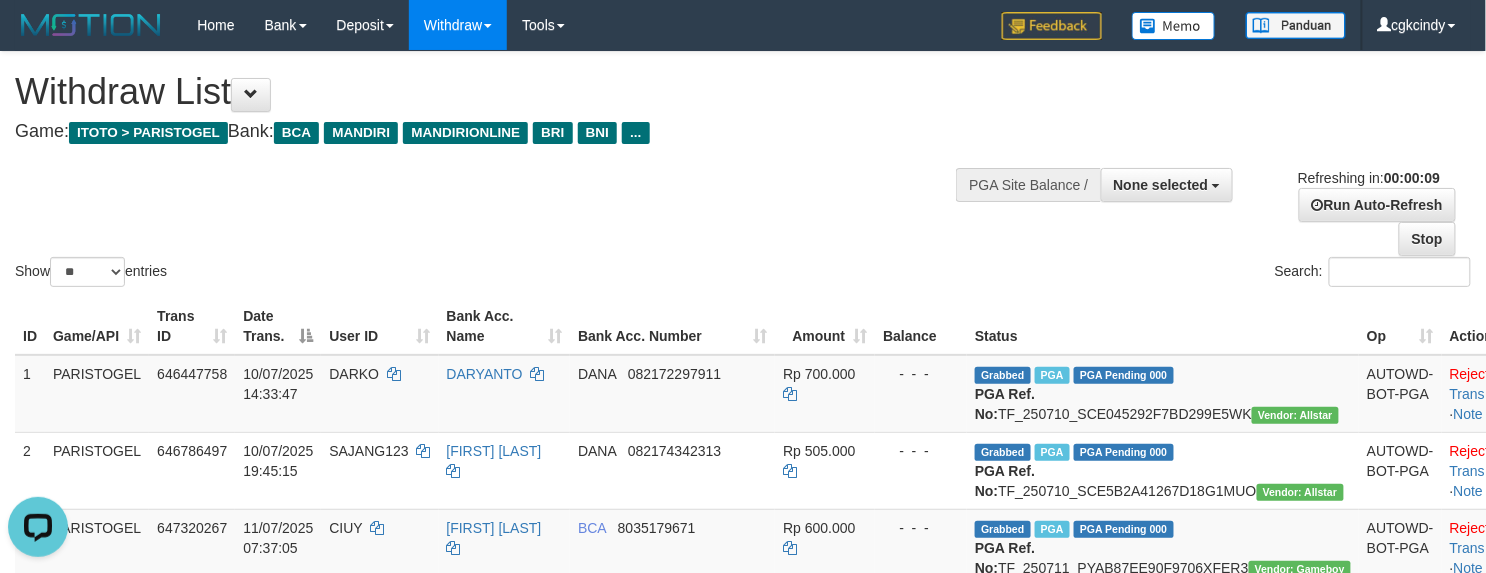 scroll, scrollTop: 0, scrollLeft: 0, axis: both 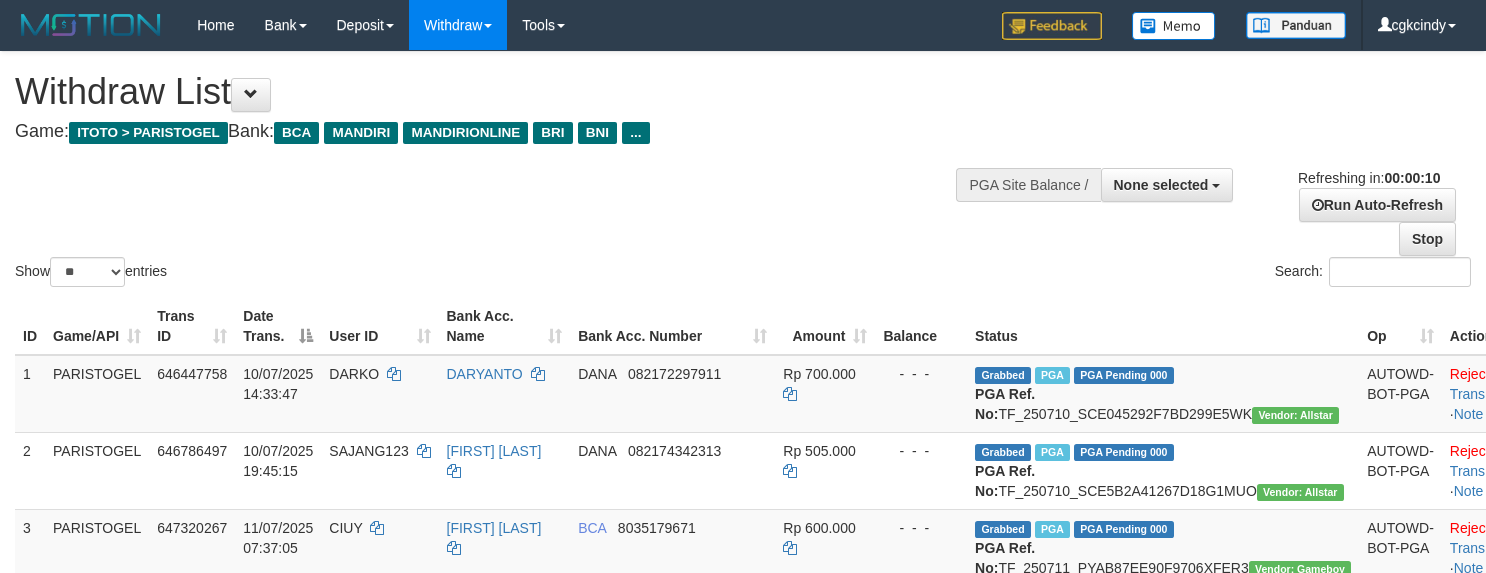 select 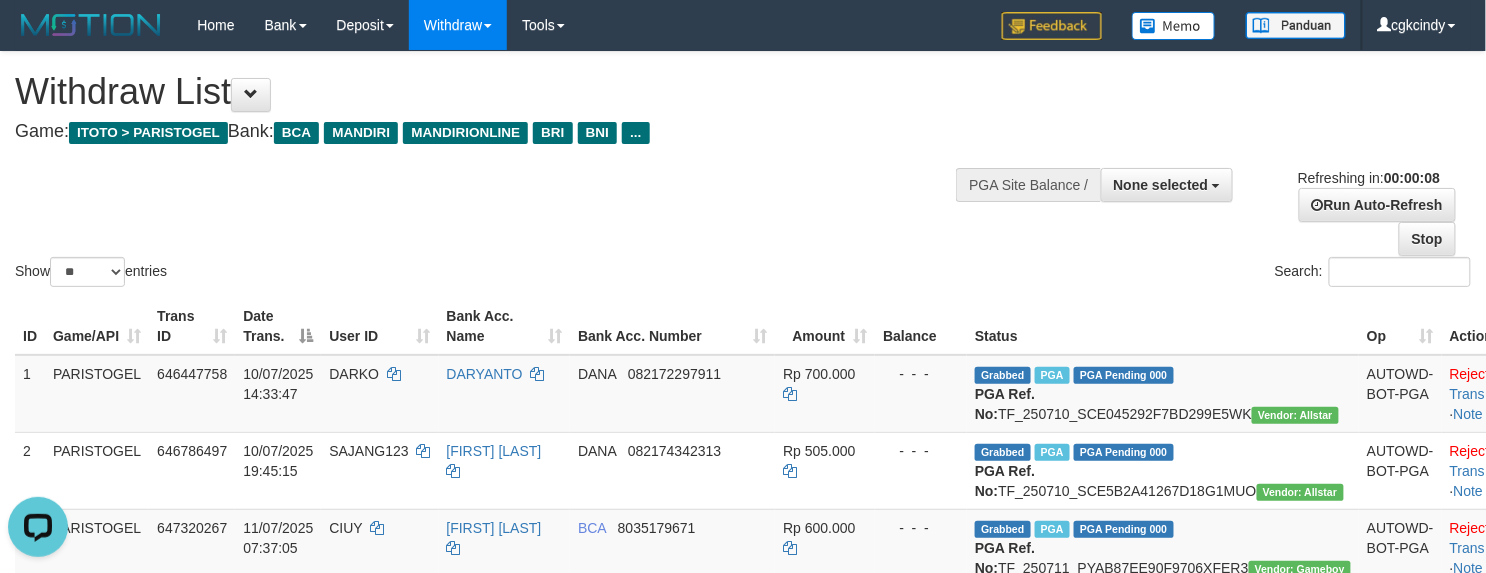 scroll, scrollTop: 0, scrollLeft: 0, axis: both 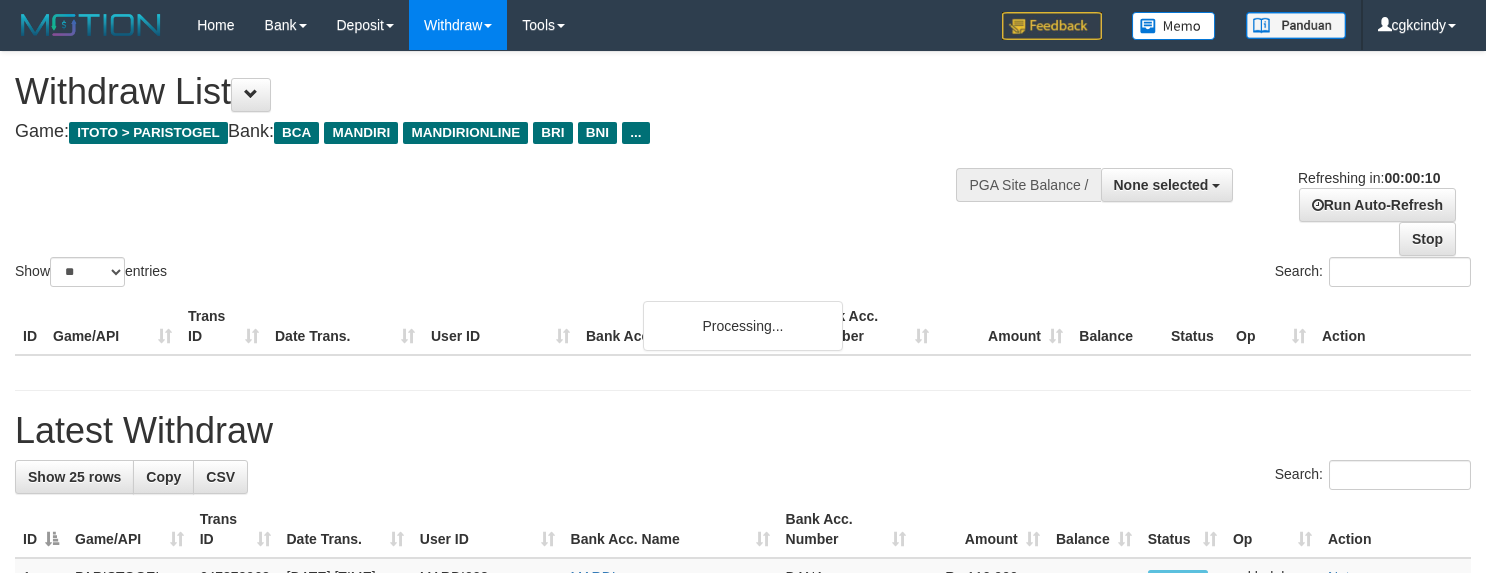 select 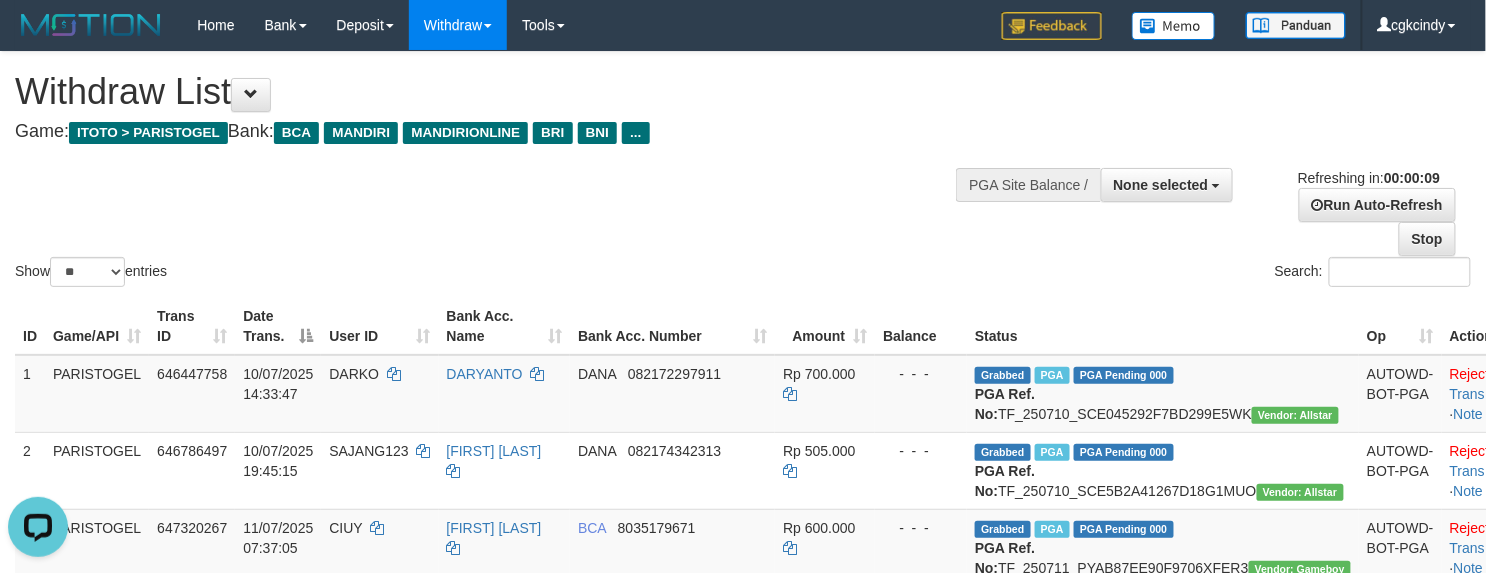scroll, scrollTop: 0, scrollLeft: 0, axis: both 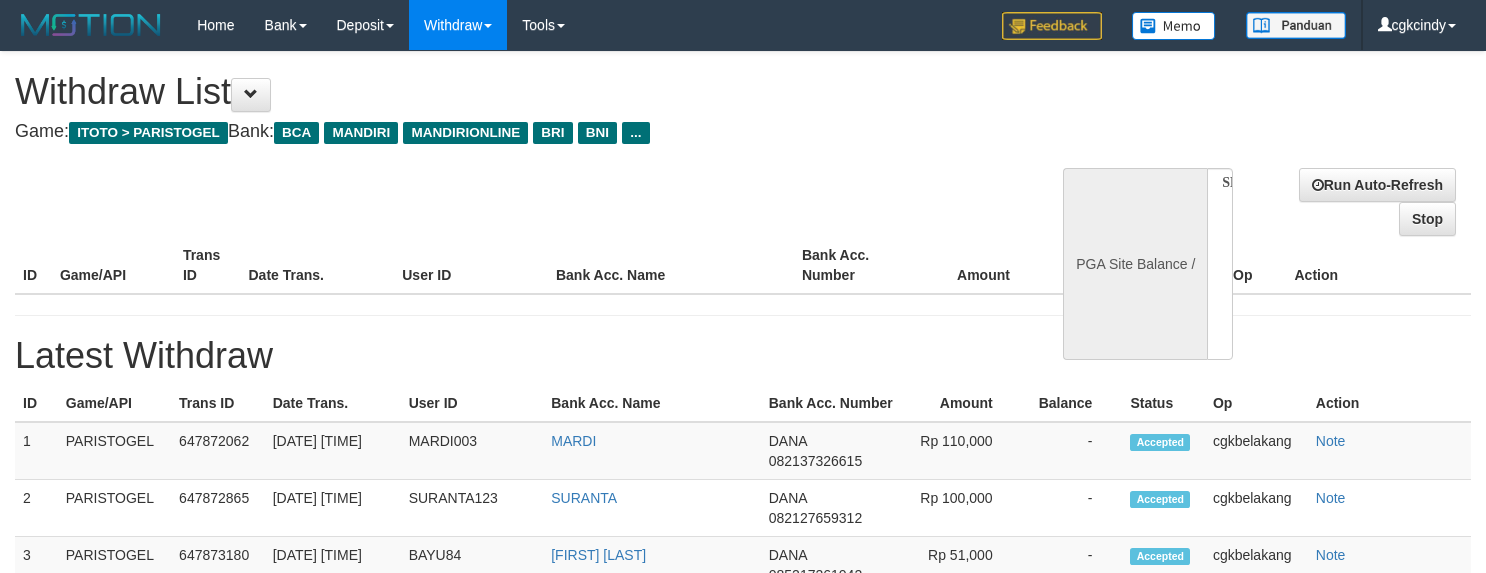 select 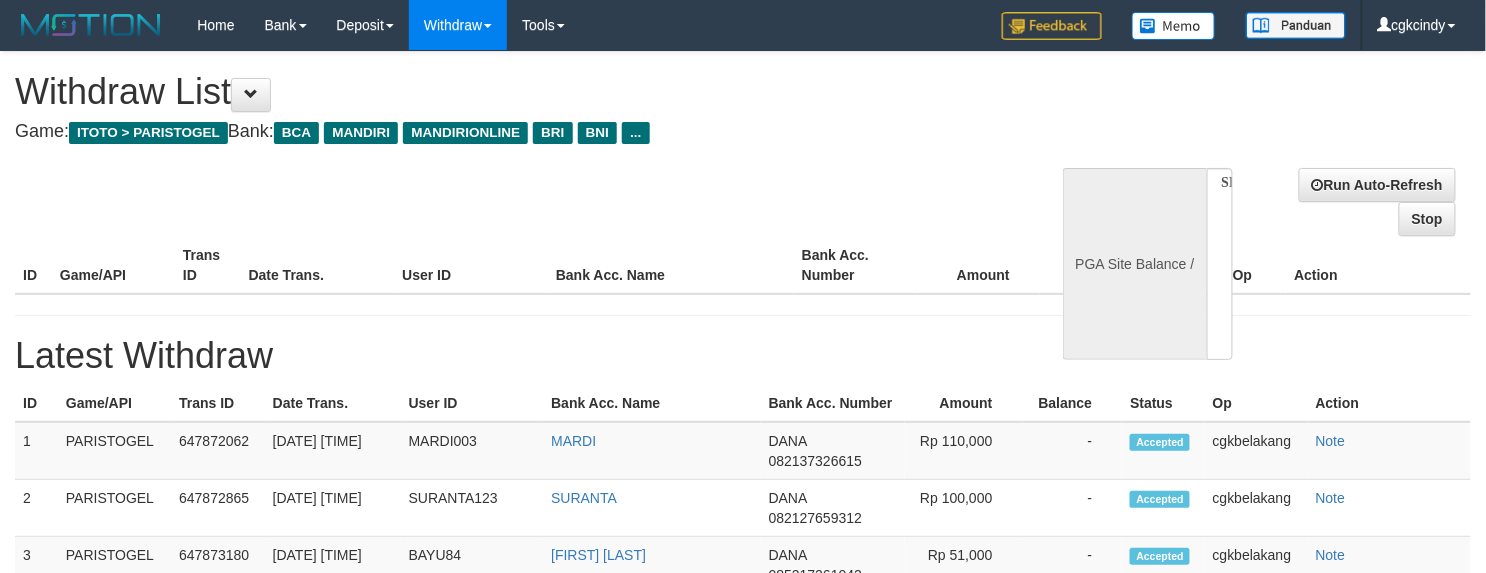 select on "**" 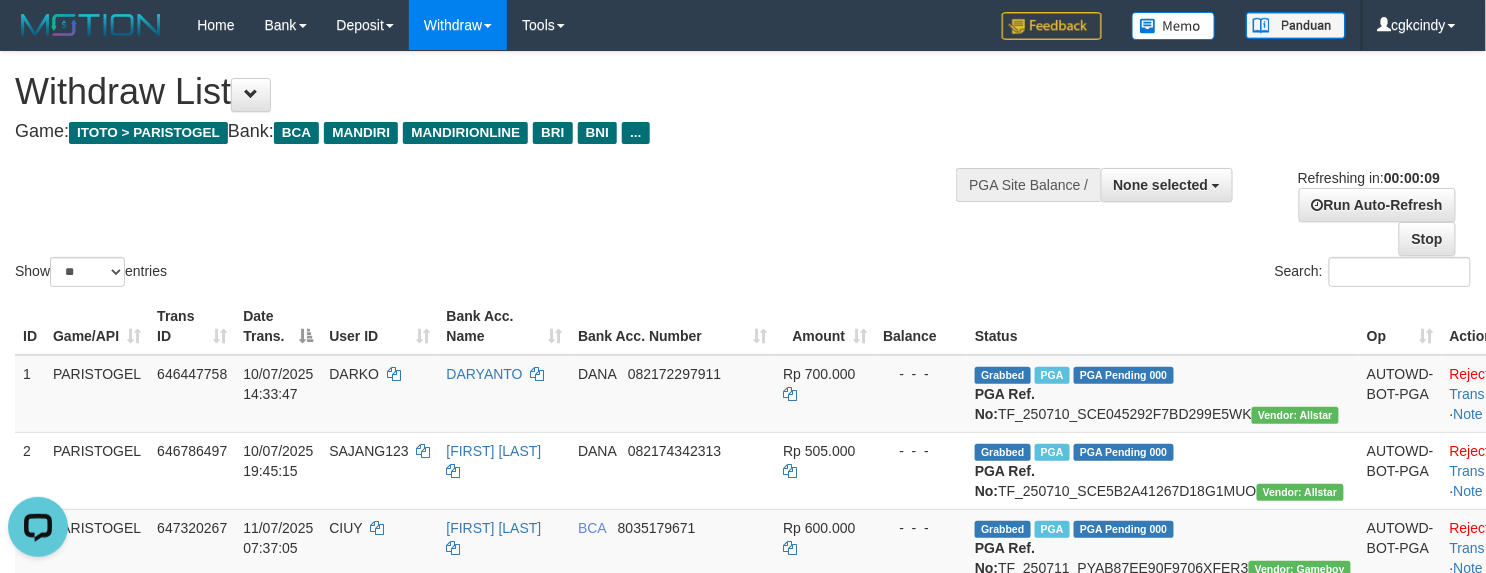 scroll, scrollTop: 0, scrollLeft: 0, axis: both 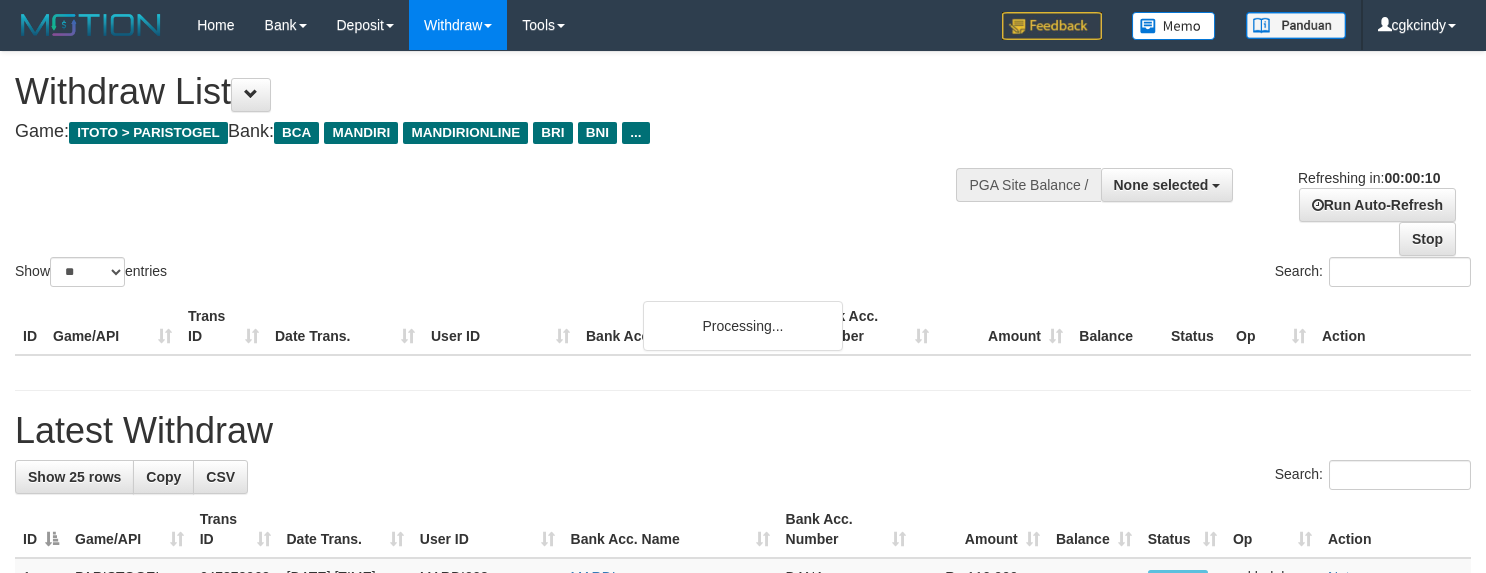 select 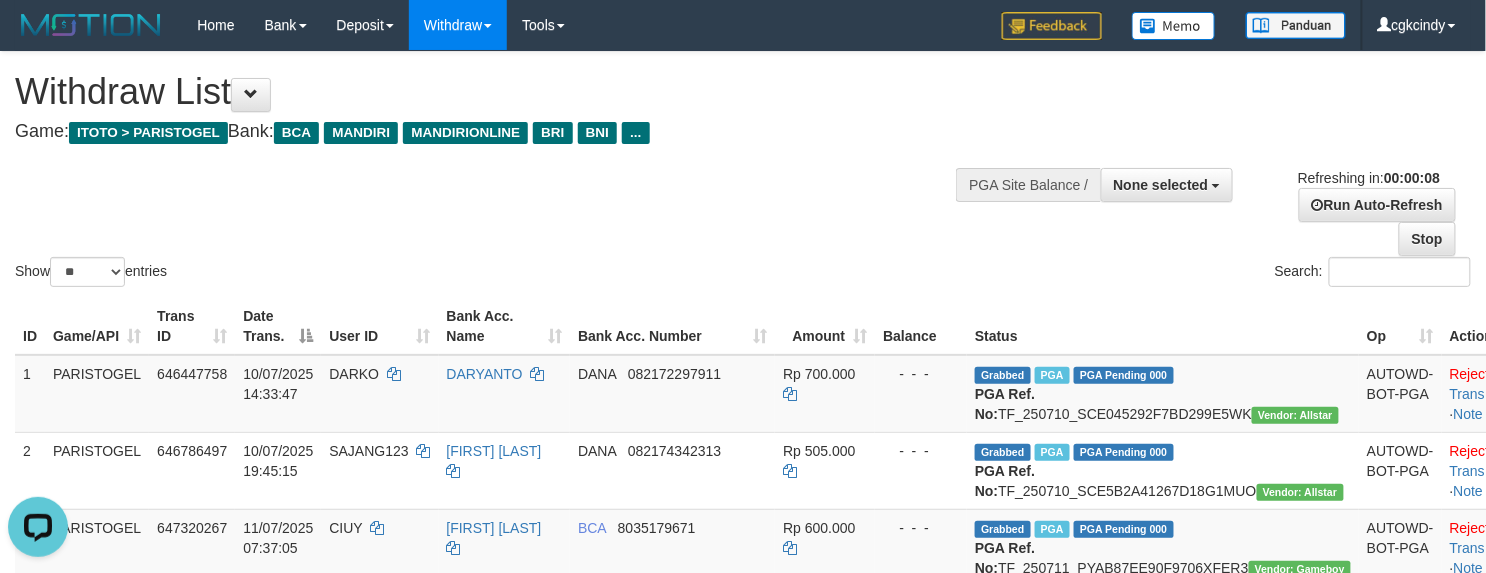 scroll, scrollTop: 0, scrollLeft: 0, axis: both 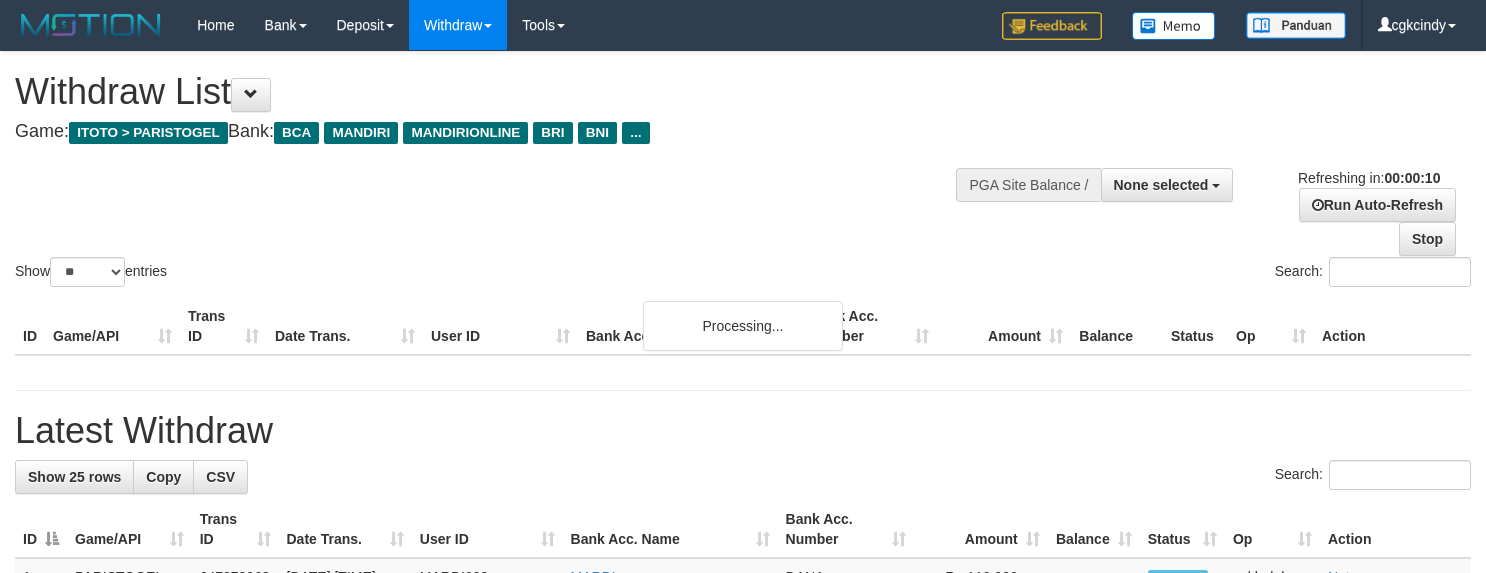 select 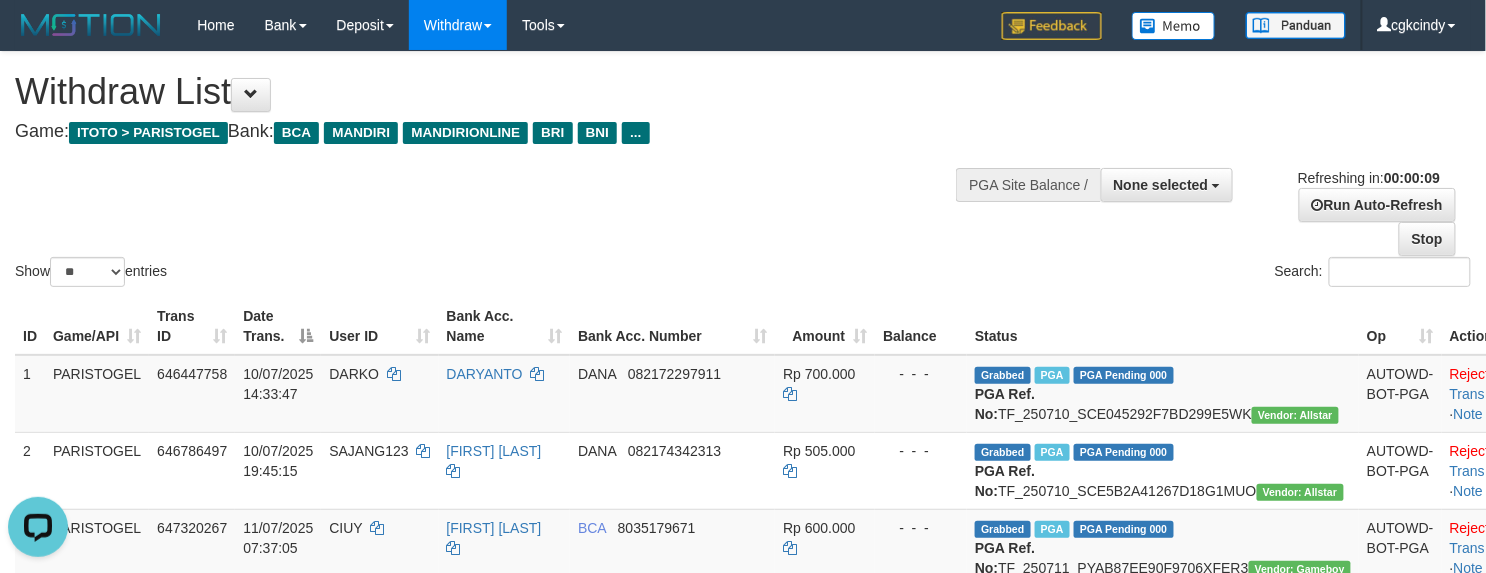 scroll, scrollTop: 0, scrollLeft: 0, axis: both 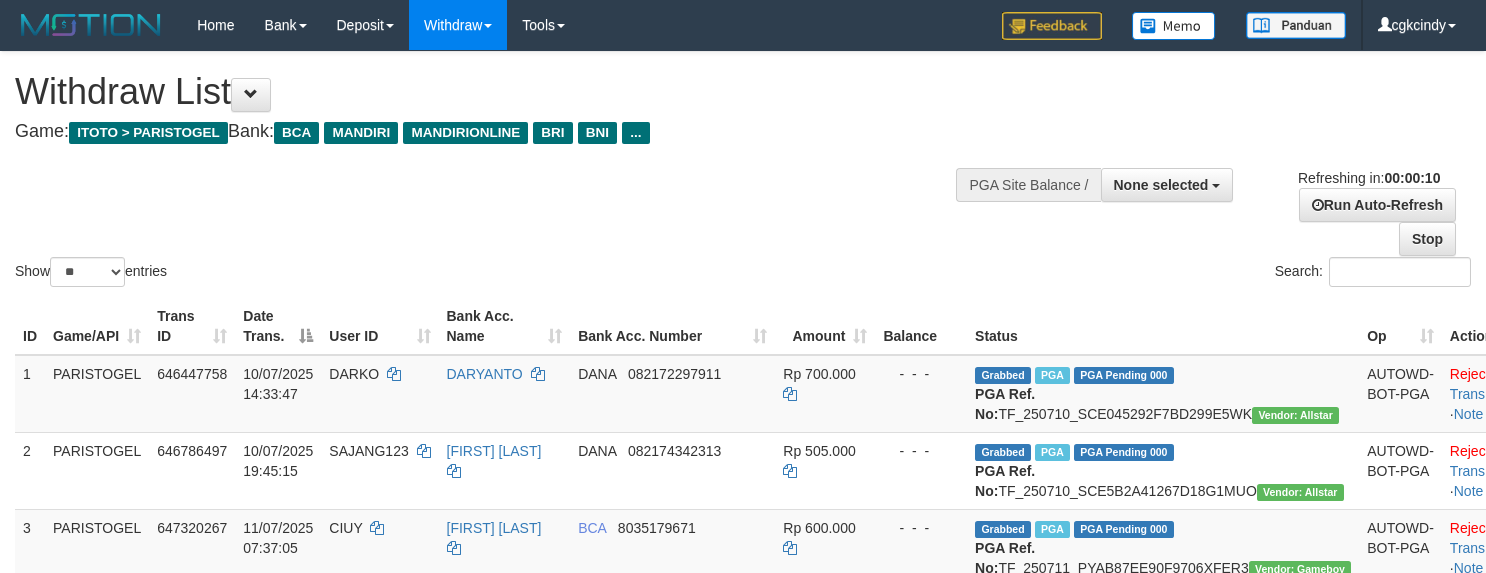 select 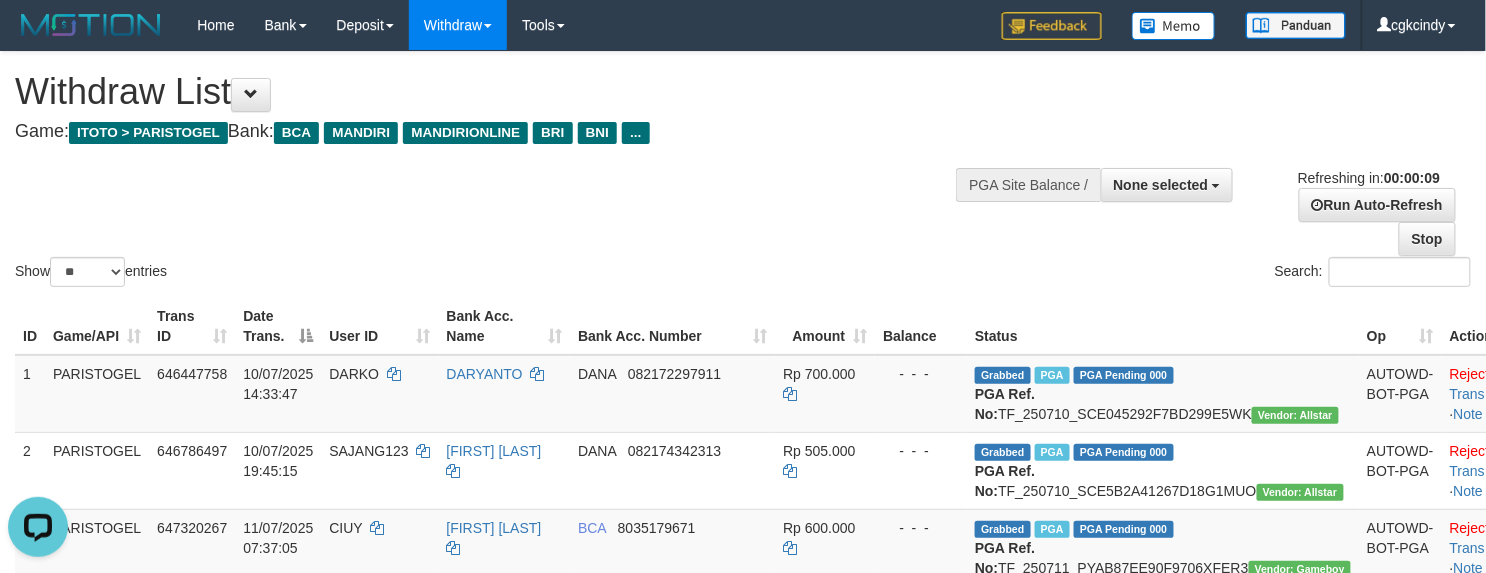 scroll, scrollTop: 0, scrollLeft: 0, axis: both 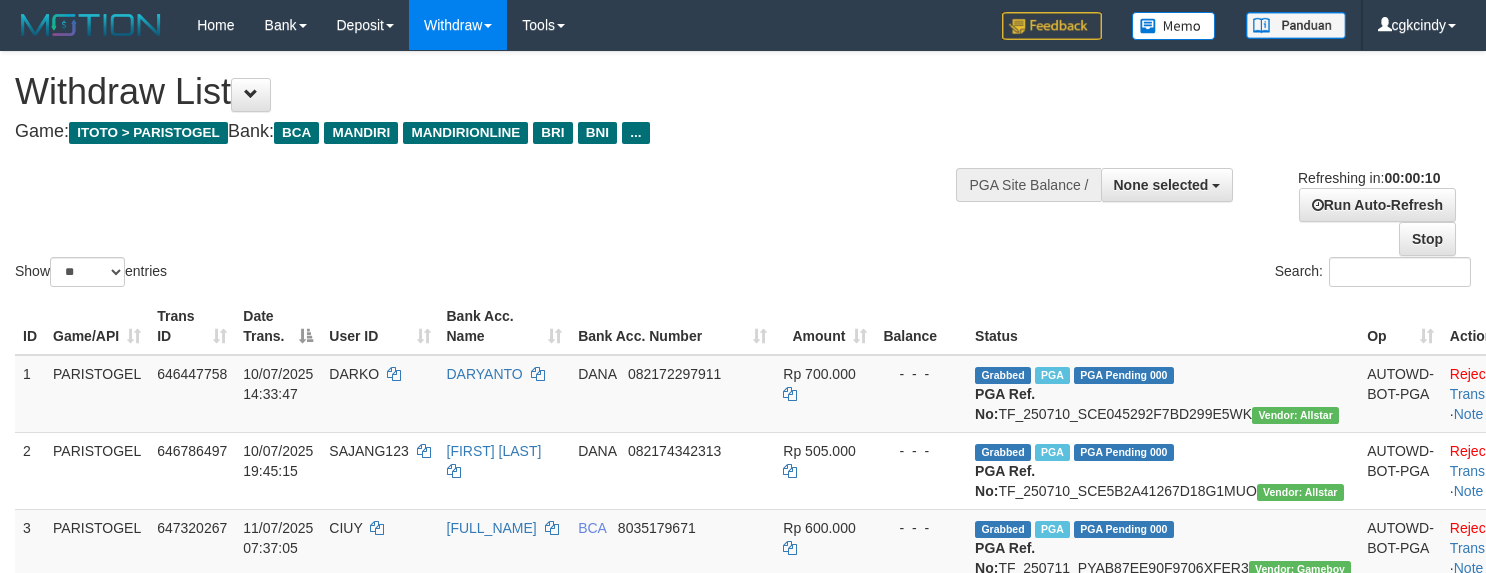 select 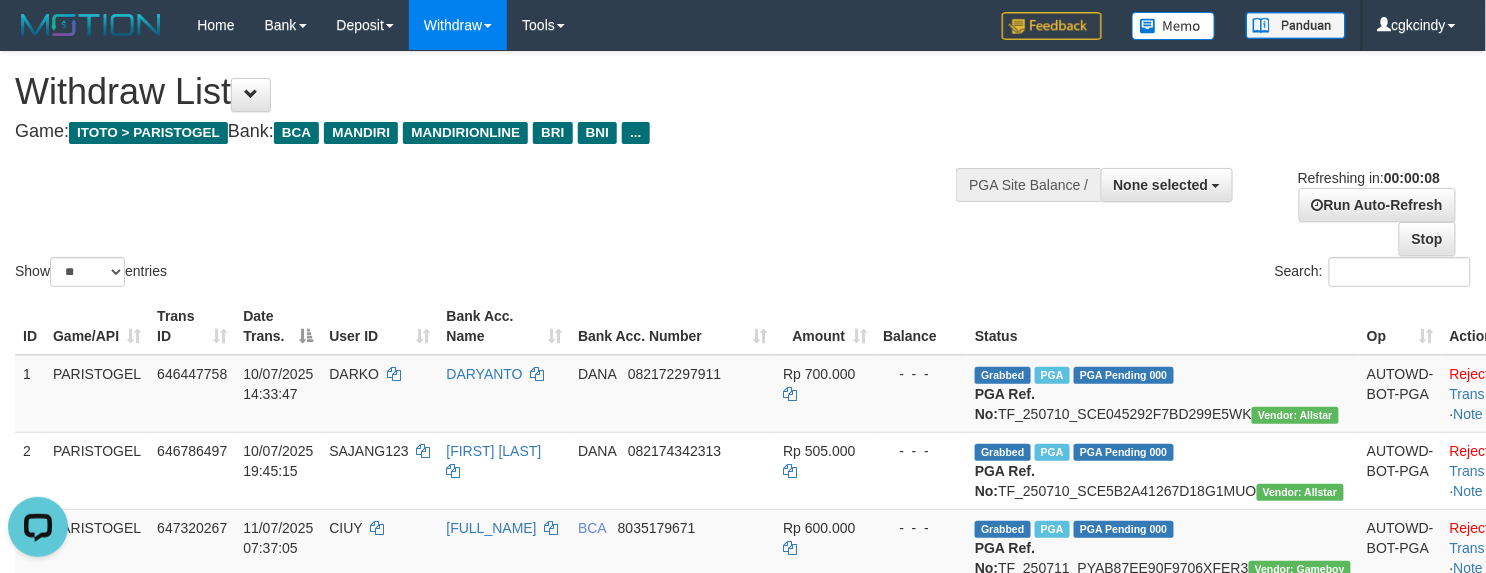 scroll, scrollTop: 0, scrollLeft: 0, axis: both 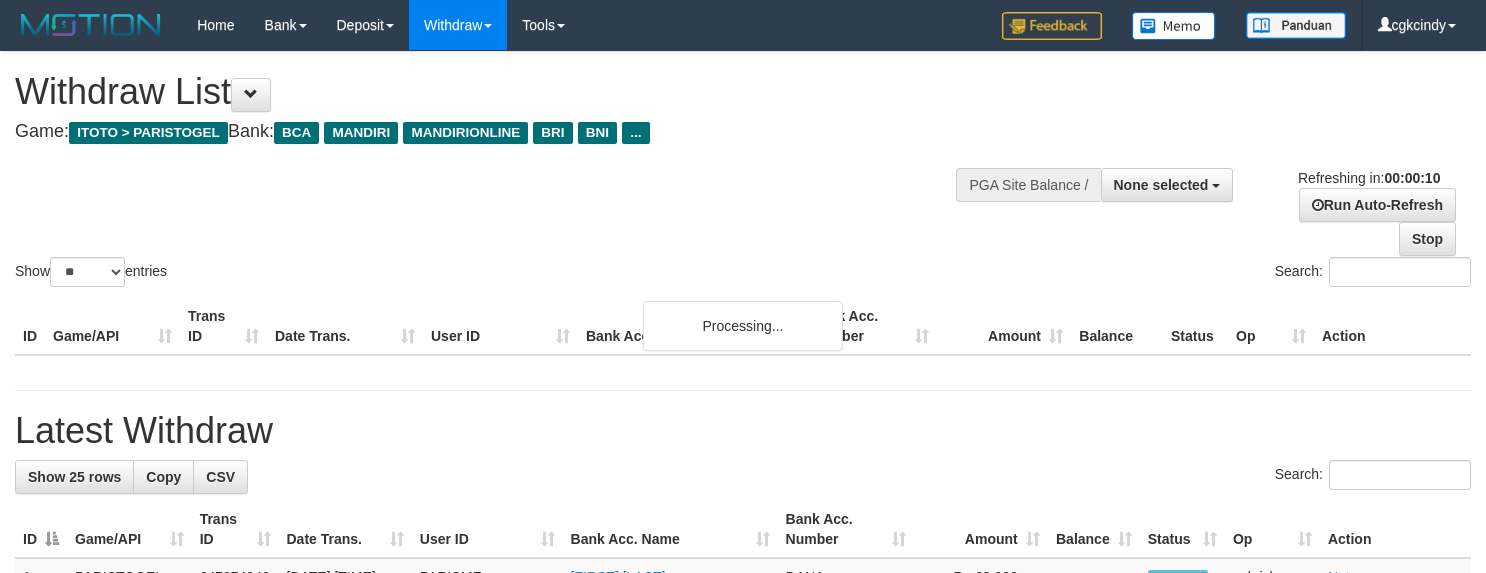 select 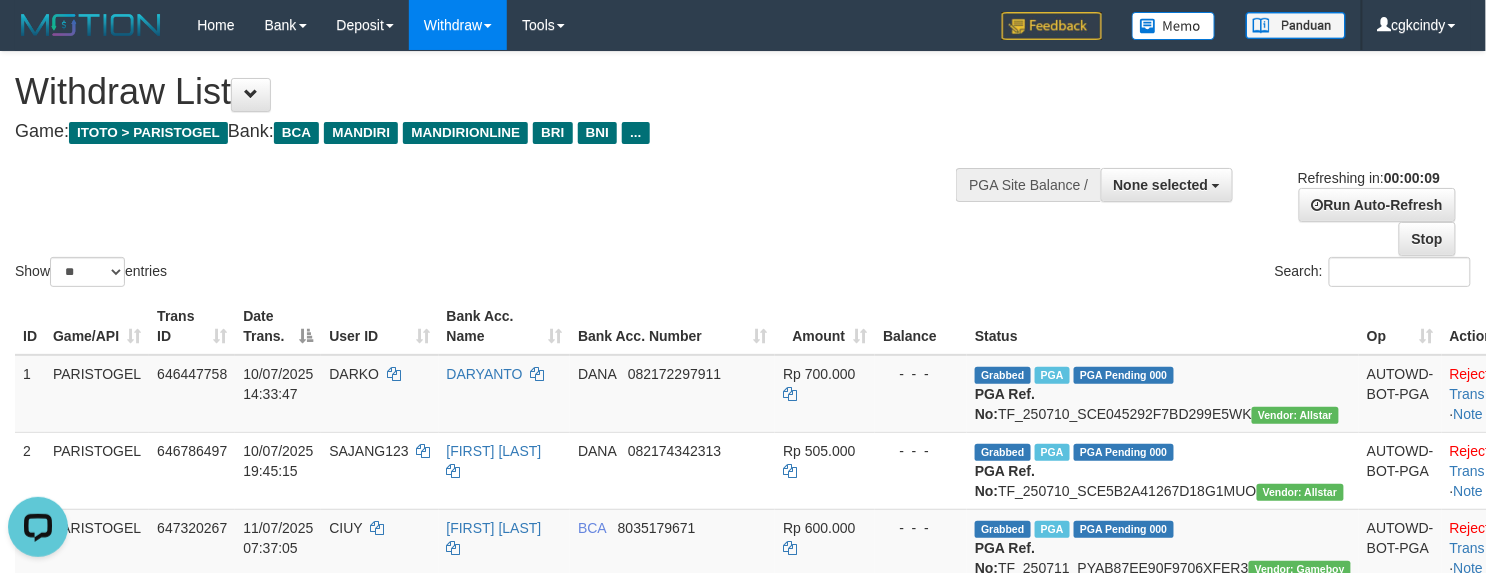 scroll, scrollTop: 0, scrollLeft: 0, axis: both 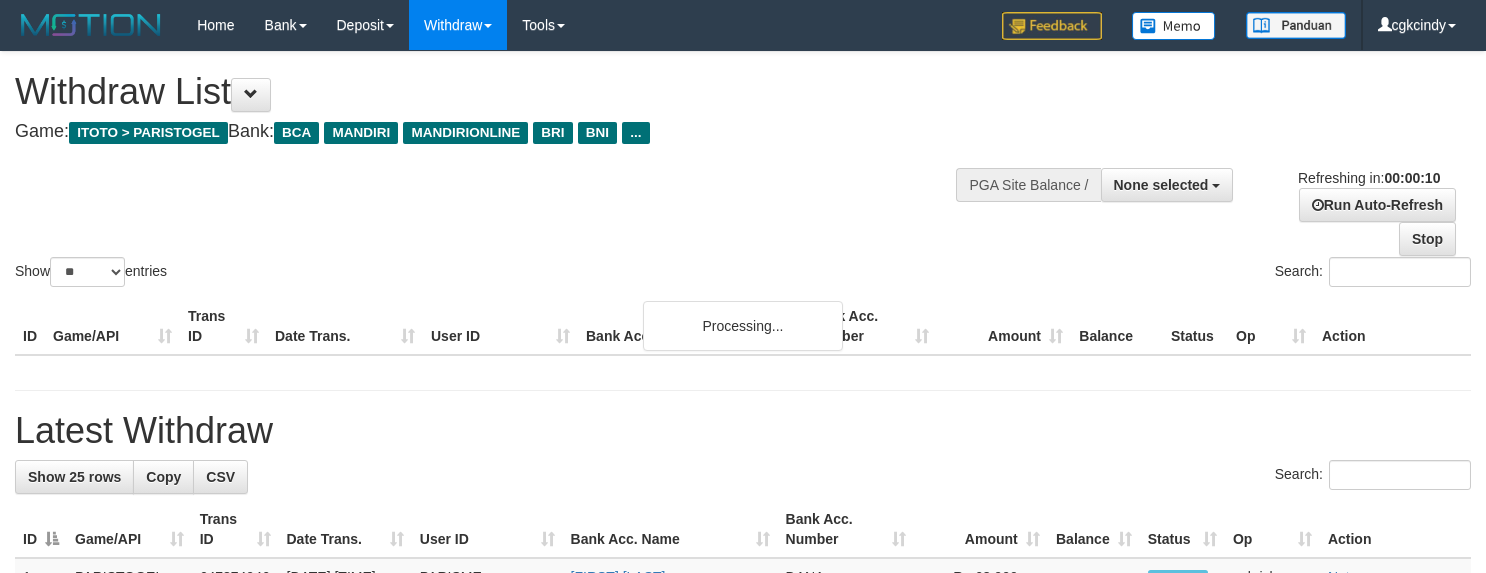 select 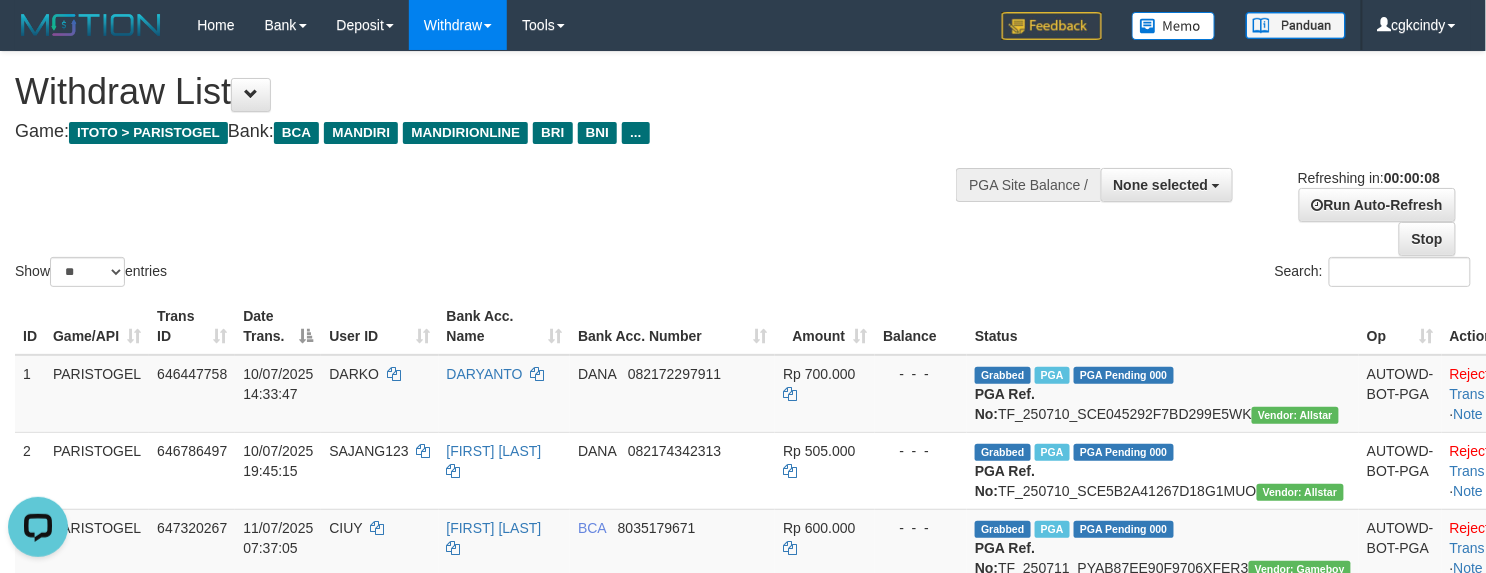 scroll, scrollTop: 0, scrollLeft: 0, axis: both 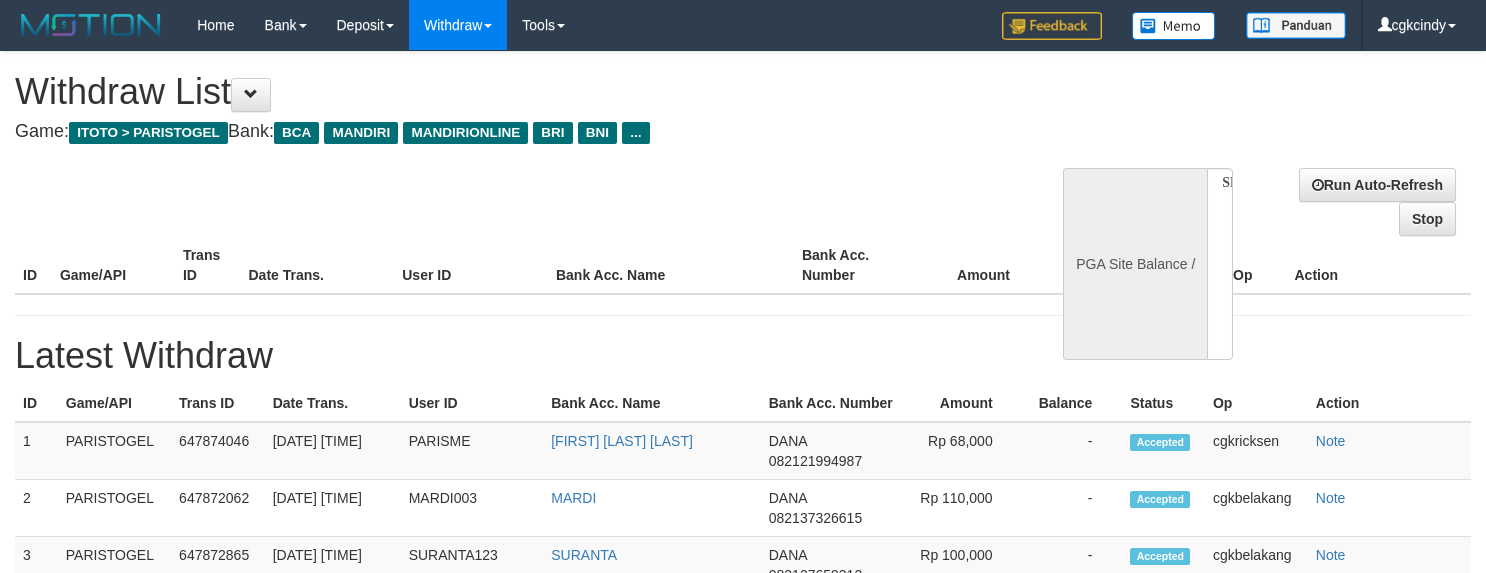 select 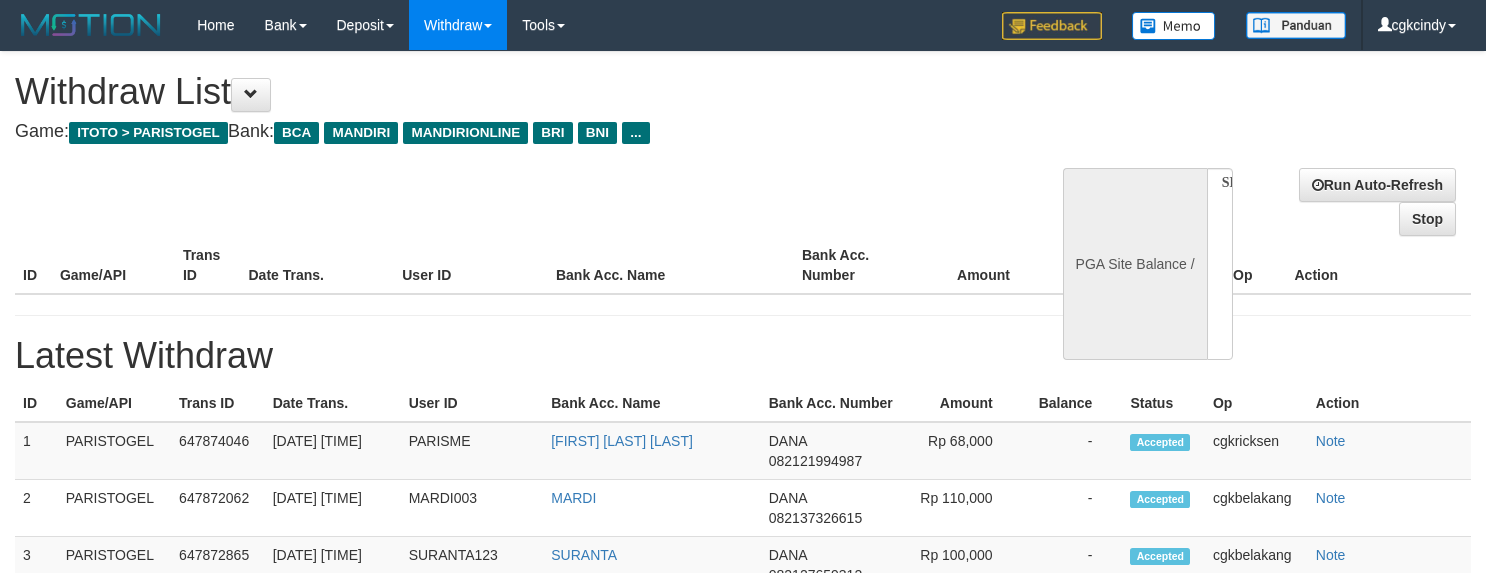 scroll, scrollTop: 0, scrollLeft: 0, axis: both 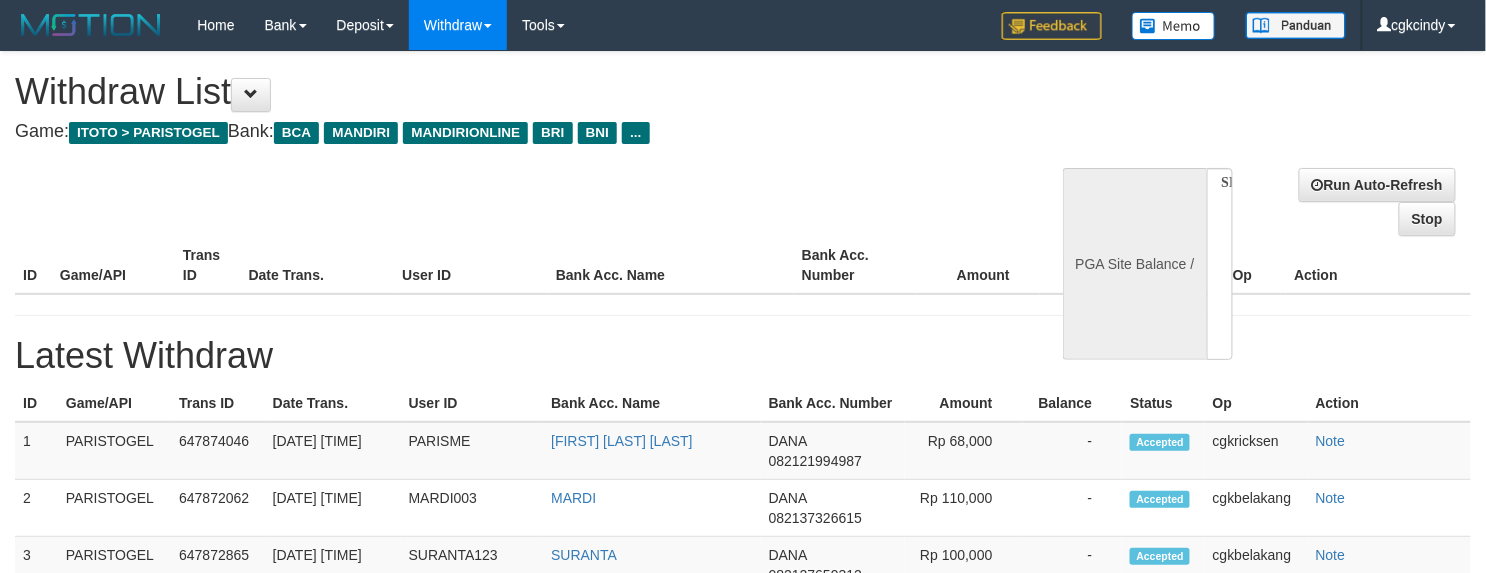 select on "**" 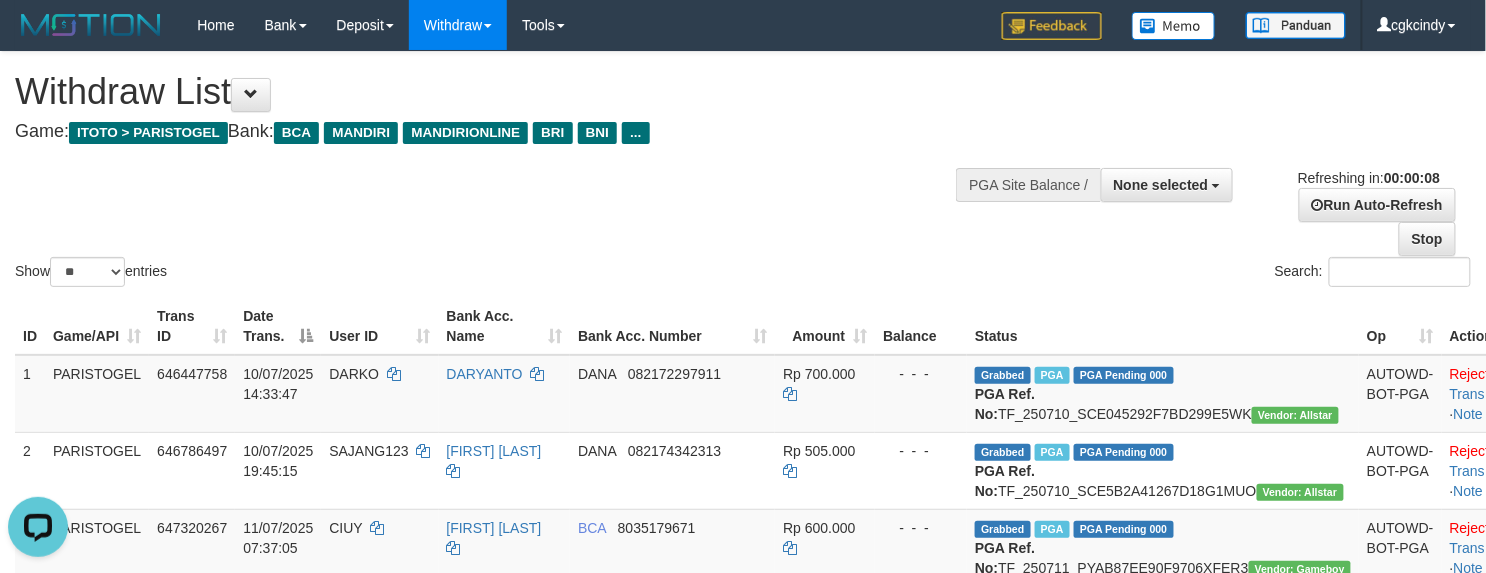 scroll, scrollTop: 0, scrollLeft: 0, axis: both 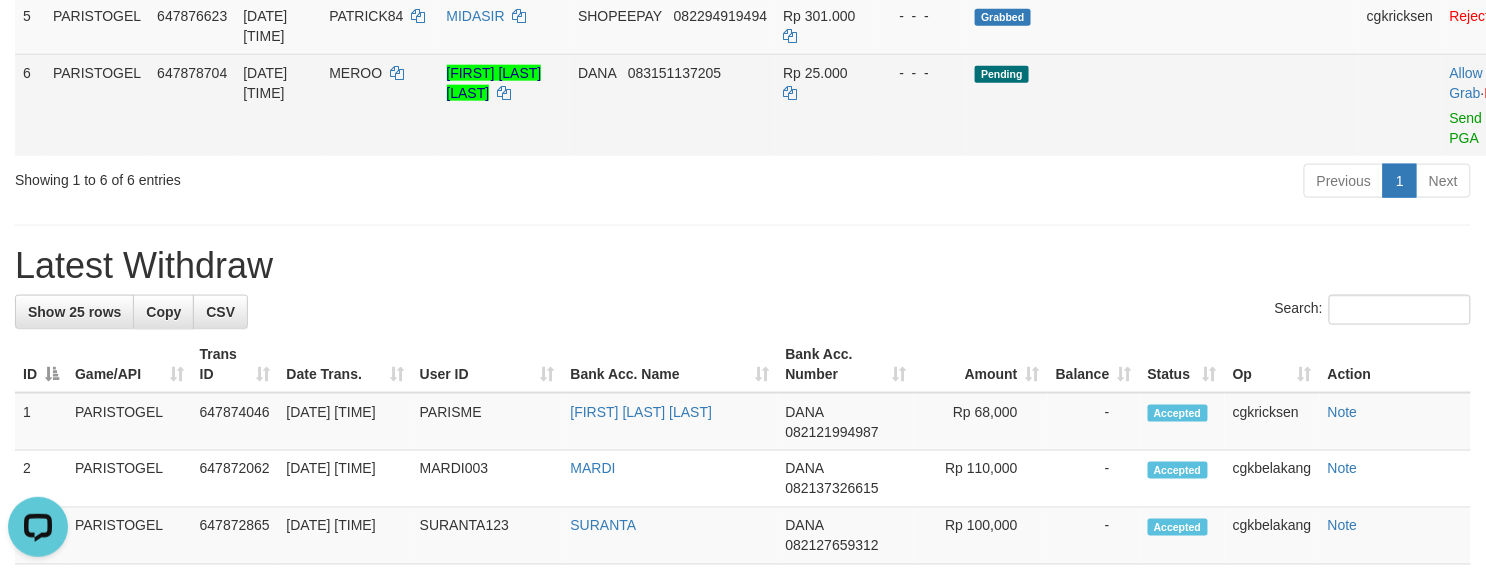 click on "Allow Grab   ·    Reject Send PGA     ·    Note" at bounding box center [1491, 105] 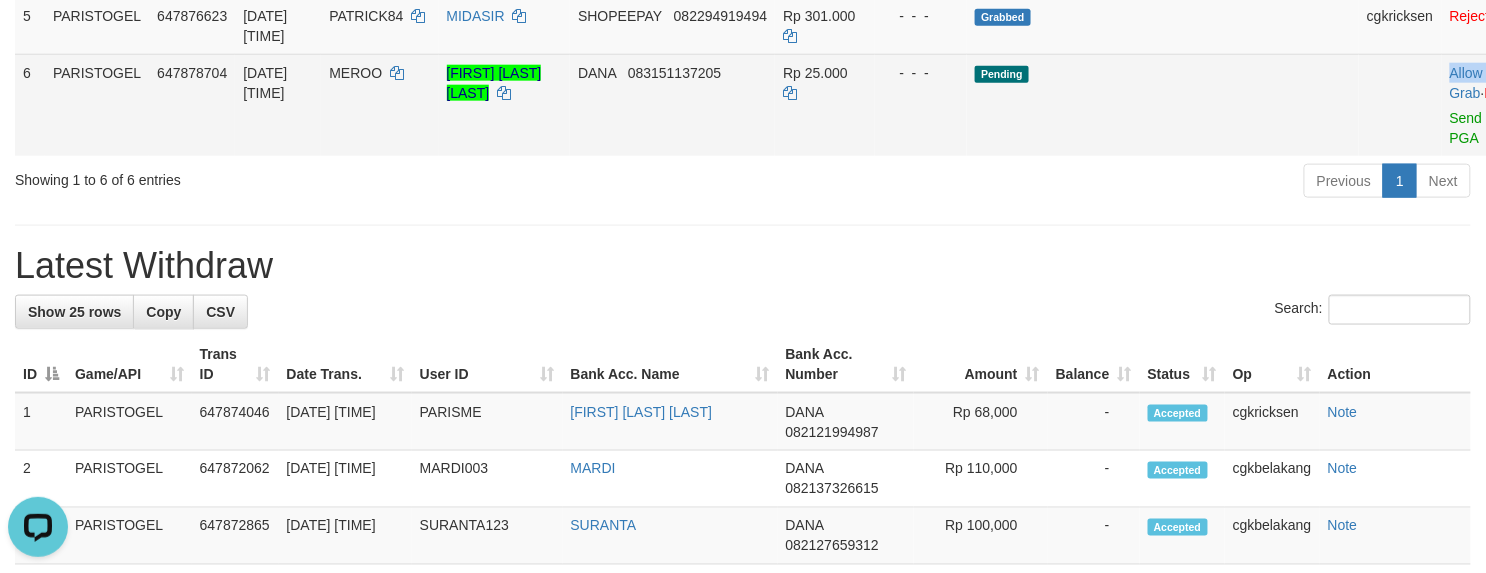 drag, startPoint x: 1400, startPoint y: 164, endPoint x: 1378, endPoint y: 162, distance: 22.090721 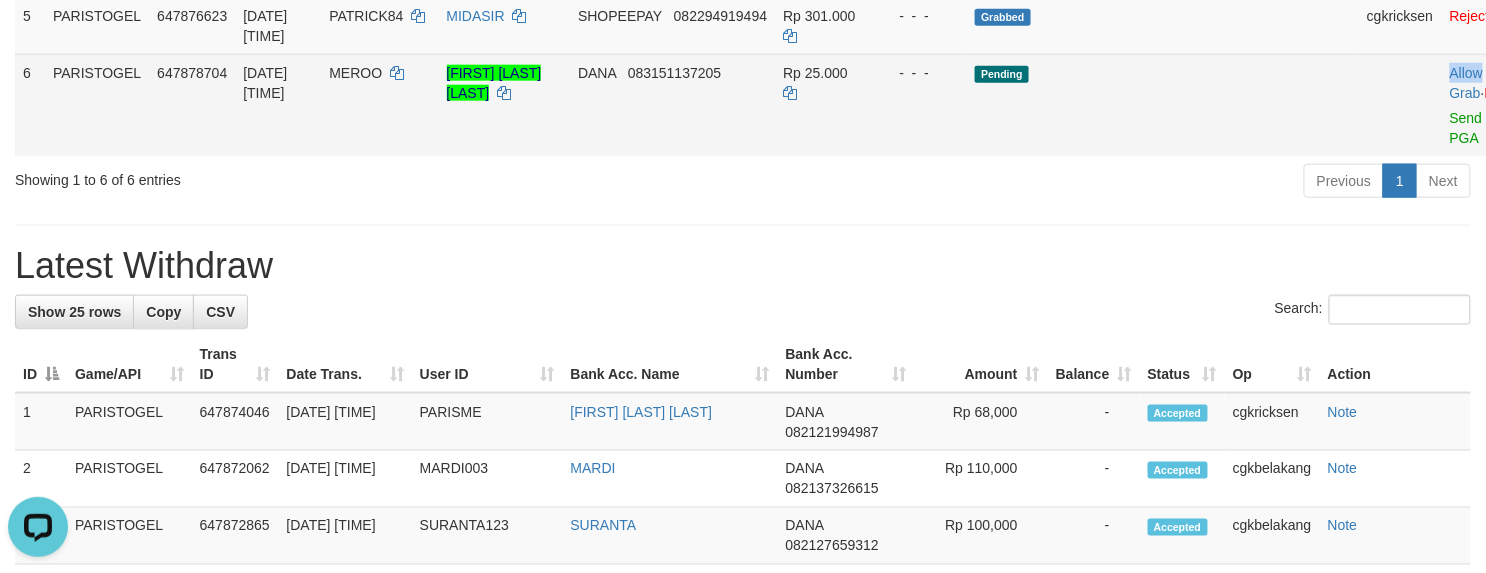 click on "Allow Grab   ·    Reject Send PGA     ·    Note" at bounding box center (1491, 105) 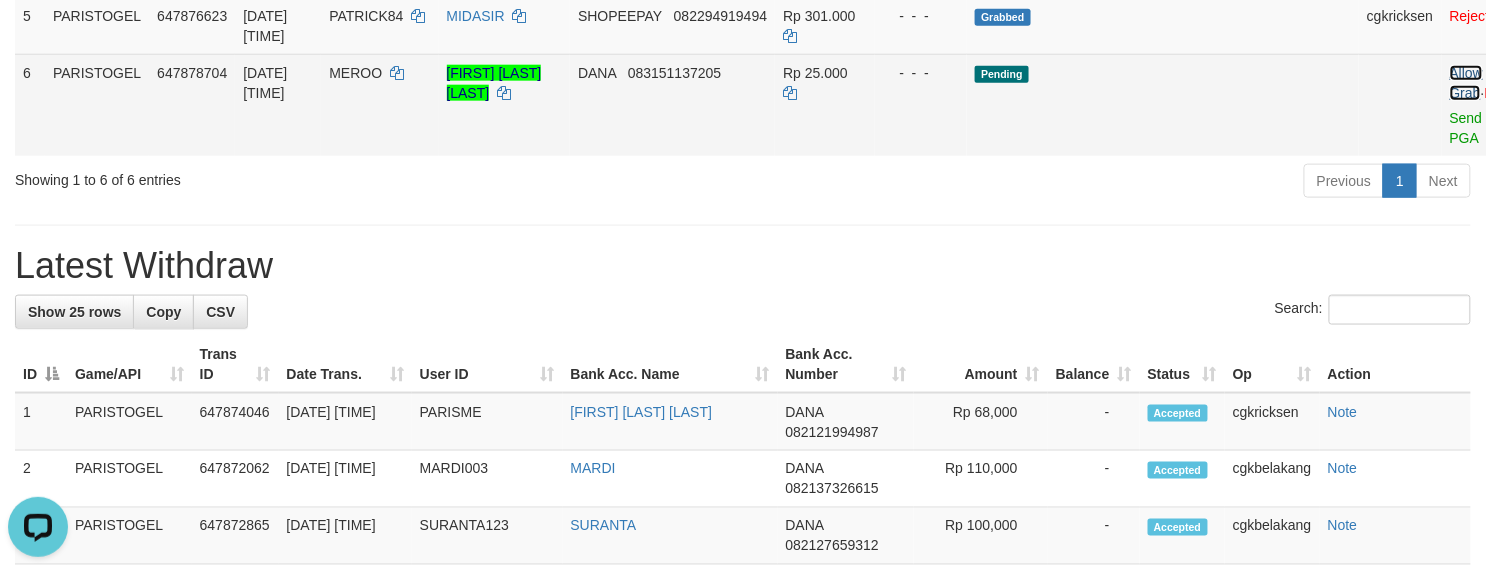 click on "Allow Grab" at bounding box center (1466, 83) 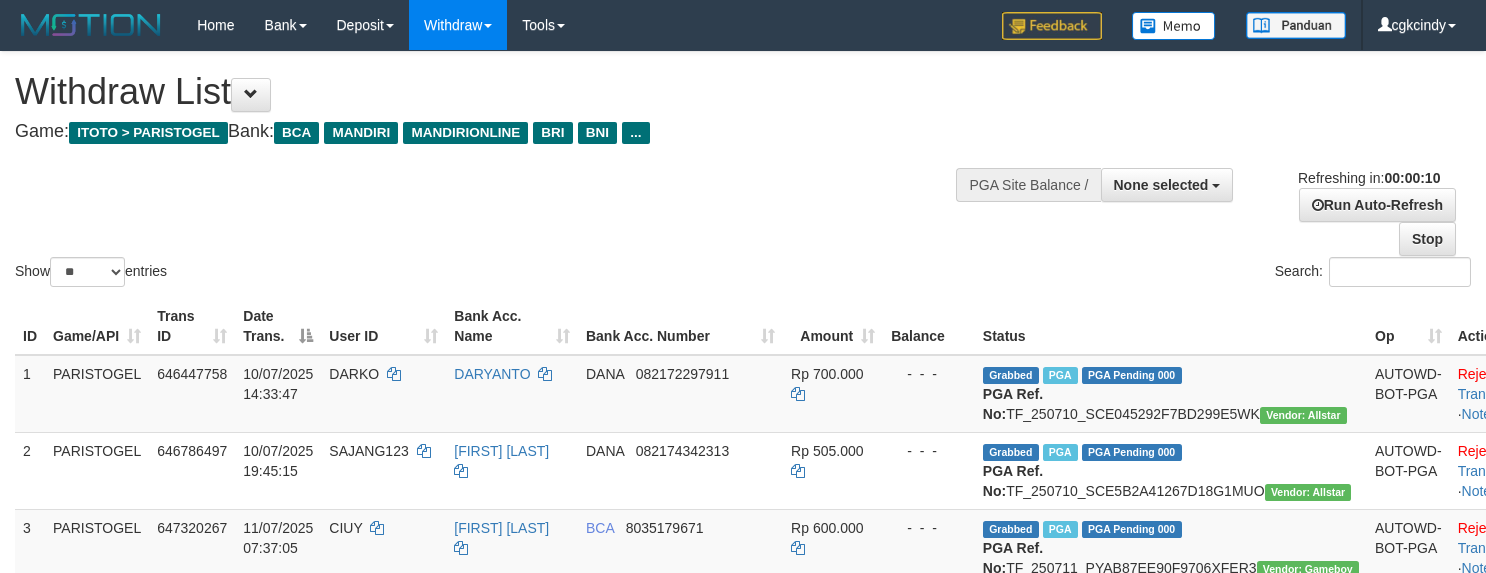 select 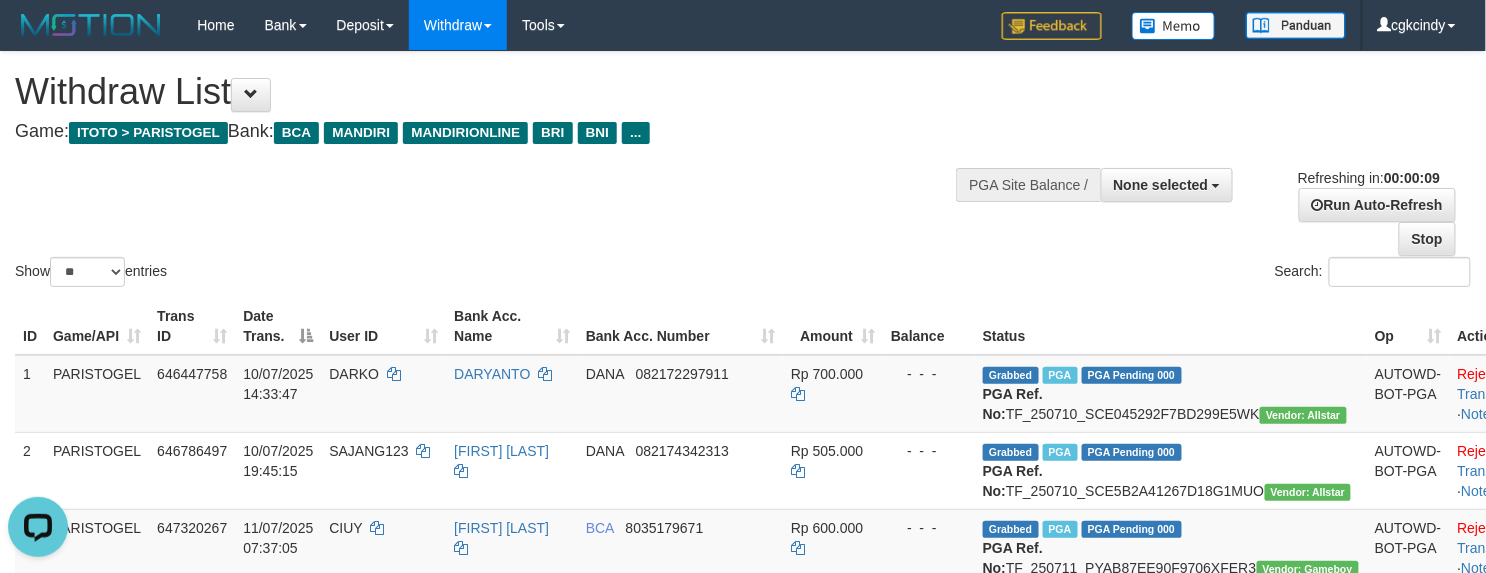 scroll, scrollTop: 0, scrollLeft: 0, axis: both 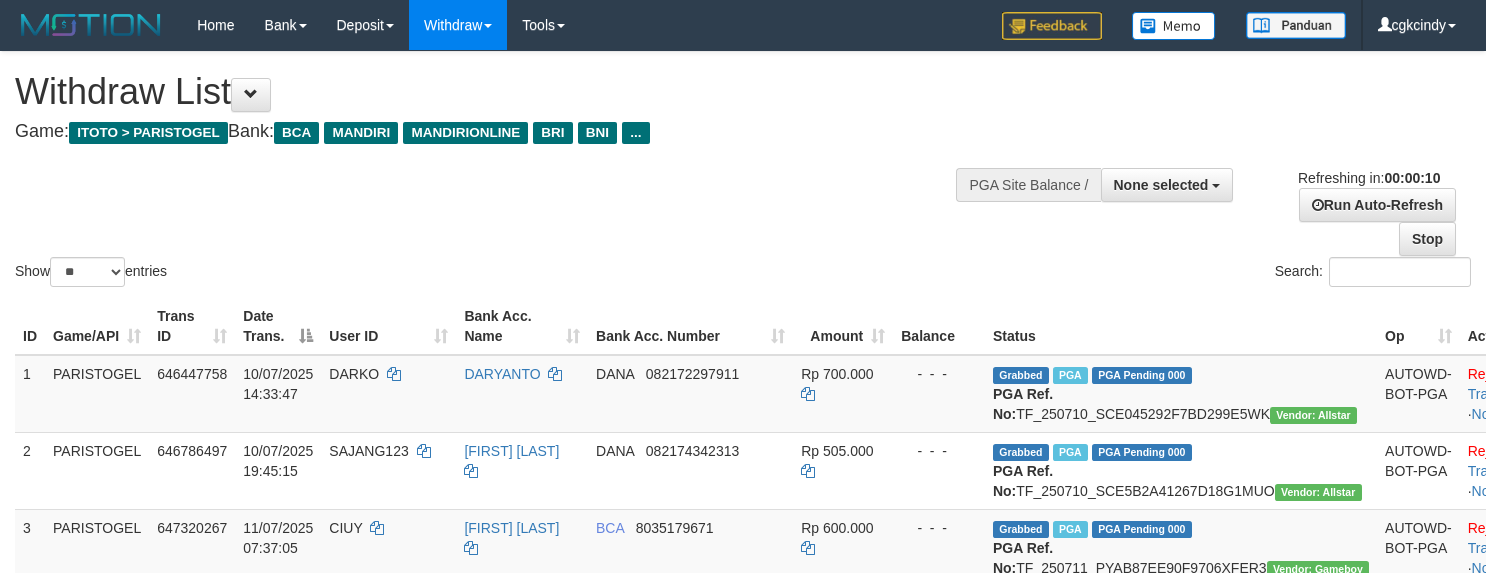 select 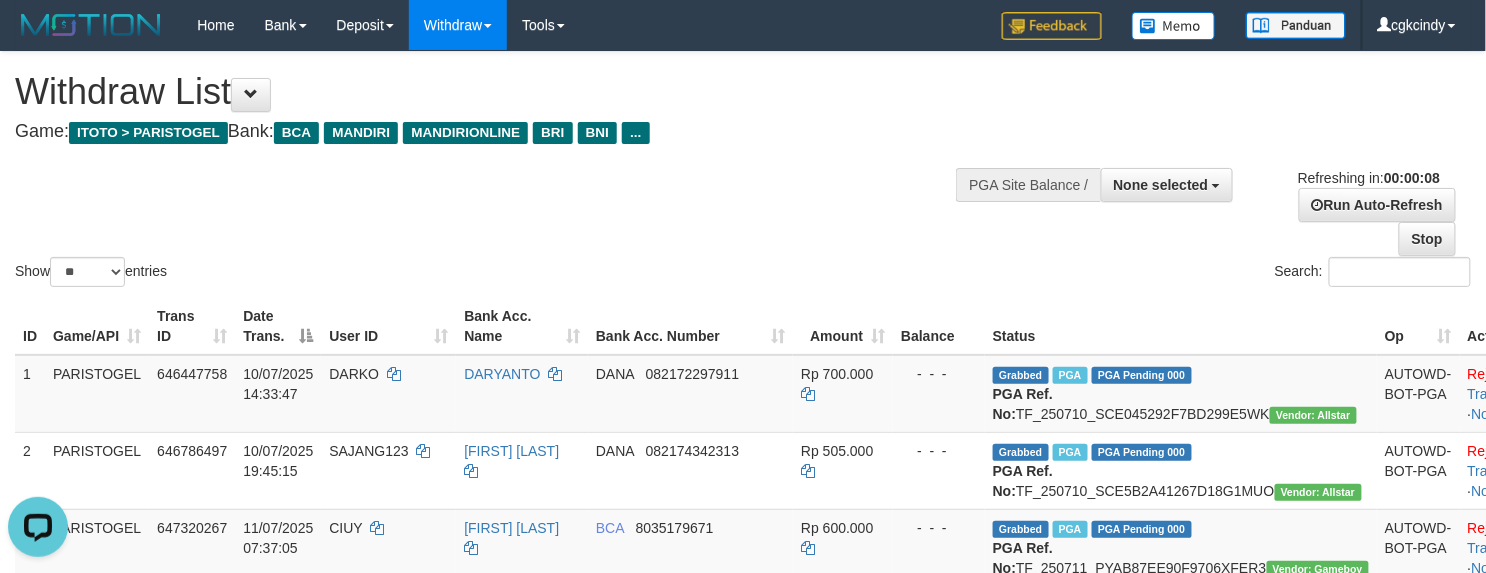 scroll, scrollTop: 0, scrollLeft: 0, axis: both 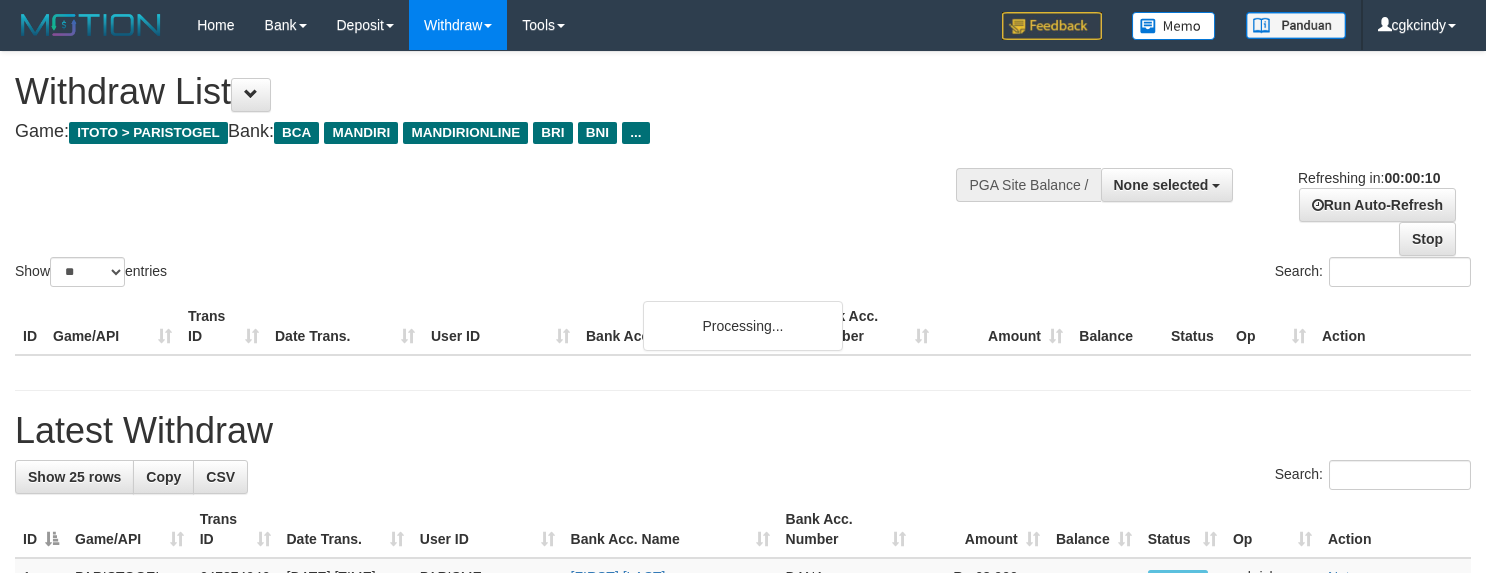 select 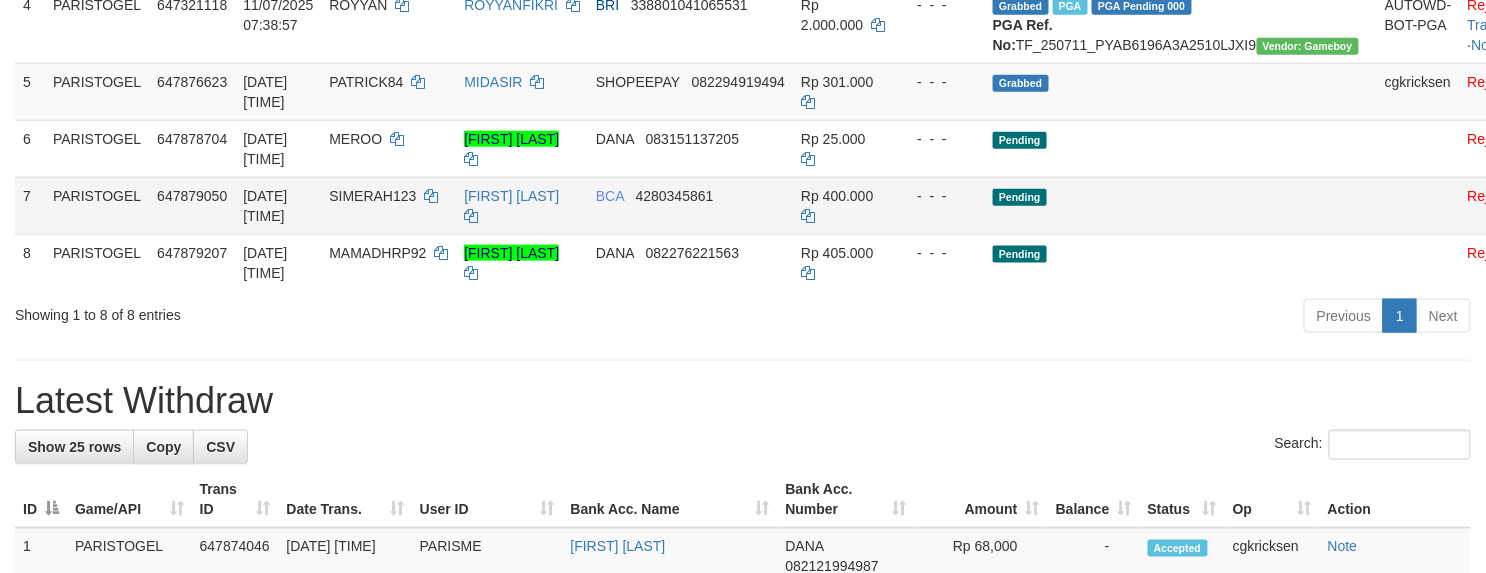 scroll, scrollTop: 666, scrollLeft: 0, axis: vertical 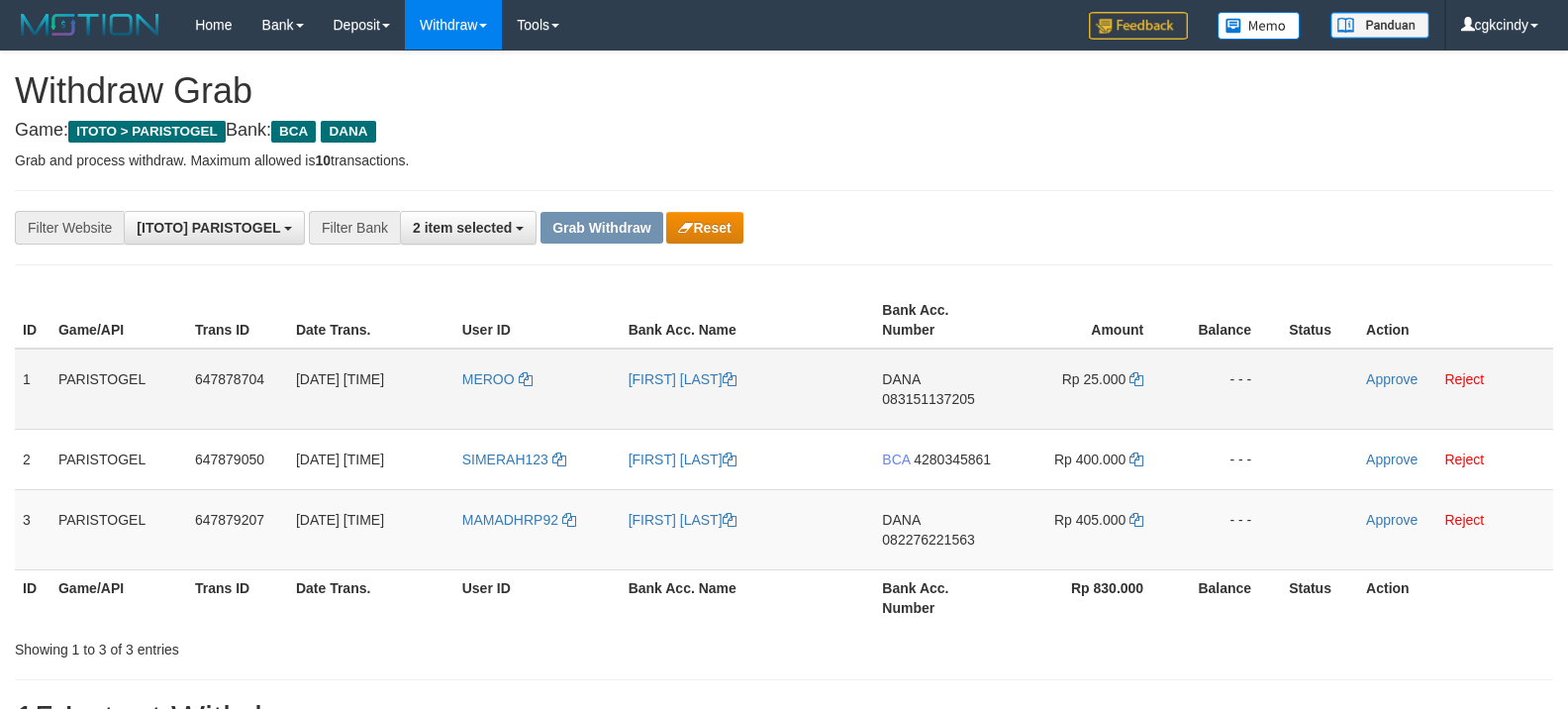 click on "MEROO" at bounding box center (538, 389) 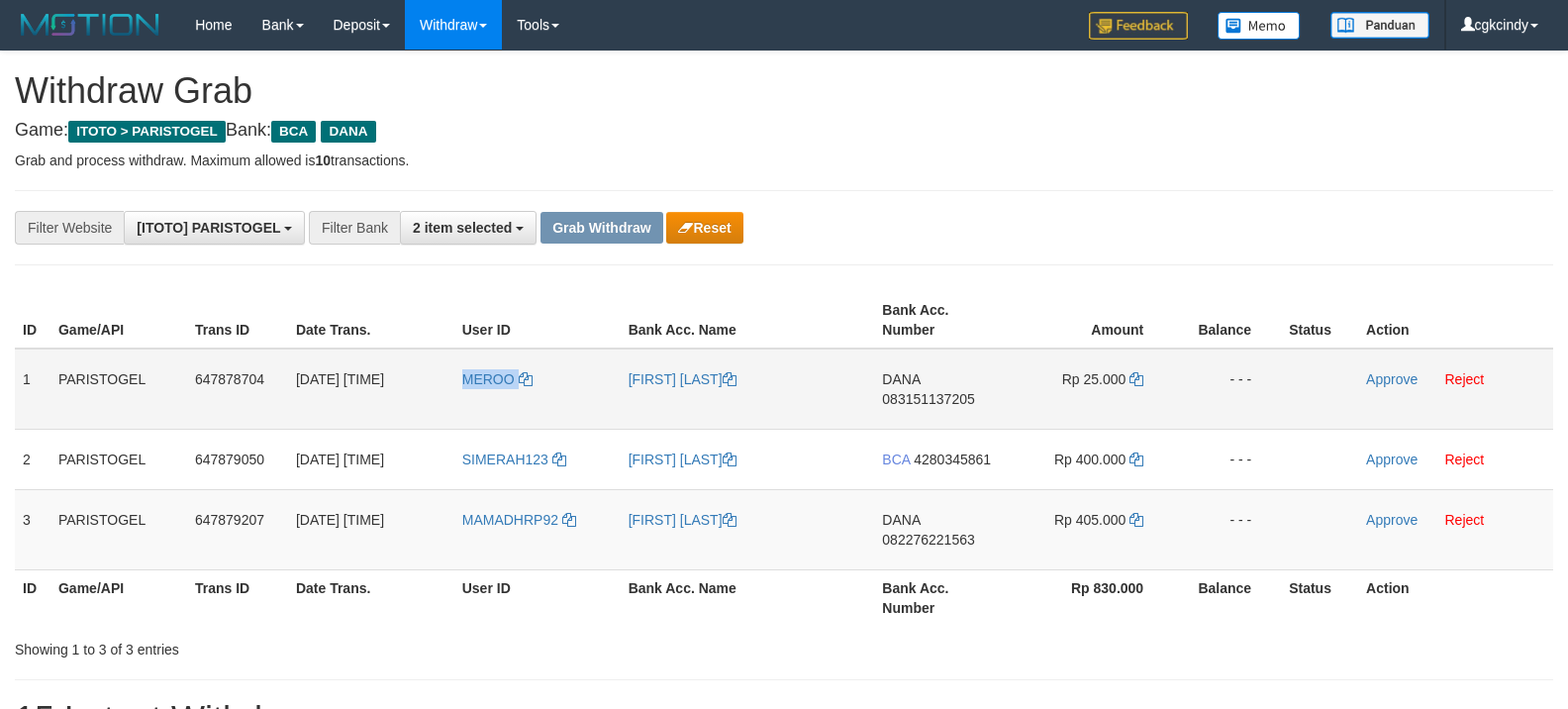 click on "MEROO" at bounding box center (538, 389) 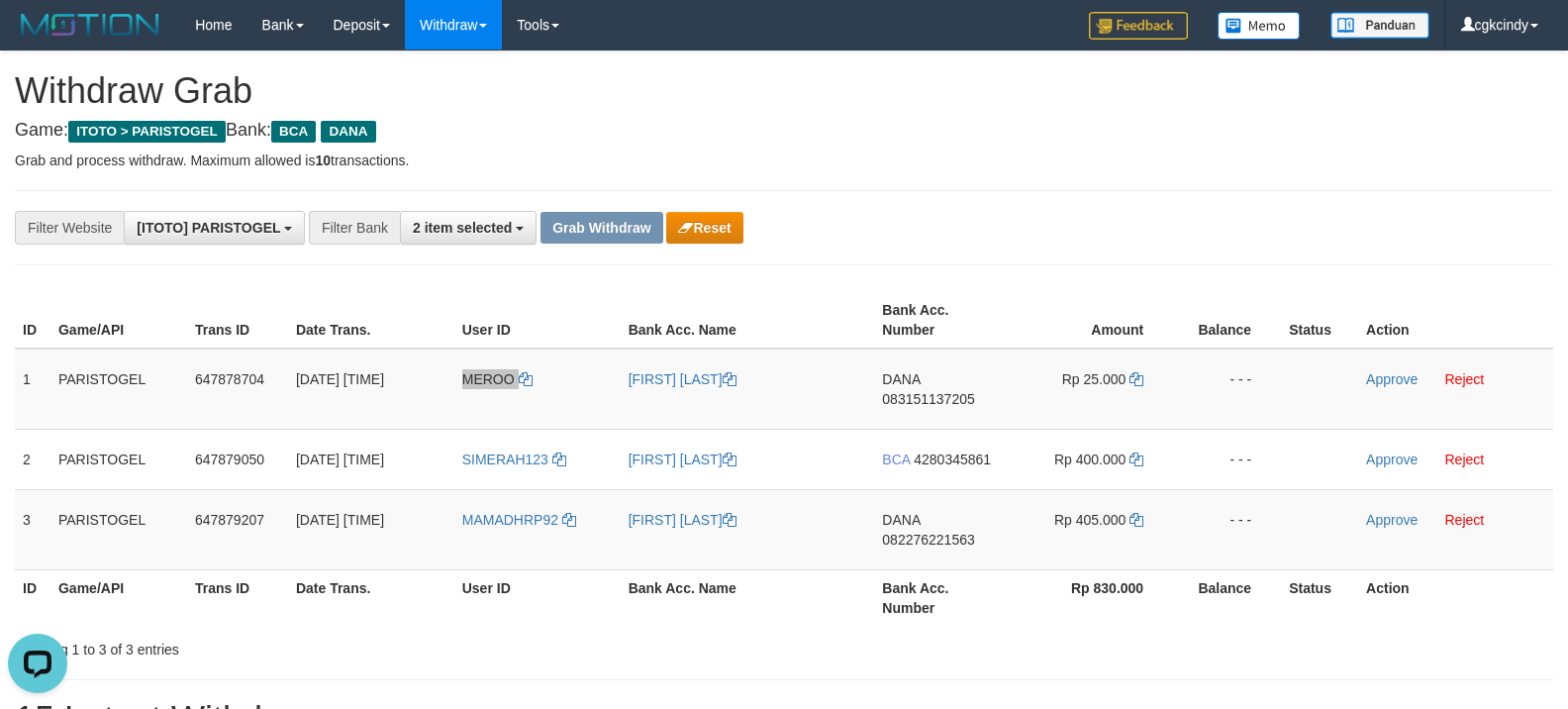 scroll, scrollTop: 0, scrollLeft: 0, axis: both 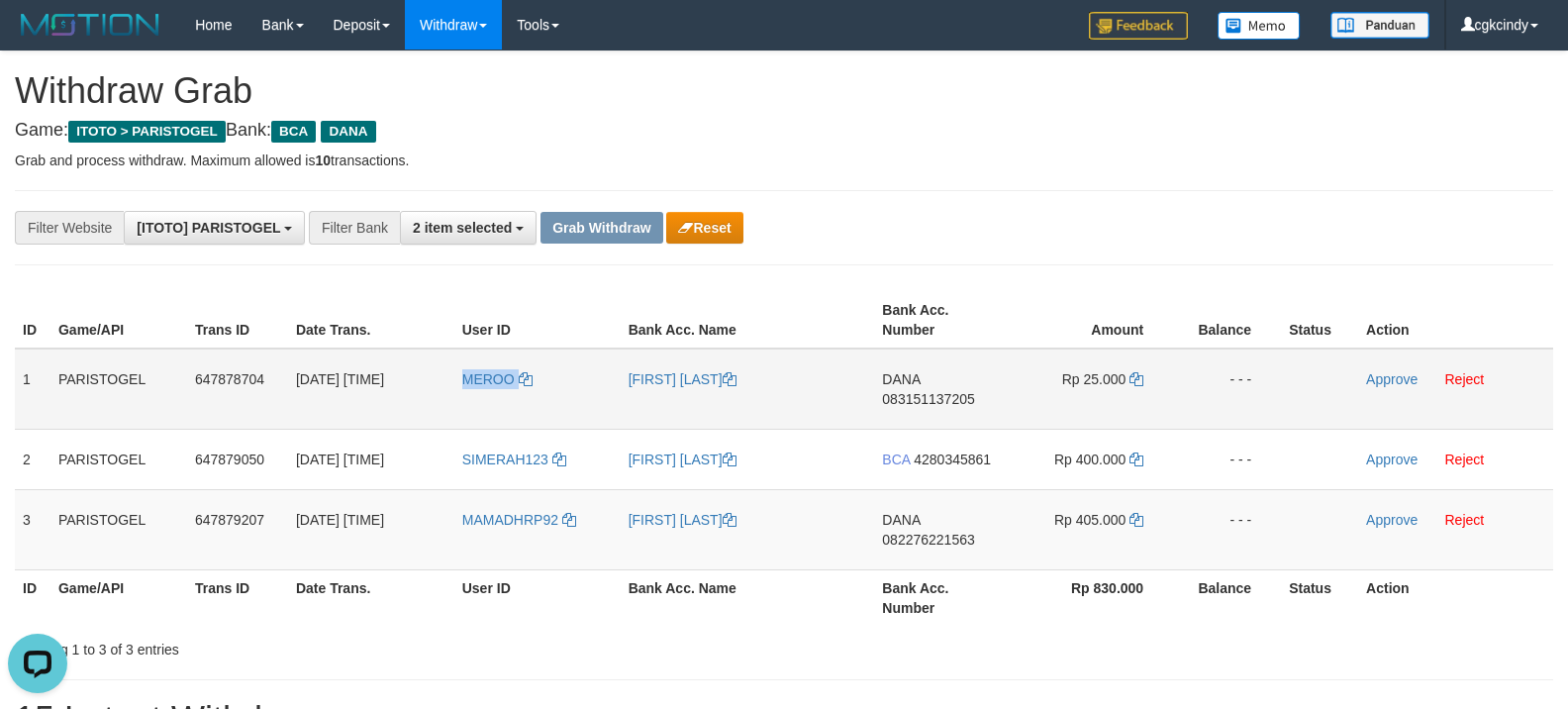 click on "Rp 25.000" at bounding box center (1092, 389) 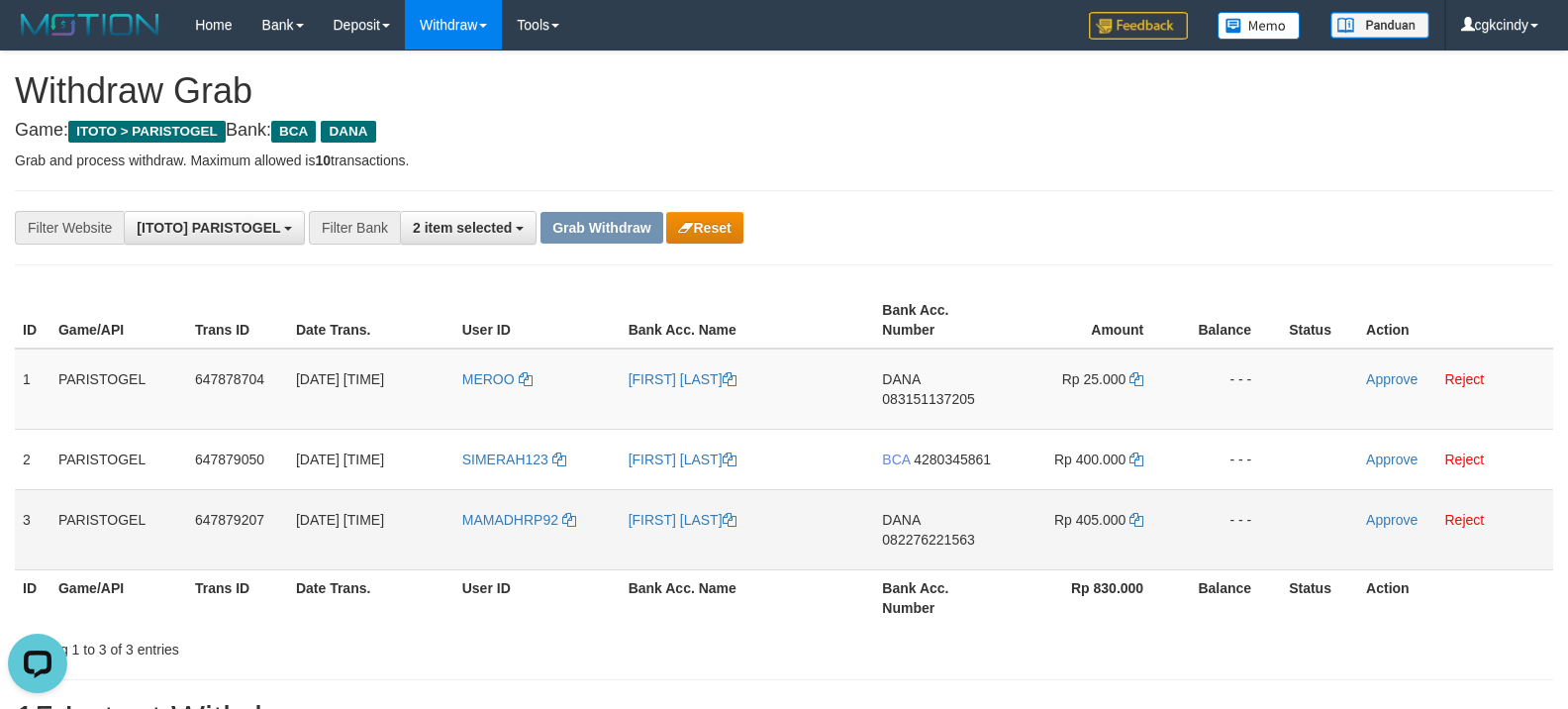 click on "MAMADHRP92" at bounding box center [538, 529] 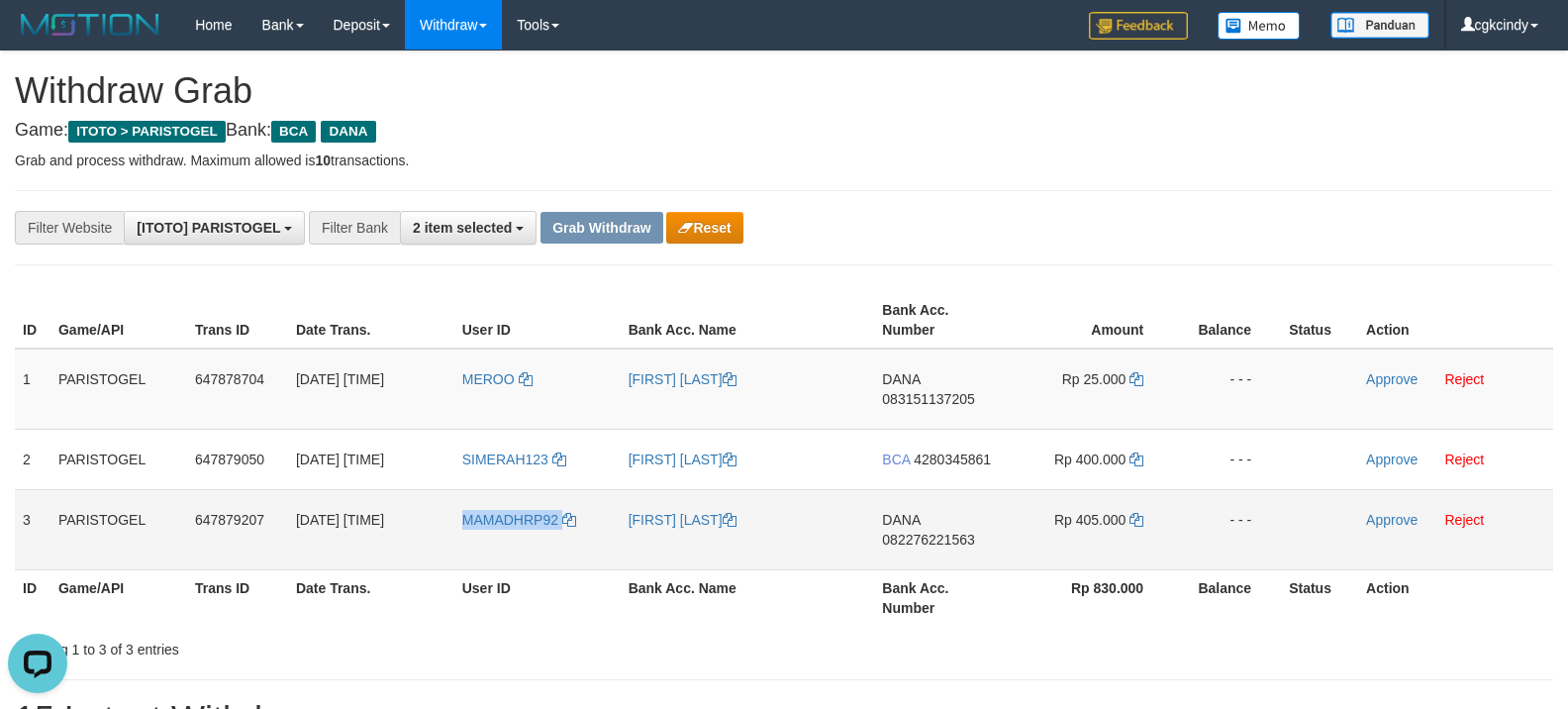 copy on "MAMADHRP92" 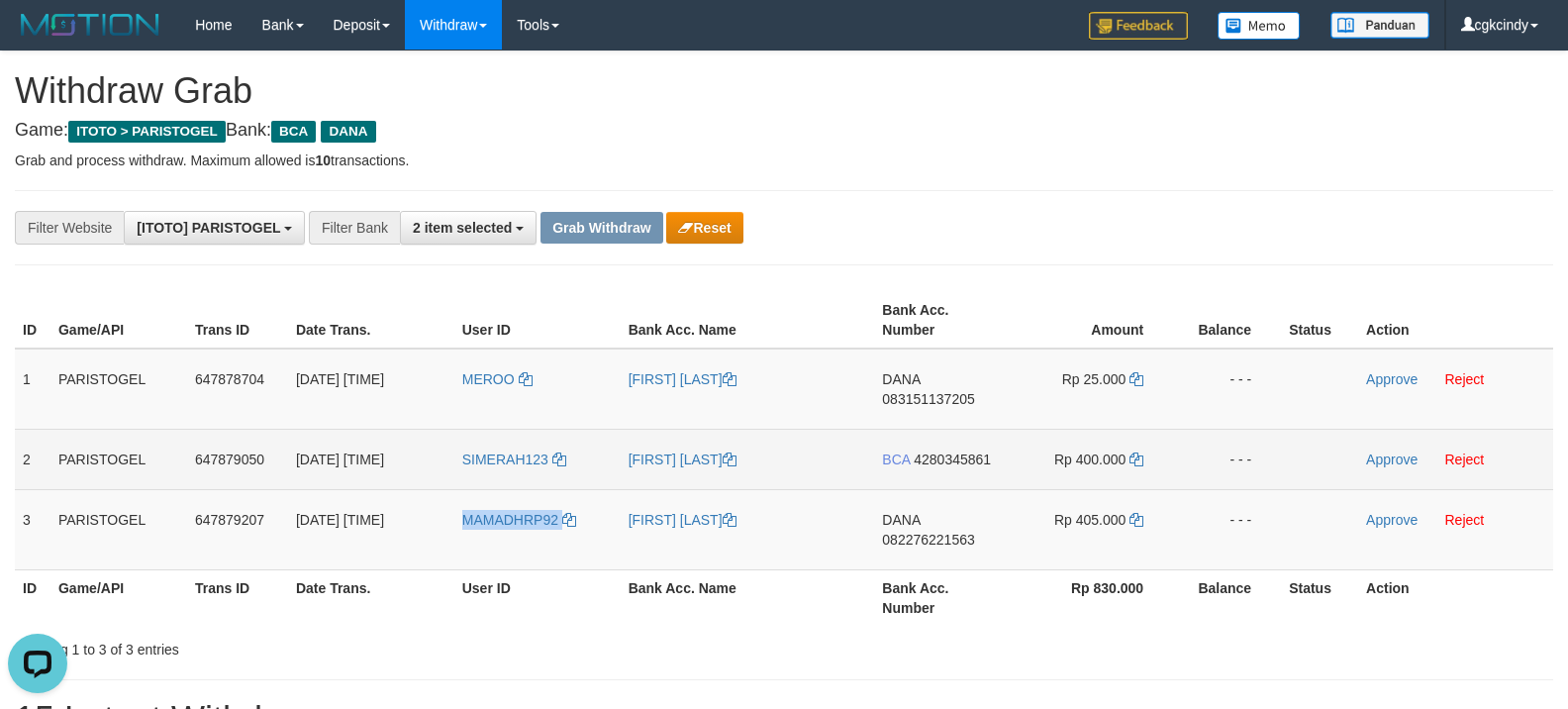 copy on "MAMADHRP92" 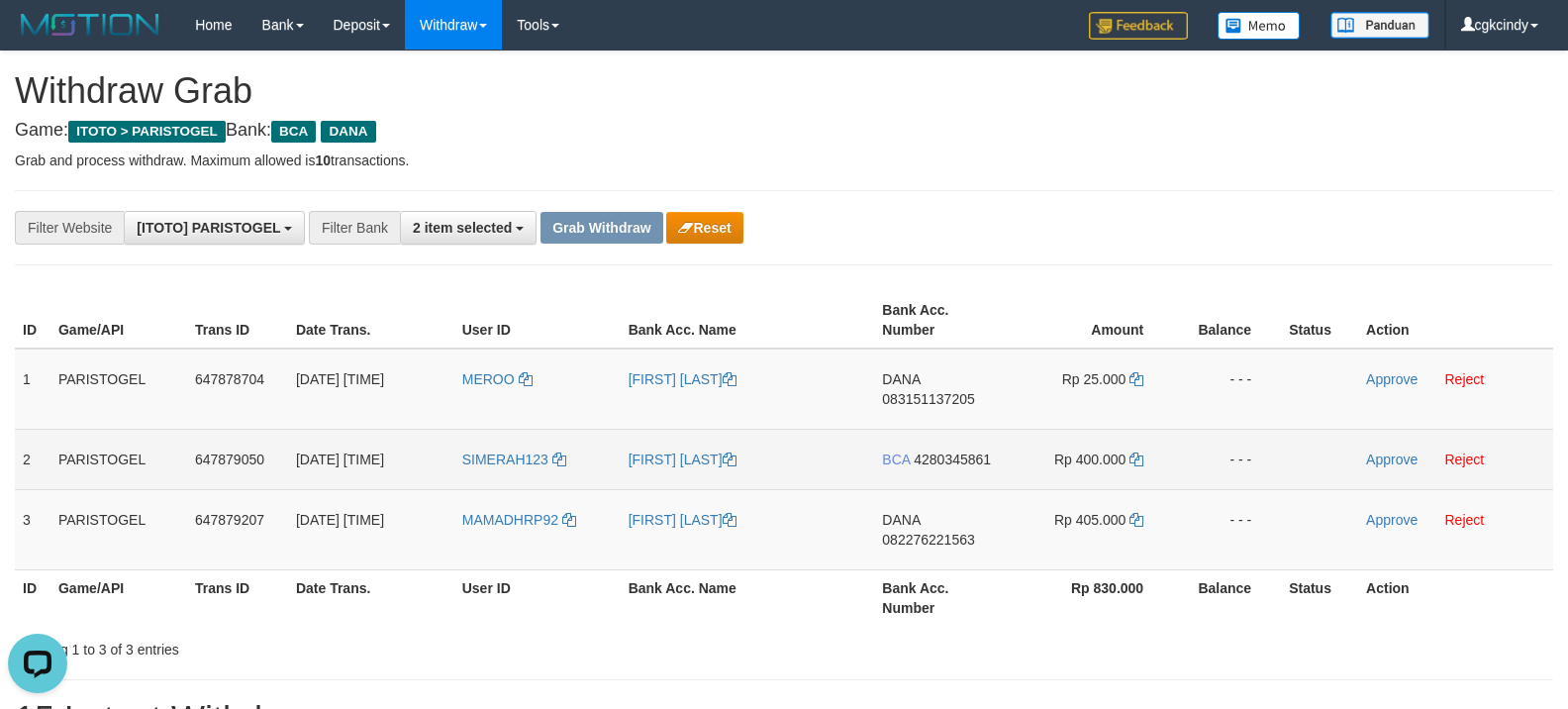 click on "SIMERAH123" at bounding box center [538, 458] 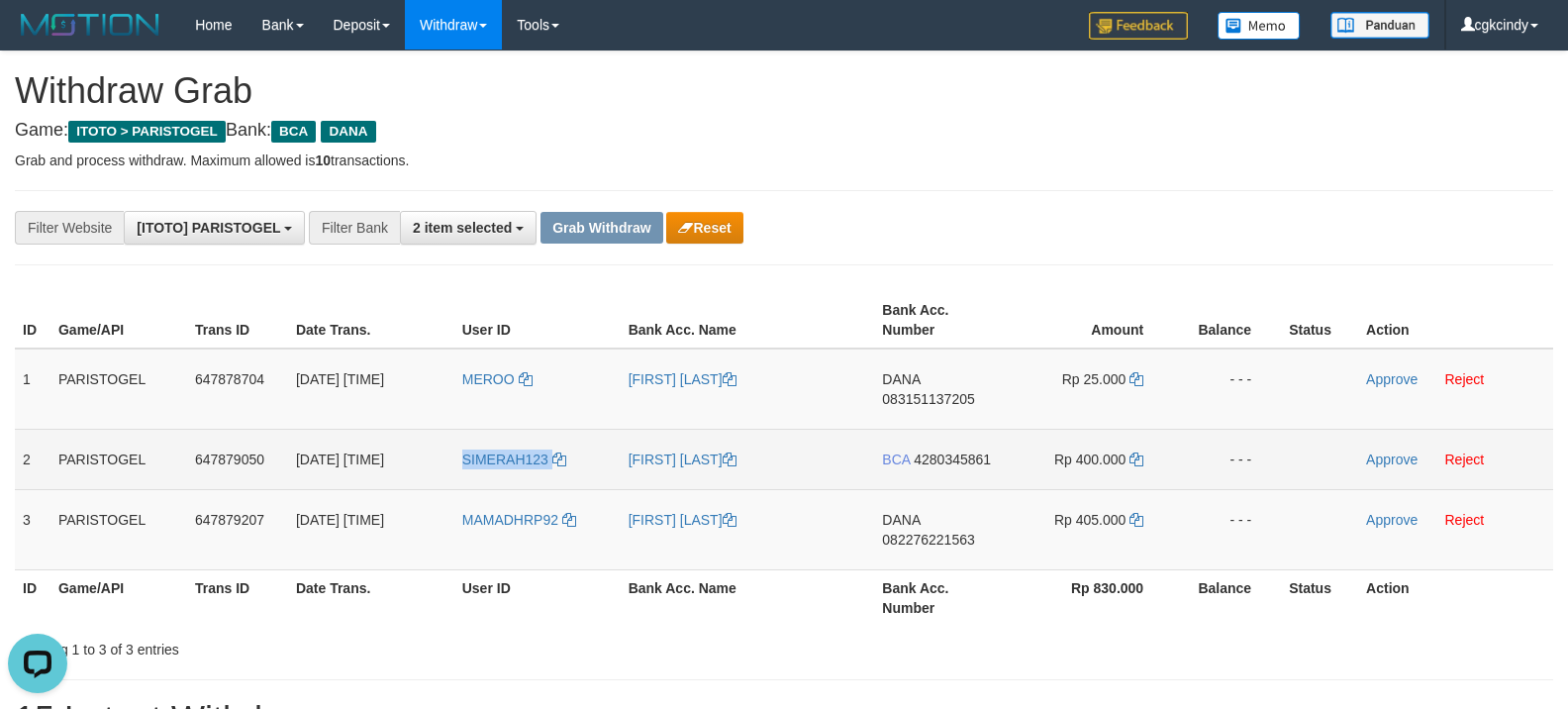 copy on "SIMERAH123" 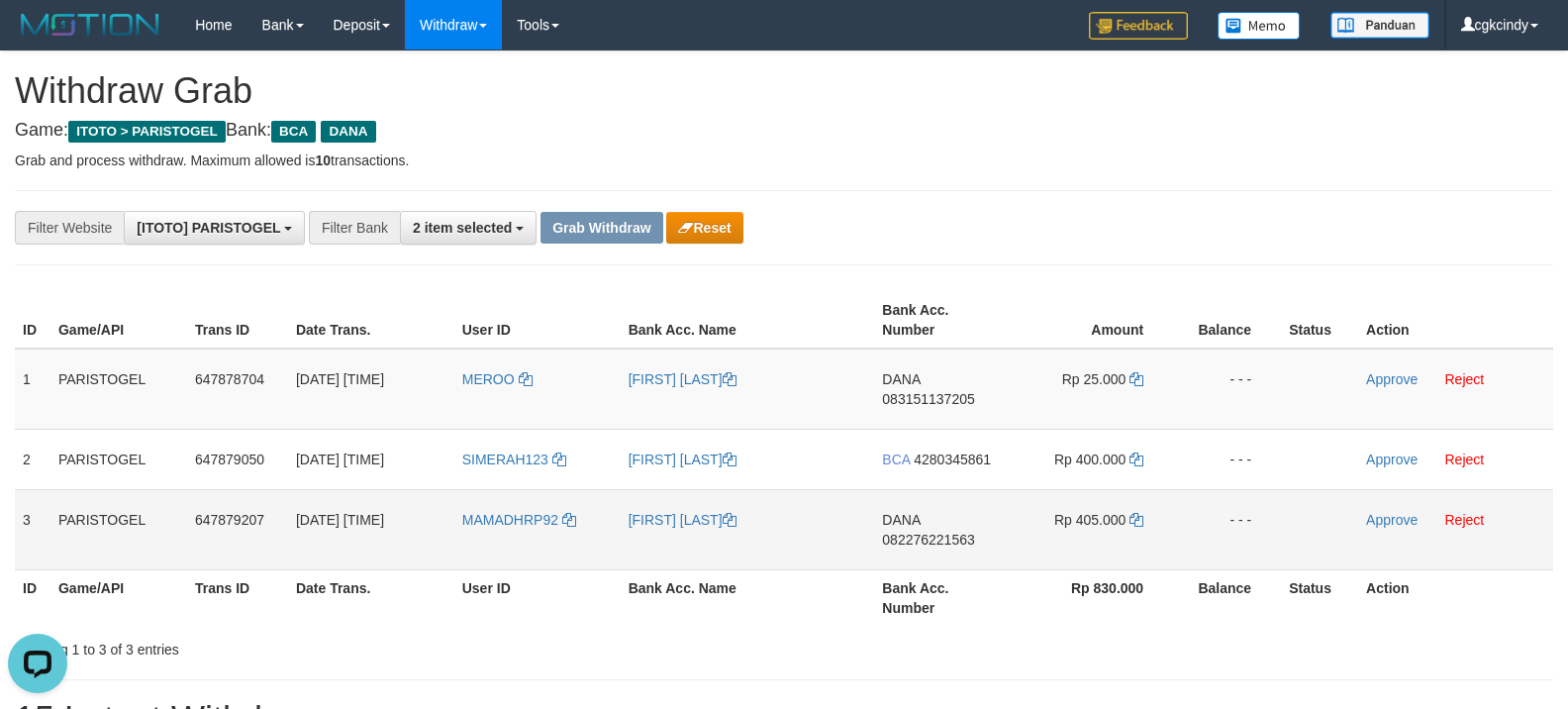 click on "MAMADHRP92" at bounding box center [538, 529] 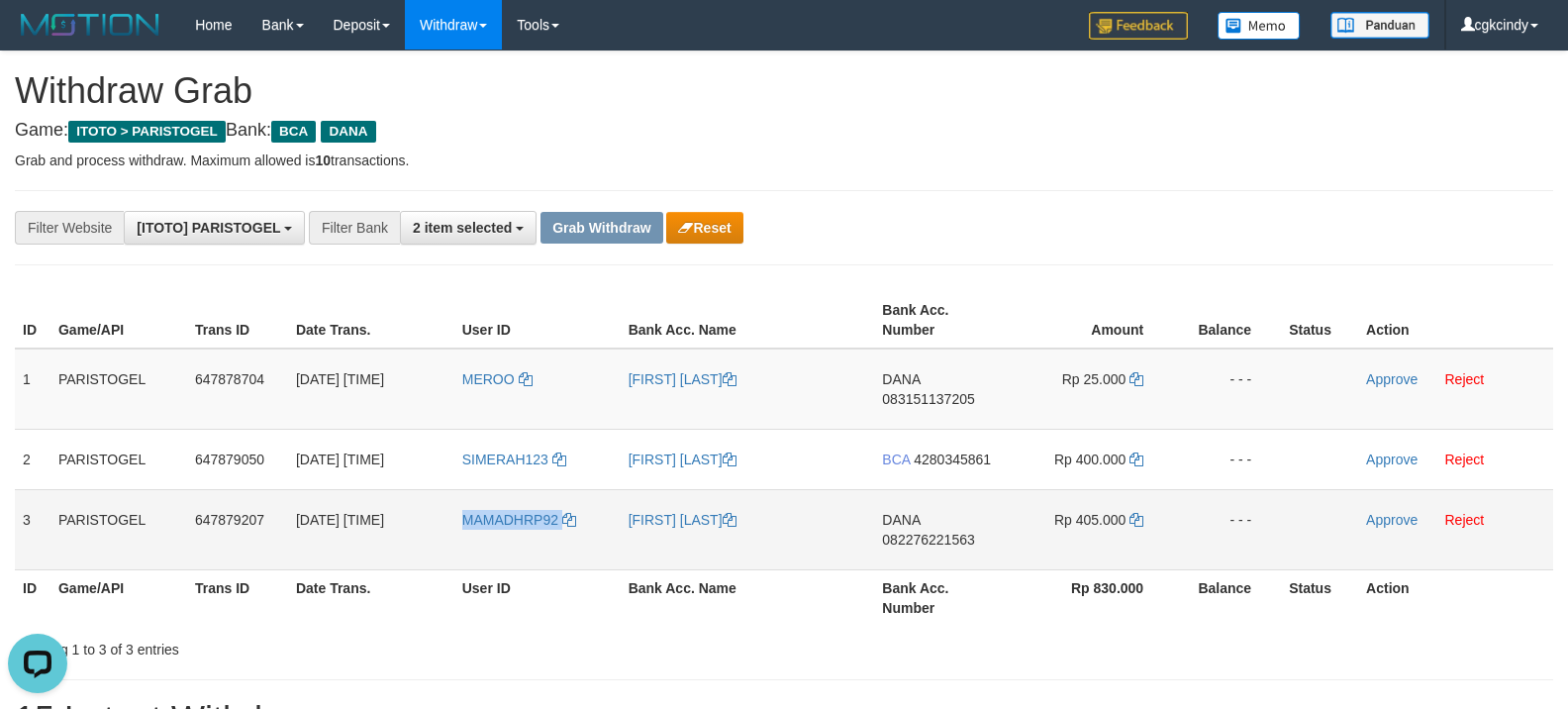click on "MAMADHRP92" at bounding box center [538, 529] 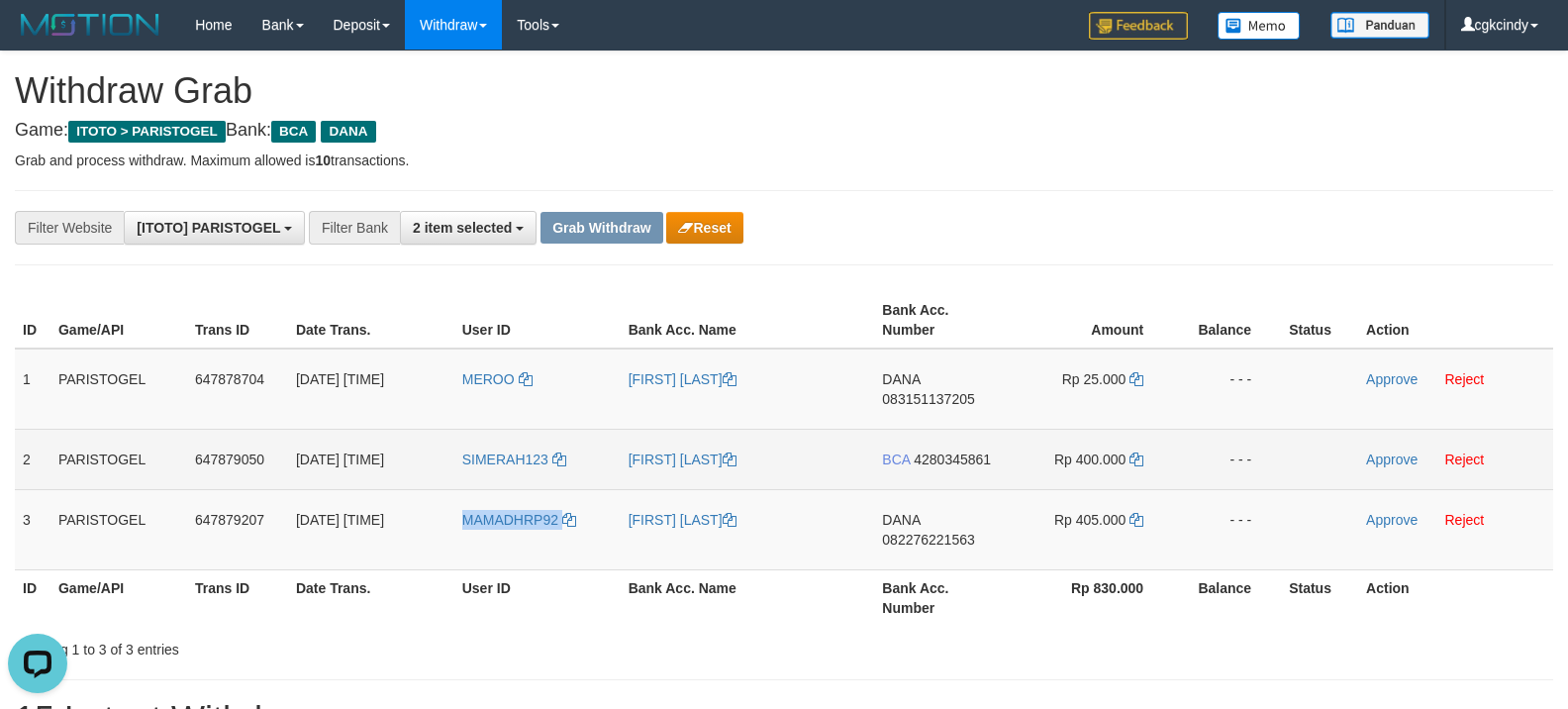 copy on "MAMADHRP92" 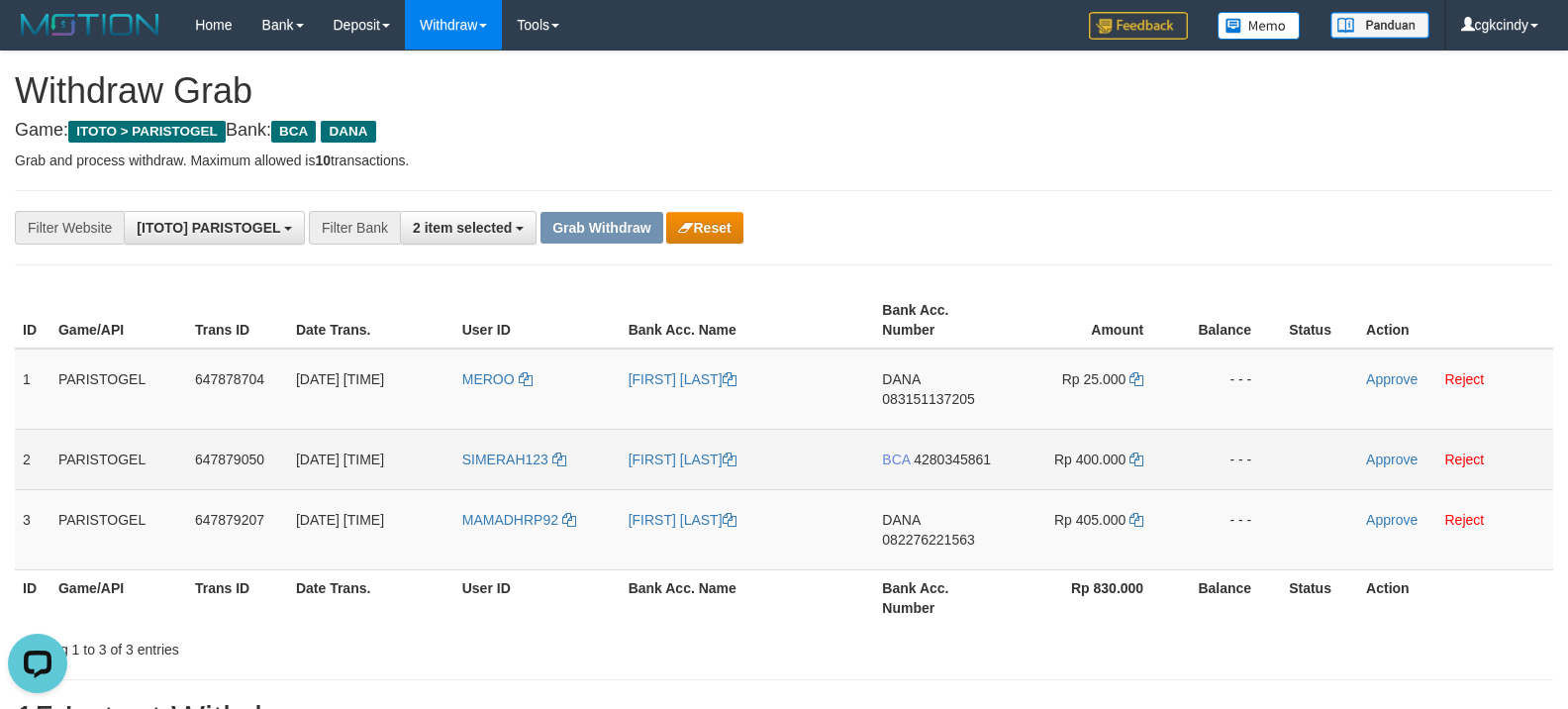click on "SIMERAH123" at bounding box center [538, 458] 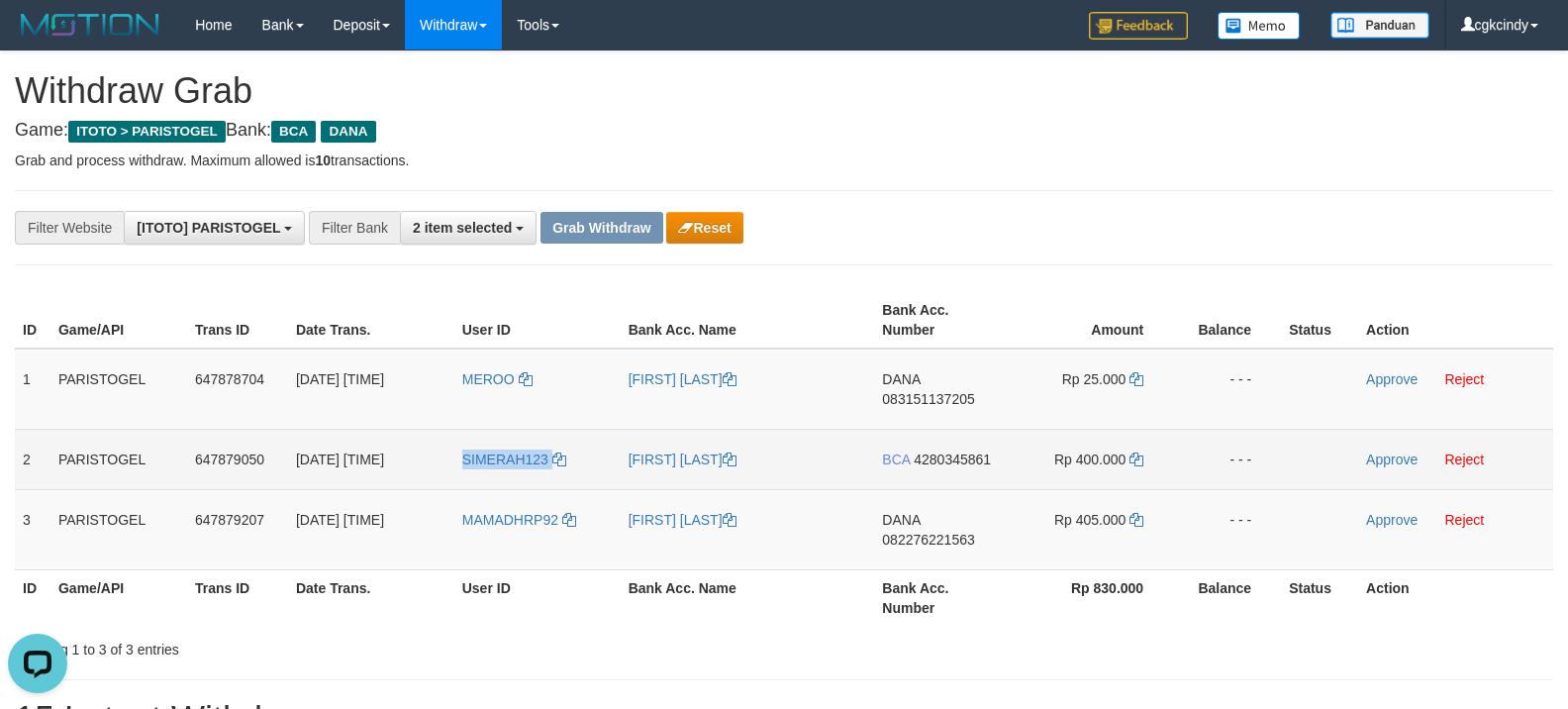 copy on "SIMERAH123" 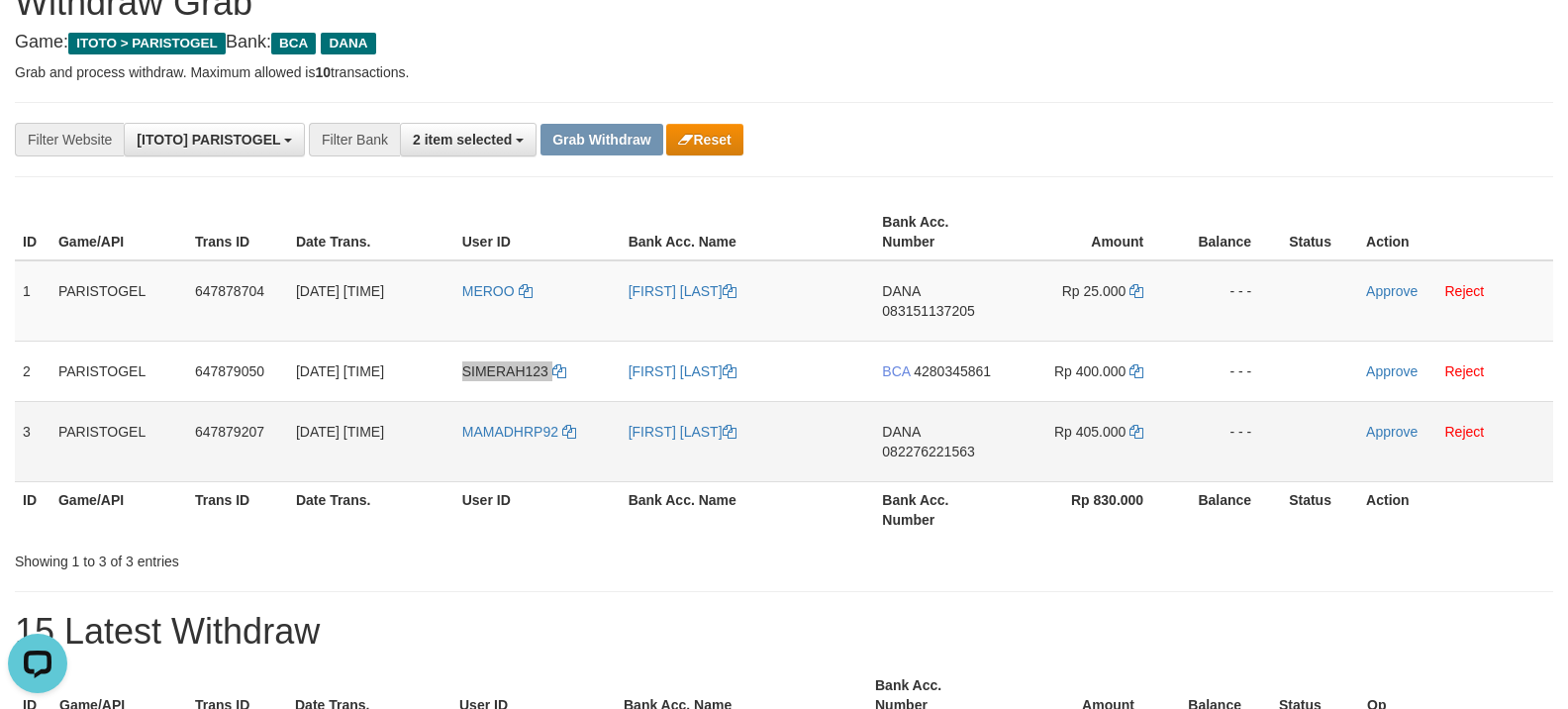 scroll, scrollTop: 132, scrollLeft: 0, axis: vertical 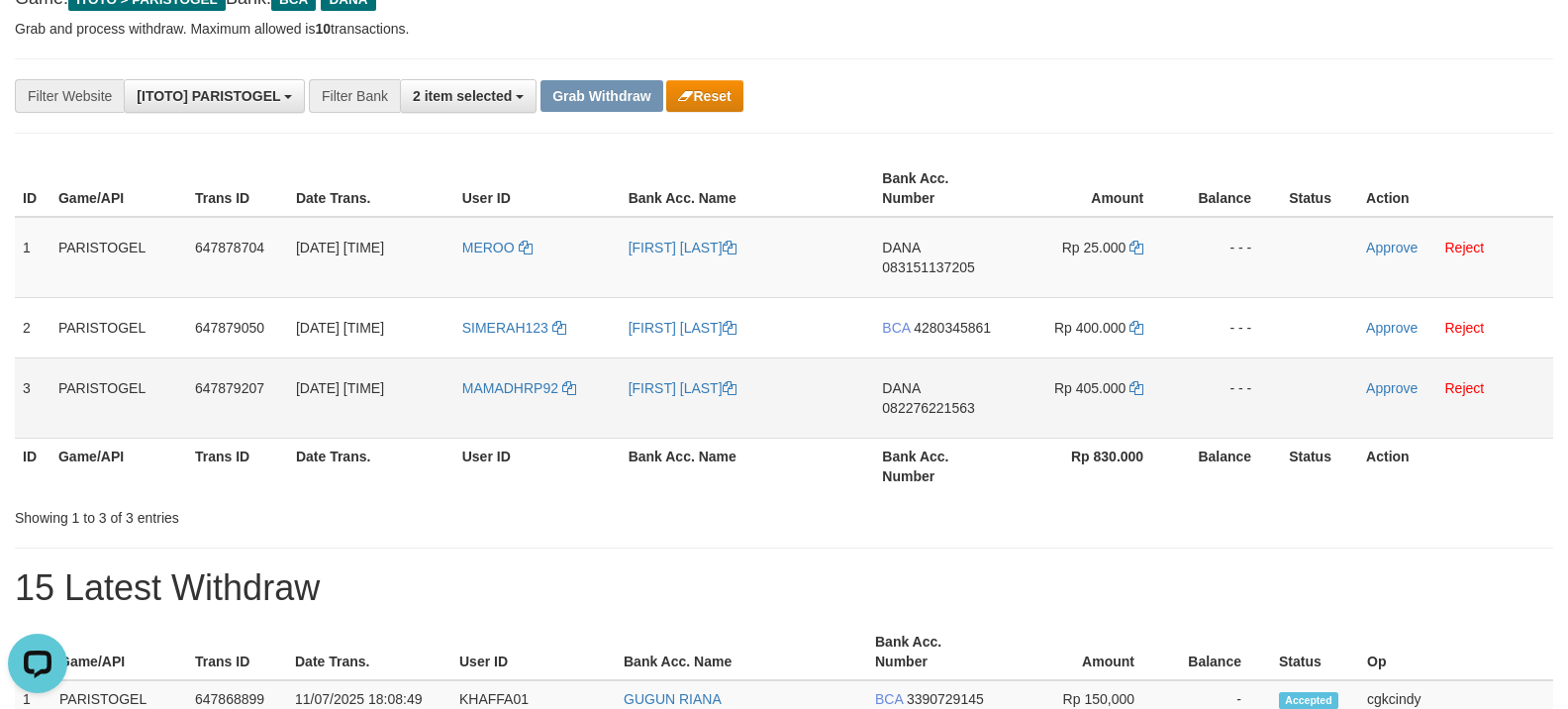 click on "MAMADHRP92" at bounding box center [538, 397] 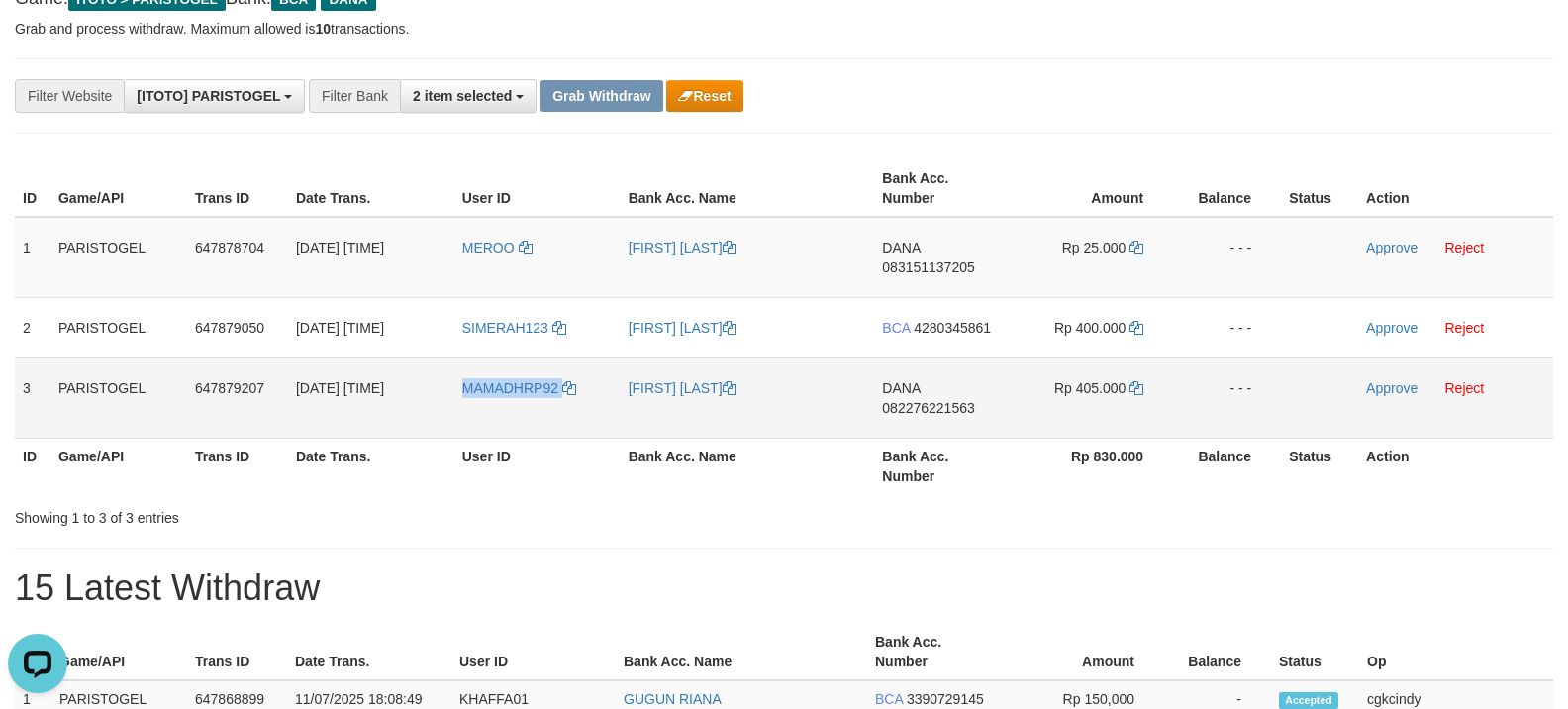 copy on "MAMADHRP92" 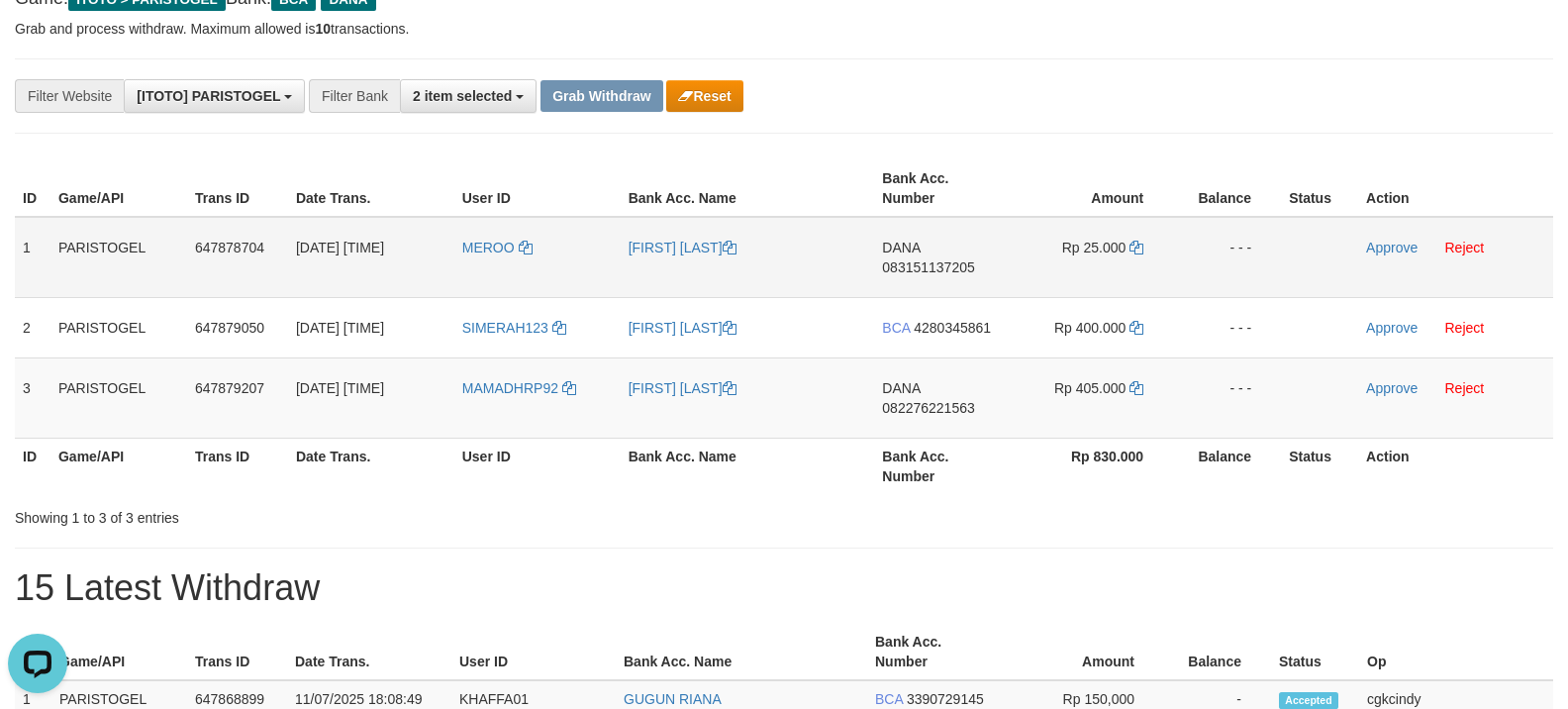 click on "MEROO" at bounding box center (538, 257) 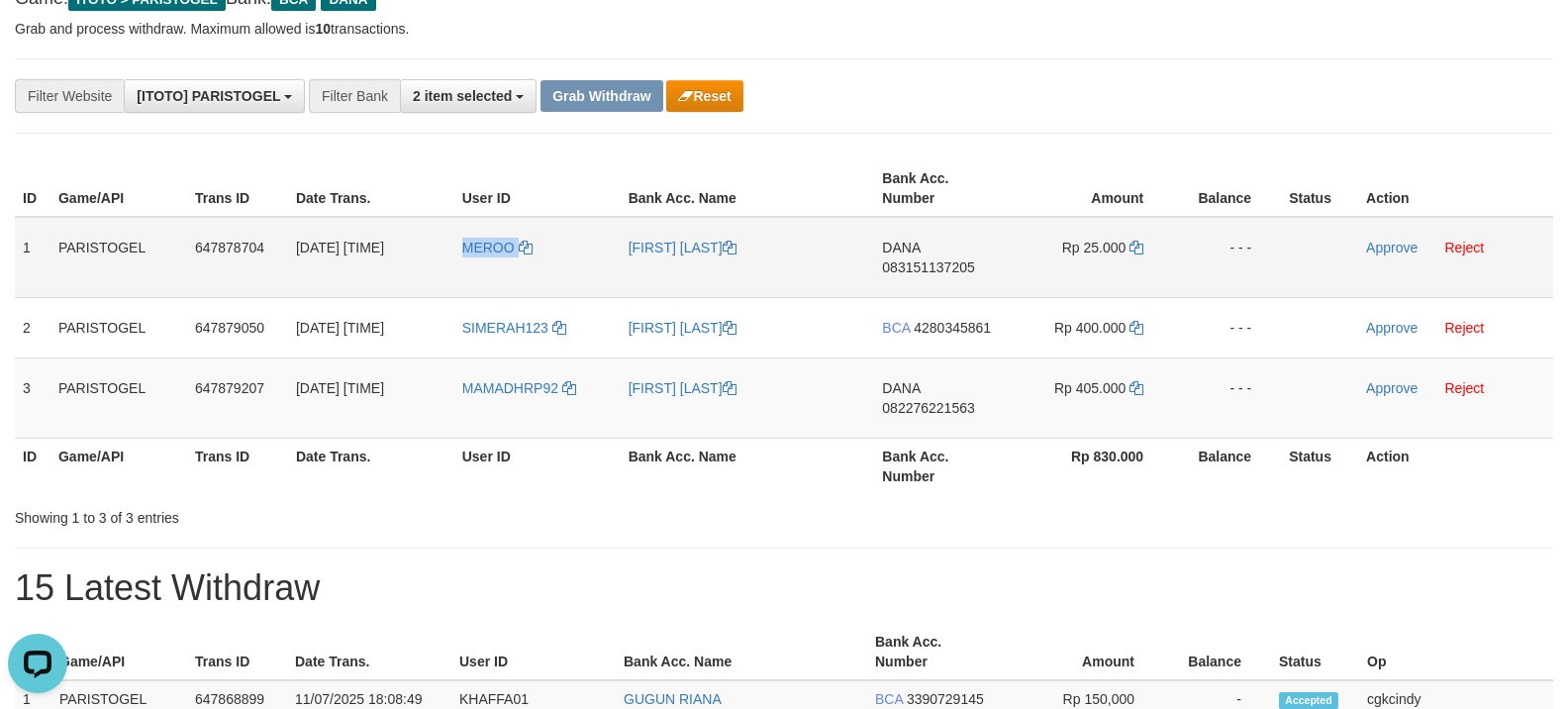 click on "MEROO" at bounding box center (538, 257) 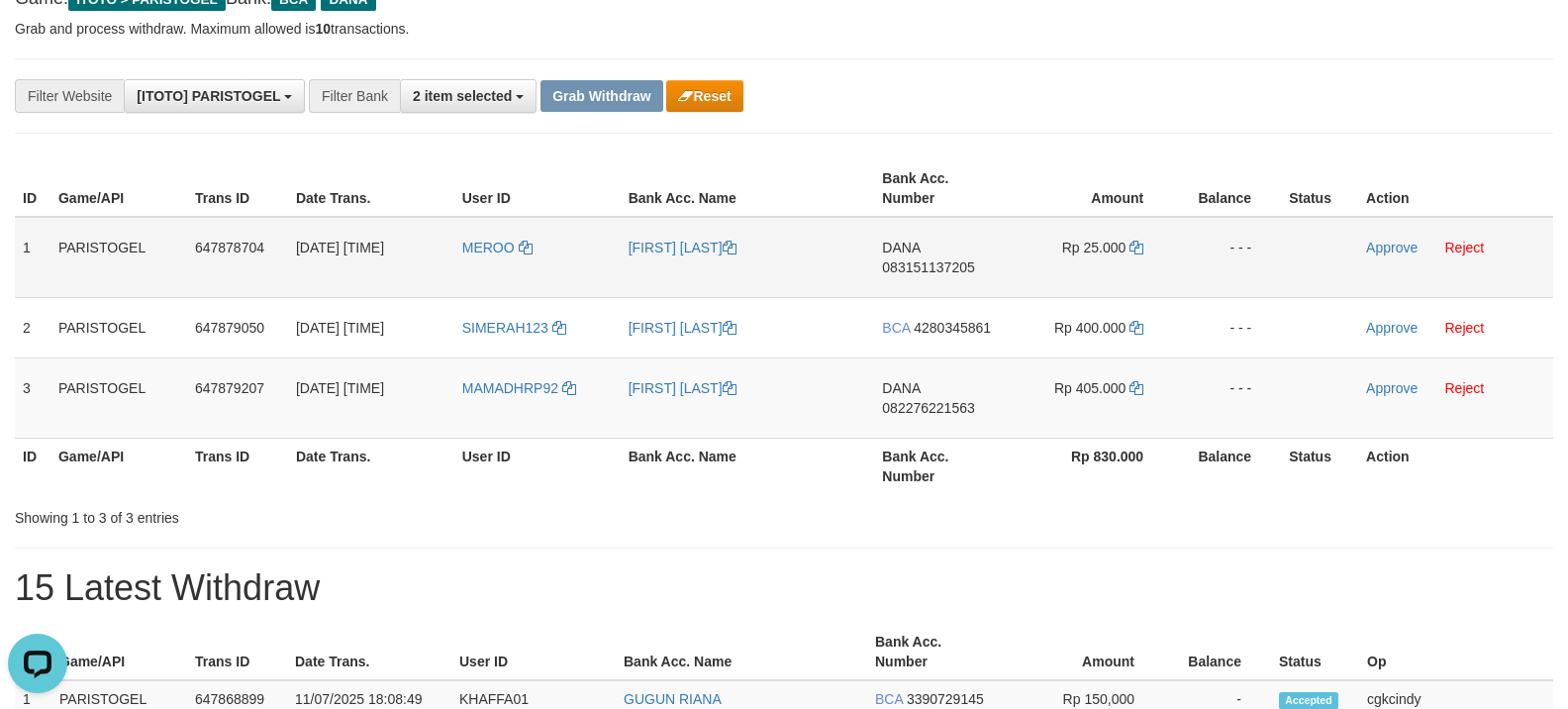 click on "1
PARISTOGEL
647878704
11/07/2025 18:15:07
MEROO
ROMERO VERGIO PUTRA
DANA
083151137205
Rp 25.000
- - -
Approve
Reject" at bounding box center (784, 257) 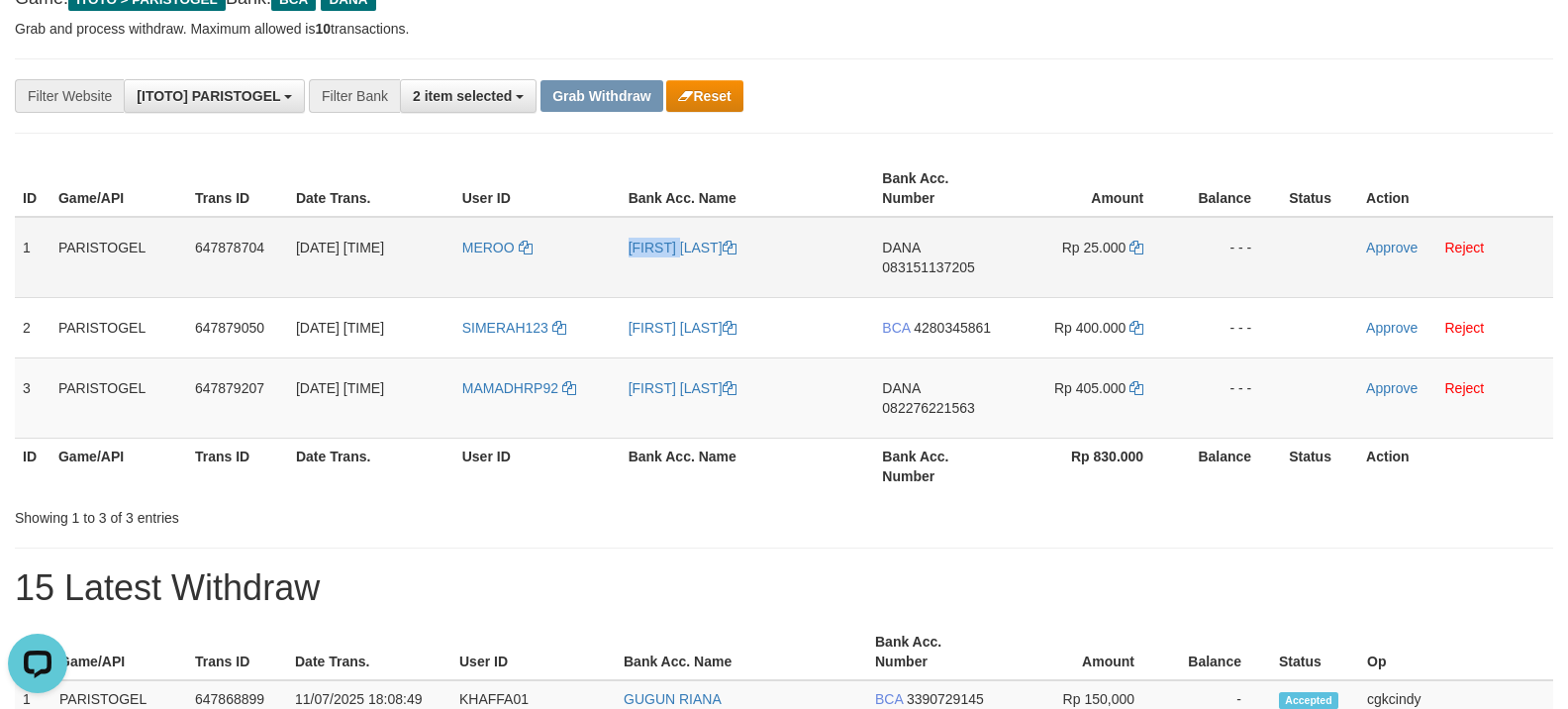 copy on "R" 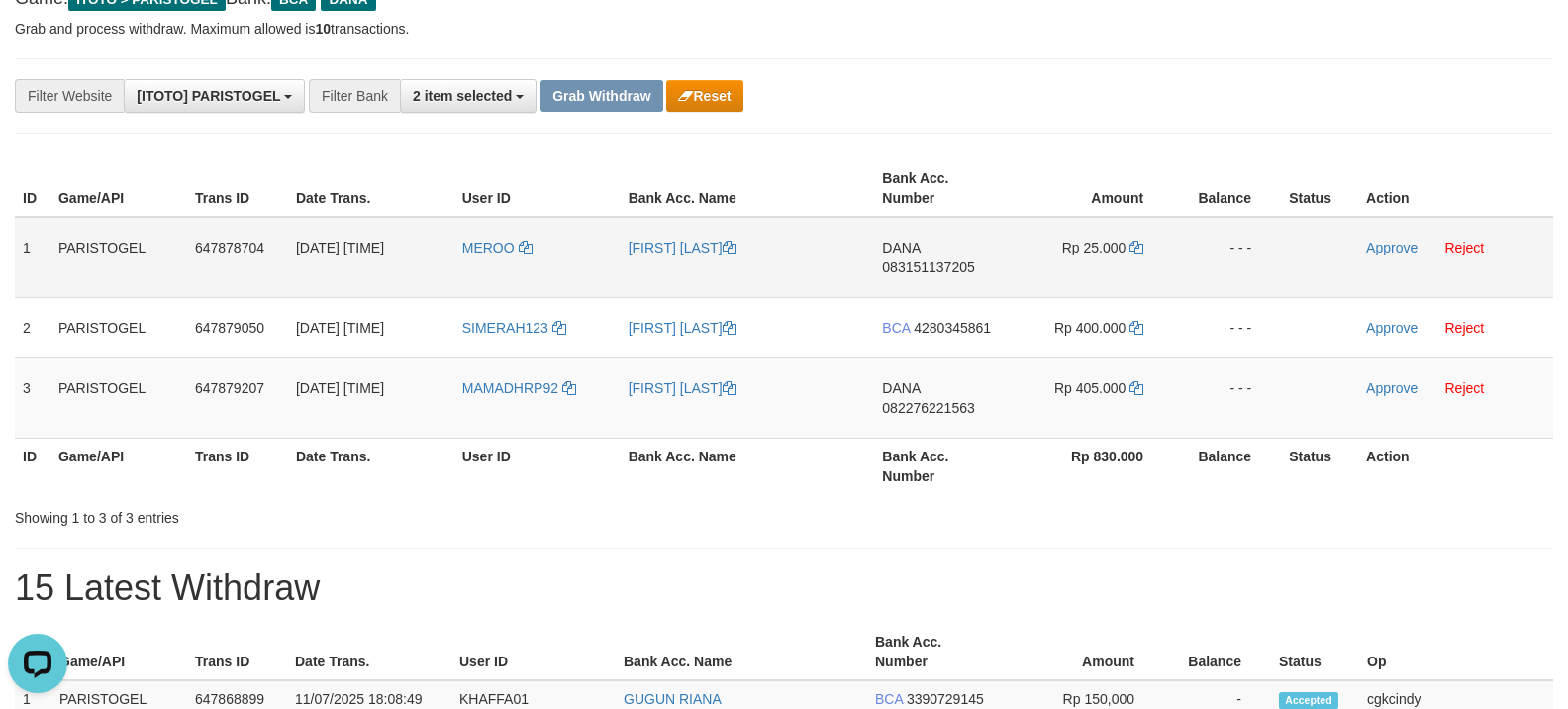 click on "[FIRST] [LAST] [LAST]" at bounding box center [747, 257] 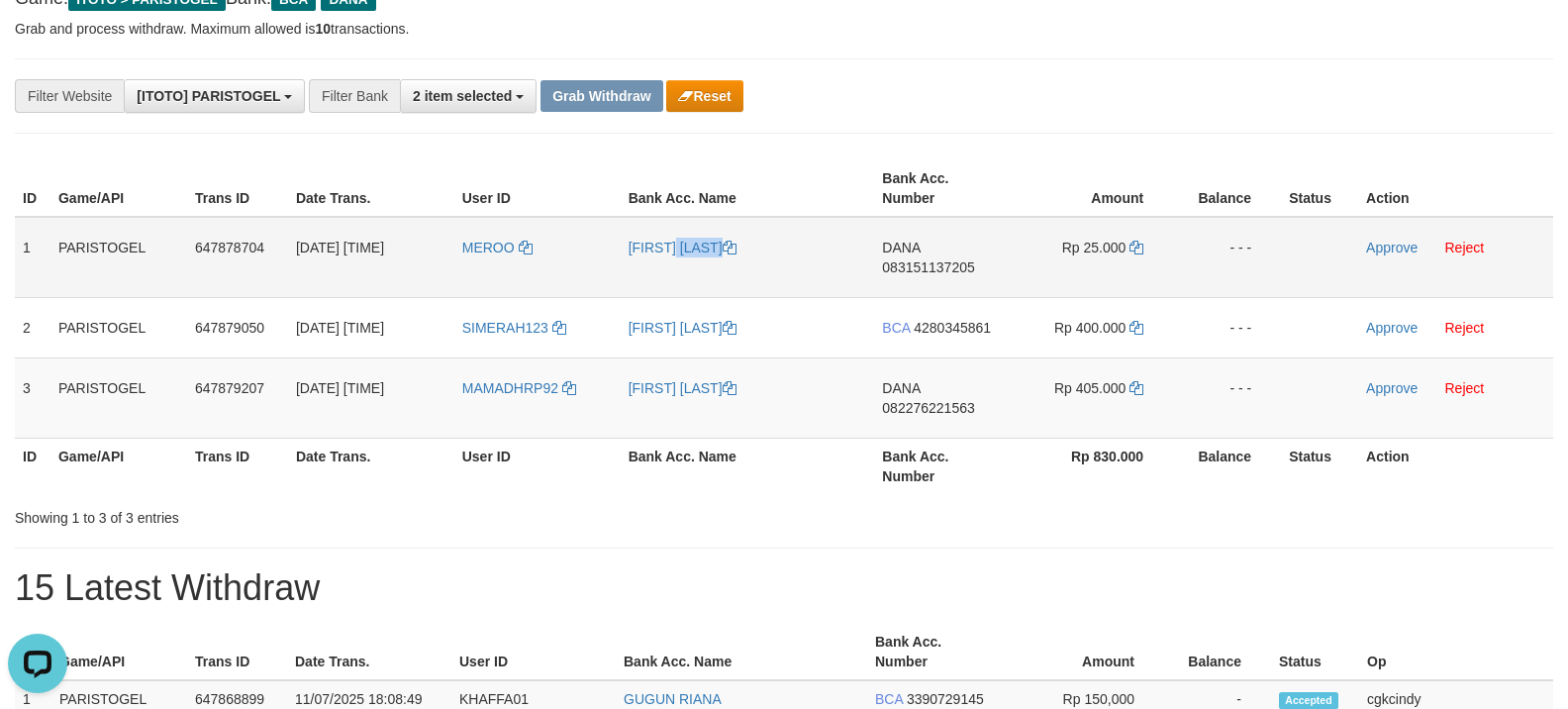click on "[FIRST] [LAST]" at bounding box center [747, 257] 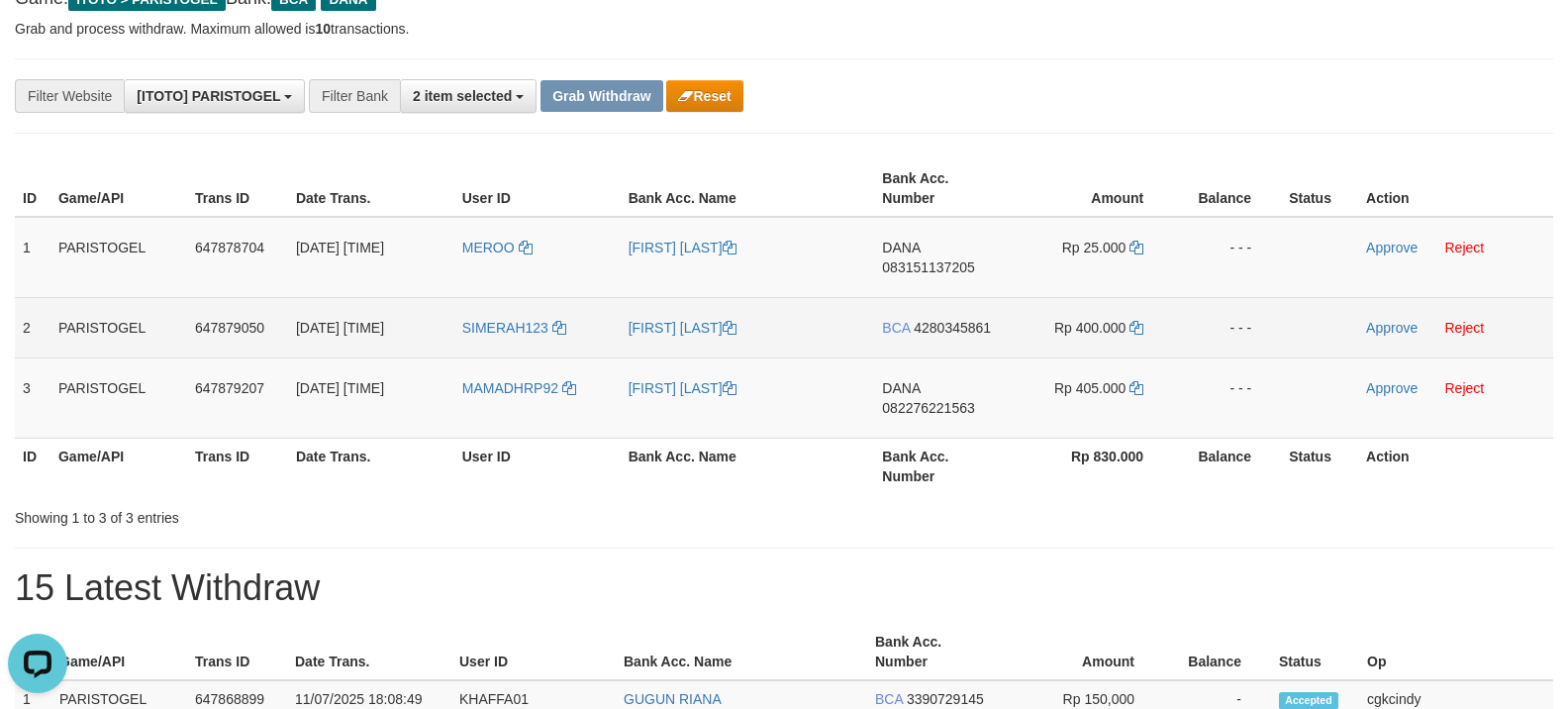 click on "SIMERAH123" at bounding box center (538, 327) 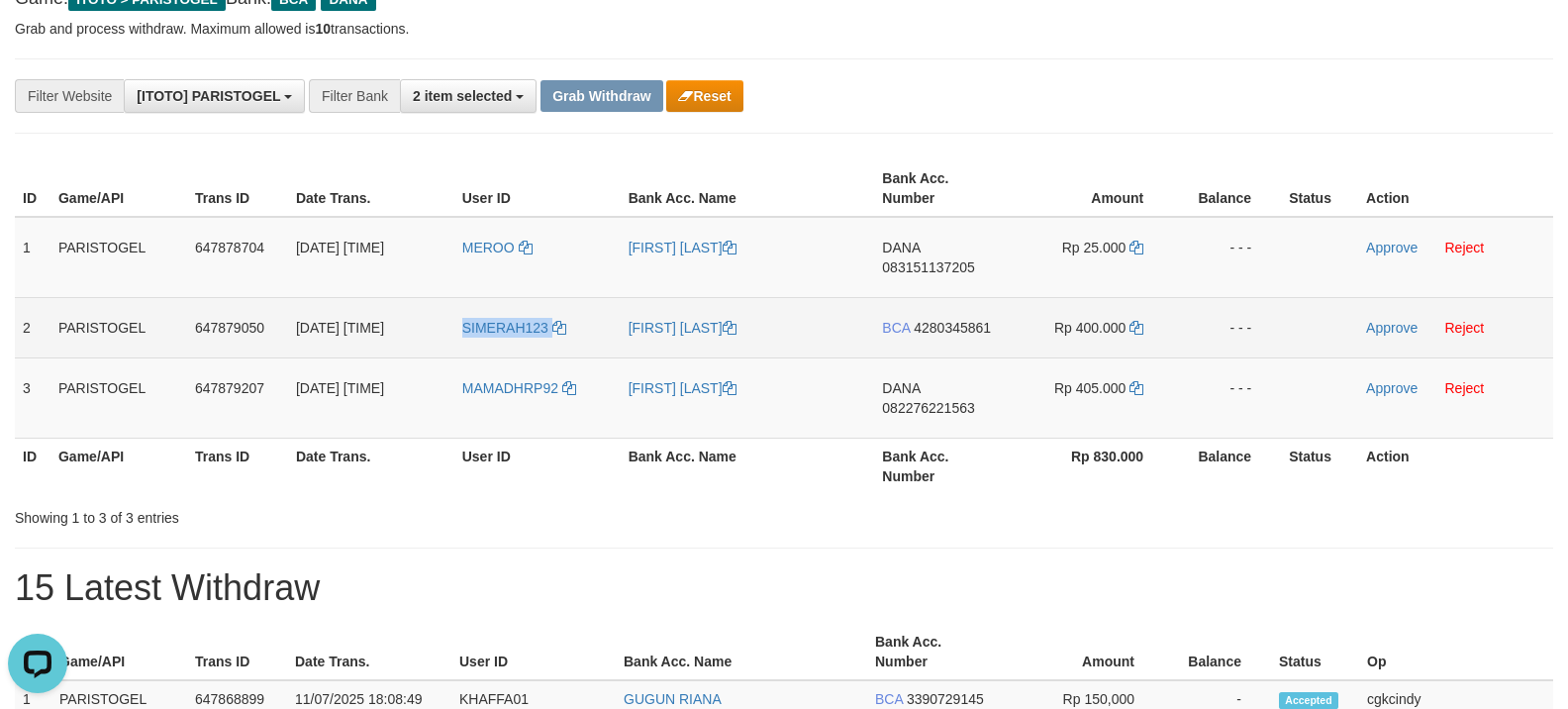click on "SIMERAH123" at bounding box center (538, 327) 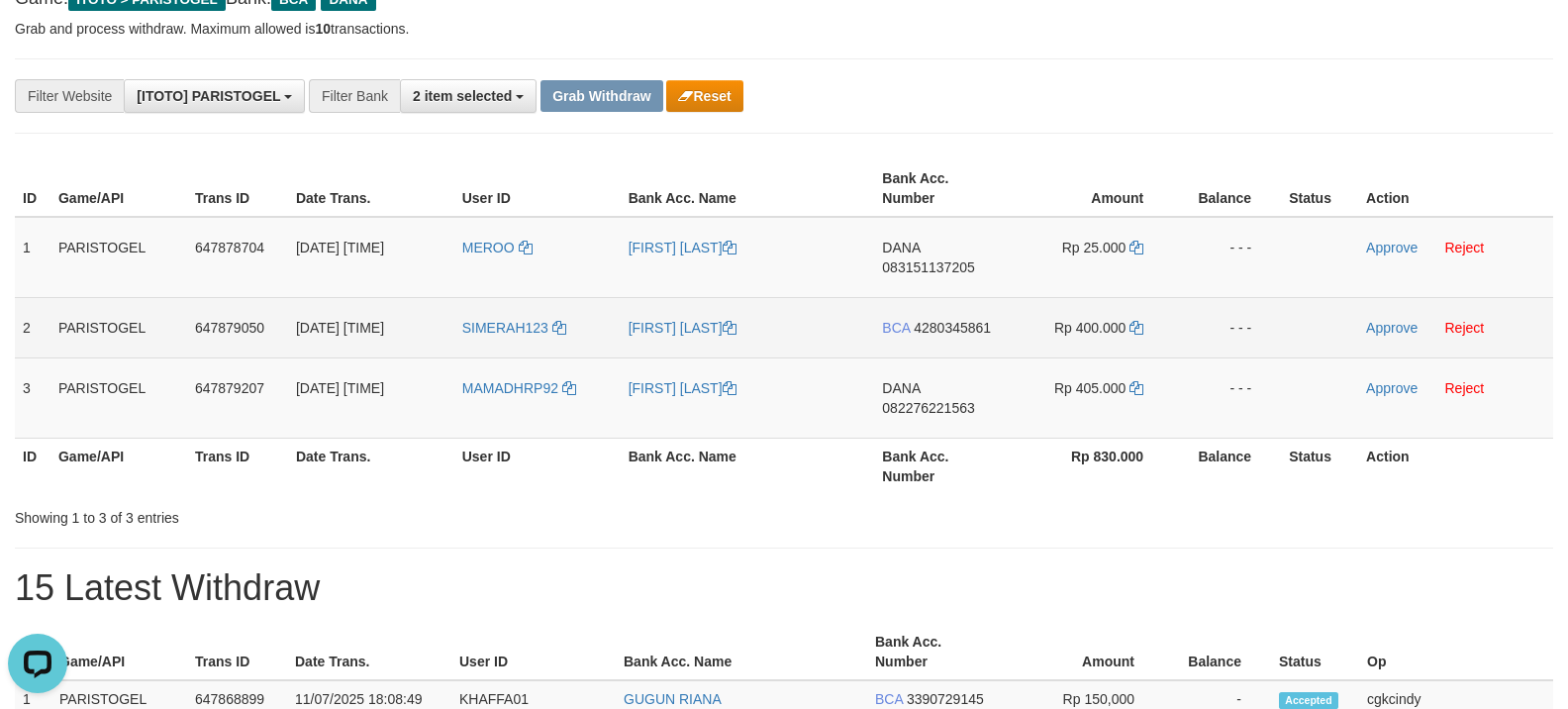 click on "[FIRST] [LAST]" at bounding box center (747, 327) 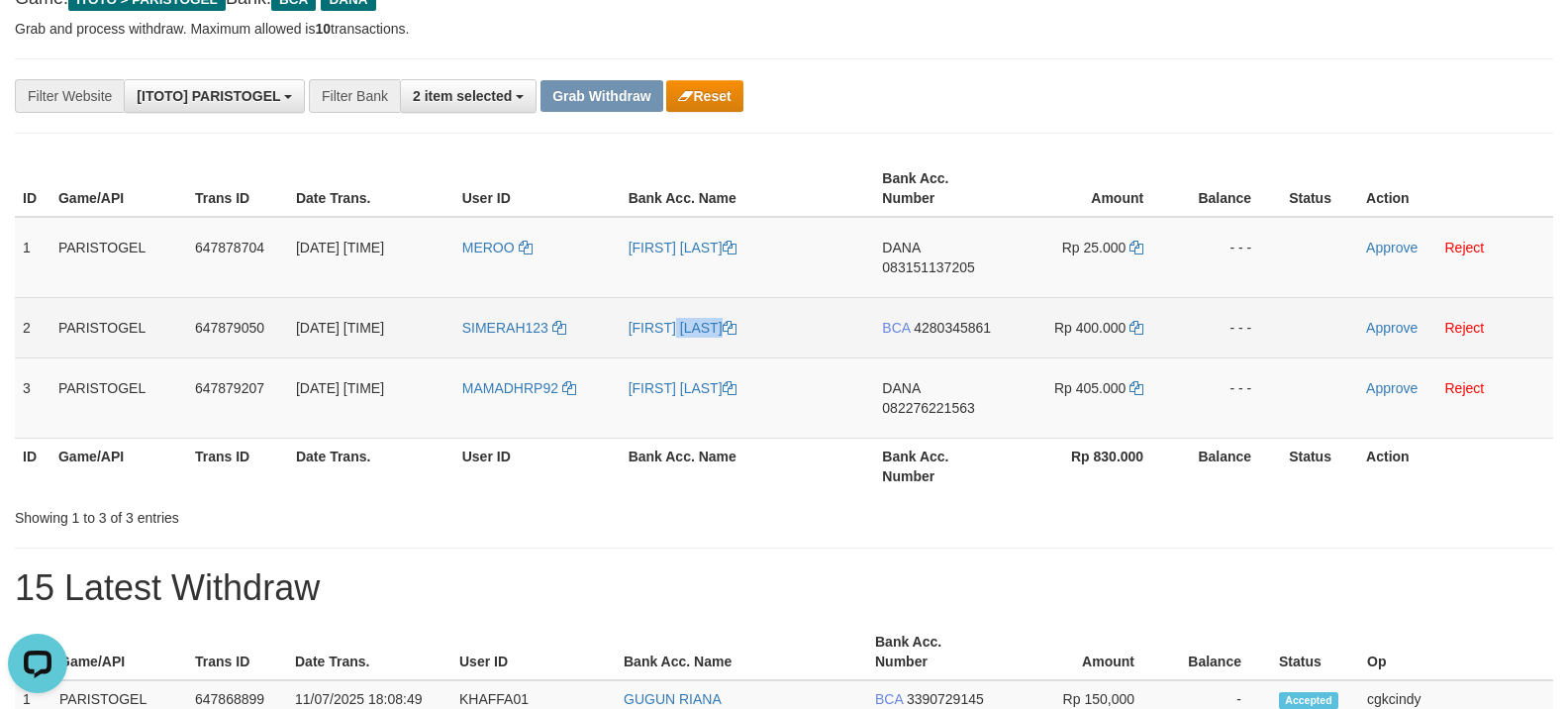 click on "[FIRST] [LAST]" at bounding box center (747, 327) 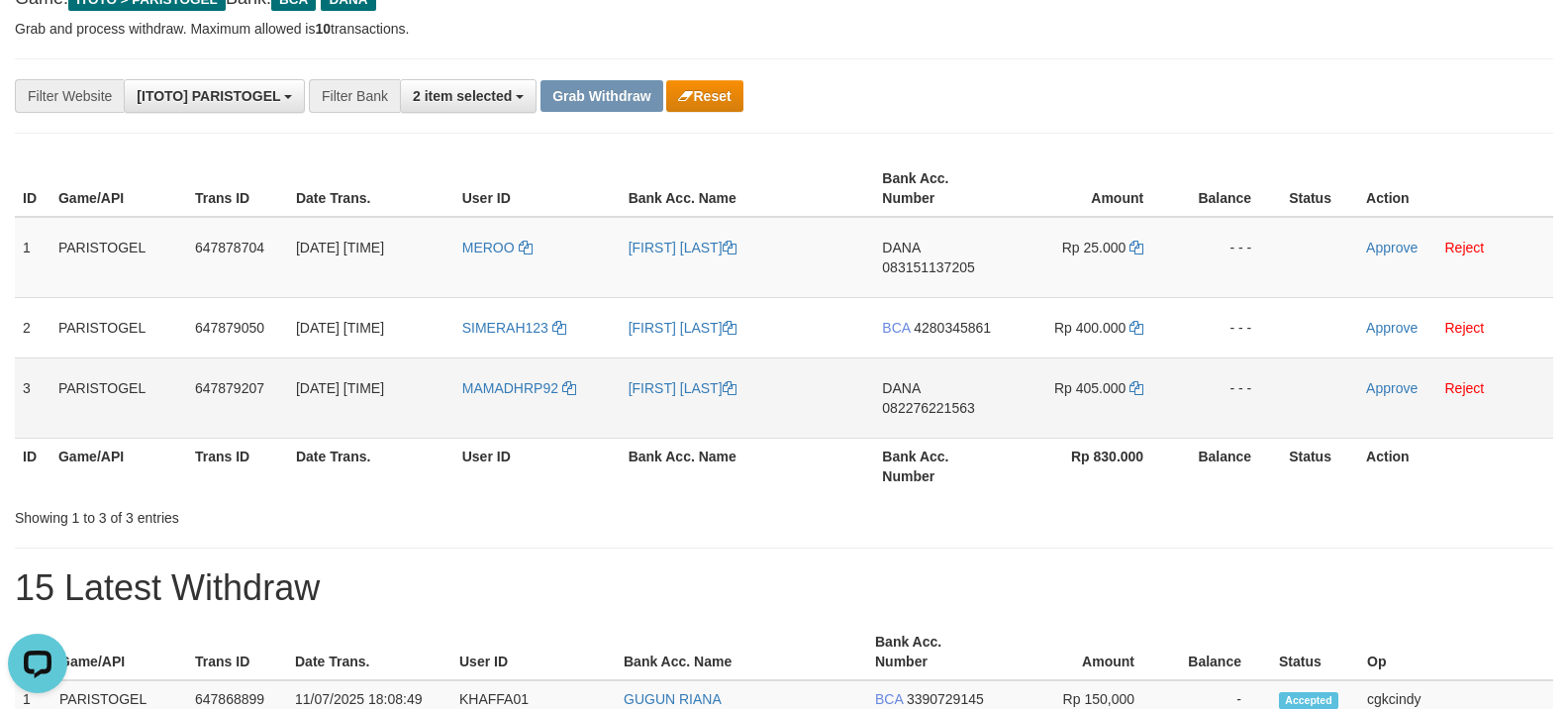 click on "MAMADHRP92" at bounding box center (538, 397) 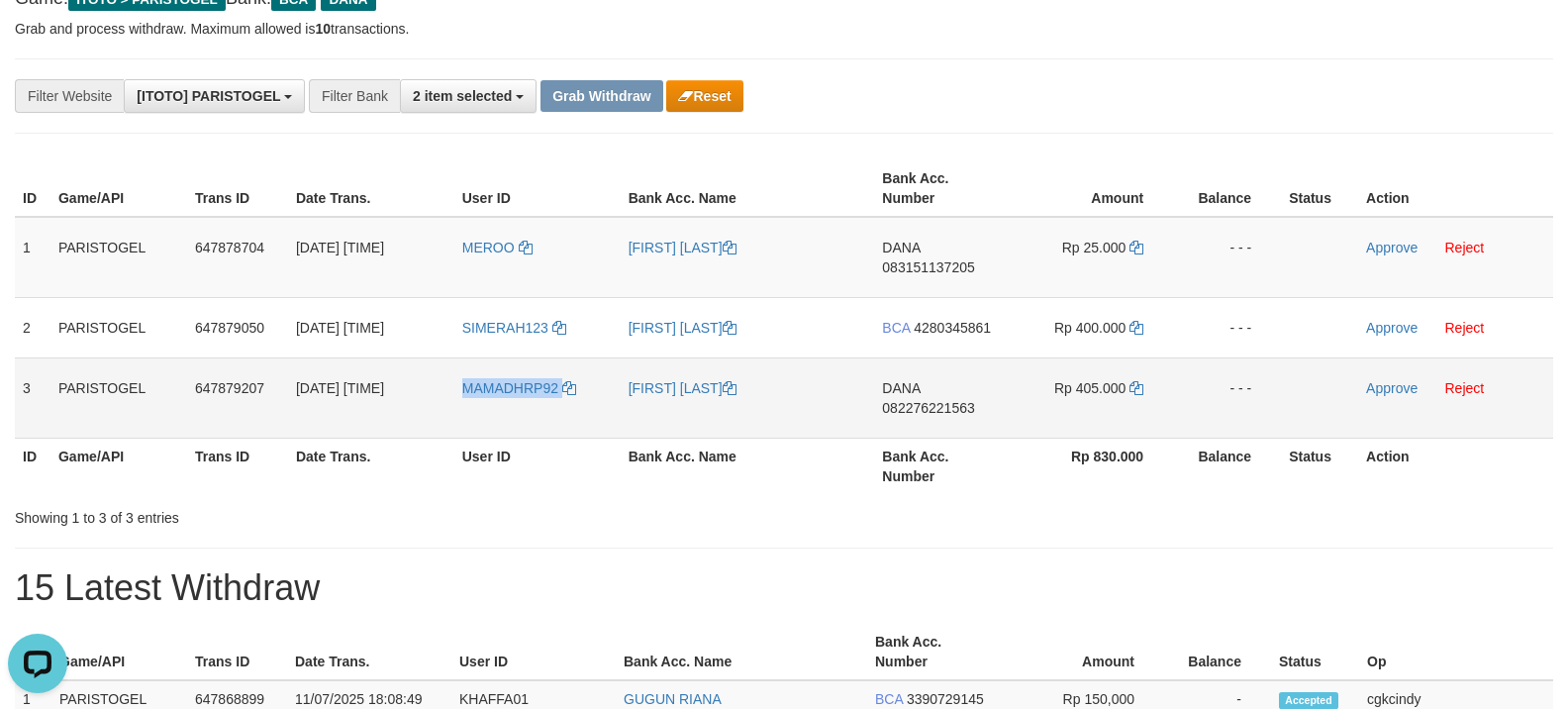 click on "MAMADHRP92" at bounding box center [538, 397] 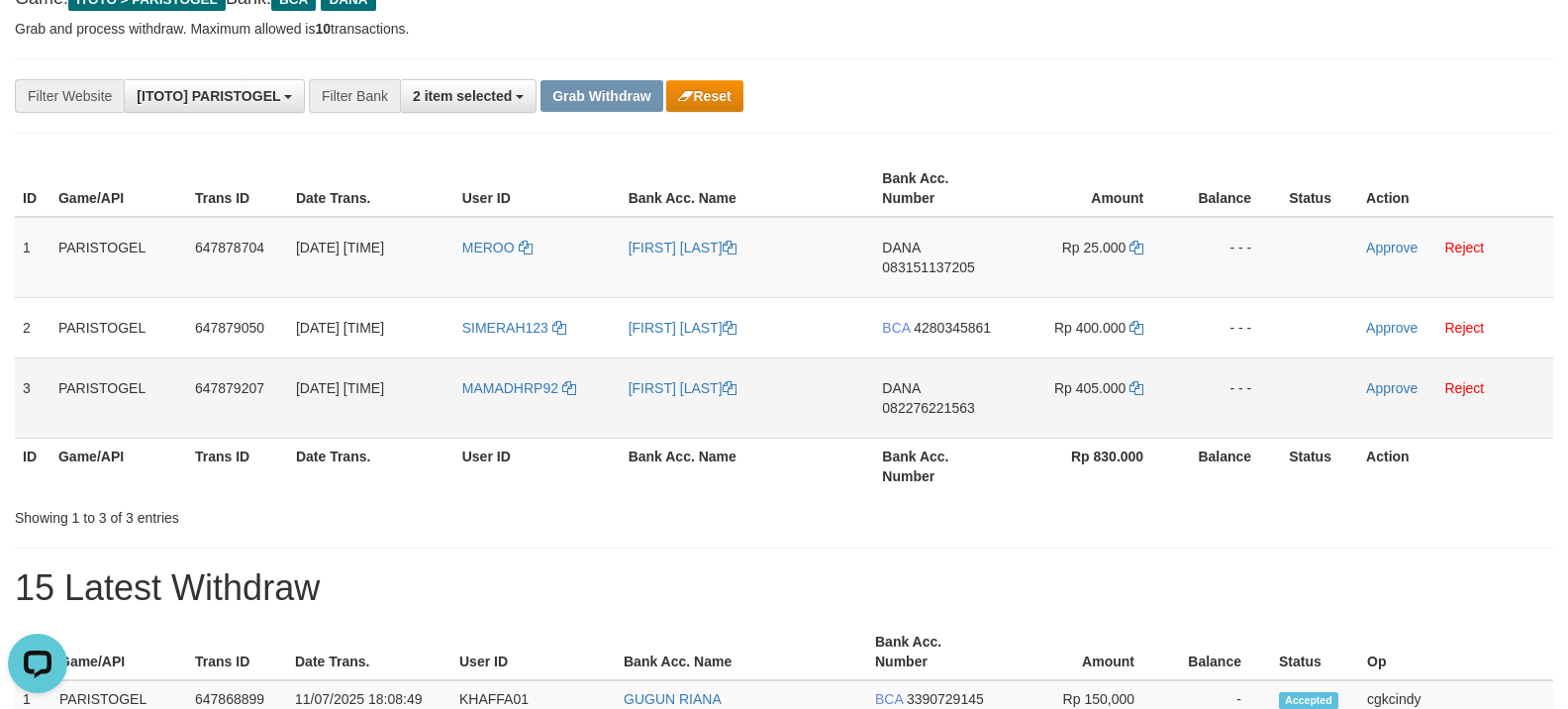 click on "[FIRST] [LAST]" at bounding box center [747, 397] 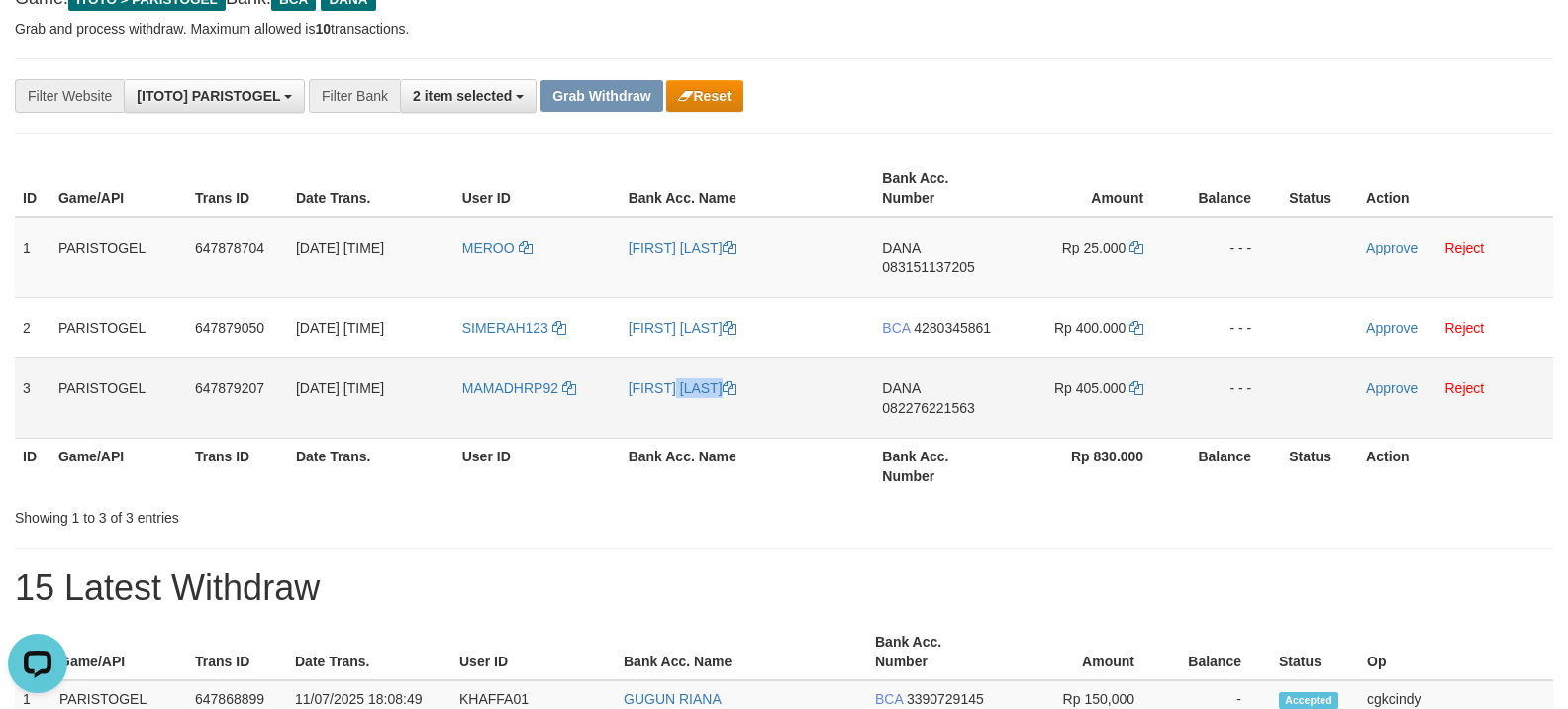 click on "[FIRST] [LAST]" at bounding box center (747, 397) 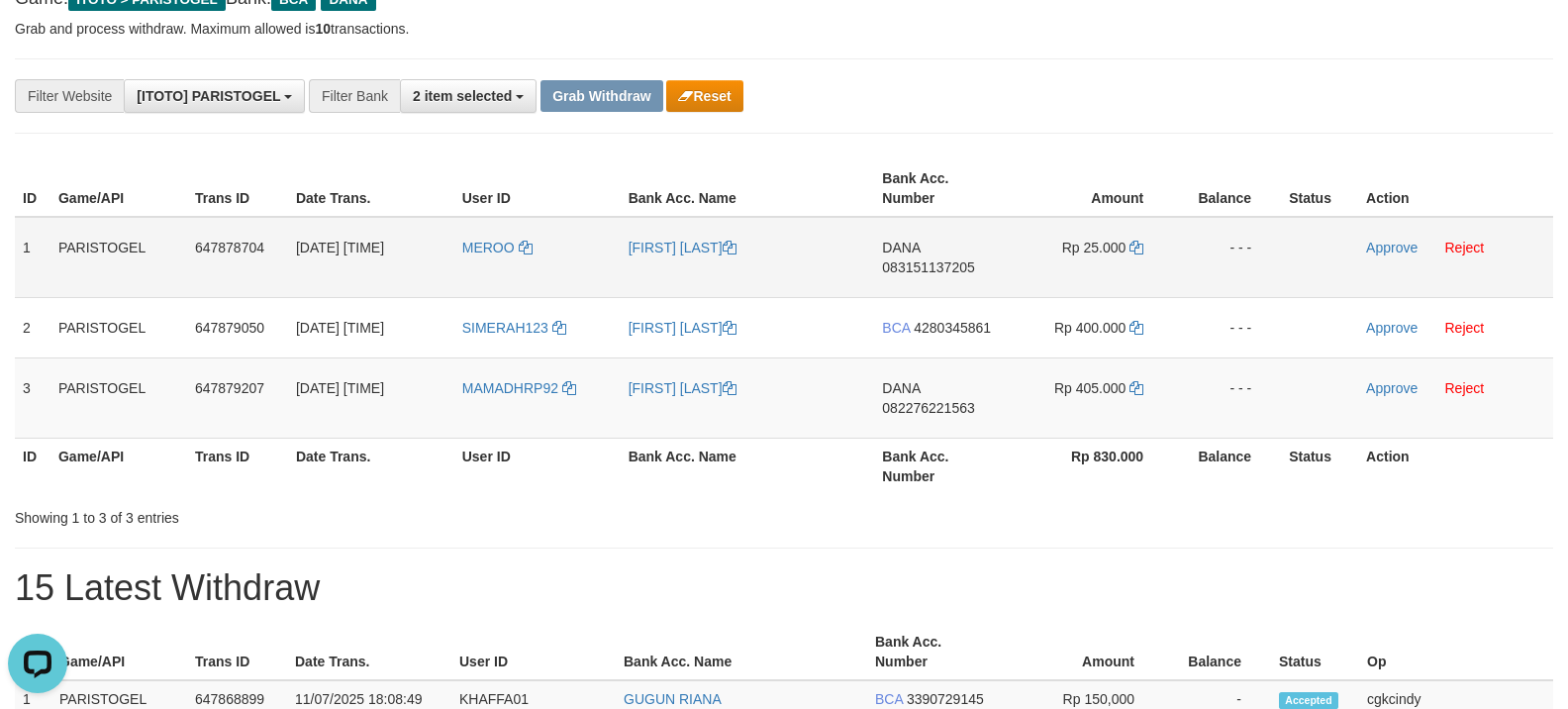 click on "083151137205" at bounding box center (928, 267) 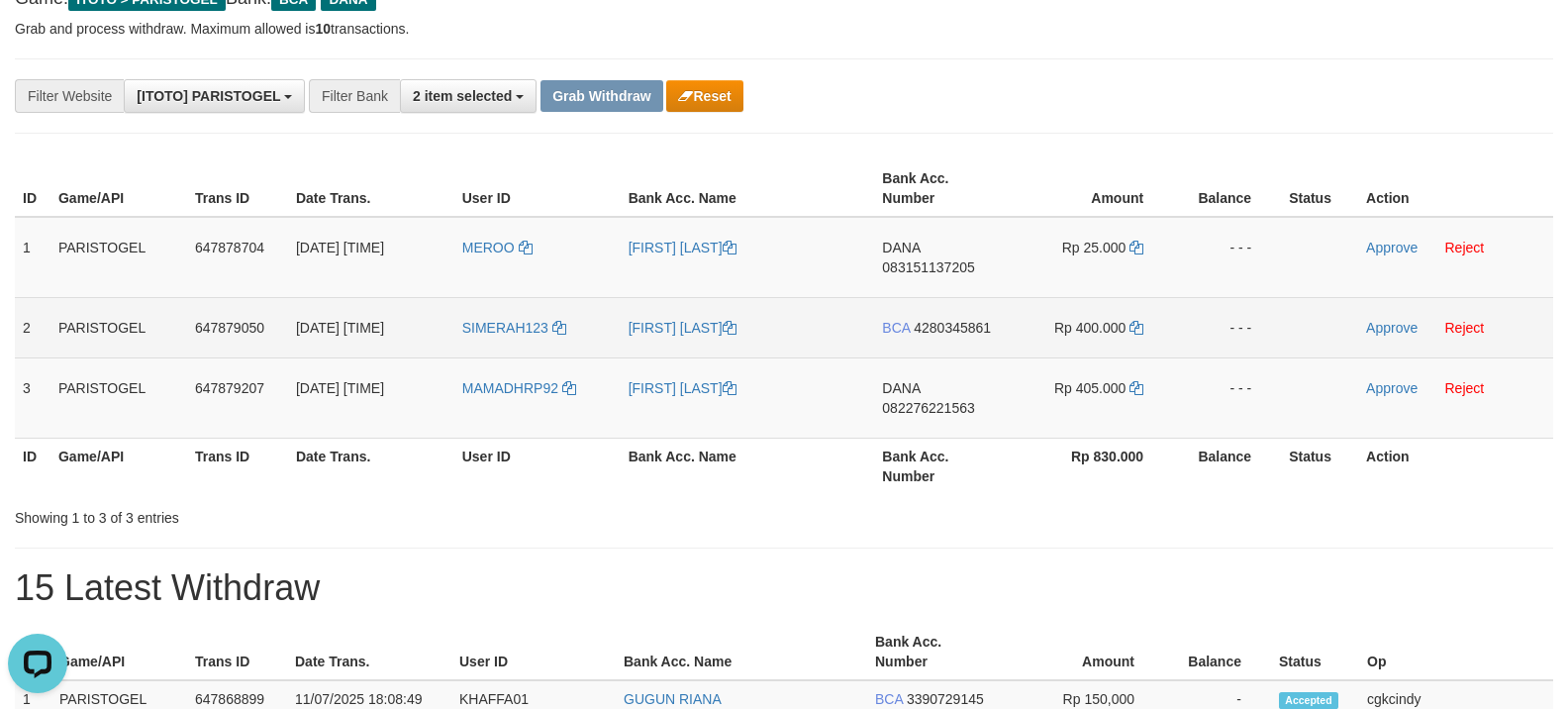 click on "BCA
4280345861" at bounding box center (942, 327) 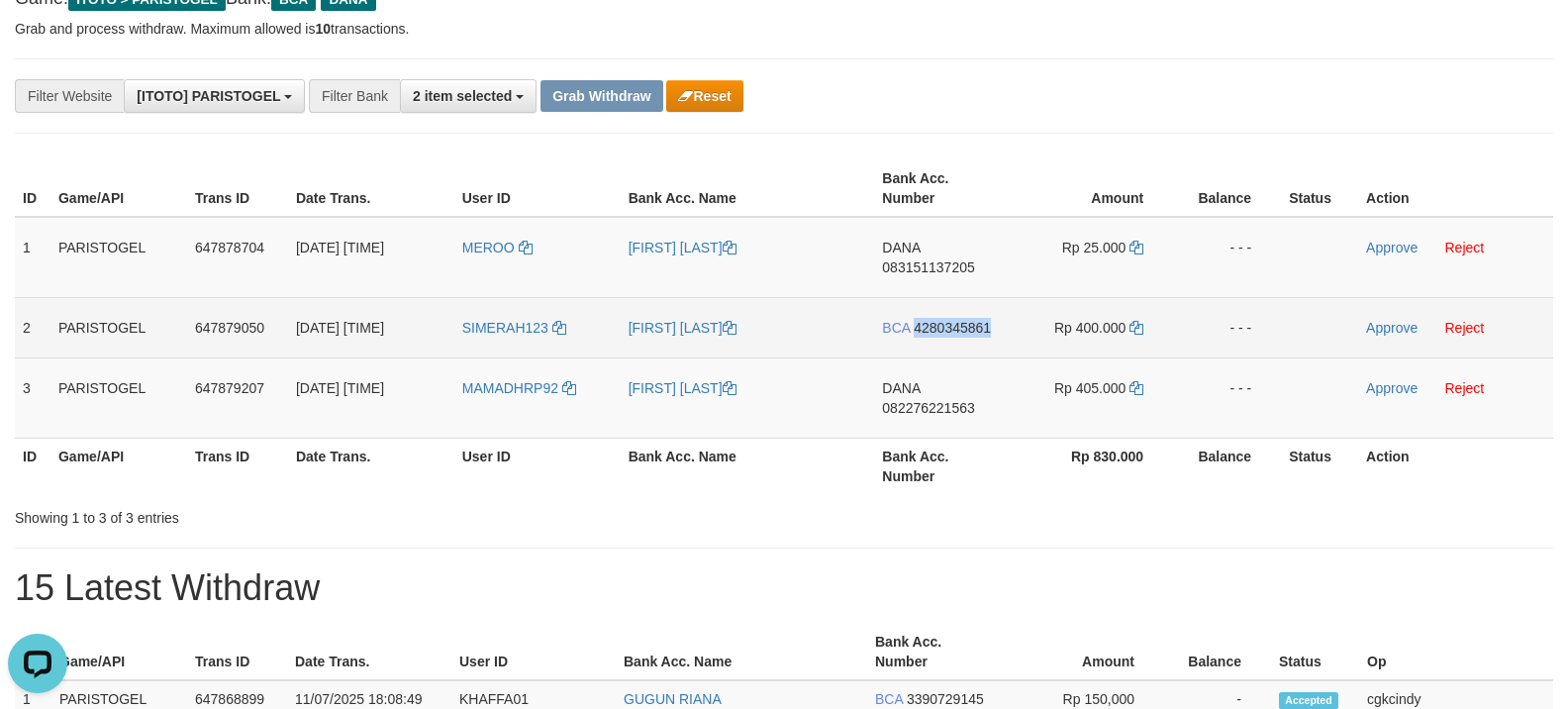 click on "BCA
4280345861" at bounding box center (942, 327) 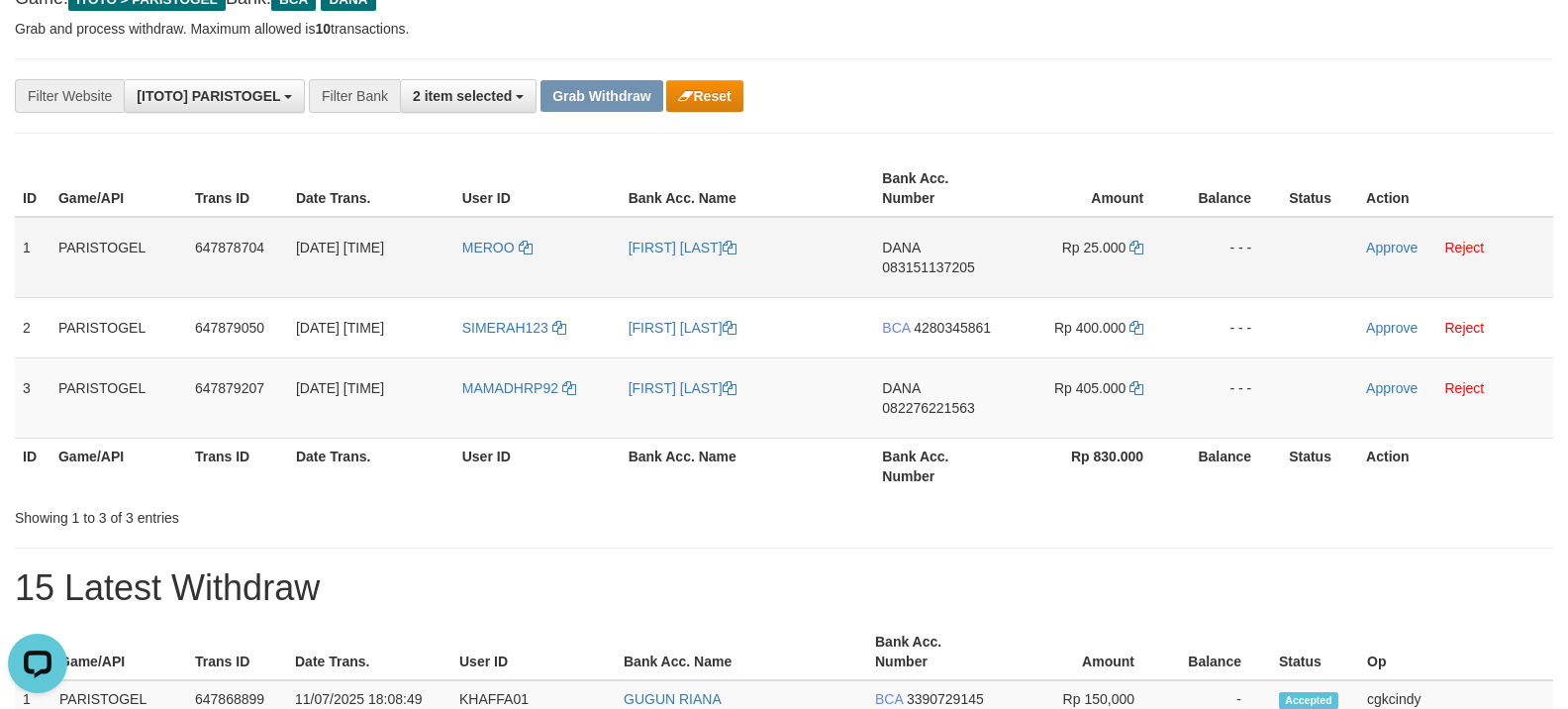 click on "DANA
083151137205" at bounding box center [942, 257] 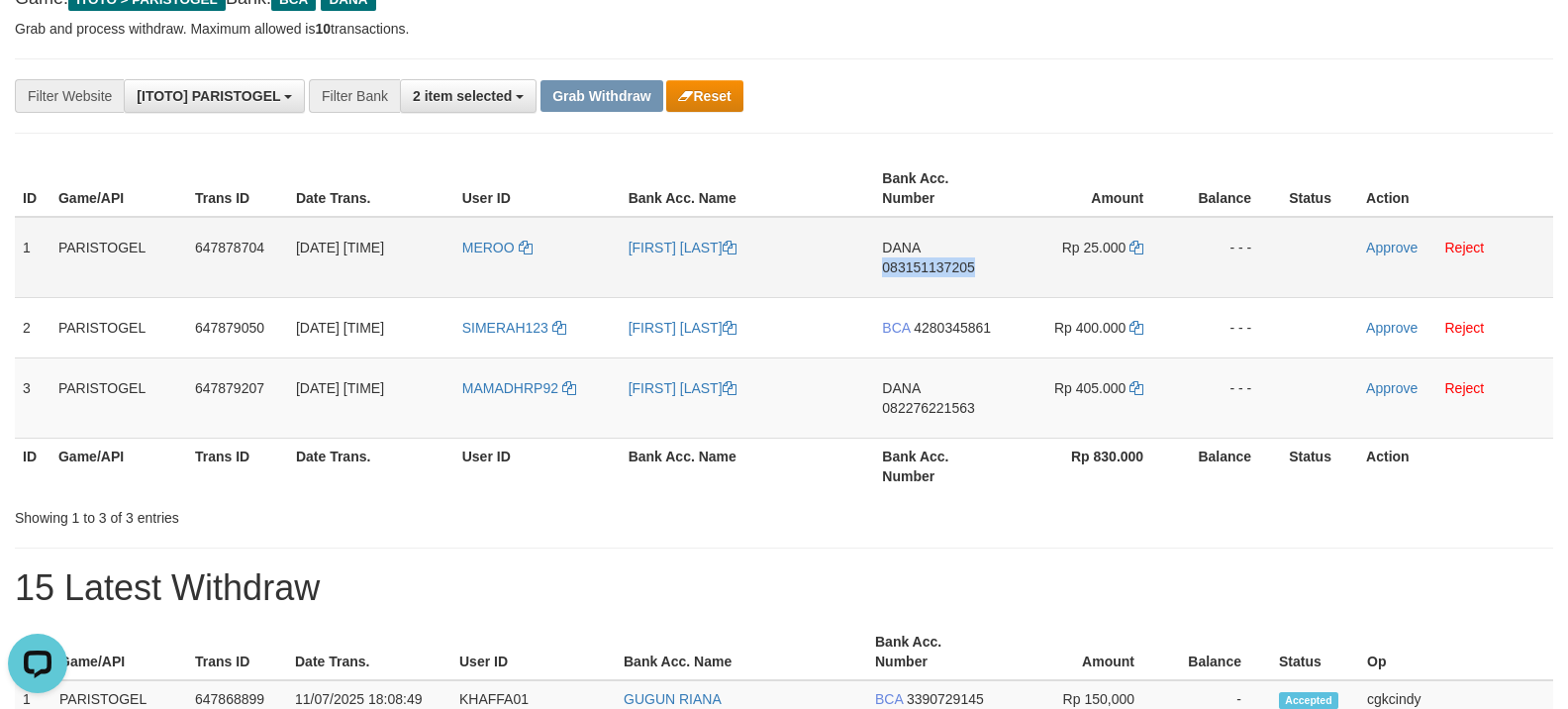 click on "DANA
083151137205" at bounding box center (942, 257) 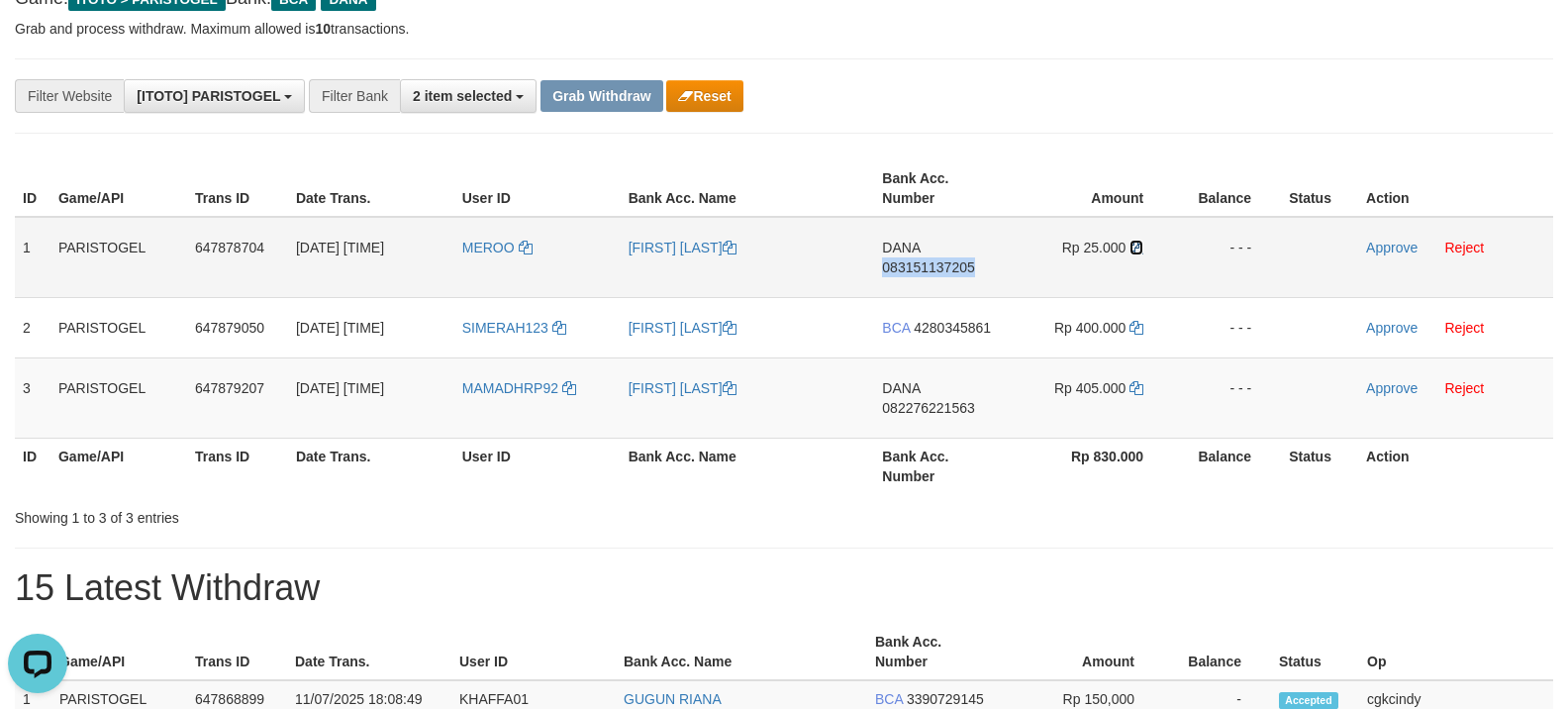 click at bounding box center (1136, 248) 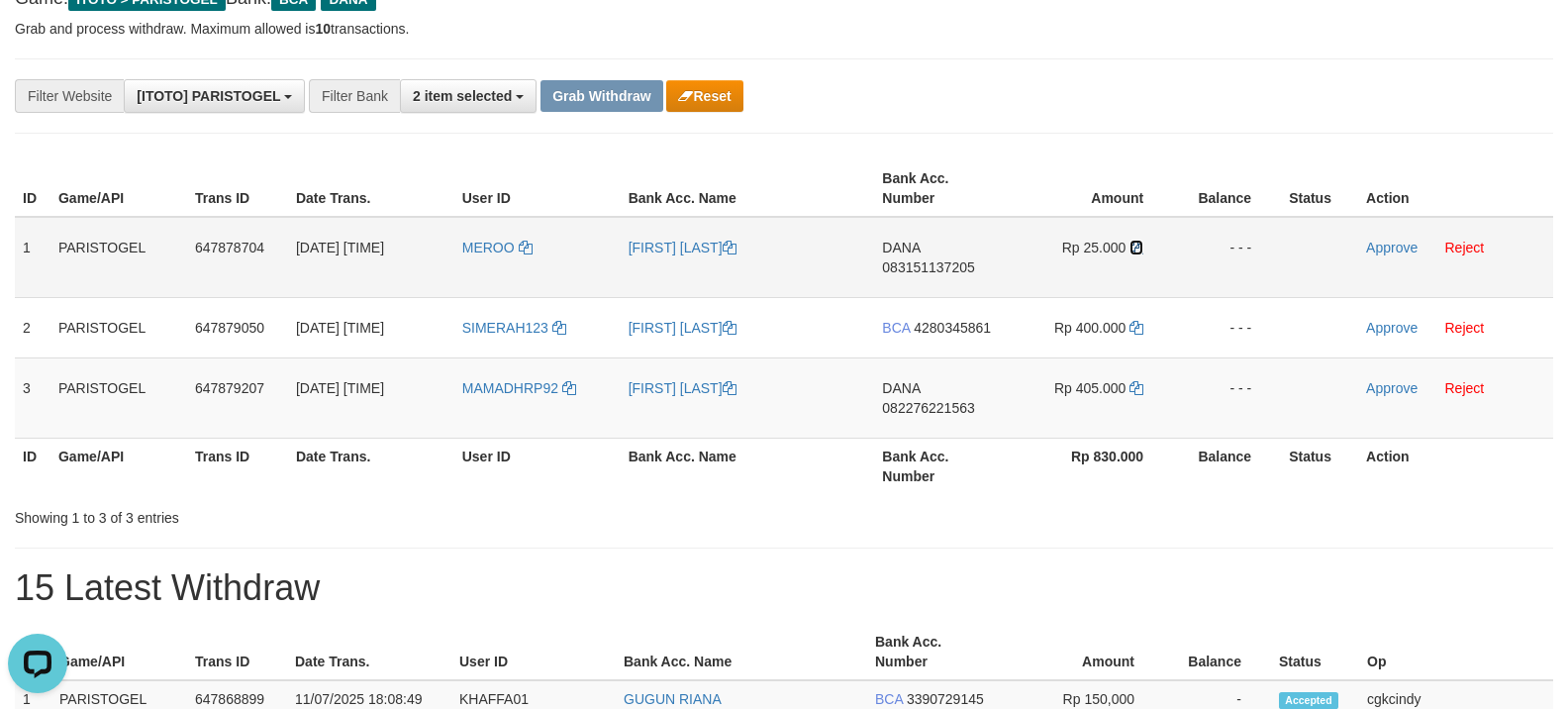 click at bounding box center [1136, 248] 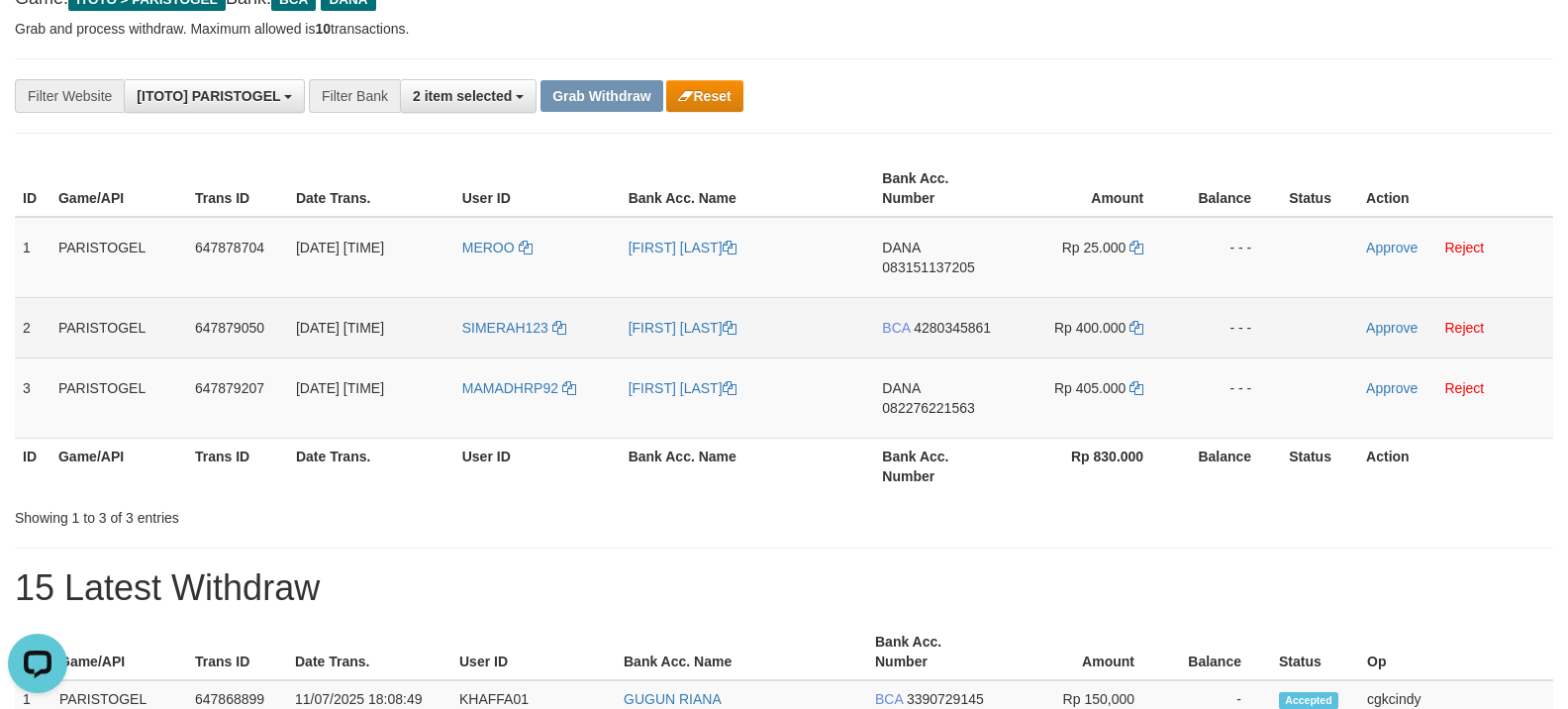 click on "BCA
4280345861" at bounding box center (942, 327) 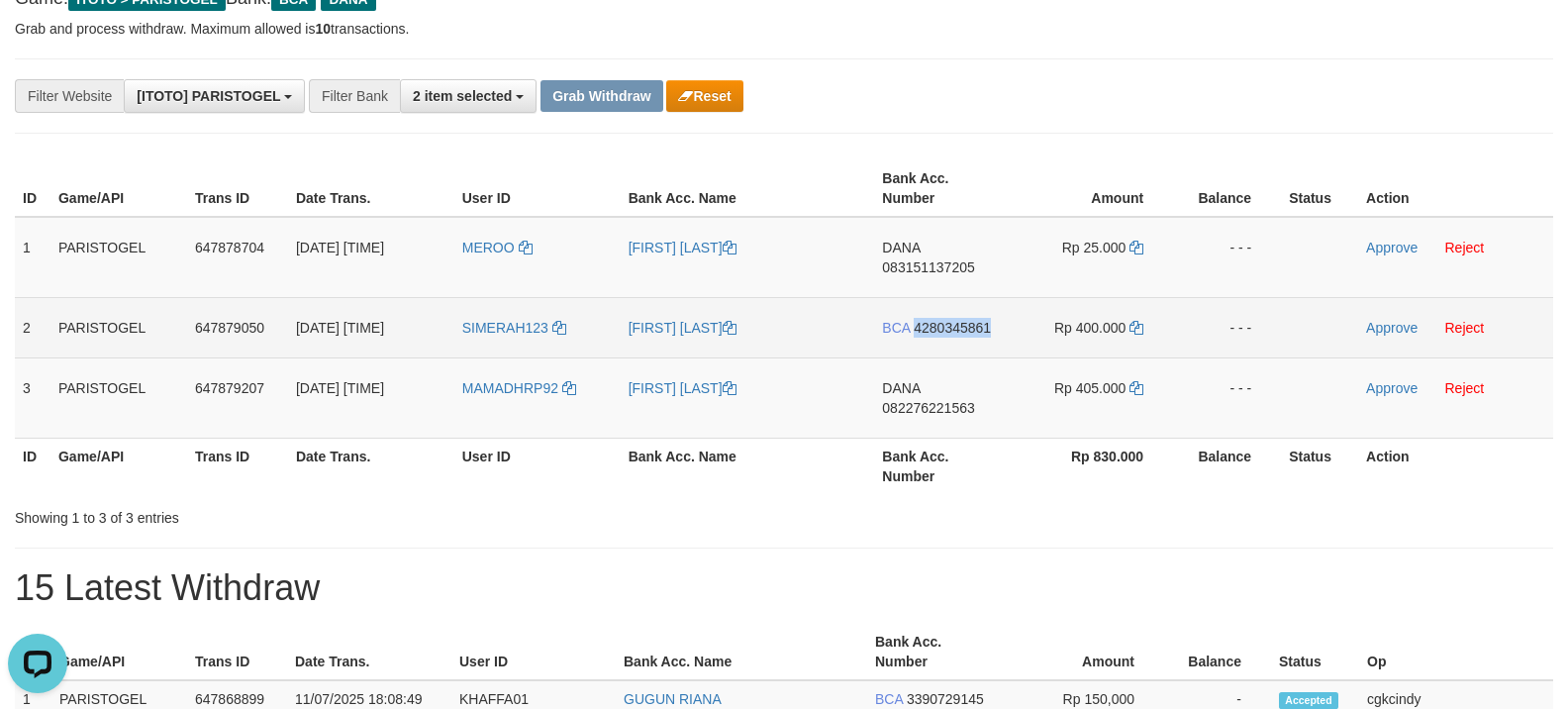click on "BCA
4280345861" at bounding box center [942, 327] 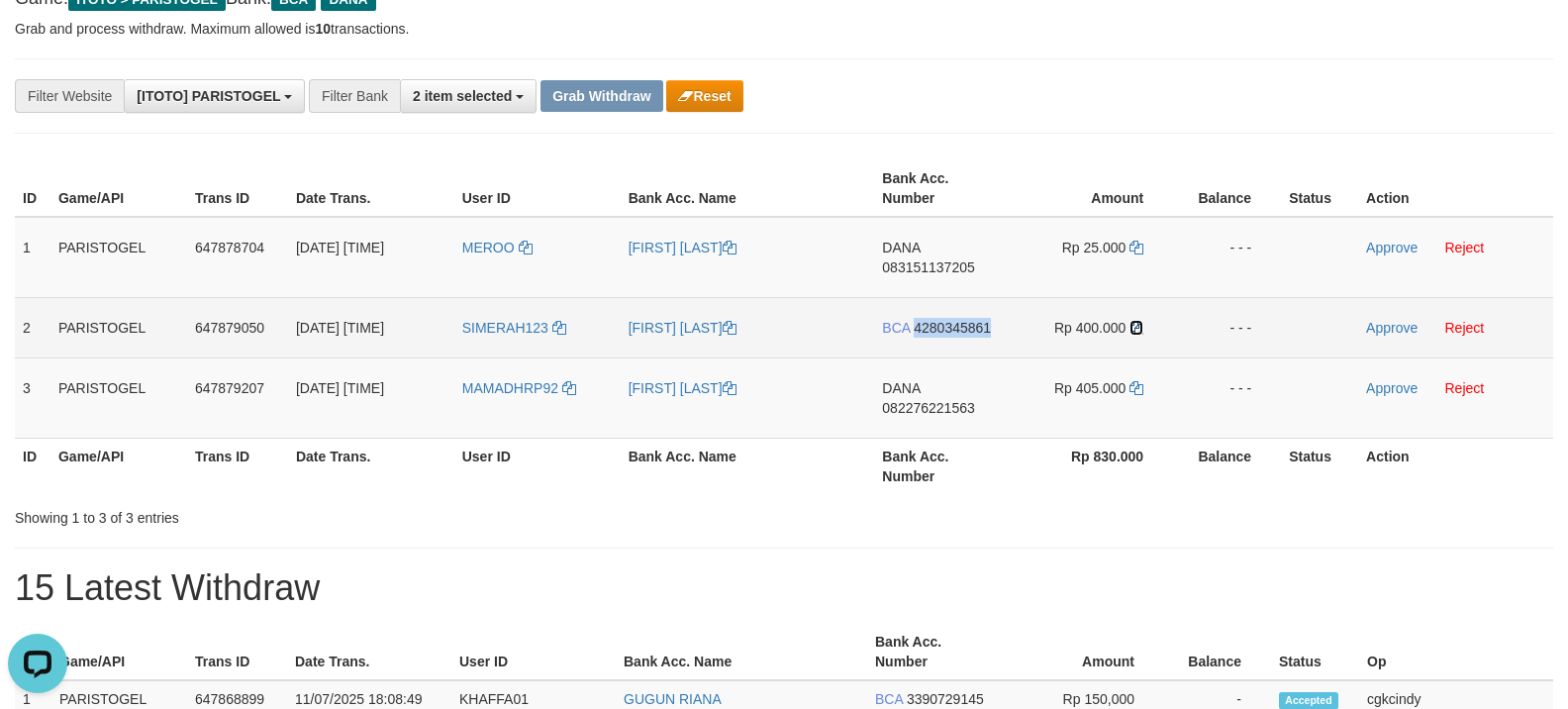 click at bounding box center [1136, 328] 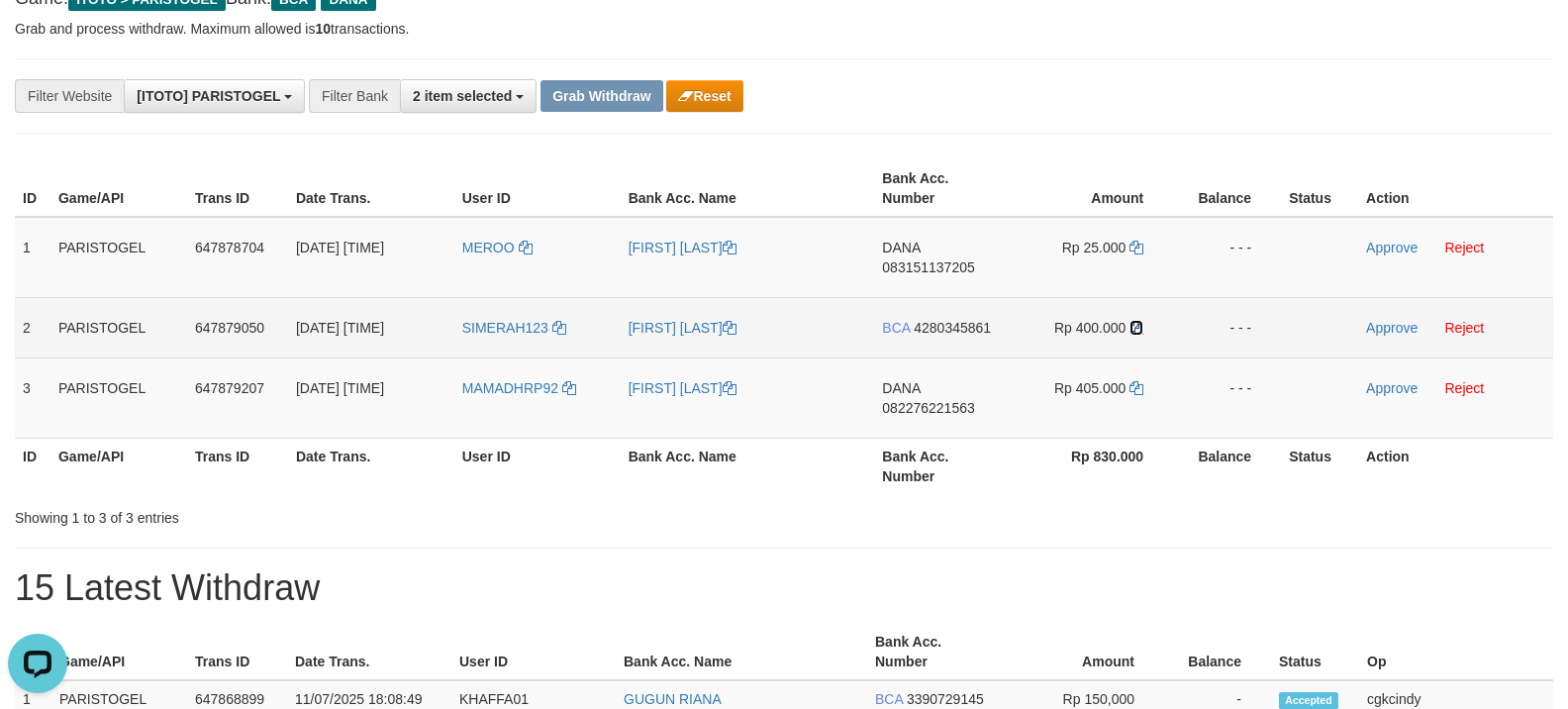 click at bounding box center [1136, 328] 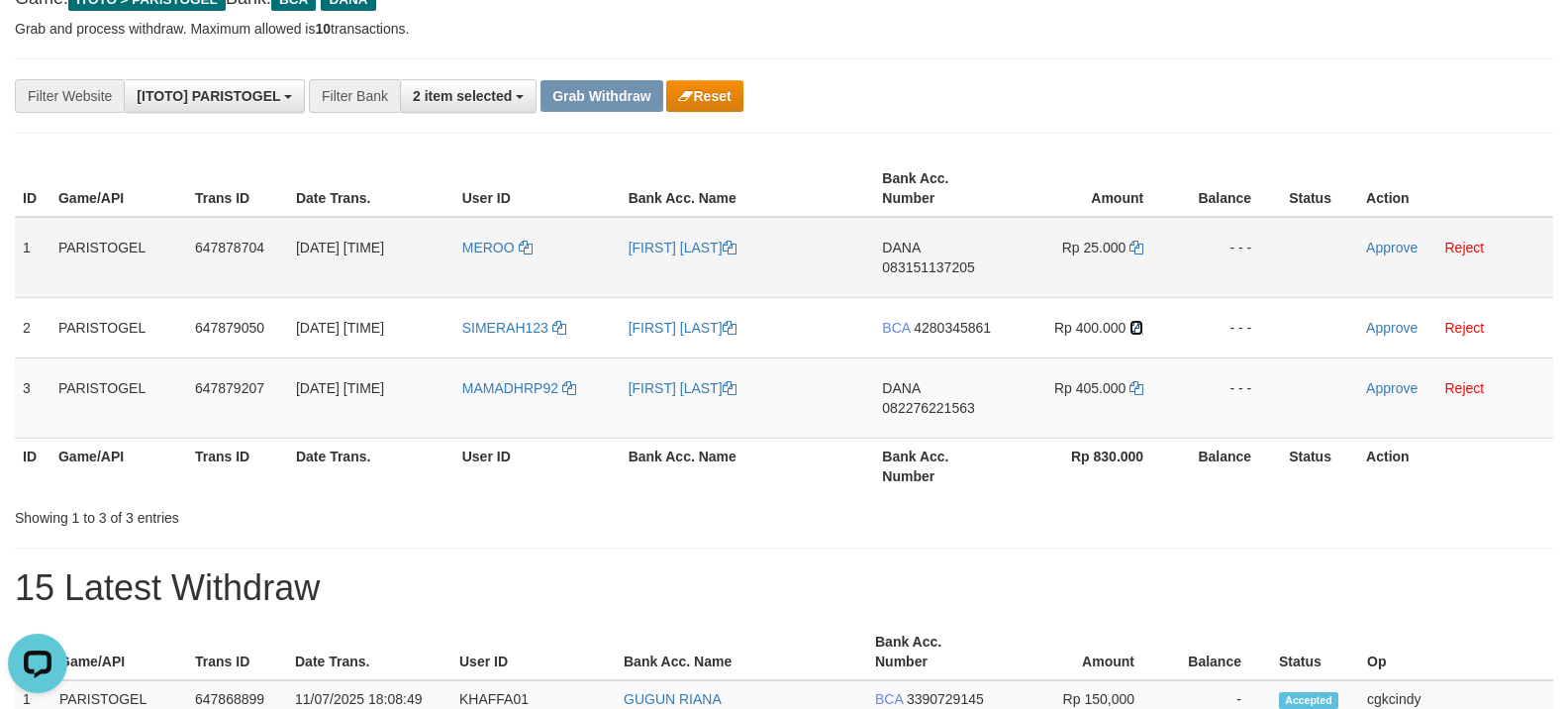drag, startPoint x: 1134, startPoint y: 326, endPoint x: 1533, endPoint y: 255, distance: 405.26781 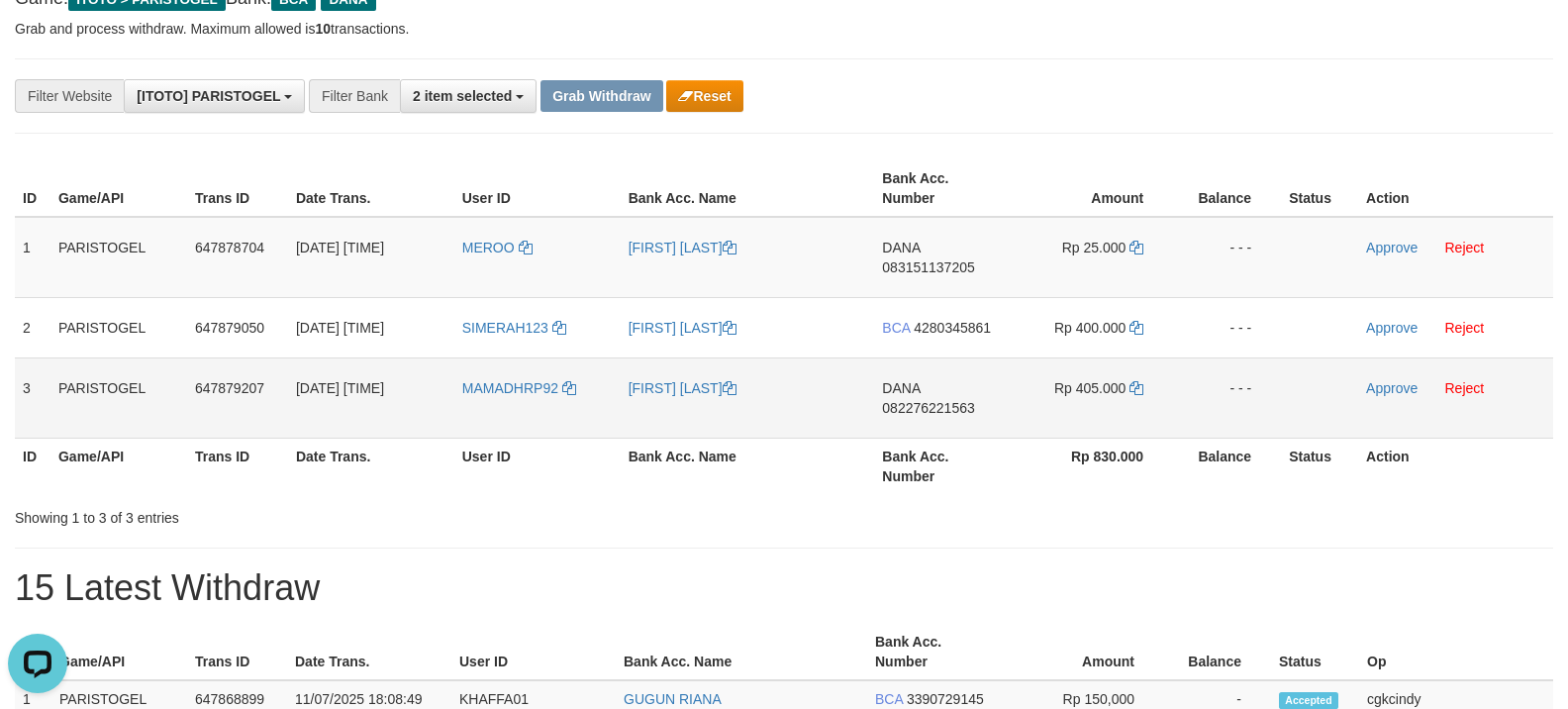click on "DANA
082276221563" at bounding box center [942, 397] 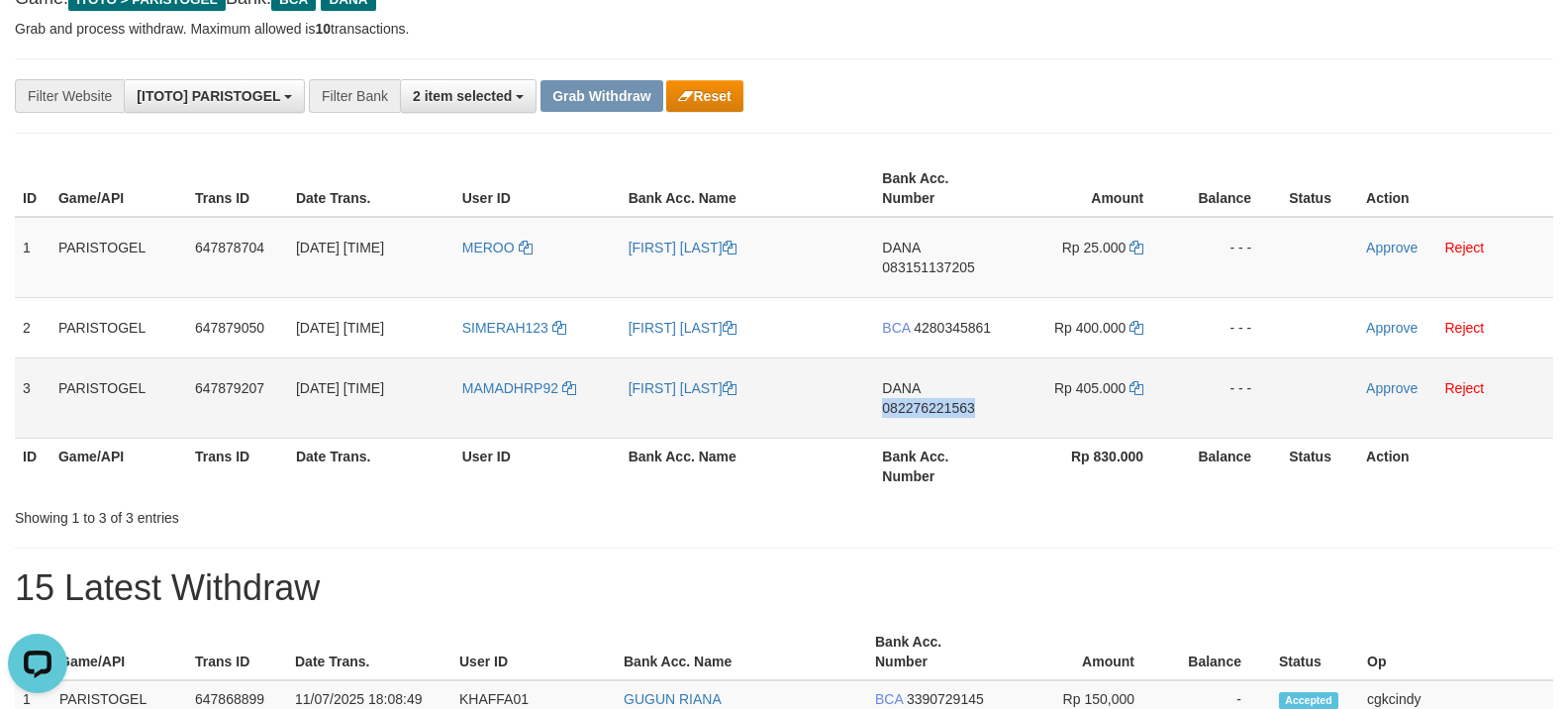 click on "DANA
082276221563" at bounding box center (942, 397) 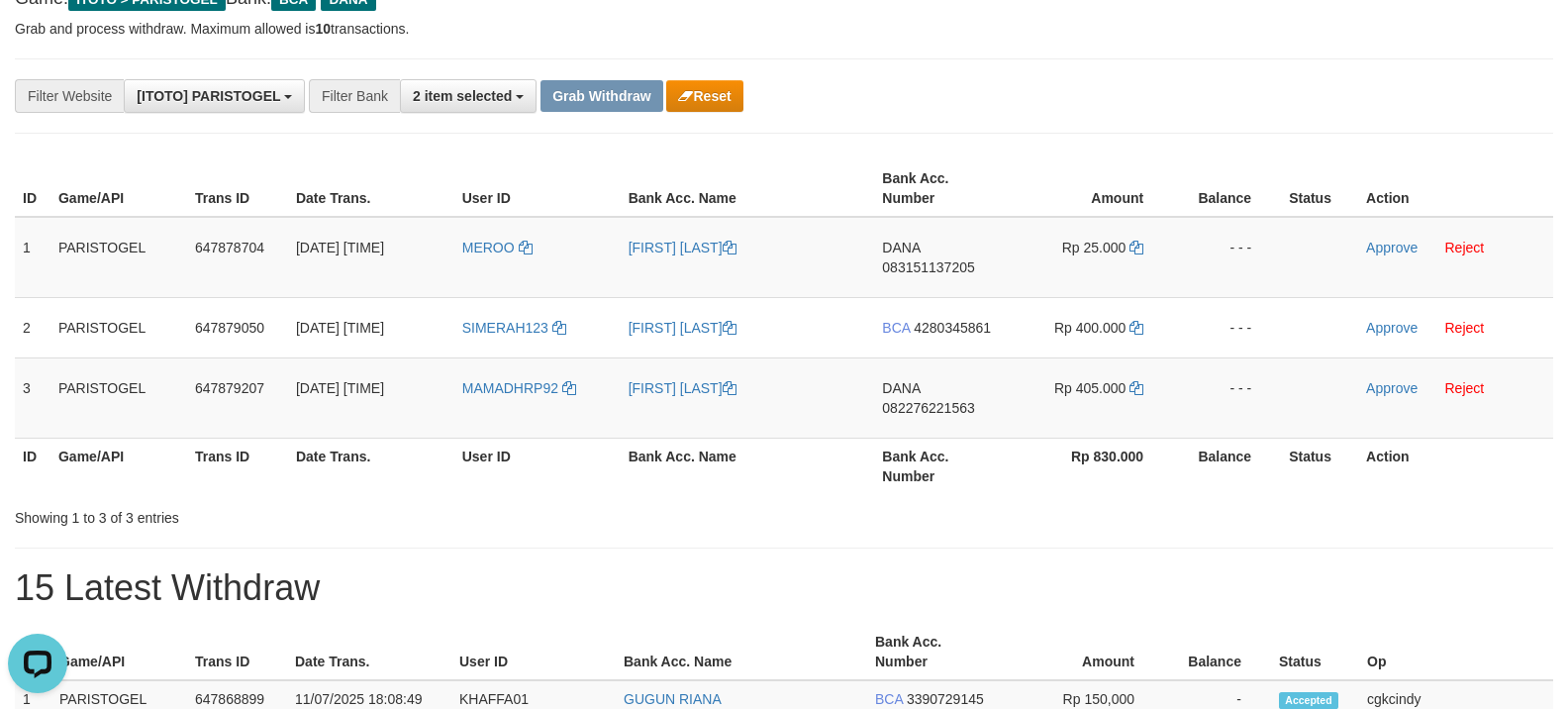 click on "Bank Acc. Name" at bounding box center (747, 465) 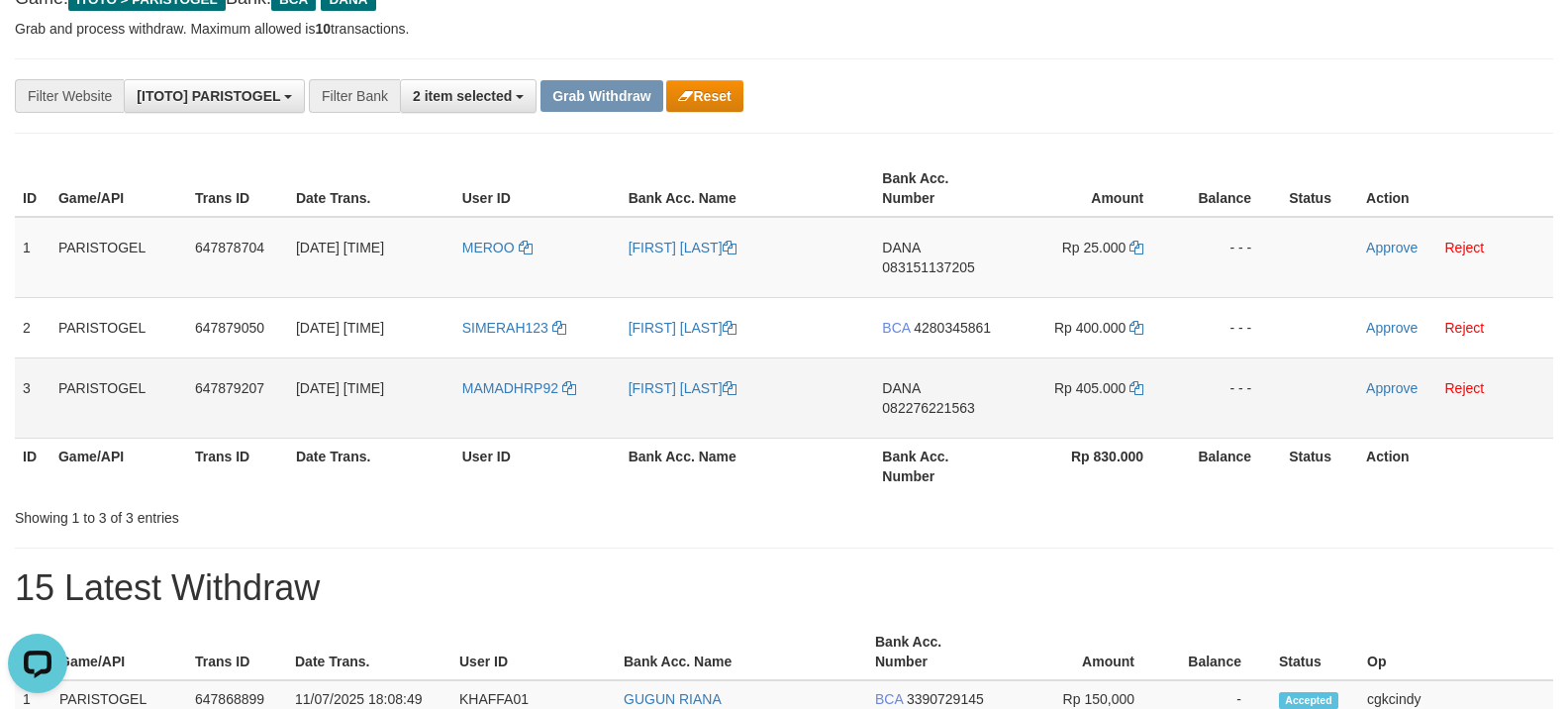 click on "DANA
082276221563" at bounding box center (942, 397) 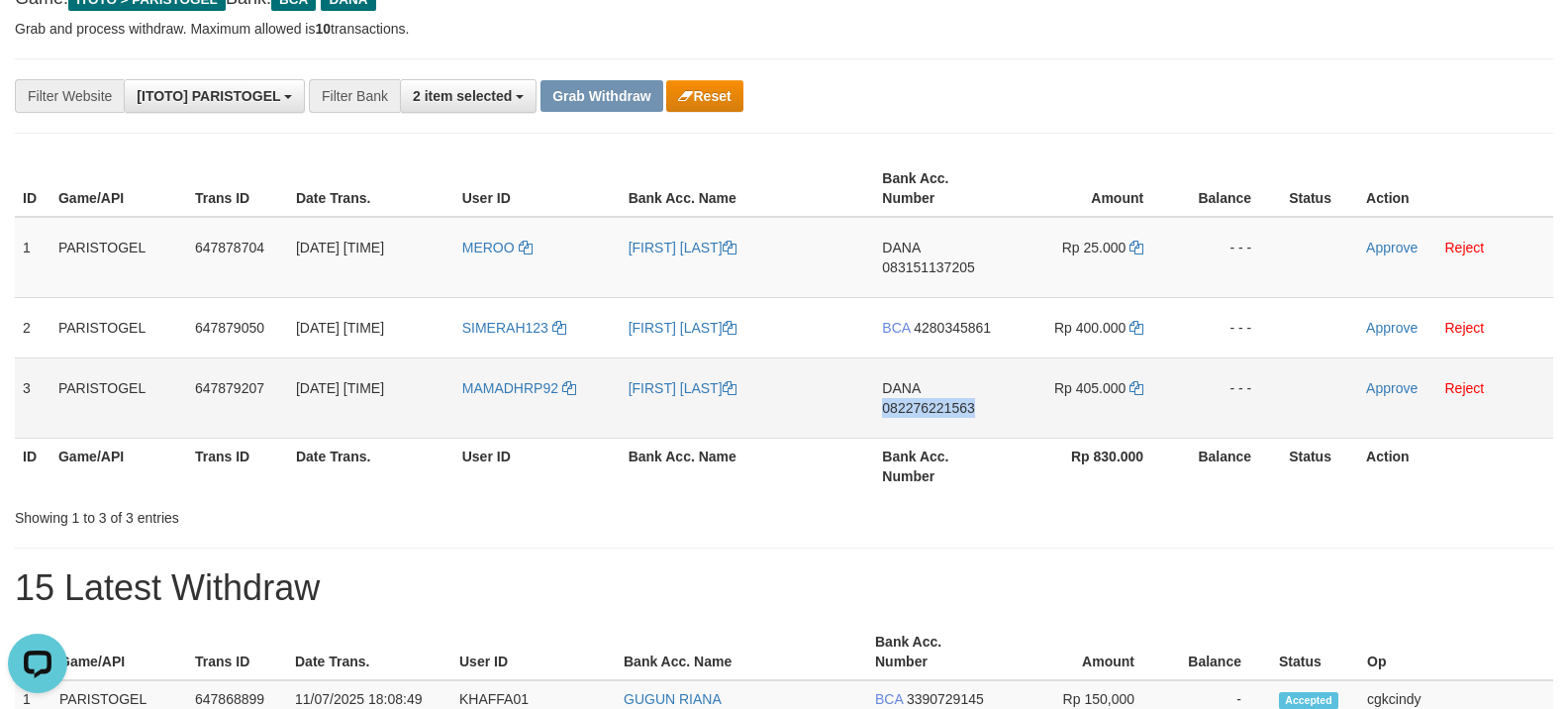 click on "DANA
082276221563" at bounding box center (942, 397) 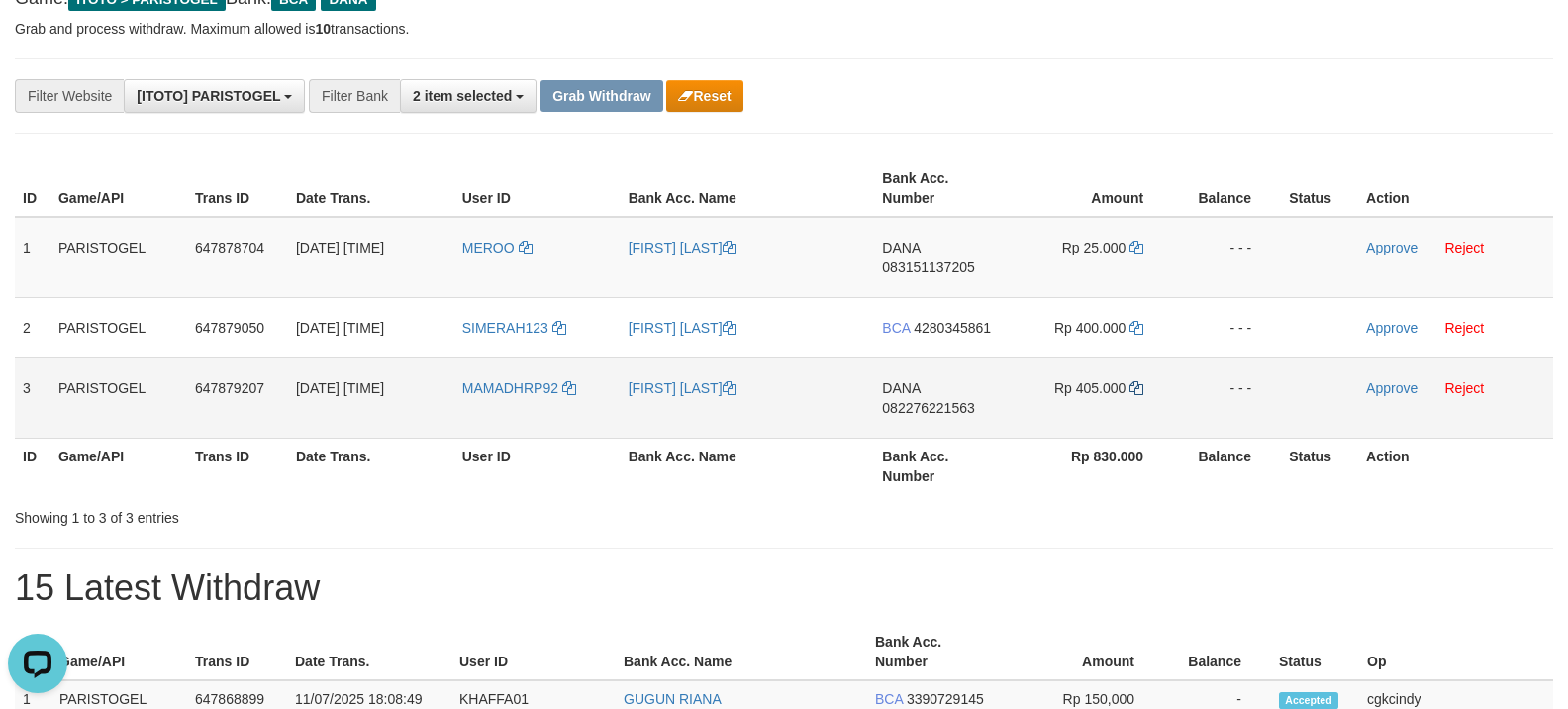 drag, startPoint x: 1136, startPoint y: 370, endPoint x: 1136, endPoint y: 389, distance: 19 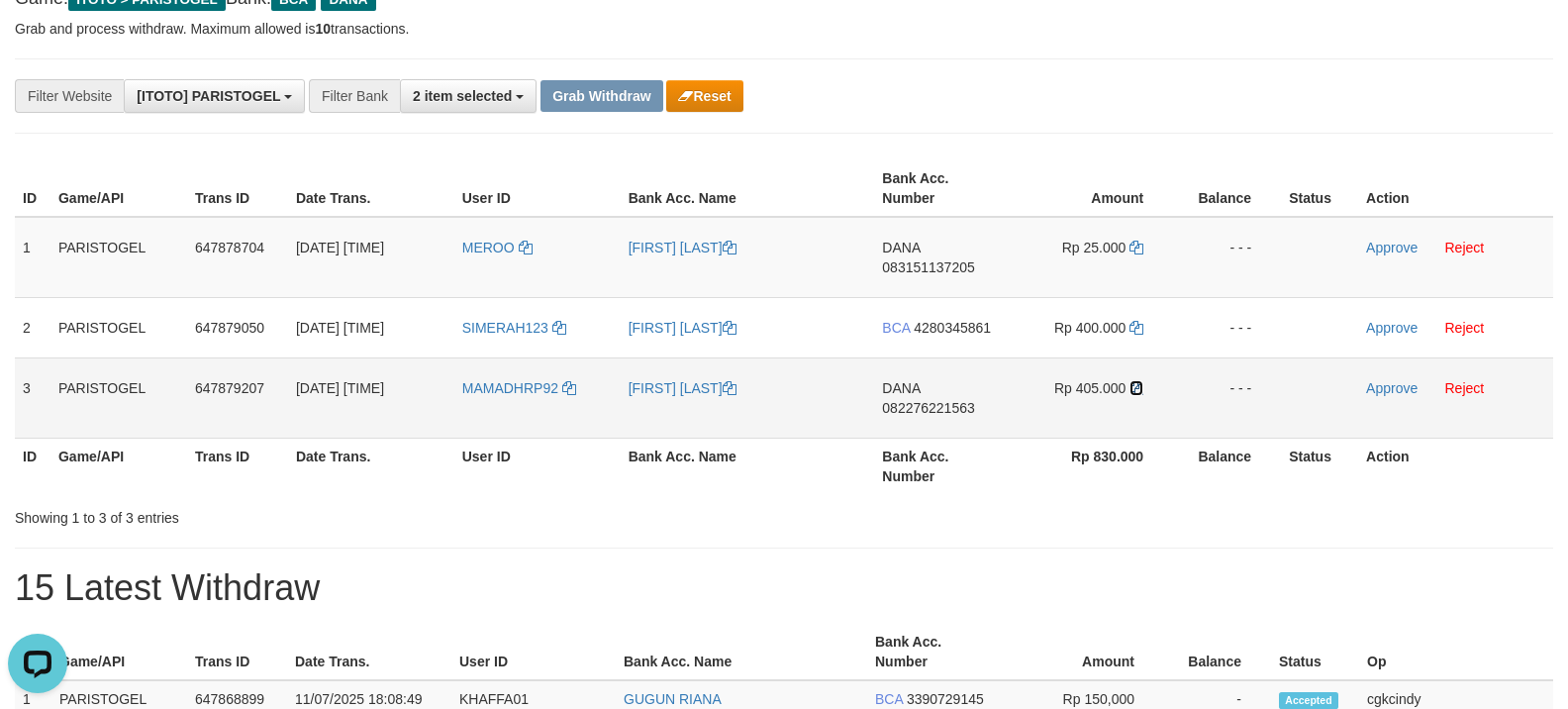 click at bounding box center [1136, 388] 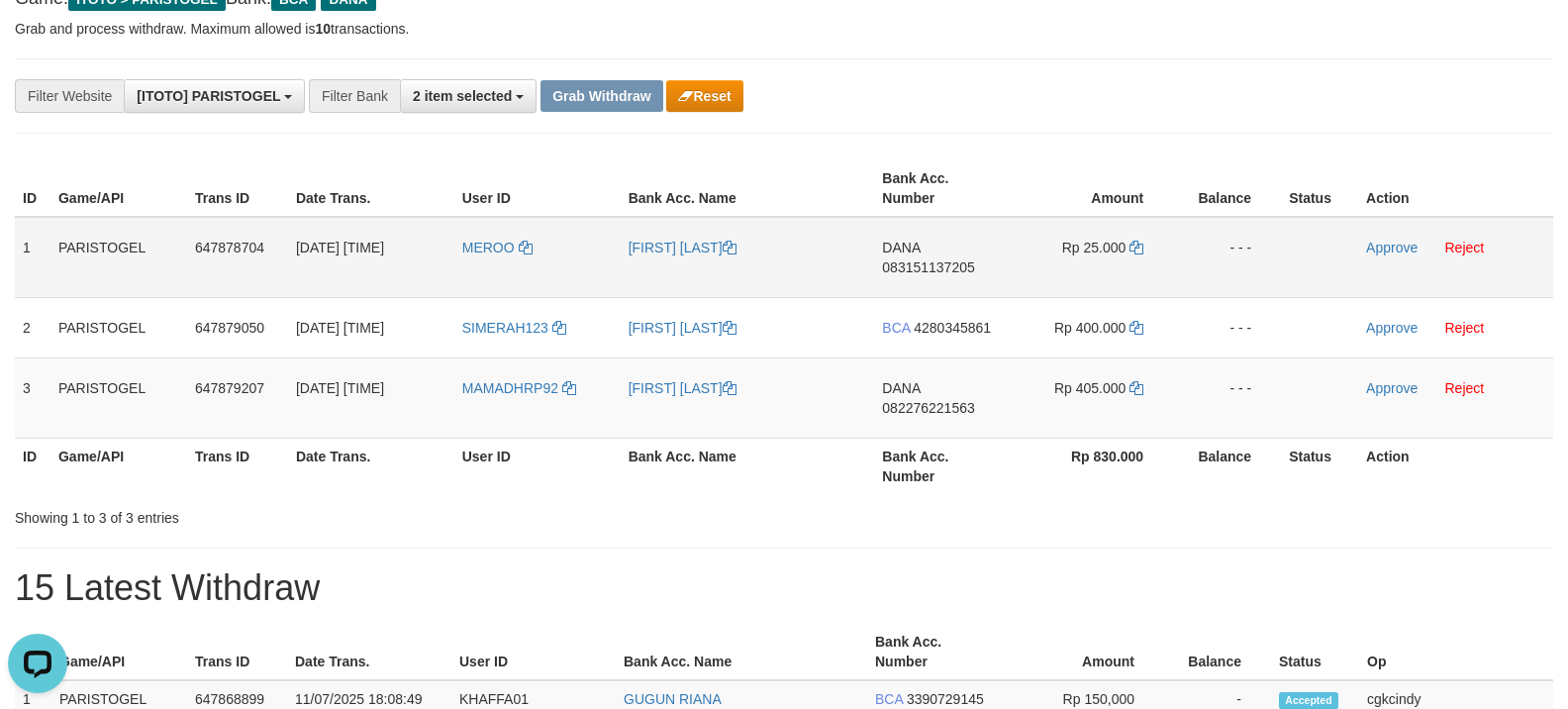 click on "Approve
Reject" at bounding box center (1455, 257) 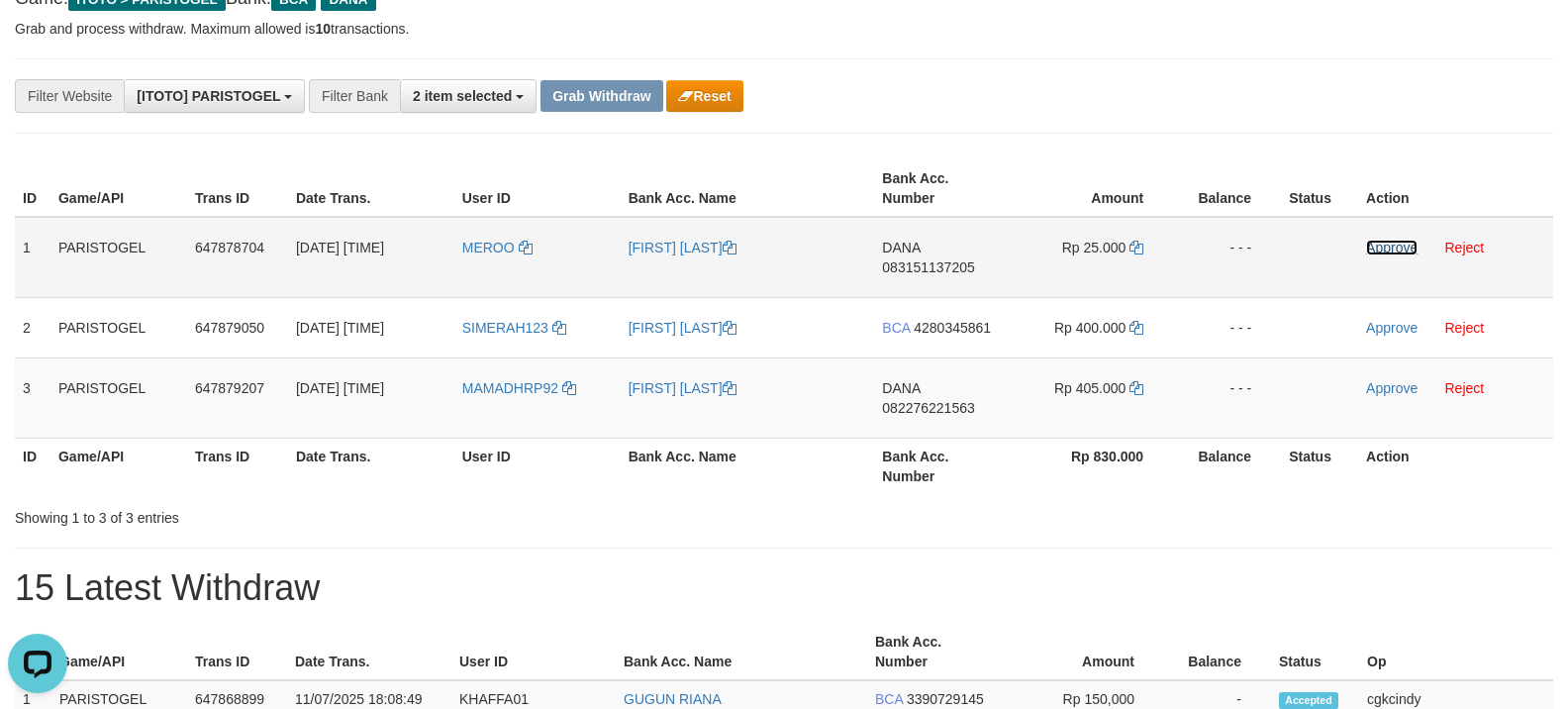 click on "Approve" at bounding box center [1392, 248] 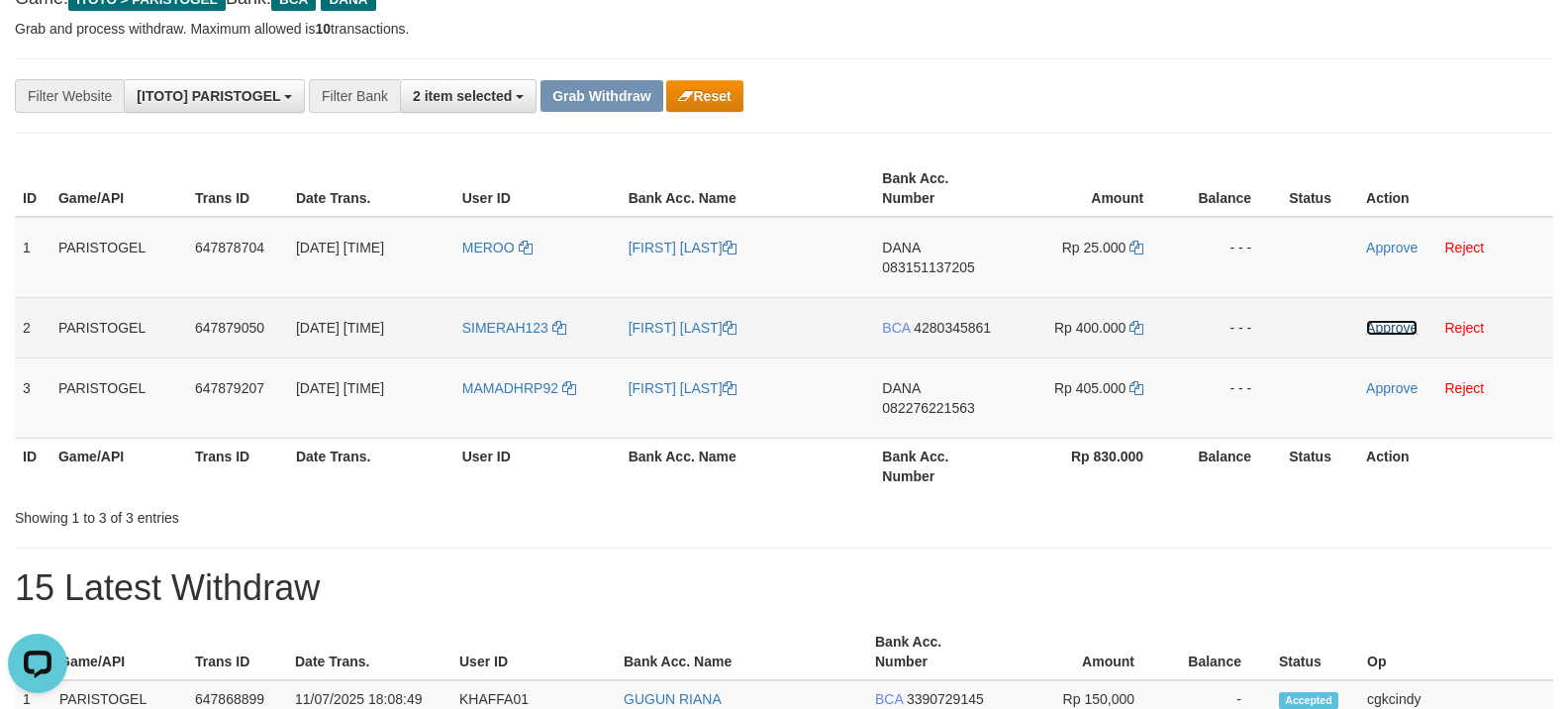 click on "Approve" at bounding box center (1392, 328) 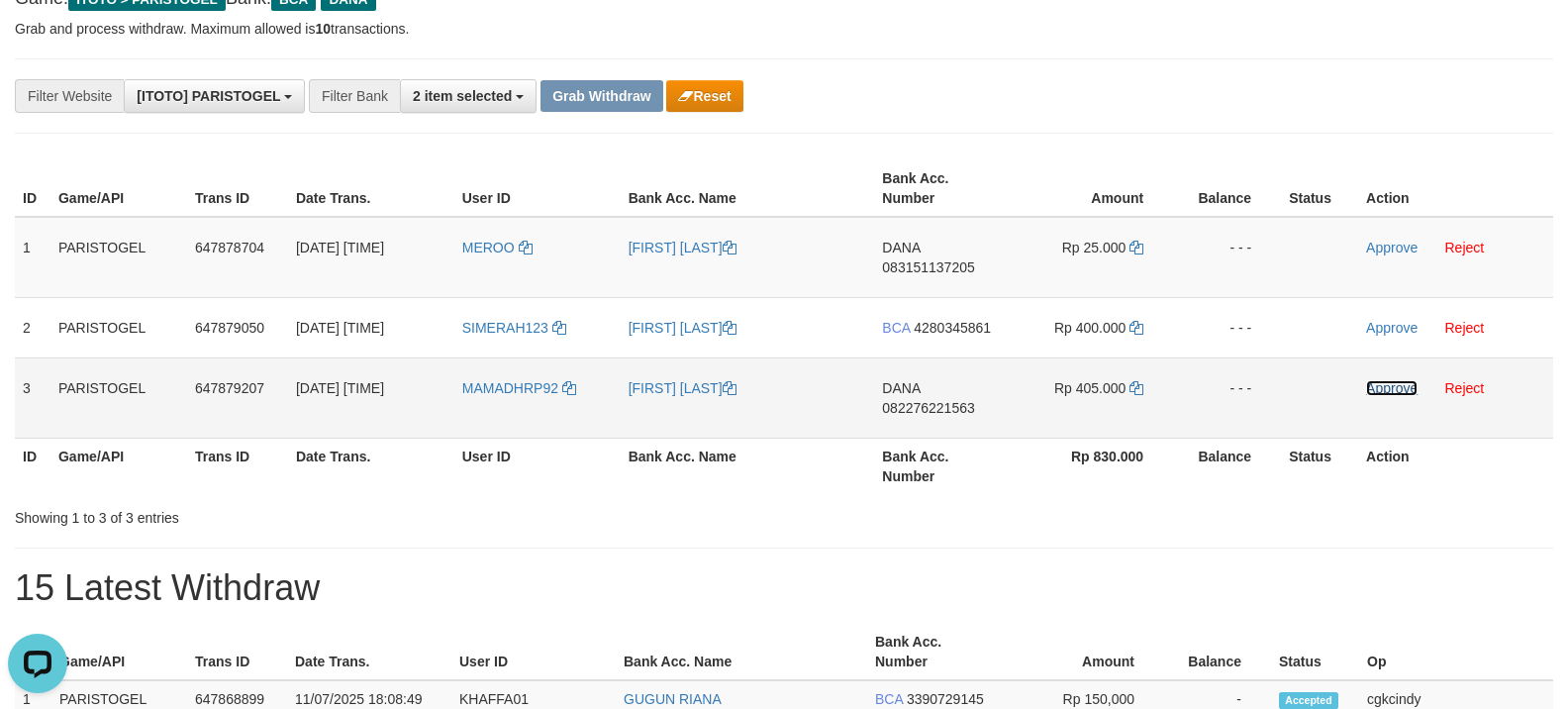 click on "Approve" at bounding box center (1392, 388) 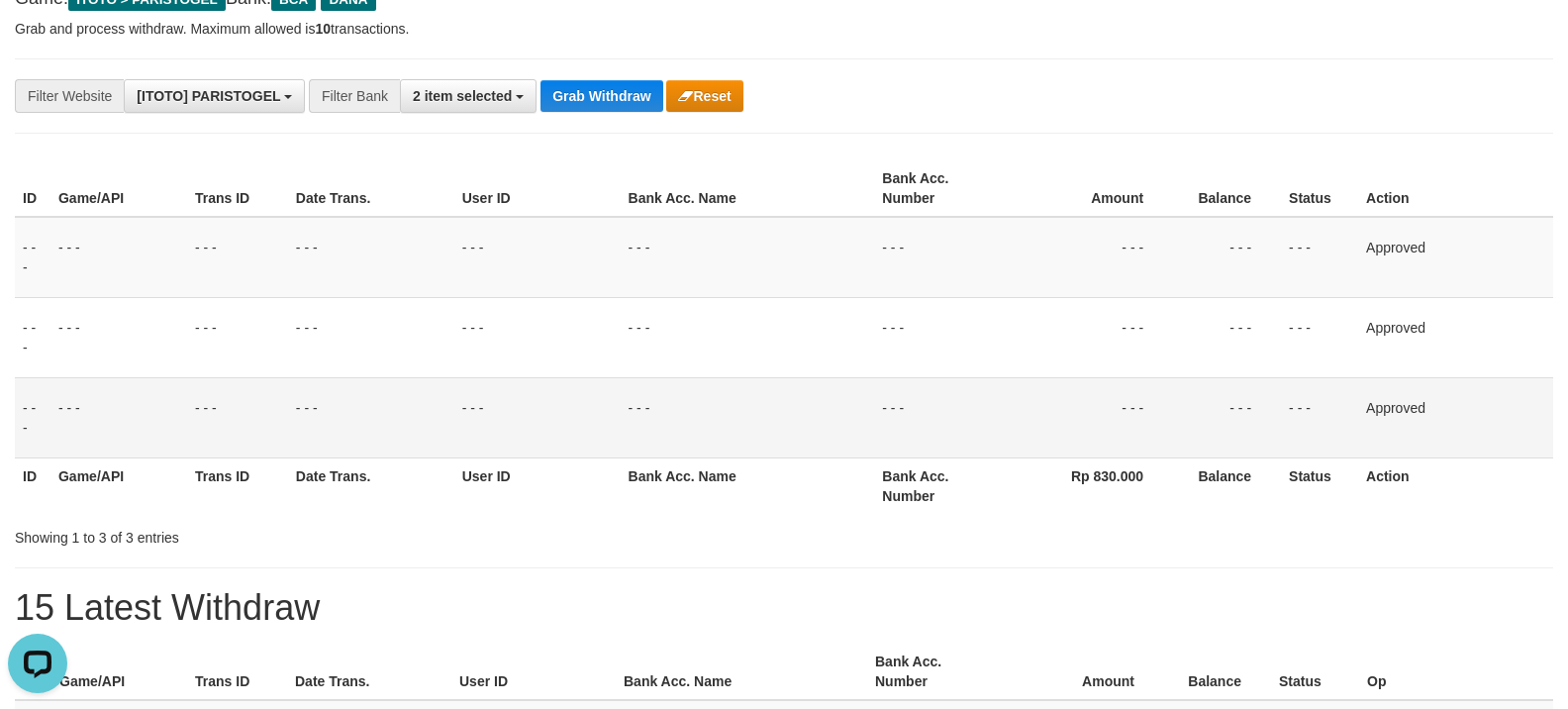click on "**********" at bounding box center [653, 96] 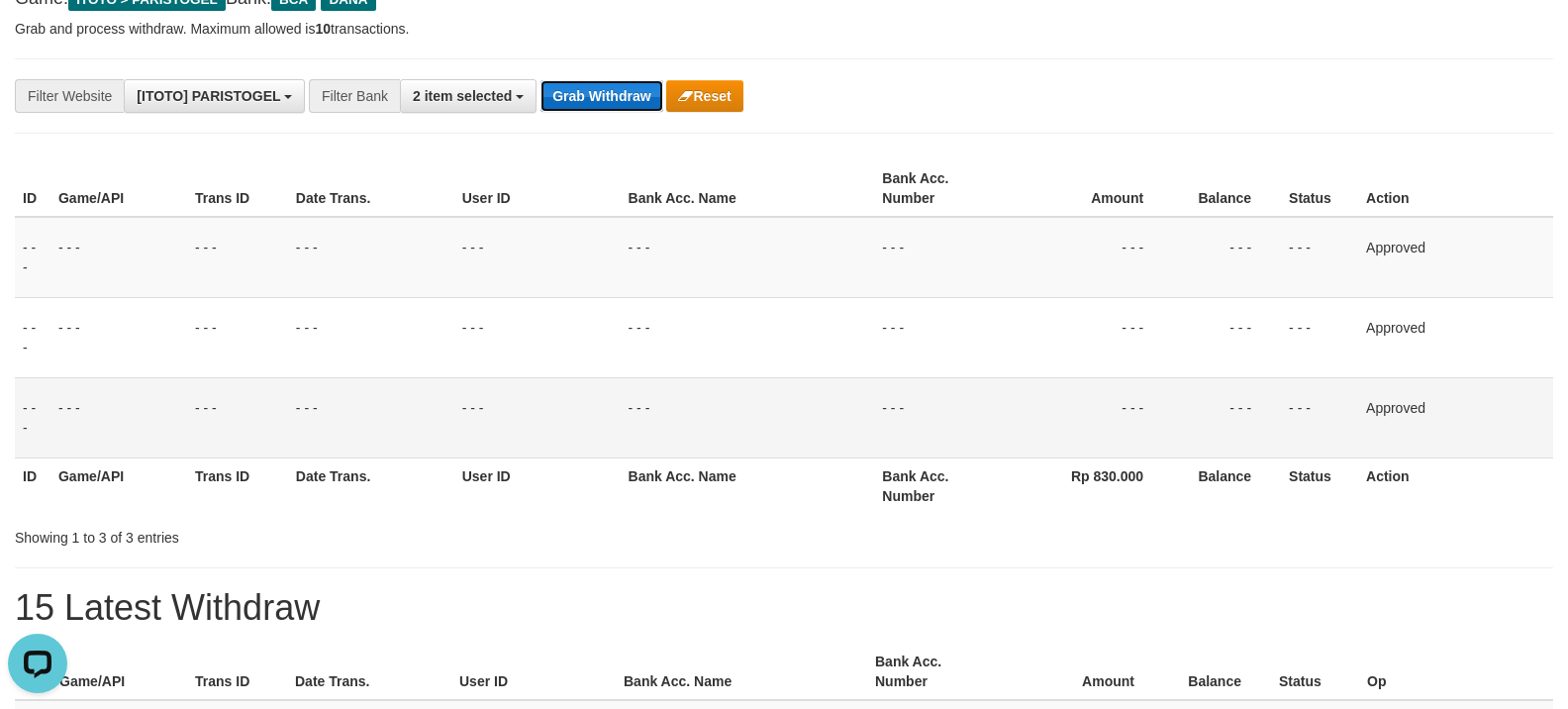 click on "Grab Withdraw" at bounding box center [601, 96] 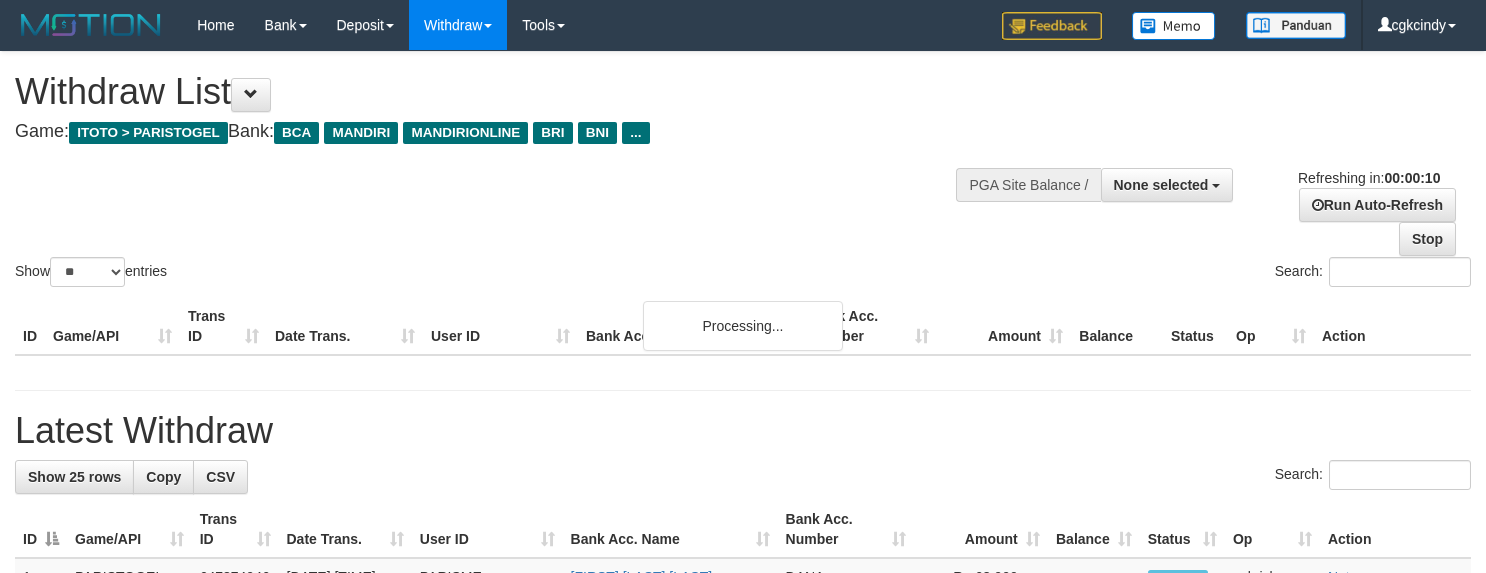 select 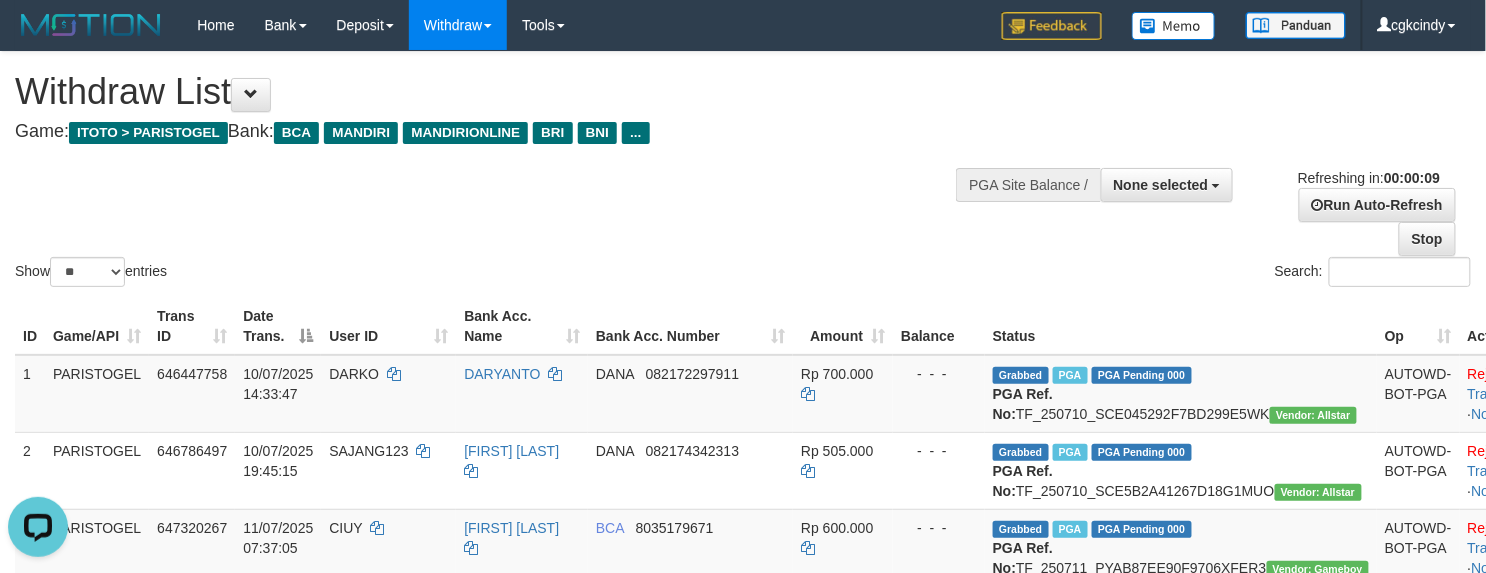 scroll, scrollTop: 0, scrollLeft: 0, axis: both 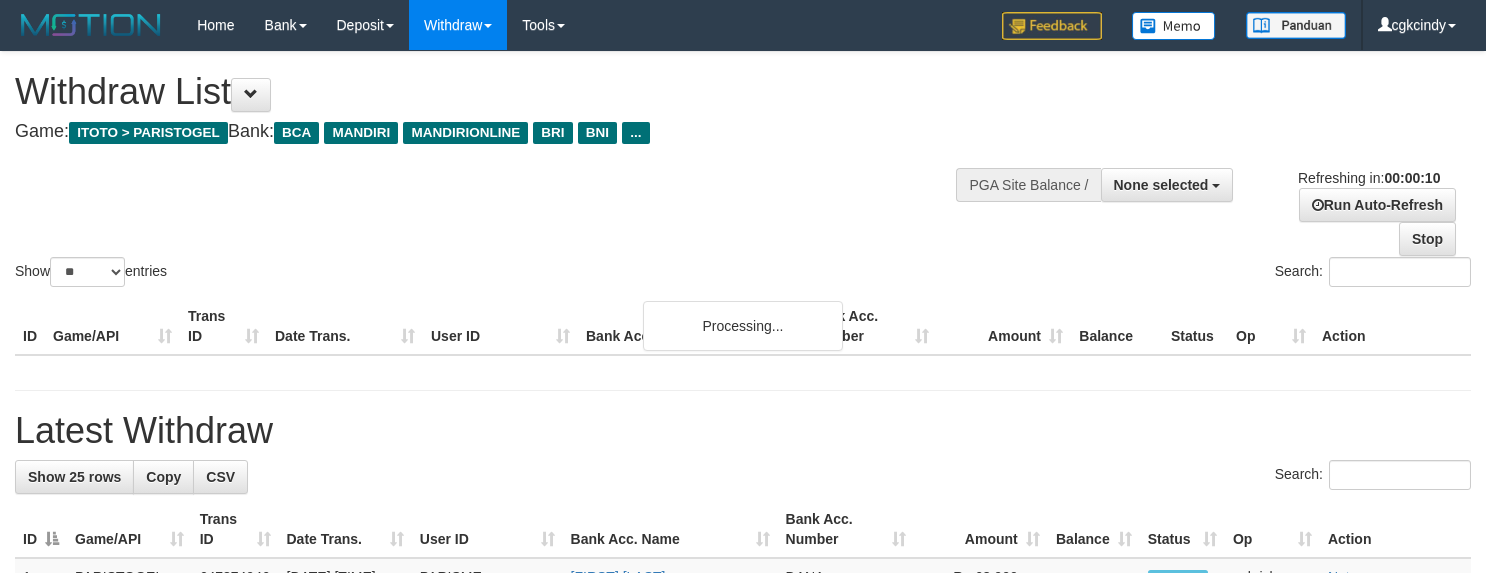 select 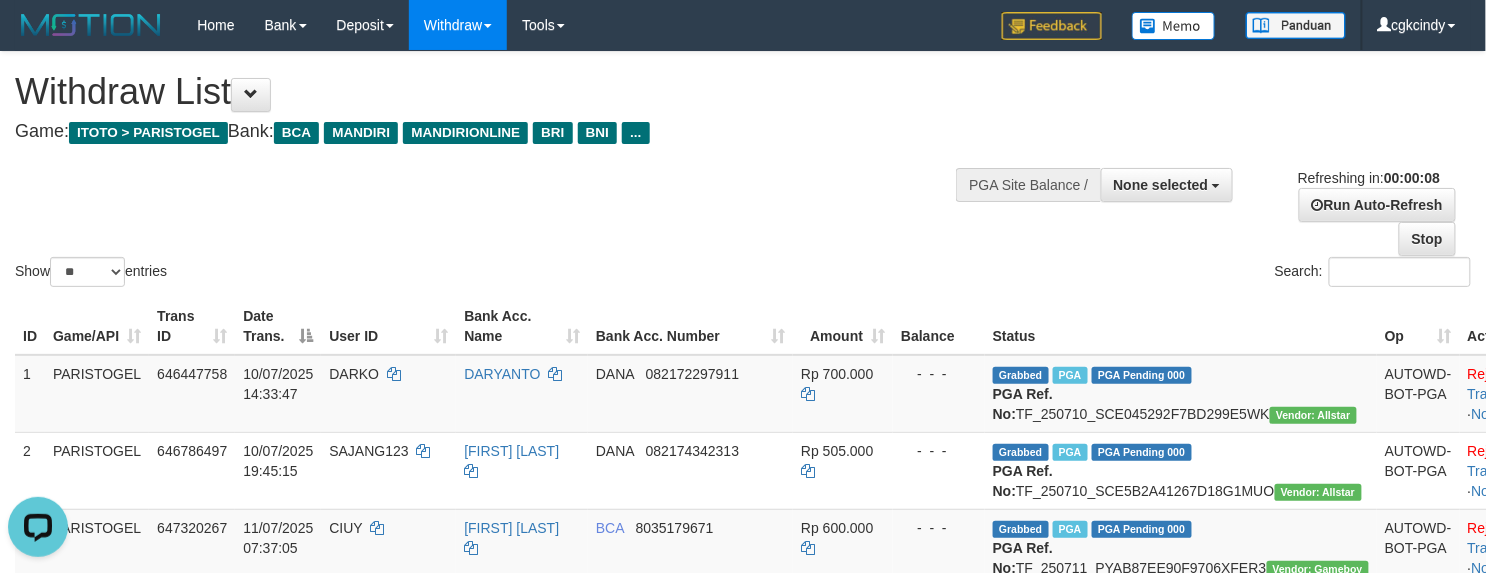 scroll, scrollTop: 0, scrollLeft: 0, axis: both 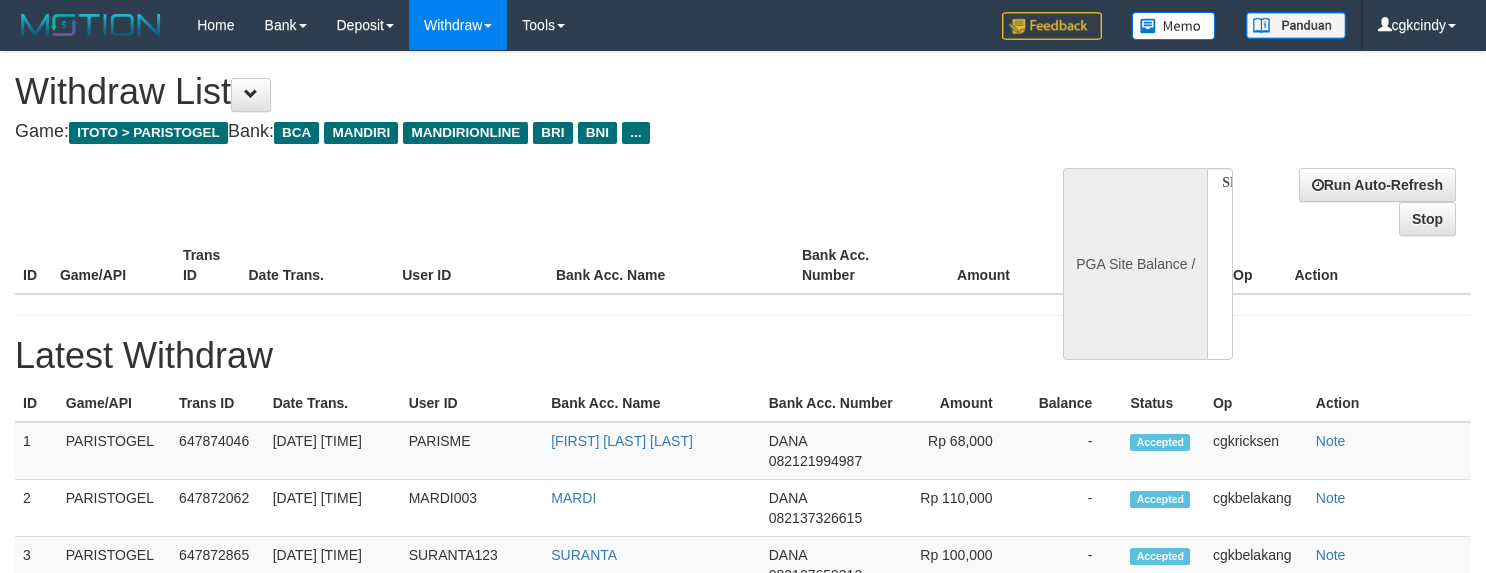 select 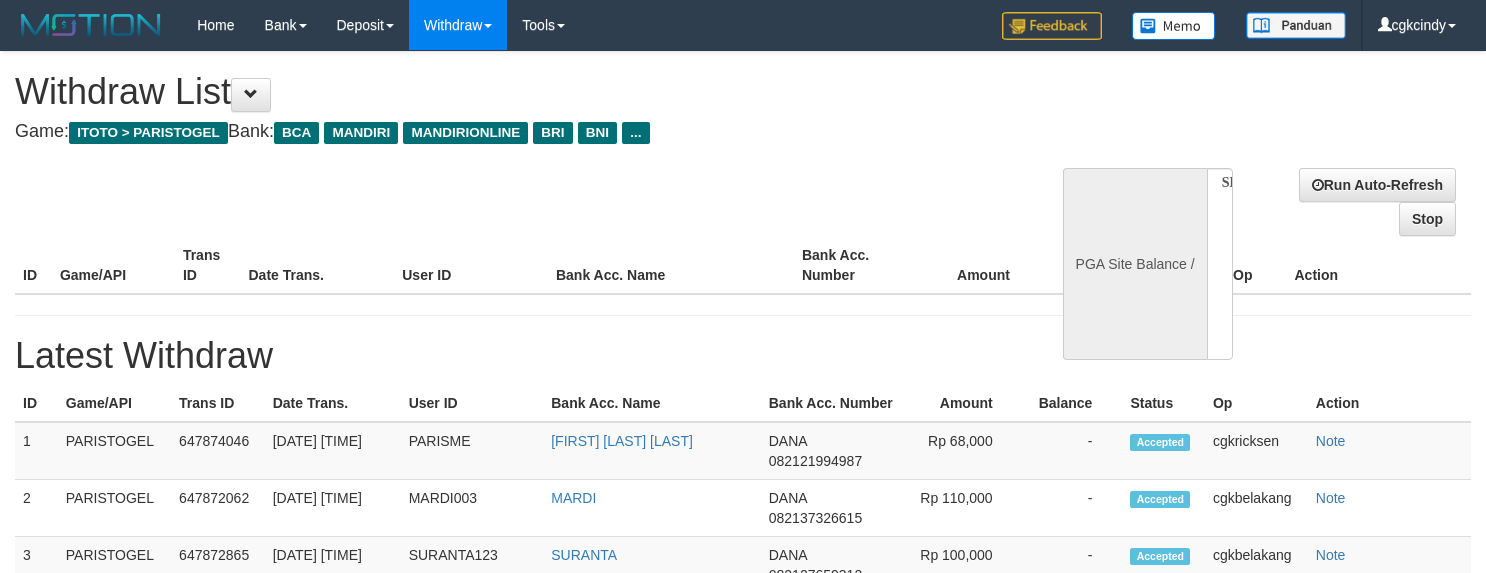 scroll, scrollTop: 0, scrollLeft: 0, axis: both 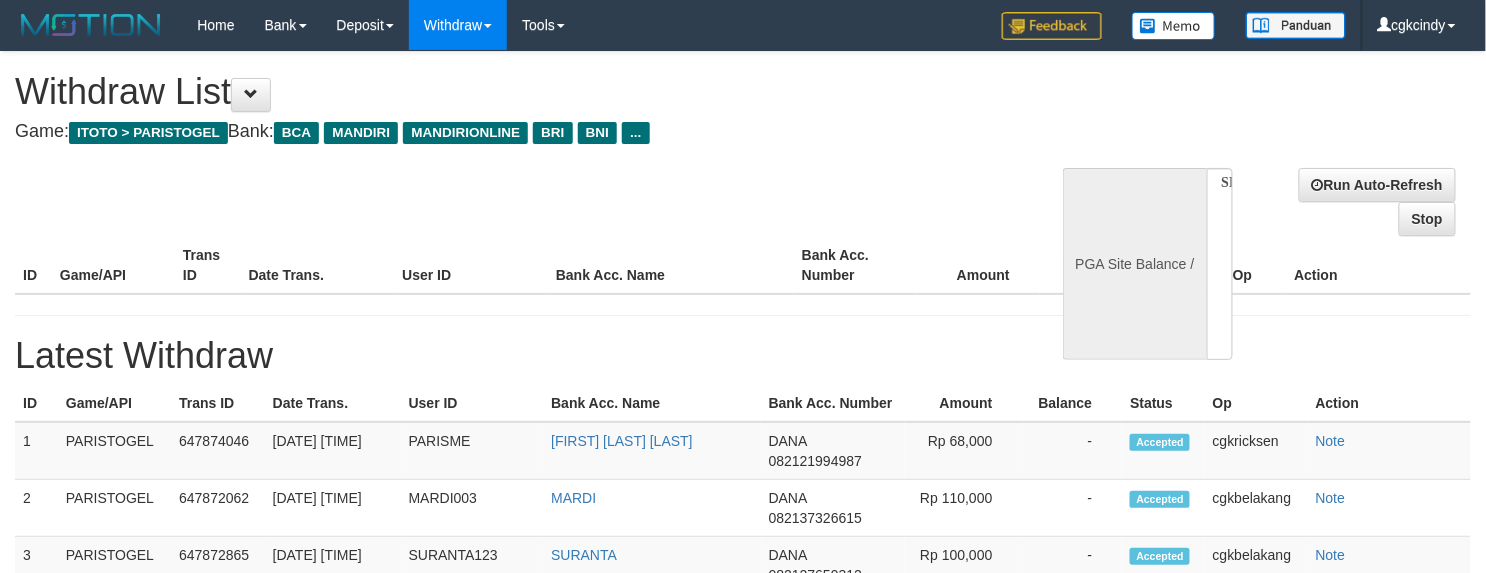 select on "**" 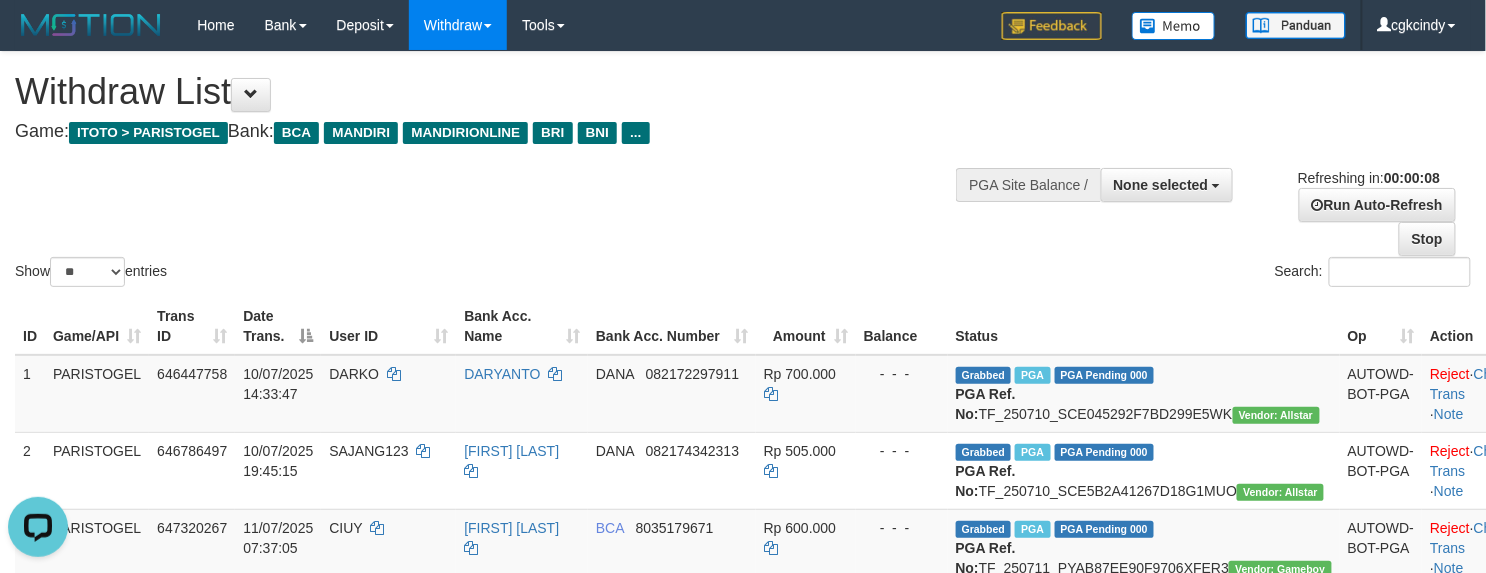 scroll, scrollTop: 0, scrollLeft: 0, axis: both 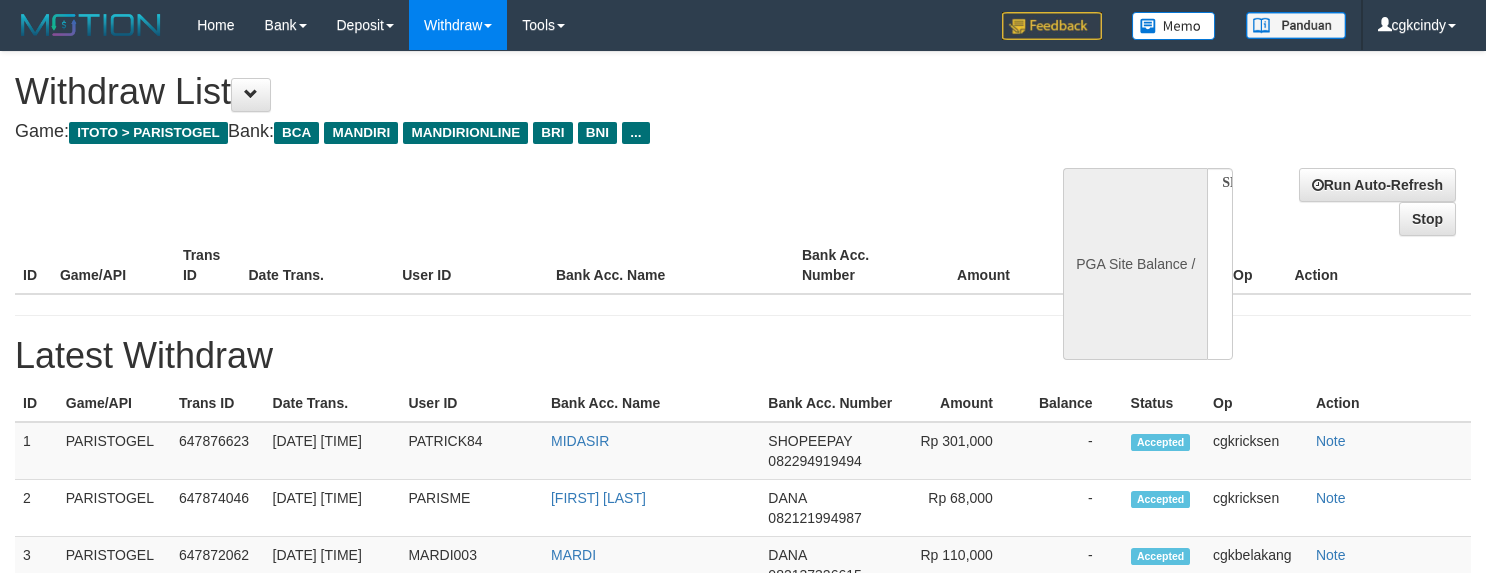 select 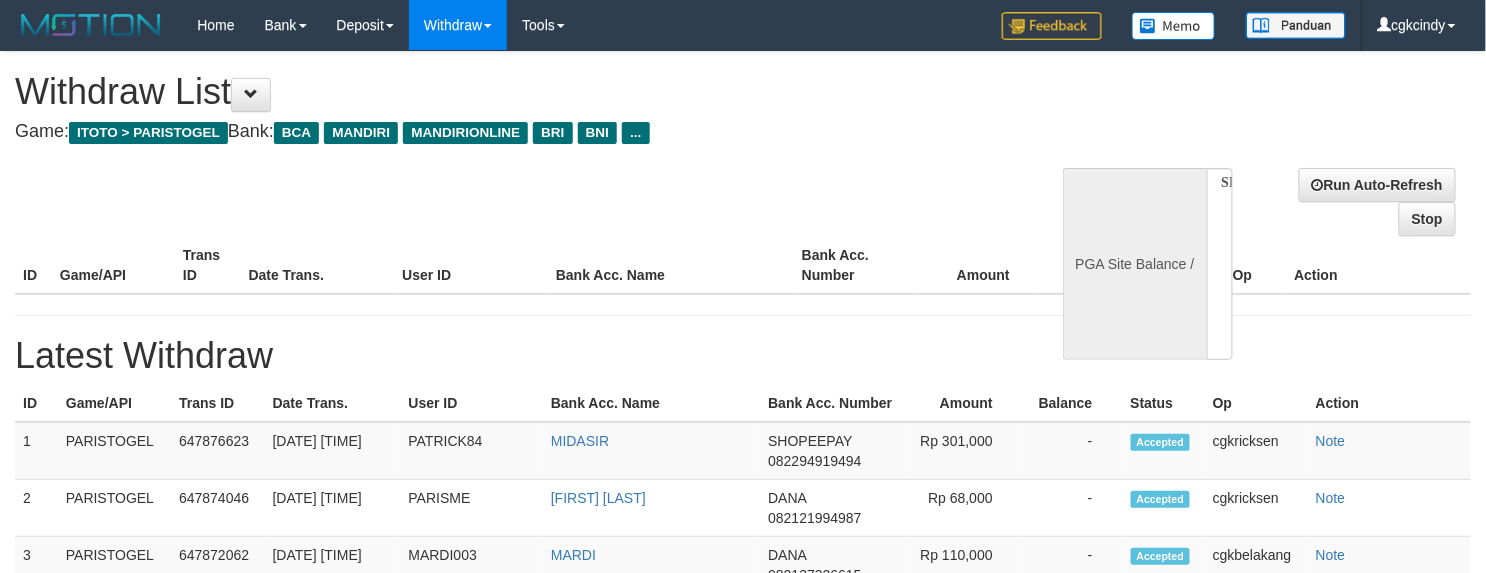 select on "**" 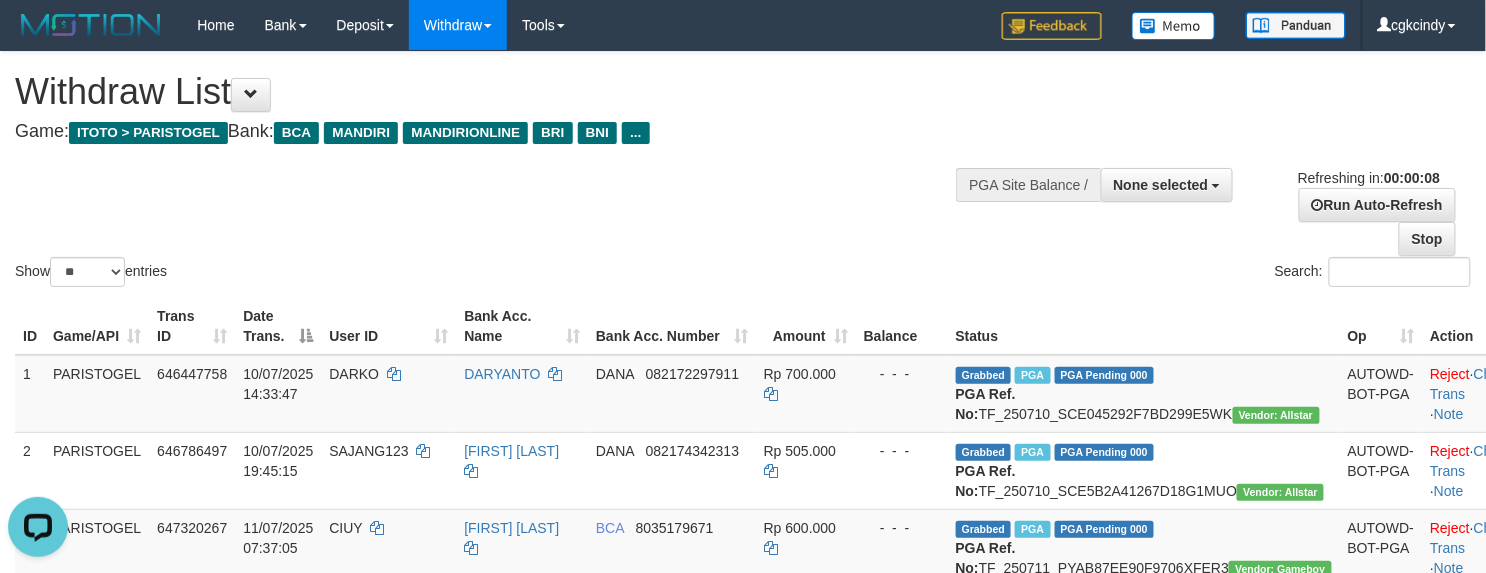 scroll, scrollTop: 0, scrollLeft: 0, axis: both 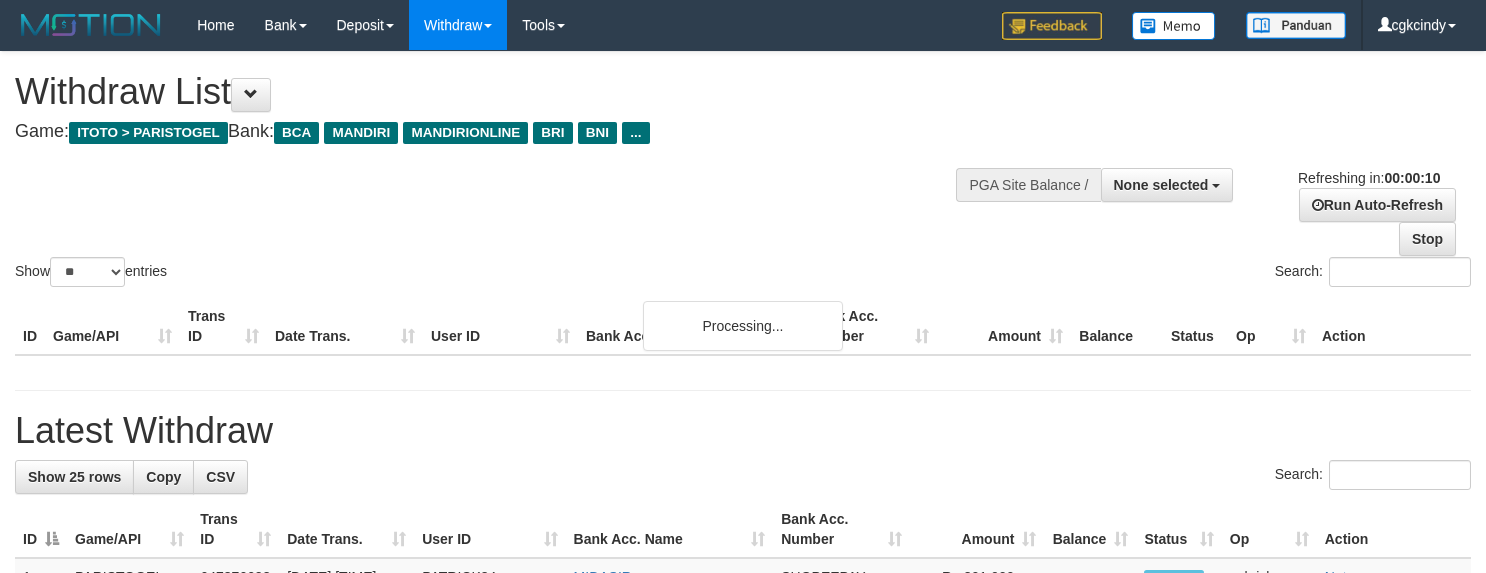 select 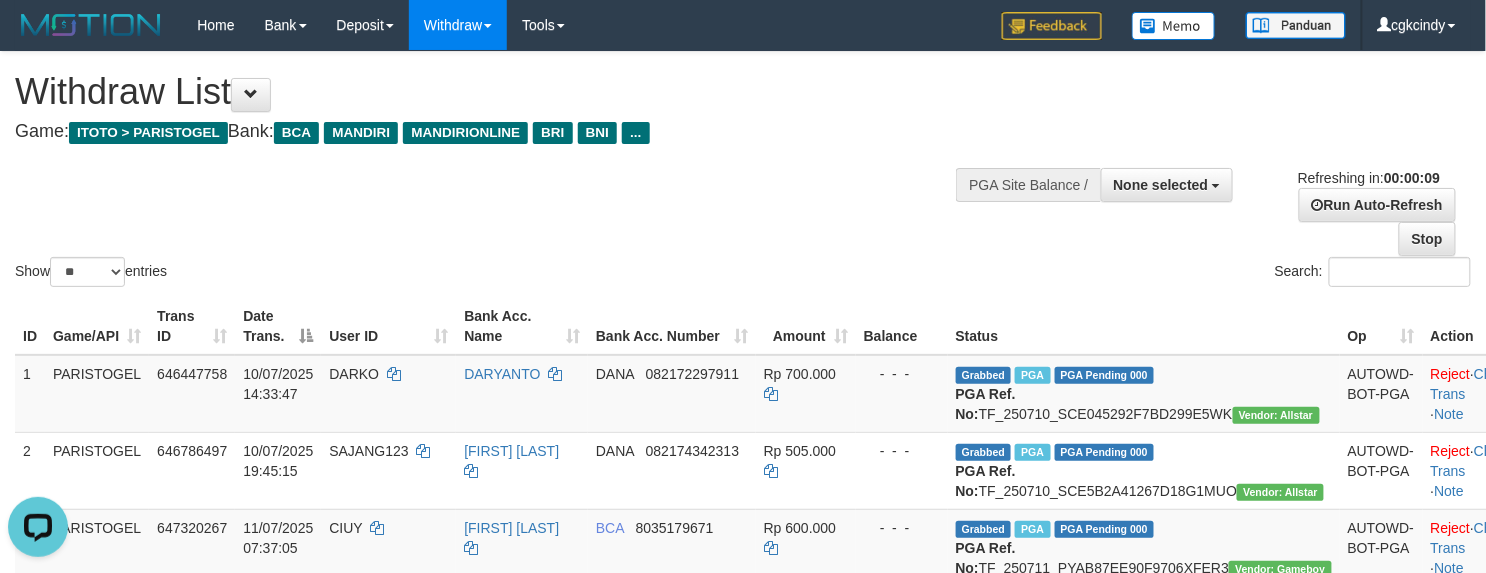 scroll, scrollTop: 0, scrollLeft: 0, axis: both 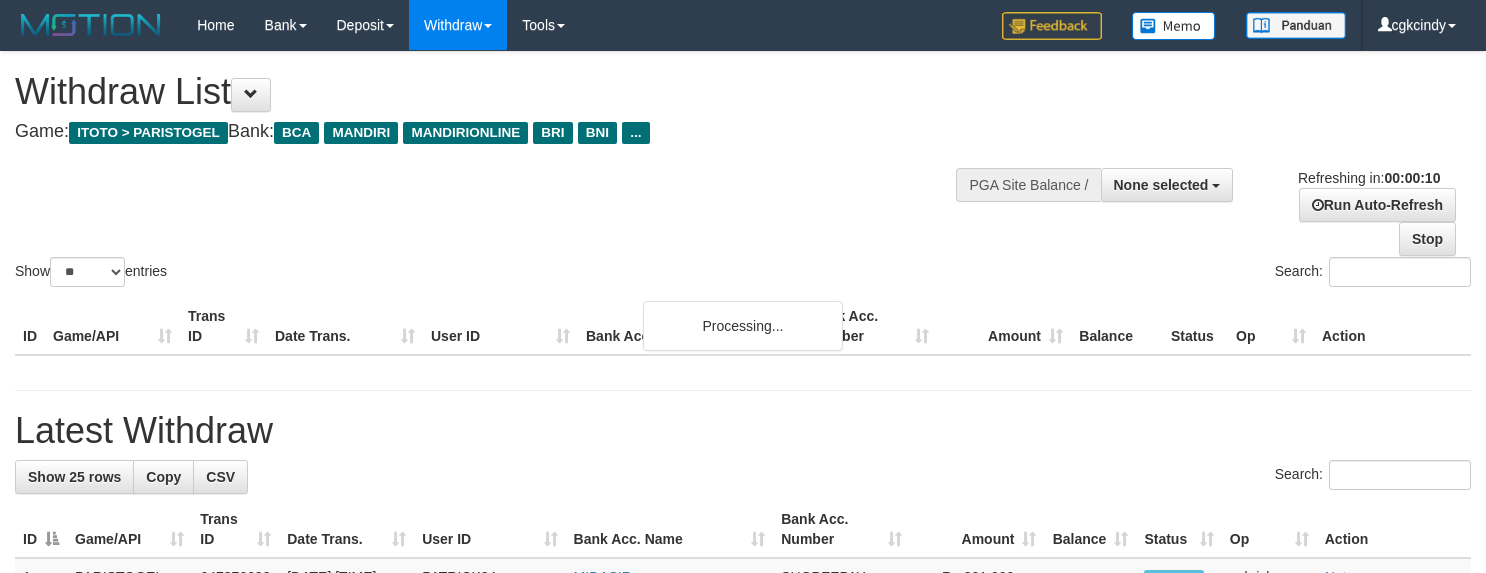 select 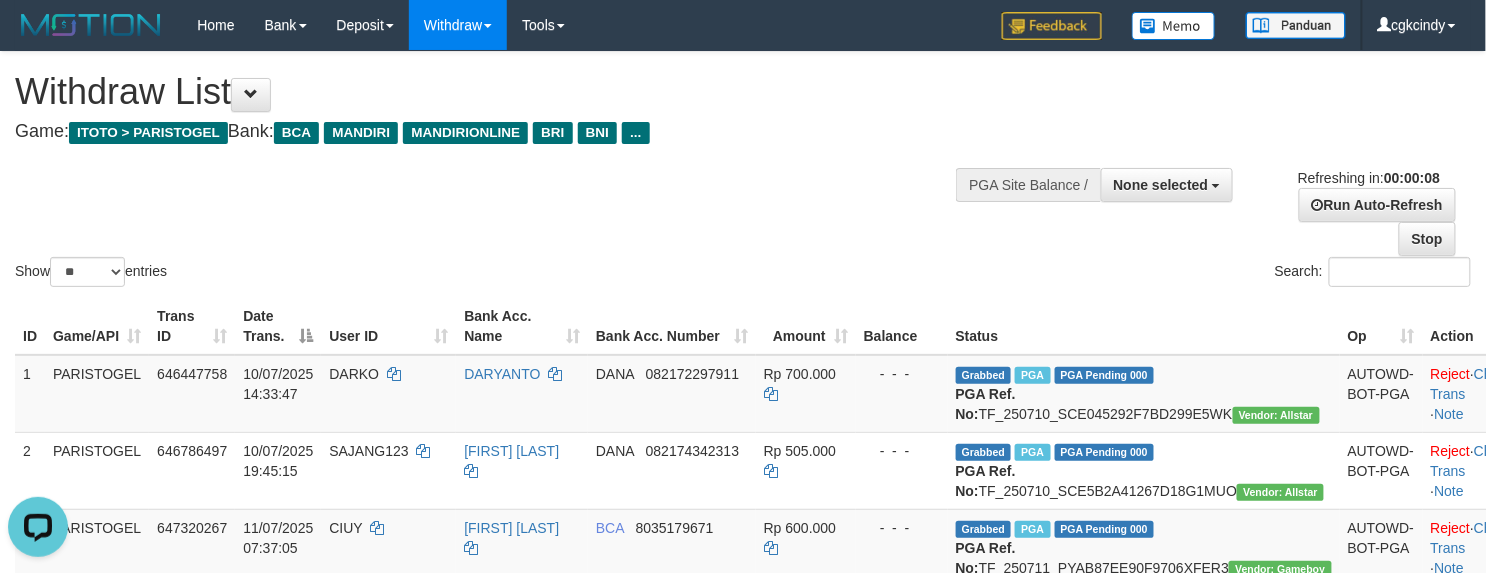 scroll, scrollTop: 0, scrollLeft: 0, axis: both 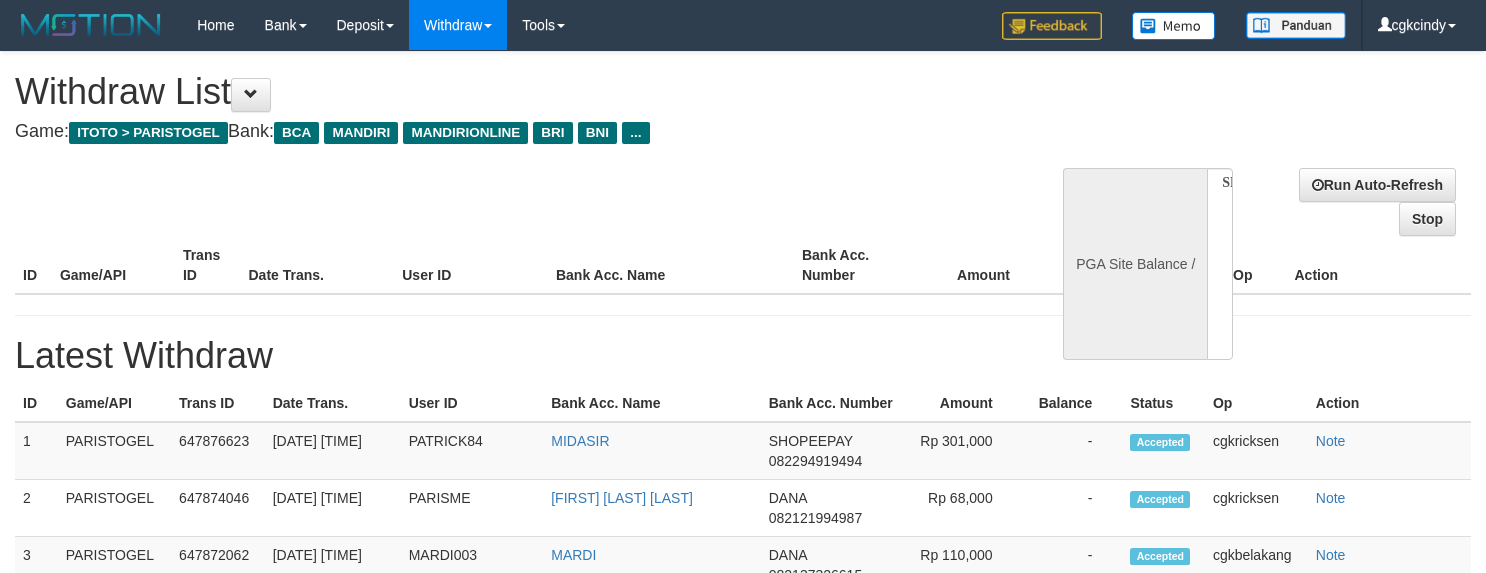 select 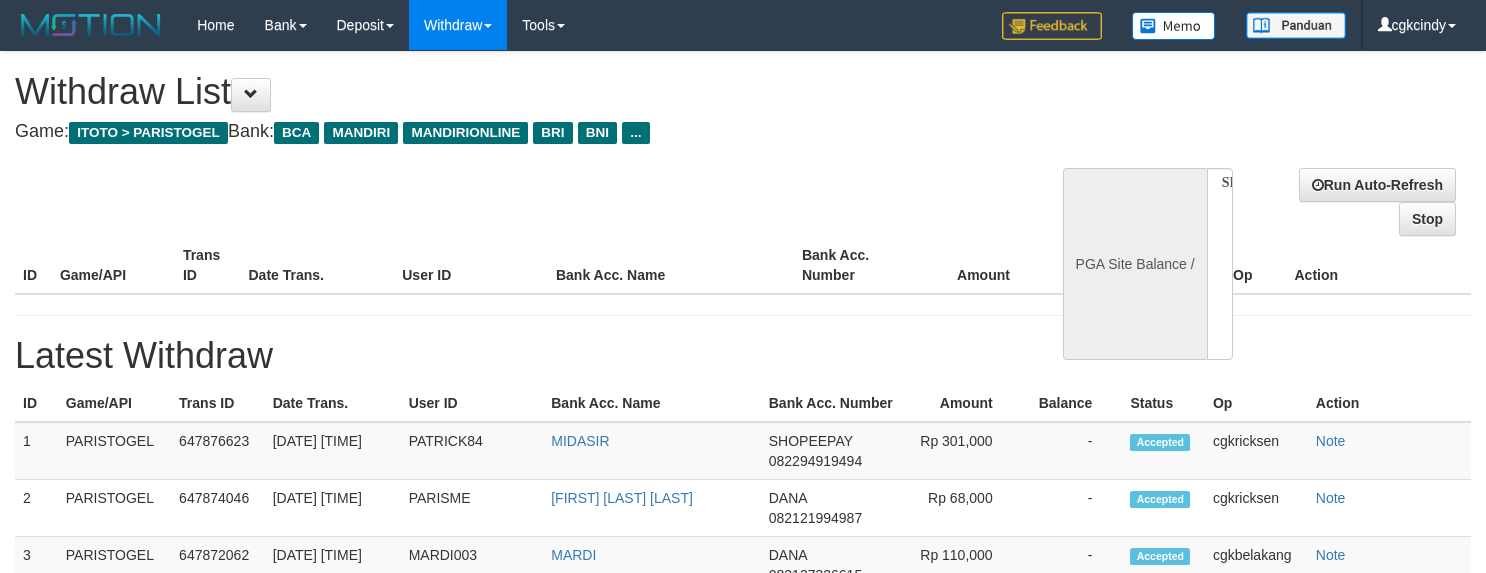 scroll, scrollTop: 0, scrollLeft: 0, axis: both 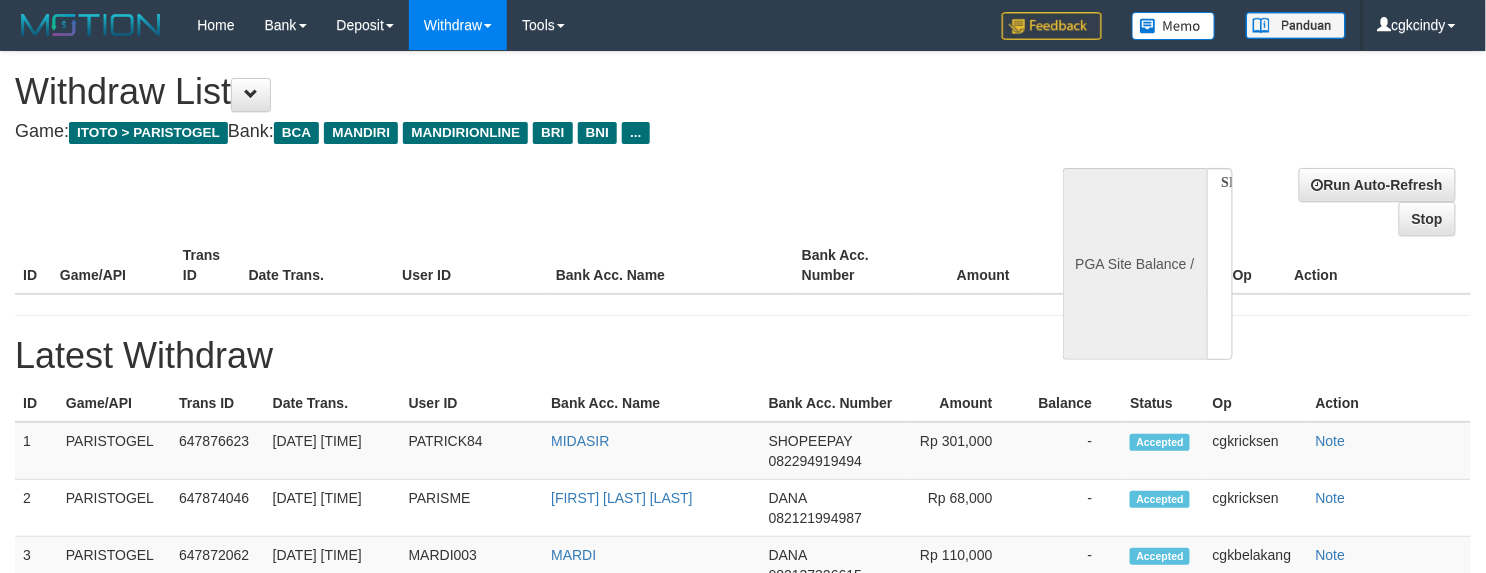 select on "**" 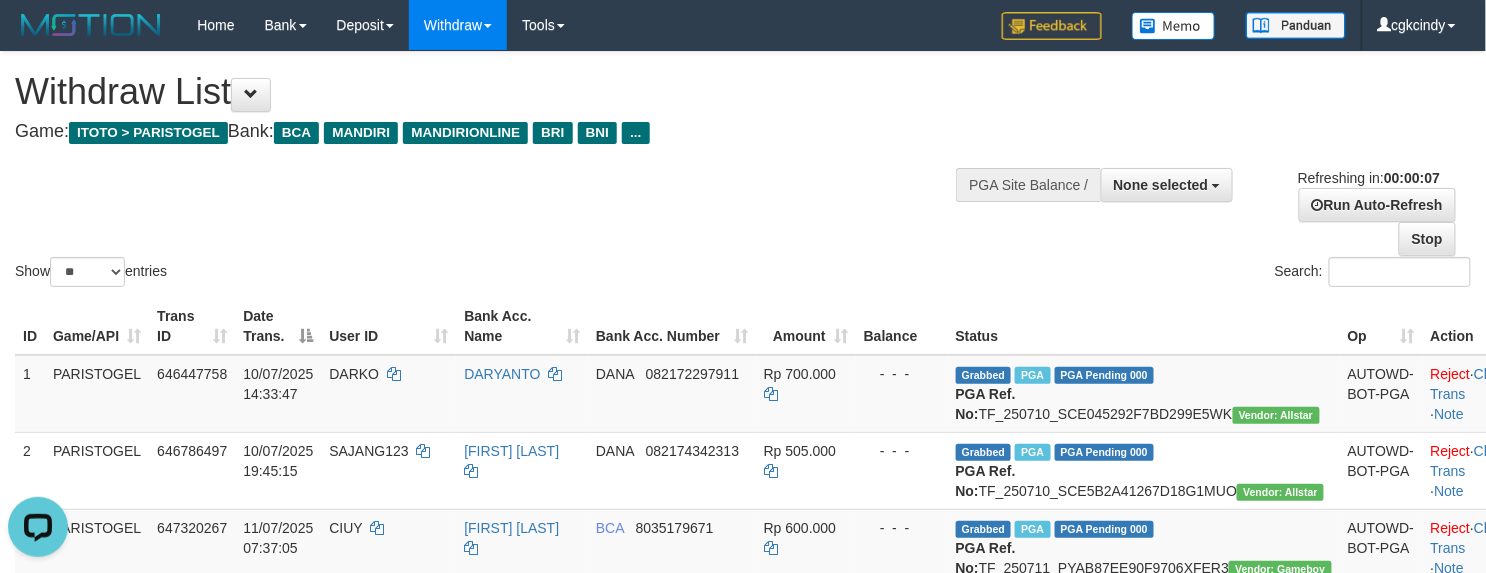 scroll, scrollTop: 0, scrollLeft: 0, axis: both 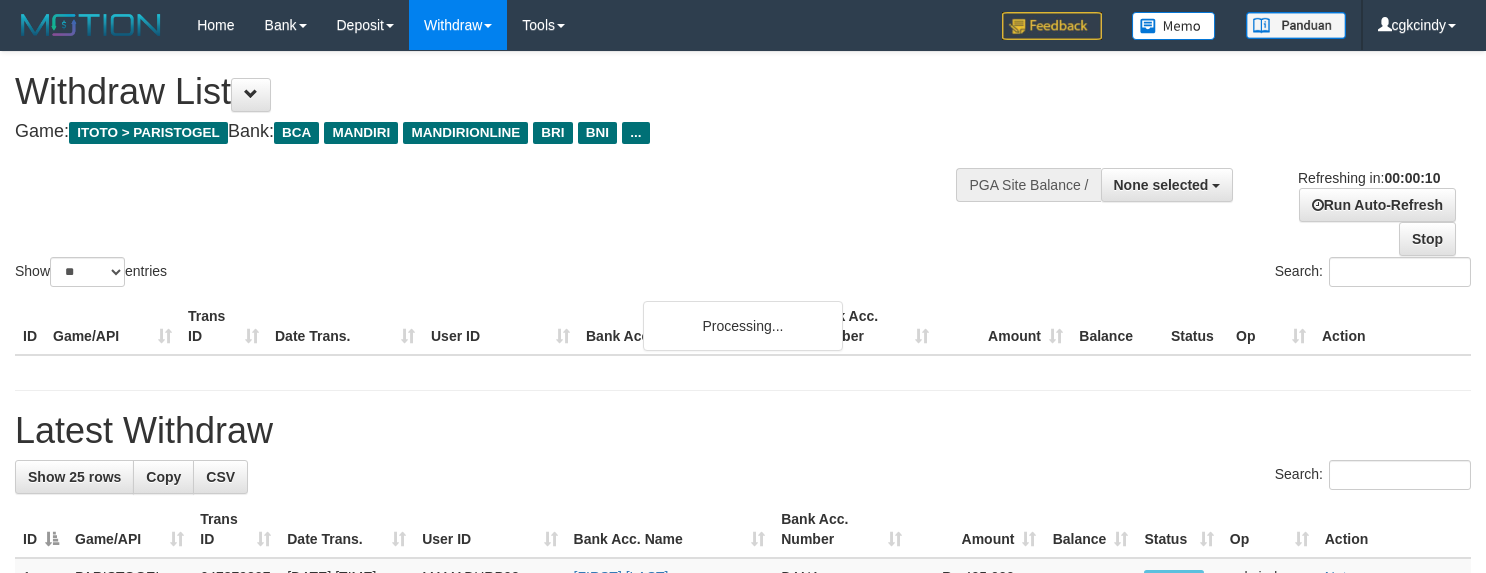 select 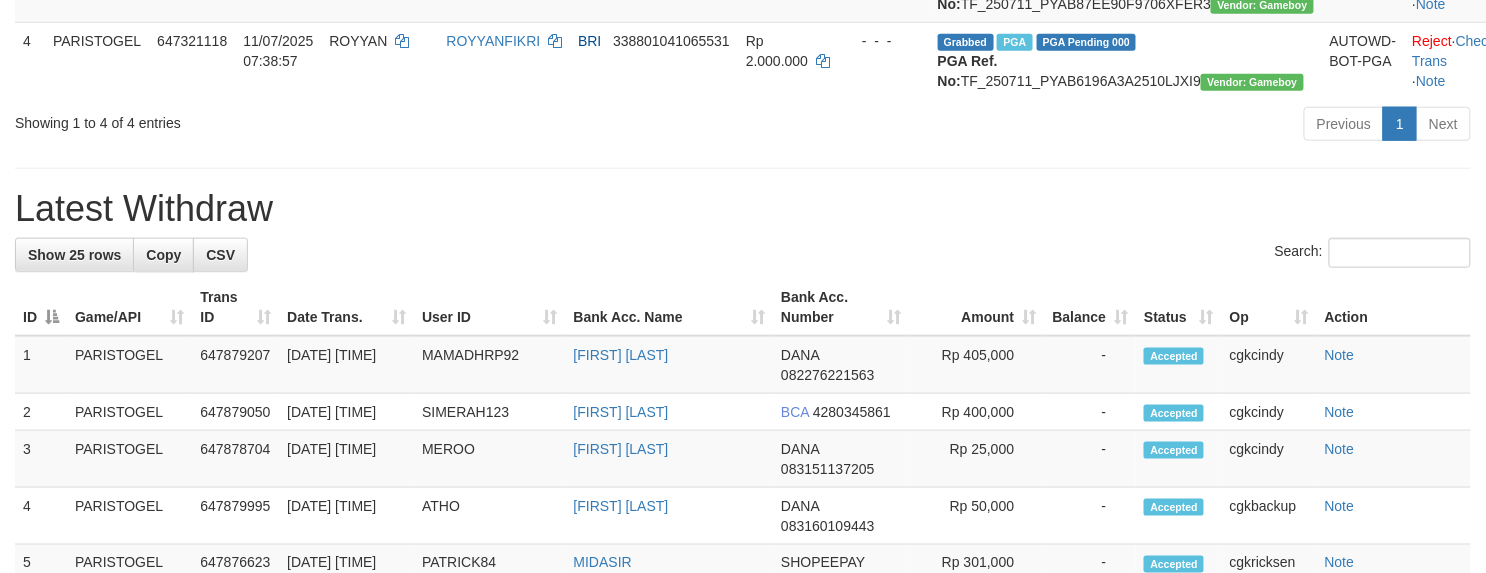 scroll, scrollTop: 666, scrollLeft: 0, axis: vertical 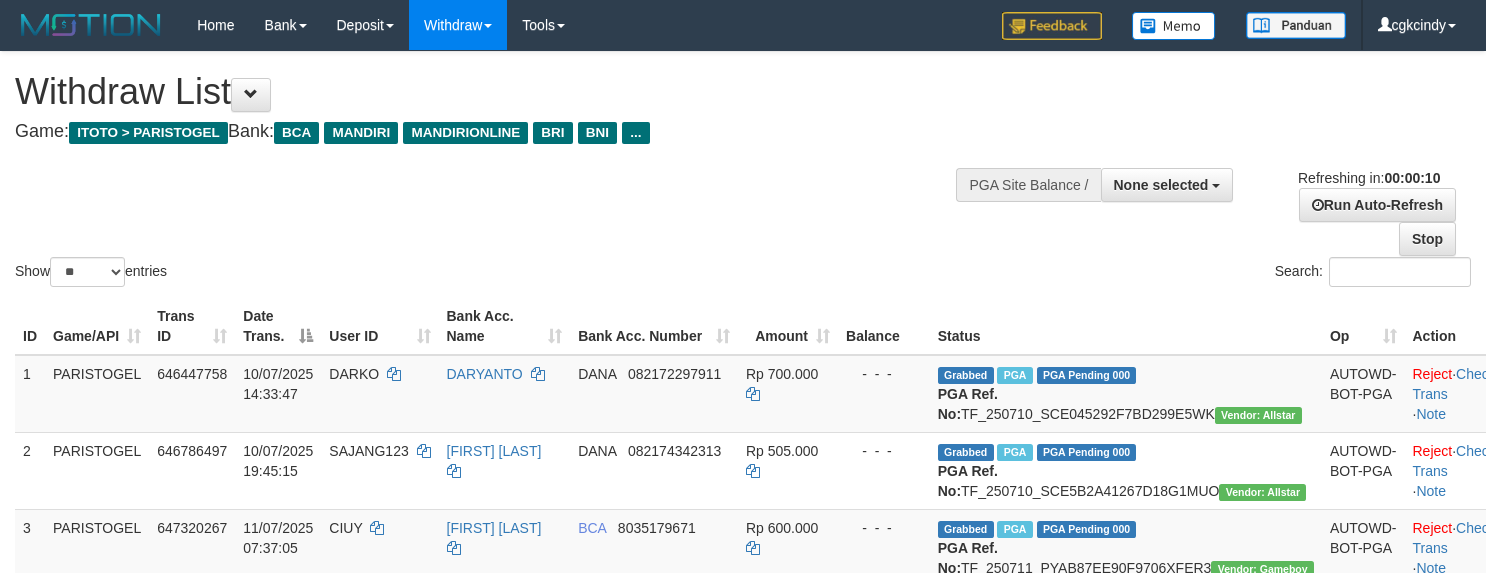 select 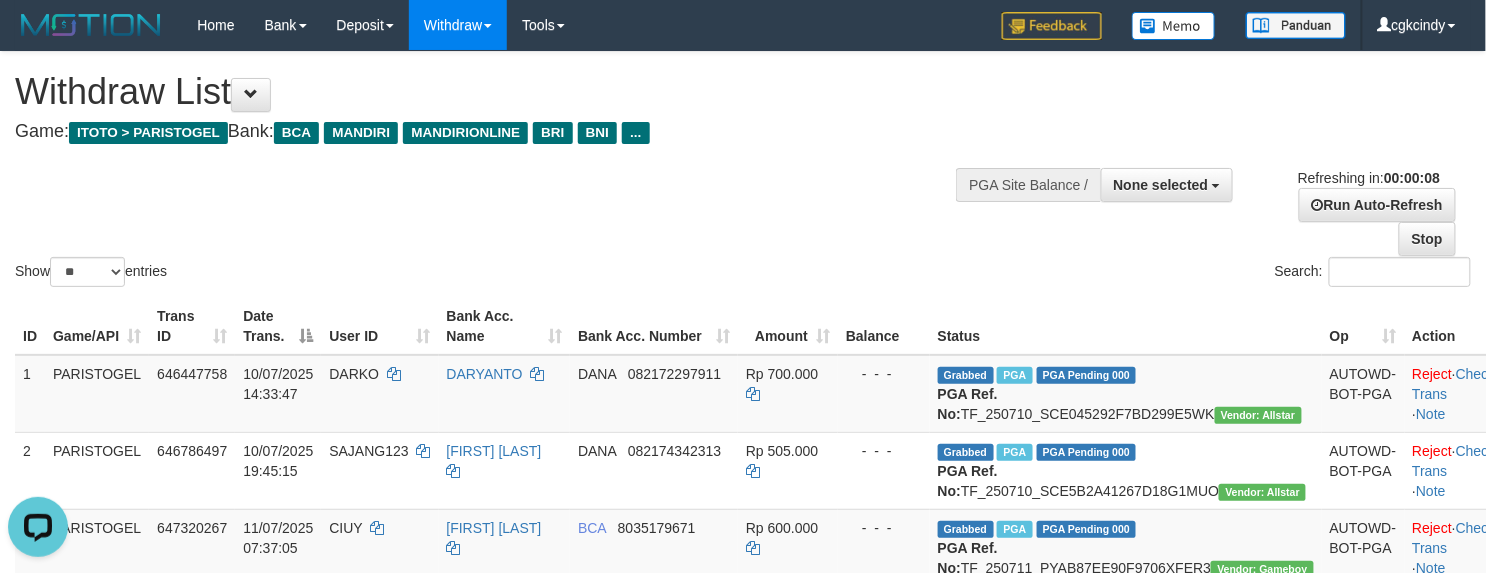 scroll, scrollTop: 0, scrollLeft: 0, axis: both 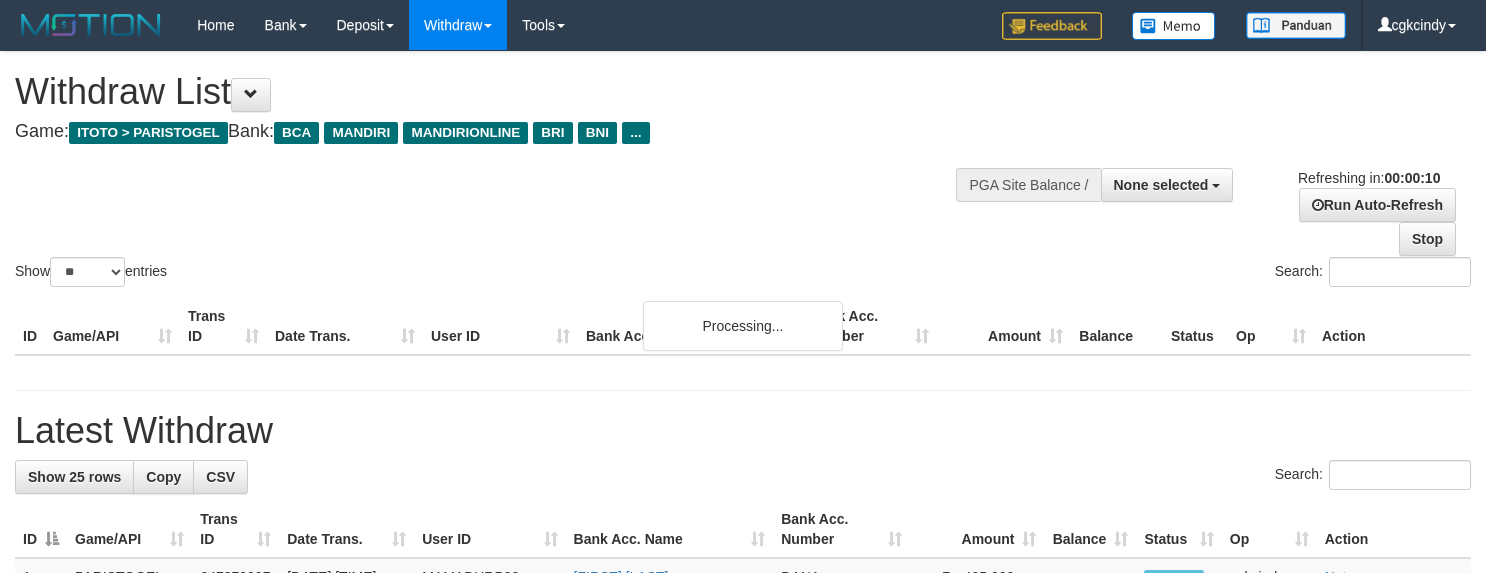 select 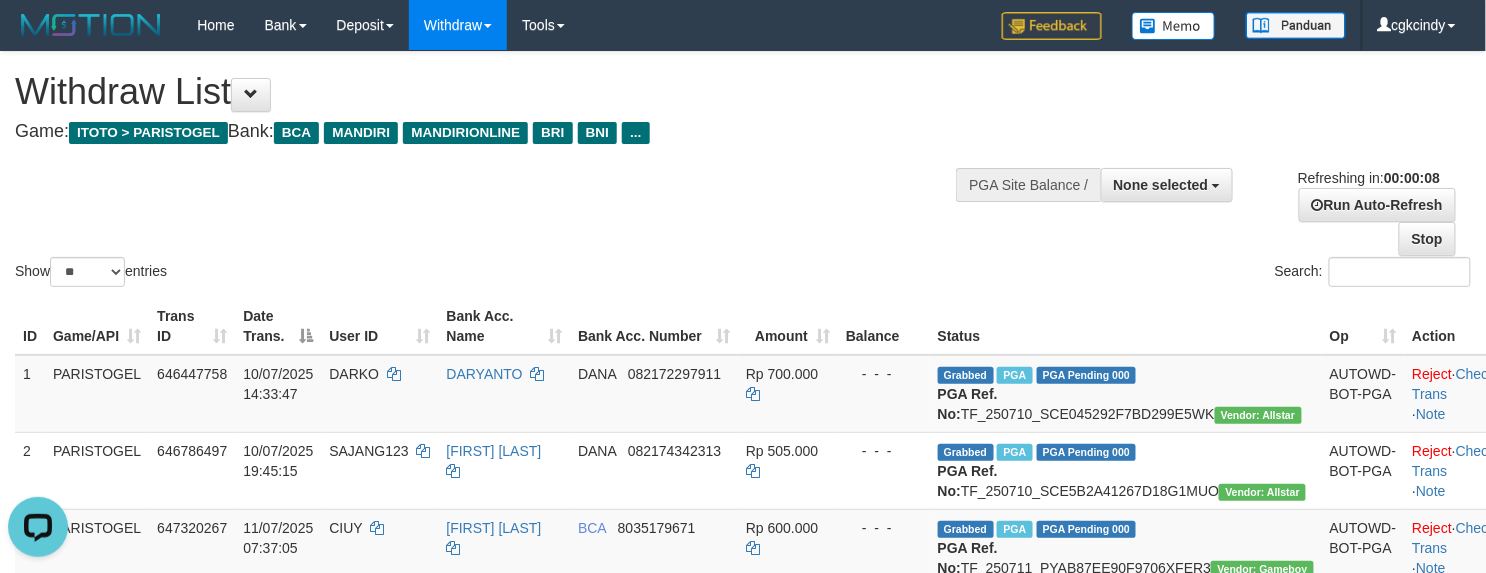 scroll, scrollTop: 0, scrollLeft: 0, axis: both 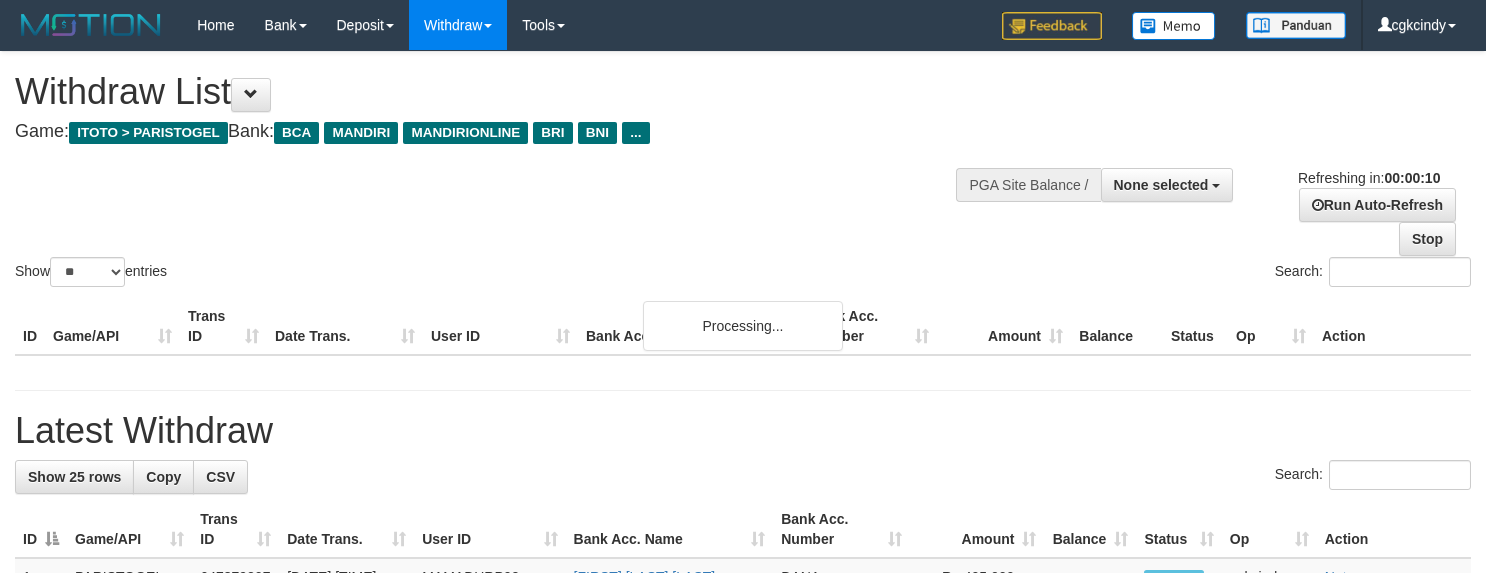 select 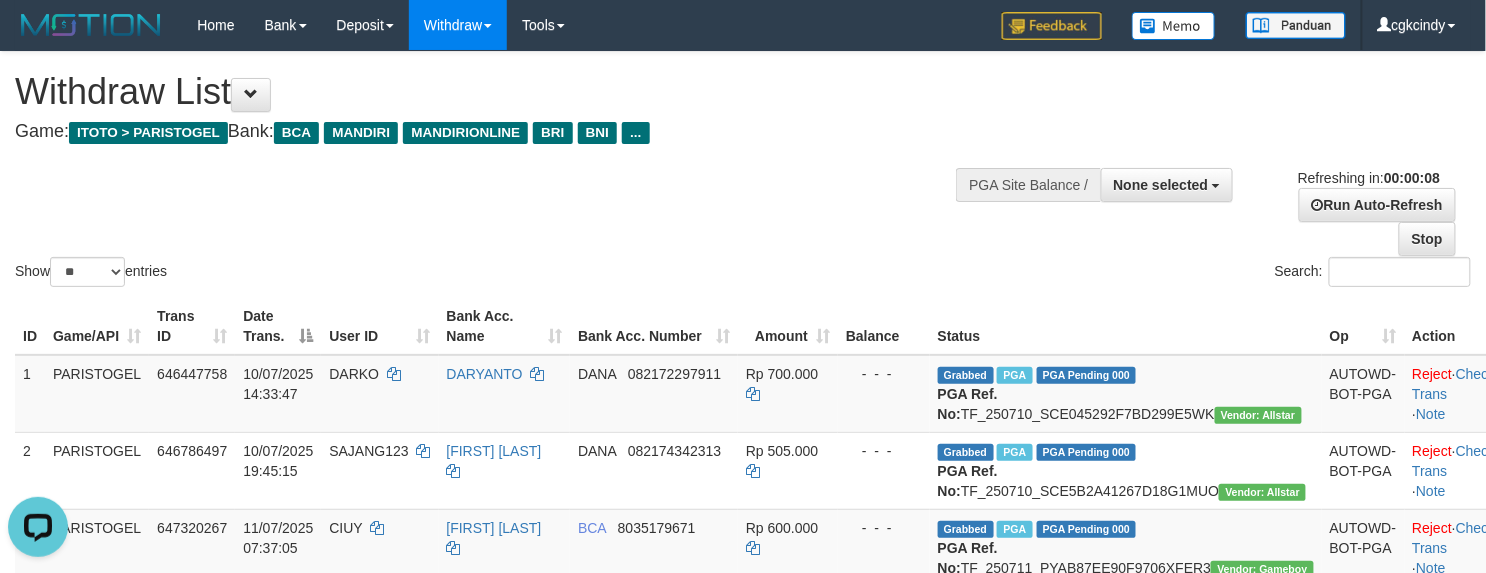 scroll, scrollTop: 0, scrollLeft: 0, axis: both 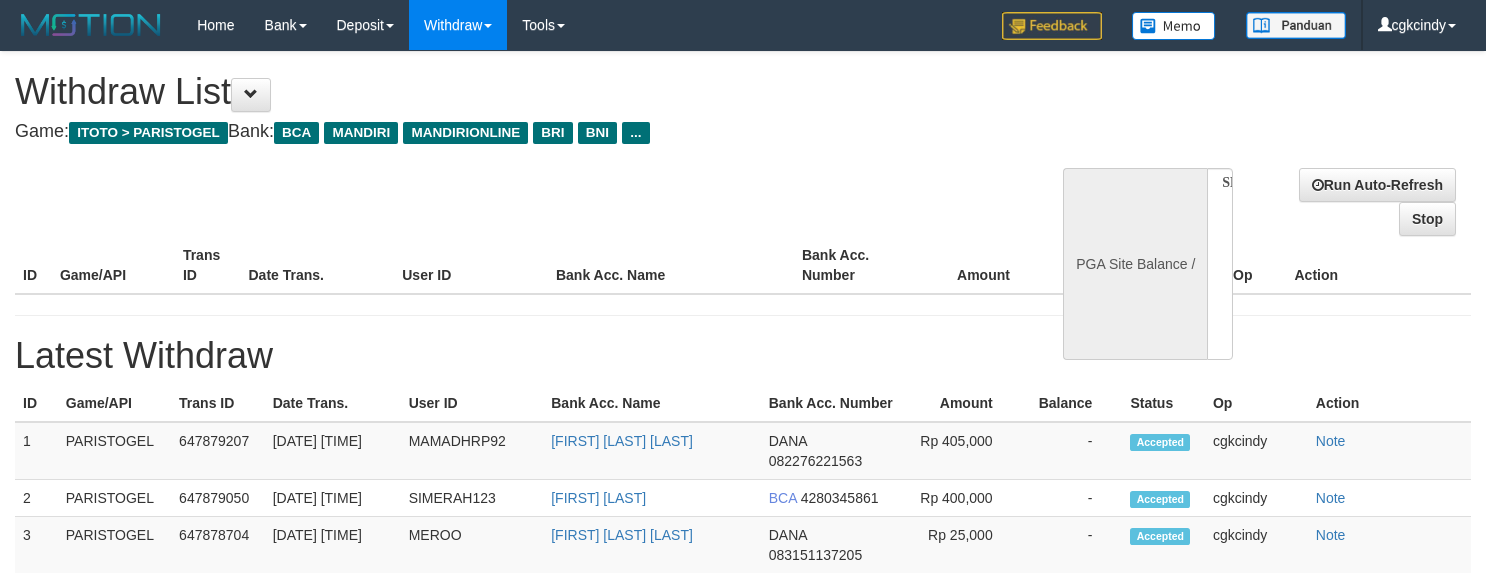 select 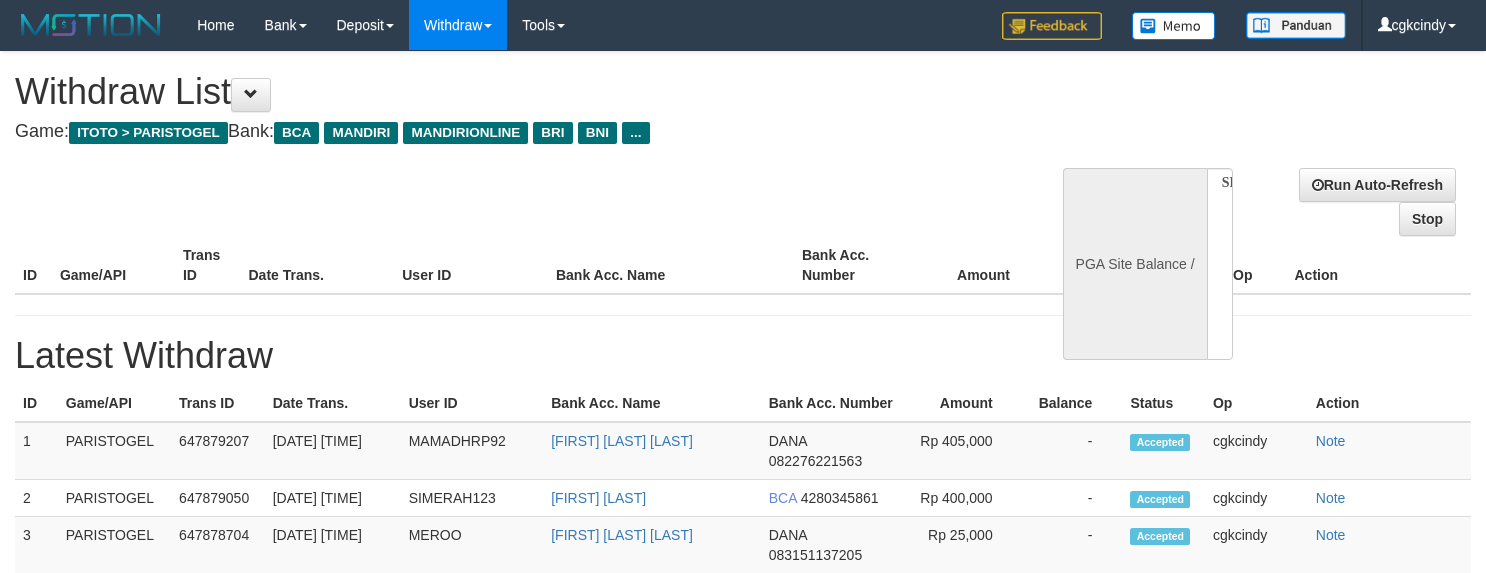 scroll, scrollTop: 0, scrollLeft: 0, axis: both 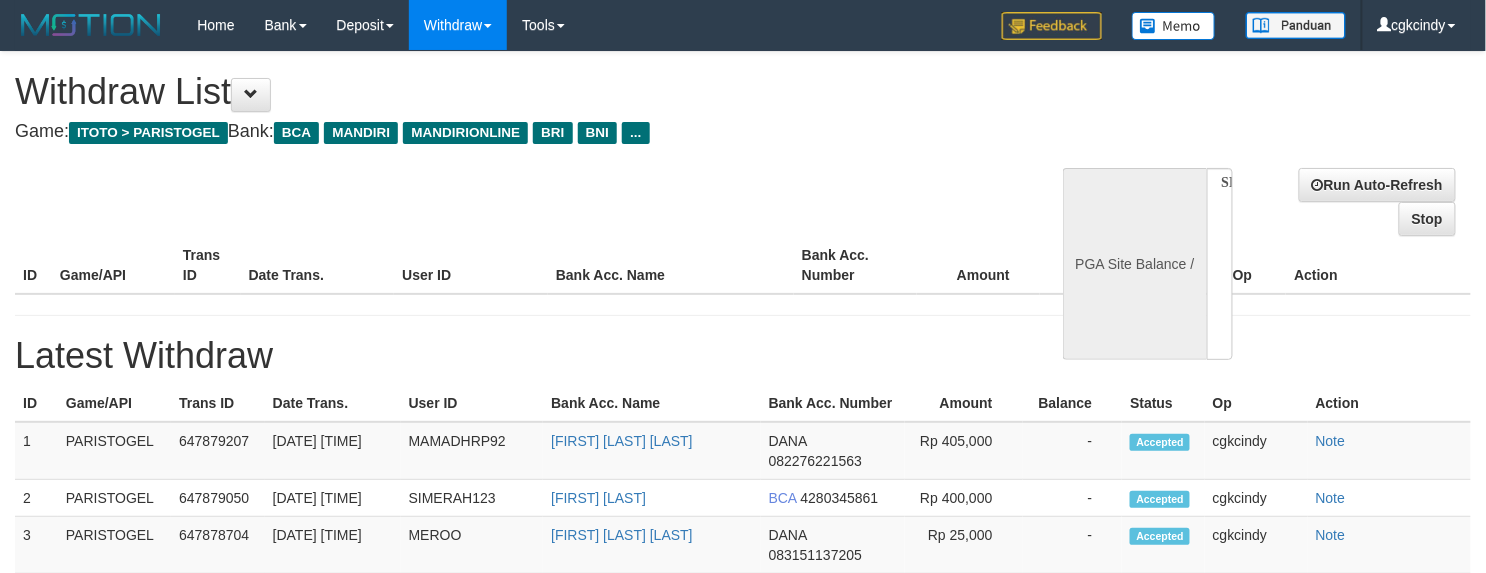 select on "**" 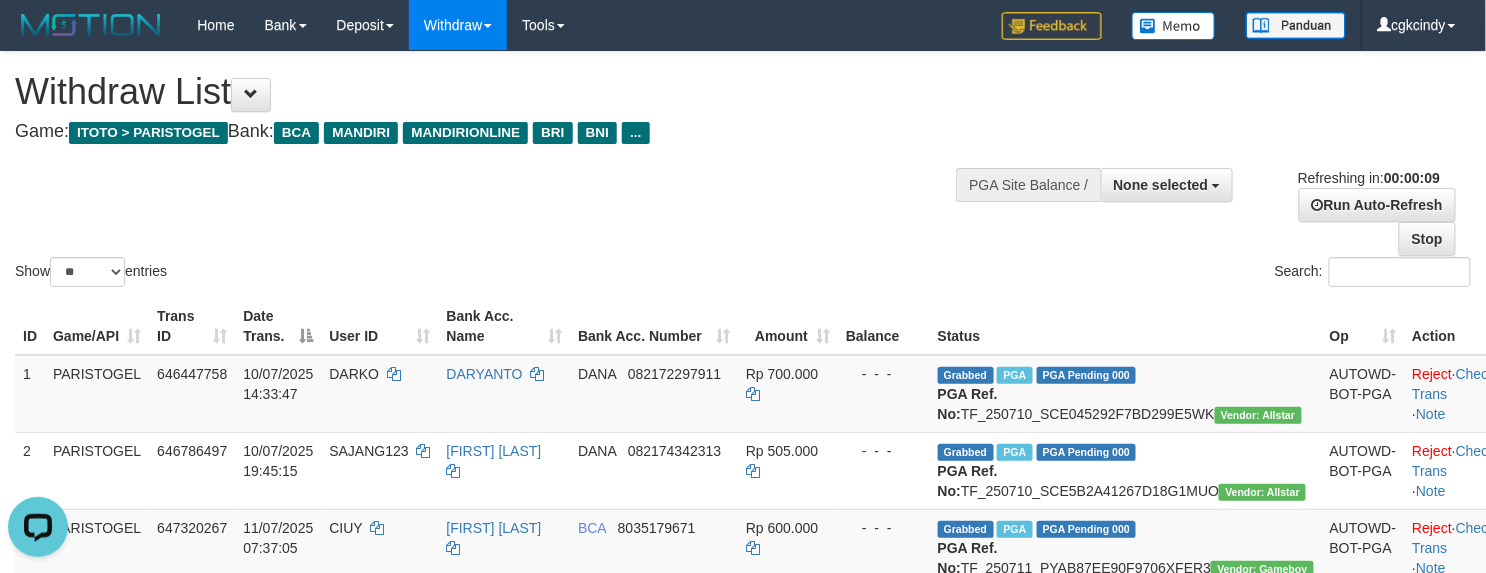 scroll, scrollTop: 0, scrollLeft: 0, axis: both 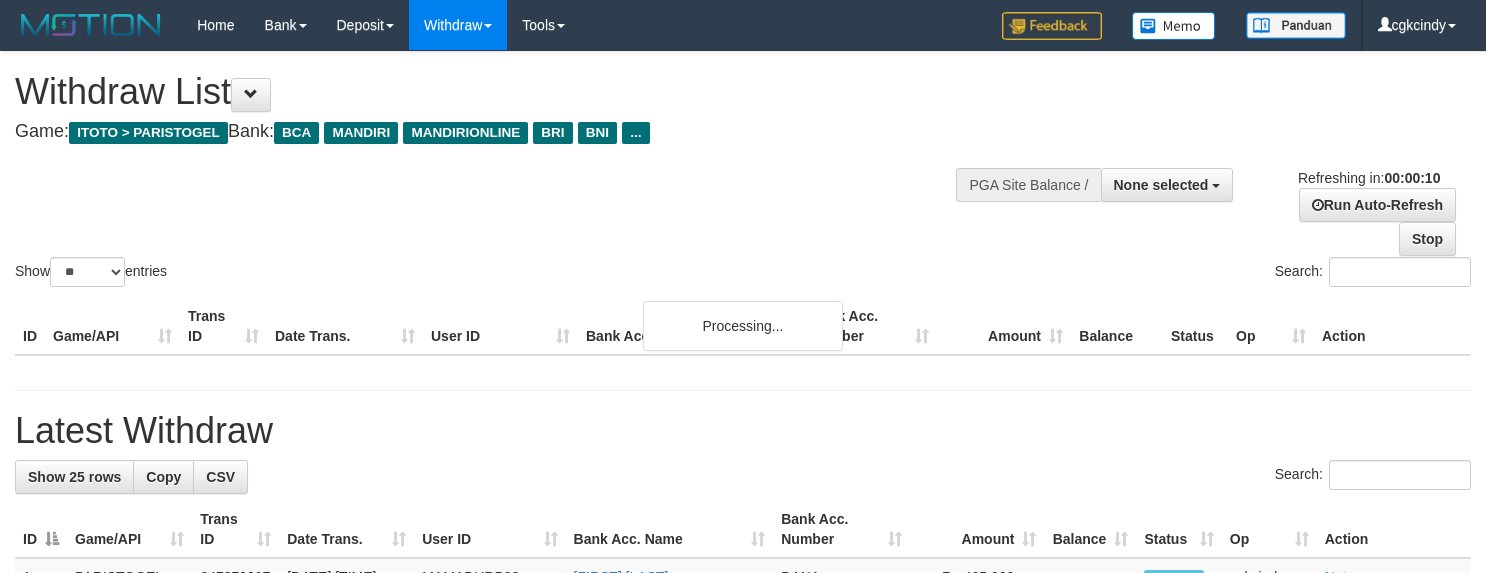 select 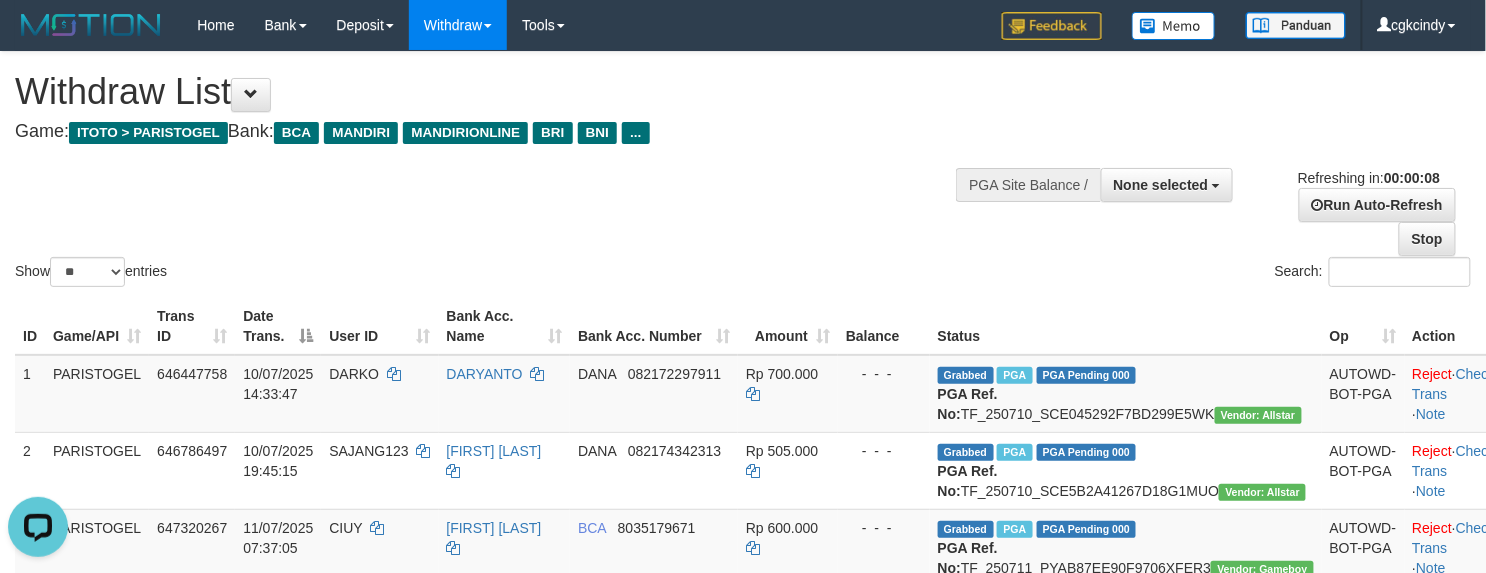 scroll, scrollTop: 0, scrollLeft: 0, axis: both 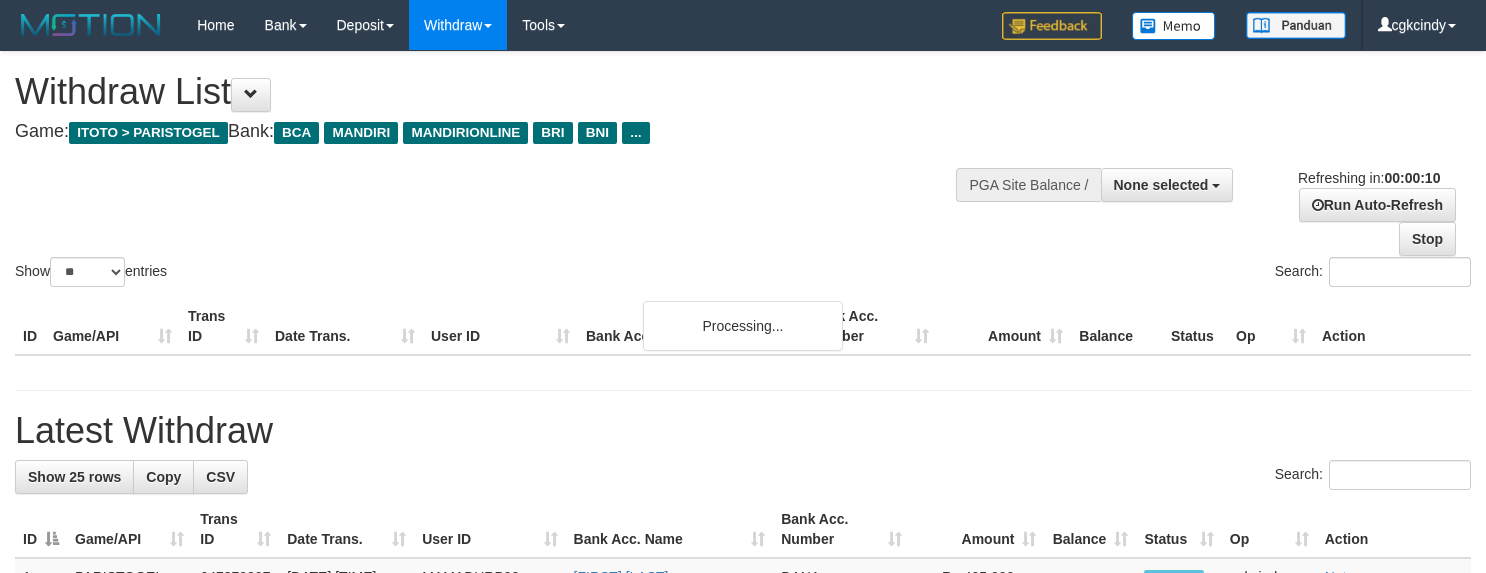 select 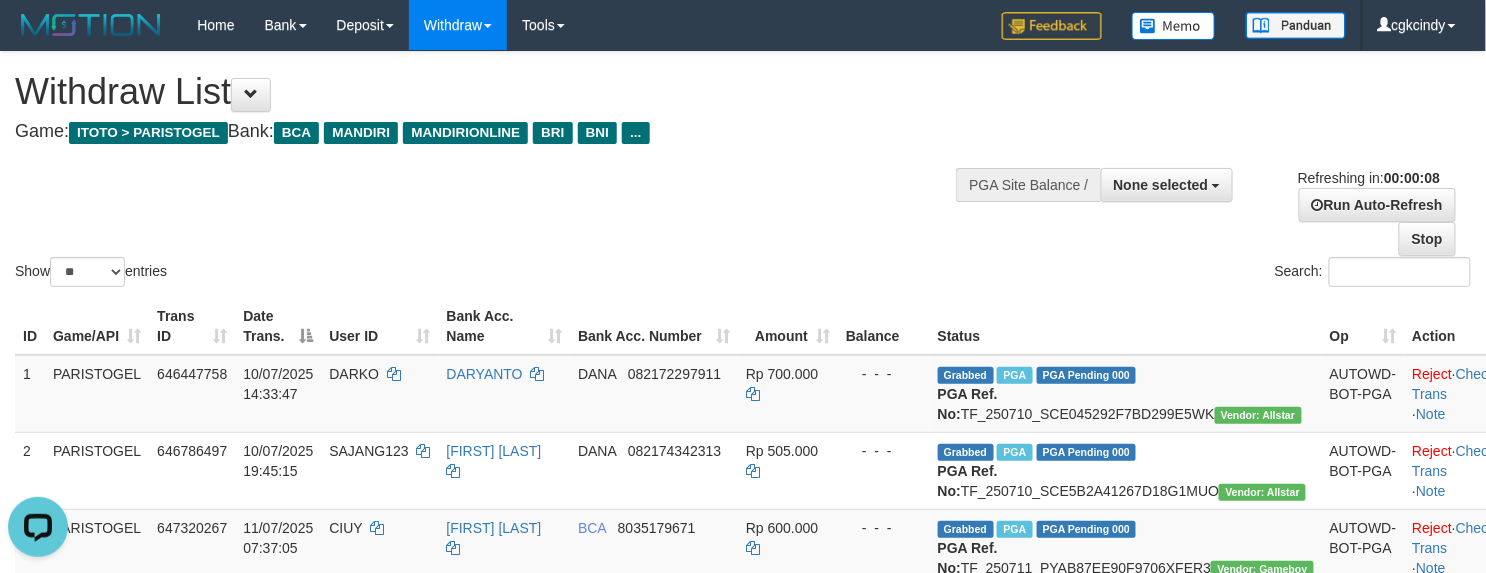 scroll, scrollTop: 0, scrollLeft: 0, axis: both 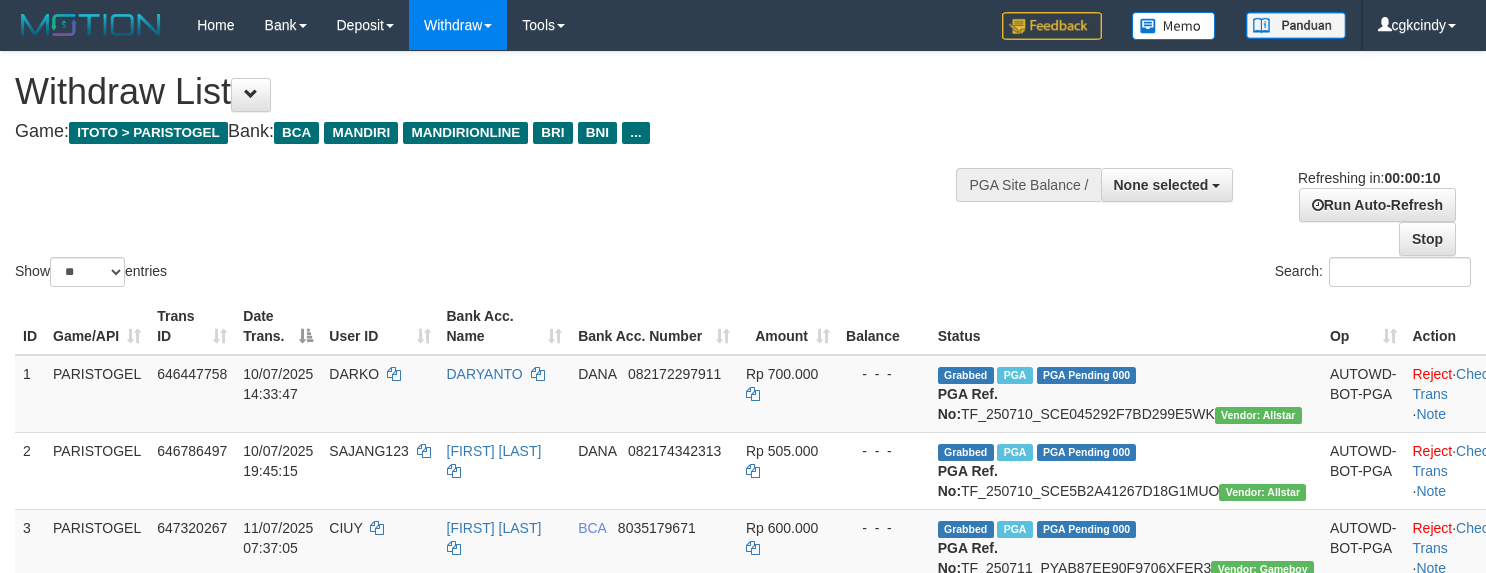 select 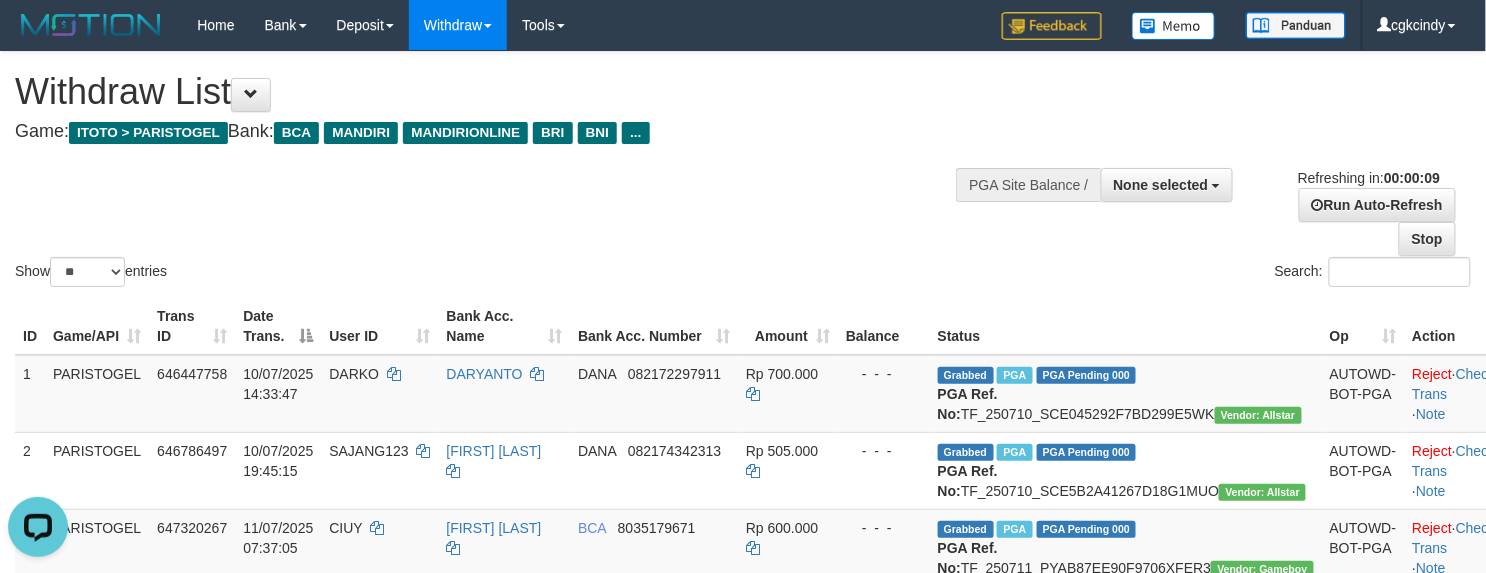 scroll, scrollTop: 0, scrollLeft: 0, axis: both 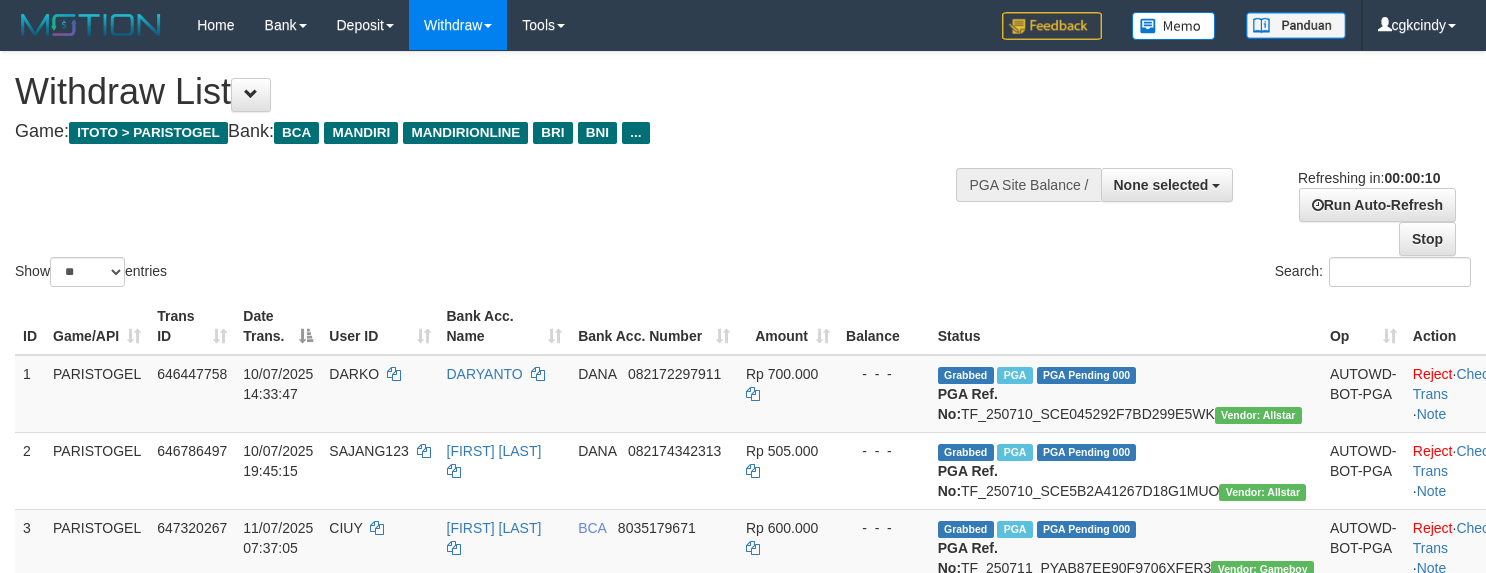 select 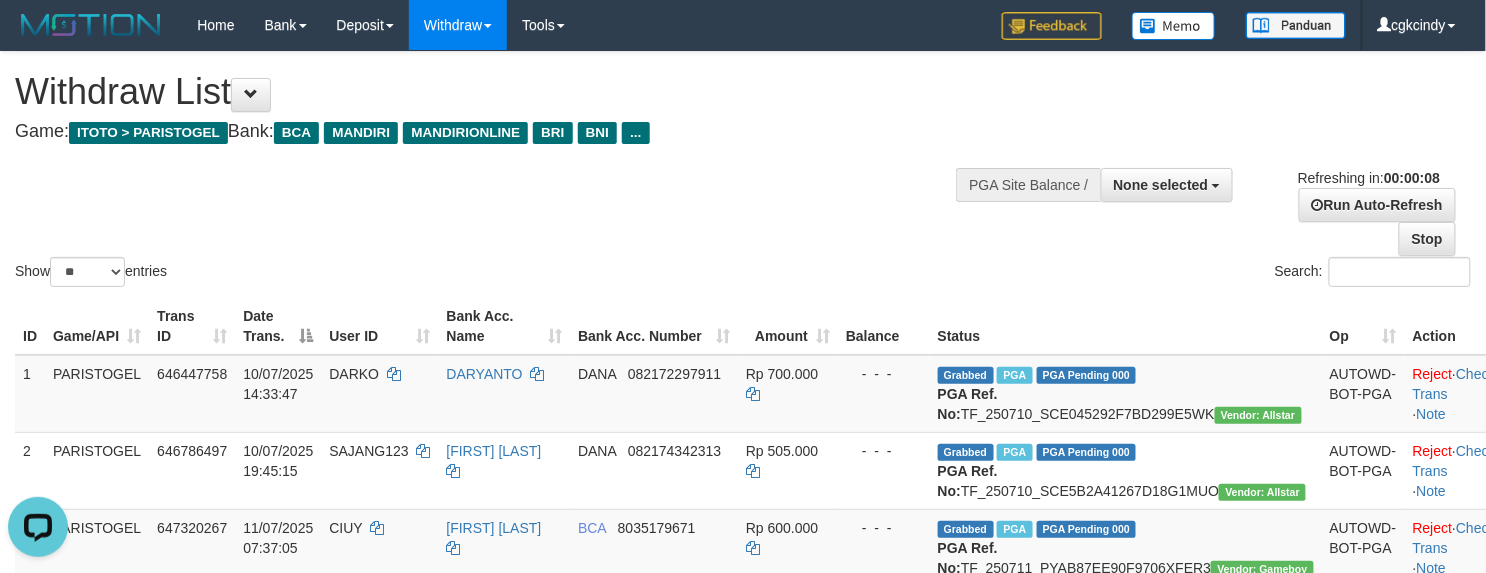 scroll, scrollTop: 0, scrollLeft: 0, axis: both 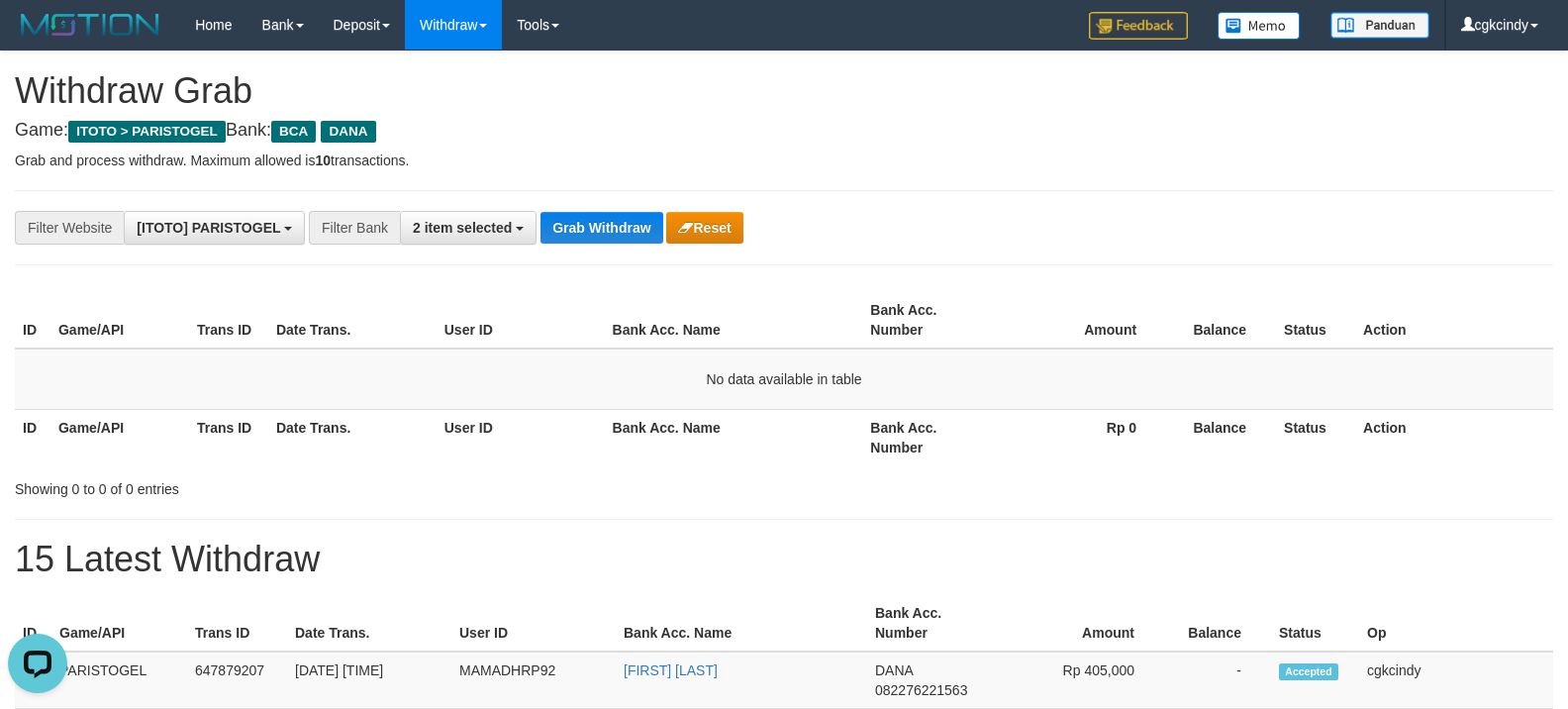 click on "**********" at bounding box center (784, 993) 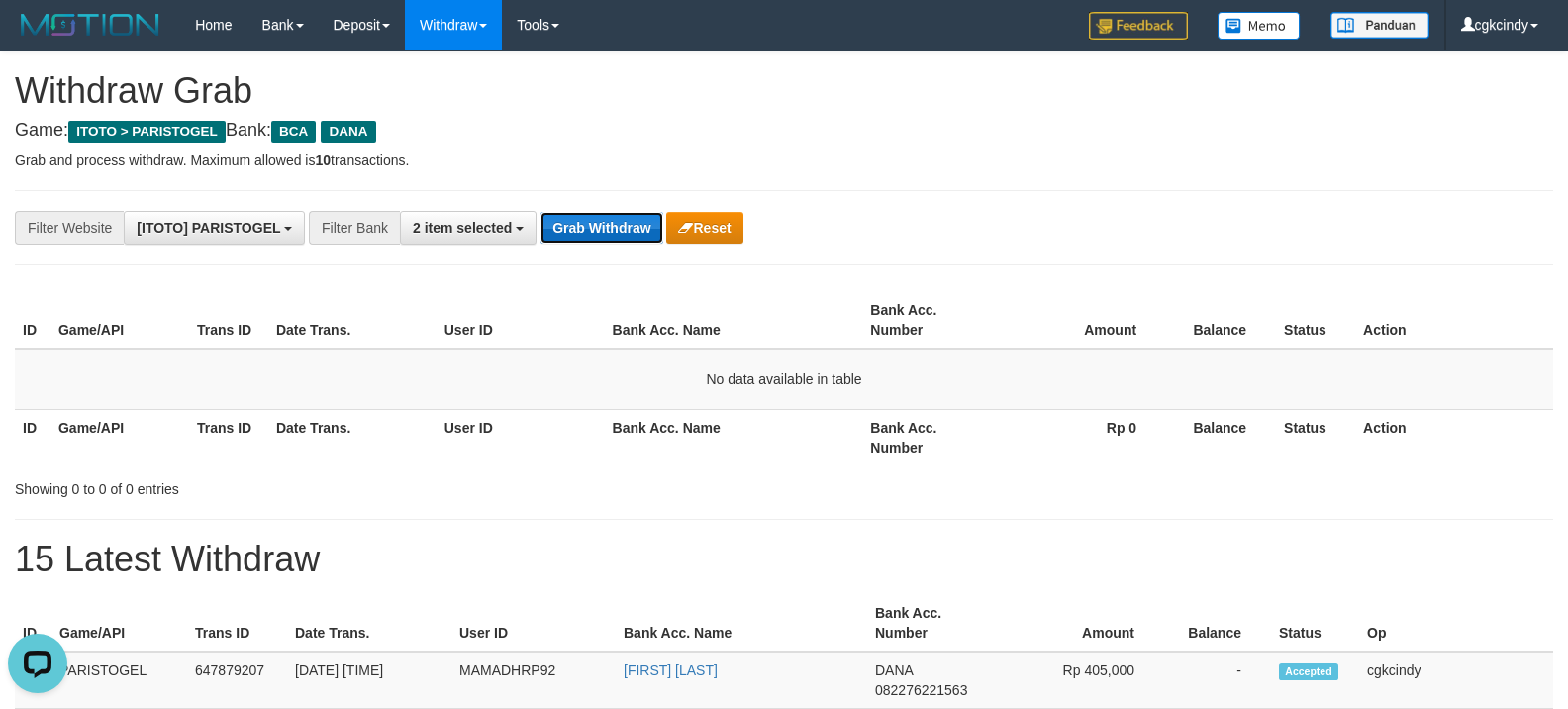click on "Grab Withdraw" at bounding box center (601, 228) 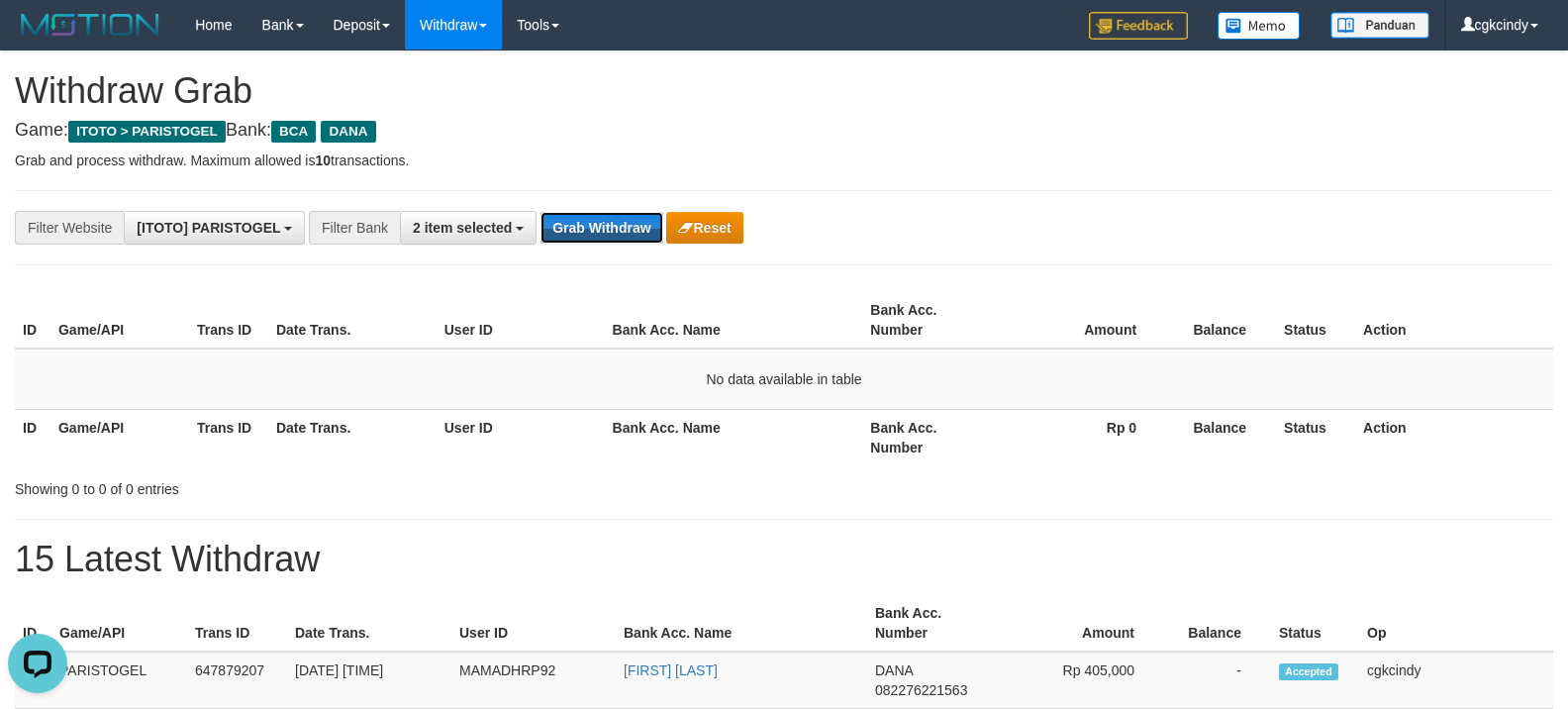 drag, startPoint x: 587, startPoint y: 232, endPoint x: 1105, endPoint y: 159, distance: 523.11853 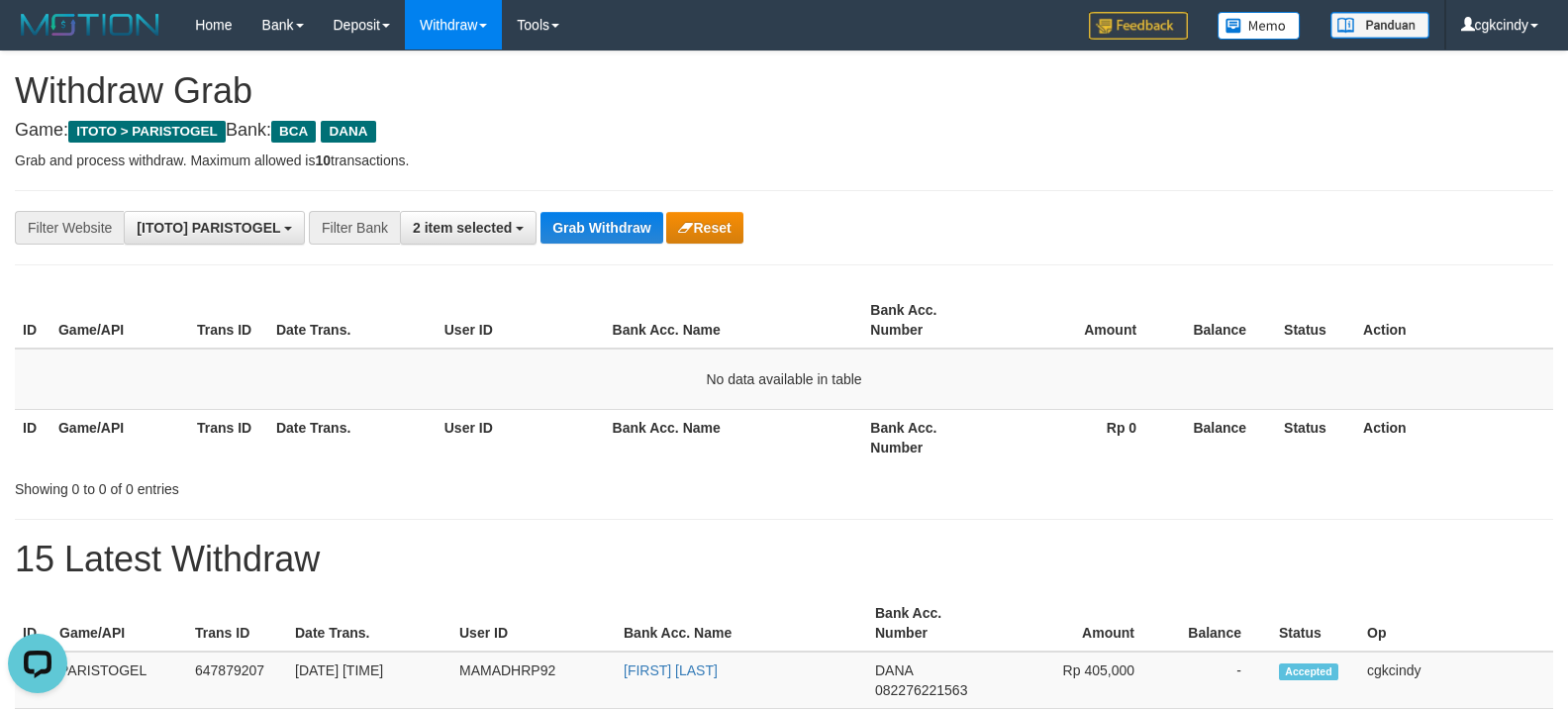 click on "Grab and process withdraw.
Maximum allowed is  10  transactions." at bounding box center [784, 160] 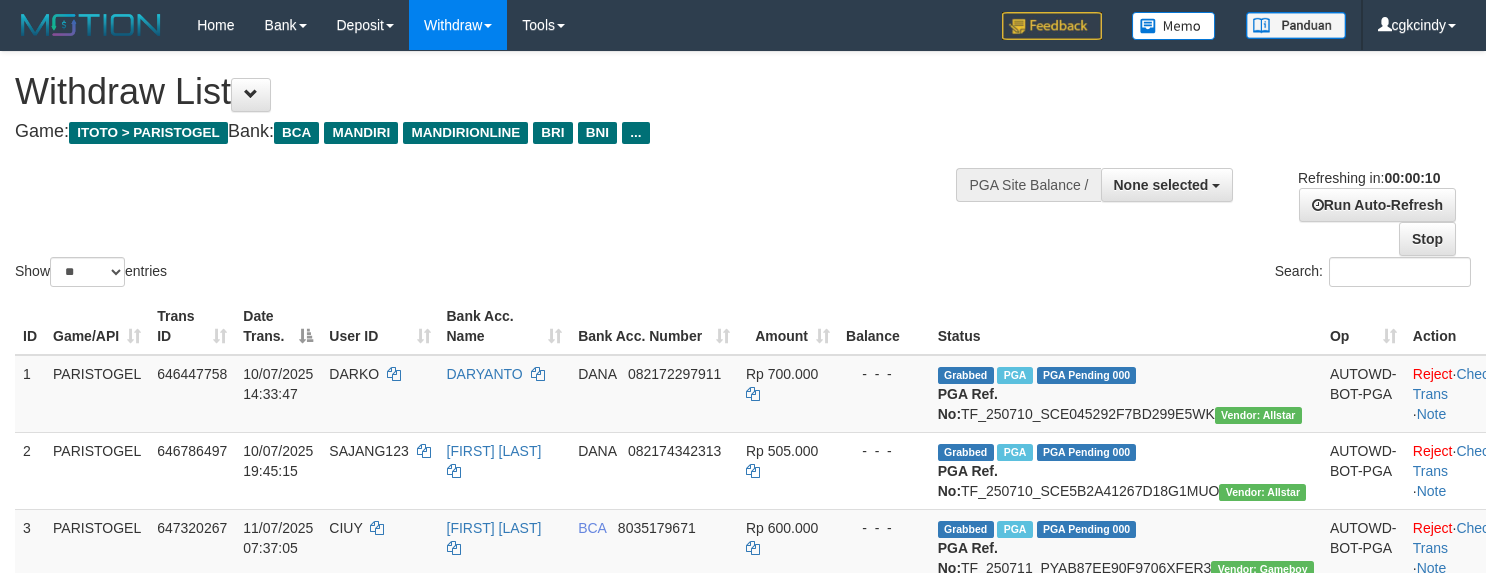 select 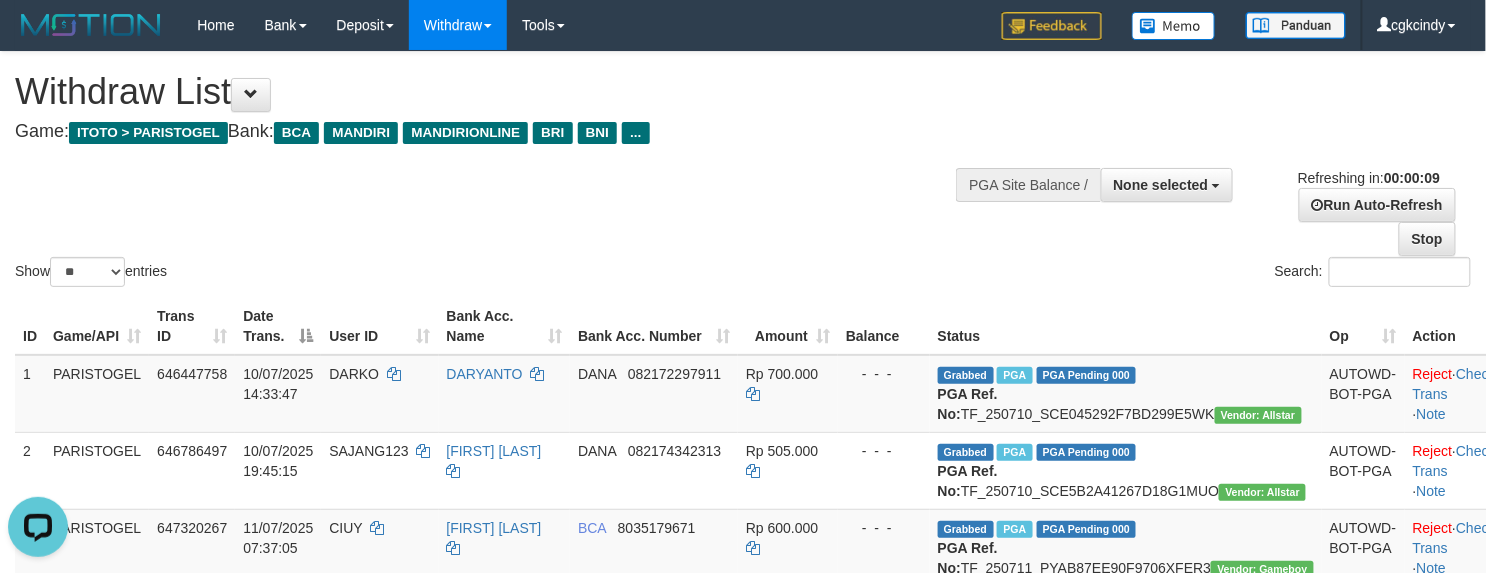 scroll, scrollTop: 0, scrollLeft: 0, axis: both 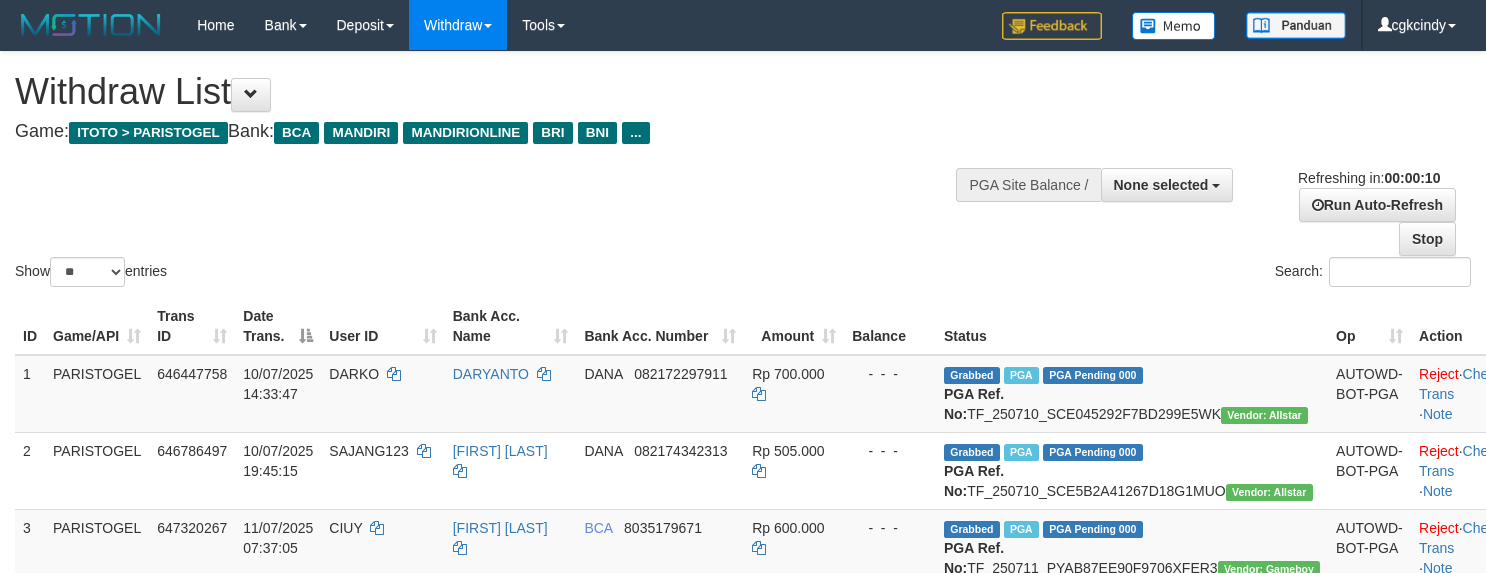 select 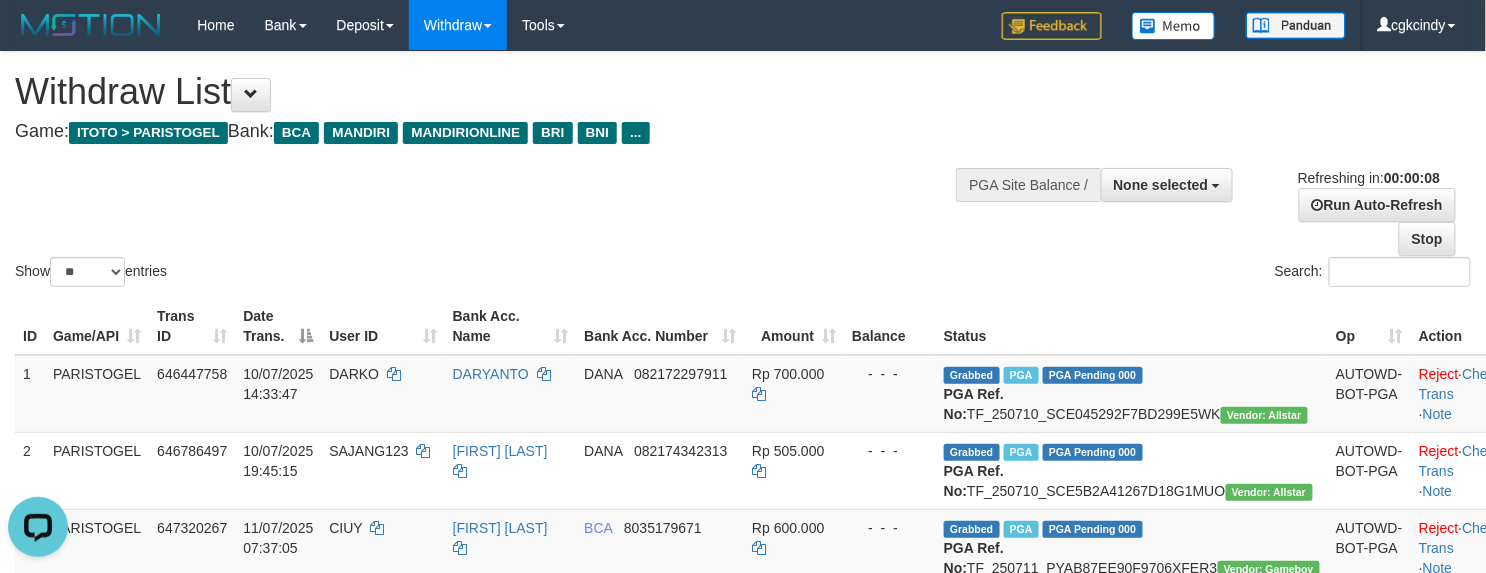 scroll, scrollTop: 0, scrollLeft: 0, axis: both 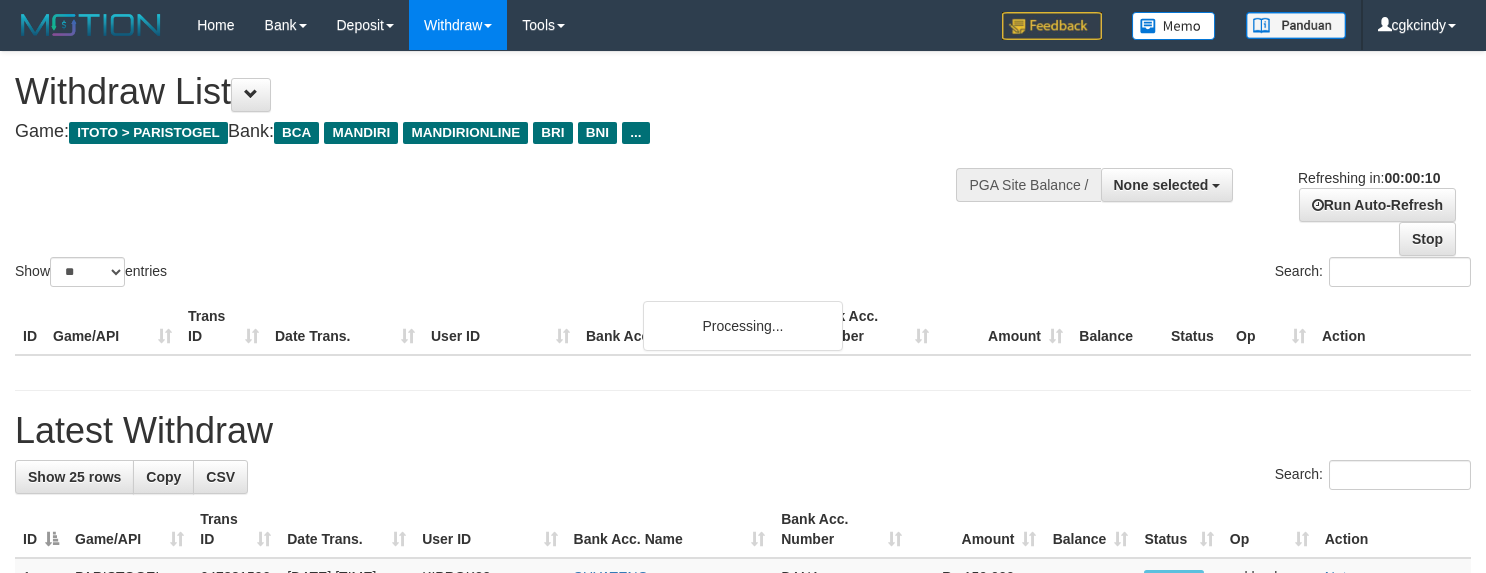 select 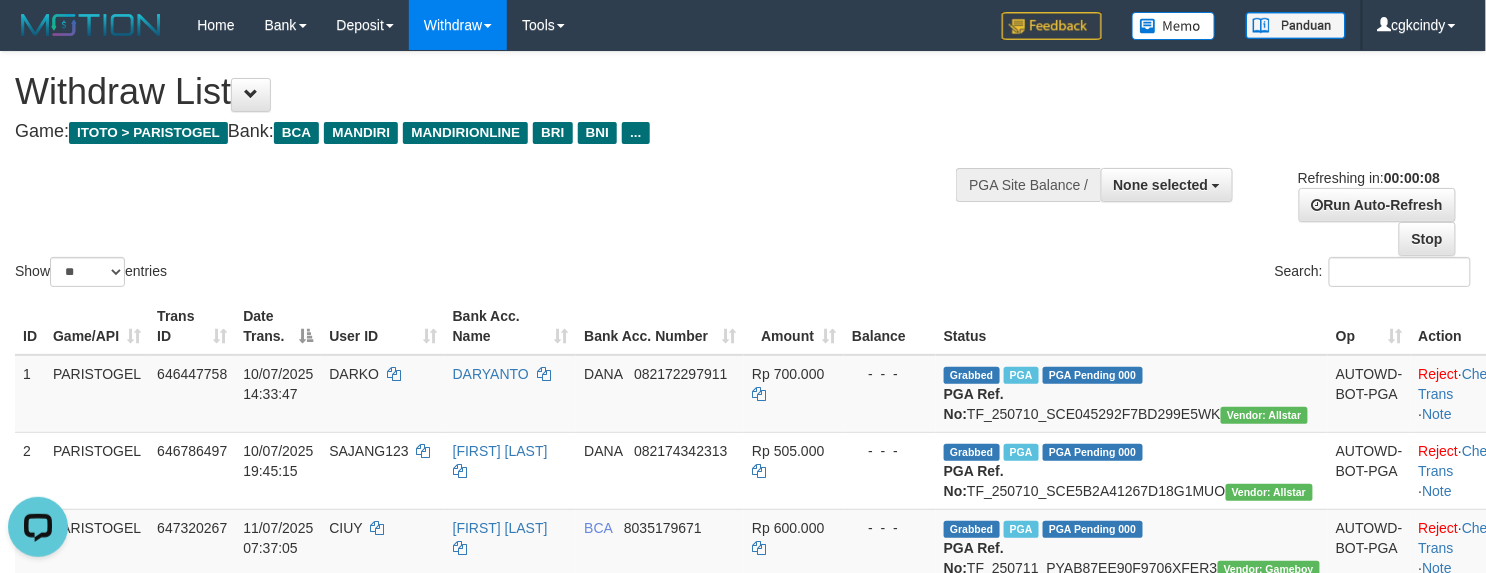 scroll, scrollTop: 0, scrollLeft: 0, axis: both 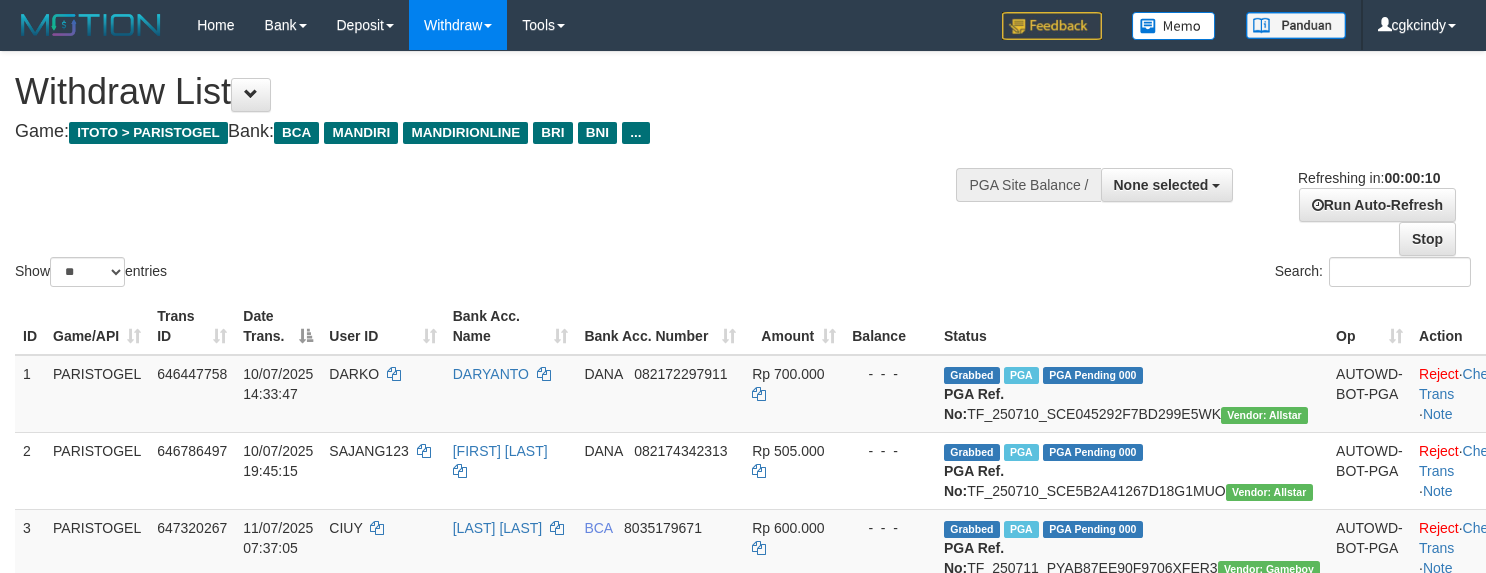 select 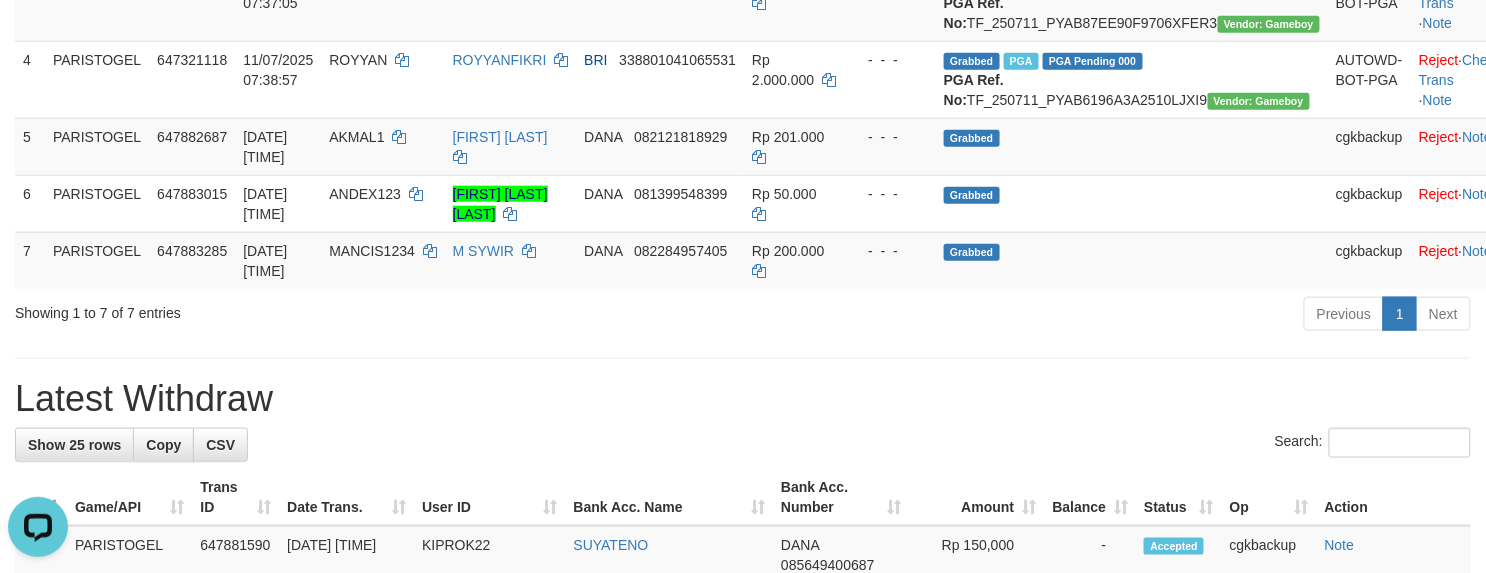 scroll, scrollTop: 0, scrollLeft: 0, axis: both 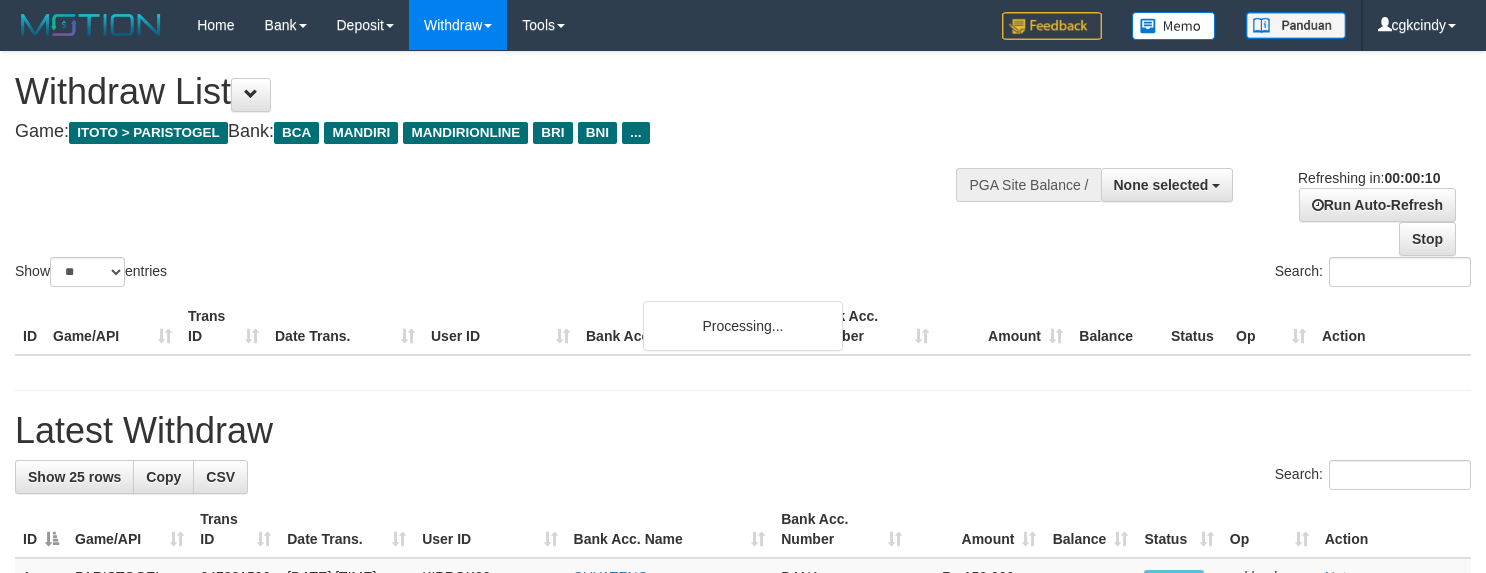 select 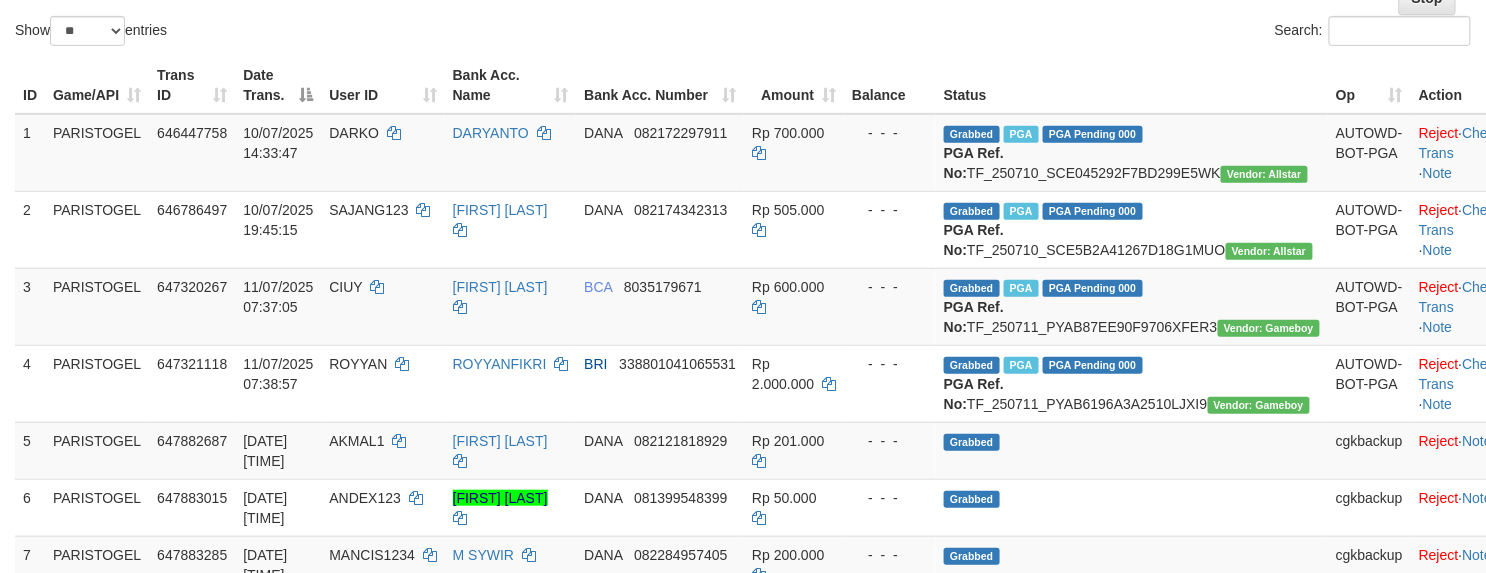 scroll, scrollTop: 533, scrollLeft: 0, axis: vertical 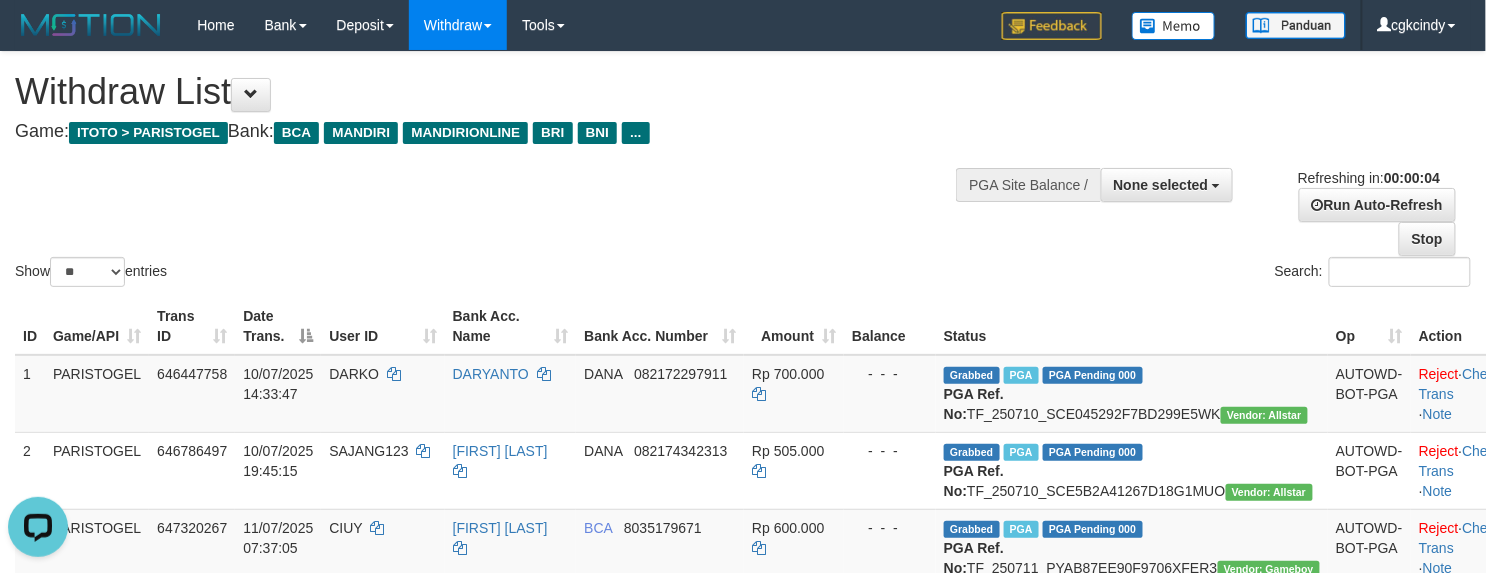 click on "**********" at bounding box center (500, 101) 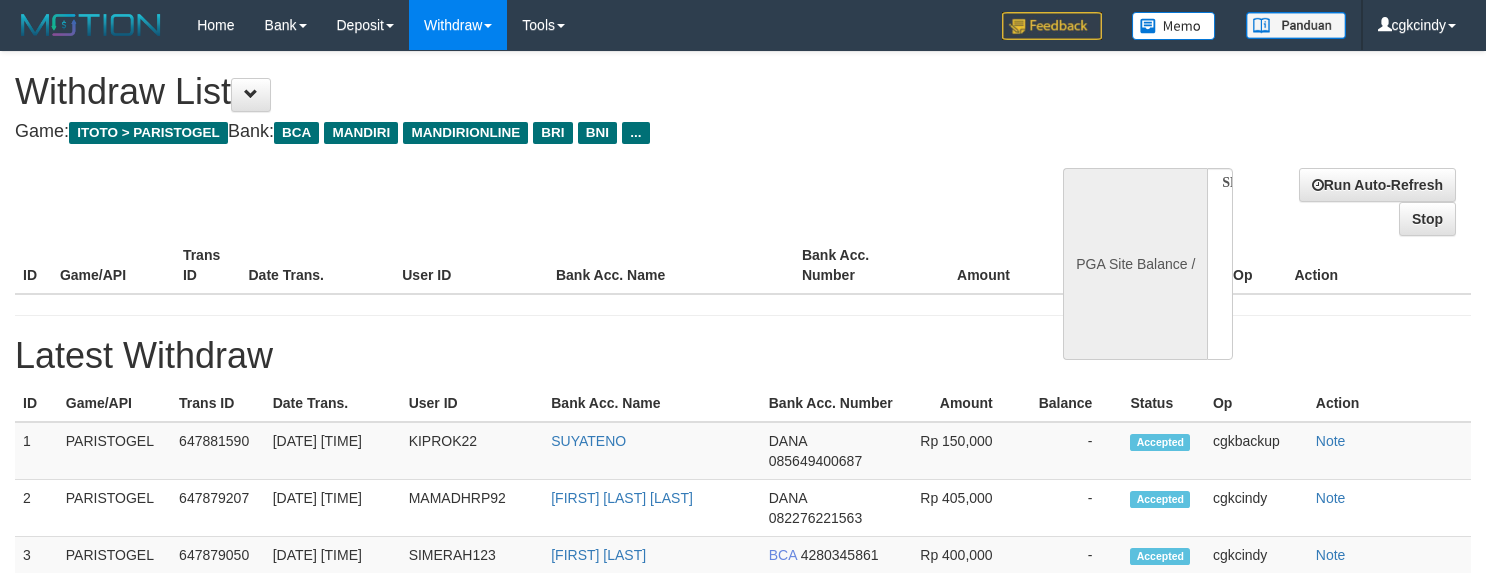 select 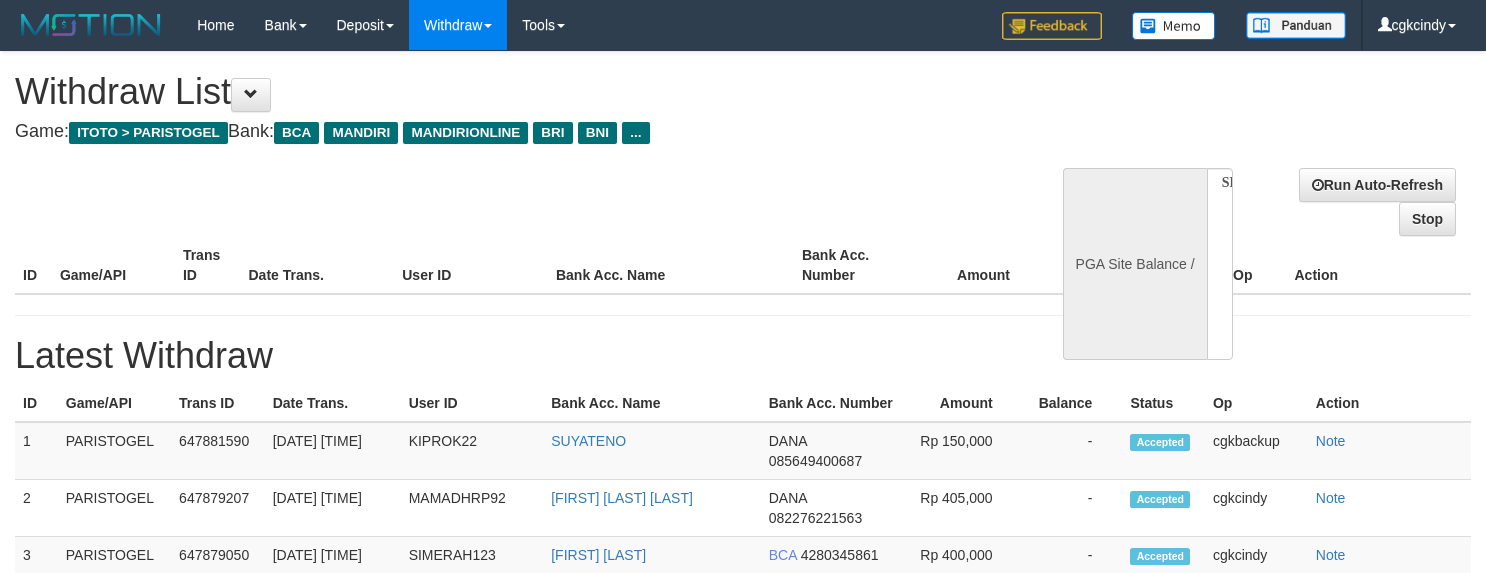 scroll, scrollTop: 0, scrollLeft: 0, axis: both 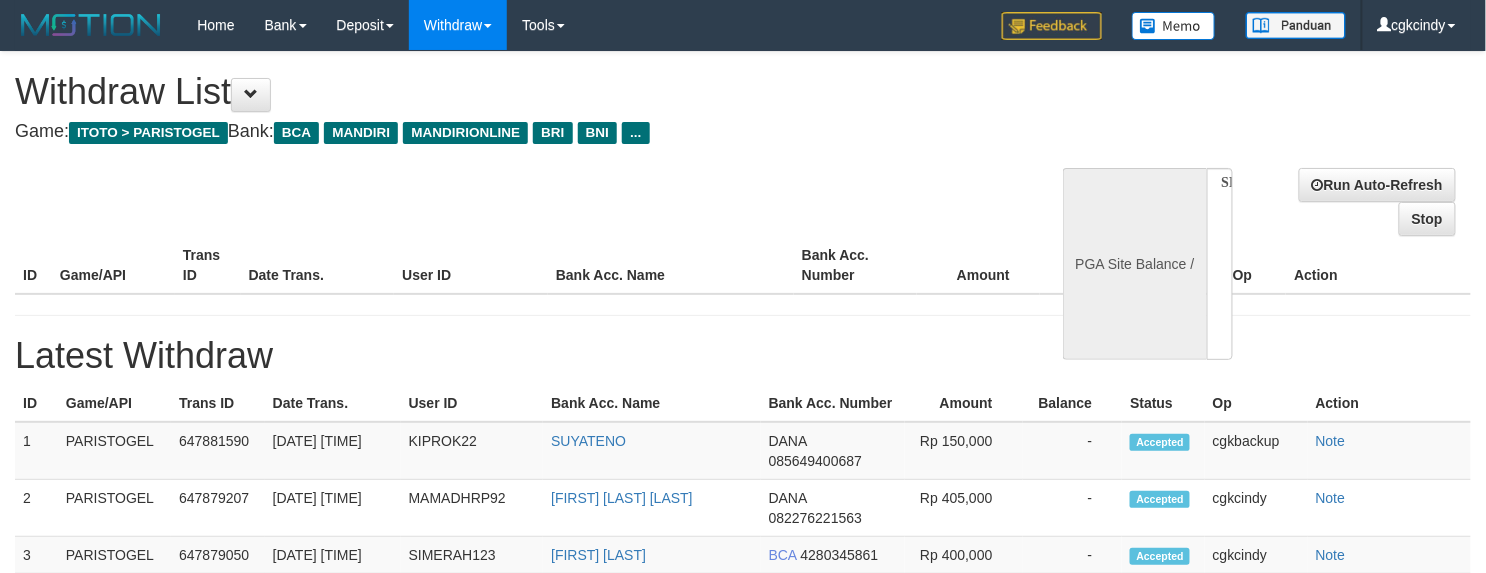 select on "**" 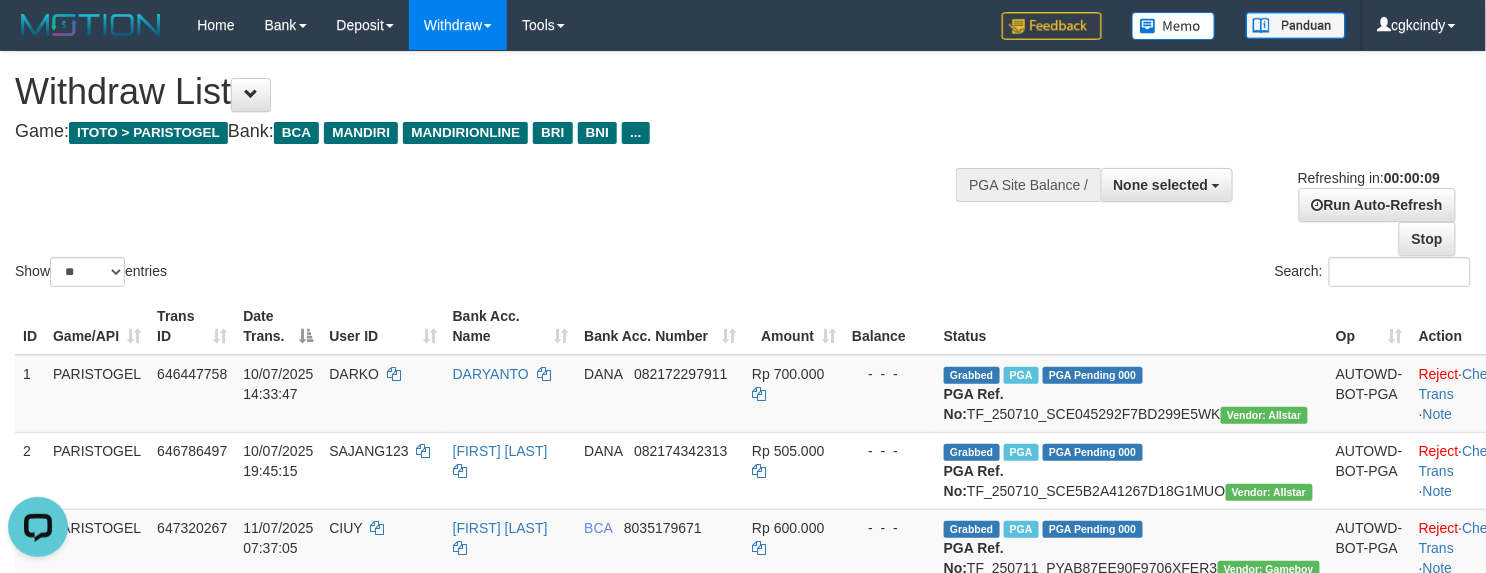 scroll, scrollTop: 0, scrollLeft: 0, axis: both 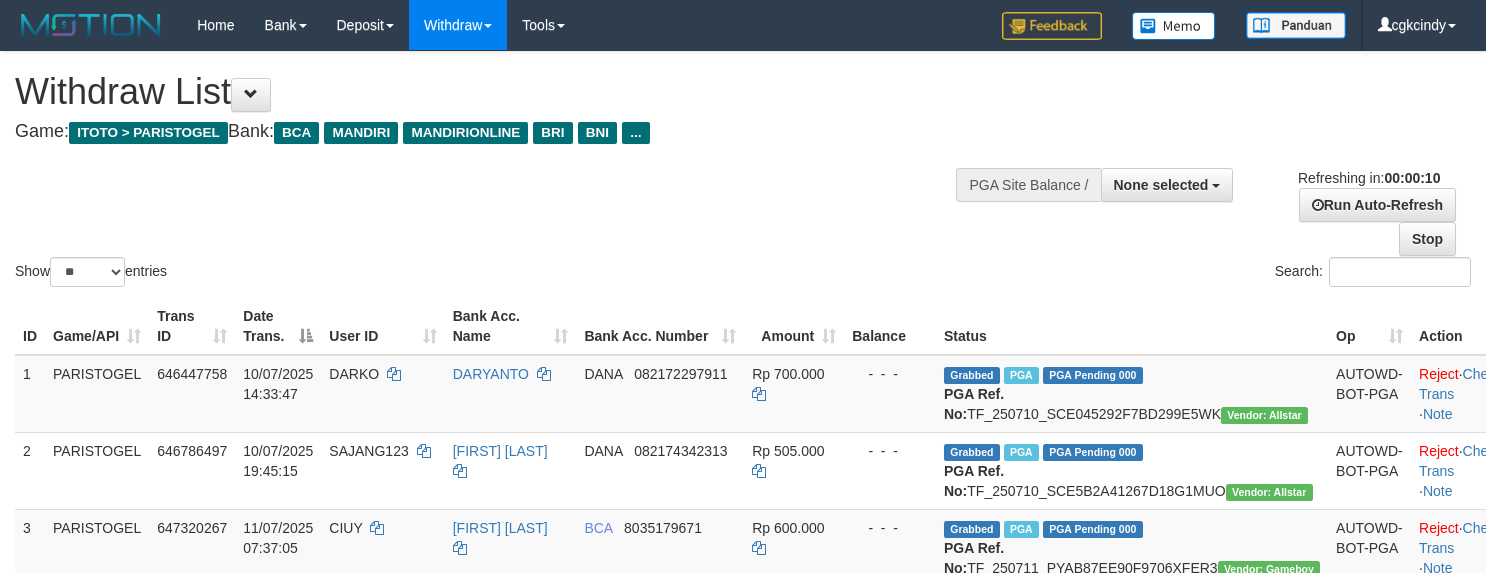 select 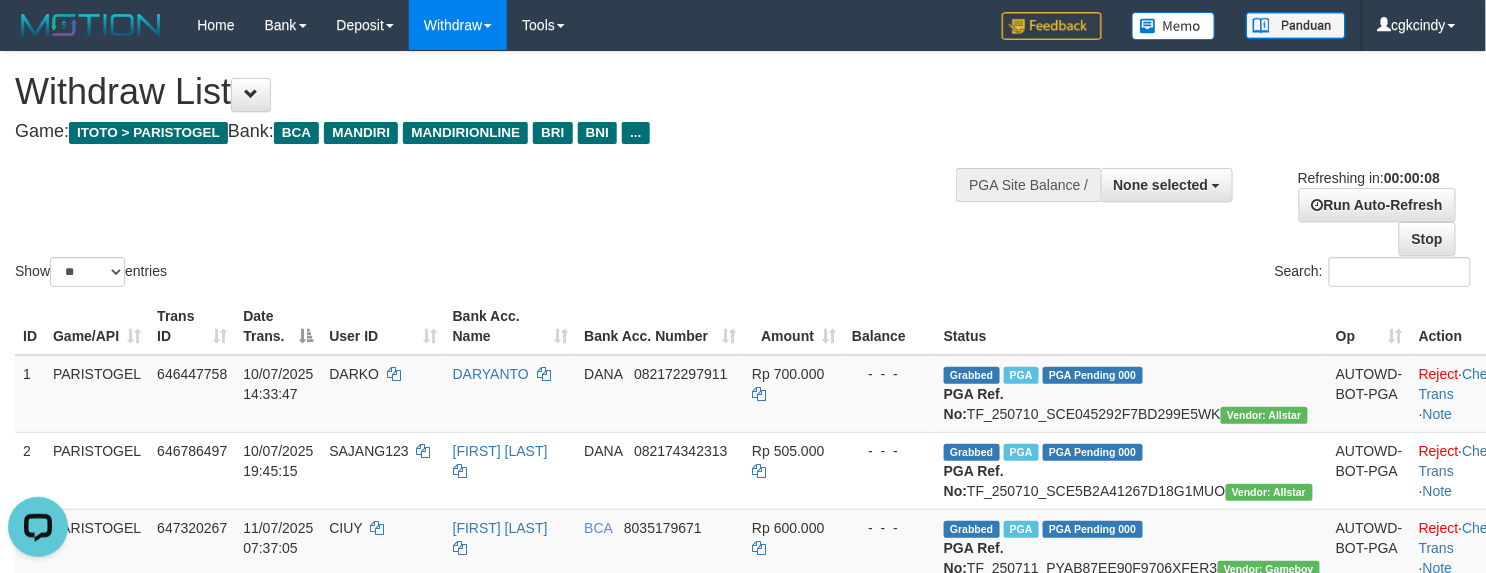 scroll, scrollTop: 0, scrollLeft: 0, axis: both 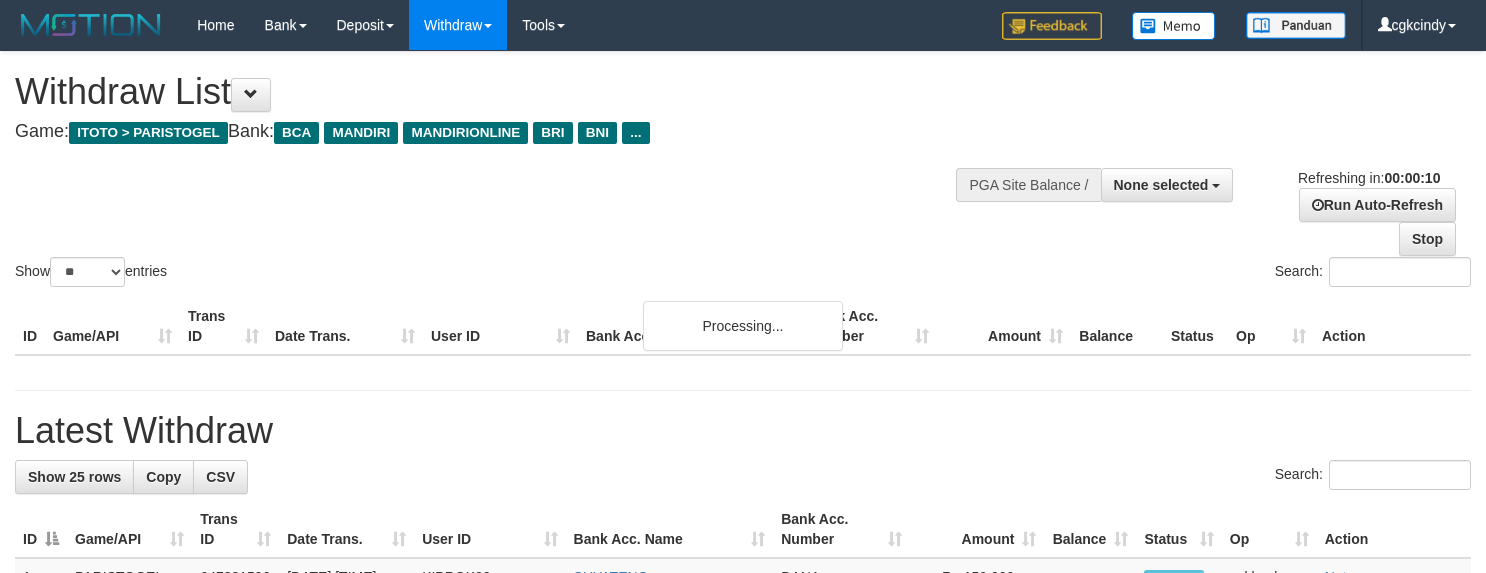 select 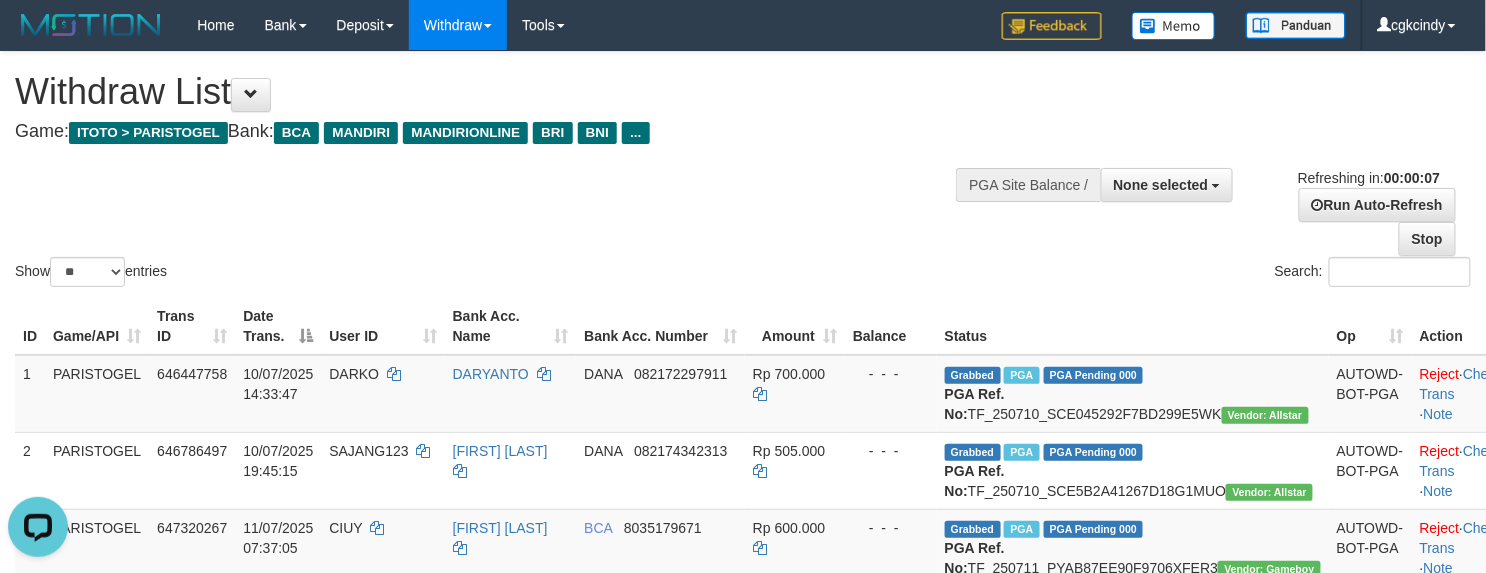 scroll, scrollTop: 0, scrollLeft: 0, axis: both 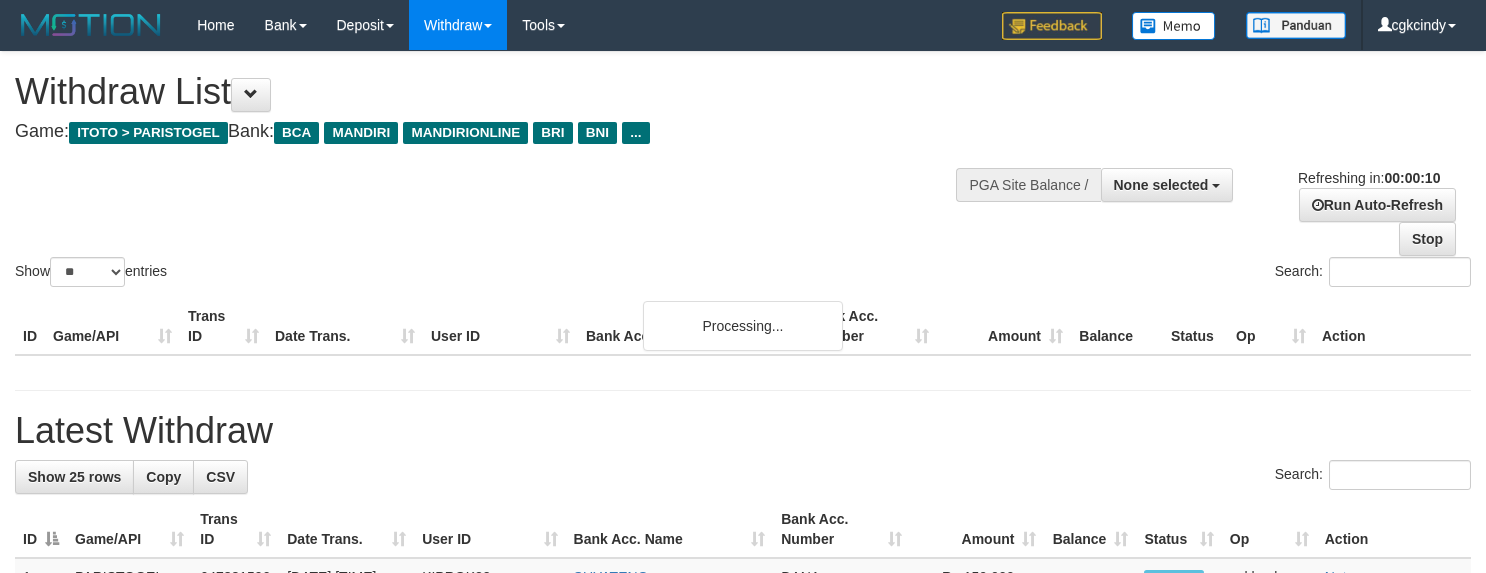 select 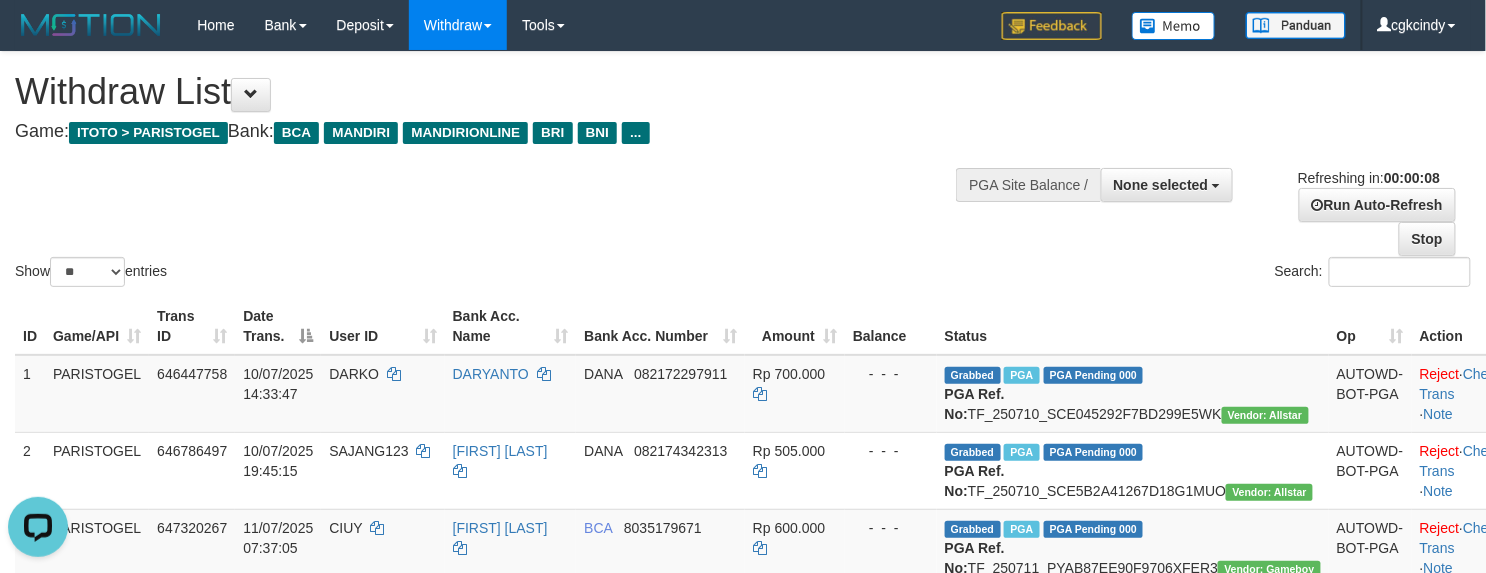 scroll, scrollTop: 0, scrollLeft: 0, axis: both 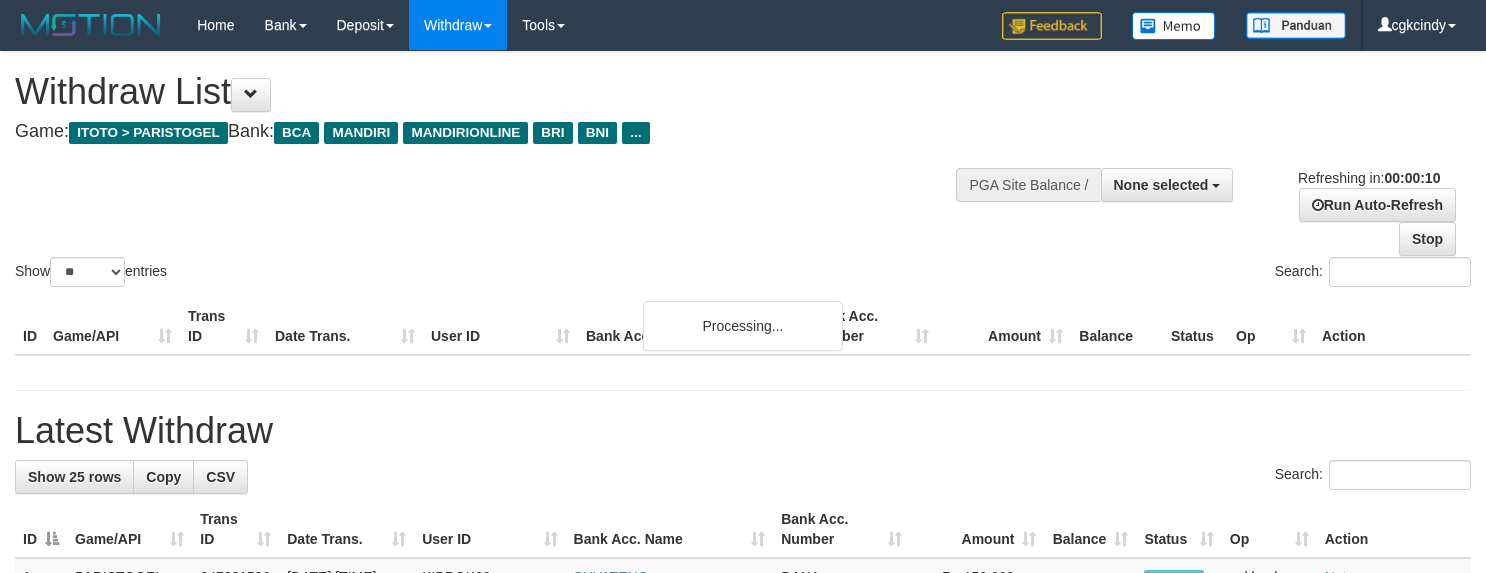 select 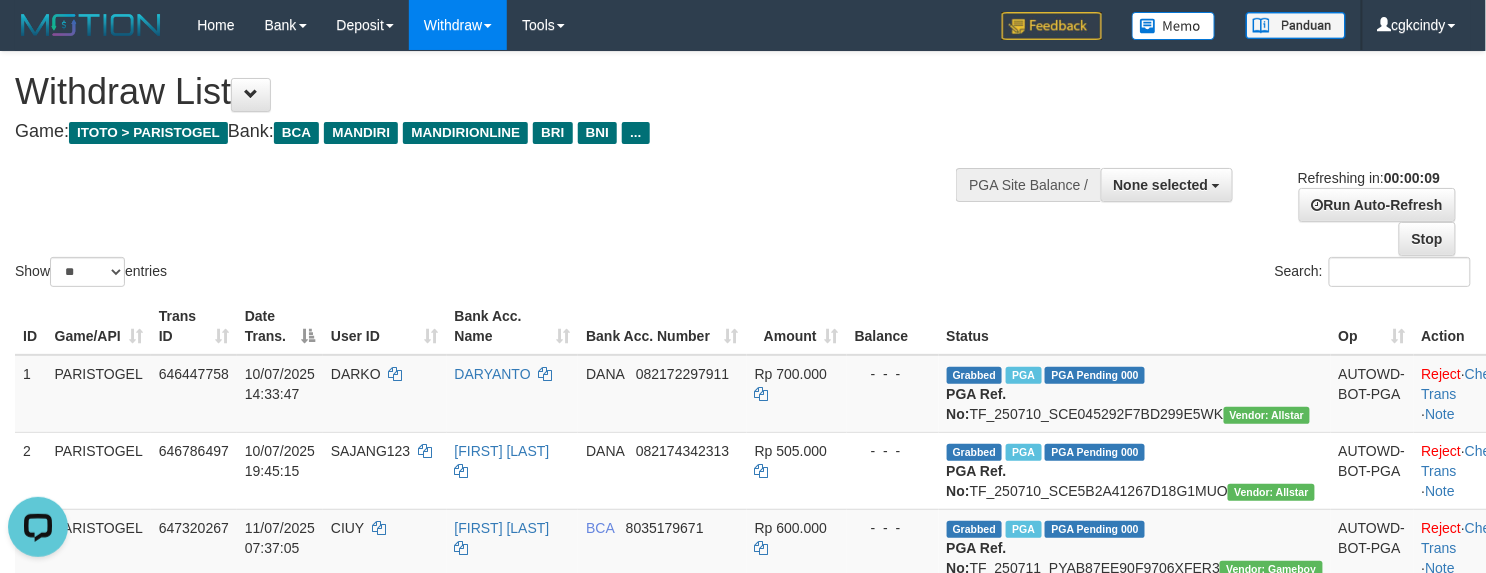 scroll, scrollTop: 0, scrollLeft: 0, axis: both 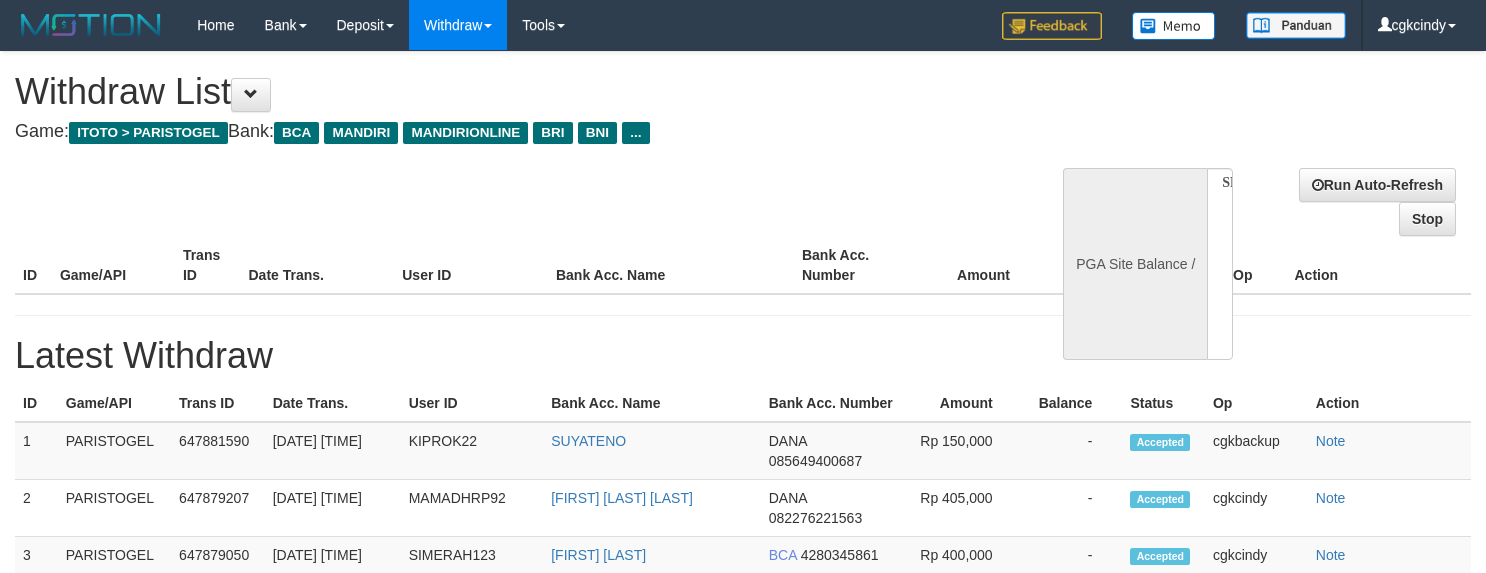 select 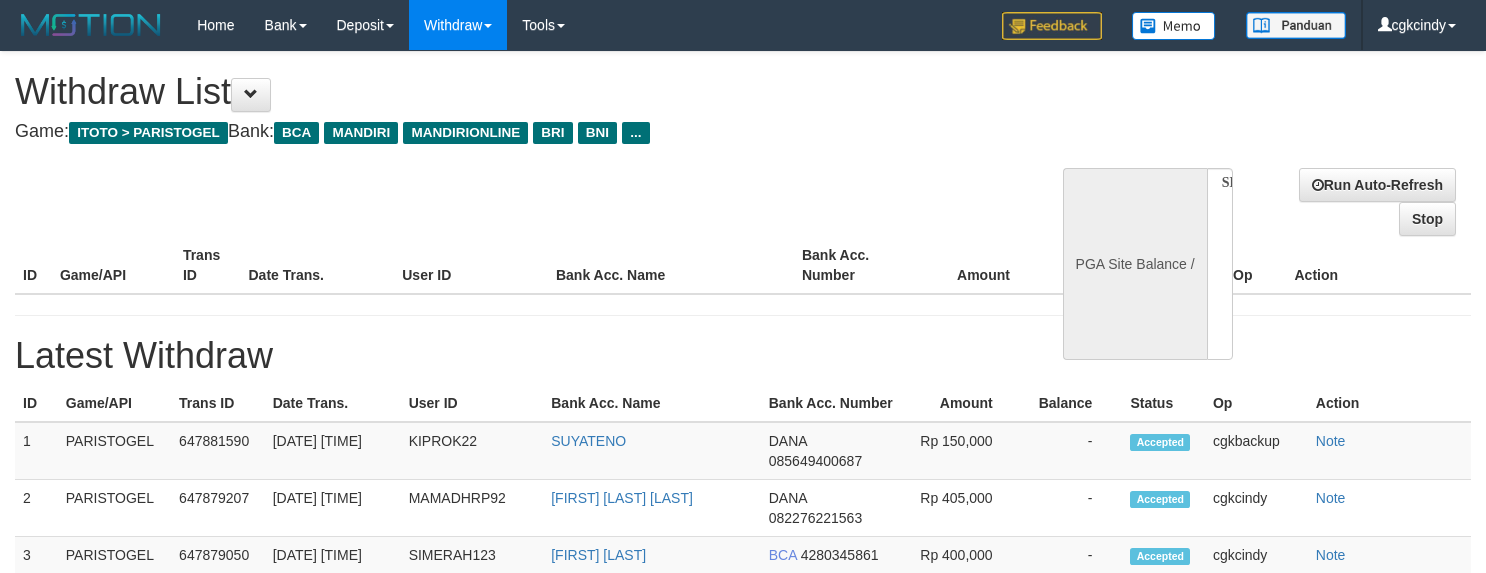 scroll, scrollTop: 0, scrollLeft: 0, axis: both 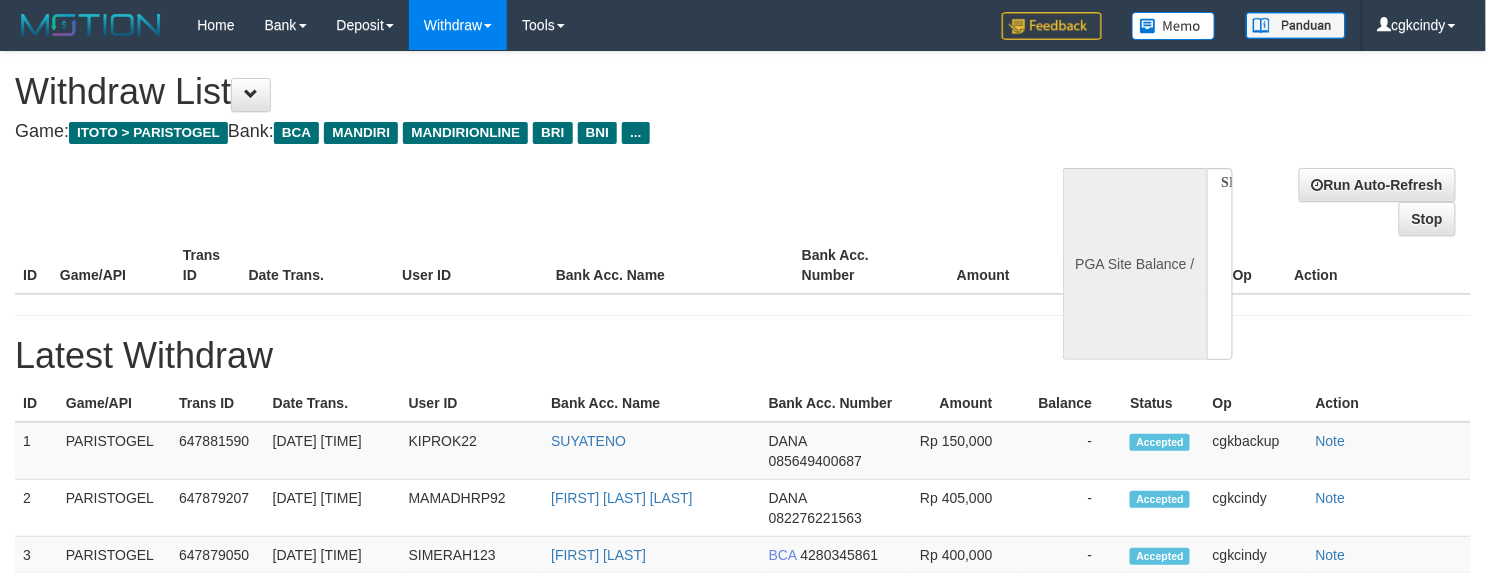 select on "**" 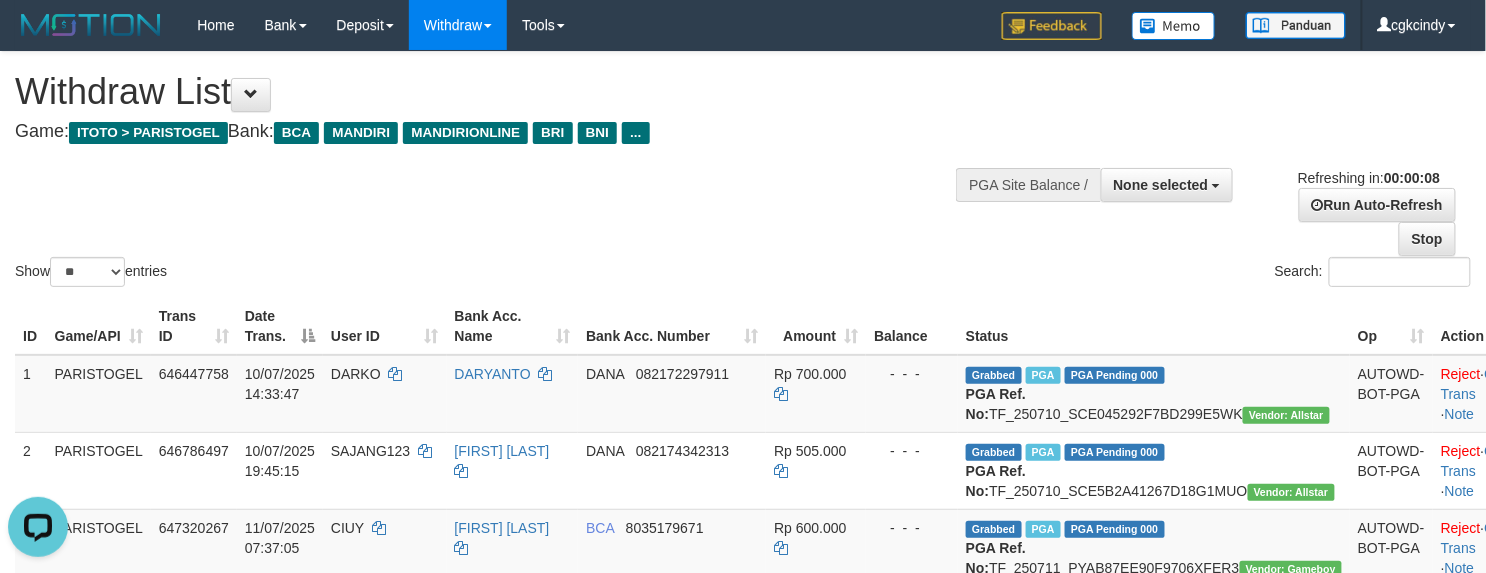 scroll, scrollTop: 0, scrollLeft: 0, axis: both 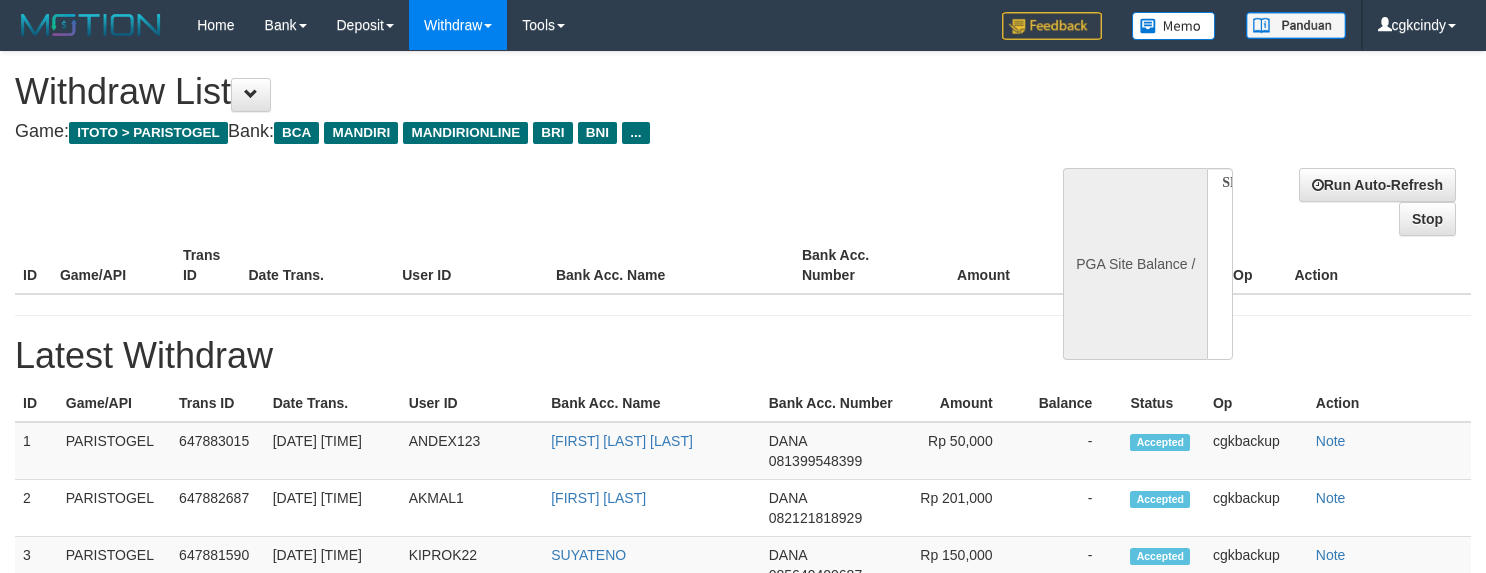 select 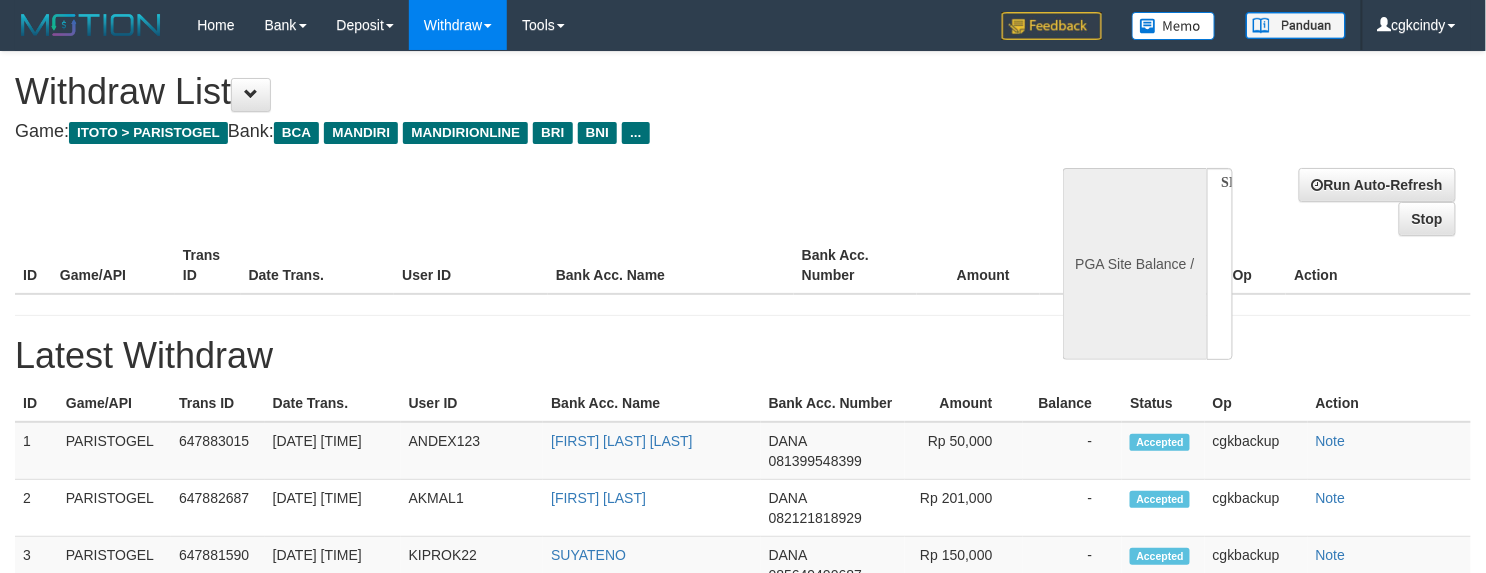 select on "**" 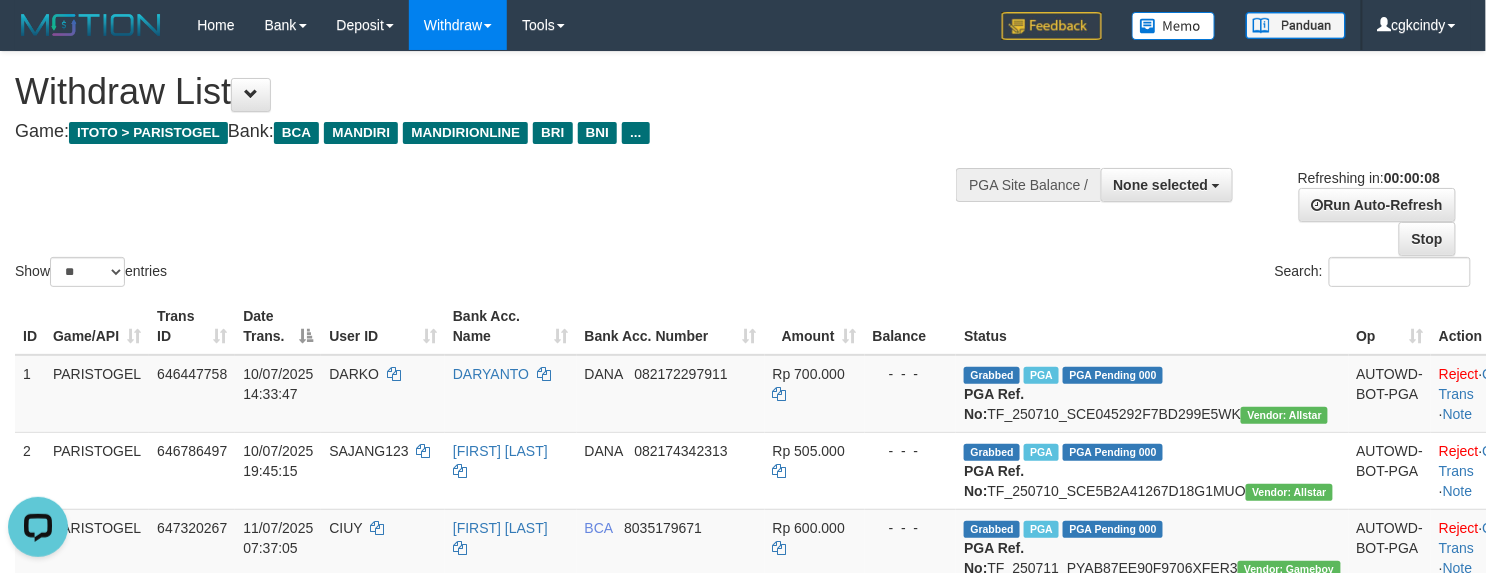 scroll, scrollTop: 0, scrollLeft: 0, axis: both 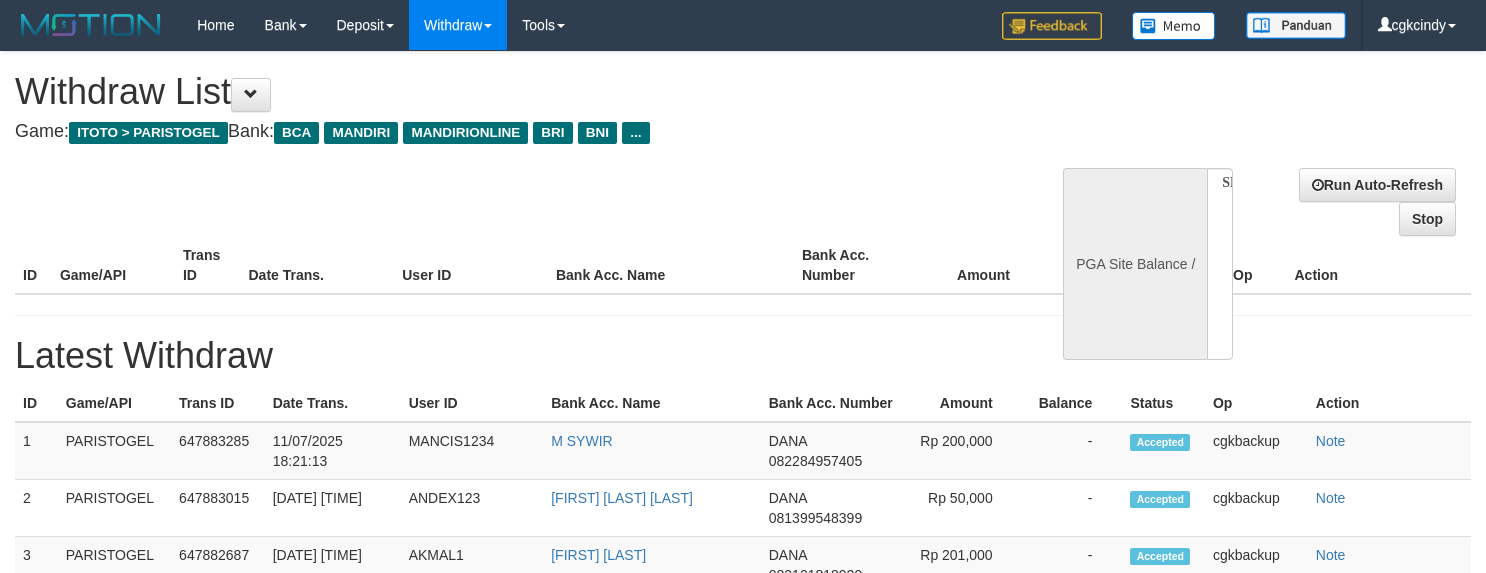 select 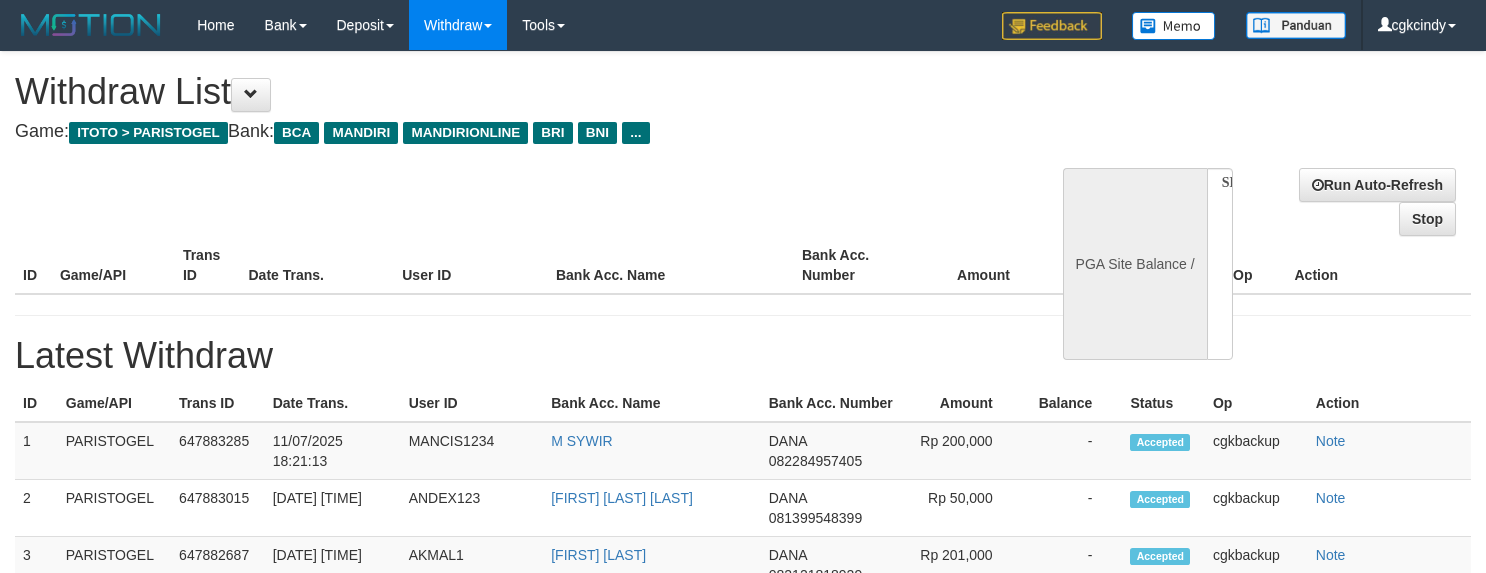 scroll, scrollTop: 0, scrollLeft: 0, axis: both 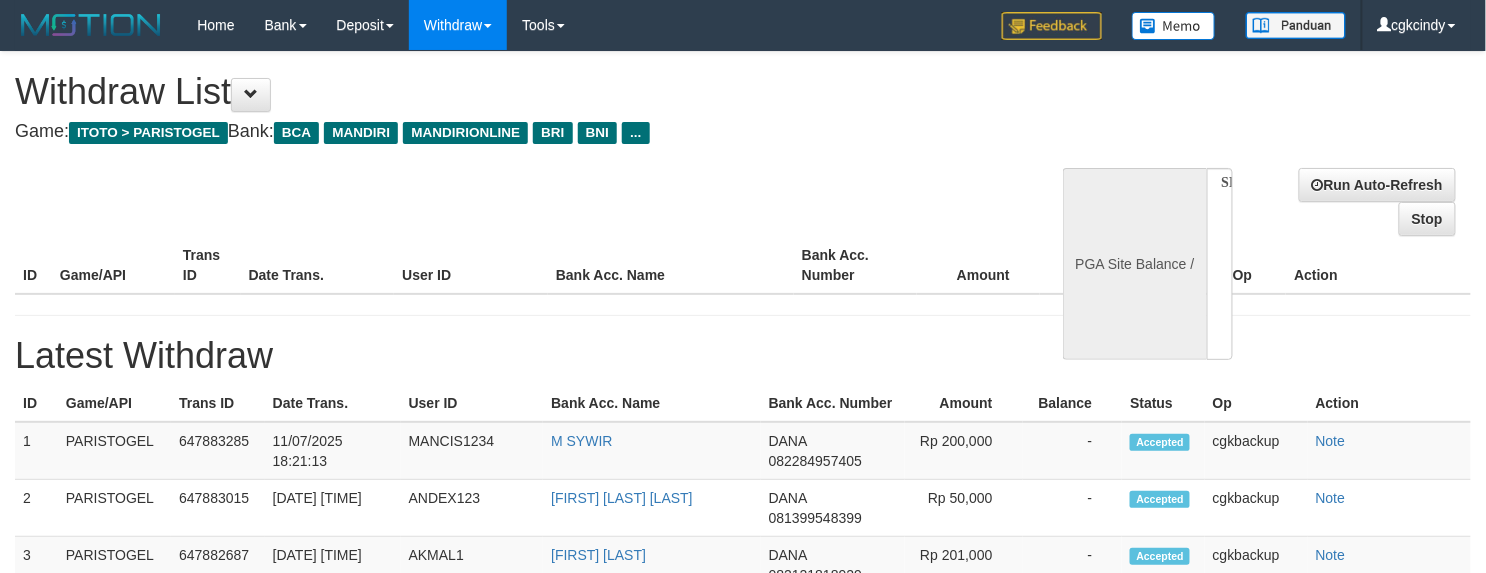 select on "**" 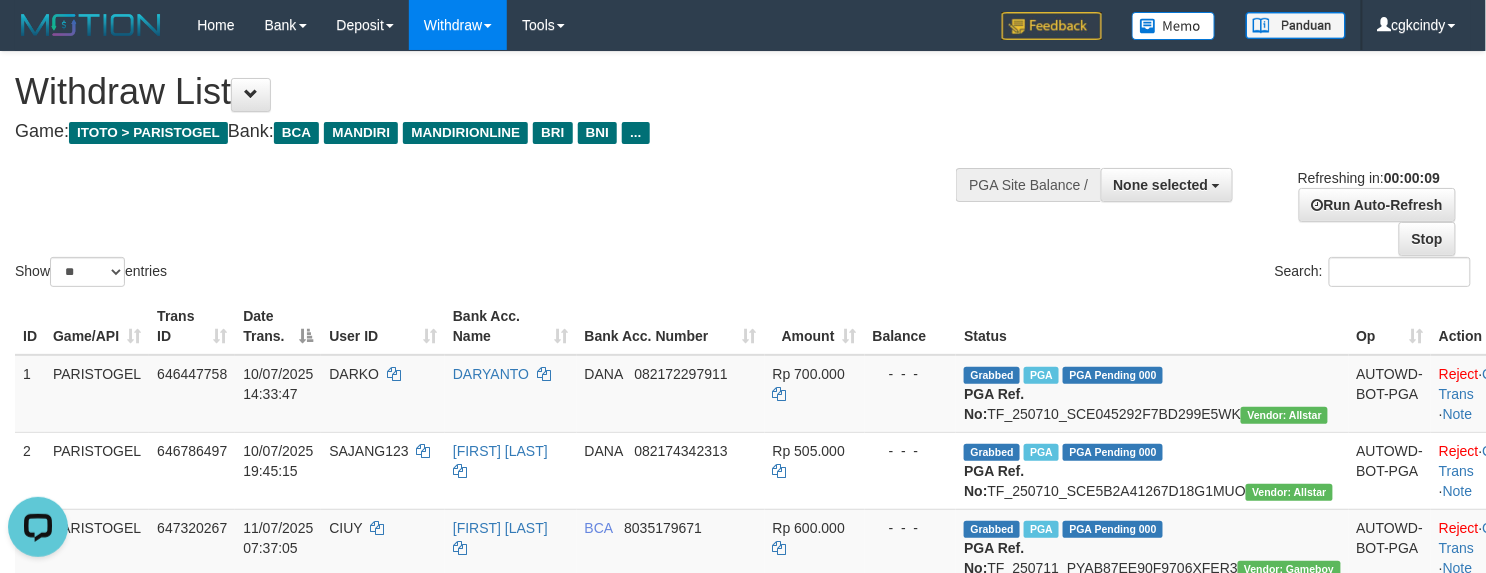 scroll, scrollTop: 0, scrollLeft: 0, axis: both 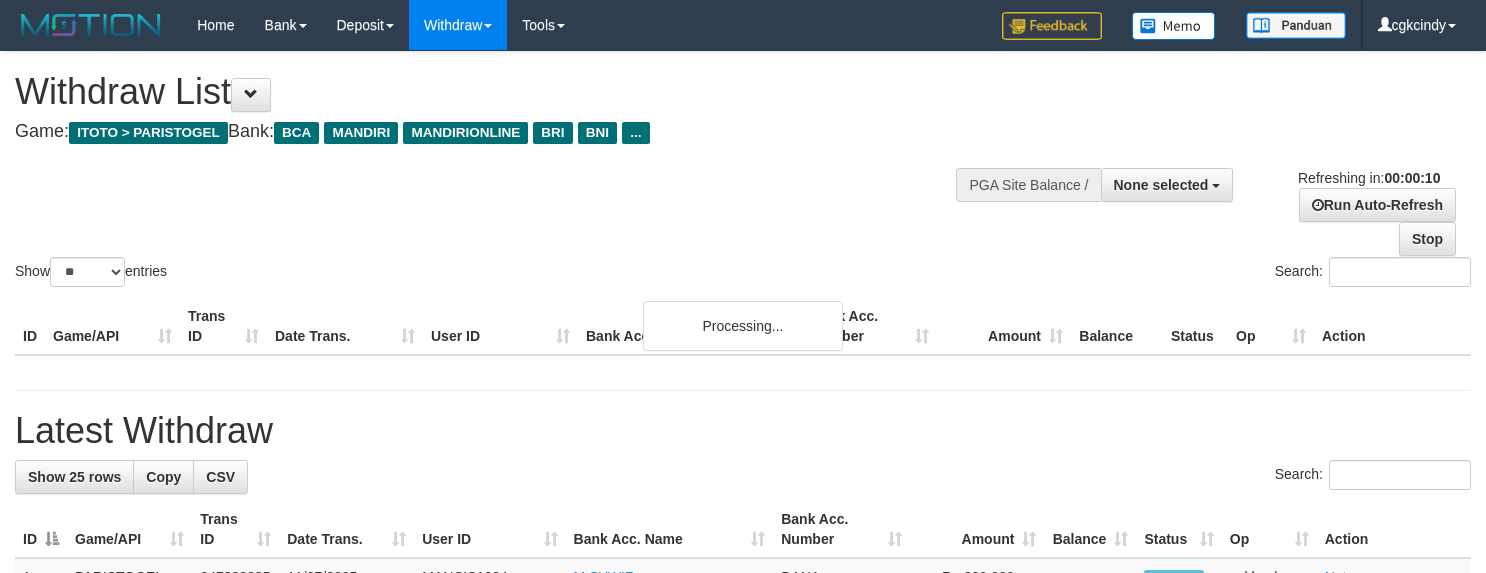 select 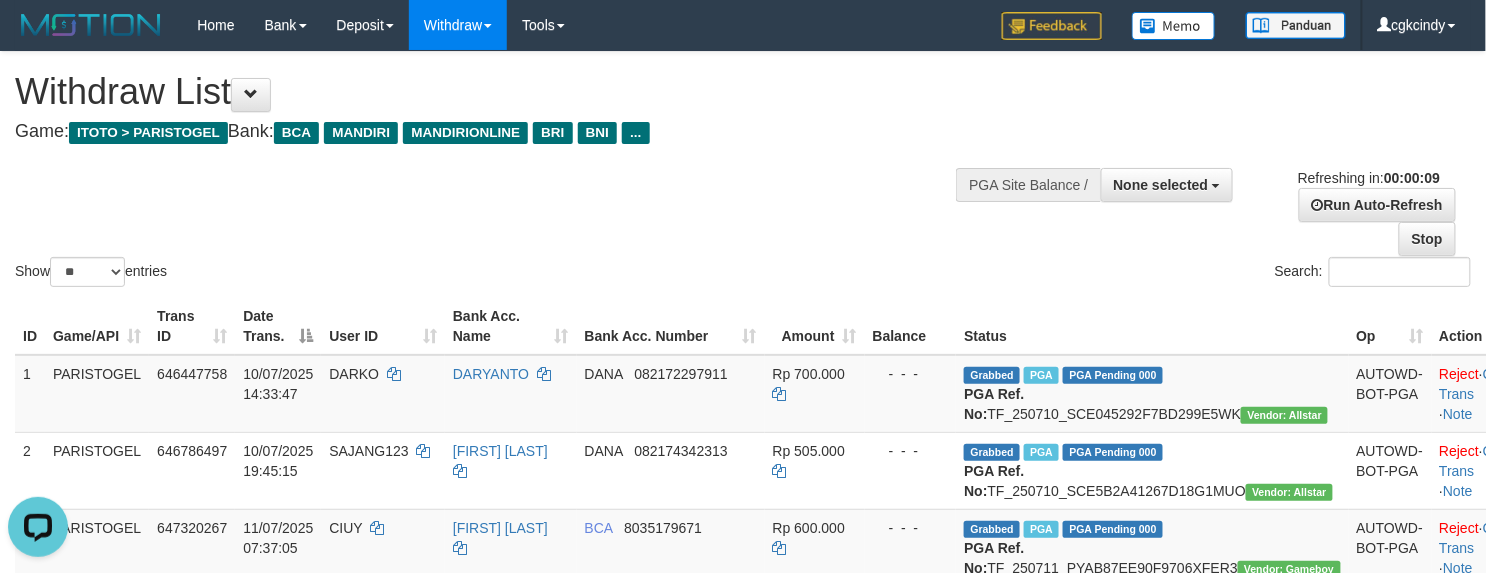 scroll, scrollTop: 0, scrollLeft: 0, axis: both 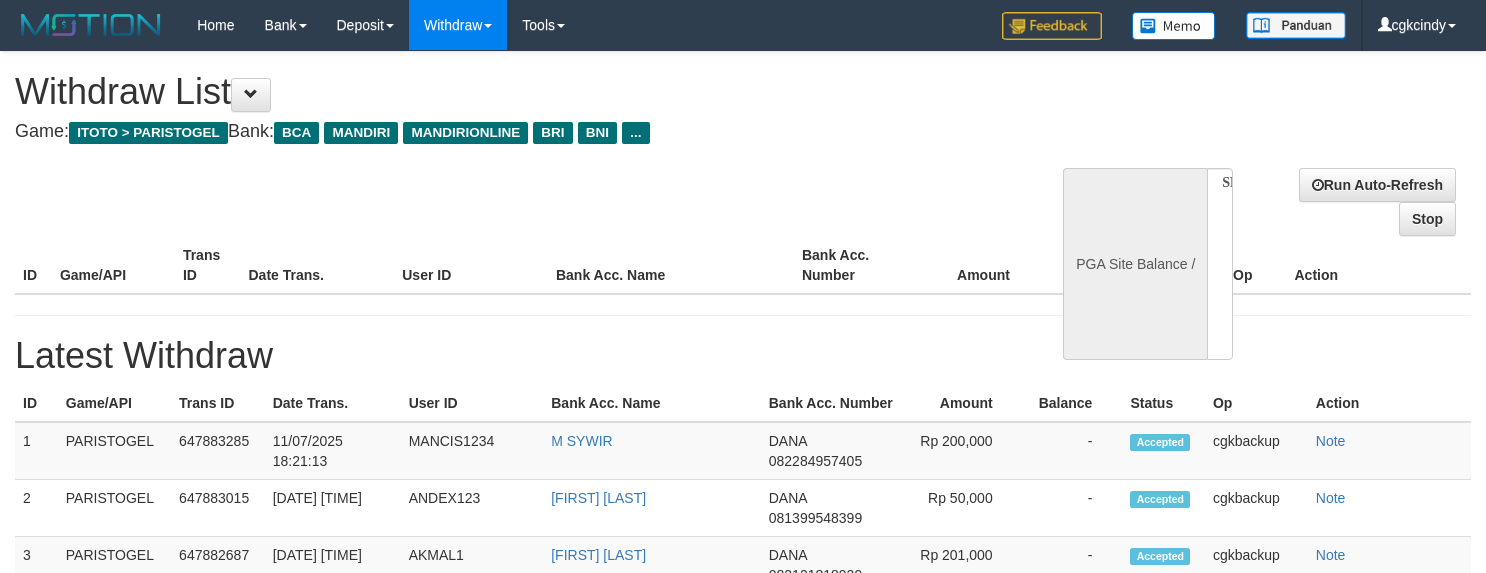 select 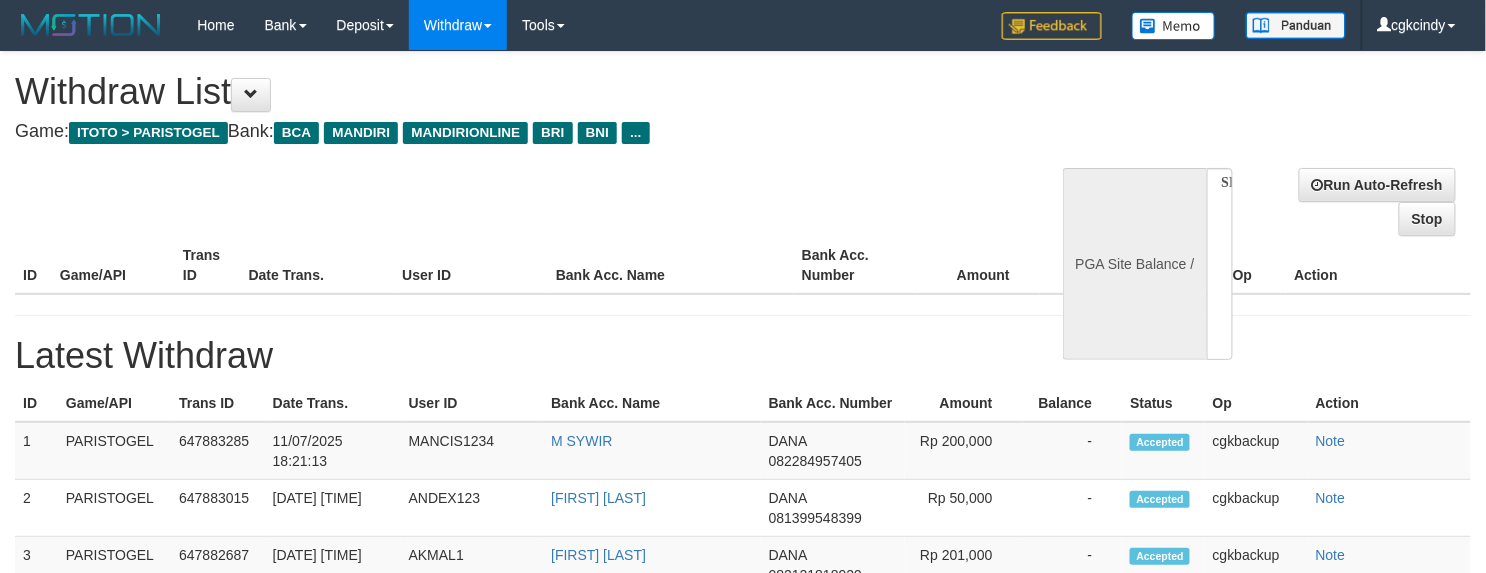 select on "**" 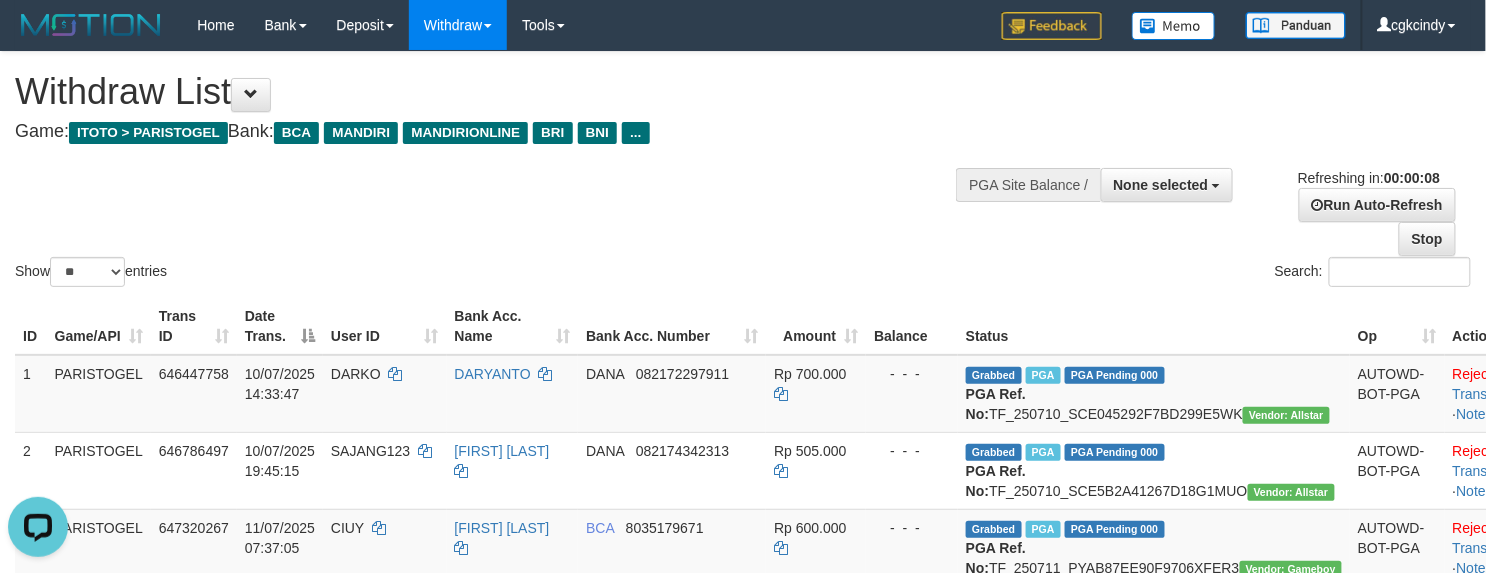 scroll, scrollTop: 0, scrollLeft: 0, axis: both 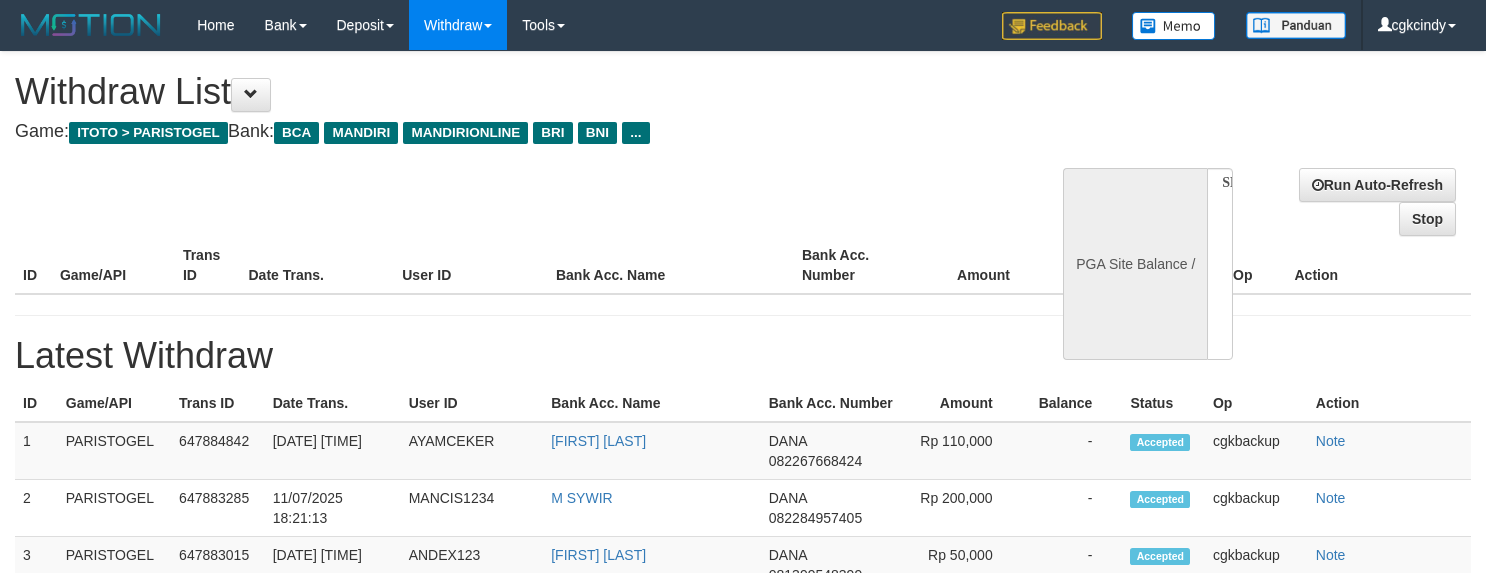 select 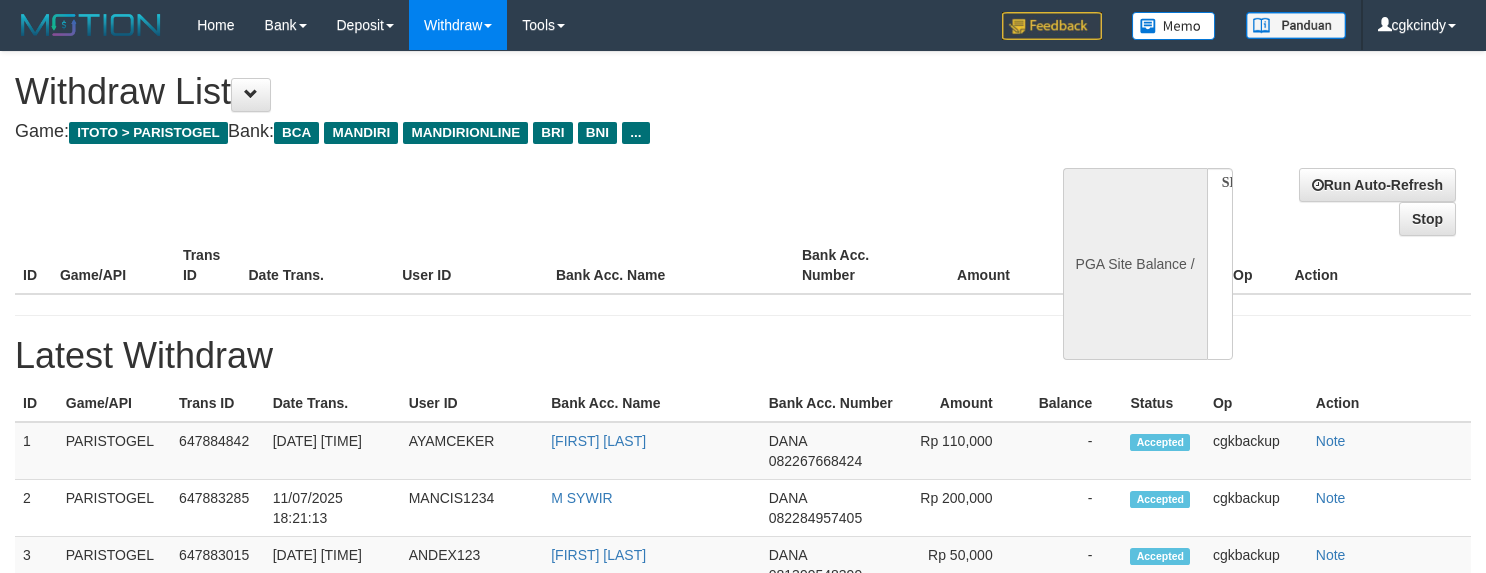 scroll, scrollTop: 0, scrollLeft: 0, axis: both 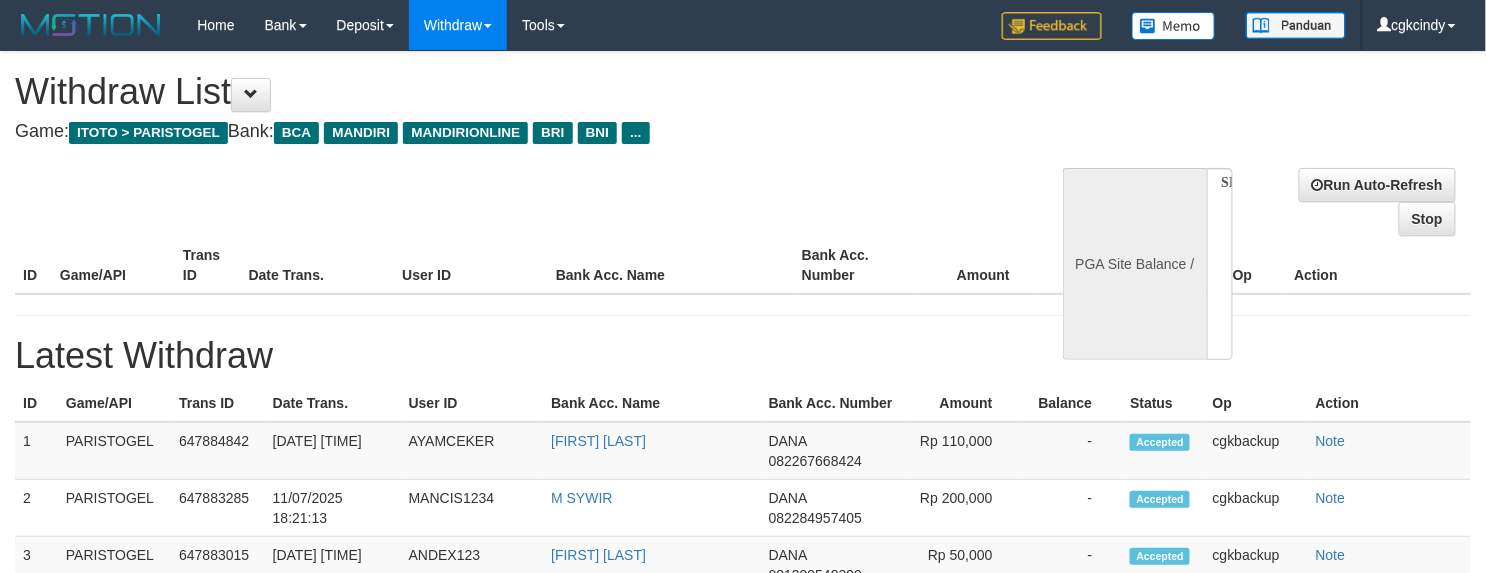 select on "**" 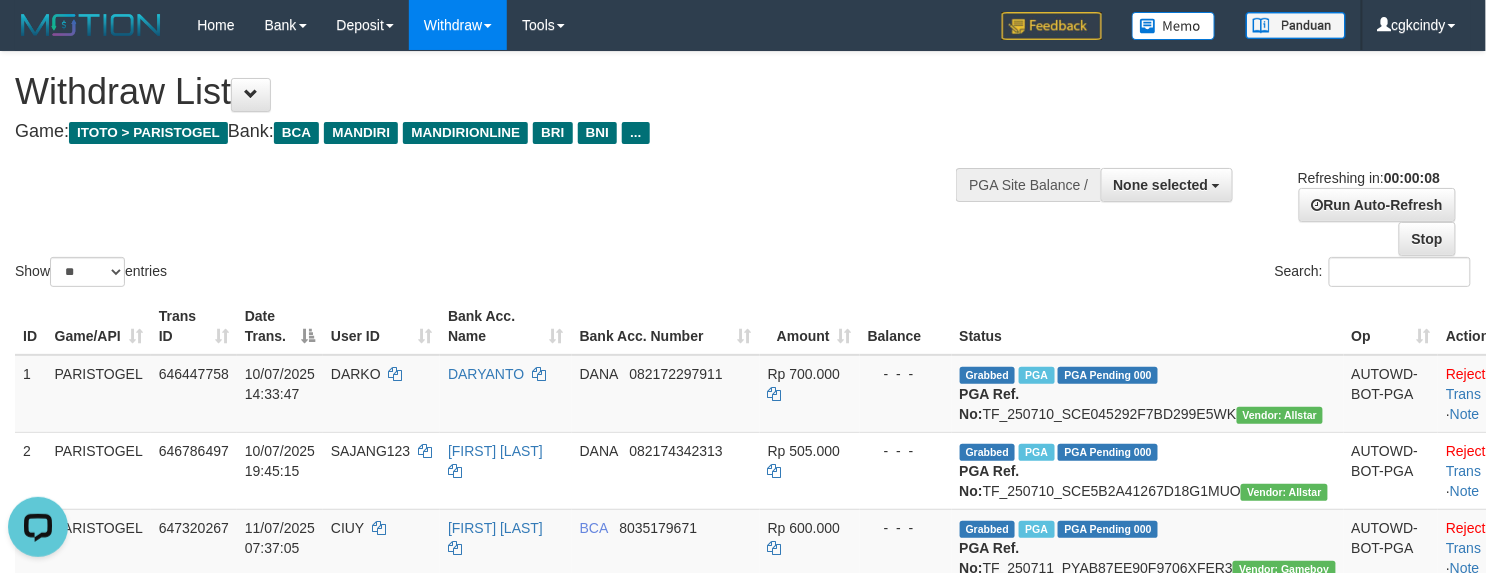 scroll, scrollTop: 0, scrollLeft: 0, axis: both 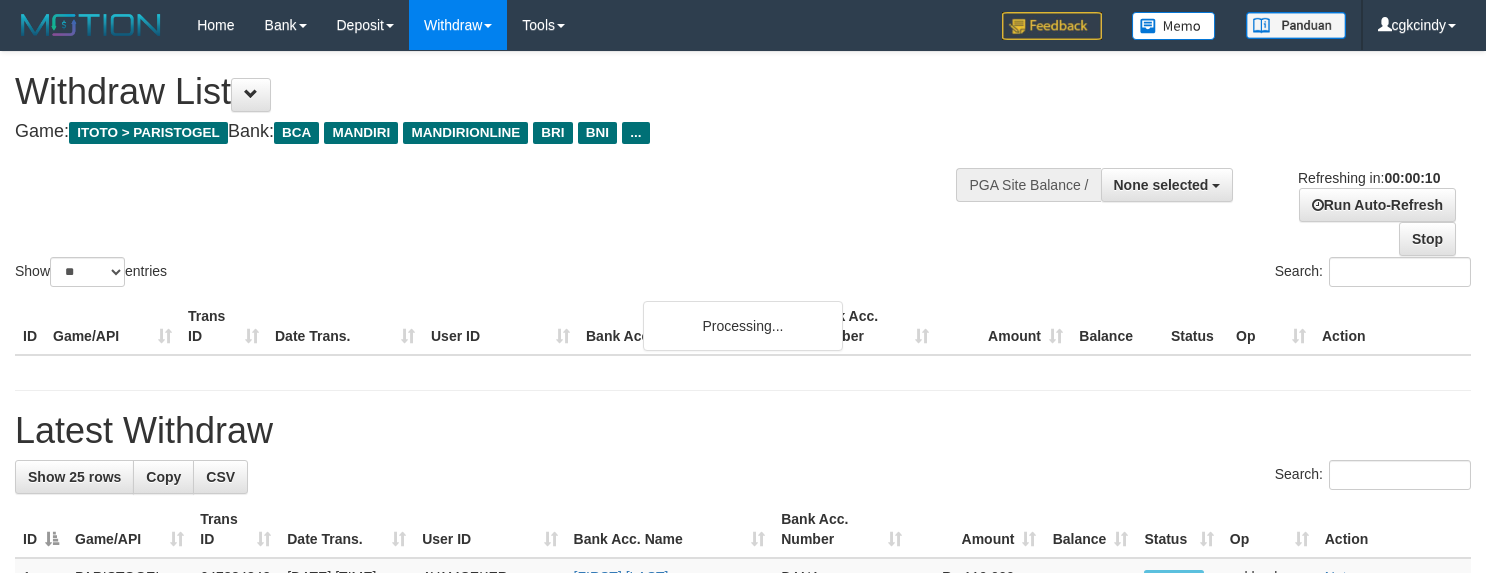 select 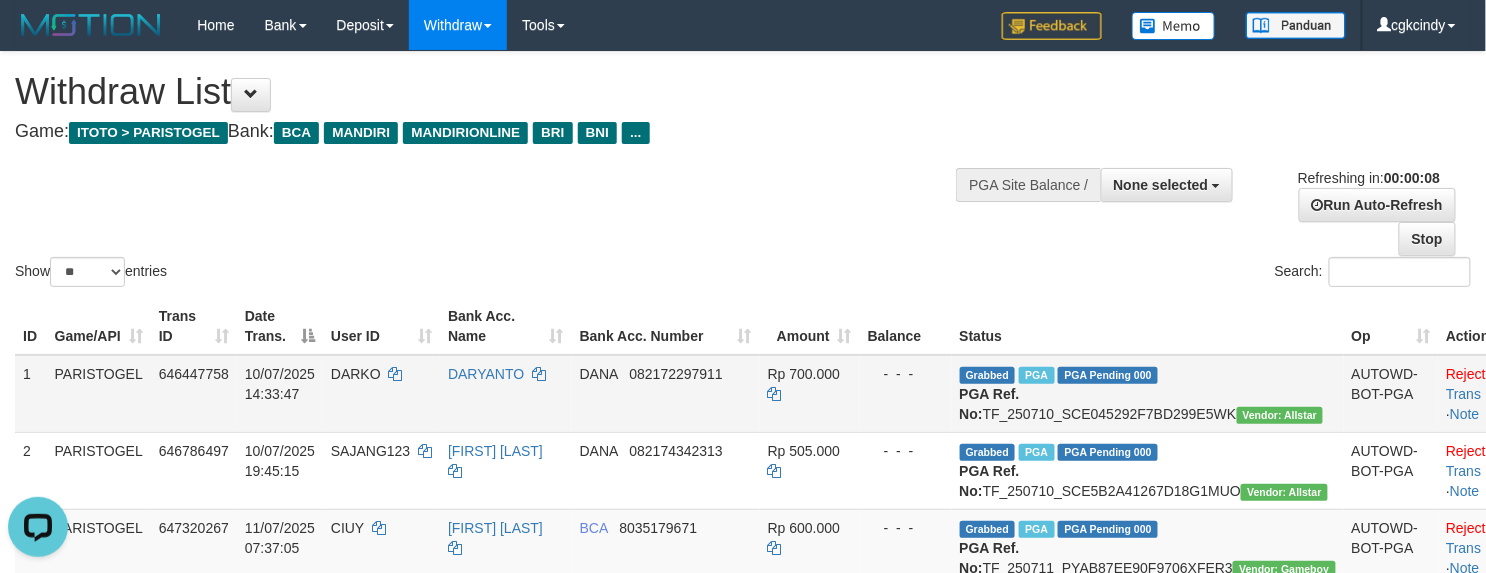 scroll, scrollTop: 0, scrollLeft: 0, axis: both 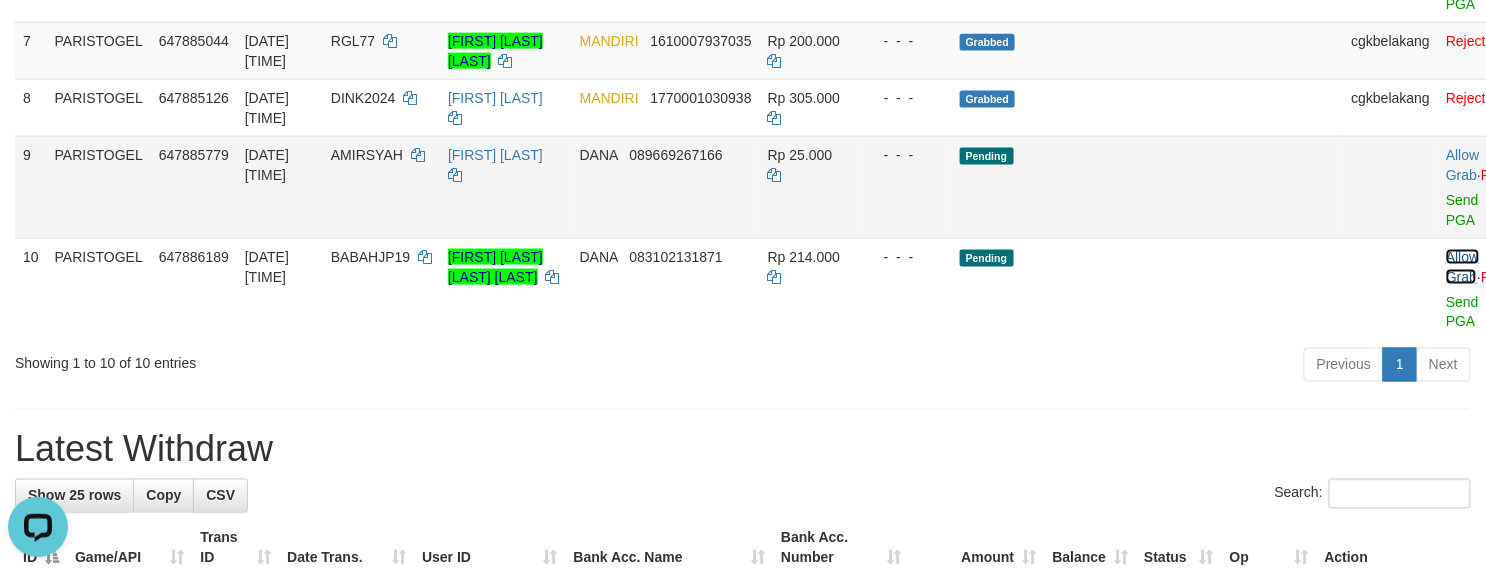drag, startPoint x: 1390, startPoint y: 360, endPoint x: 1394, endPoint y: 246, distance: 114.07015 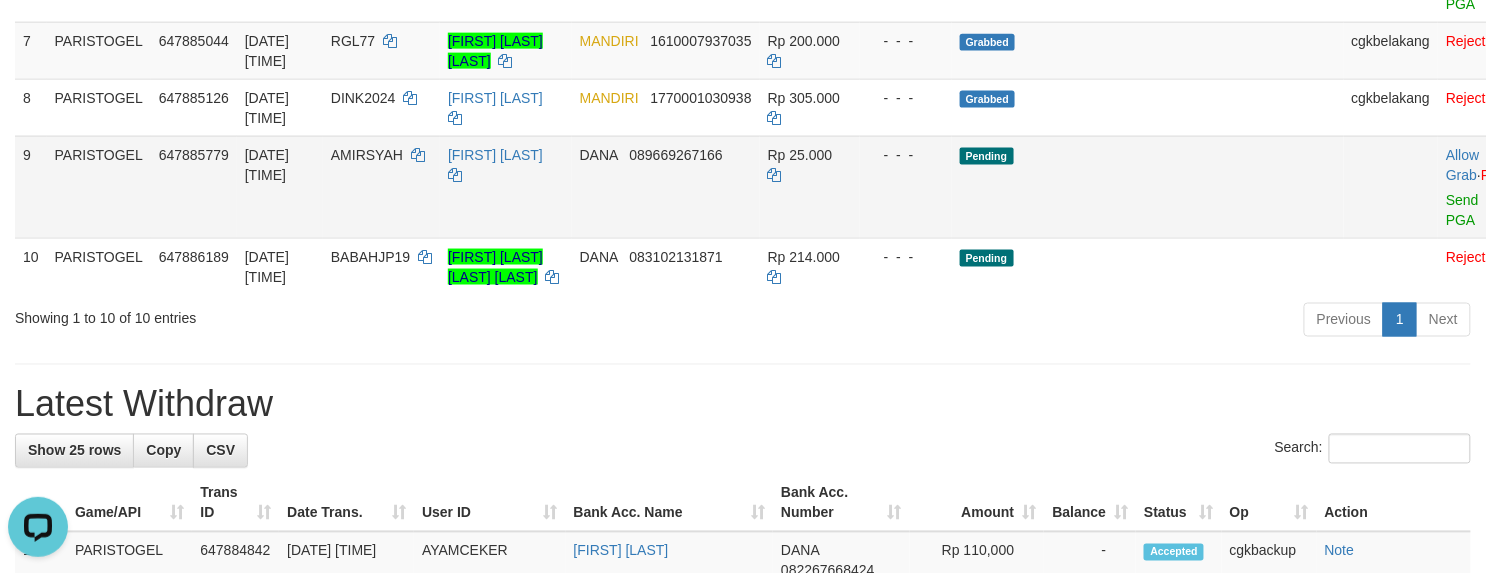 drag, startPoint x: 1389, startPoint y: 248, endPoint x: 1380, endPoint y: 257, distance: 12.727922 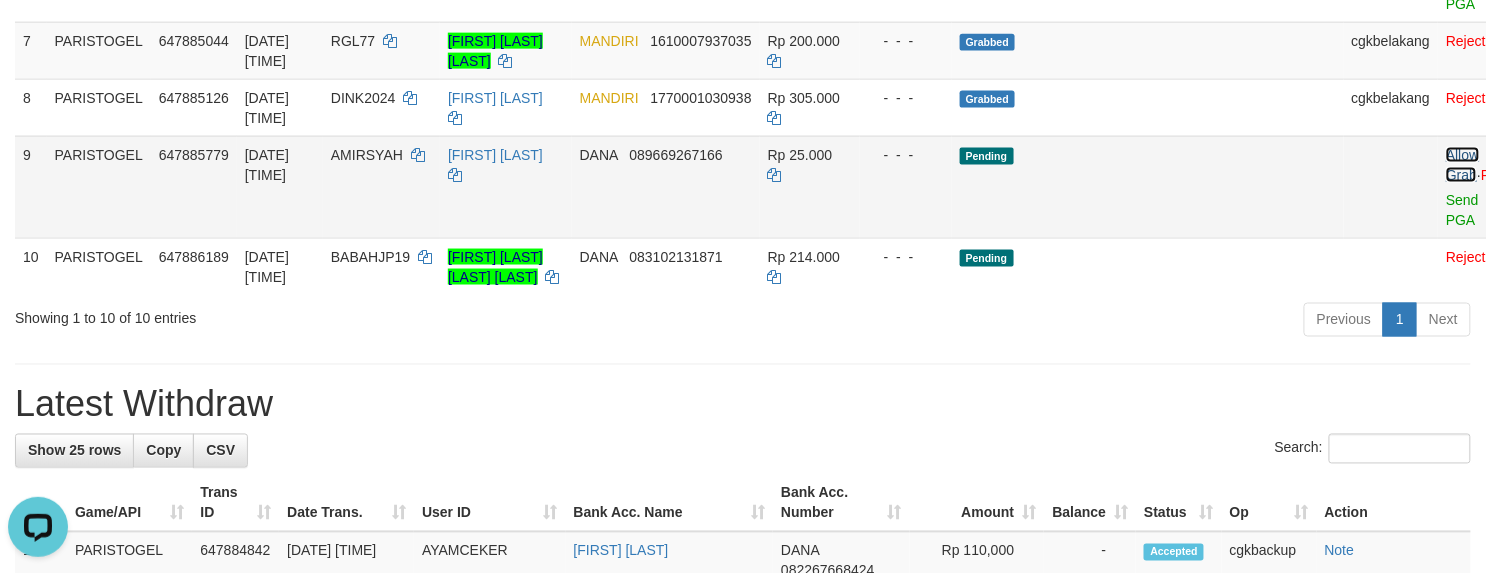 click on "Allow Grab" at bounding box center [1462, 165] 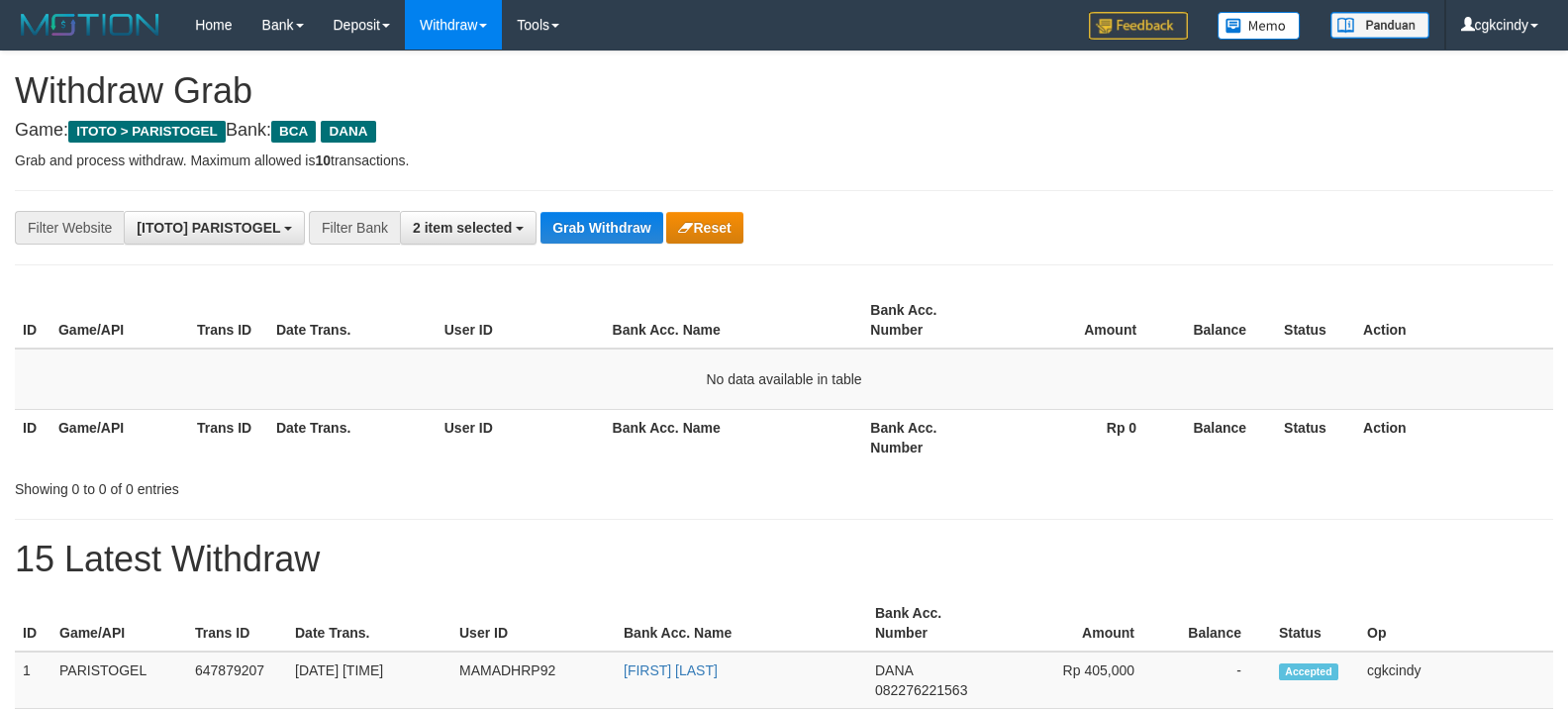 scroll, scrollTop: 0, scrollLeft: 0, axis: both 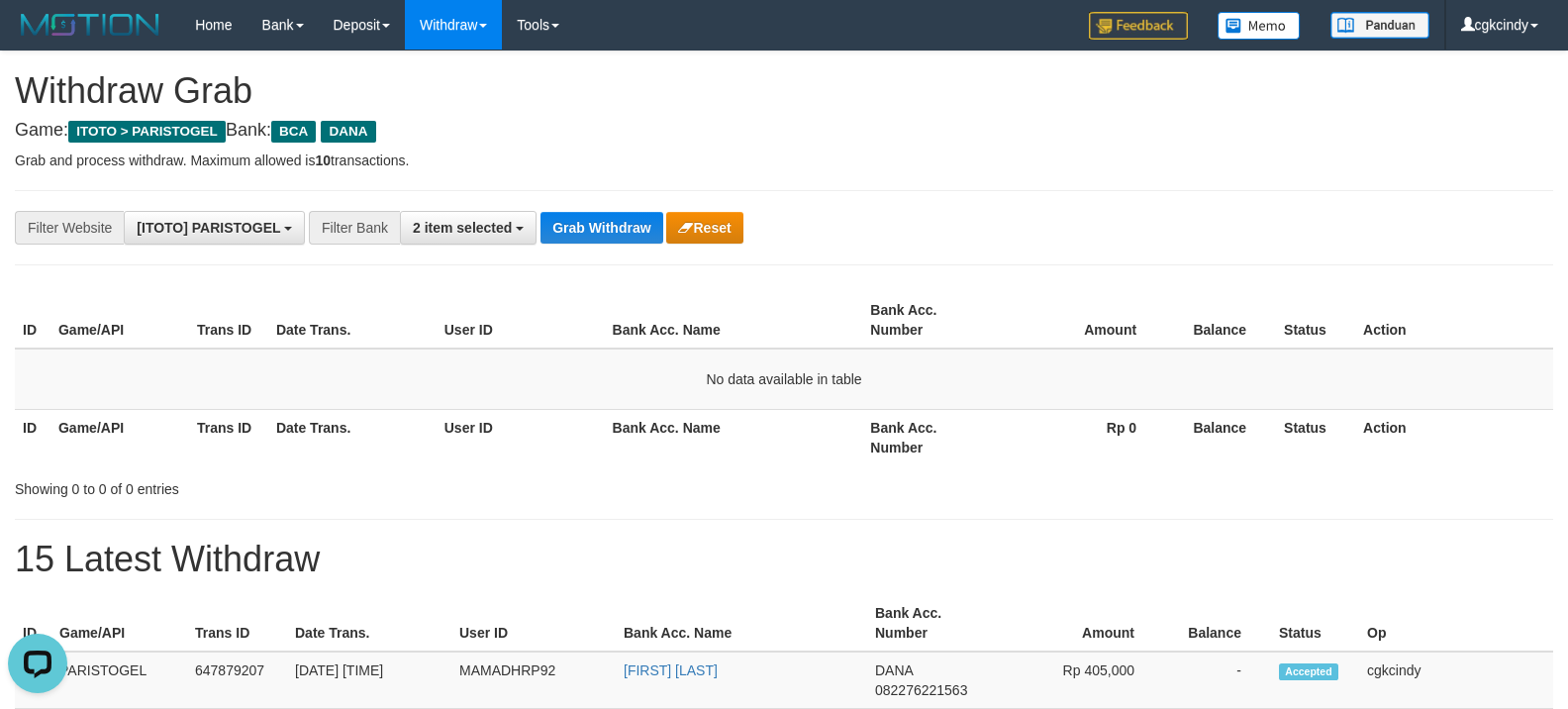 click on "**********" at bounding box center (784, 228) 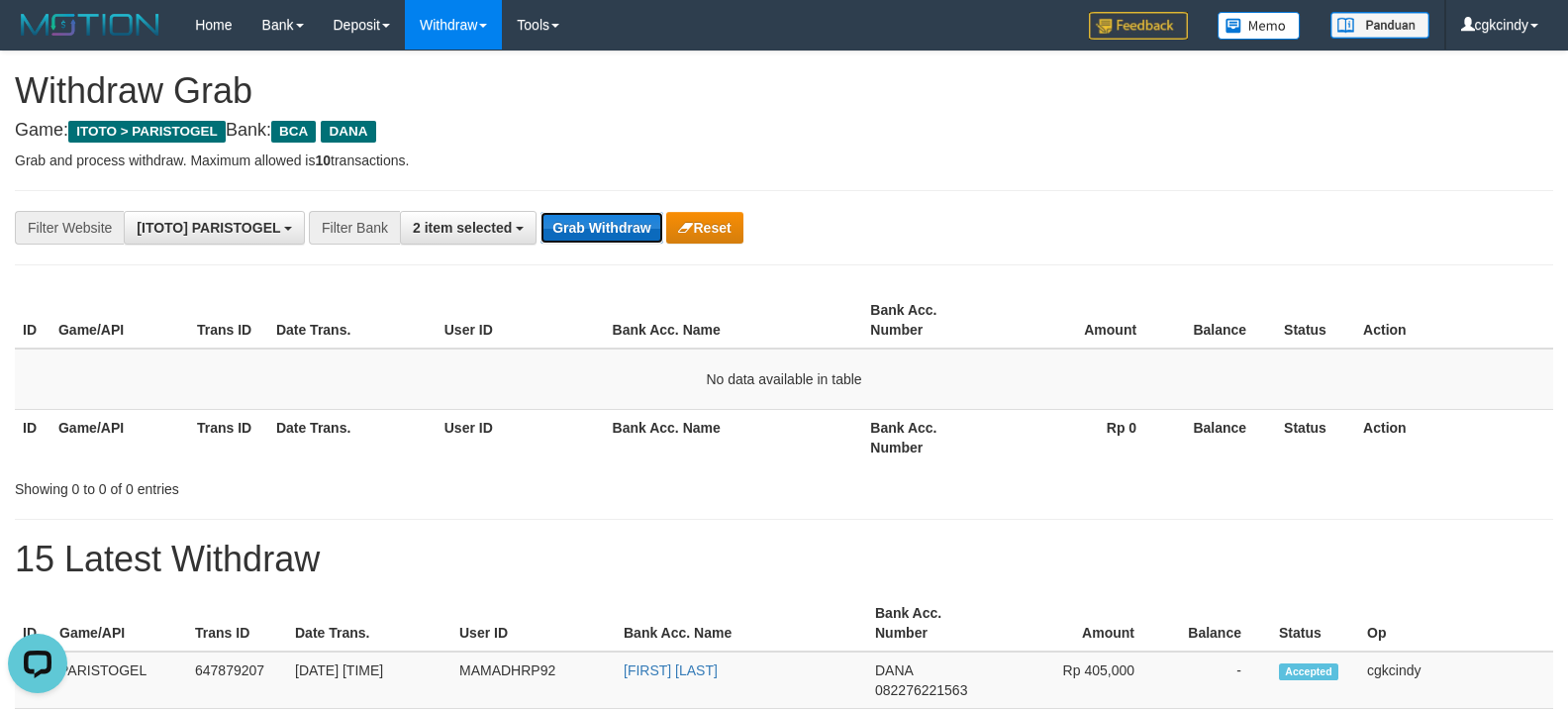 click on "Grab Withdraw" at bounding box center [601, 228] 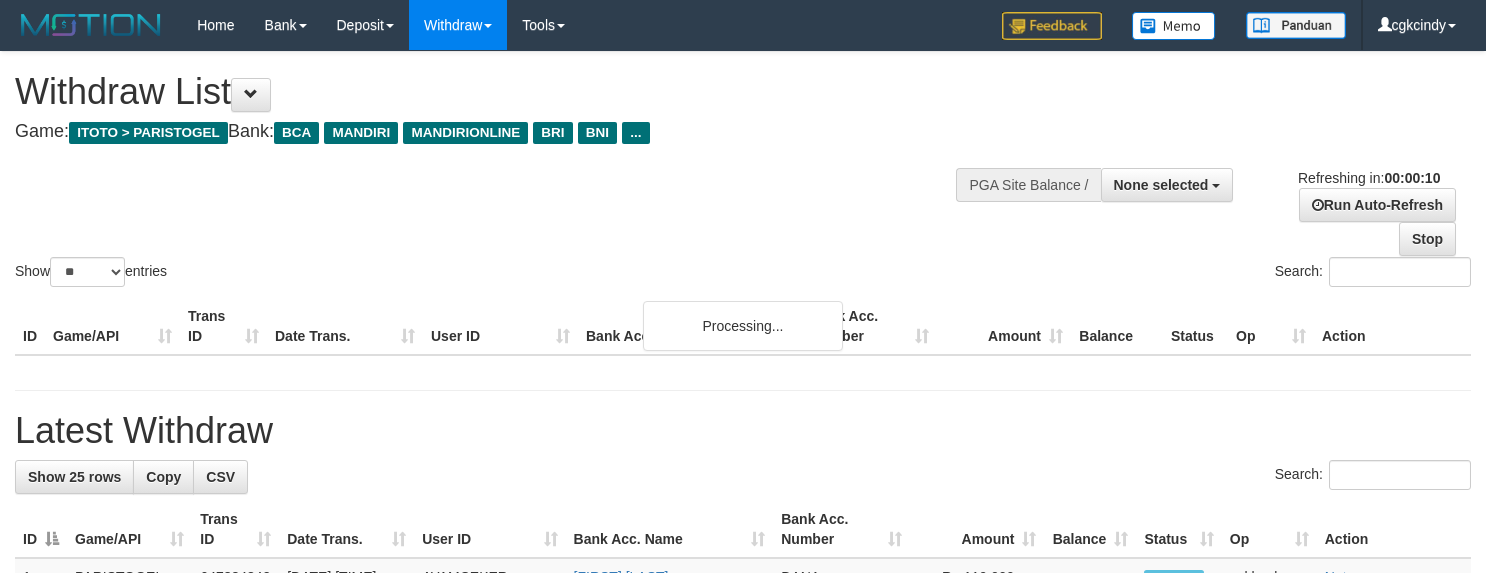 select 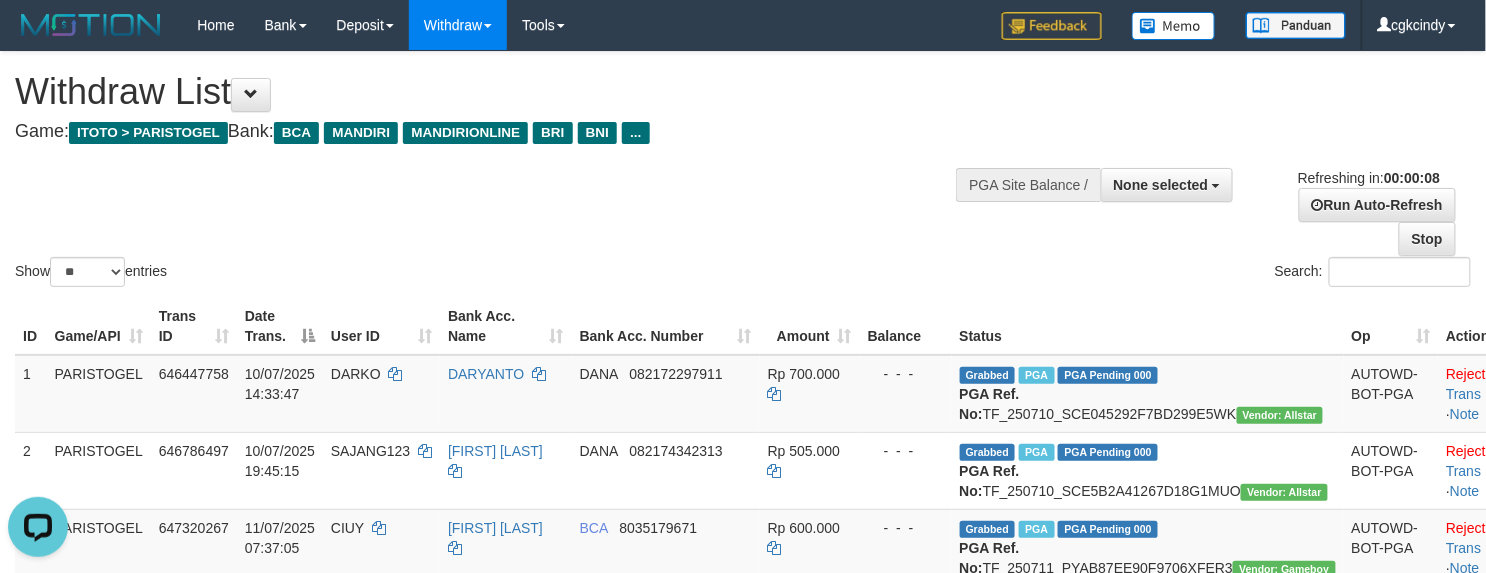 scroll, scrollTop: 0, scrollLeft: 0, axis: both 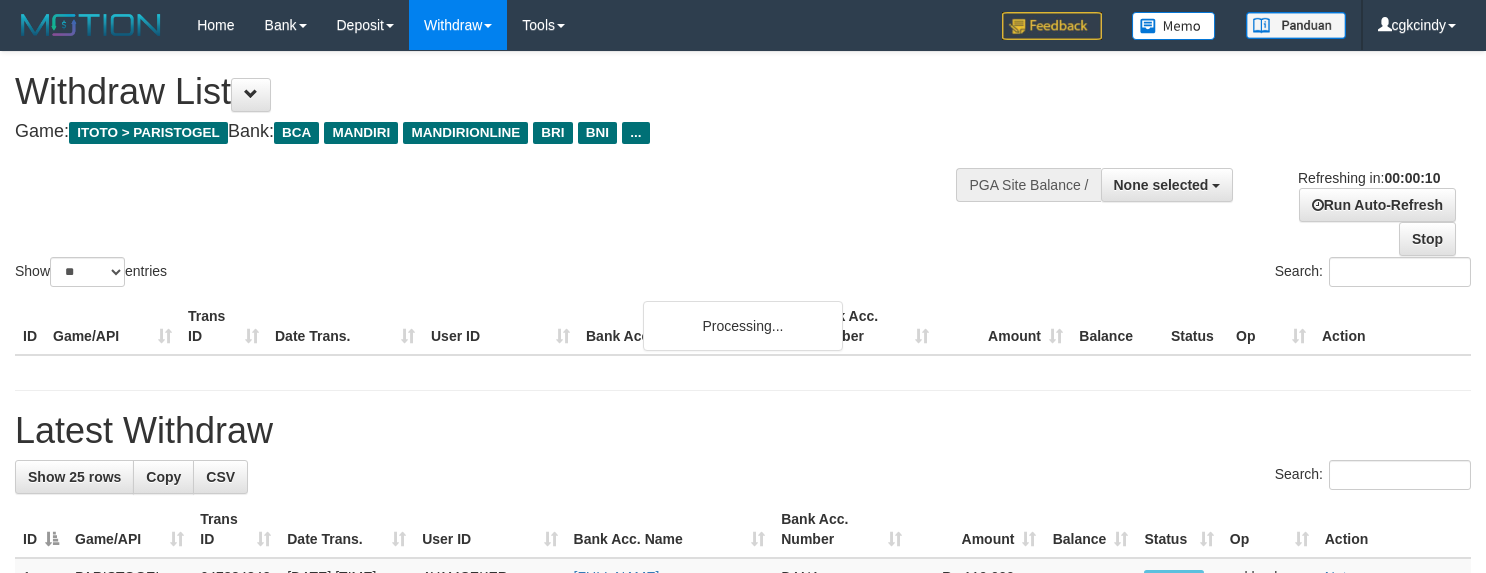 select 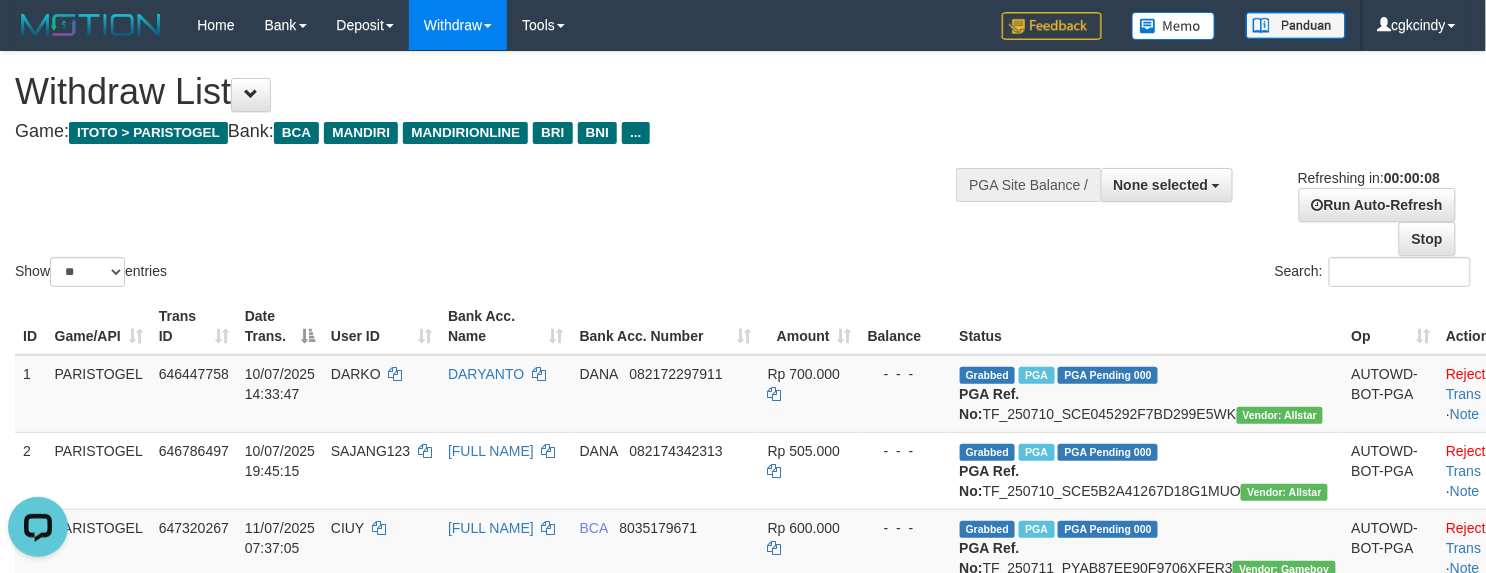 scroll, scrollTop: 0, scrollLeft: 0, axis: both 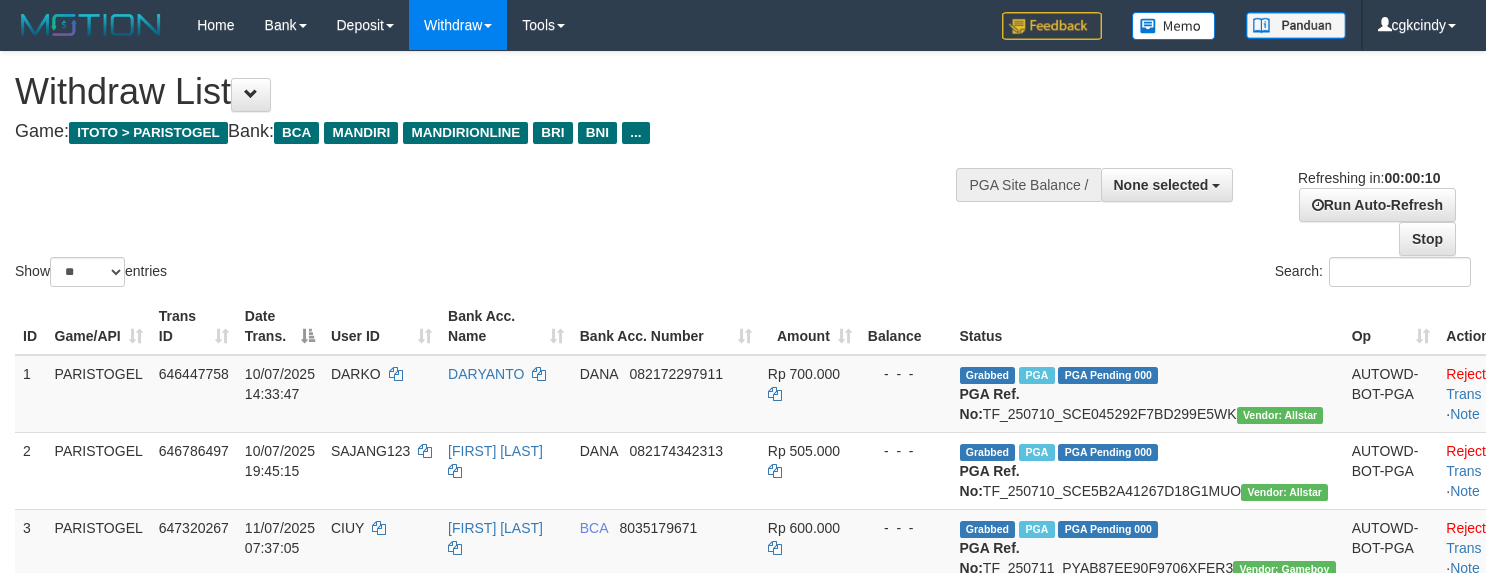 select 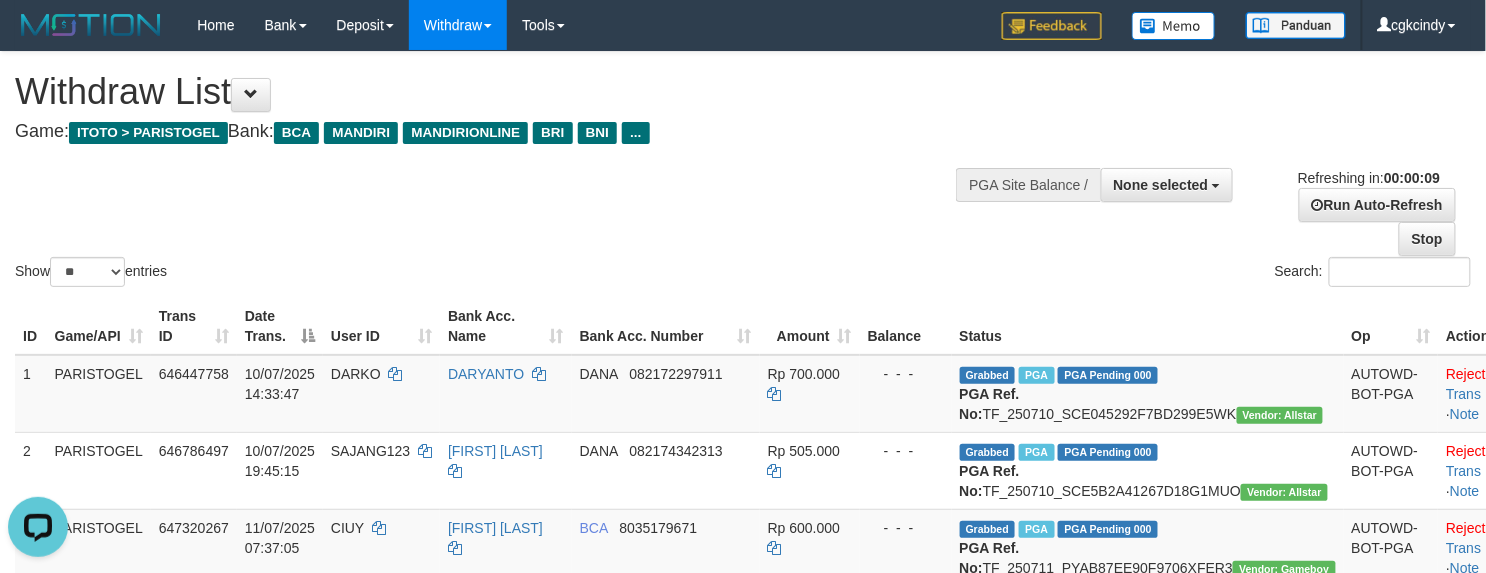 scroll, scrollTop: 0, scrollLeft: 0, axis: both 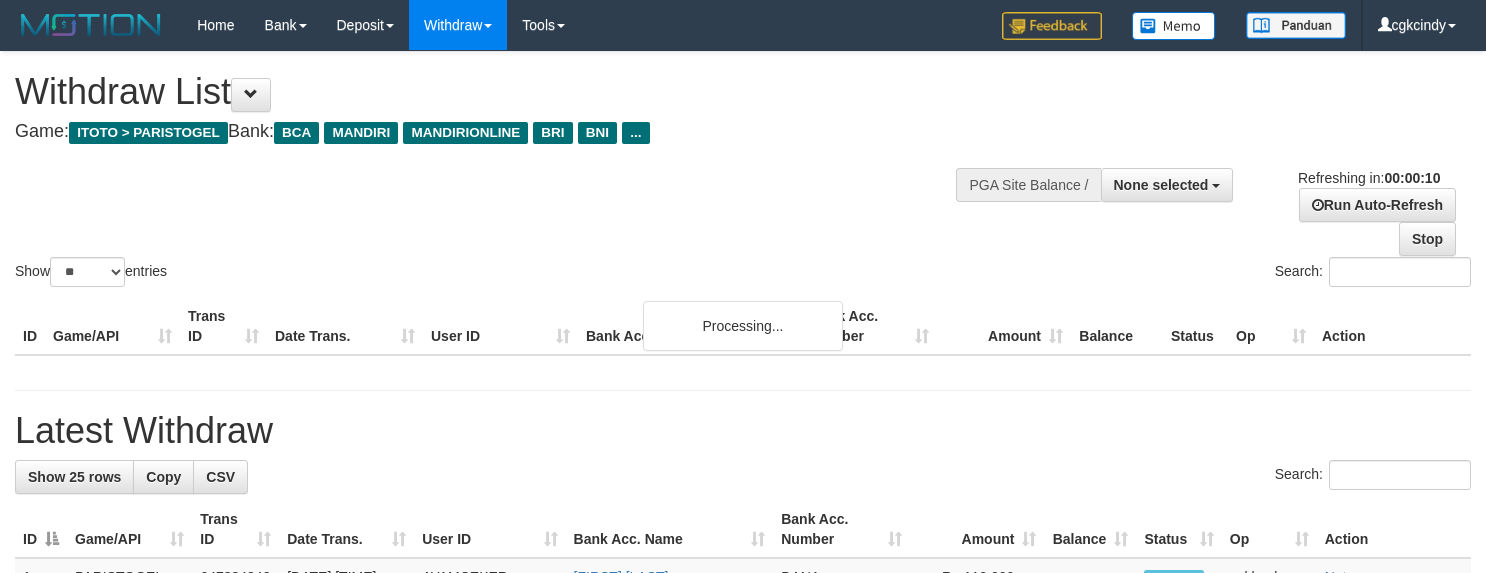select 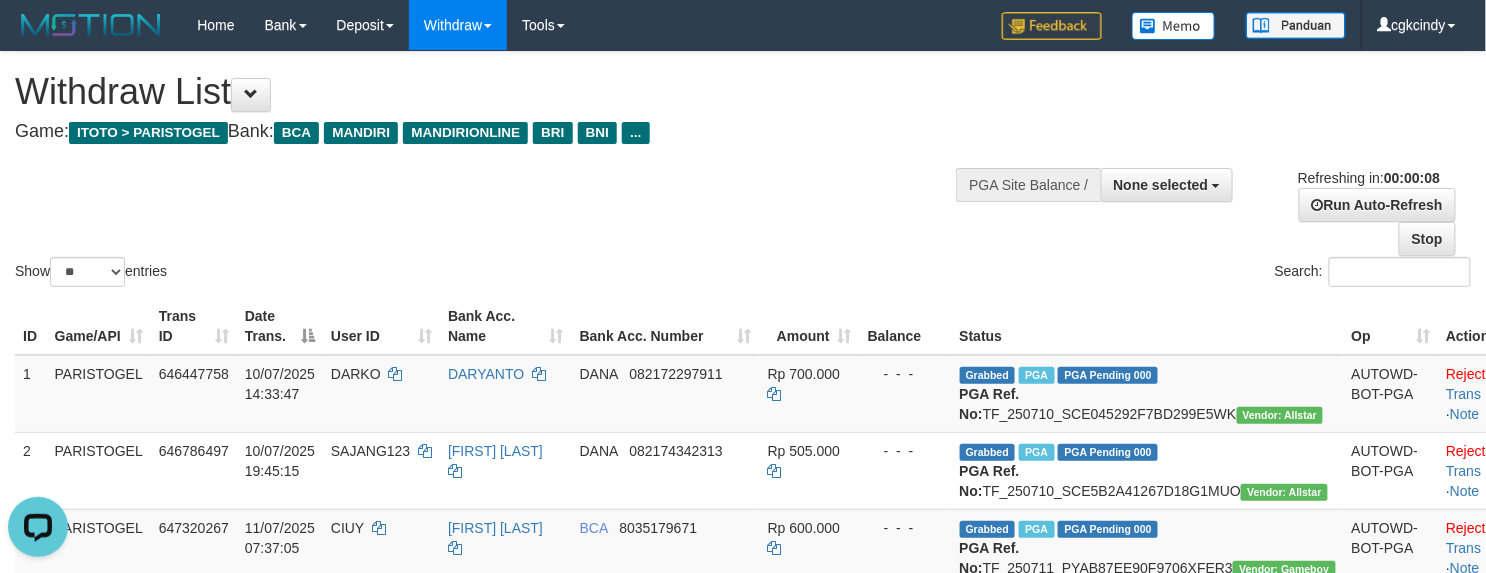 scroll, scrollTop: 0, scrollLeft: 0, axis: both 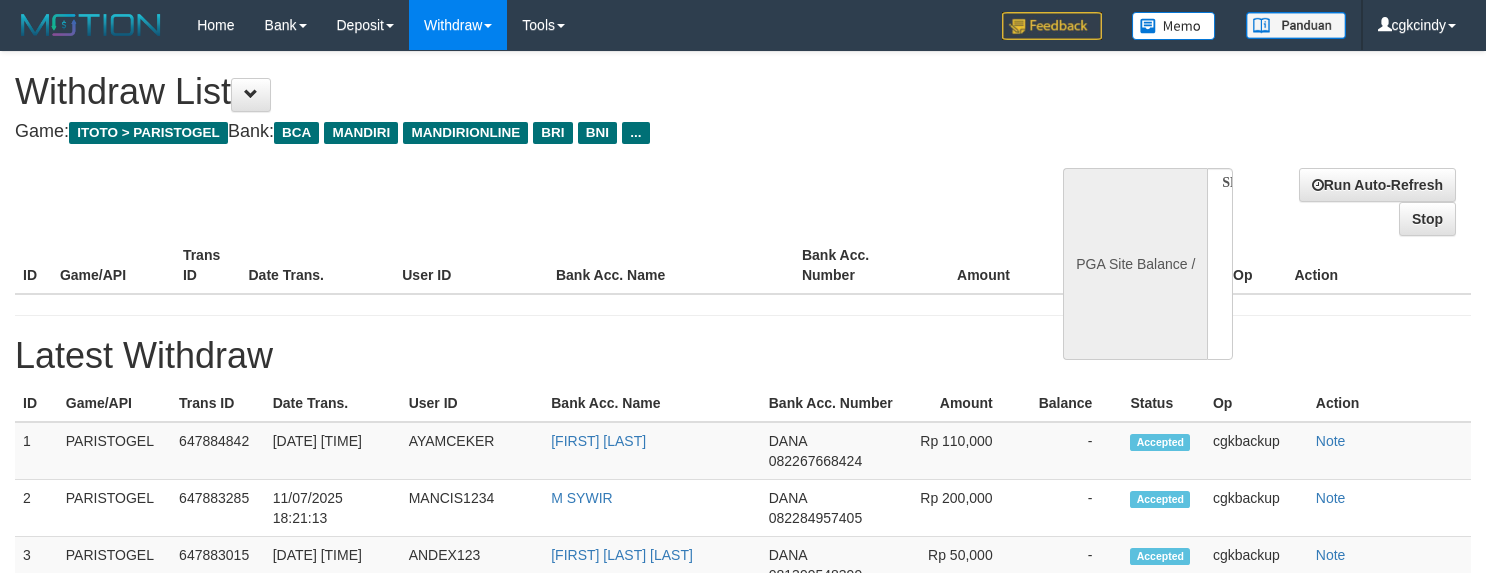 select 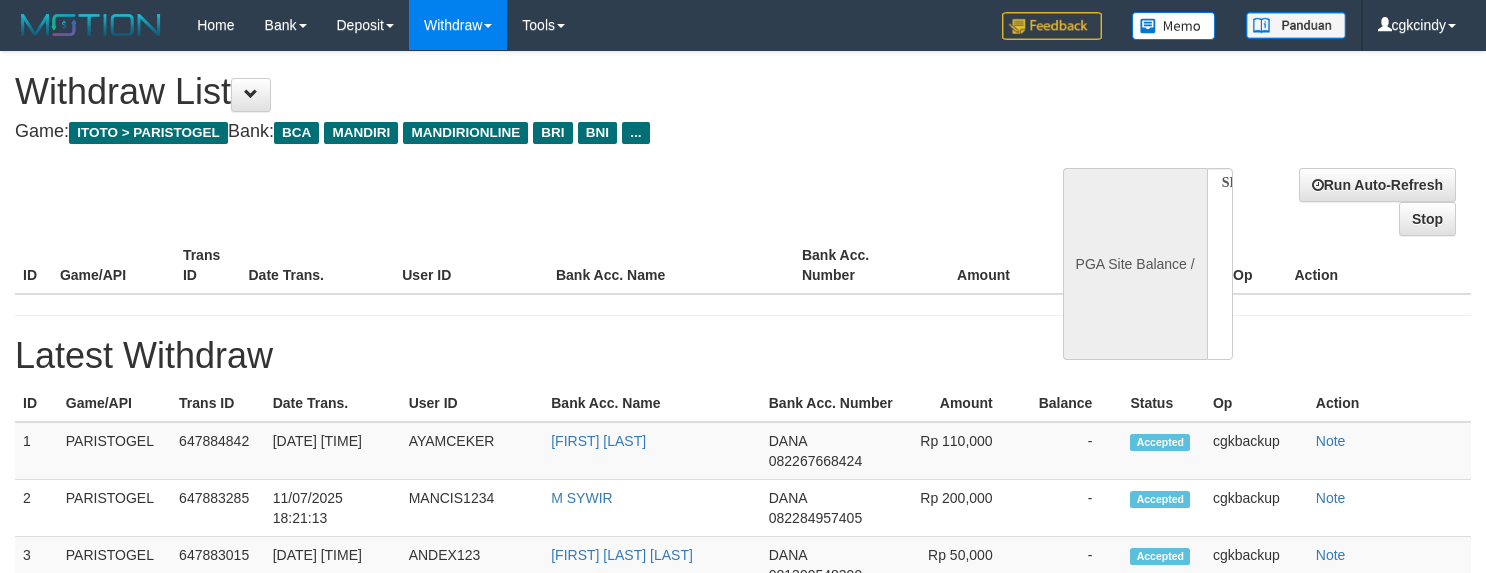 scroll, scrollTop: 0, scrollLeft: 0, axis: both 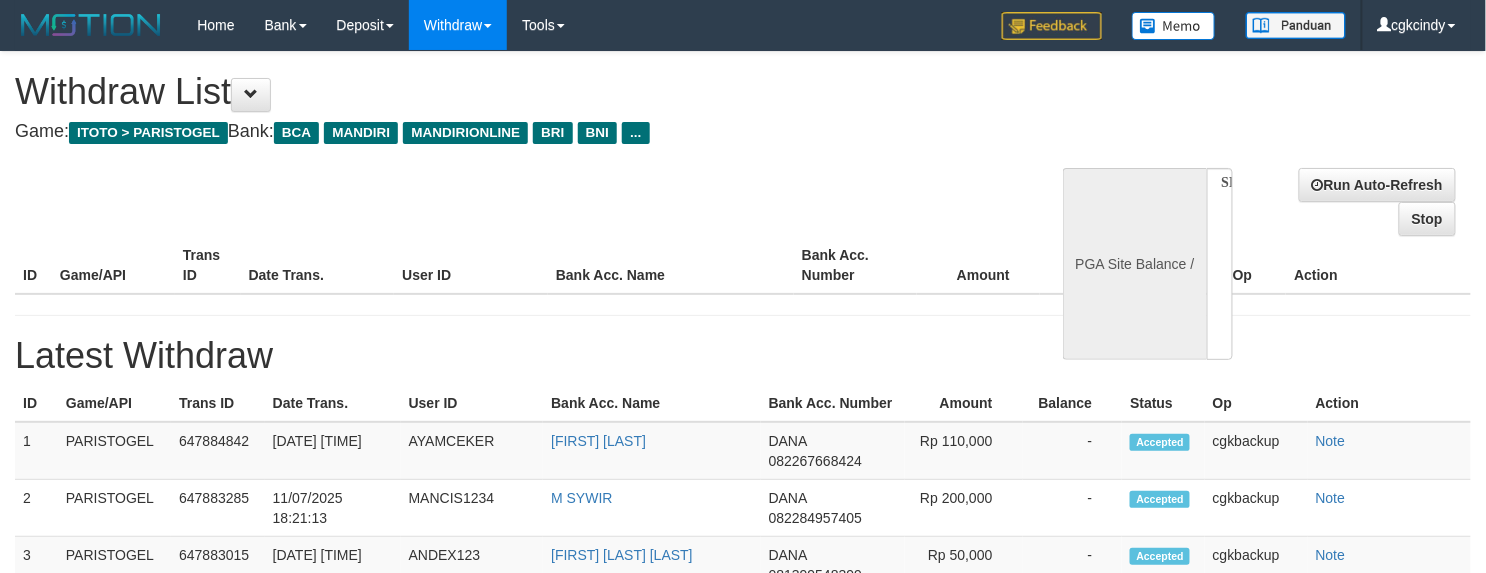 select on "**" 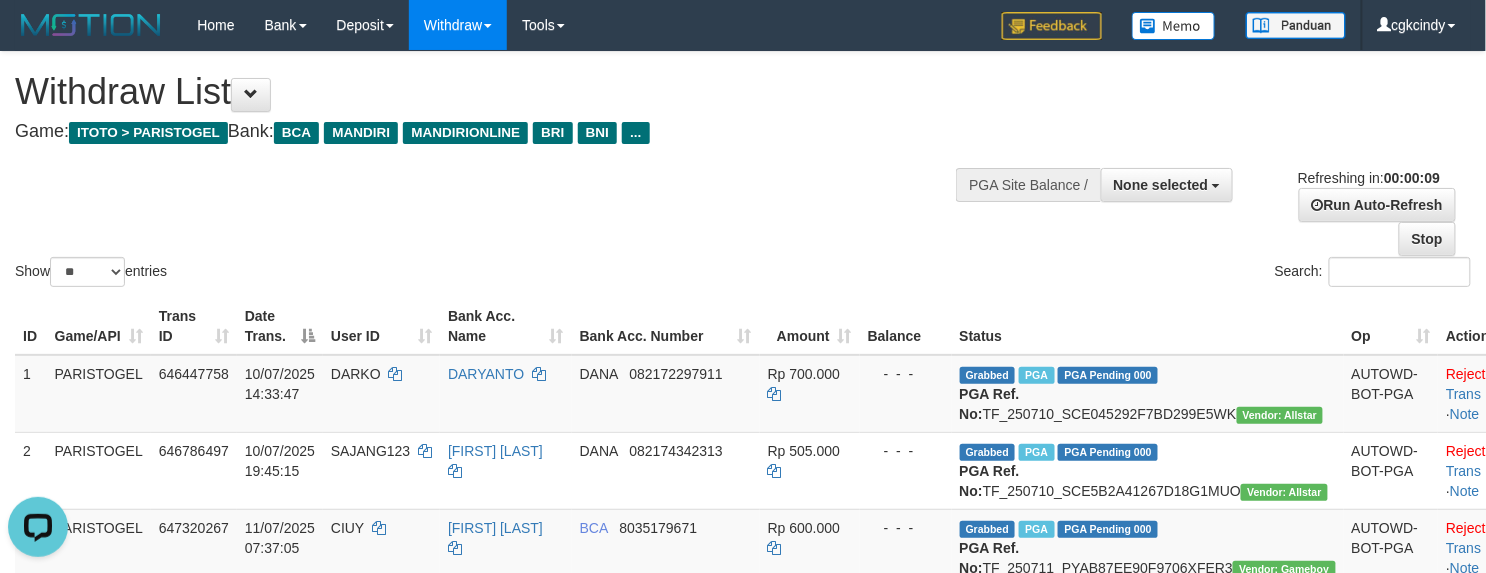 scroll, scrollTop: 0, scrollLeft: 0, axis: both 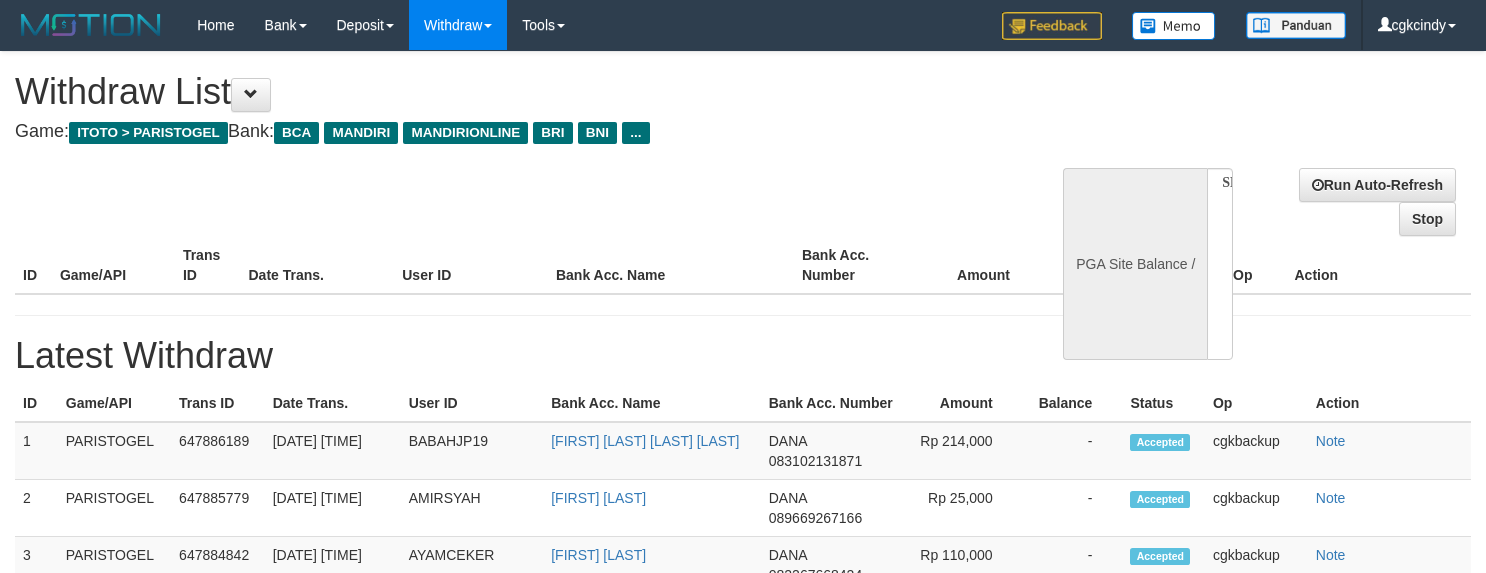 select 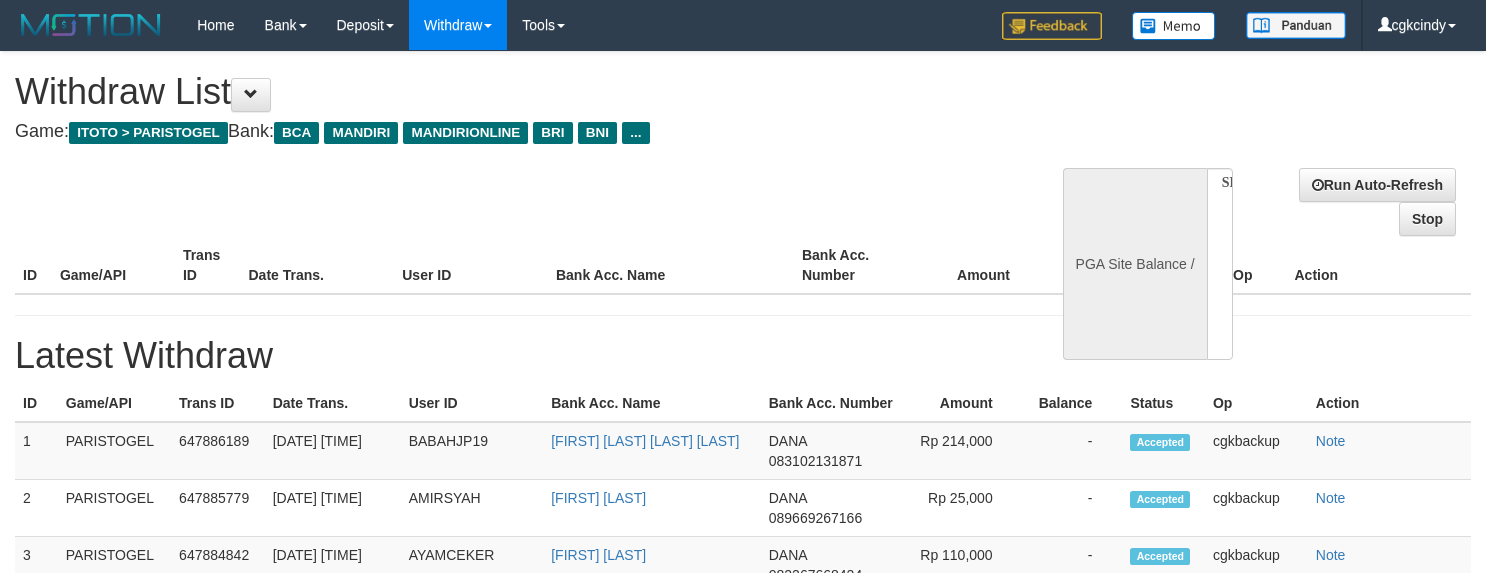 scroll, scrollTop: 0, scrollLeft: 0, axis: both 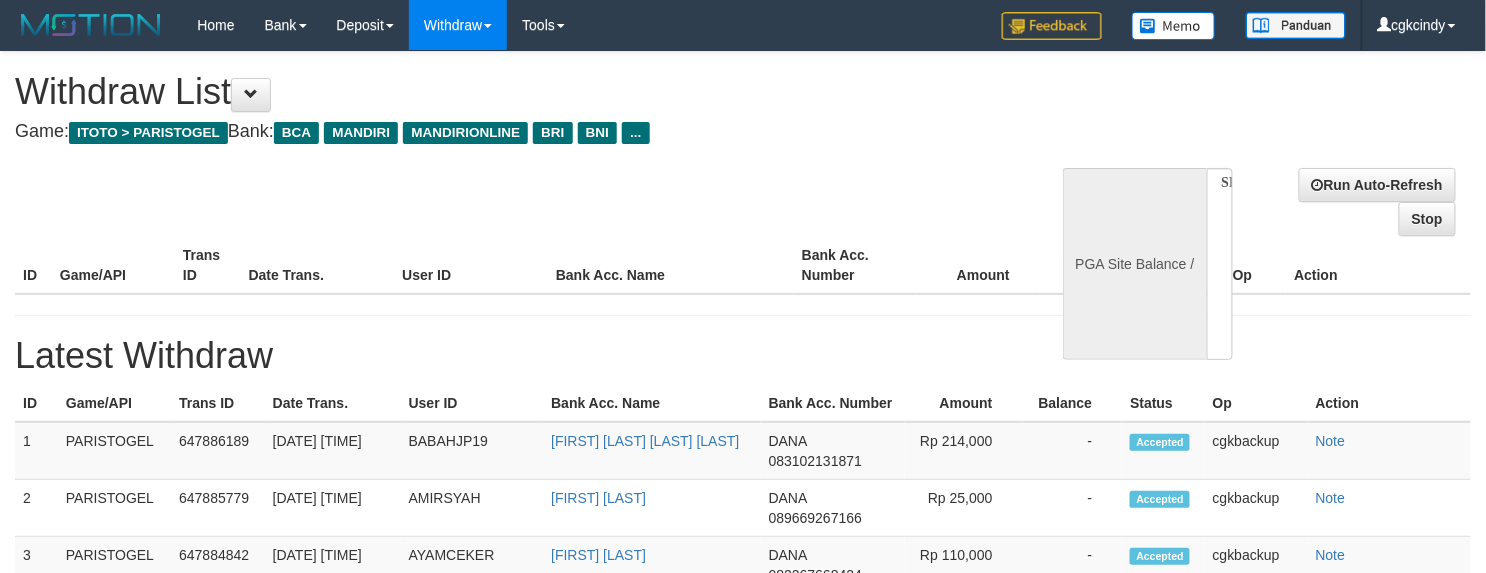 select on "**" 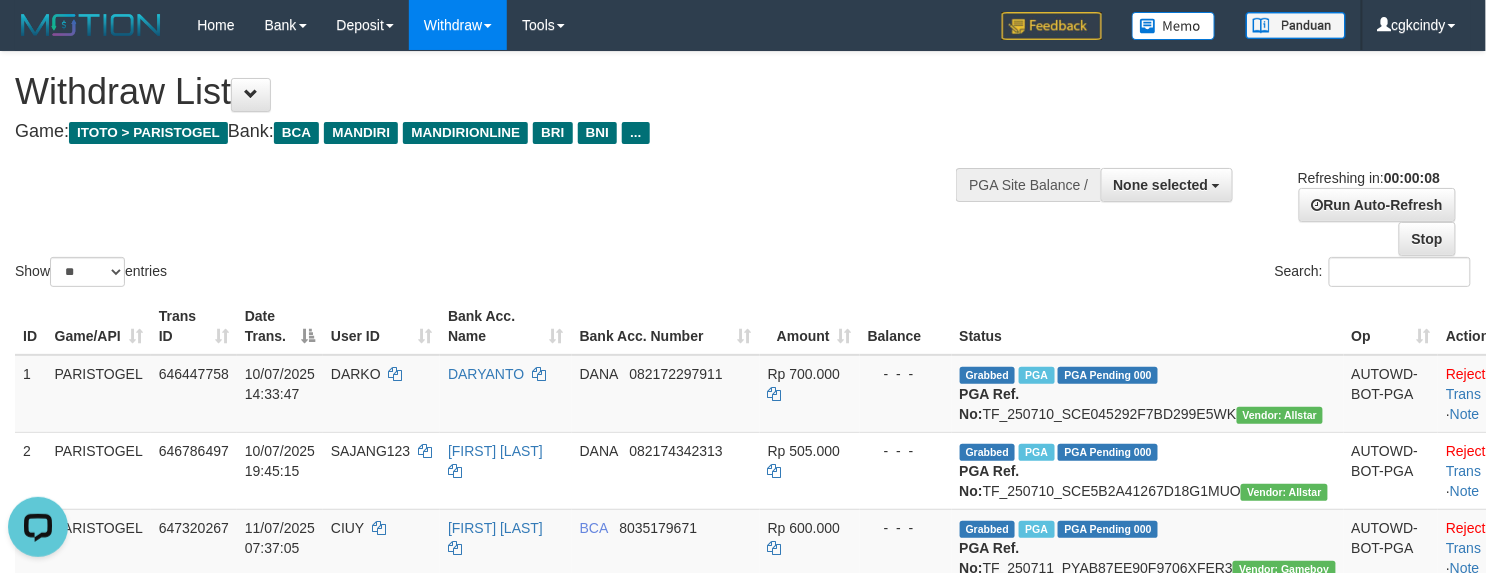 scroll, scrollTop: 0, scrollLeft: 0, axis: both 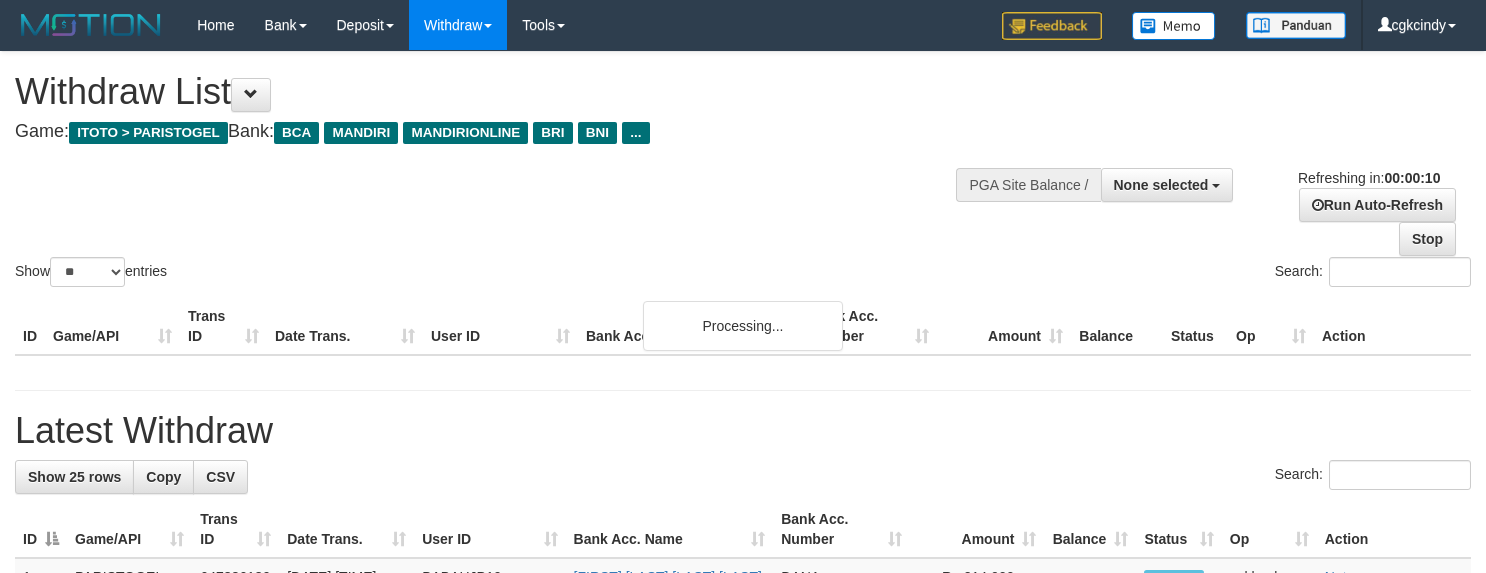 select 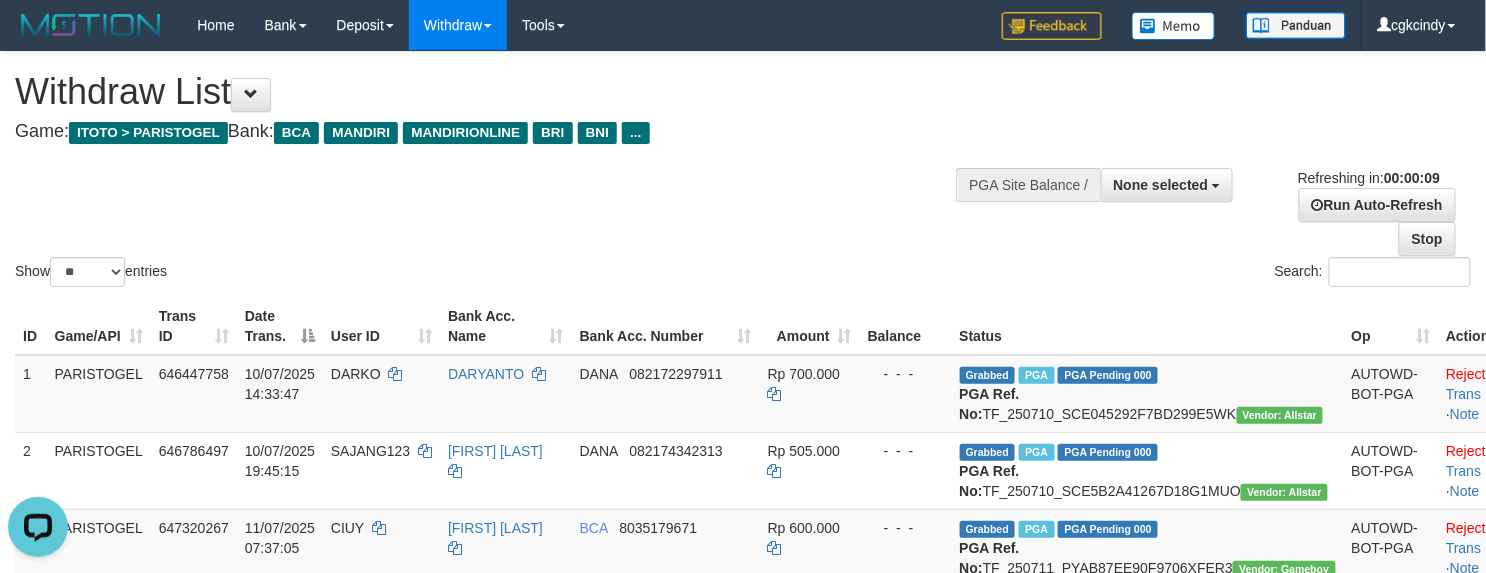 scroll, scrollTop: 0, scrollLeft: 0, axis: both 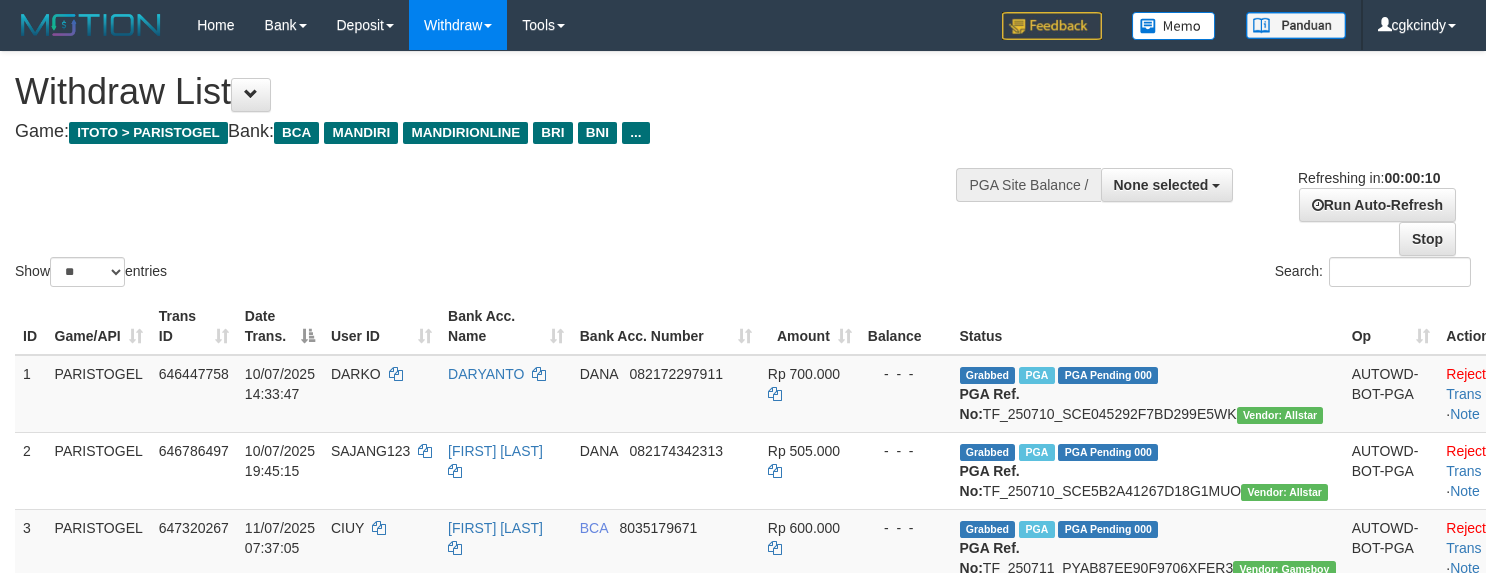 select 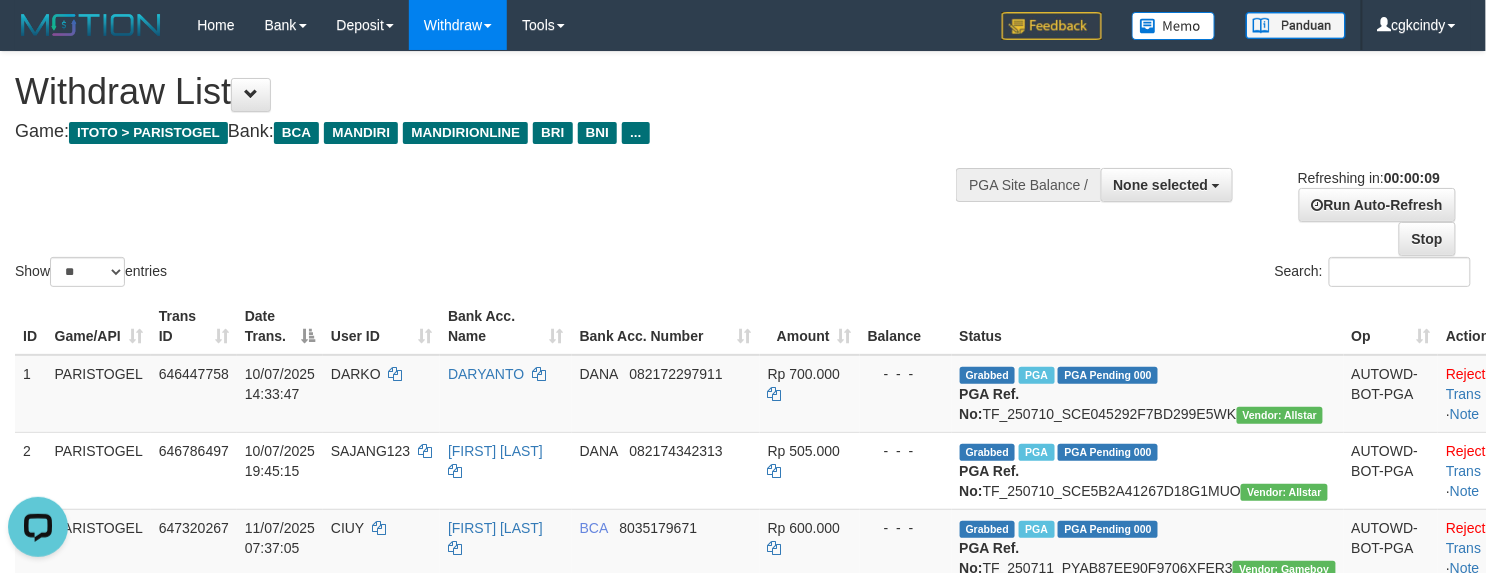 scroll, scrollTop: 0, scrollLeft: 0, axis: both 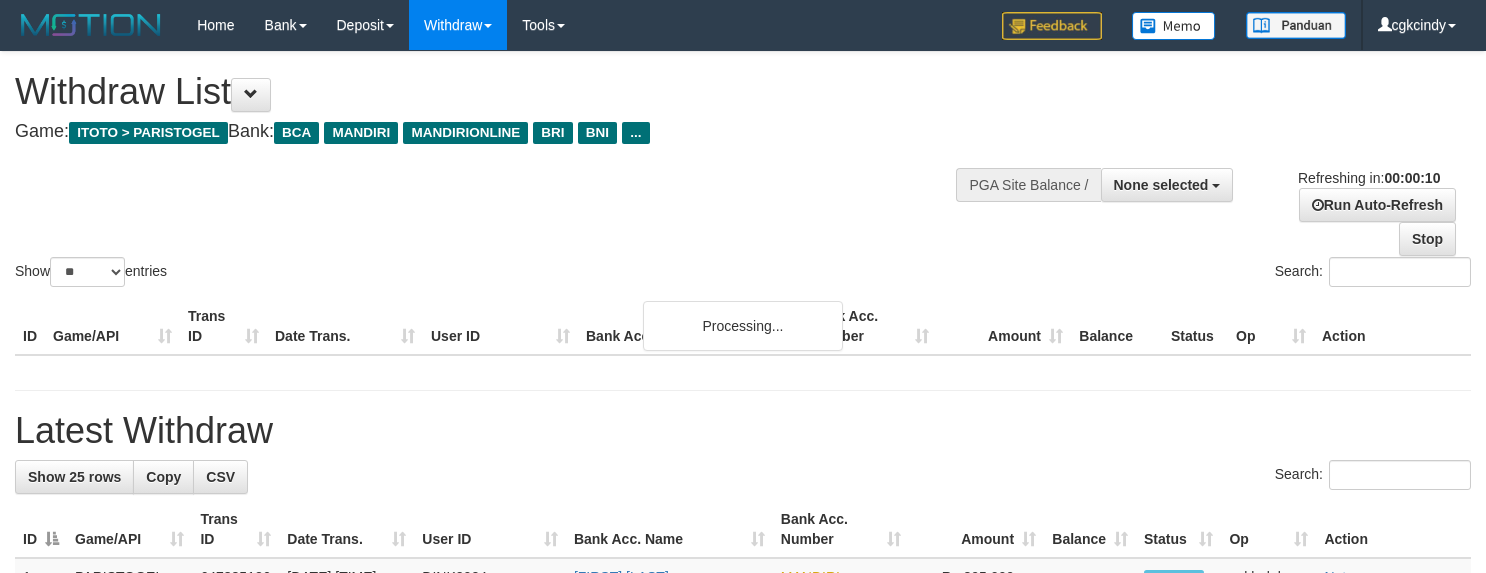 select 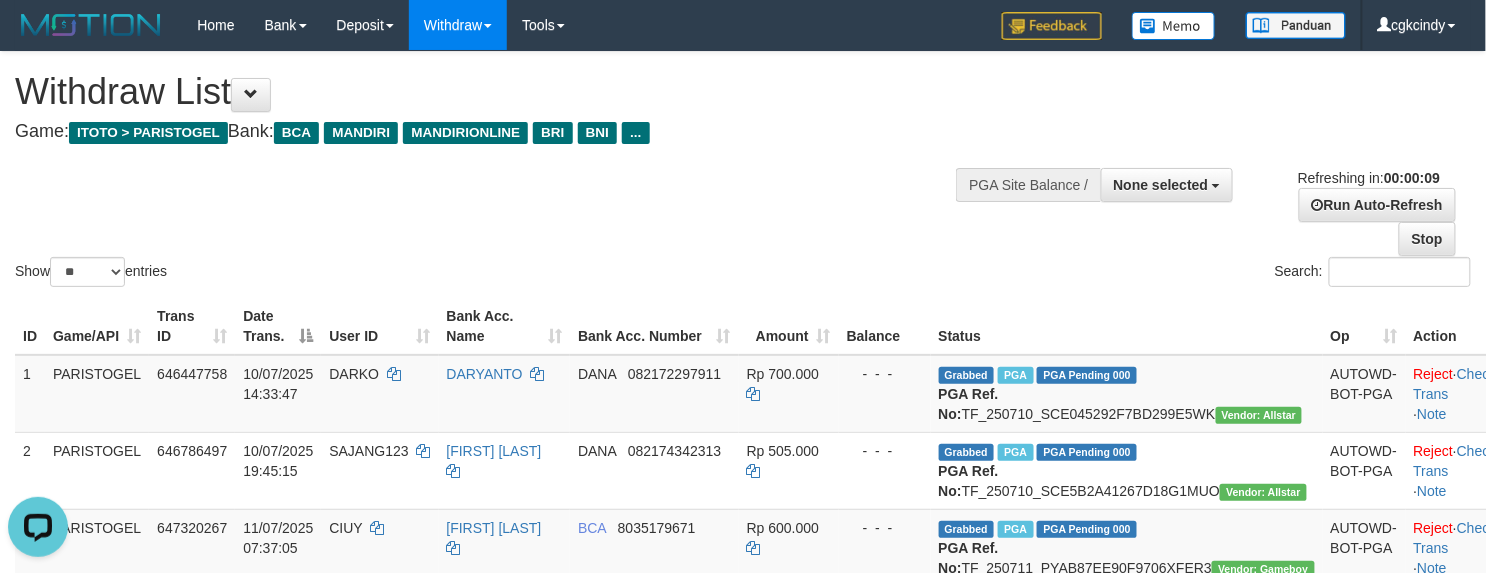 scroll, scrollTop: 0, scrollLeft: 0, axis: both 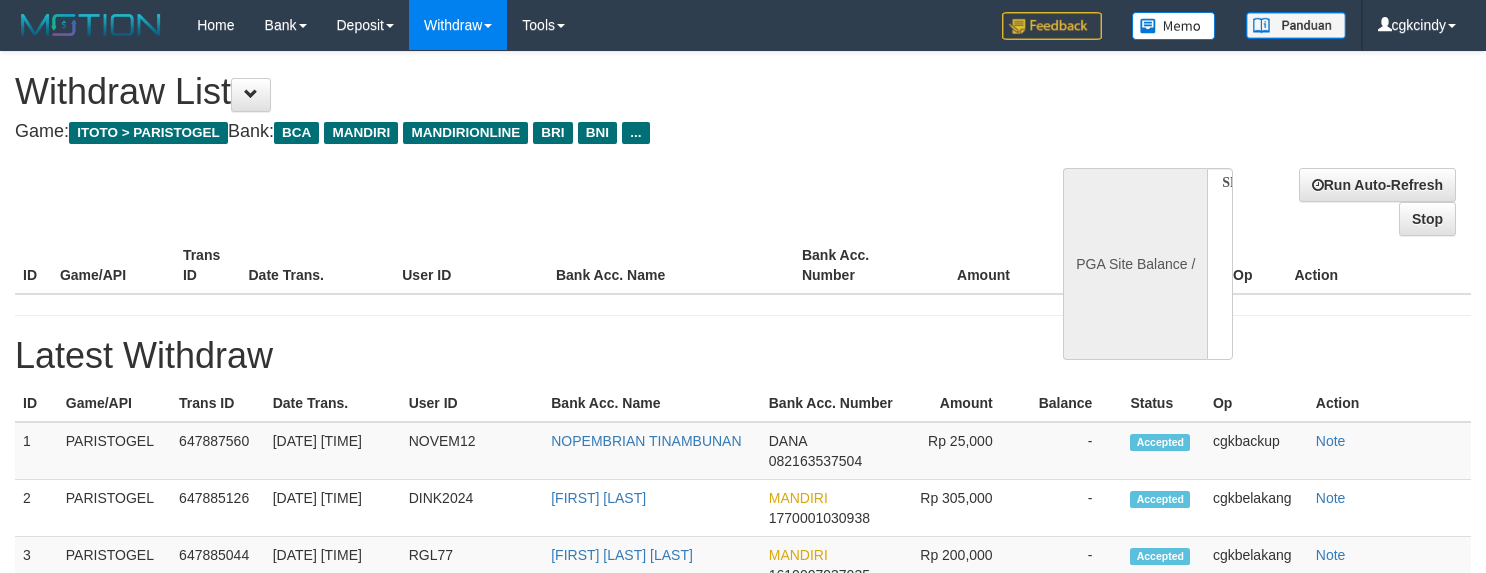 select 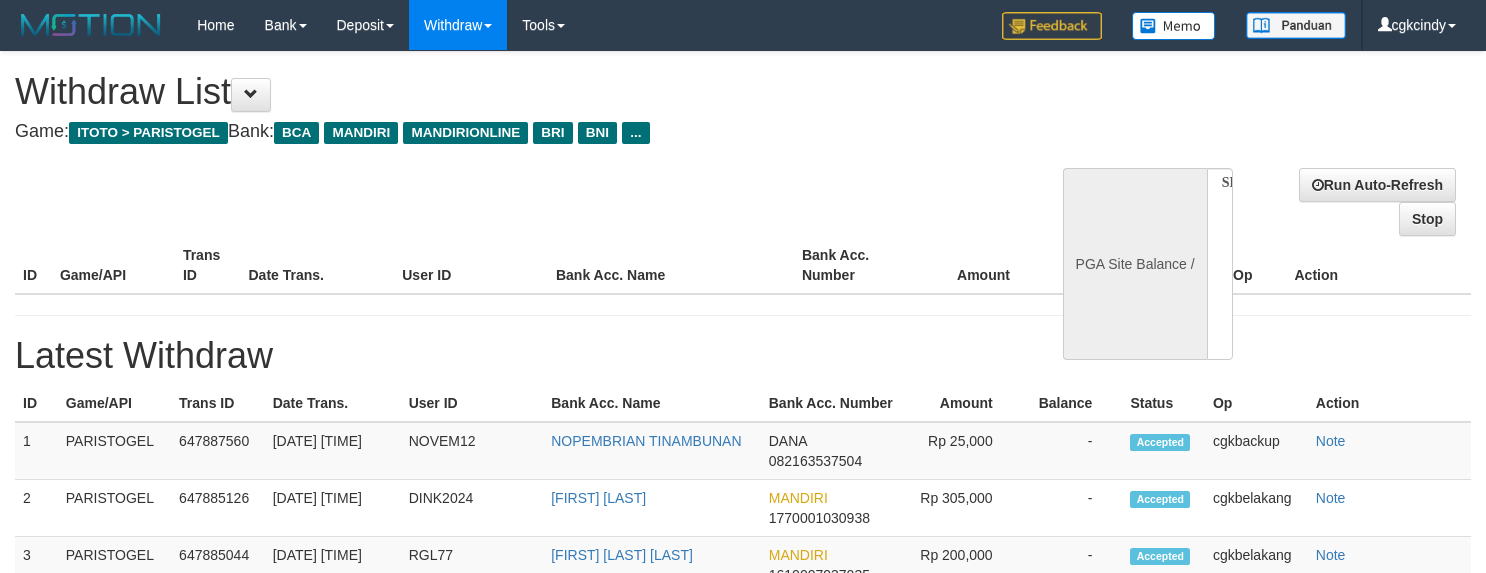 scroll, scrollTop: 0, scrollLeft: 0, axis: both 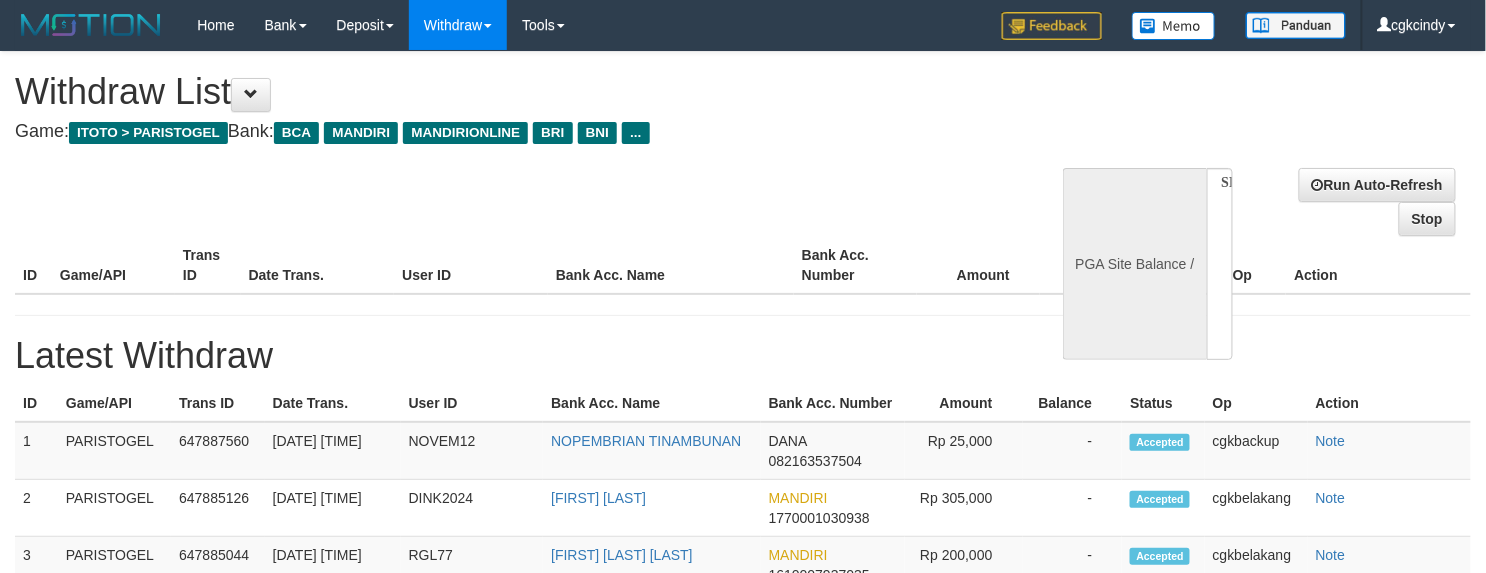 select on "**" 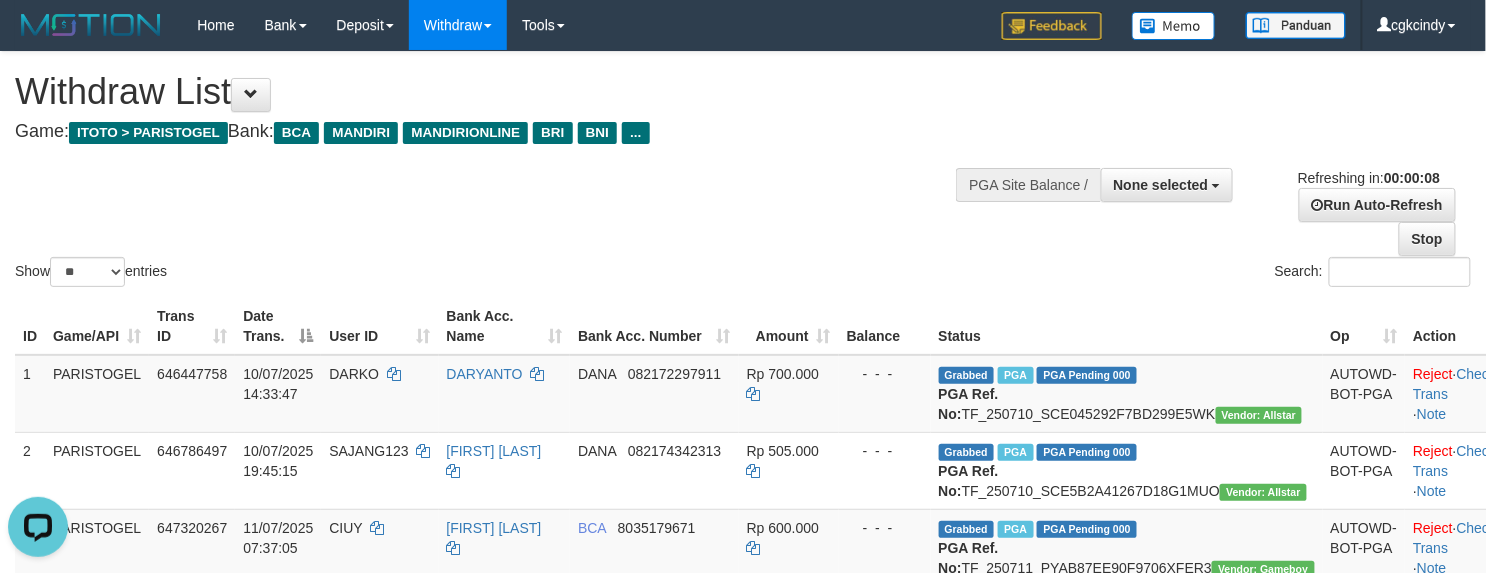 scroll, scrollTop: 0, scrollLeft: 0, axis: both 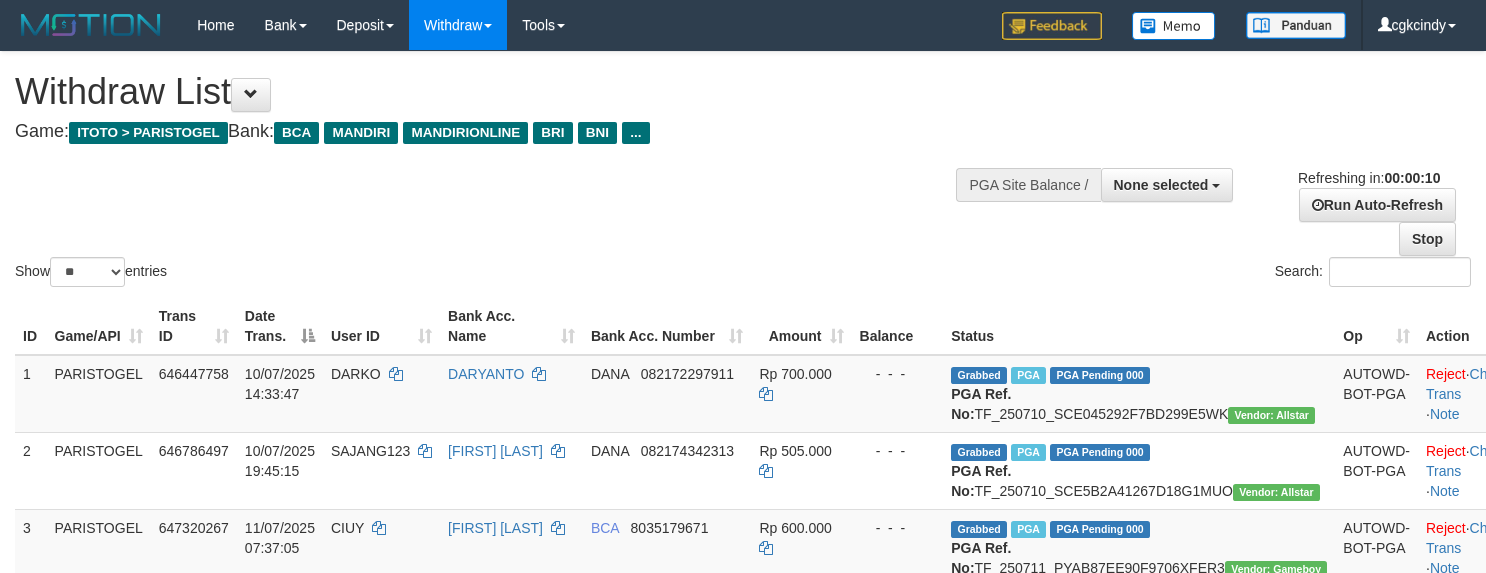 select 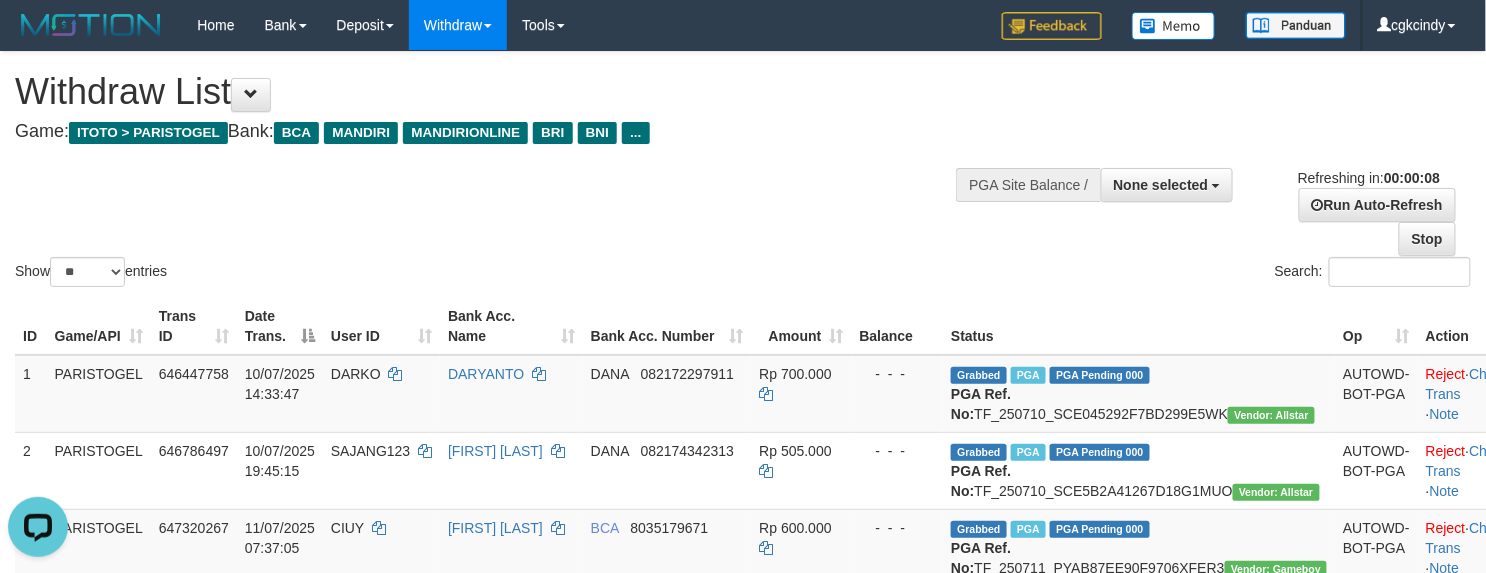 scroll, scrollTop: 0, scrollLeft: 0, axis: both 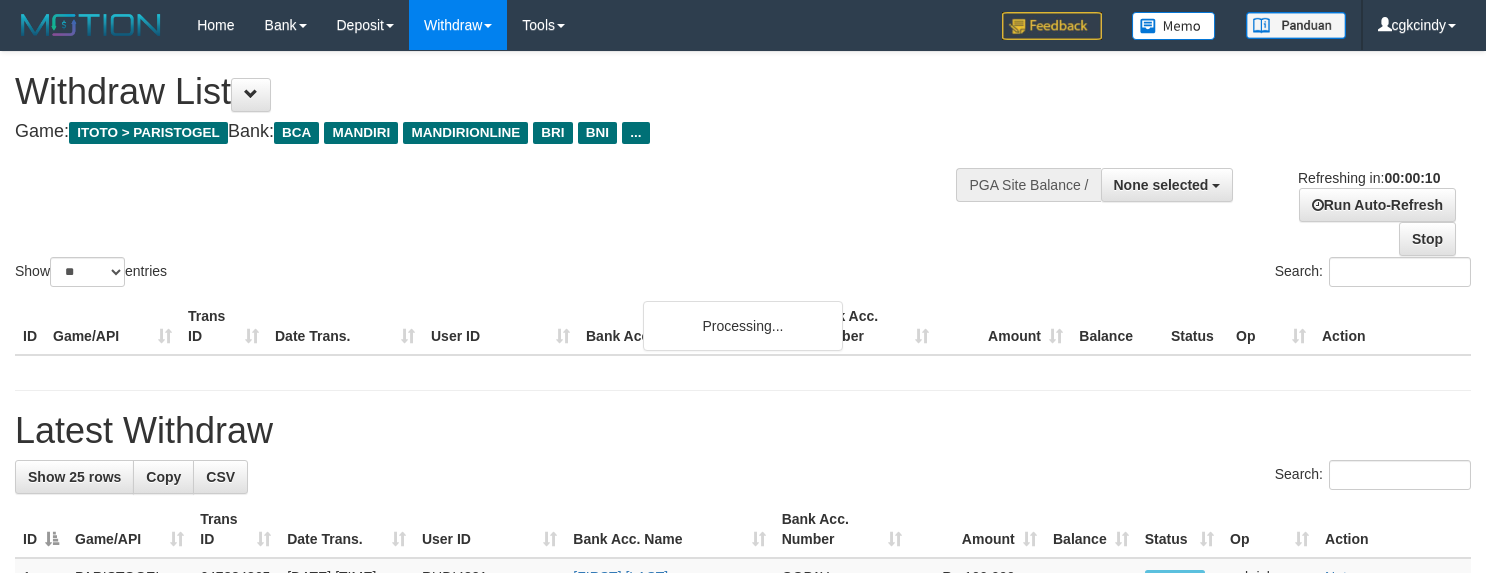 select 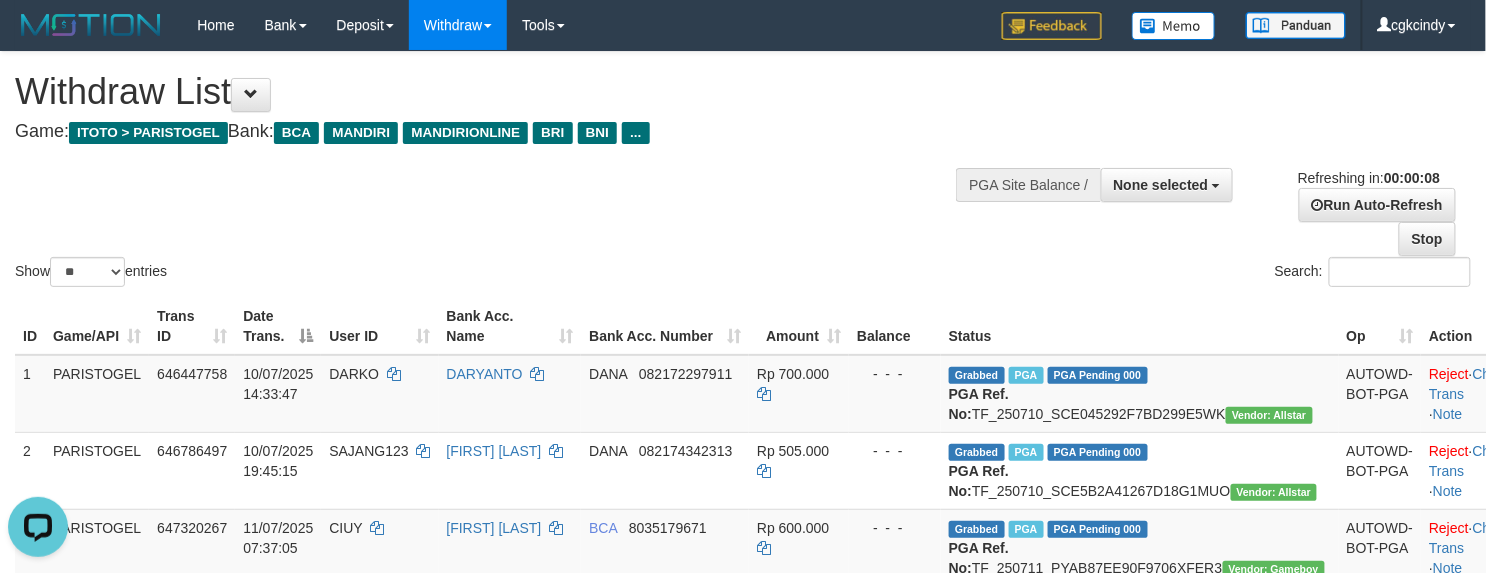 scroll, scrollTop: 0, scrollLeft: 0, axis: both 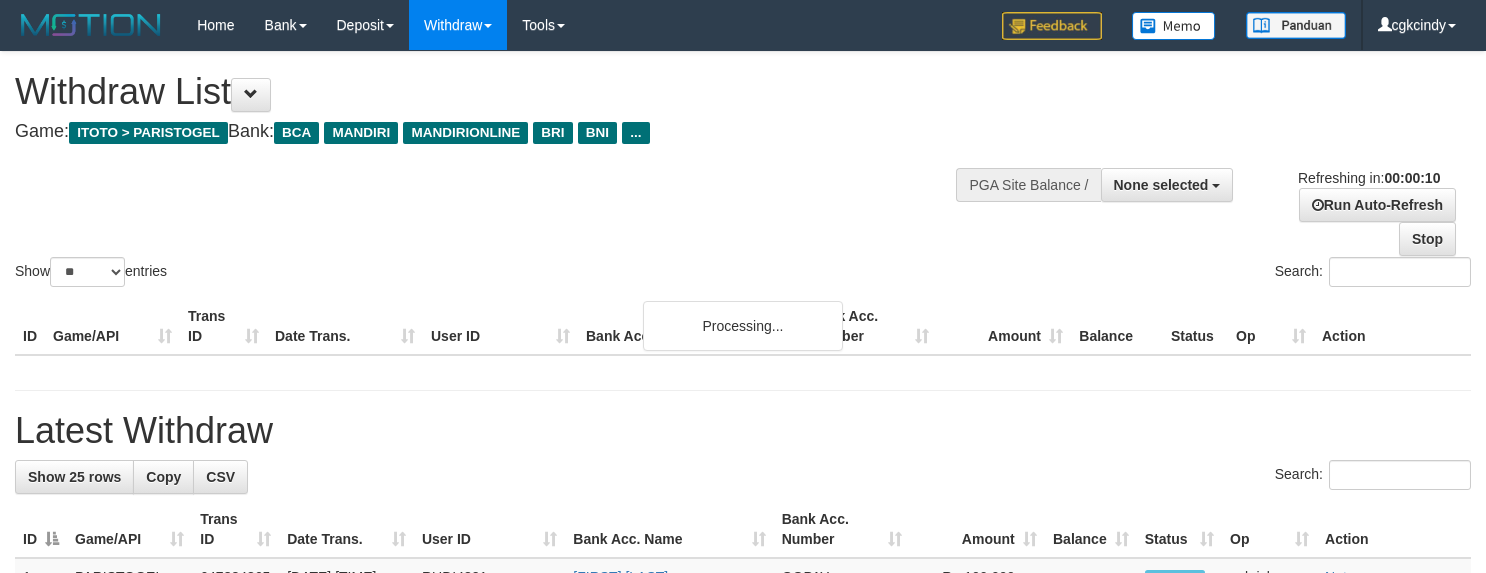 select 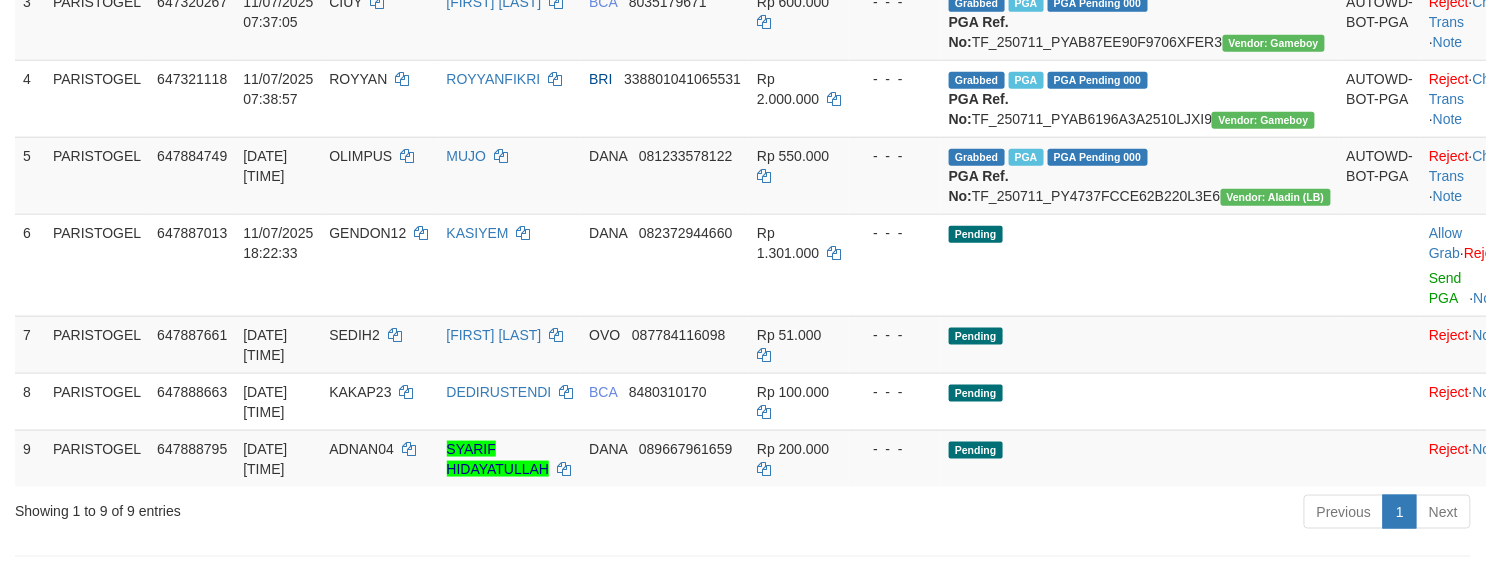 scroll, scrollTop: 533, scrollLeft: 0, axis: vertical 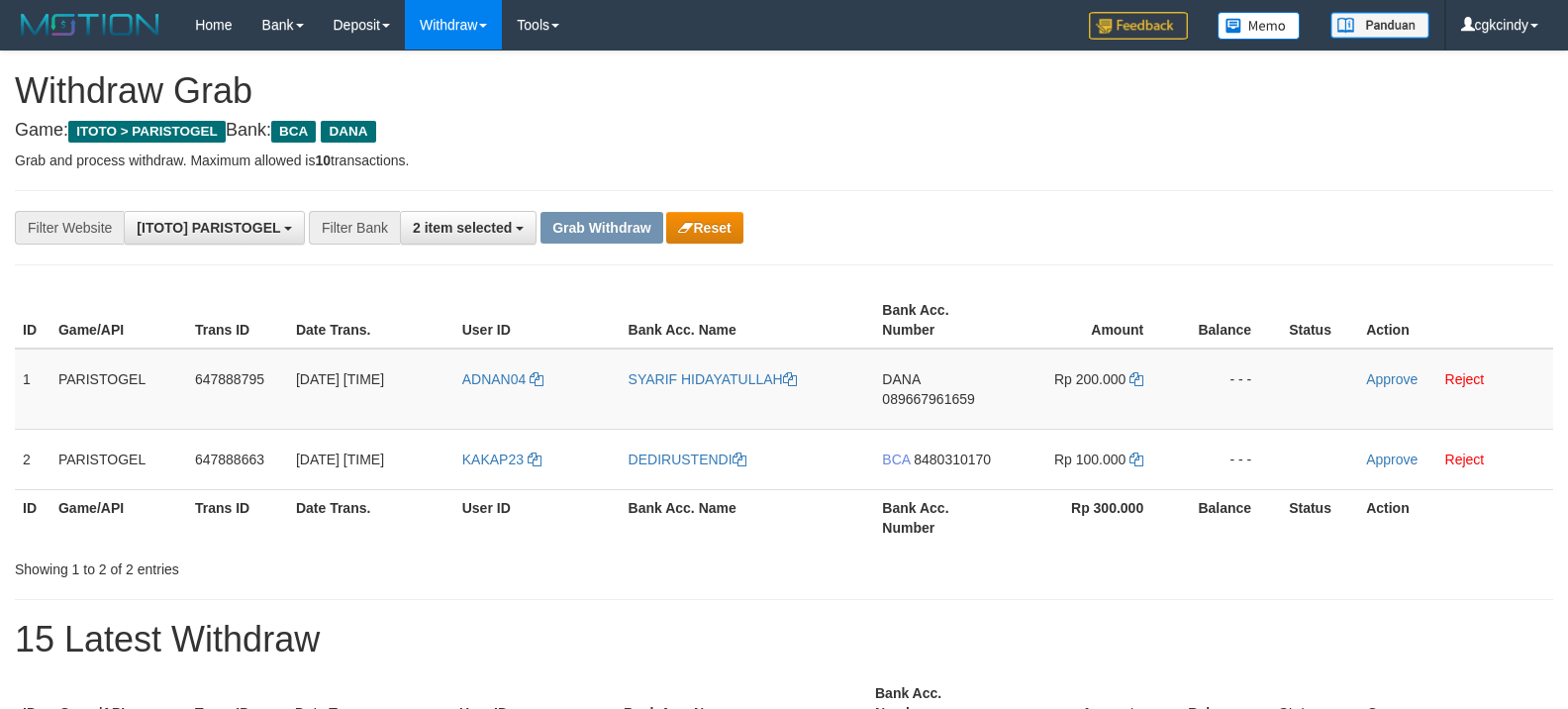 click on "ADNAN04" at bounding box center [538, 389] 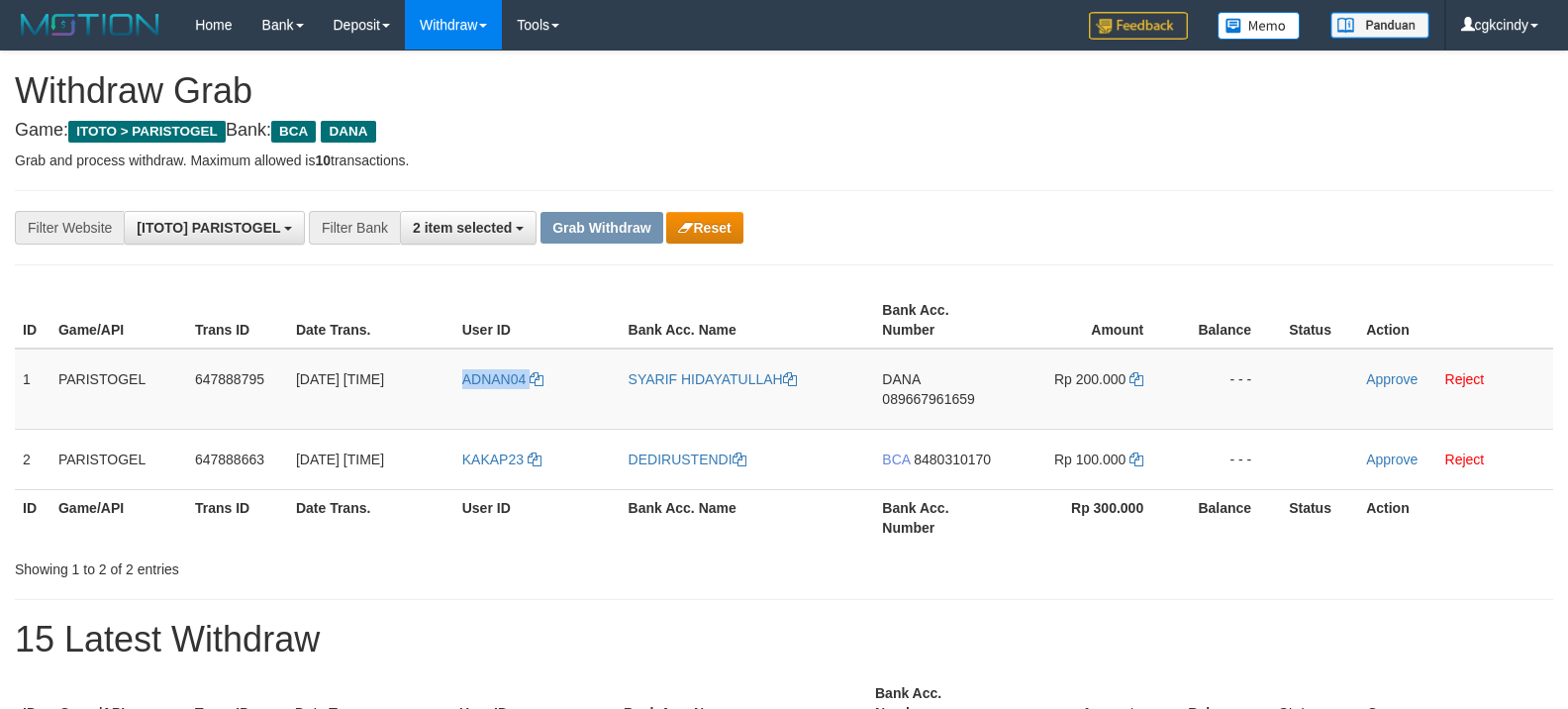 click on "ADNAN04" at bounding box center [538, 389] 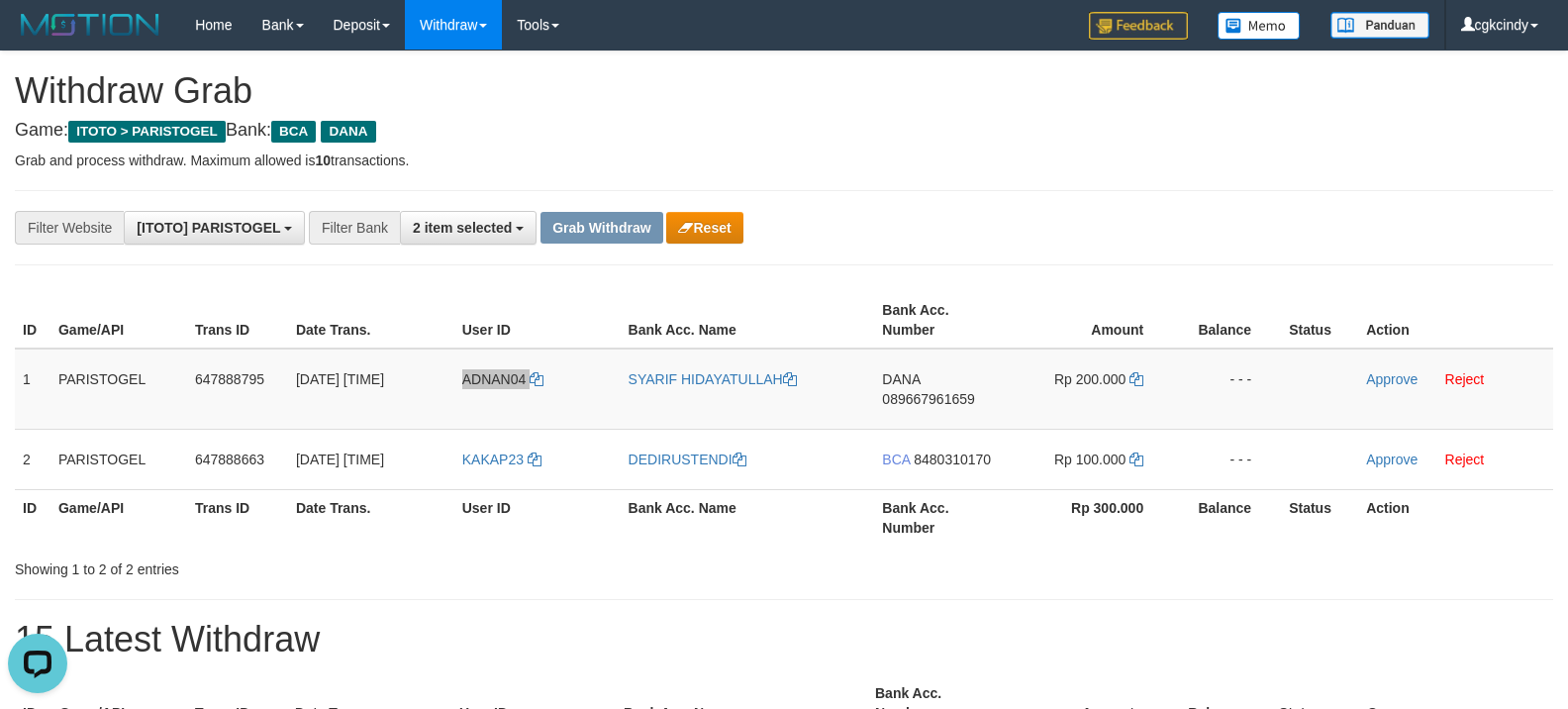 scroll, scrollTop: 0, scrollLeft: 0, axis: both 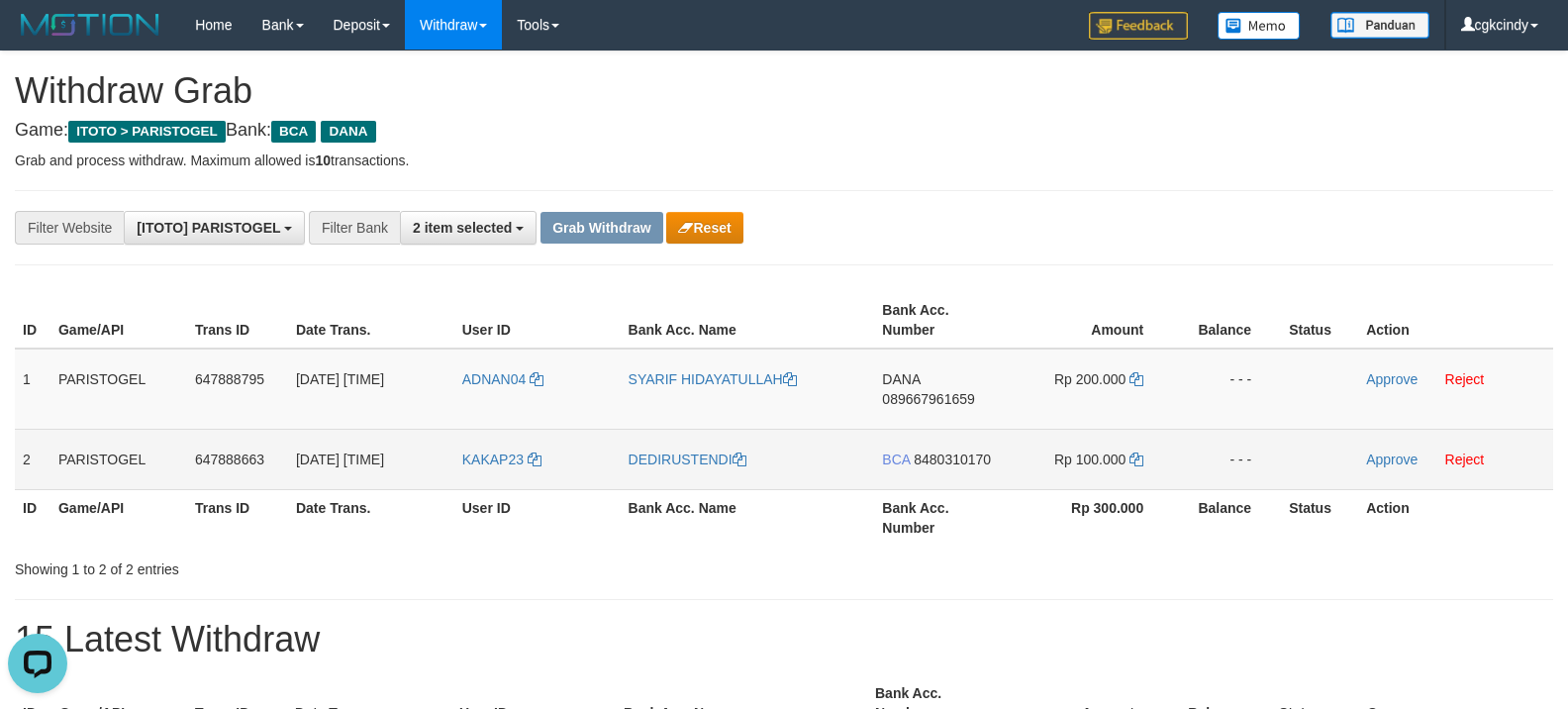 click on "KAKAP23" at bounding box center [538, 458] 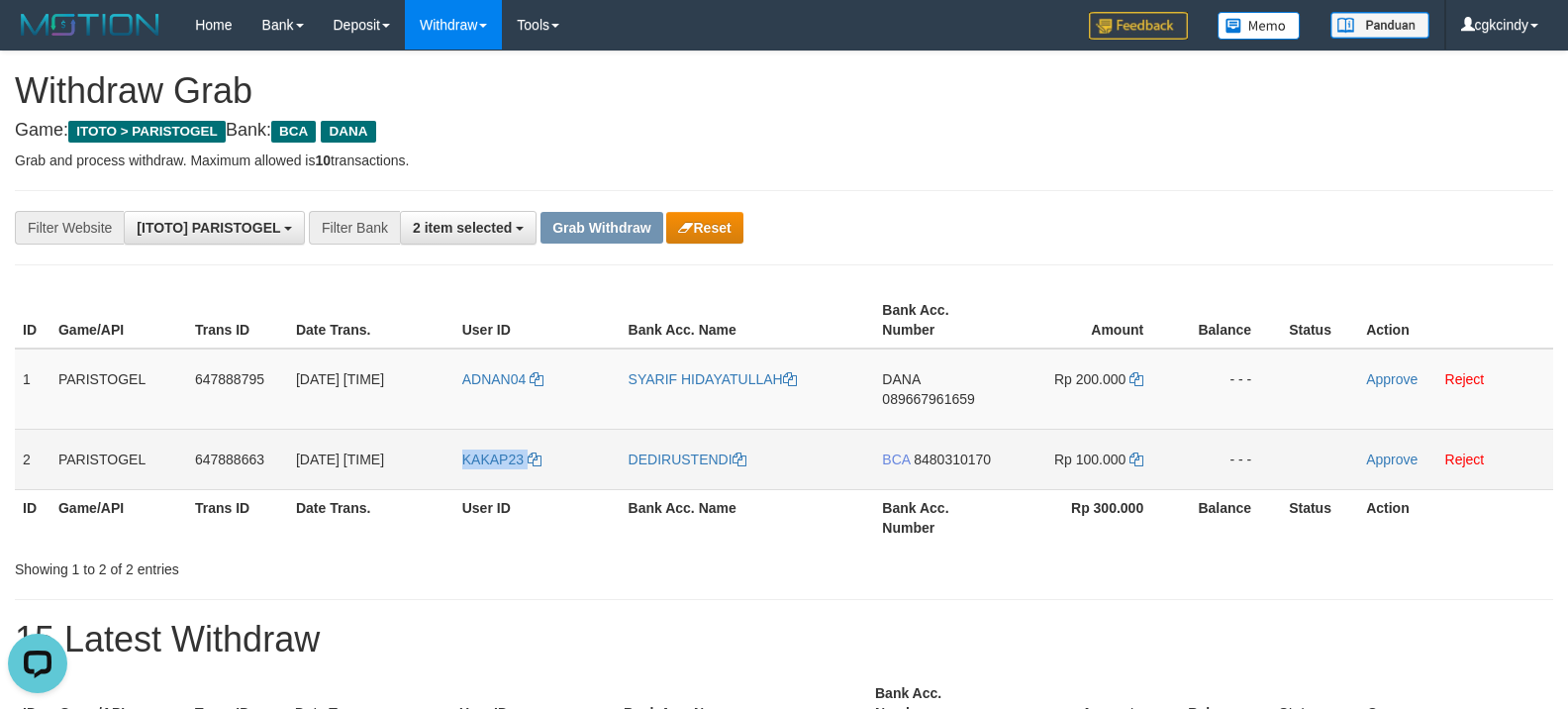 copy on "KAKAP23" 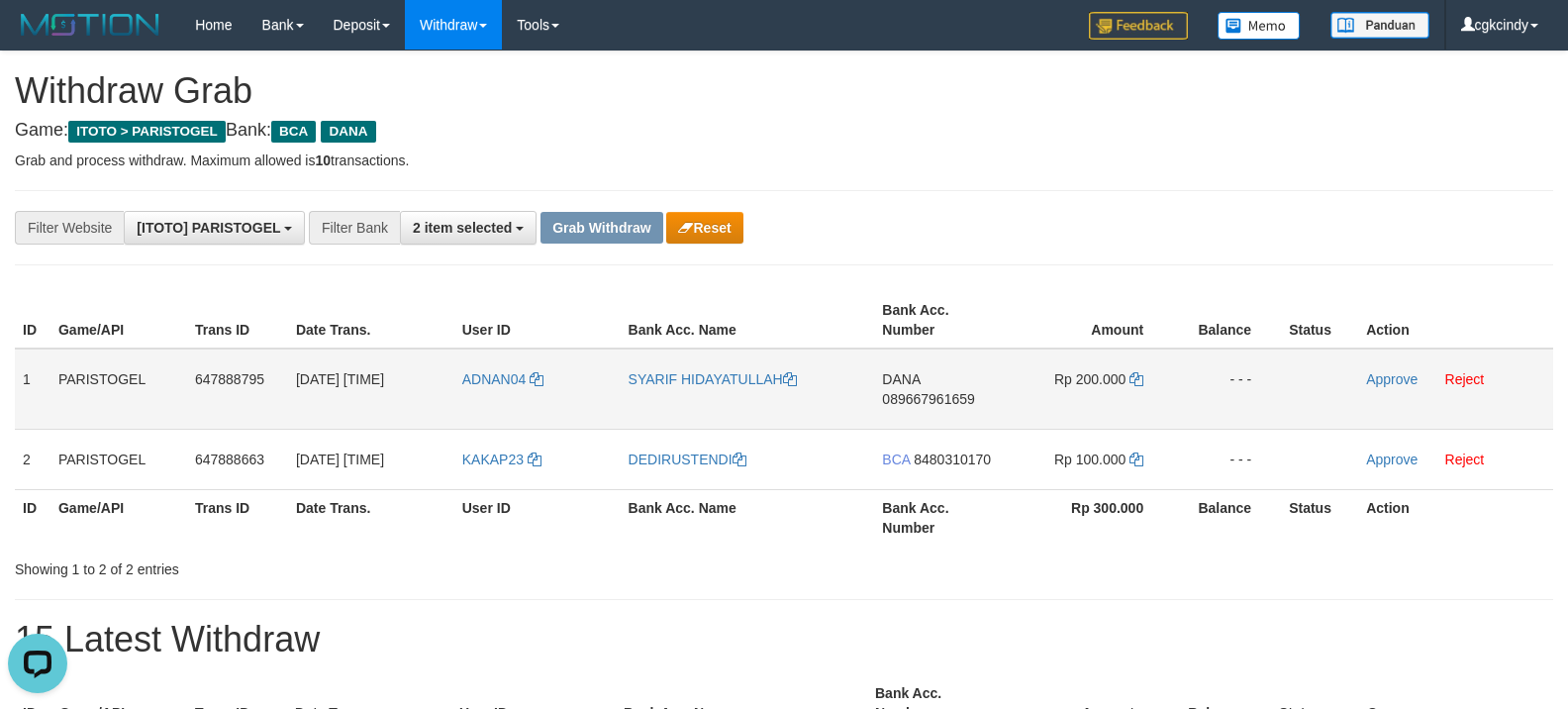 click on "ADNAN04" at bounding box center [538, 389] 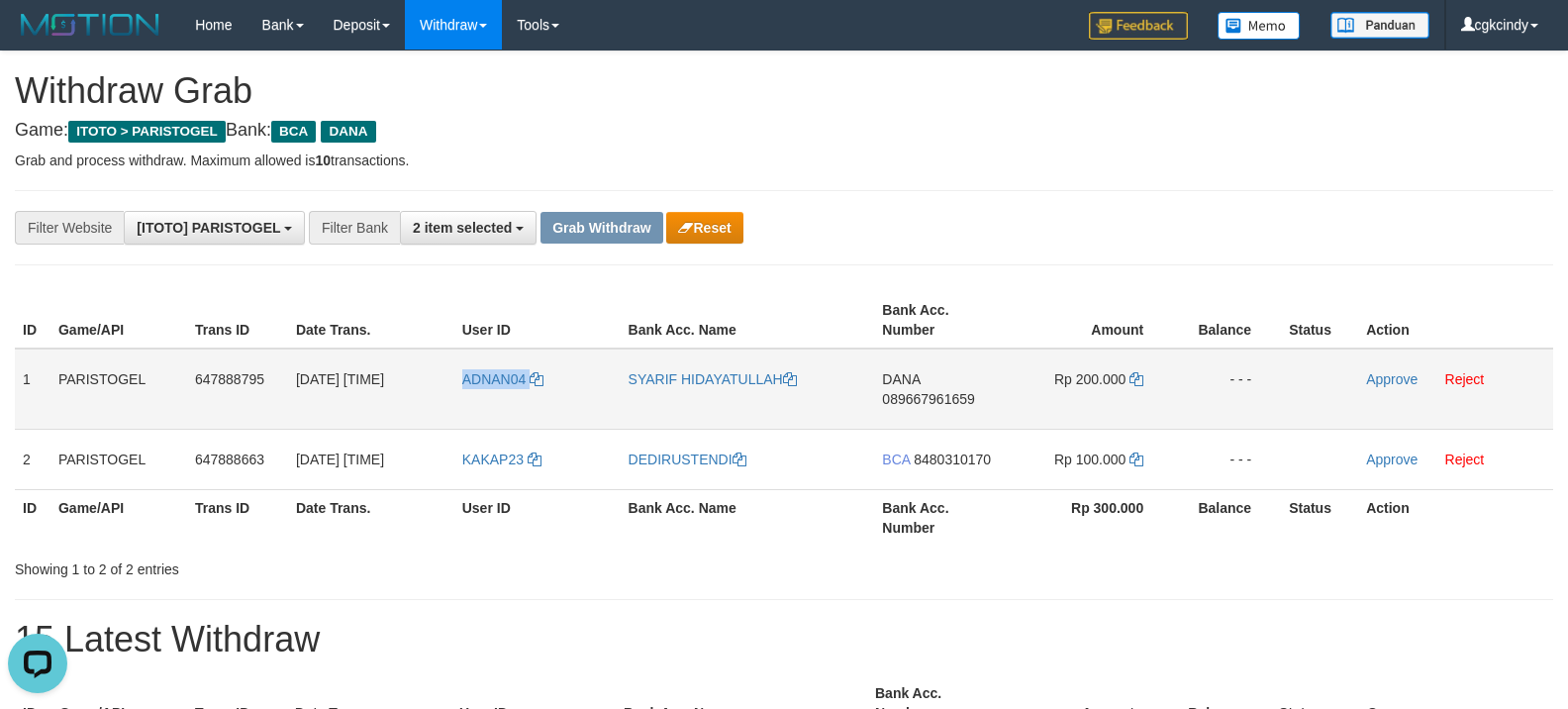 copy on "ADNAN04" 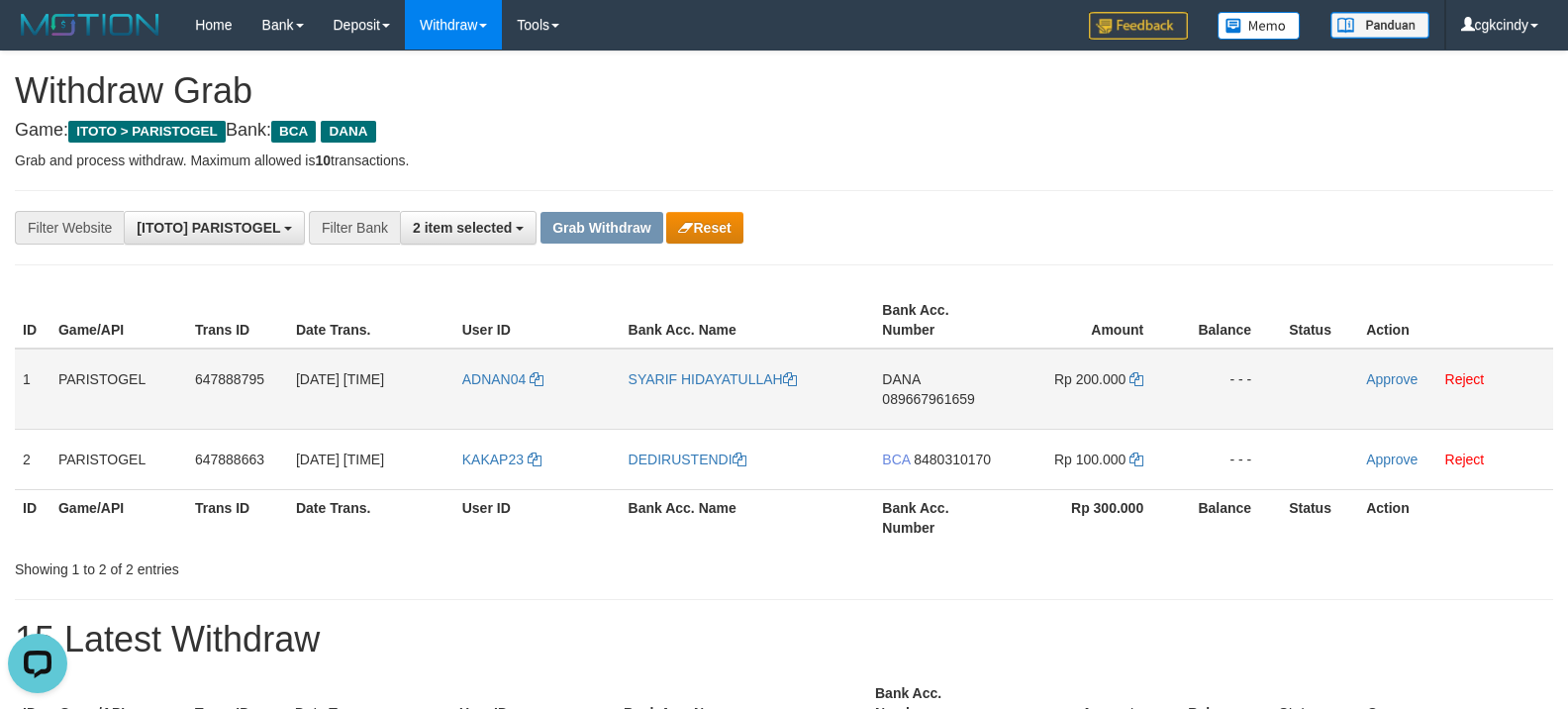 click on "SYARIF HIDAYATULLAH" at bounding box center [747, 389] 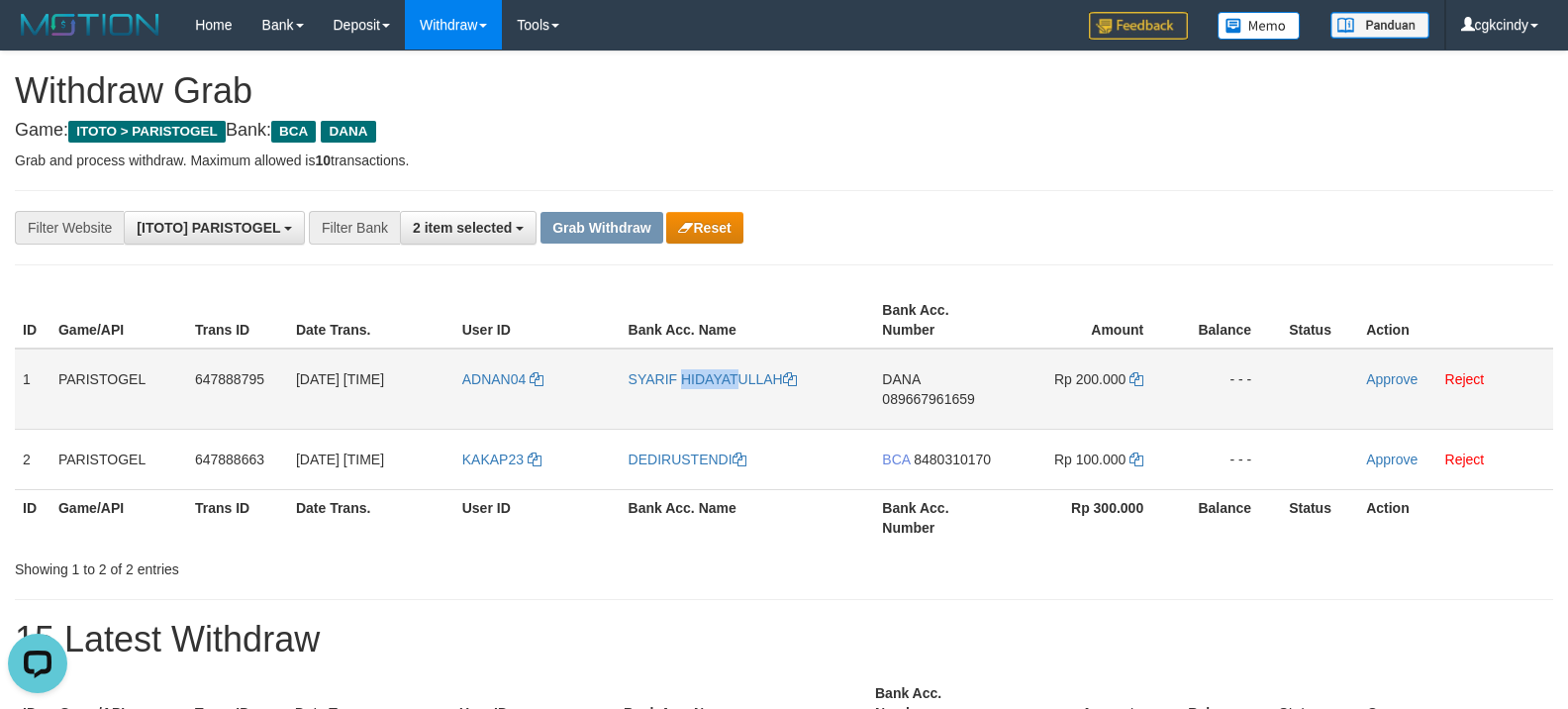 click on "SYARIF HIDAYATULLAH" at bounding box center [747, 389] 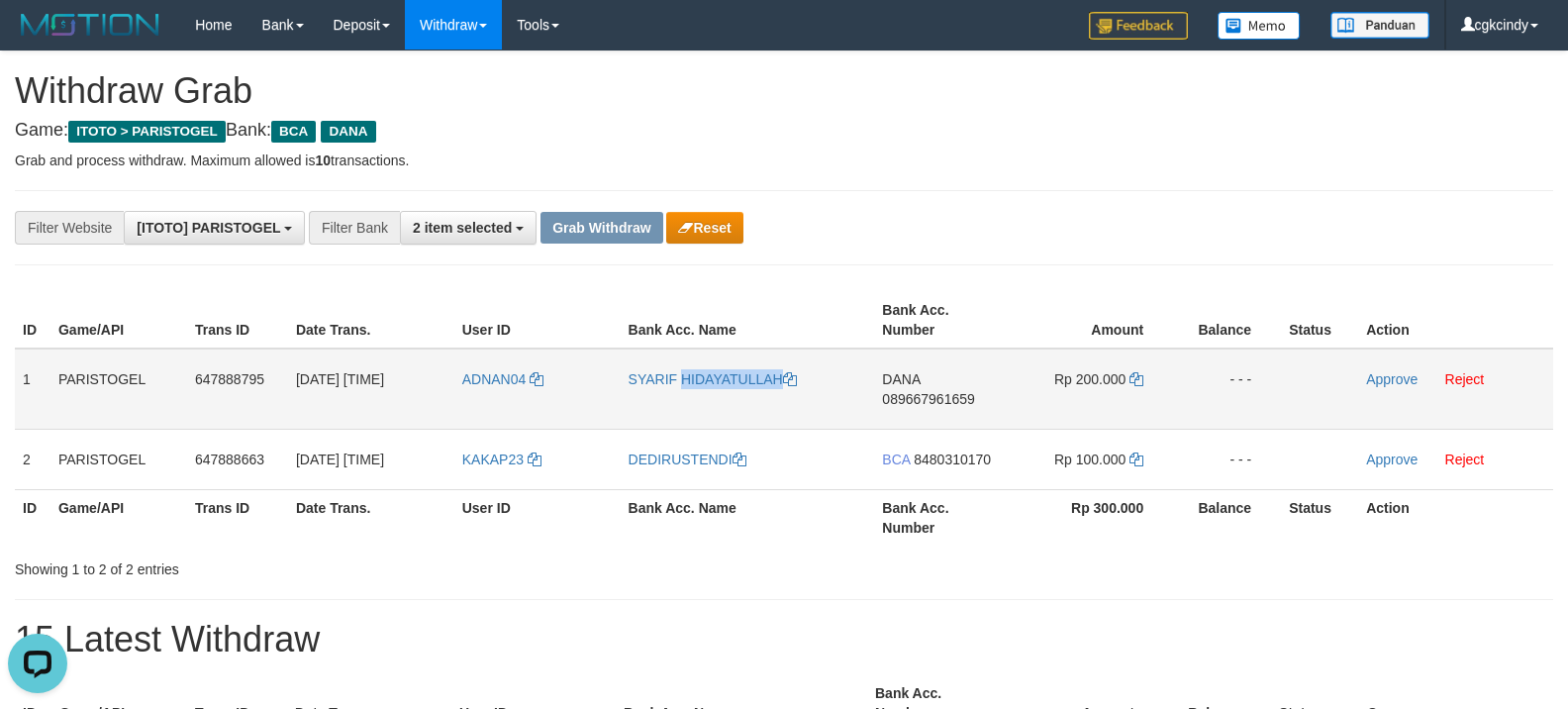 click on "SYARIF HIDAYATULLAH" at bounding box center [747, 389] 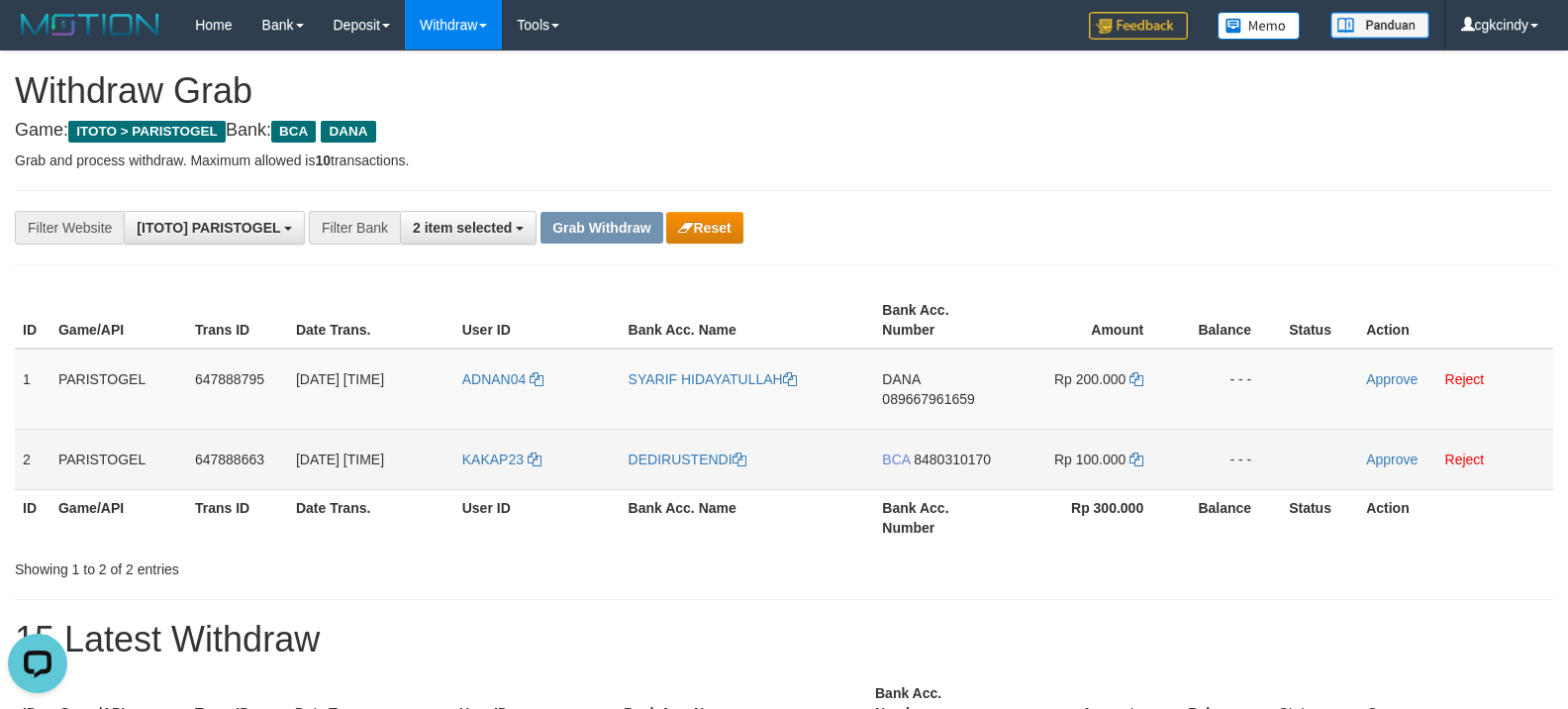click on "KAKAP23" at bounding box center [538, 458] 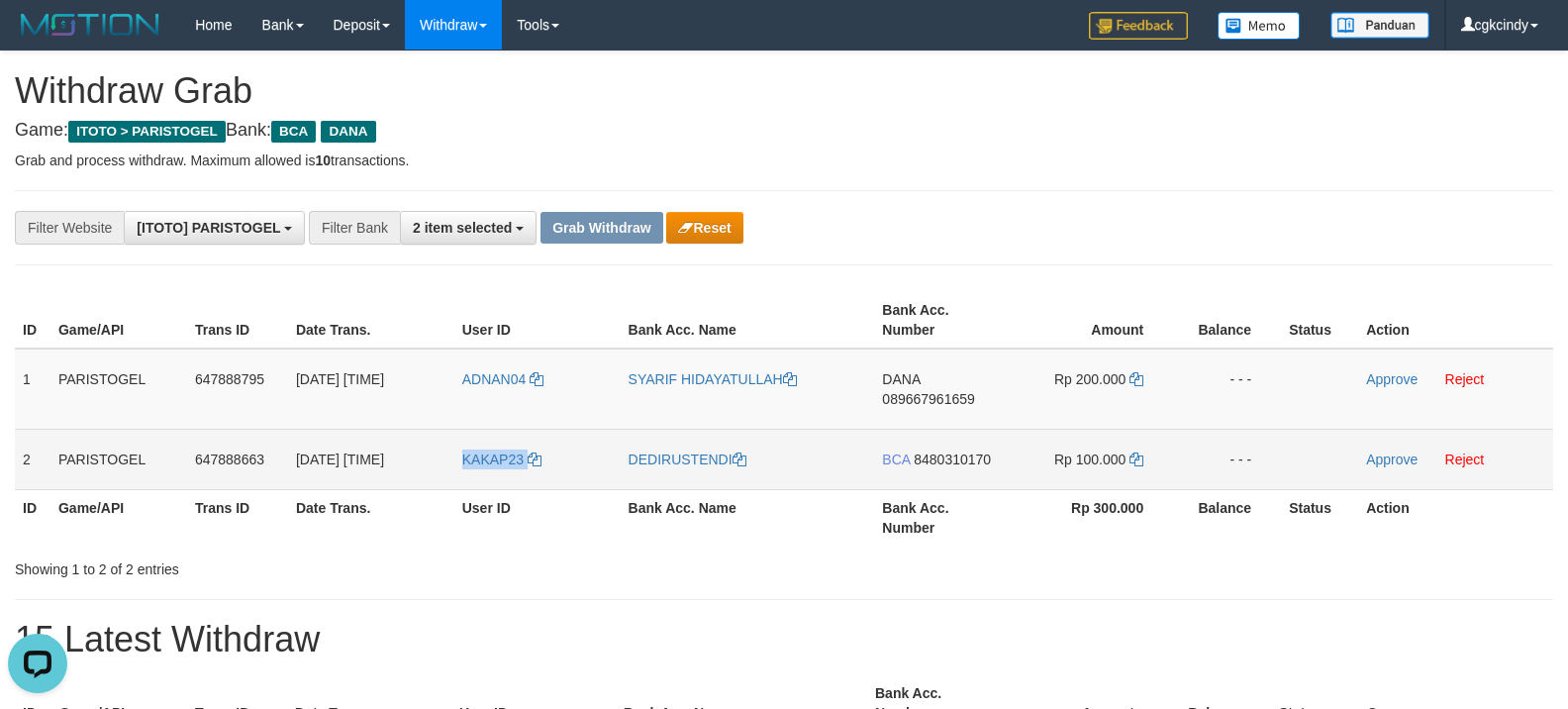 copy on "KAKAP23" 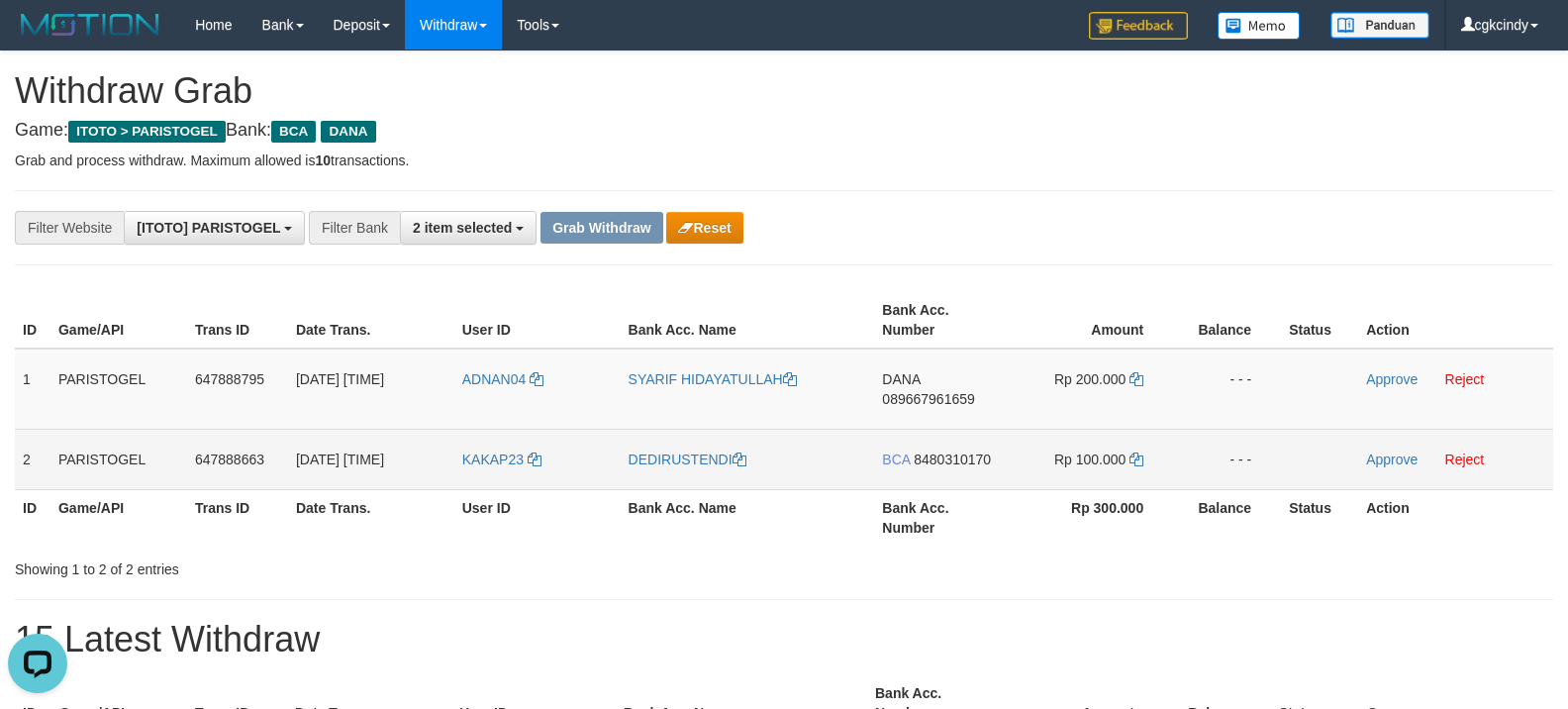 click on "DEDIRUSTENDI" at bounding box center (747, 458) 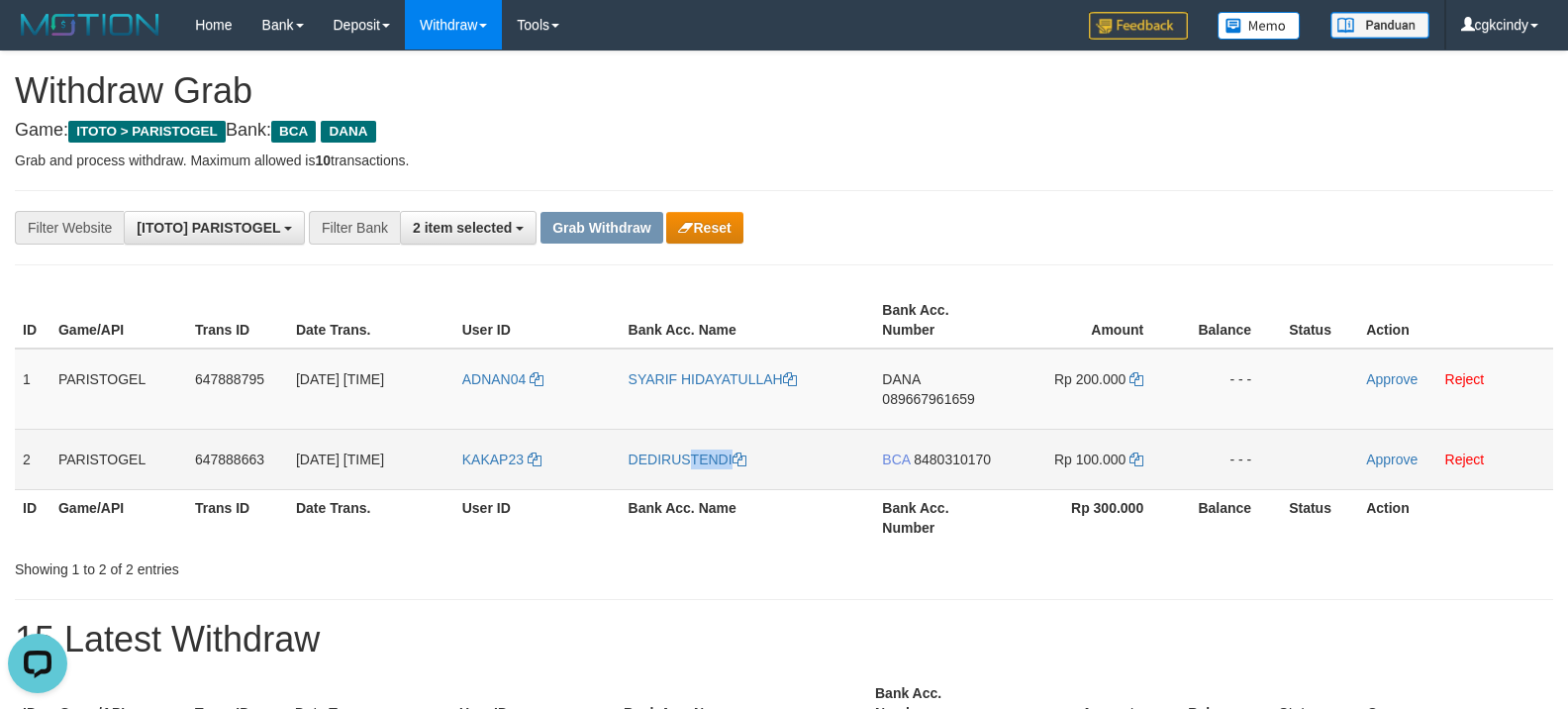 click on "DEDIRUSTENDI" at bounding box center [747, 458] 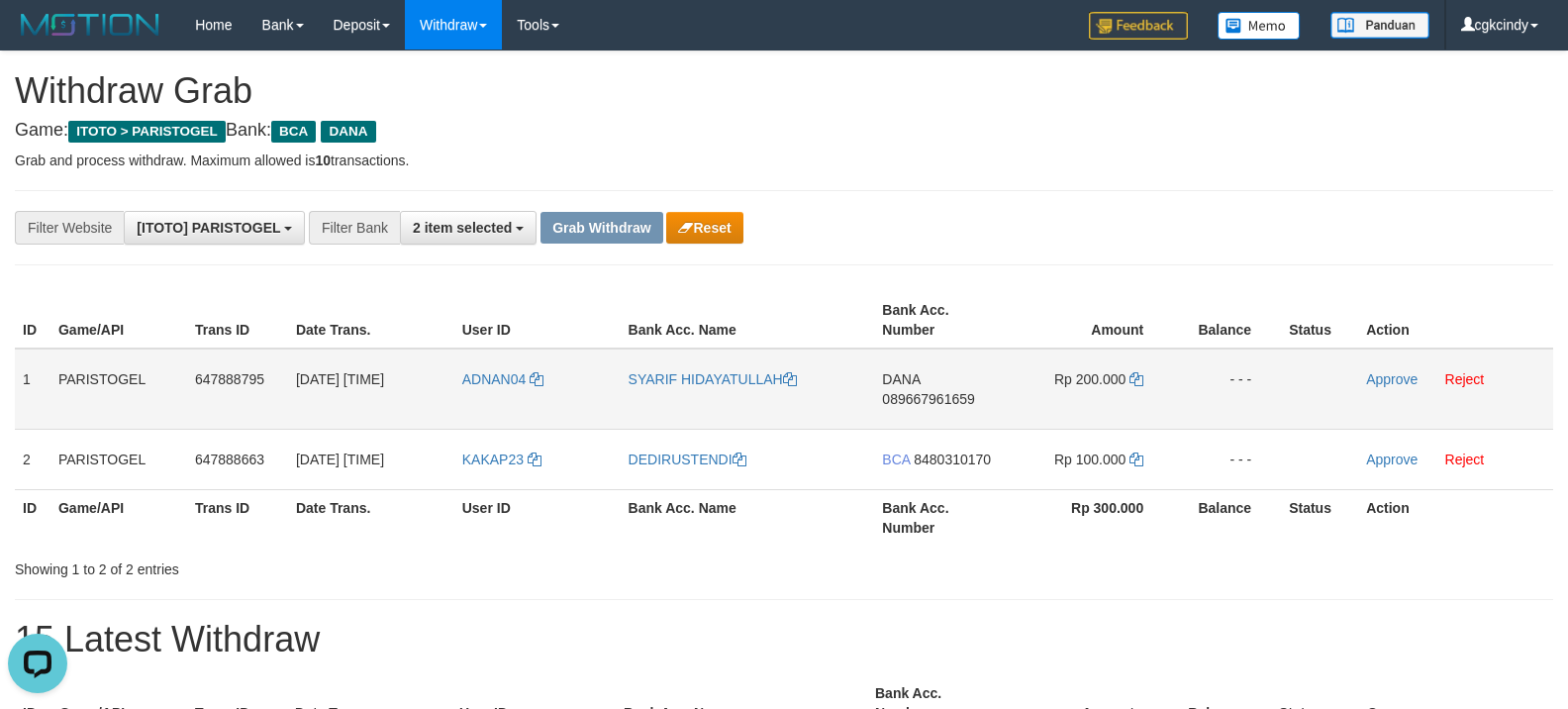click on "DANA
089667961659" at bounding box center [942, 389] 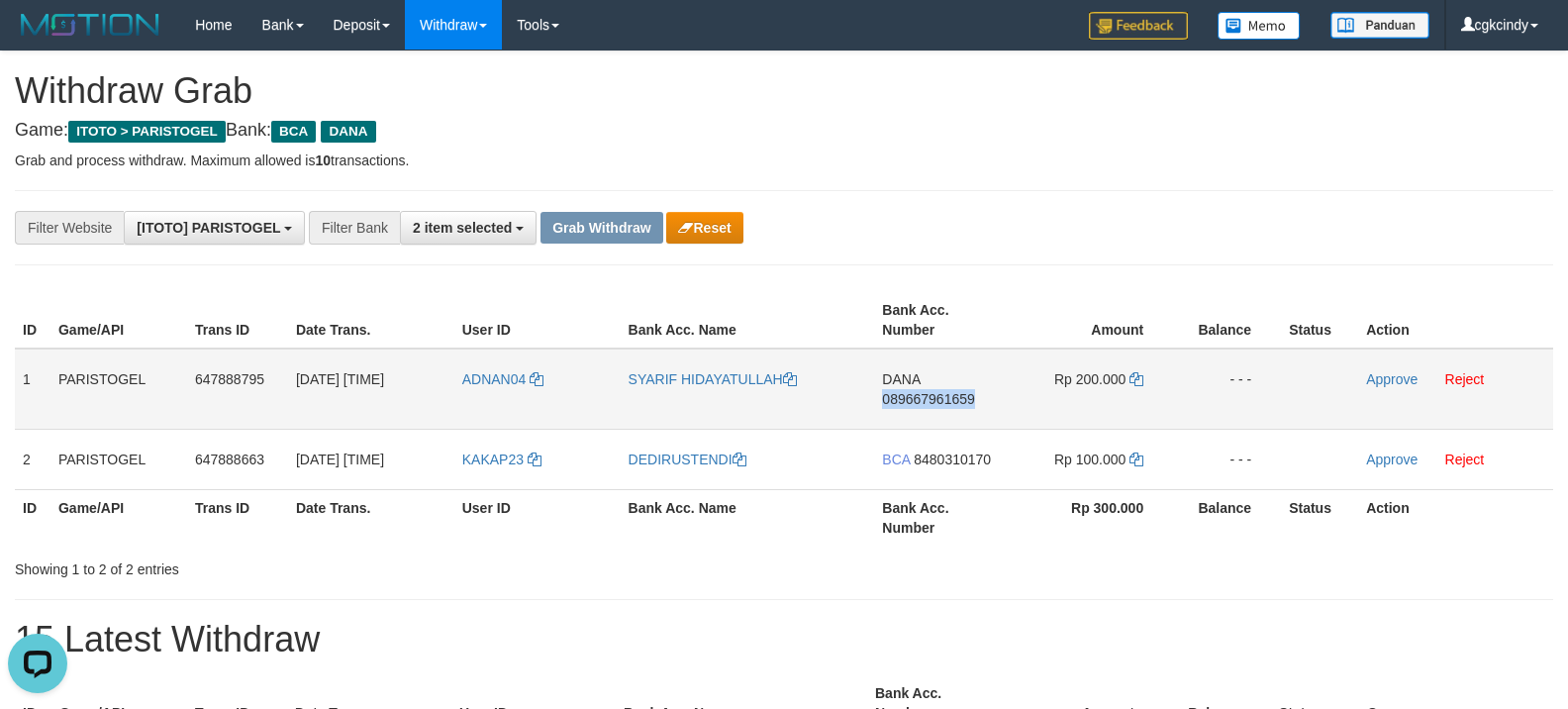 copy on "089667961659" 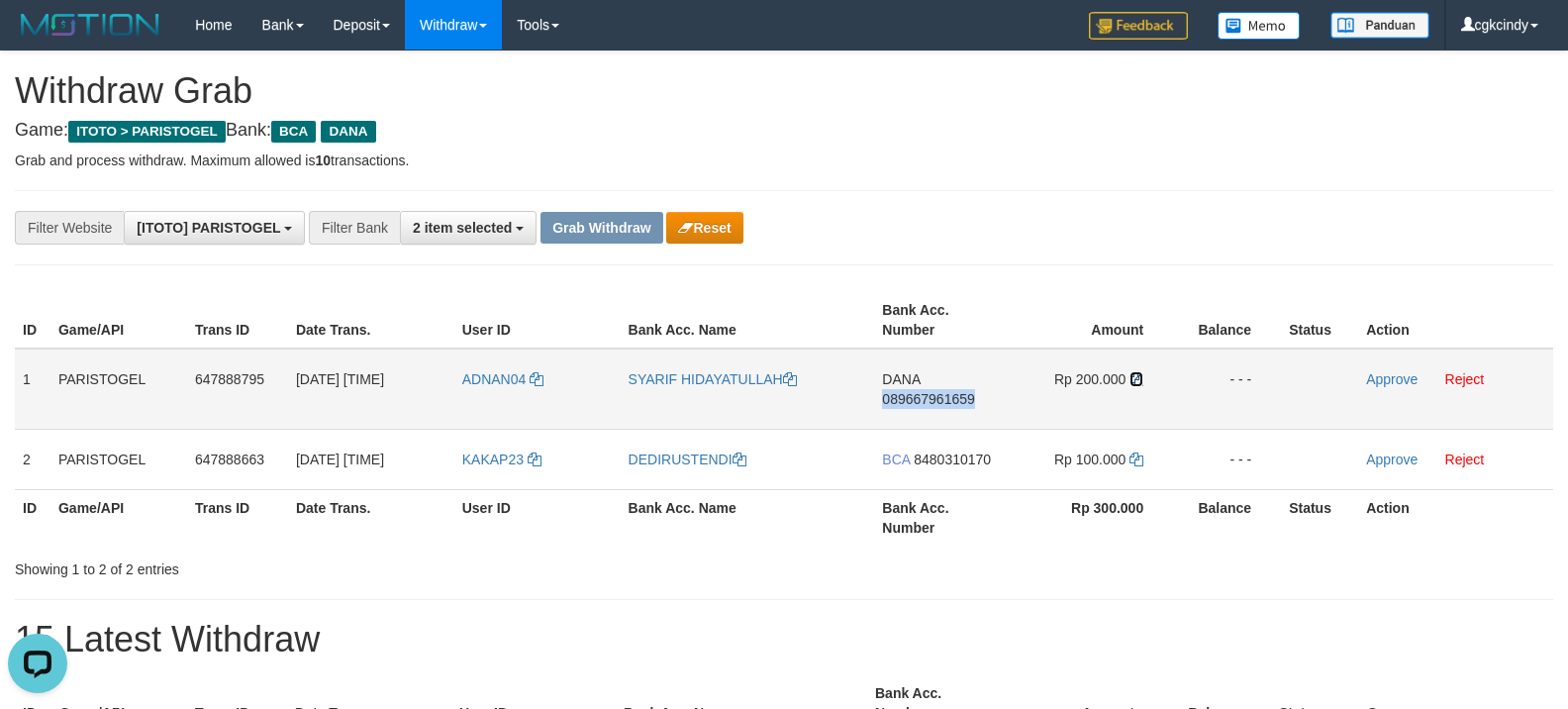 click at bounding box center (1136, 379) 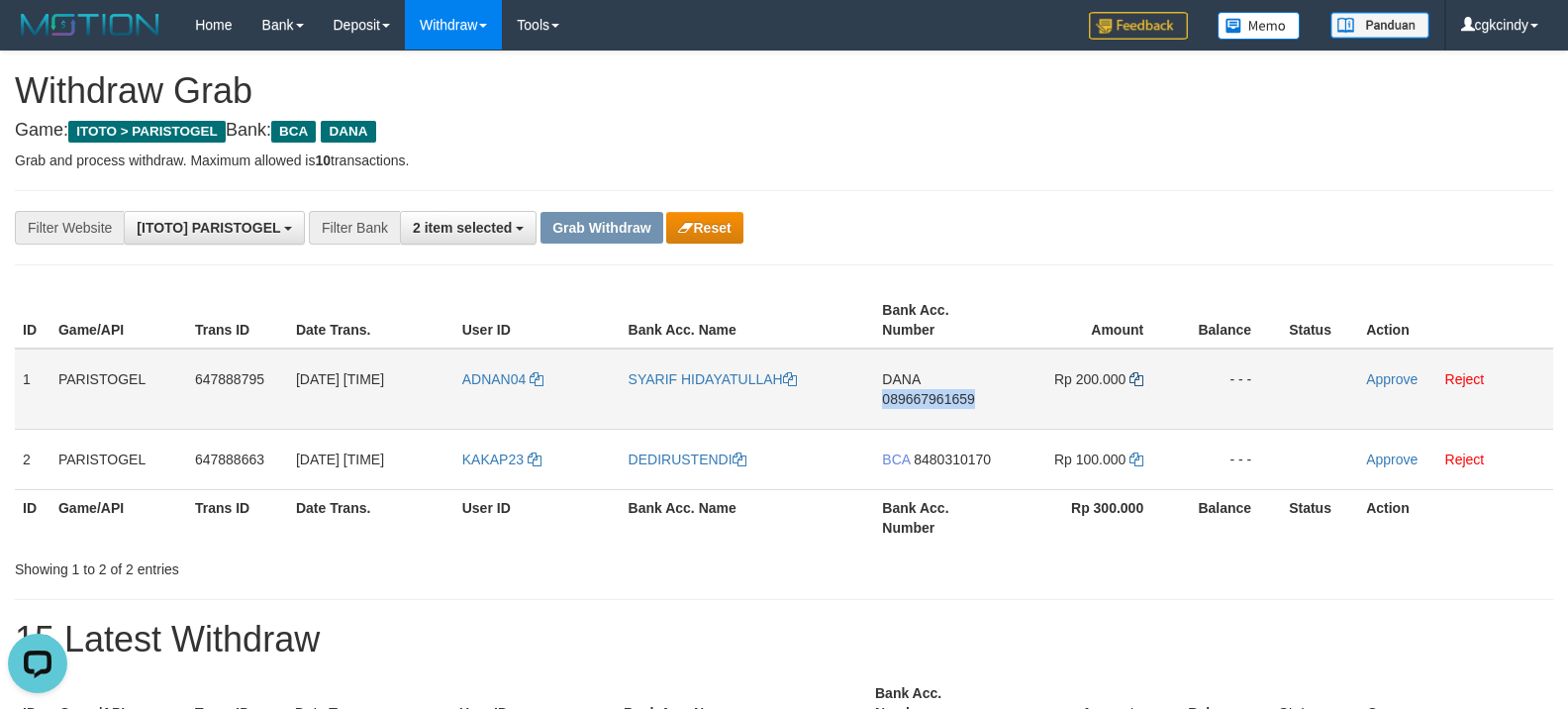 copy on "089667961659" 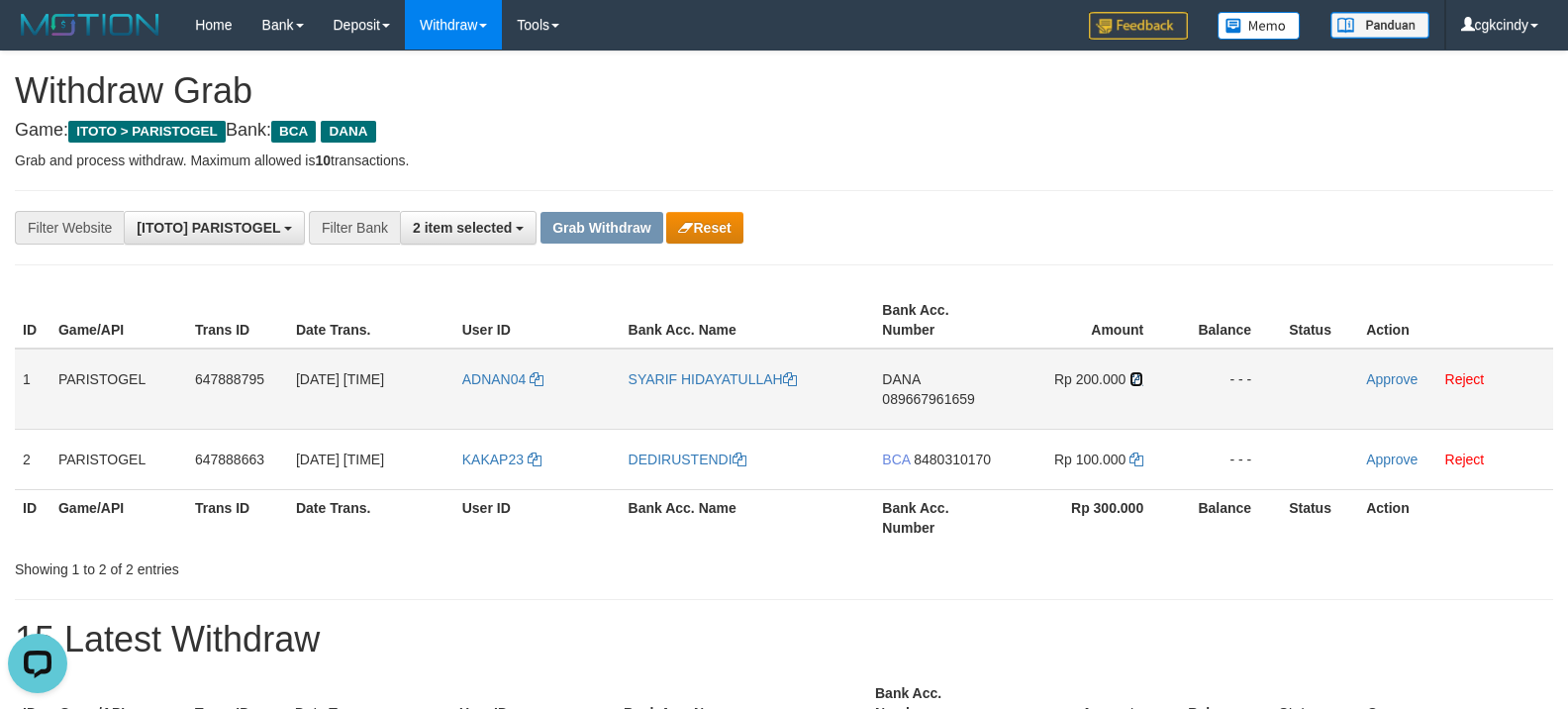 click at bounding box center [1136, 379] 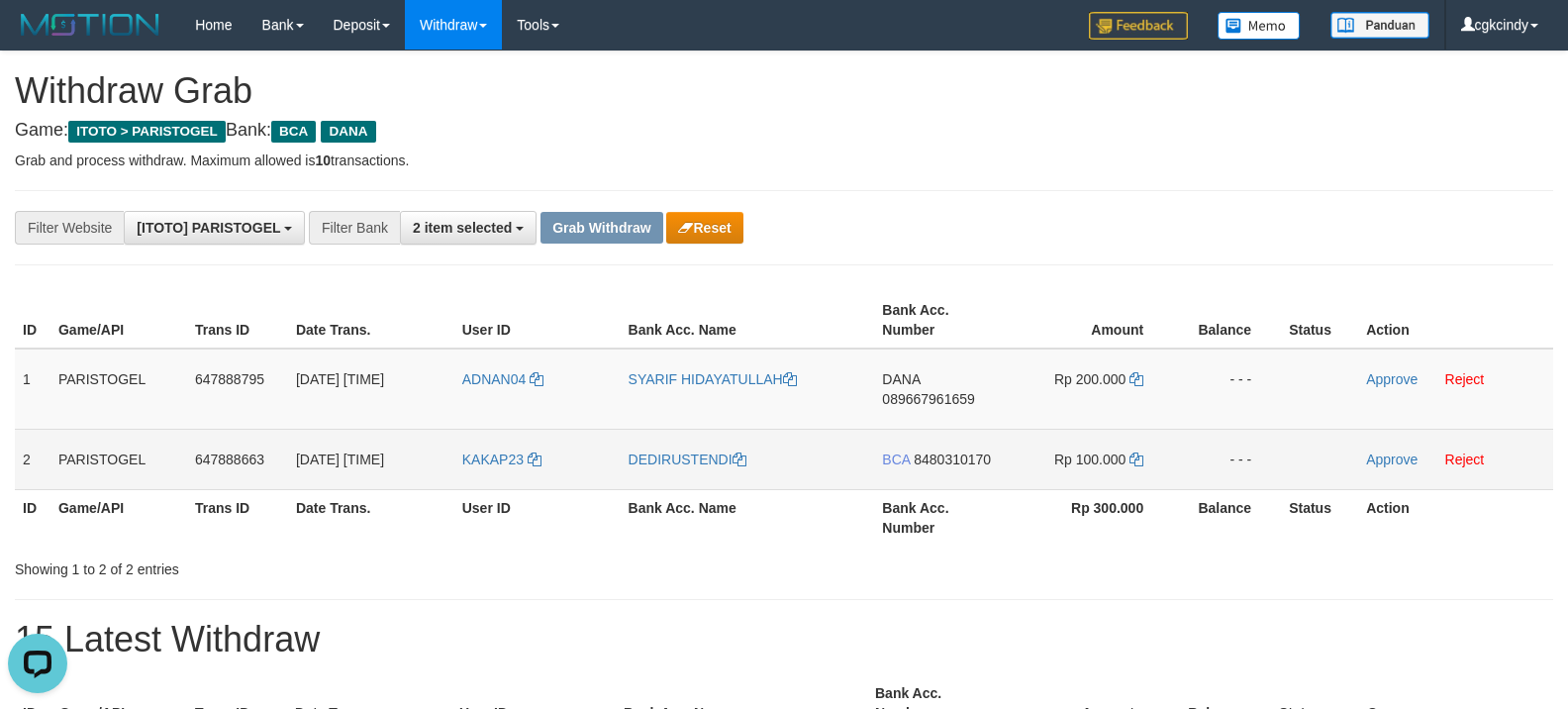 click on "8480310170" at bounding box center [952, 459] 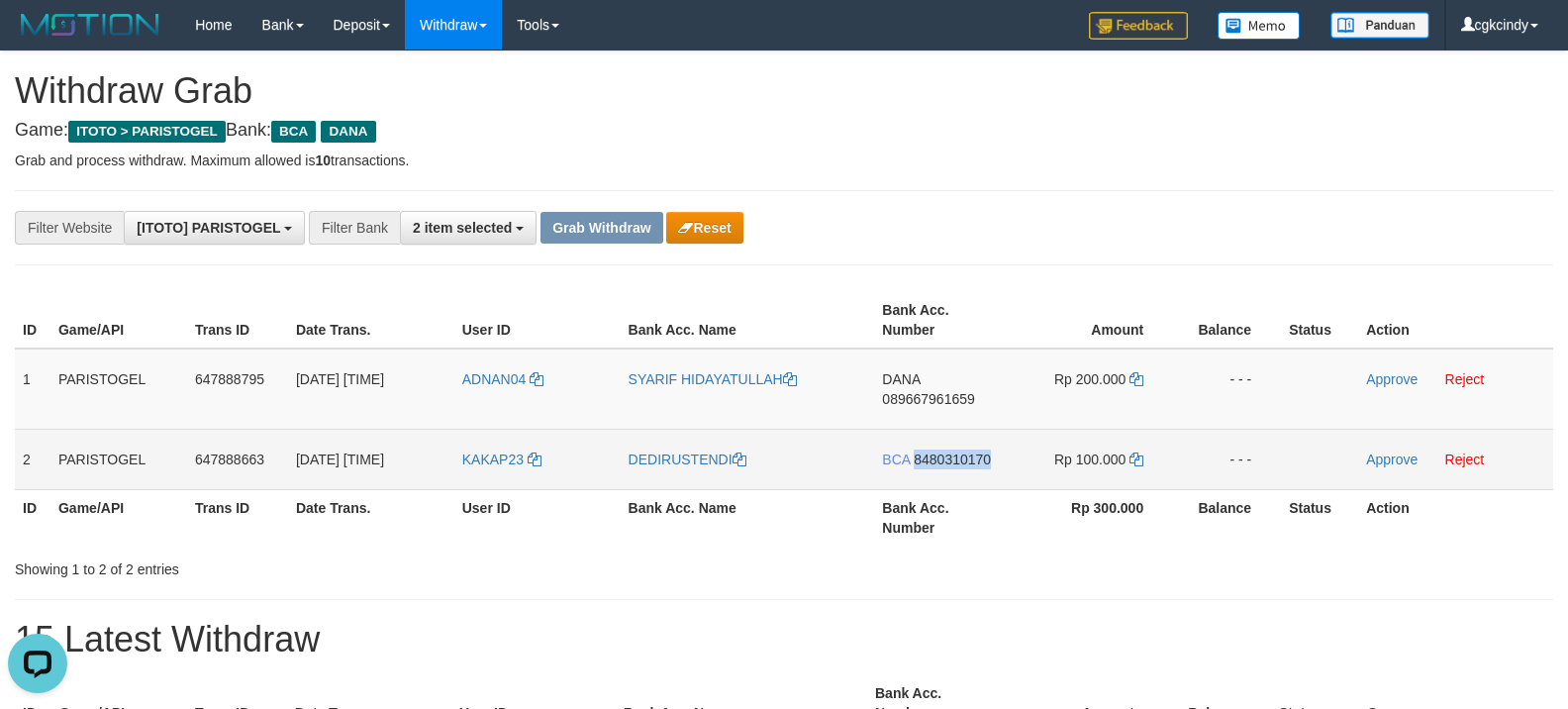 copy on "8480310170" 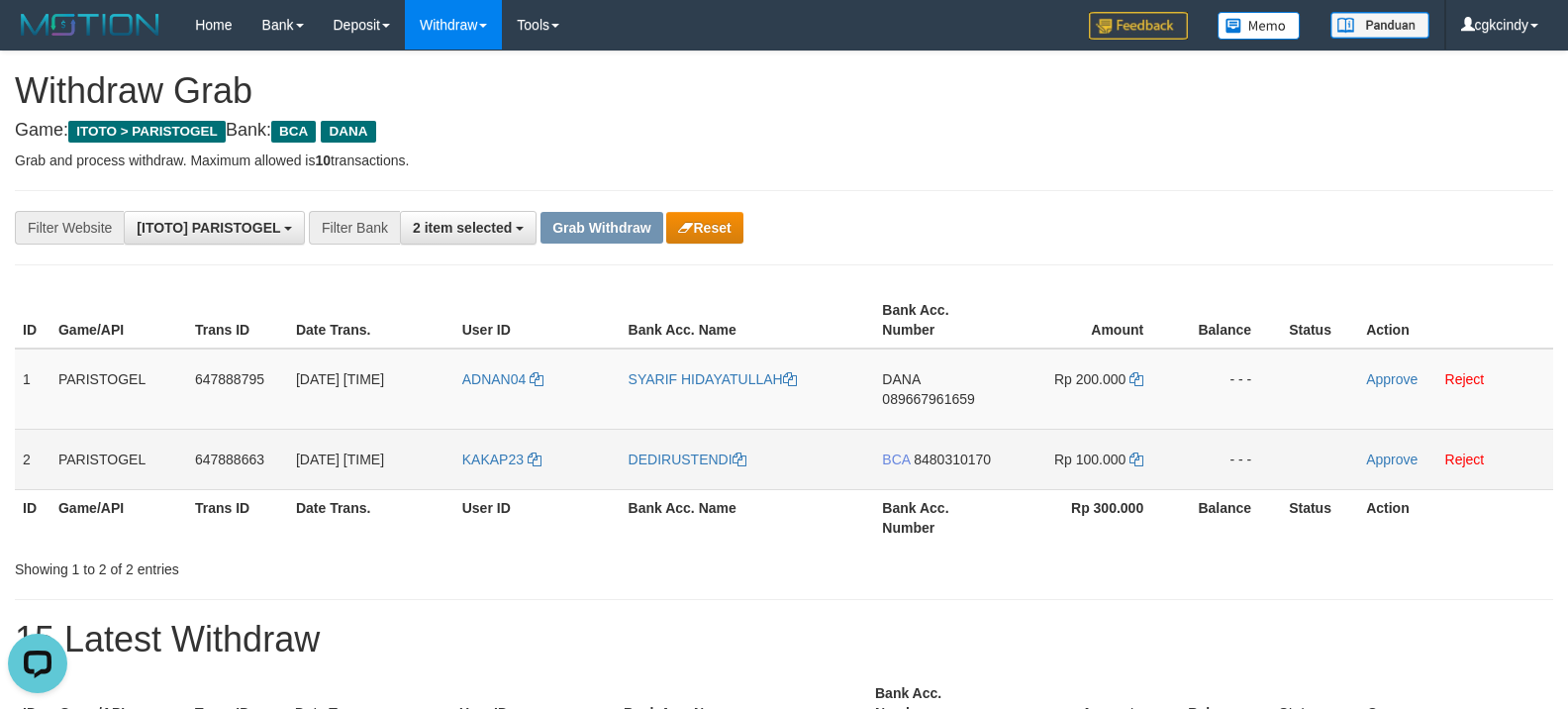 click on "BCA
8480310170" at bounding box center [942, 458] 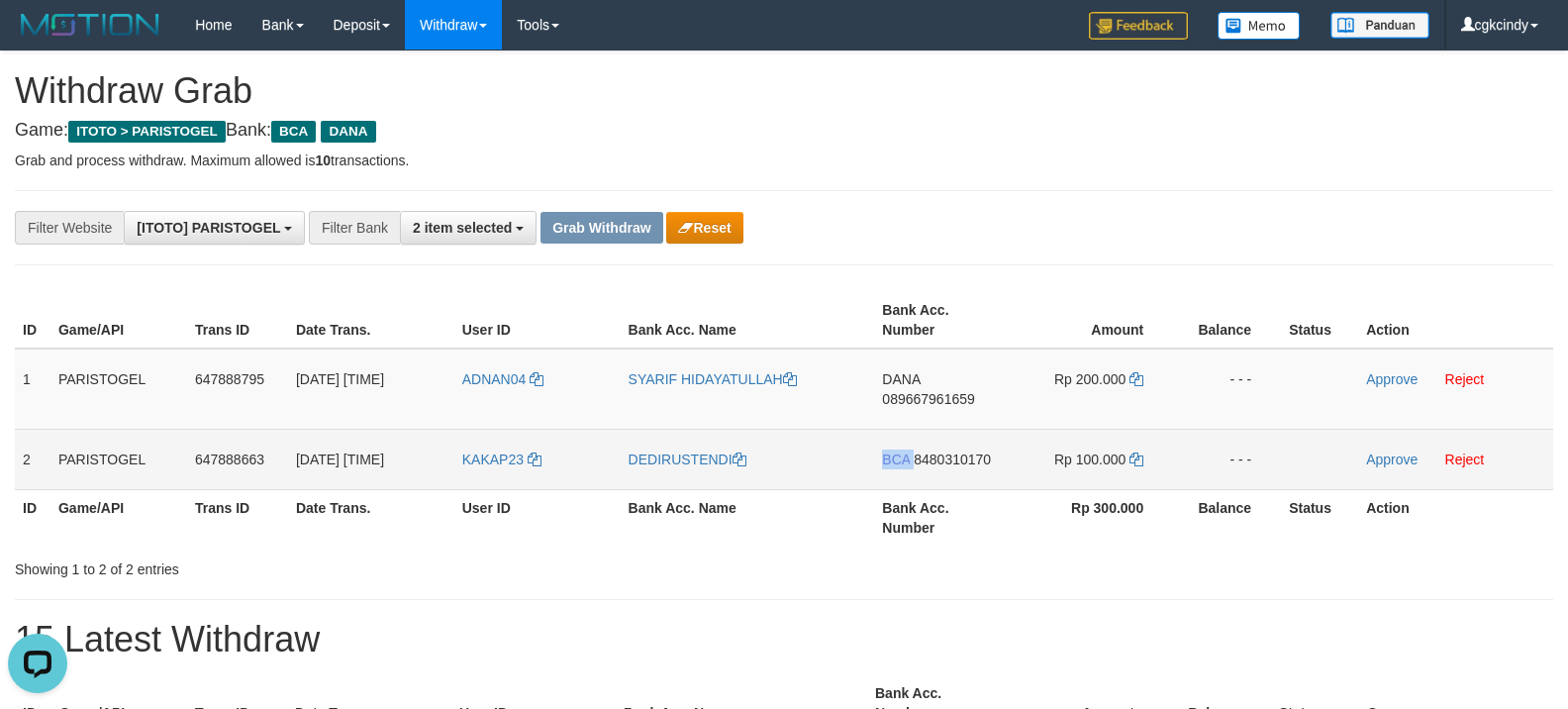 click on "BCA
8480310170" at bounding box center (942, 458) 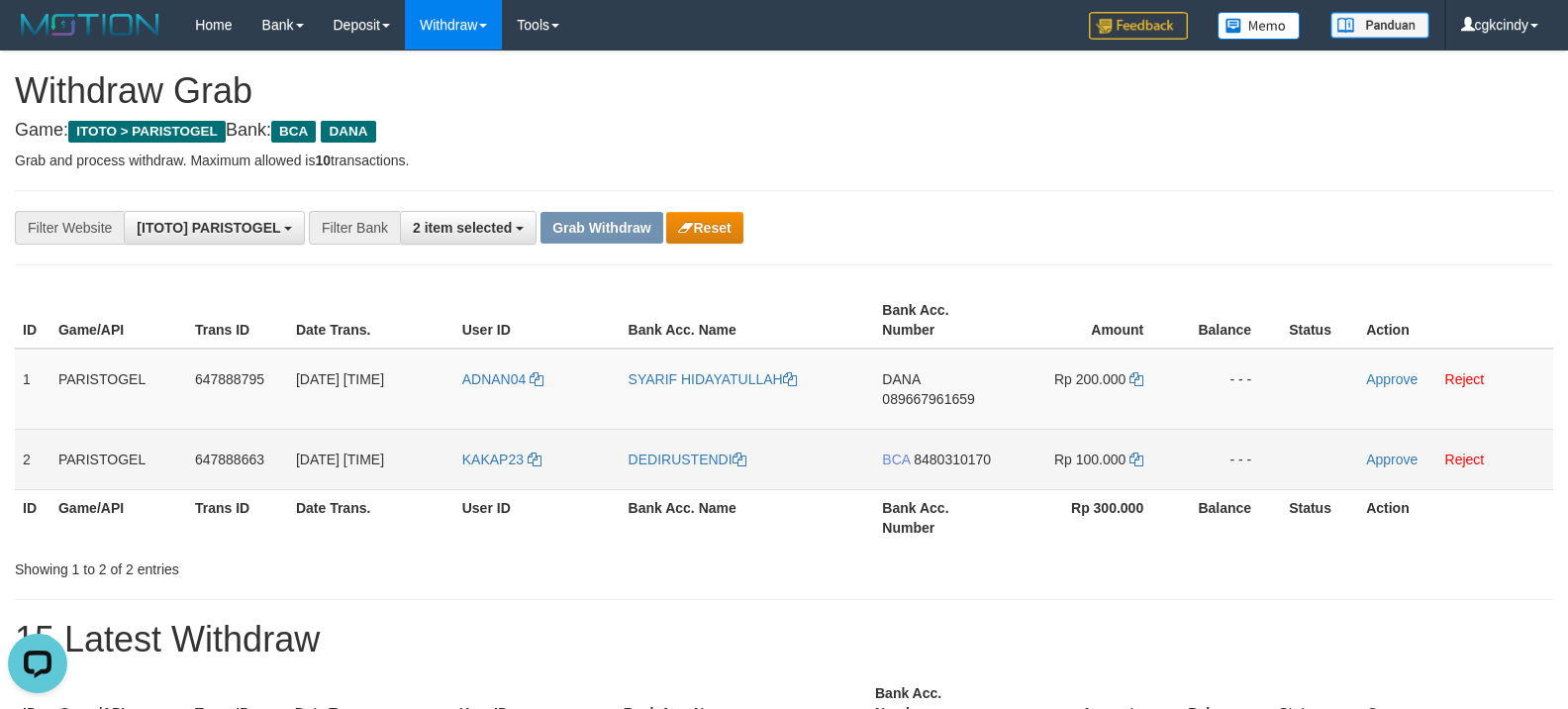 click on "BCA
8480310170" at bounding box center (942, 458) 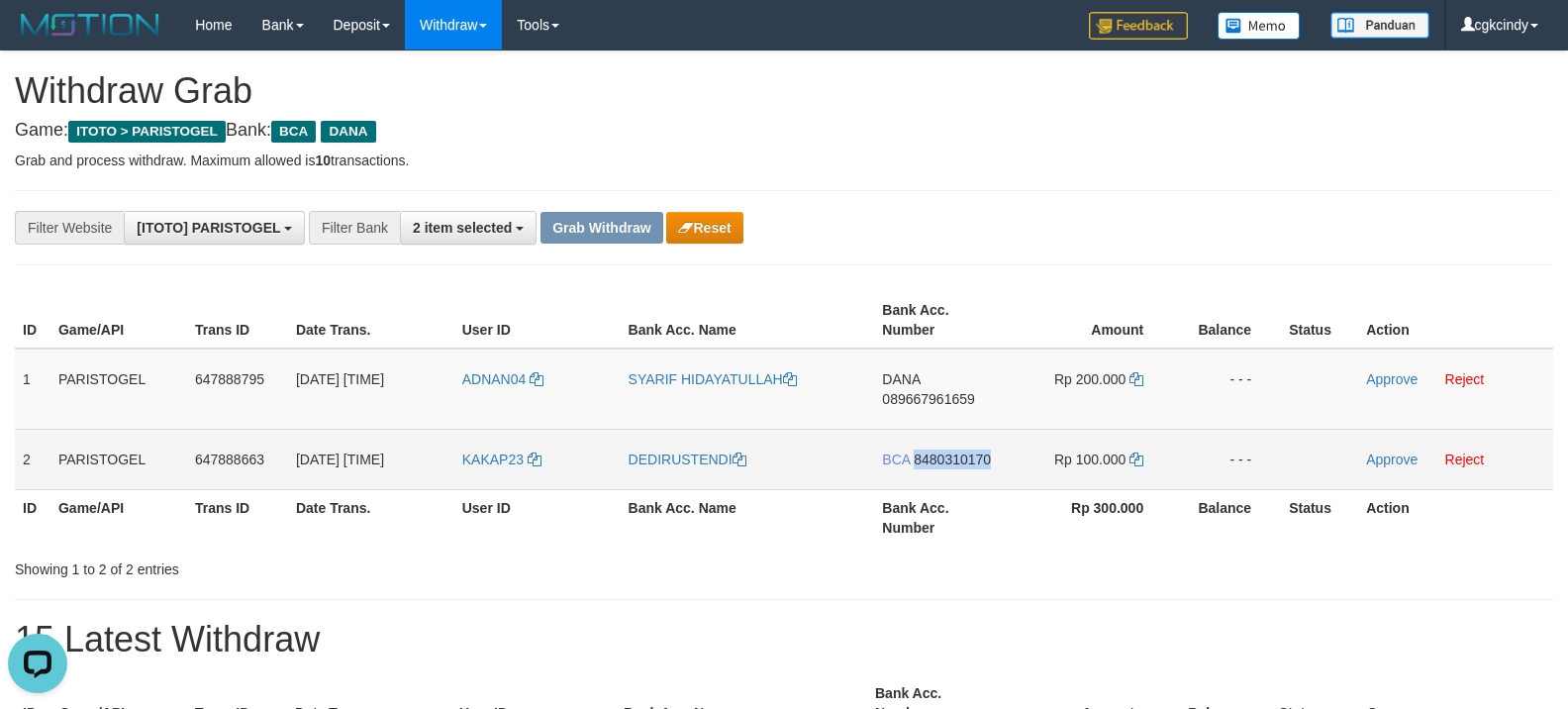 click on "BCA
8480310170" at bounding box center (942, 458) 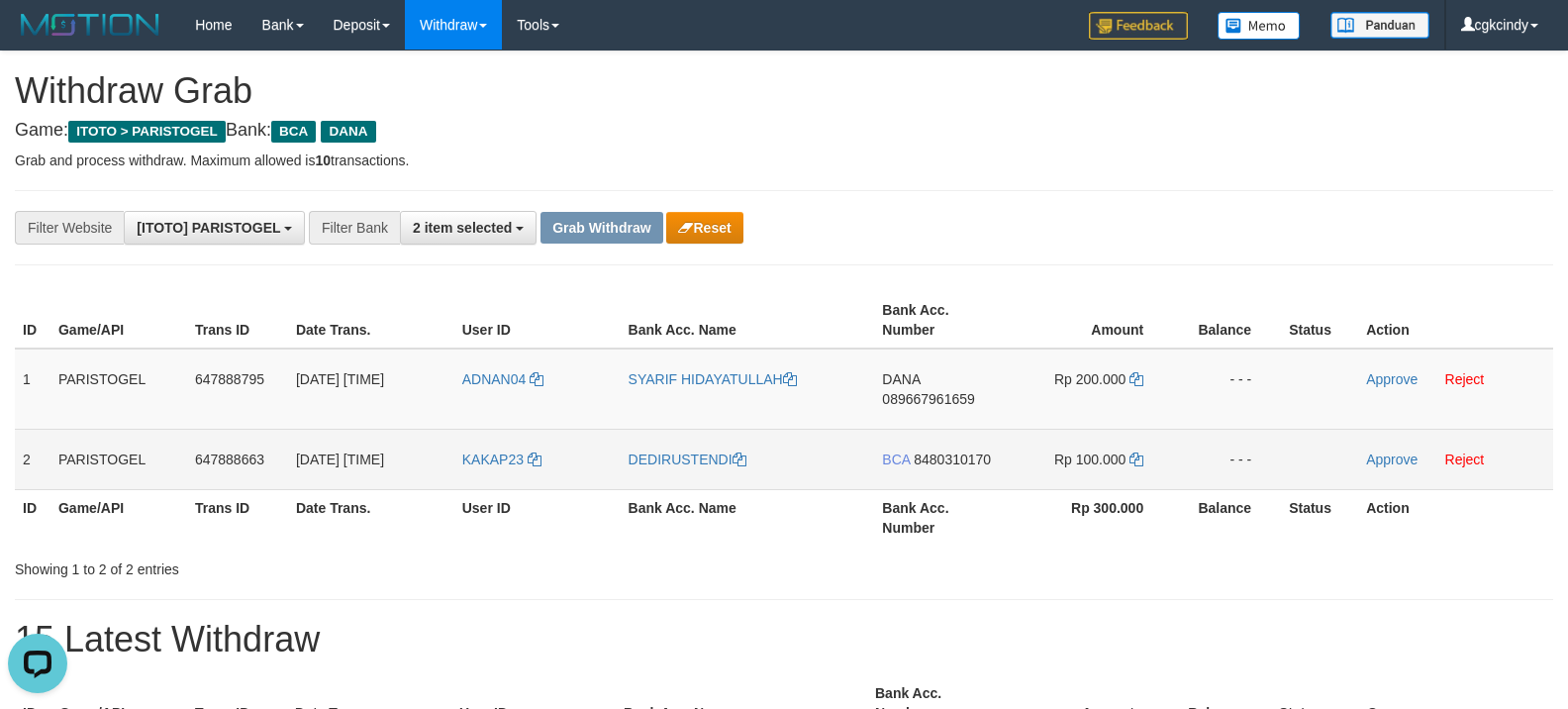 drag, startPoint x: 1011, startPoint y: 480, endPoint x: 916, endPoint y: 472, distance: 95.336247 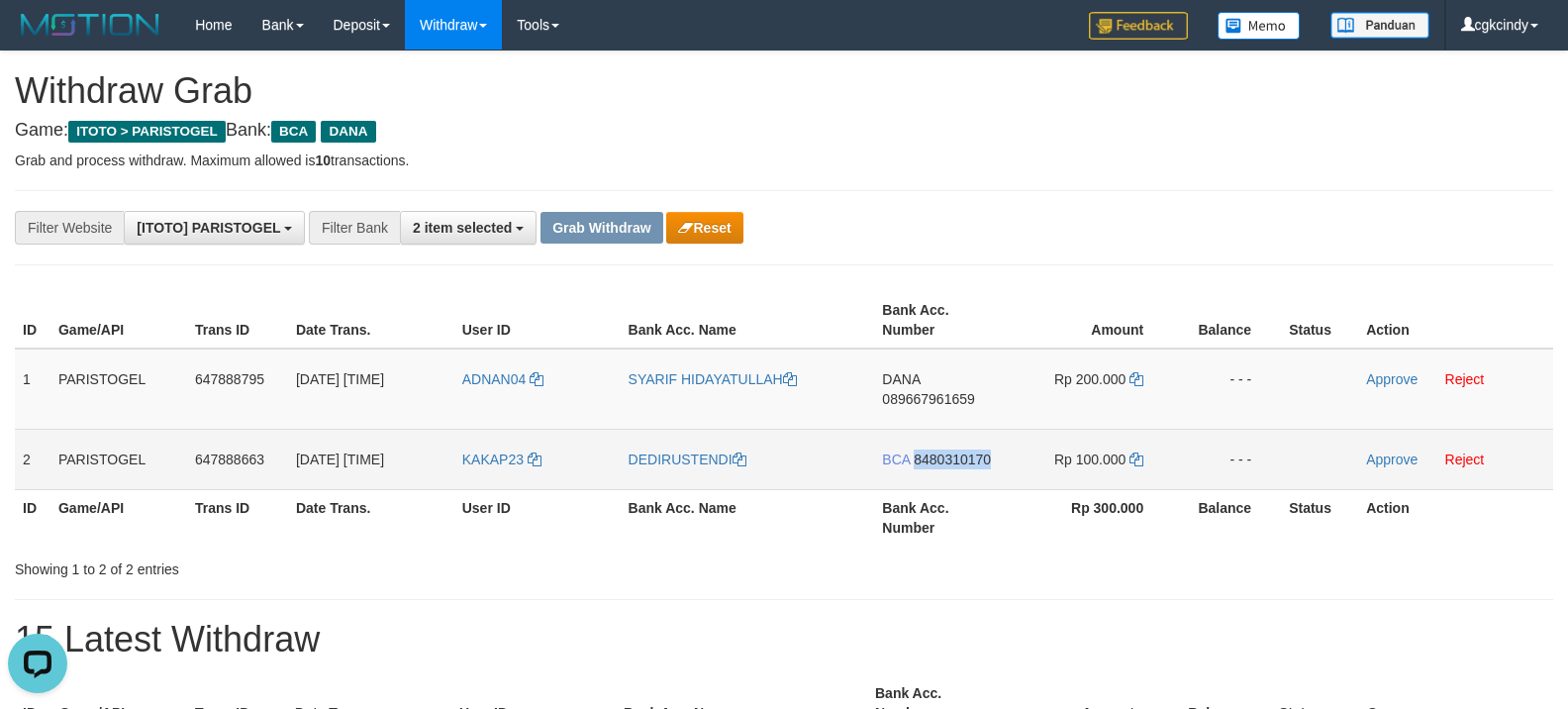 click on "BCA
8480310170" at bounding box center [942, 458] 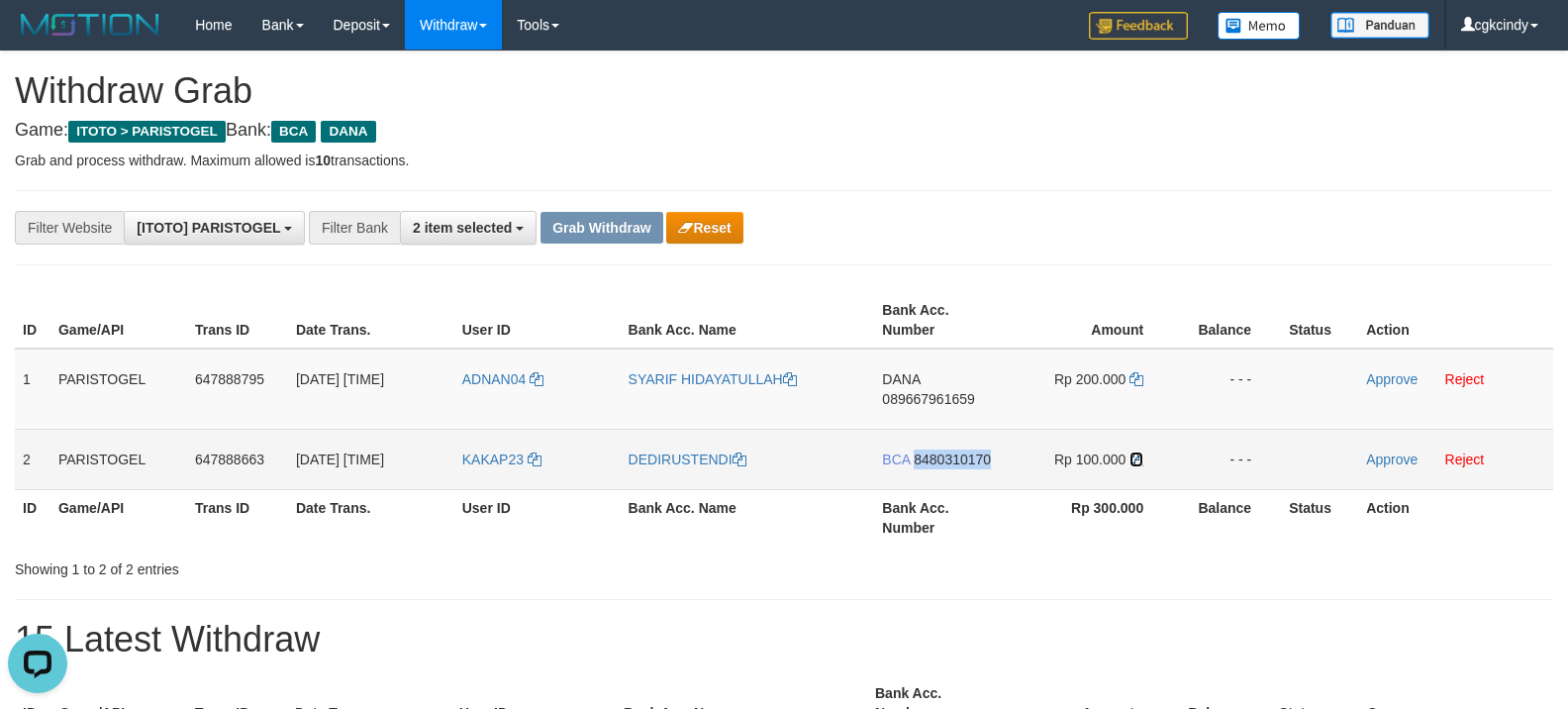 click at bounding box center (1136, 459) 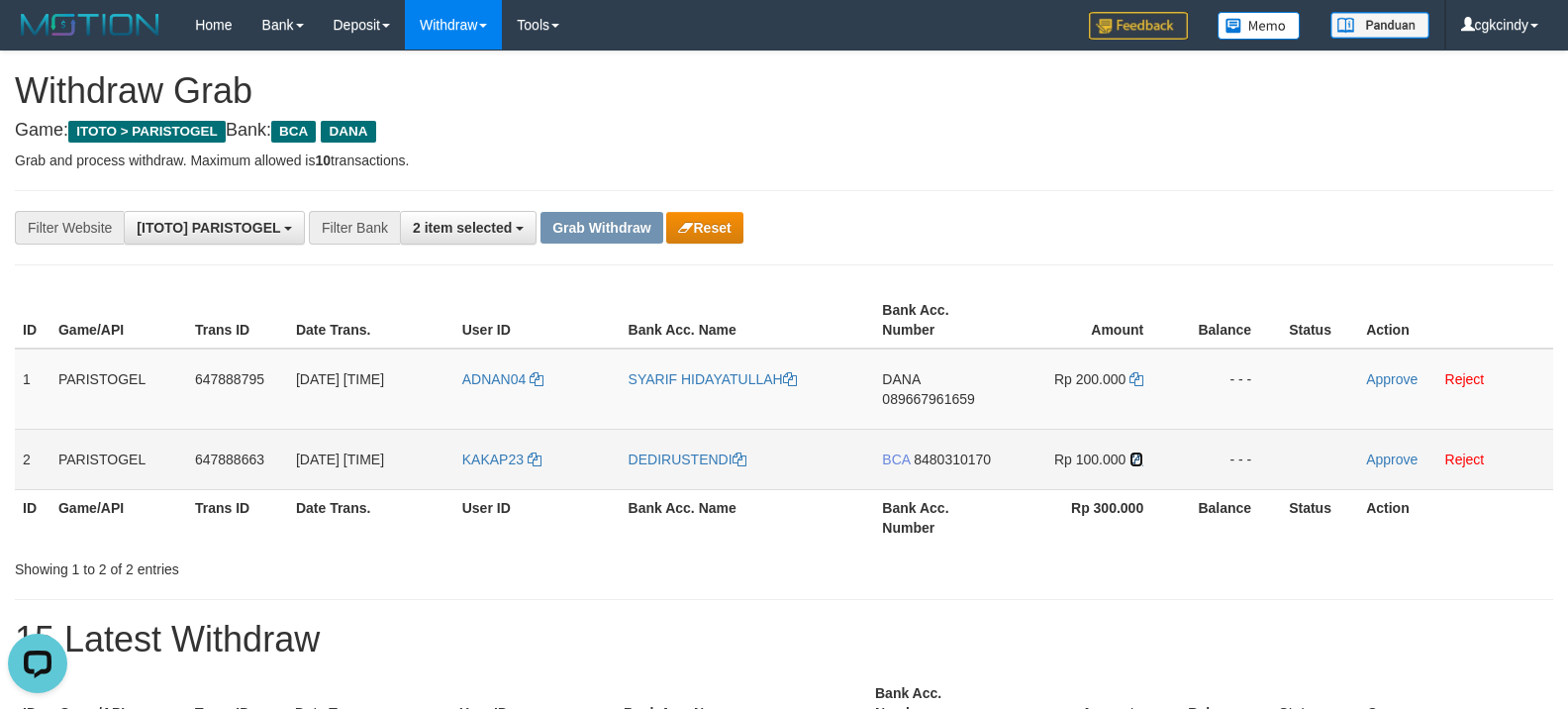 click at bounding box center (1136, 459) 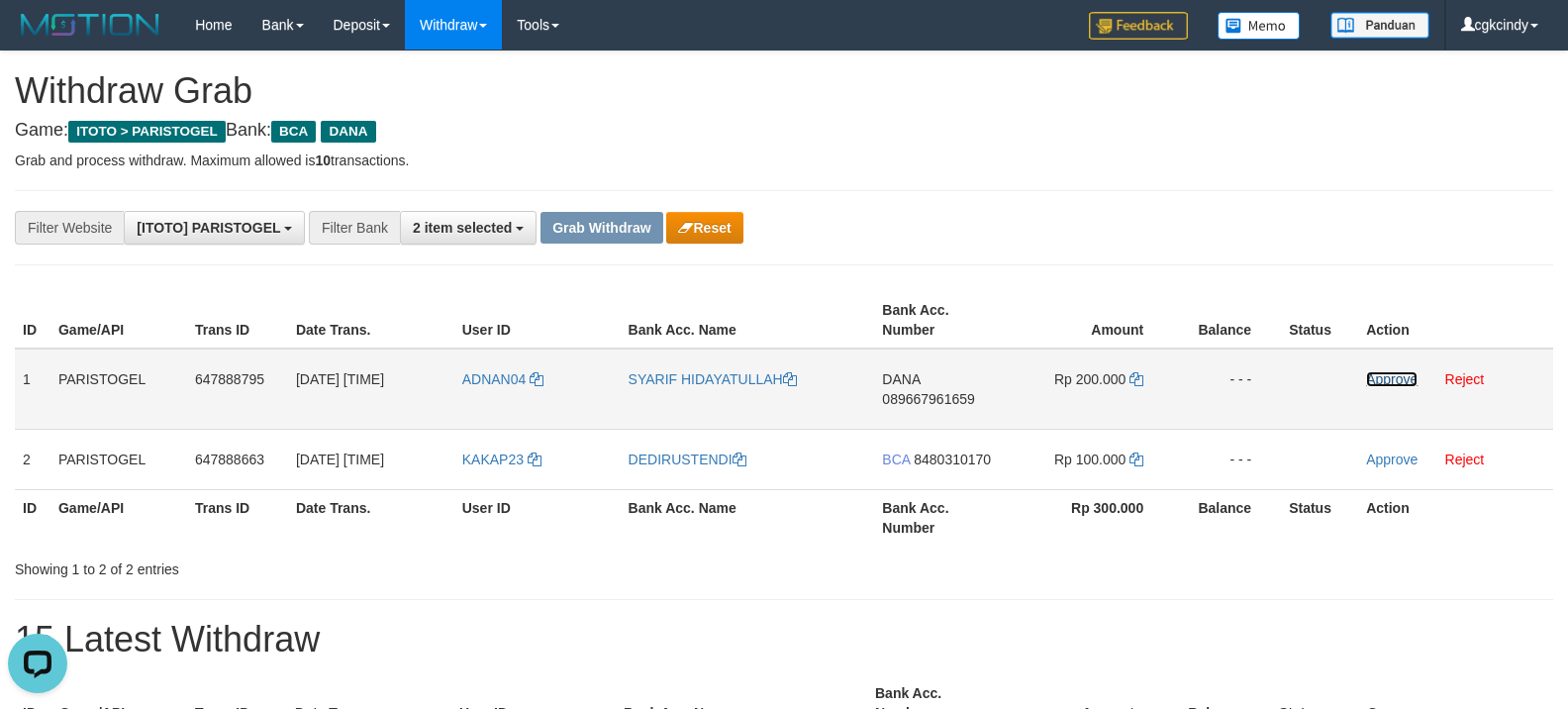 click on "Approve" at bounding box center [1392, 379] 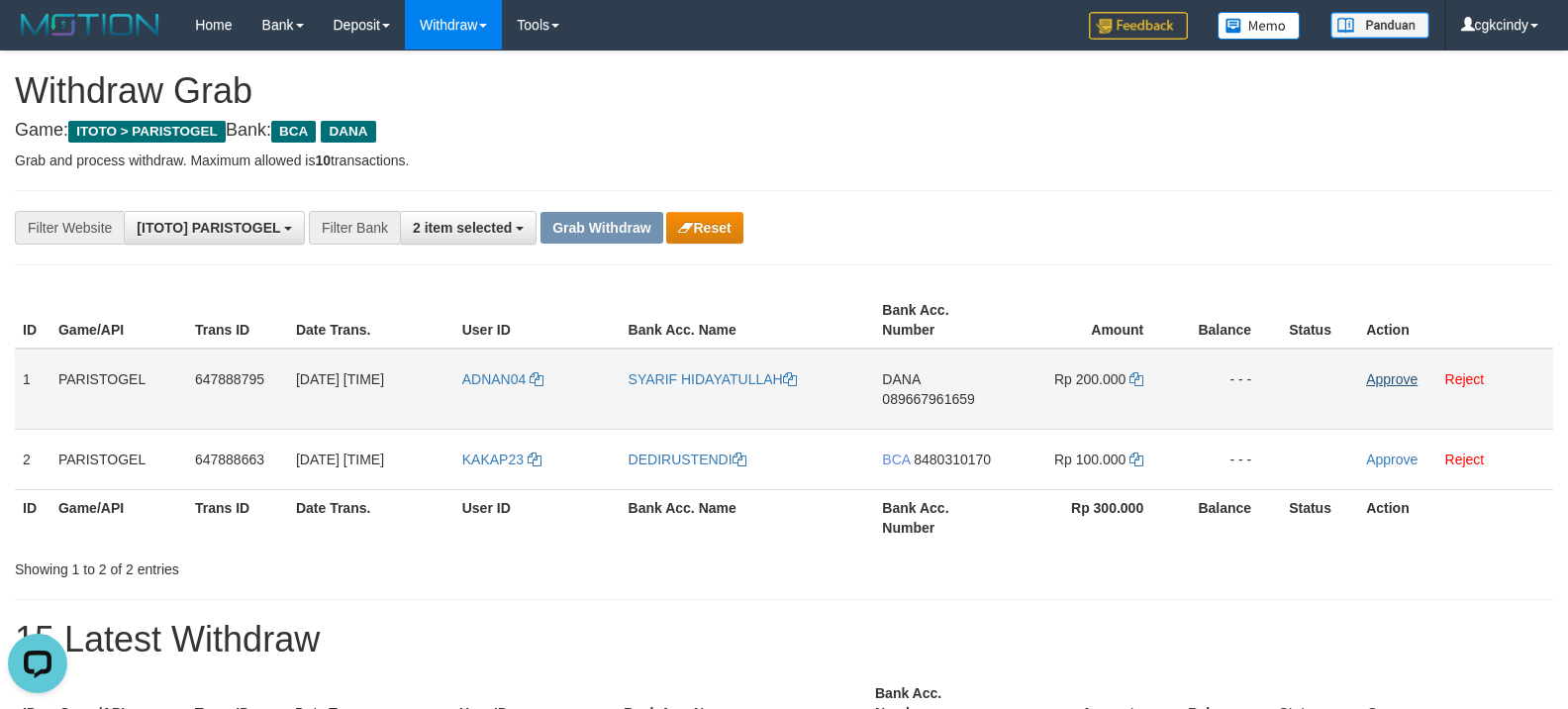 click on "Approve
Reject" at bounding box center [1455, 458] 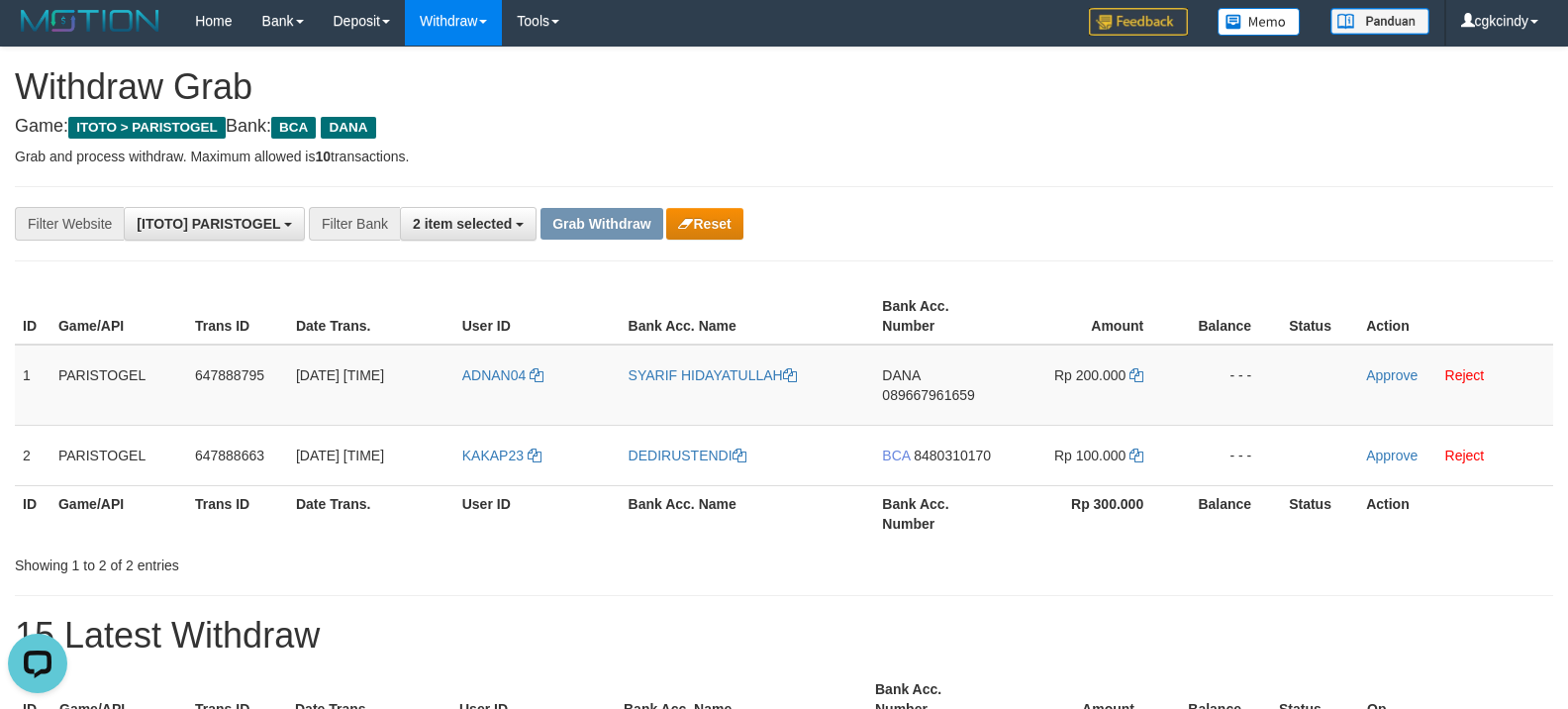 scroll, scrollTop: 0, scrollLeft: 0, axis: both 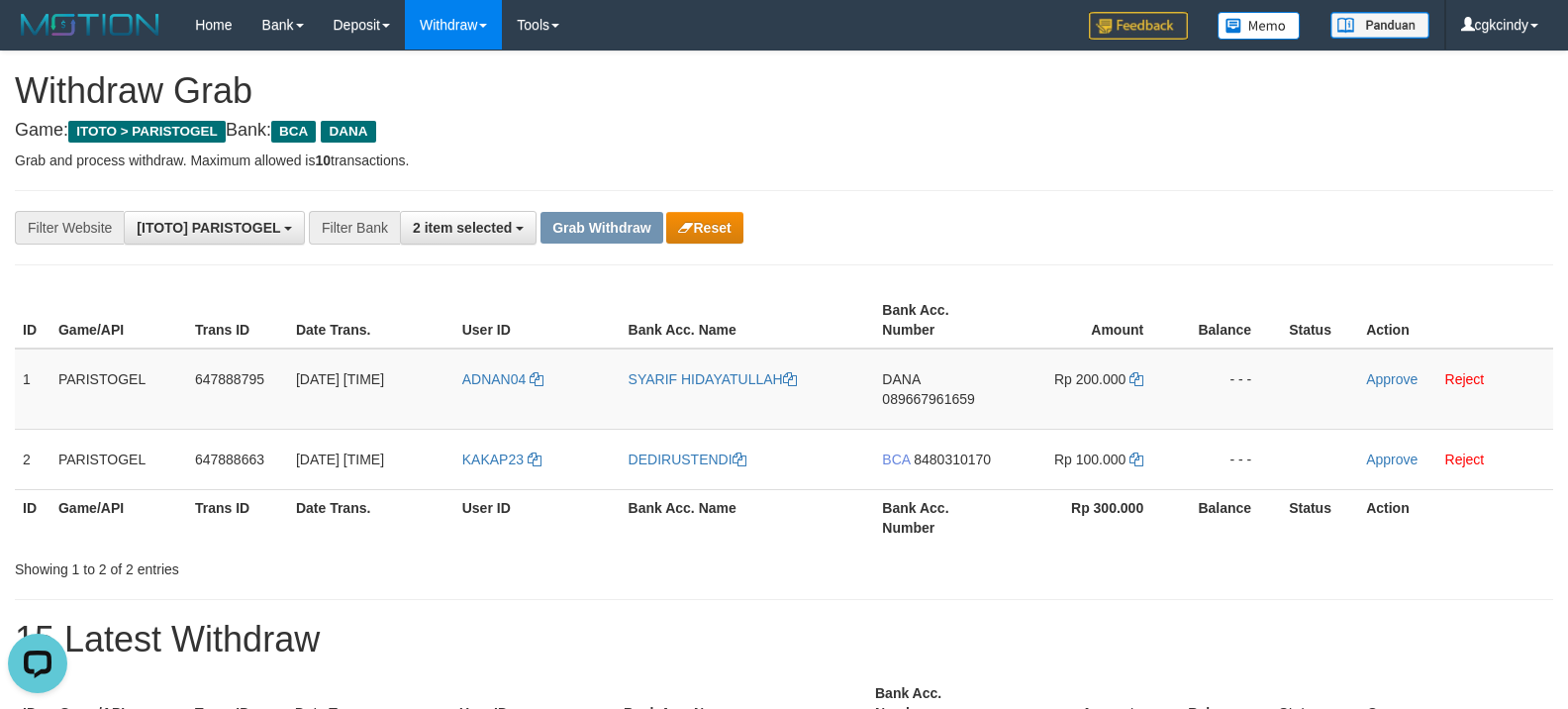 click on "Approve
Reject" at bounding box center [1455, 458] 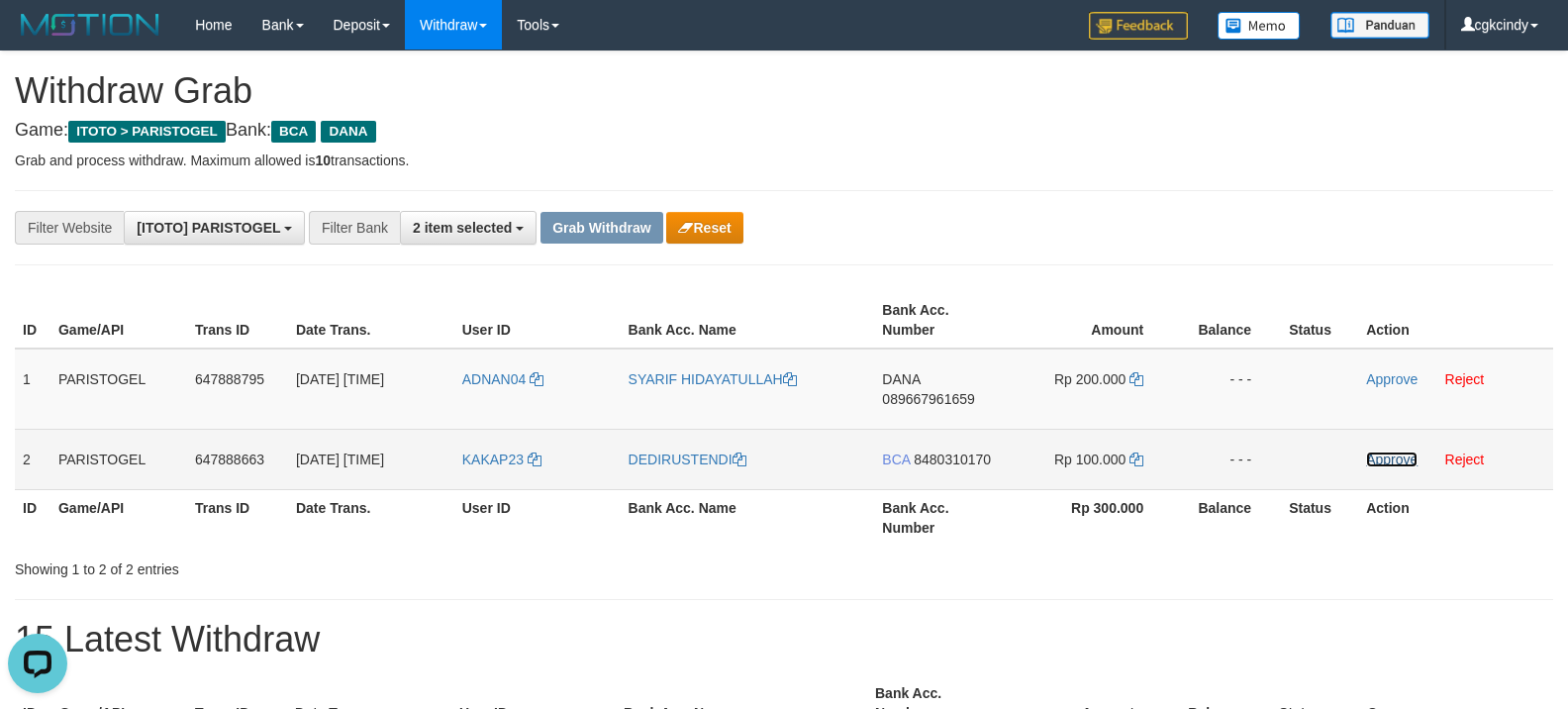 click on "Approve" at bounding box center [1392, 459] 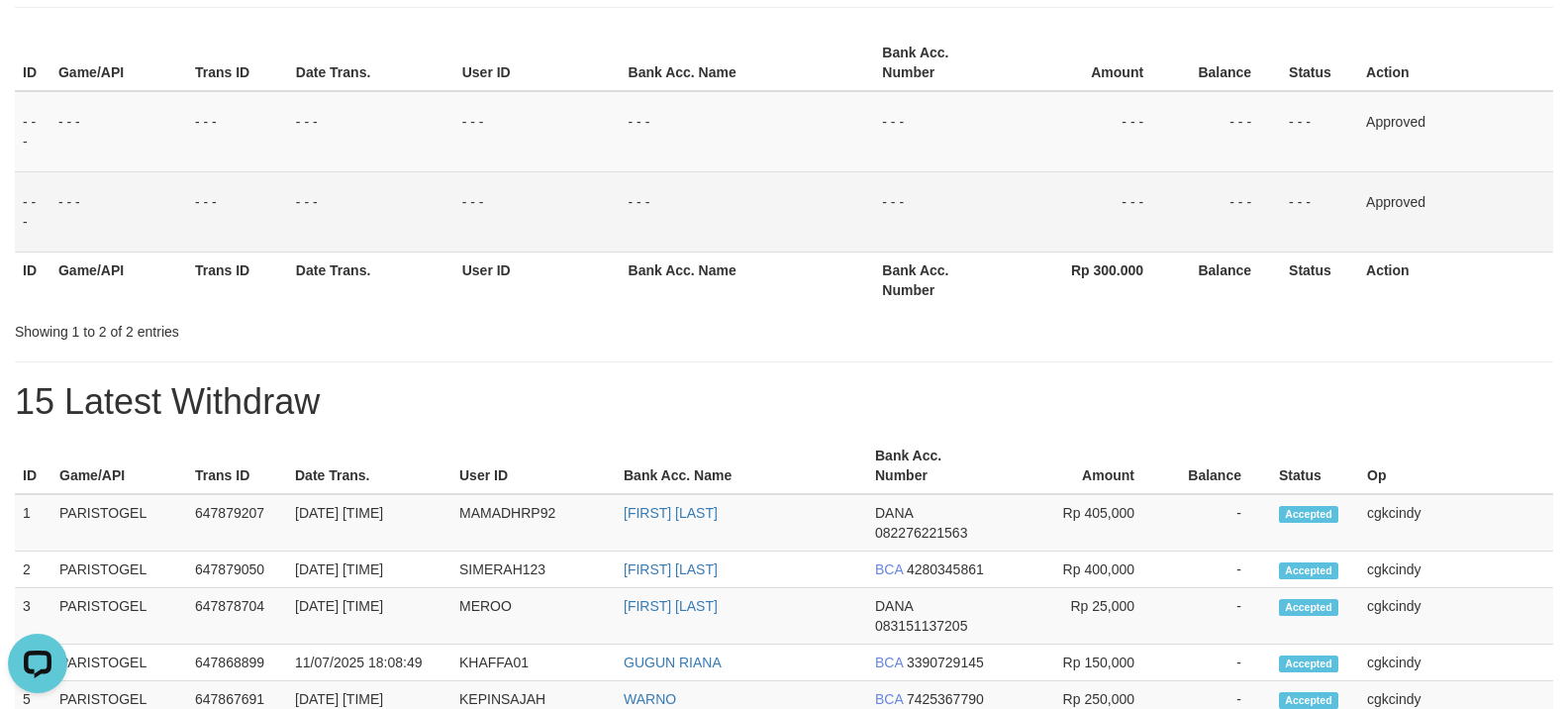 scroll, scrollTop: 0, scrollLeft: 0, axis: both 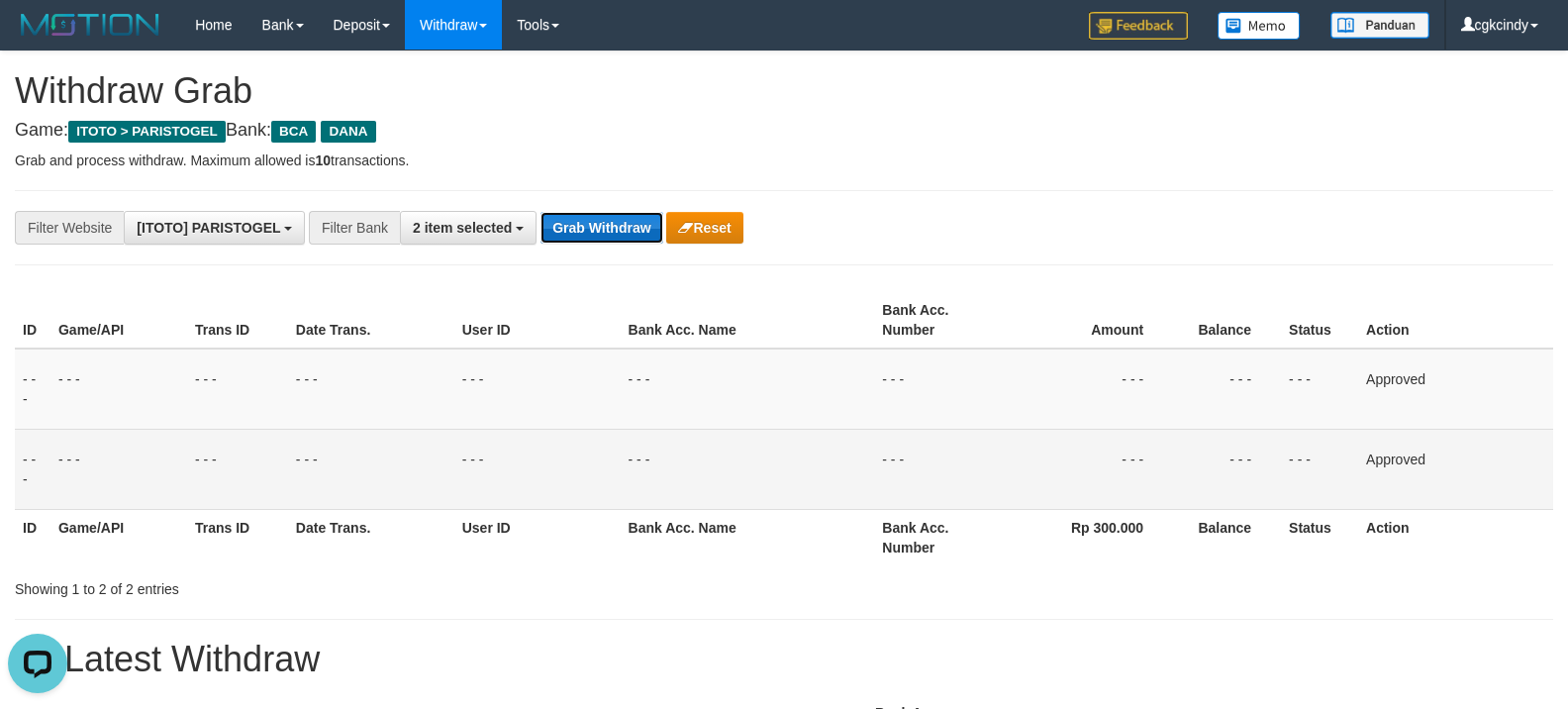click on "Grab Withdraw" at bounding box center (601, 228) 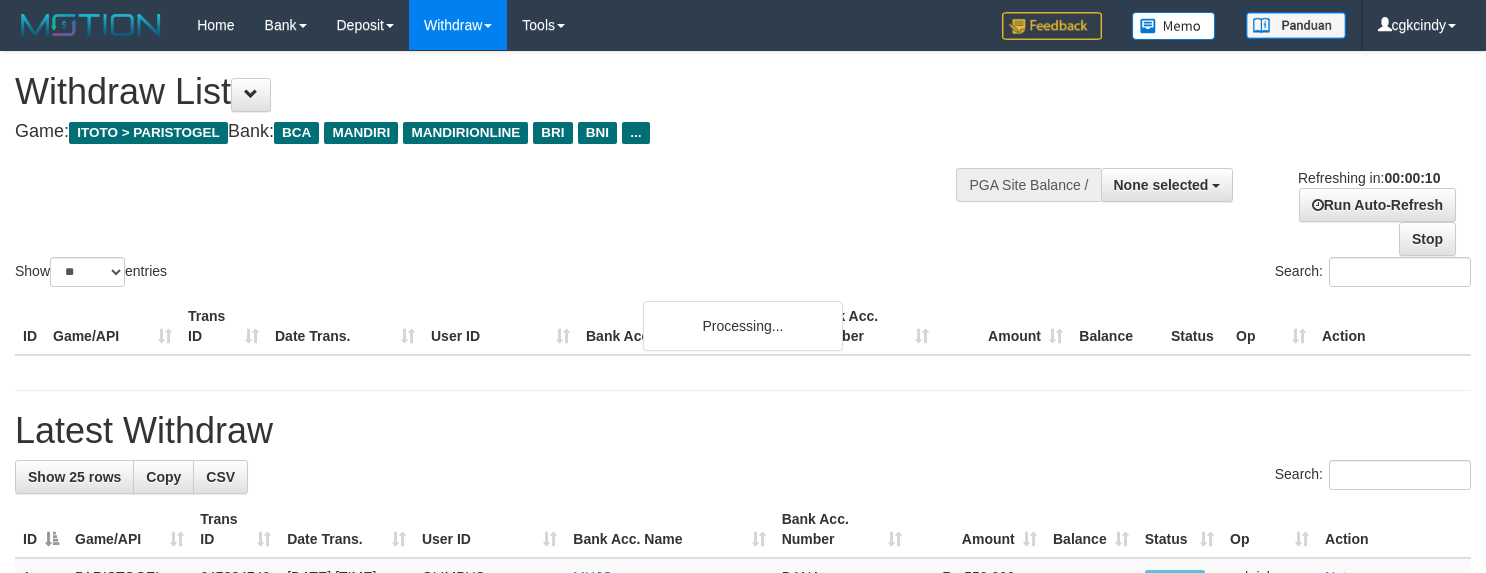 select 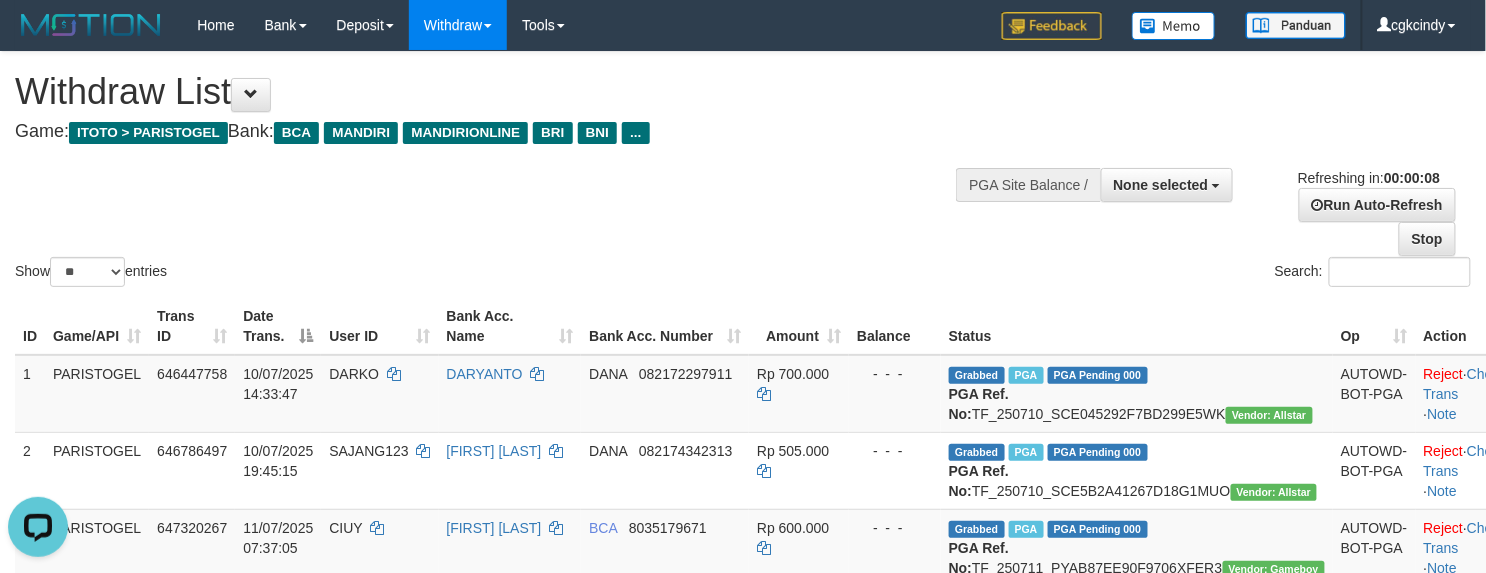 scroll, scrollTop: 0, scrollLeft: 0, axis: both 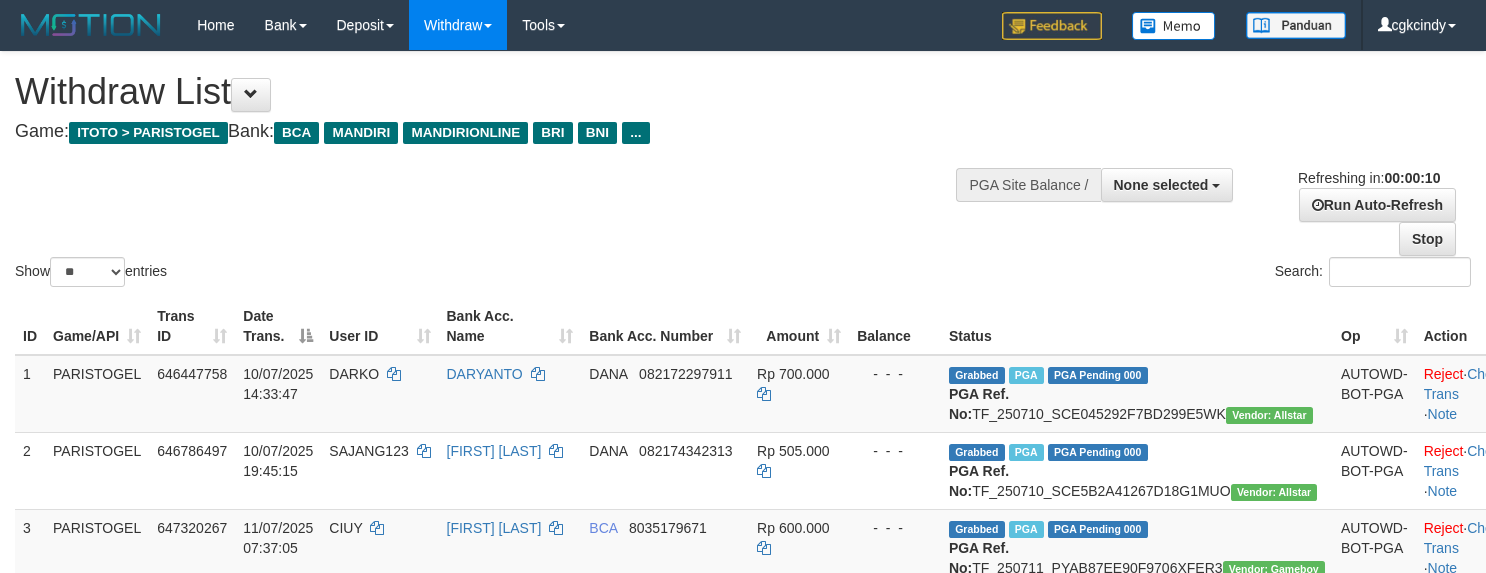 select 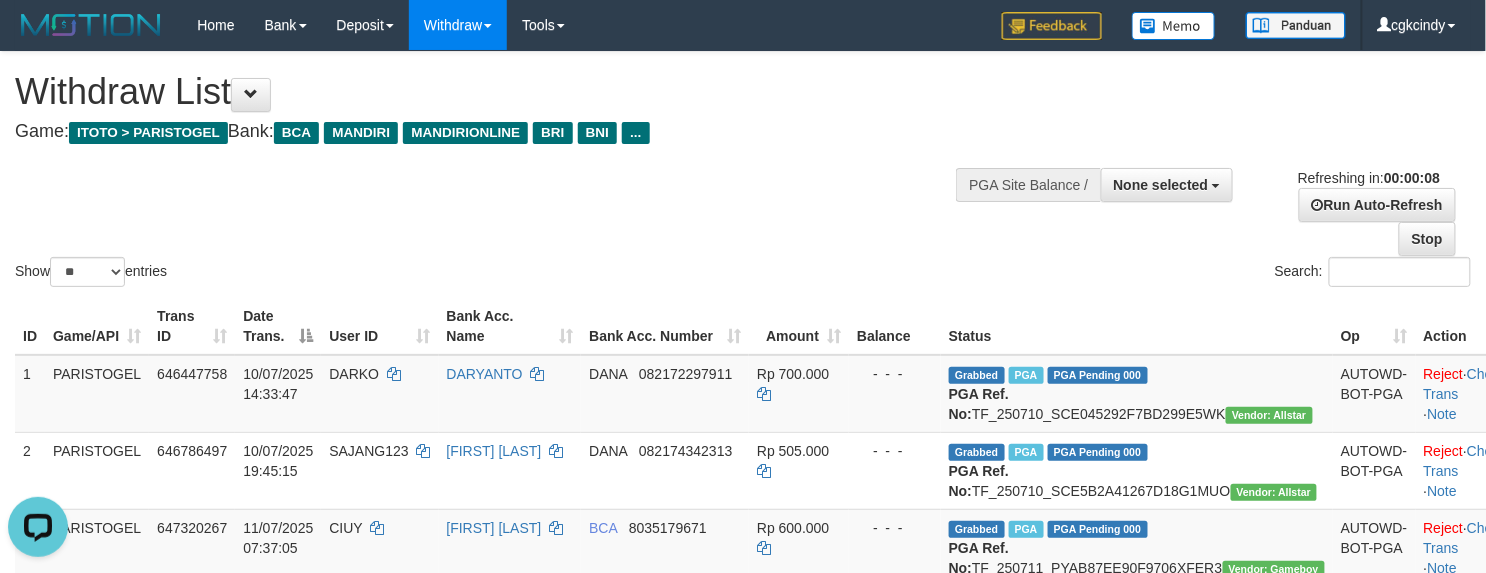 scroll, scrollTop: 0, scrollLeft: 0, axis: both 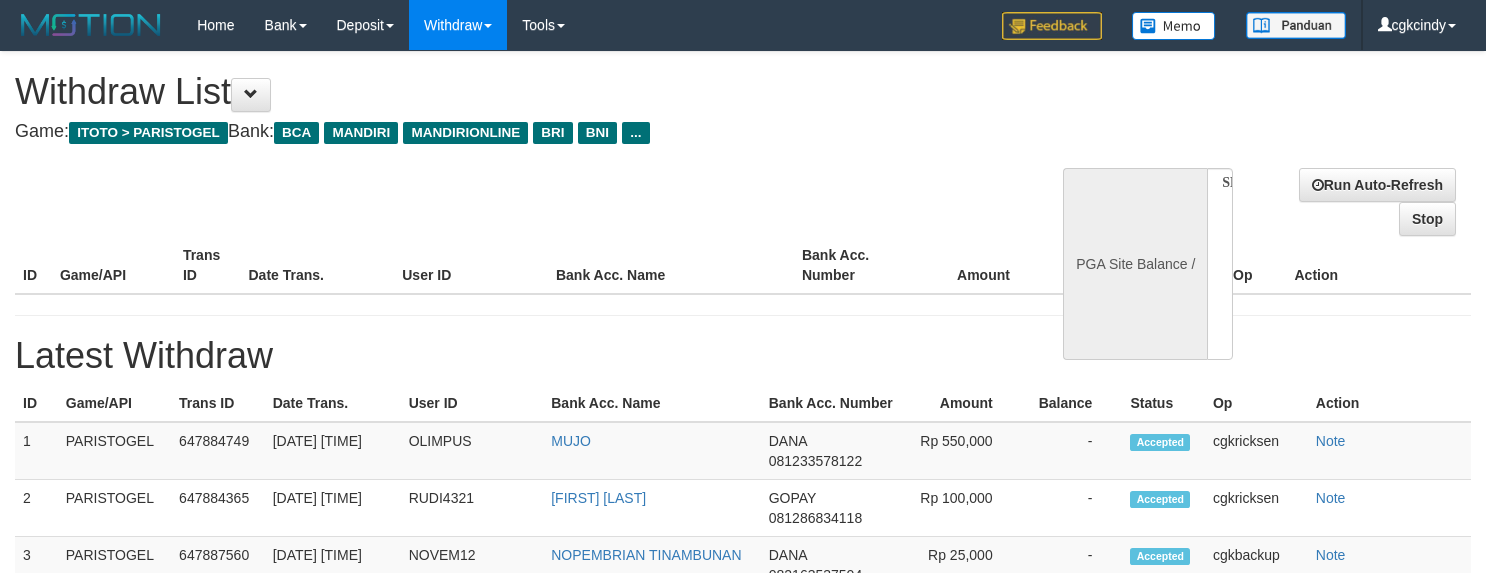 select 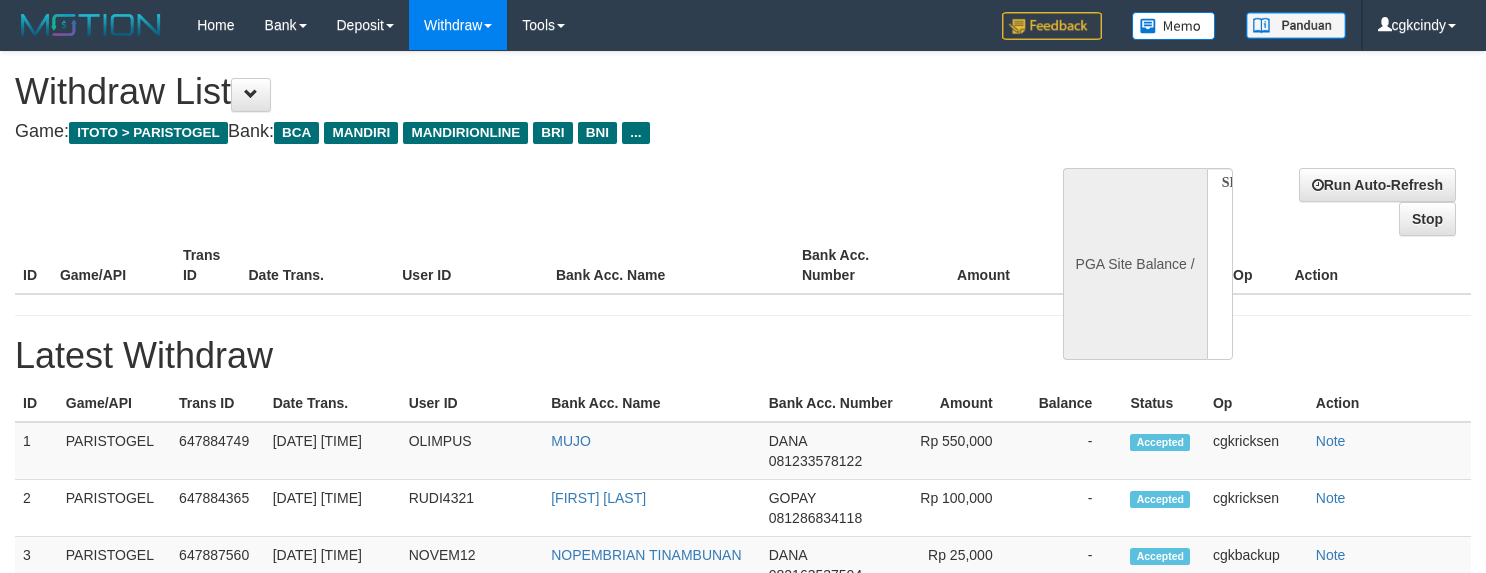 scroll, scrollTop: 0, scrollLeft: 0, axis: both 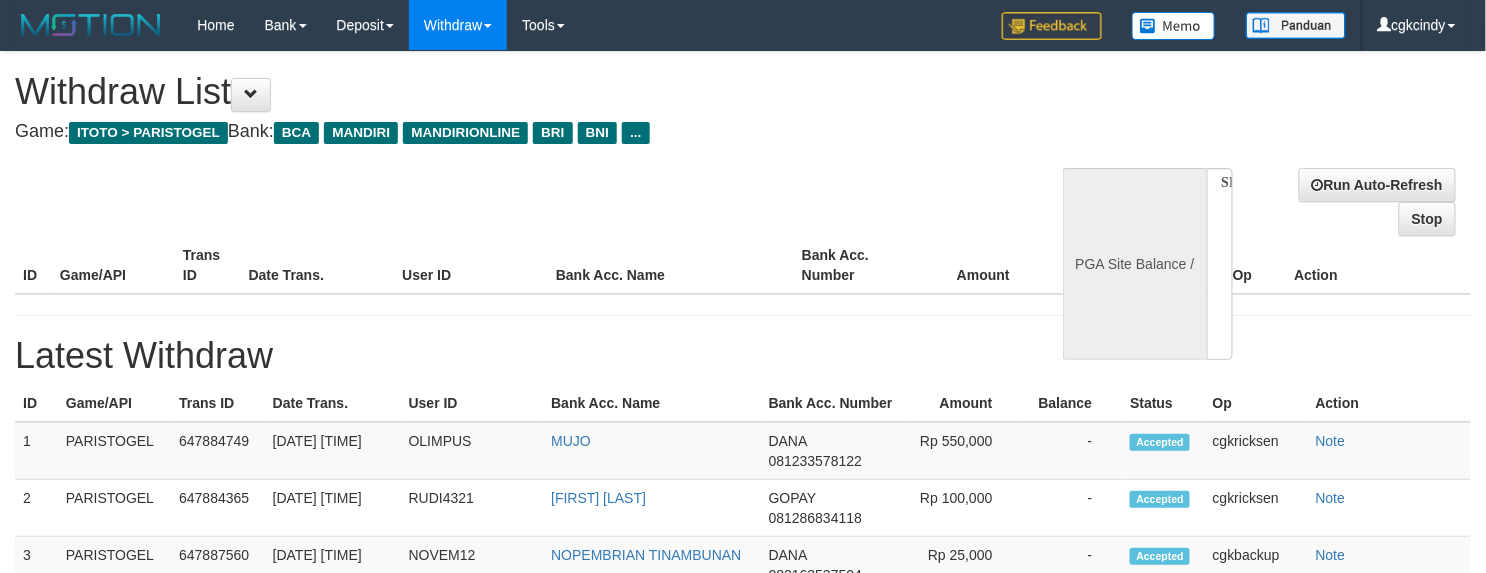 select on "**" 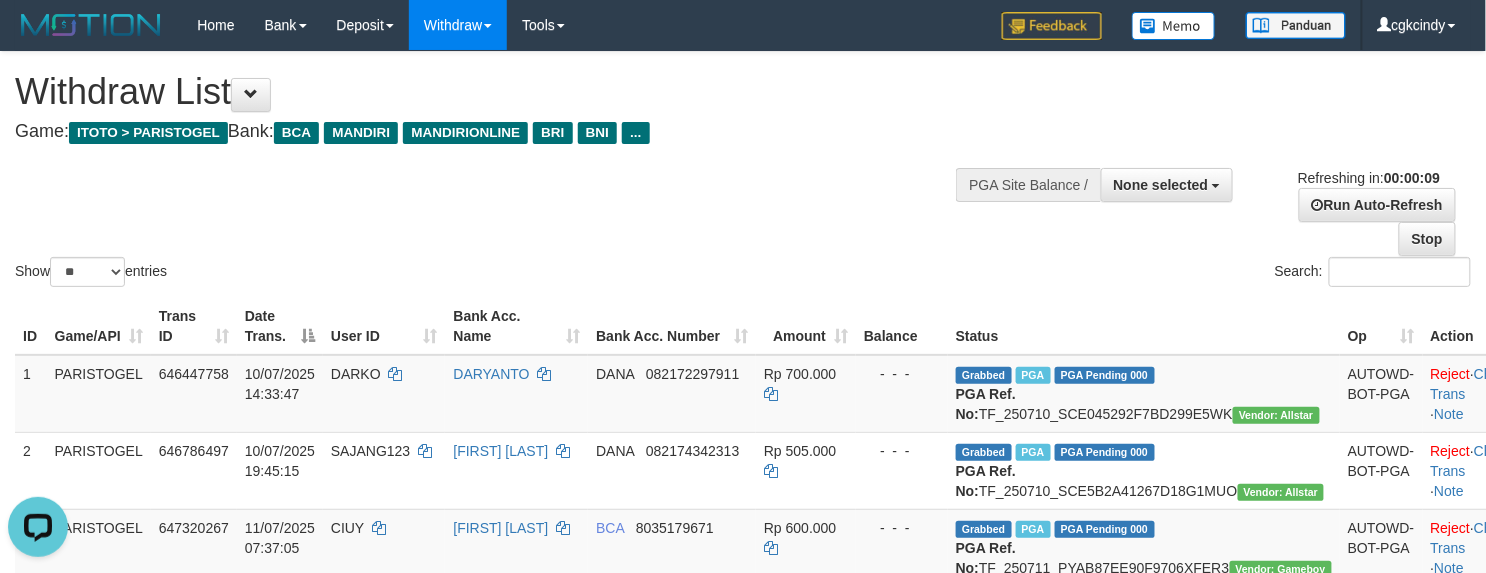 scroll, scrollTop: 0, scrollLeft: 0, axis: both 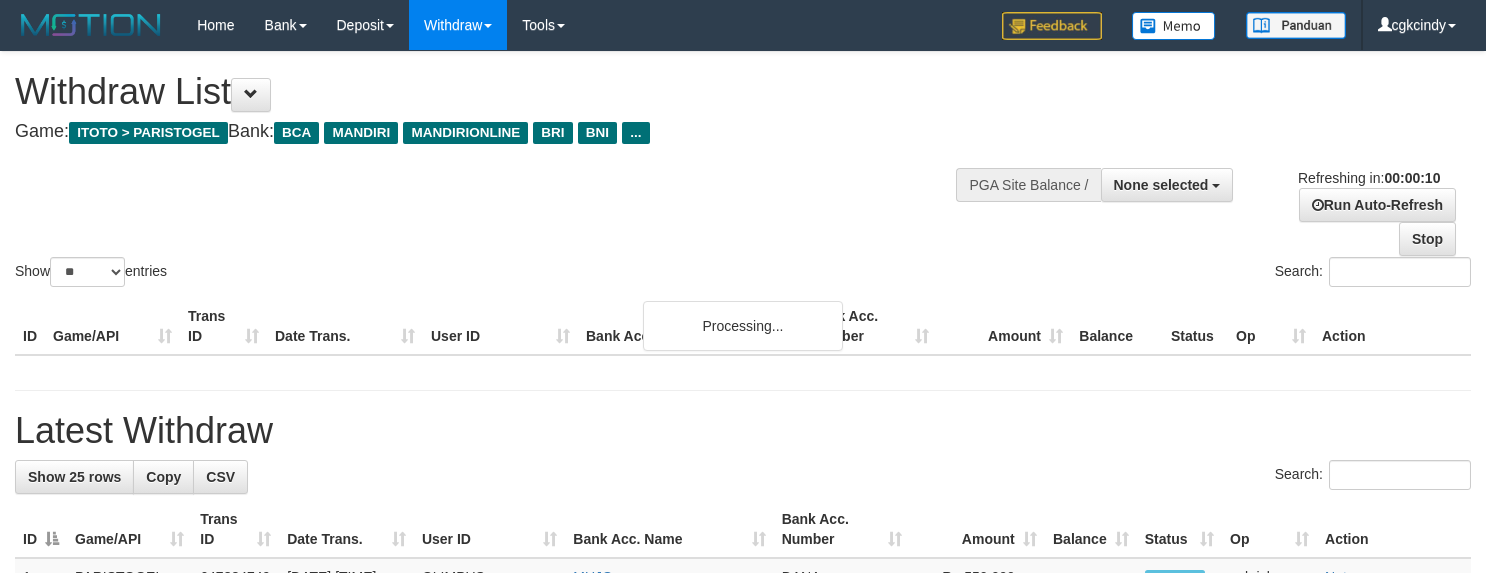 select 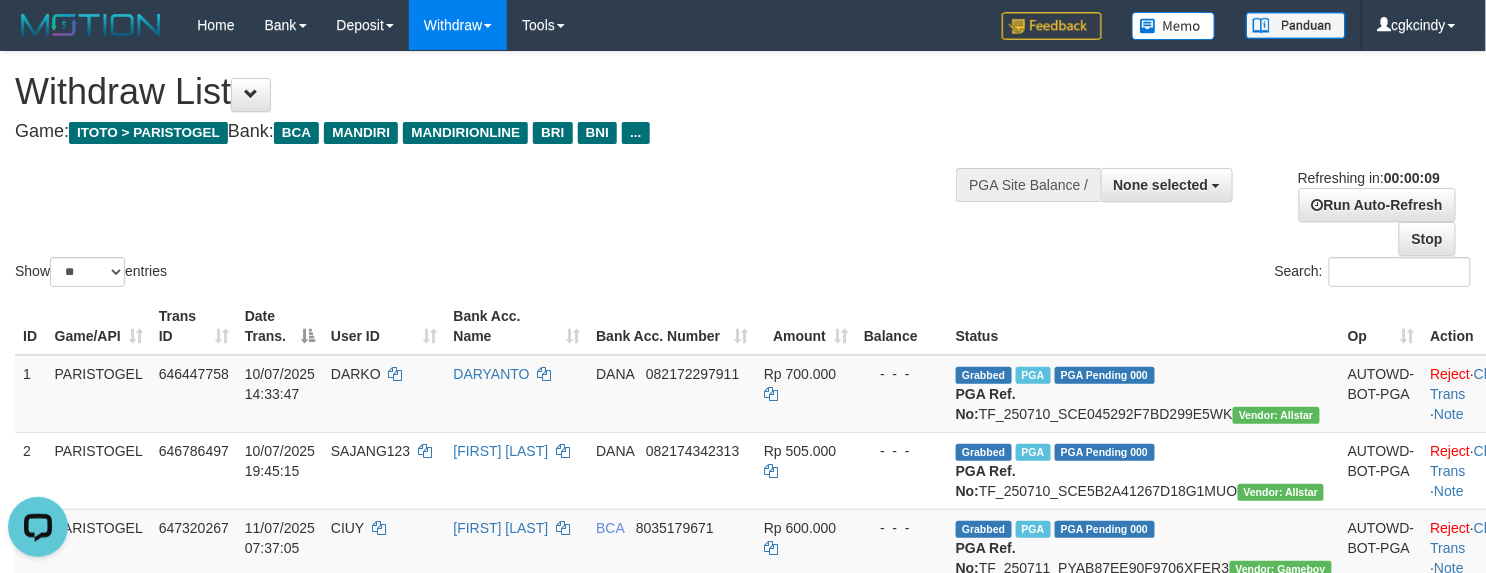 scroll, scrollTop: 0, scrollLeft: 0, axis: both 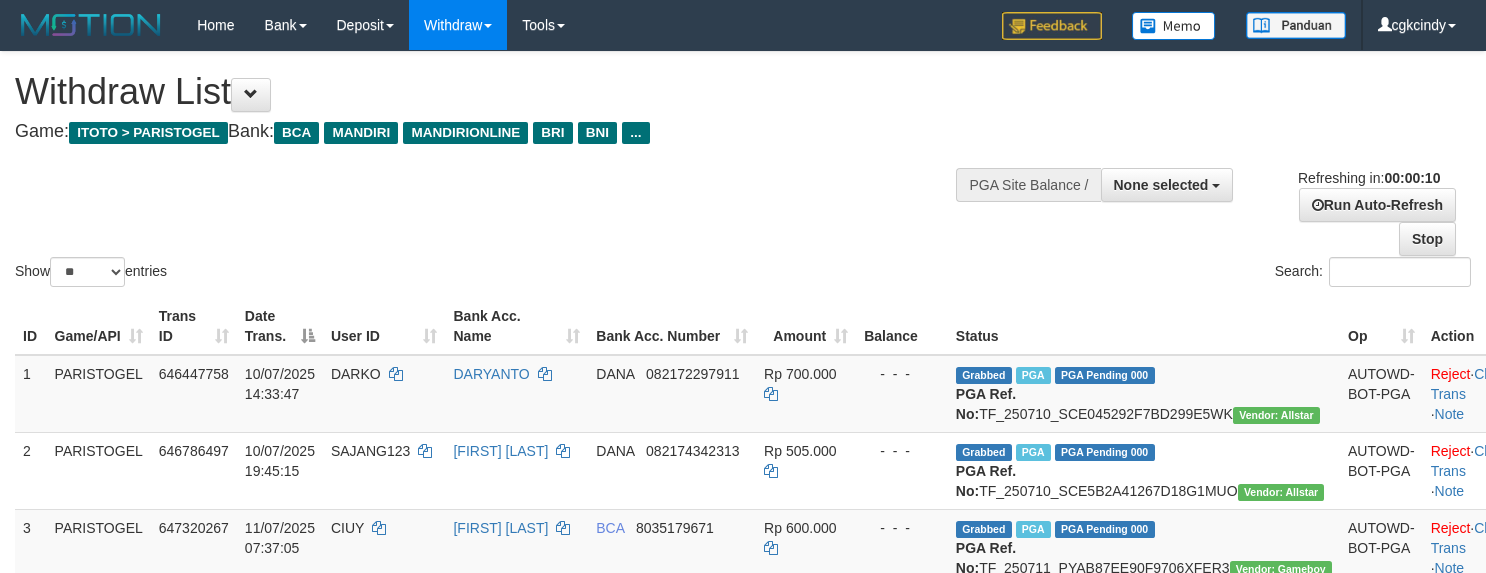 select 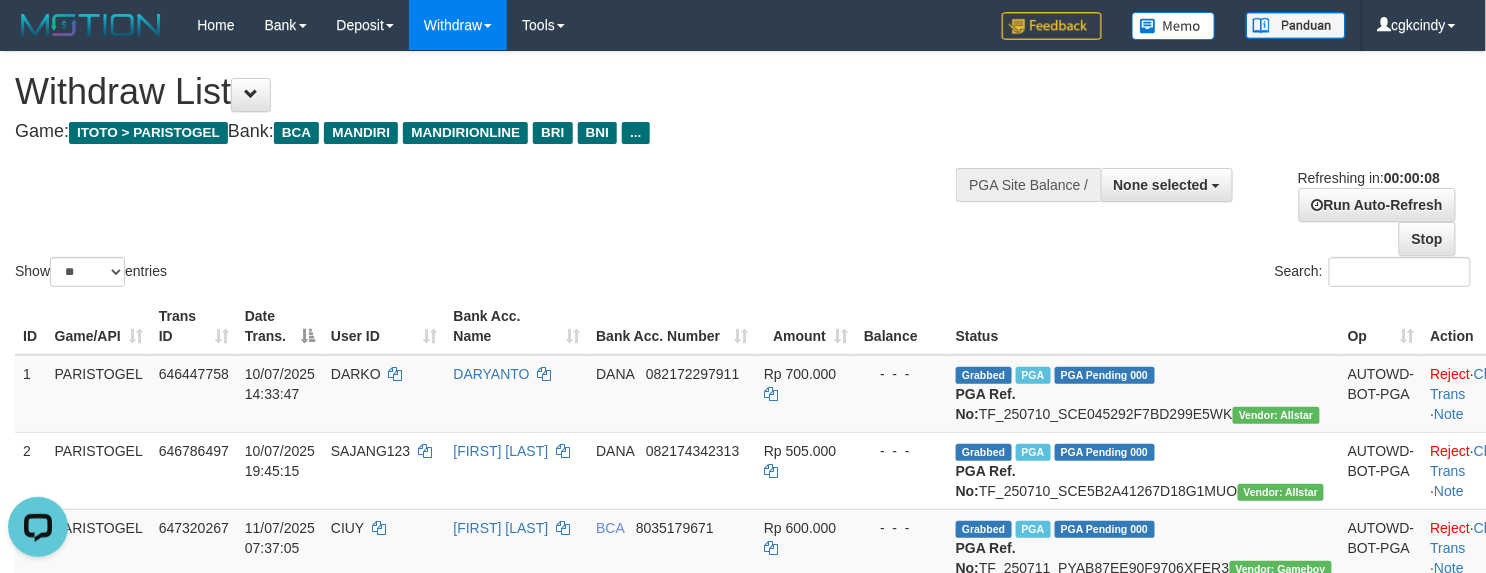 scroll, scrollTop: 0, scrollLeft: 0, axis: both 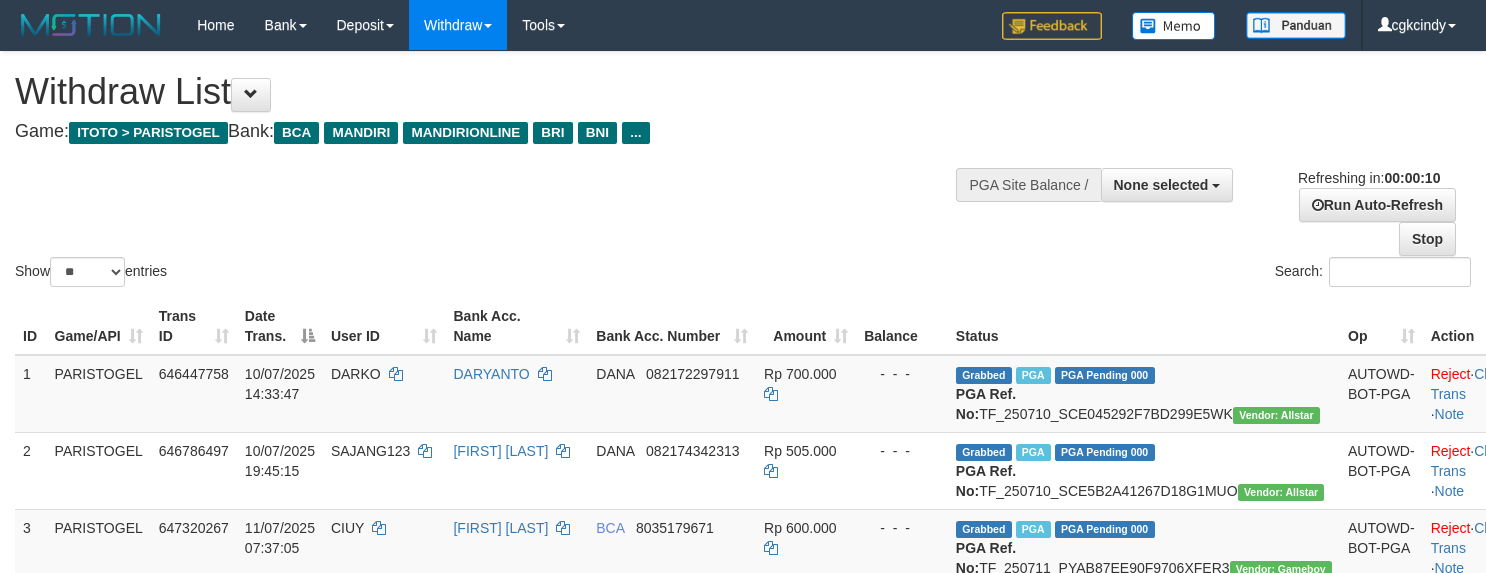 select 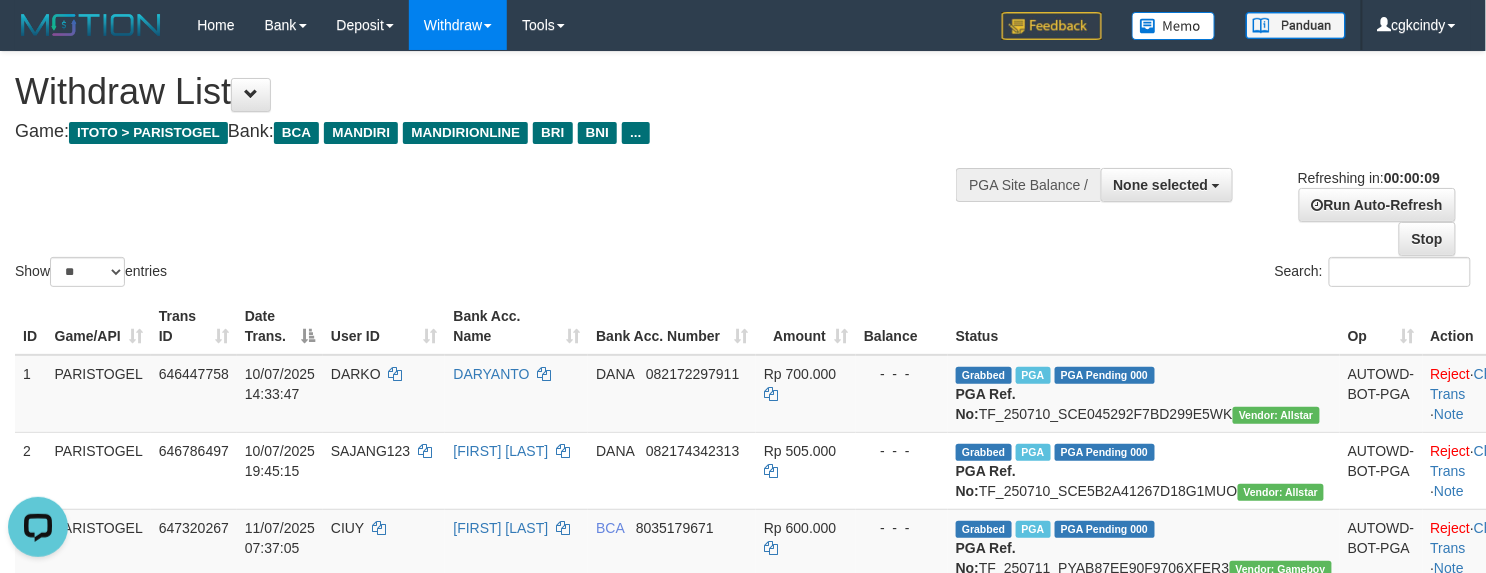 scroll, scrollTop: 0, scrollLeft: 0, axis: both 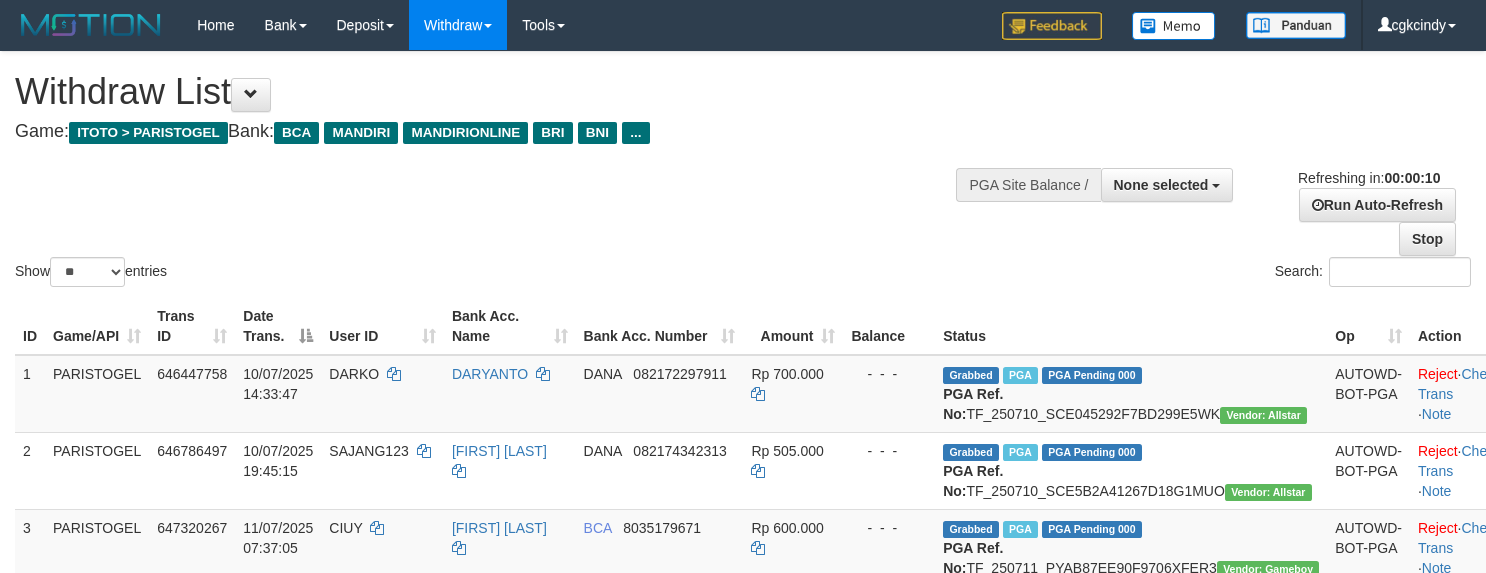 select 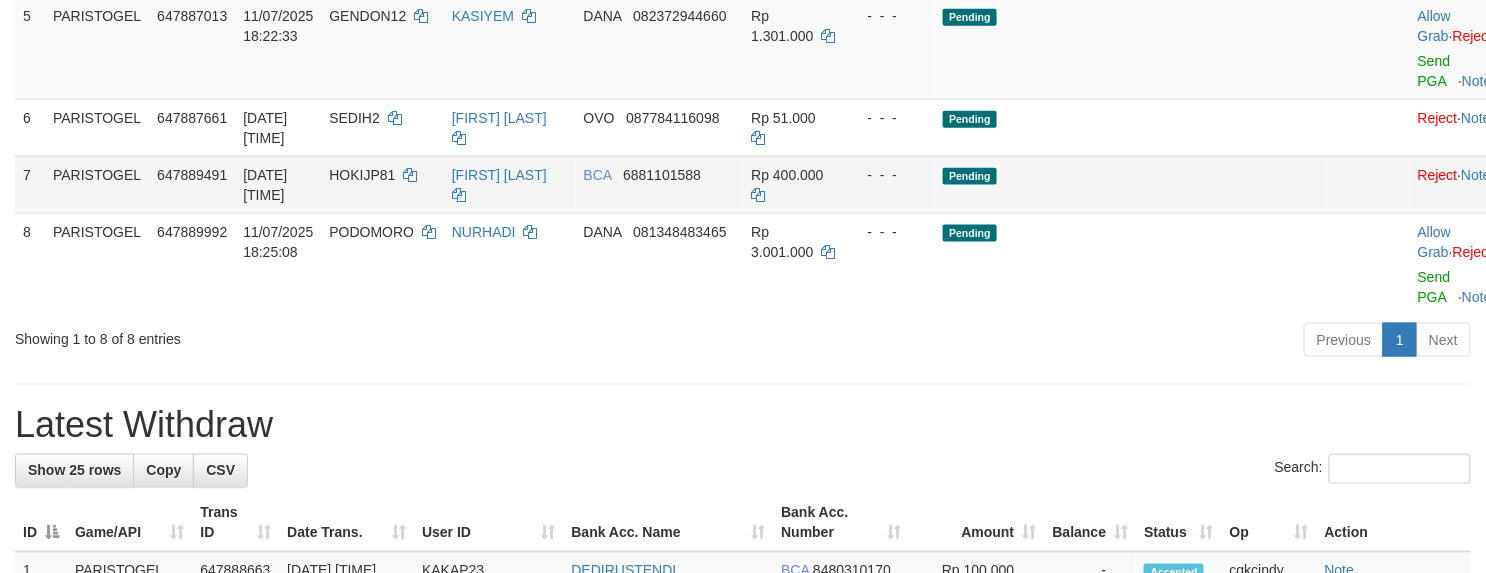 scroll, scrollTop: 665, scrollLeft: 0, axis: vertical 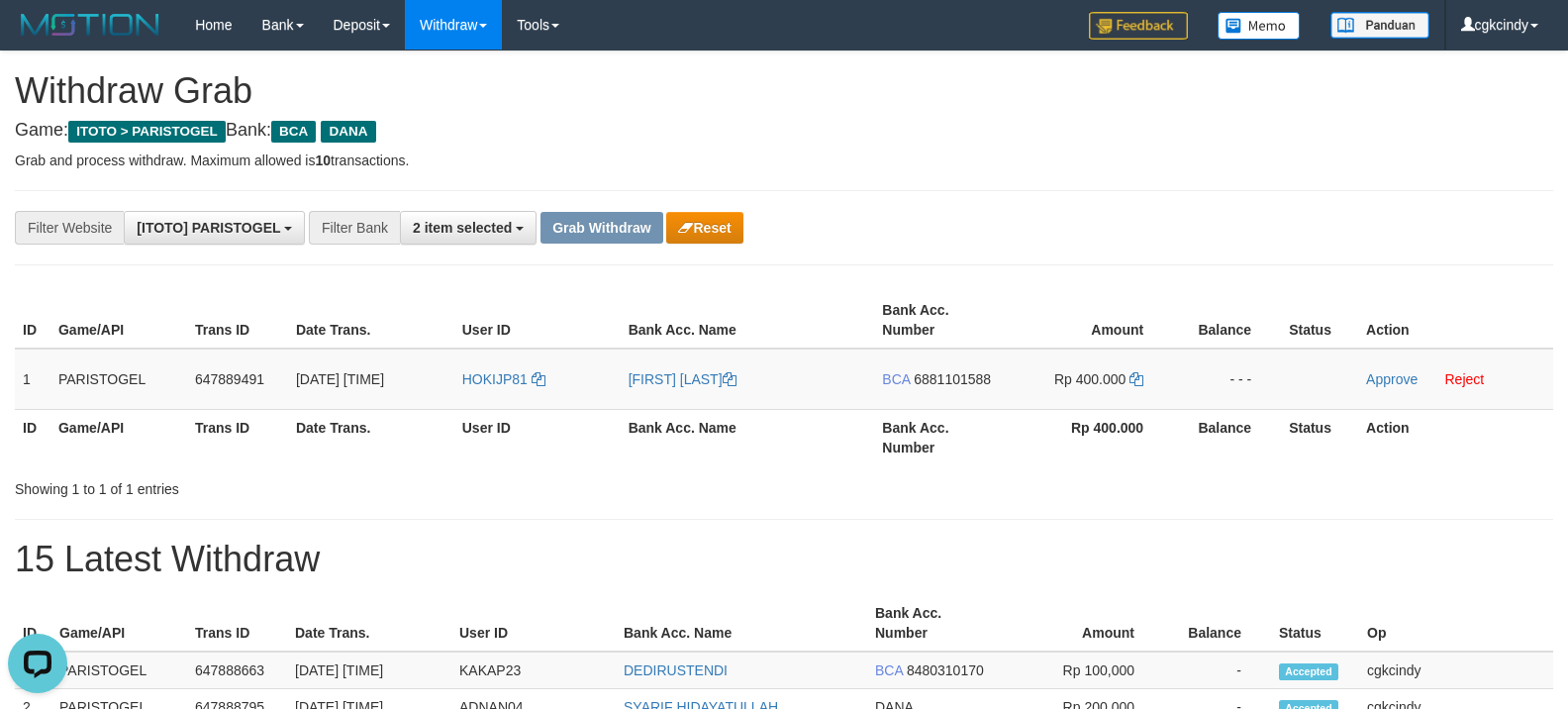 click on "Withdraw Grab" at bounding box center (784, 91) 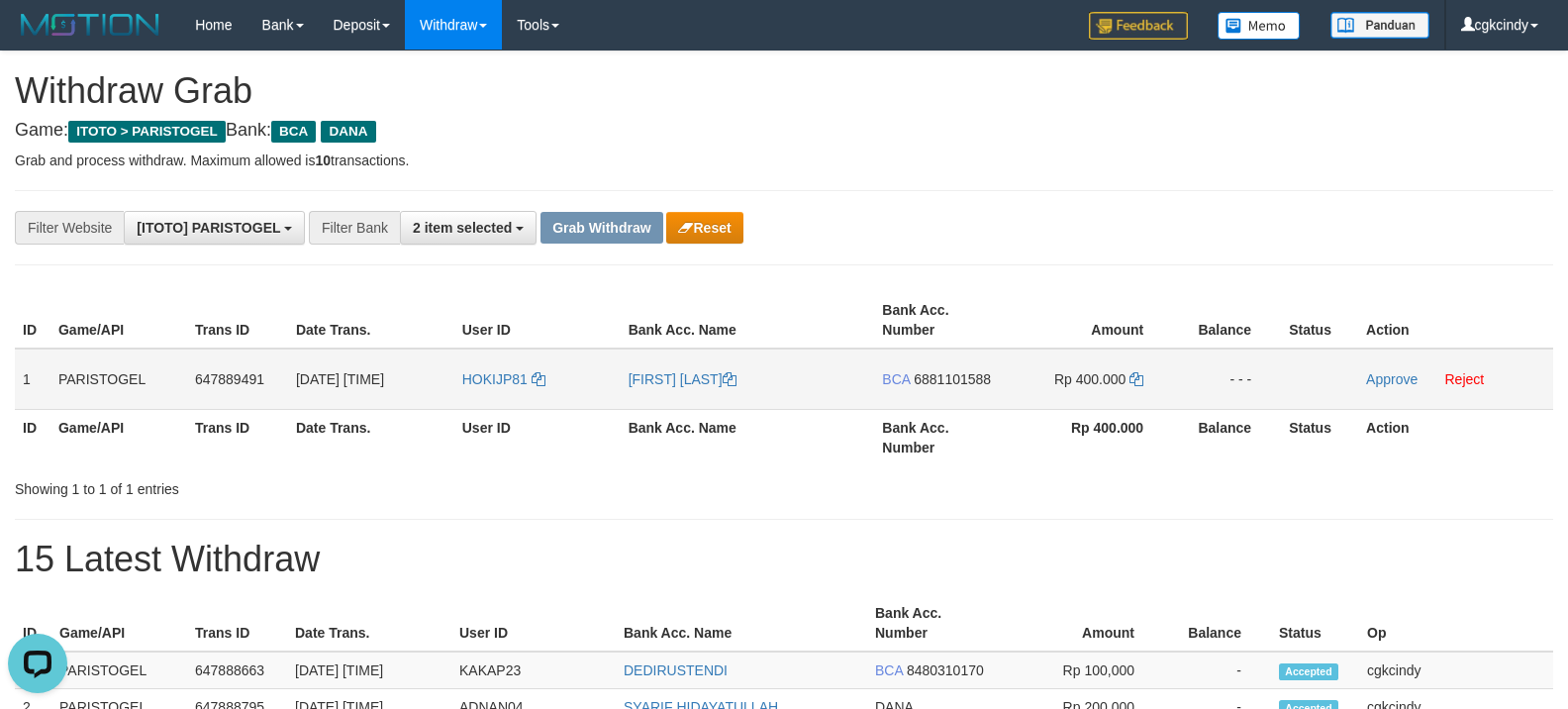 click on "HOKIJP81" at bounding box center [538, 379] 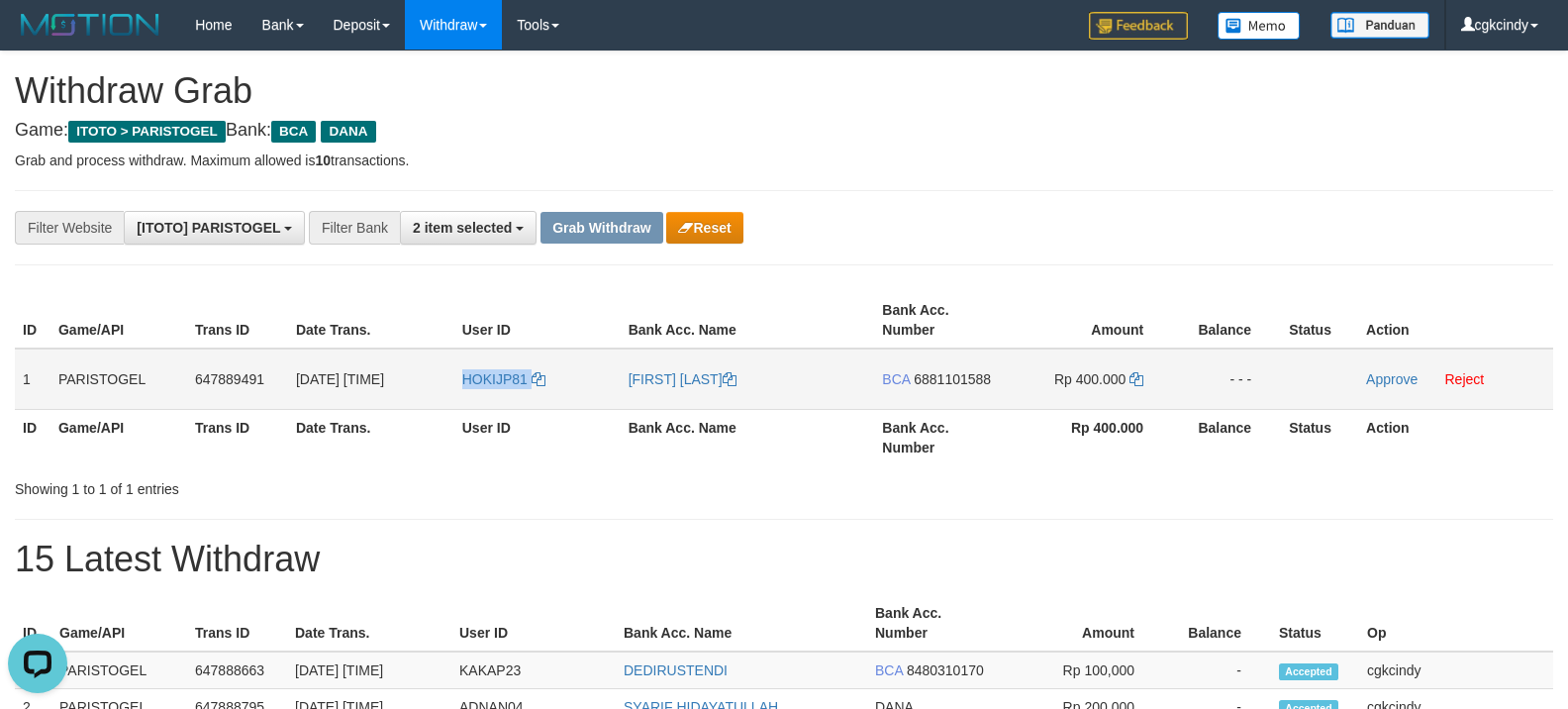 click on "HOKIJP81" at bounding box center (538, 379) 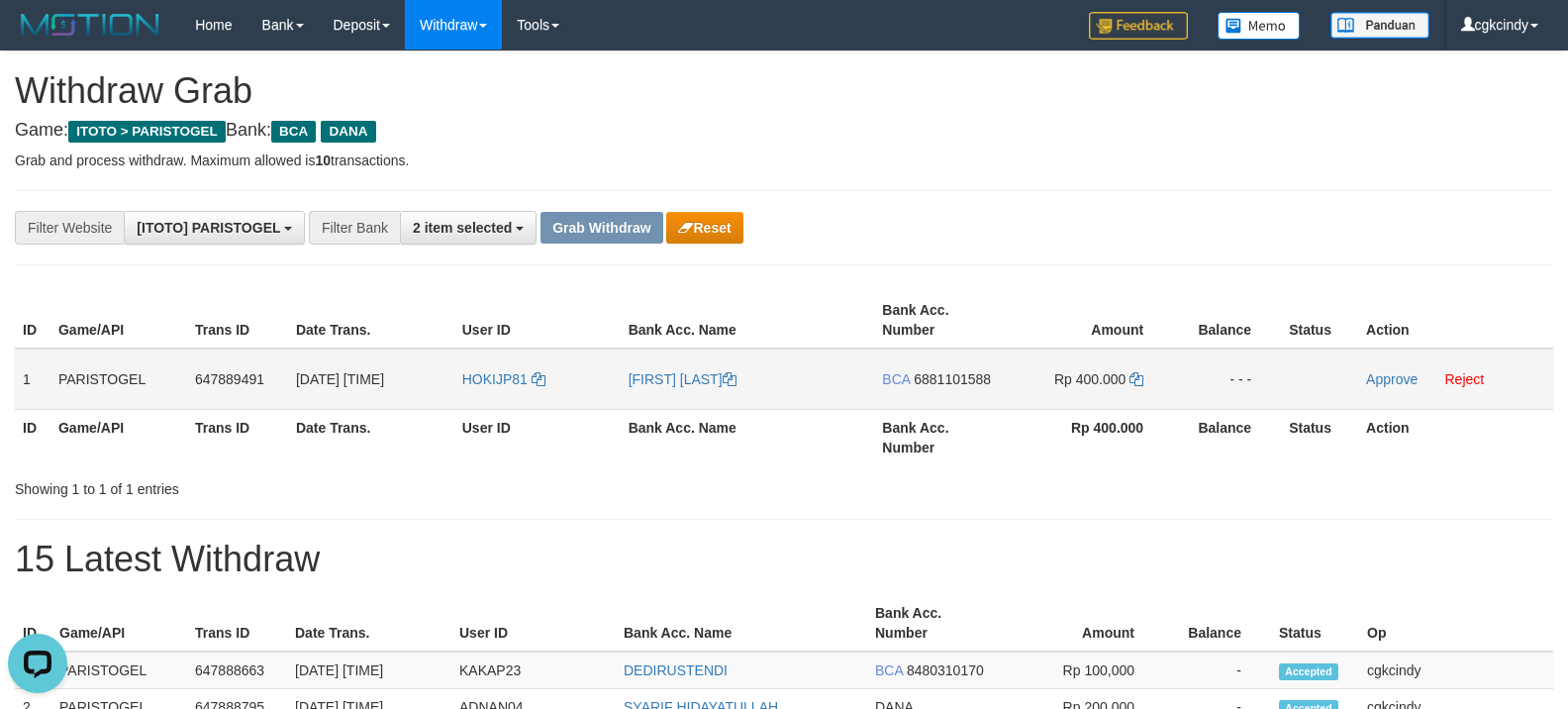 click on "[FIRST] [LAST]" at bounding box center [747, 379] 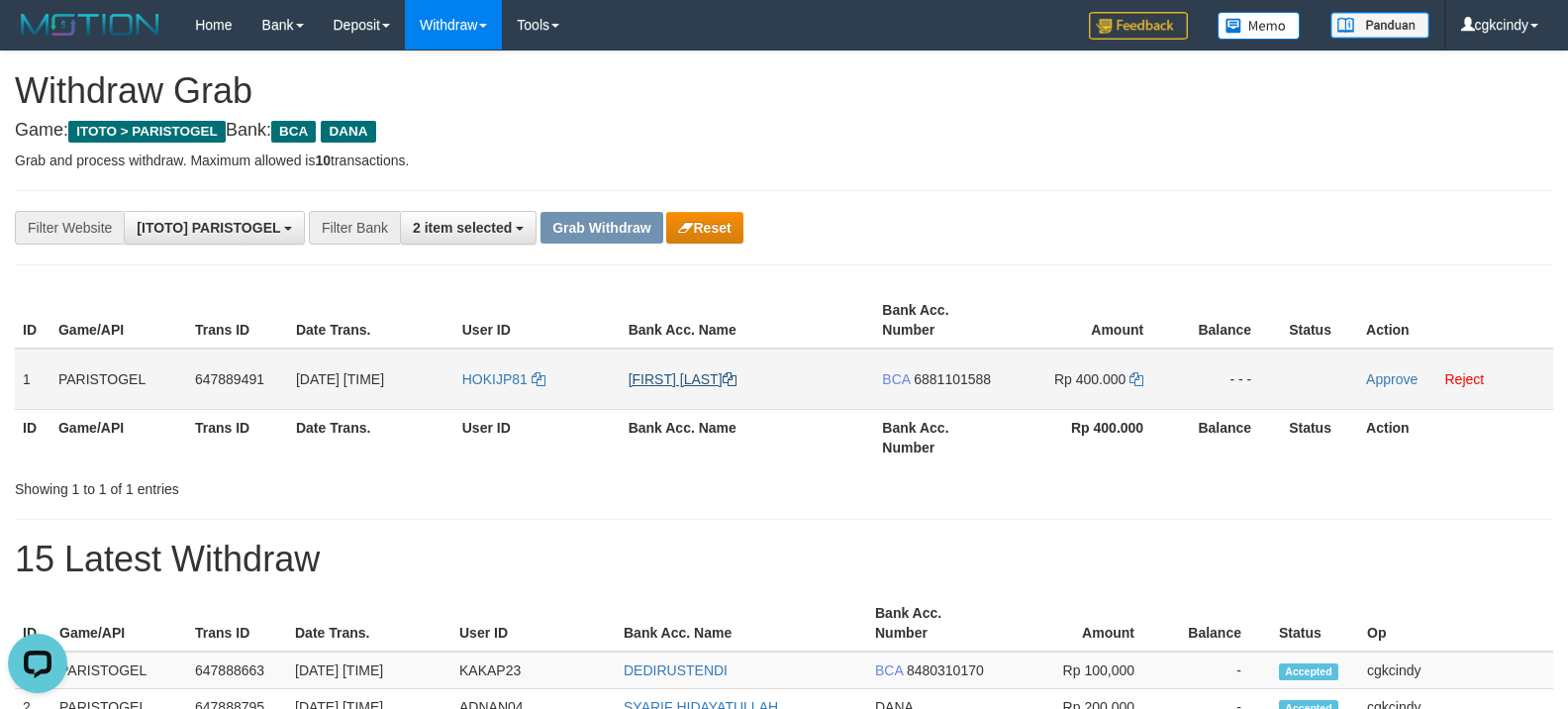 click on "[LAST] [LAST]" at bounding box center (747, 379) 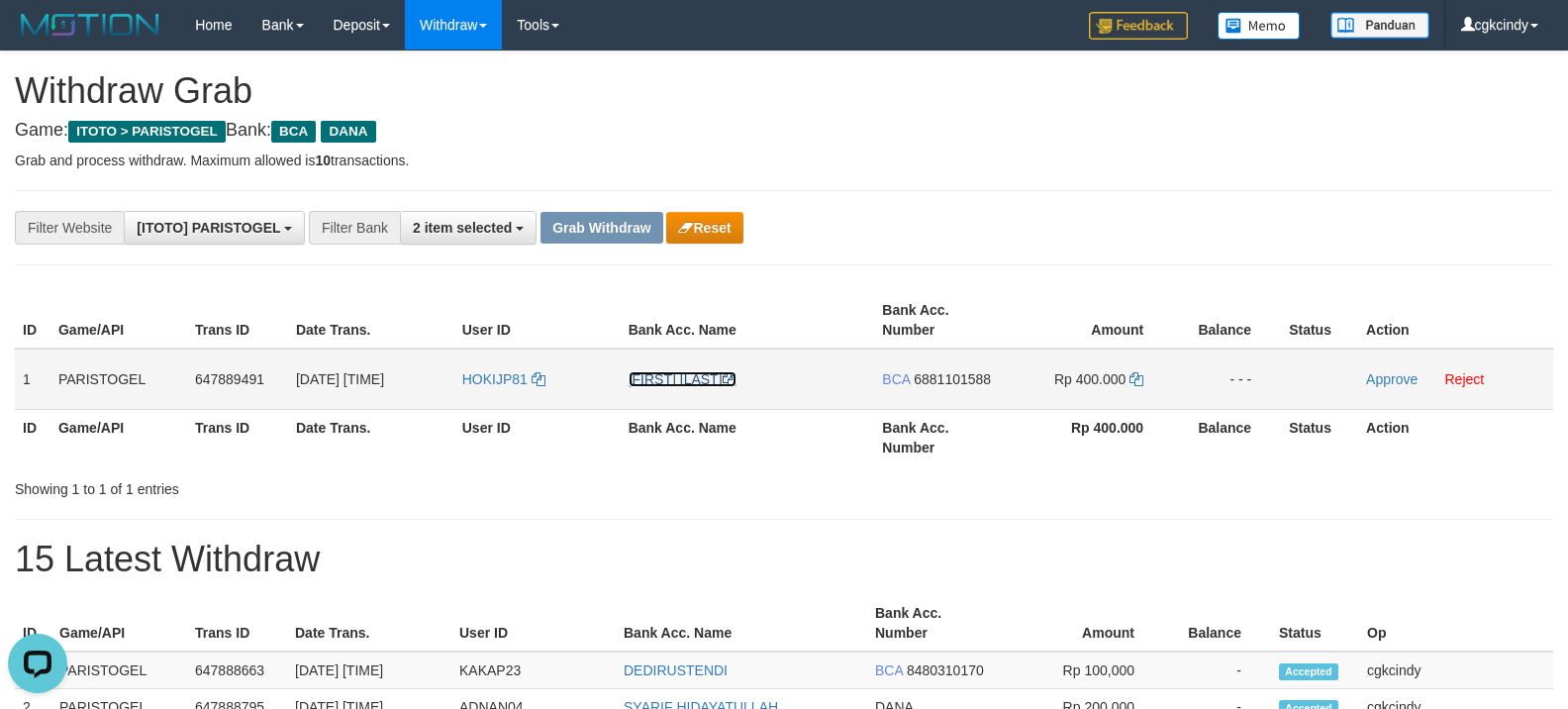 click on "[LAST] [LAST]" at bounding box center (682, 379) 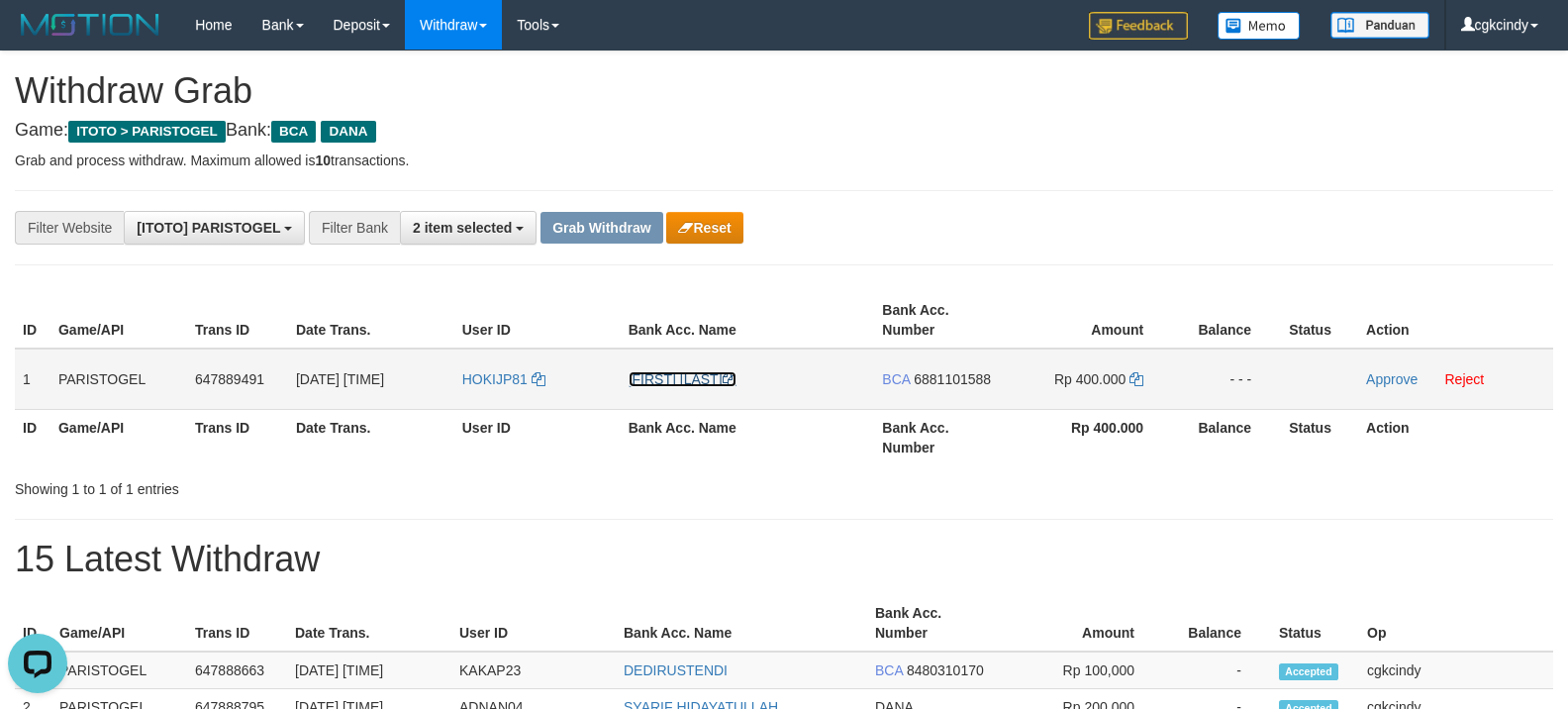 click on "[FIRST] [LAST]" at bounding box center [682, 379] 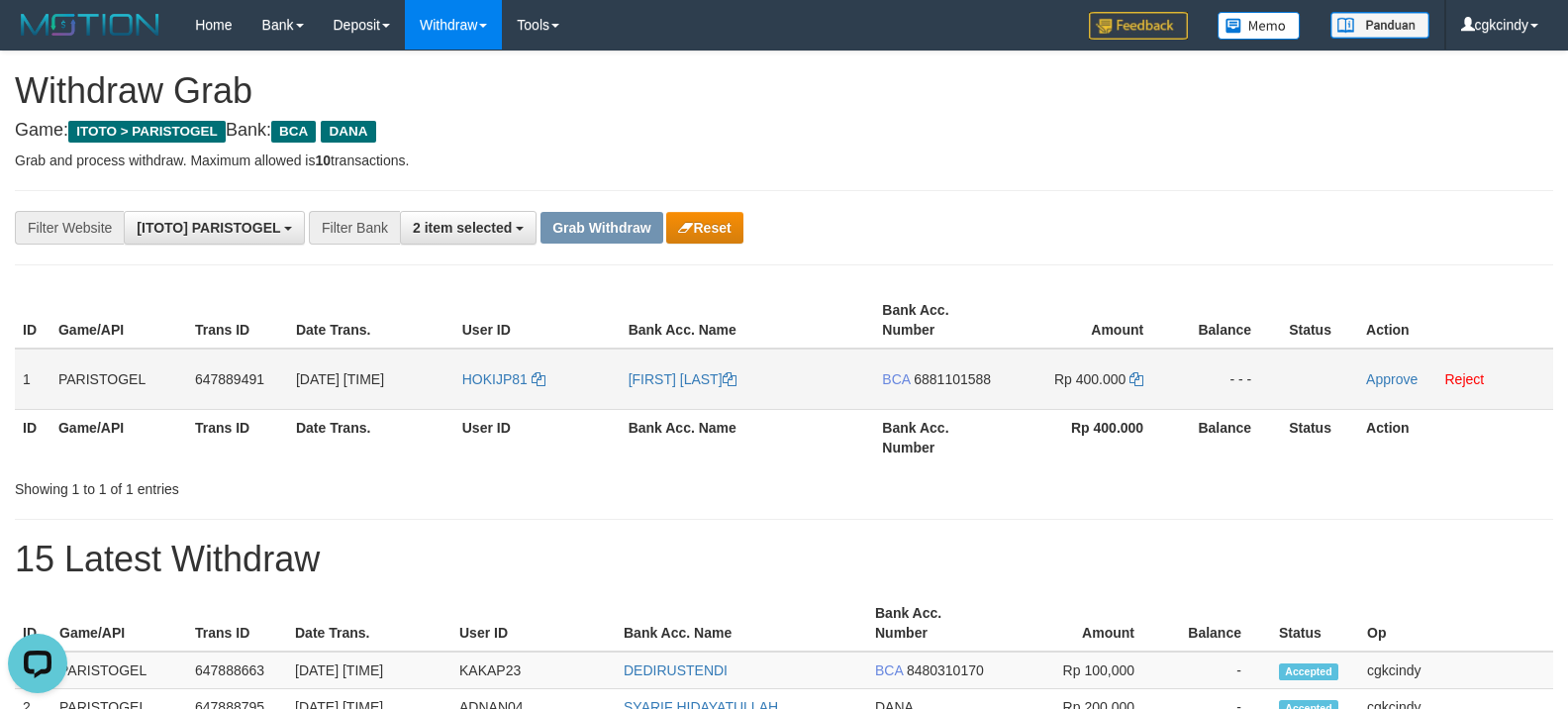 click on "BCA
6881101588" at bounding box center (942, 379) 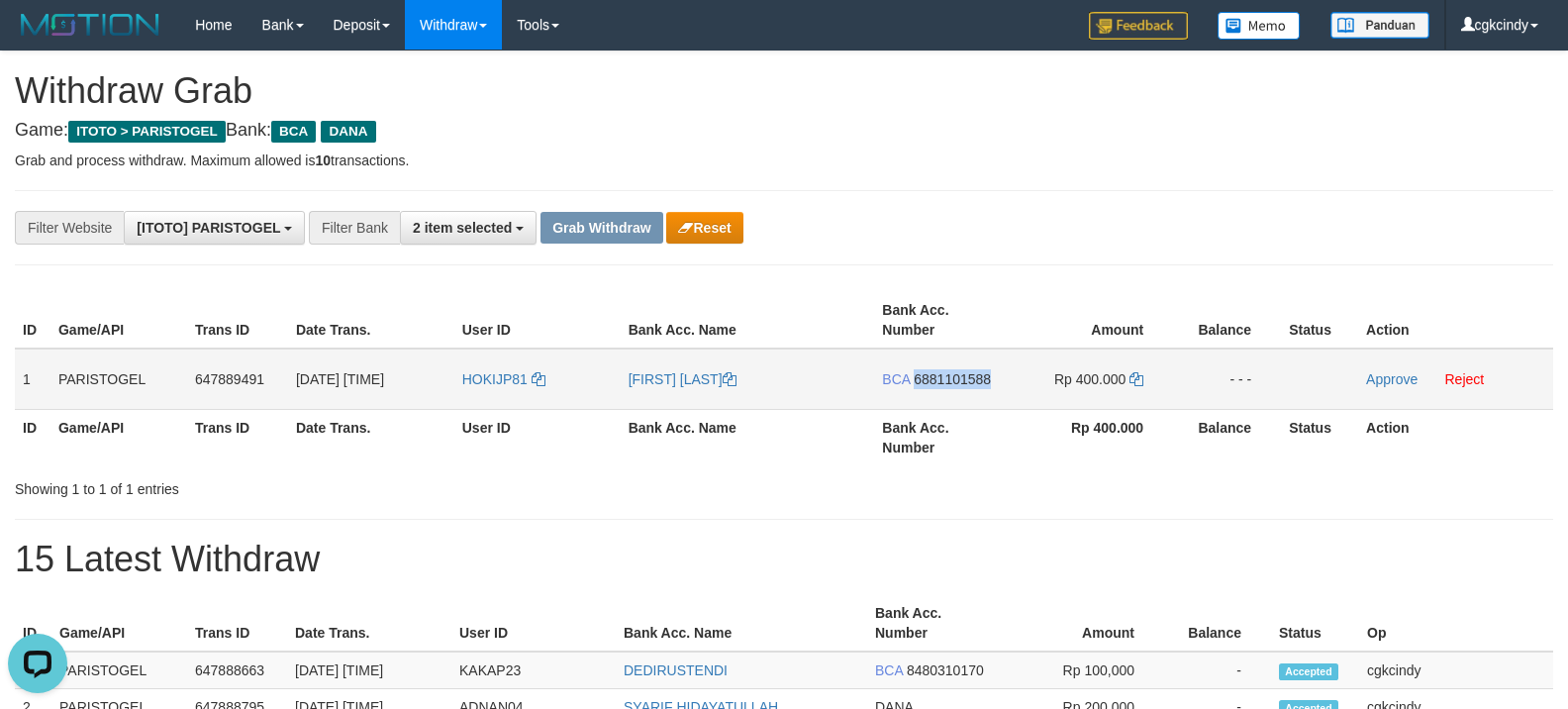 copy on "6881101588" 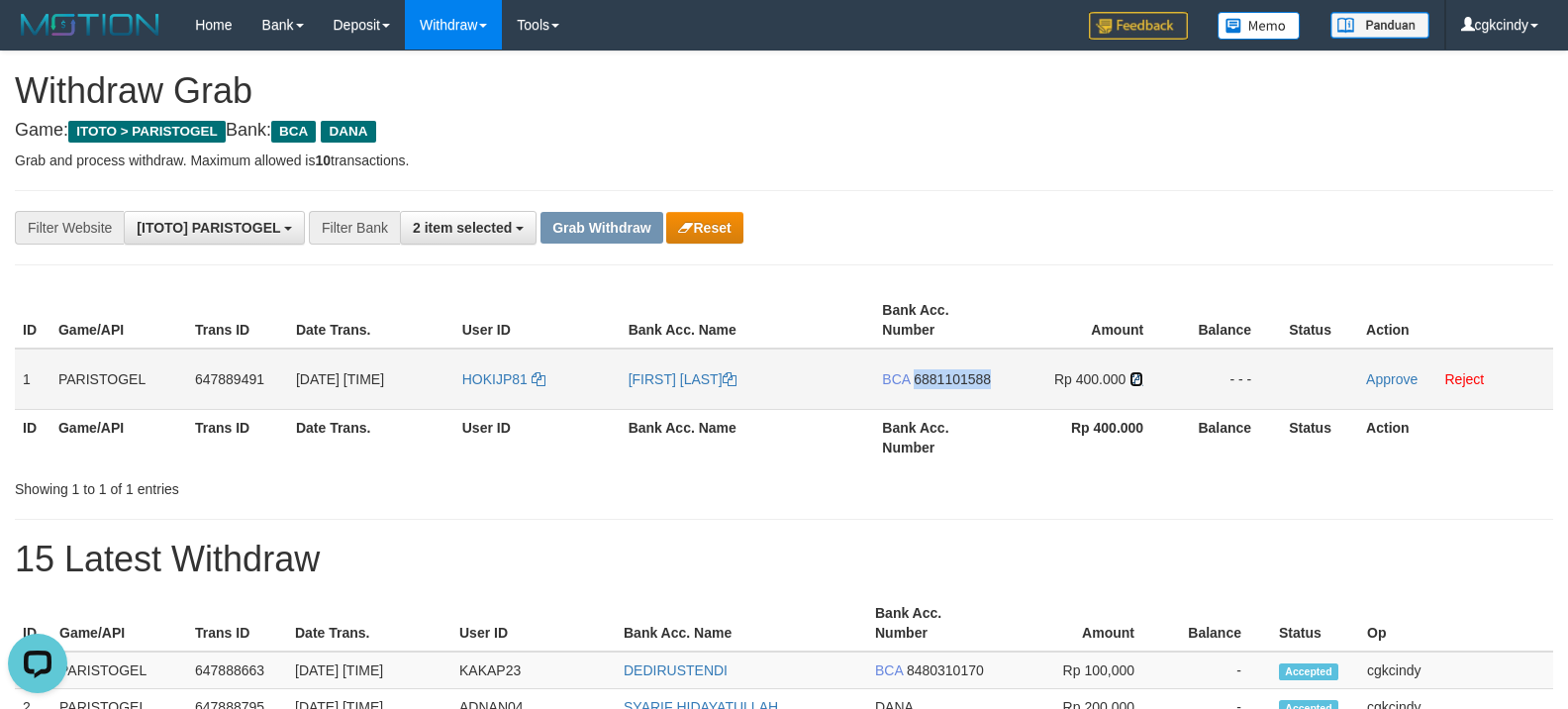 click at bounding box center (1136, 379) 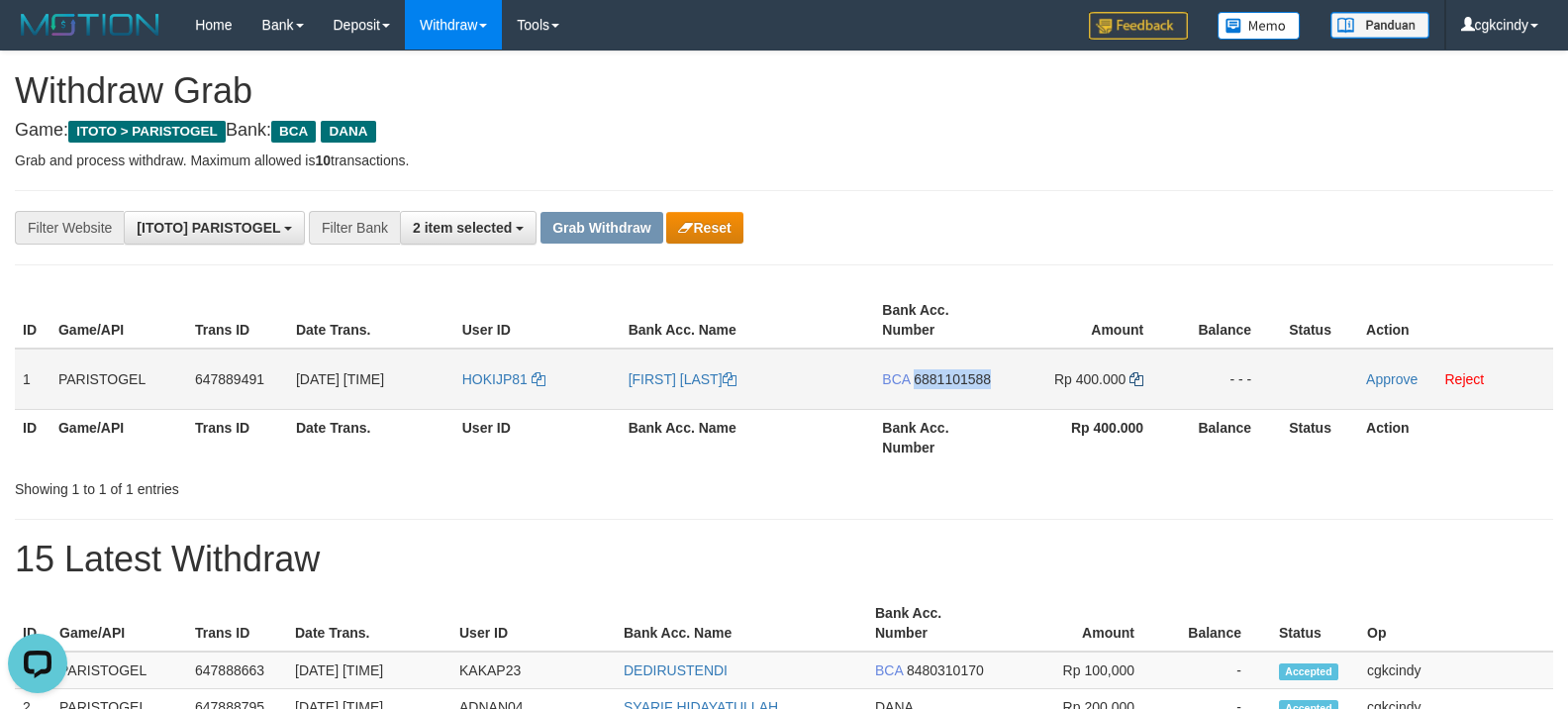 copy on "6881101588" 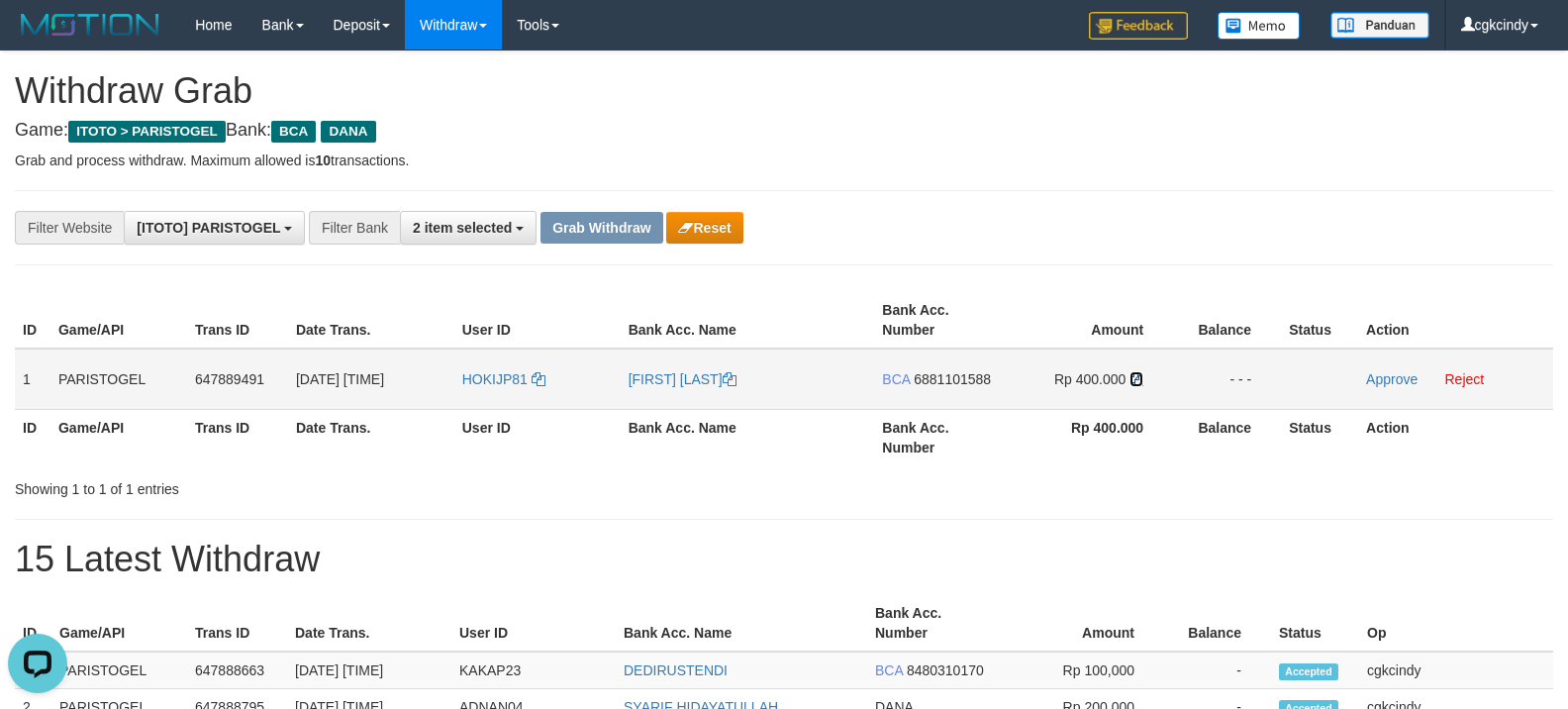 click at bounding box center [1136, 379] 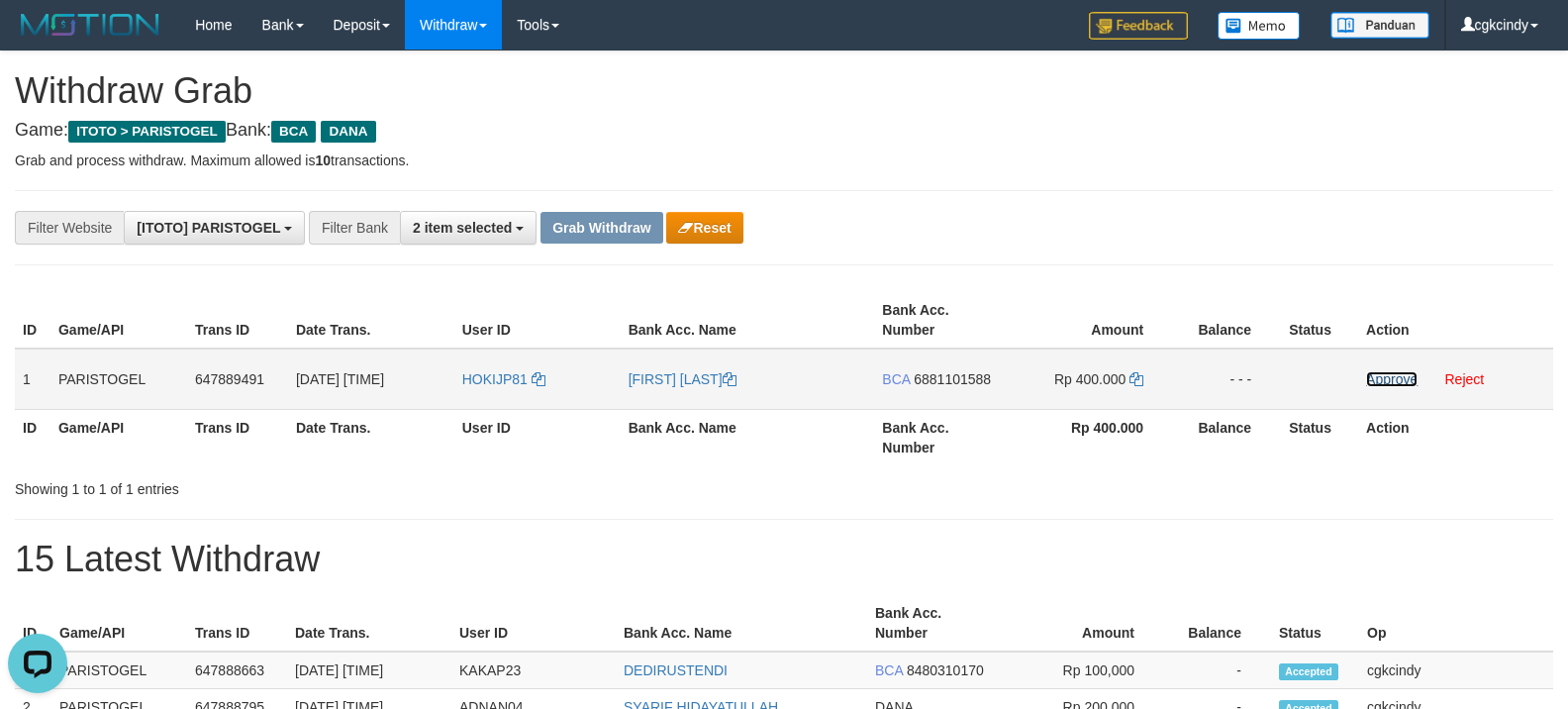 click on "Approve" at bounding box center (1392, 379) 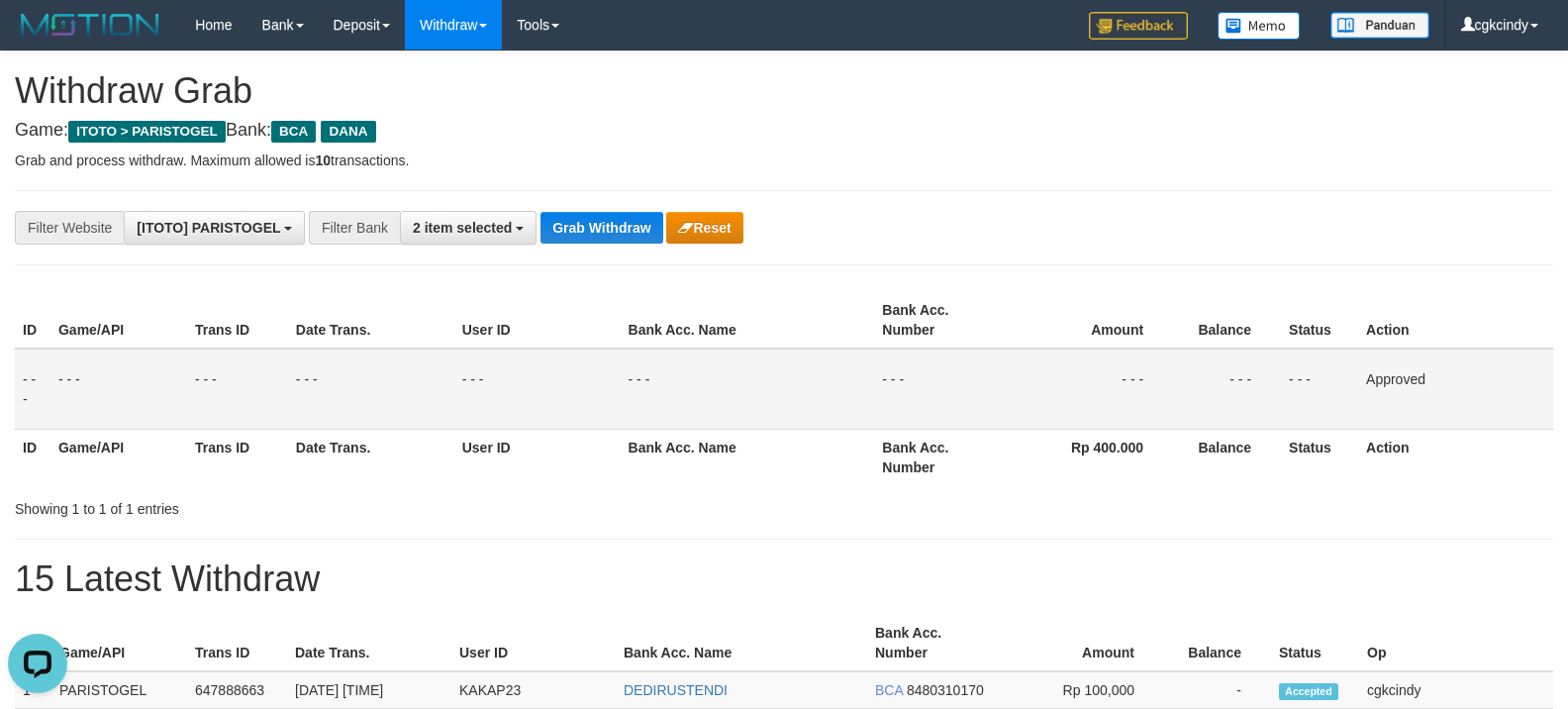 drag, startPoint x: 950, startPoint y: 208, endPoint x: 1267, endPoint y: 289, distance: 327.18496 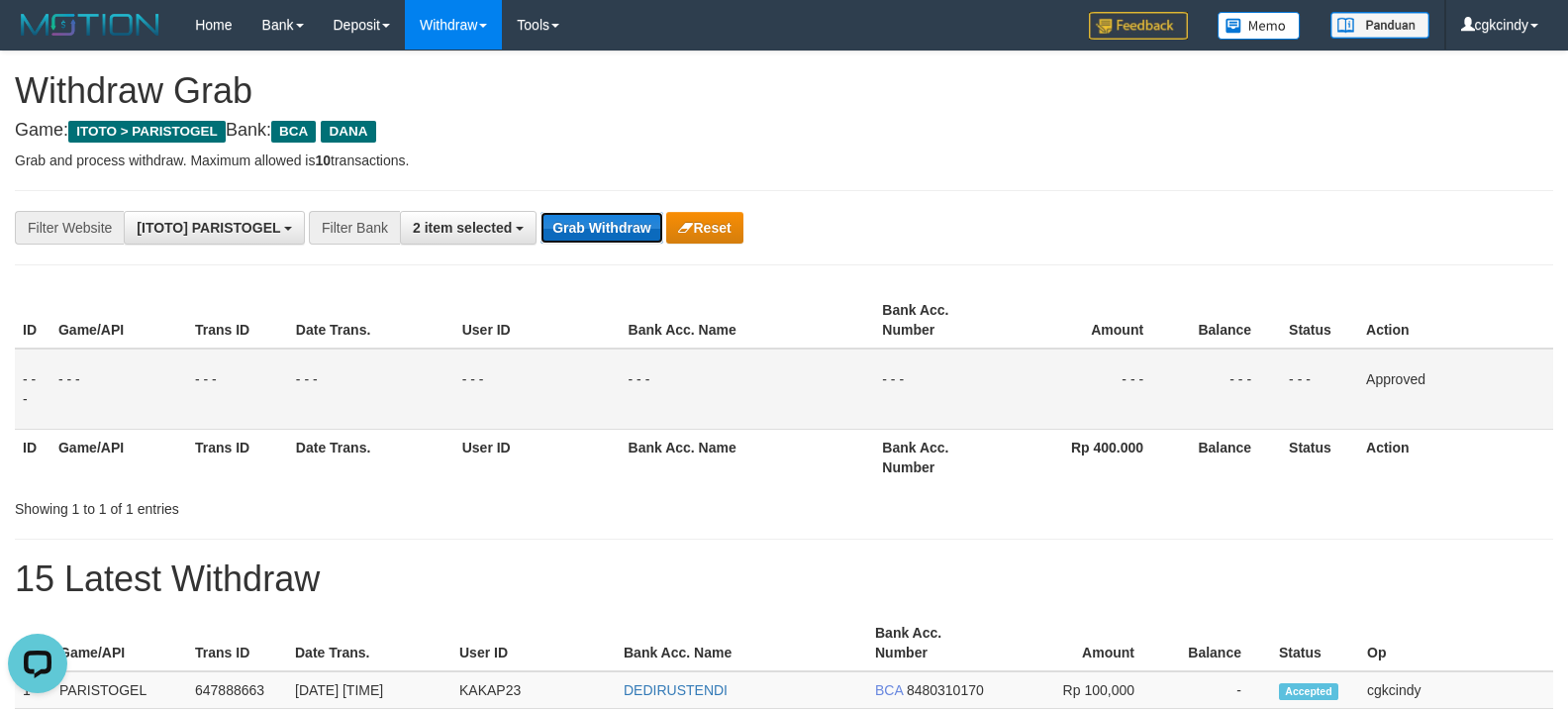 click on "Grab Withdraw" at bounding box center (601, 228) 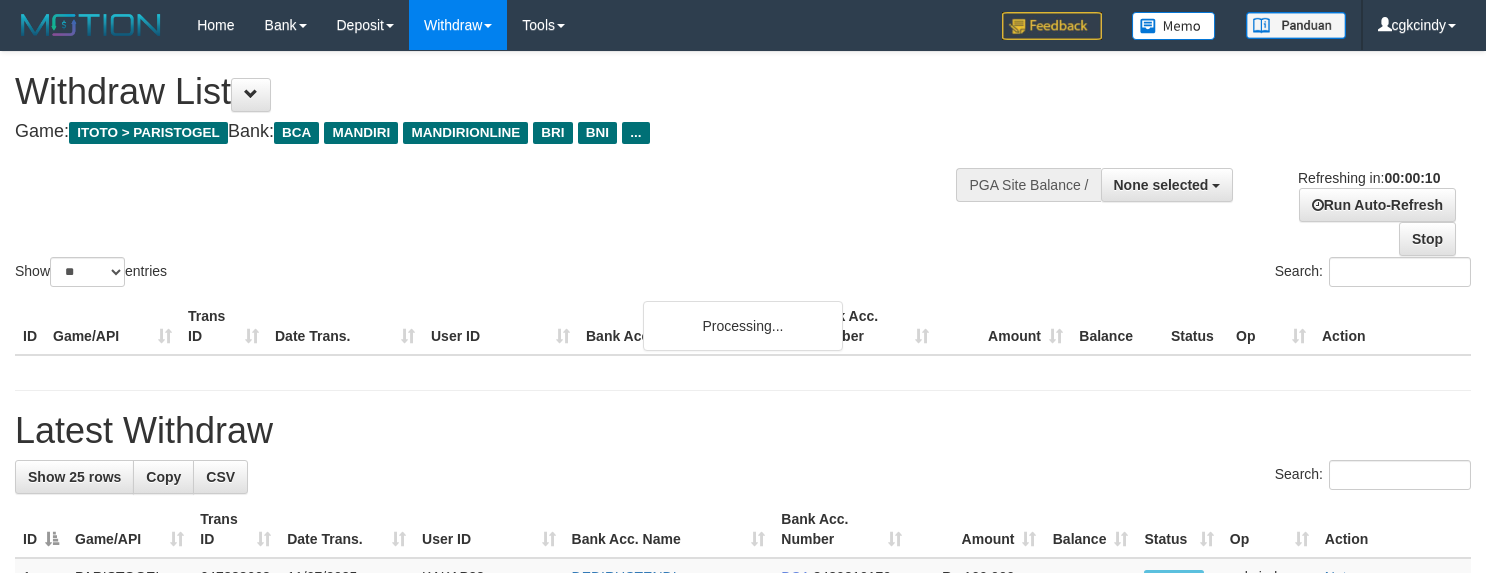 select 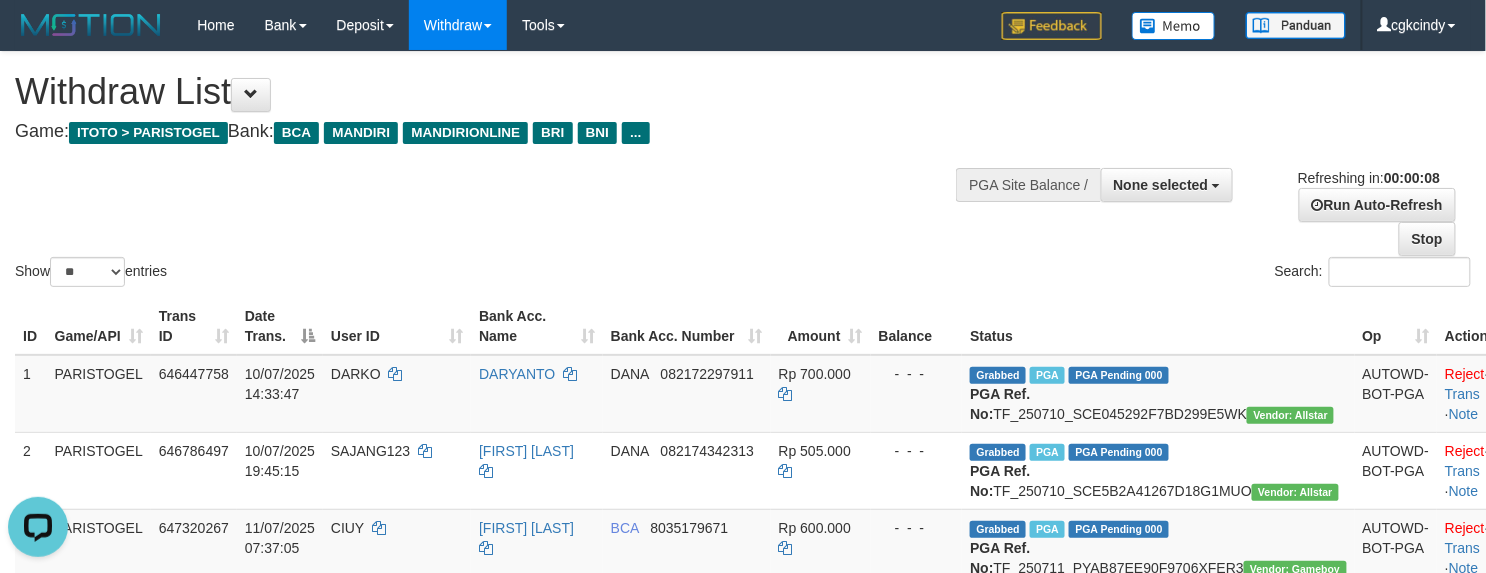 scroll, scrollTop: 0, scrollLeft: 0, axis: both 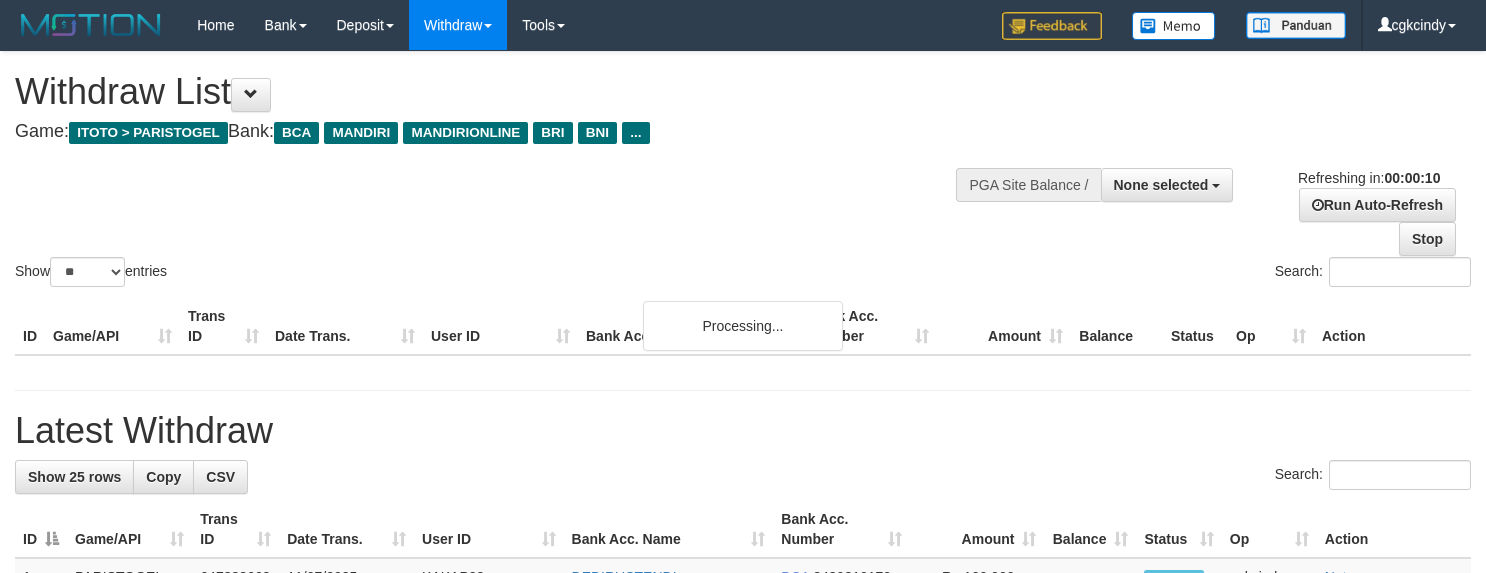 select 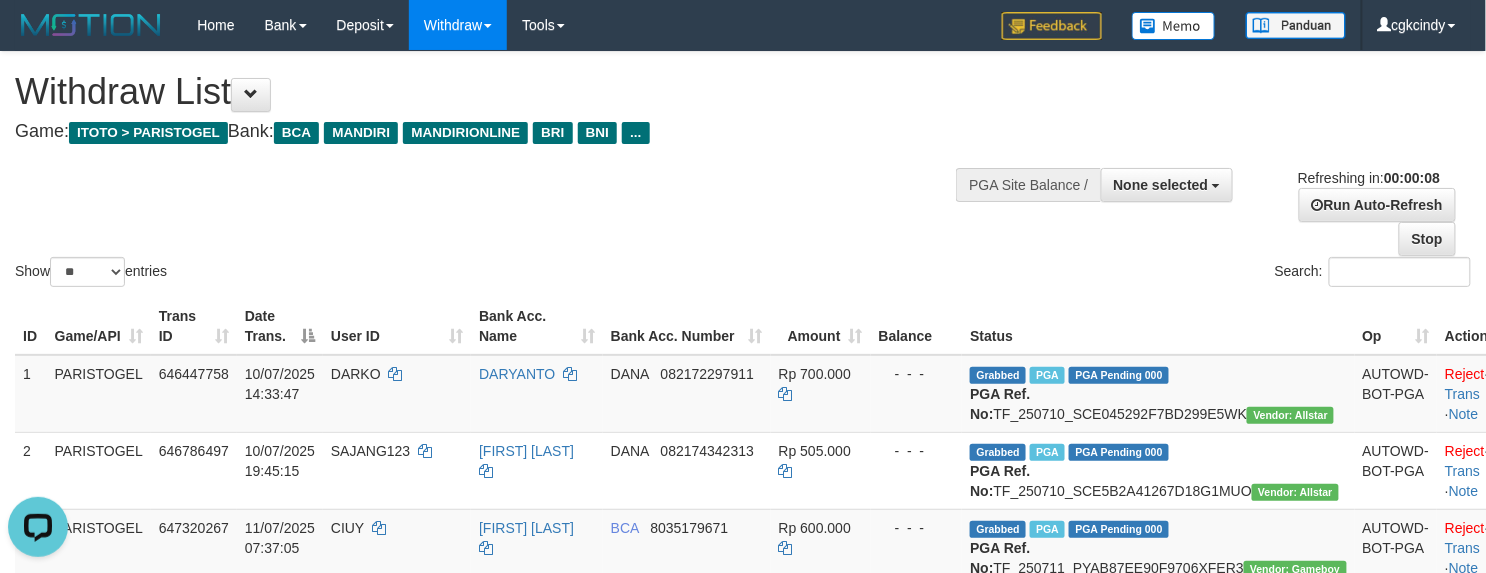 scroll, scrollTop: 0, scrollLeft: 0, axis: both 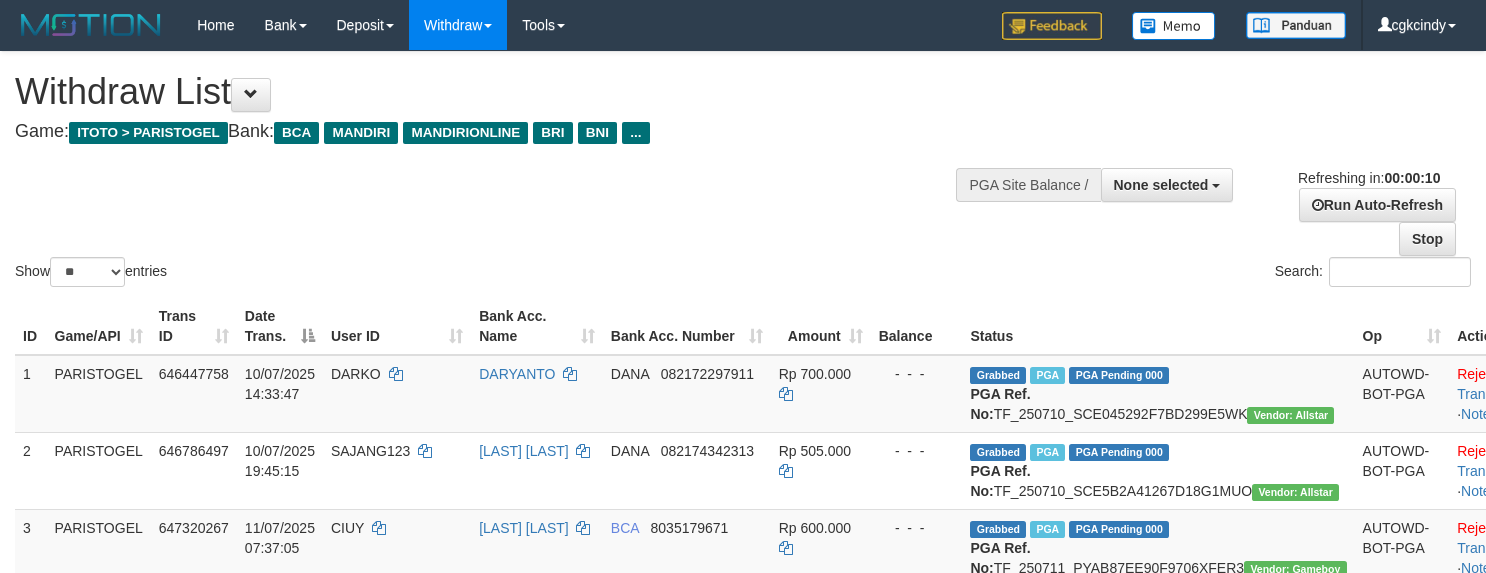 select 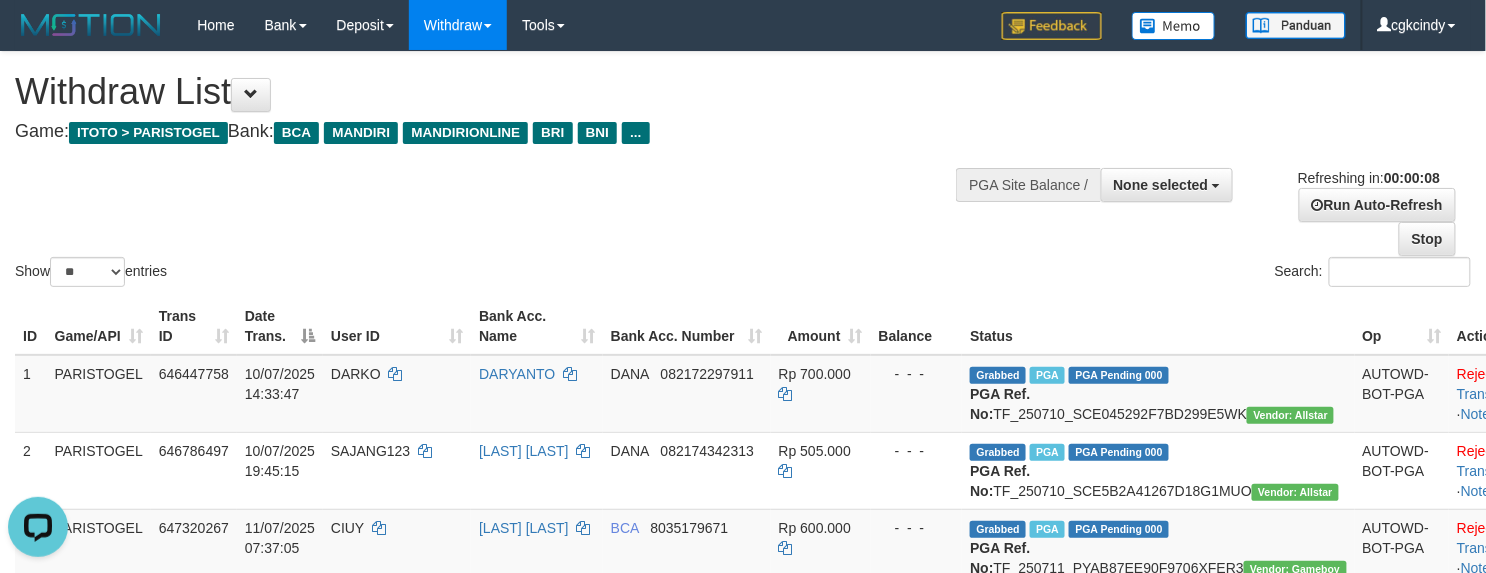 scroll, scrollTop: 0, scrollLeft: 0, axis: both 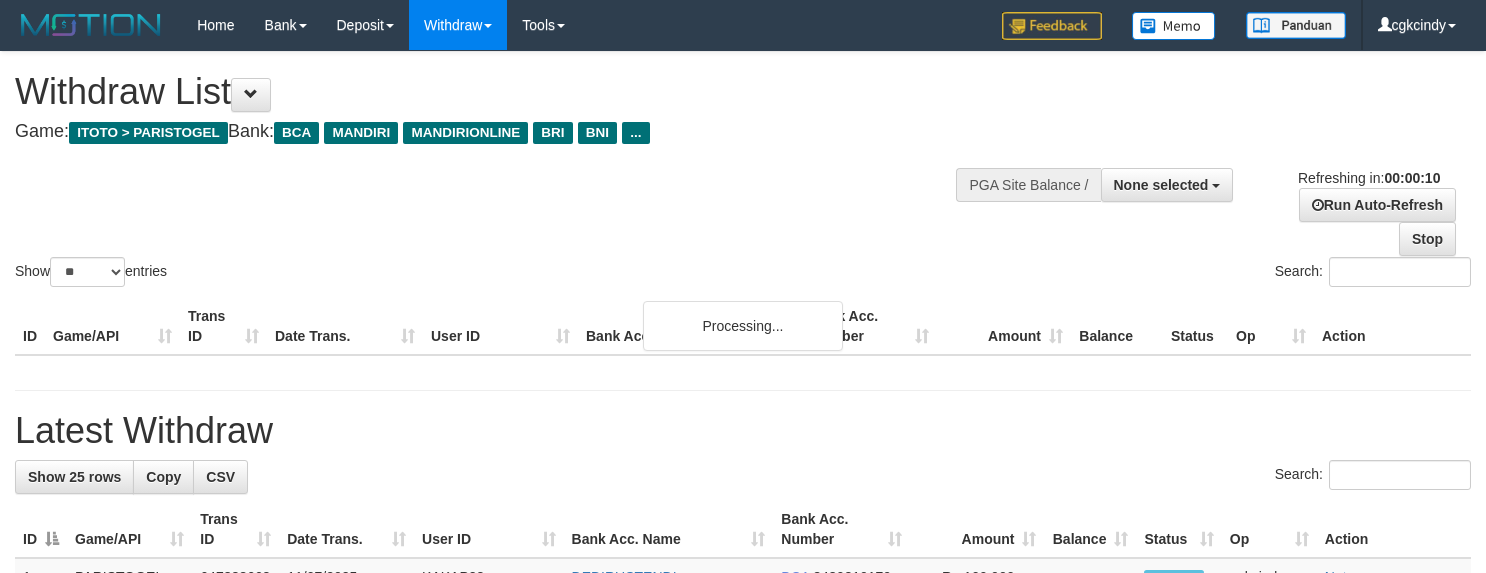 select 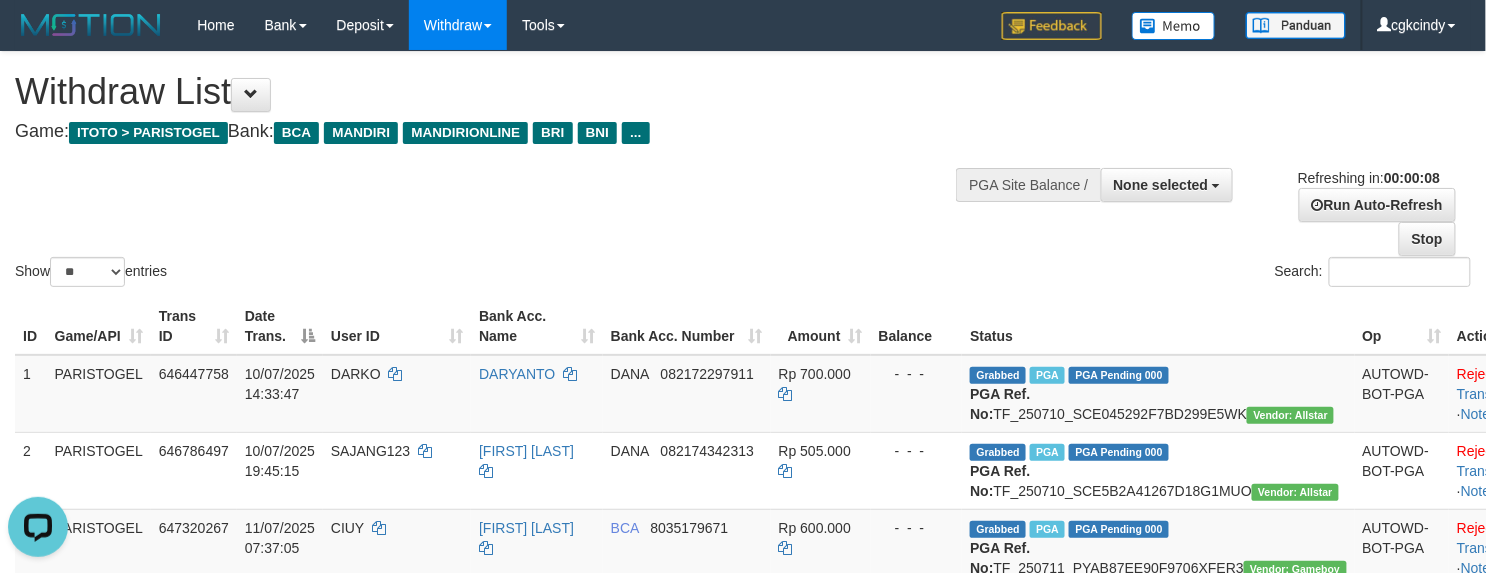 scroll, scrollTop: 0, scrollLeft: 0, axis: both 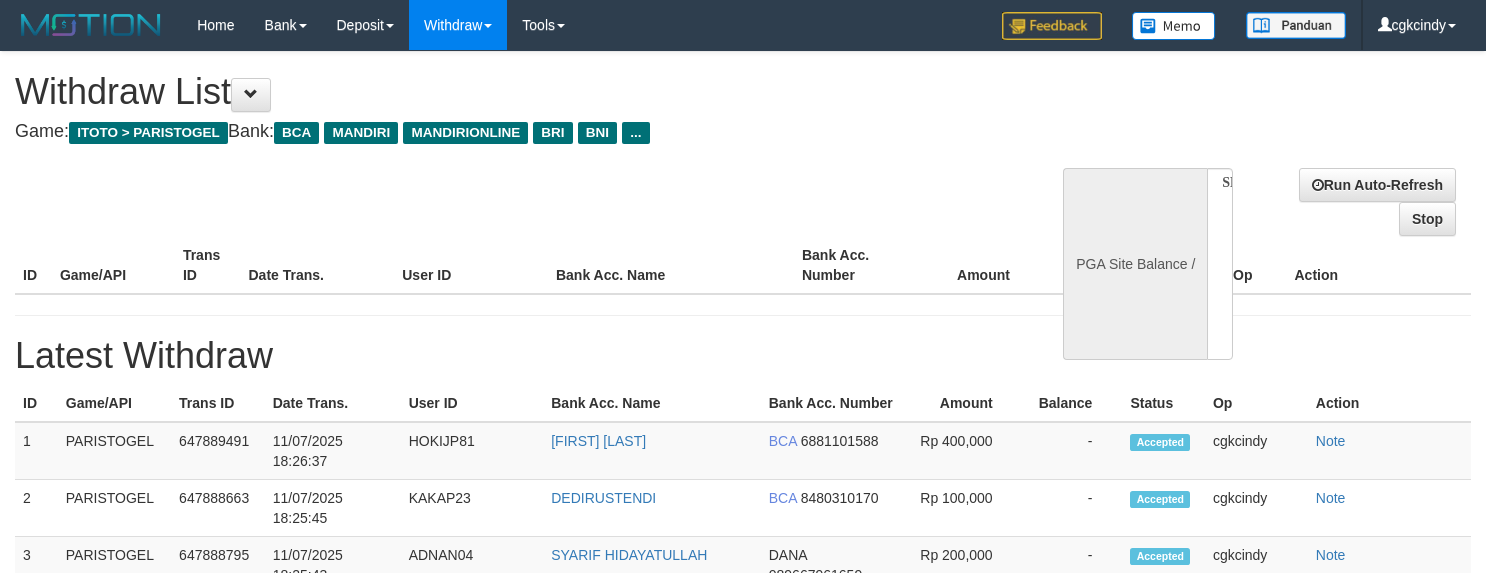 select 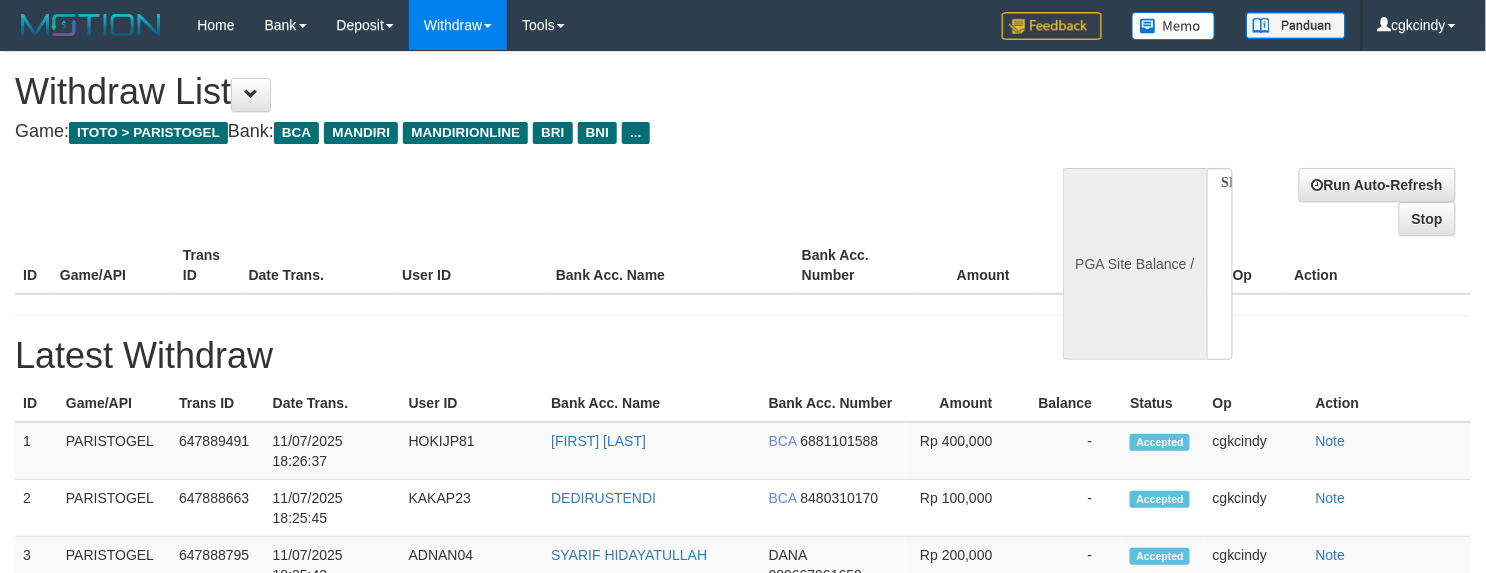 select on "**" 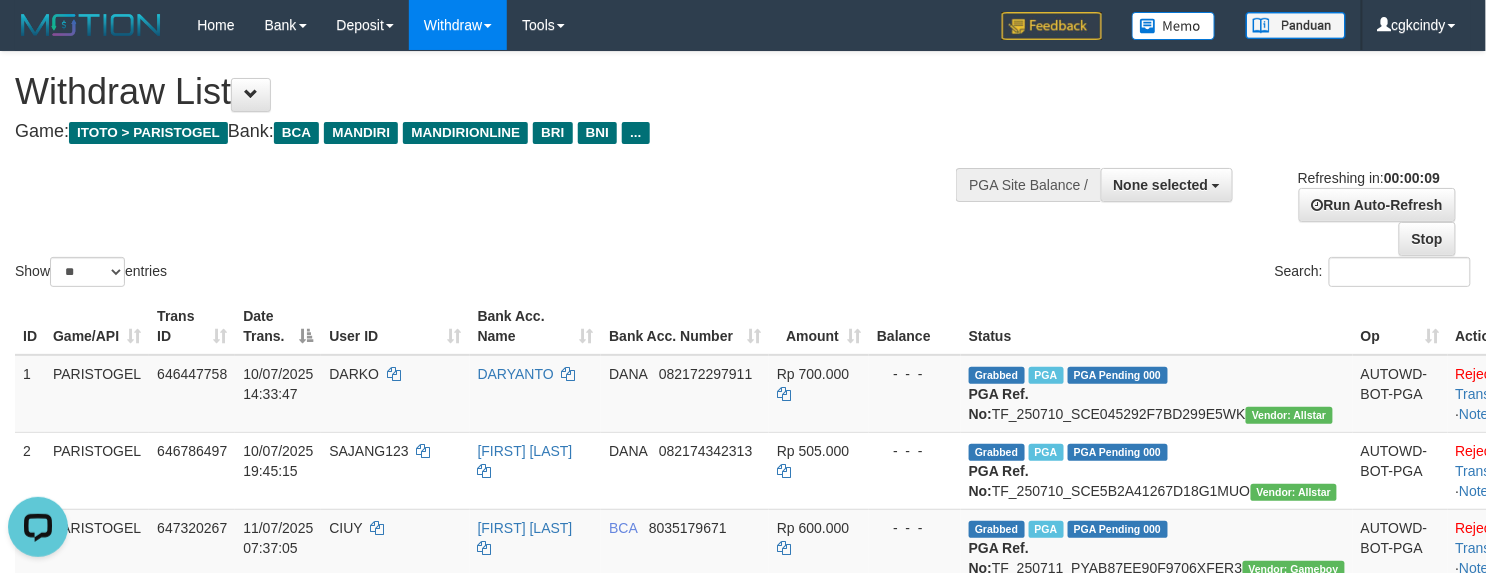 scroll, scrollTop: 0, scrollLeft: 0, axis: both 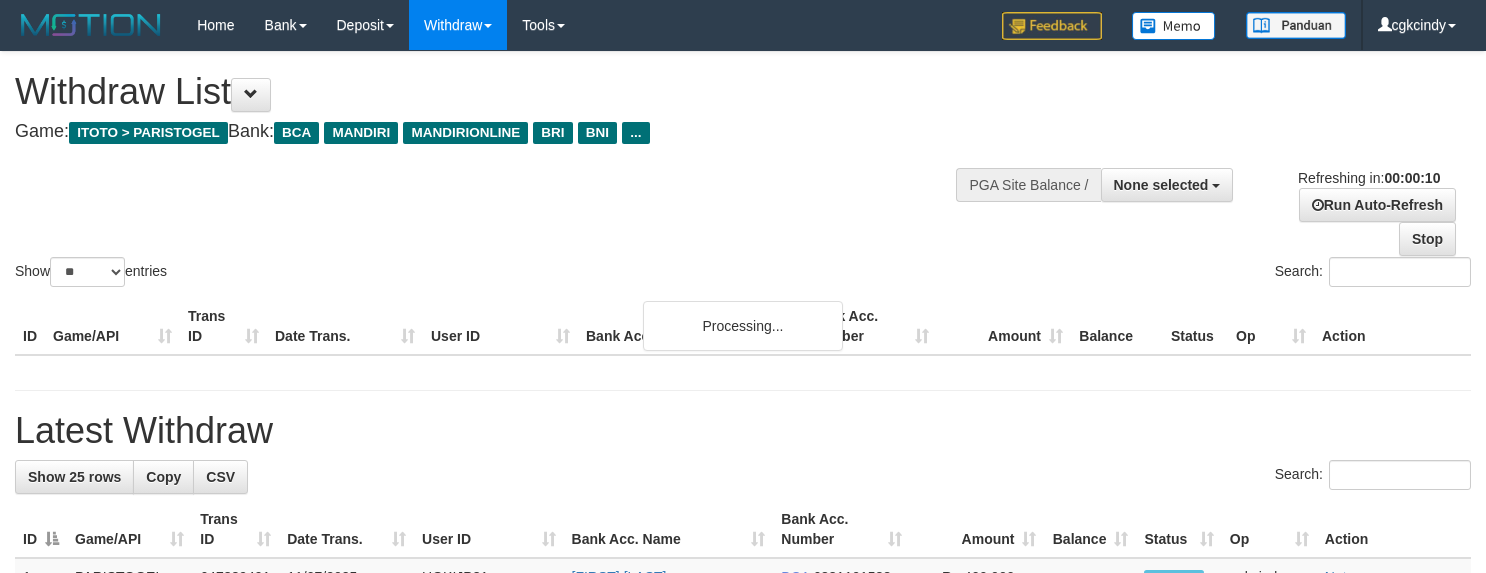 select 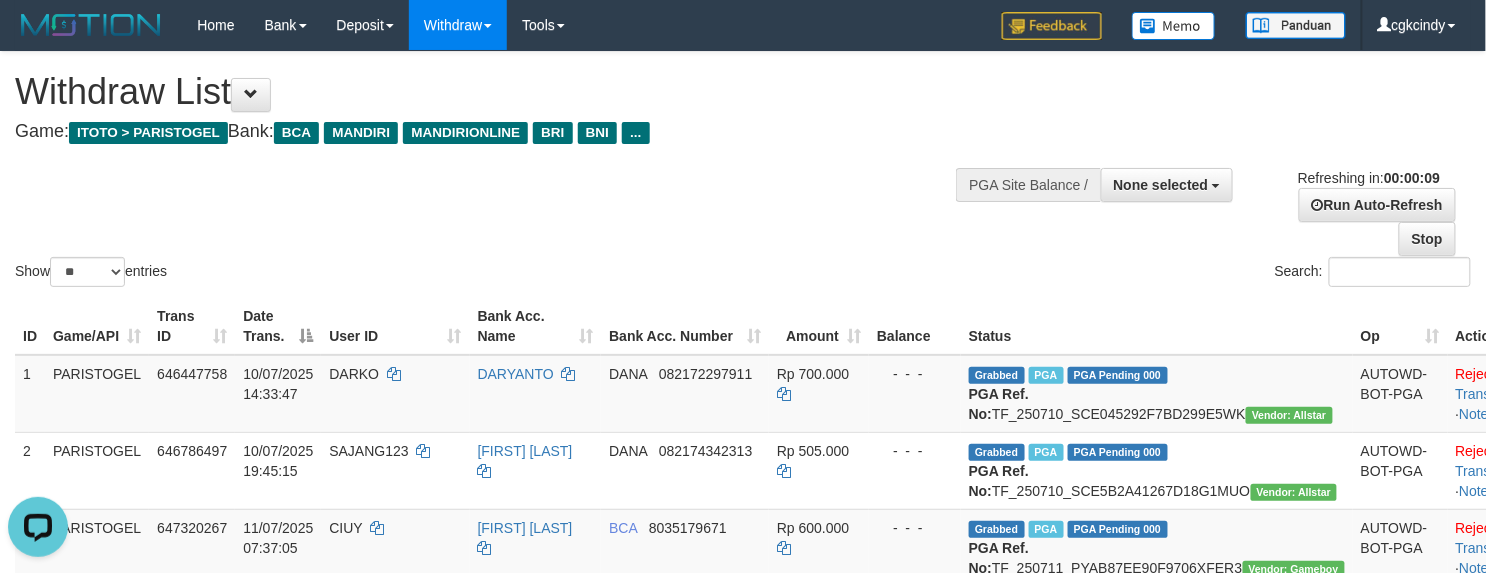scroll, scrollTop: 0, scrollLeft: 0, axis: both 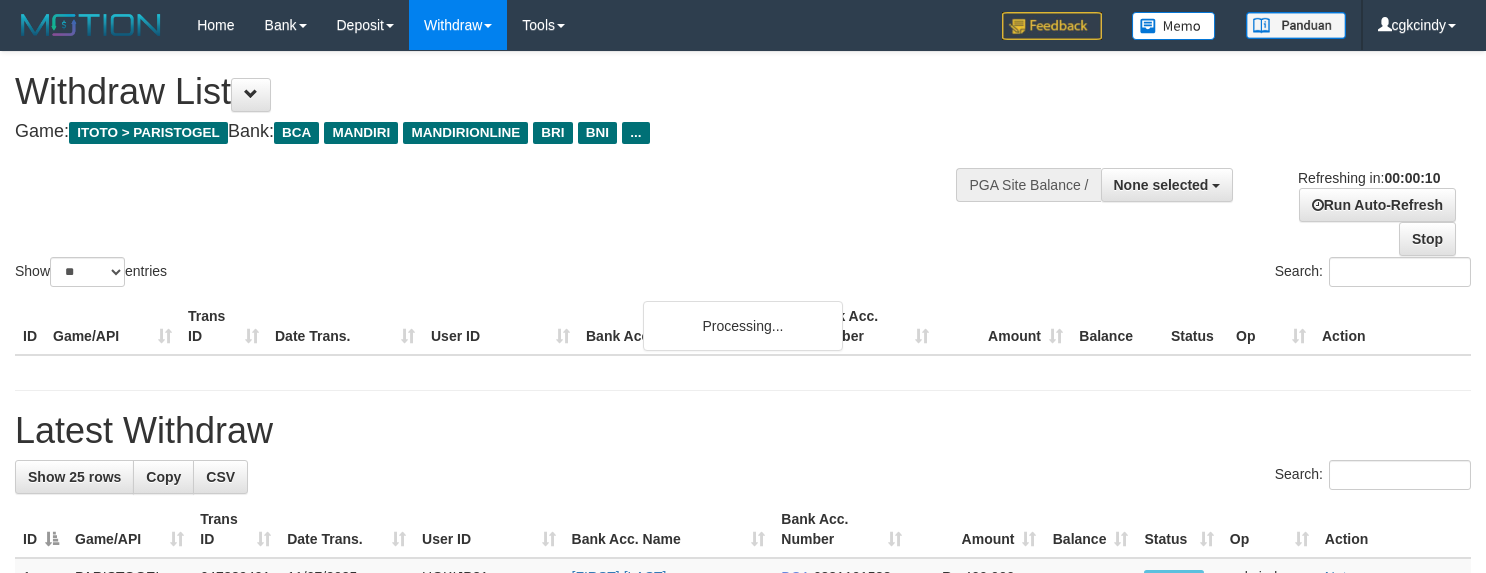 select 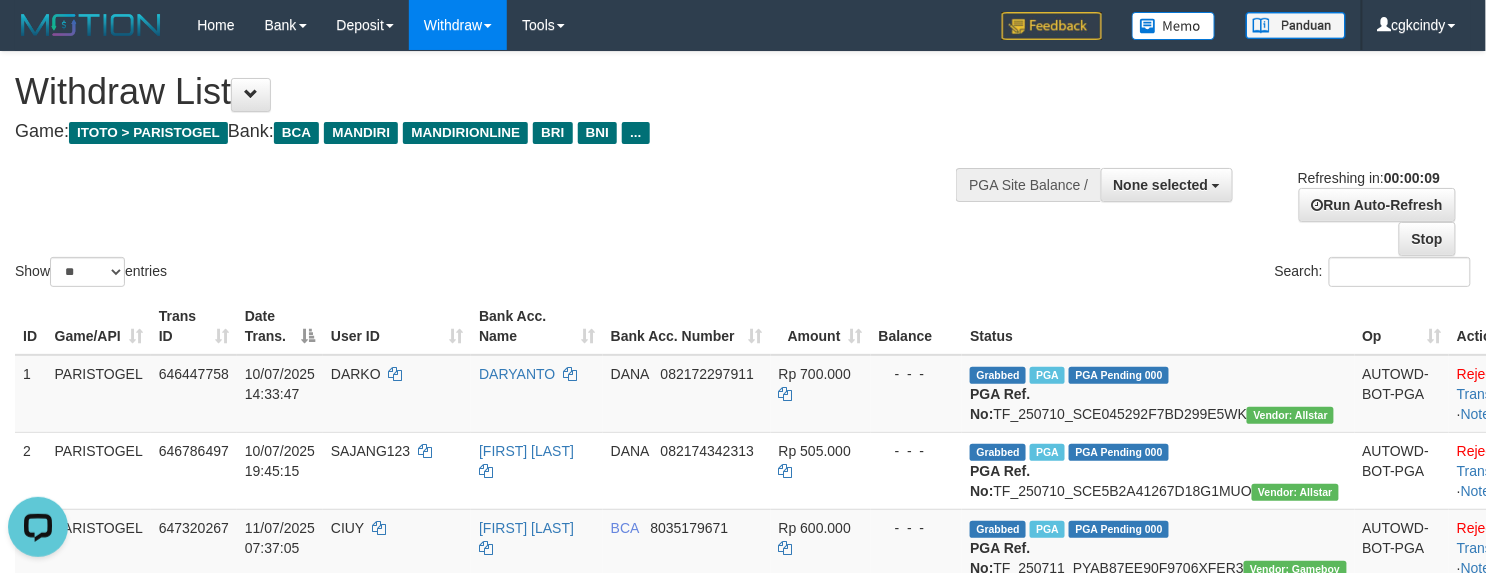 scroll, scrollTop: 0, scrollLeft: 0, axis: both 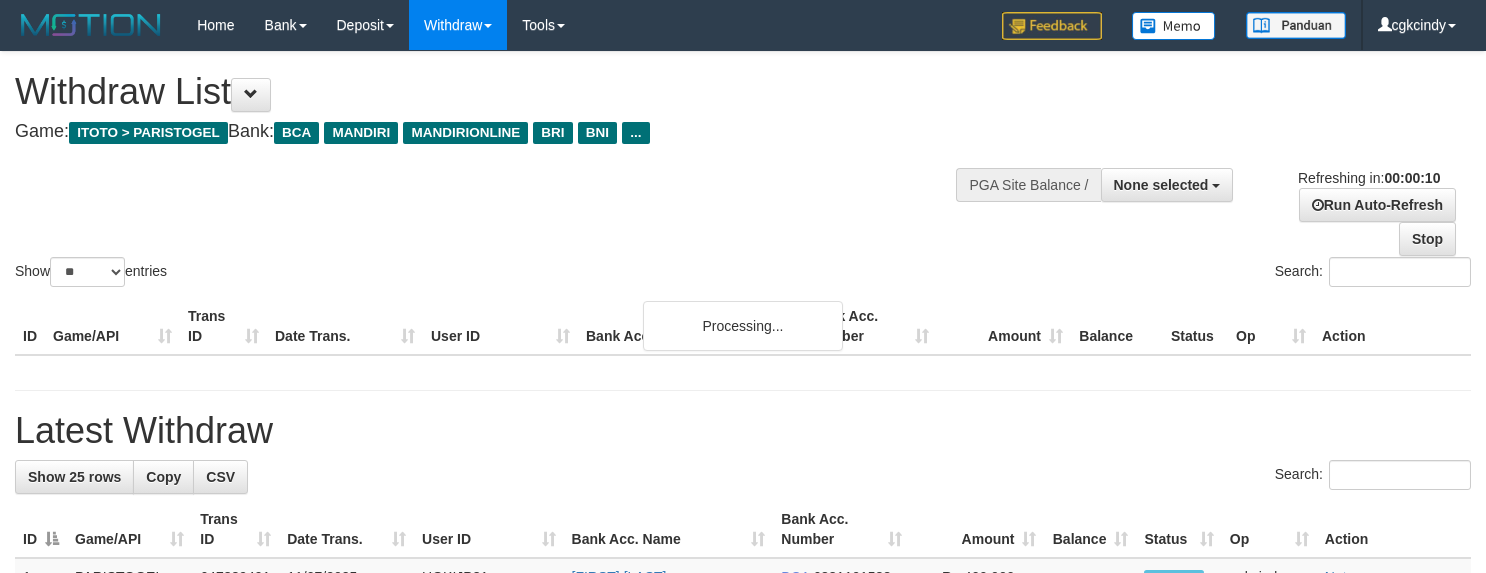select 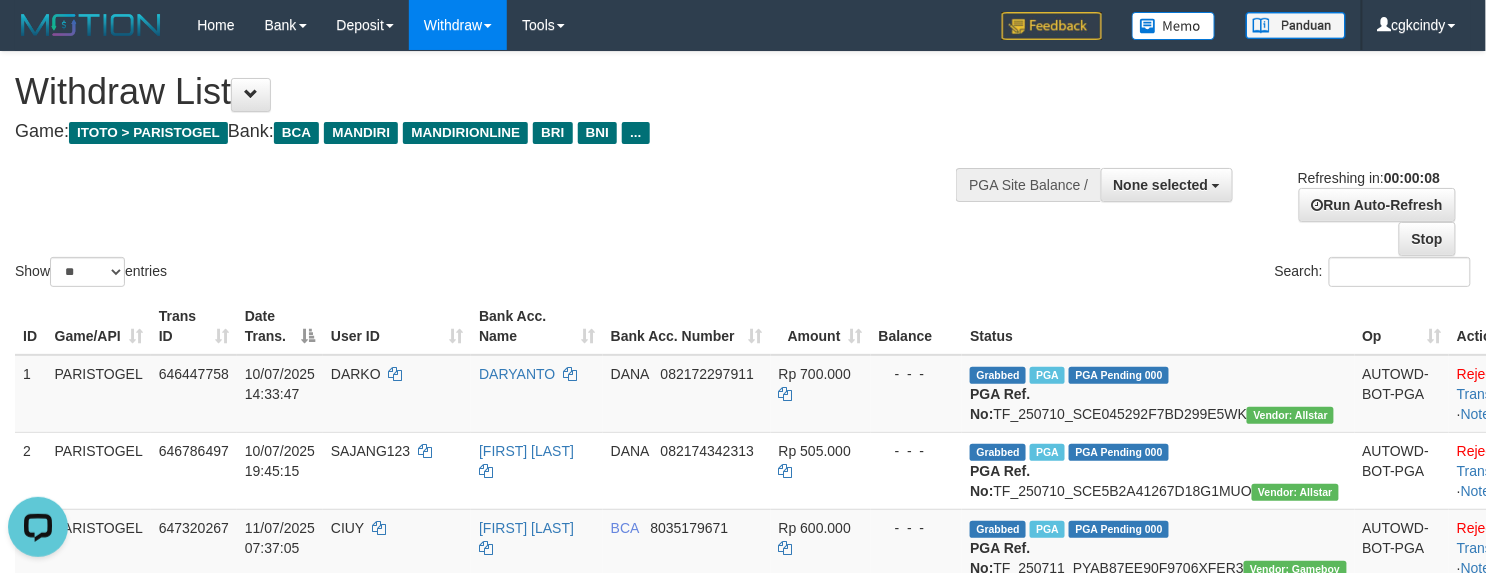 scroll, scrollTop: 0, scrollLeft: 0, axis: both 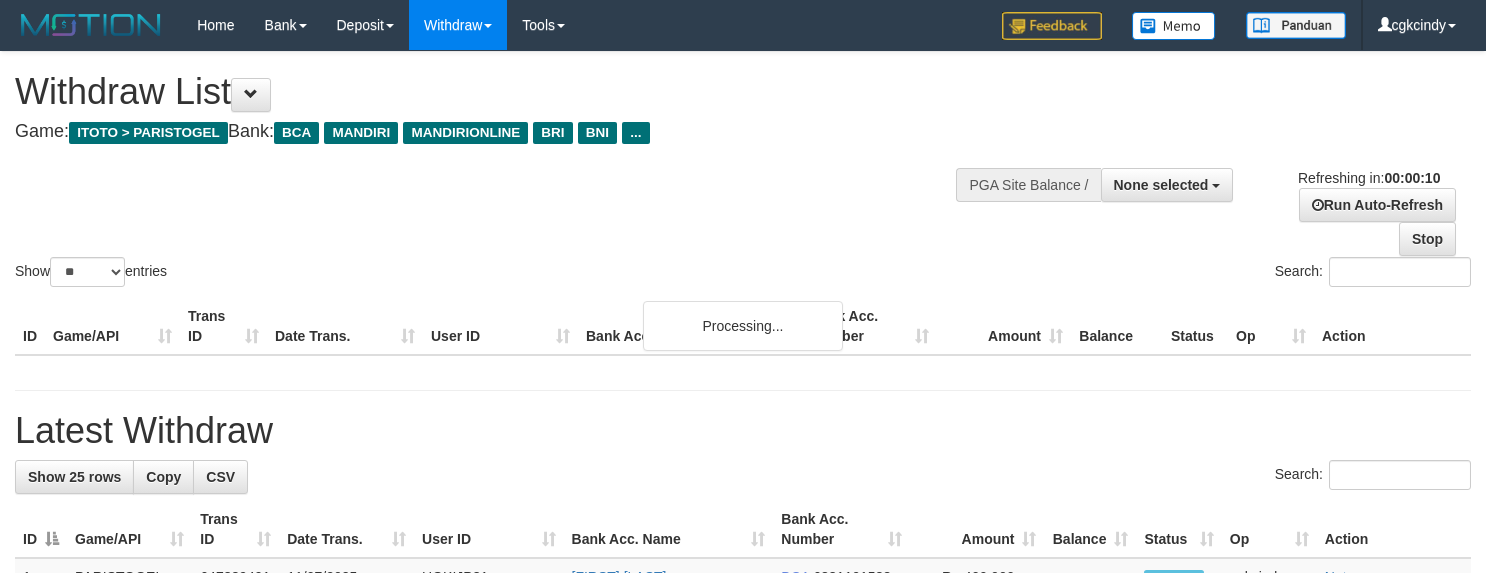 select 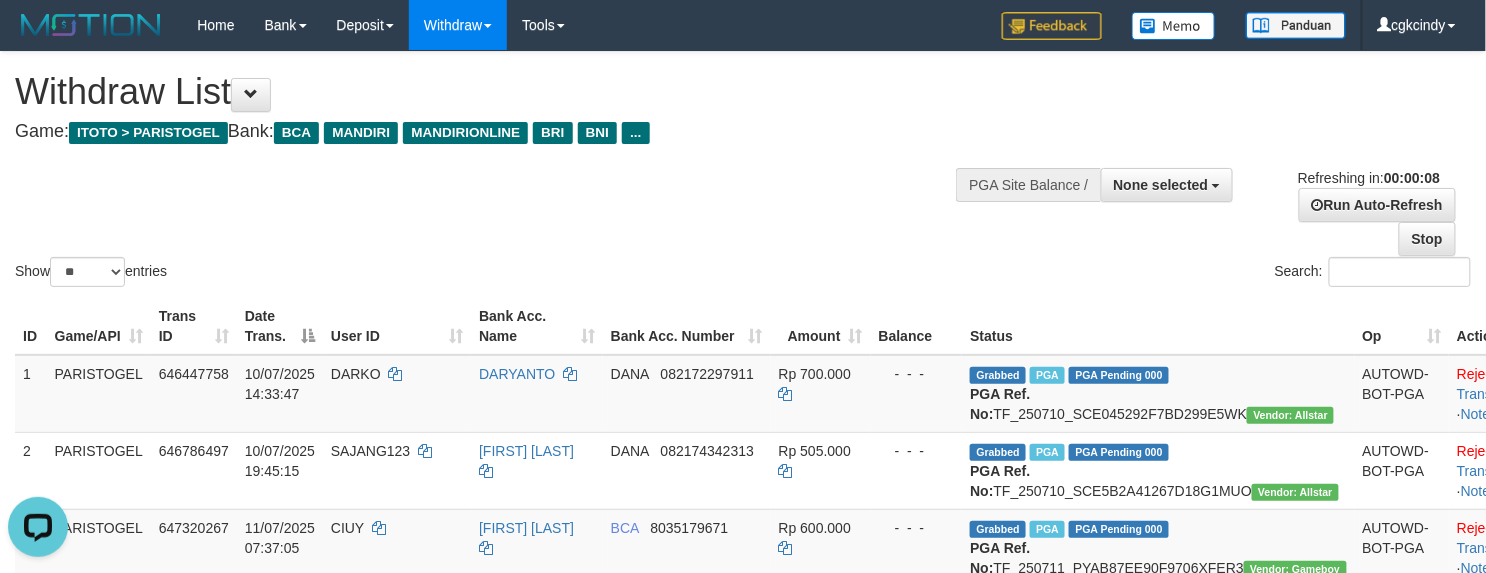 scroll, scrollTop: 0, scrollLeft: 0, axis: both 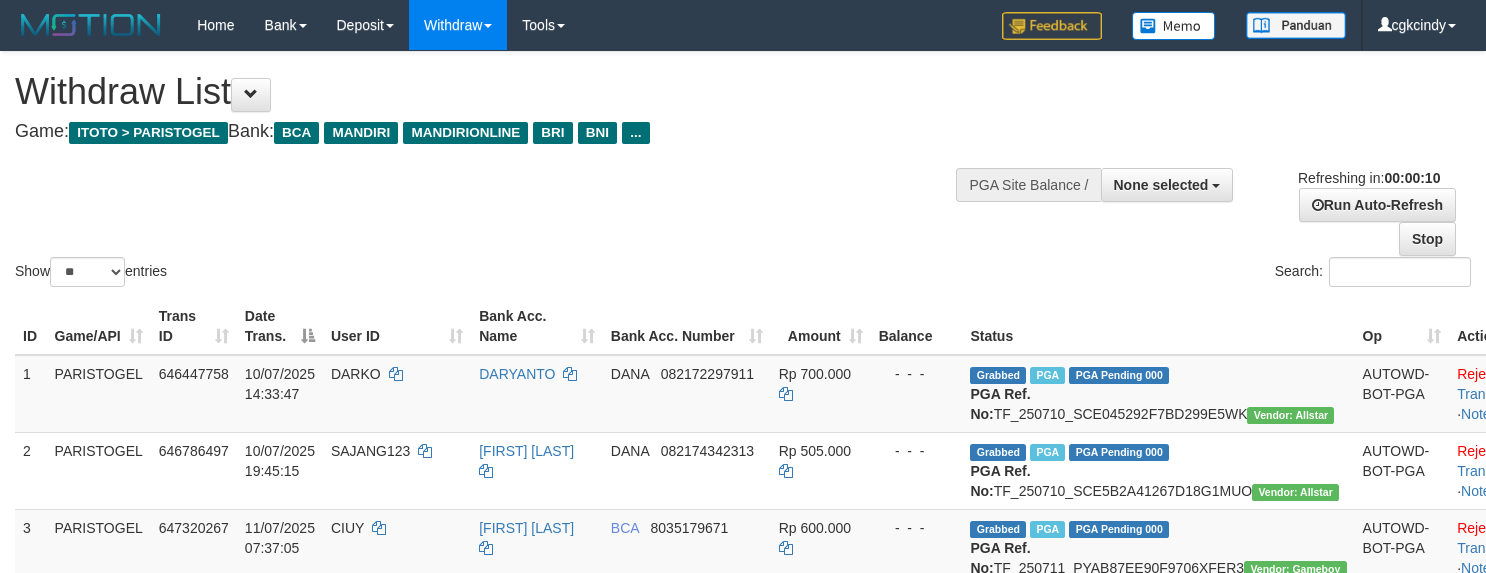 select 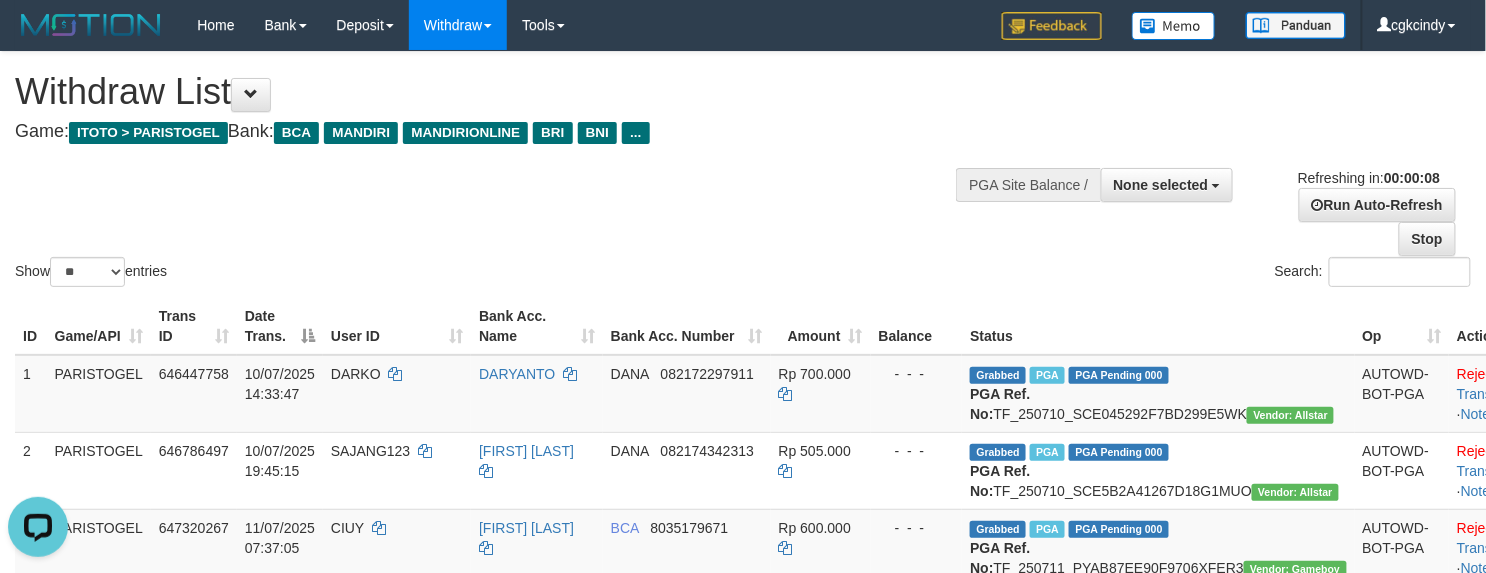 scroll, scrollTop: 0, scrollLeft: 0, axis: both 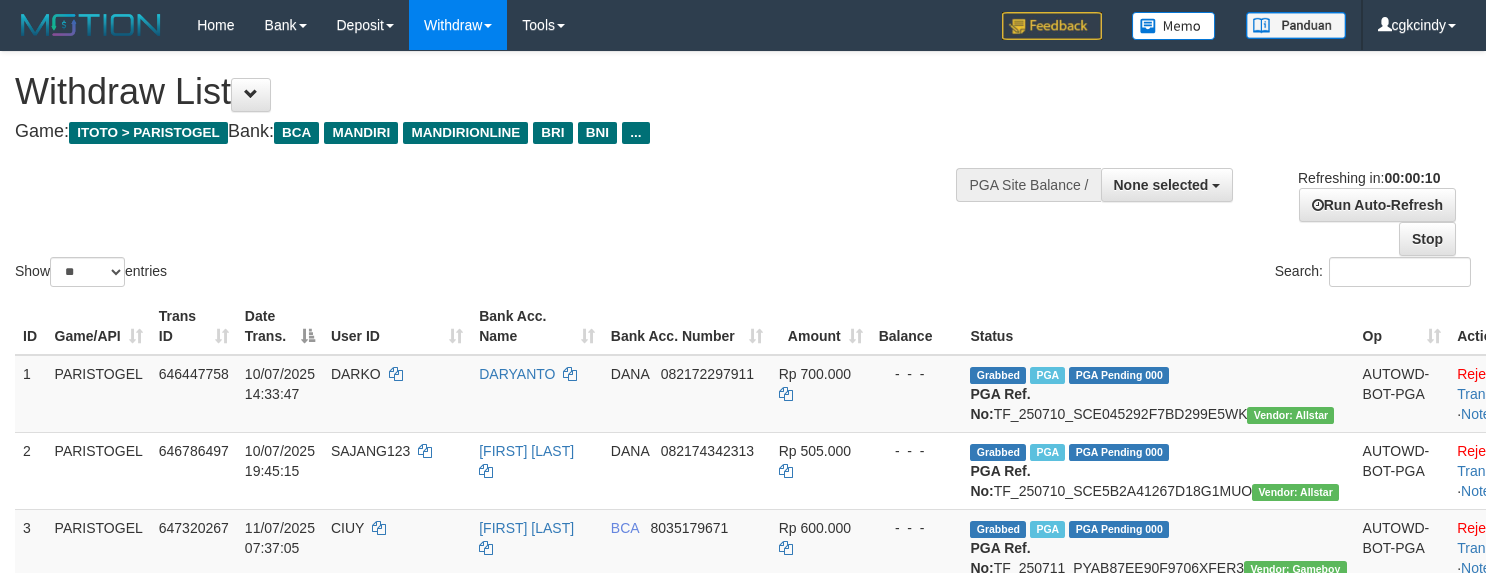 select 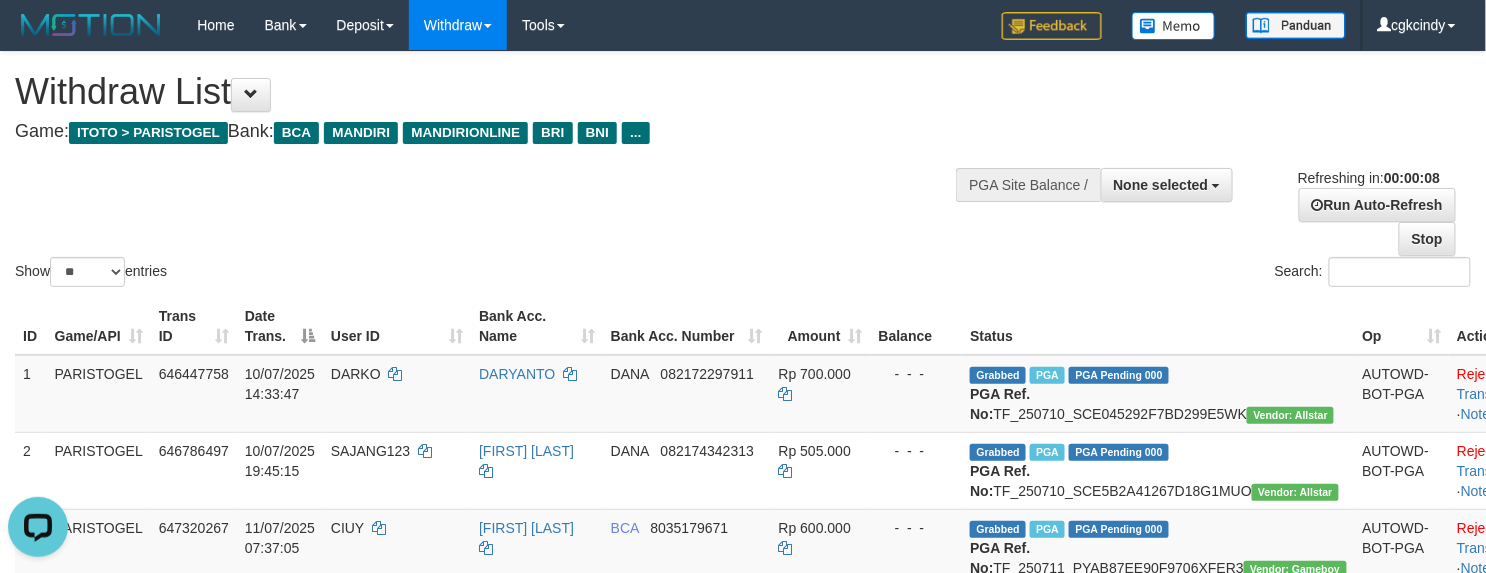 scroll, scrollTop: 0, scrollLeft: 0, axis: both 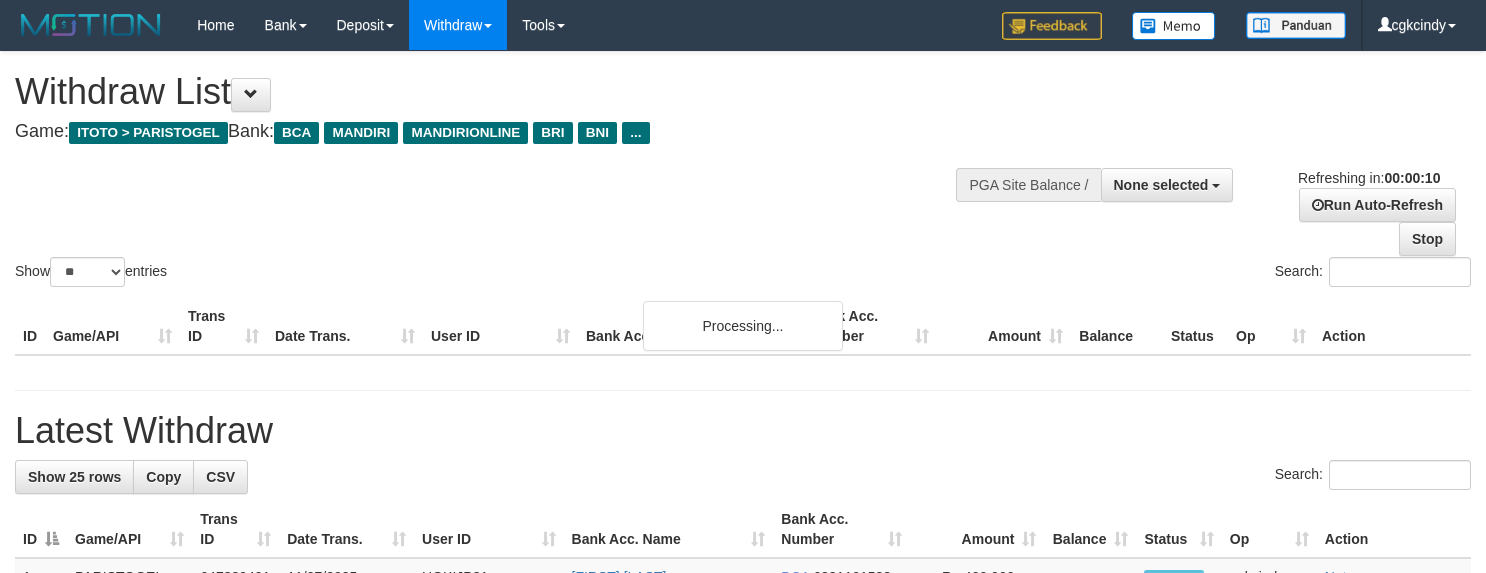 select 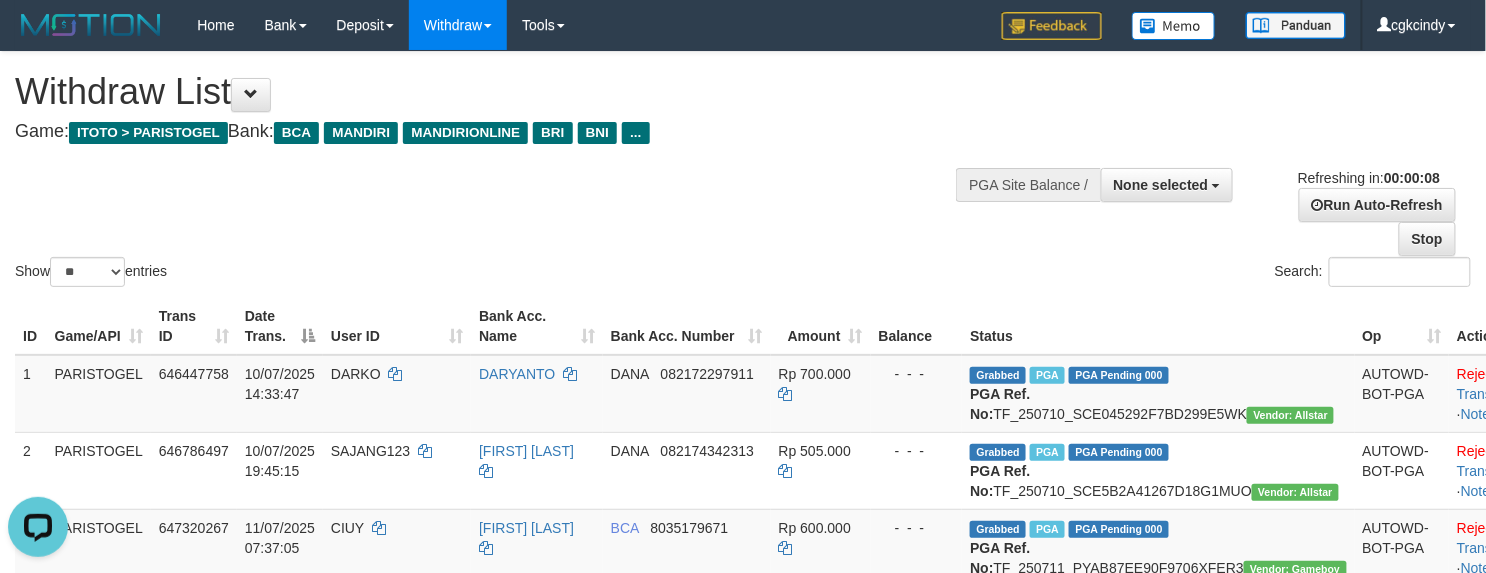 scroll, scrollTop: 0, scrollLeft: 0, axis: both 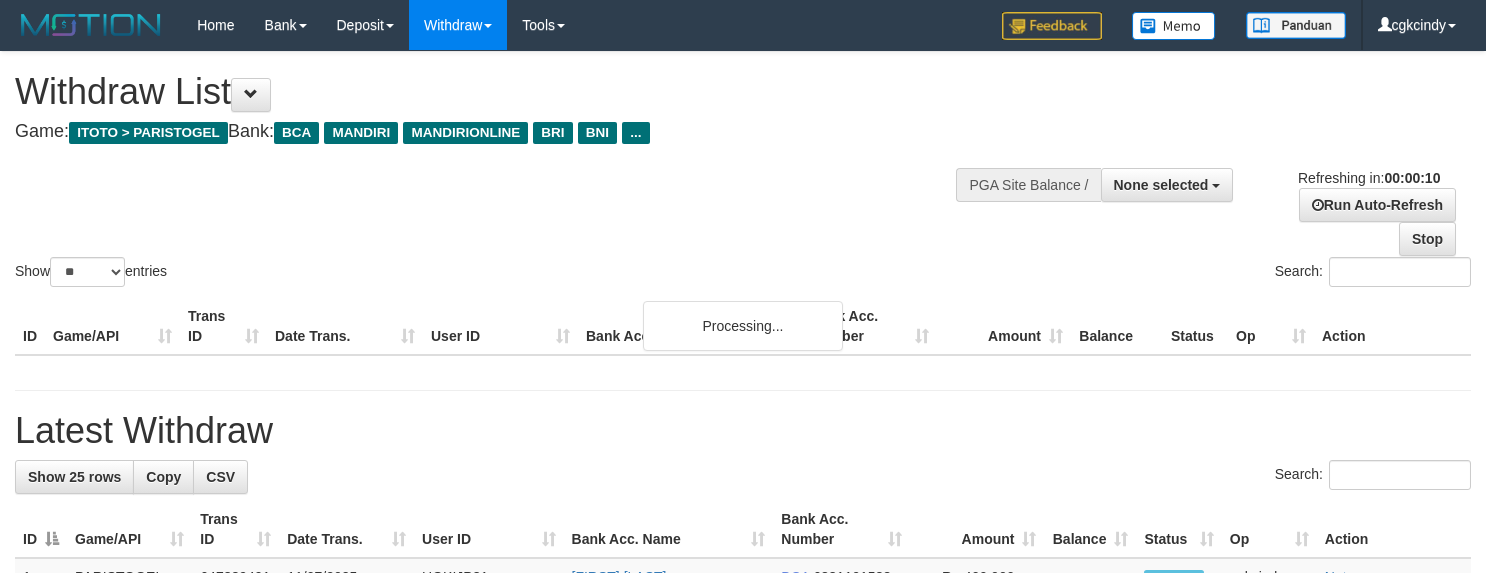 select 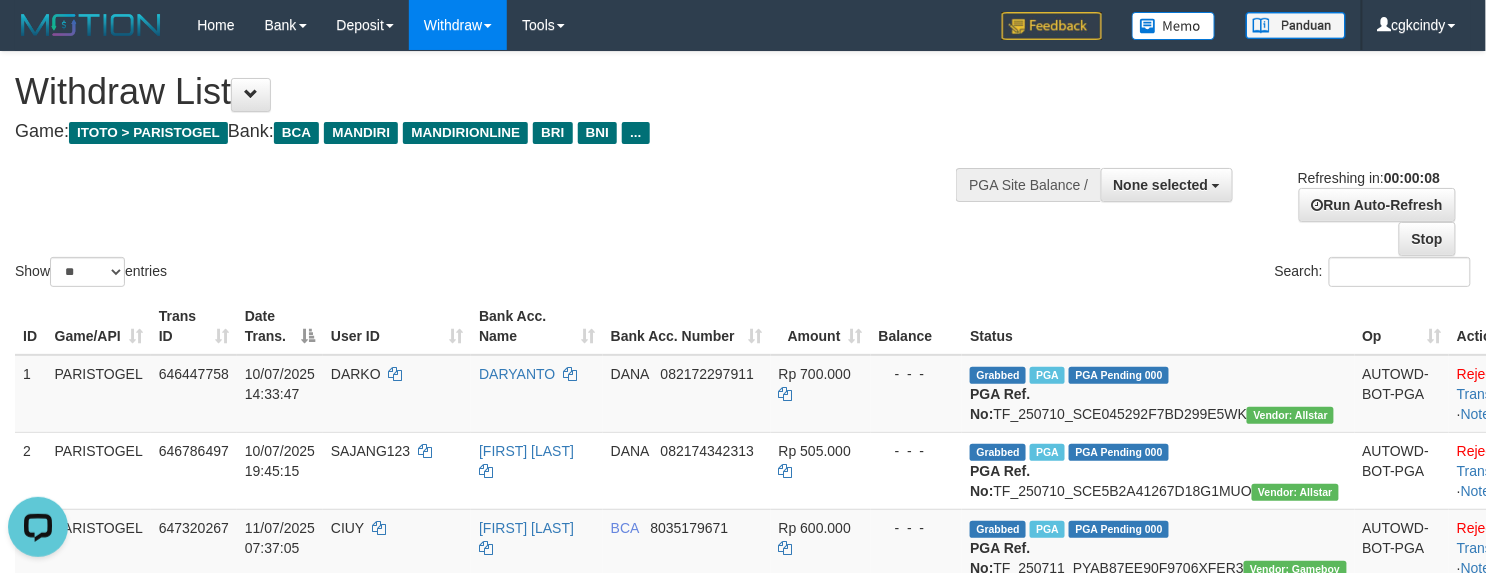 scroll, scrollTop: 0, scrollLeft: 0, axis: both 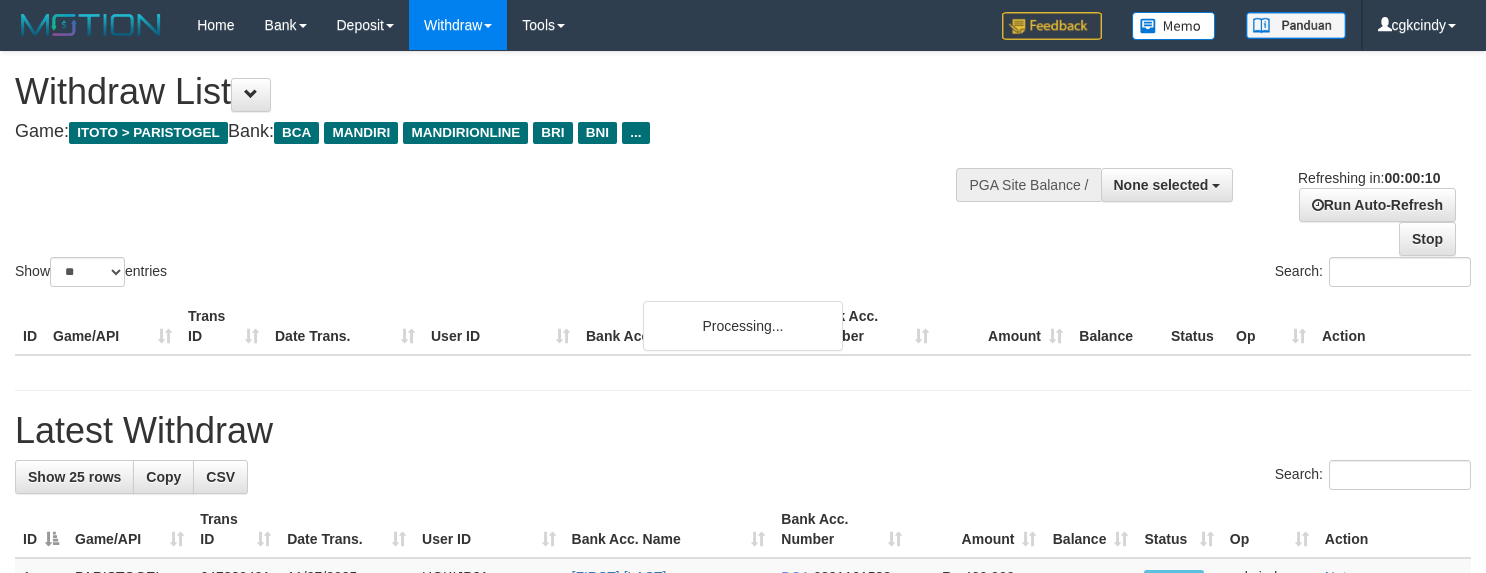 select 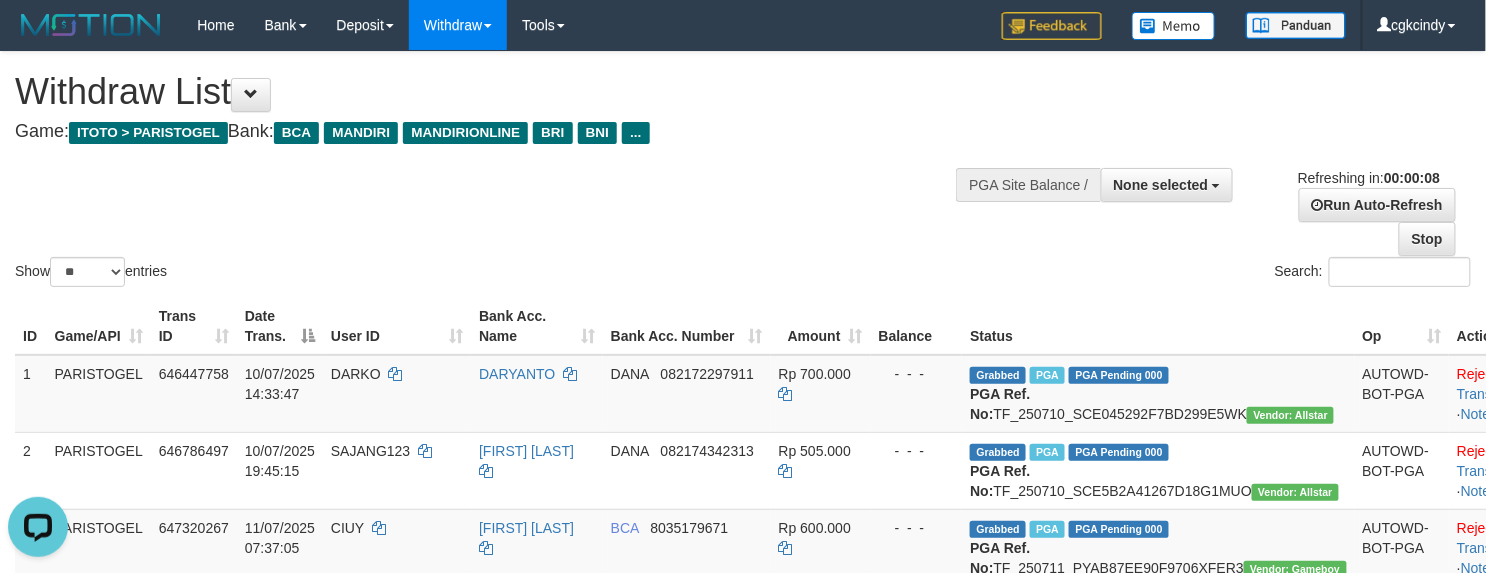 scroll, scrollTop: 0, scrollLeft: 0, axis: both 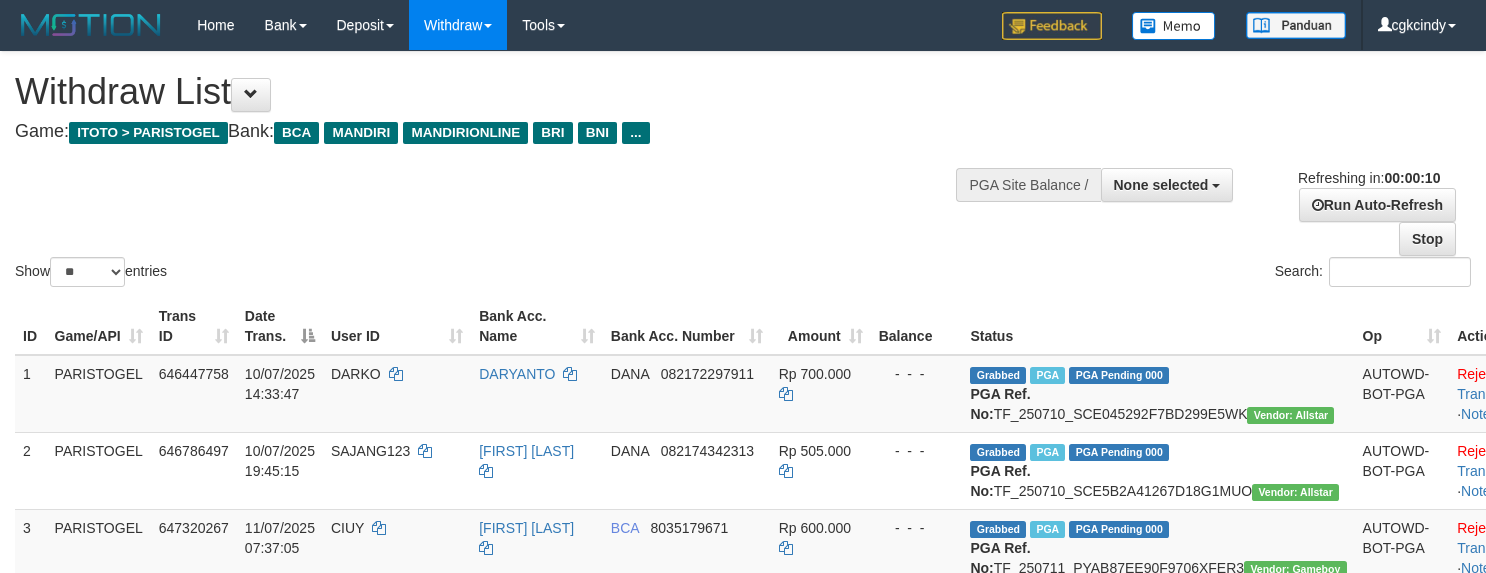 select 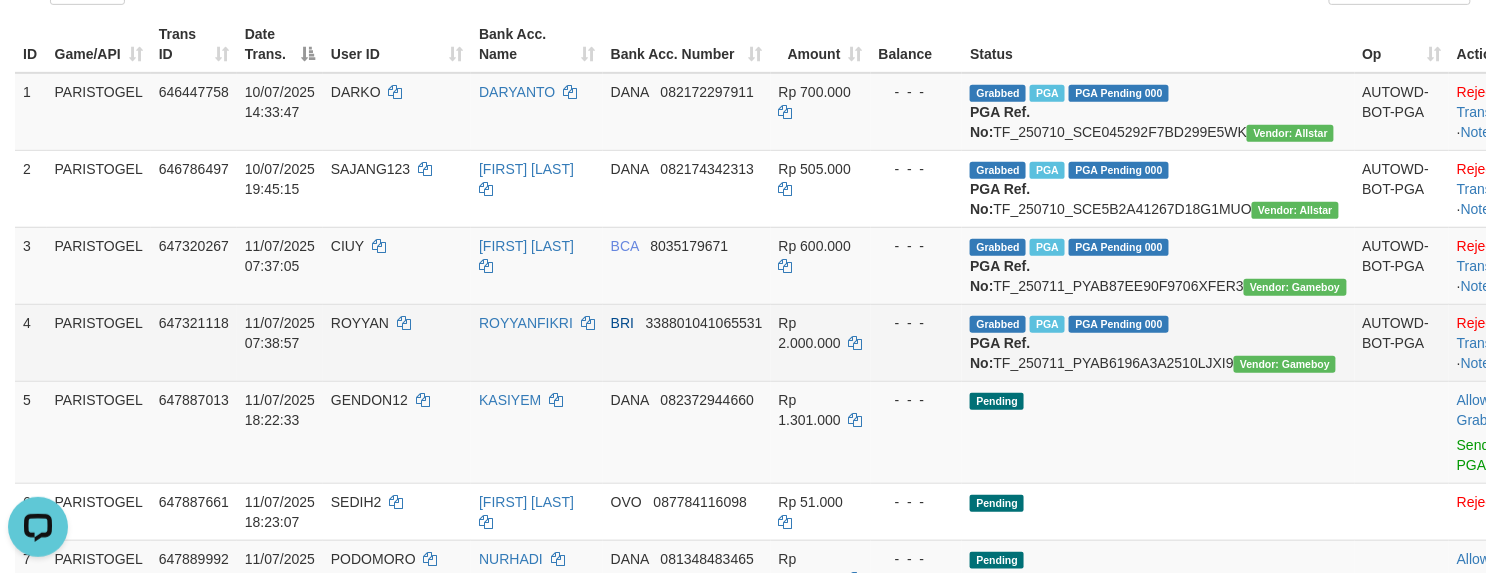 scroll, scrollTop: 0, scrollLeft: 0, axis: both 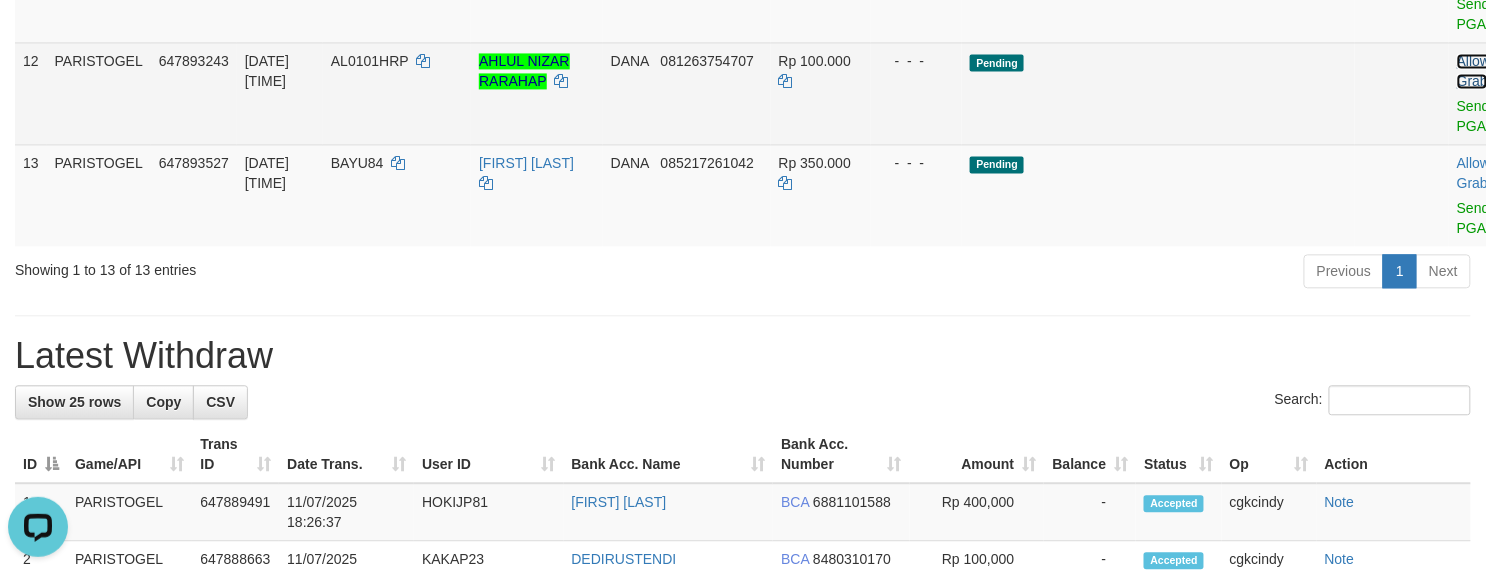 click on "Allow Grab" at bounding box center (1473, 71) 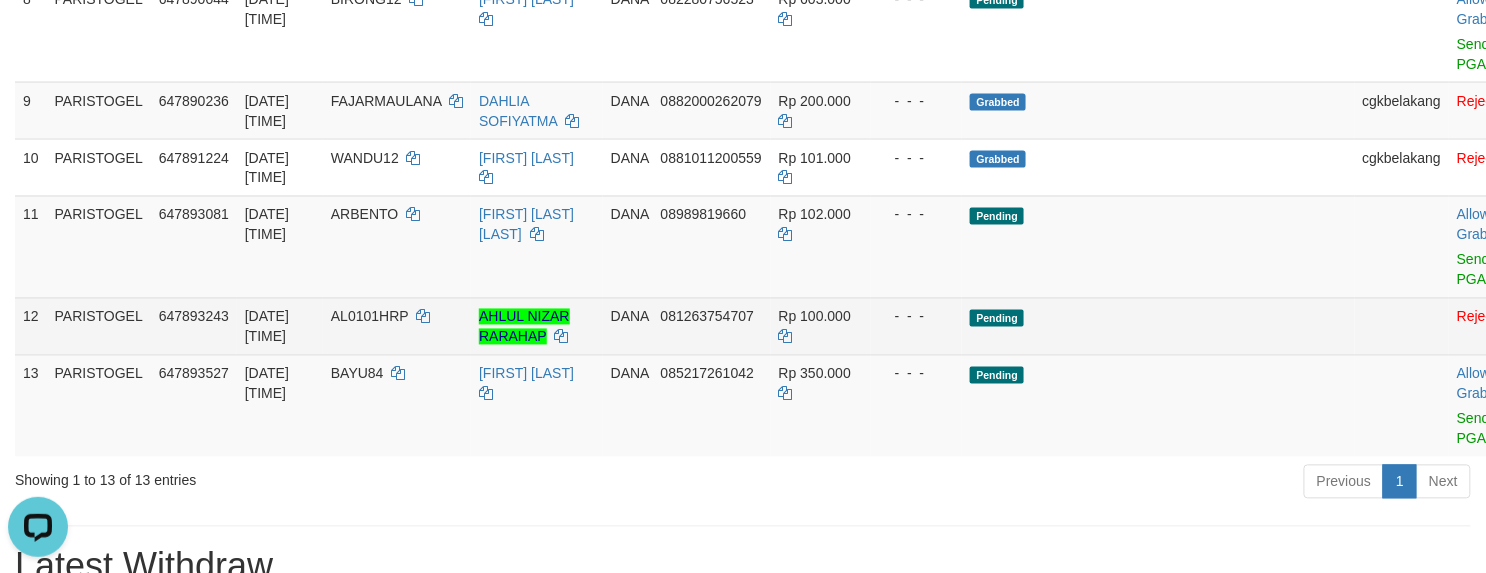 scroll, scrollTop: 933, scrollLeft: 0, axis: vertical 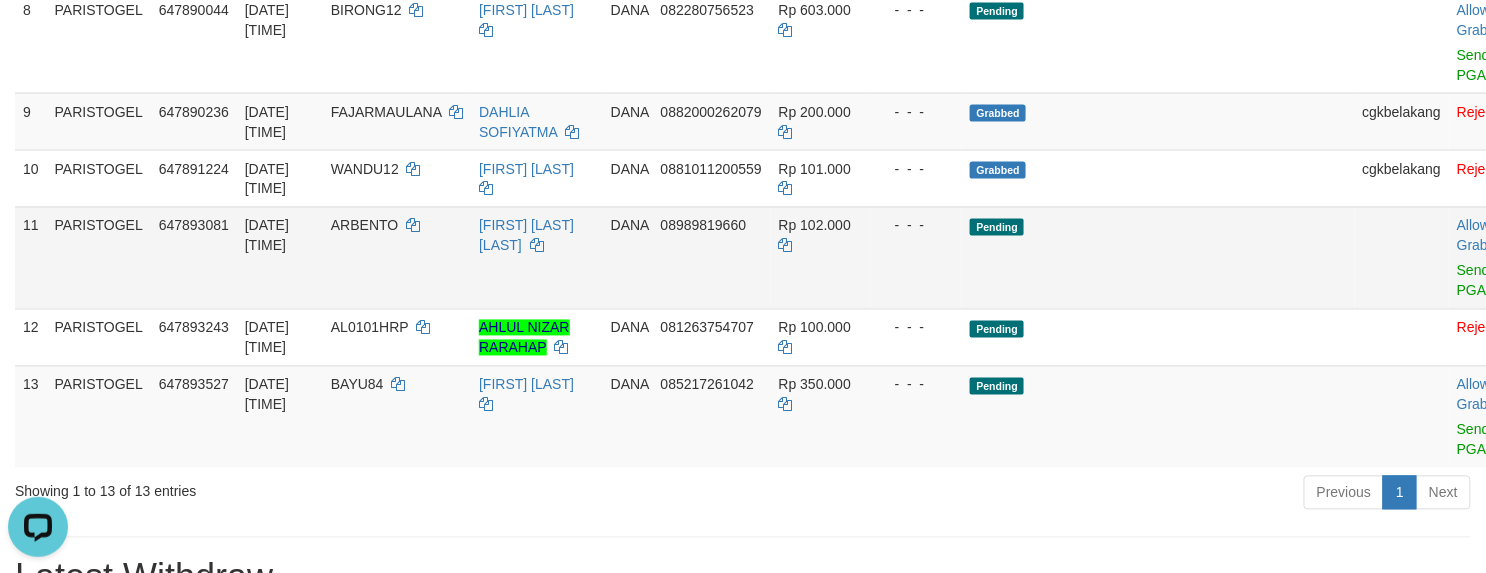 click on "Allow Grab   ·" at bounding box center (1474, 236) 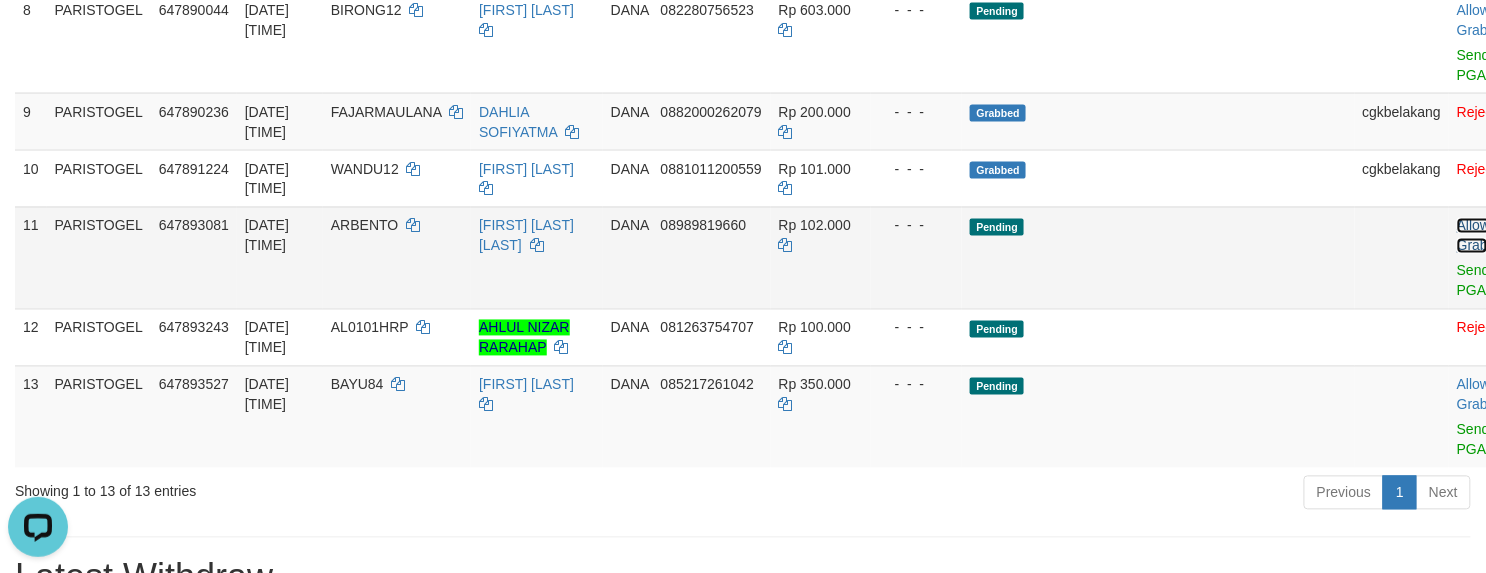 click on "Allow Grab" at bounding box center [1473, 236] 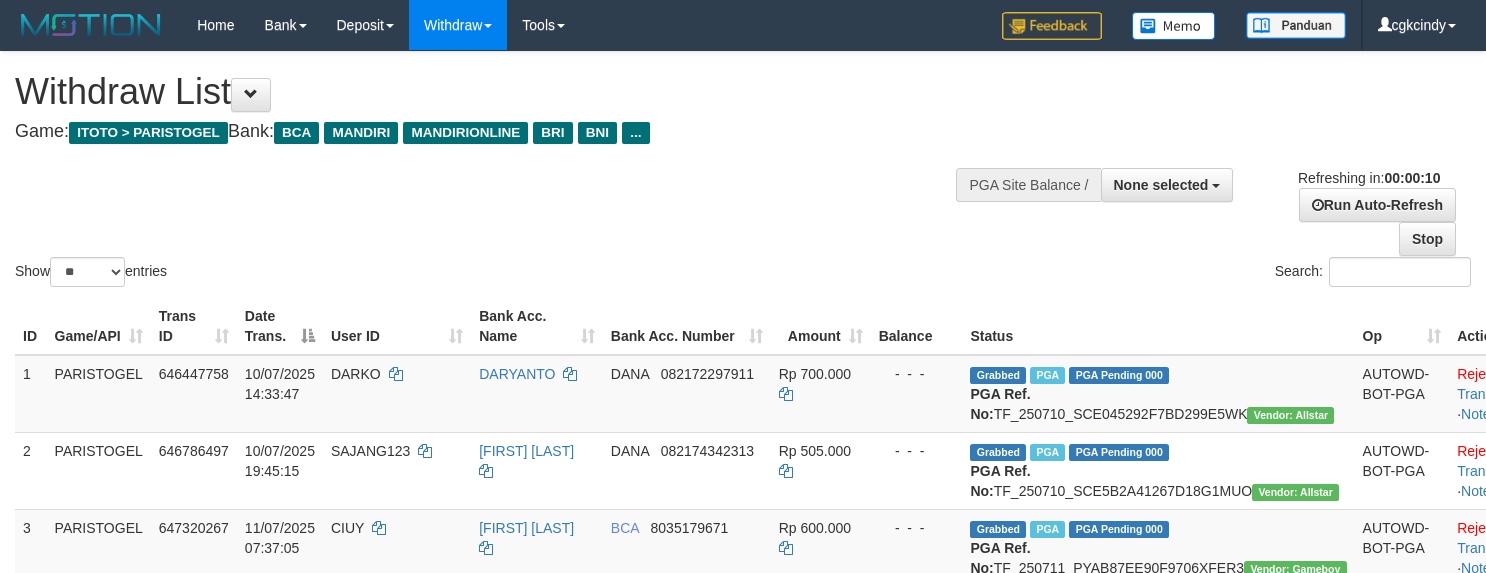 select 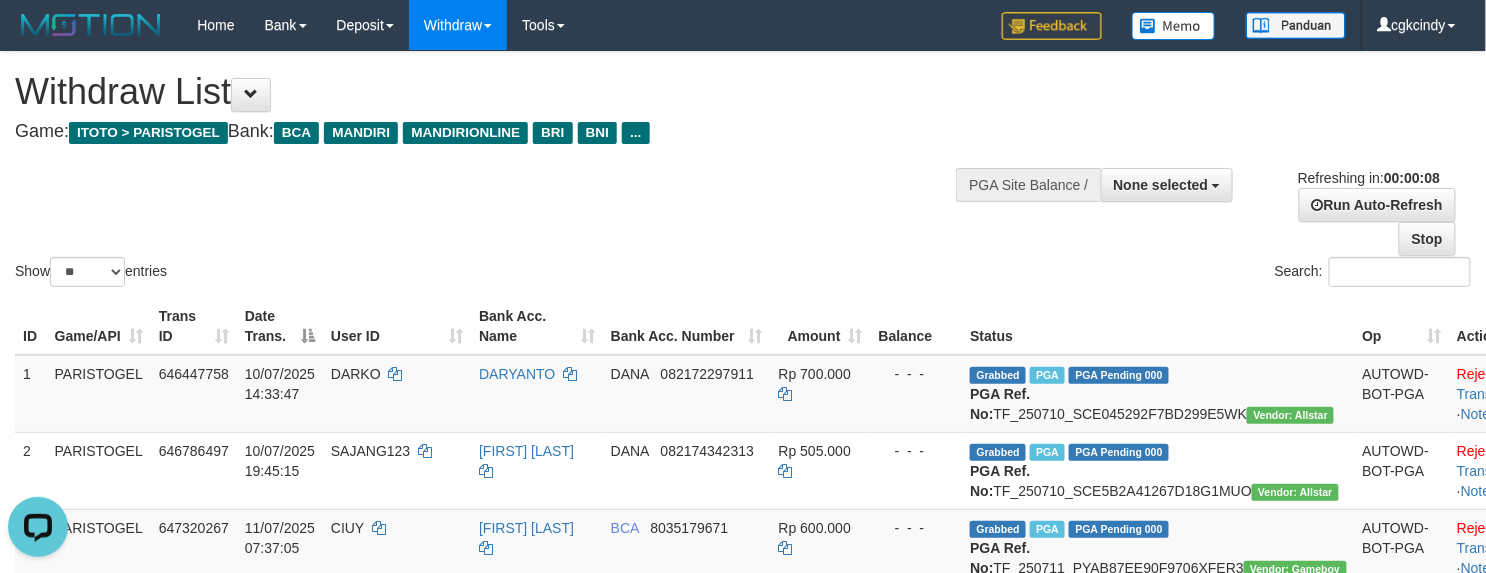 scroll, scrollTop: 0, scrollLeft: 0, axis: both 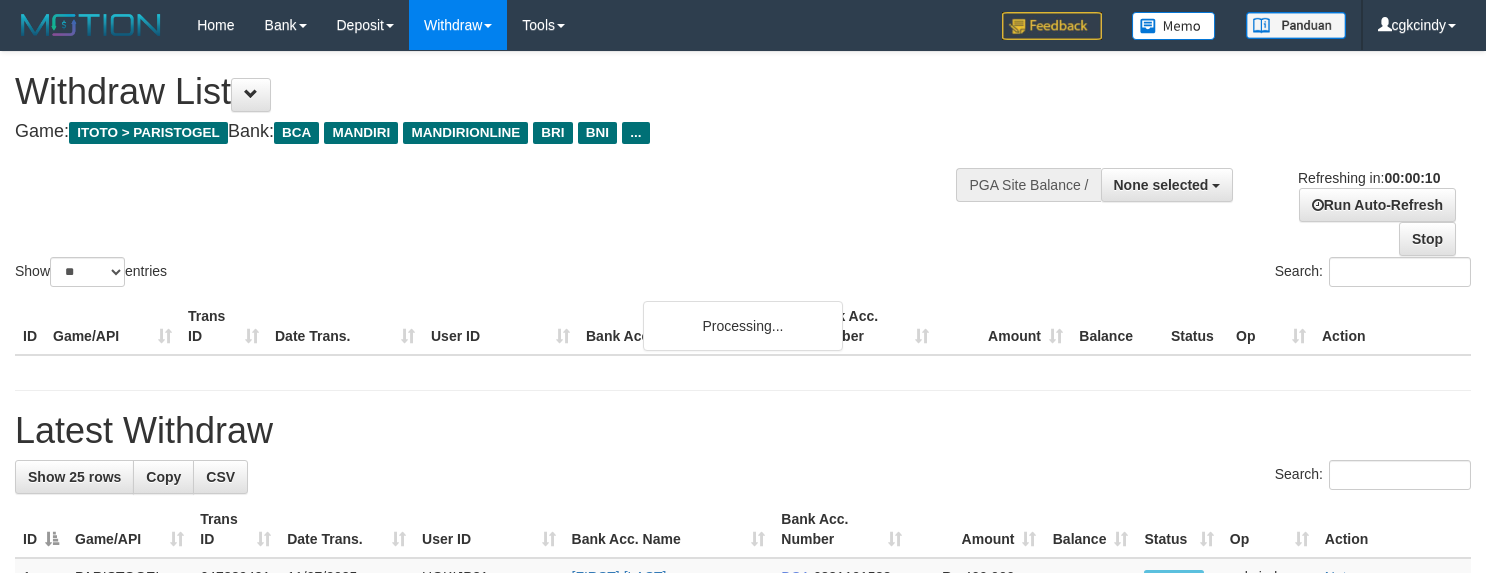 select 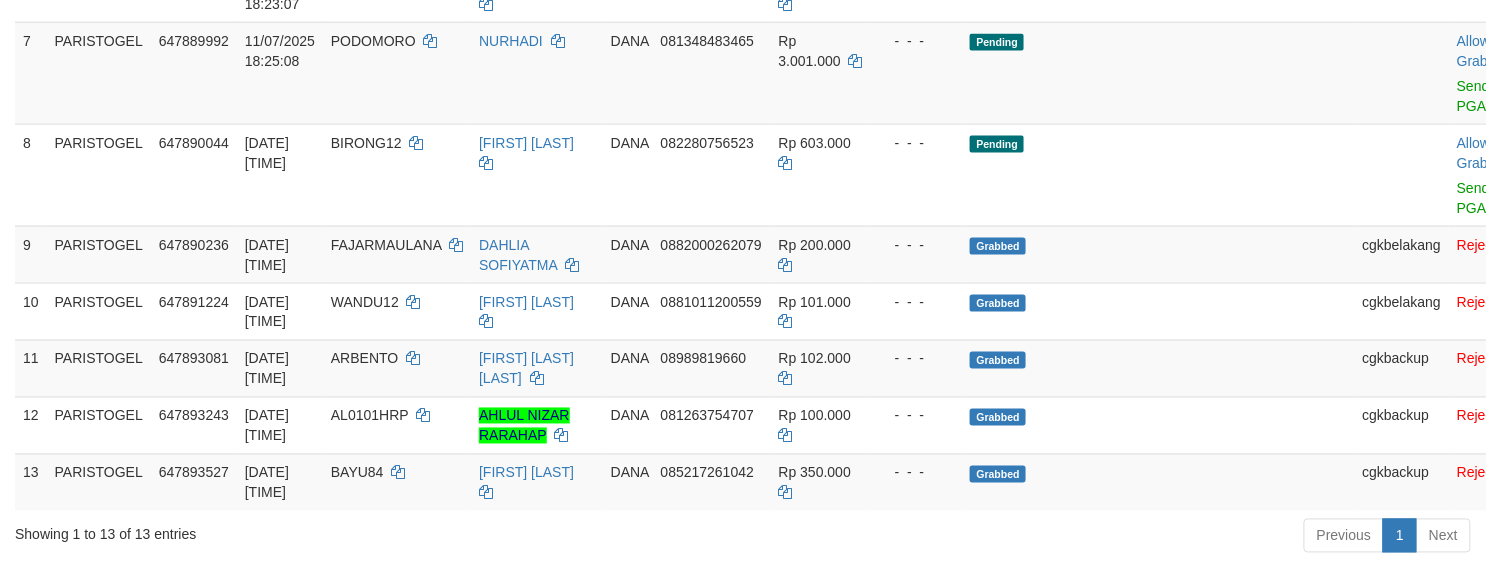 scroll, scrollTop: 1066, scrollLeft: 0, axis: vertical 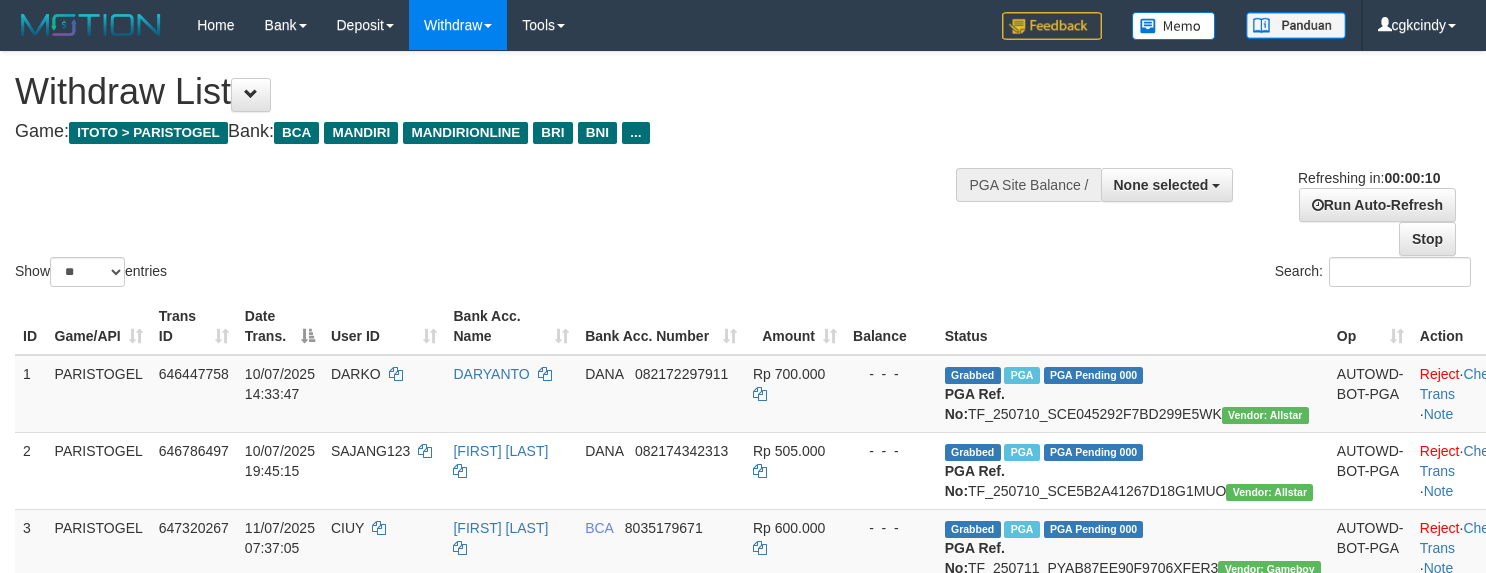 select 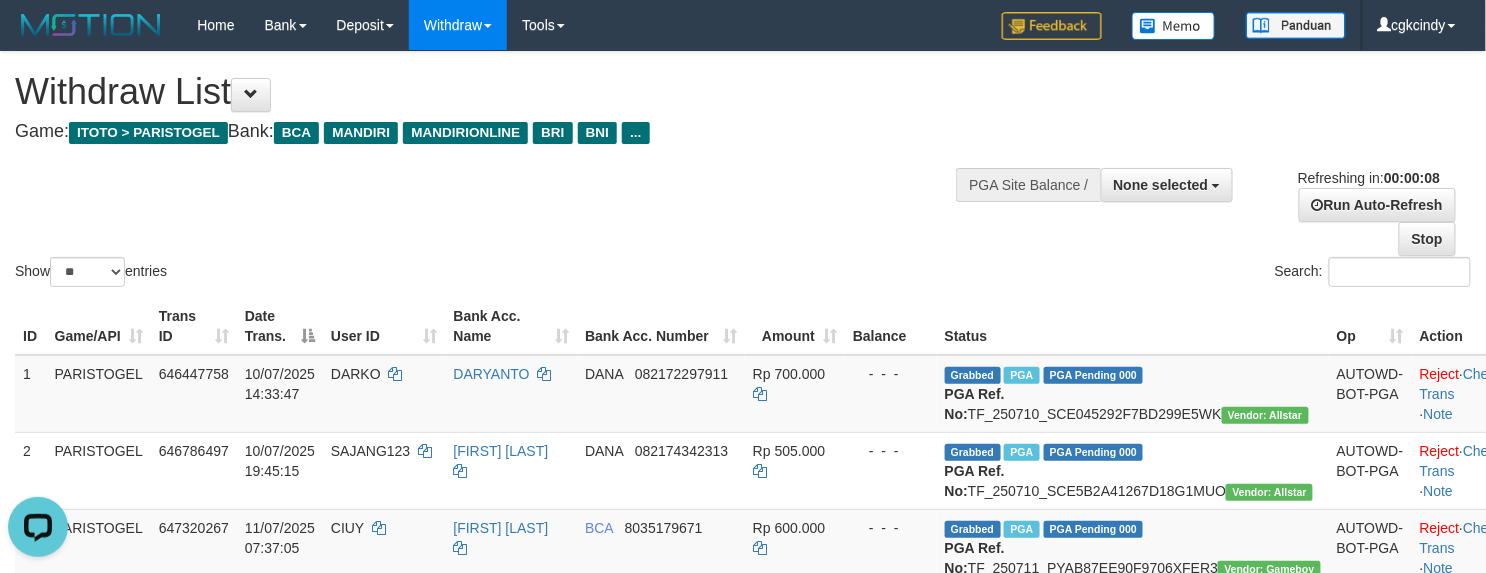 scroll, scrollTop: 0, scrollLeft: 0, axis: both 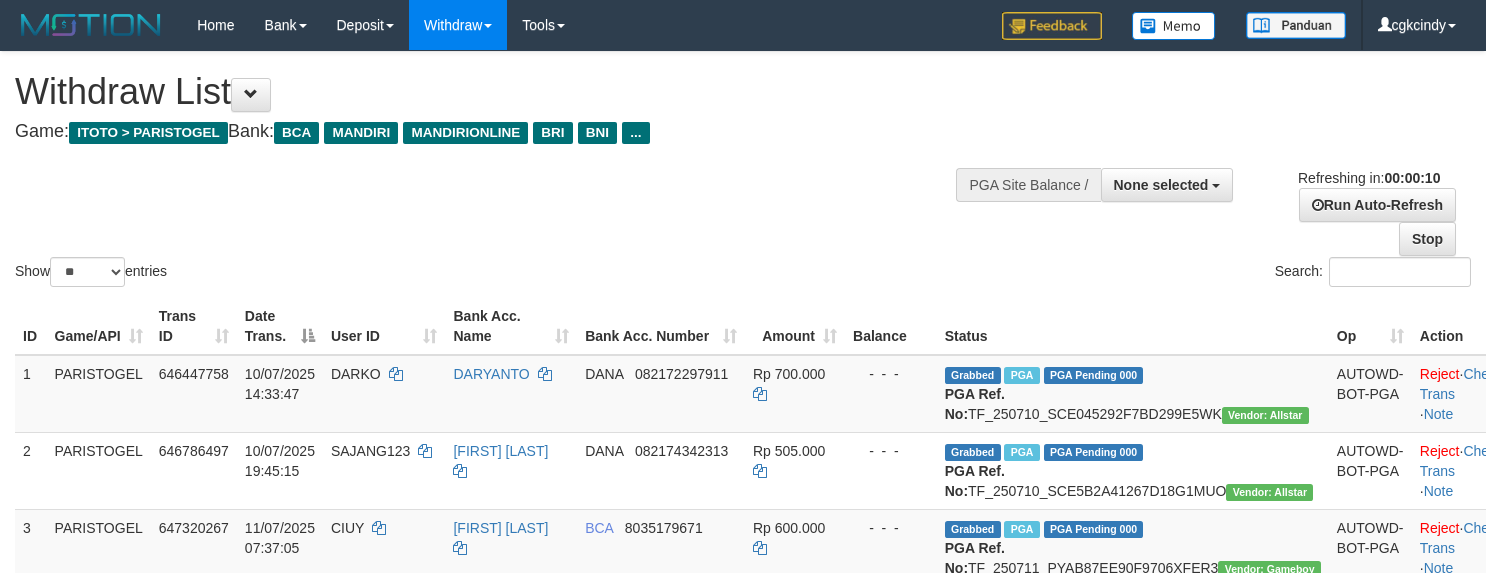 select 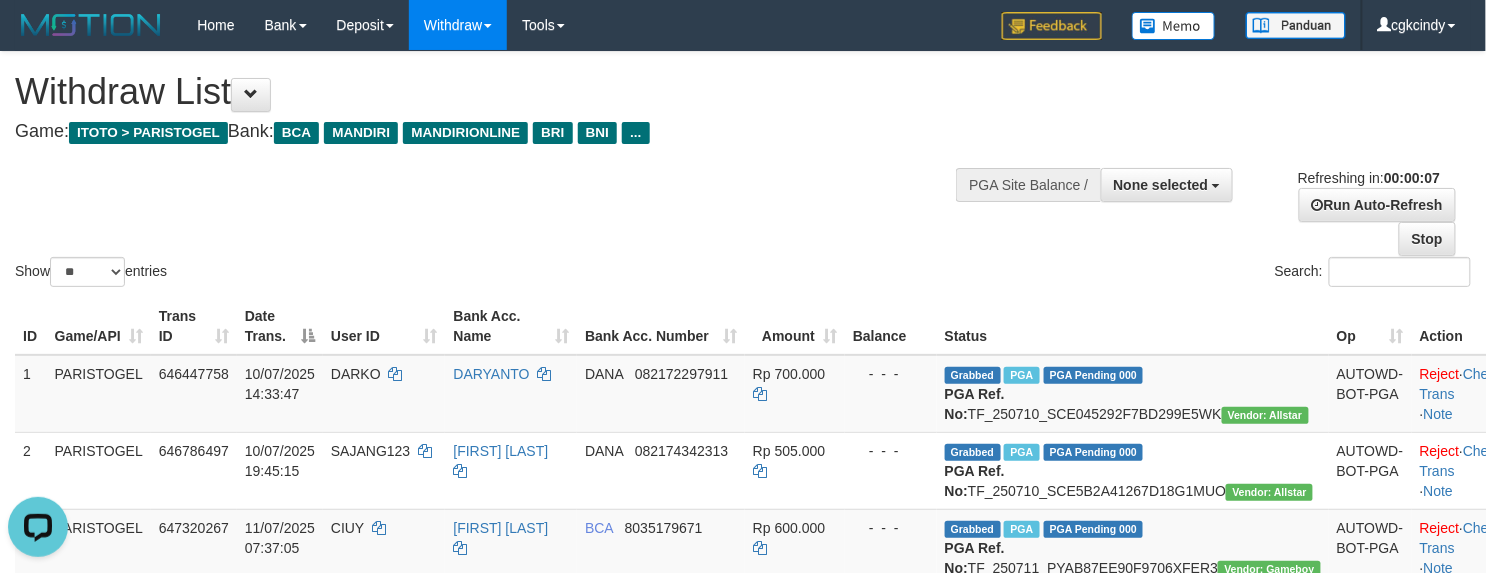 scroll, scrollTop: 0, scrollLeft: 0, axis: both 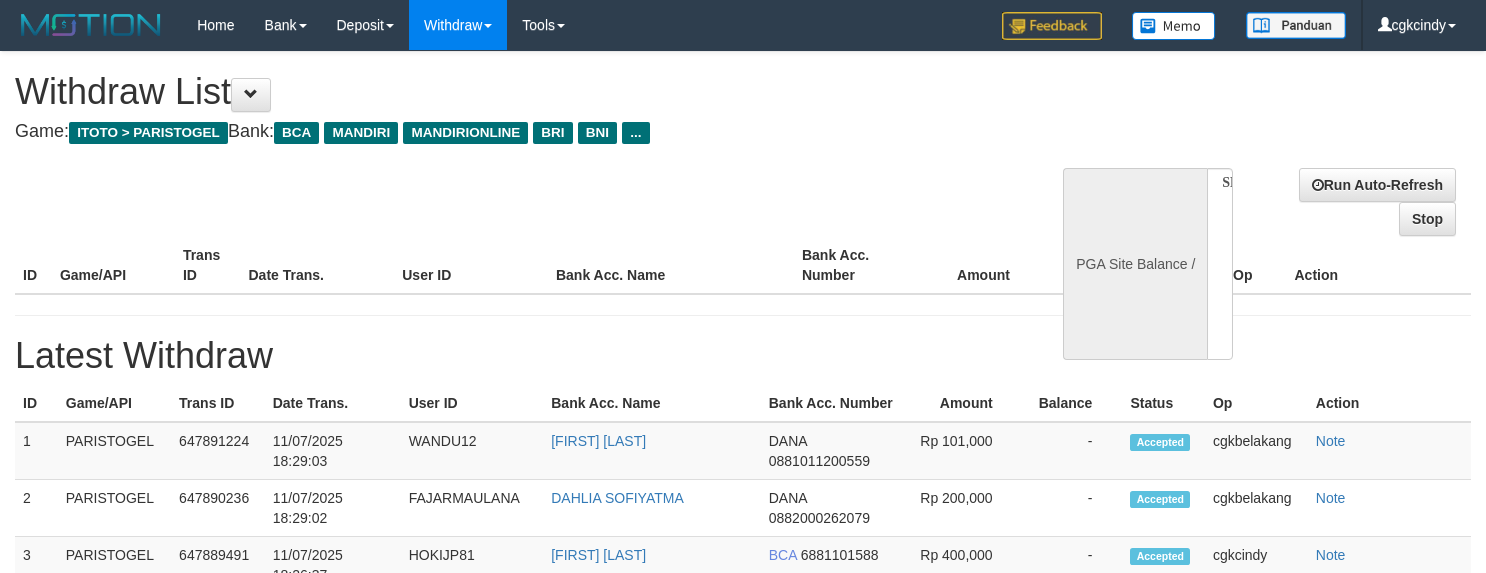 select 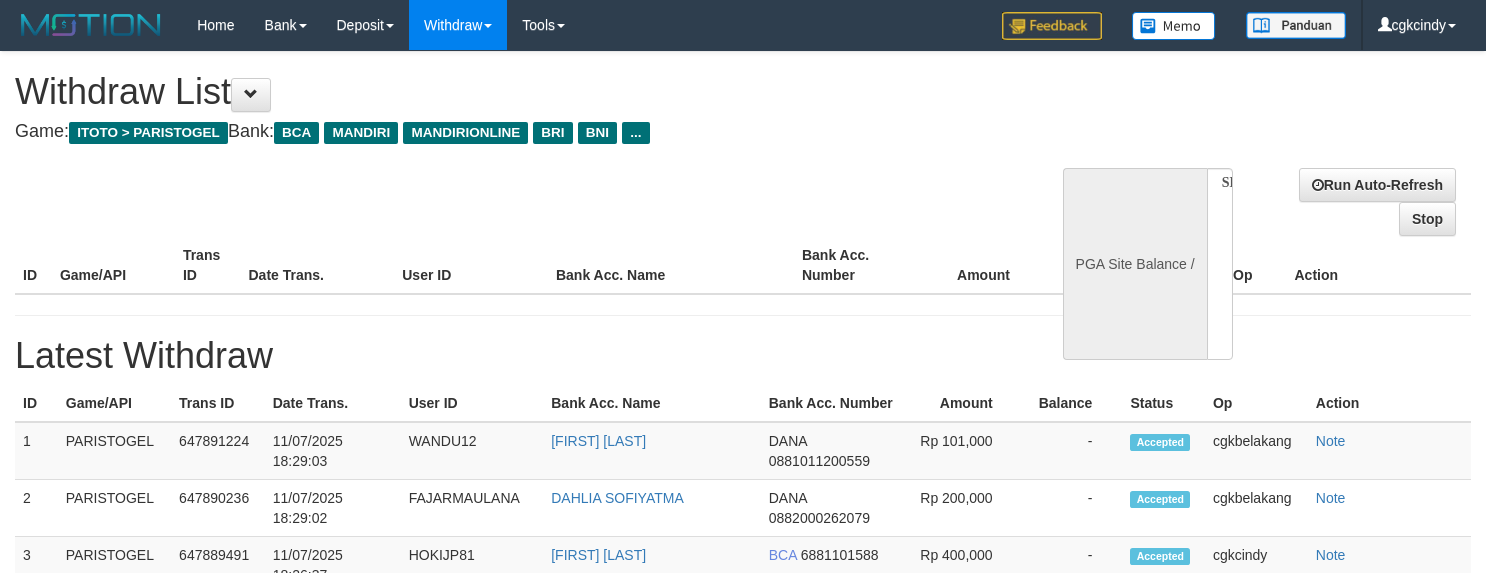scroll, scrollTop: 0, scrollLeft: 0, axis: both 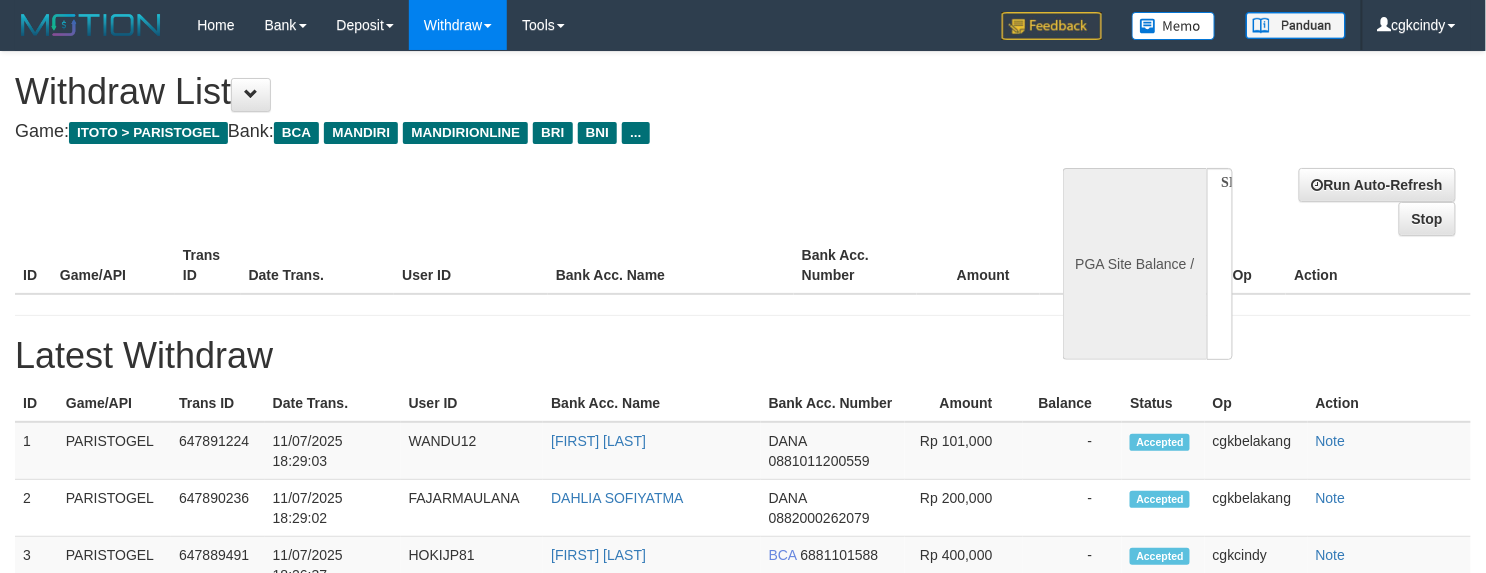 select on "**" 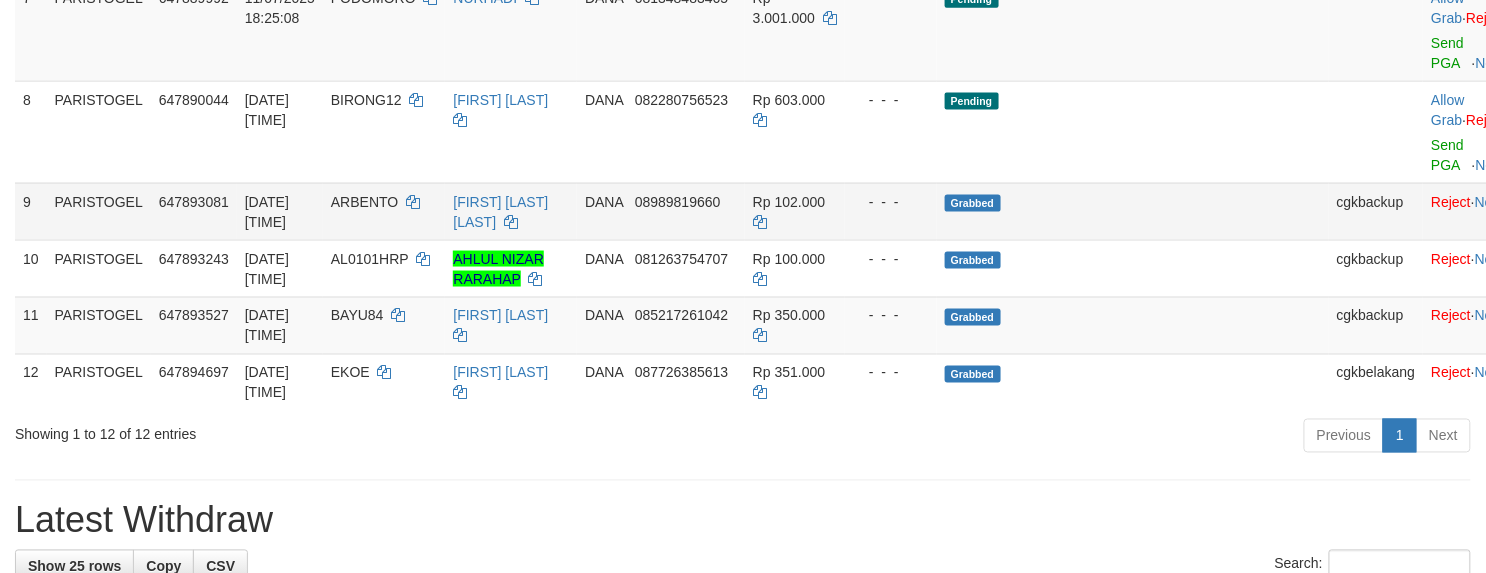 scroll, scrollTop: 800, scrollLeft: 0, axis: vertical 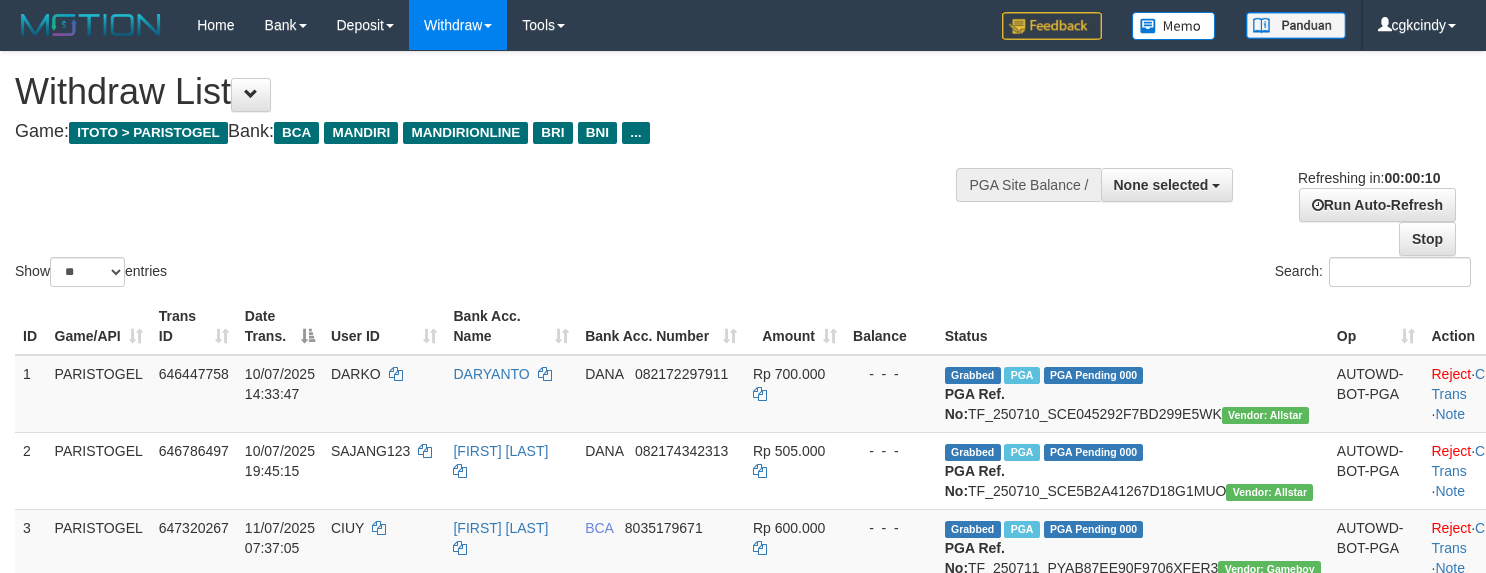 select 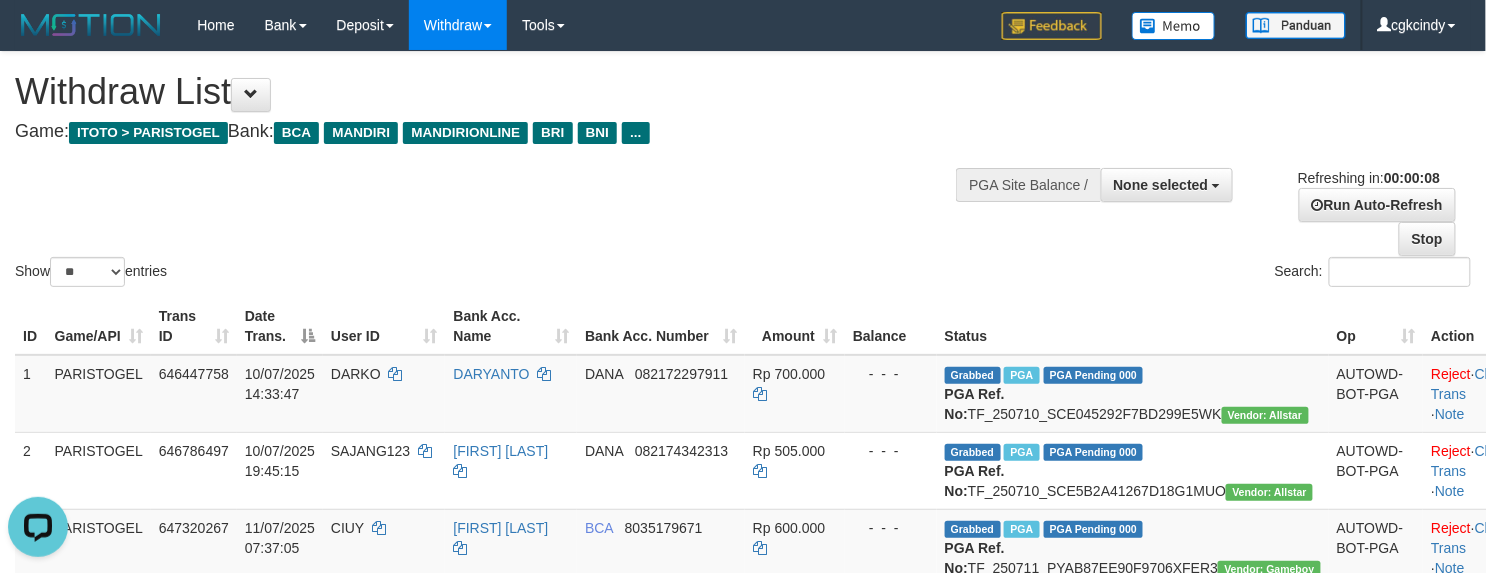 scroll, scrollTop: 0, scrollLeft: 0, axis: both 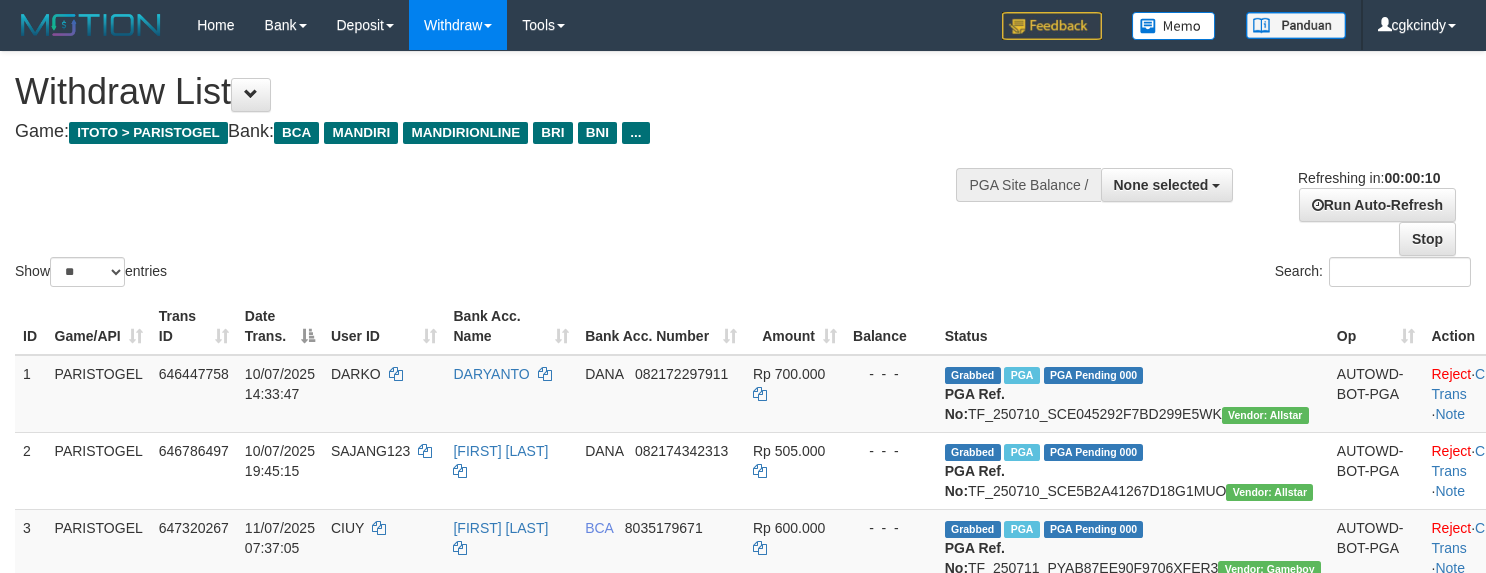select 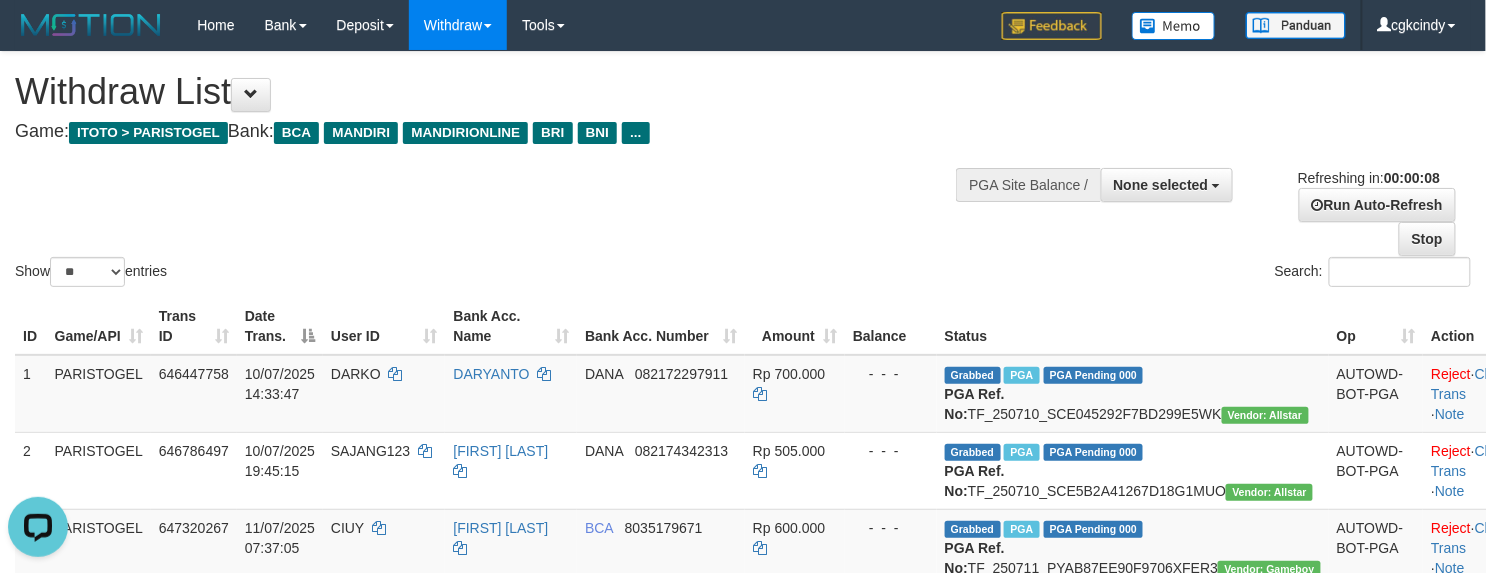 scroll, scrollTop: 0, scrollLeft: 0, axis: both 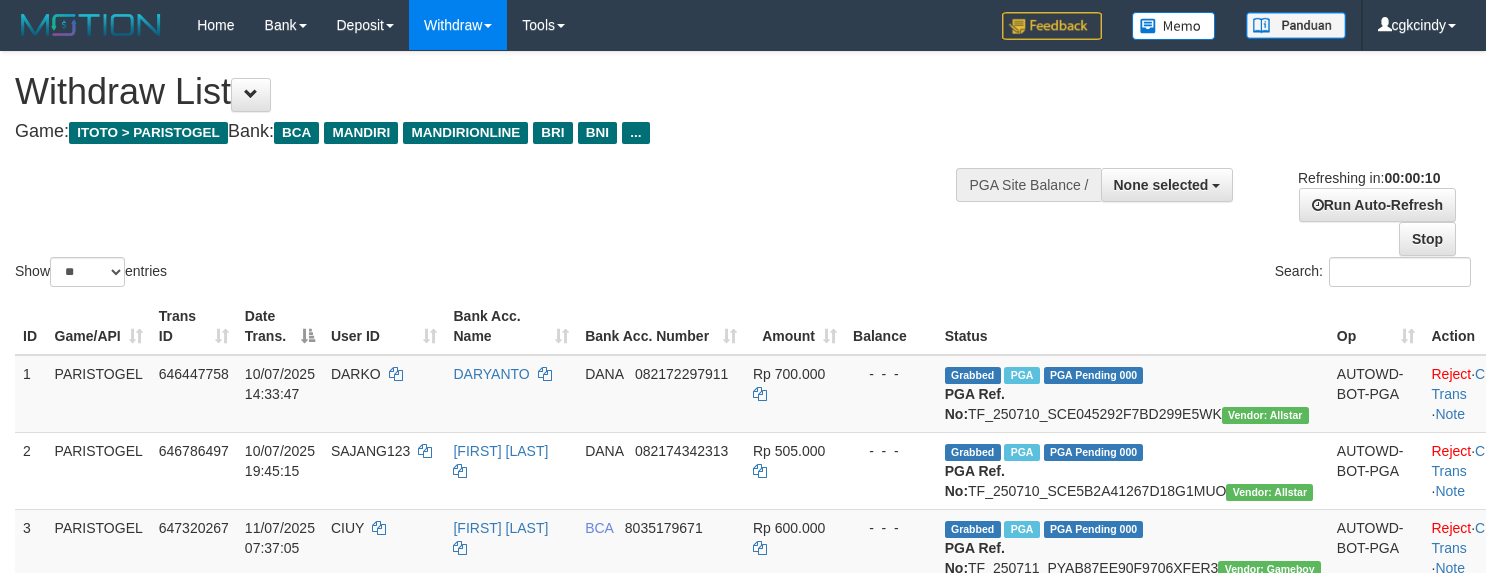select 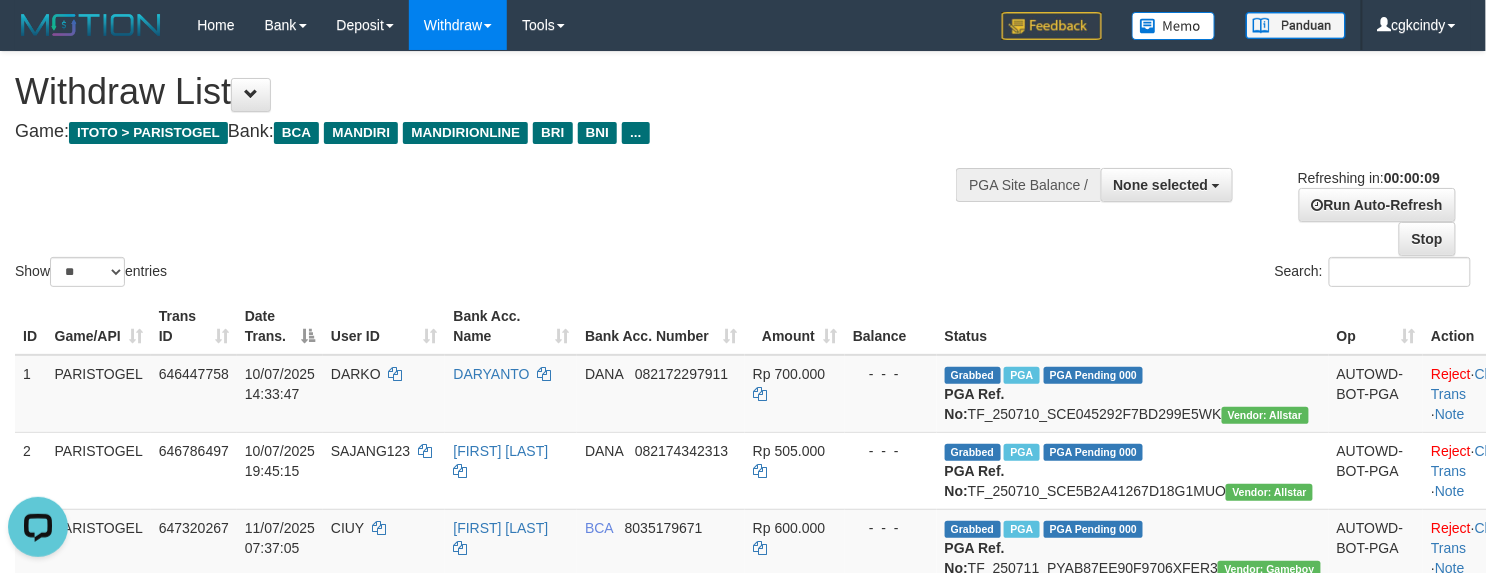 scroll, scrollTop: 0, scrollLeft: 0, axis: both 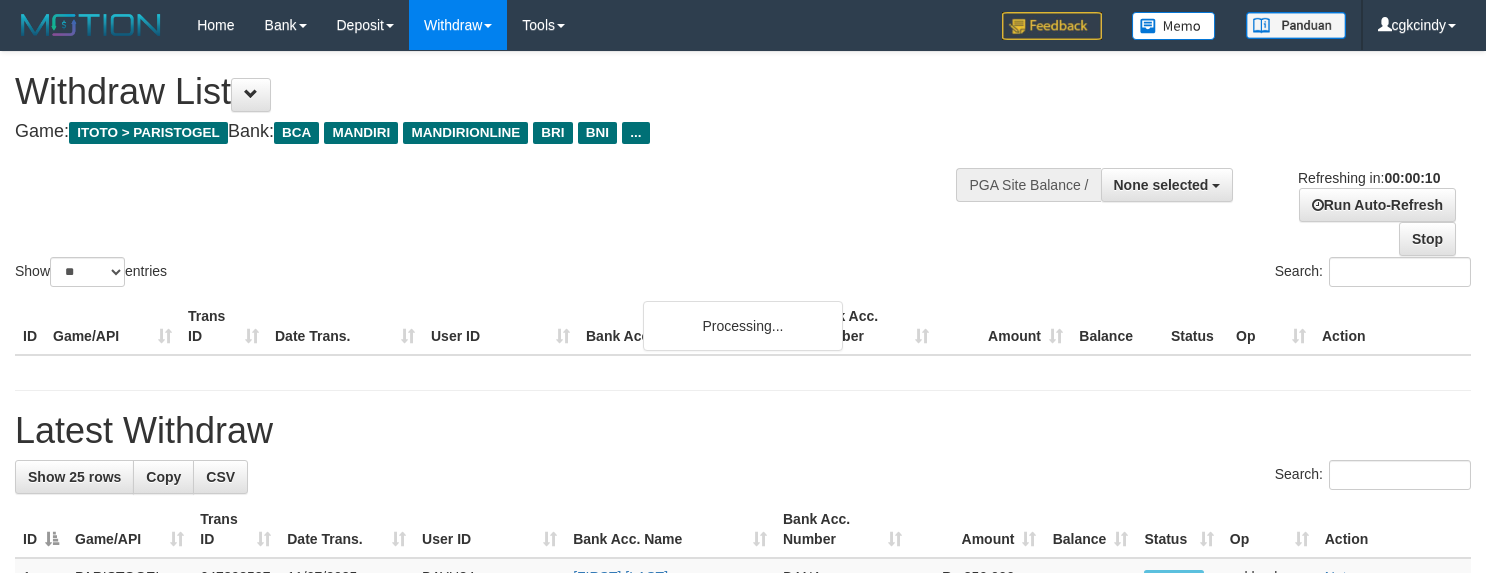 select 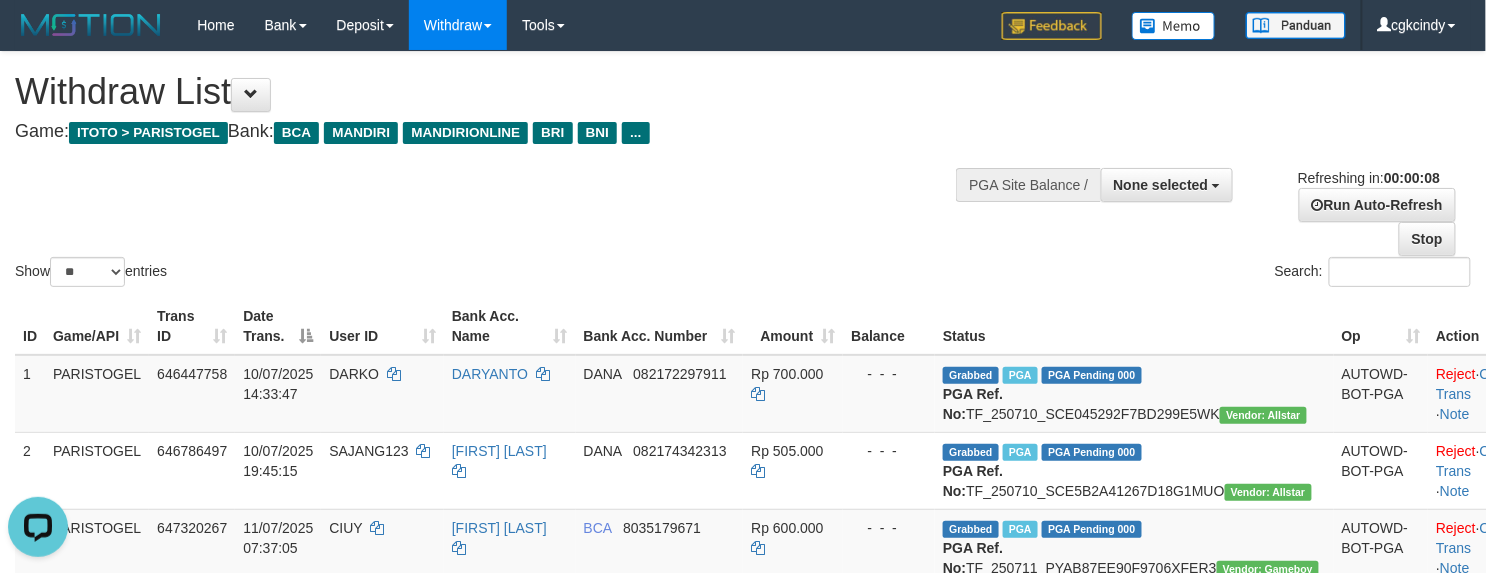 scroll, scrollTop: 0, scrollLeft: 0, axis: both 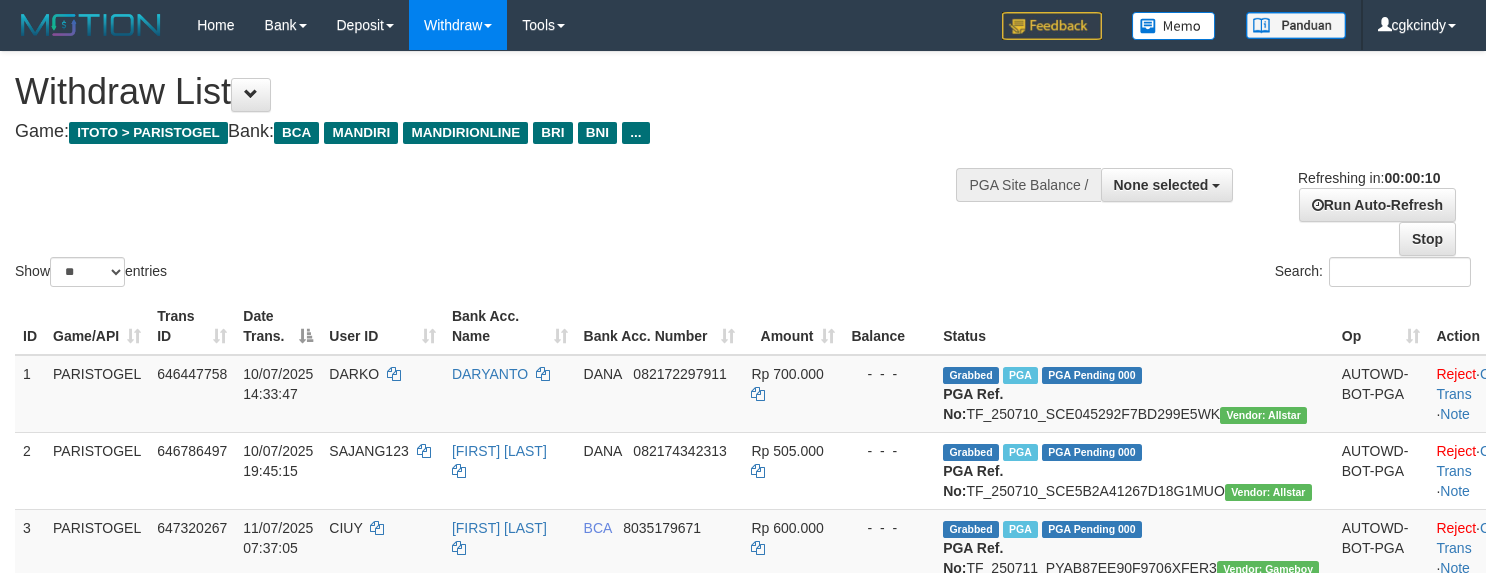 select 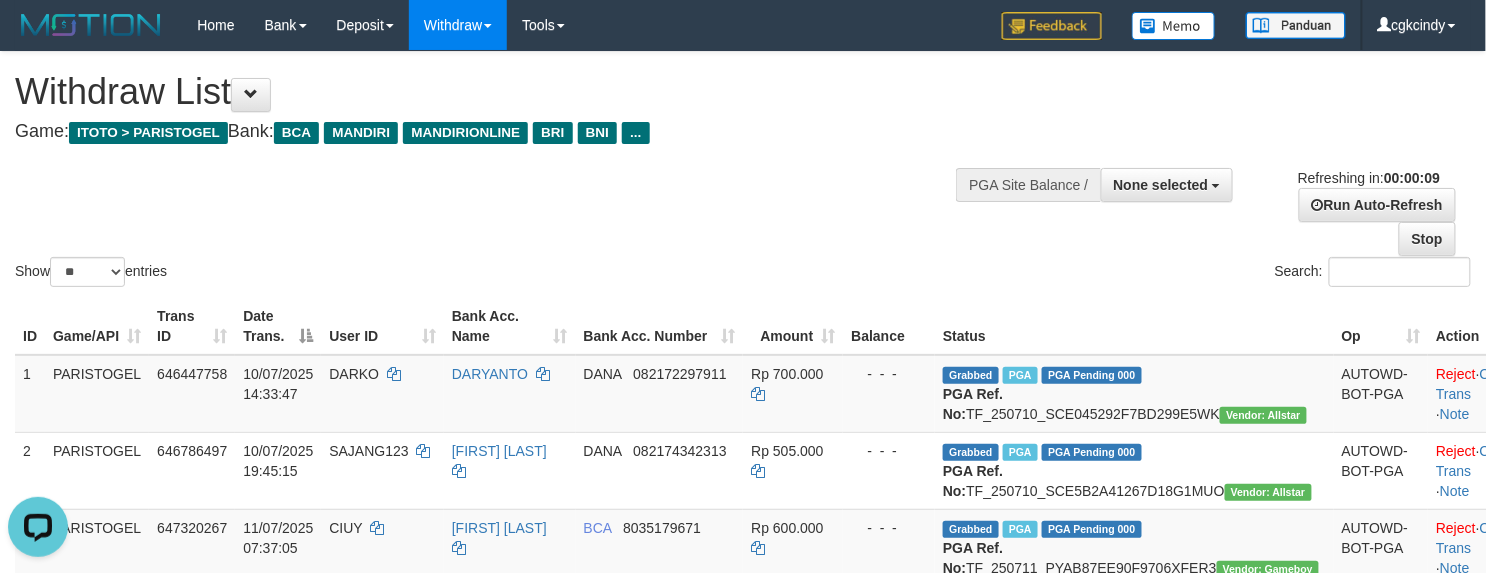 scroll, scrollTop: 0, scrollLeft: 0, axis: both 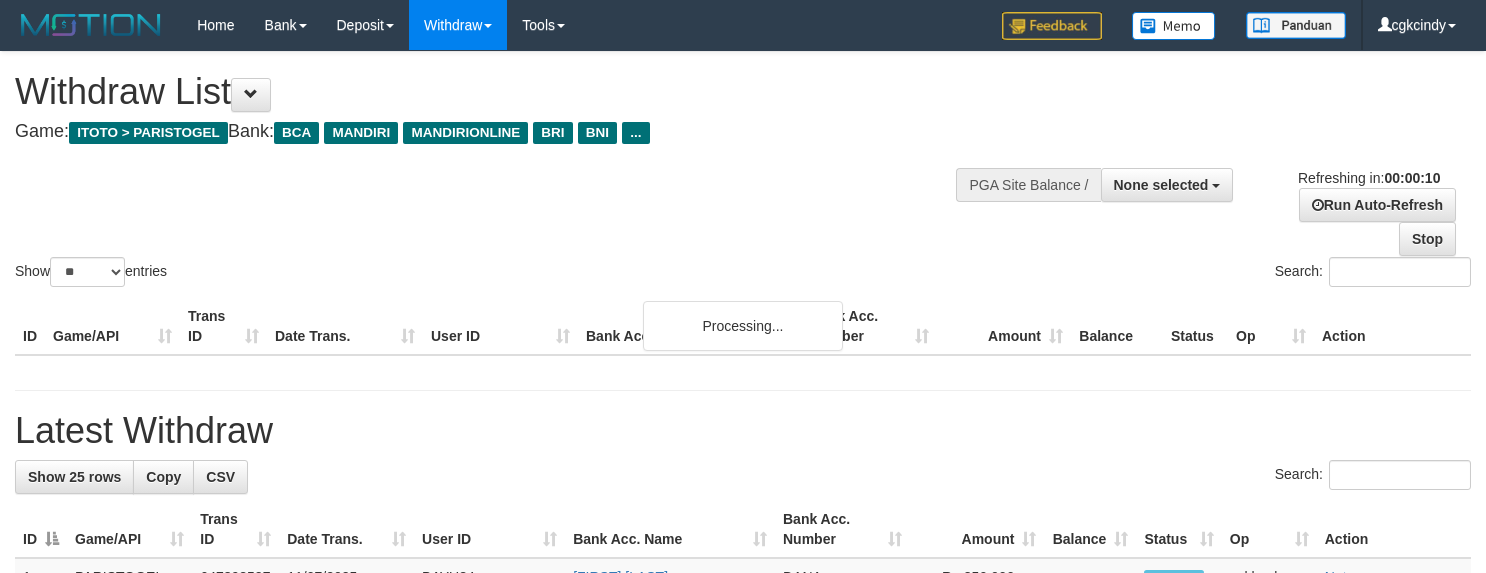 select 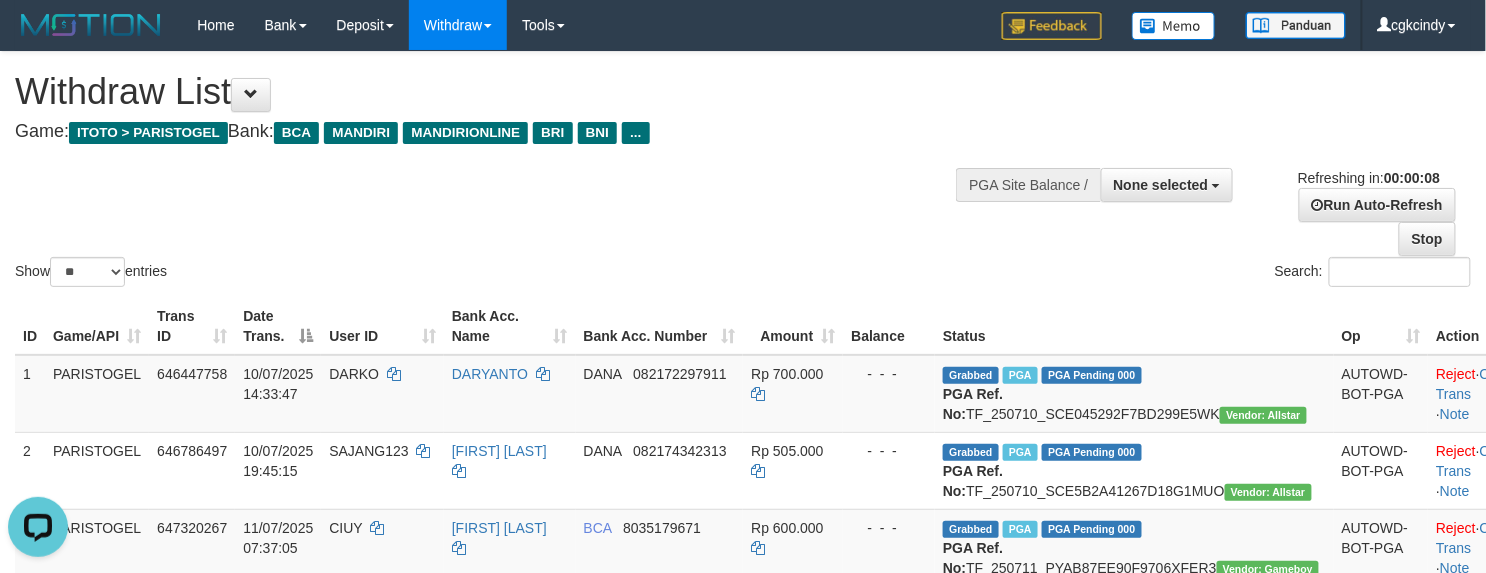 scroll, scrollTop: 0, scrollLeft: 0, axis: both 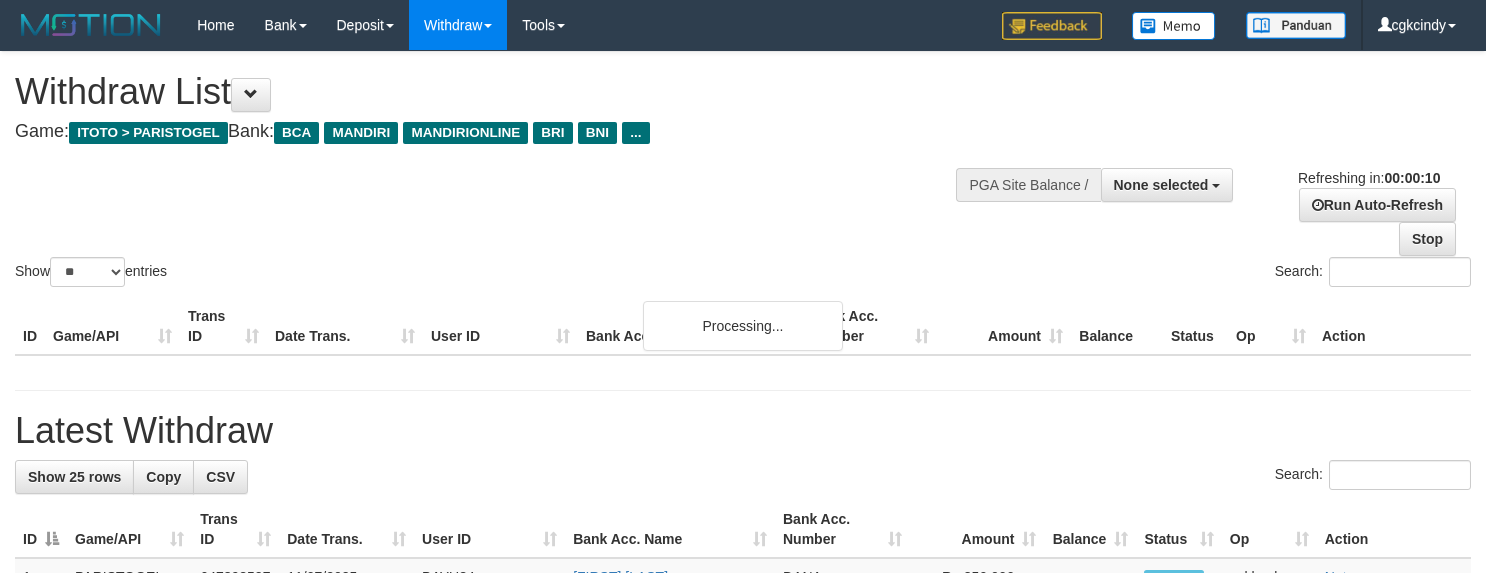 select 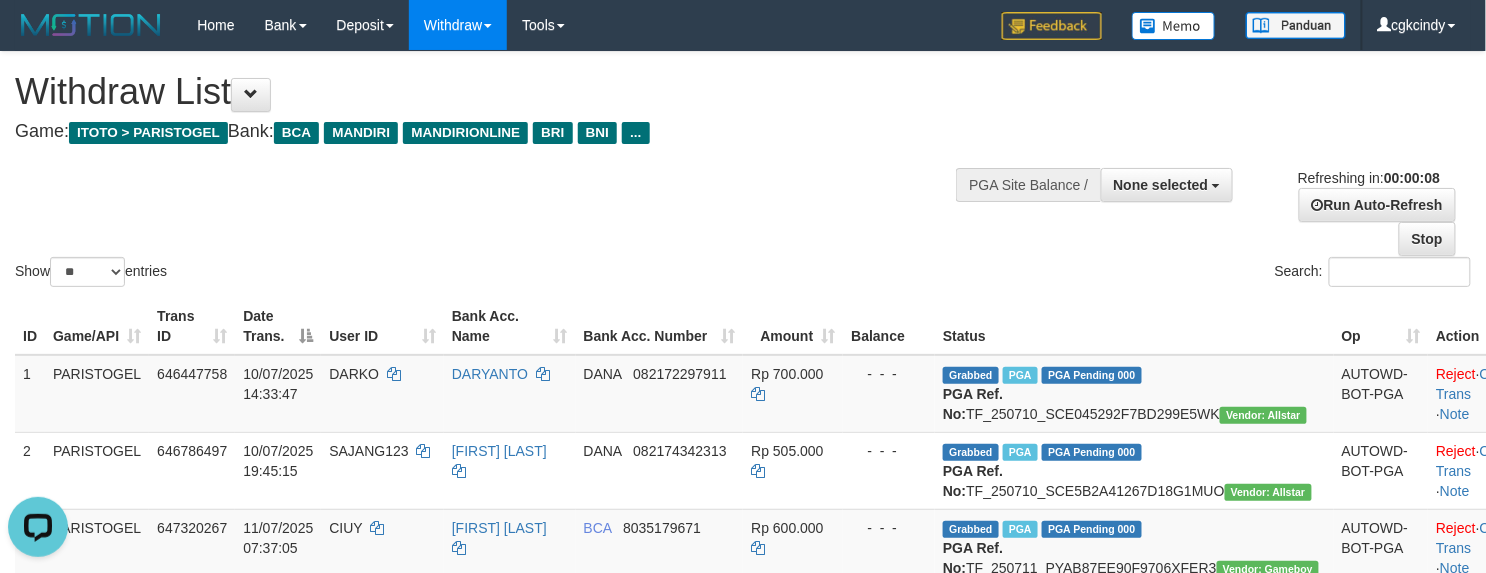 scroll, scrollTop: 0, scrollLeft: 0, axis: both 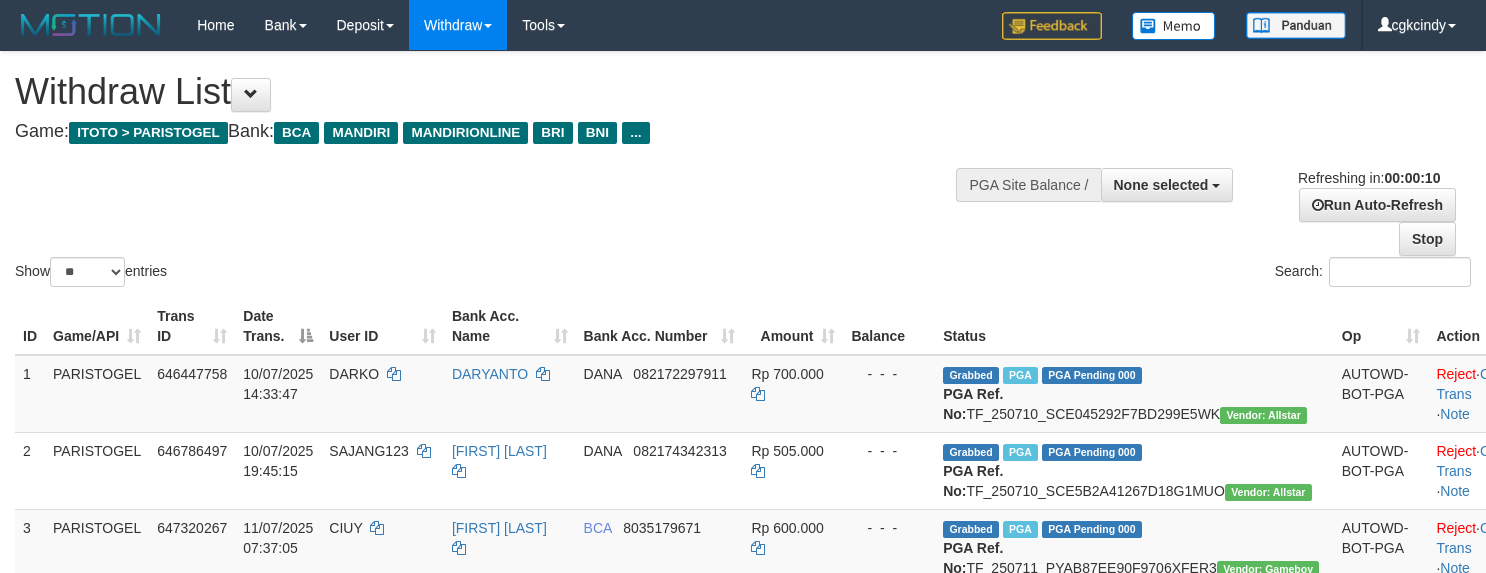 select 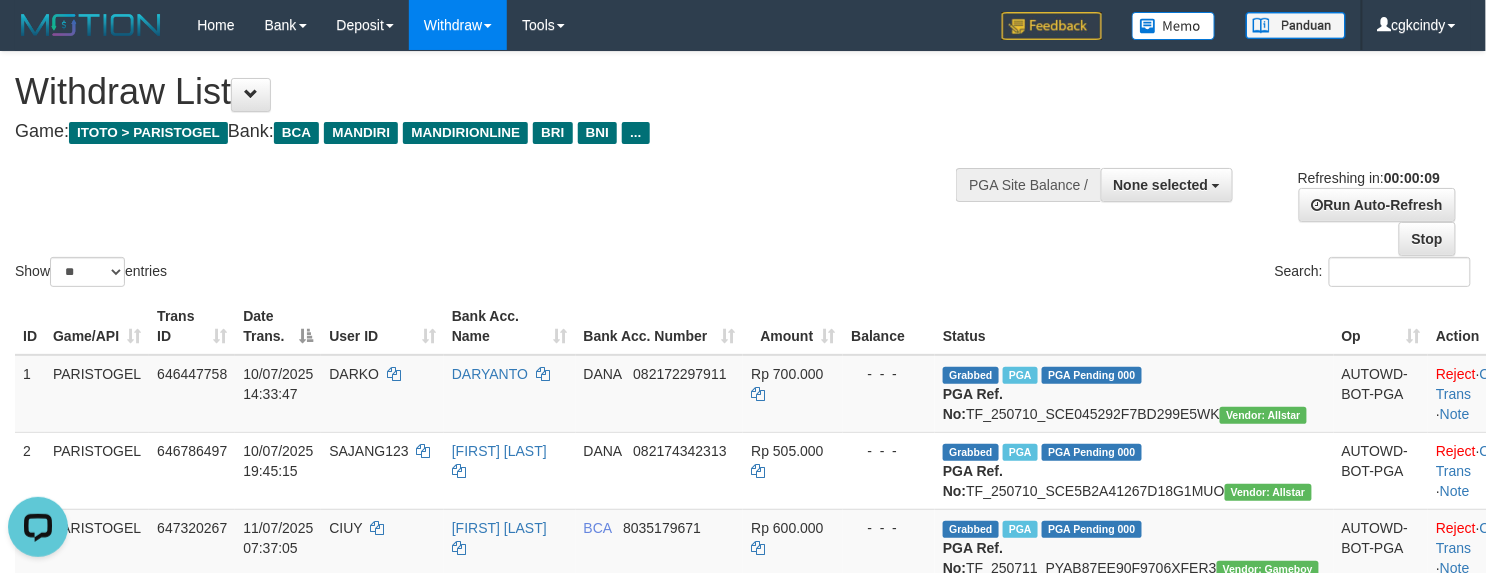 scroll, scrollTop: 0, scrollLeft: 0, axis: both 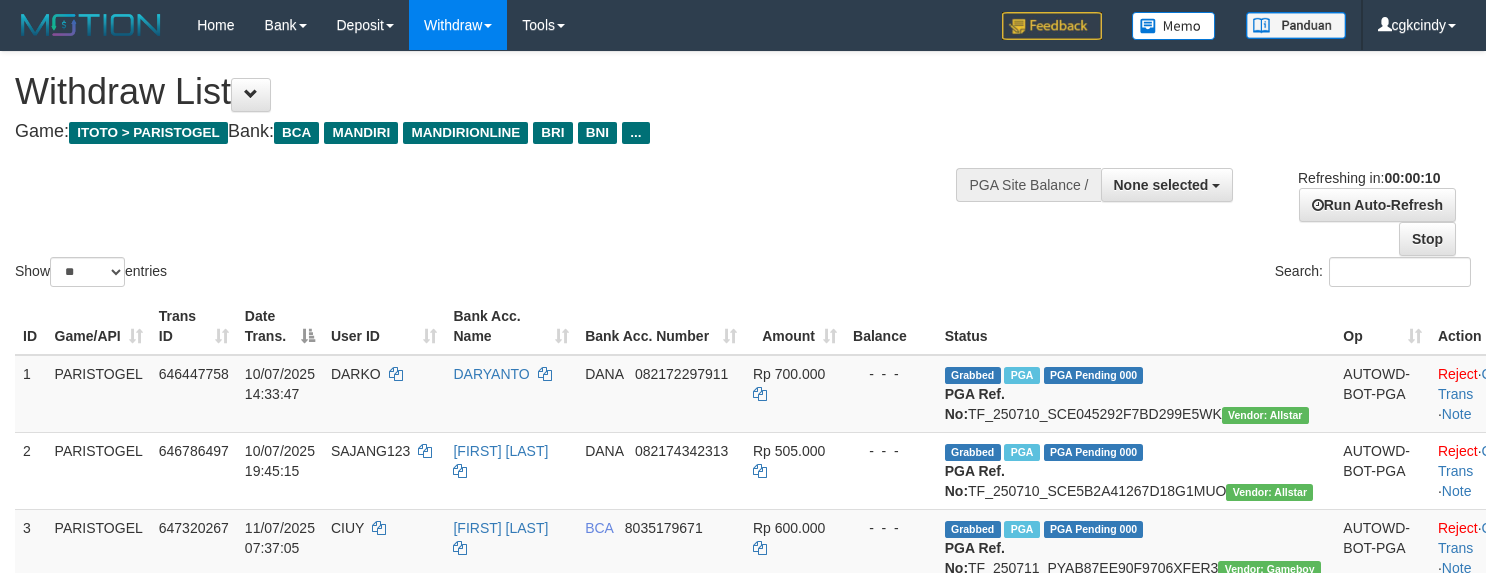 select 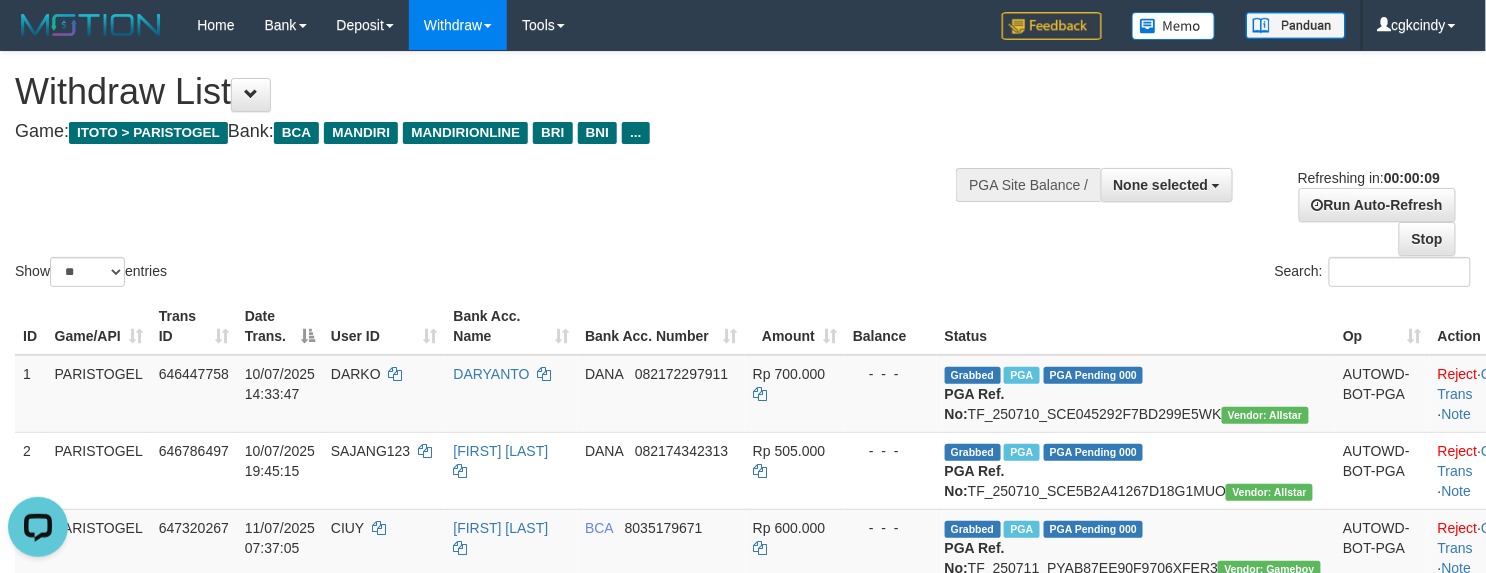 scroll, scrollTop: 0, scrollLeft: 0, axis: both 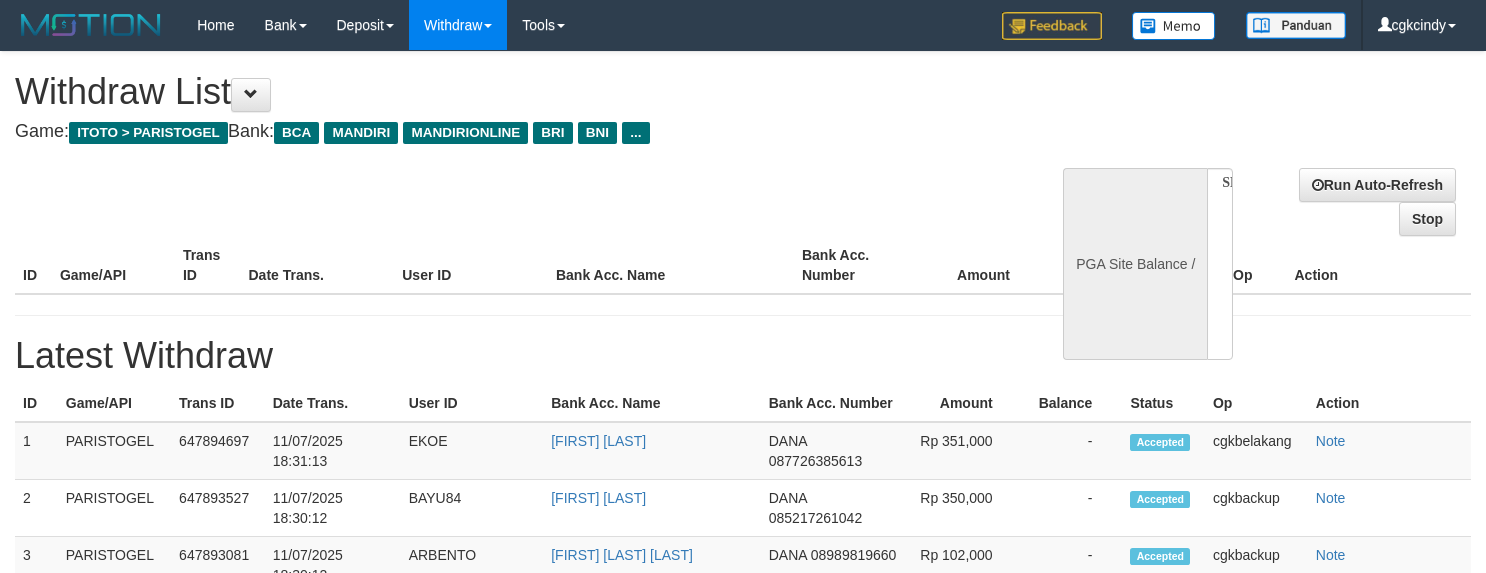 select 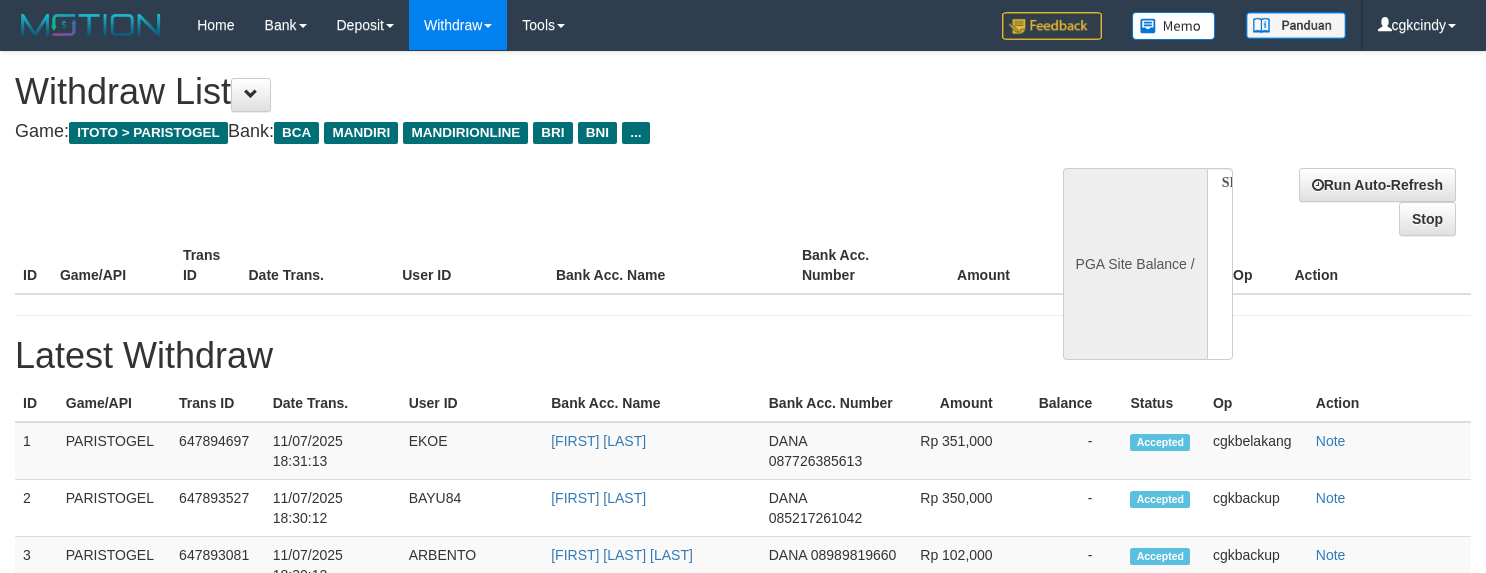 scroll, scrollTop: 0, scrollLeft: 0, axis: both 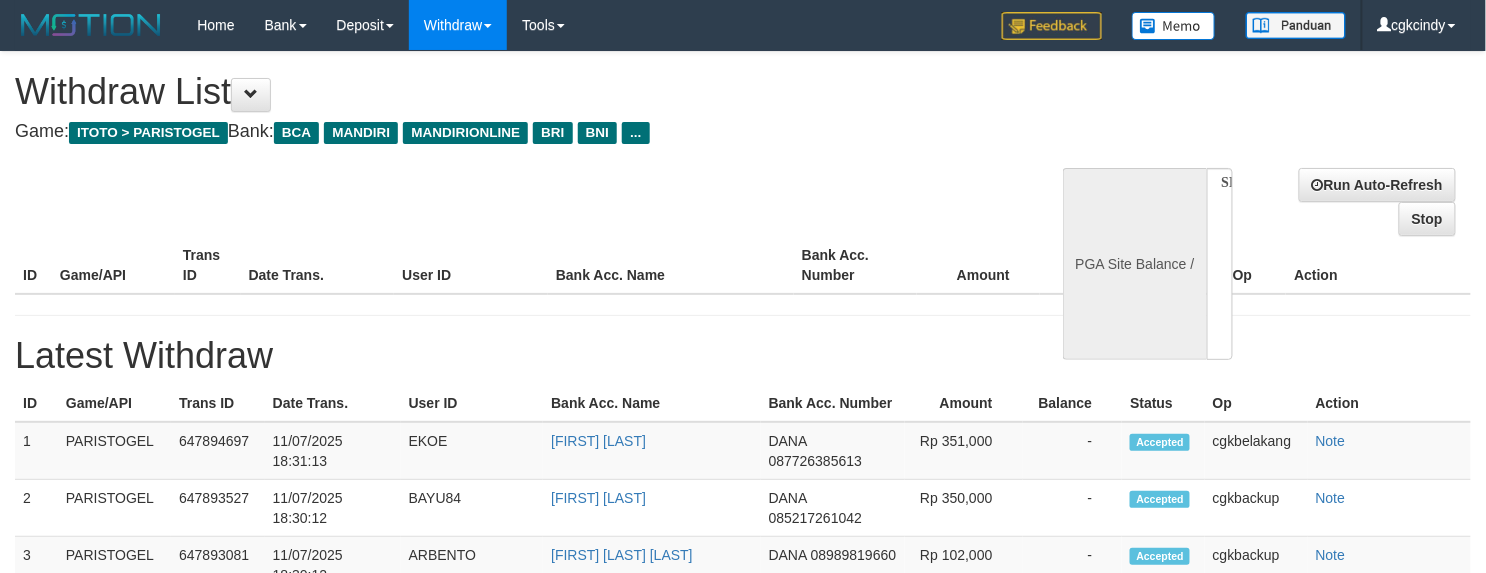 select on "**" 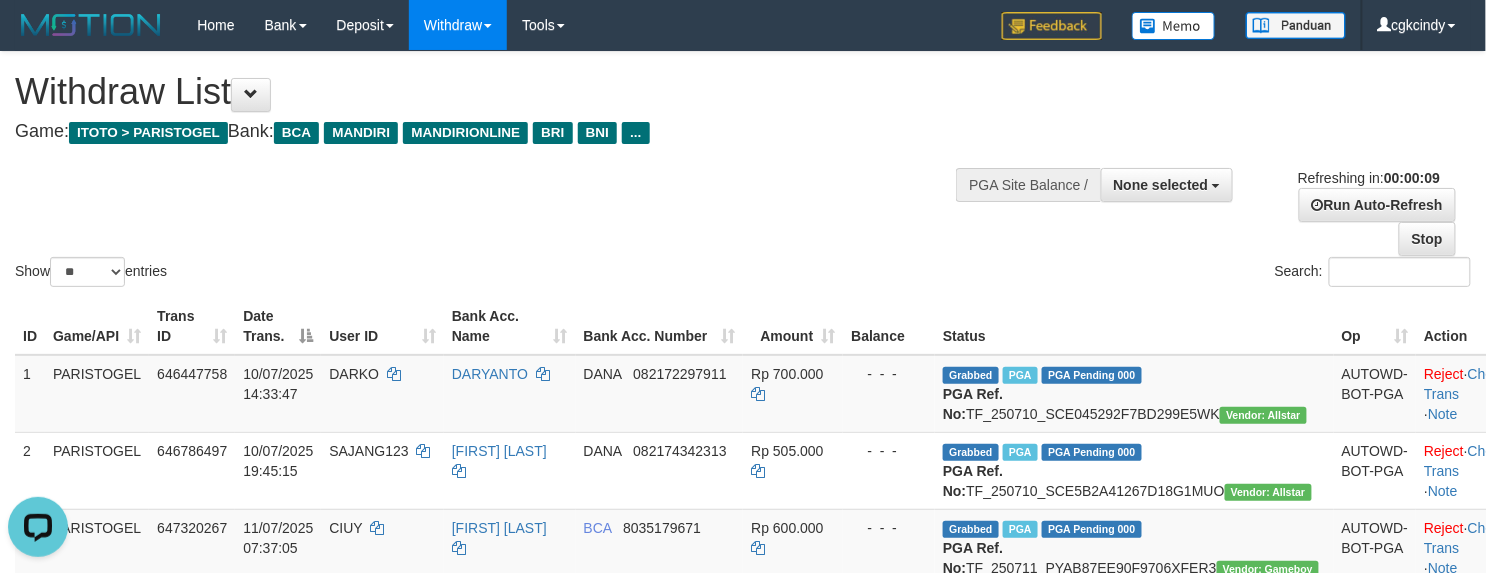 scroll, scrollTop: 0, scrollLeft: 0, axis: both 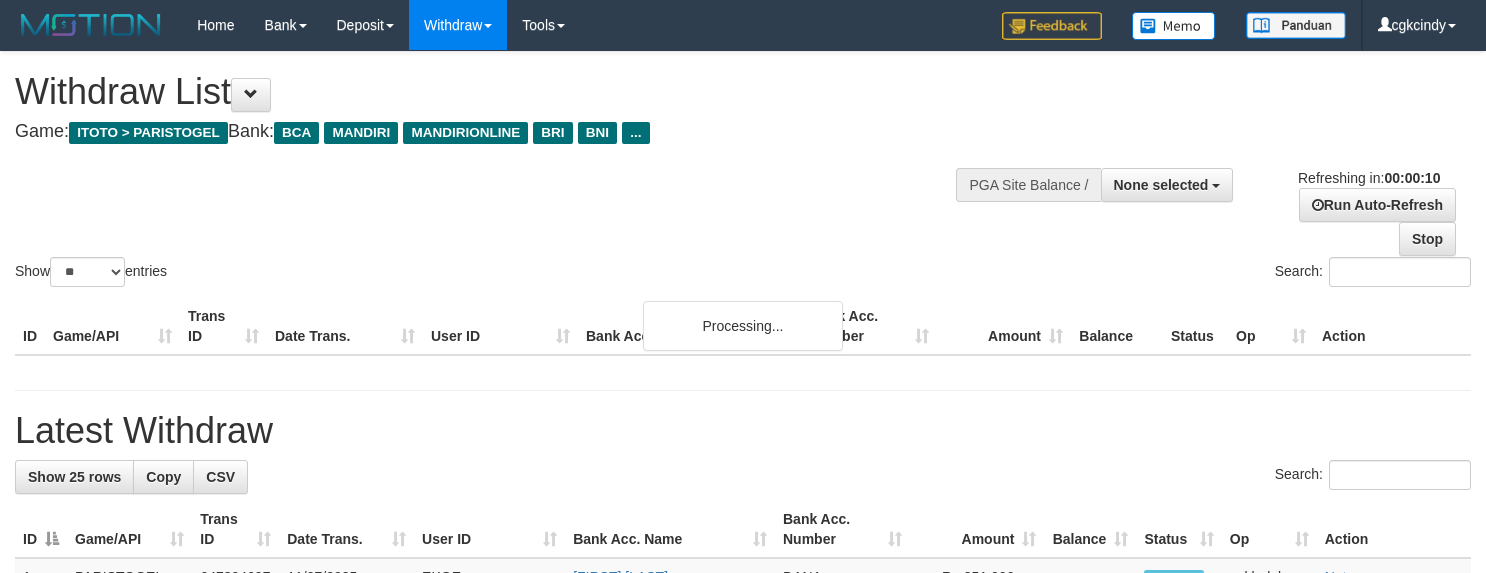 select 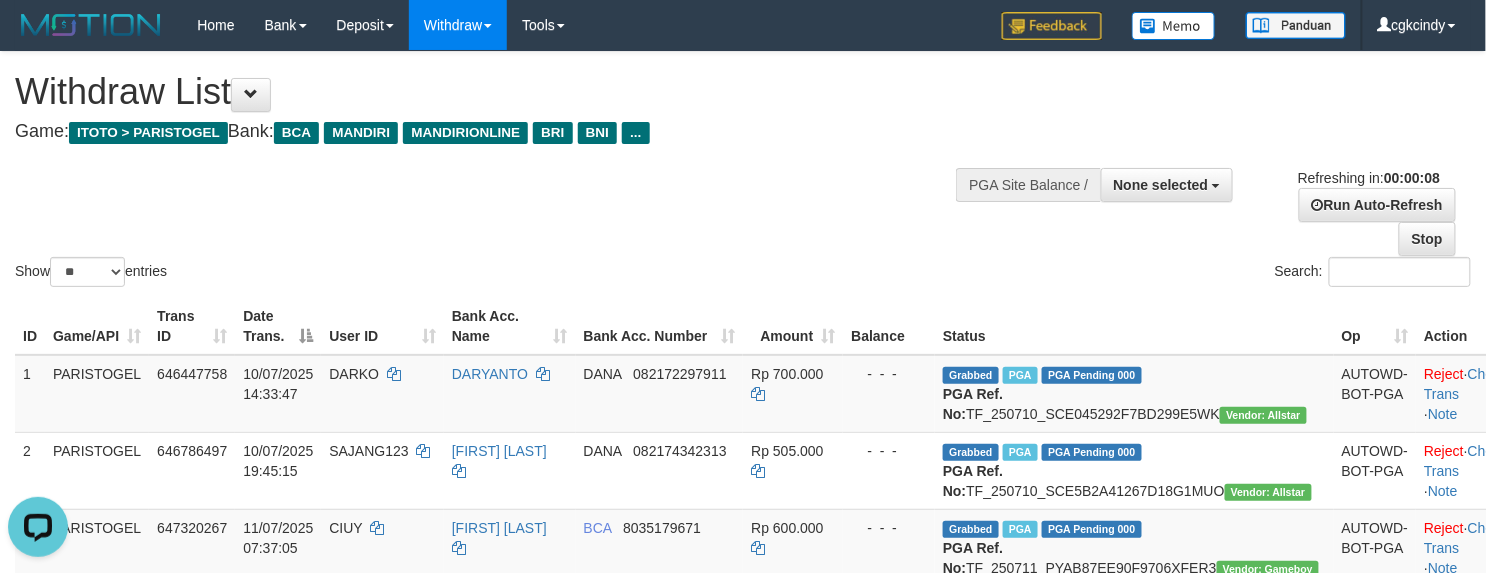 scroll, scrollTop: 0, scrollLeft: 0, axis: both 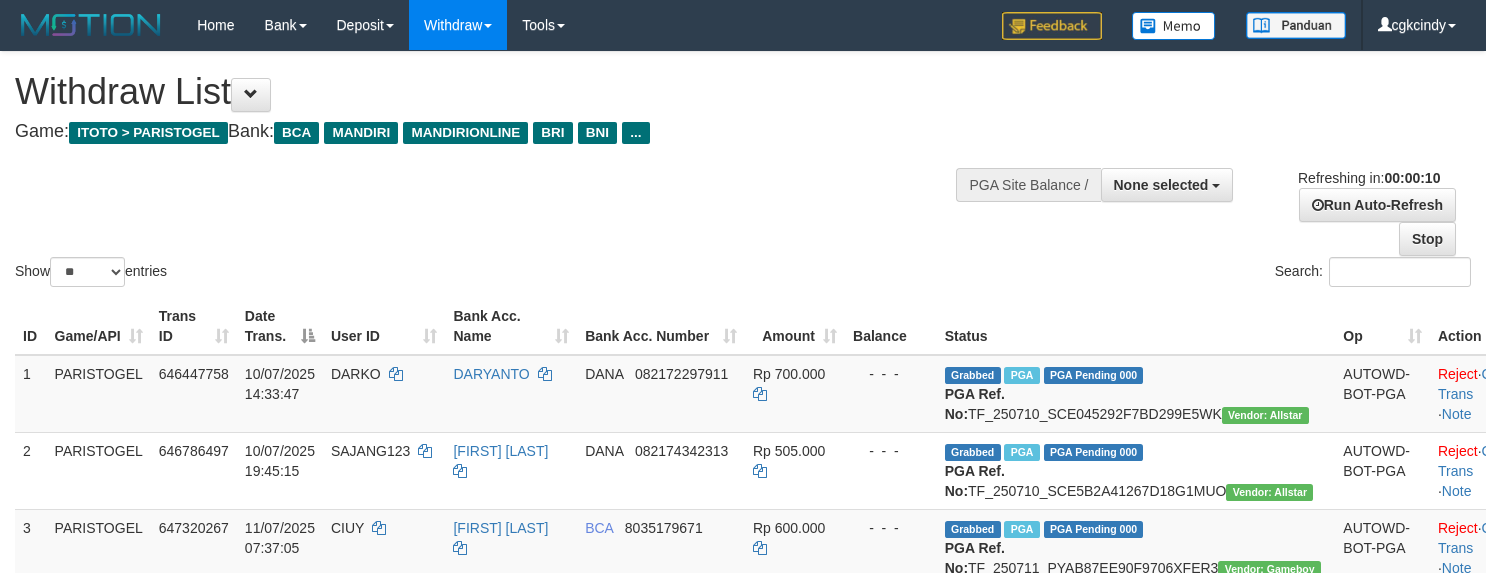 select 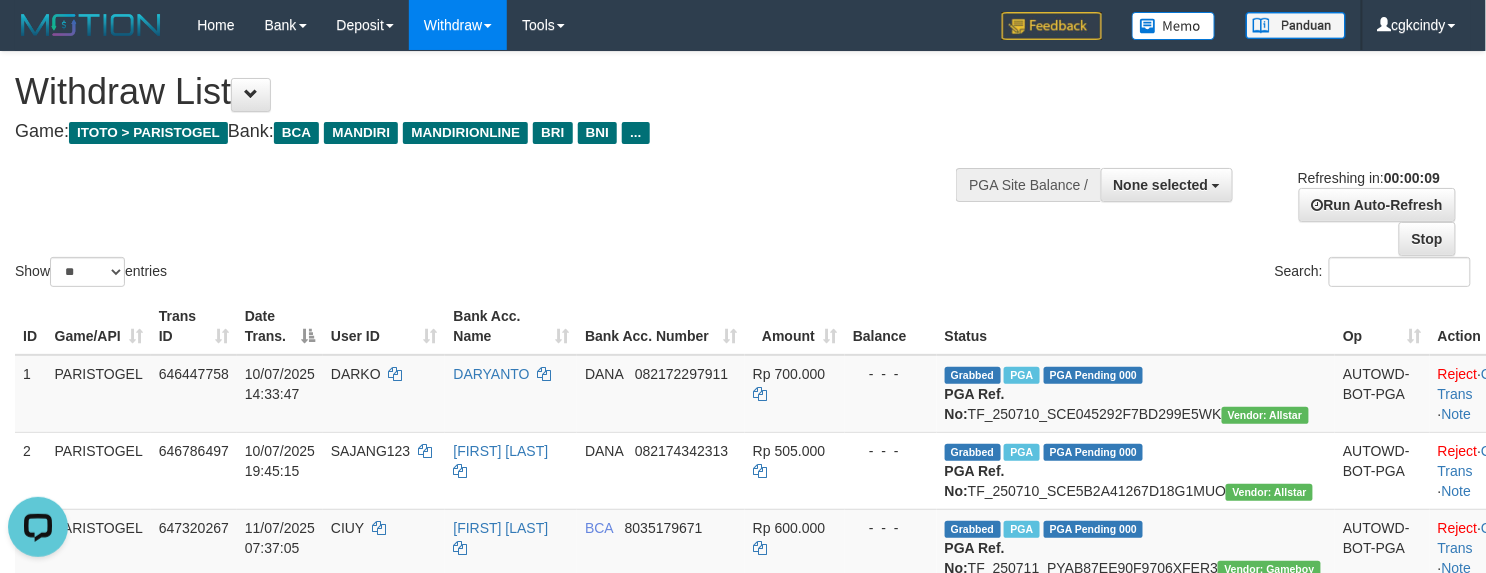 scroll, scrollTop: 0, scrollLeft: 0, axis: both 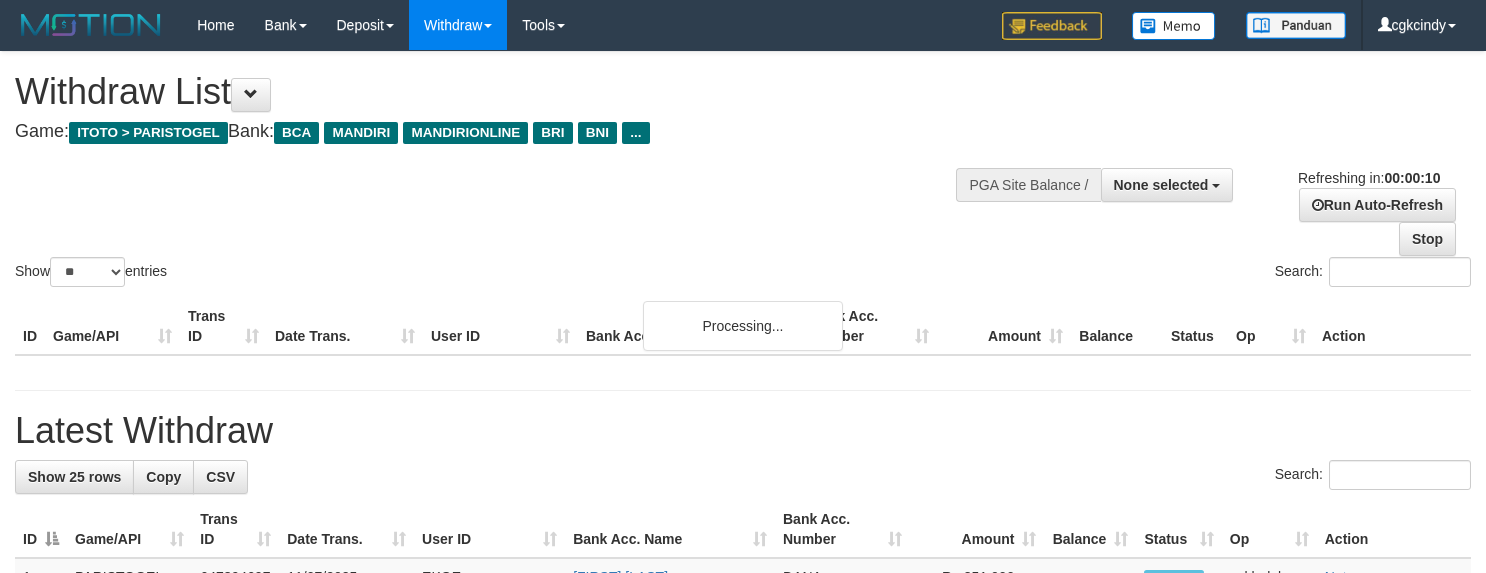 select 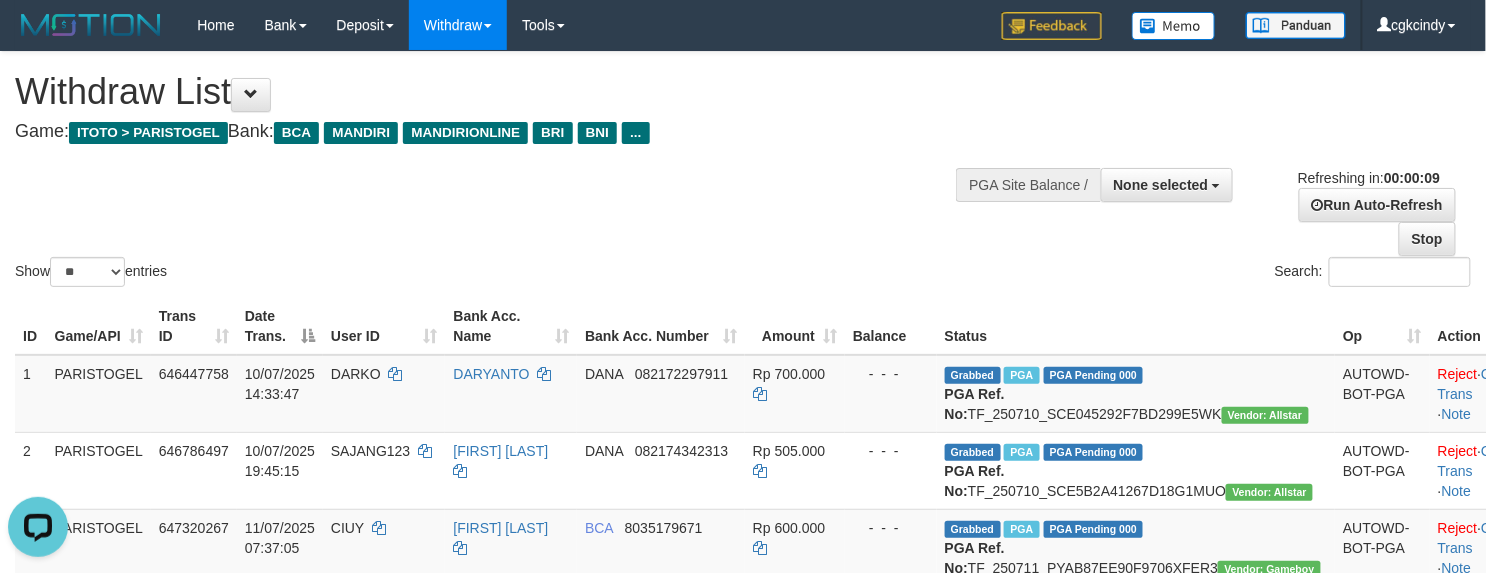 scroll, scrollTop: 0, scrollLeft: 0, axis: both 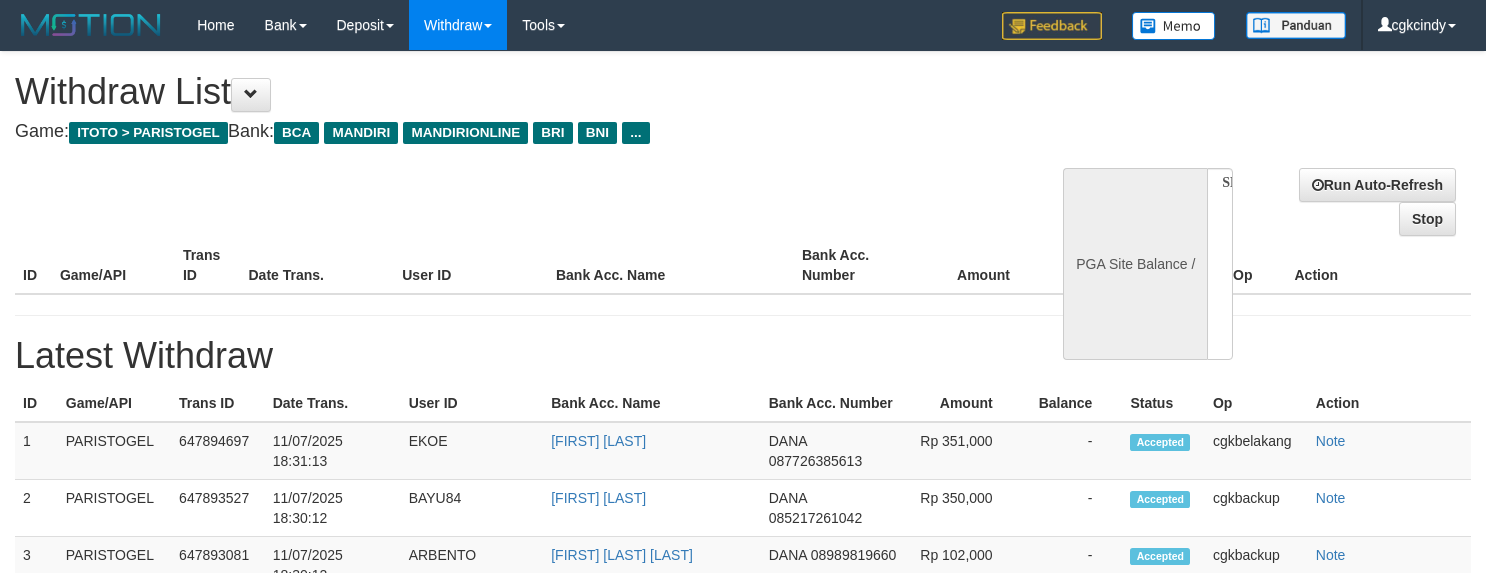 select 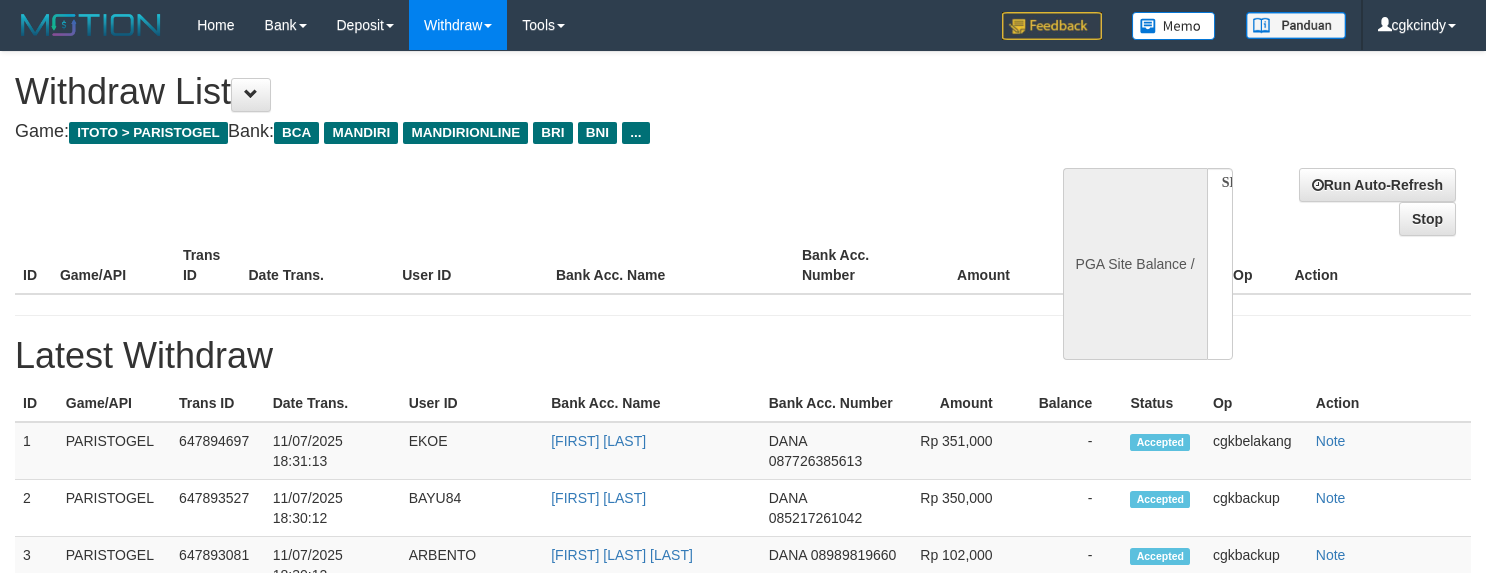 scroll, scrollTop: 0, scrollLeft: 0, axis: both 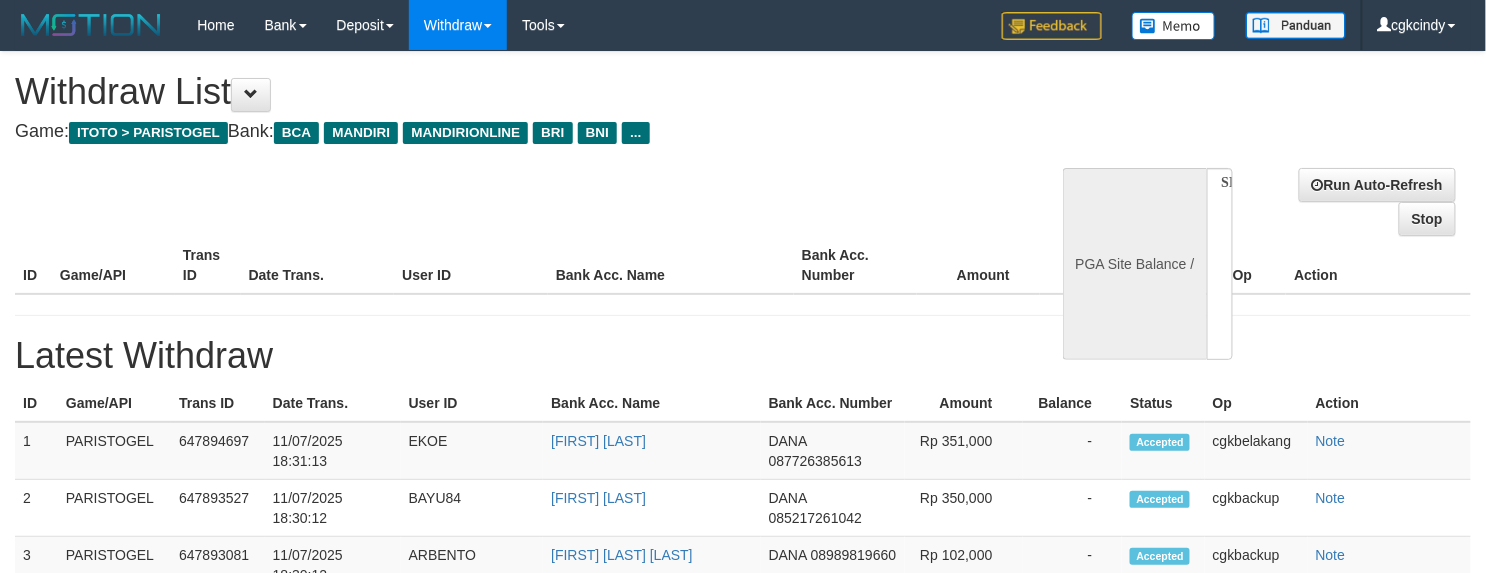 select on "**" 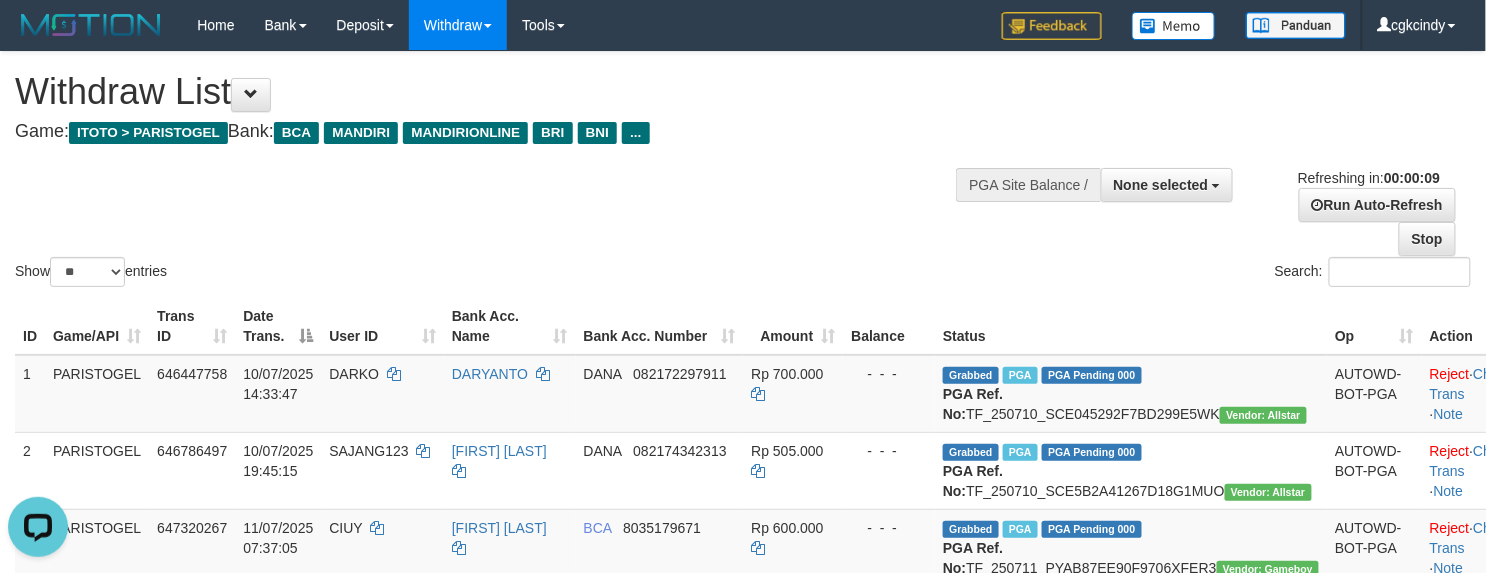 scroll, scrollTop: 0, scrollLeft: 0, axis: both 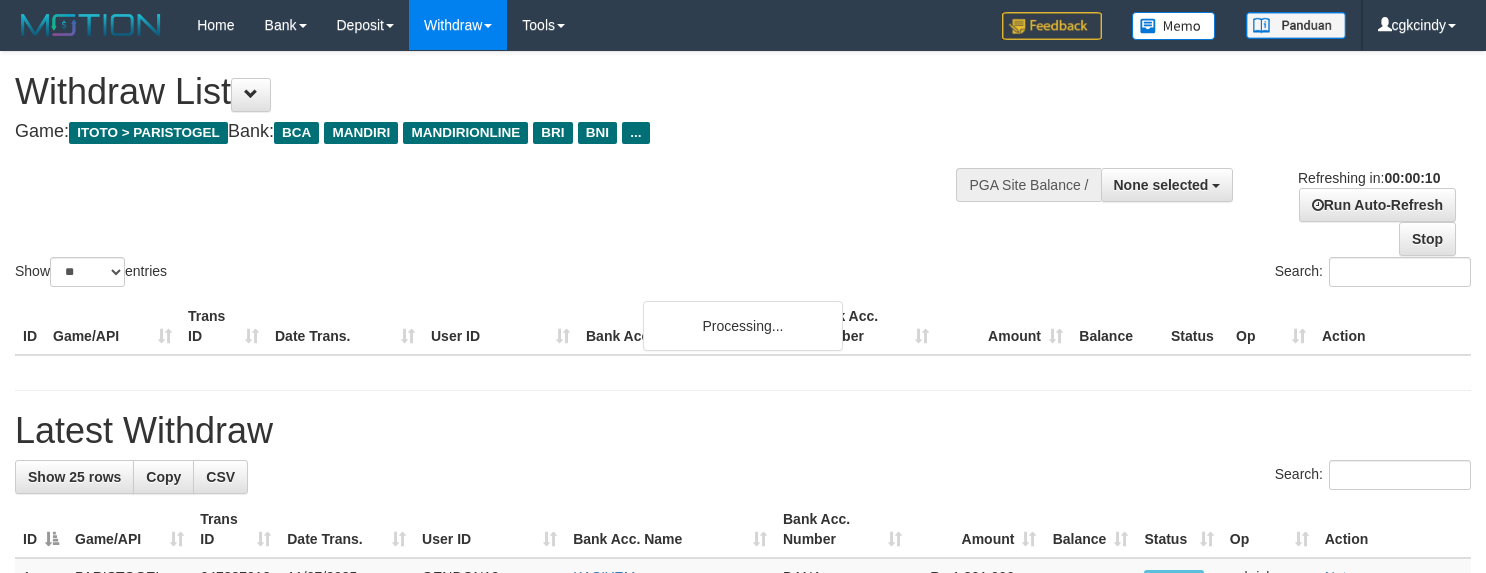 select 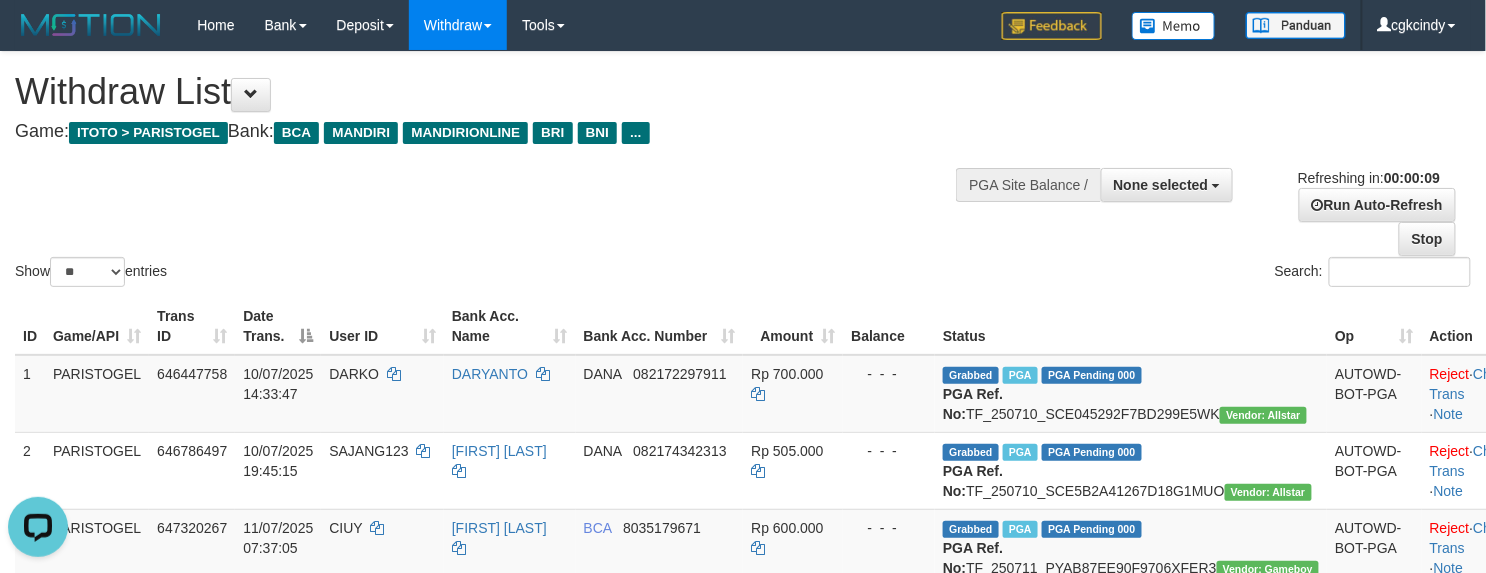 scroll, scrollTop: 0, scrollLeft: 0, axis: both 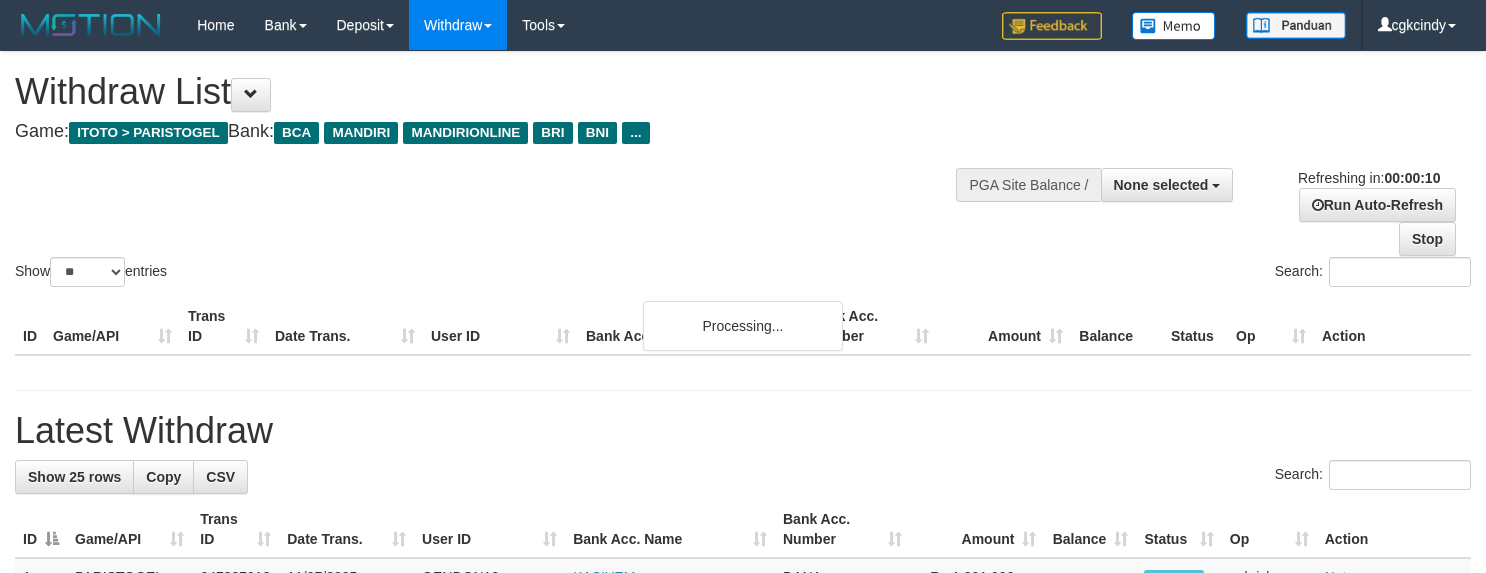 select 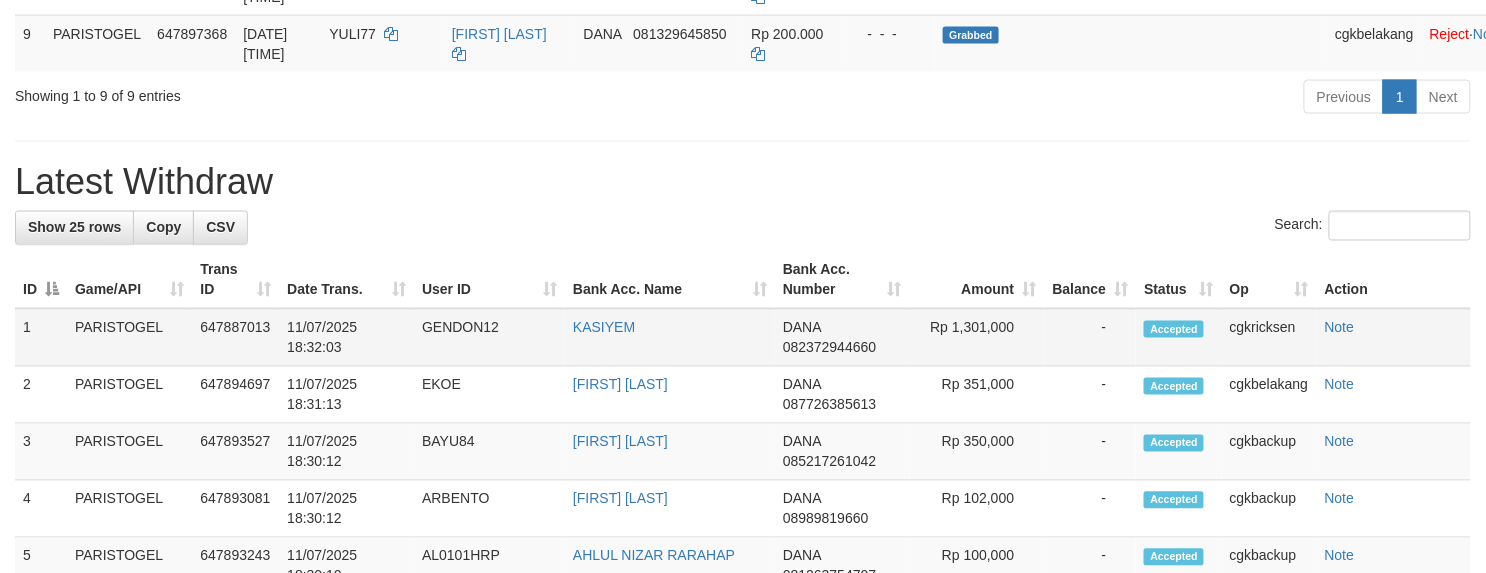scroll, scrollTop: 933, scrollLeft: 0, axis: vertical 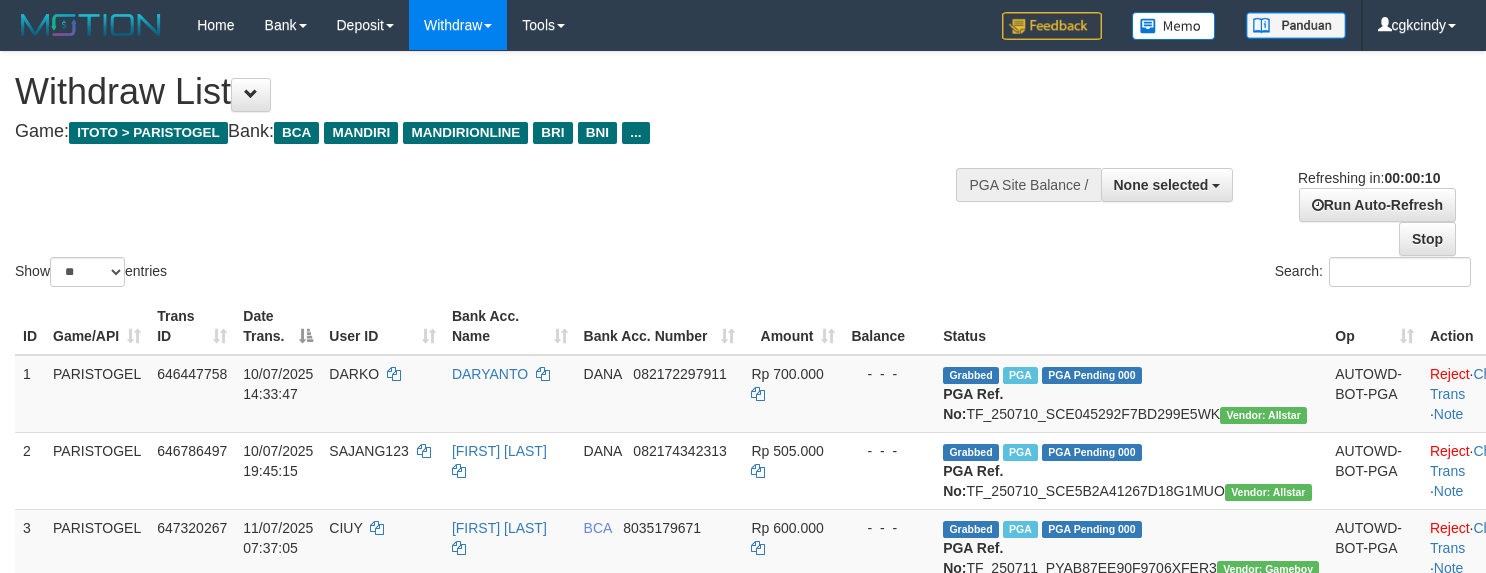 select 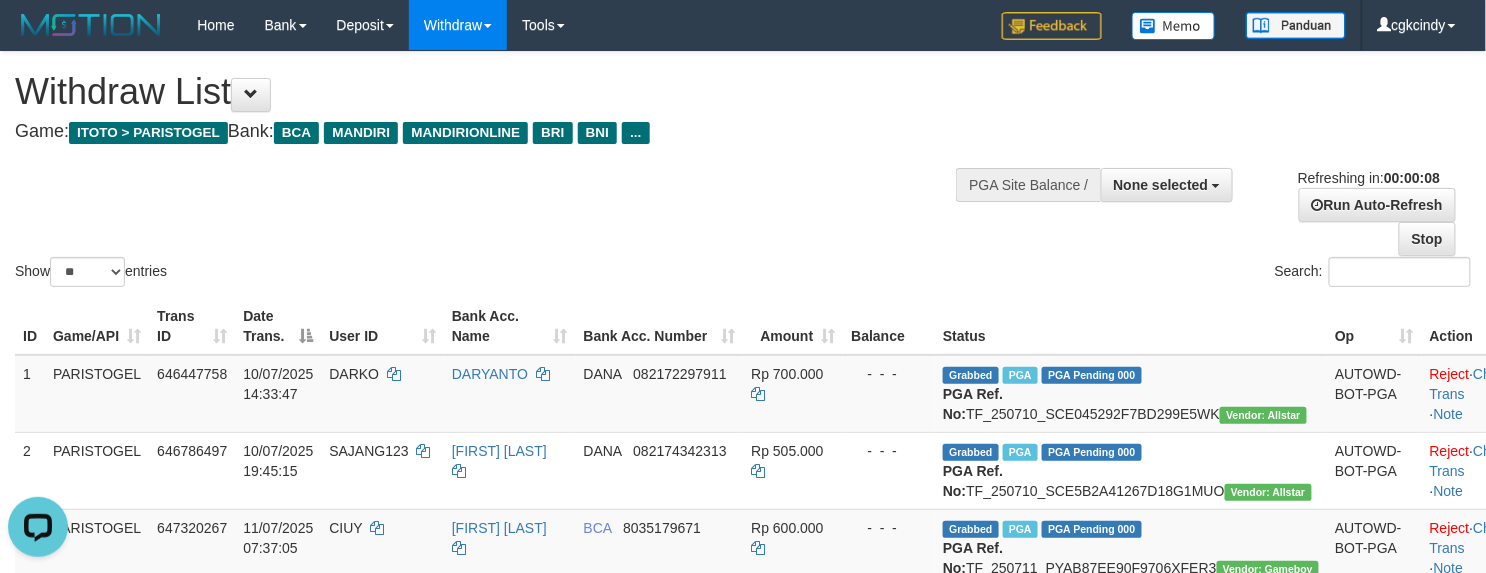 scroll, scrollTop: 0, scrollLeft: 0, axis: both 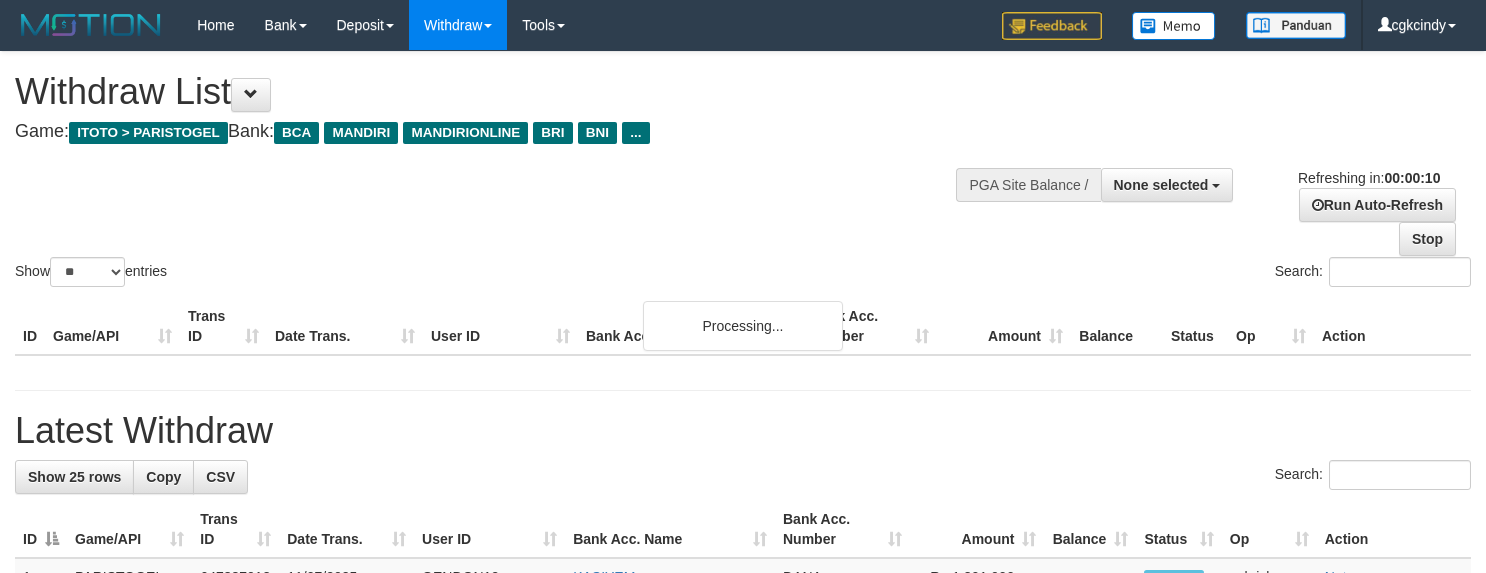 select 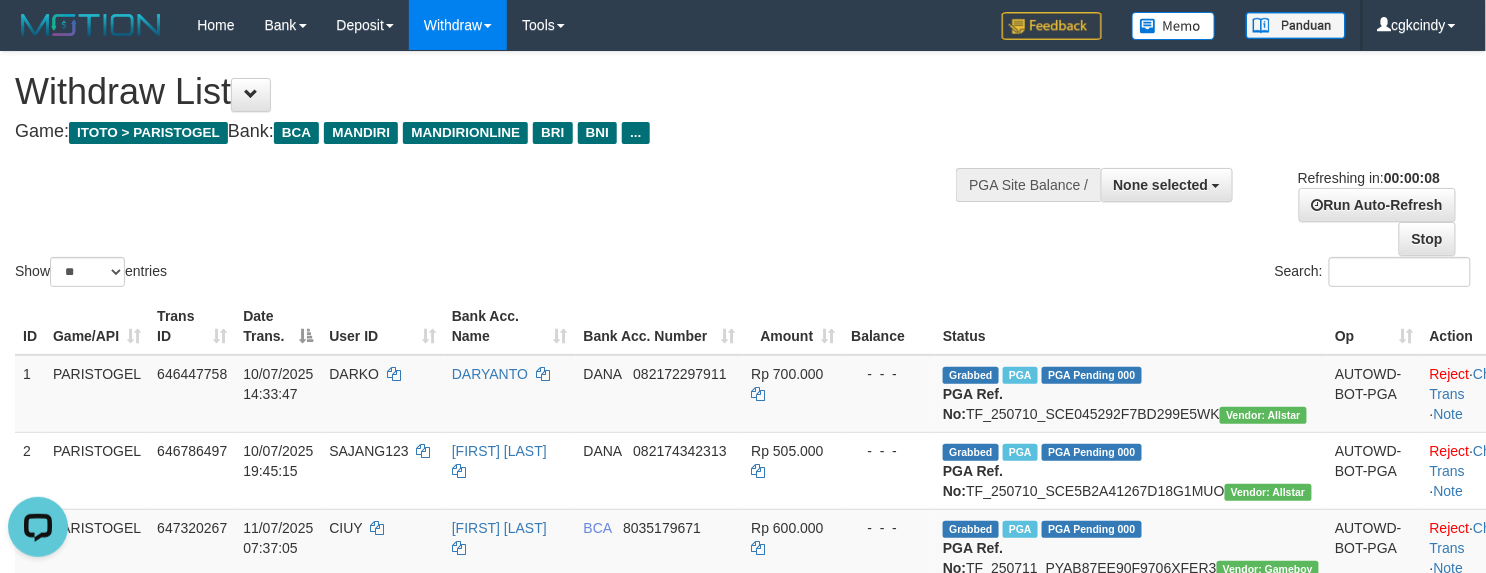 scroll, scrollTop: 0, scrollLeft: 0, axis: both 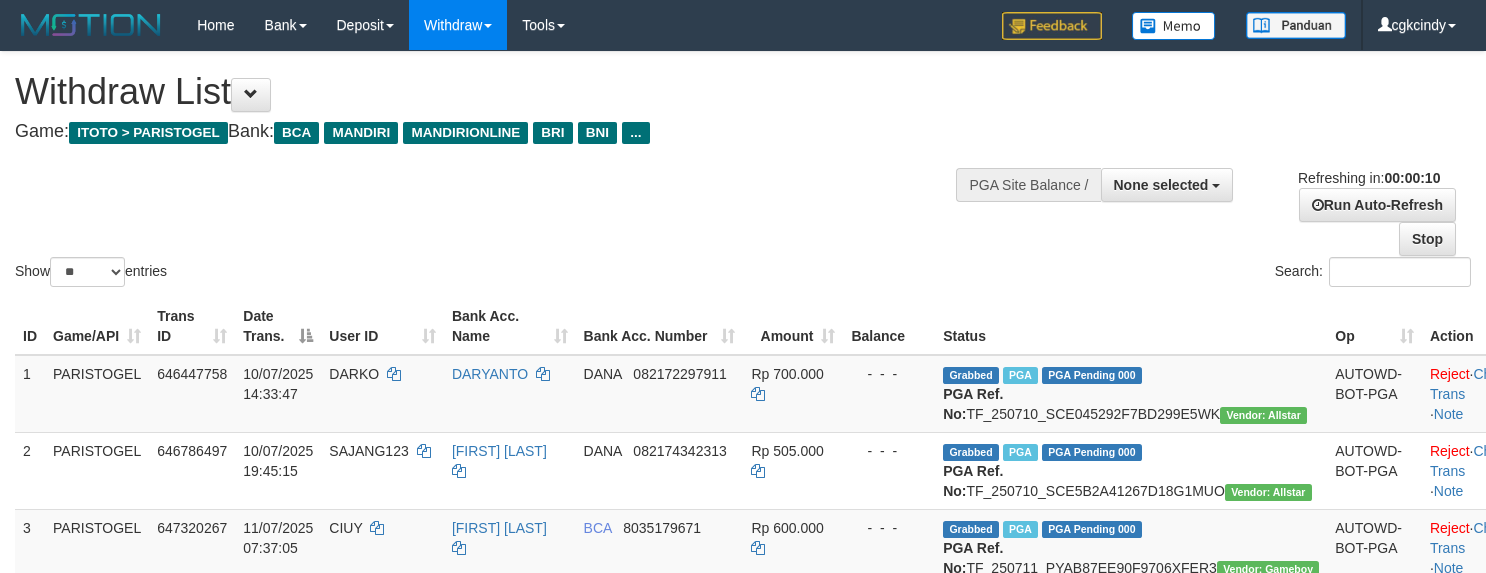 select 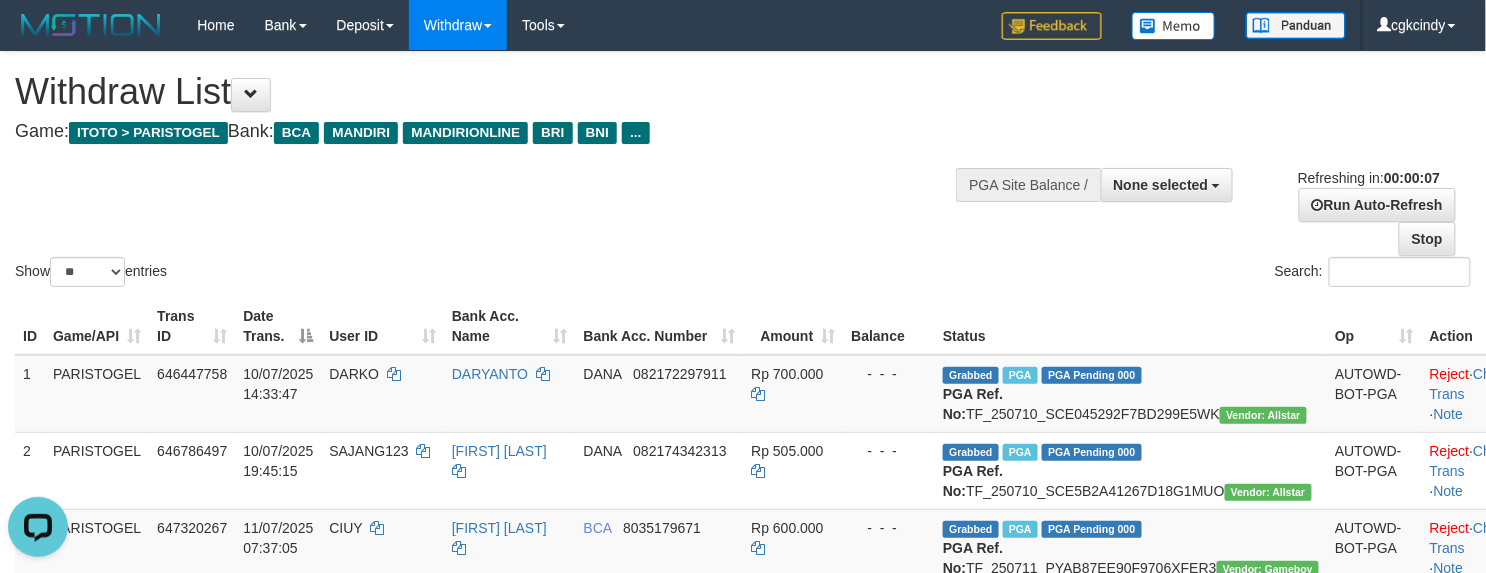 scroll, scrollTop: 0, scrollLeft: 0, axis: both 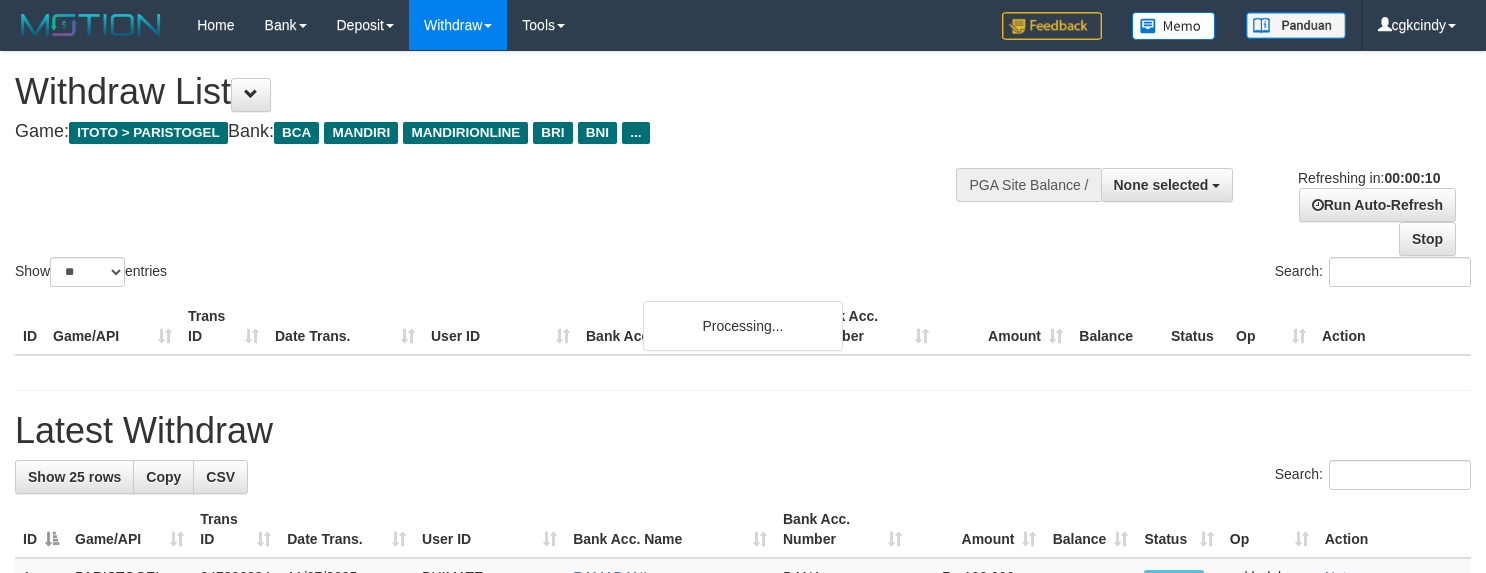 select 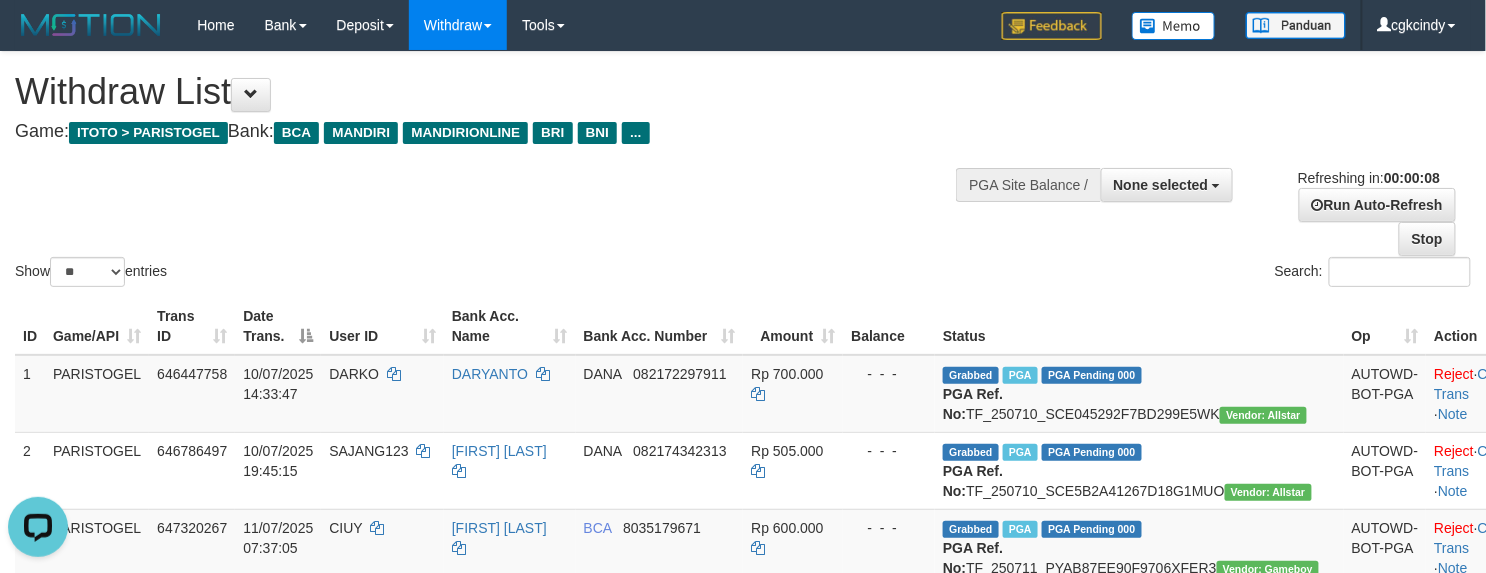 scroll, scrollTop: 0, scrollLeft: 0, axis: both 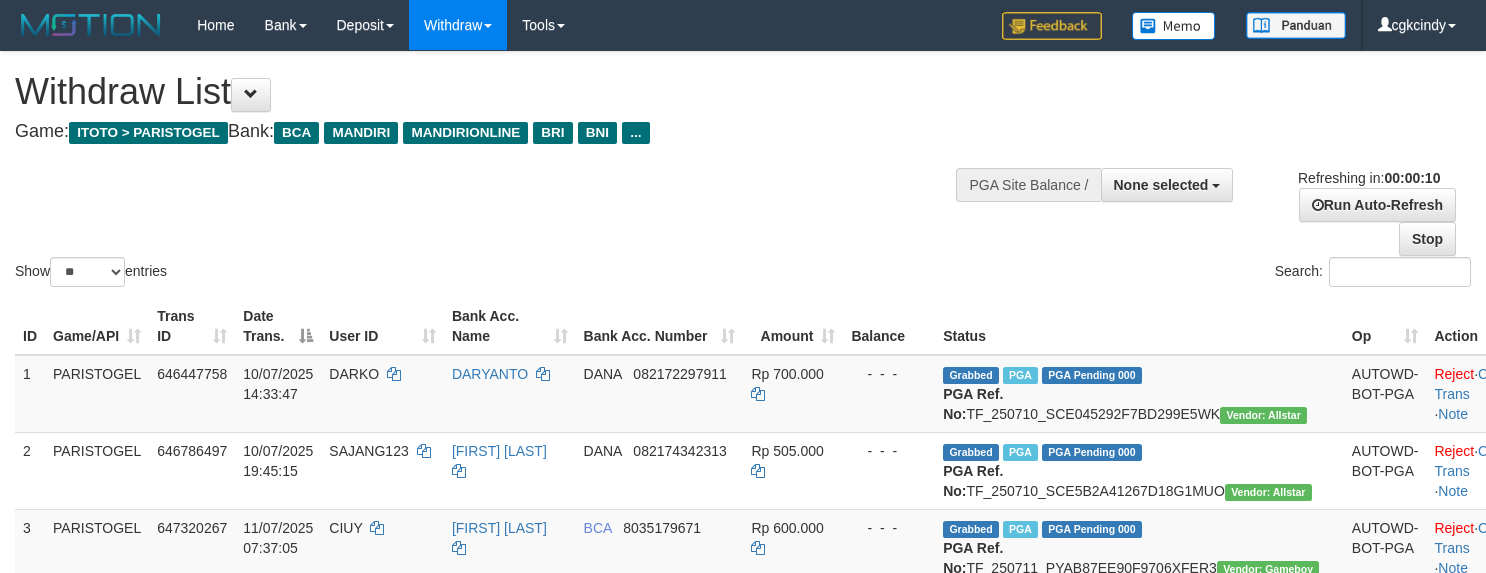 select 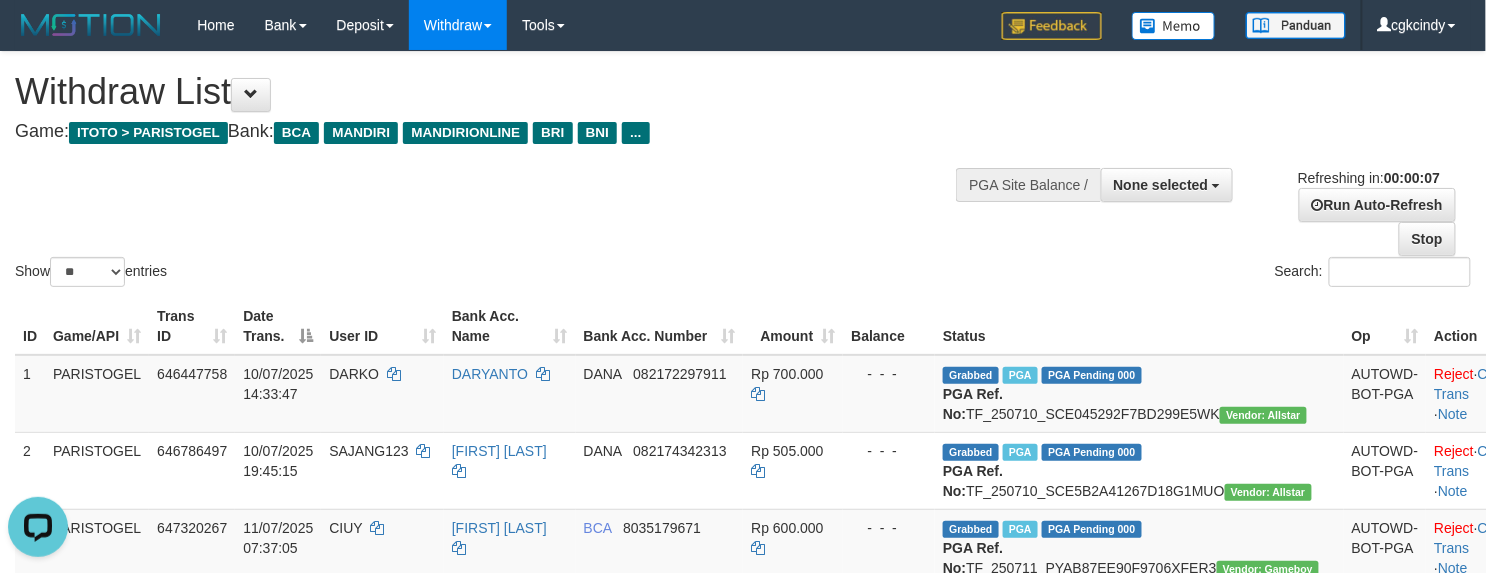 scroll, scrollTop: 0, scrollLeft: 0, axis: both 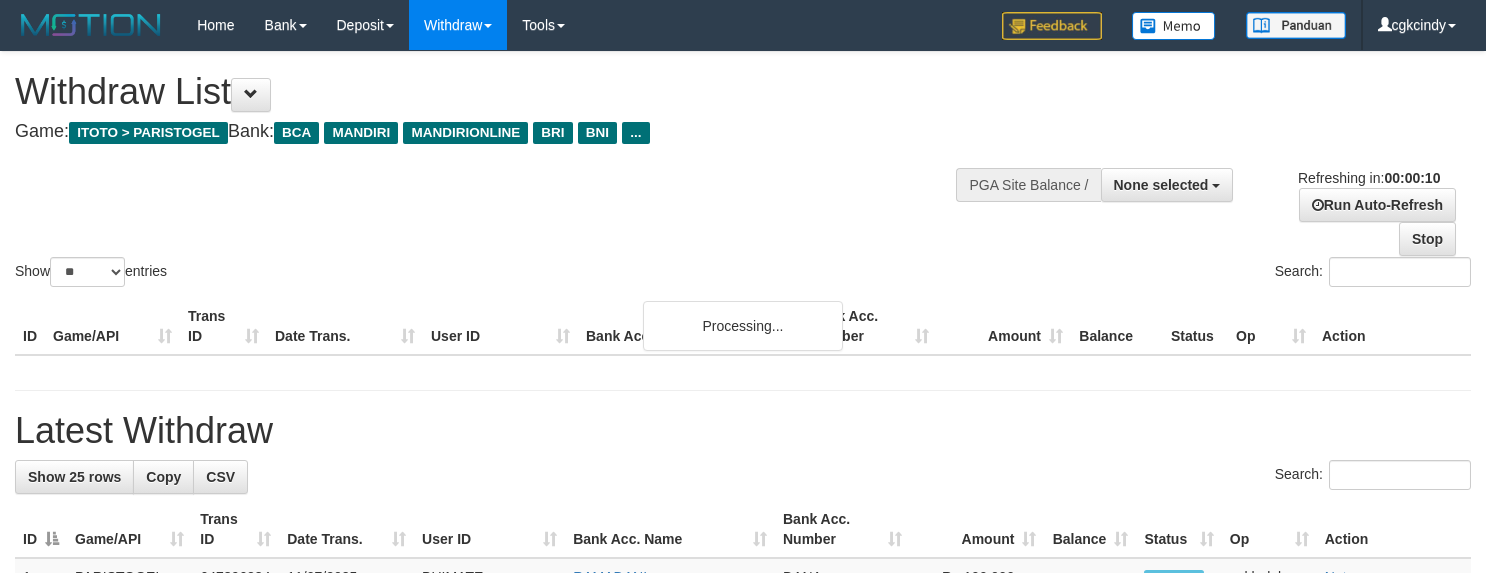 select 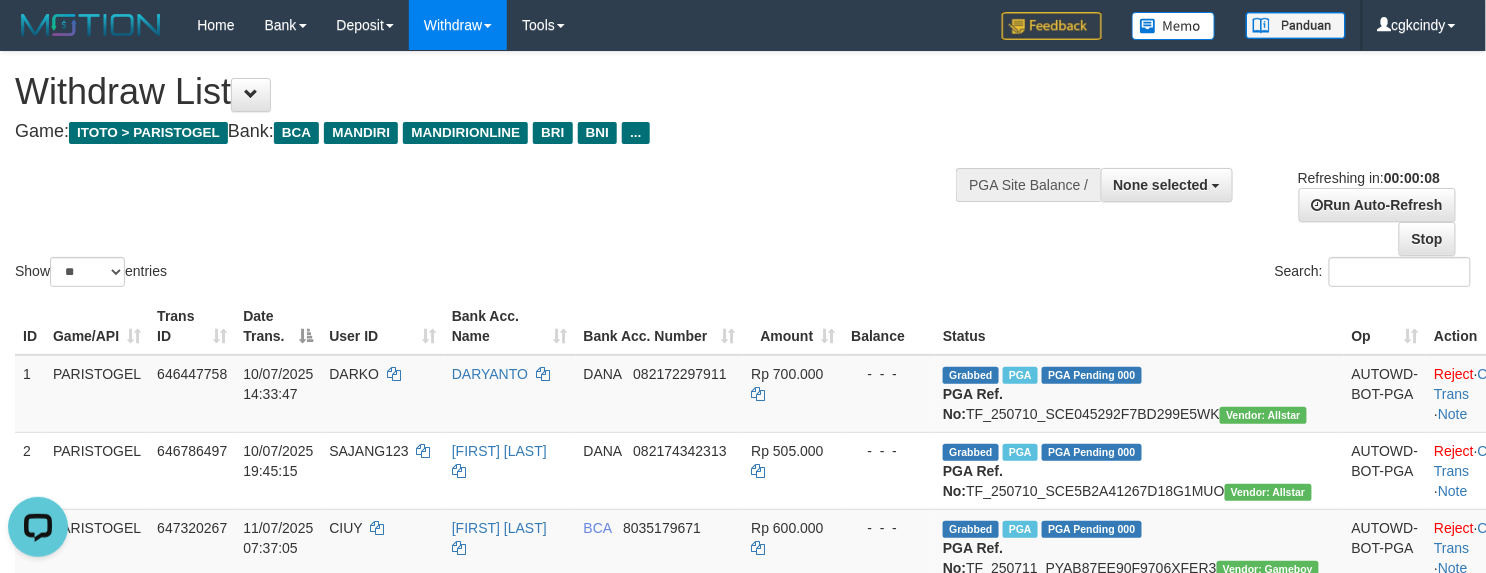 scroll, scrollTop: 0, scrollLeft: 0, axis: both 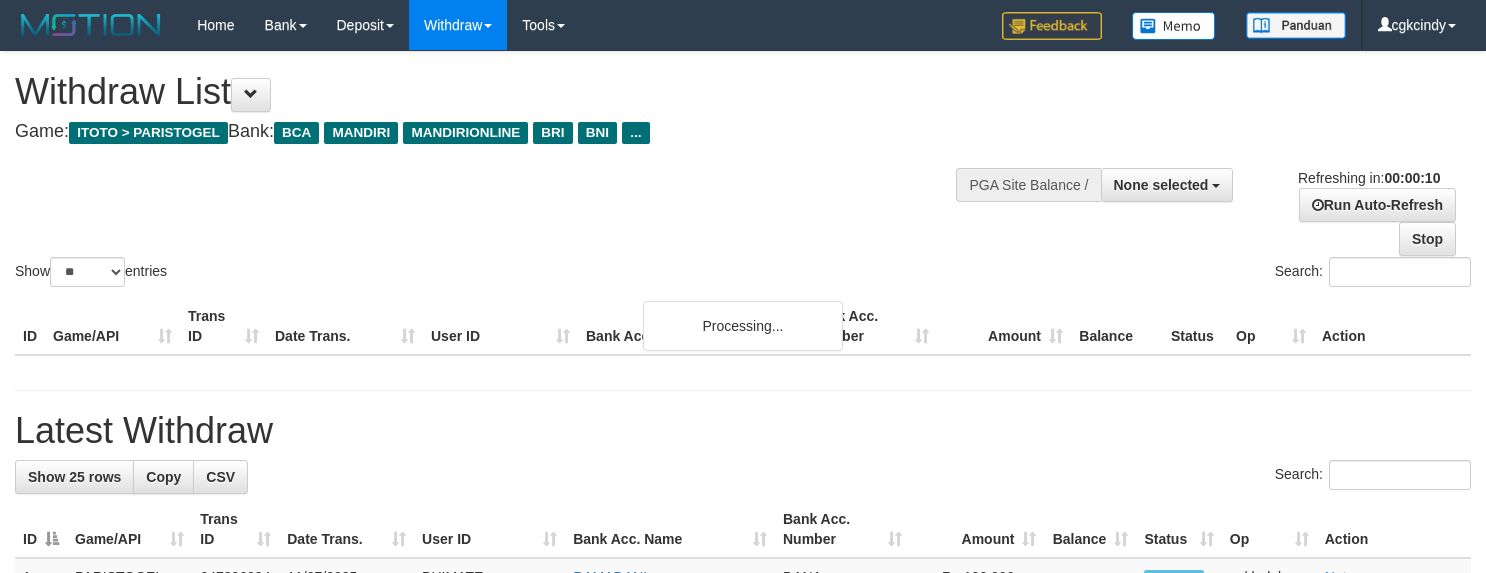 select 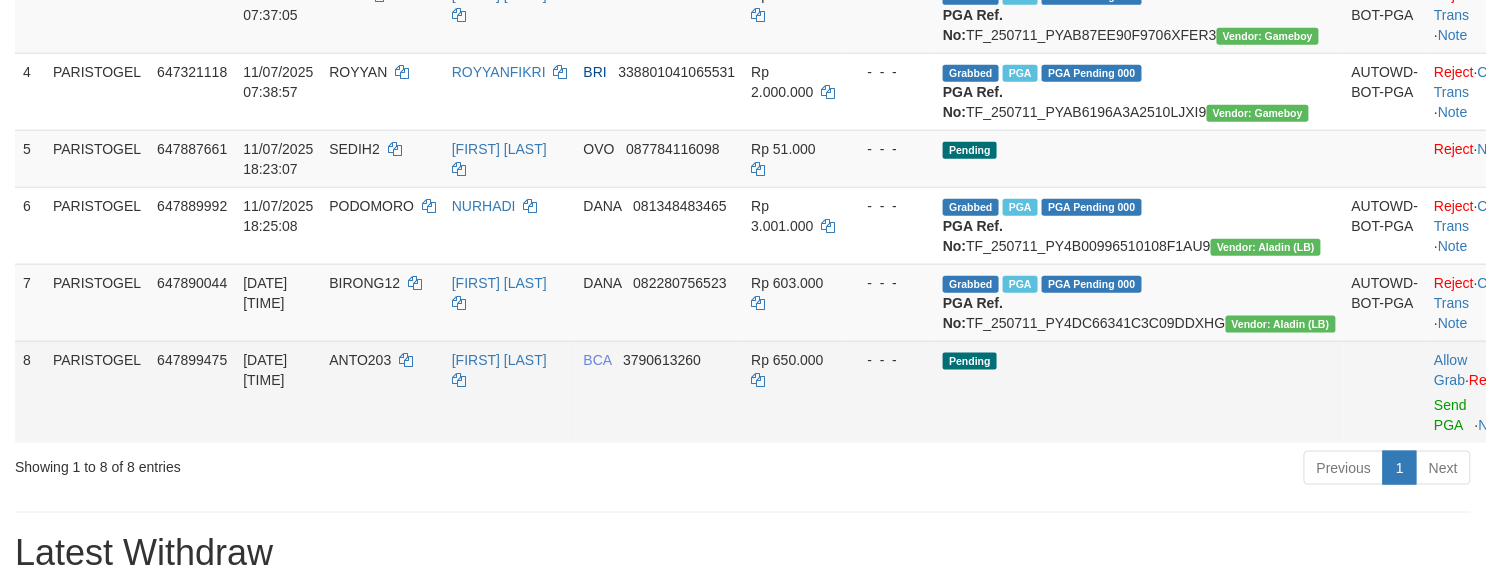 scroll, scrollTop: 800, scrollLeft: 0, axis: vertical 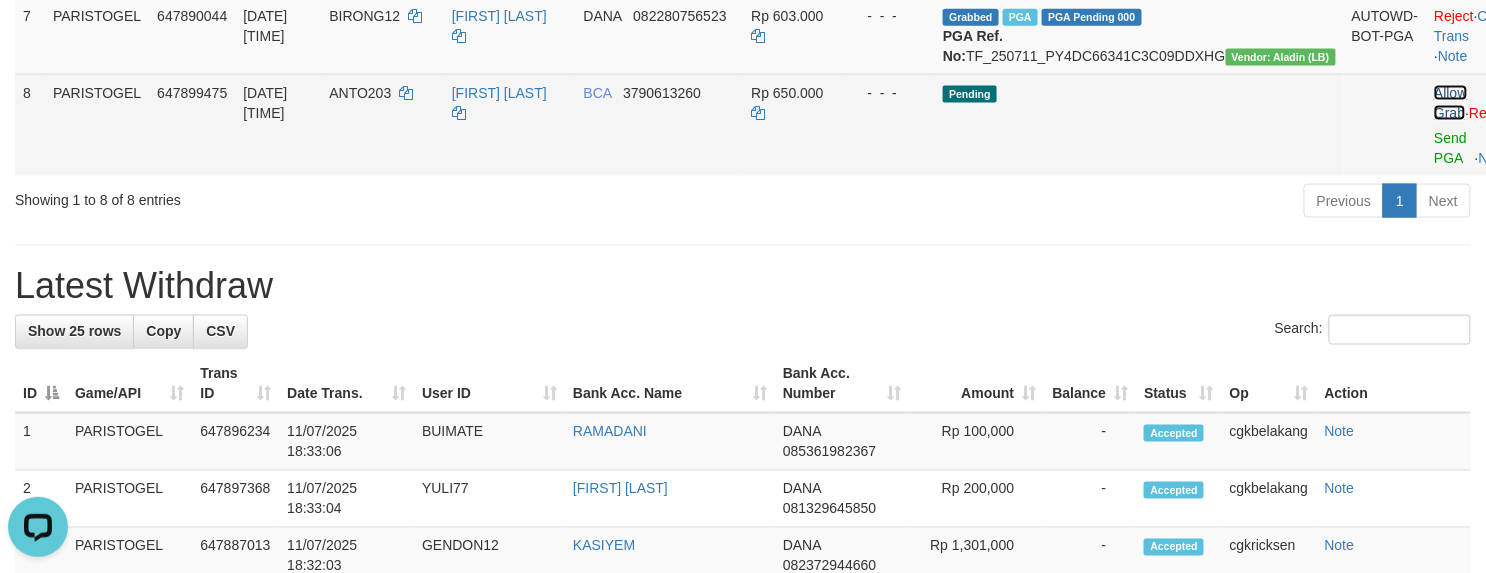 click on "Allow Grab" at bounding box center [1450, 103] 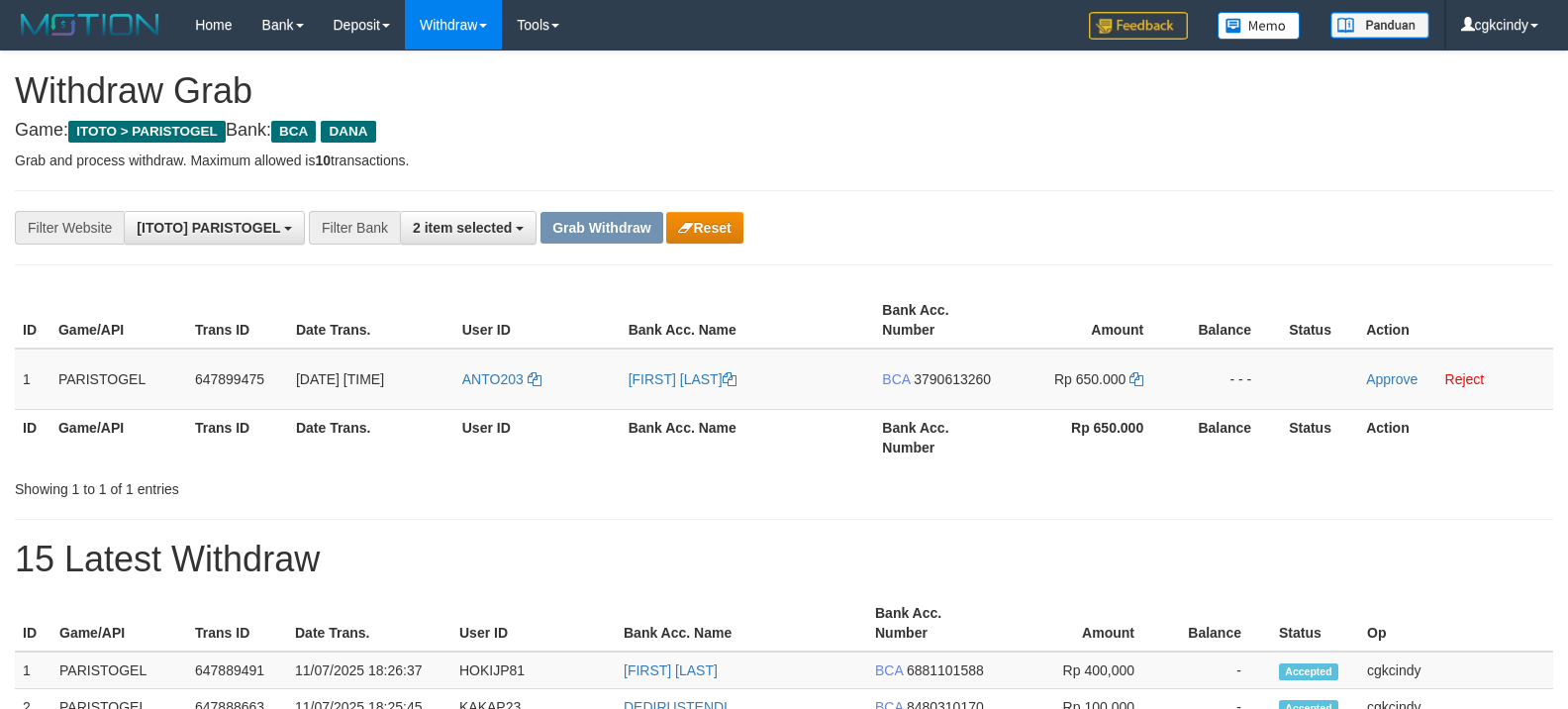 scroll, scrollTop: 0, scrollLeft: 0, axis: both 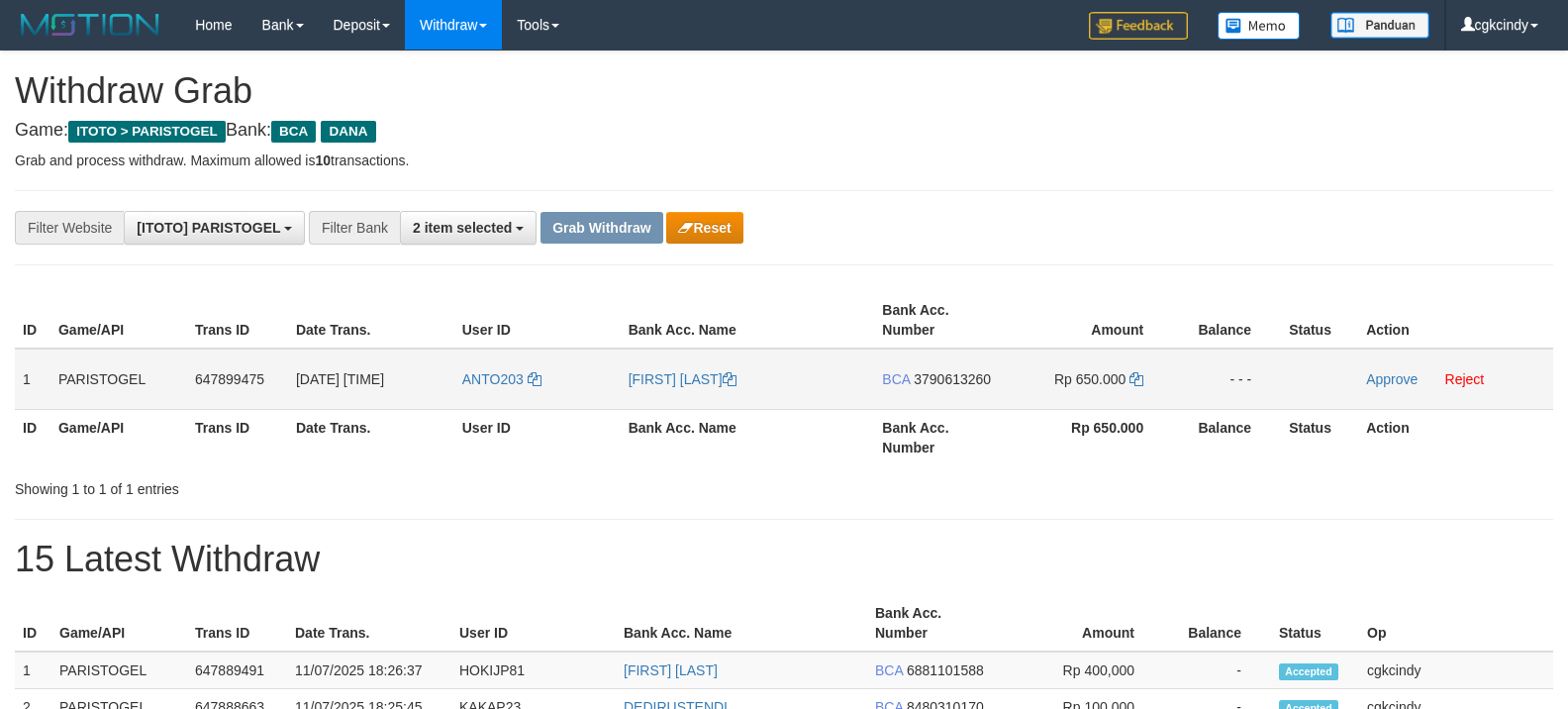 click on "ANTO203" at bounding box center (538, 379) 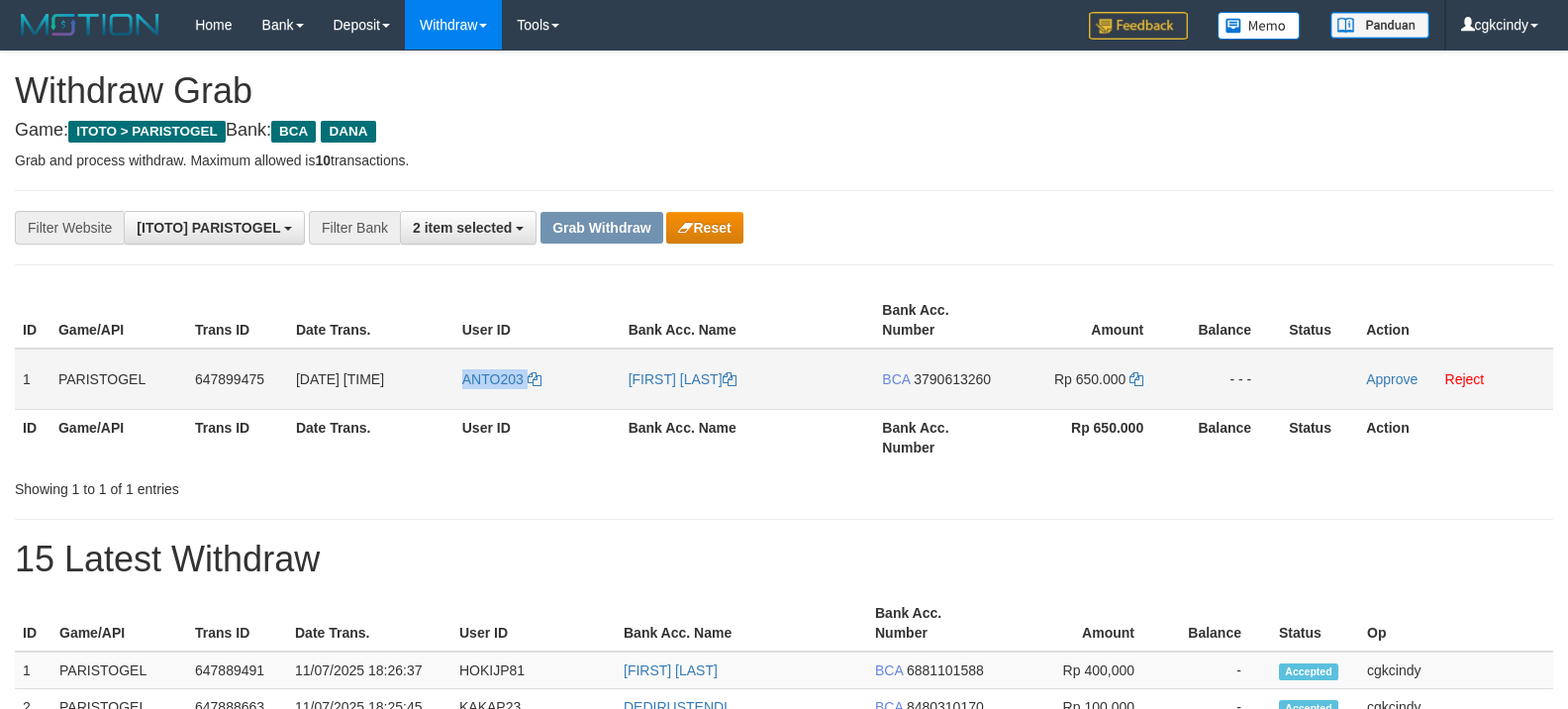 click on "ANTO203" at bounding box center [538, 379] 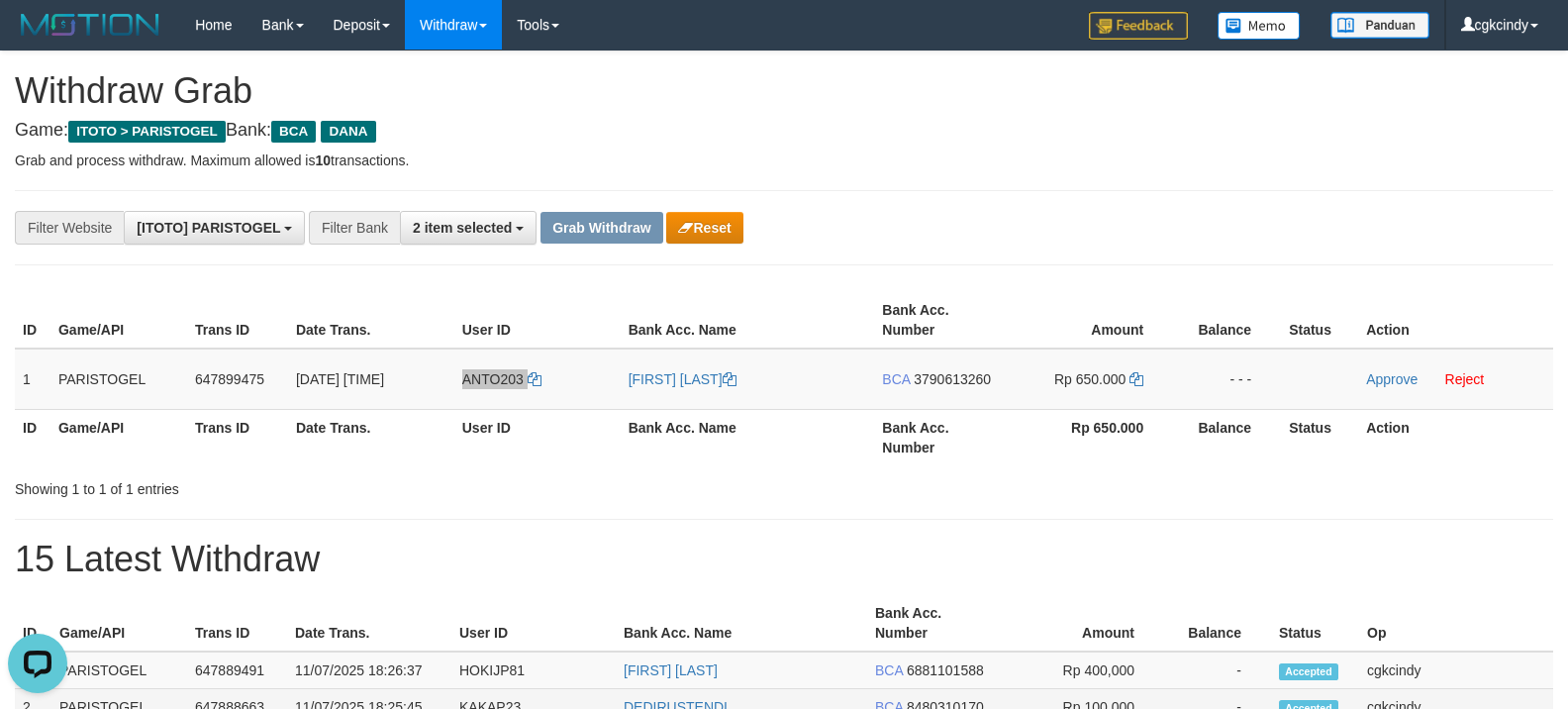 scroll, scrollTop: 0, scrollLeft: 0, axis: both 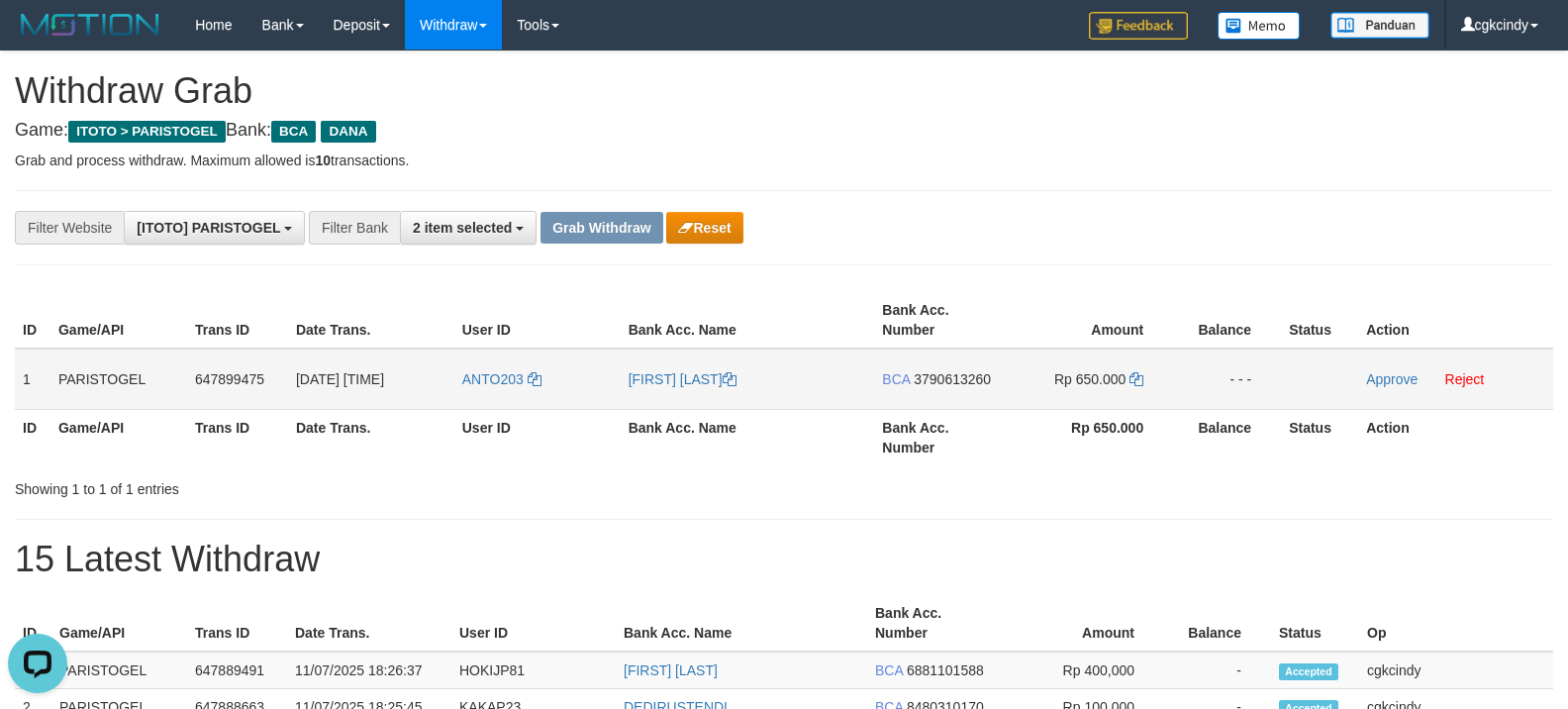 click on "[FIRST] [LAST]" at bounding box center [747, 379] 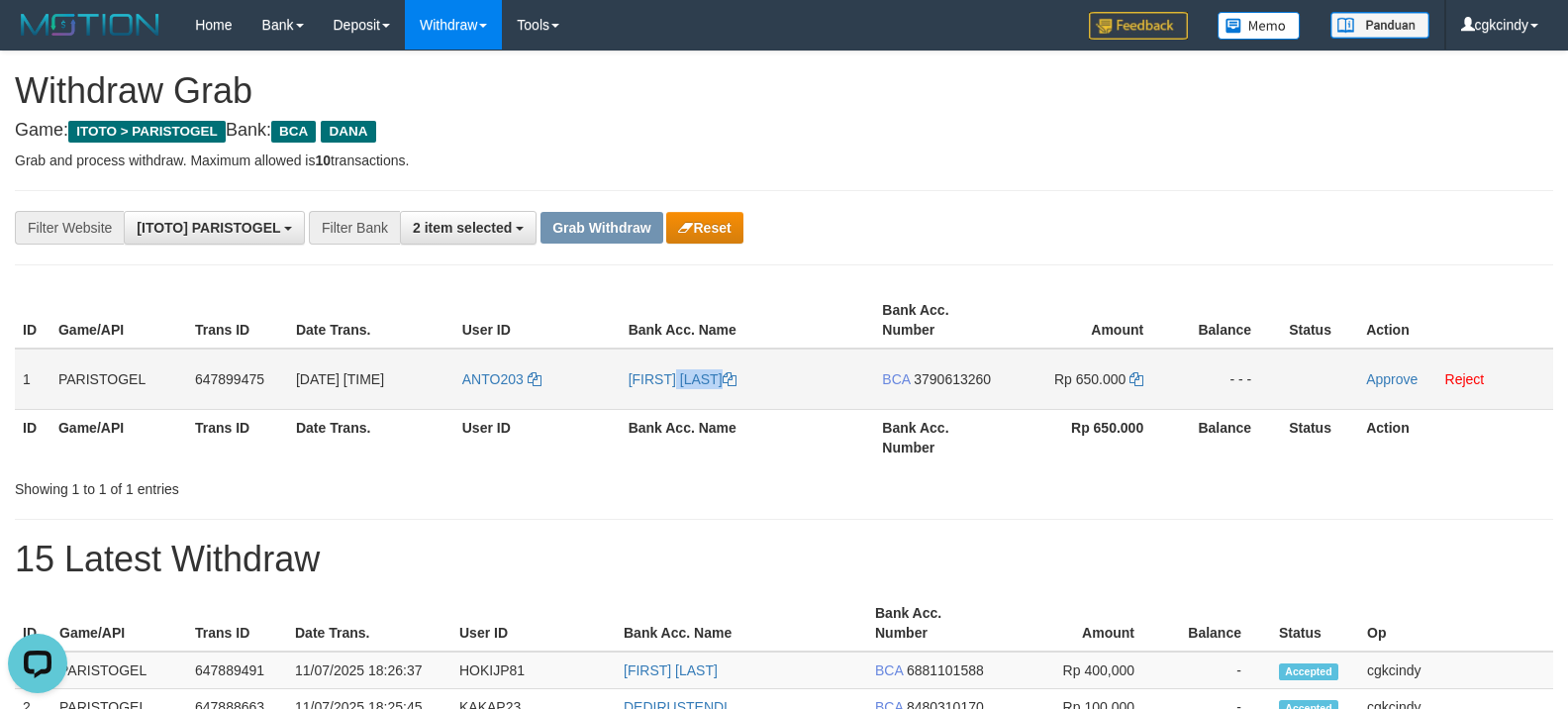 click on "[FIRST] [LAST]" at bounding box center (747, 379) 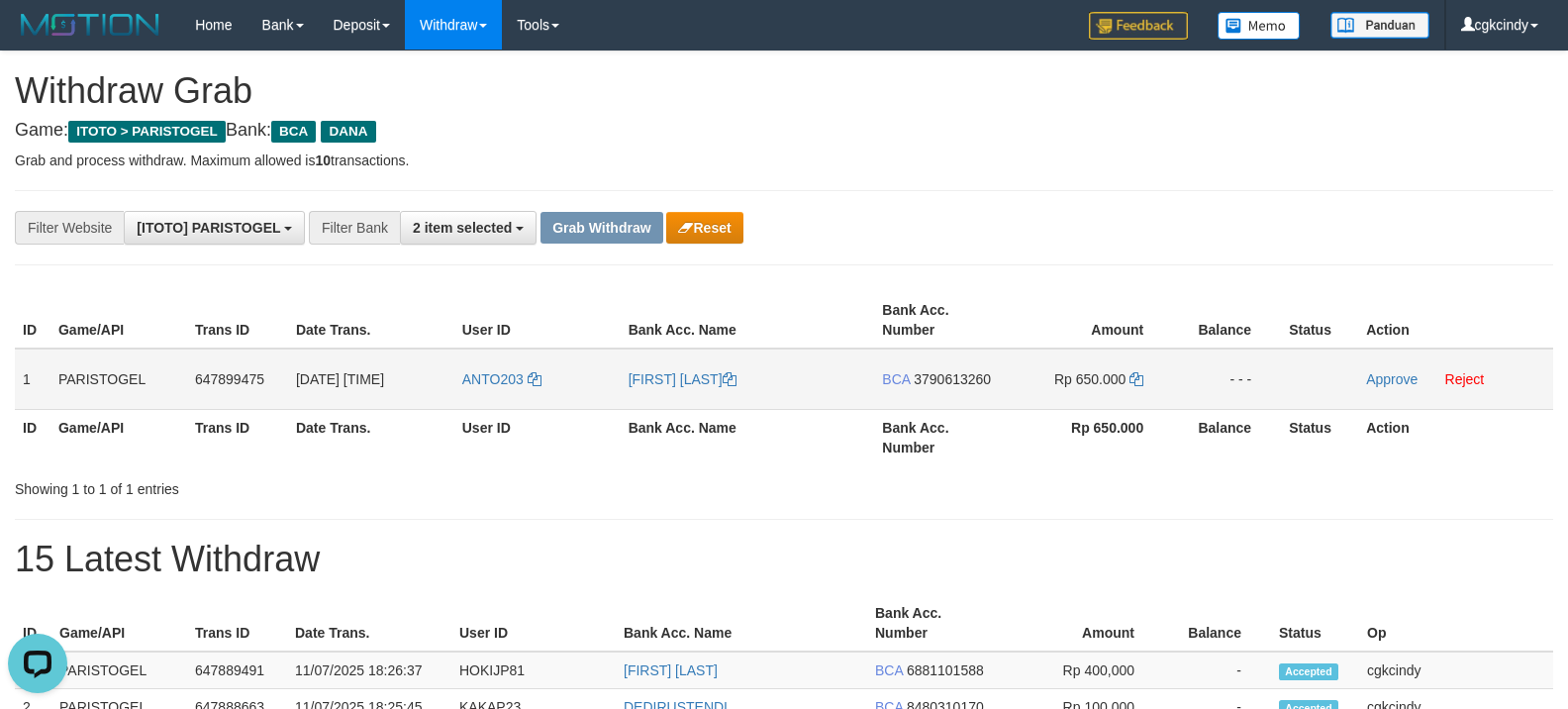 click on "BCA
3790613260" at bounding box center (942, 379) 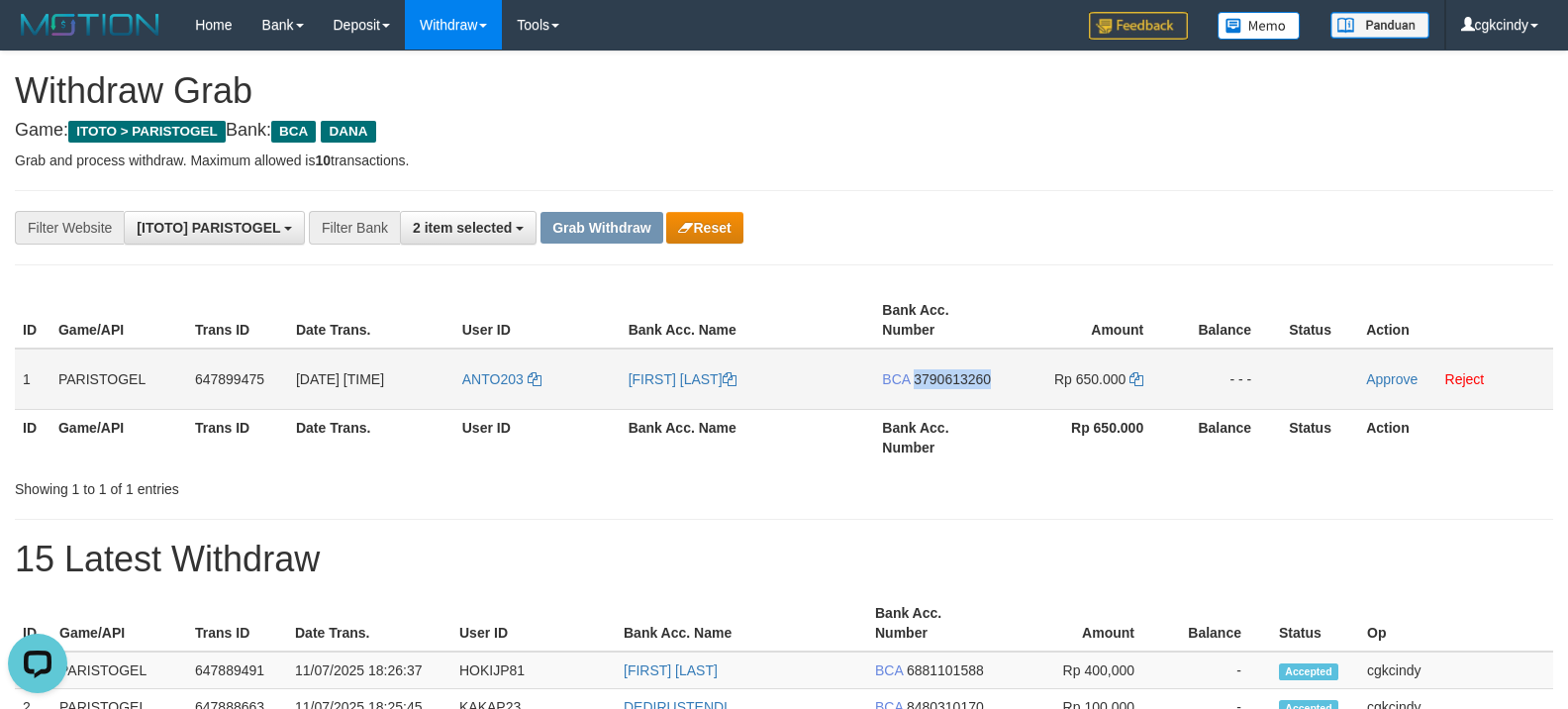 click on "BCA
3790613260" at bounding box center (942, 379) 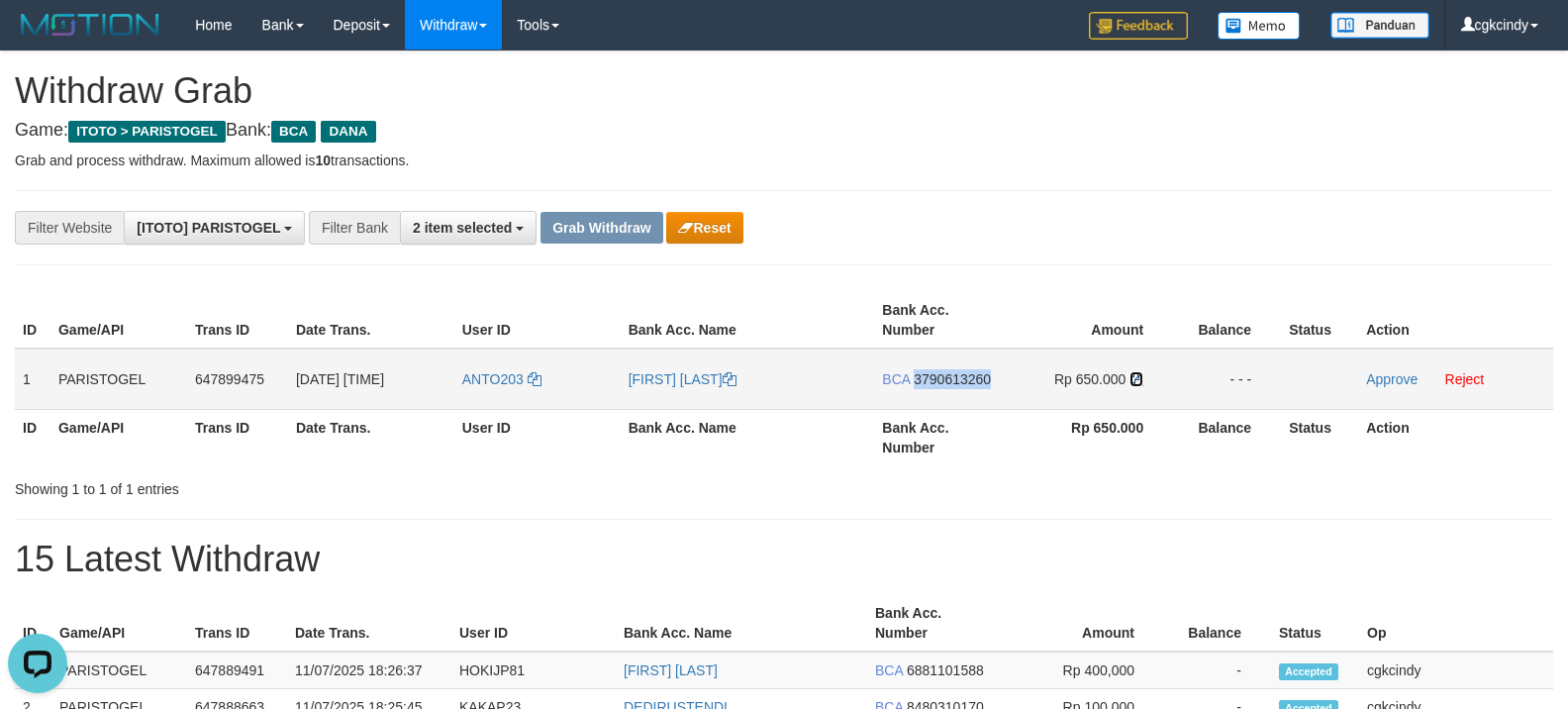 click at bounding box center (1136, 379) 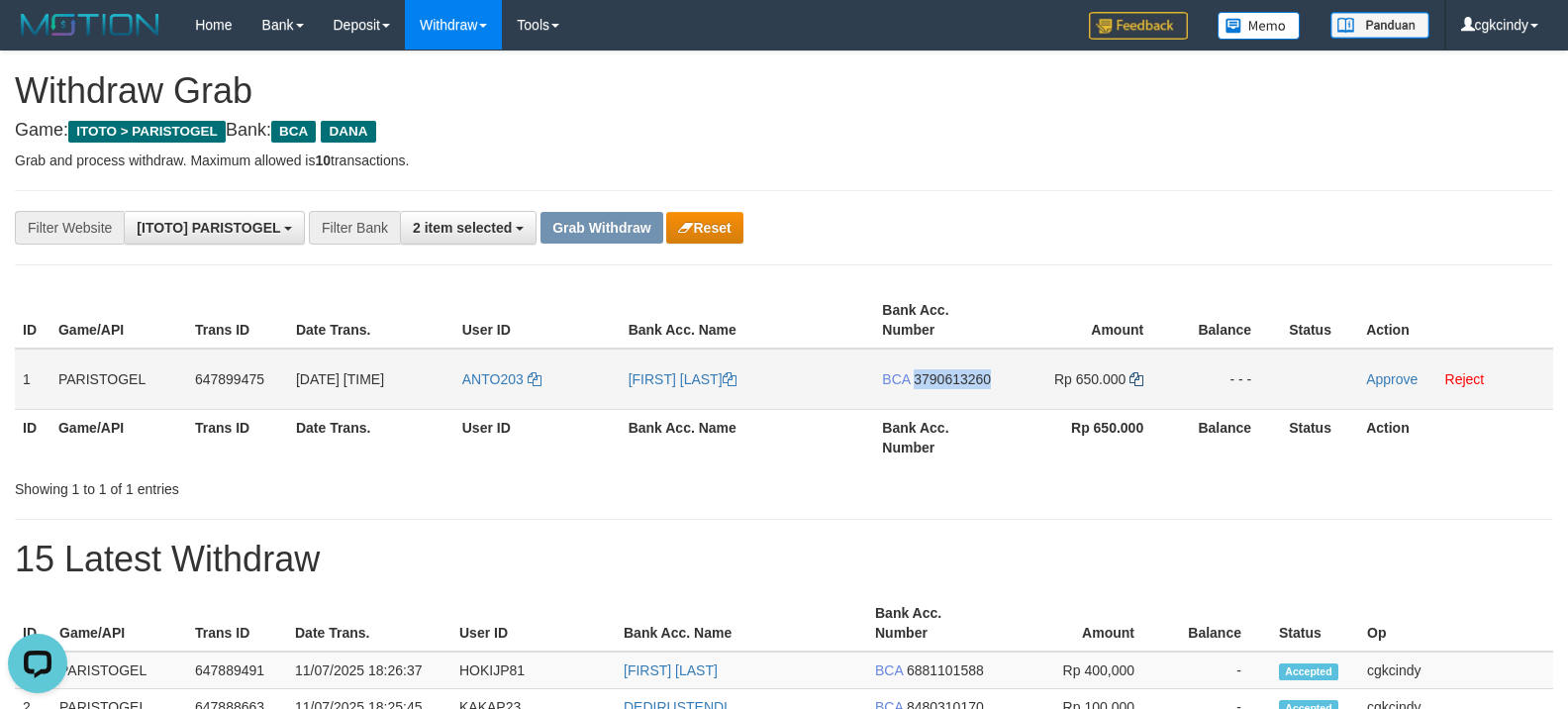 copy on "3790613260" 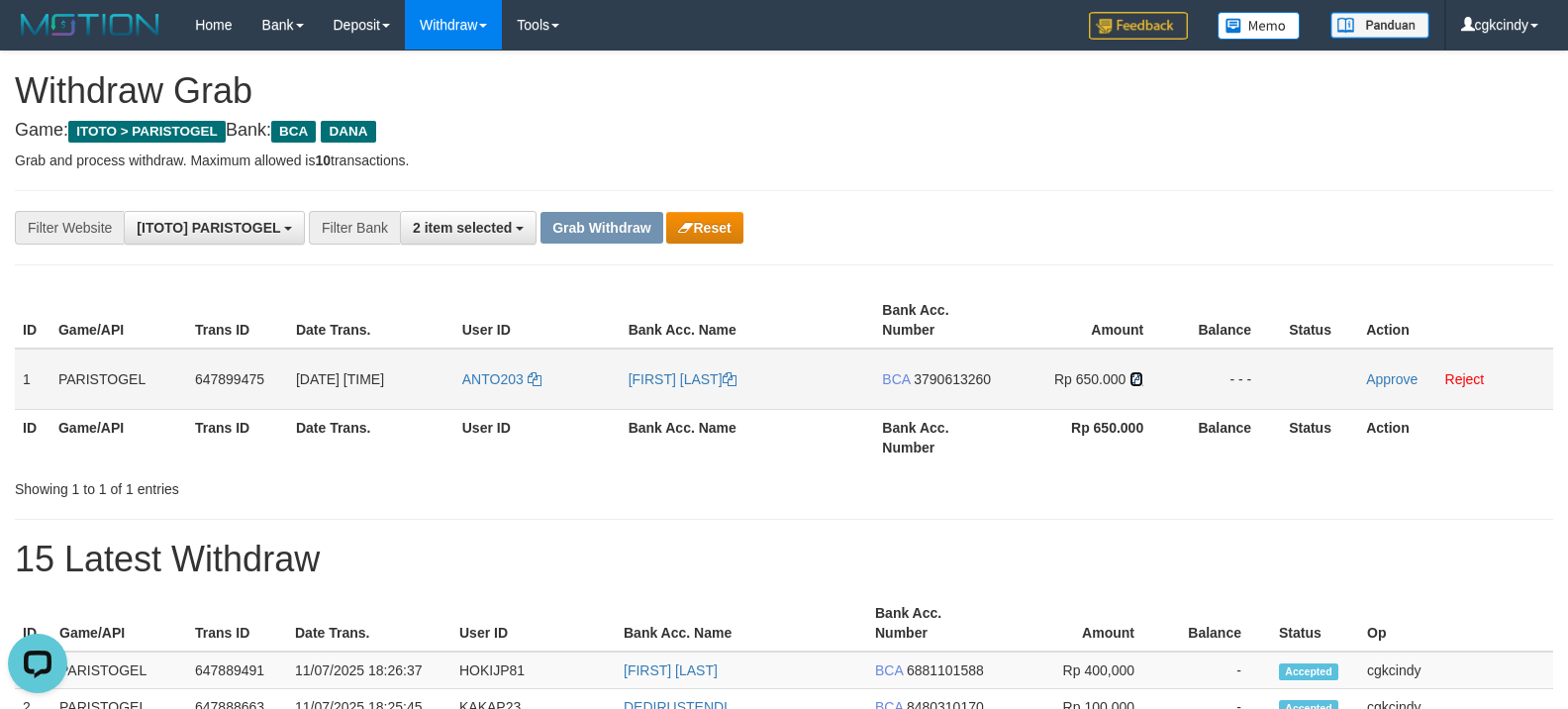 click at bounding box center [1136, 379] 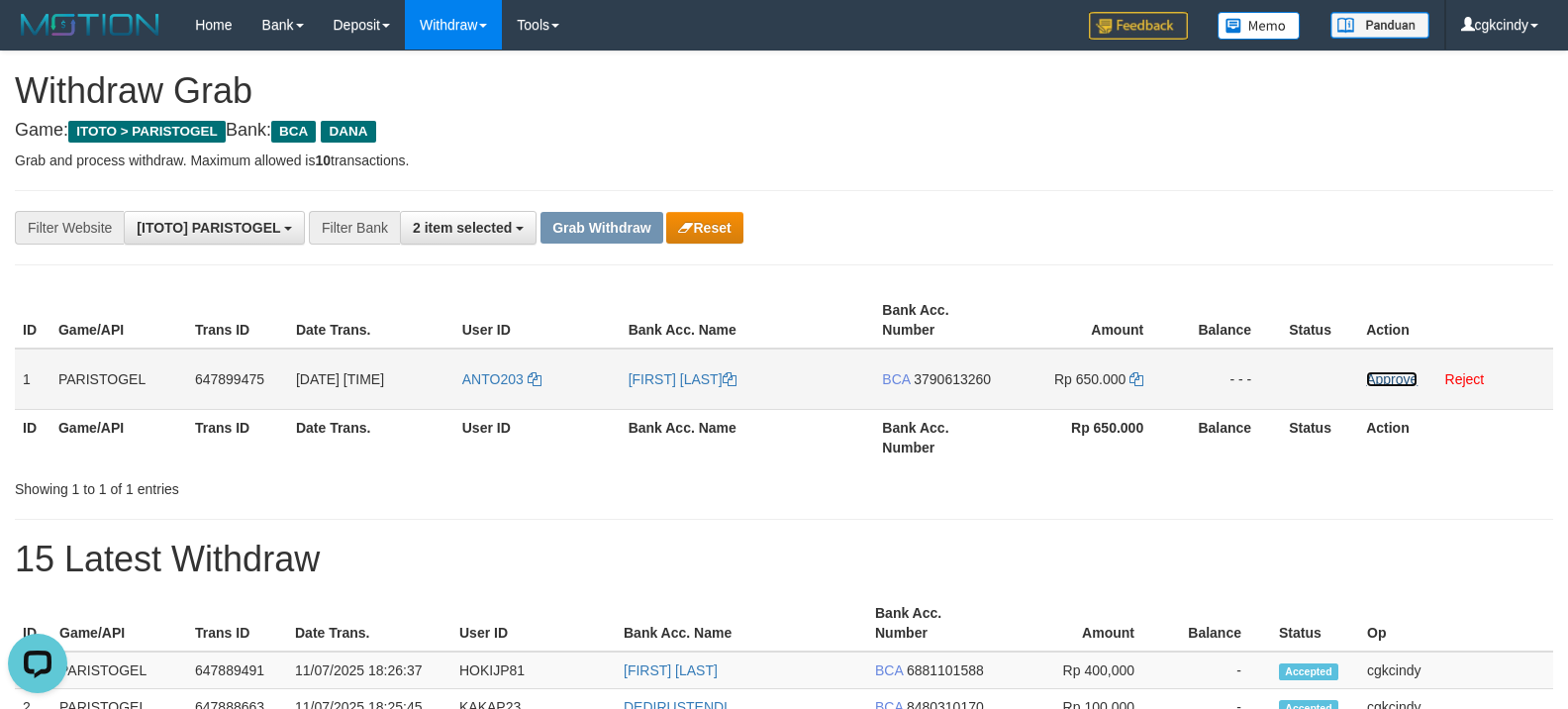 click on "Approve" at bounding box center [1392, 379] 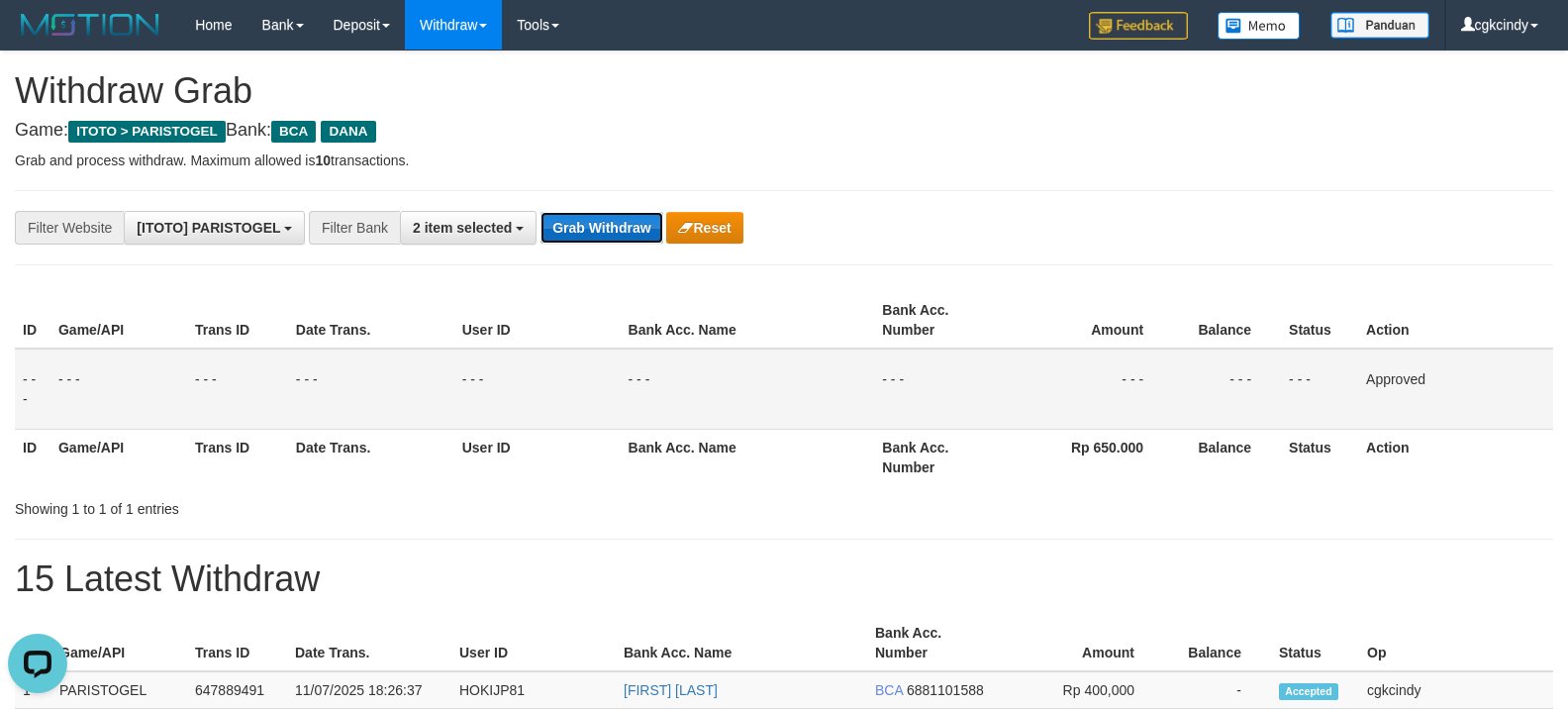 click on "Grab Withdraw" at bounding box center (601, 228) 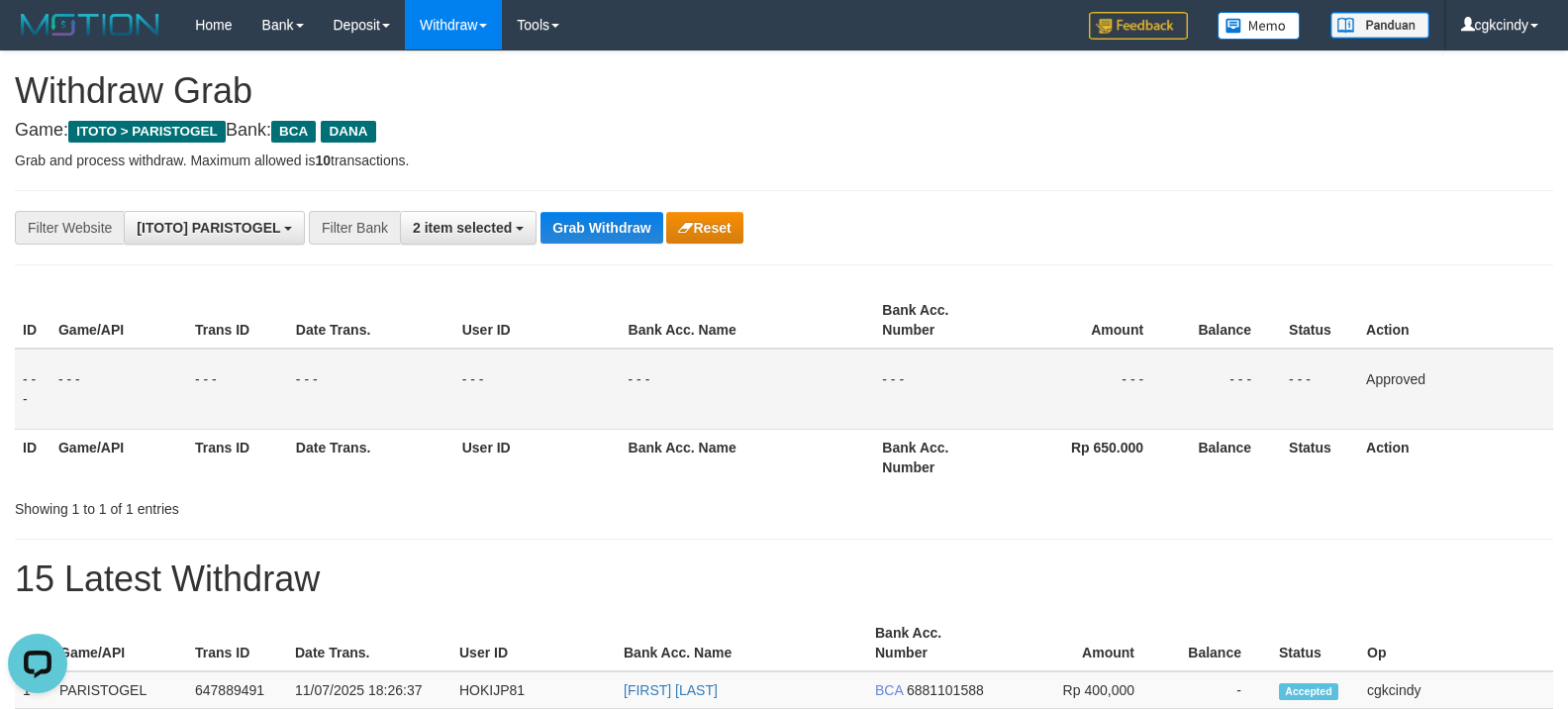 click on "**********" at bounding box center [784, 1003] 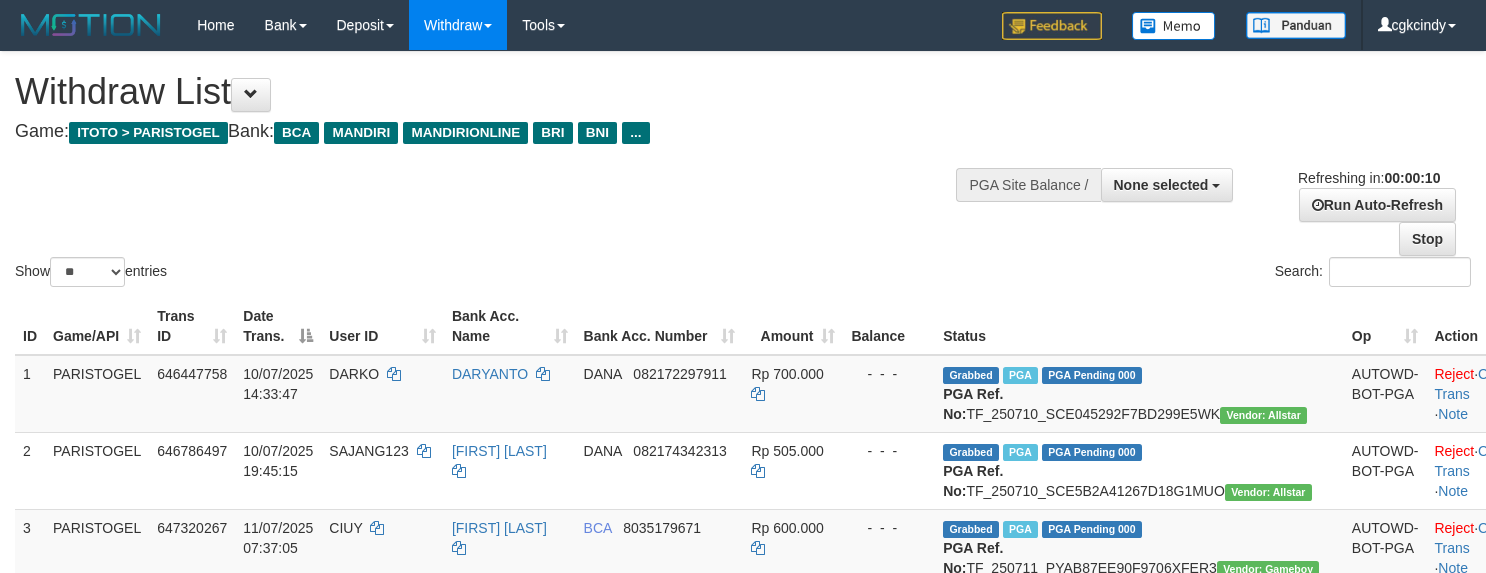 select 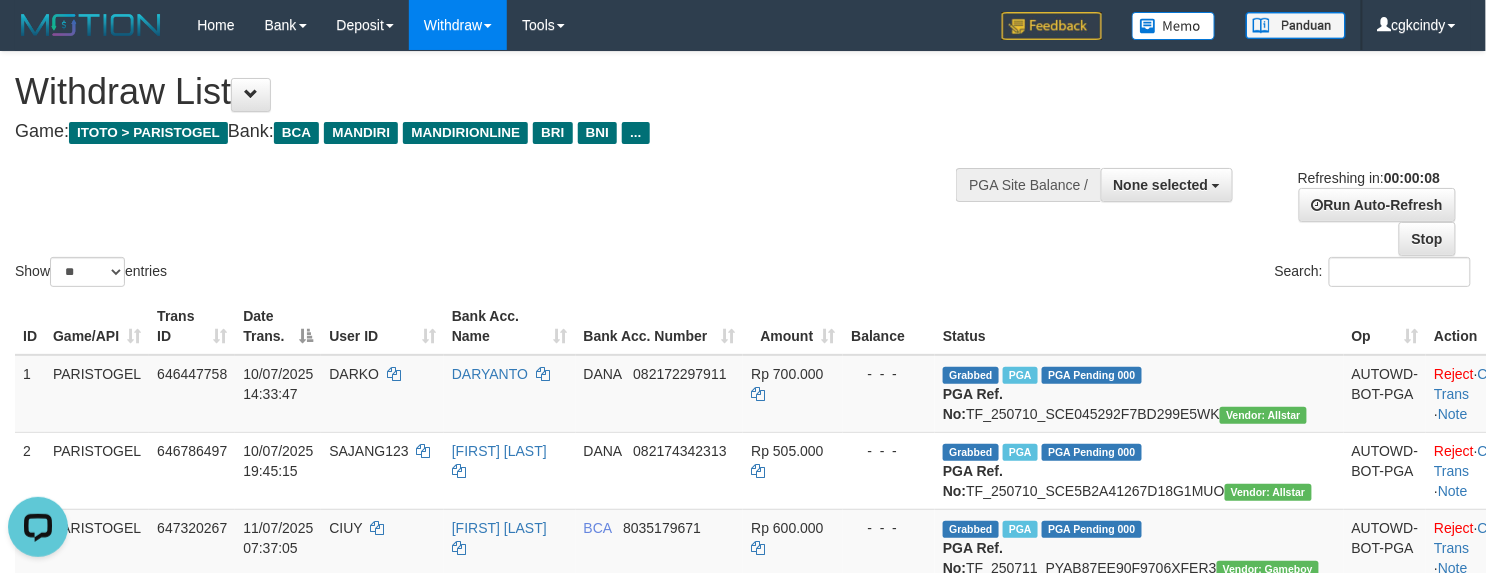 scroll, scrollTop: 0, scrollLeft: 0, axis: both 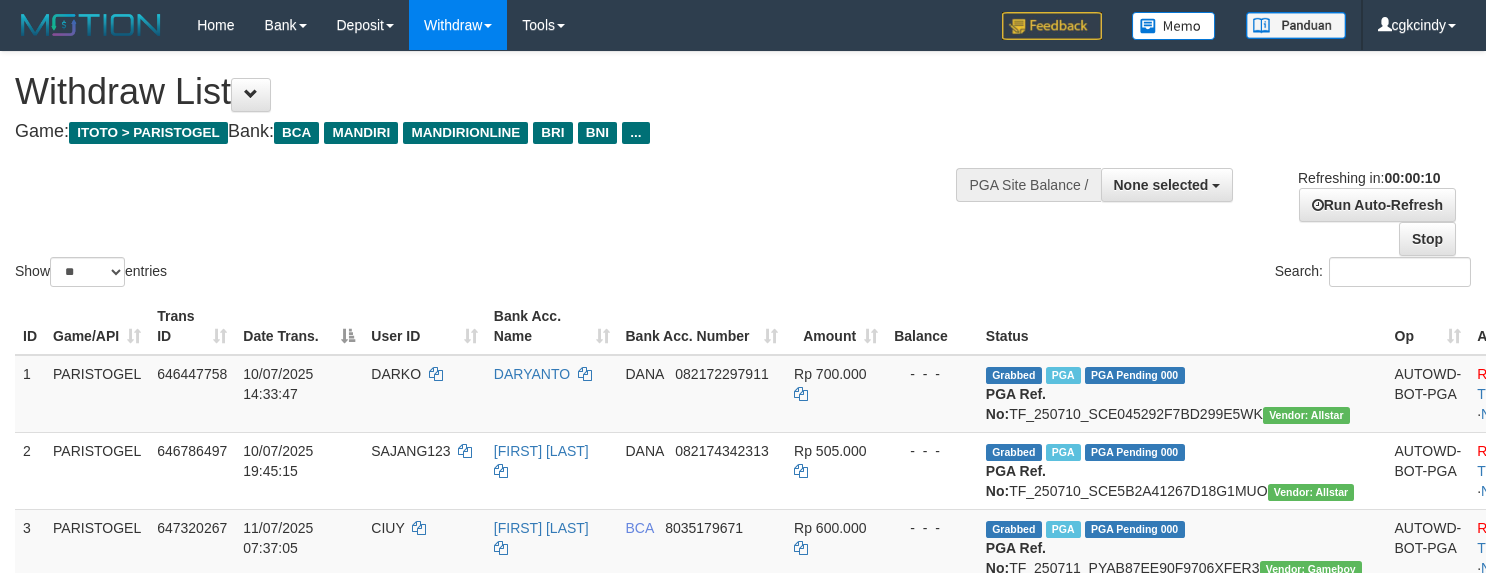 select 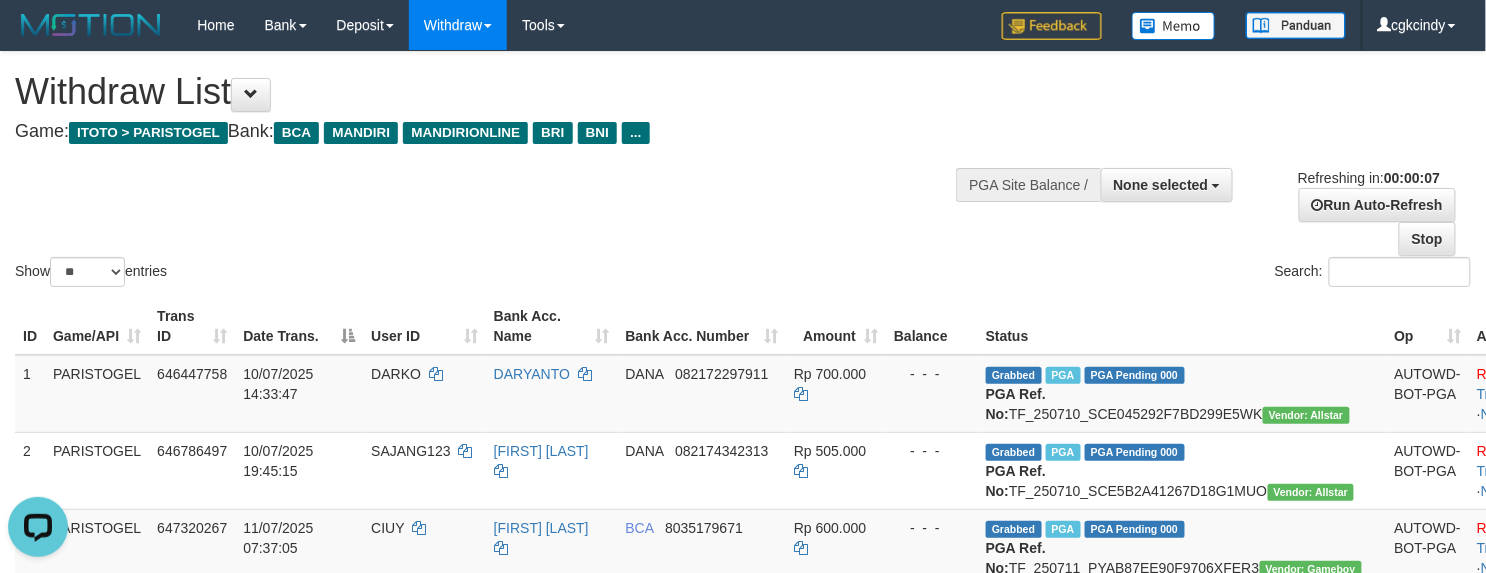 scroll, scrollTop: 0, scrollLeft: 0, axis: both 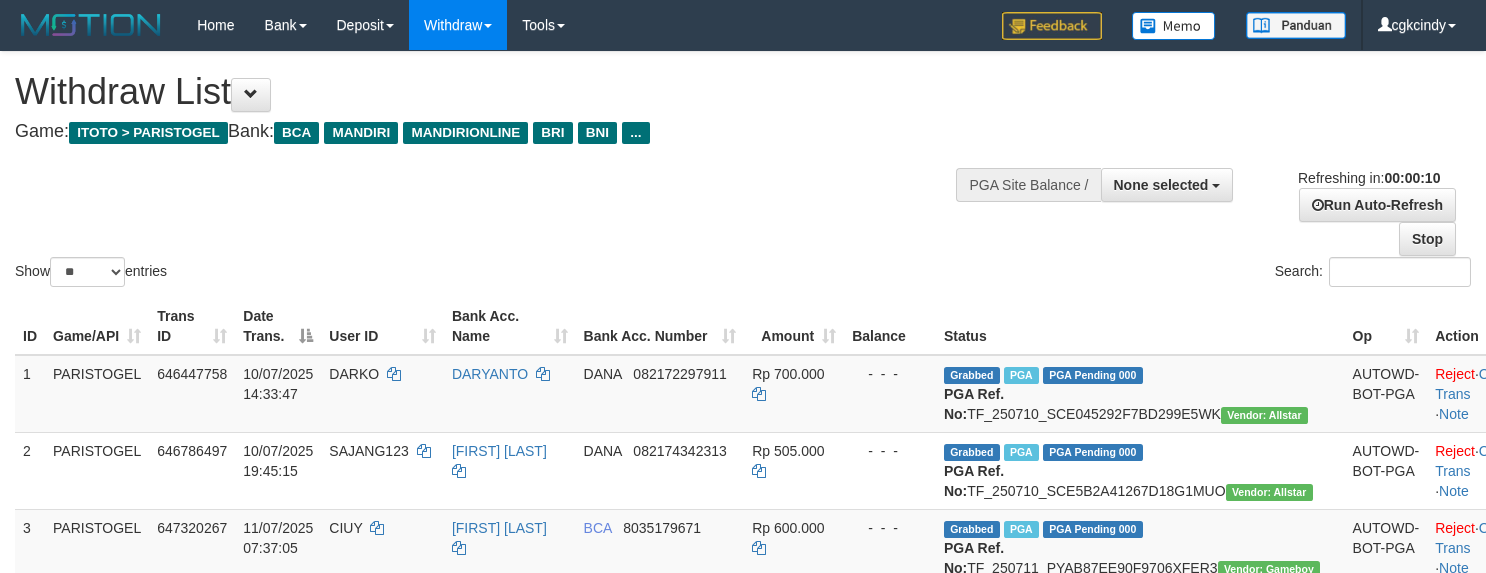 select 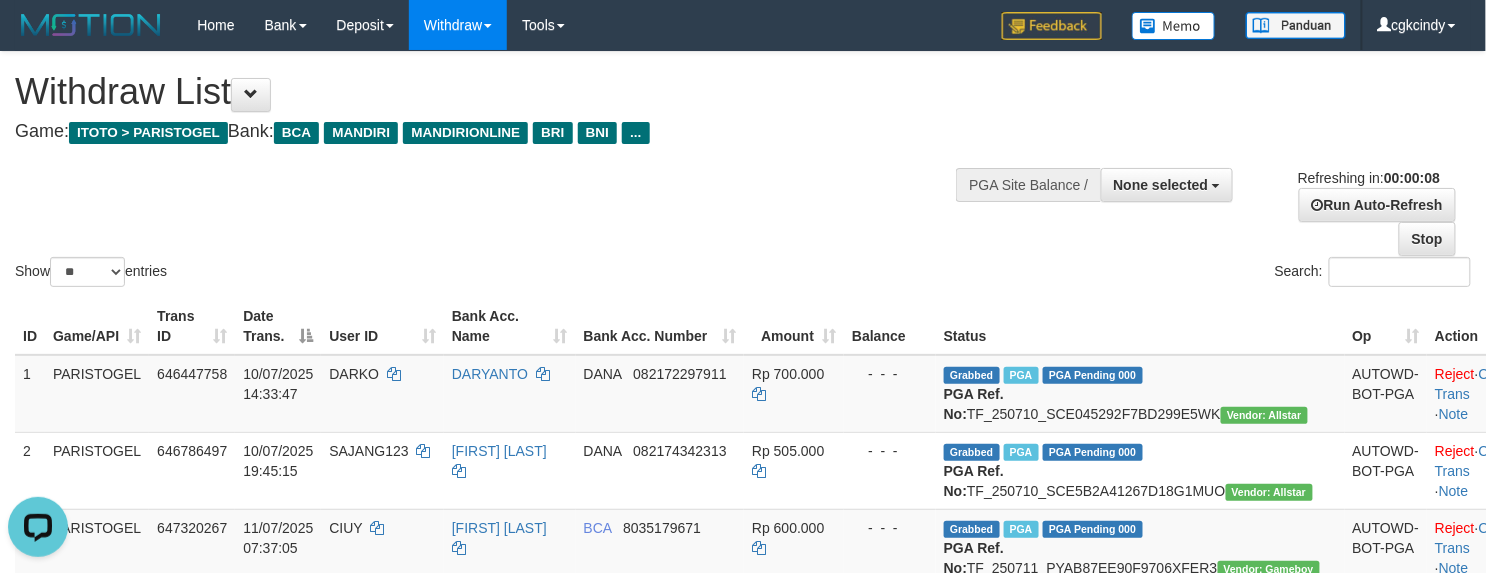 scroll, scrollTop: 0, scrollLeft: 0, axis: both 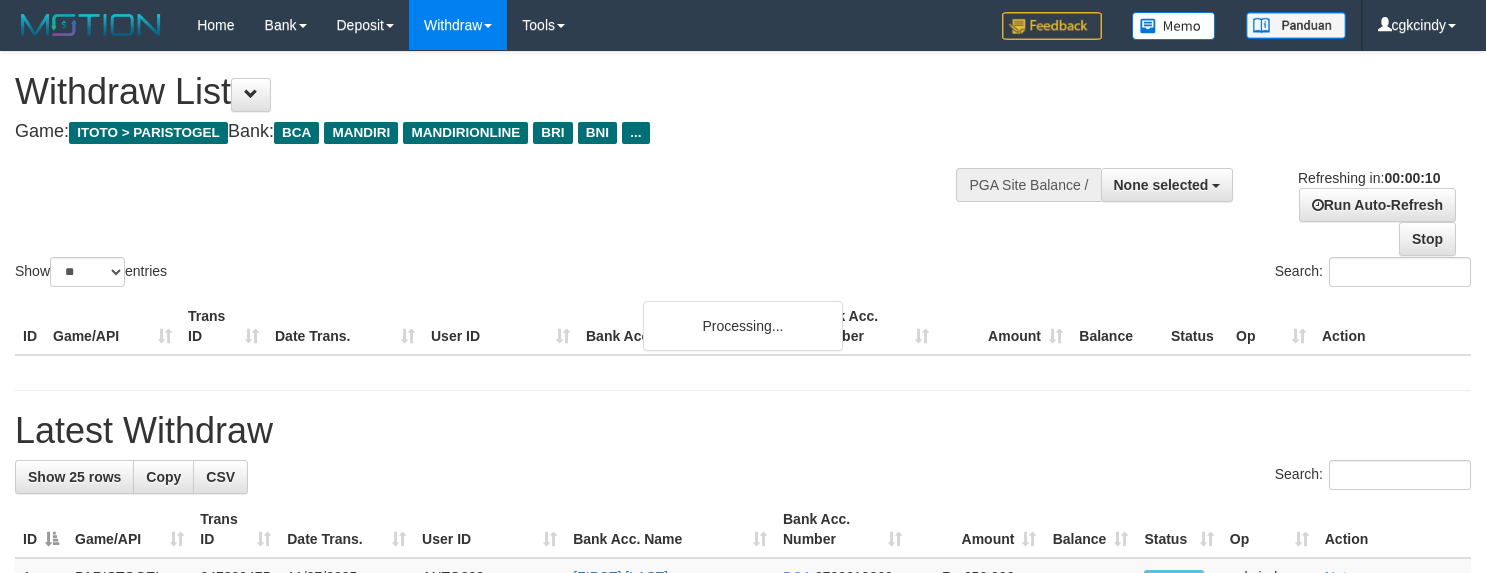 select 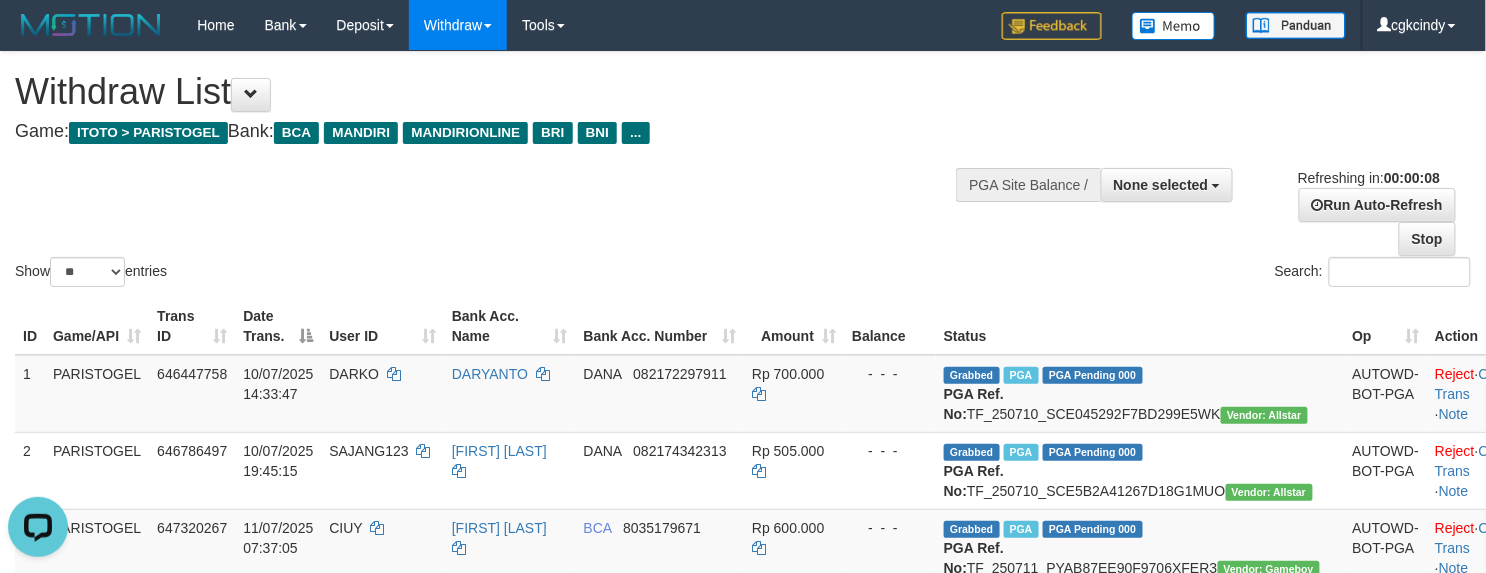 scroll, scrollTop: 0, scrollLeft: 0, axis: both 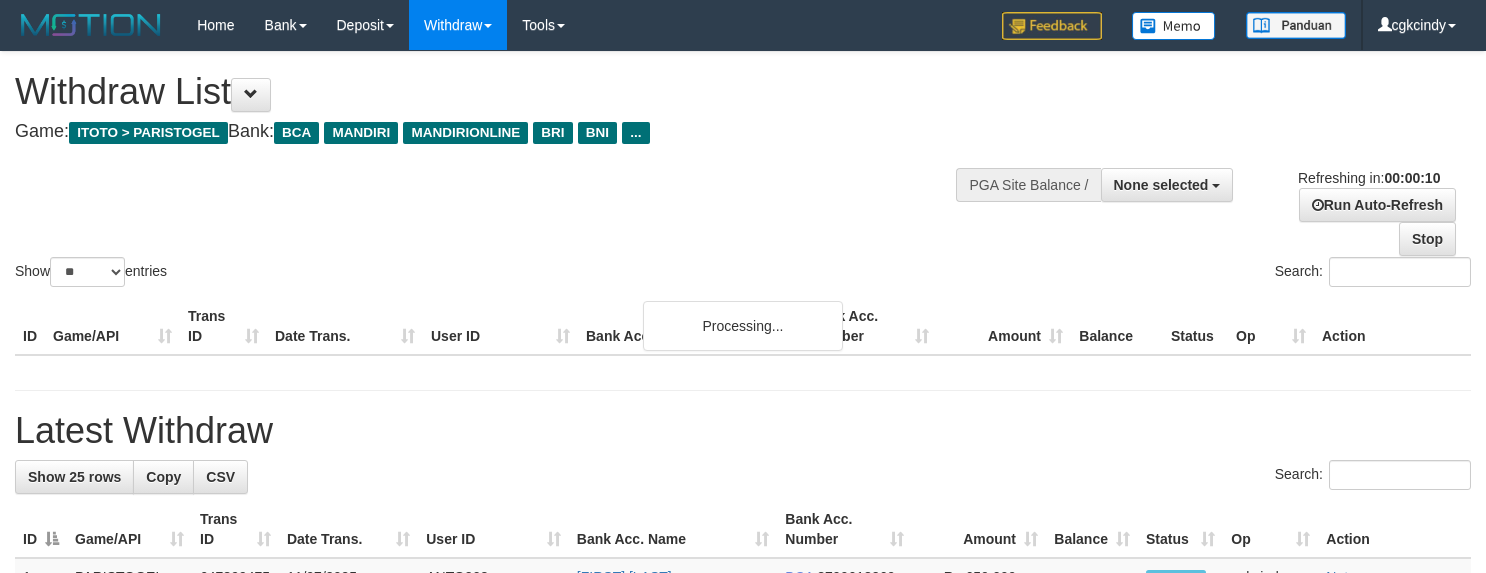 select 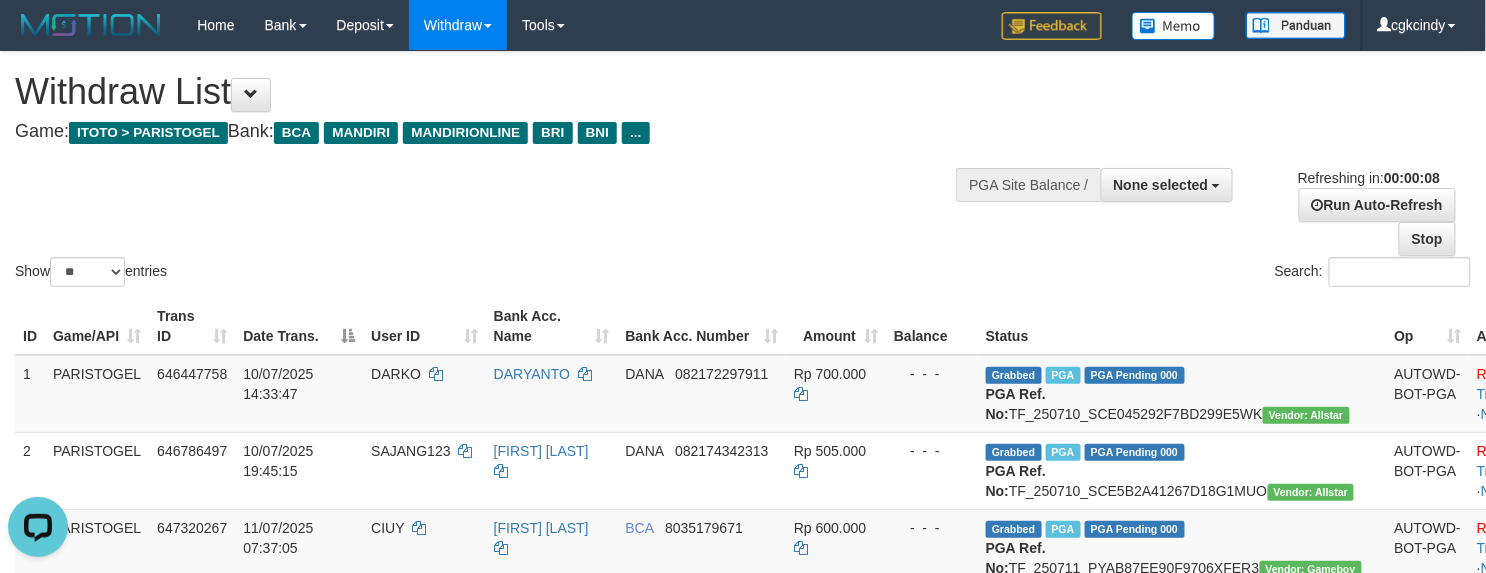 scroll, scrollTop: 0, scrollLeft: 0, axis: both 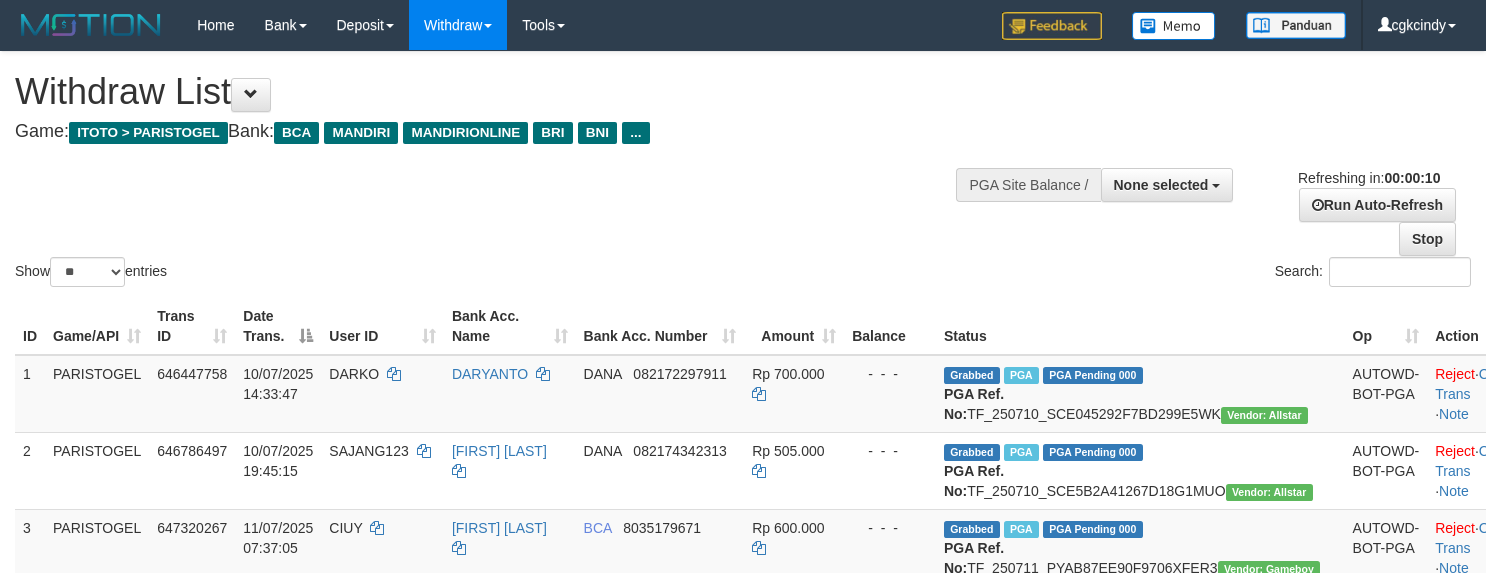 select 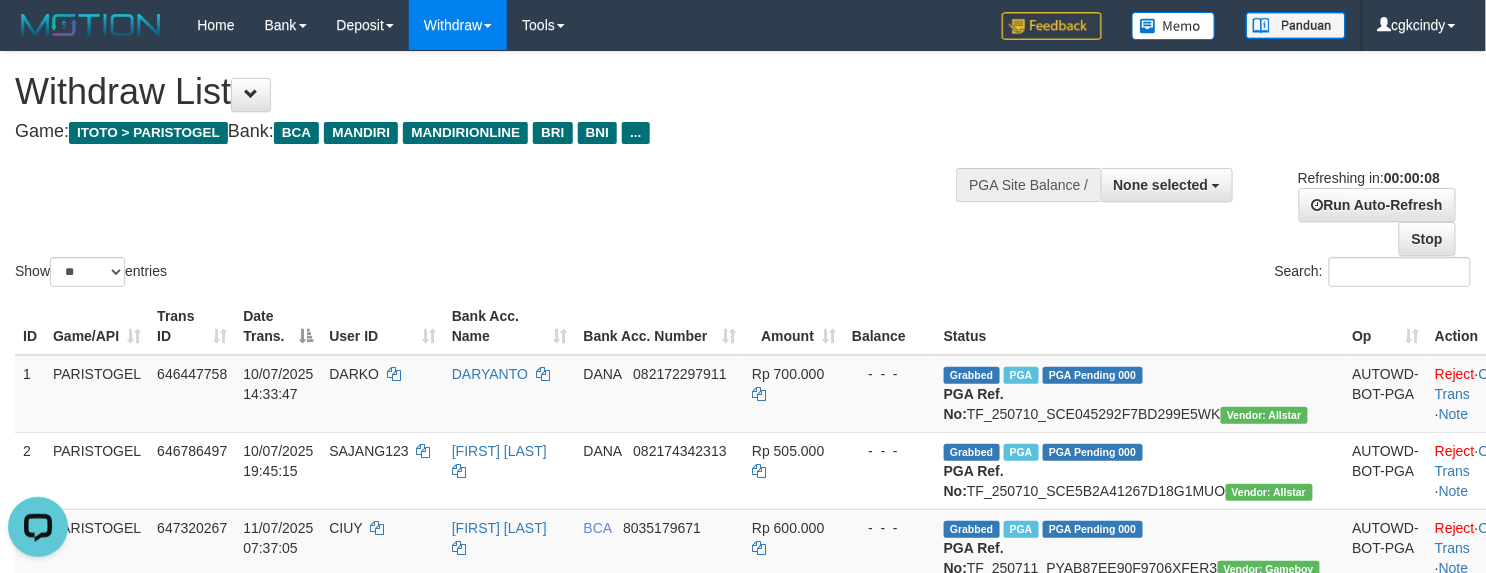 scroll, scrollTop: 0, scrollLeft: 0, axis: both 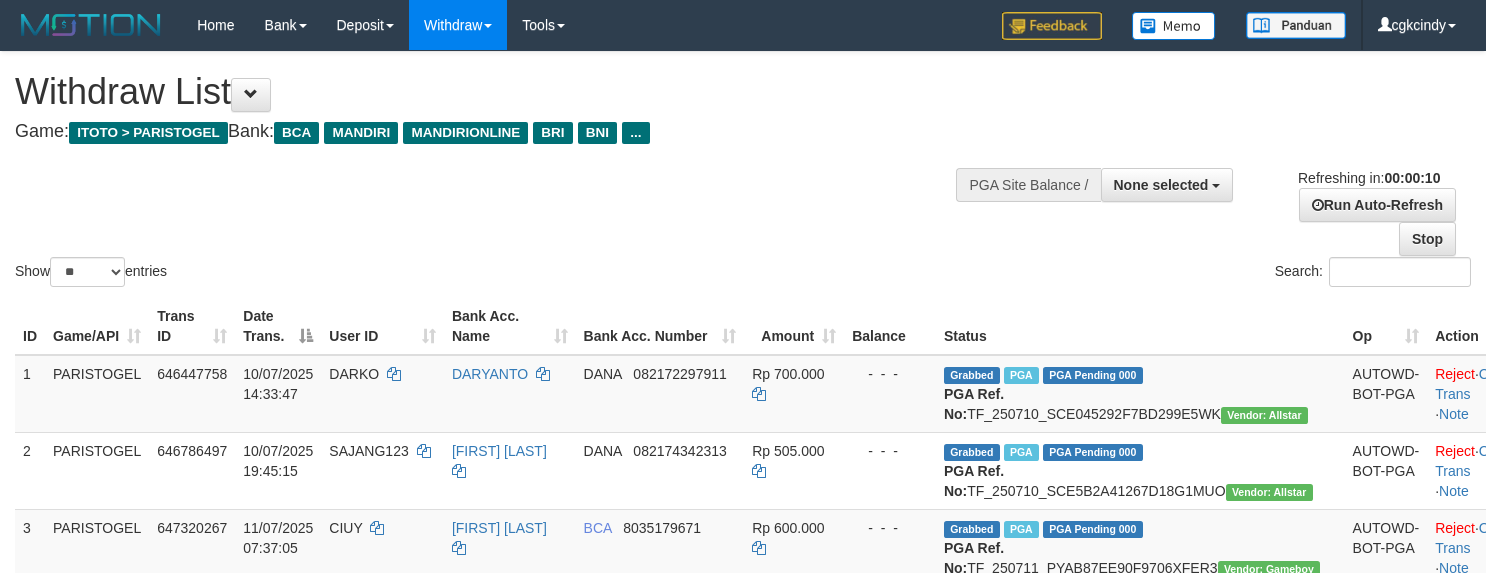 select 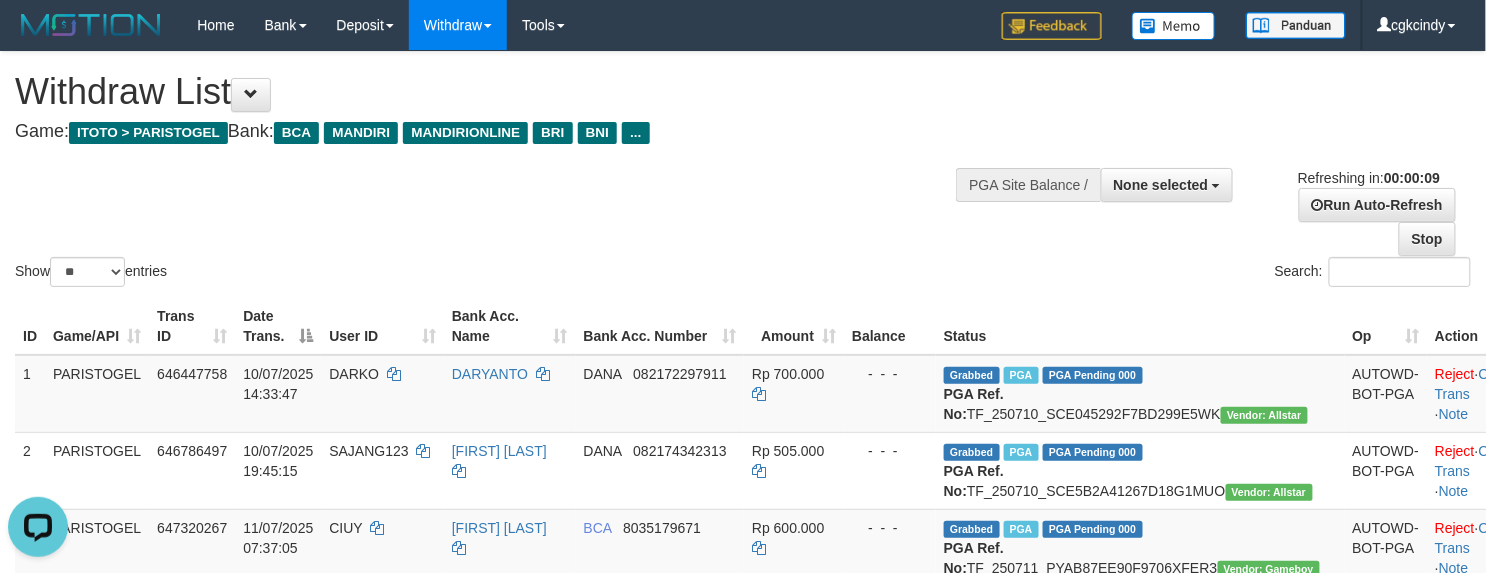 scroll, scrollTop: 0, scrollLeft: 0, axis: both 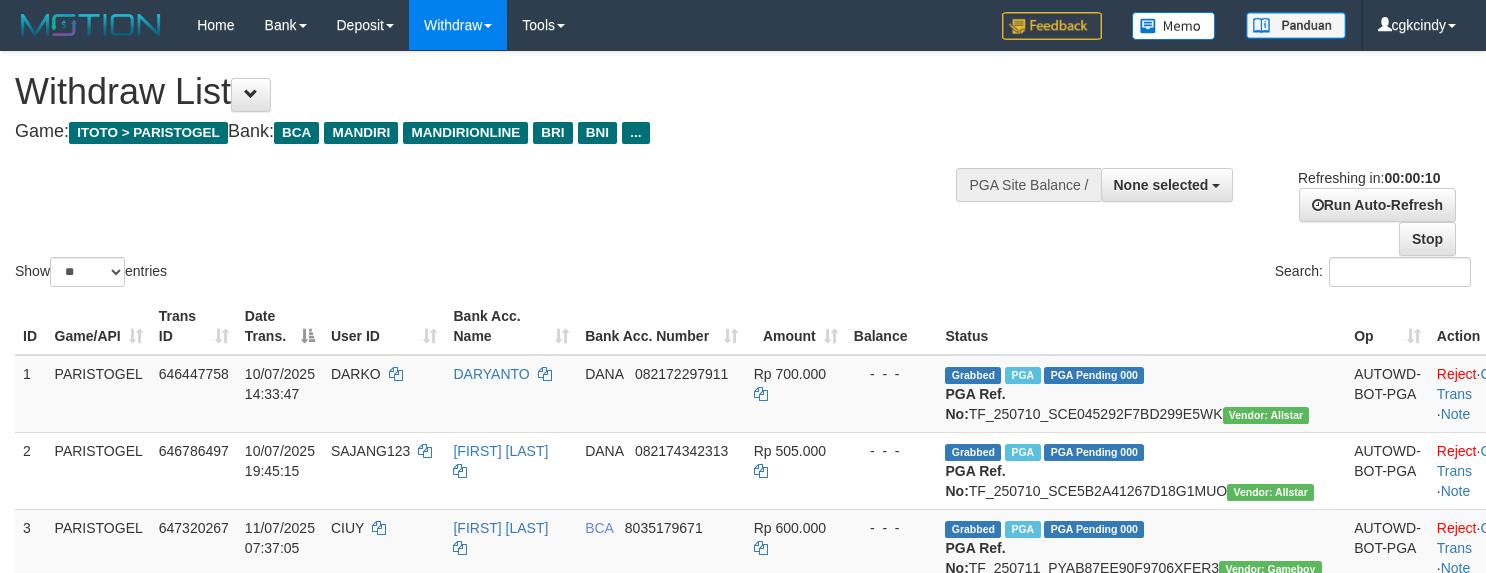 select 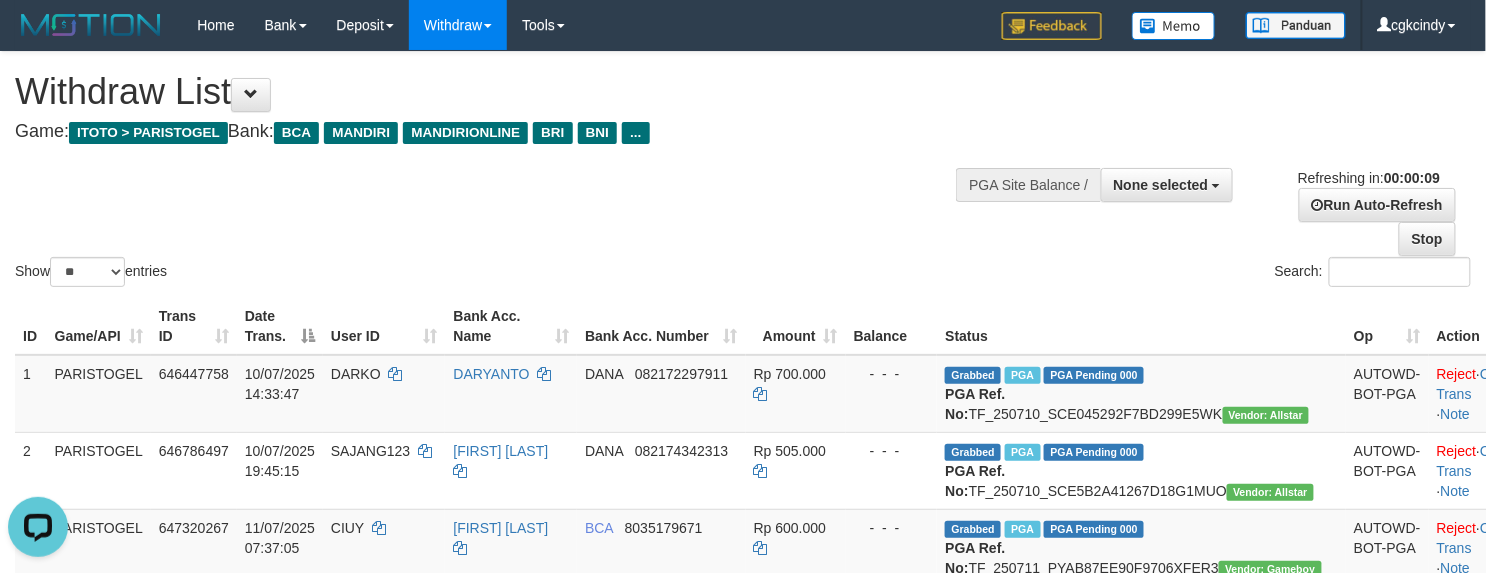 scroll, scrollTop: 0, scrollLeft: 0, axis: both 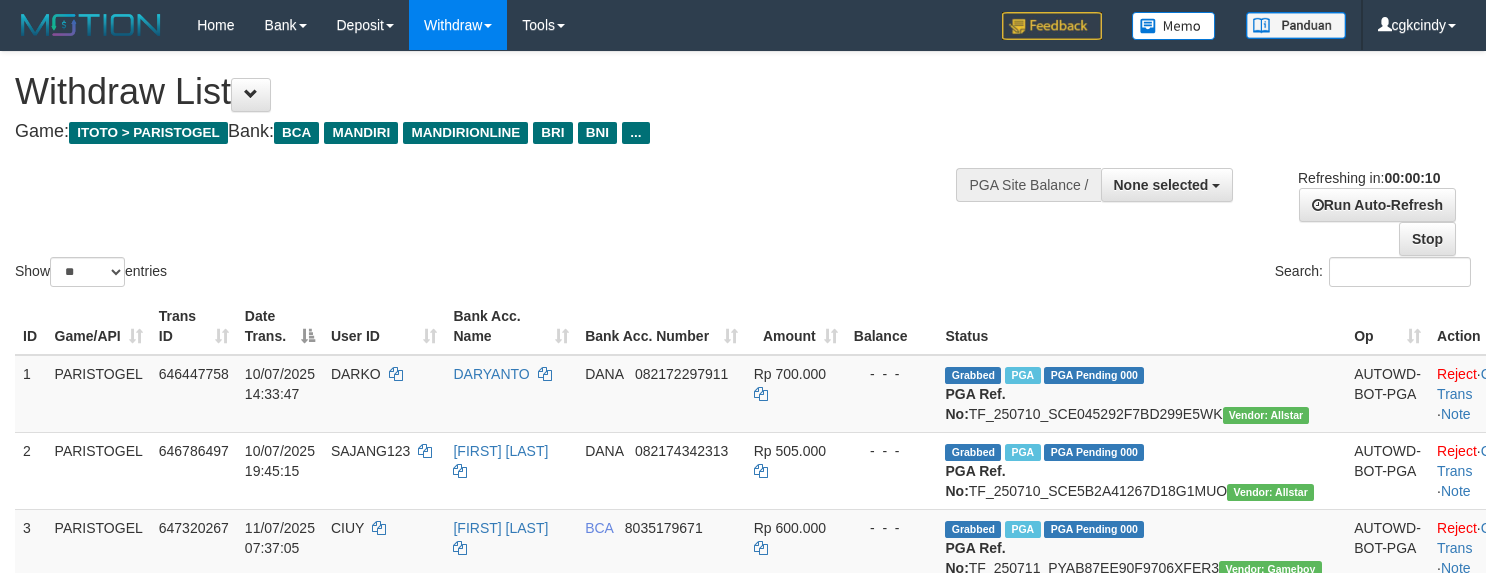 select 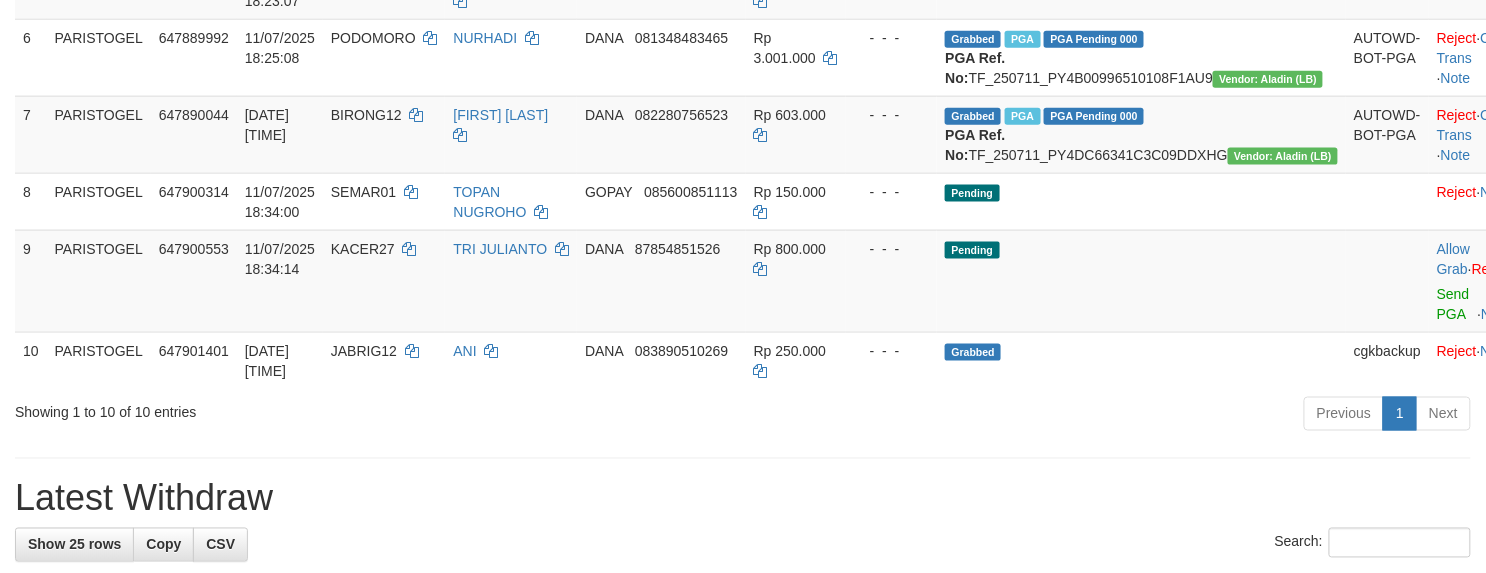 scroll, scrollTop: 933, scrollLeft: 0, axis: vertical 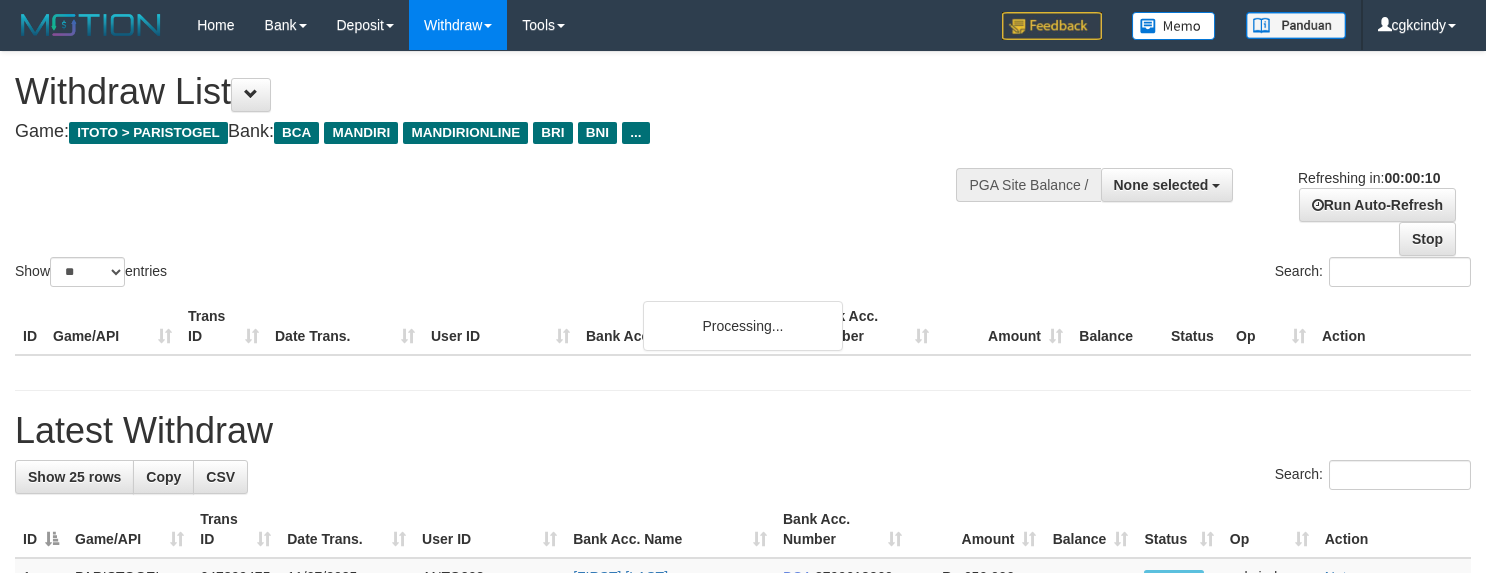 select 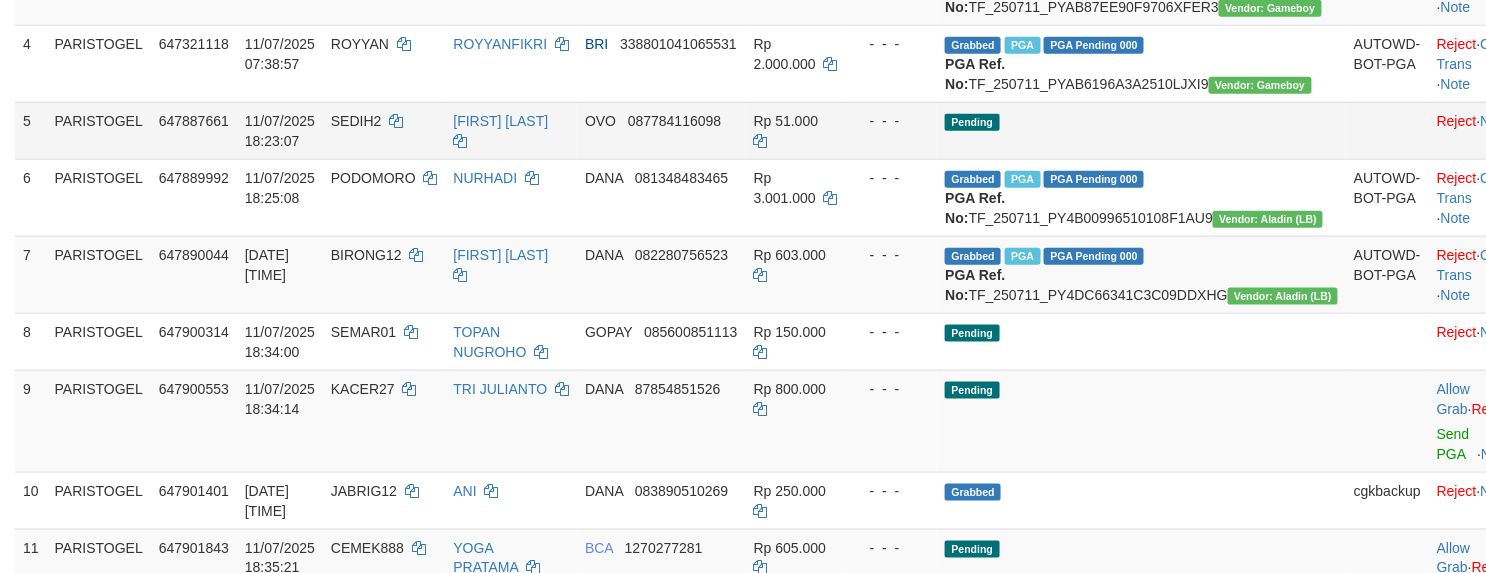 scroll, scrollTop: 800, scrollLeft: 0, axis: vertical 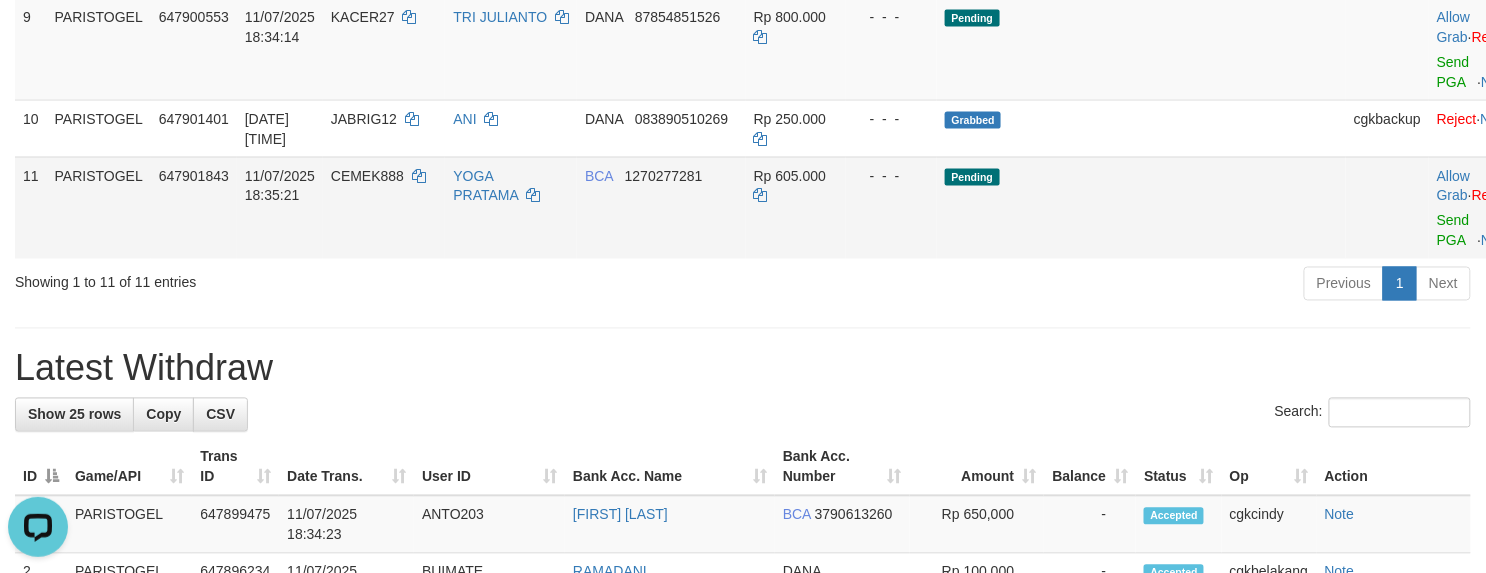 click on "11/07/2025 18:35:21" at bounding box center [280, 208] 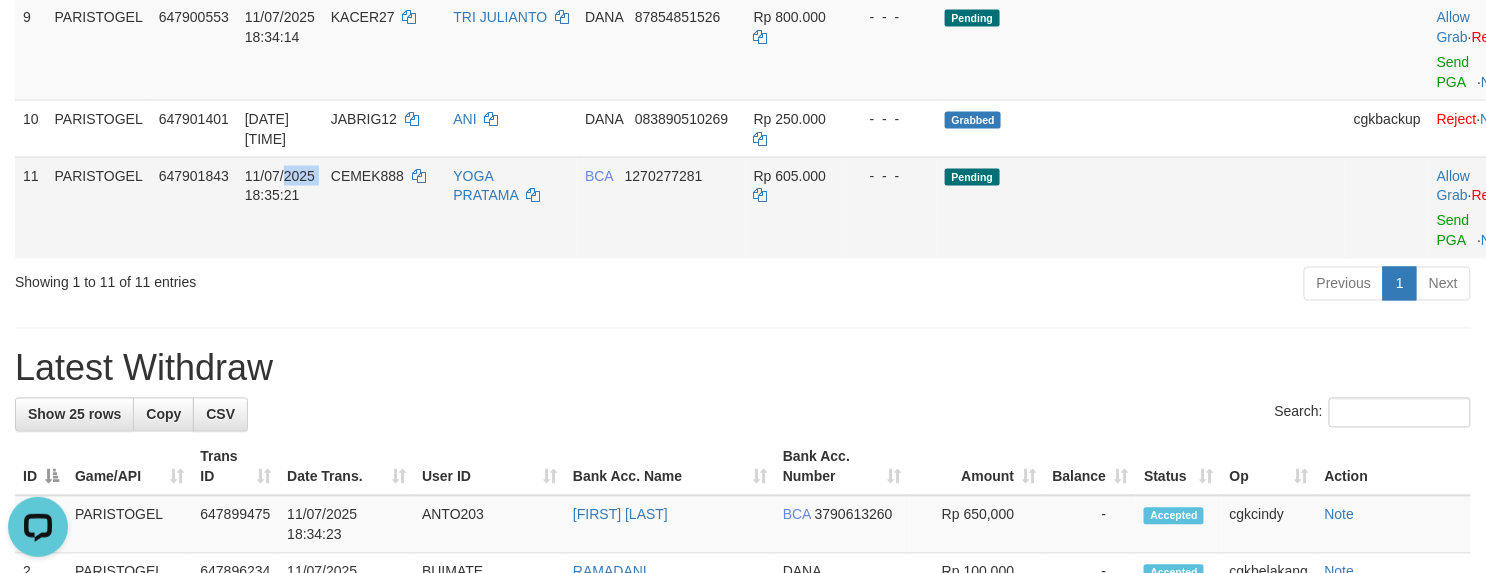 copy on "2025" 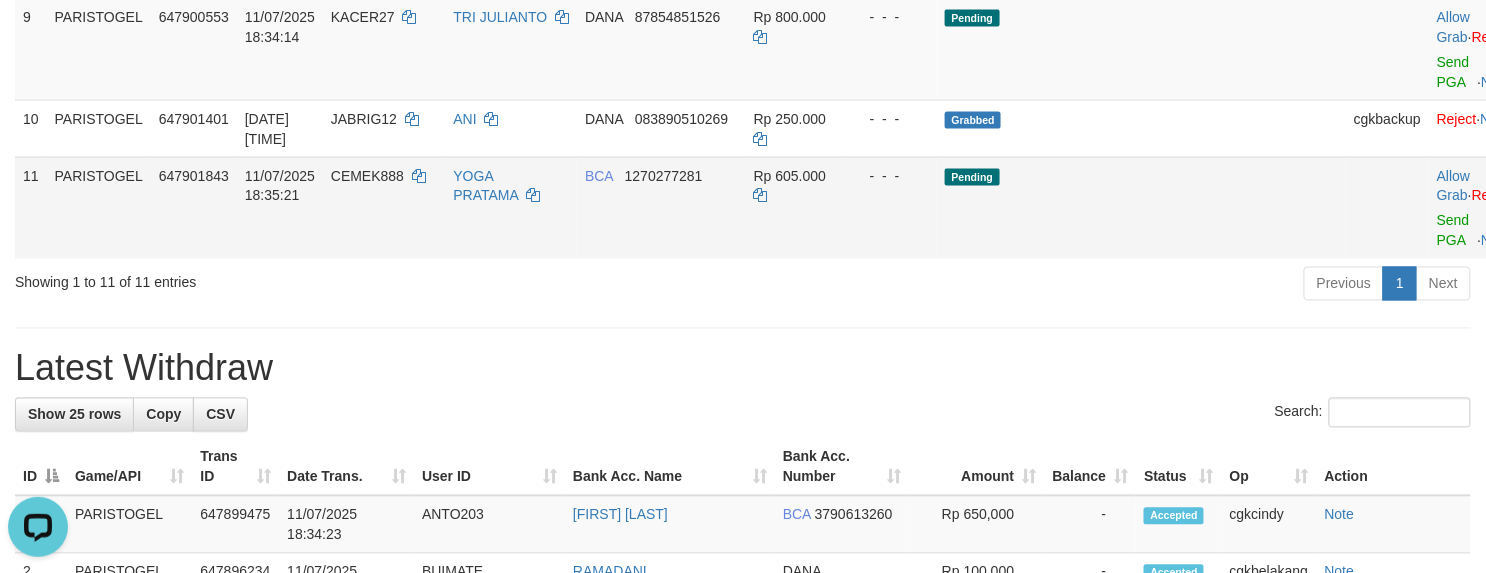 click on "CEMEK888" at bounding box center [367, 176] 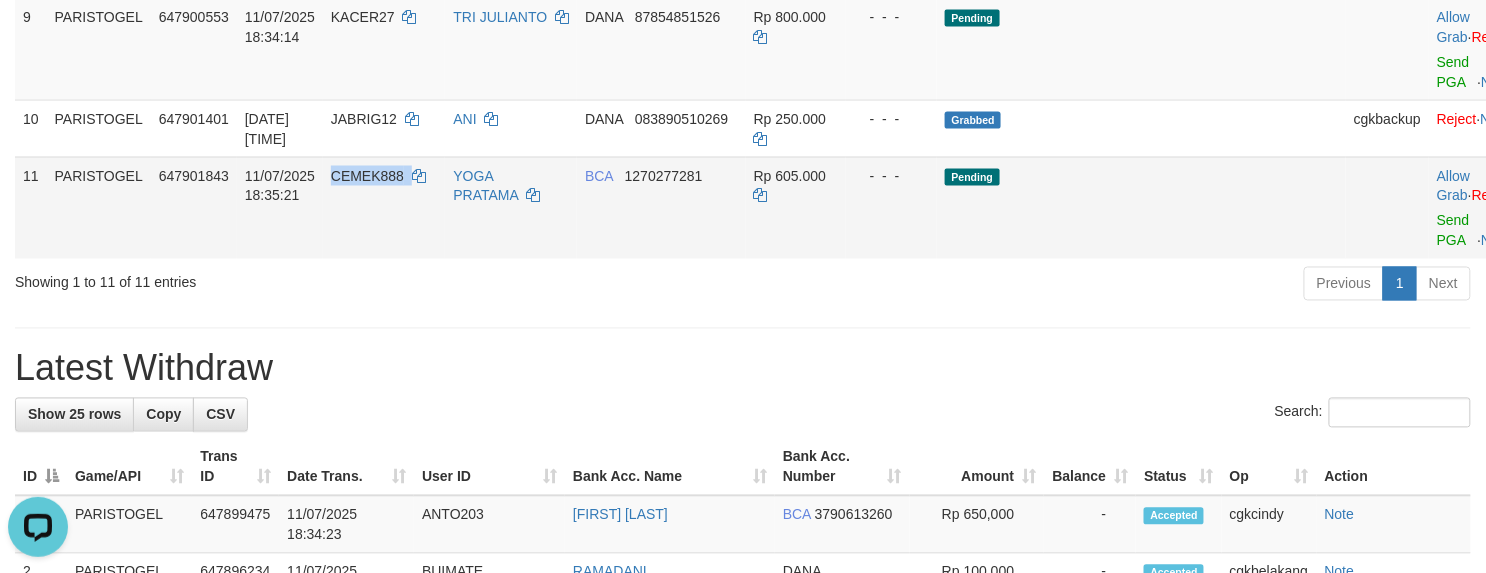 click on "CEMEK888" at bounding box center (367, 176) 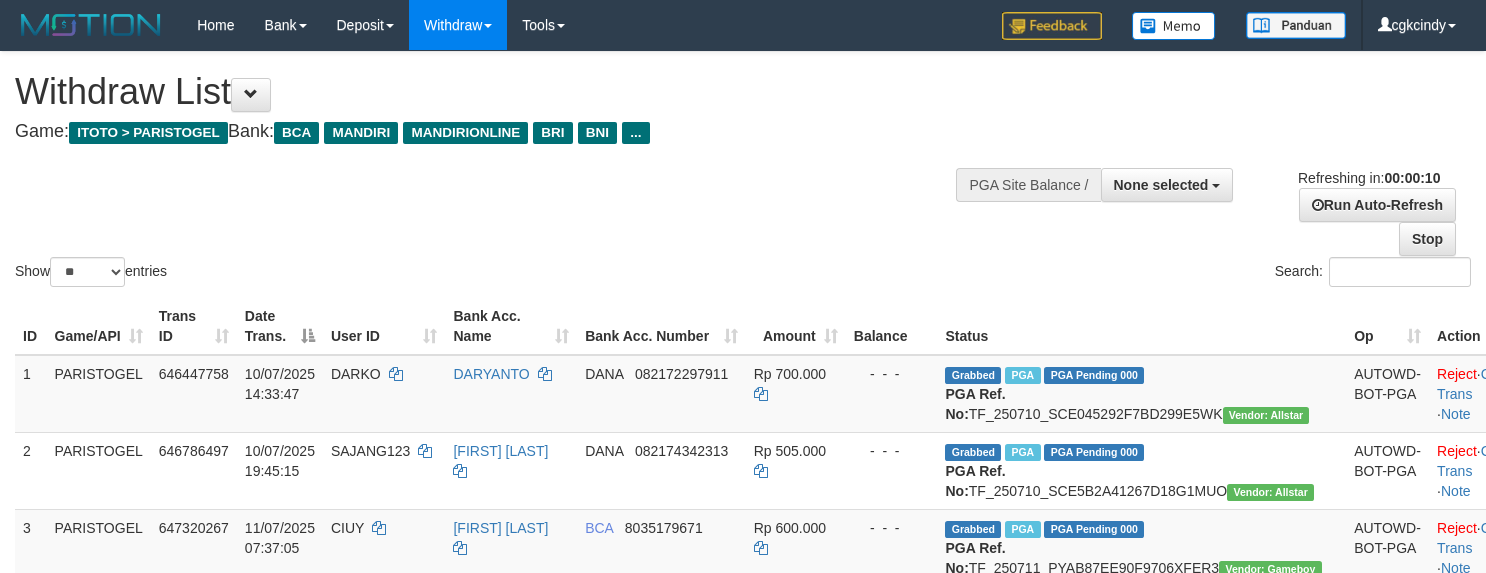 select 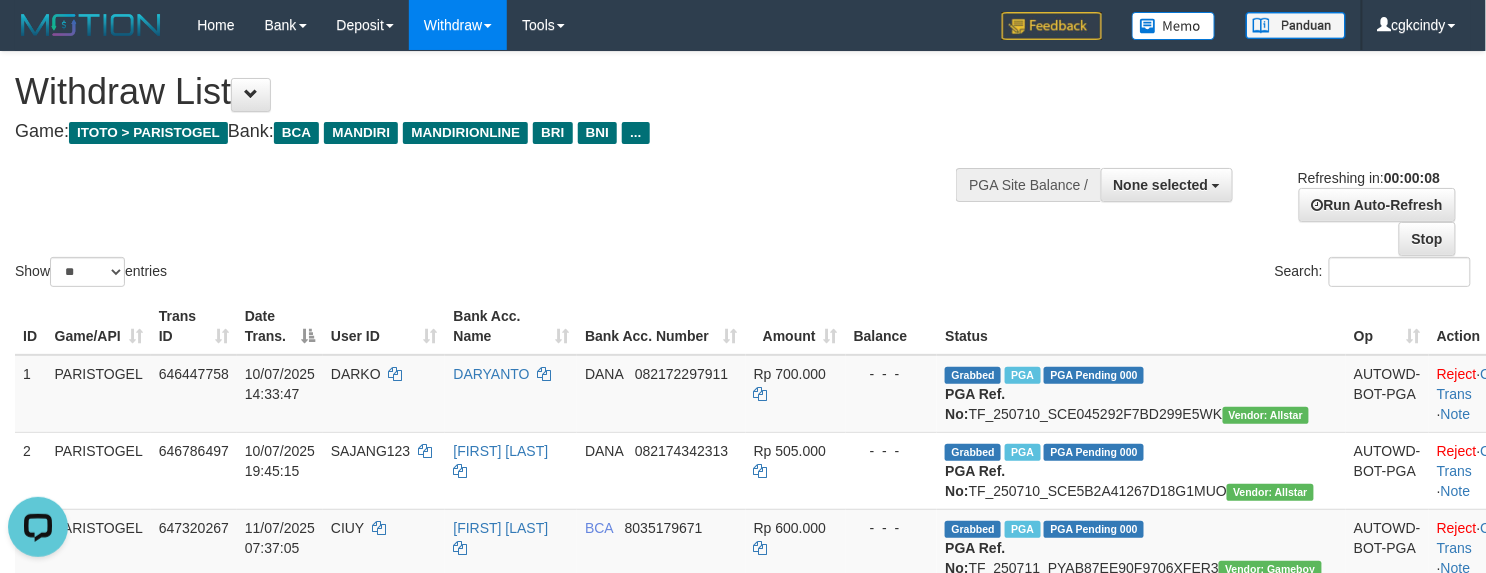 scroll, scrollTop: 0, scrollLeft: 0, axis: both 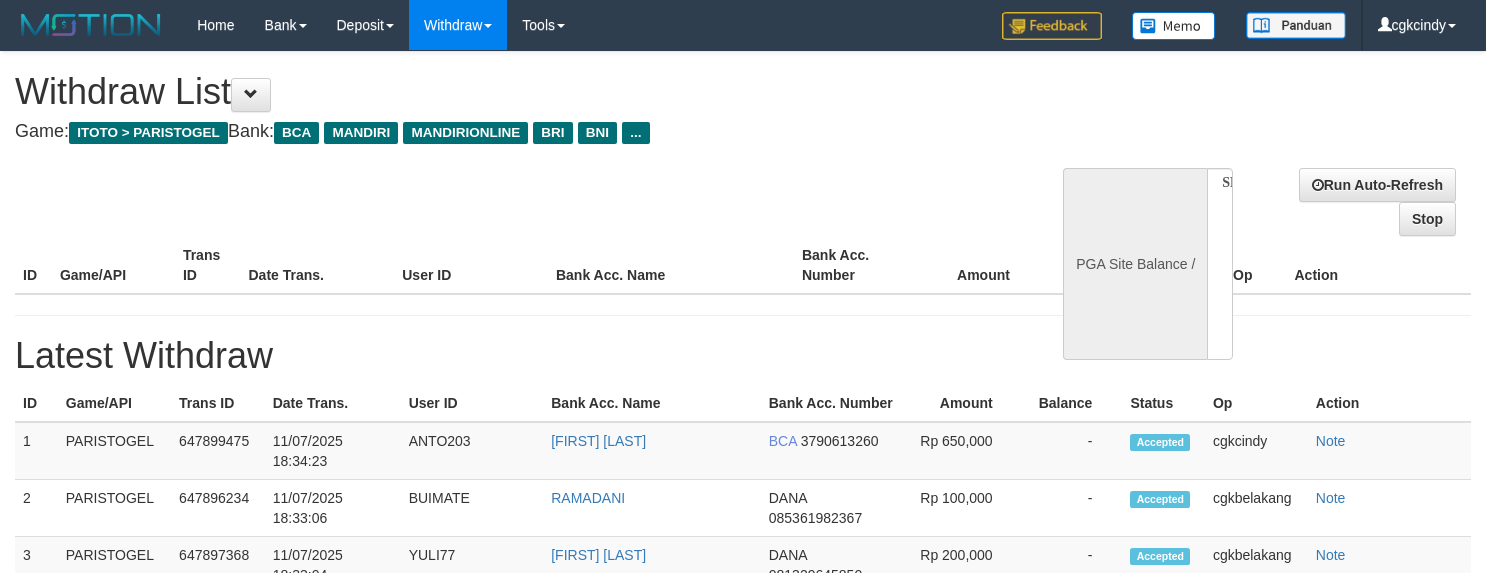 select 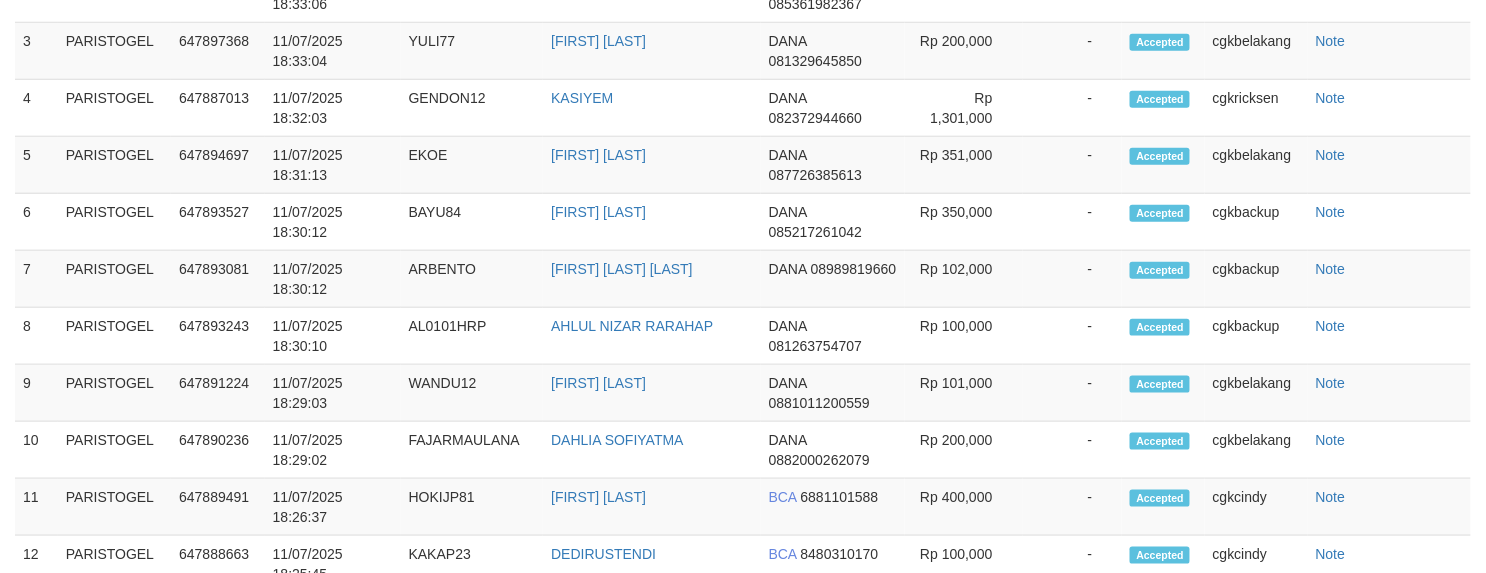 select on "**" 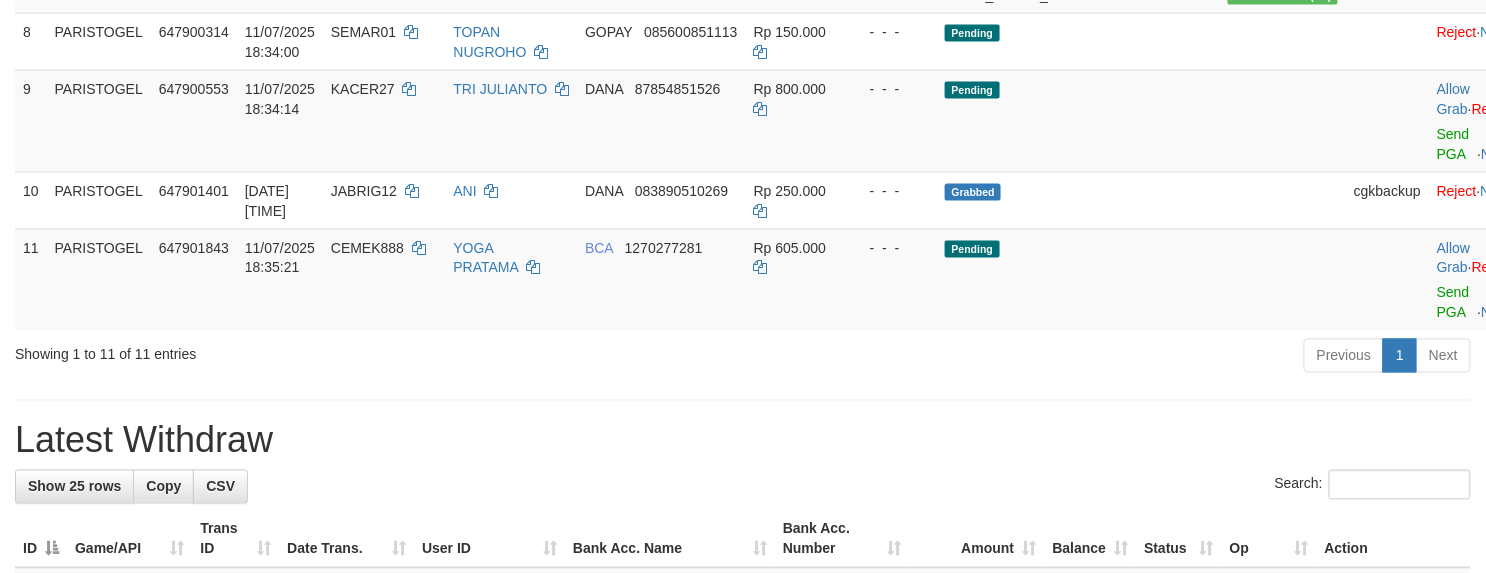 scroll, scrollTop: 994, scrollLeft: 0, axis: vertical 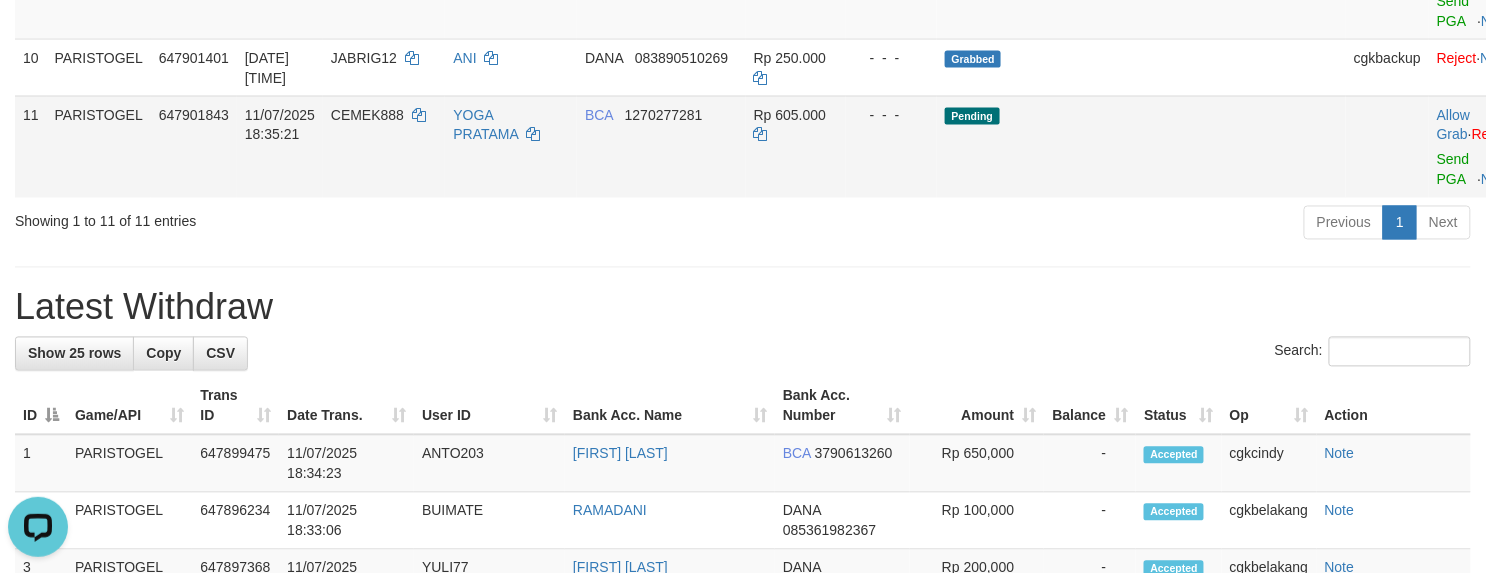 click on "YOGA PRATAMA" at bounding box center (511, 147) 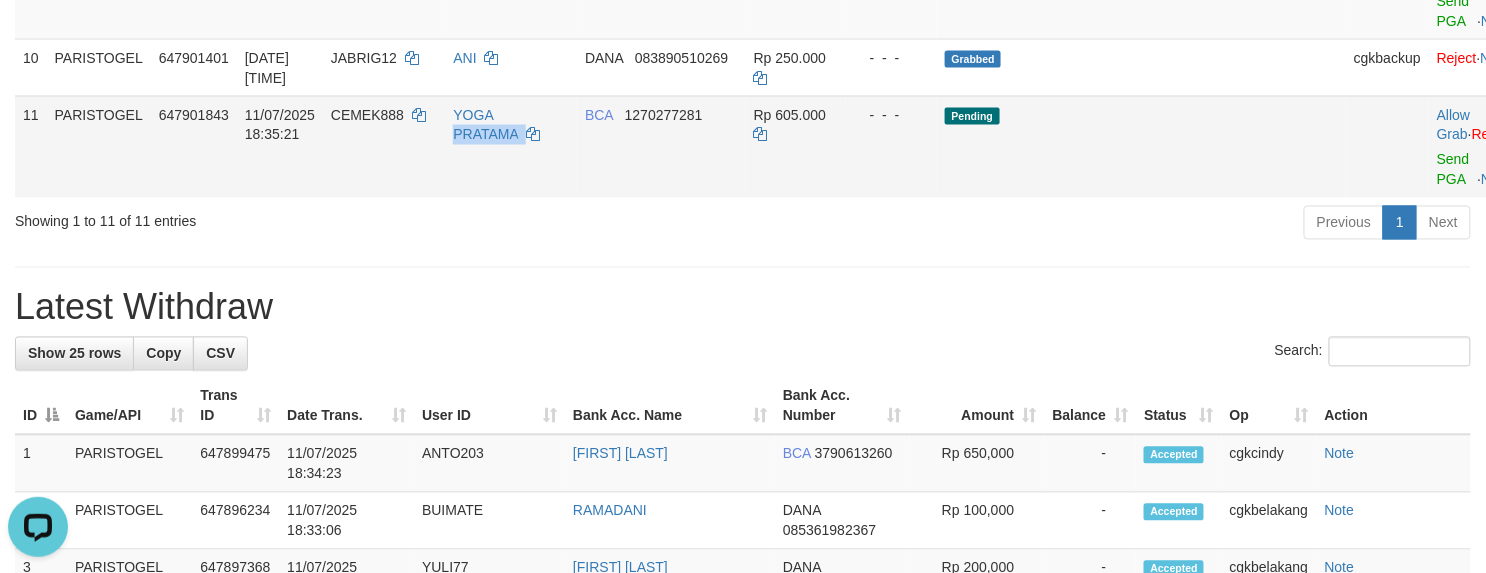 click on "YOGA PRATAMA" at bounding box center [511, 147] 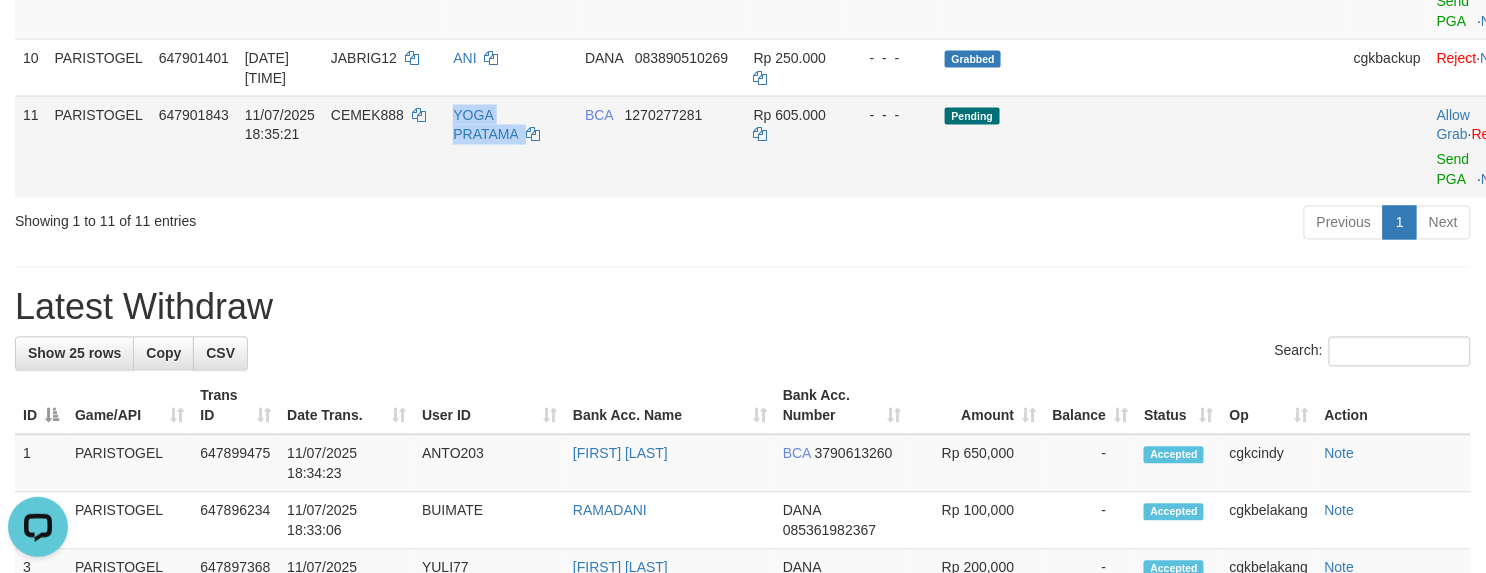click on "YOGA PRATAMA" at bounding box center [511, 147] 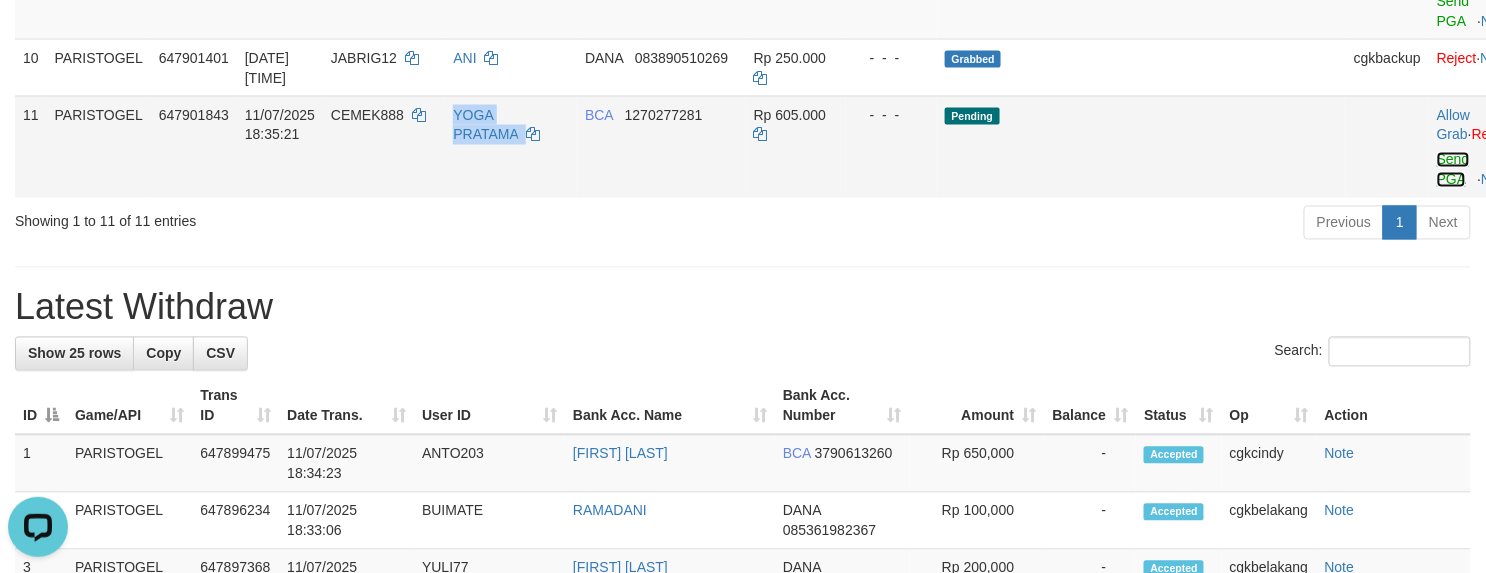click on "Send PGA" at bounding box center (1453, 170) 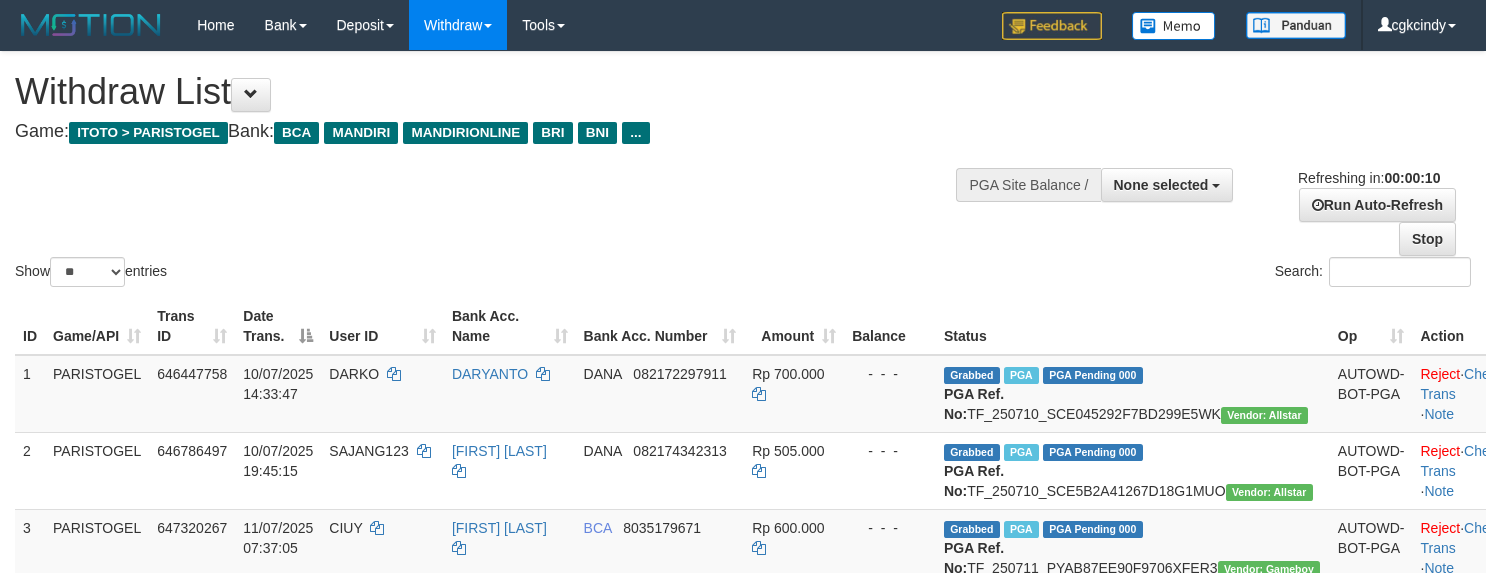 select 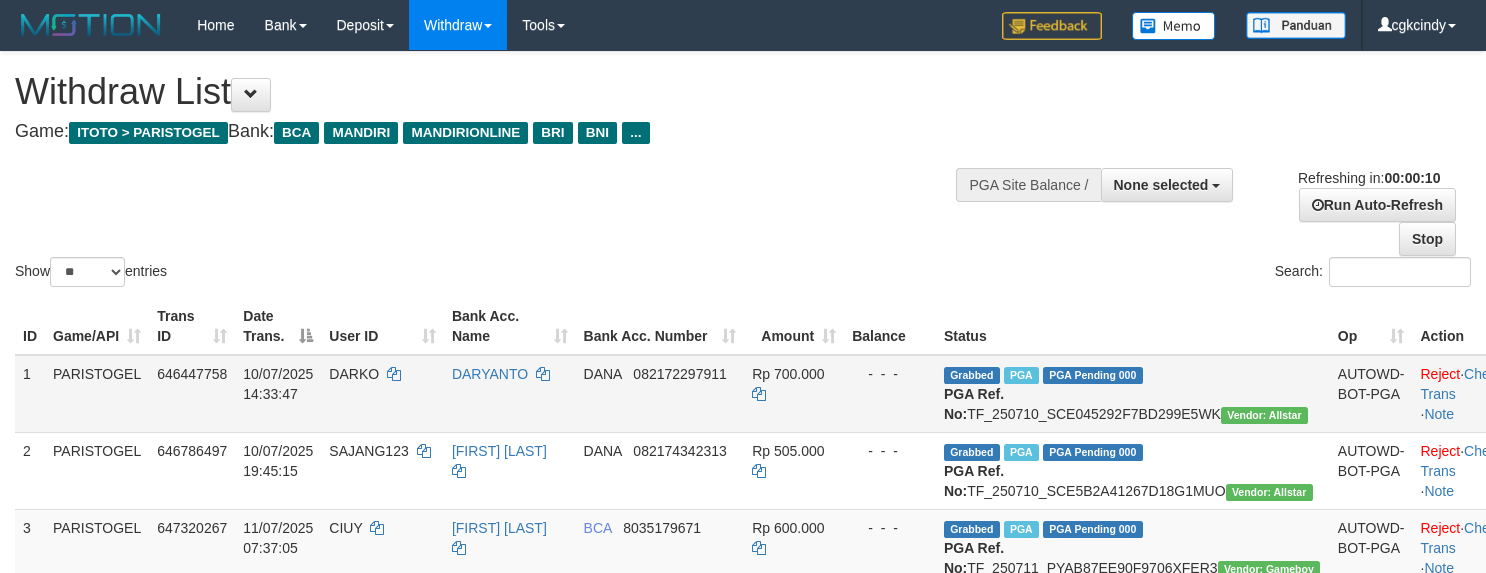 scroll, scrollTop: 0, scrollLeft: 0, axis: both 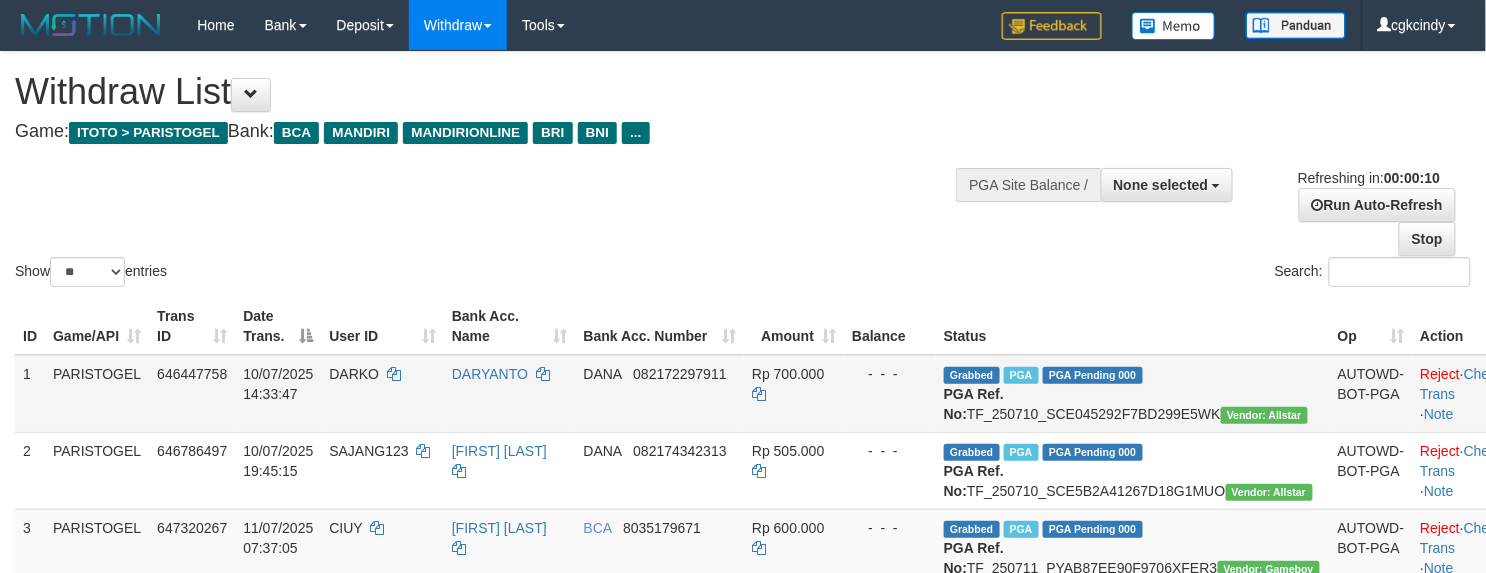 click on "Grabbed   PGA   PGA Pending 000 {"status":"000","data":{"unique_id":"1867-646447758-20250710","reference_no":"TF_250710_SCE045292F7BD299E5WK","amount":"700000.00","fee":"0.00","merchant_surcharge_rate":"0.00","charge_to":"MERC","payout_amount":"700000.00","disbursement_status":0,"disbursement_description":"ON PROCESS","created_at":"2025-07-10 14:42:29","executed_at":"2025-07-10 14:42:29","bank":{"code":"dana","name":"DANA","account_number":"082172297911","account_name":"DARYANTO"},"note":"cgkricksen","merchant_balance":{"balance_effective":240000002,"balance_pending":0,"balance_disbursement":14074000,"balance_collection":238379050}}} PGA Ref. No:  TF_250710_SCE045292F7BD299E5WK  Vendor: Allstar" at bounding box center (1133, 394) 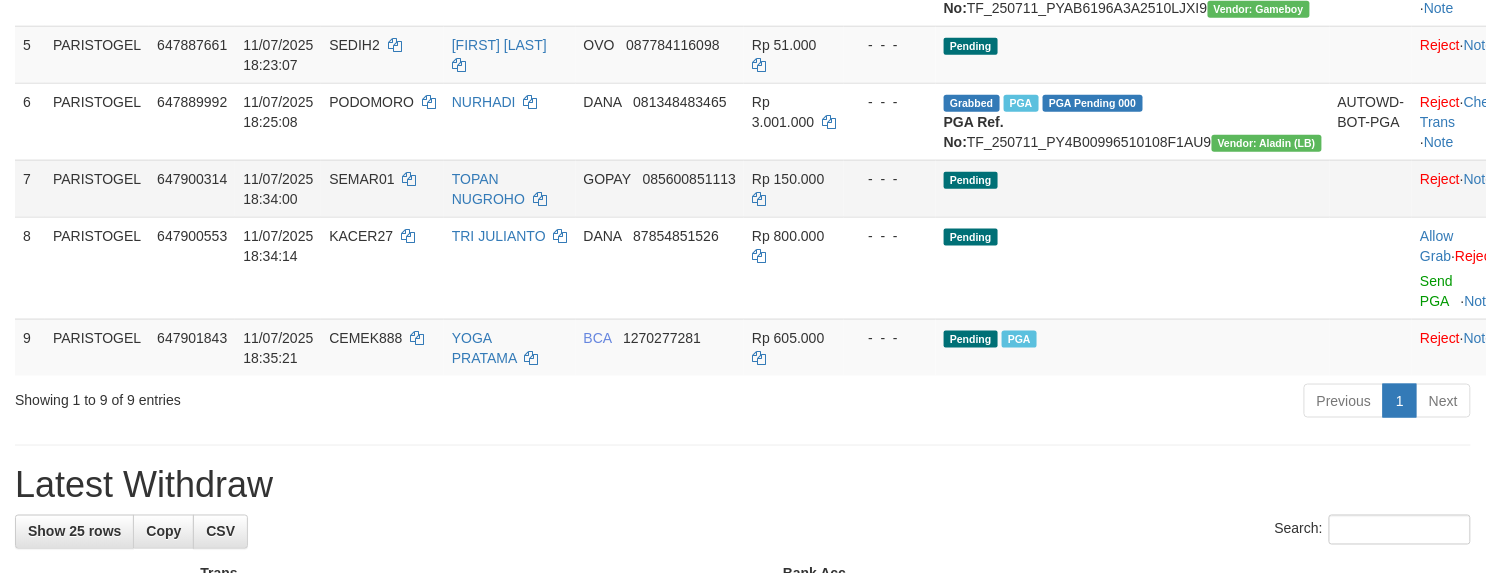 scroll, scrollTop: 668, scrollLeft: 0, axis: vertical 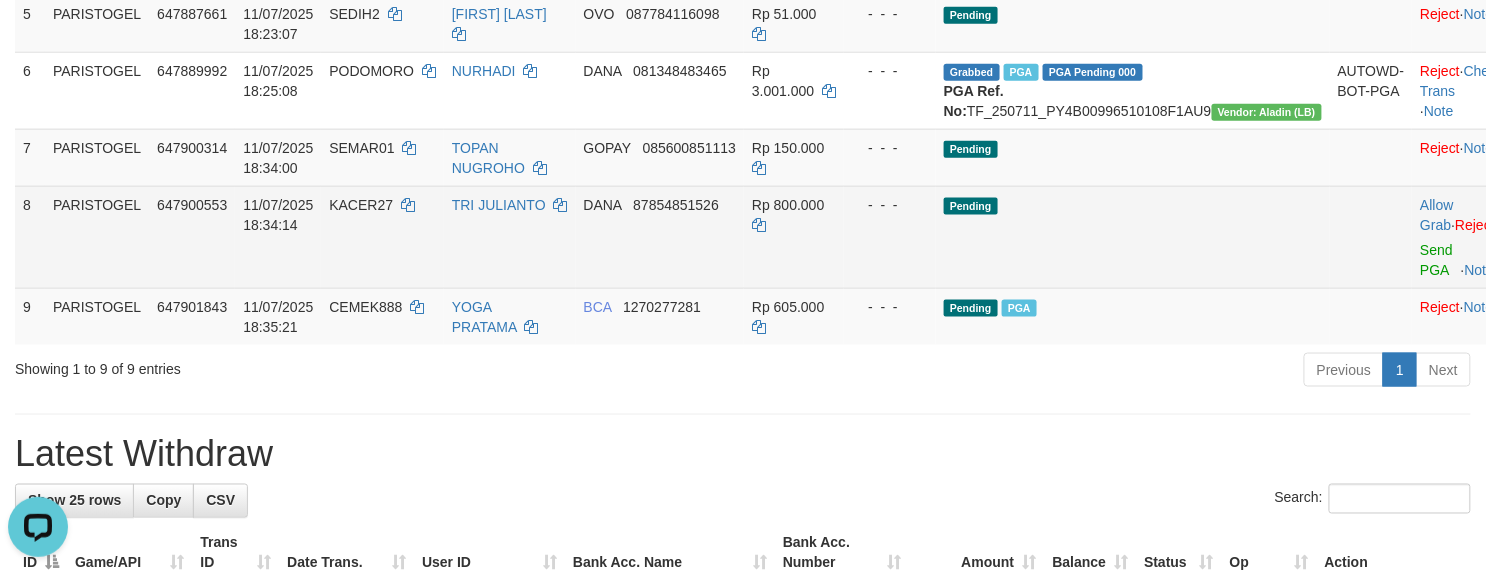 click on "-  -  -" at bounding box center (890, 237) 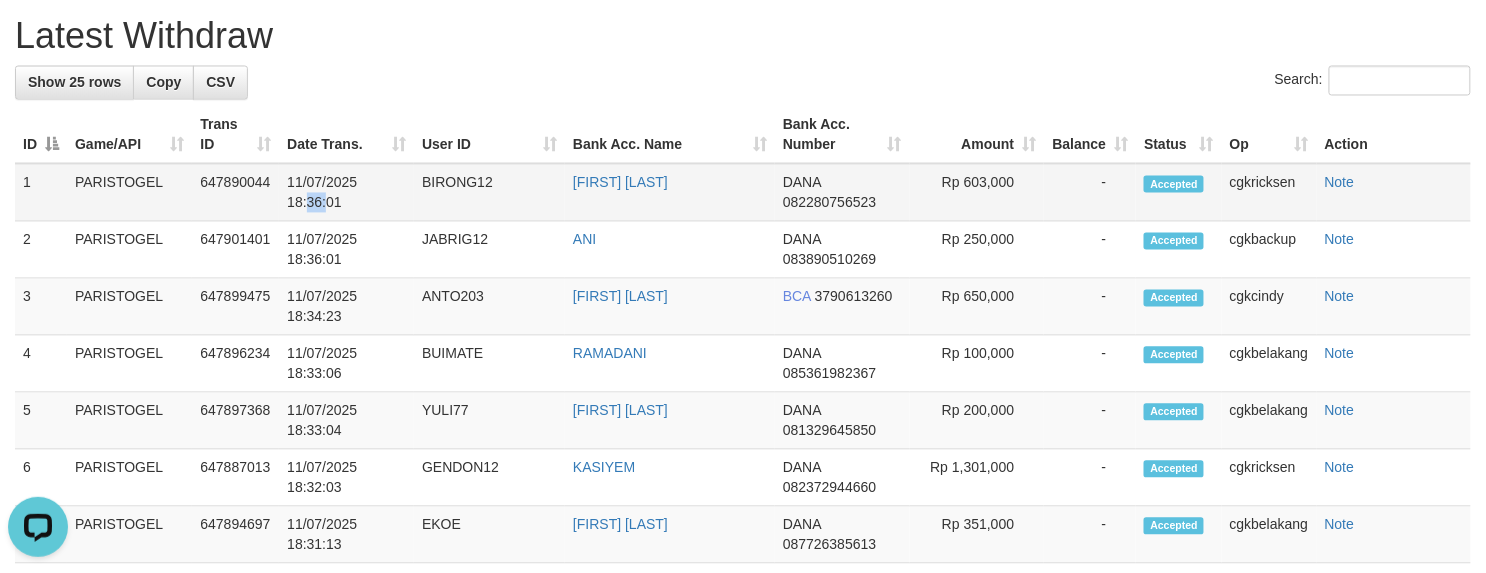 drag, startPoint x: 240, startPoint y: 312, endPoint x: 309, endPoint y: 318, distance: 69.260376 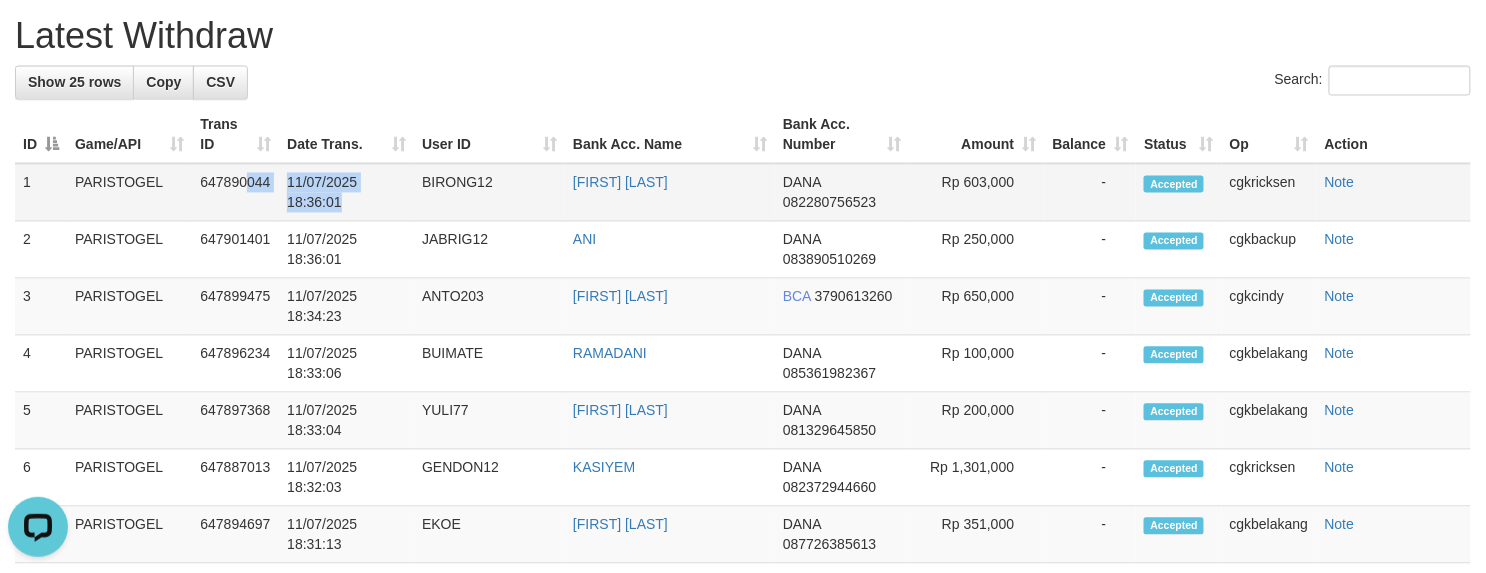 copy on "044
11/07/2025 18:36:01" 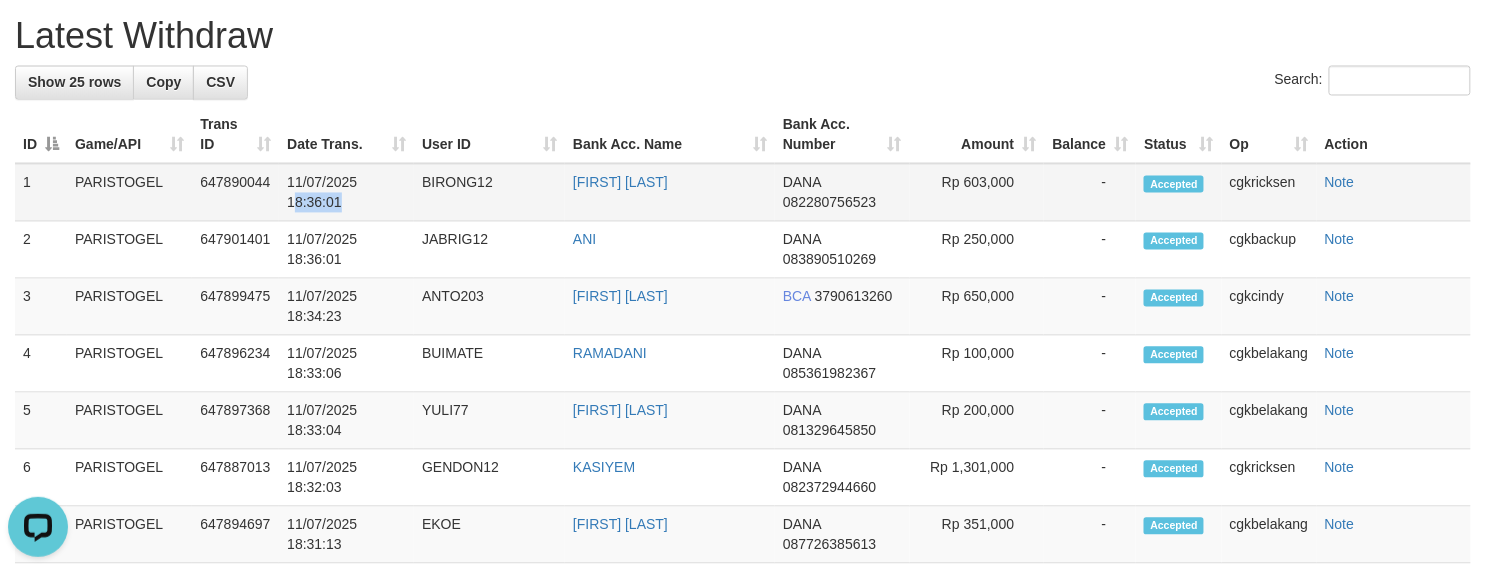 copy on "8:36:01" 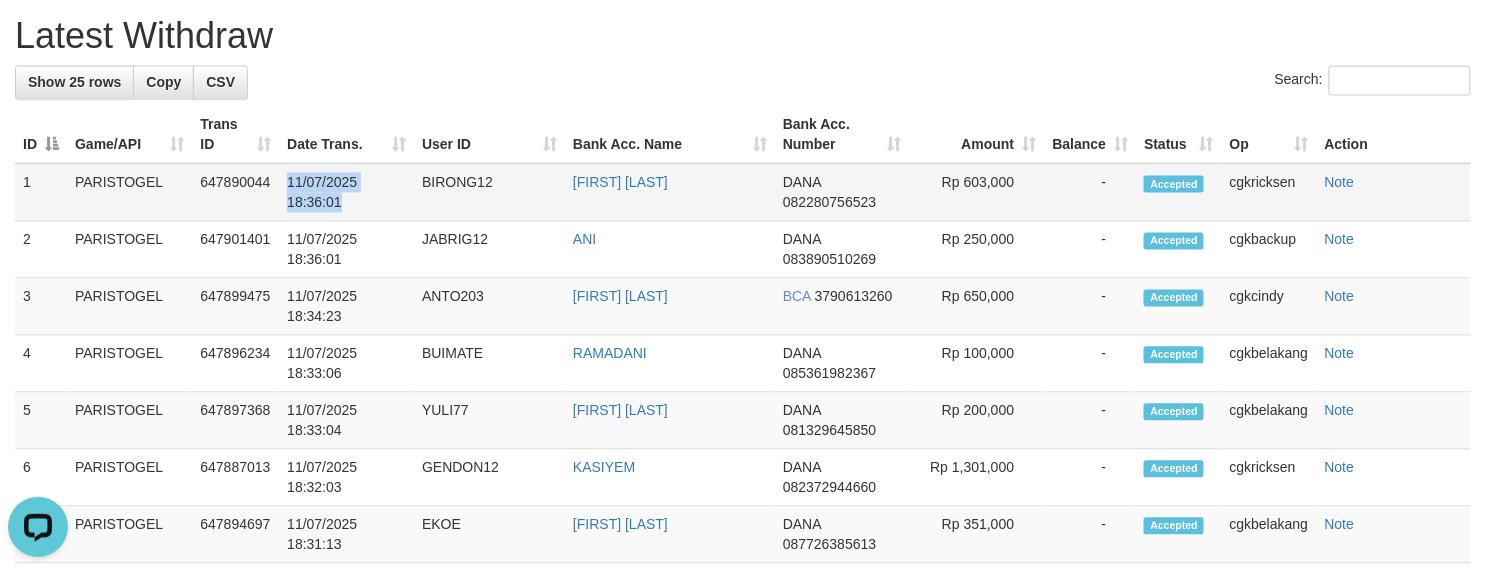 copy on "11/07/2025 18:36:01" 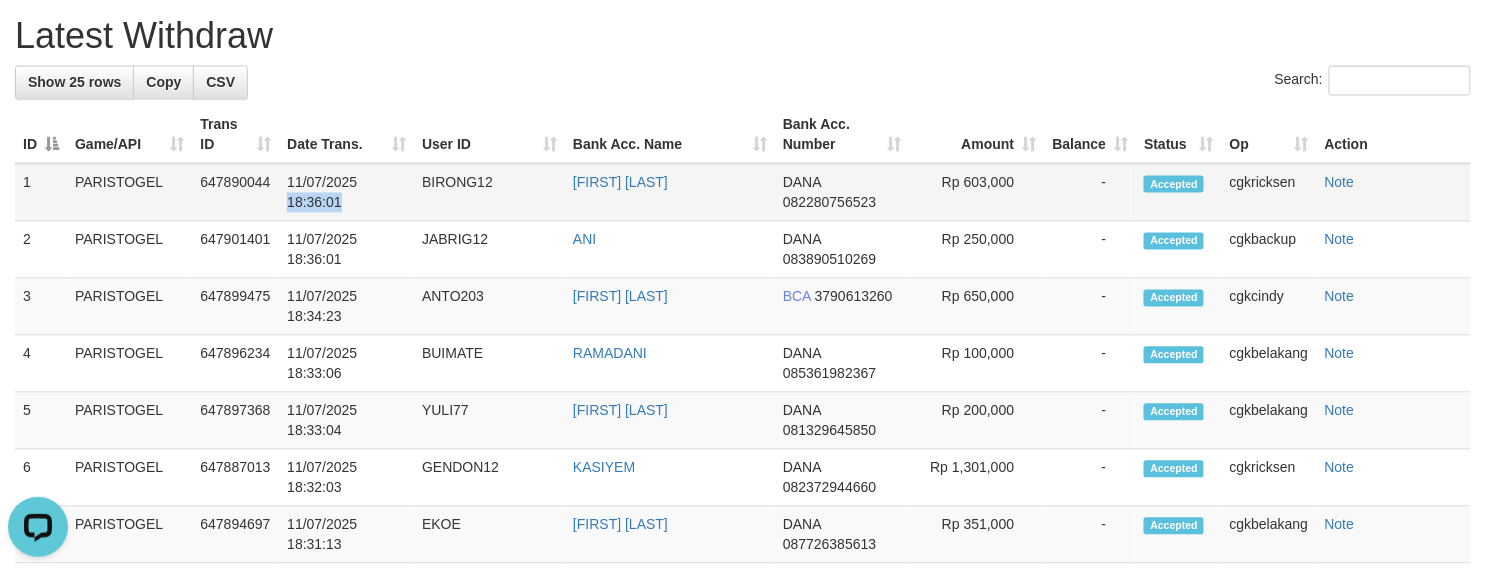 copy on "18:36:01" 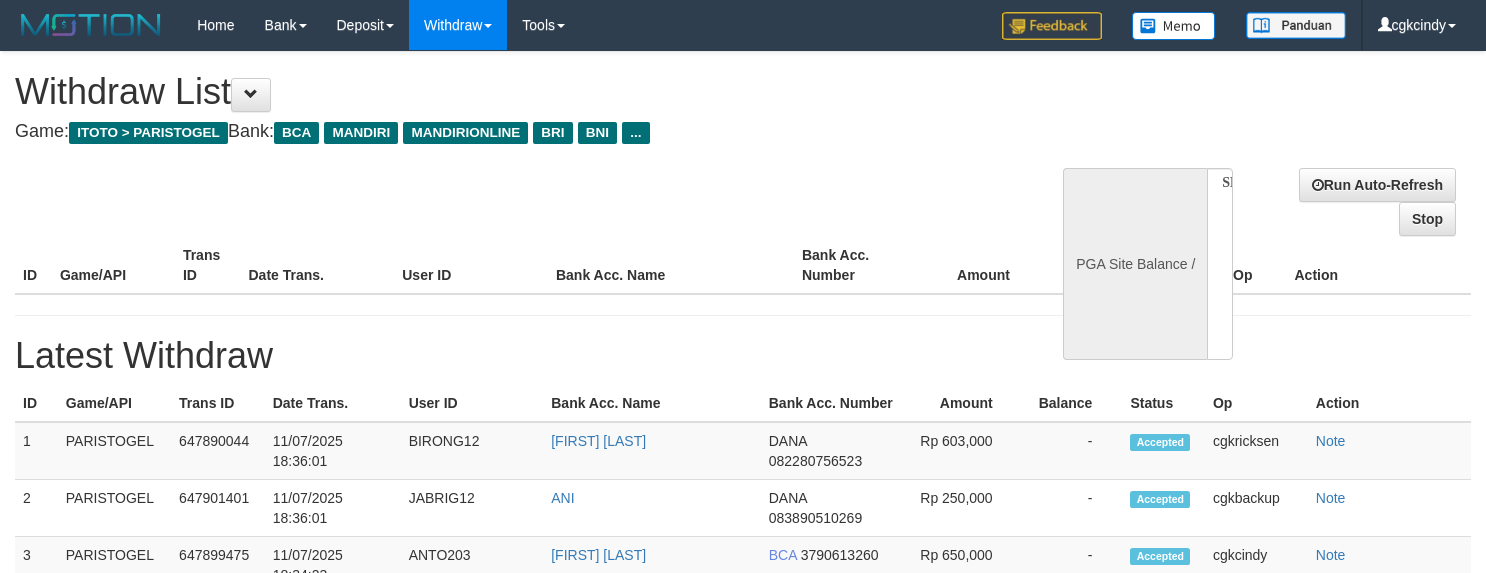 select 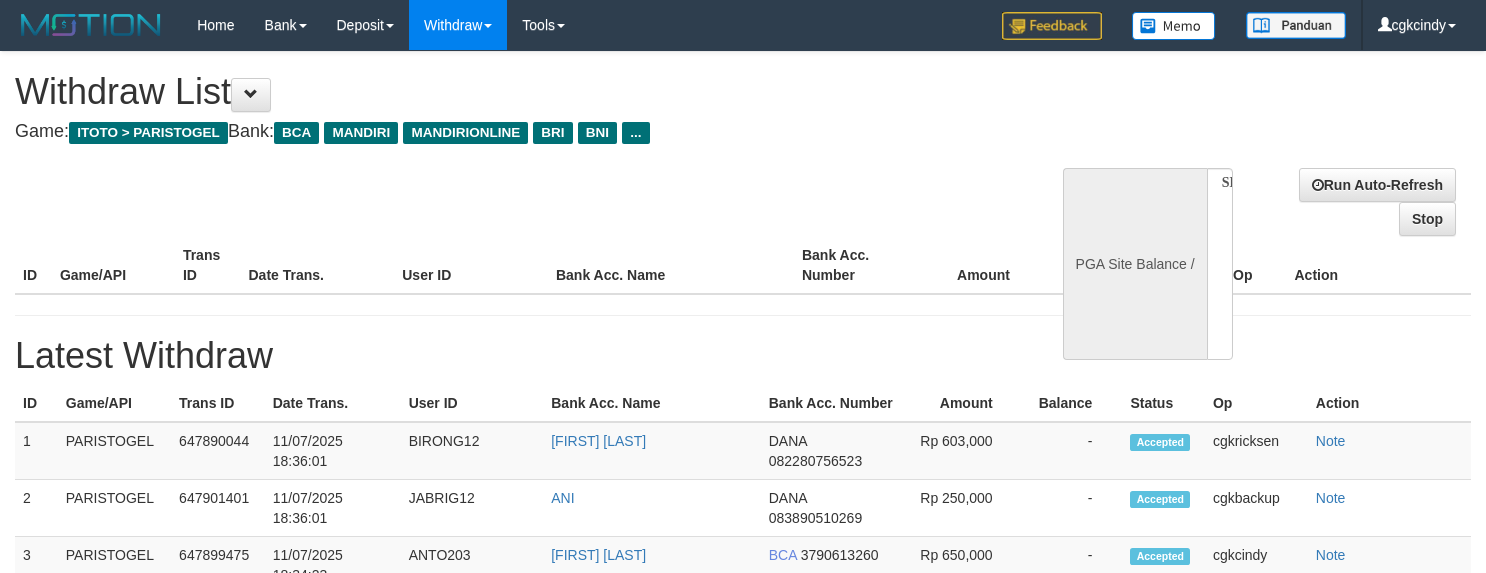 scroll, scrollTop: 0, scrollLeft: 0, axis: both 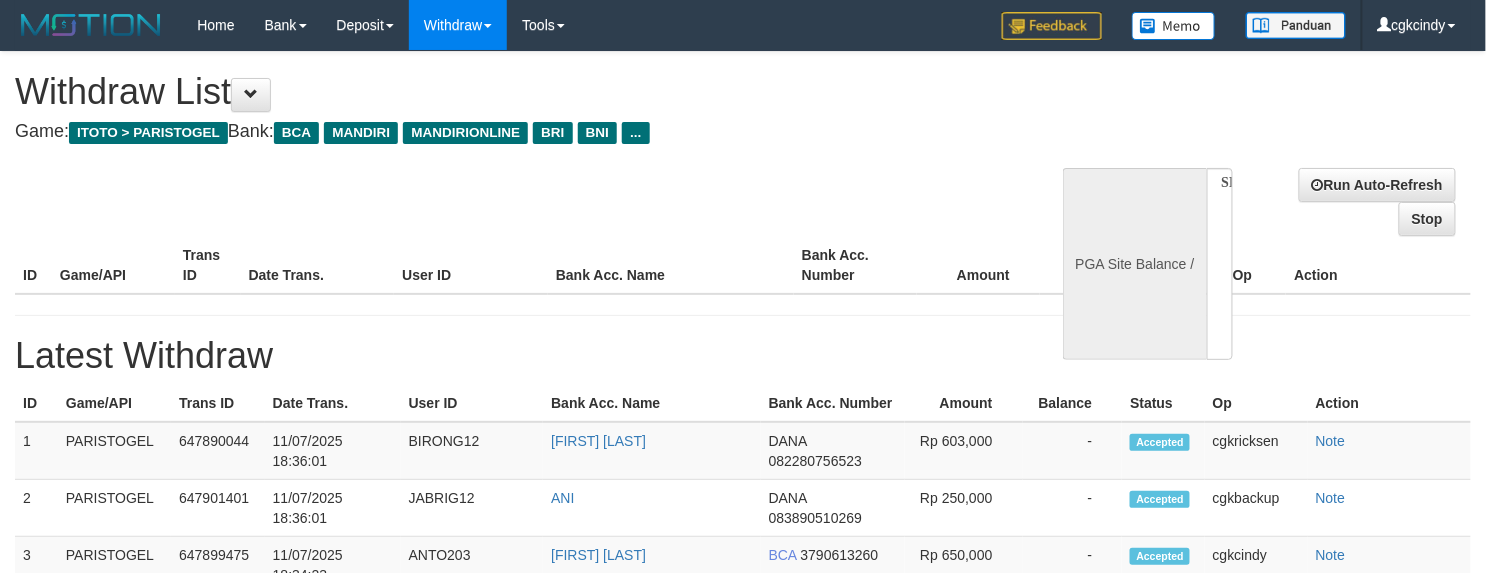 select on "**" 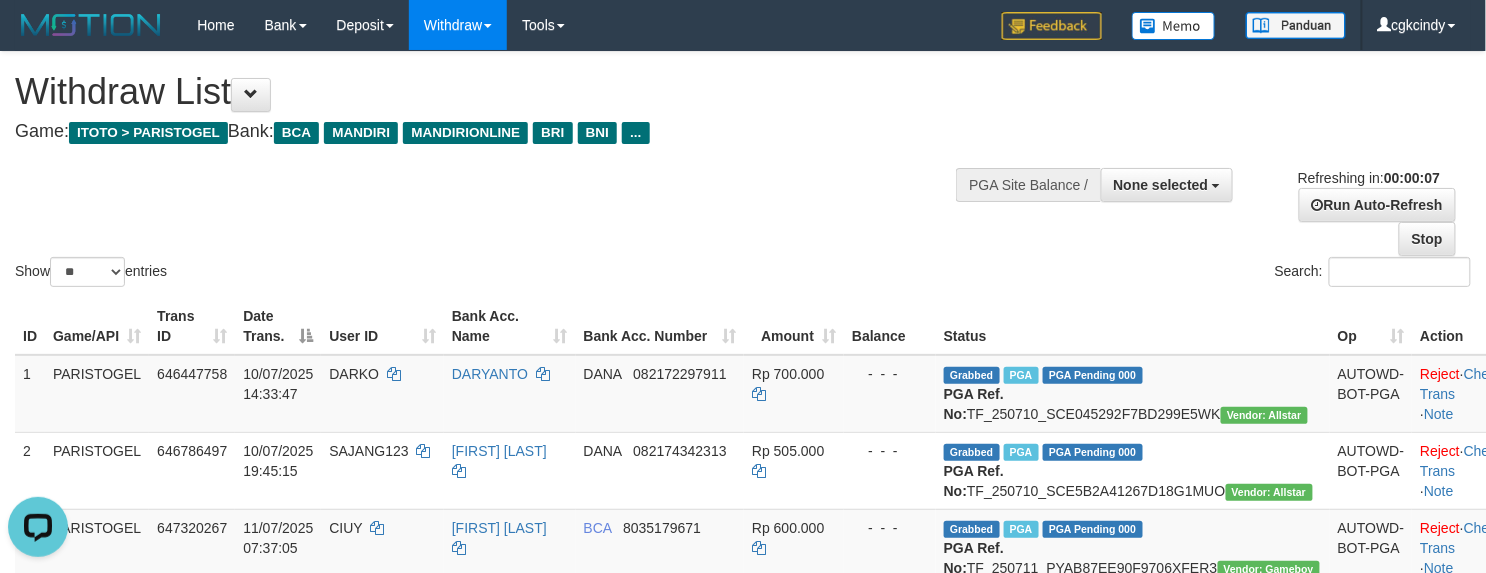 scroll, scrollTop: 0, scrollLeft: 0, axis: both 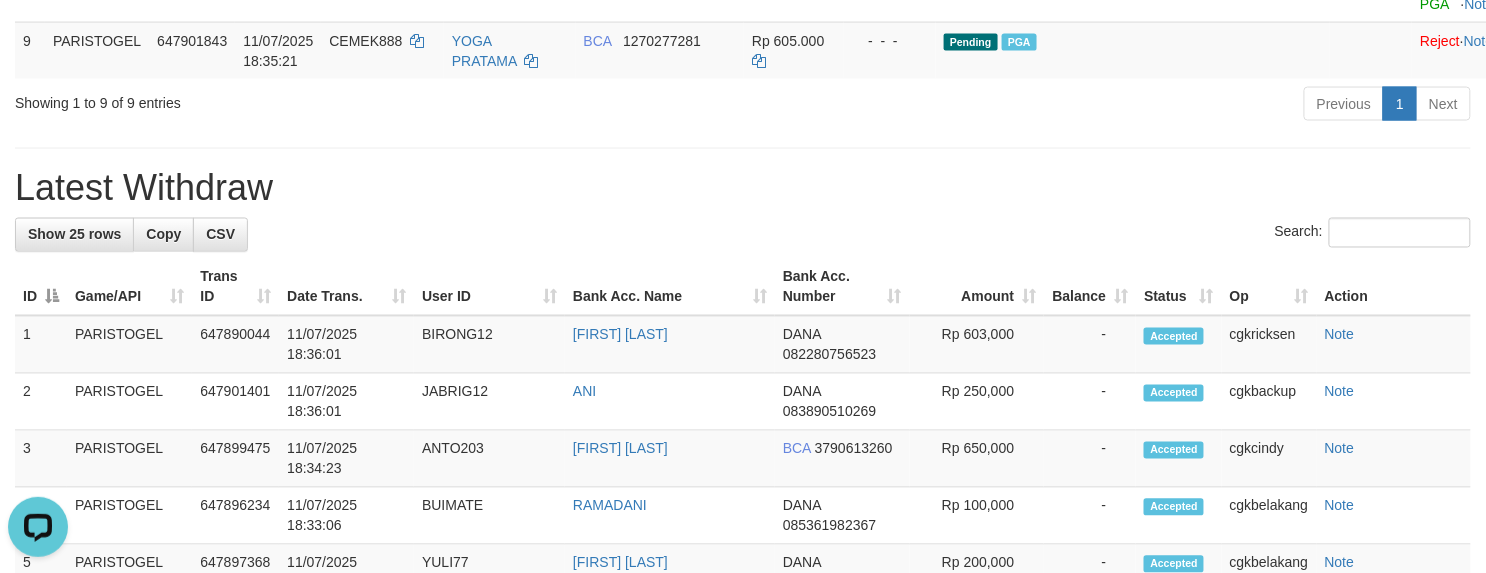 click on "**********" at bounding box center (743, 496) 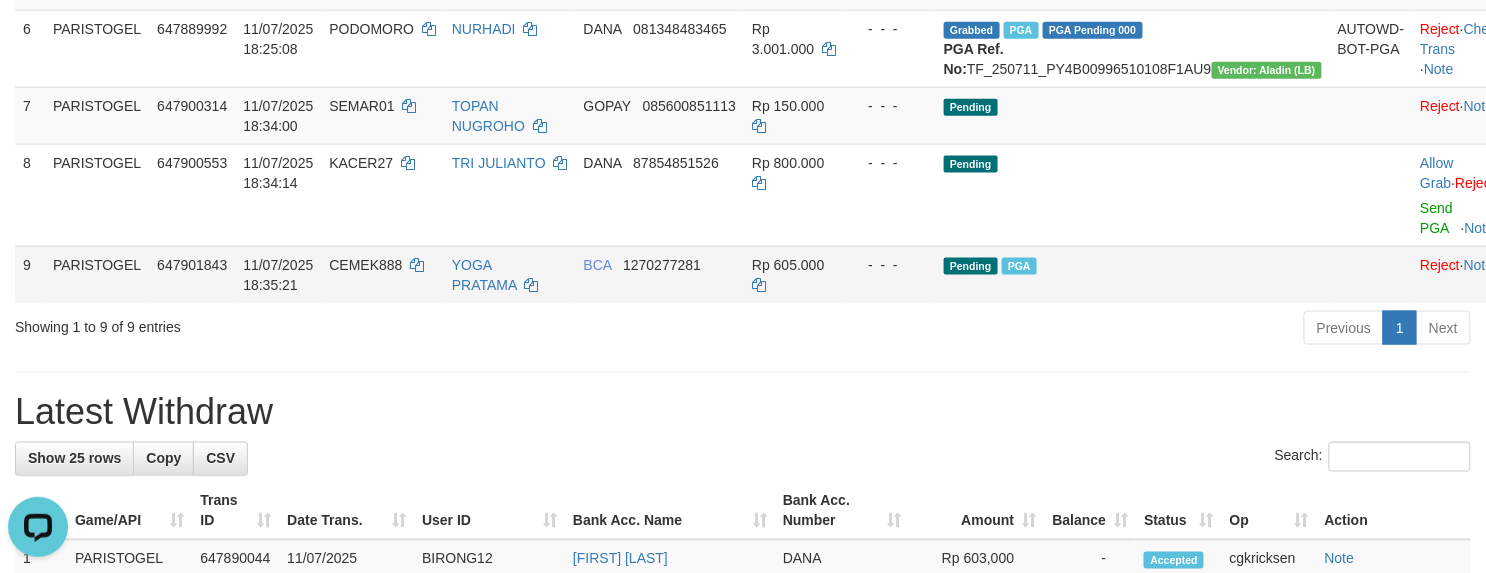 scroll, scrollTop: 668, scrollLeft: 0, axis: vertical 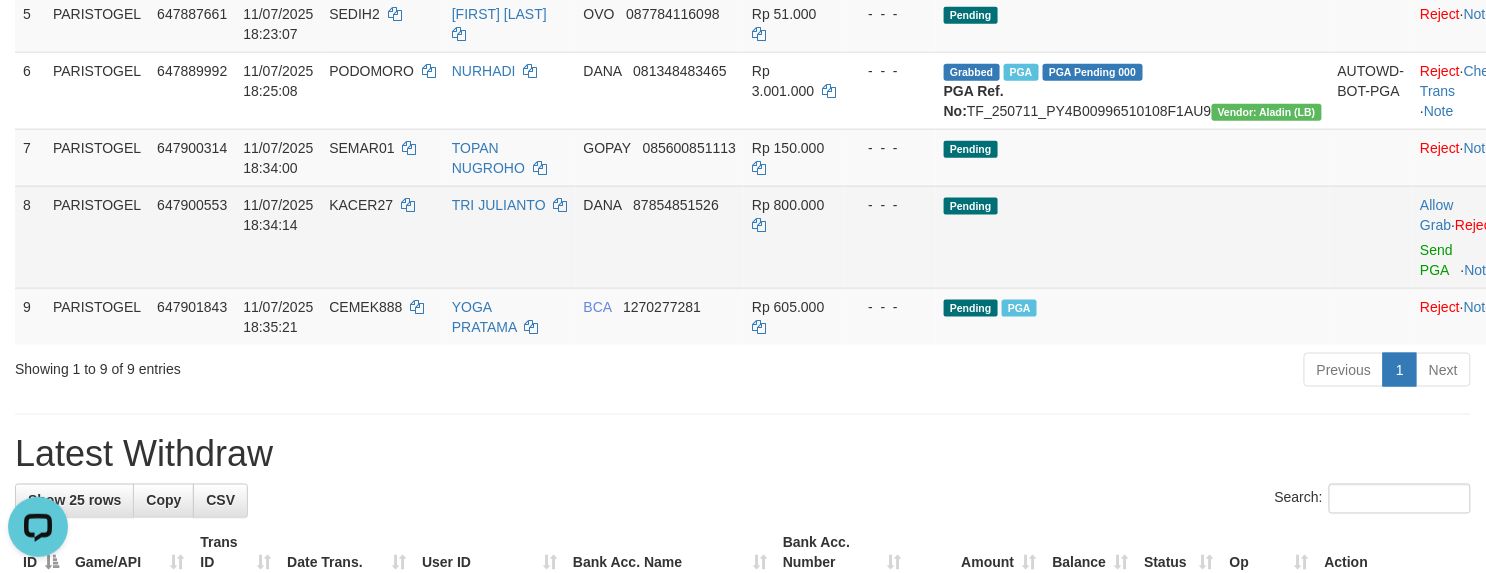 click on "Pending" at bounding box center [1133, 237] 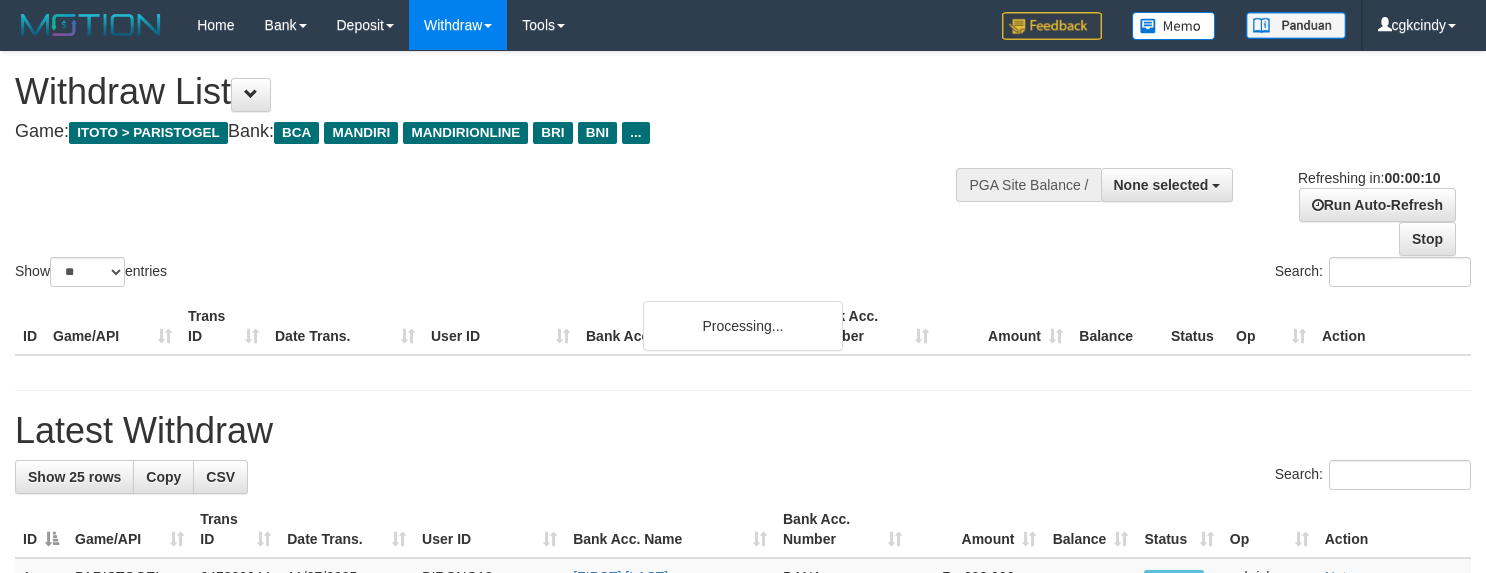 select 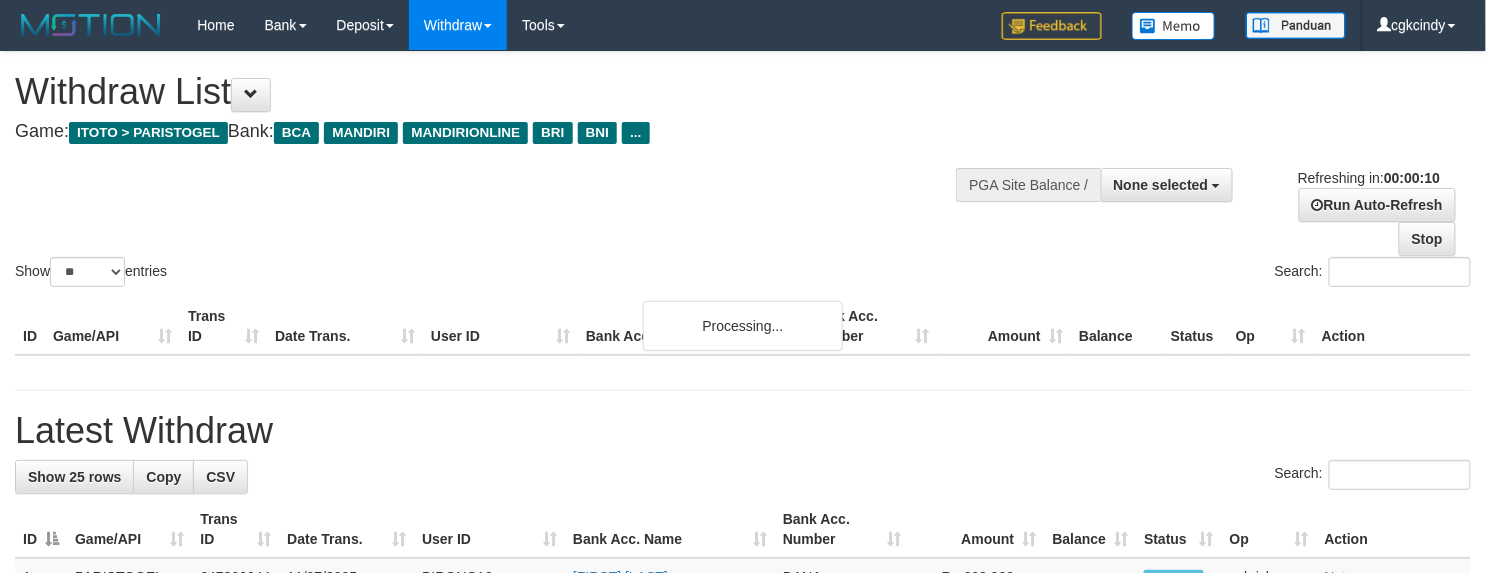 scroll, scrollTop: 792, scrollLeft: 0, axis: vertical 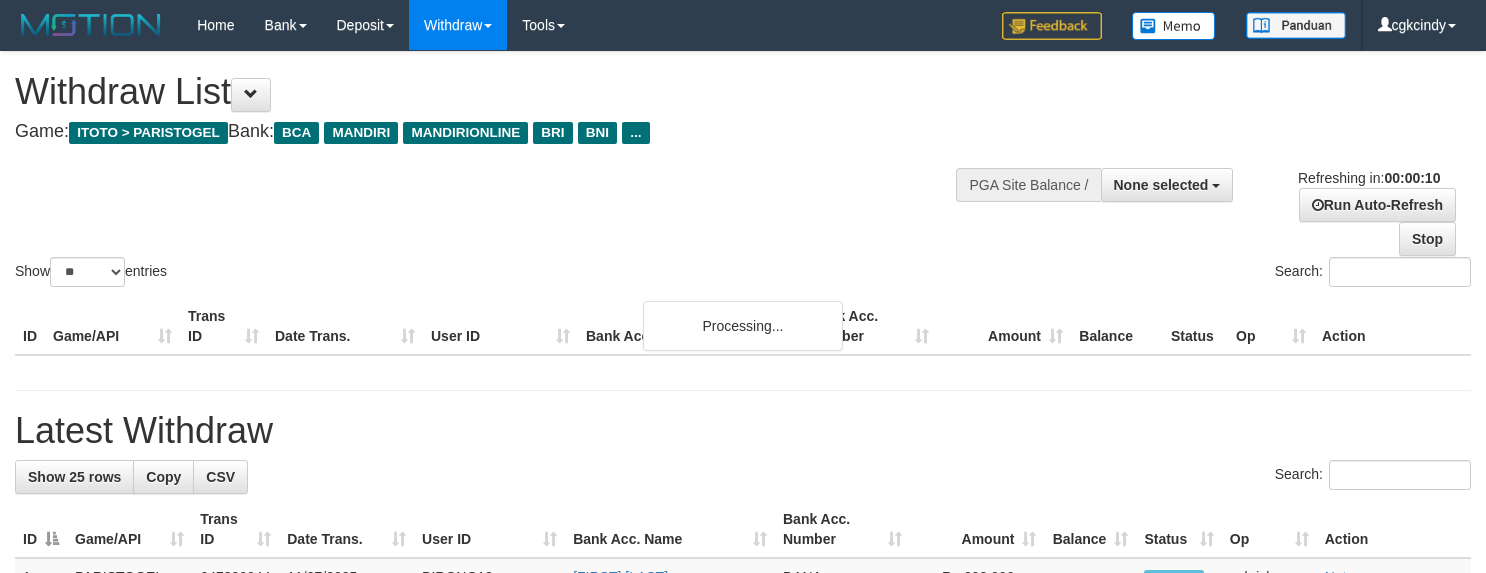 select 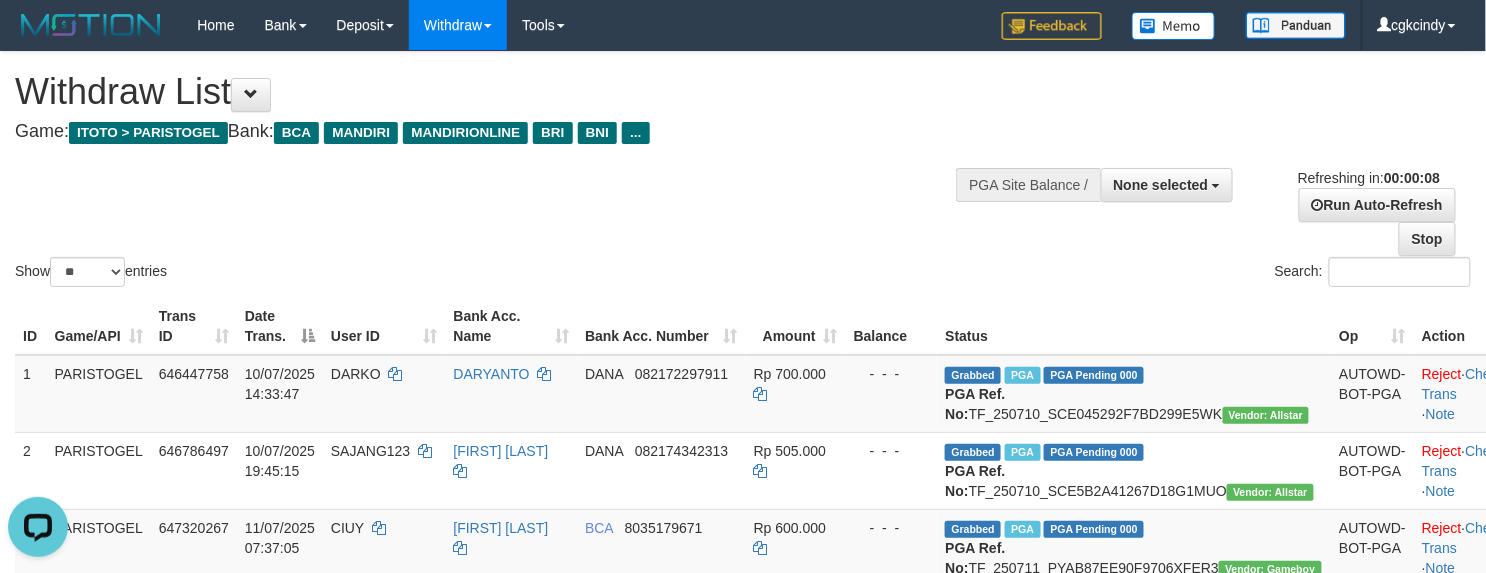 scroll, scrollTop: 0, scrollLeft: 0, axis: both 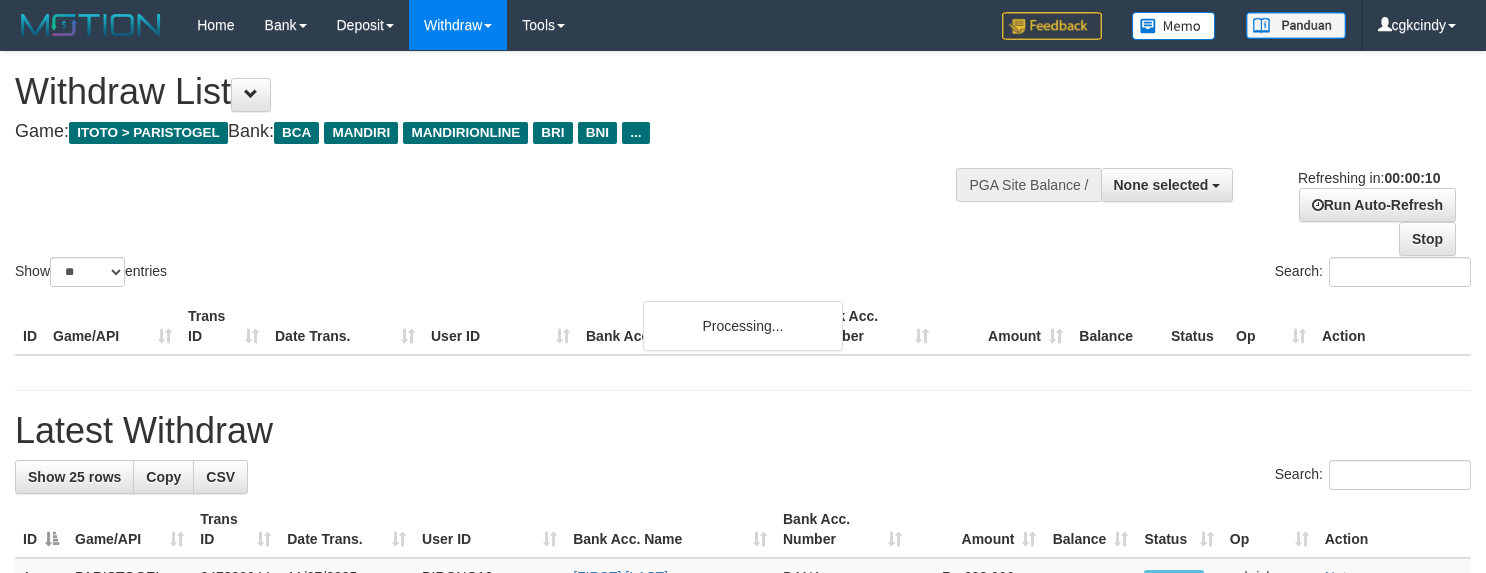 select 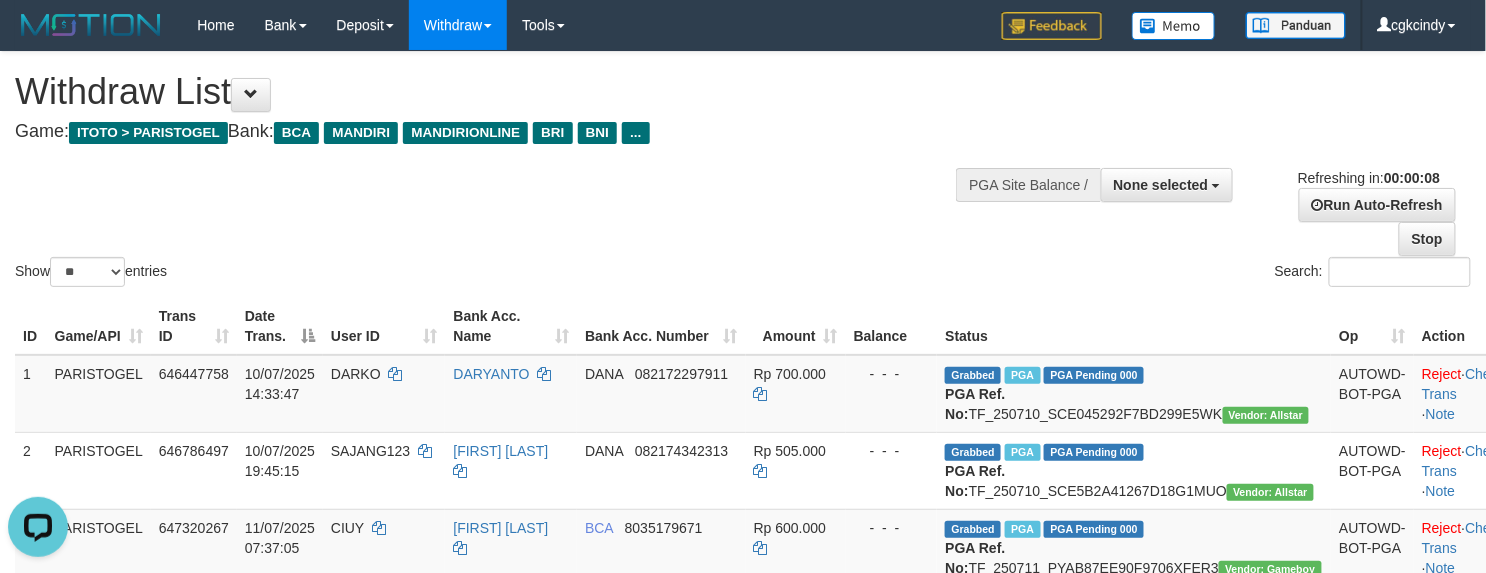 scroll, scrollTop: 0, scrollLeft: 0, axis: both 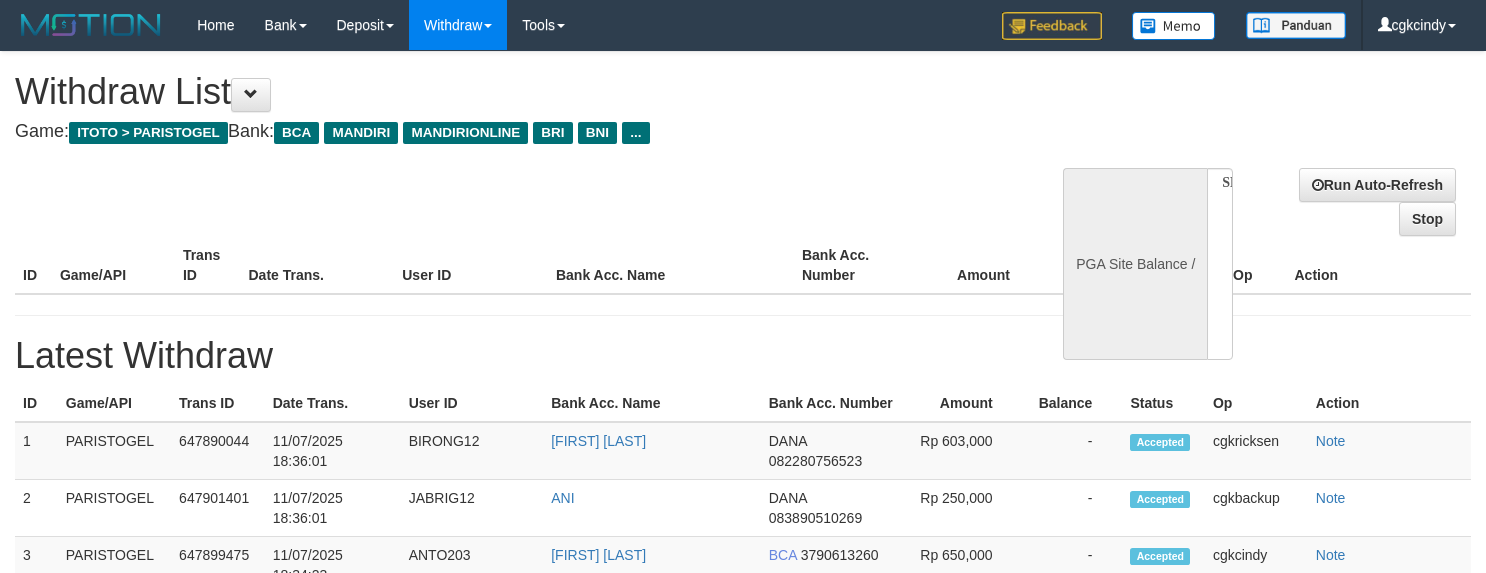 select 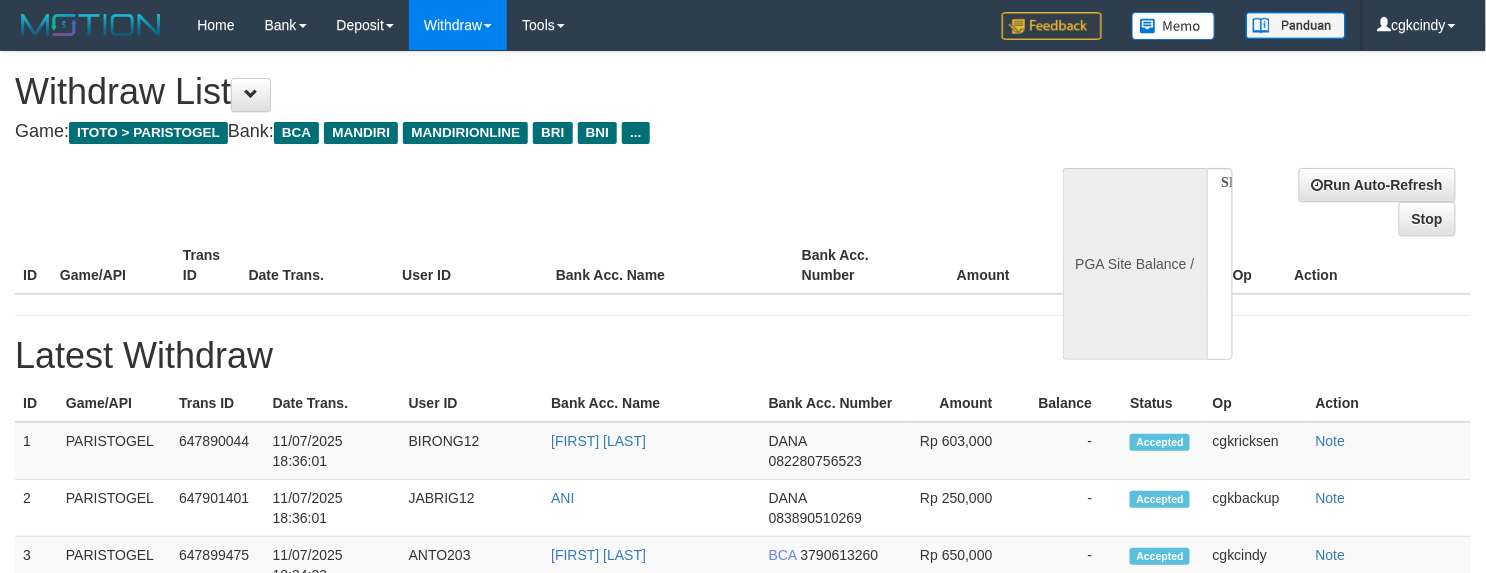 select on "**" 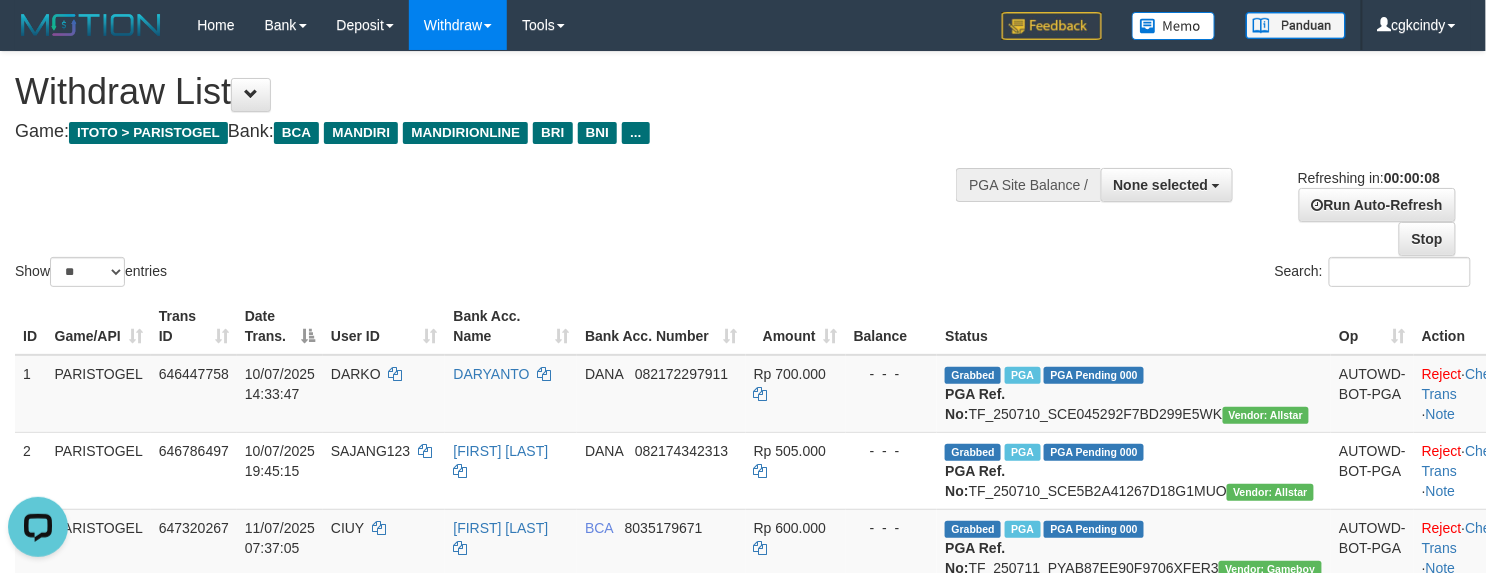scroll, scrollTop: 0, scrollLeft: 0, axis: both 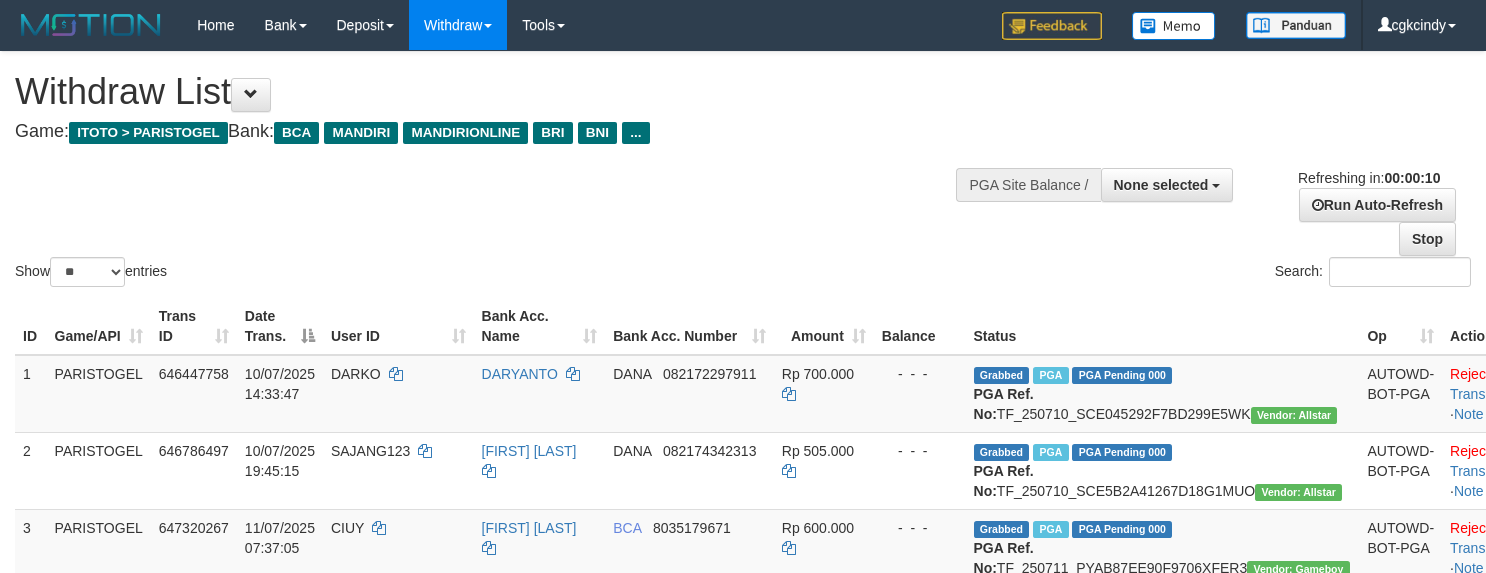 select 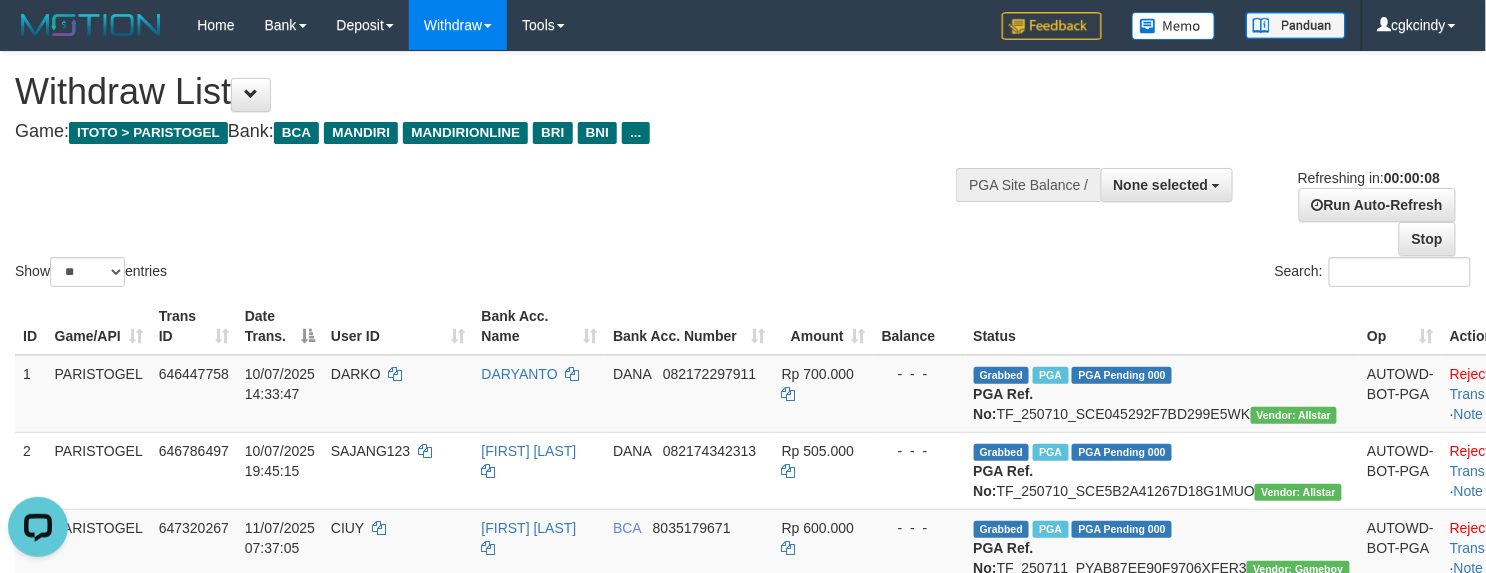 scroll, scrollTop: 0, scrollLeft: 0, axis: both 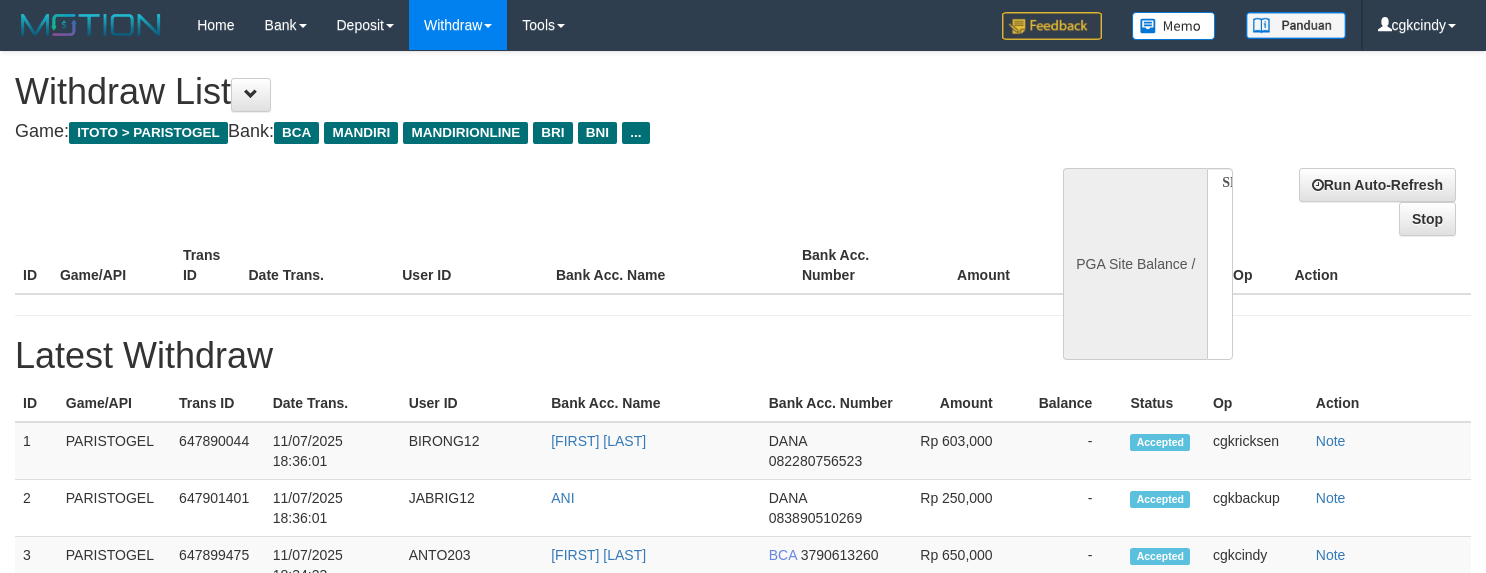 select 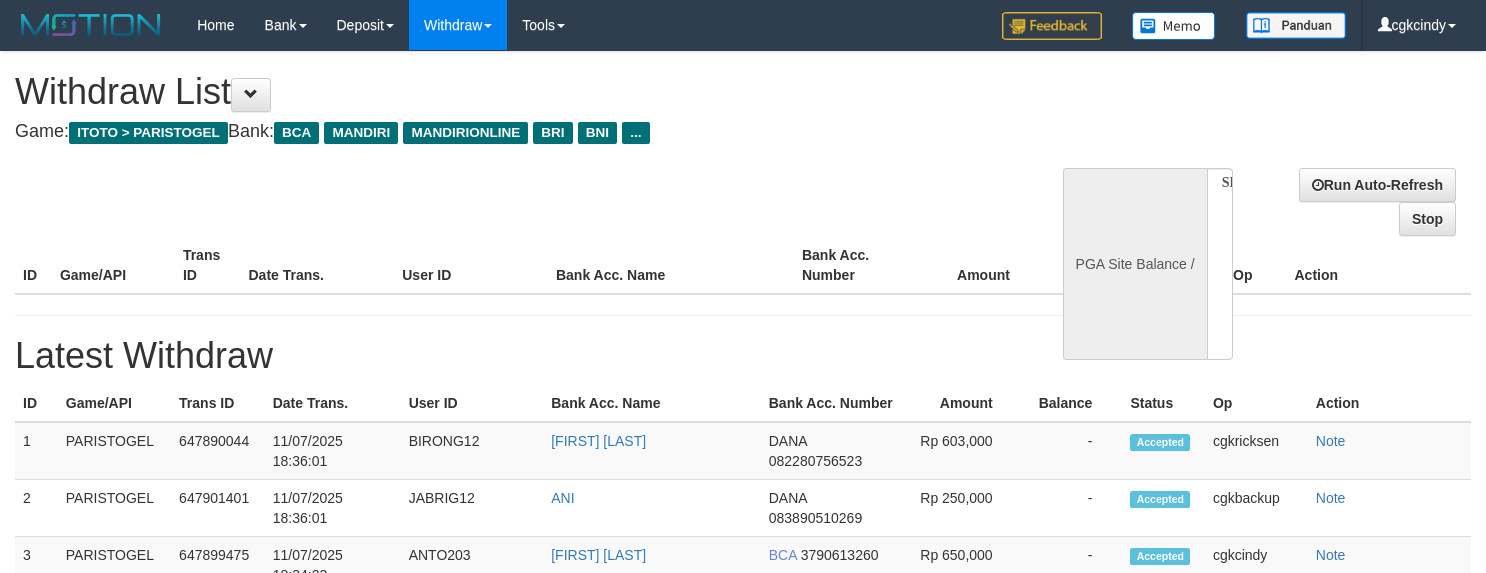 scroll, scrollTop: 0, scrollLeft: 0, axis: both 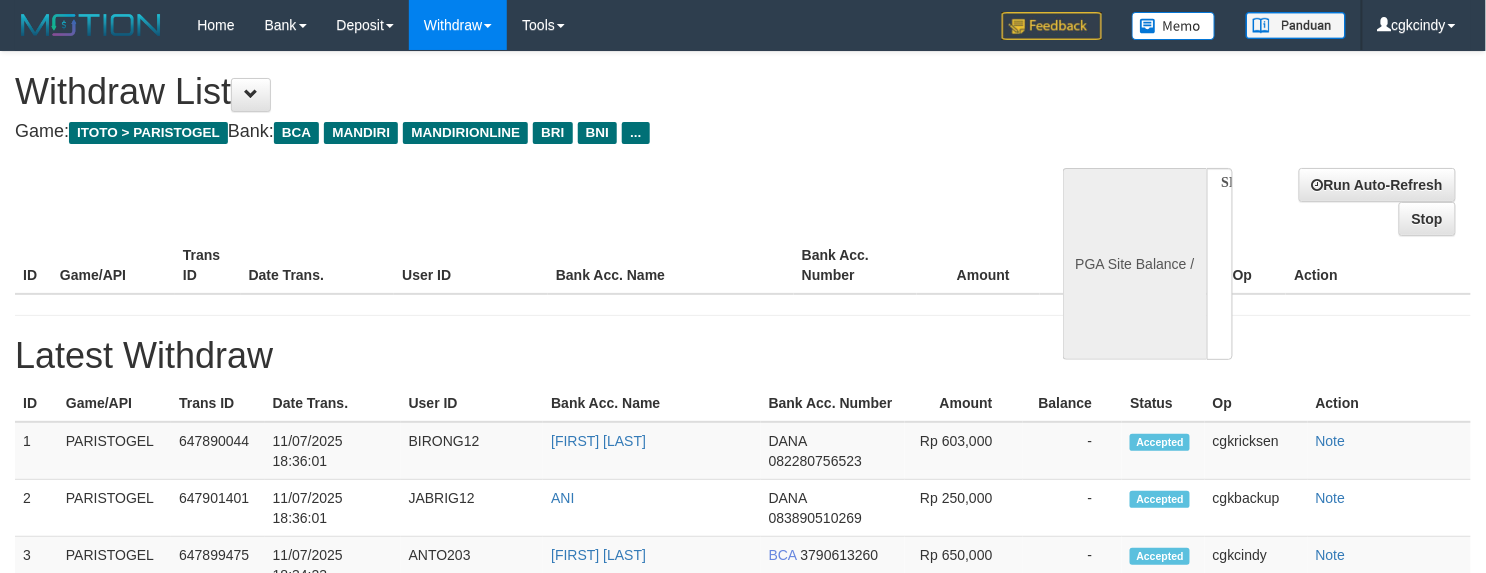 select on "**" 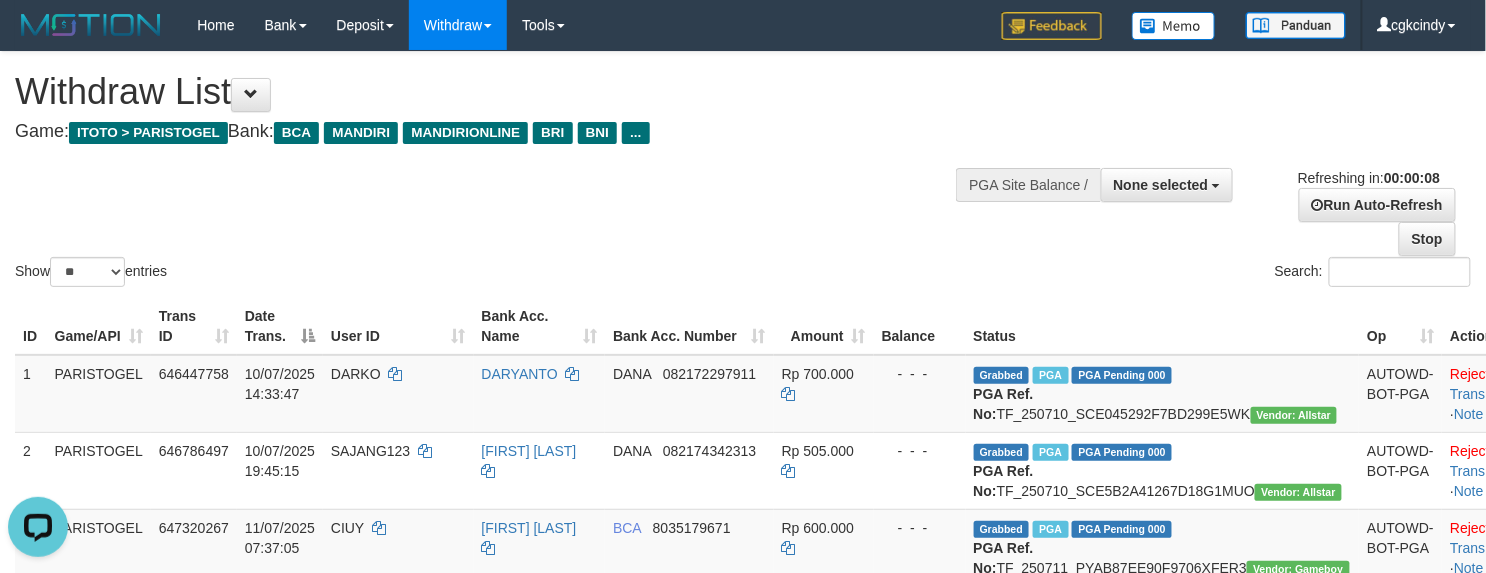 scroll, scrollTop: 0, scrollLeft: 0, axis: both 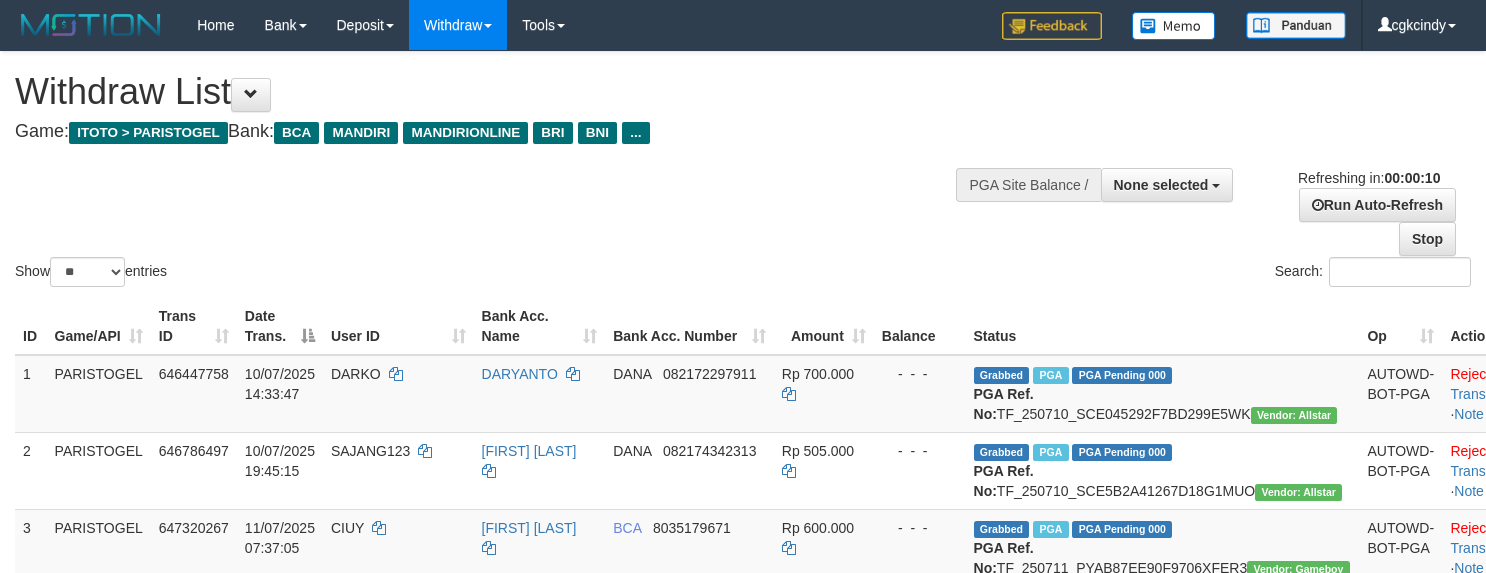select 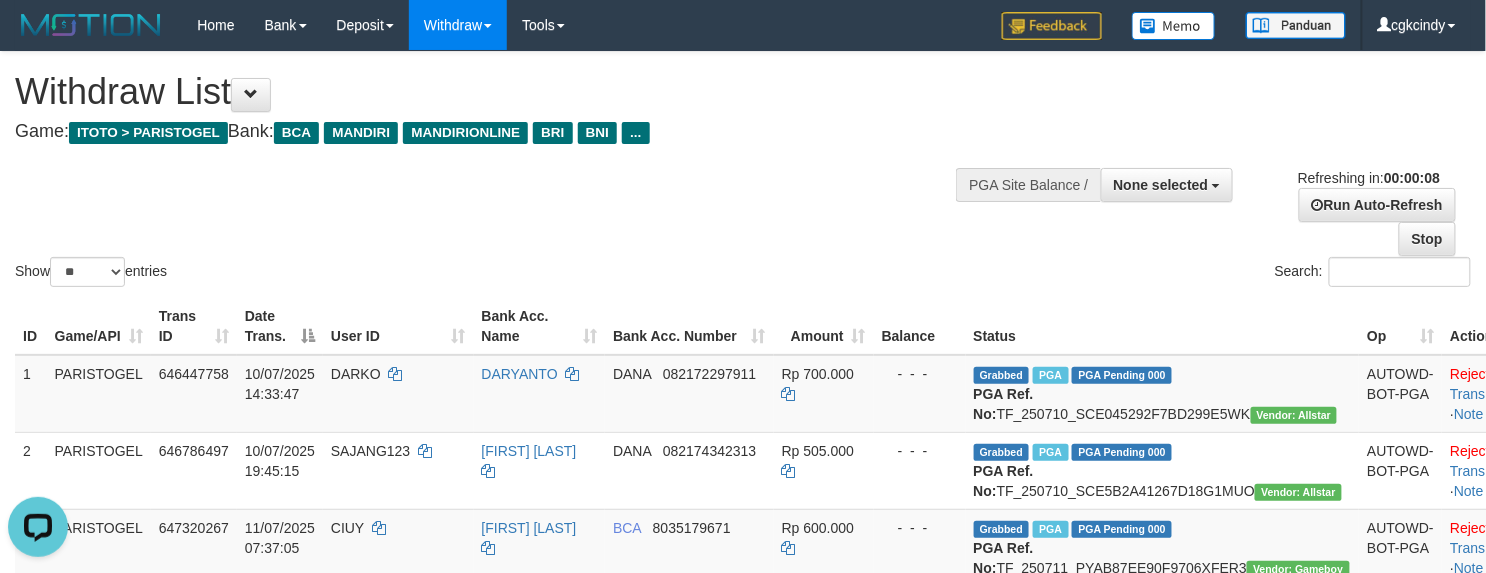 scroll, scrollTop: 0, scrollLeft: 0, axis: both 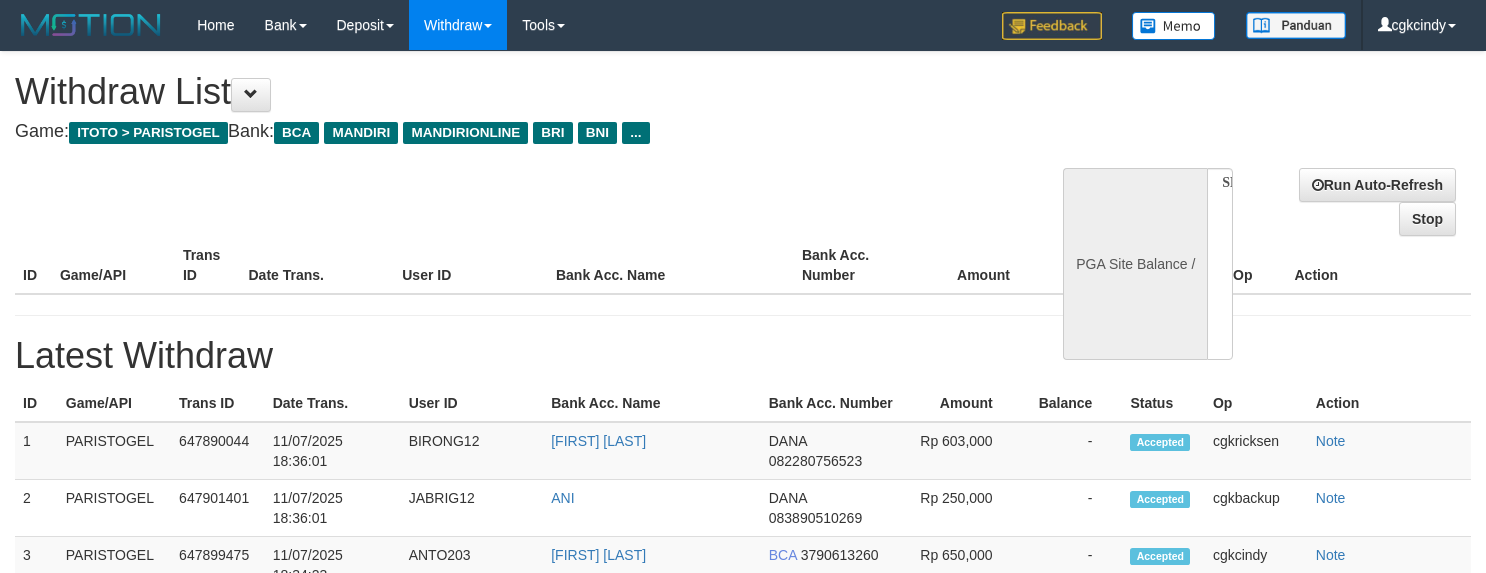 select 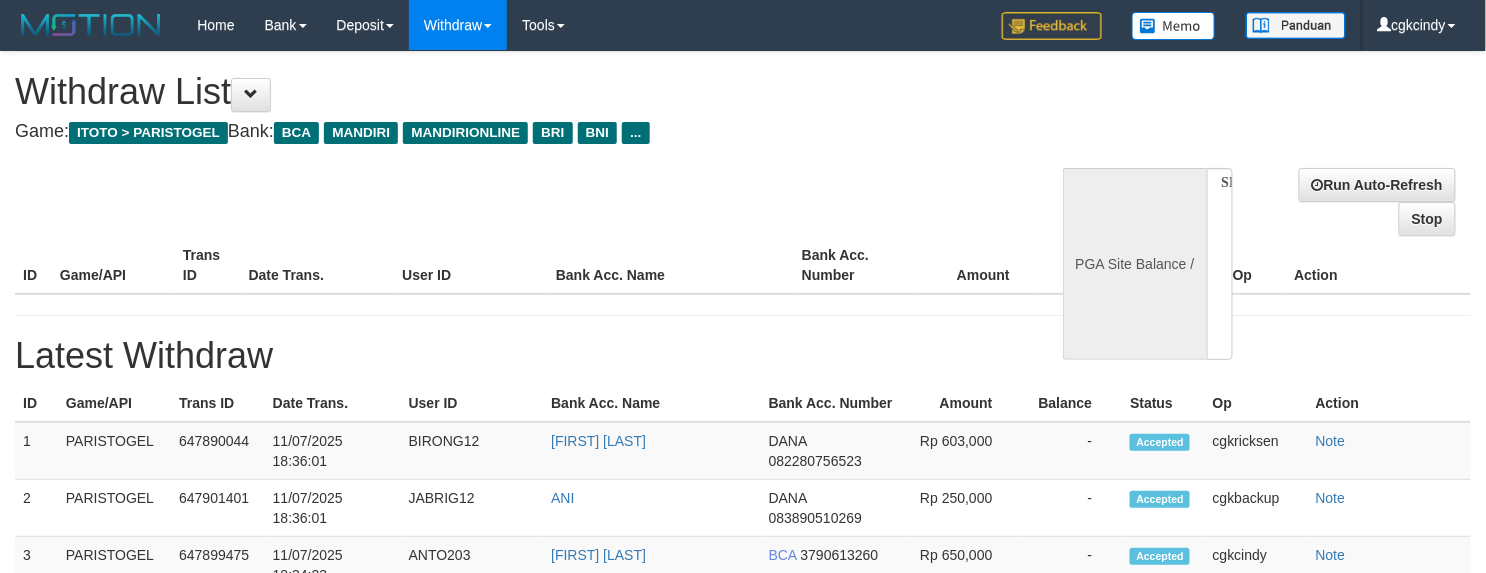 select on "**" 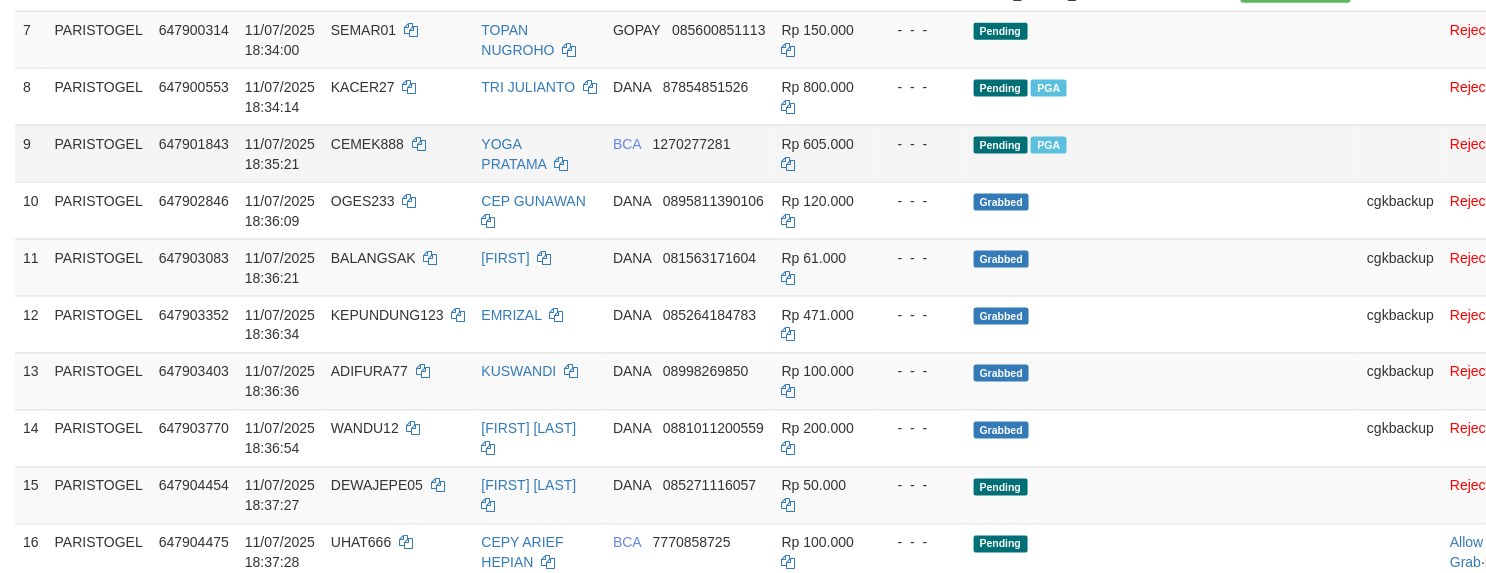 scroll, scrollTop: 800, scrollLeft: 0, axis: vertical 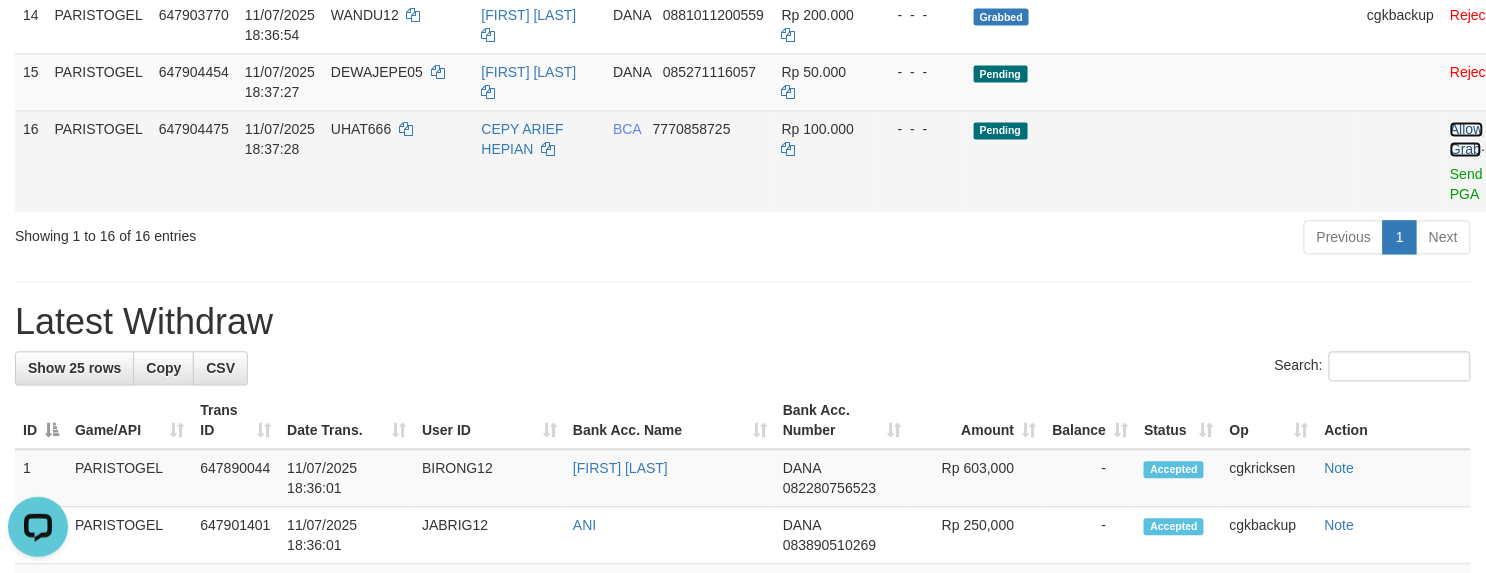 click on "Allow Grab" at bounding box center [1466, 139] 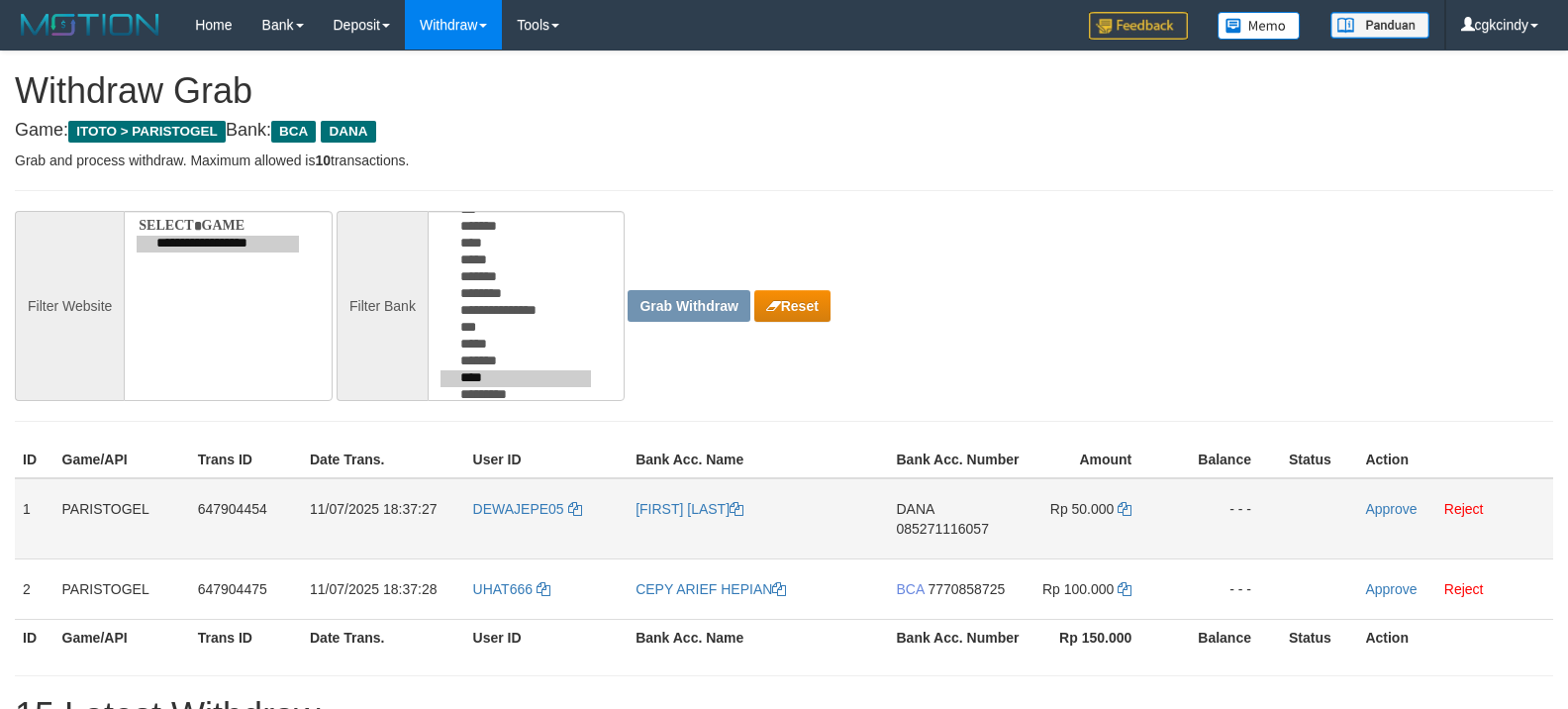 scroll, scrollTop: 0, scrollLeft: 0, axis: both 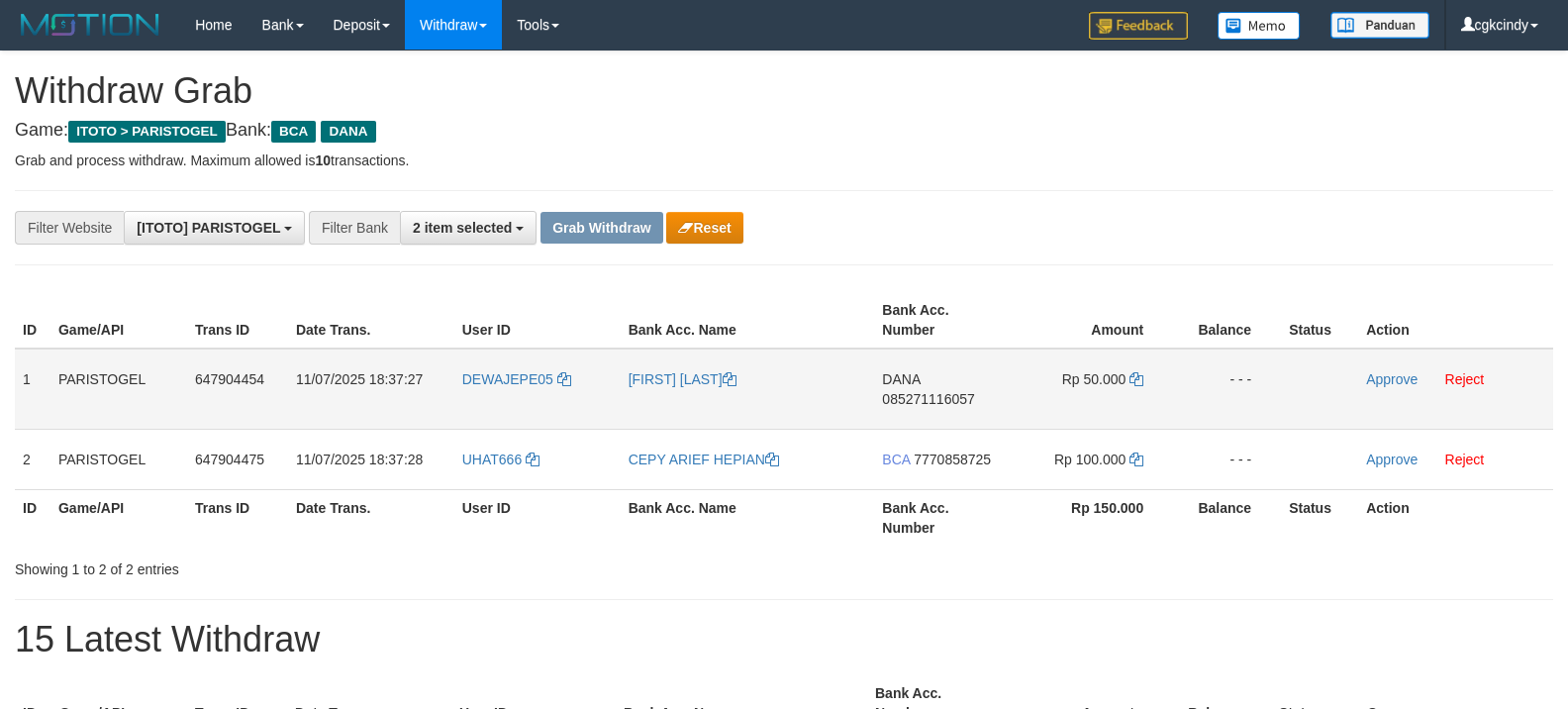 click on "DEWAJEPE05" at bounding box center [538, 389] 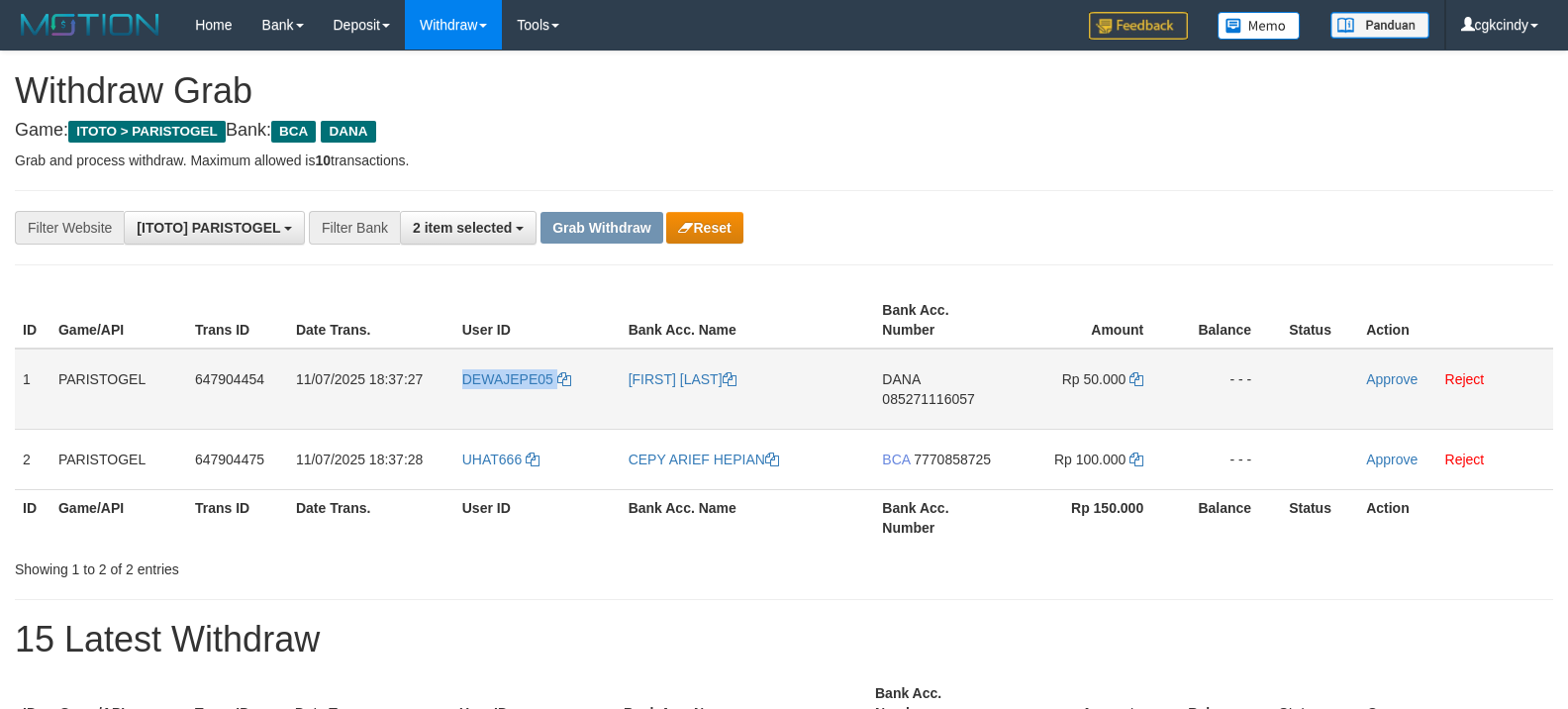 click on "DEWAJEPE05" at bounding box center (538, 389) 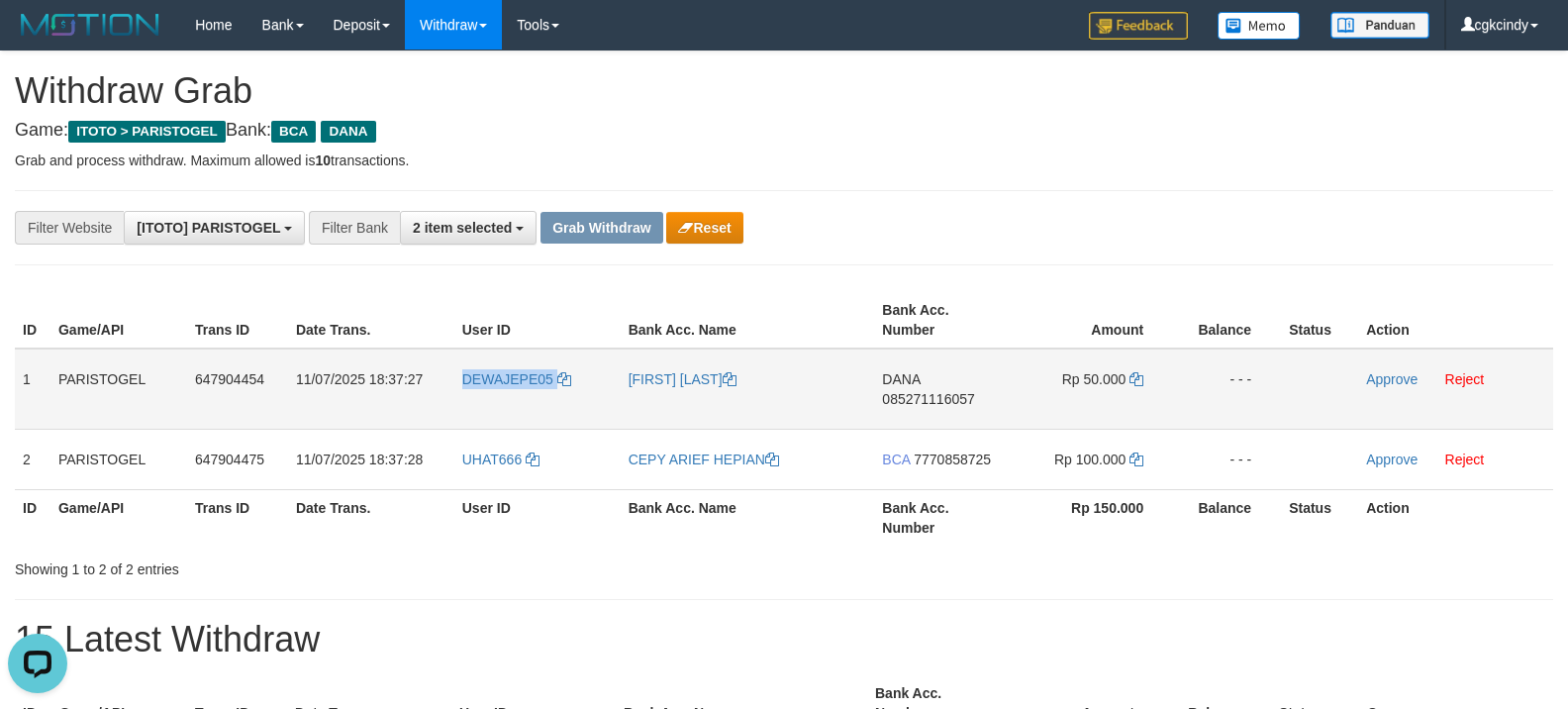 scroll, scrollTop: 0, scrollLeft: 0, axis: both 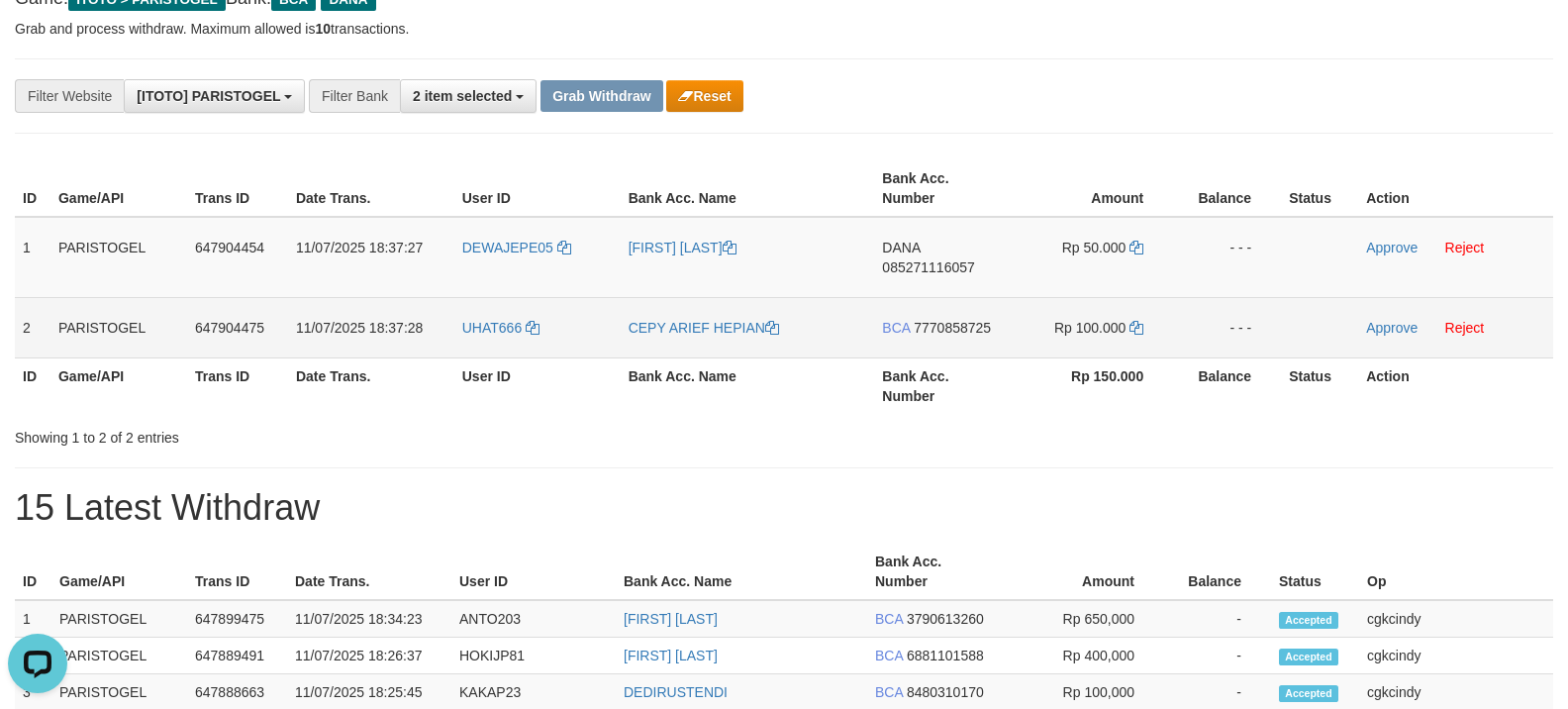 click on "UHAT666" at bounding box center (538, 327) 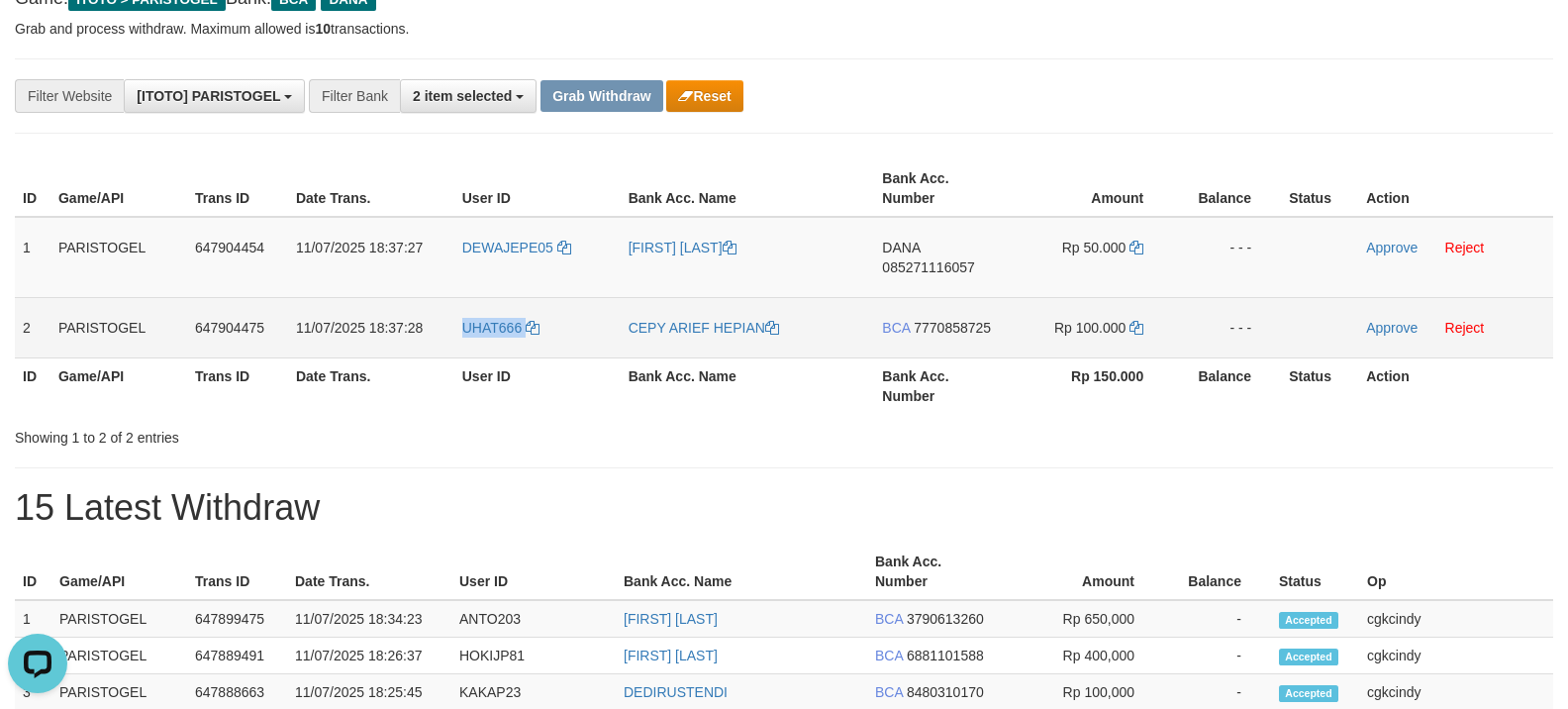 click on "UHAT666" at bounding box center [538, 327] 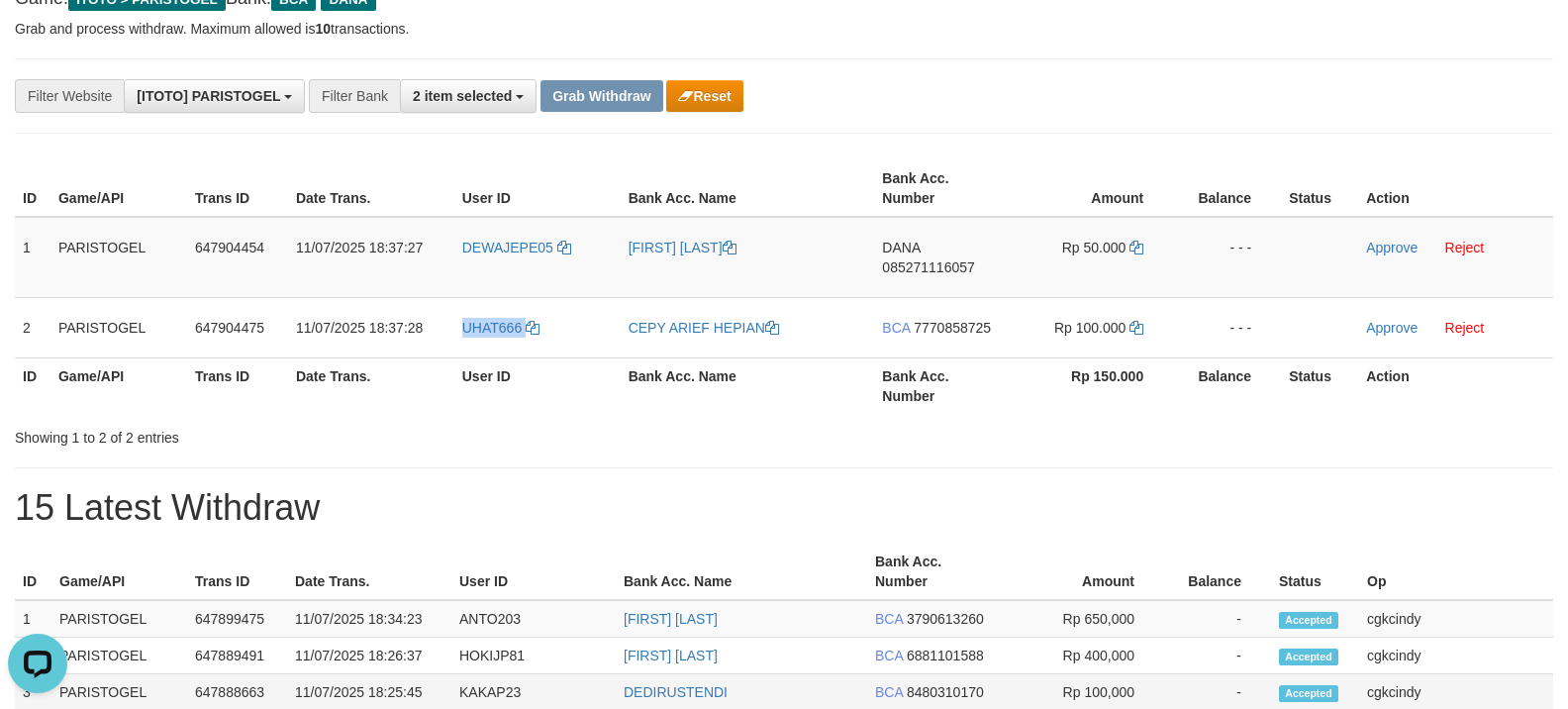 copy on "UHAT666" 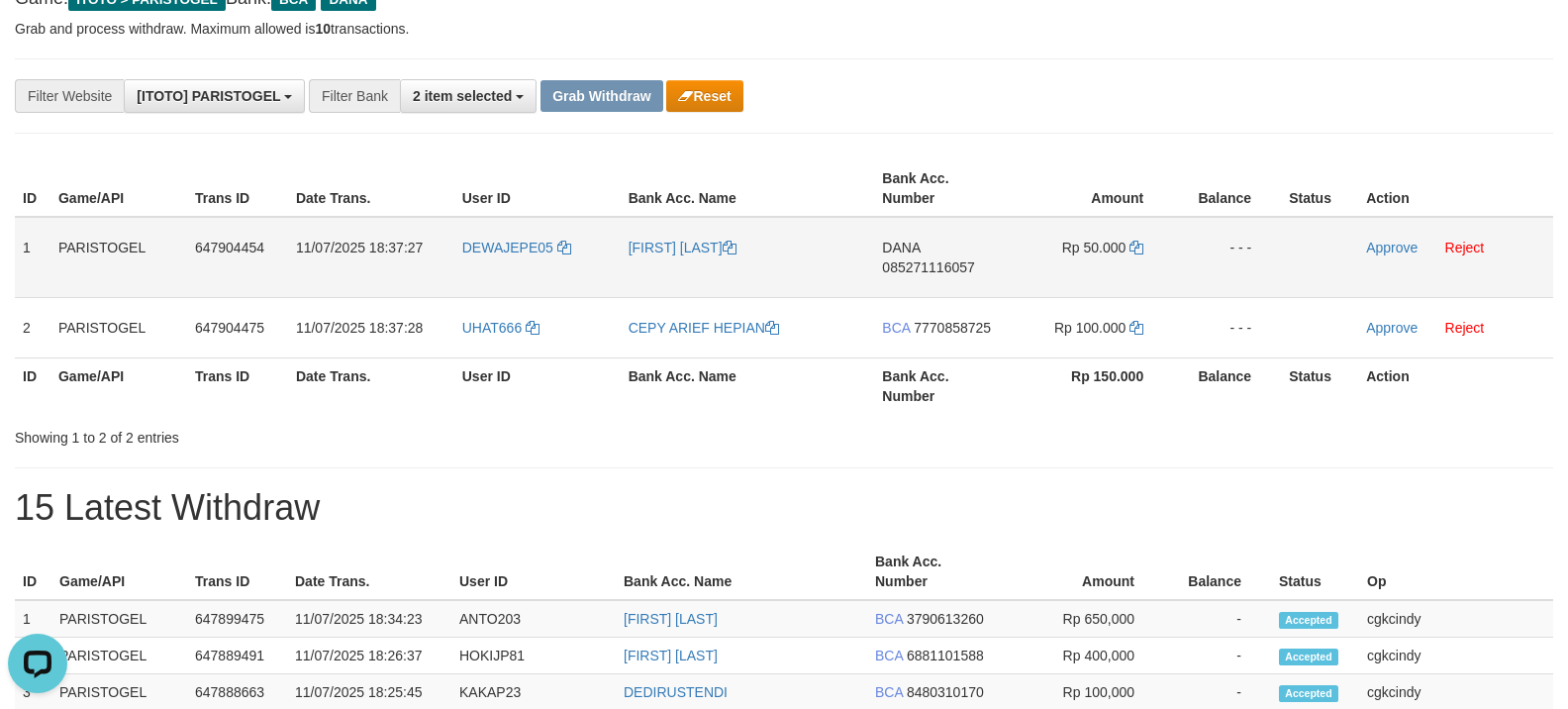 click on "DEWAJEPE05" at bounding box center (538, 257) 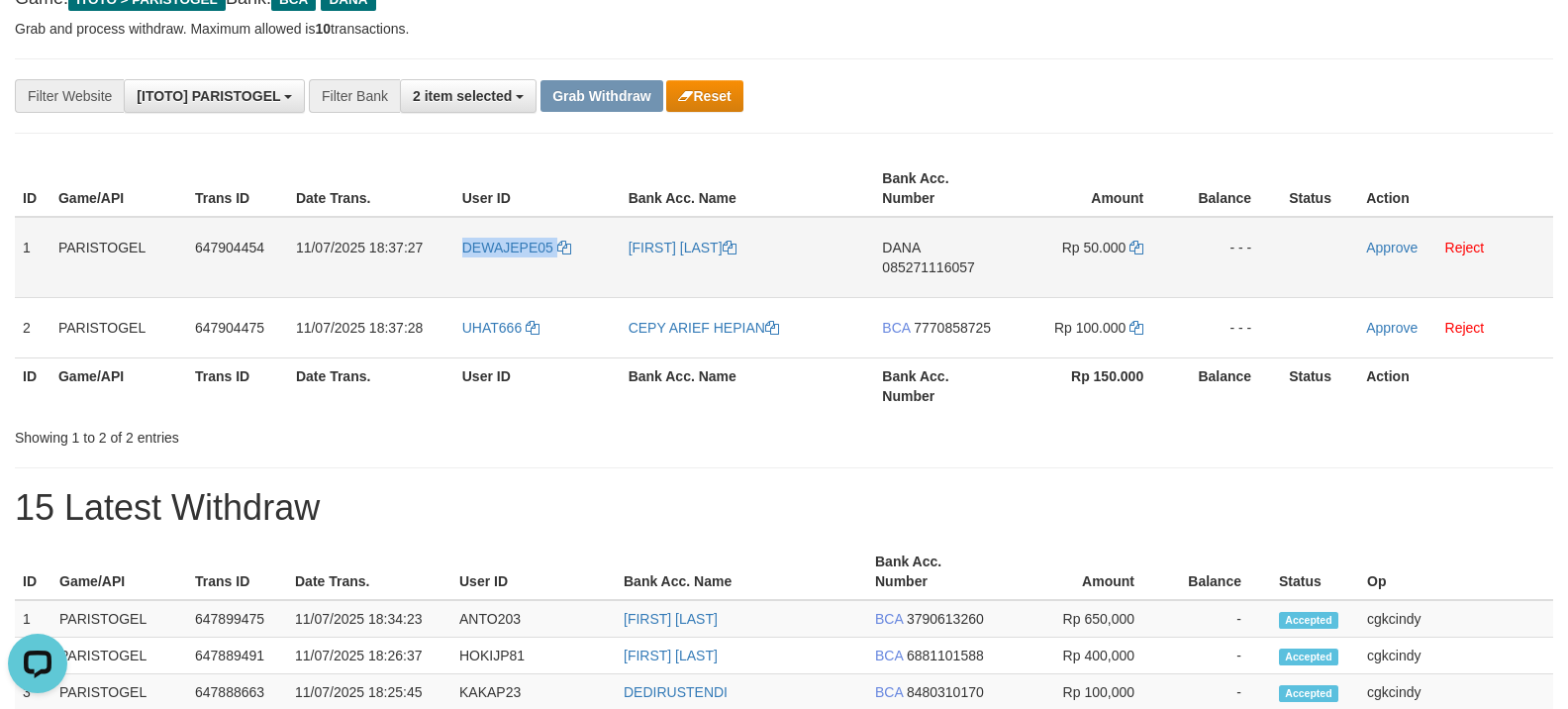 copy on "DEWAJEPE05" 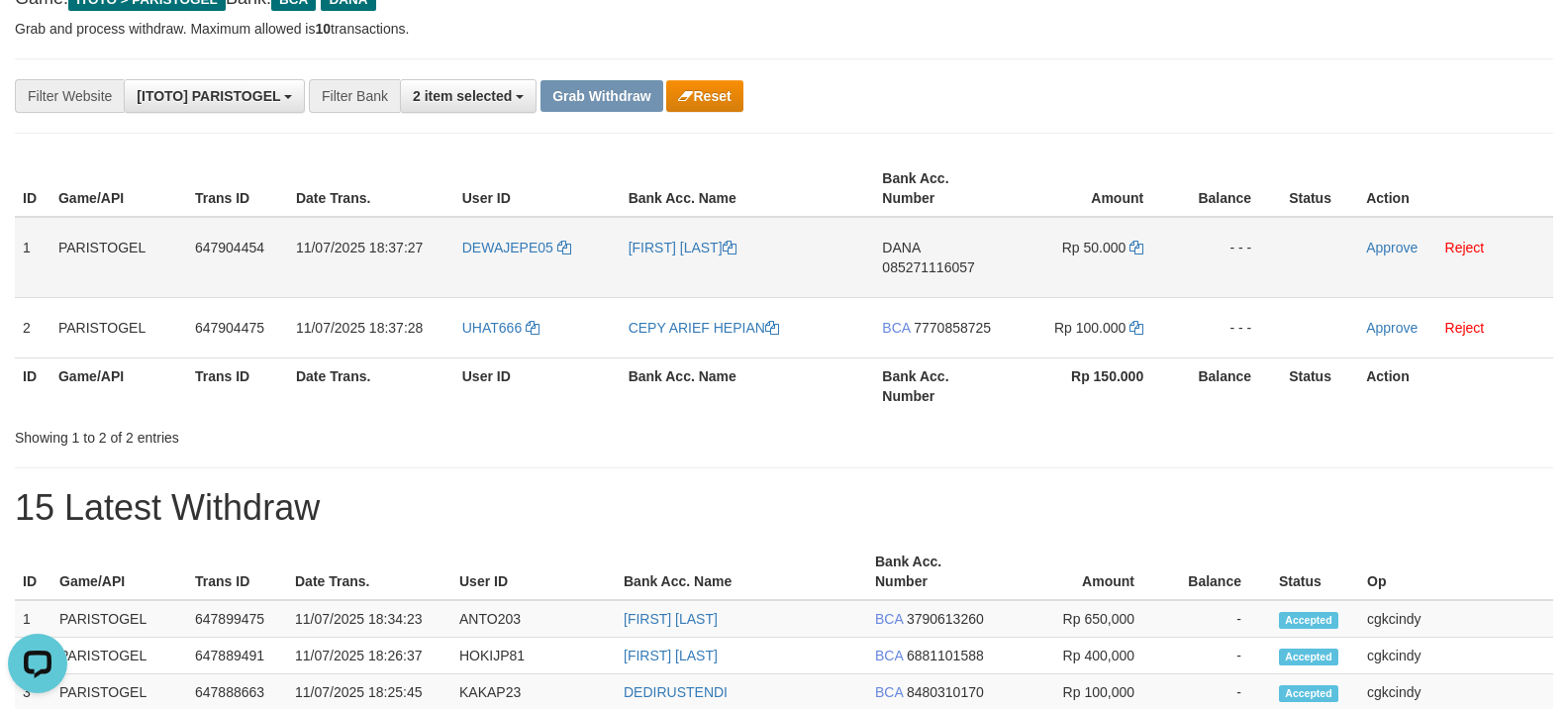 click on "[FIRST] [LAST]" at bounding box center (747, 257) 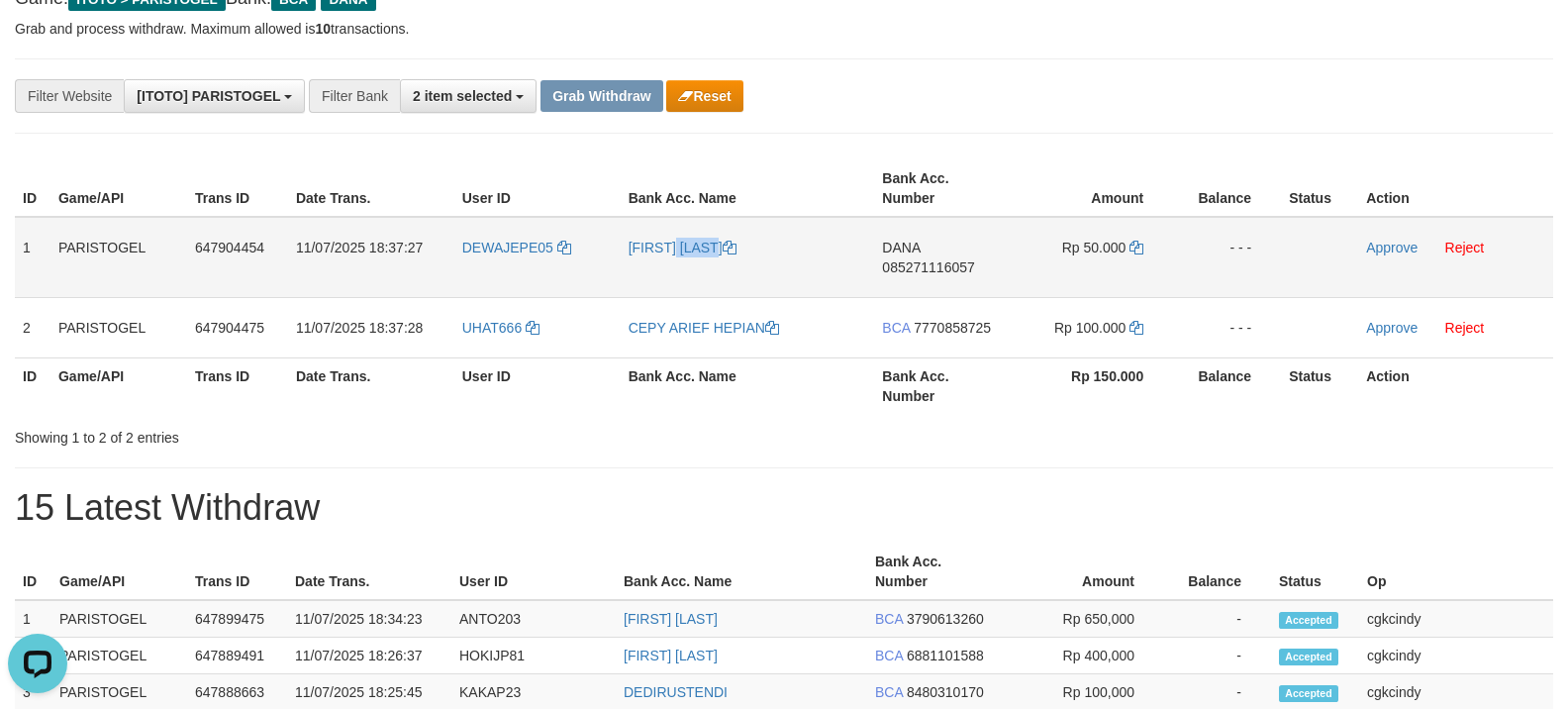 copy on "WIDYA" 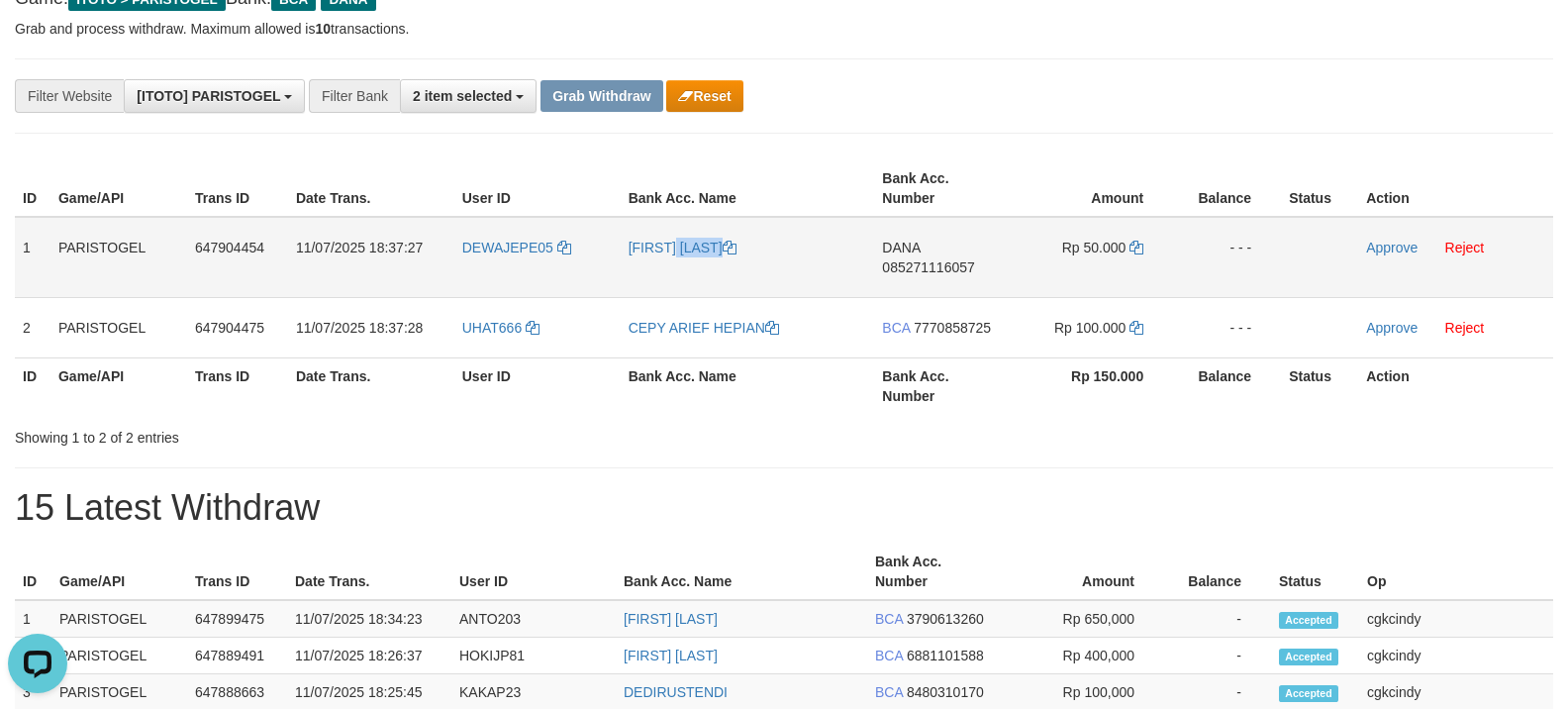 copy on "[FIRST] [LAST]" 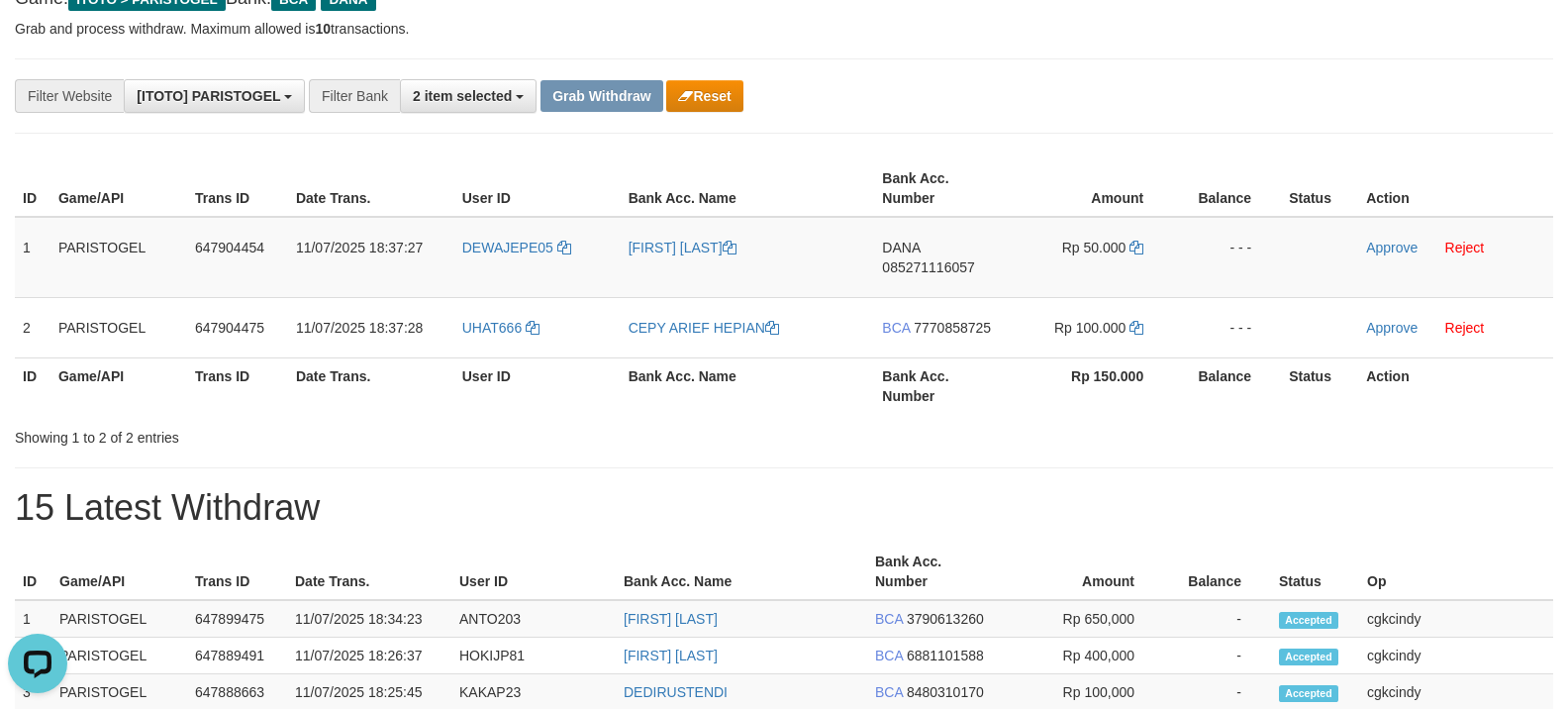 click on "User ID" at bounding box center [538, 385] 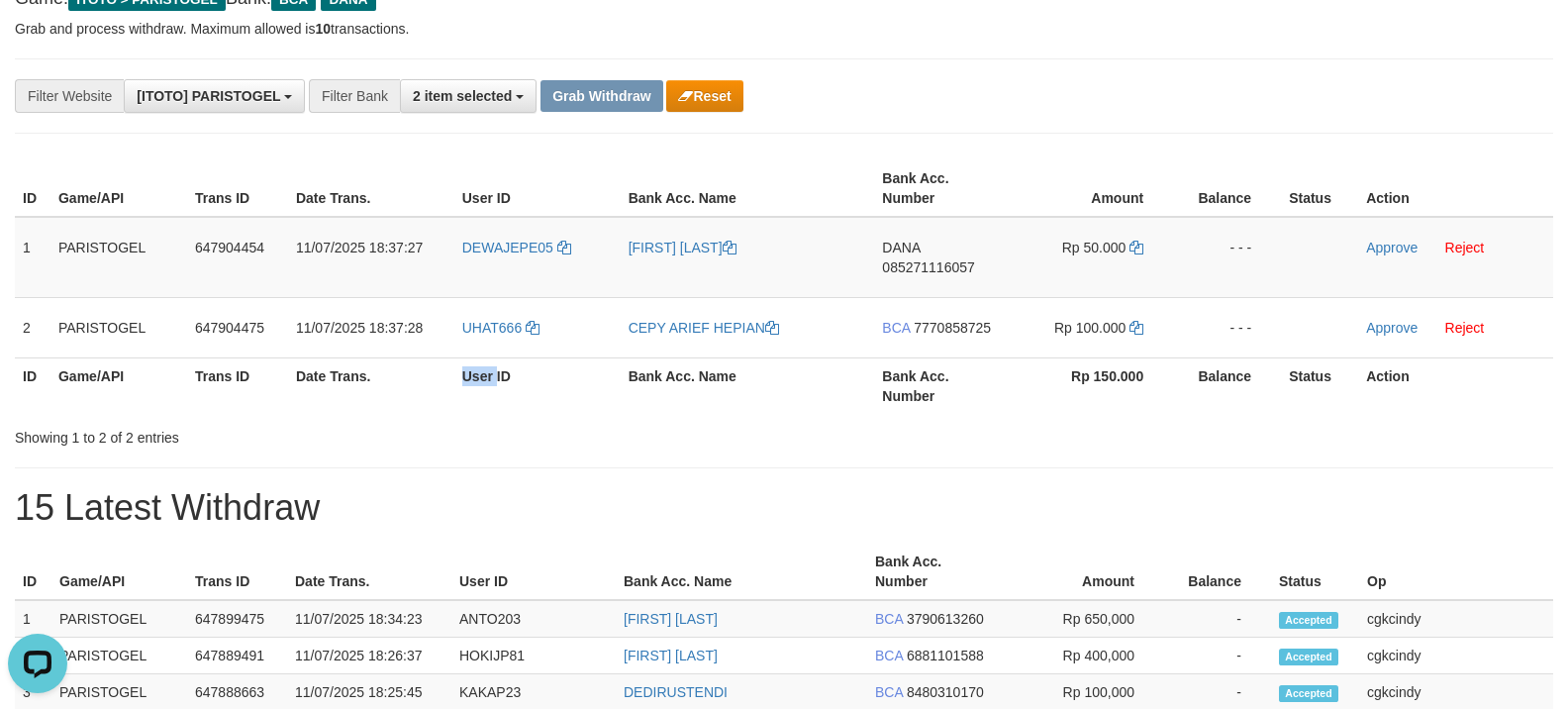 click on "User ID" at bounding box center (538, 385) 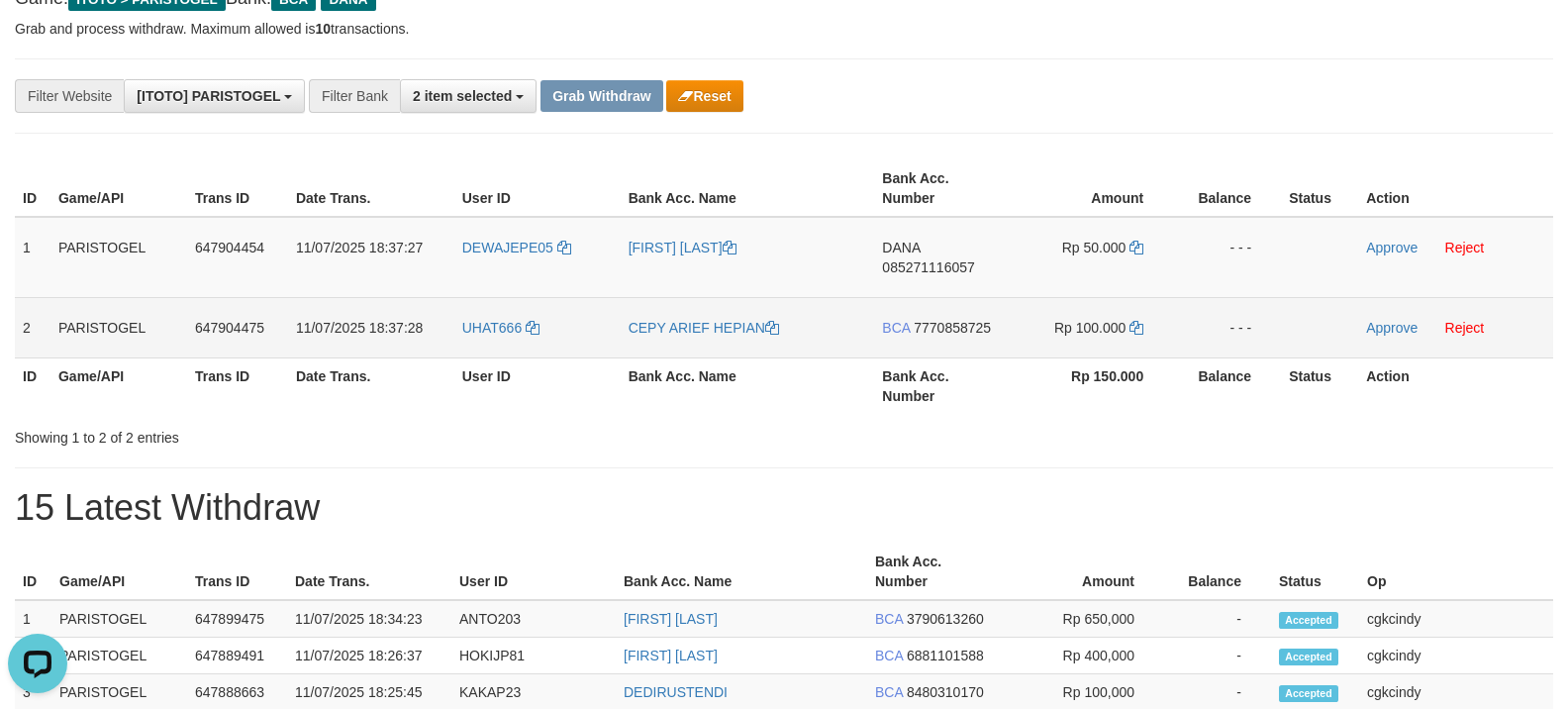 click on "UHAT666" at bounding box center [538, 327] 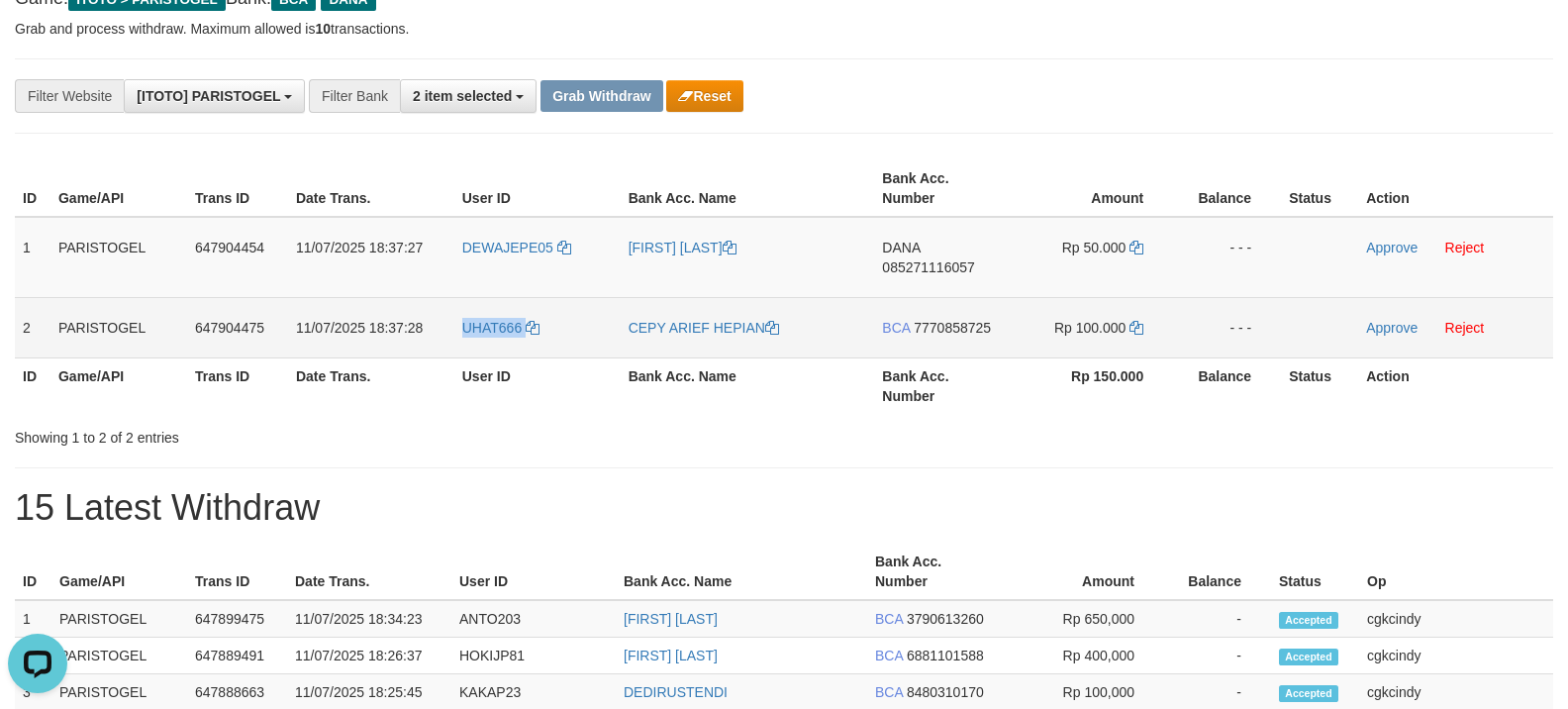 click on "UHAT666" at bounding box center [538, 327] 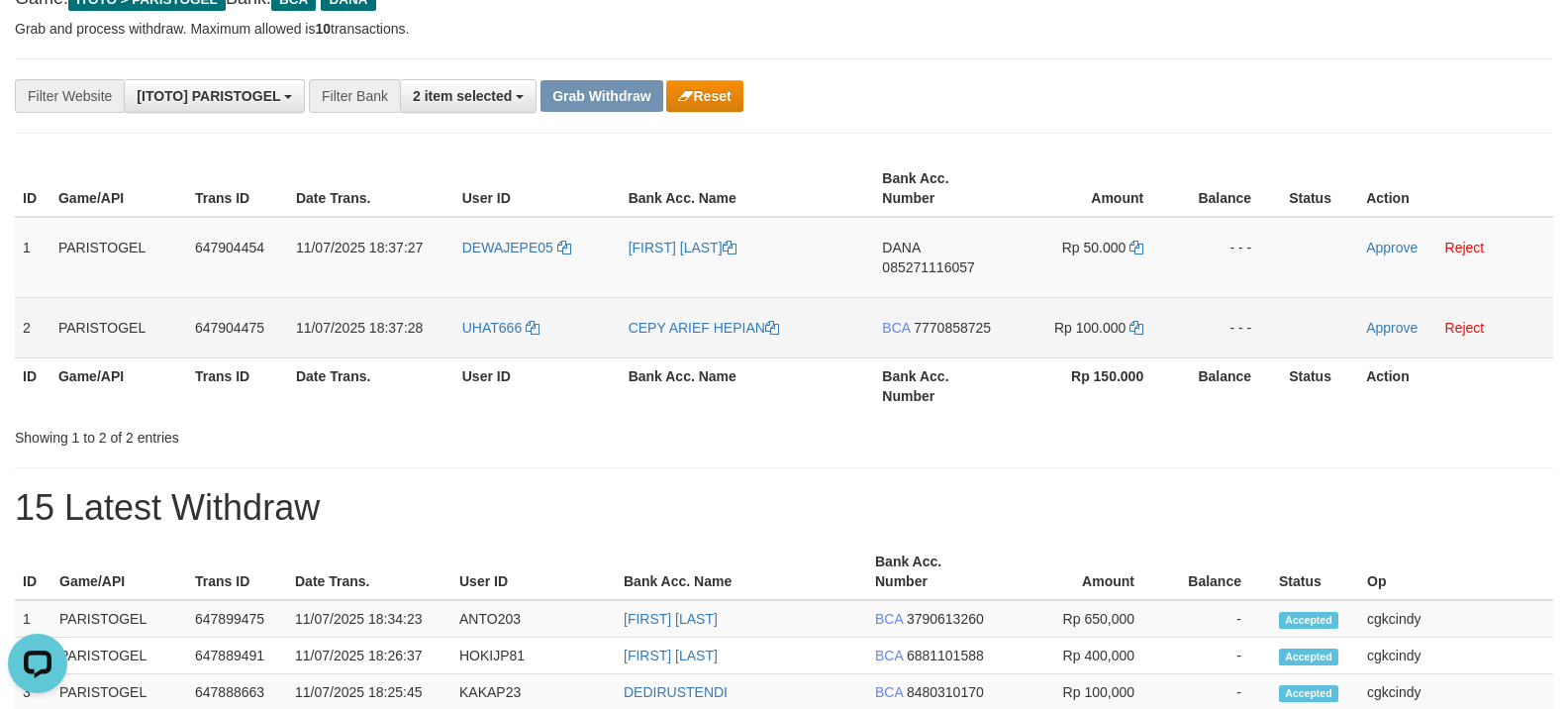 click on "CEPY ARIEF HEPIAN" at bounding box center (747, 327) 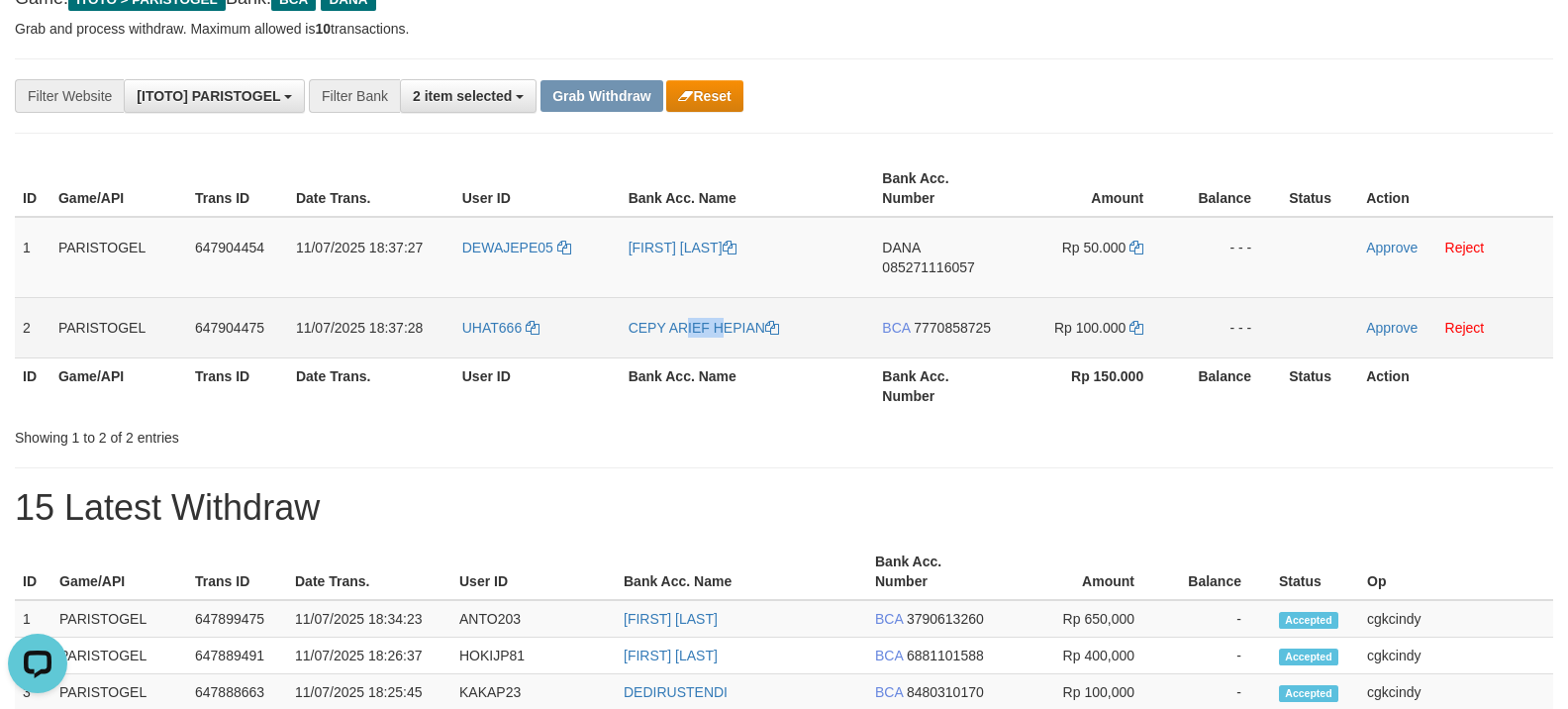 click on "CEPY ARIEF HEPIAN" at bounding box center (747, 327) 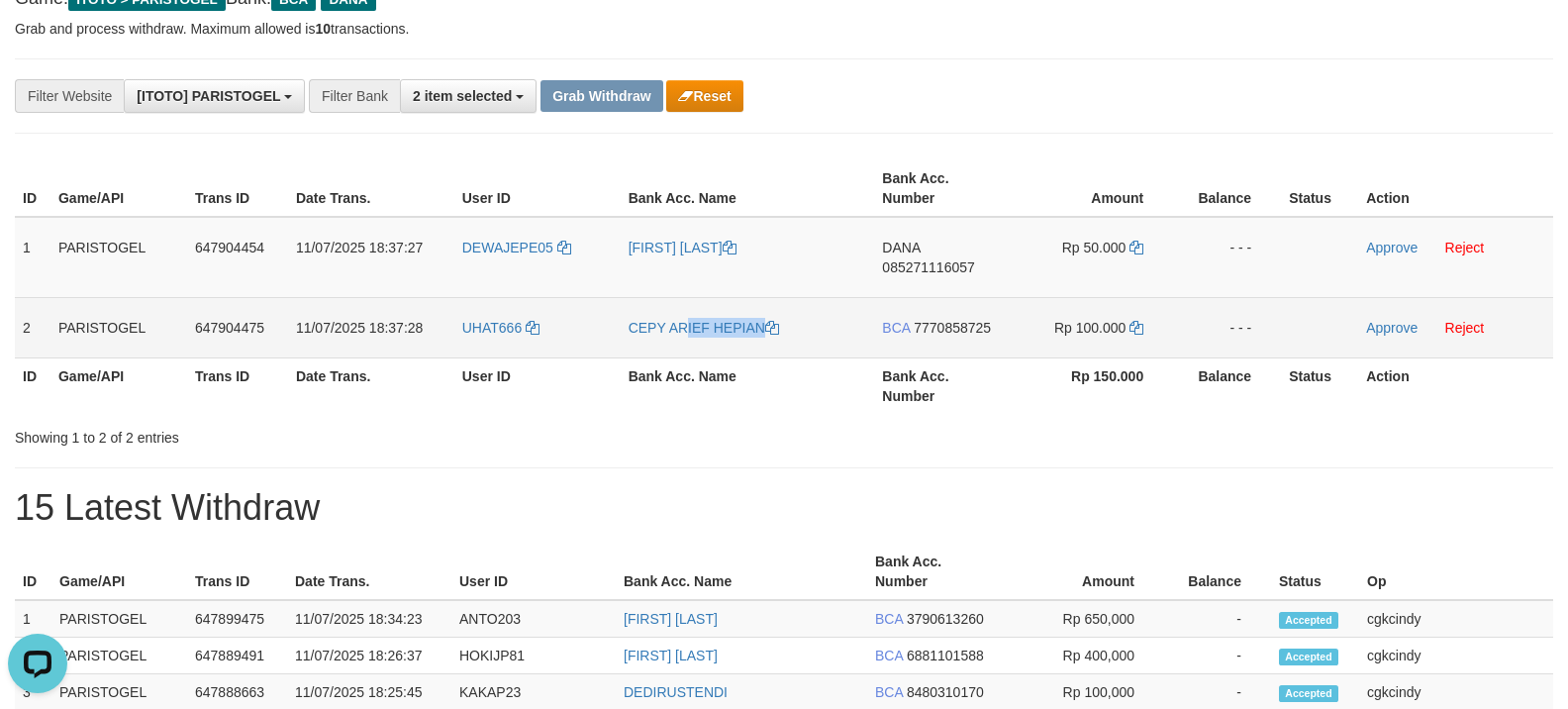 copy on "CEPY ARIEF HEPIAN" 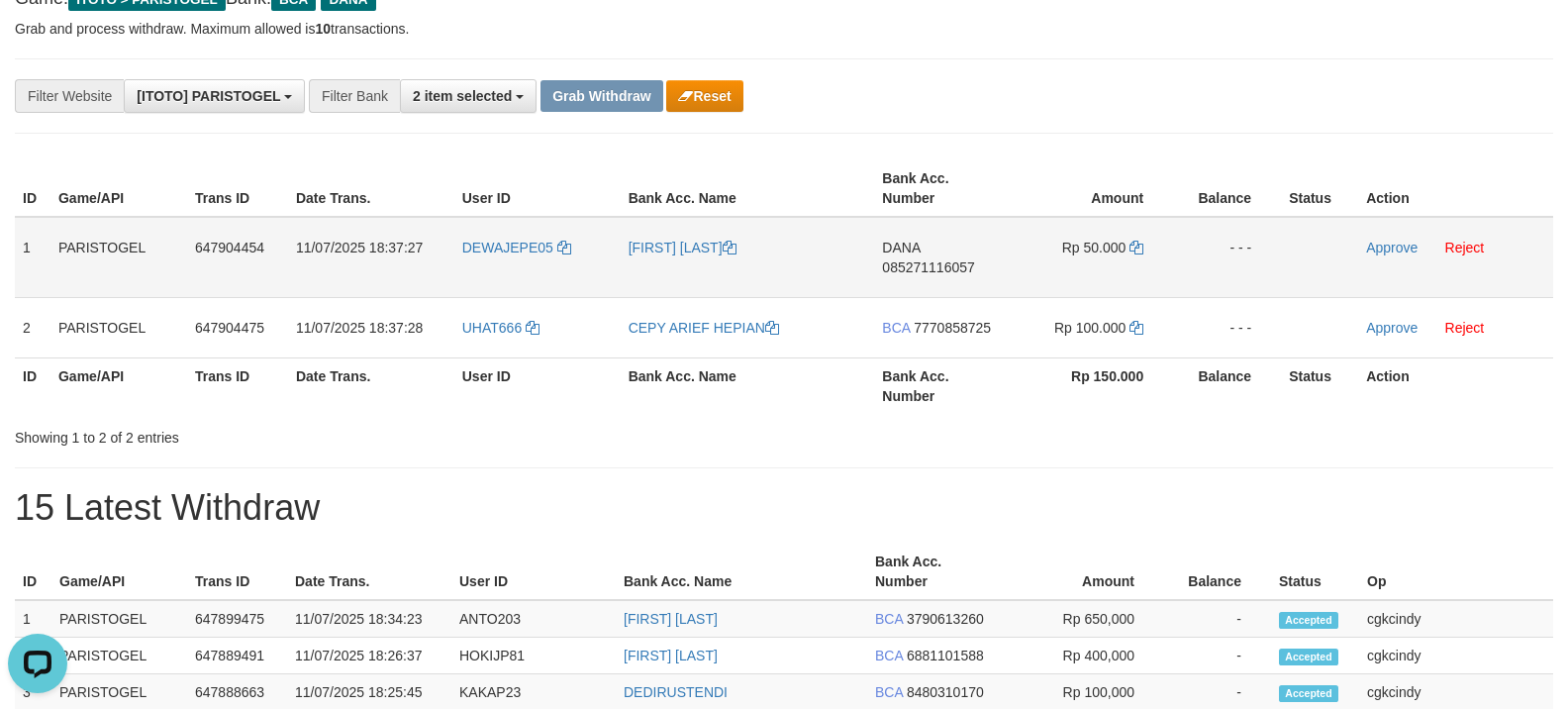 click on "DANA
085271116057" at bounding box center (942, 257) 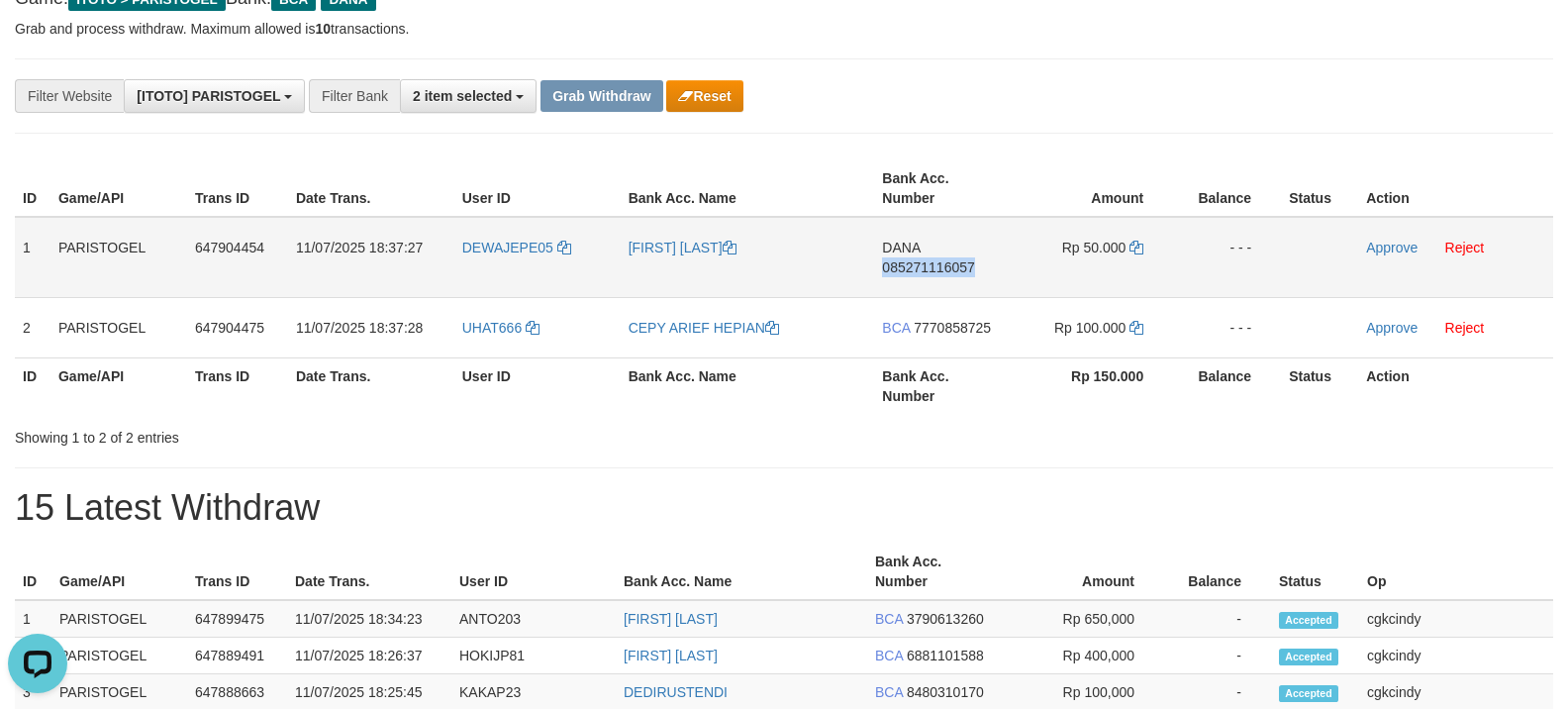 click on "DANA
085271116057" at bounding box center (942, 257) 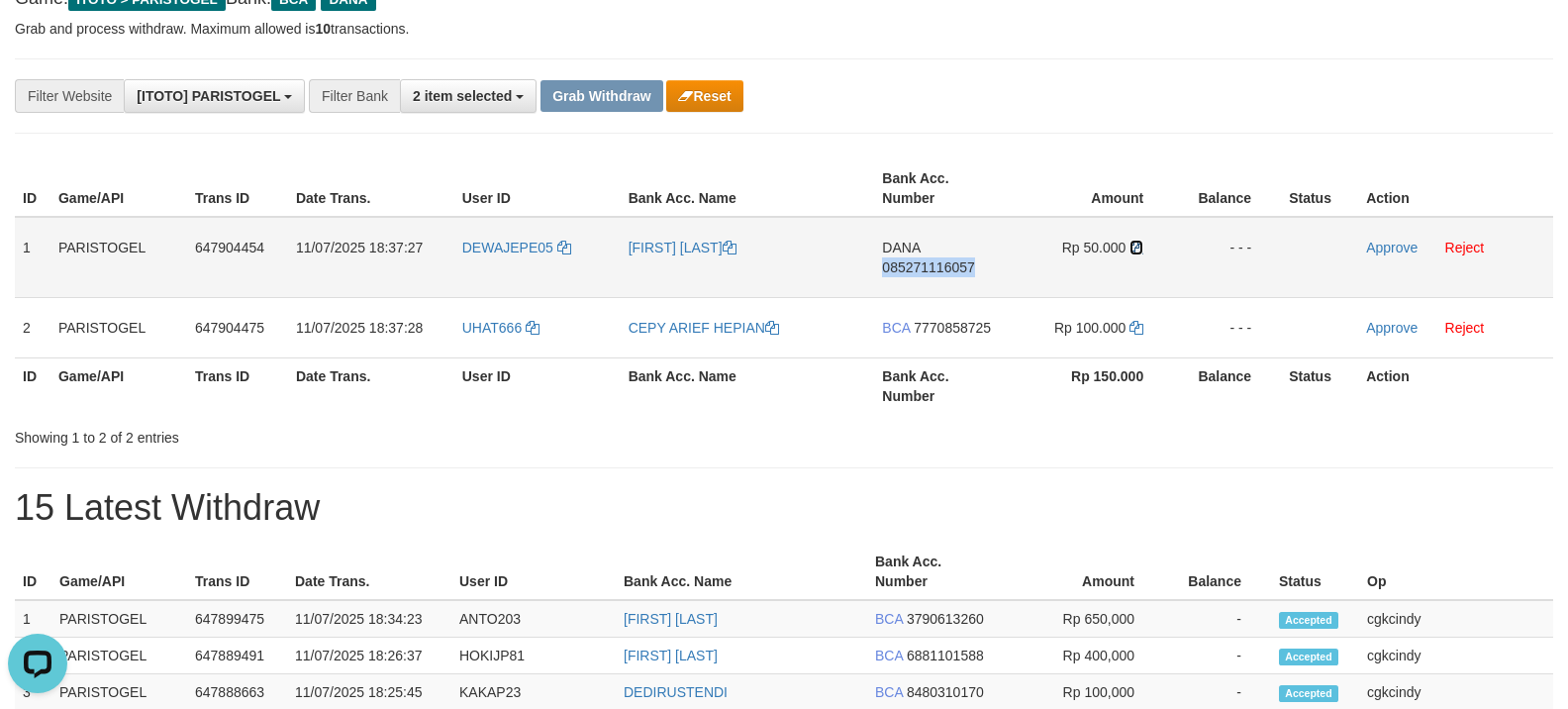 click at bounding box center (1136, 248) 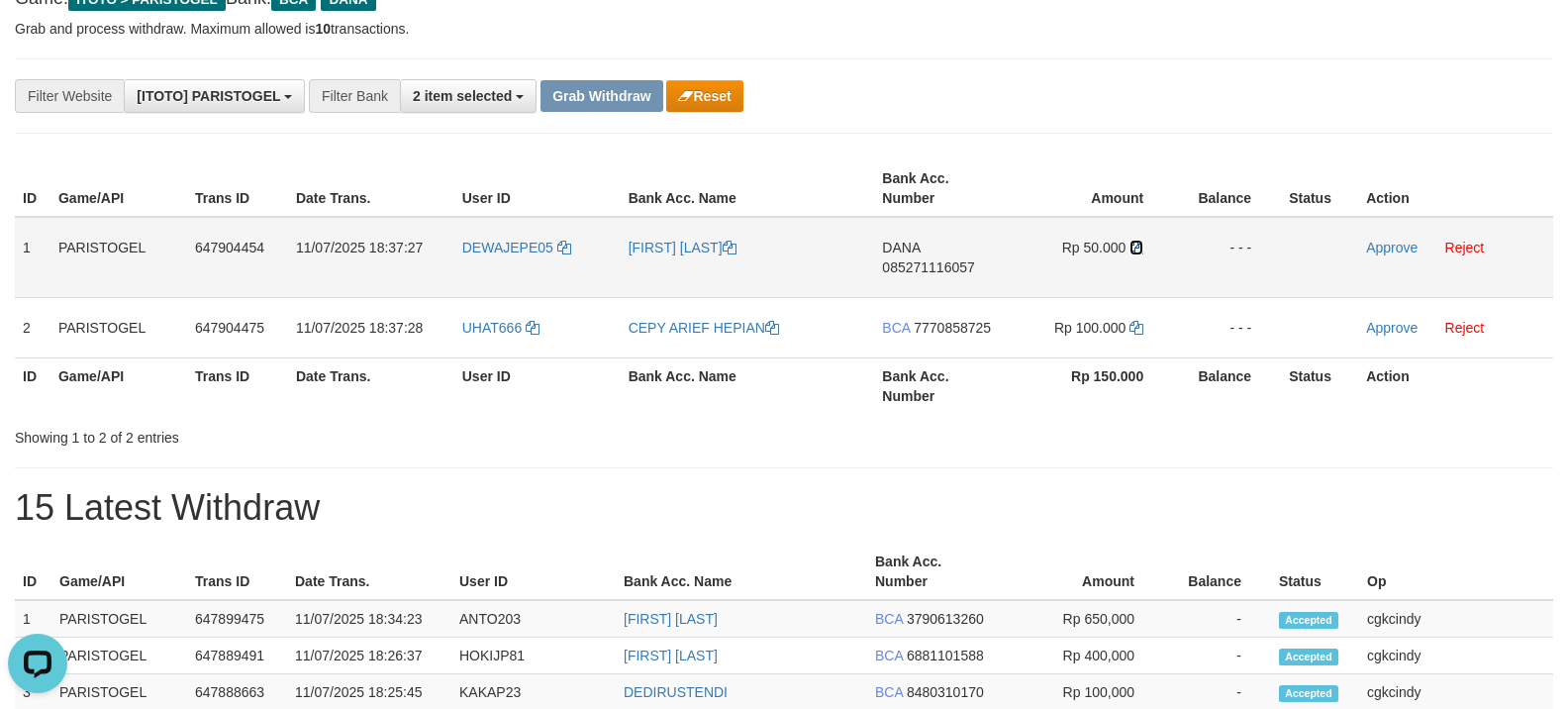 click at bounding box center [1136, 248] 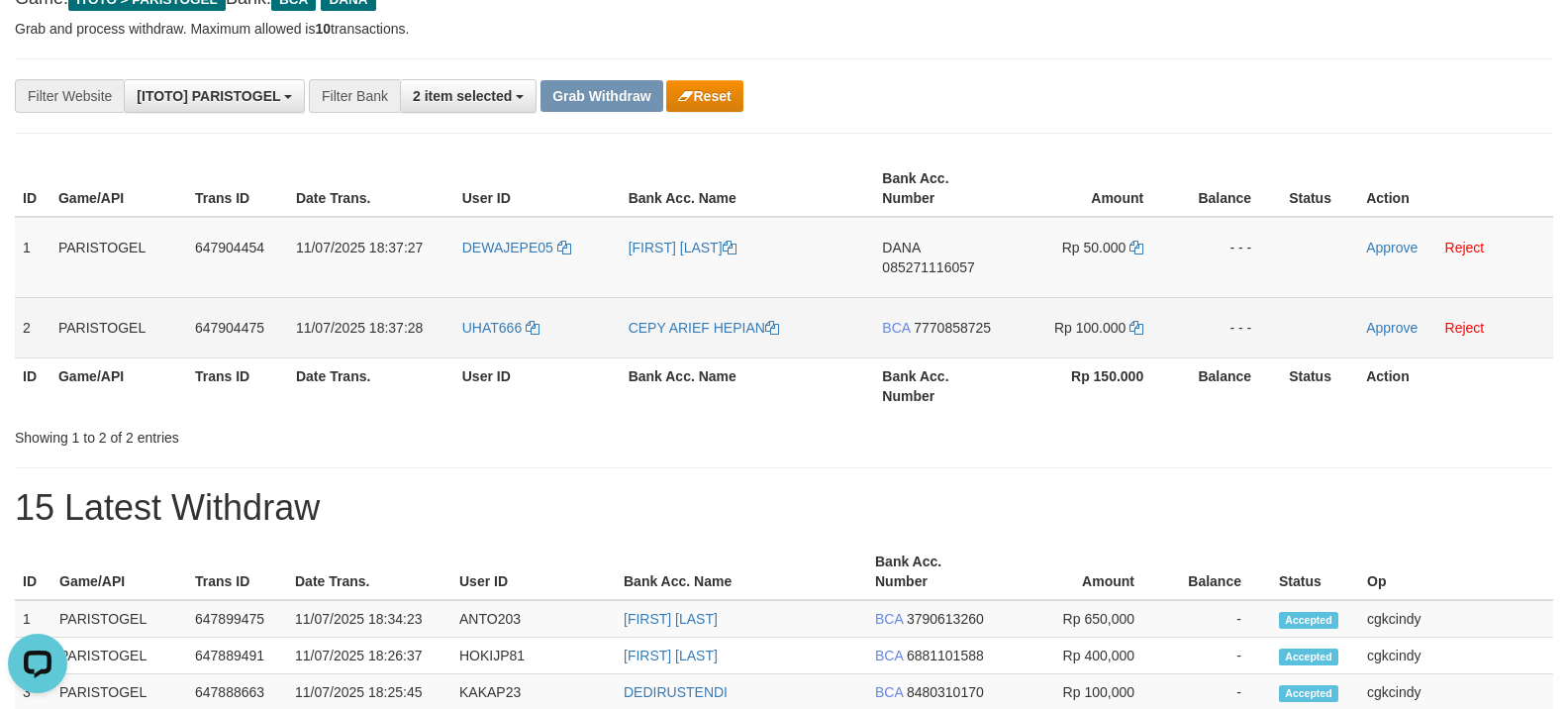 click on "BCA
7770858725" at bounding box center [942, 327] 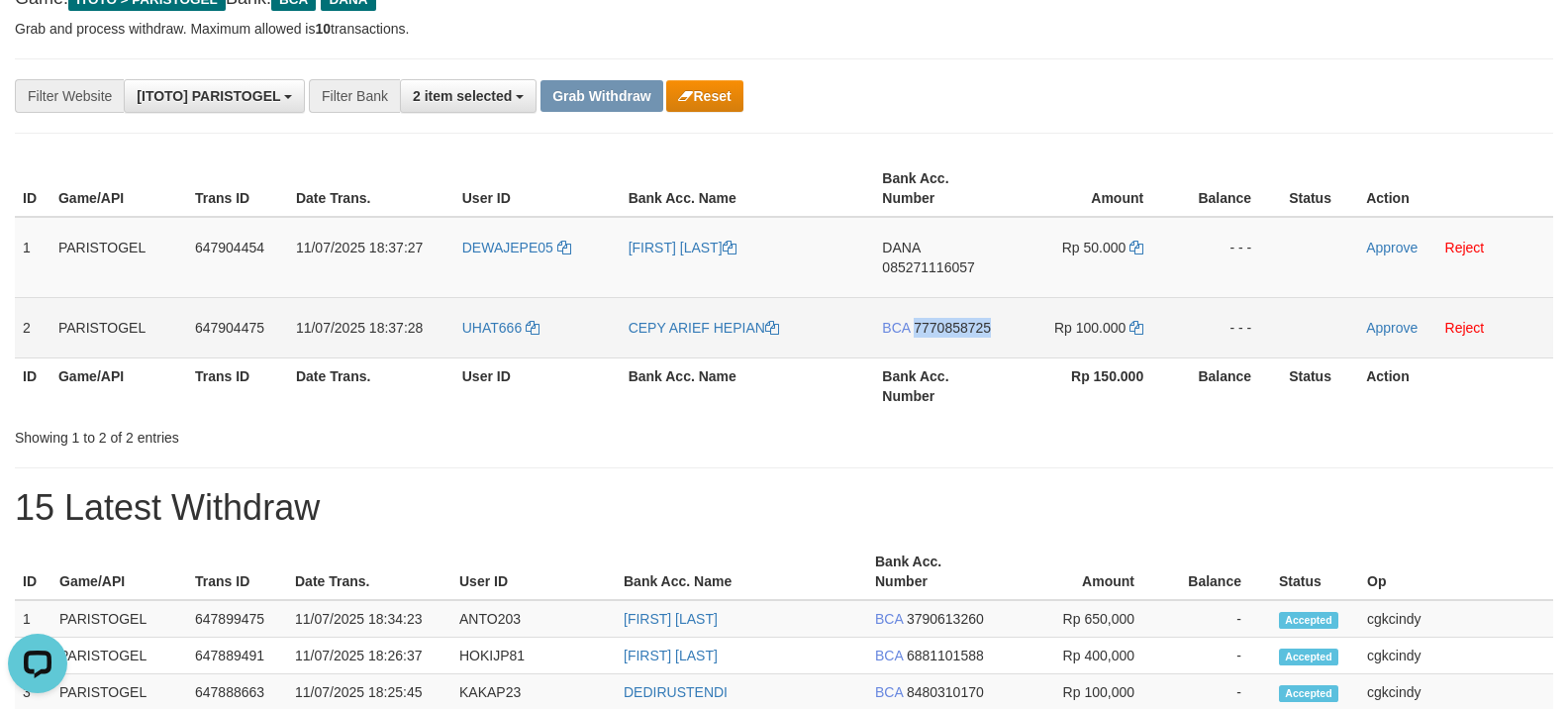 click on "BCA
7770858725" at bounding box center (942, 327) 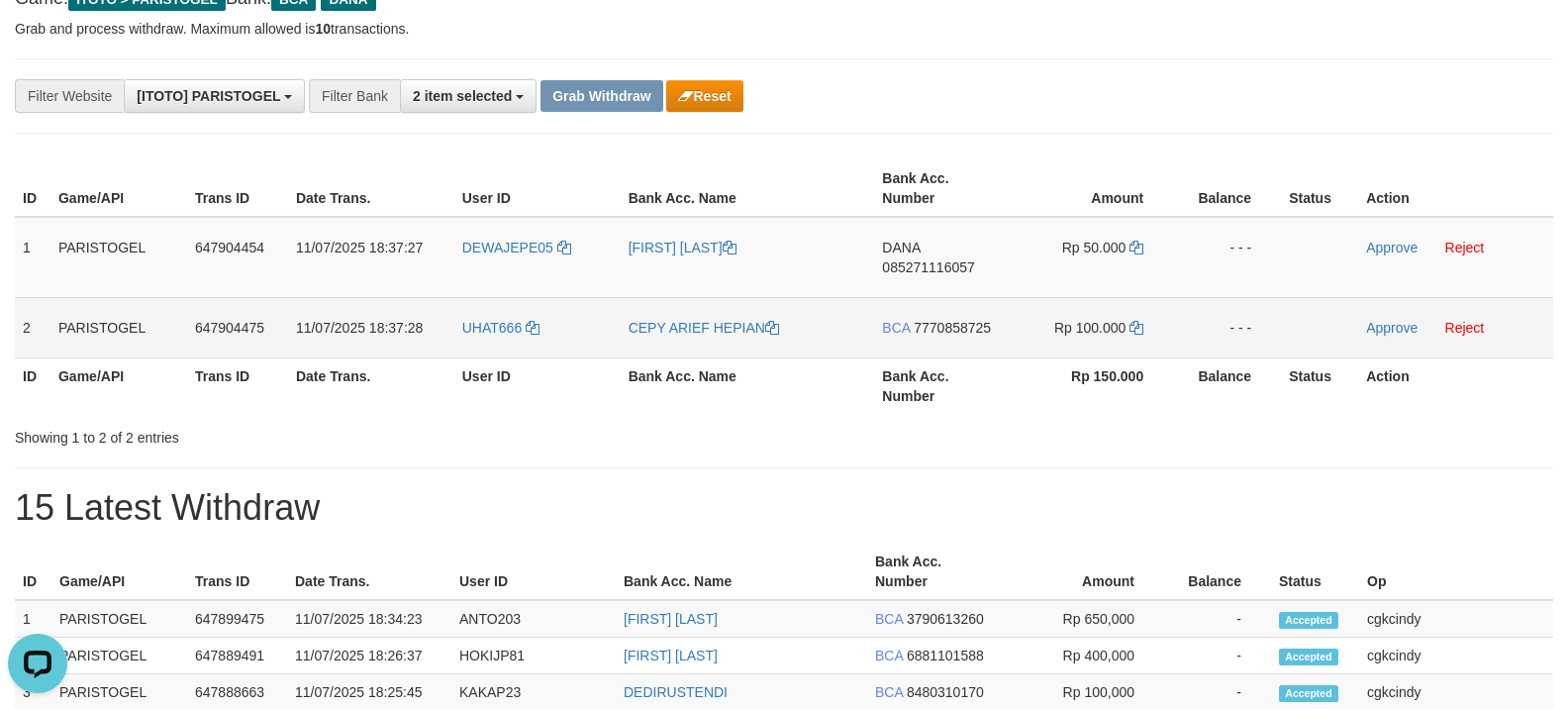 click on "BCA
7770858725" at bounding box center (942, 327) 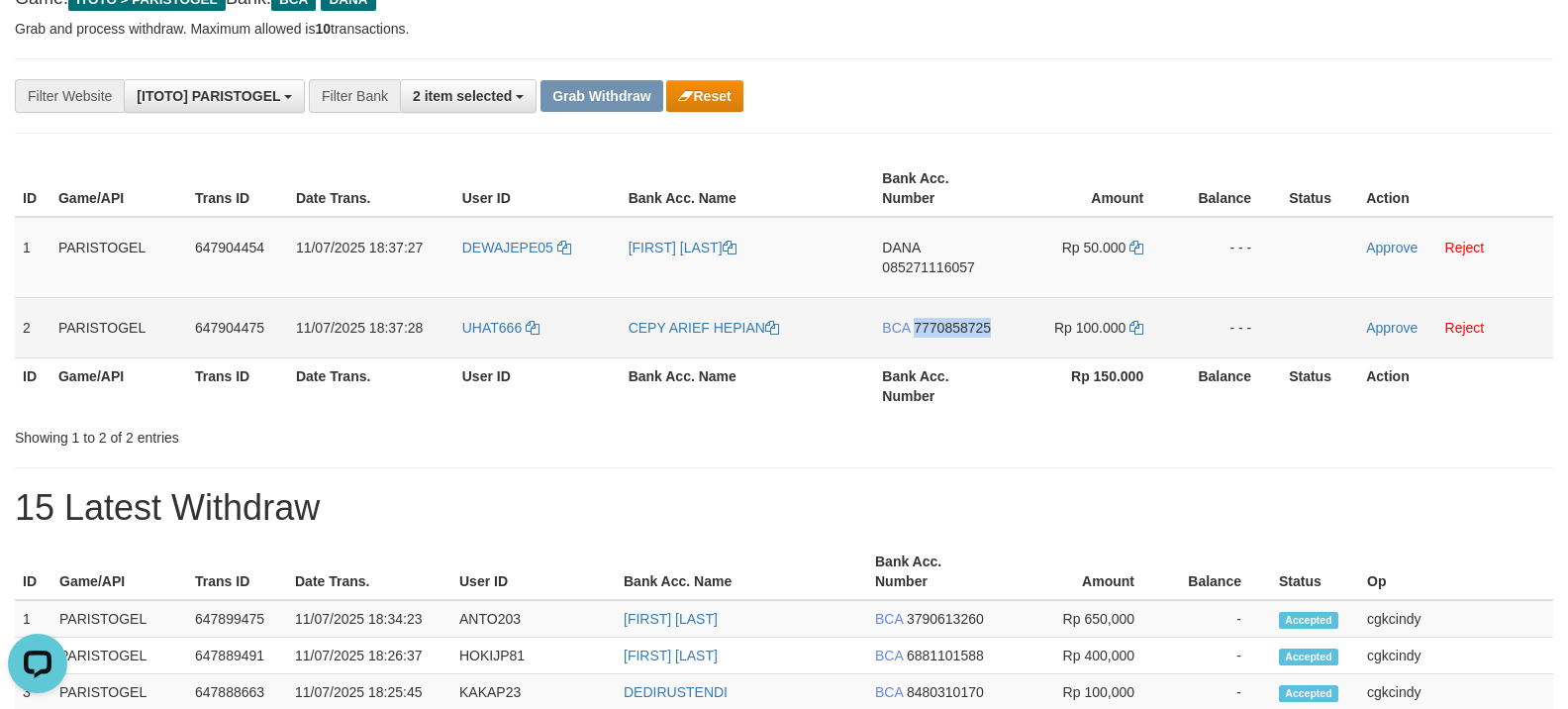 click on "BCA
7770858725" at bounding box center [942, 327] 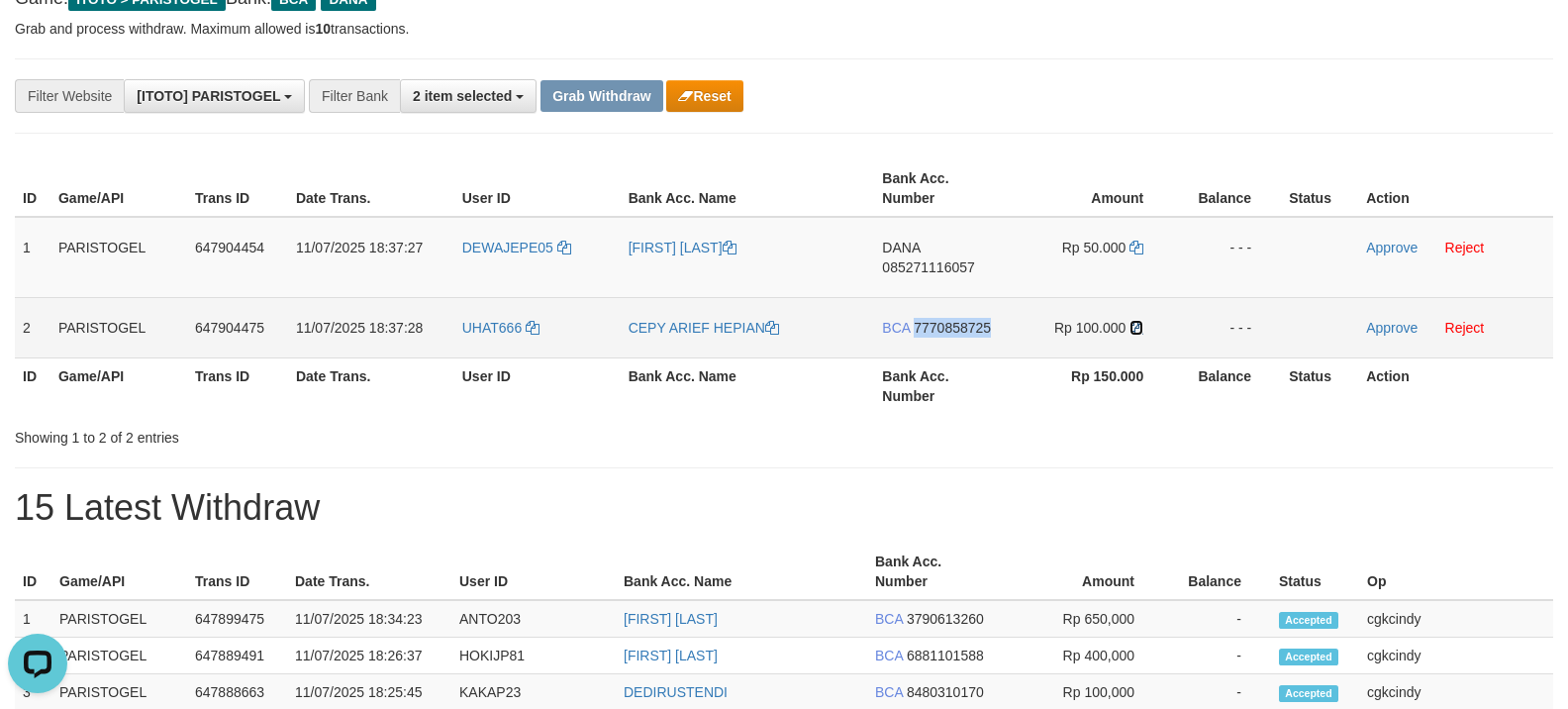 click at bounding box center [1136, 328] 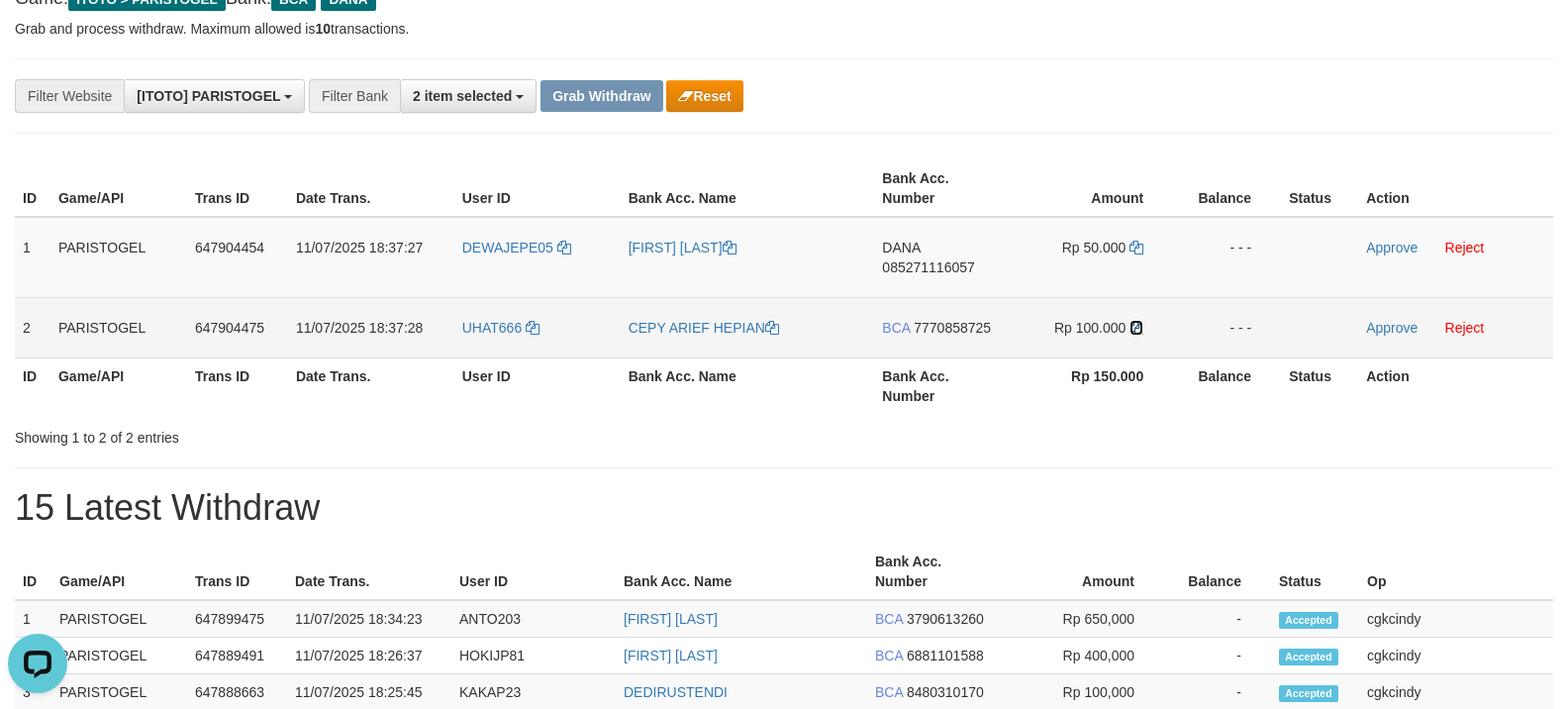click at bounding box center (1136, 328) 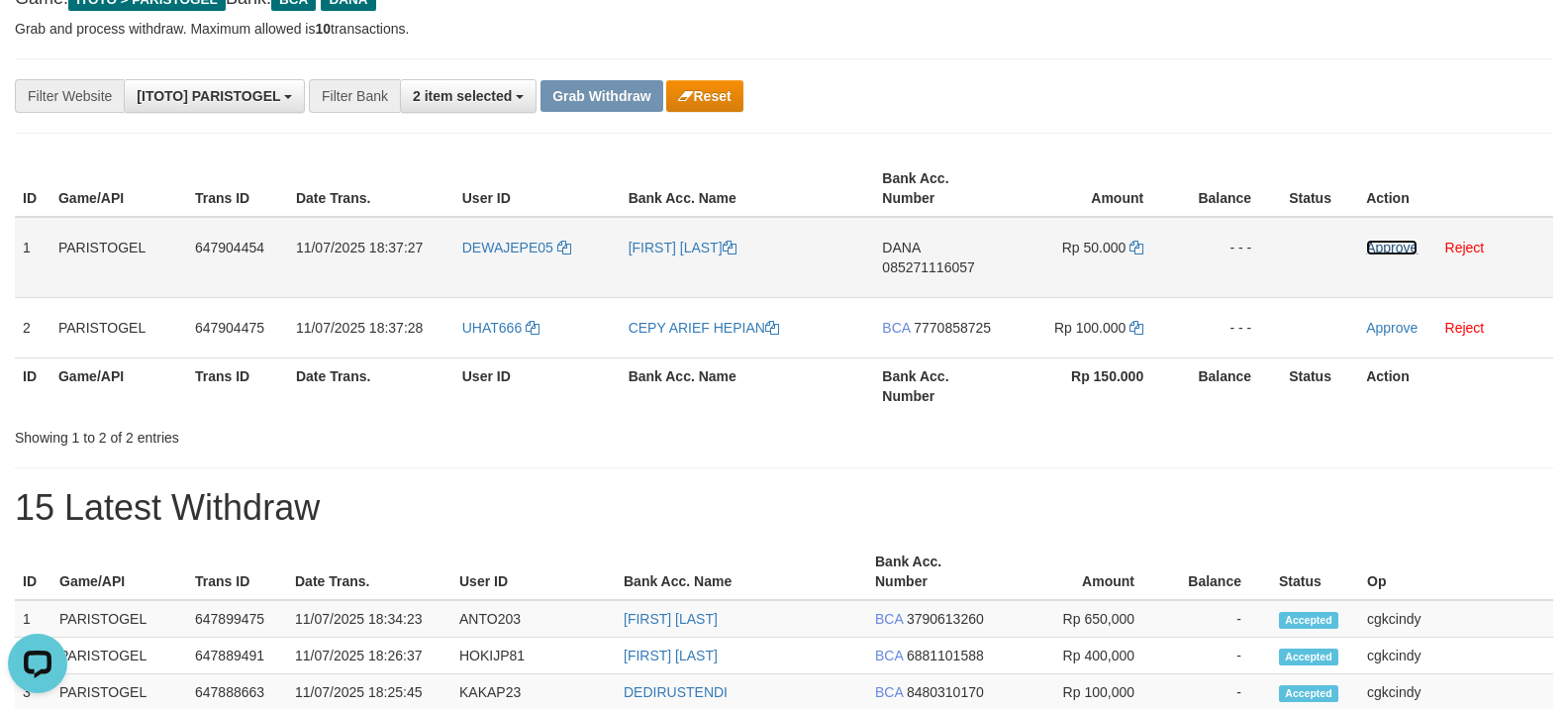 click on "Approve" at bounding box center [1392, 248] 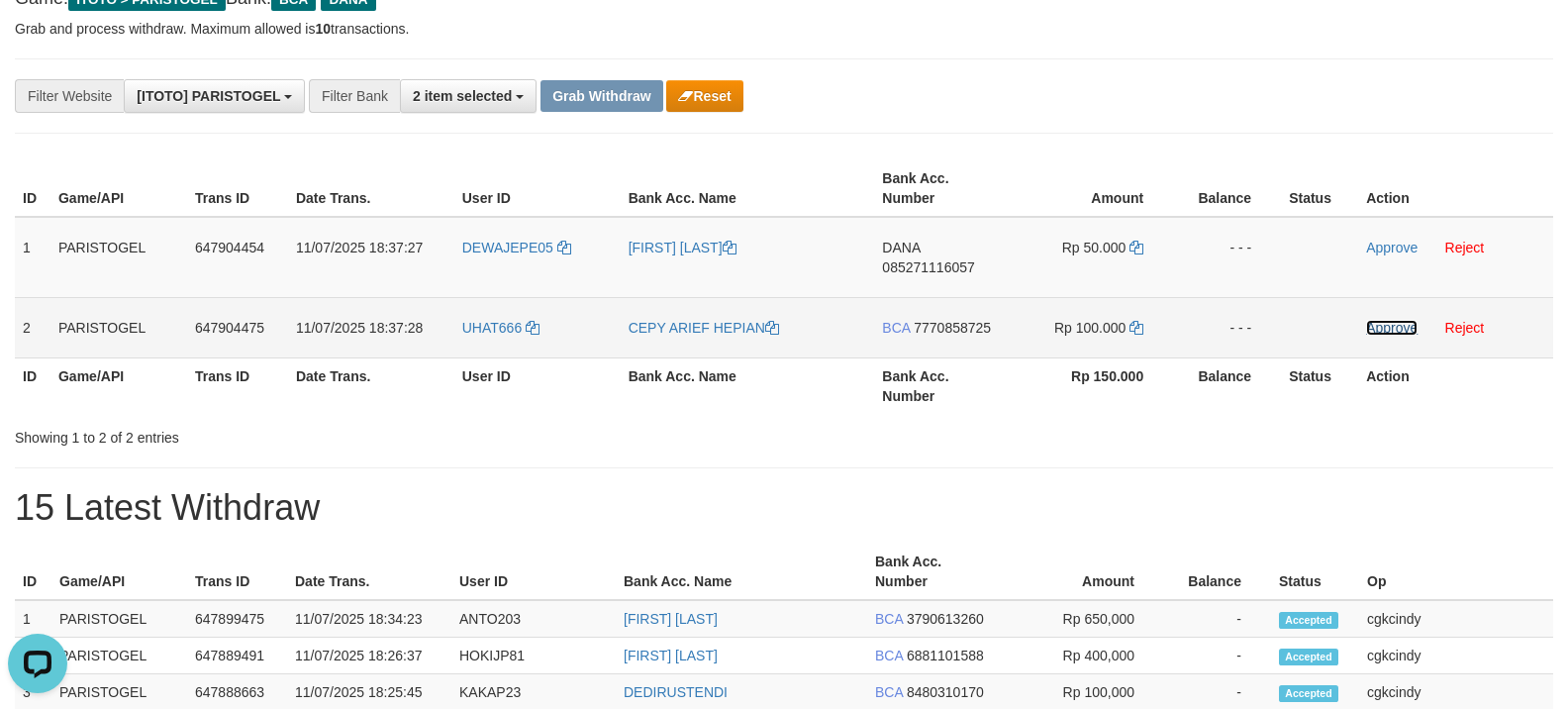 click on "Approve" at bounding box center (1392, 328) 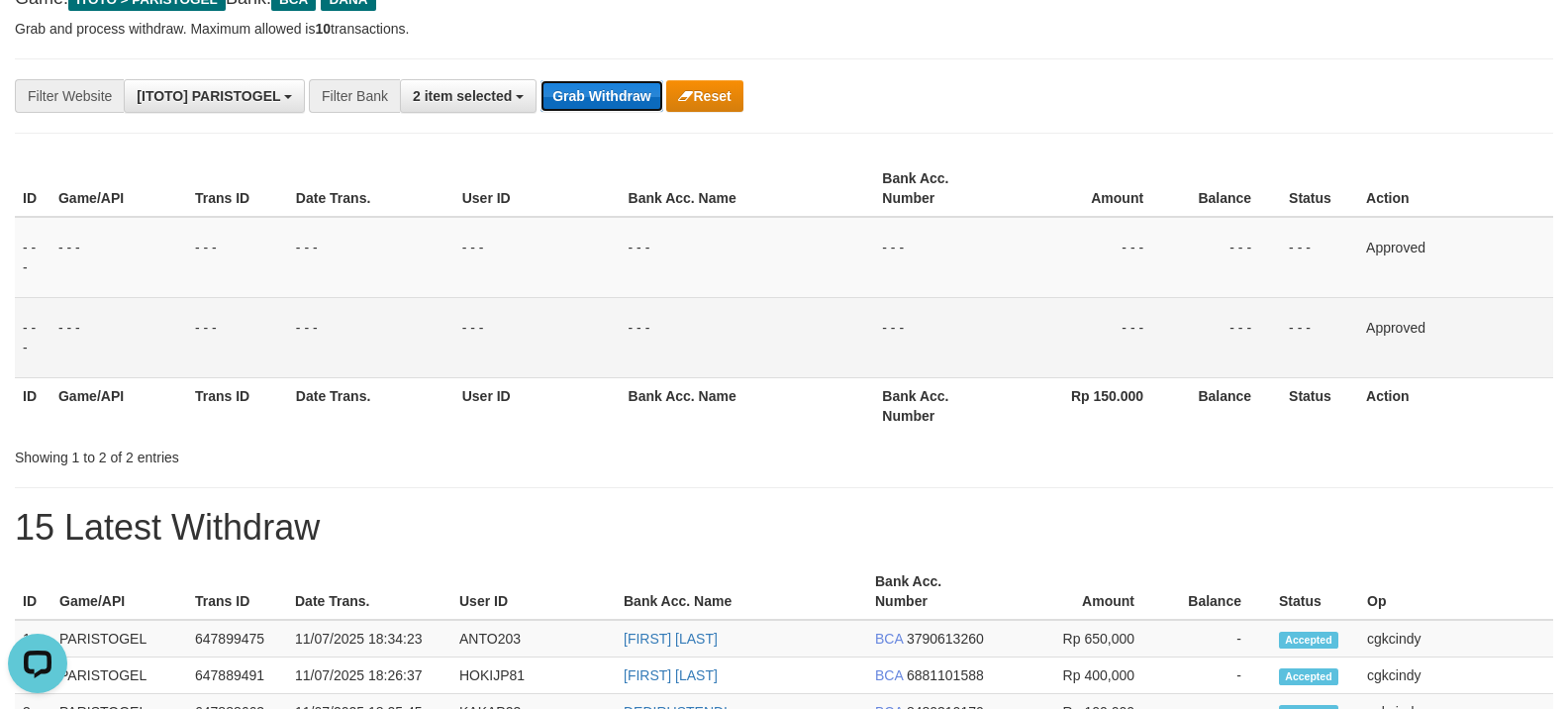 click on "Grab Withdraw" at bounding box center [601, 96] 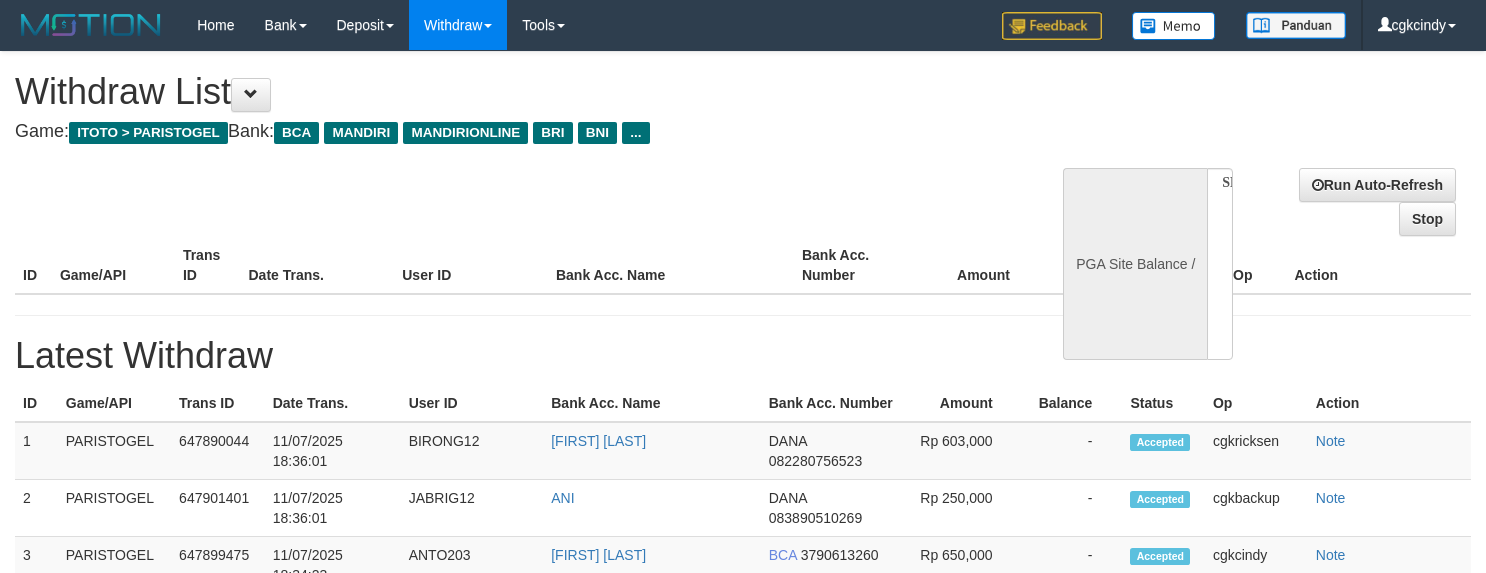 select 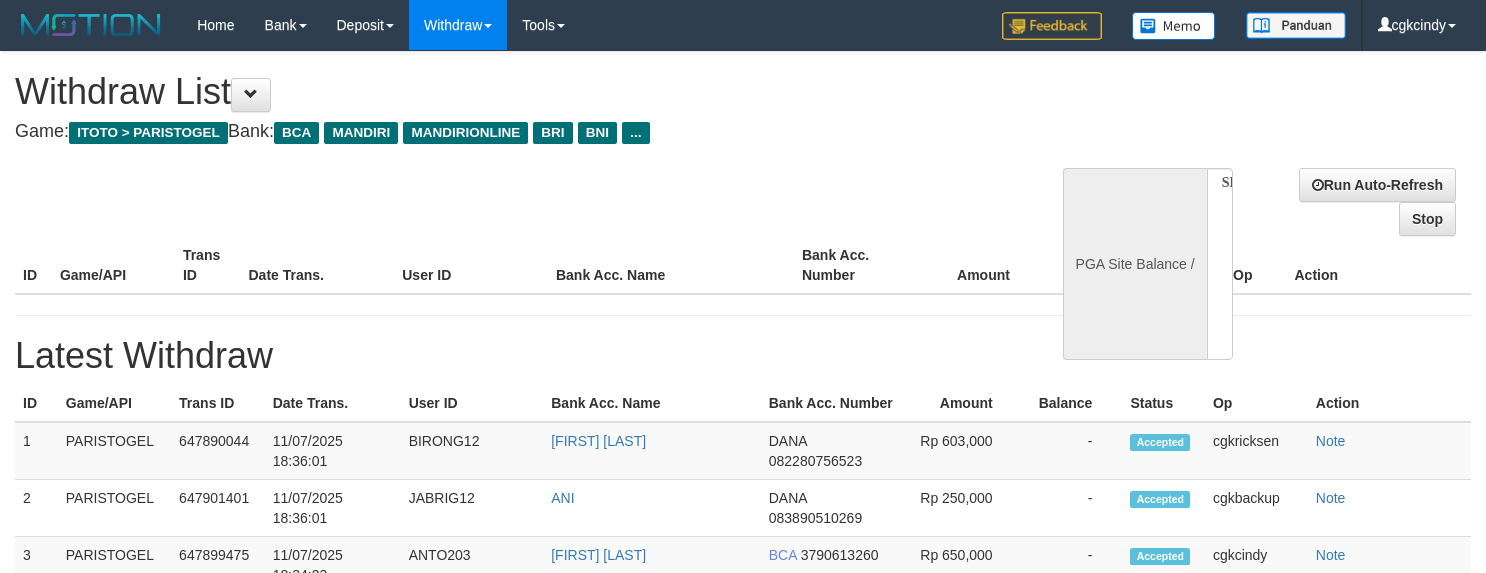 scroll, scrollTop: 0, scrollLeft: 0, axis: both 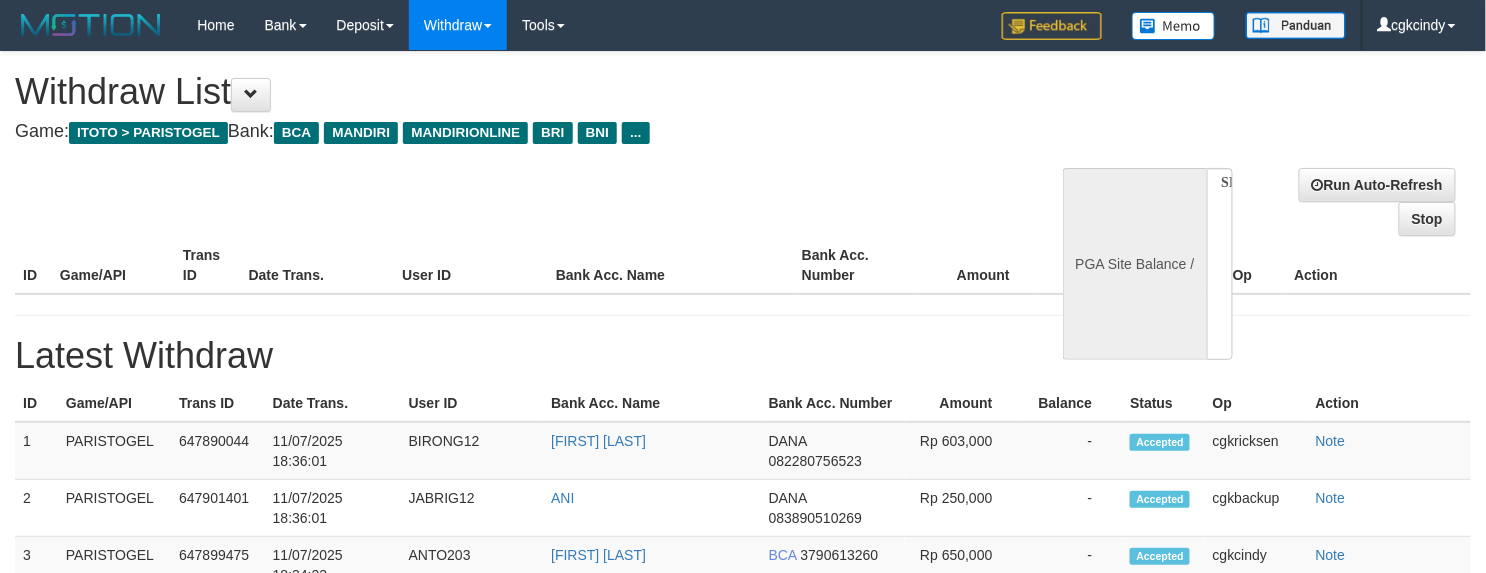 select on "**" 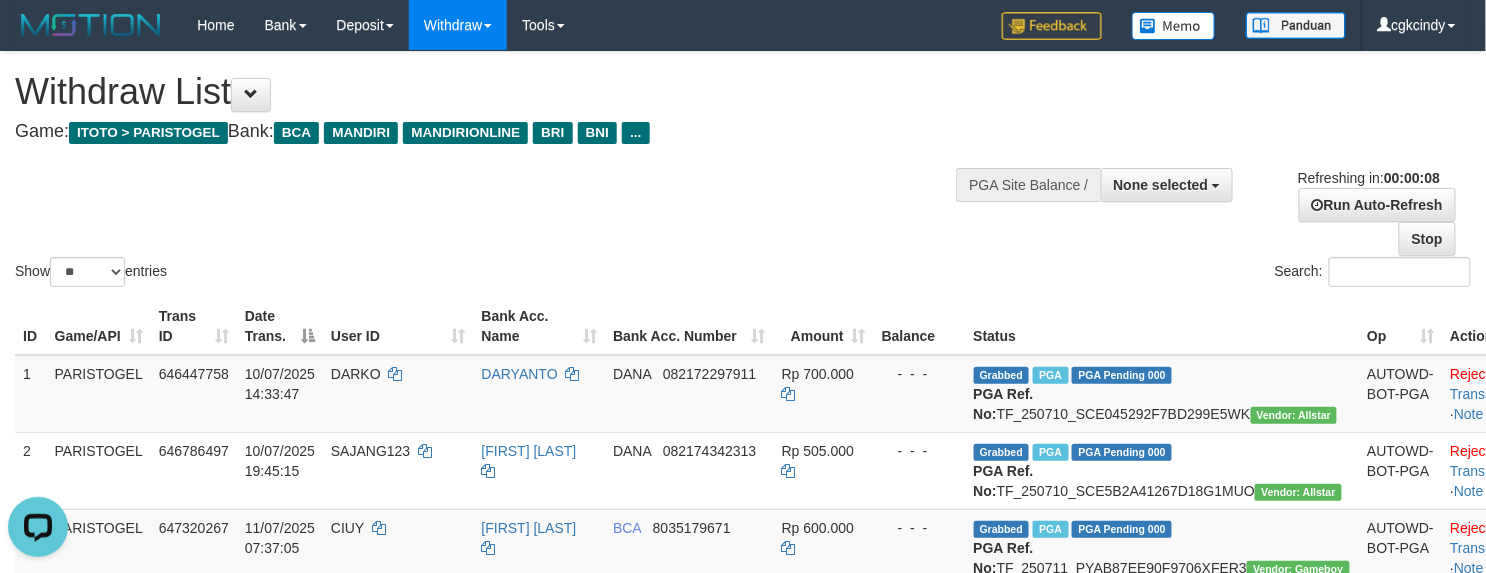 scroll, scrollTop: 0, scrollLeft: 0, axis: both 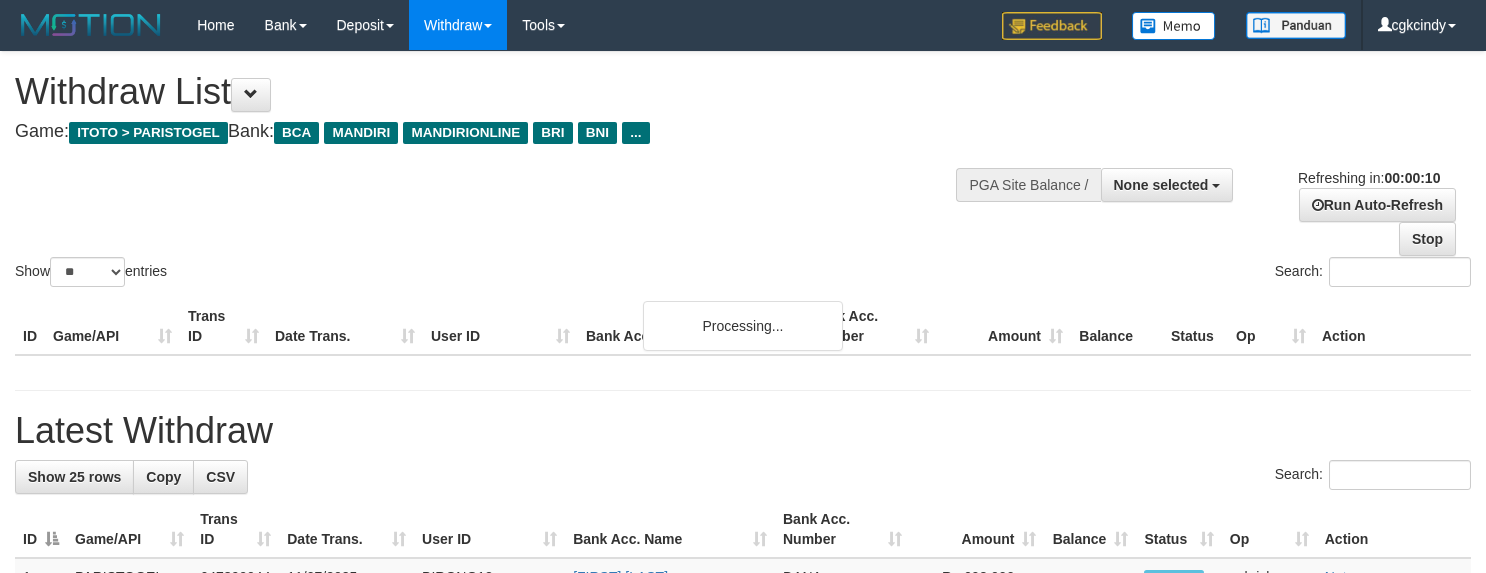 select 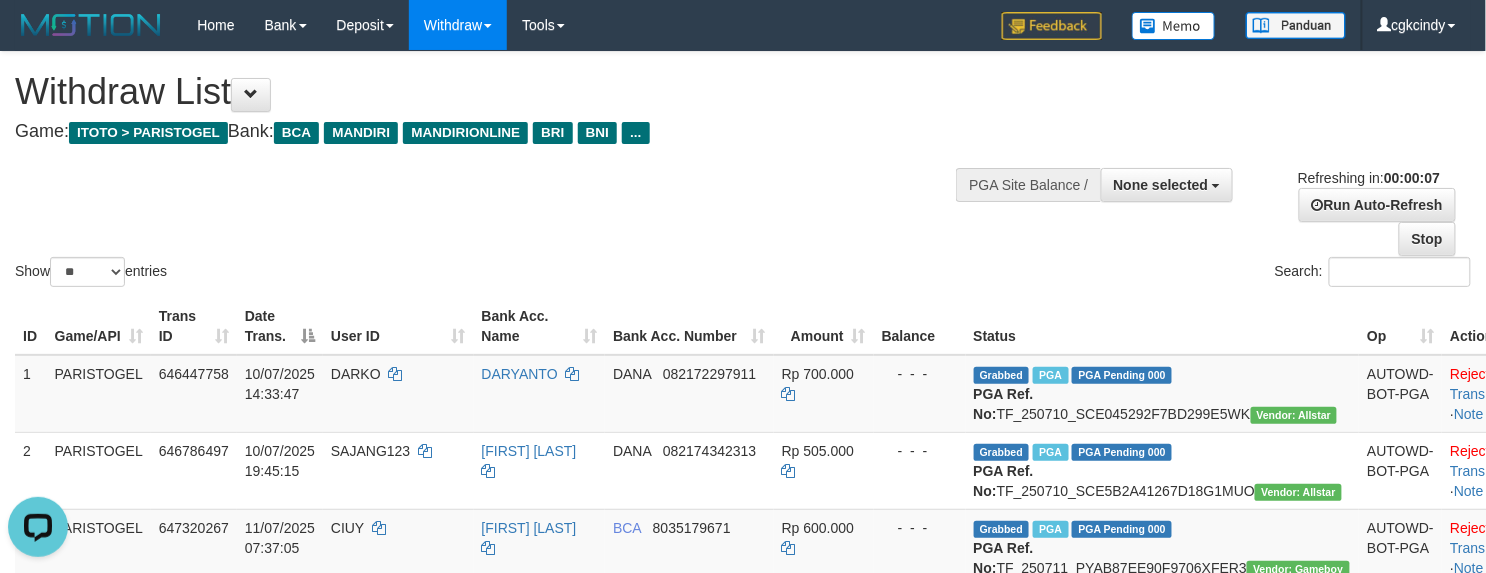 scroll, scrollTop: 0, scrollLeft: 0, axis: both 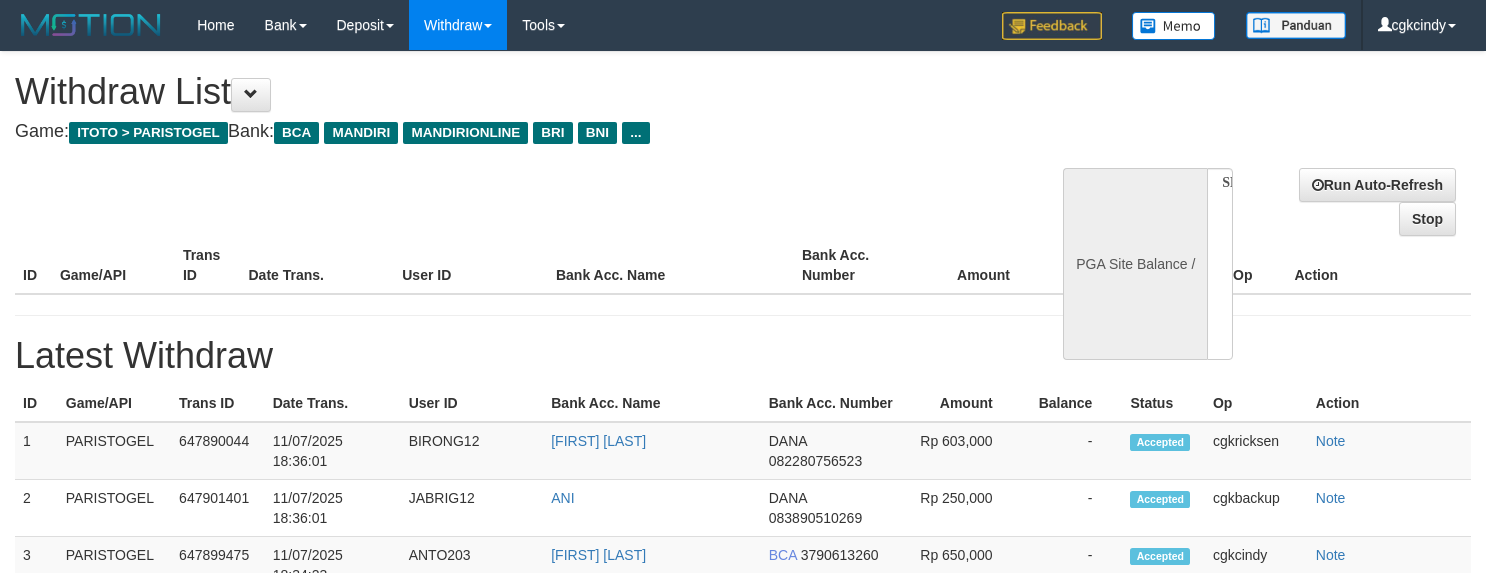 select 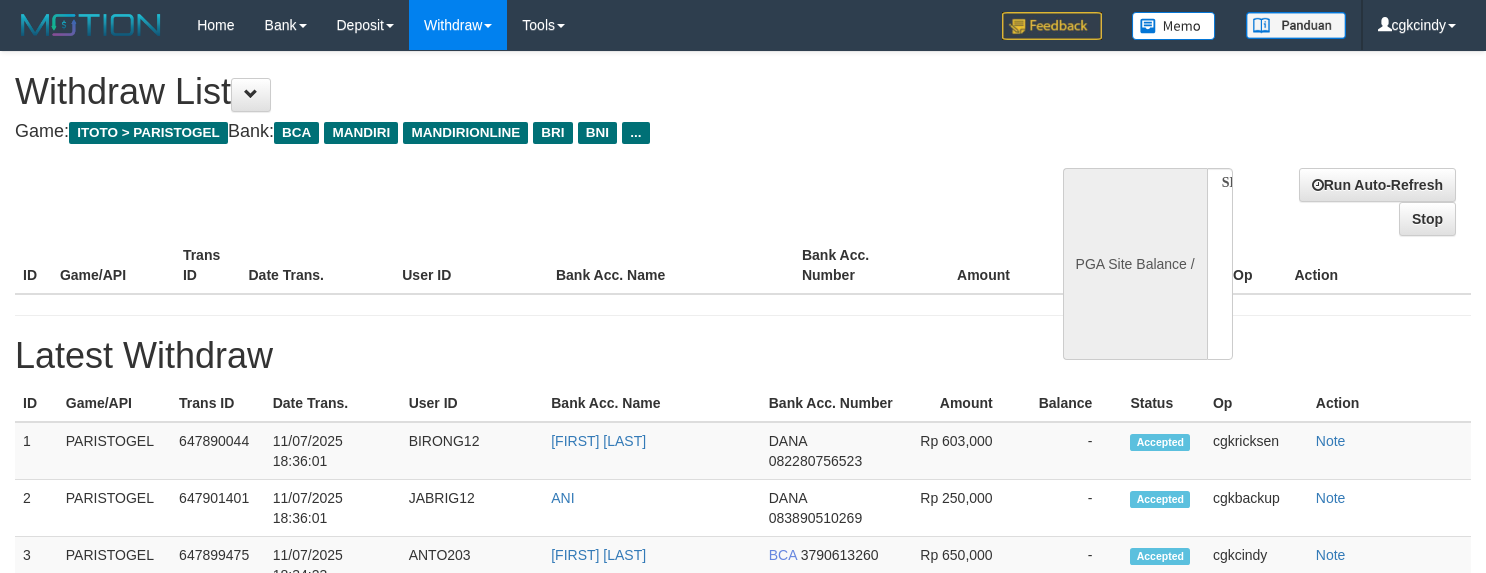 scroll, scrollTop: 0, scrollLeft: 0, axis: both 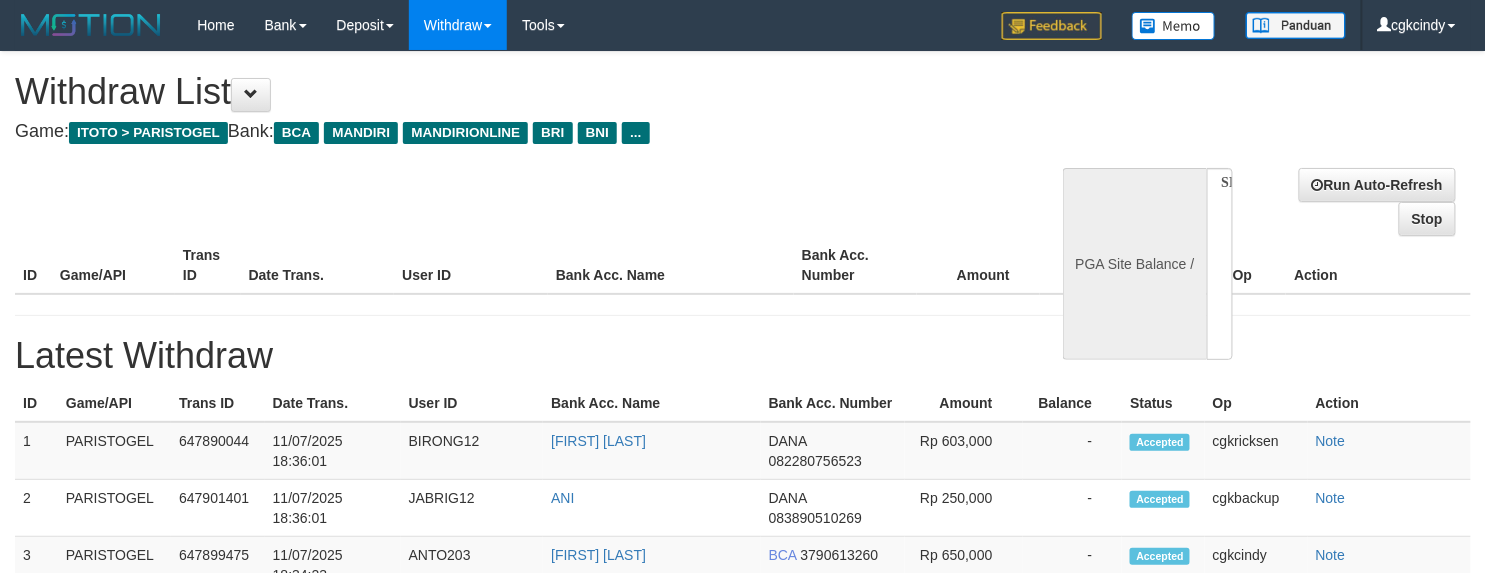 select on "**" 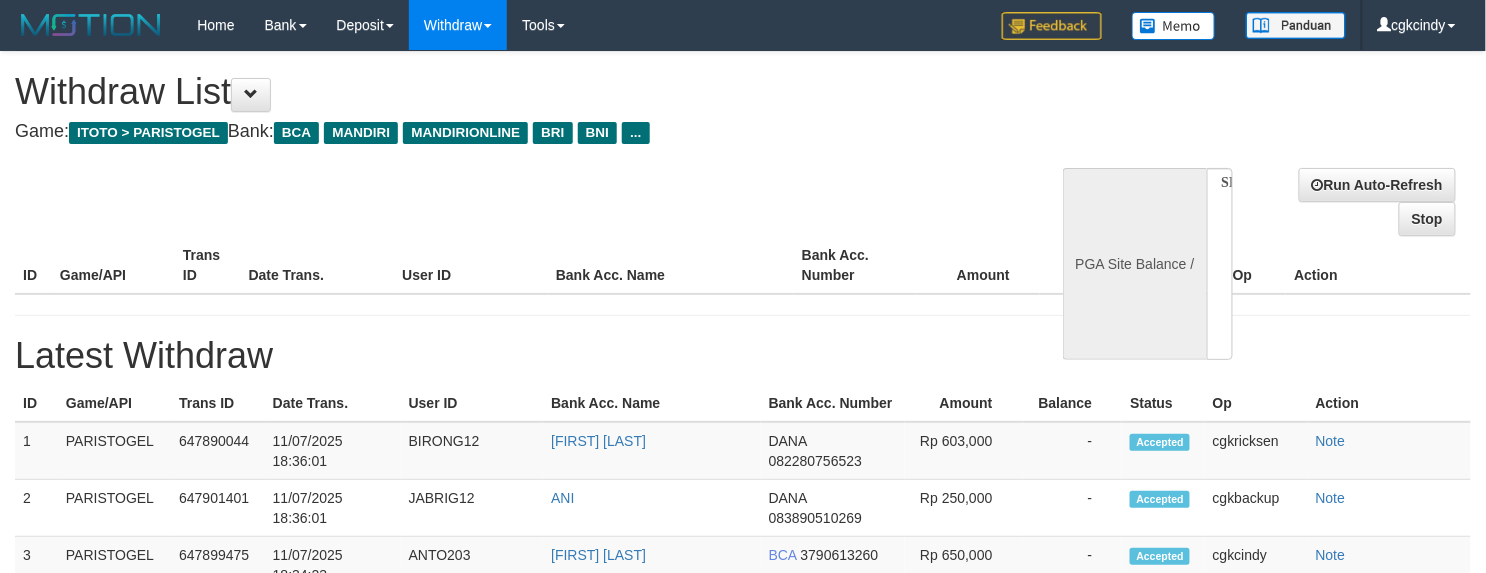 select 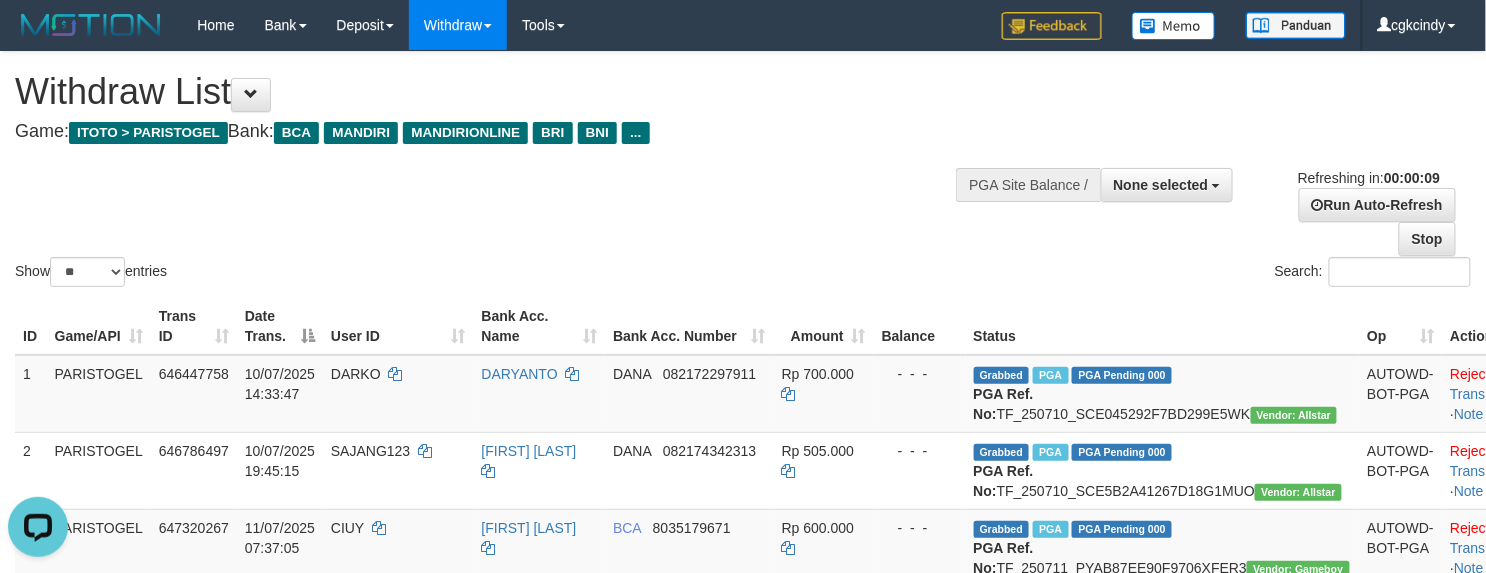 scroll, scrollTop: 0, scrollLeft: 0, axis: both 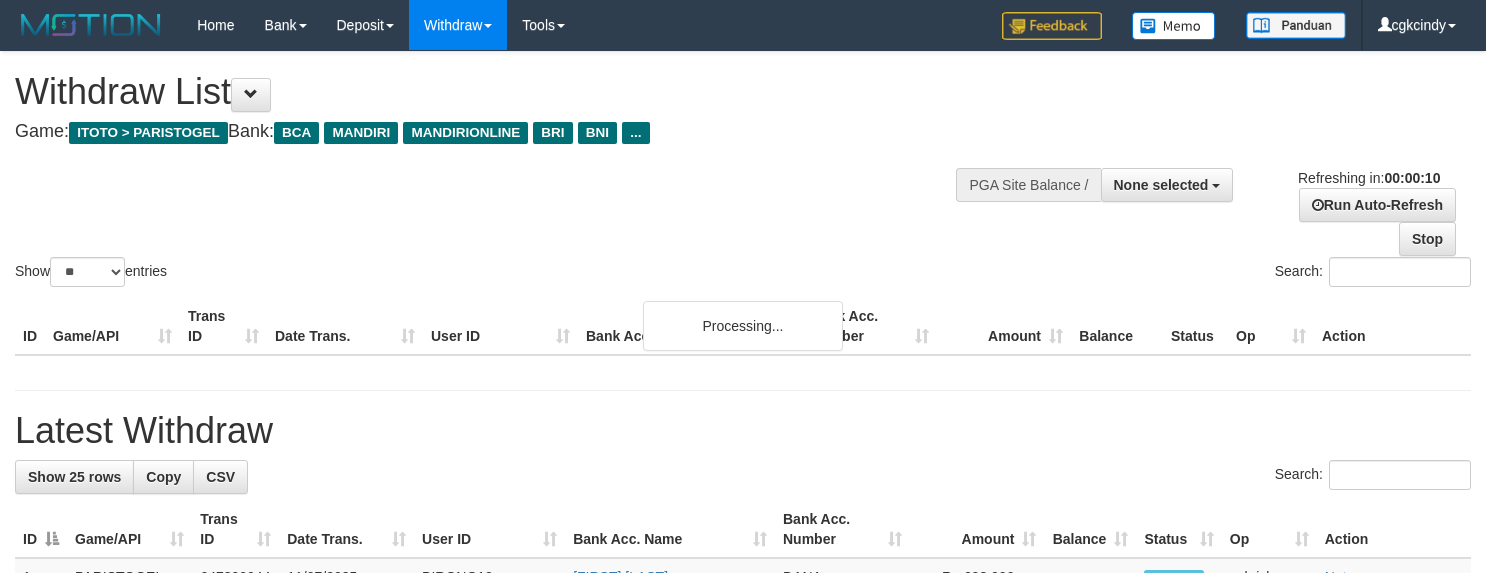 select 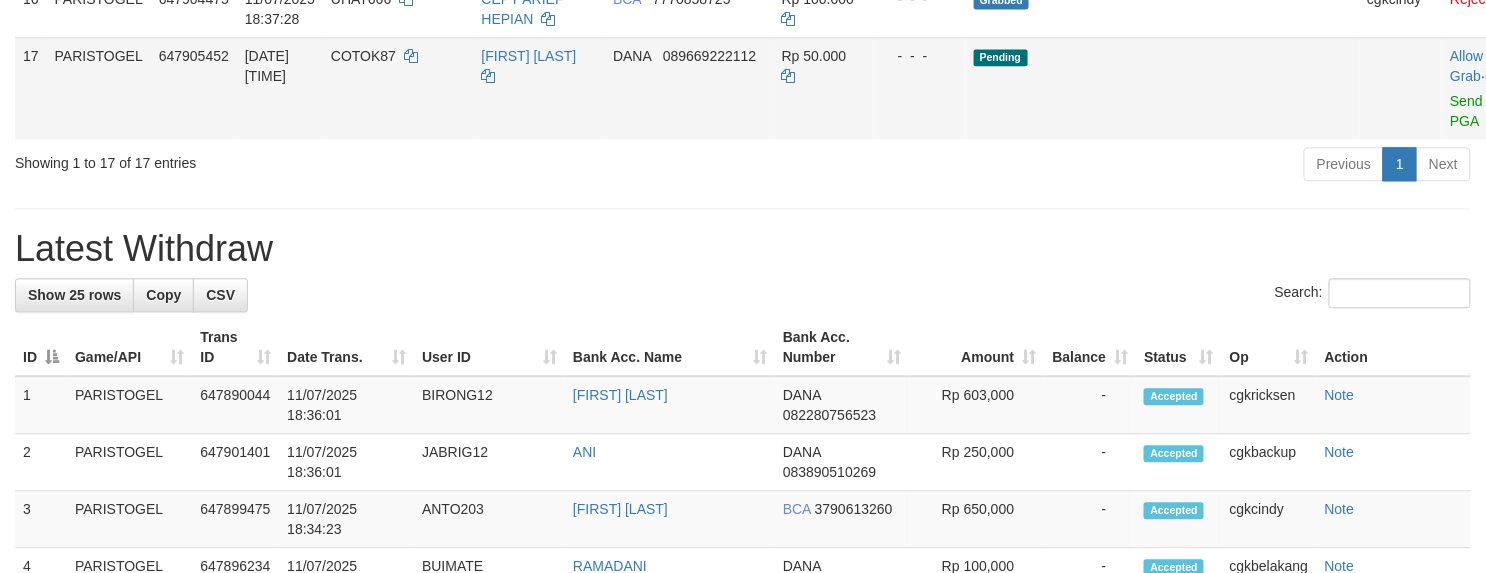 scroll, scrollTop: 1333, scrollLeft: 0, axis: vertical 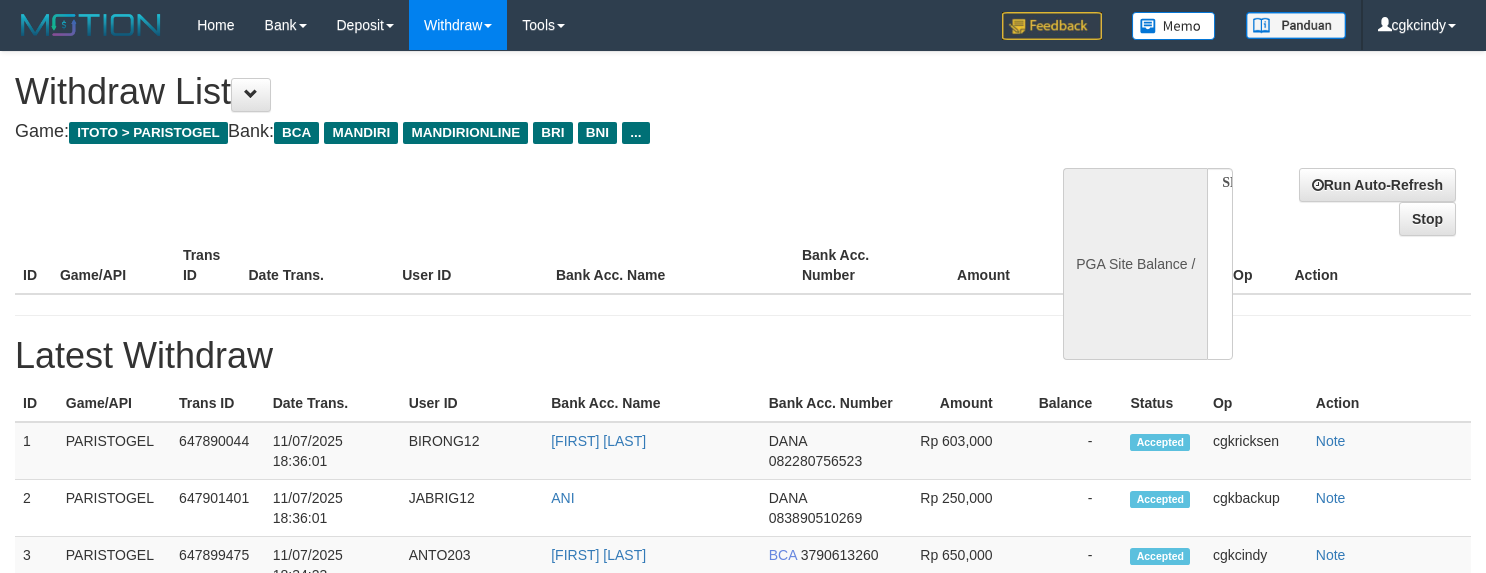 select 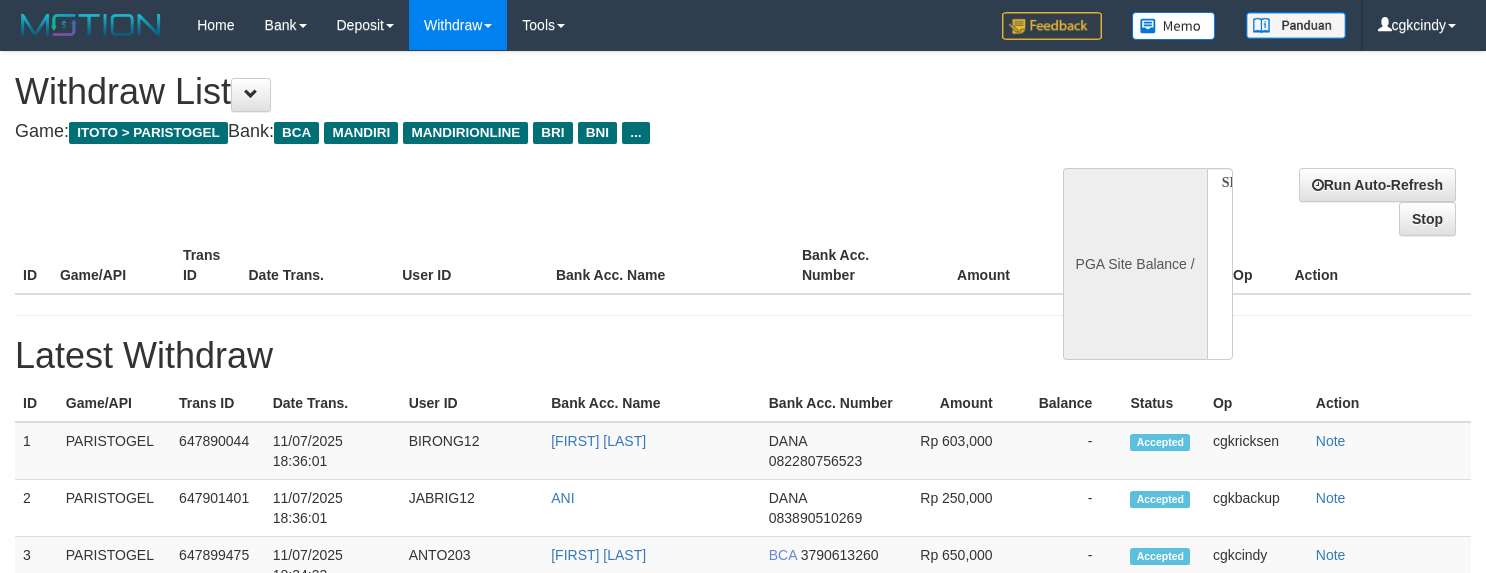 scroll, scrollTop: 0, scrollLeft: 0, axis: both 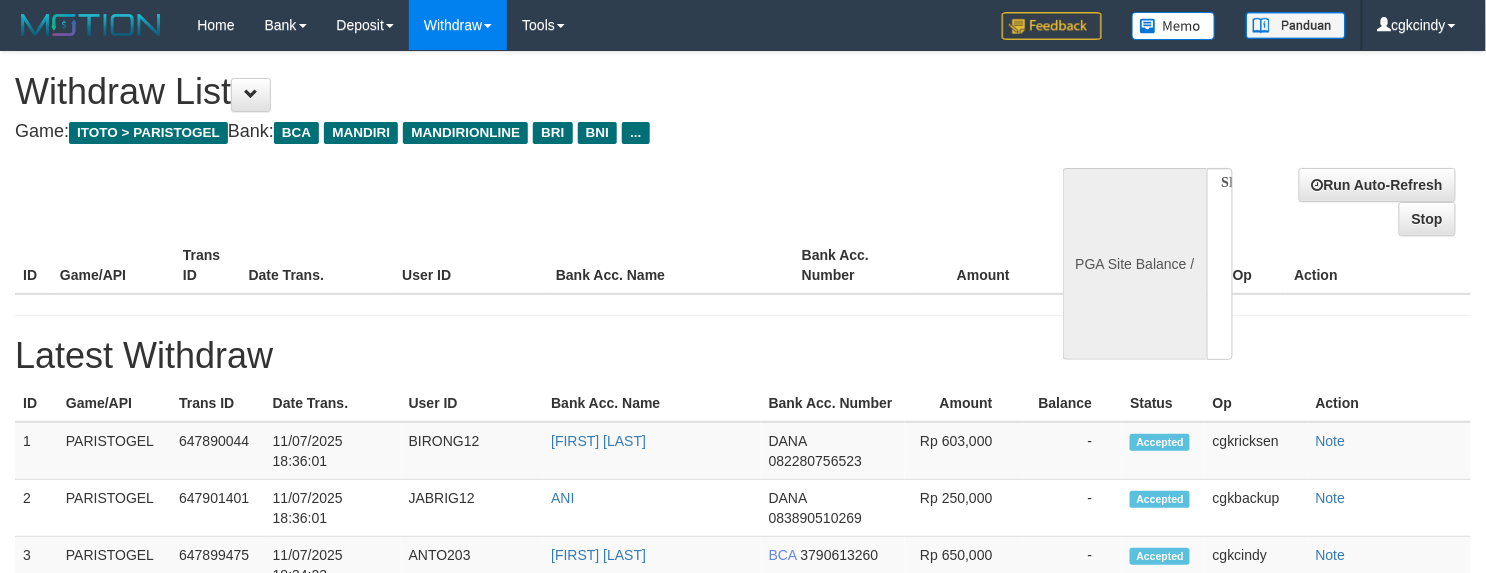 select on "**" 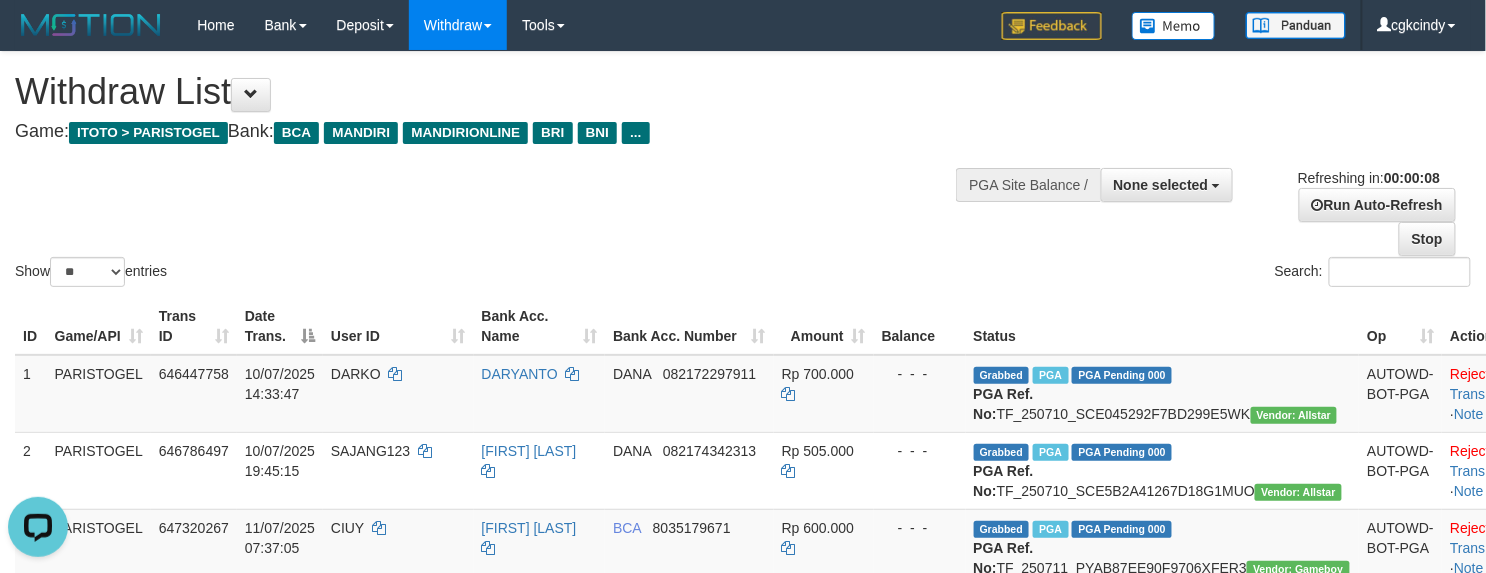 scroll, scrollTop: 0, scrollLeft: 0, axis: both 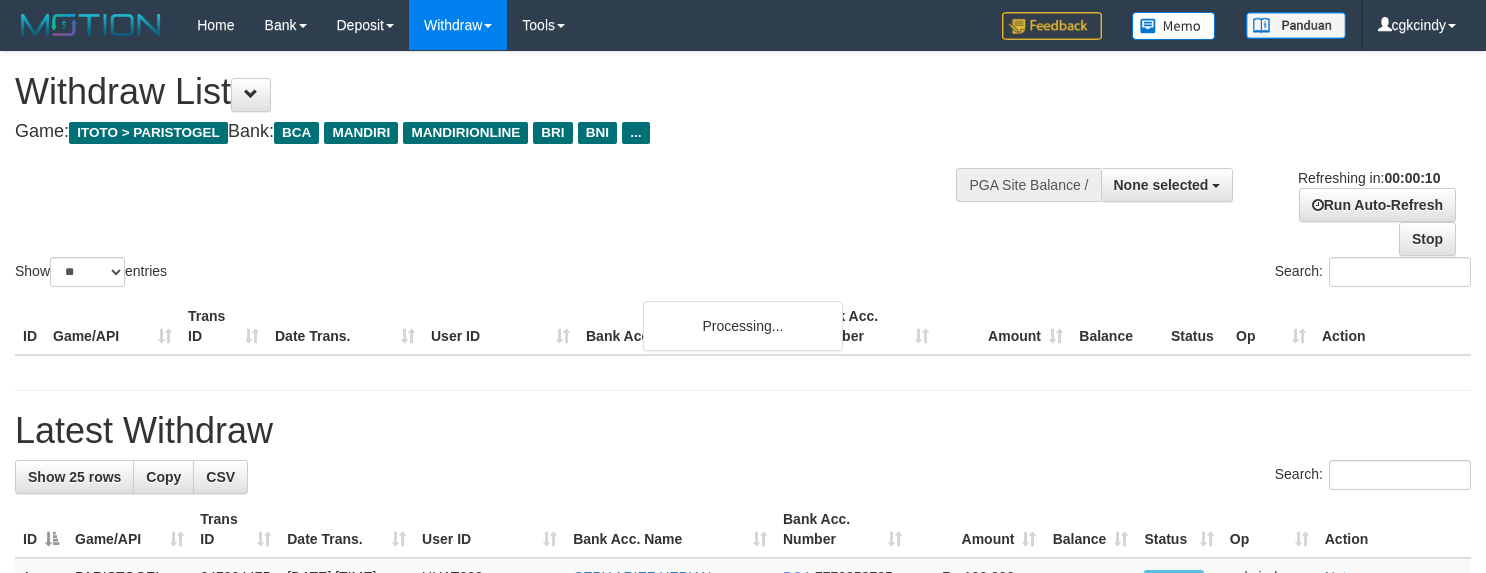 select 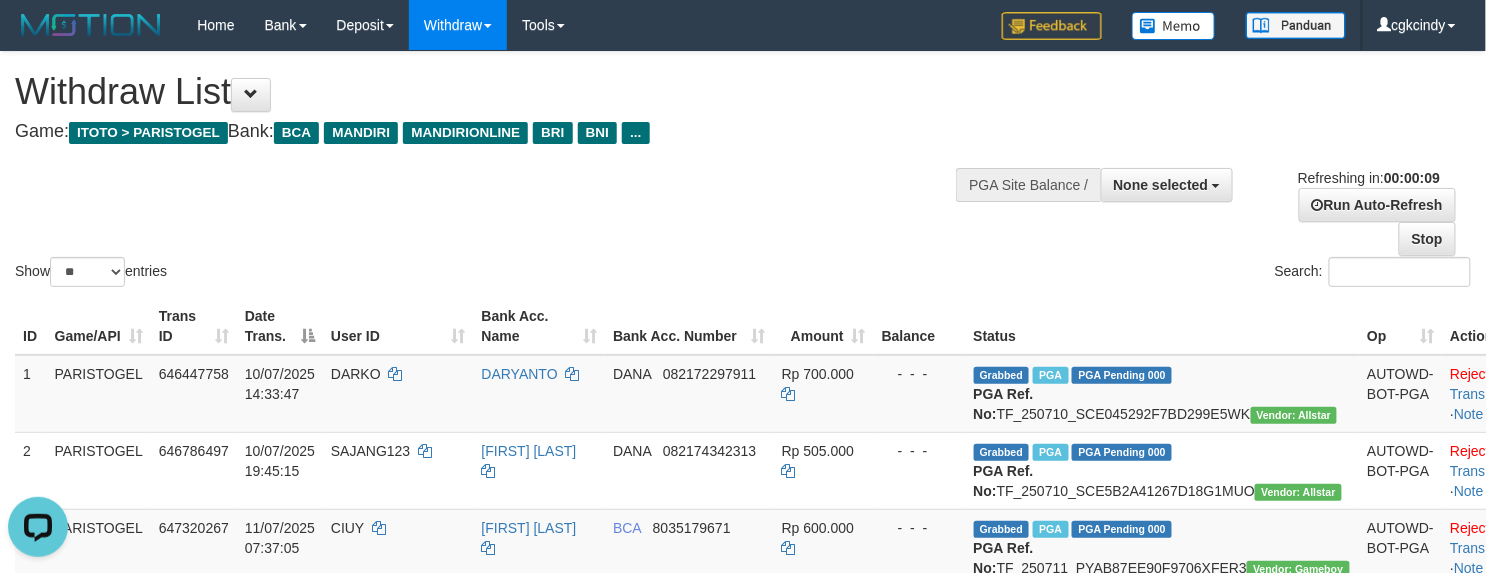 scroll, scrollTop: 0, scrollLeft: 0, axis: both 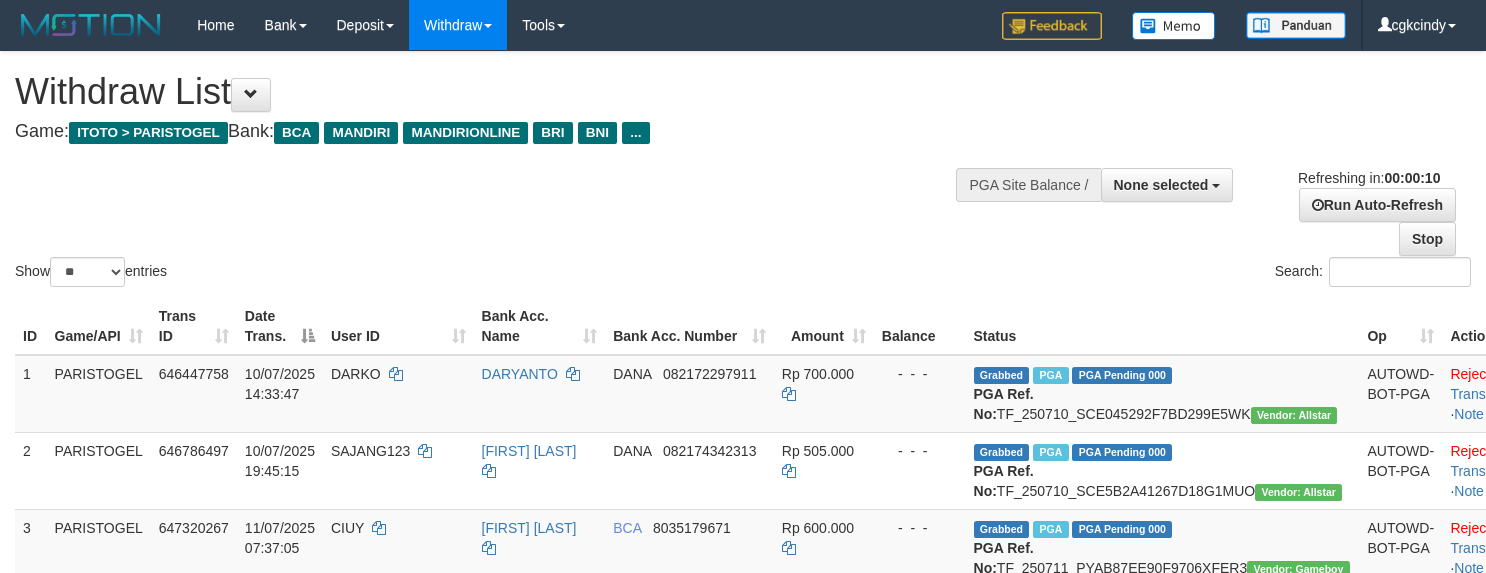 select 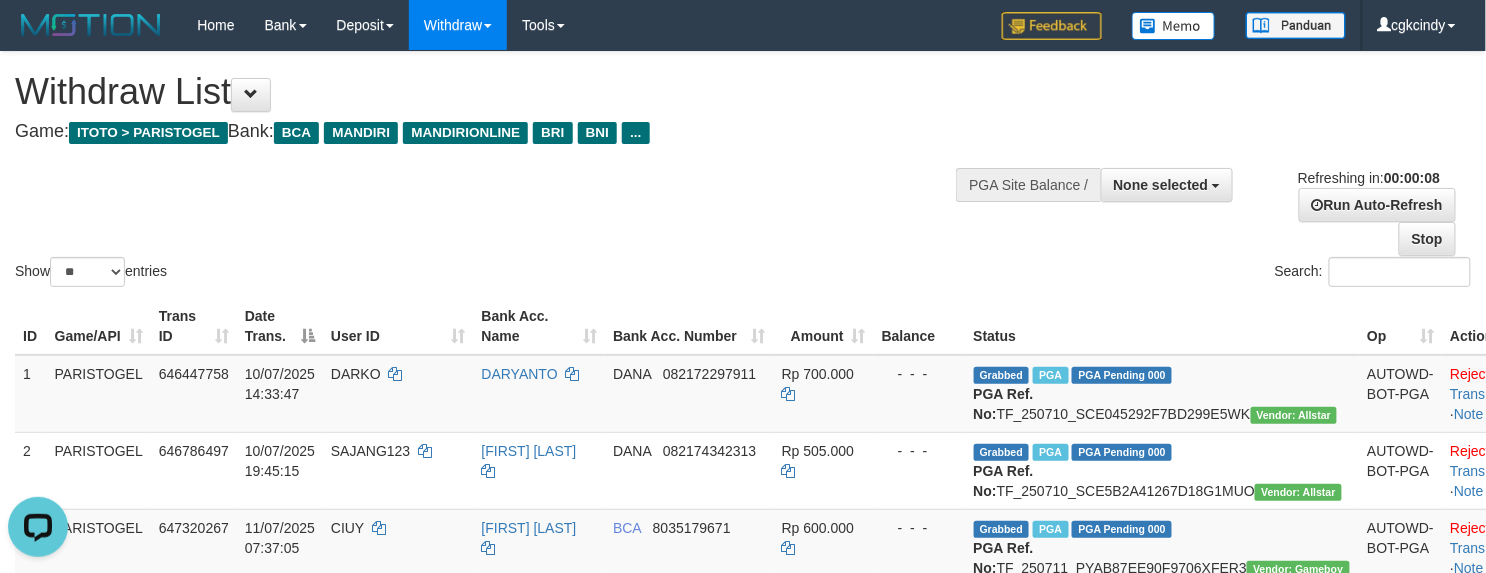 scroll, scrollTop: 0, scrollLeft: 0, axis: both 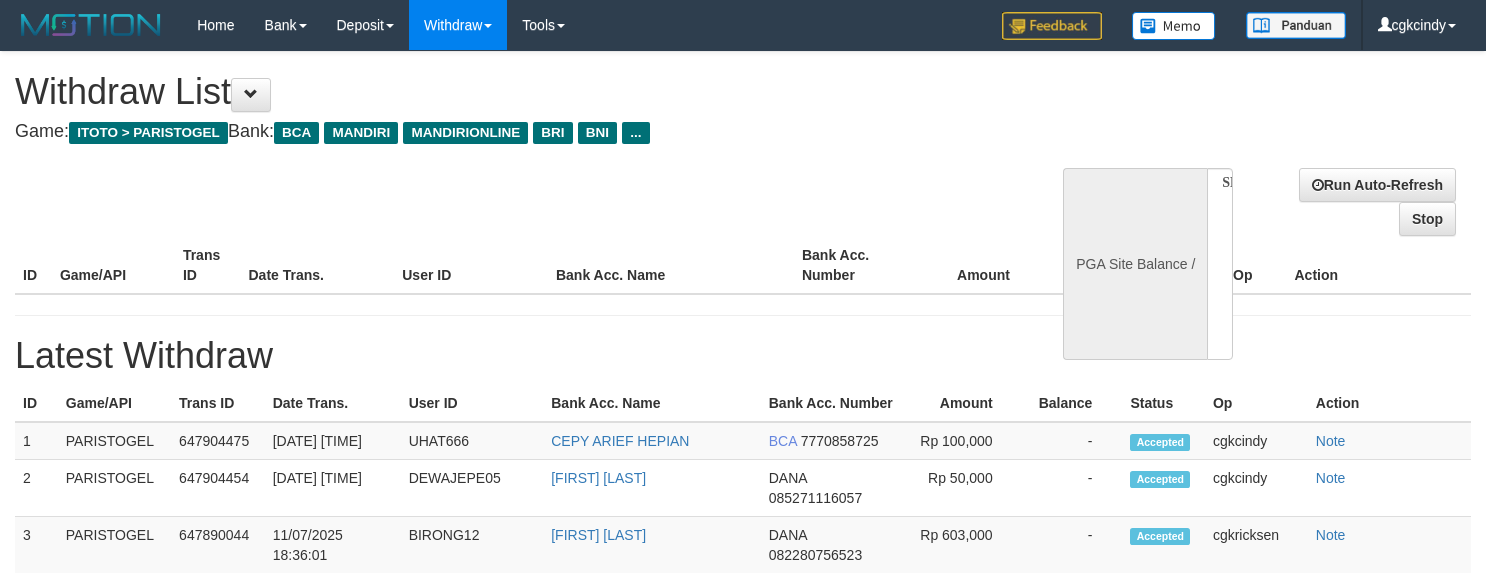 select 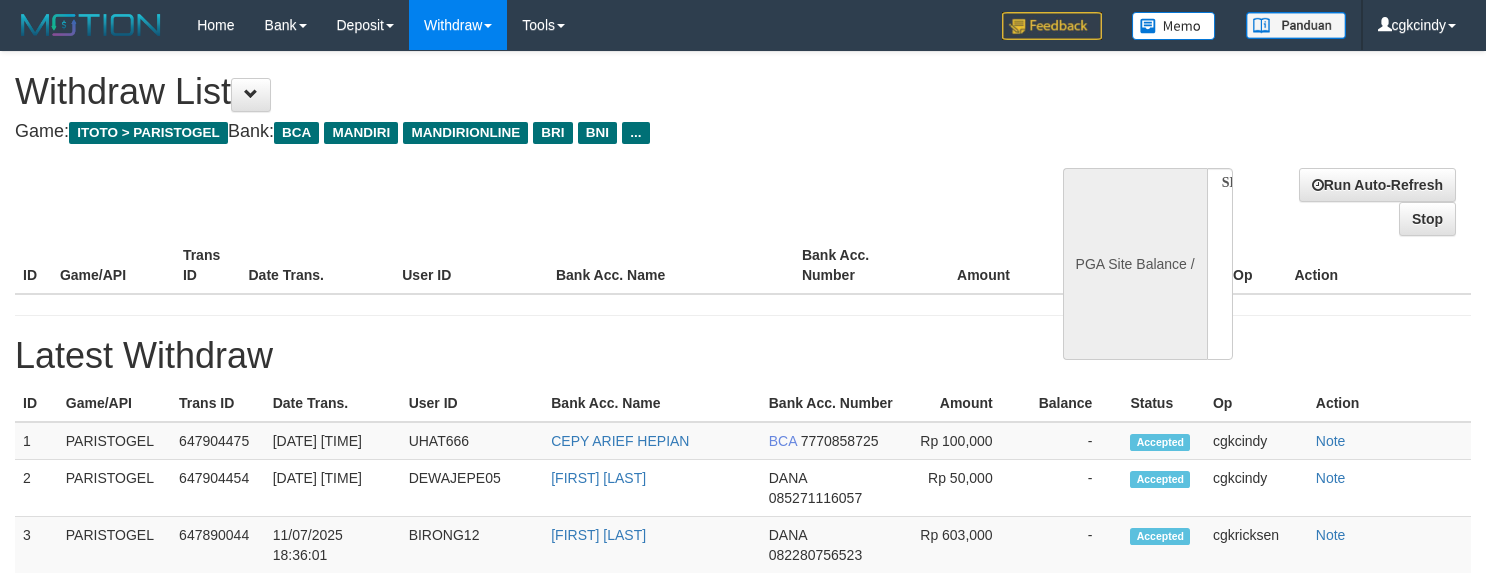 scroll, scrollTop: 0, scrollLeft: 0, axis: both 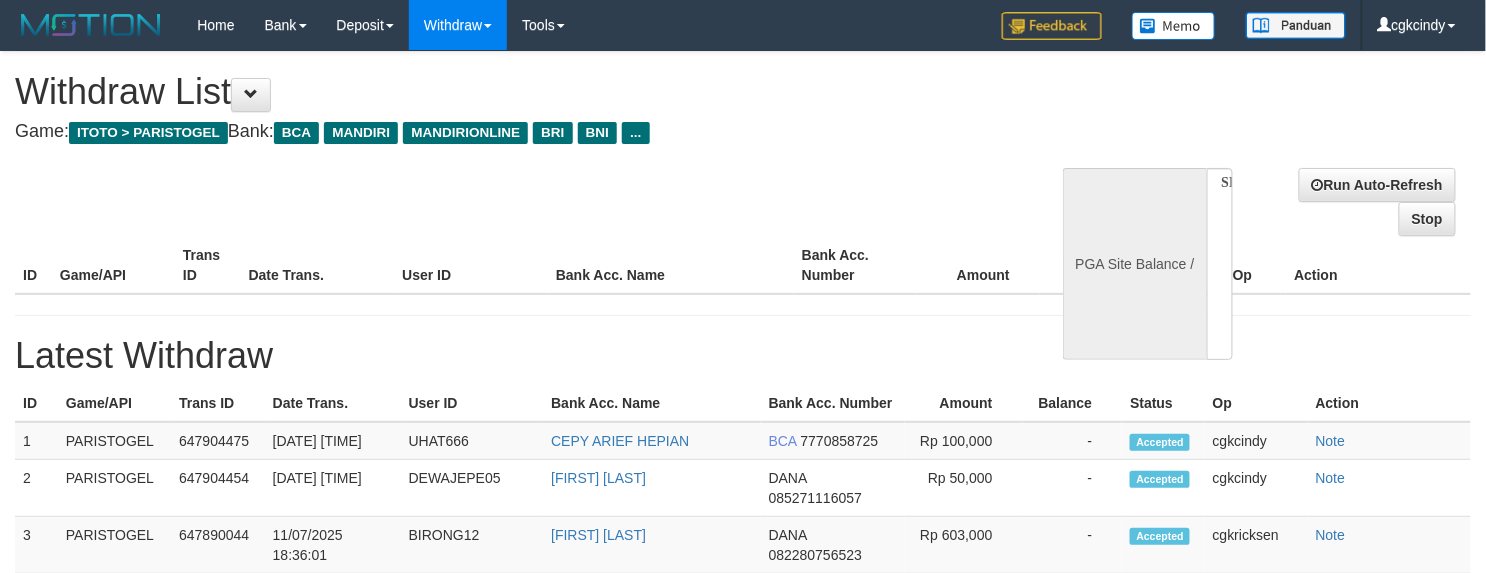 select on "**" 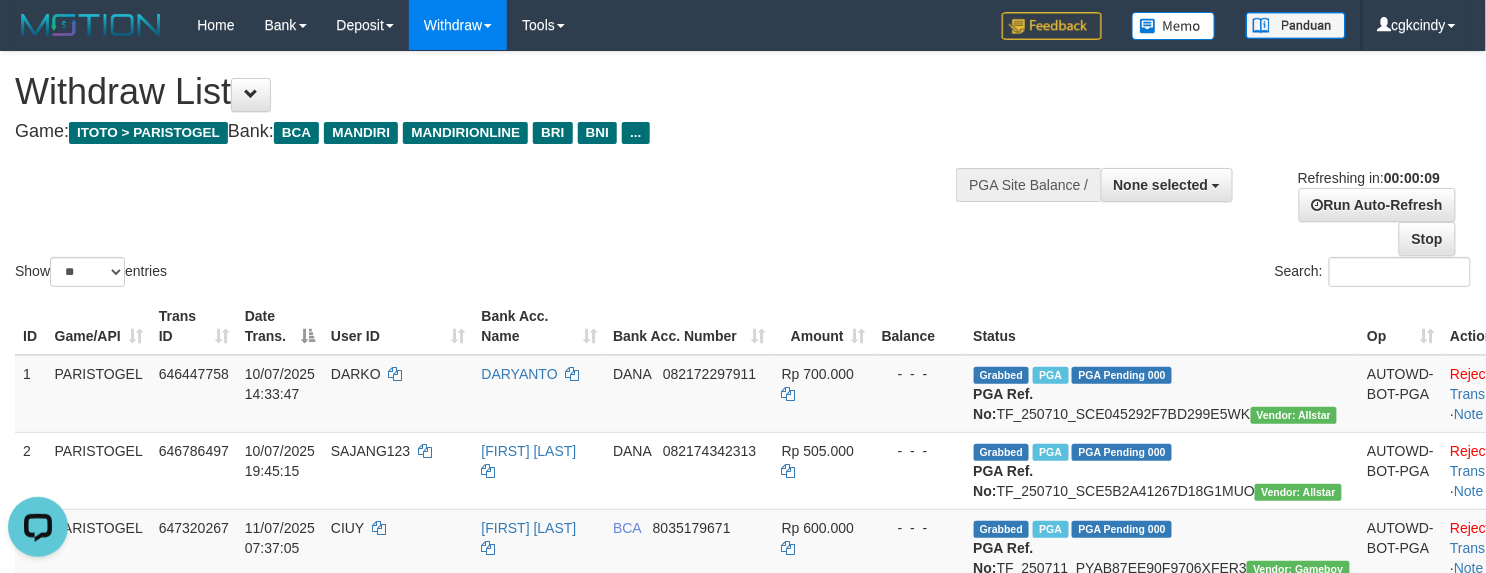 scroll, scrollTop: 0, scrollLeft: 0, axis: both 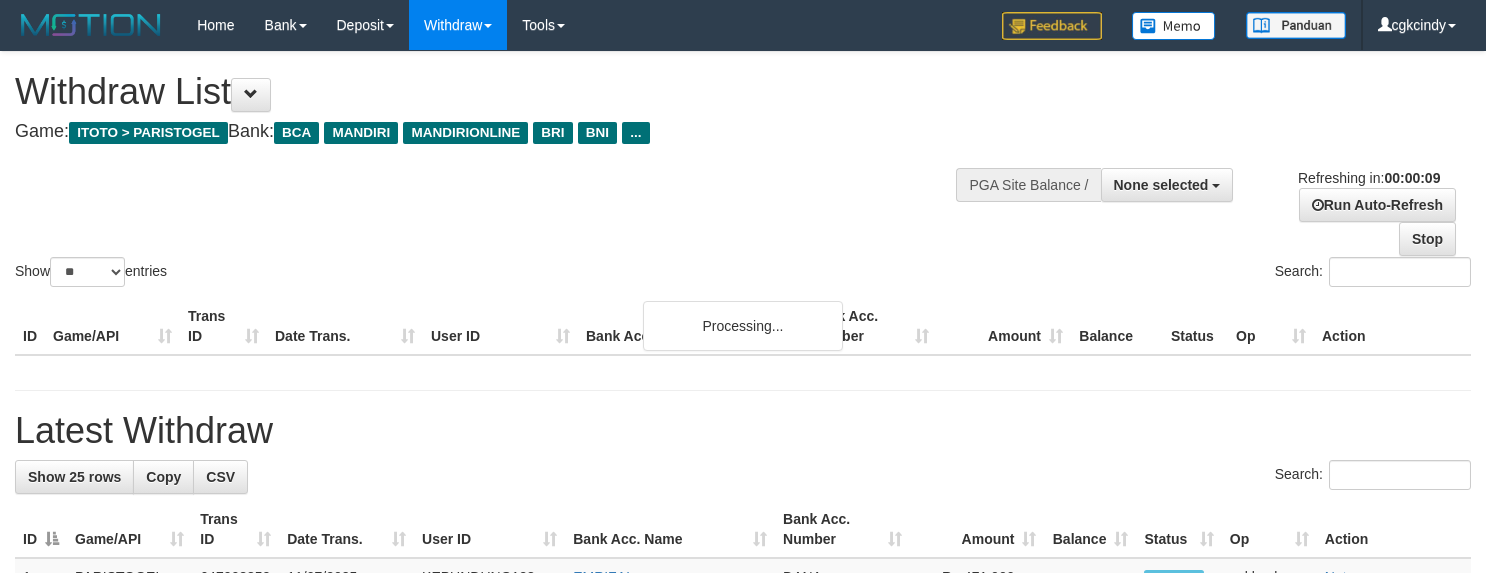 select 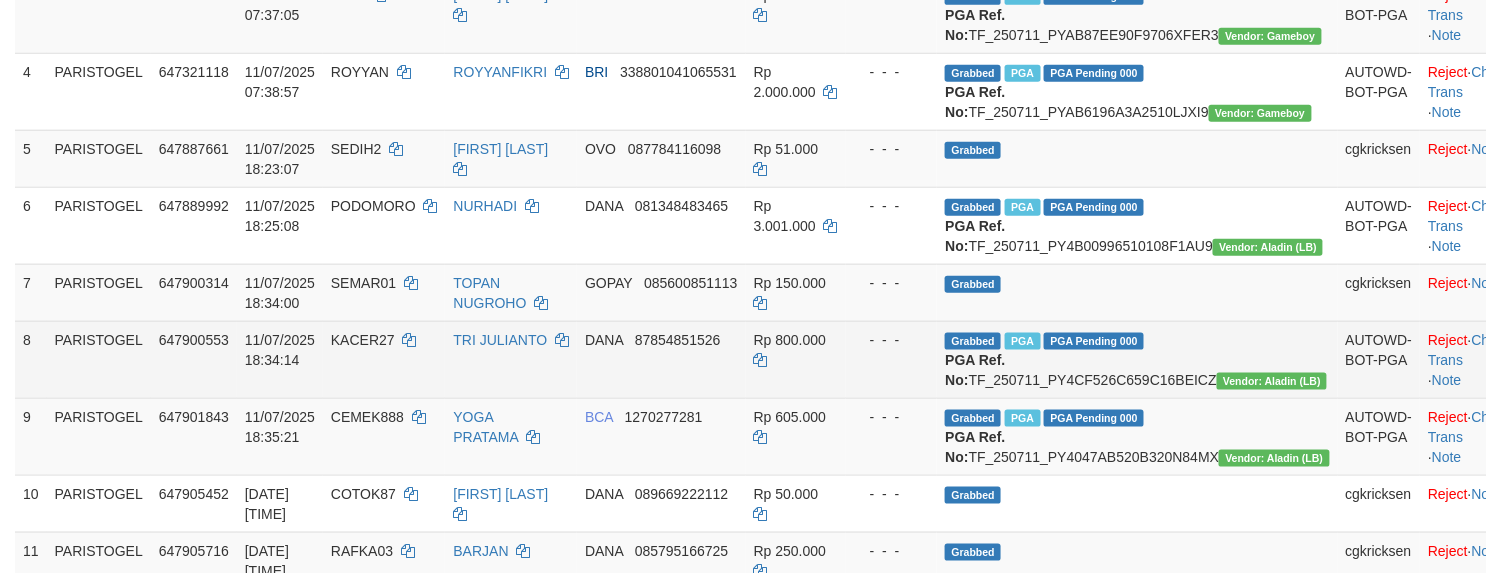 scroll, scrollTop: 933, scrollLeft: 0, axis: vertical 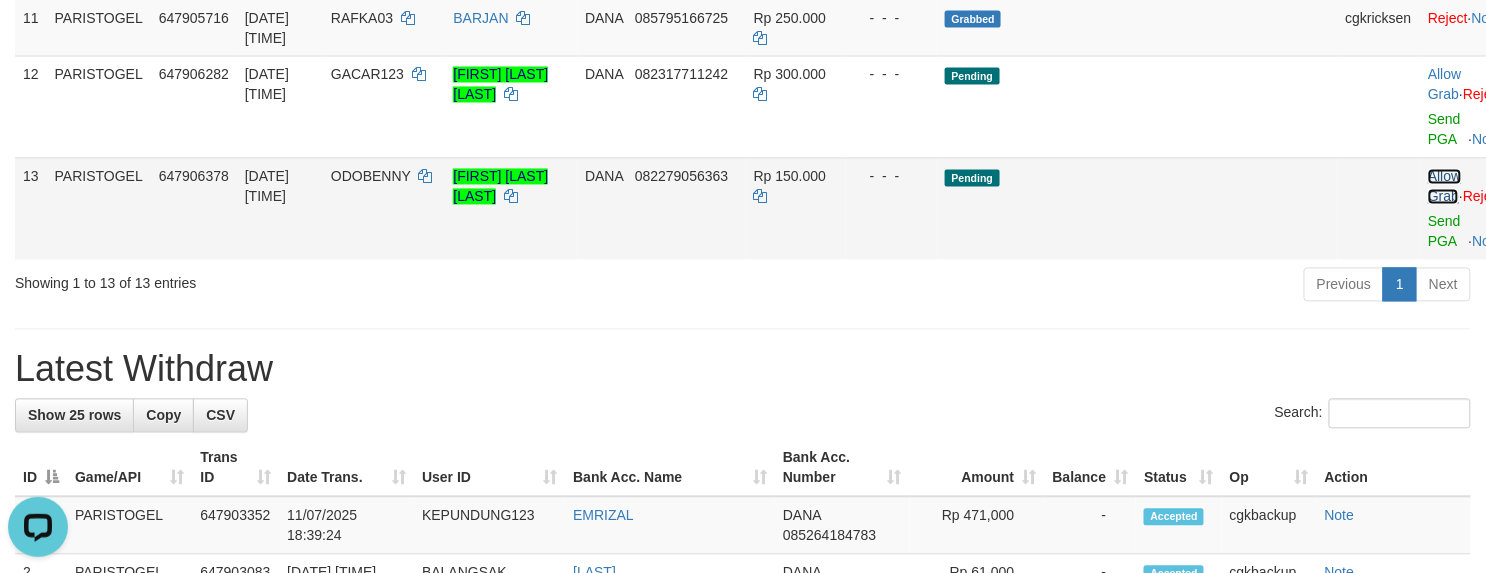 click on "Allow Grab" at bounding box center (1444, 187) 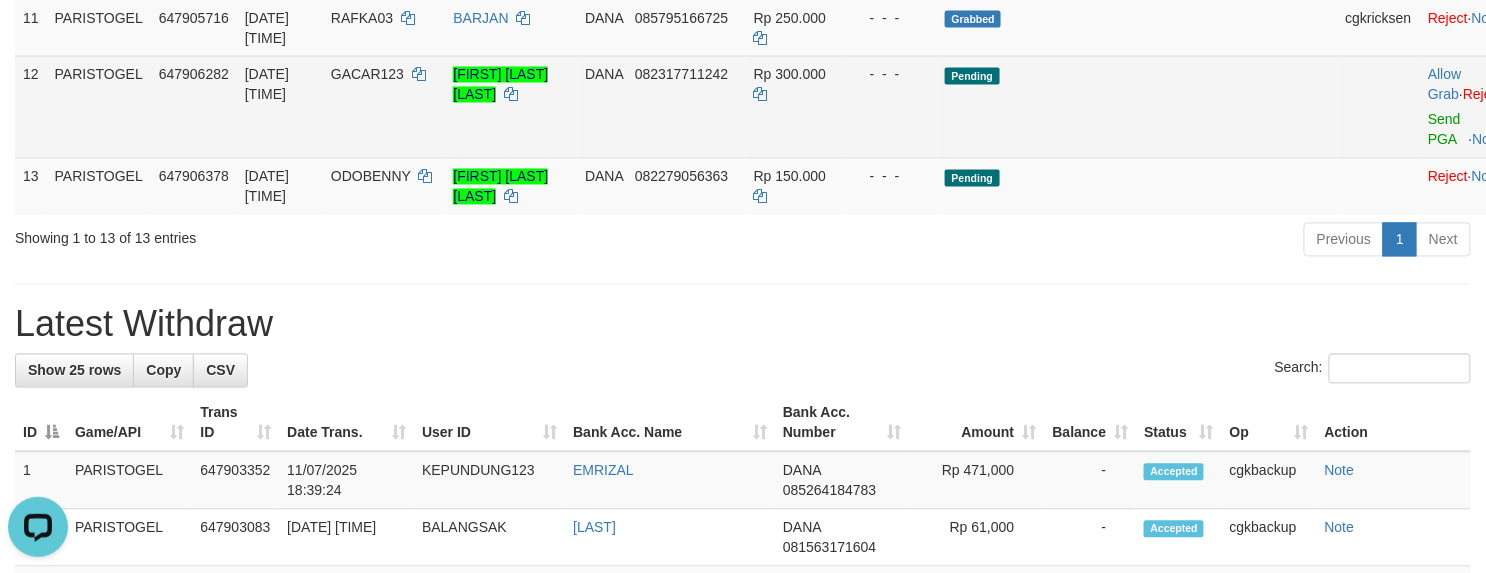 click on "Allow Grab   ·    Reject Send PGA     ·    Note" at bounding box center (1469, 107) 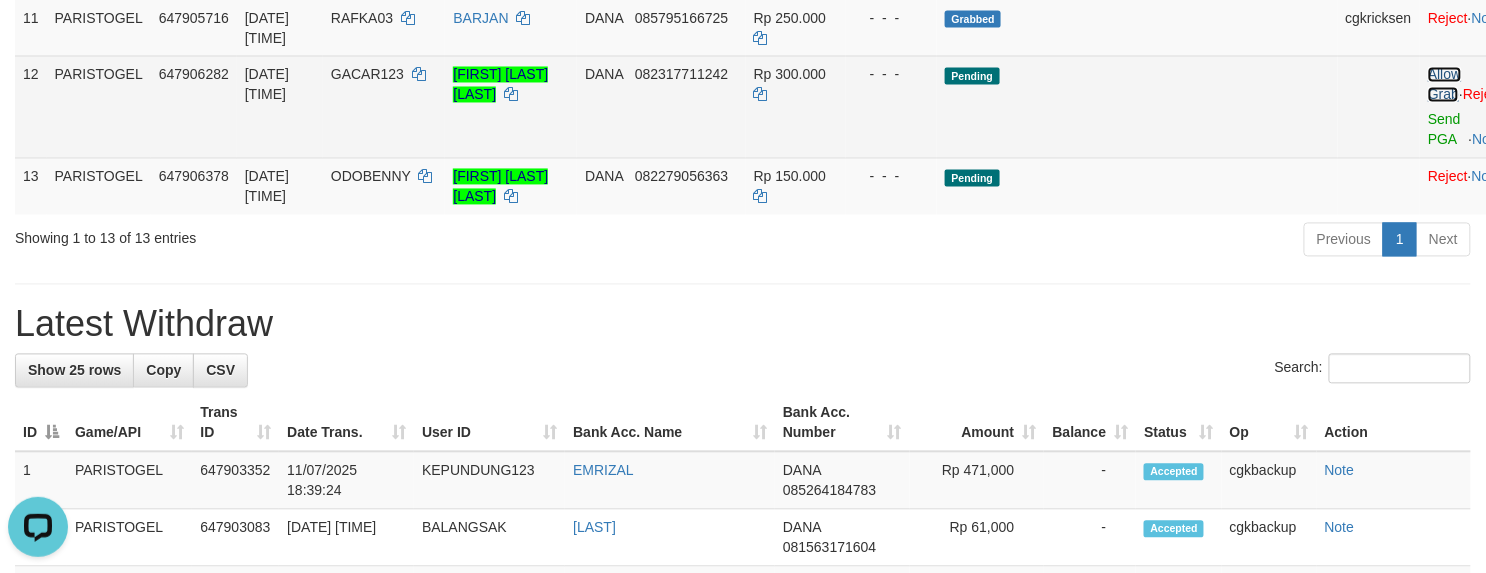 click on "Allow Grab" at bounding box center [1444, 85] 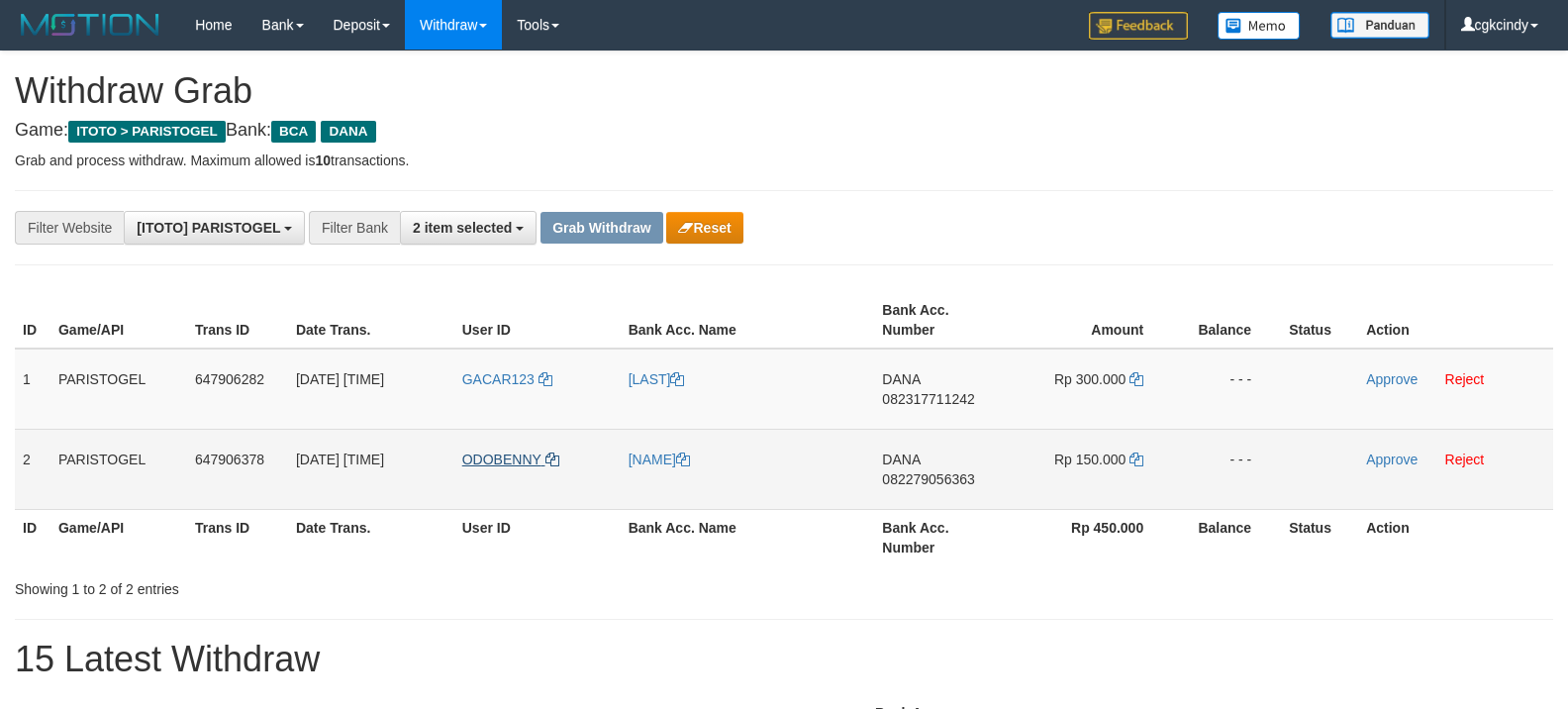scroll, scrollTop: 0, scrollLeft: 0, axis: both 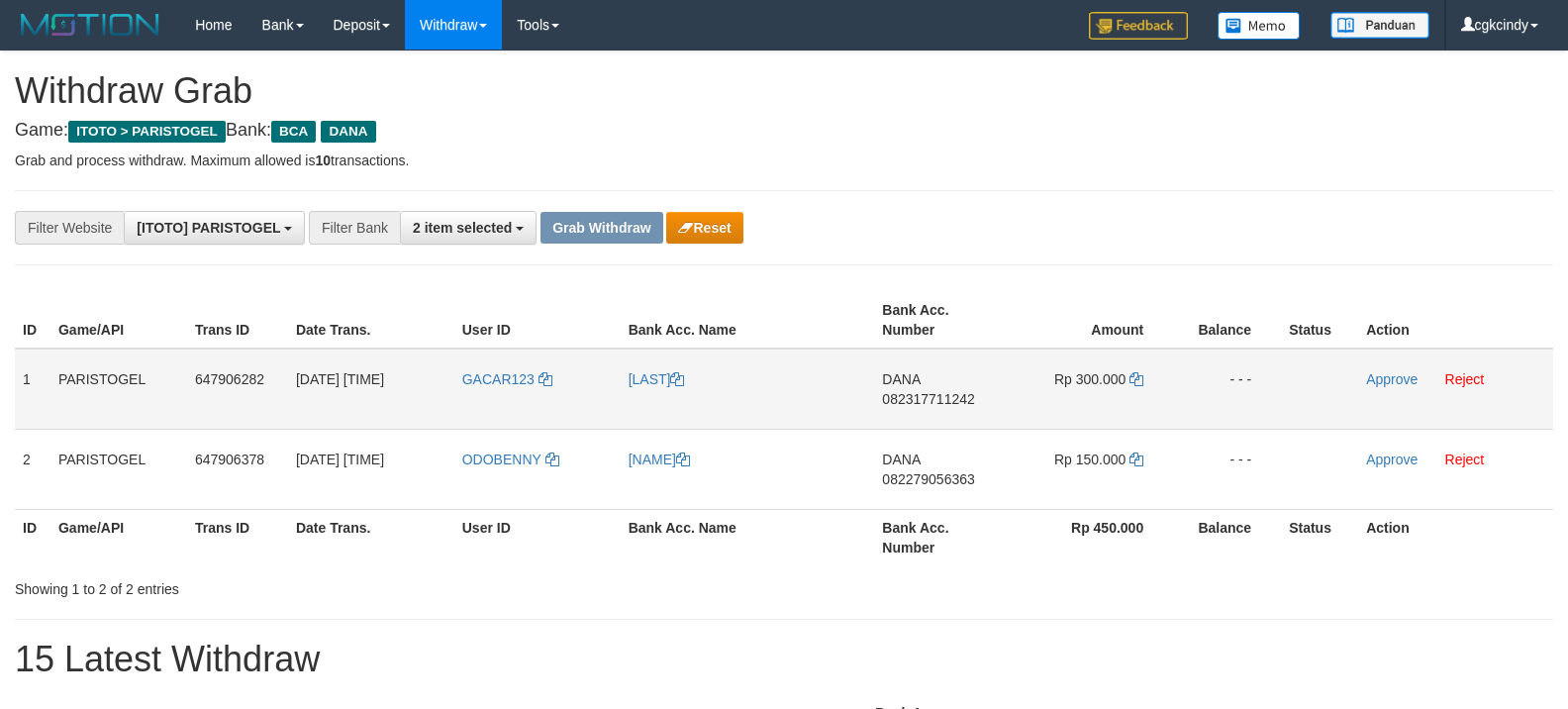 click on "GACAR123" at bounding box center (538, 389) 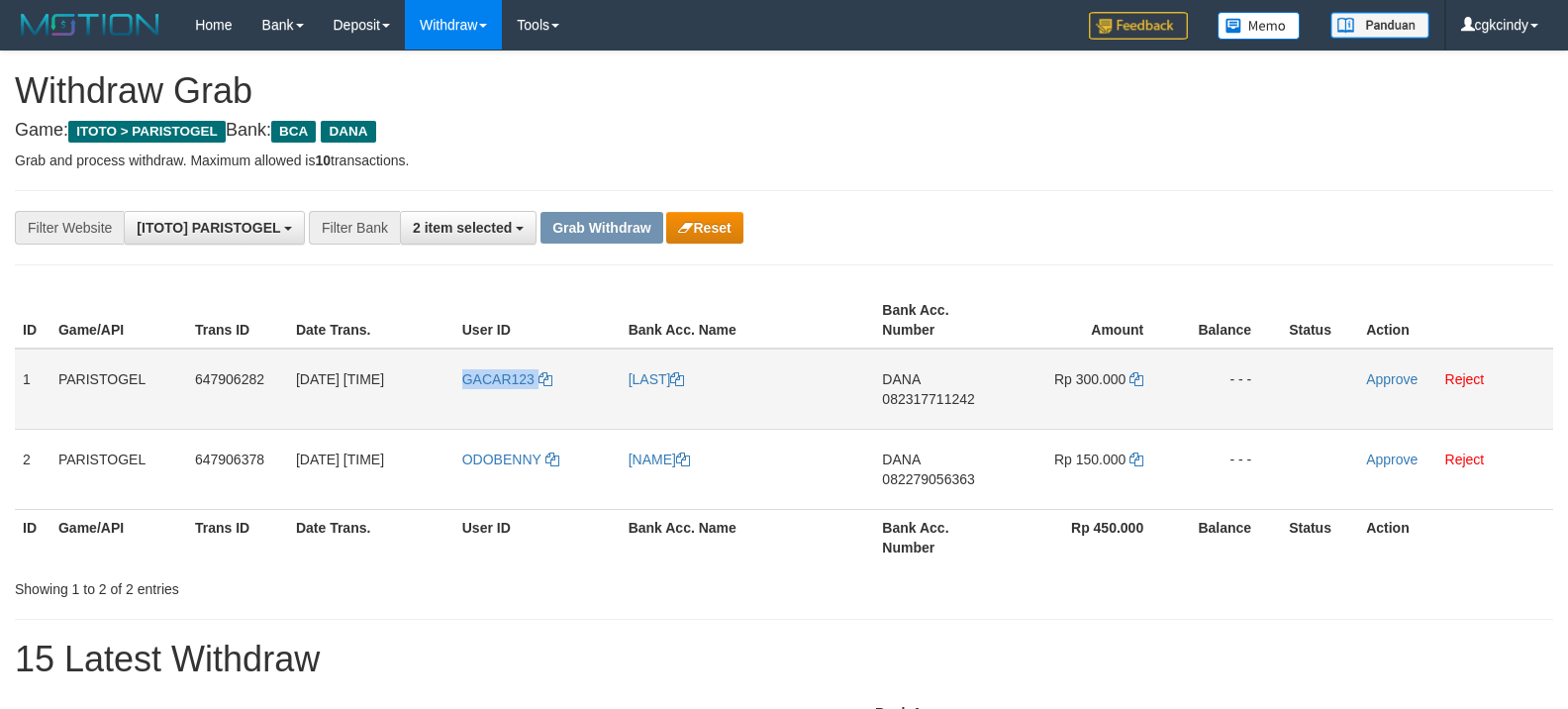copy on "GACAR123" 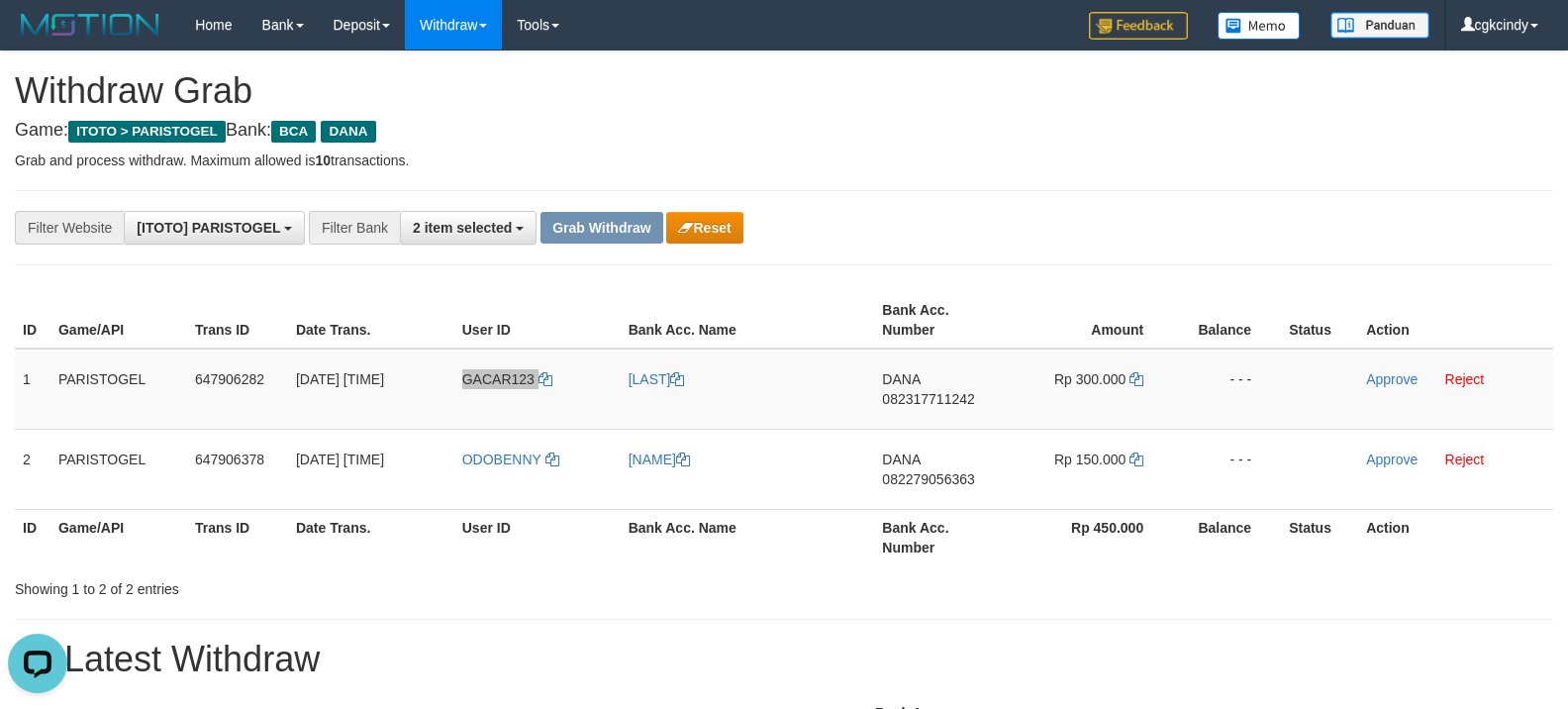 scroll, scrollTop: 0, scrollLeft: 0, axis: both 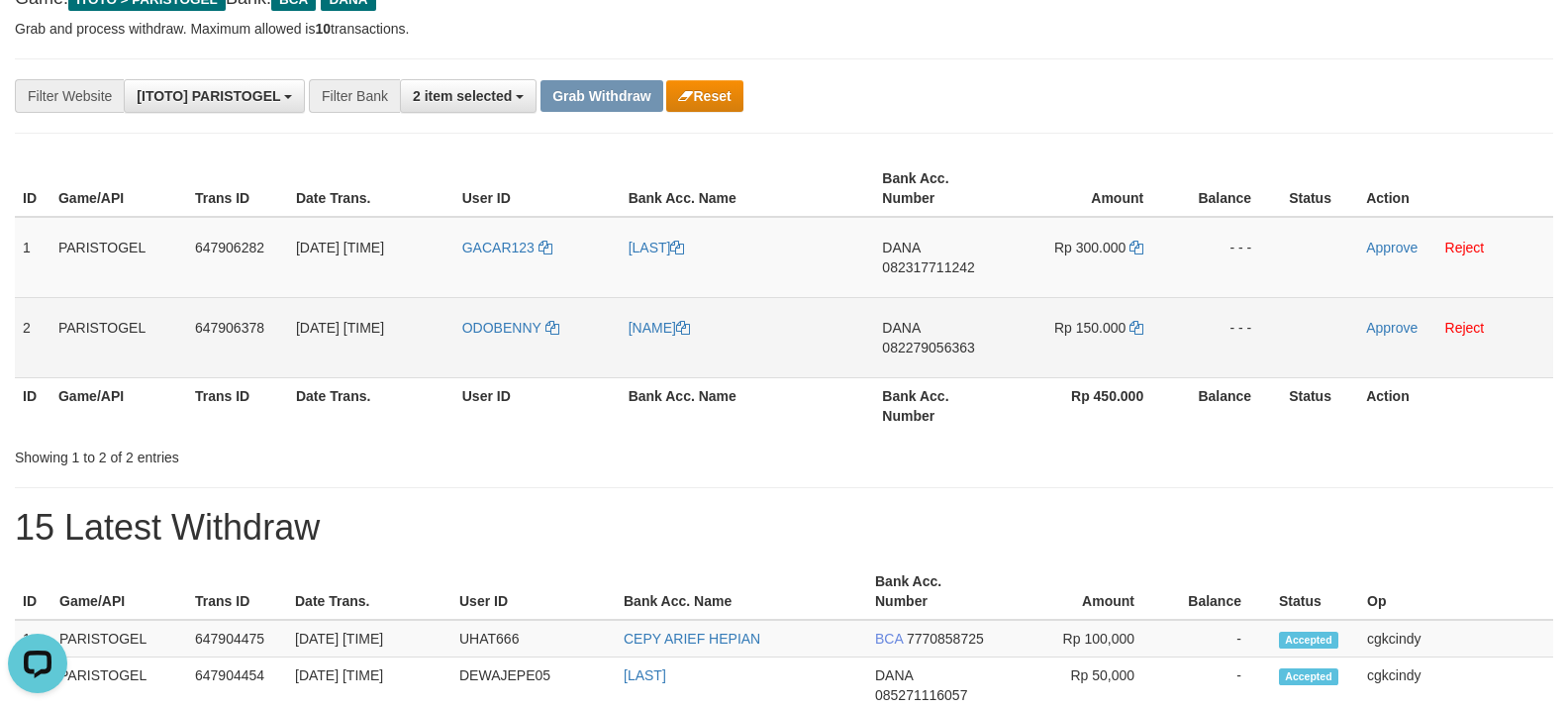 click on "ODOBENNY" at bounding box center (538, 337) 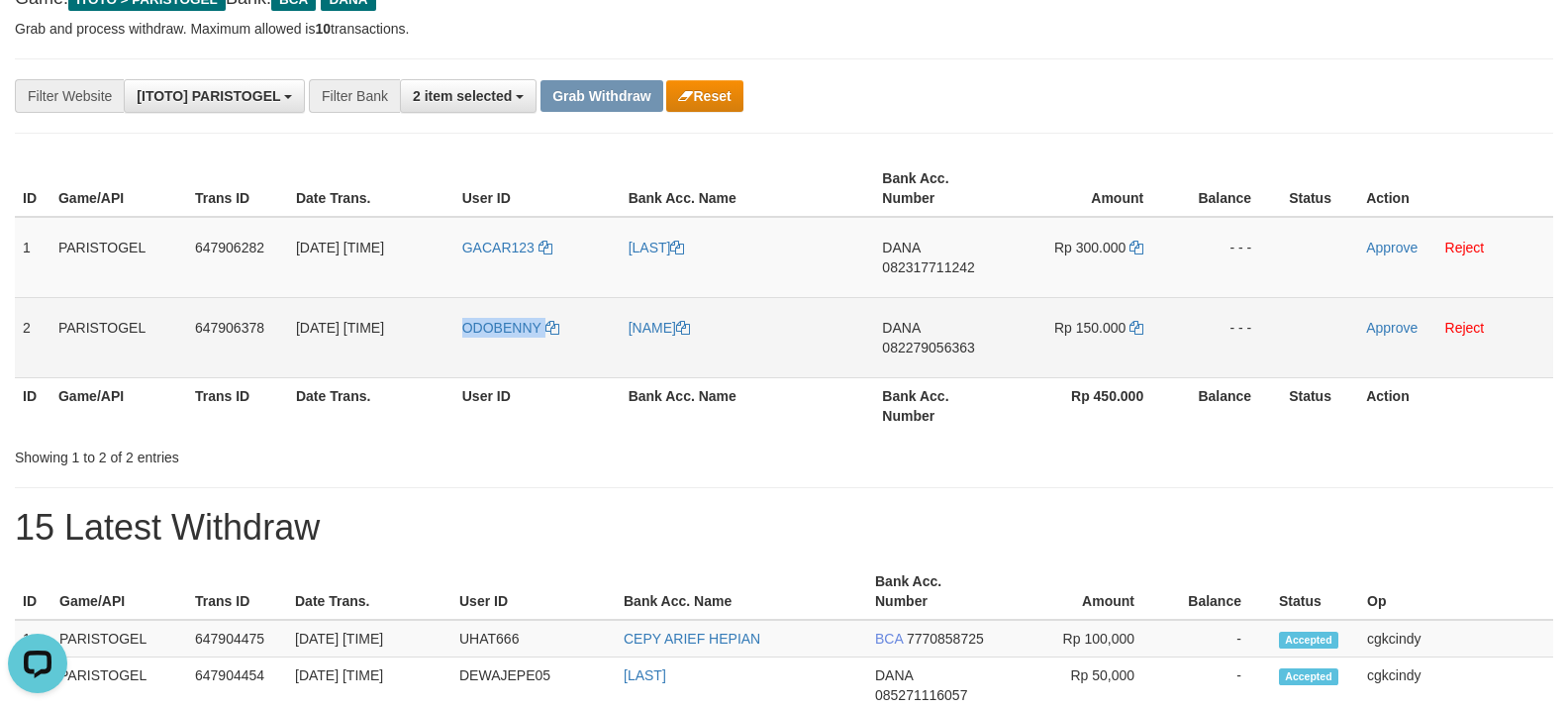 click on "ODOBENNY" at bounding box center (538, 337) 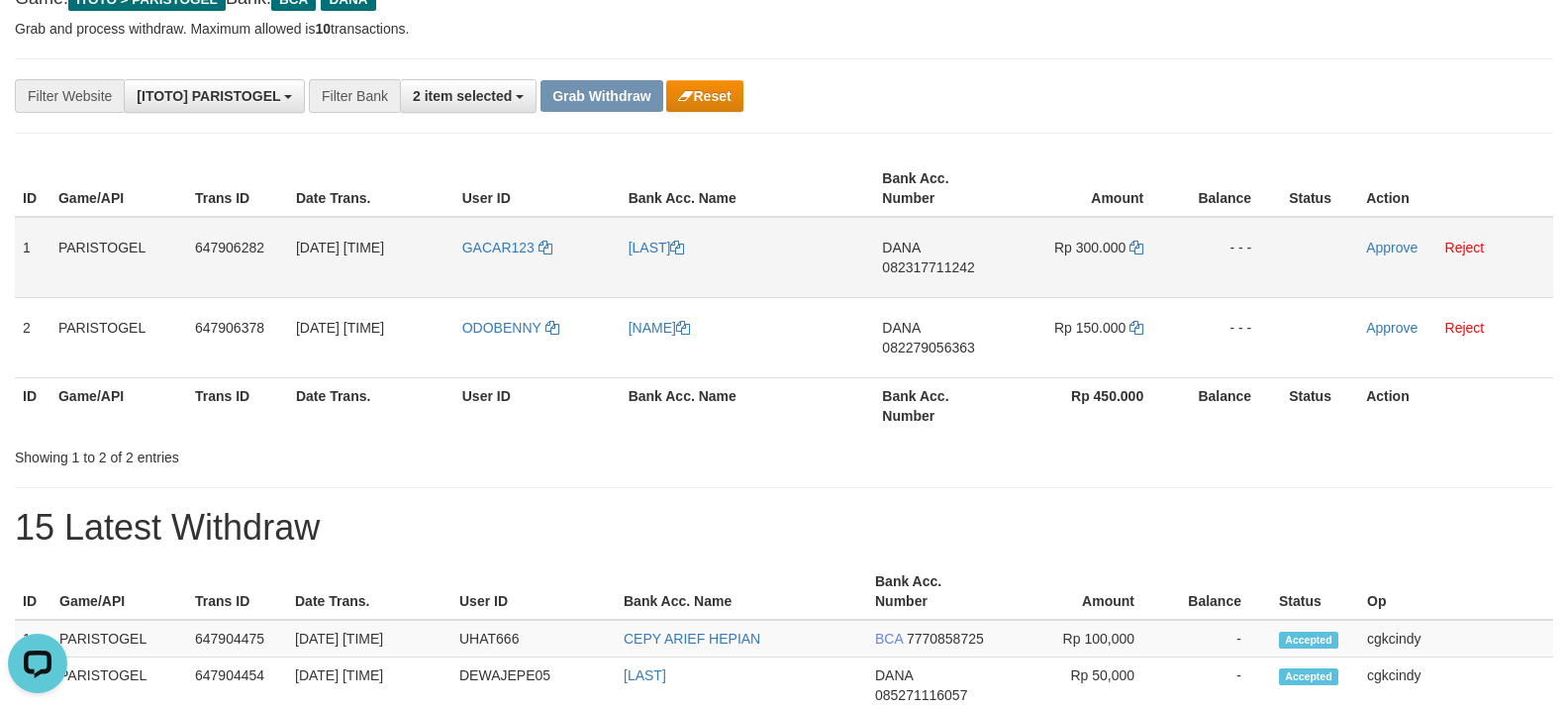 click on "GACAR123" at bounding box center [538, 257] 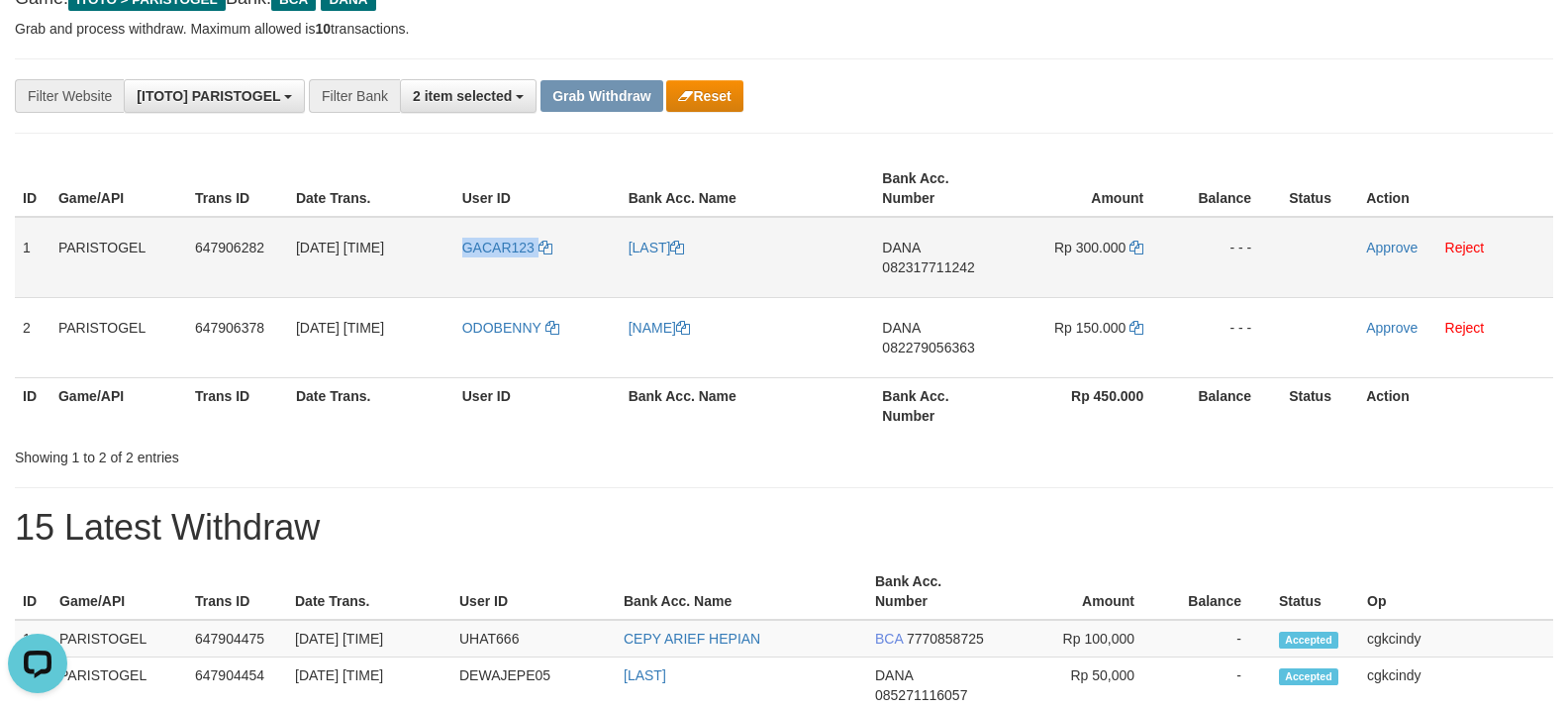 click on "GACAR123" at bounding box center (538, 257) 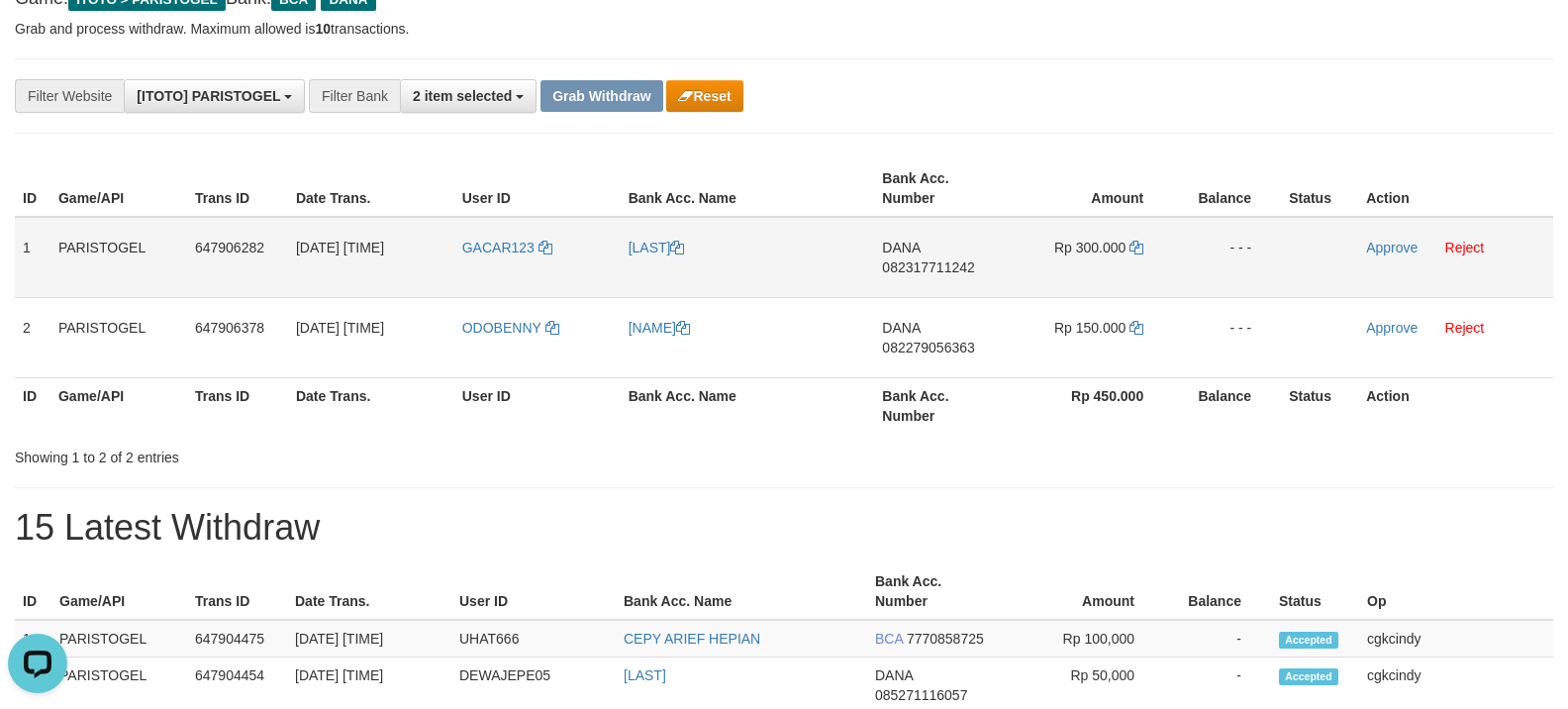 click on "[FIRST] [LAST] [LAST]" at bounding box center (747, 257) 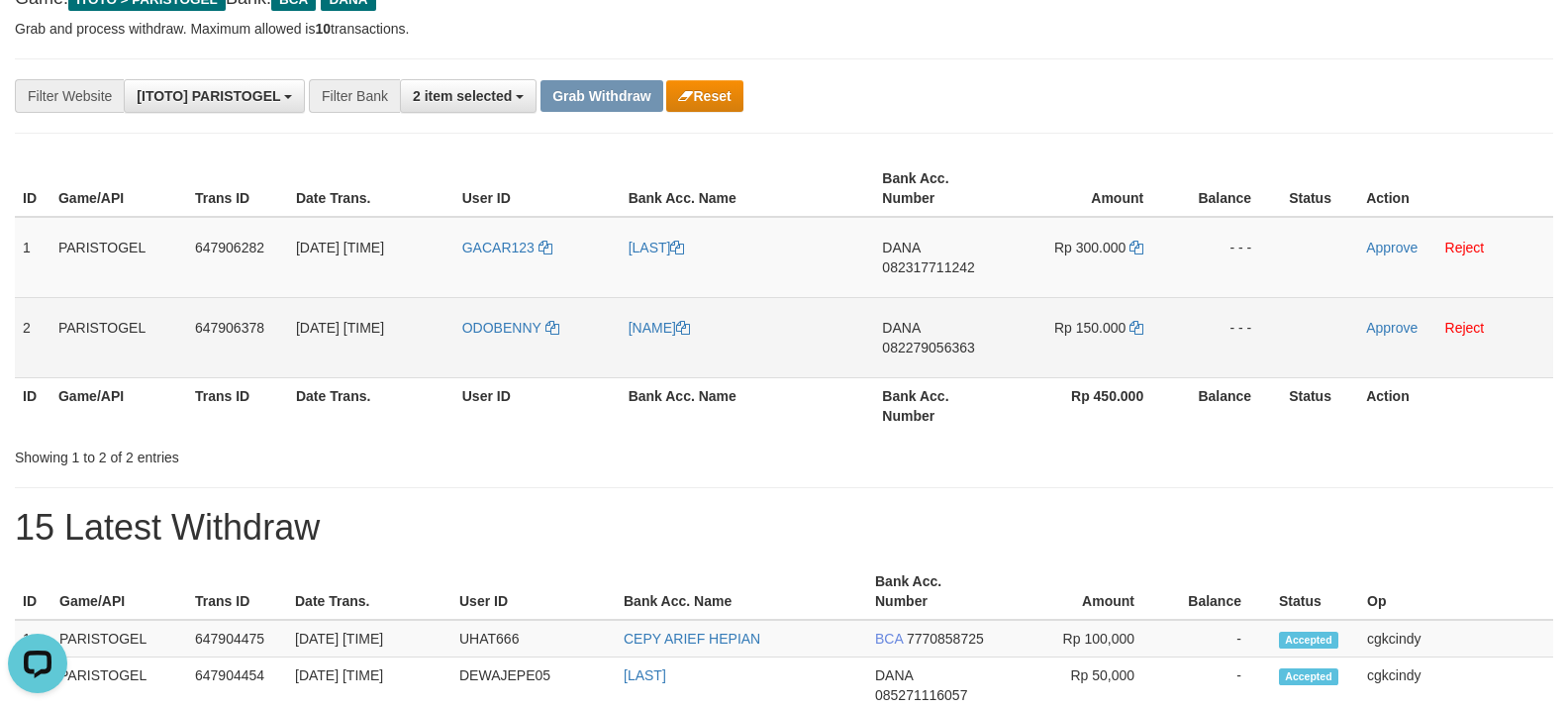 click on "ODOBENNY" at bounding box center (538, 337) 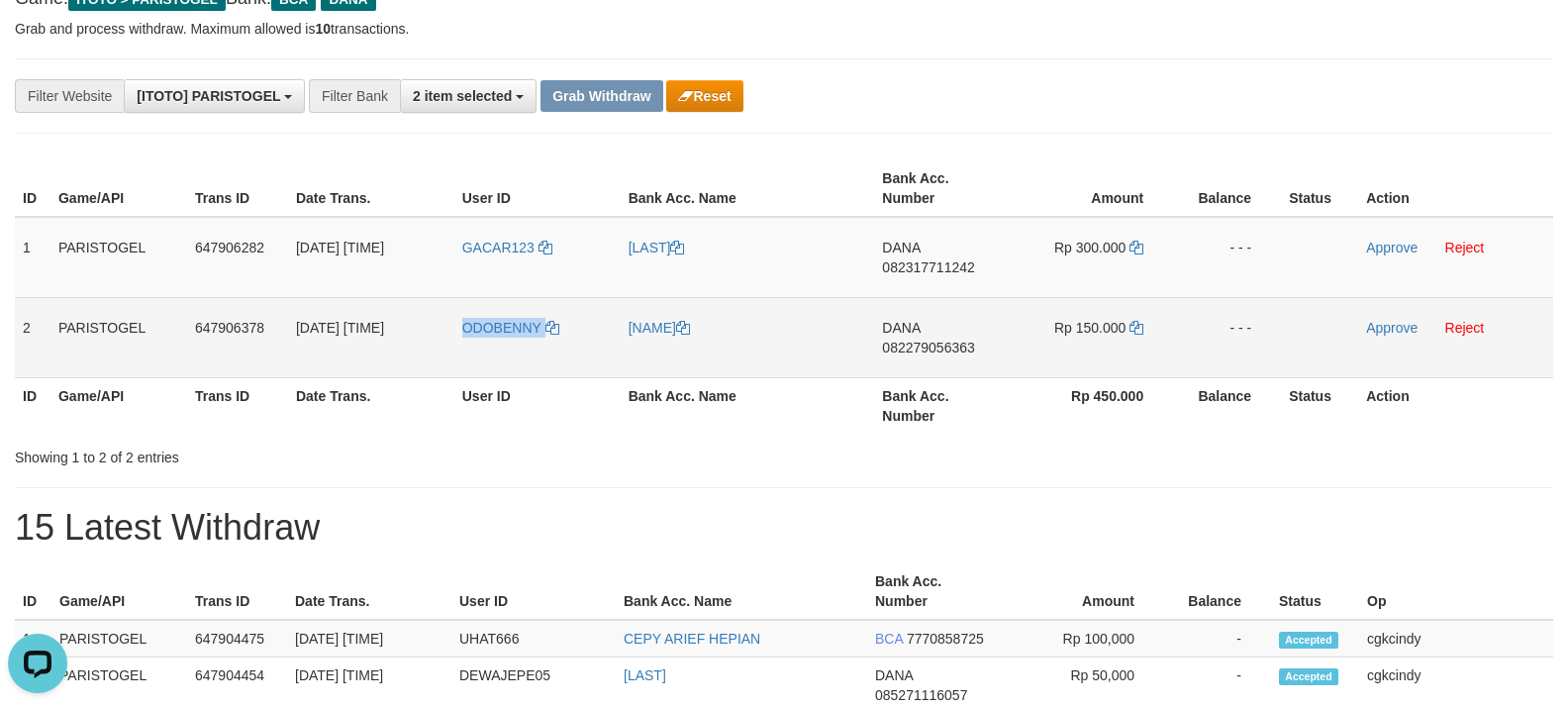 click on "ODOBENNY" at bounding box center (538, 337) 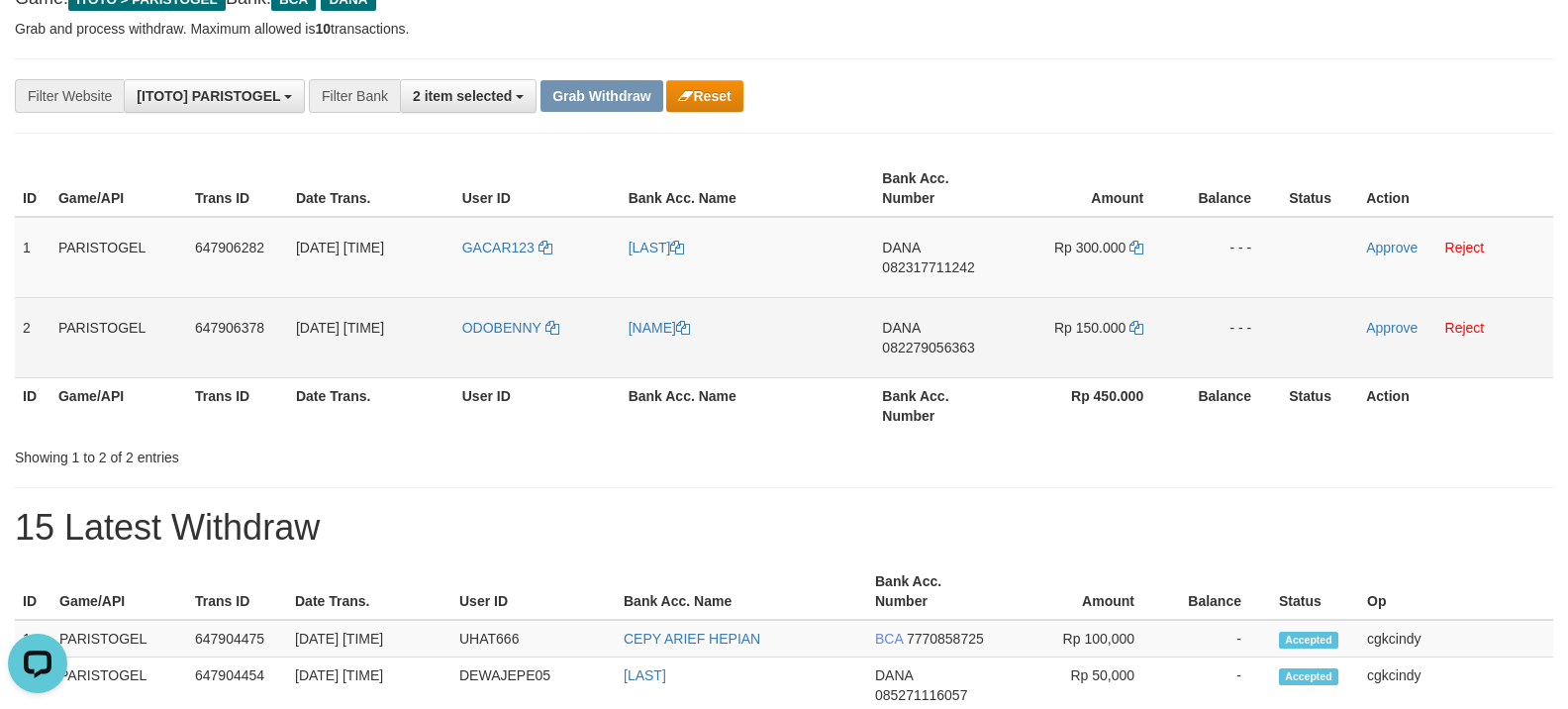click on "[FIRST] [LAST] [LAST]" at bounding box center [747, 337] 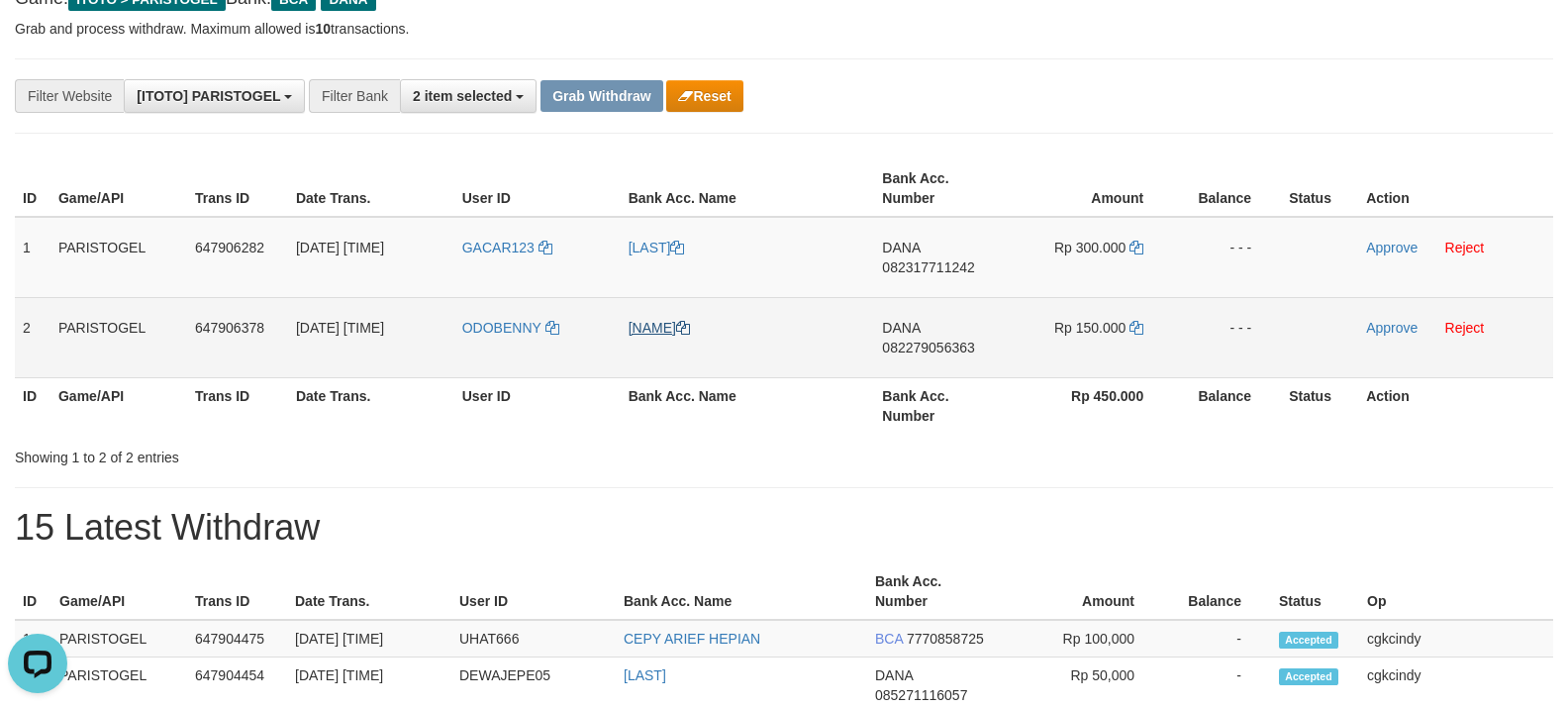 copy on "[FIRST] [LAST] [LAST]" 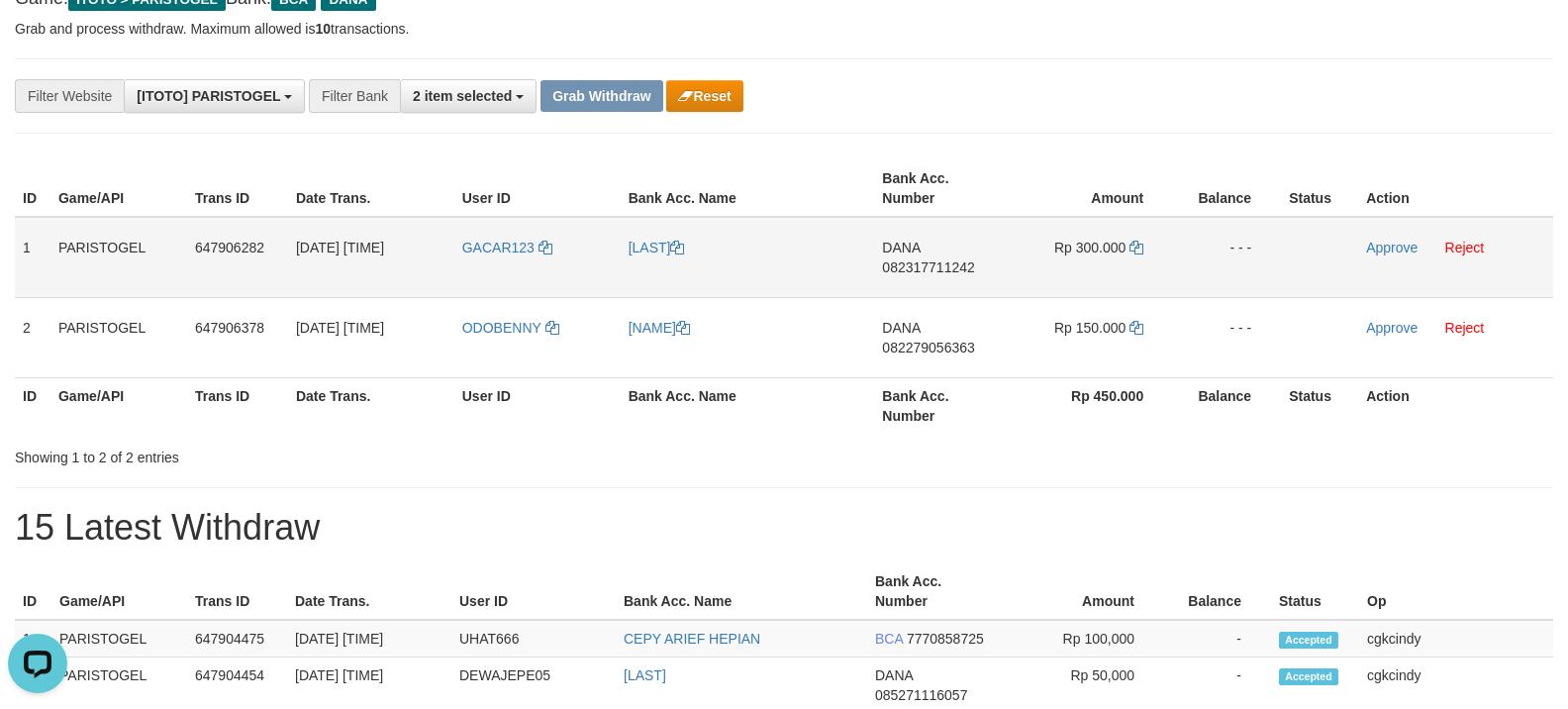 drag, startPoint x: 845, startPoint y: 281, endPoint x: 868, endPoint y: 279, distance: 23.086793 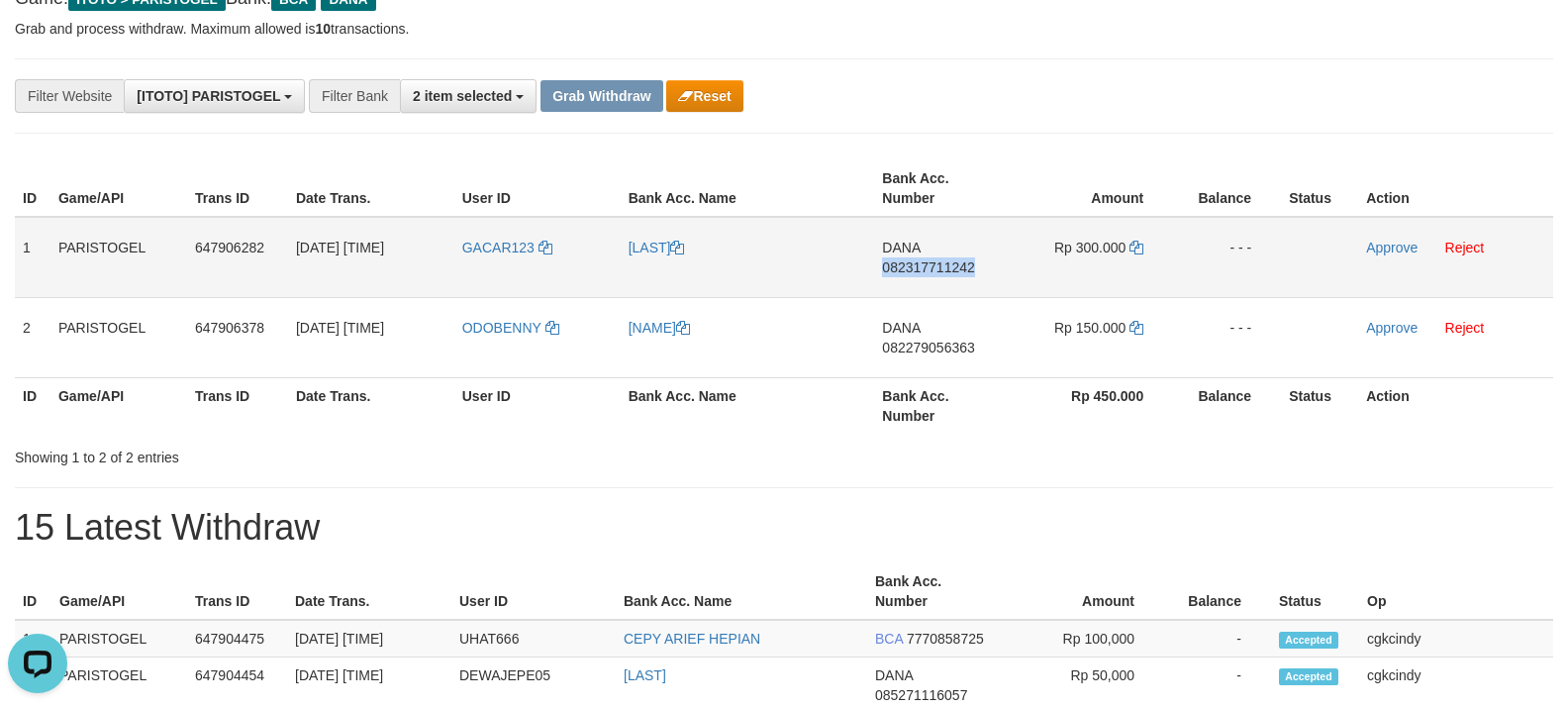 copy on "082317711242" 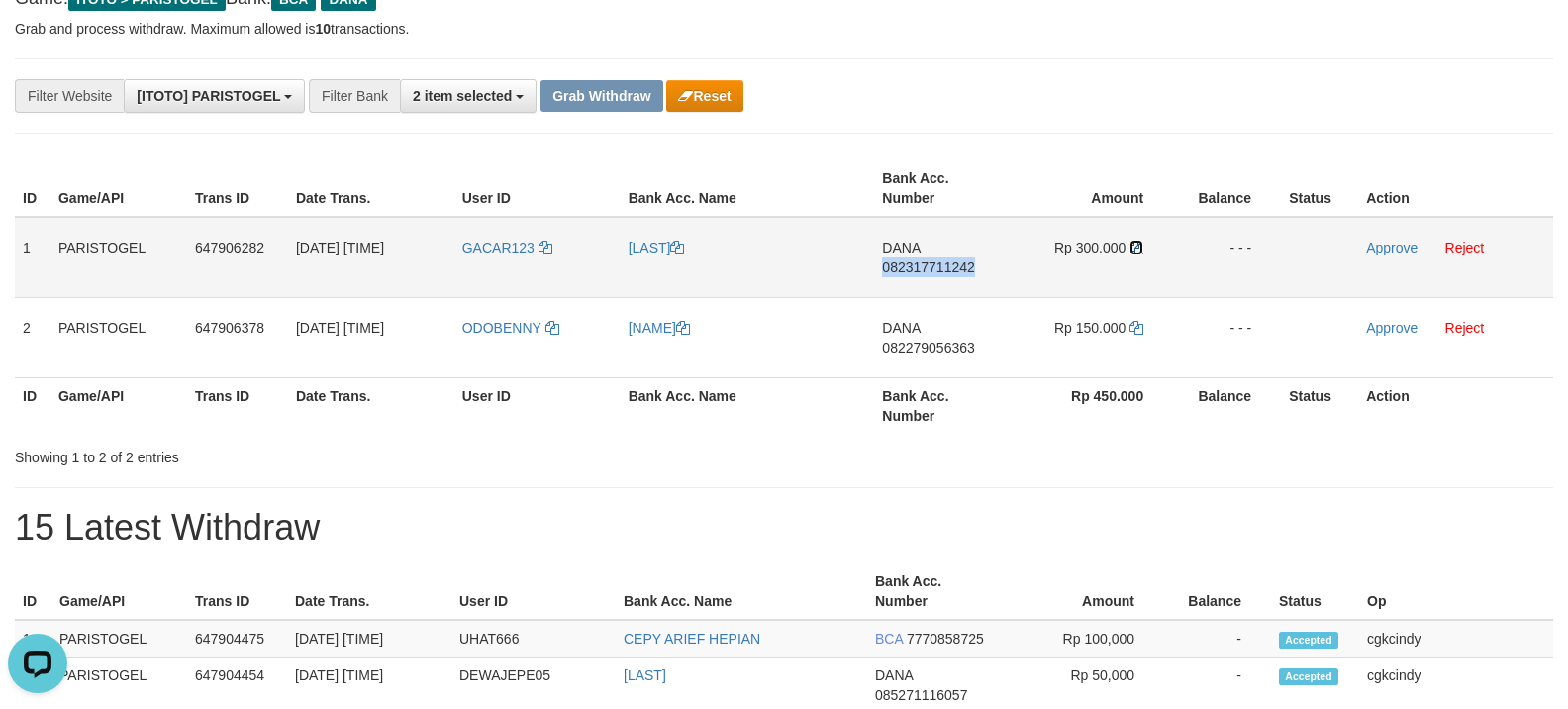 click at bounding box center [1136, 248] 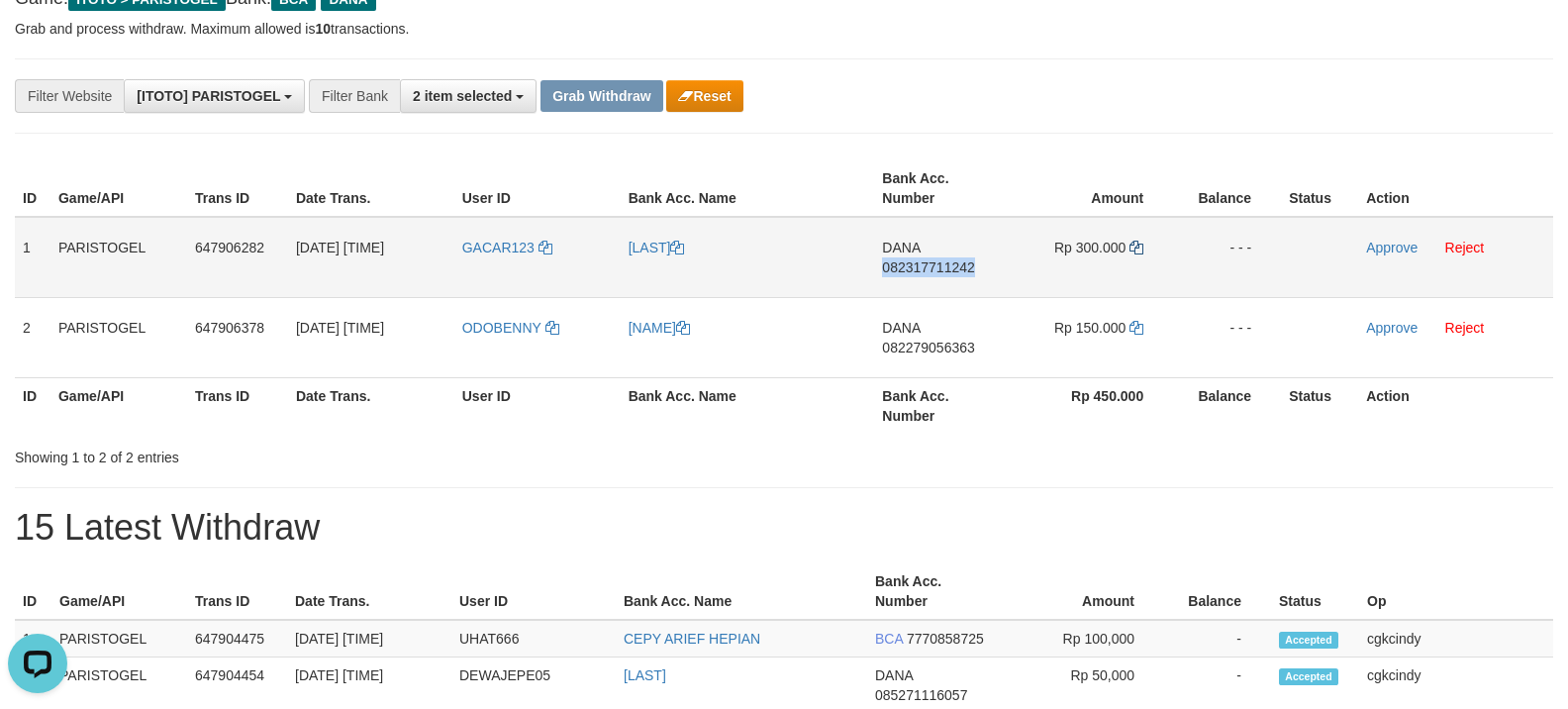 copy on "082317711242" 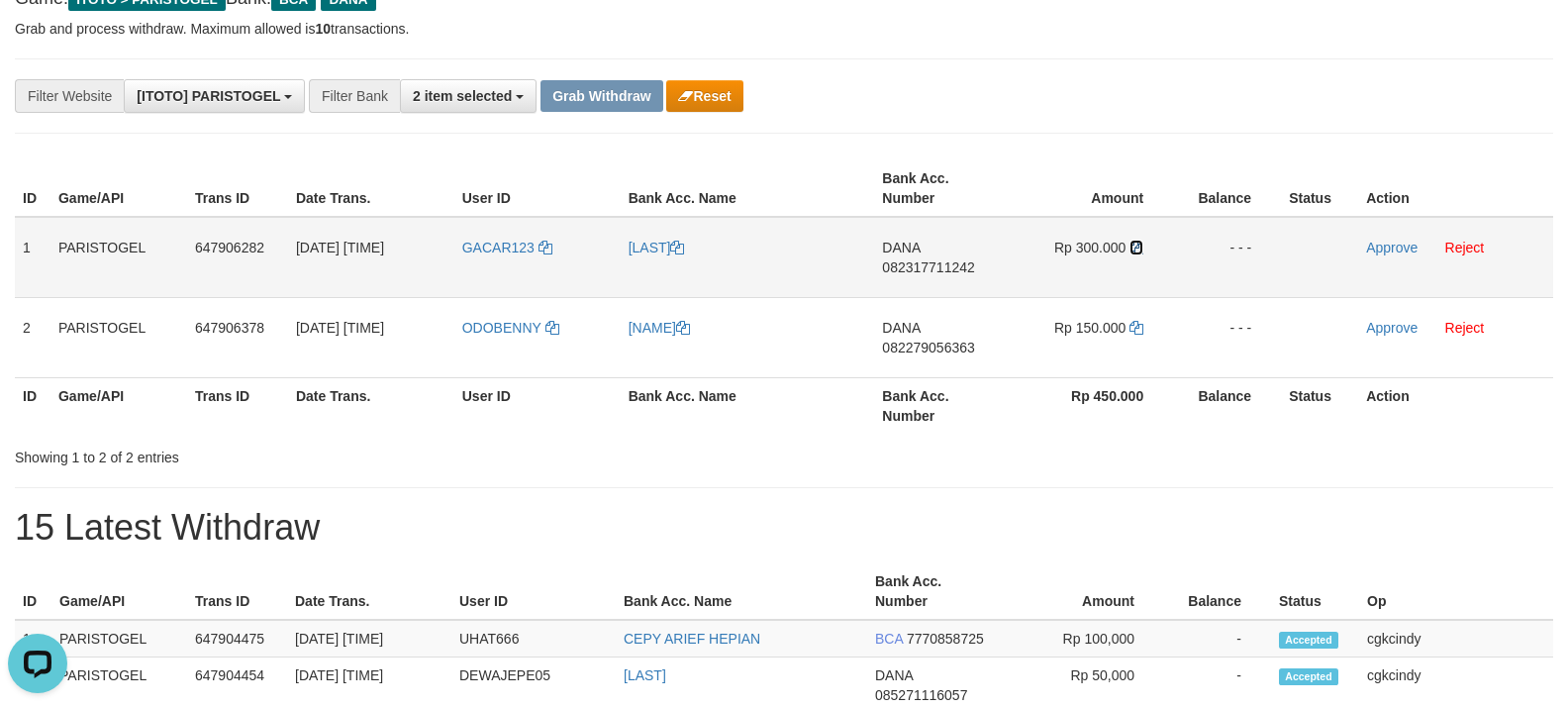 click at bounding box center [1136, 248] 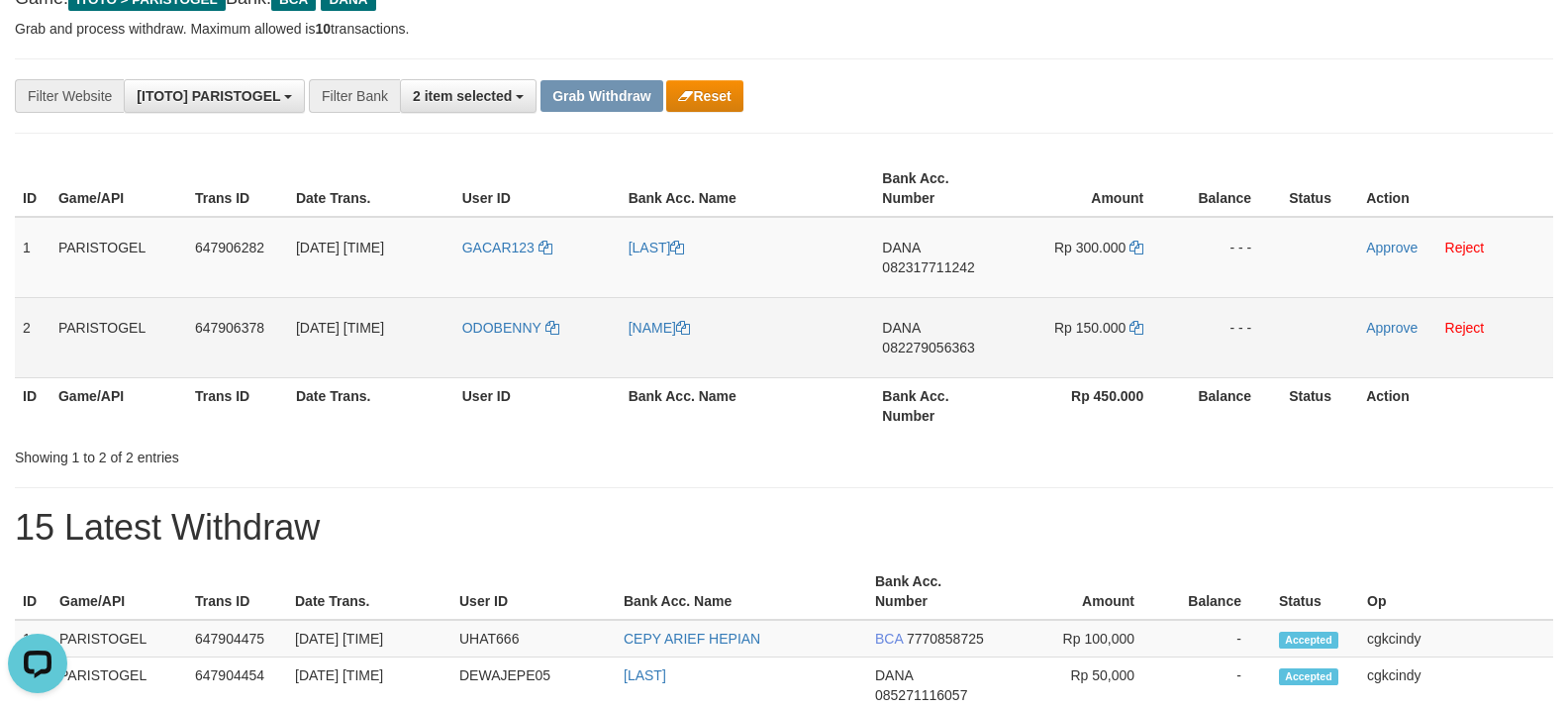 drag, startPoint x: 1014, startPoint y: 369, endPoint x: 931, endPoint y: 372, distance: 83.0542 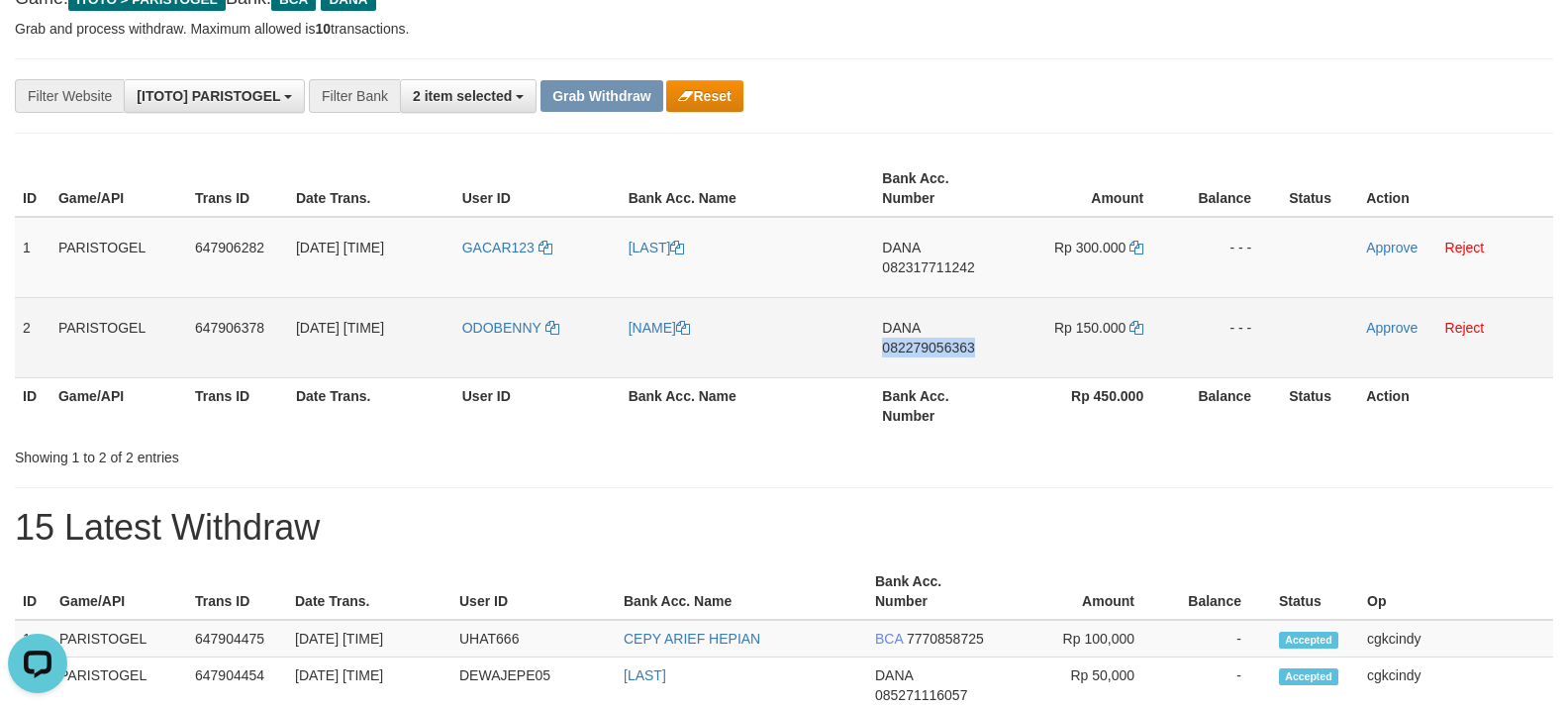 click on "DANA
082279056363" at bounding box center [942, 337] 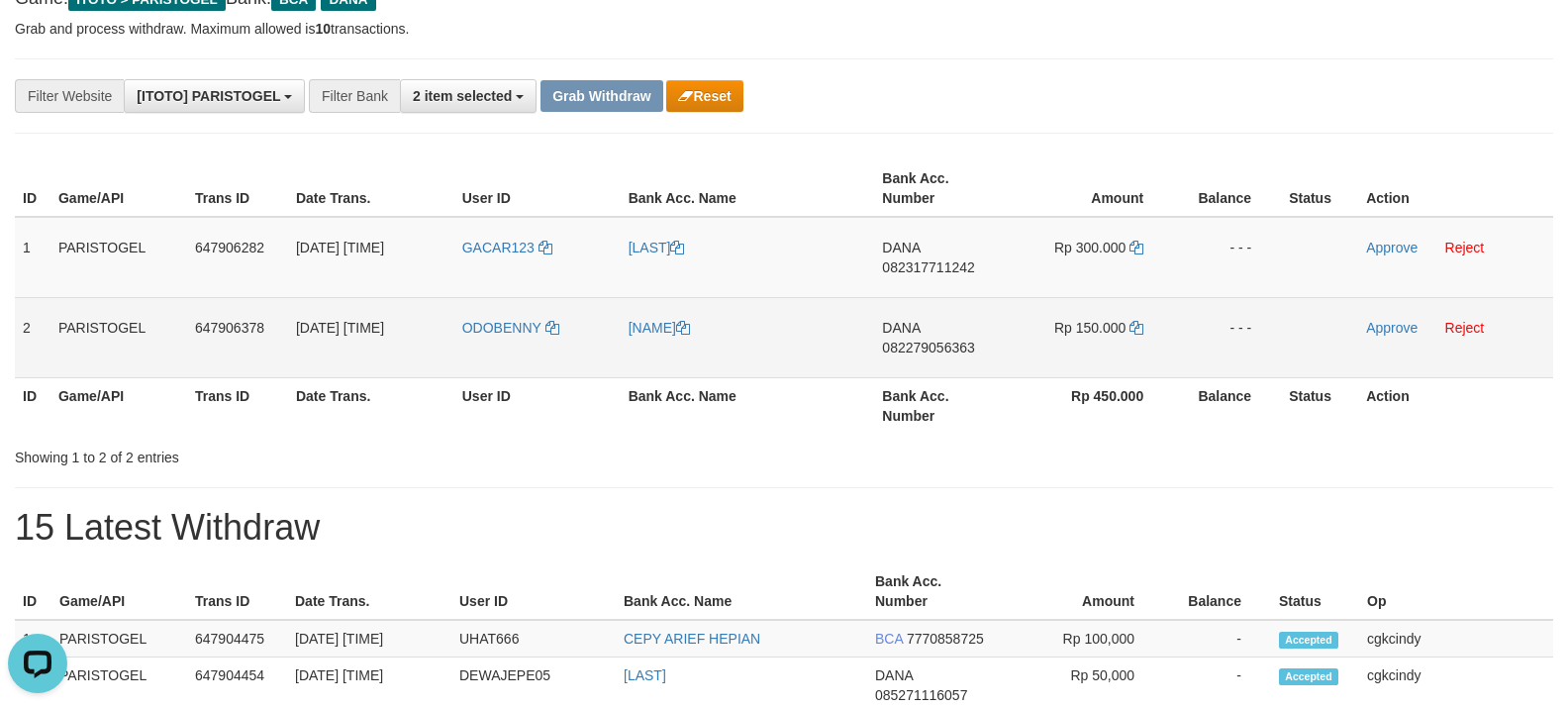 click on "Rp 150.000" at bounding box center (1092, 337) 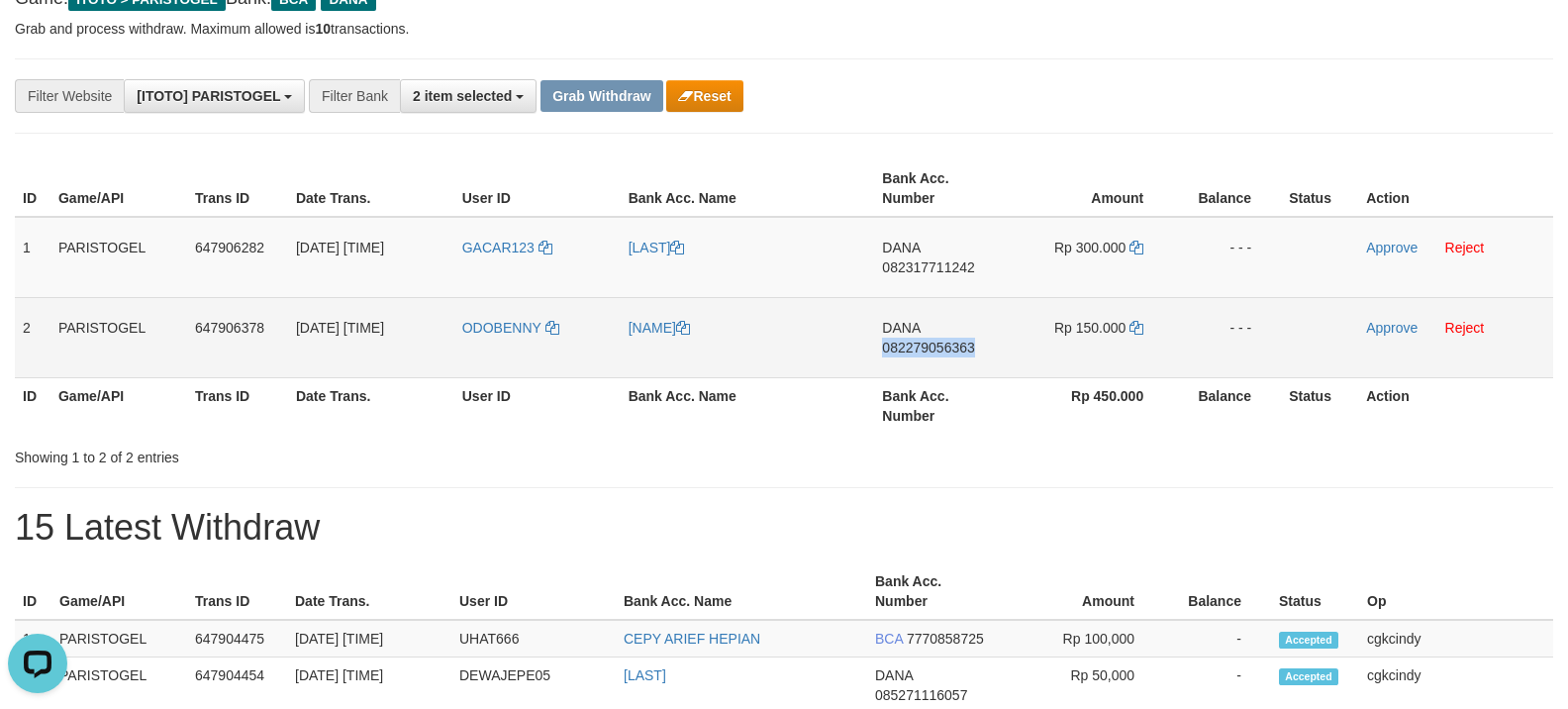 click on "DANA
082279056363" at bounding box center (942, 337) 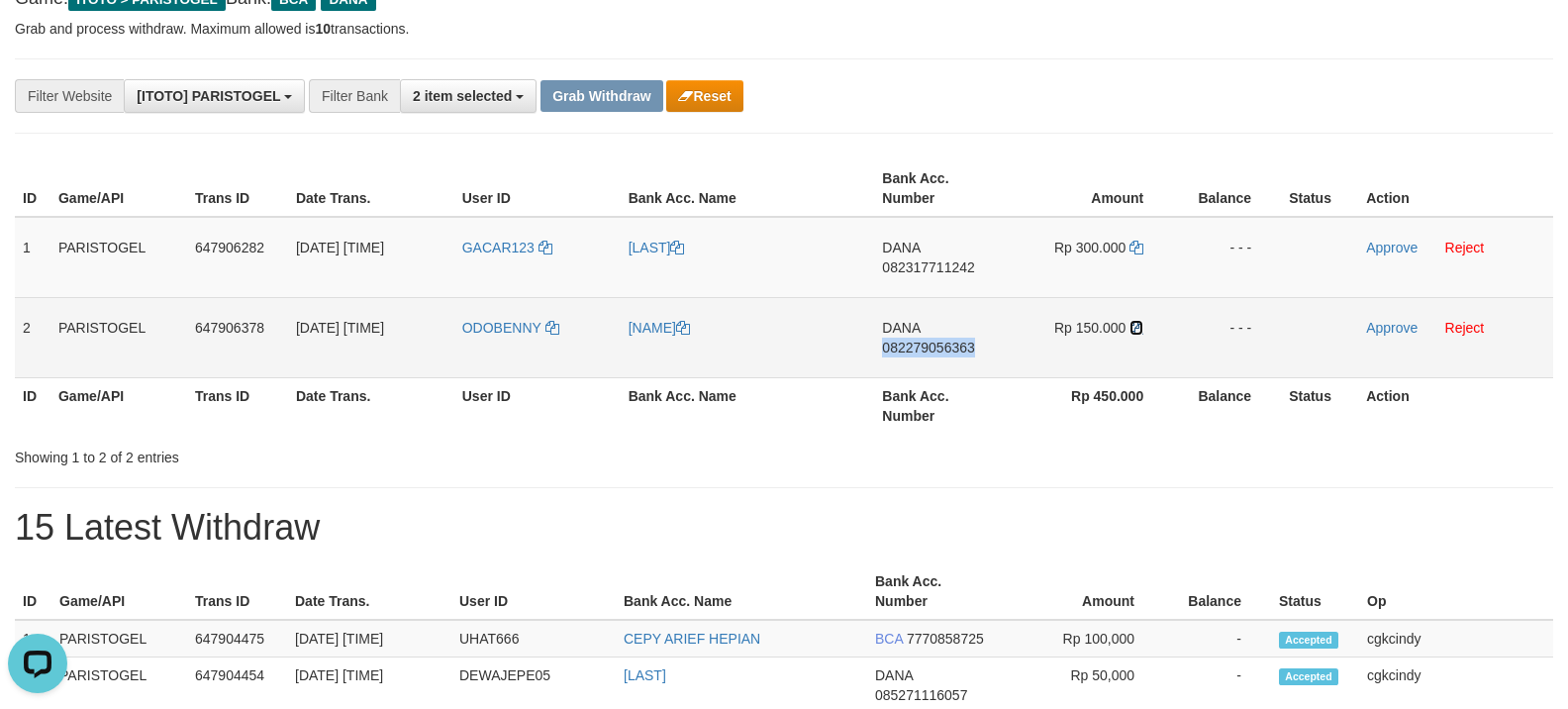 click at bounding box center [1136, 328] 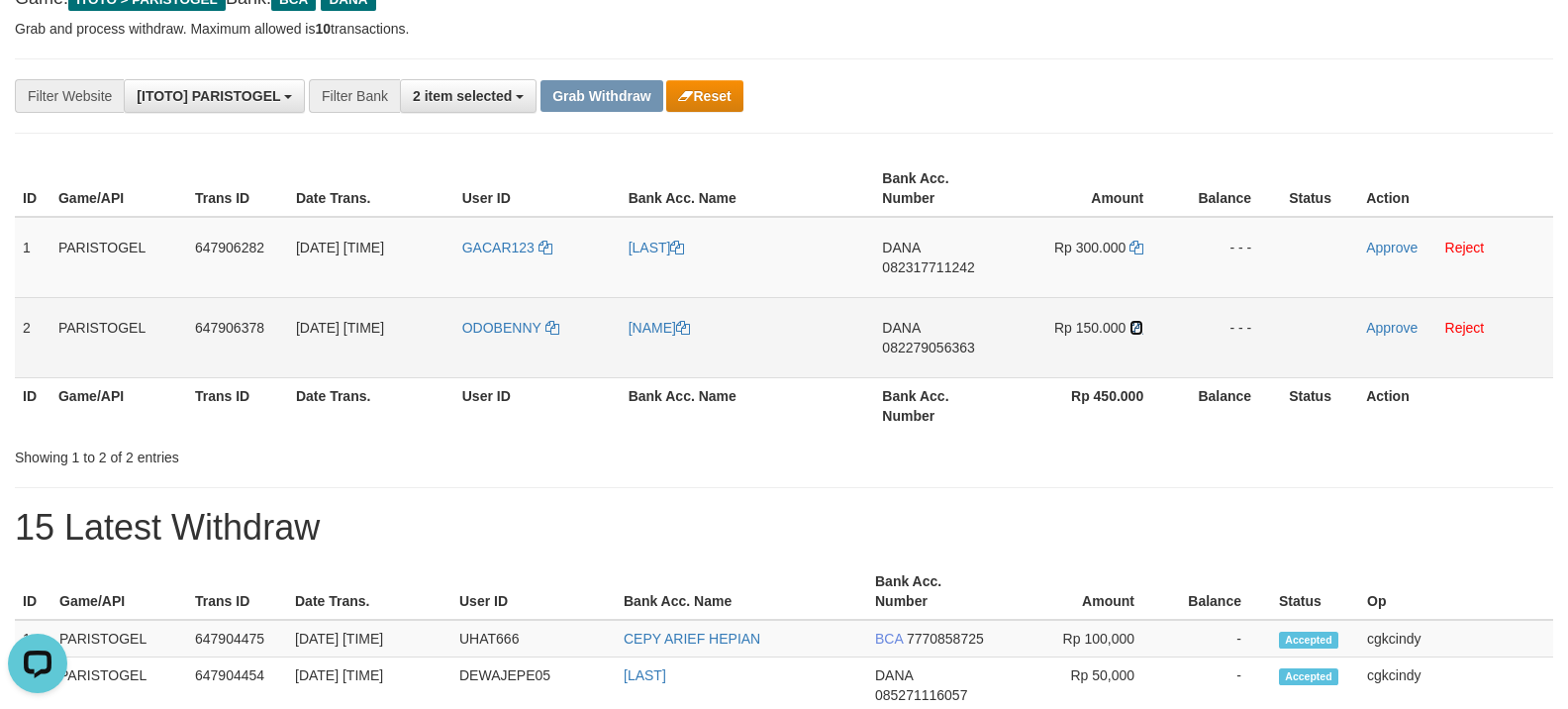 click at bounding box center [1136, 328] 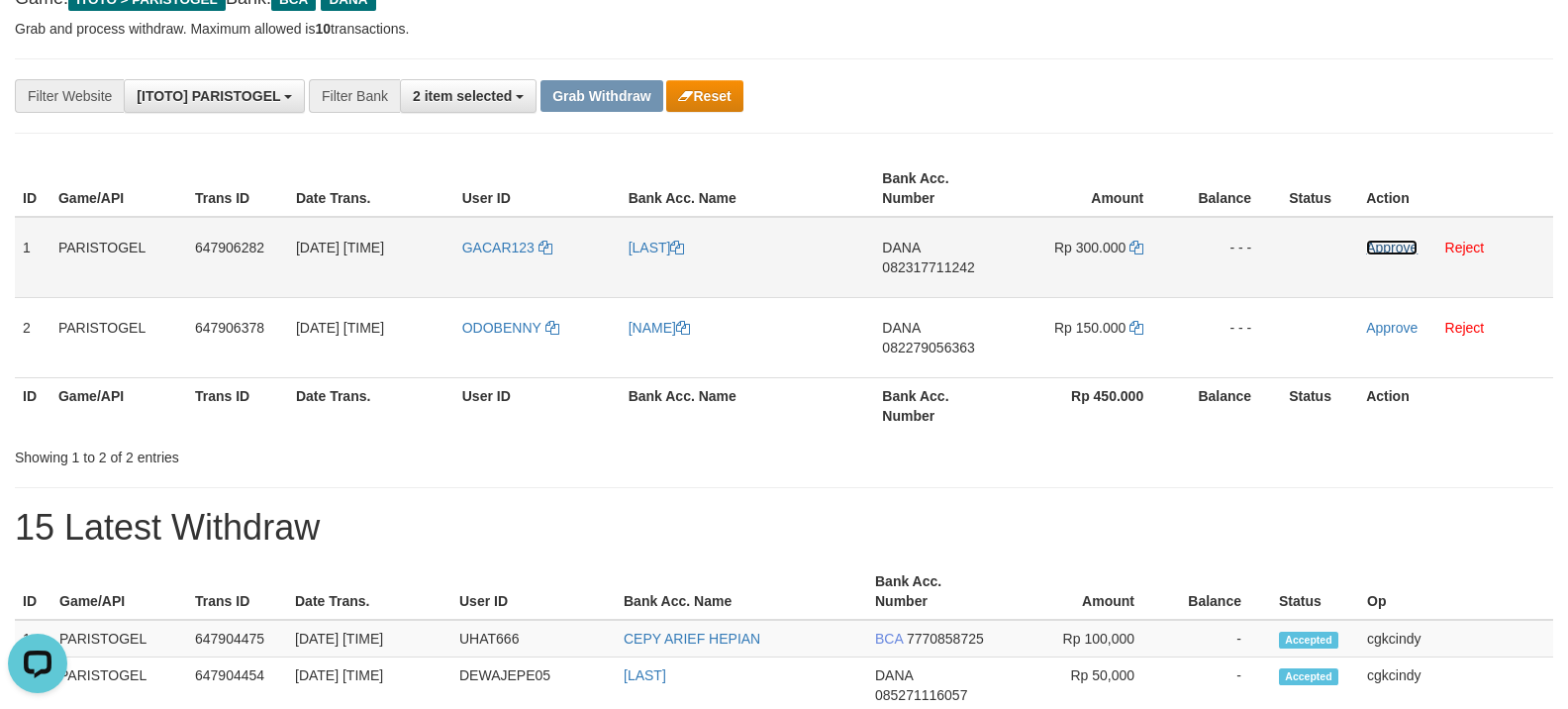 click on "Approve" at bounding box center [1392, 248] 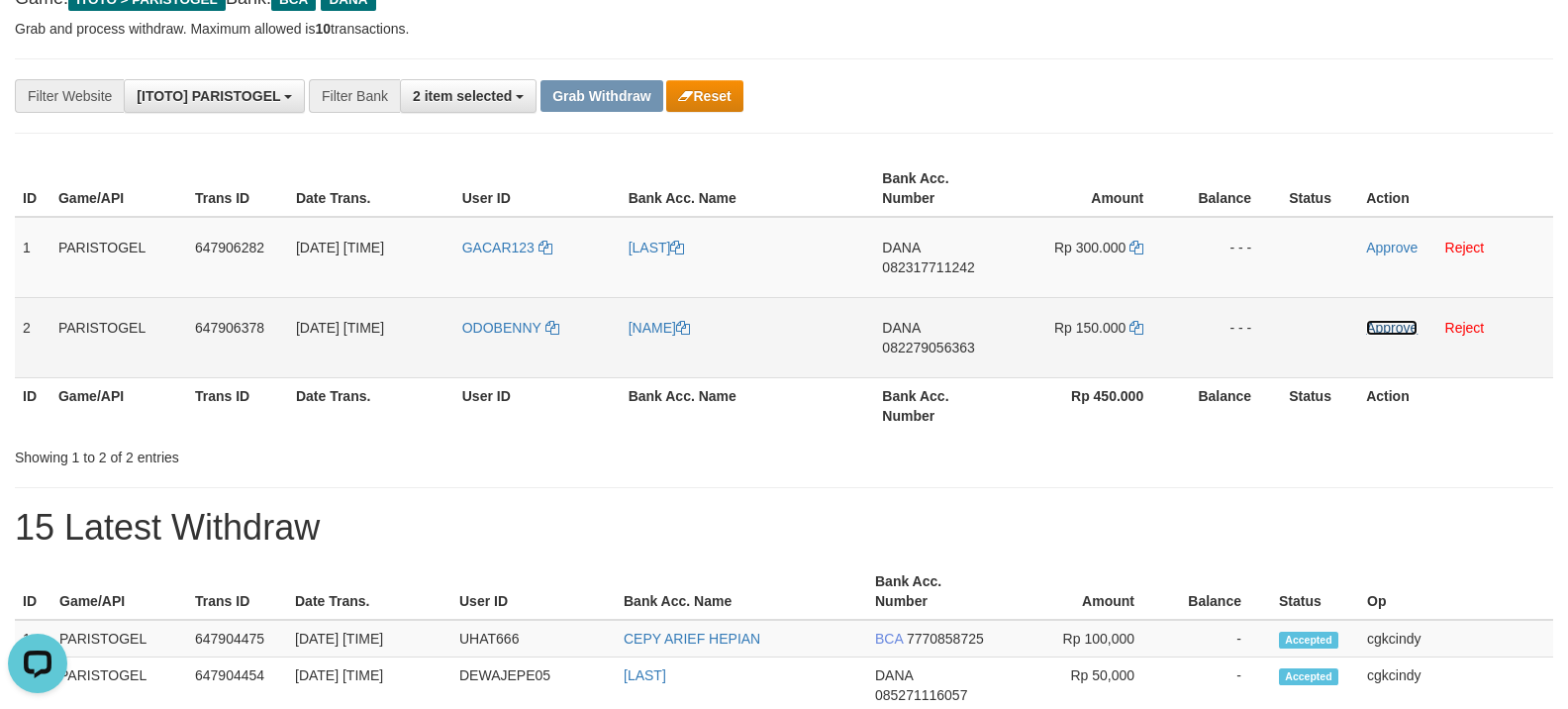 click on "Approve" at bounding box center [1392, 328] 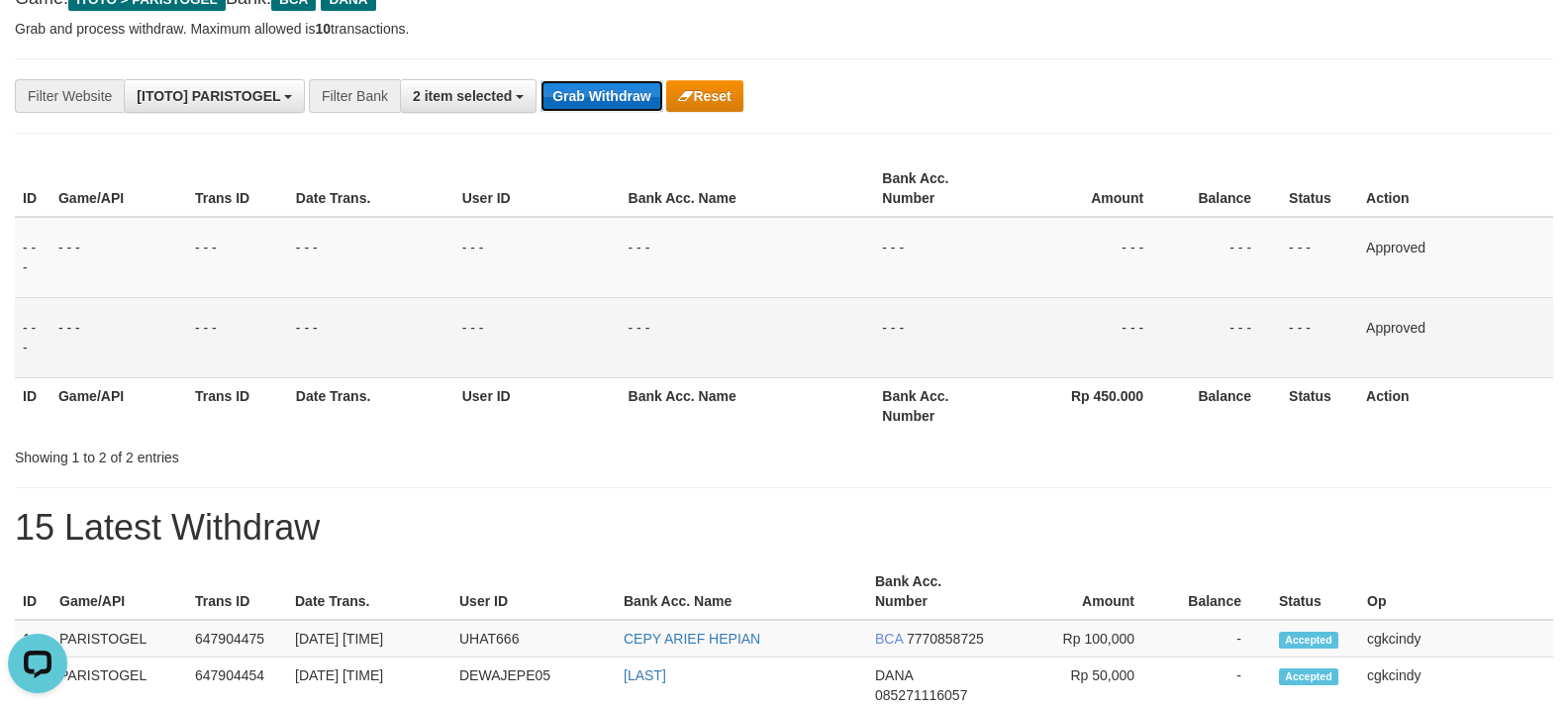 click on "Grab Withdraw" at bounding box center (601, 96) 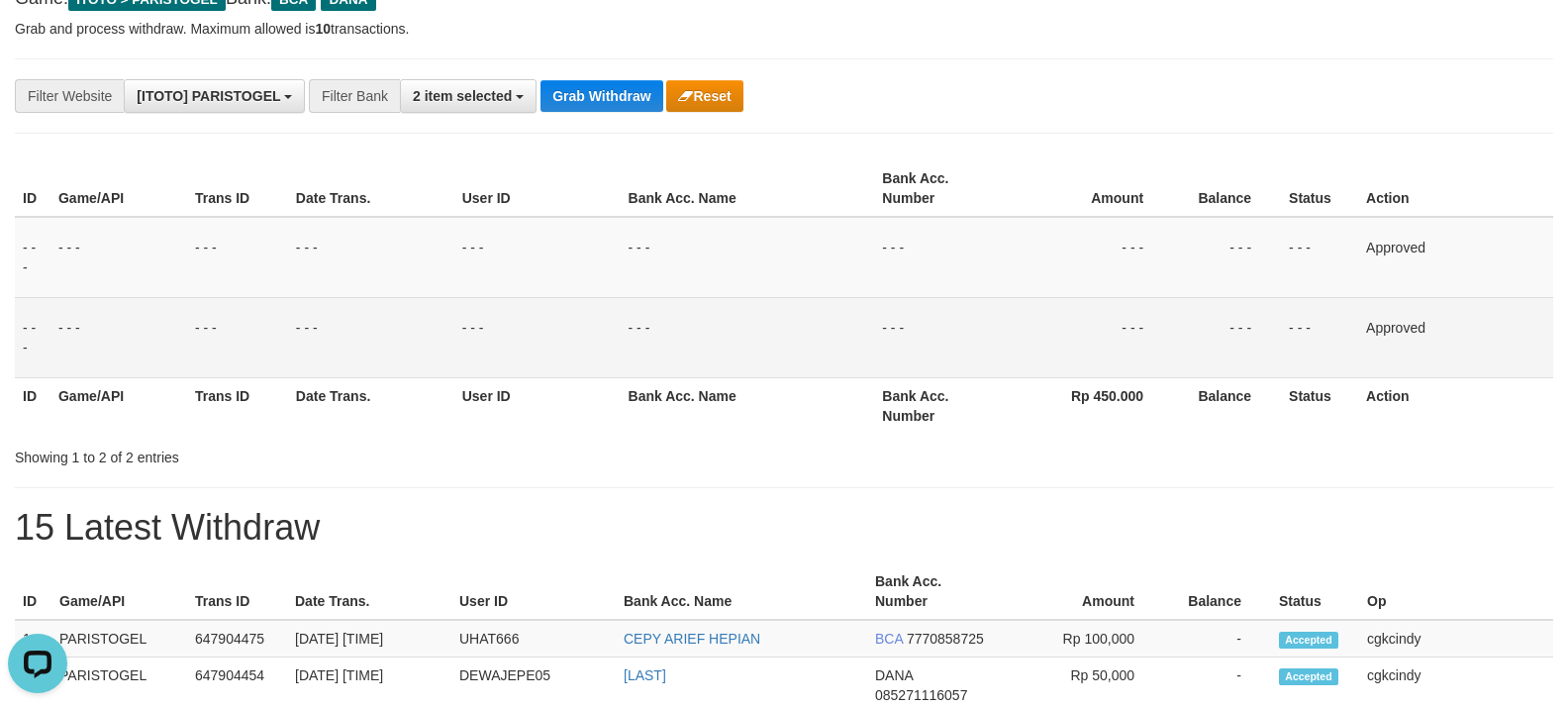 click on "**********" at bounding box center (653, 96) 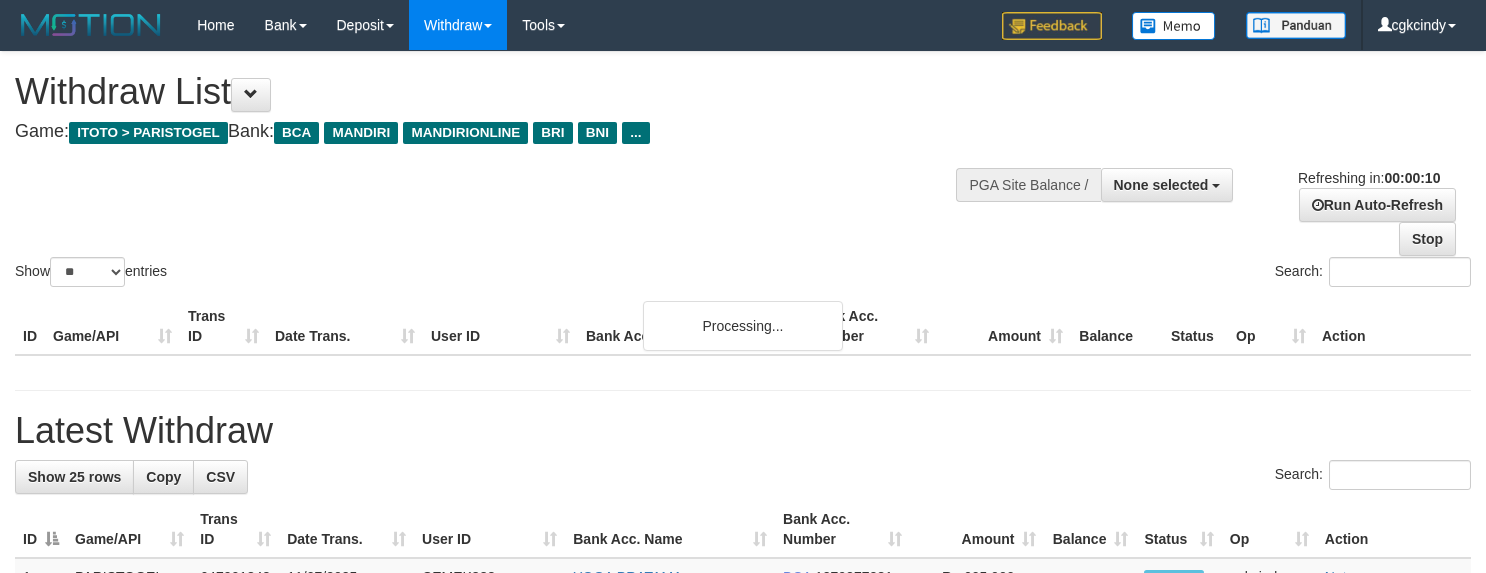 select 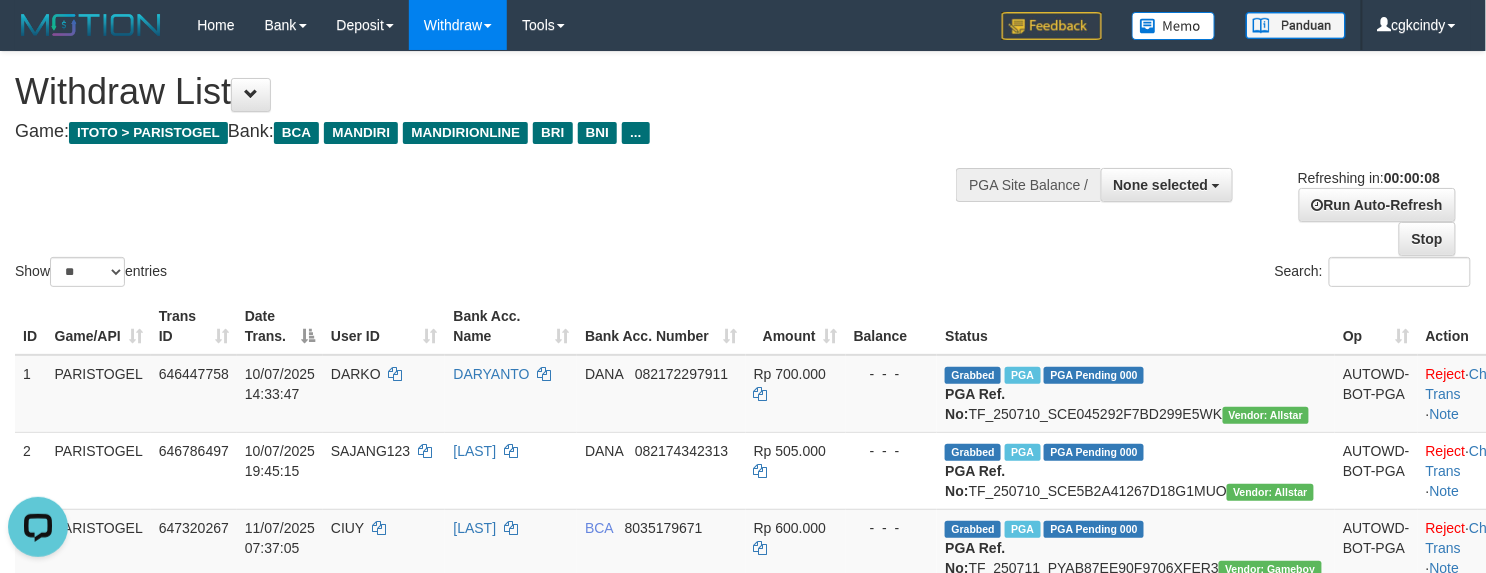 scroll, scrollTop: 0, scrollLeft: 0, axis: both 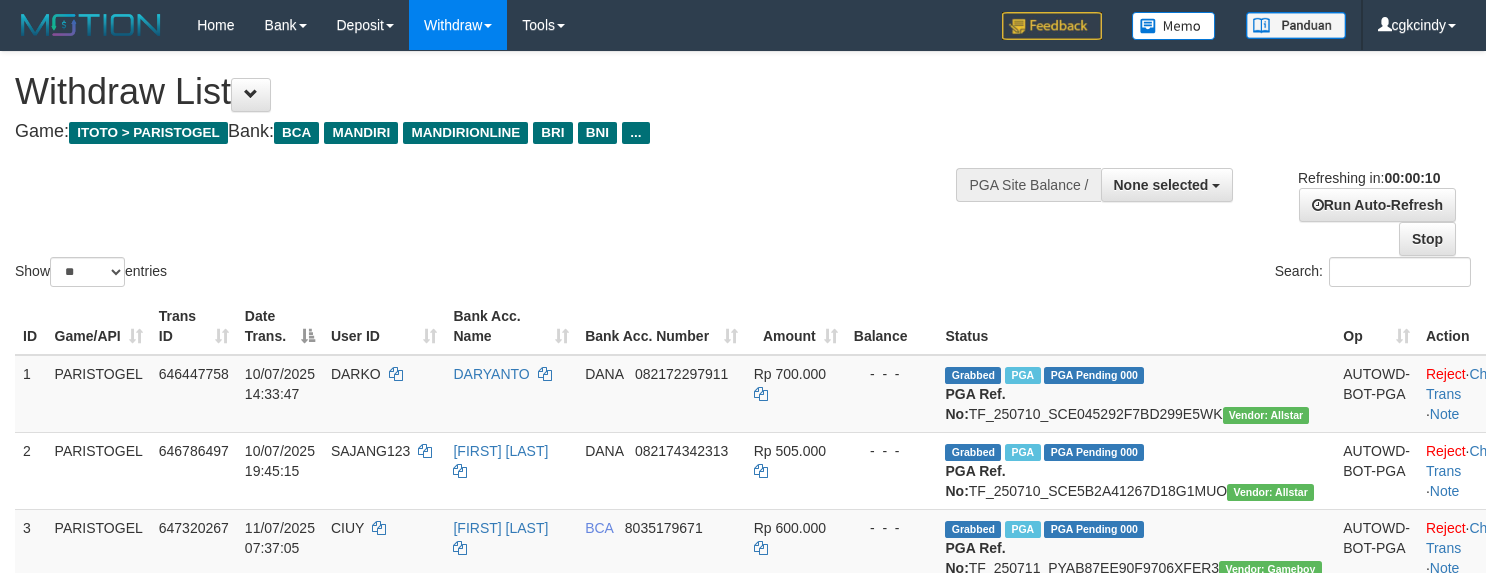 select 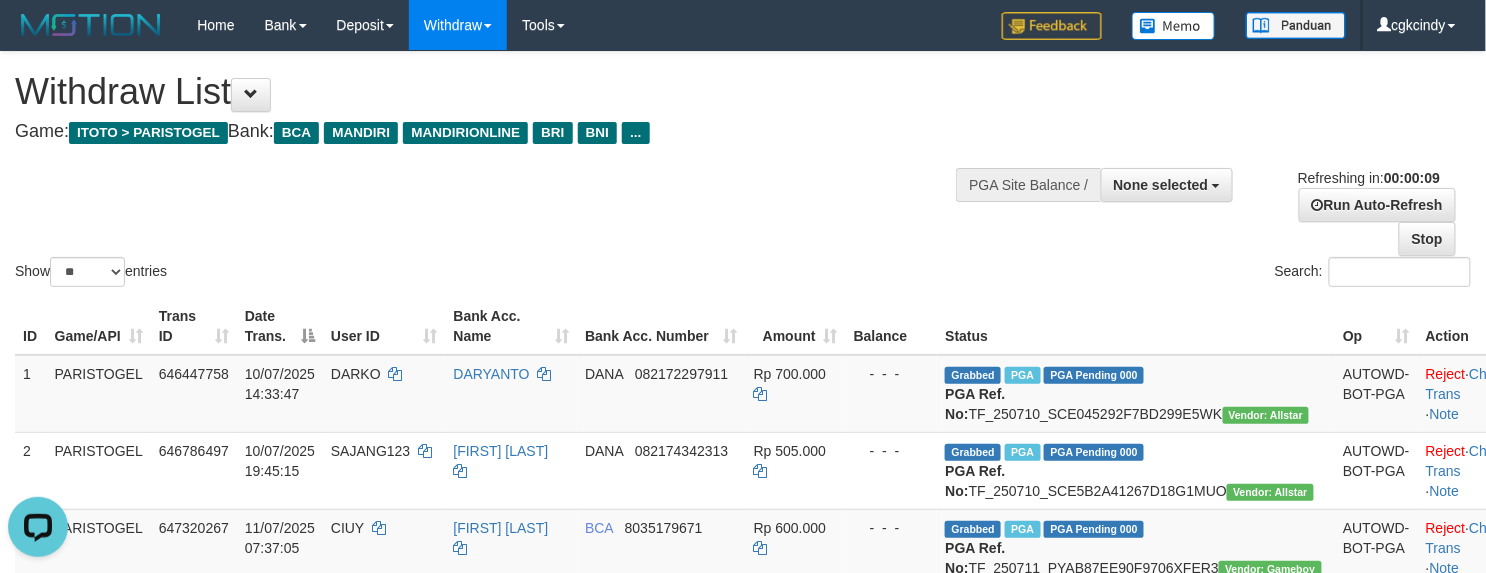 scroll, scrollTop: 0, scrollLeft: 0, axis: both 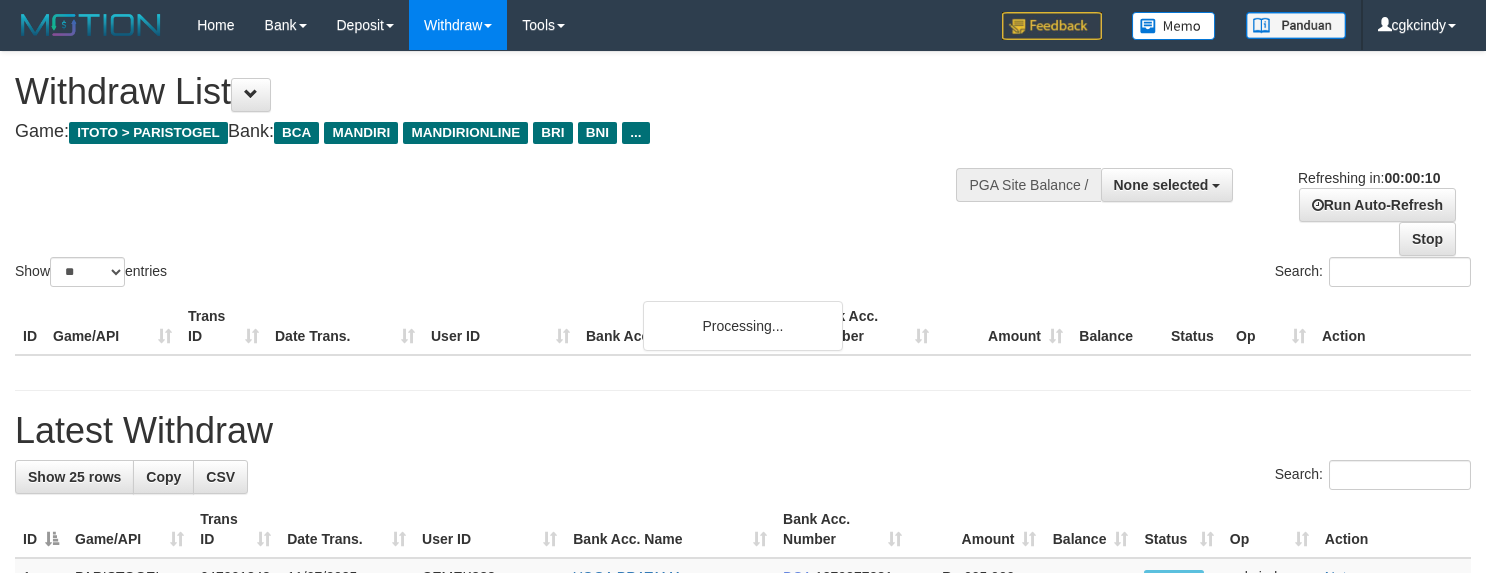 select 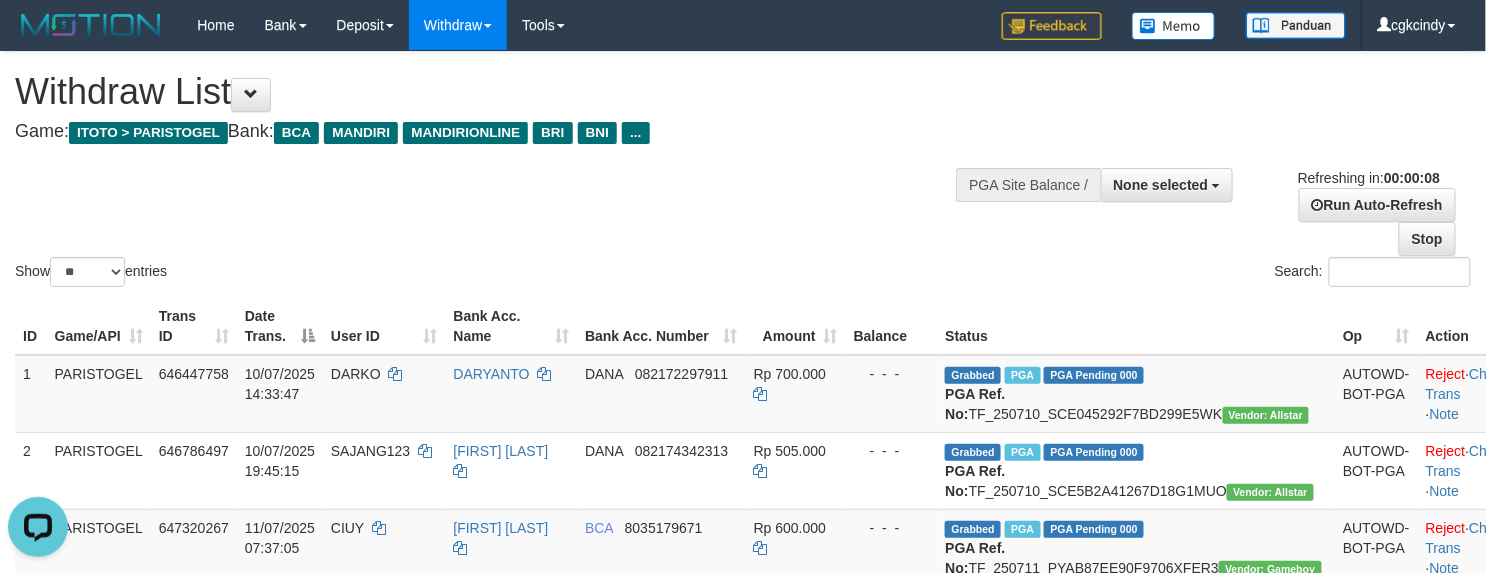 scroll, scrollTop: 0, scrollLeft: 0, axis: both 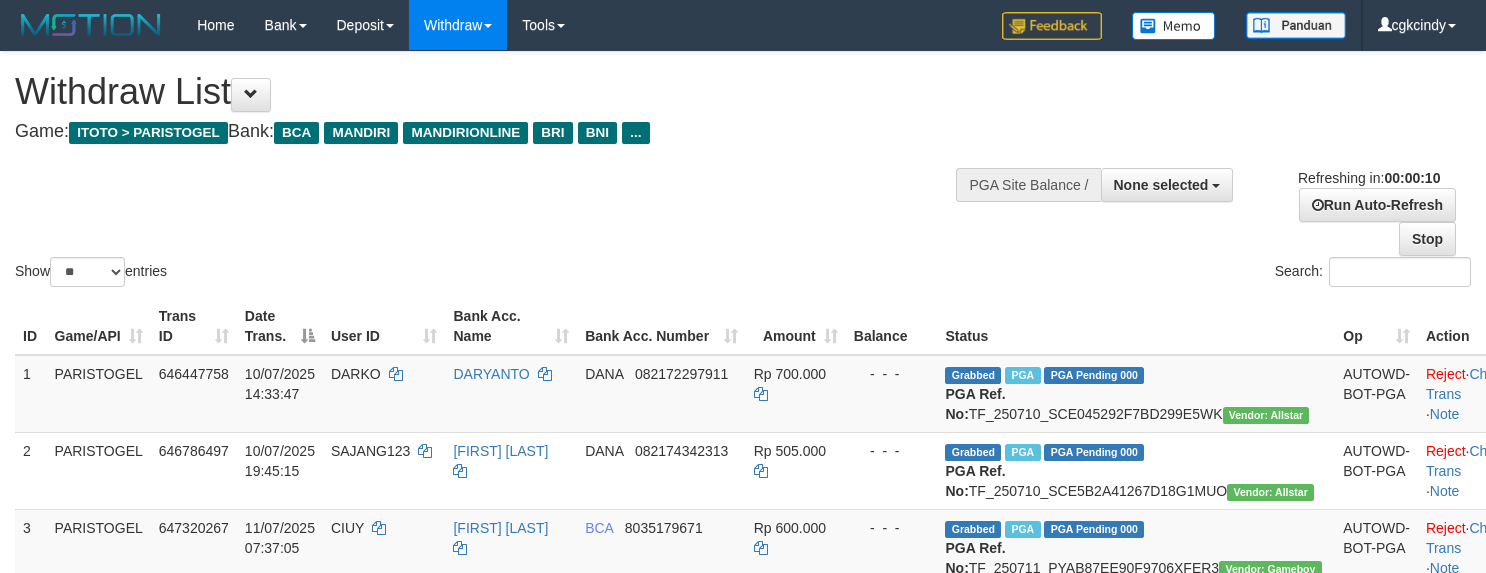 select 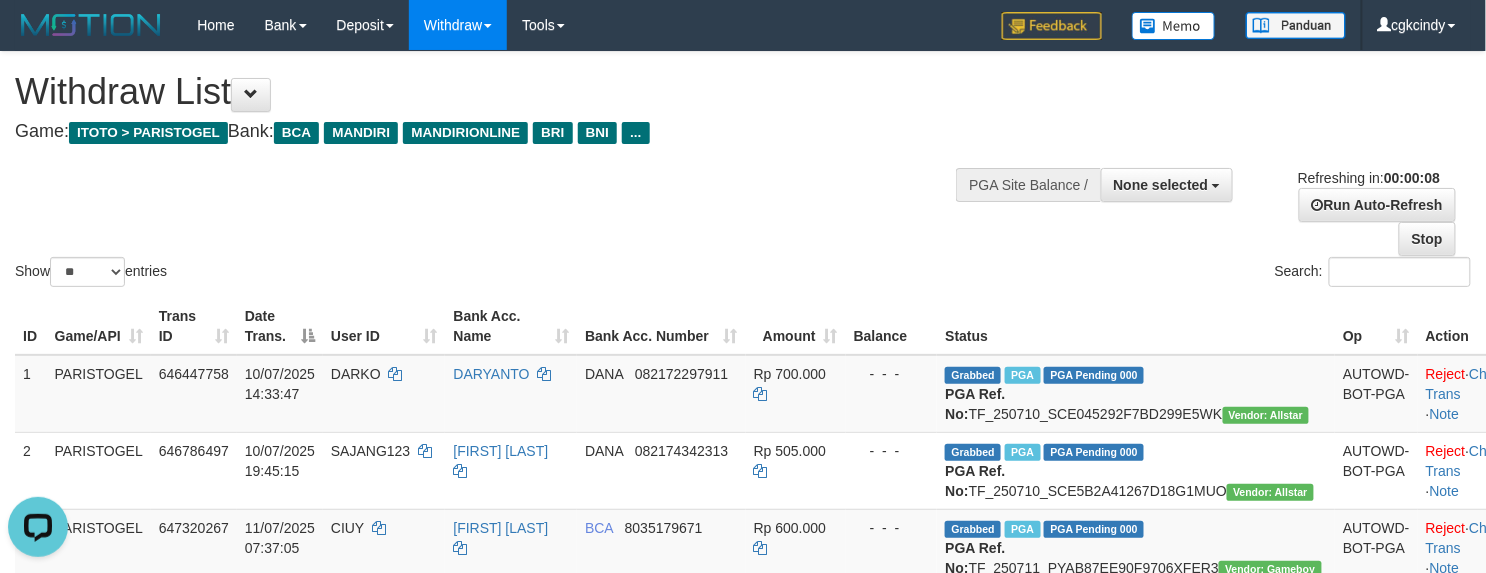 scroll, scrollTop: 0, scrollLeft: 0, axis: both 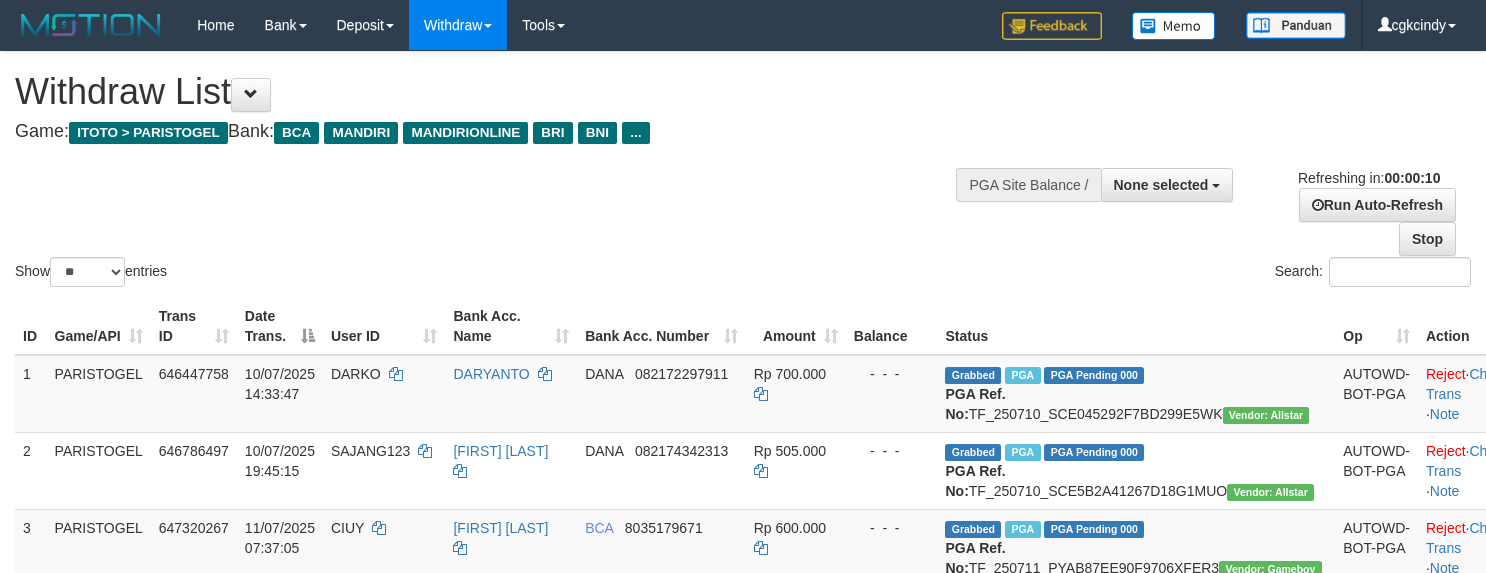 select 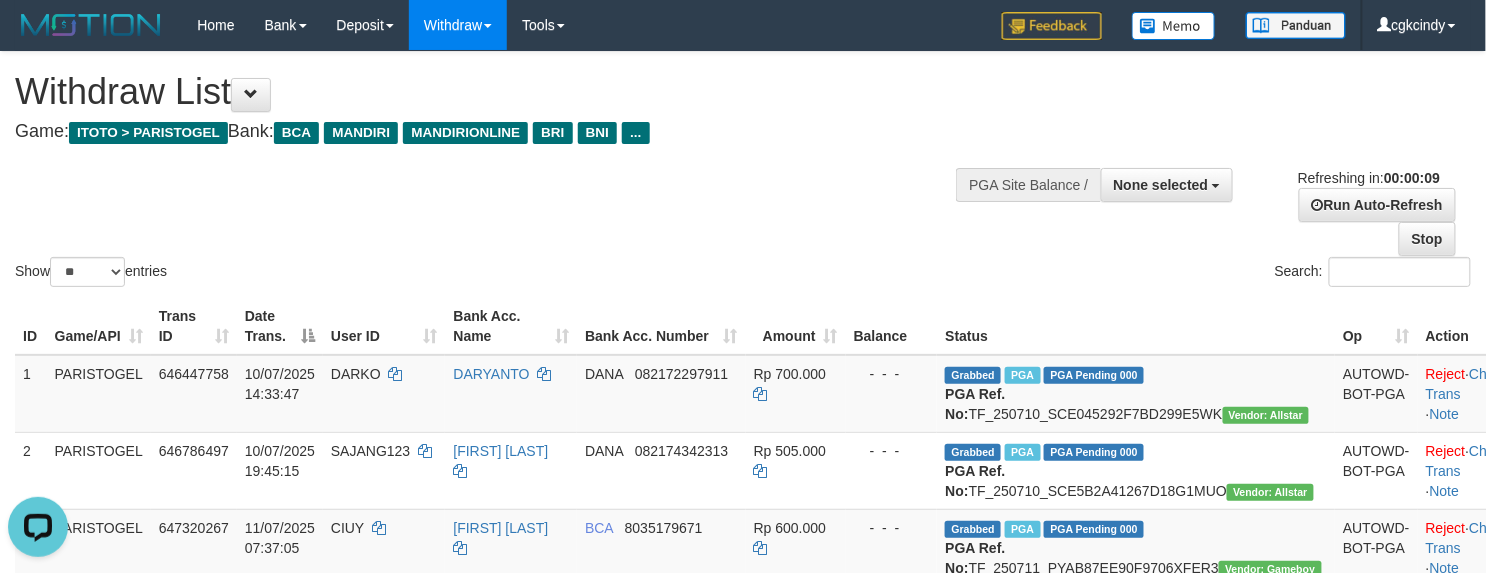 scroll, scrollTop: 0, scrollLeft: 0, axis: both 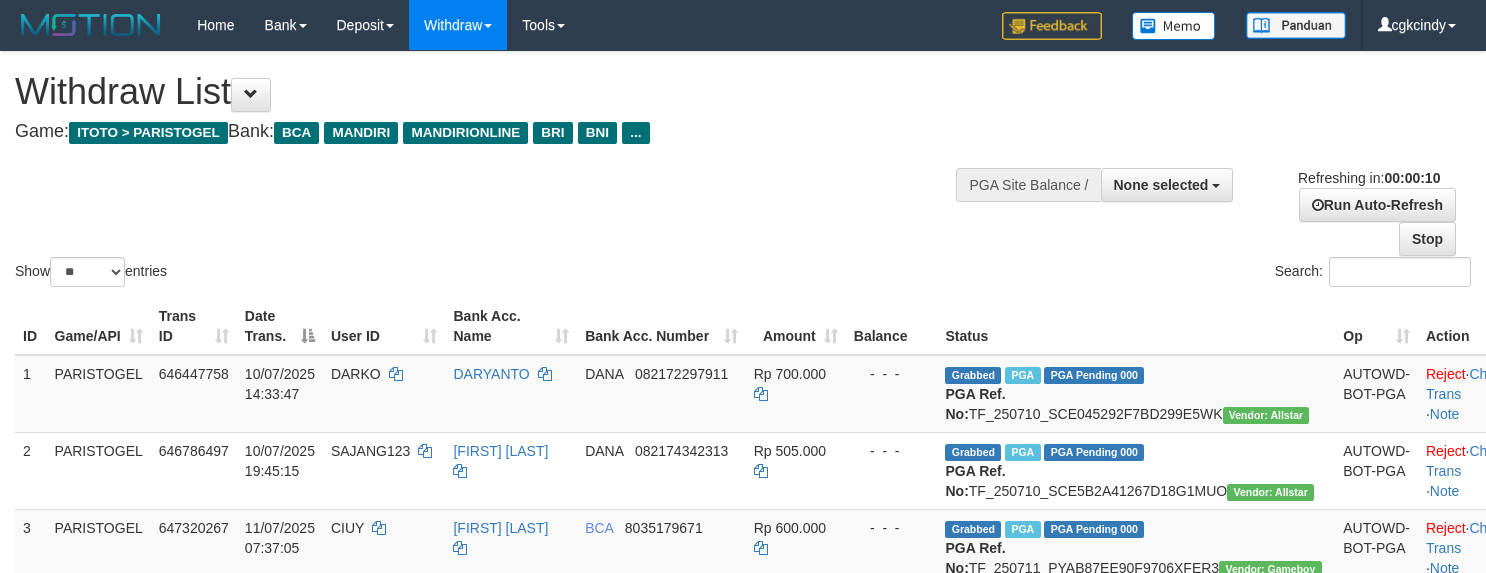 select 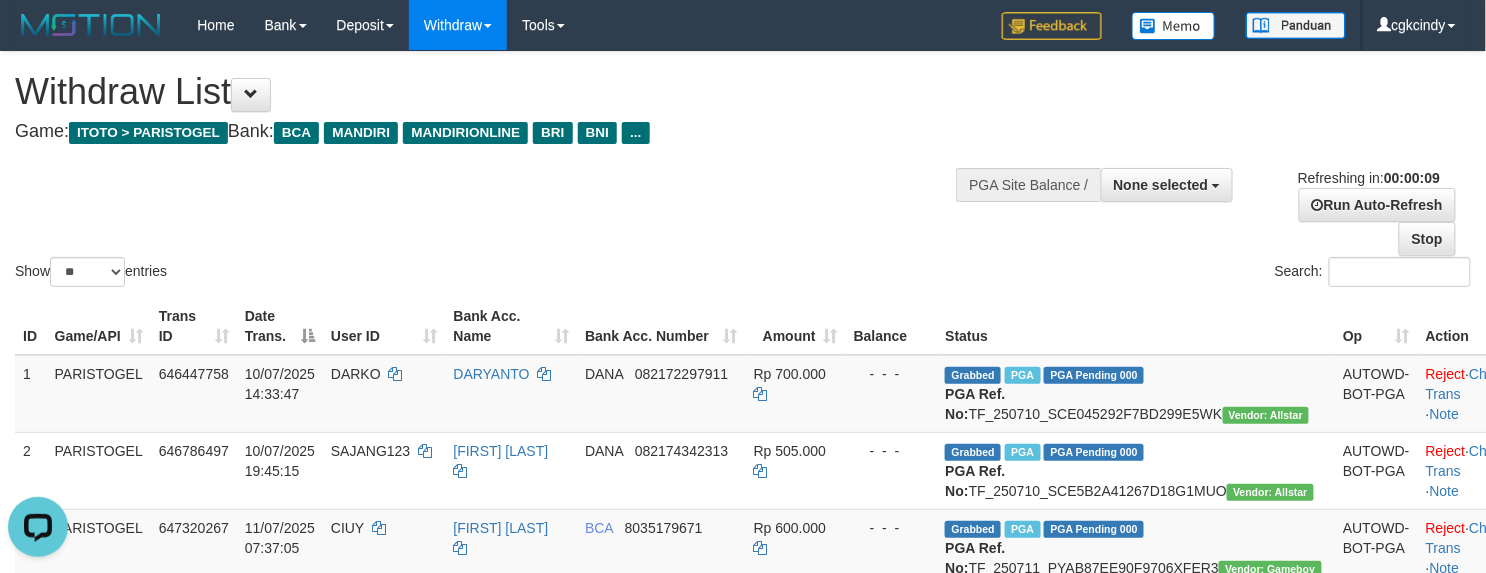 scroll, scrollTop: 0, scrollLeft: 0, axis: both 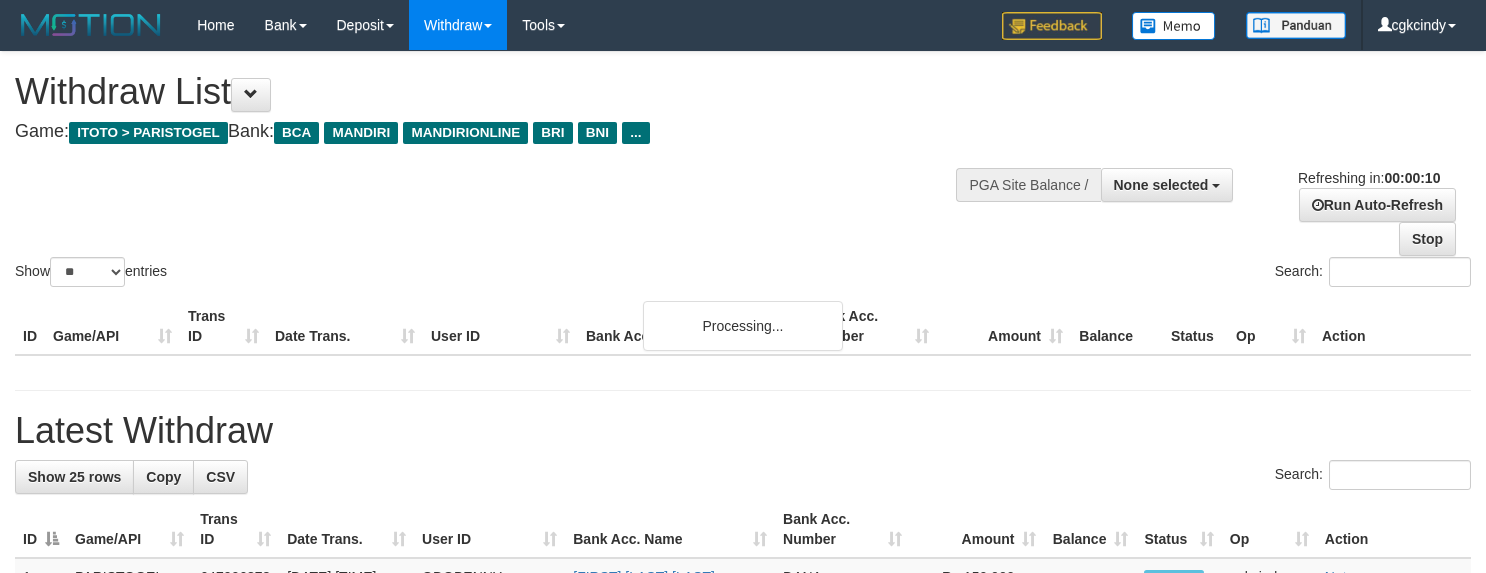 select 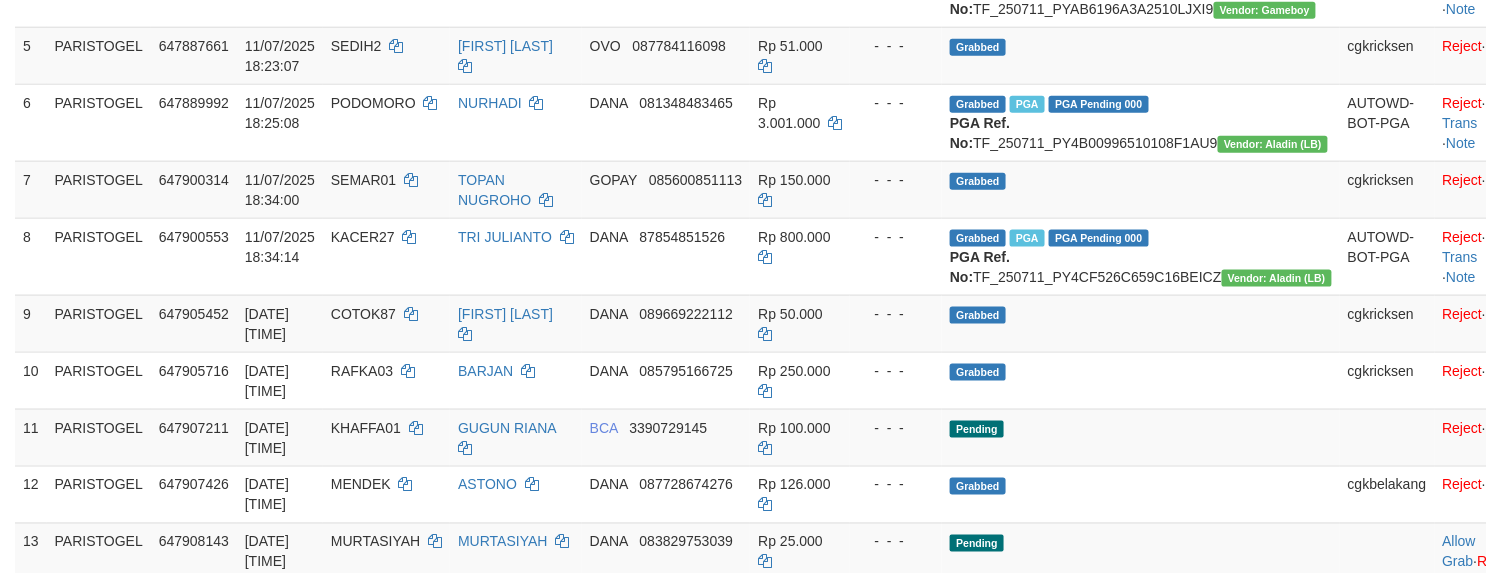 scroll, scrollTop: 666, scrollLeft: 0, axis: vertical 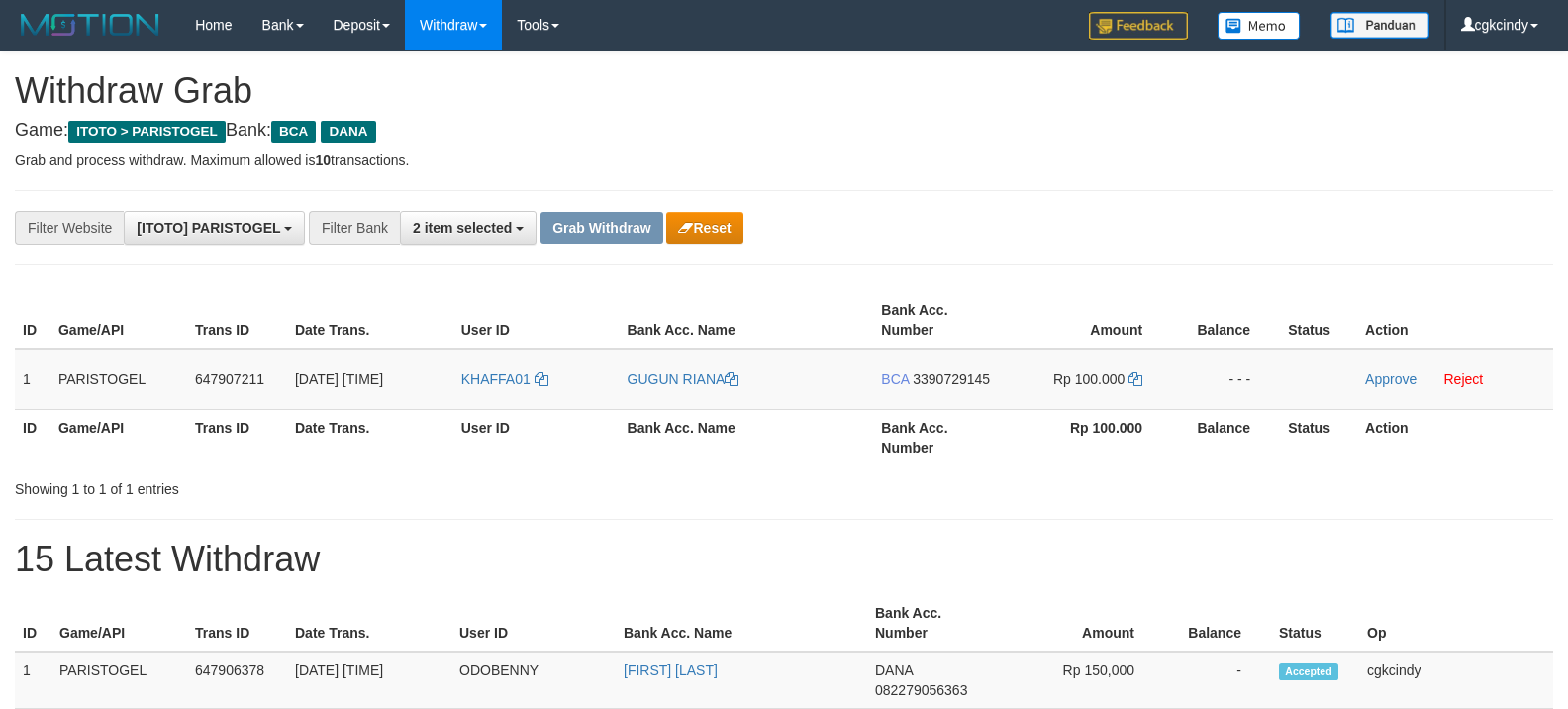 click on "User ID" at bounding box center (537, 437) 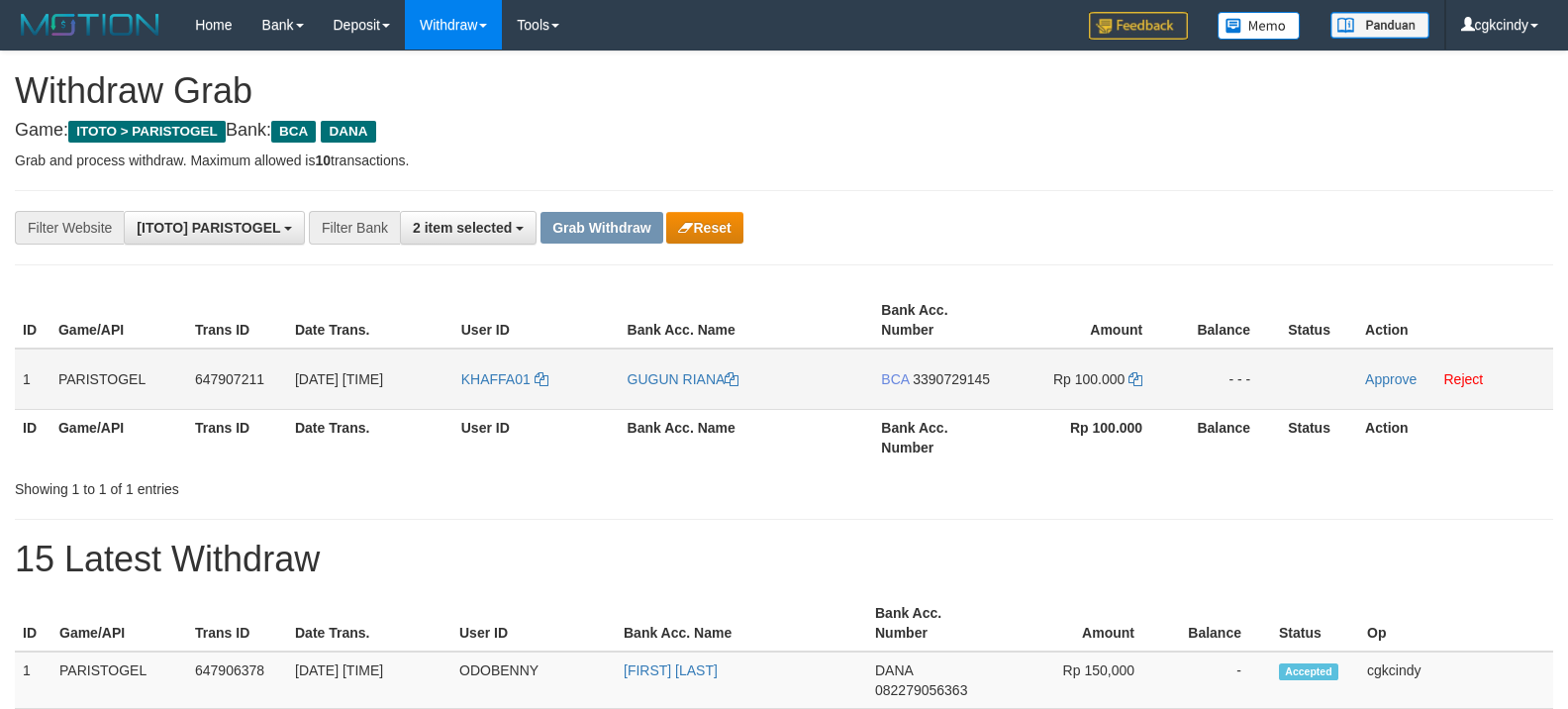 click on "KHAFFA01" at bounding box center (537, 379) 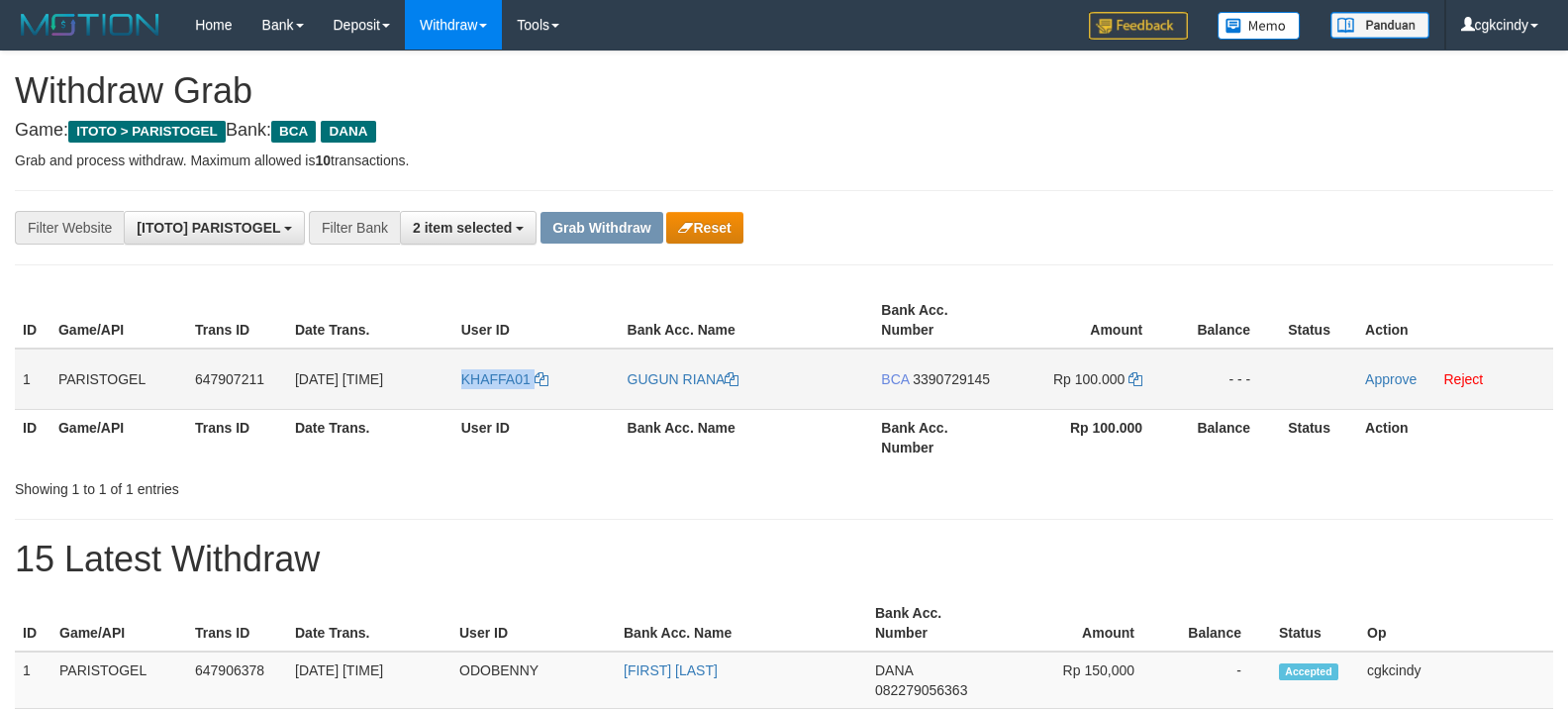 copy on "KHAFFA01" 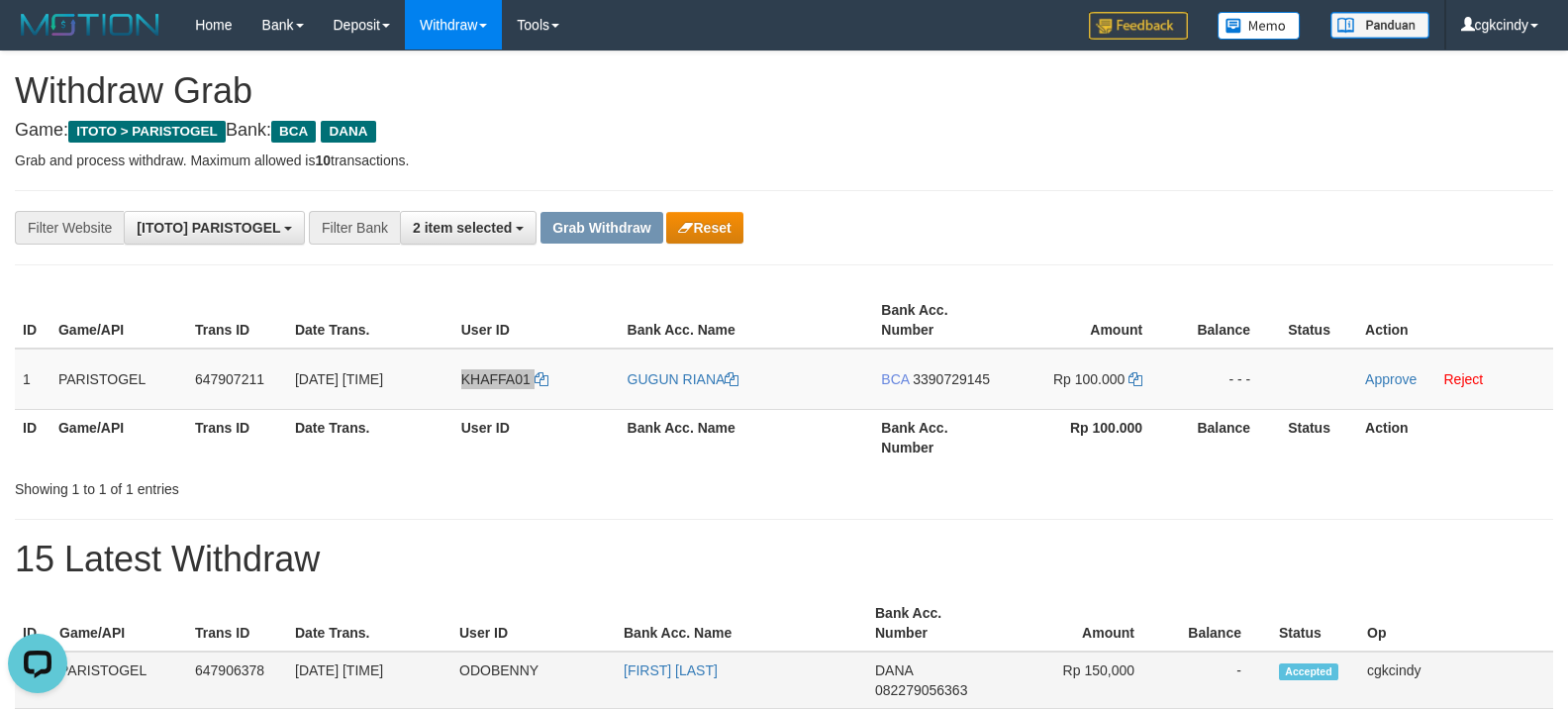 scroll, scrollTop: 0, scrollLeft: 0, axis: both 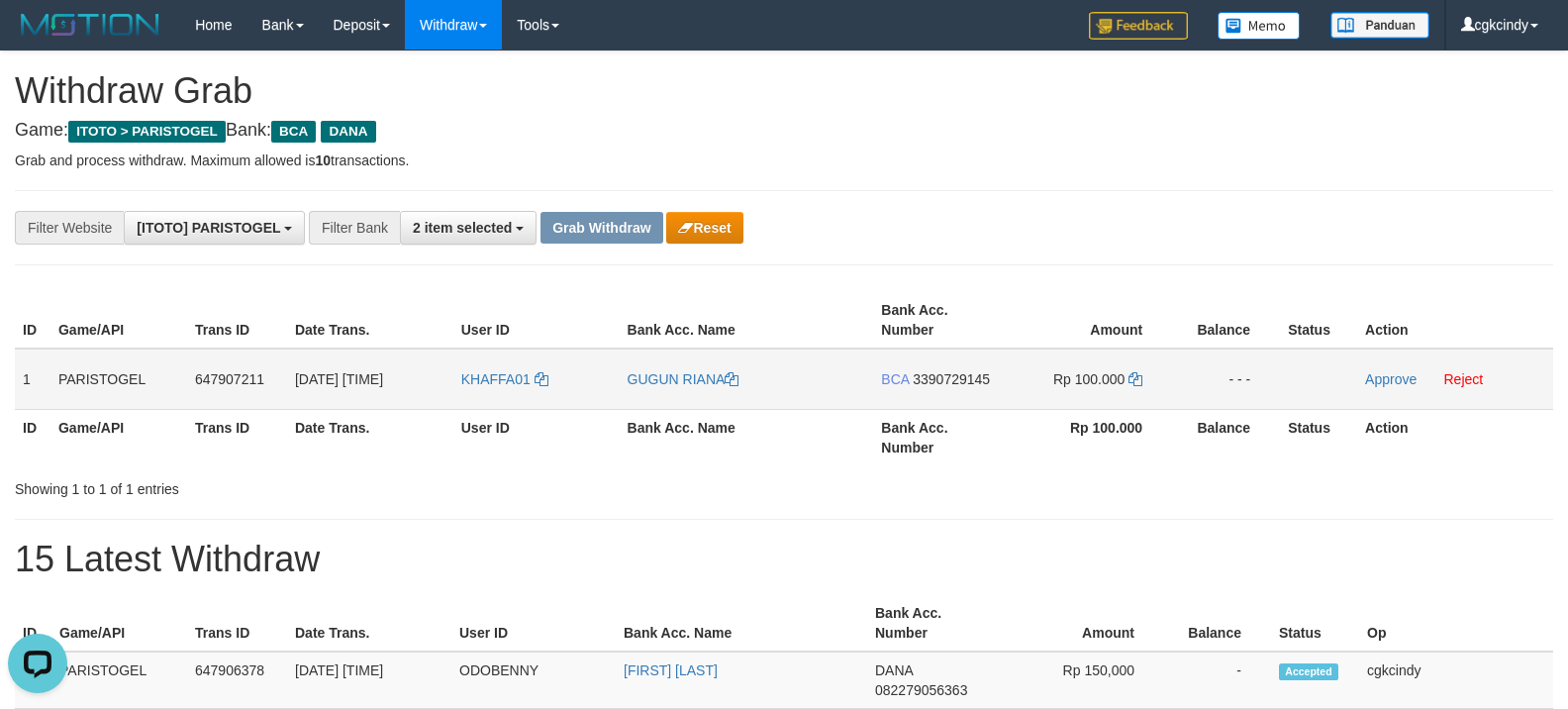 click on "GUGUN RIANA" at bounding box center (746, 379) 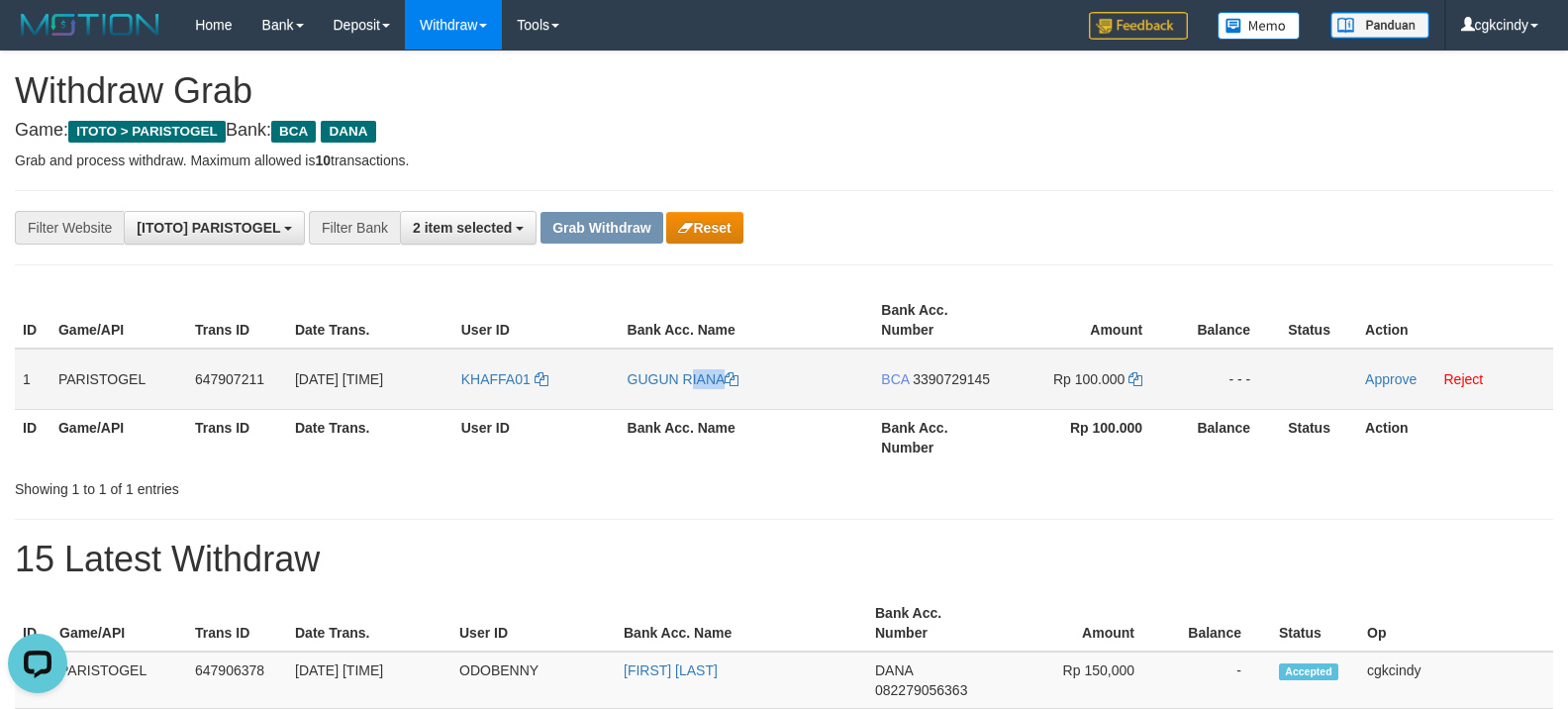 copy on "GUGUN RIANA" 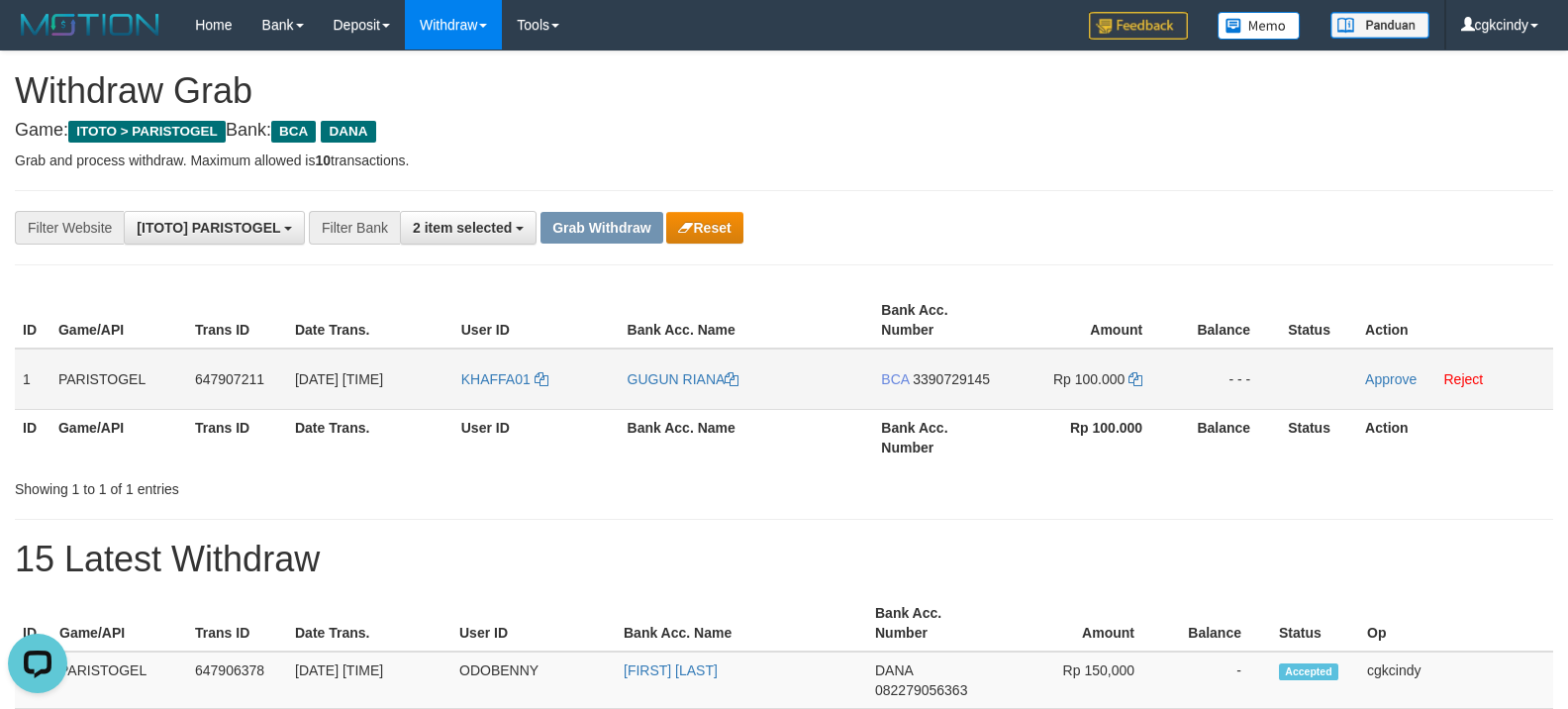 click on "BCA
3390729145" at bounding box center (941, 379) 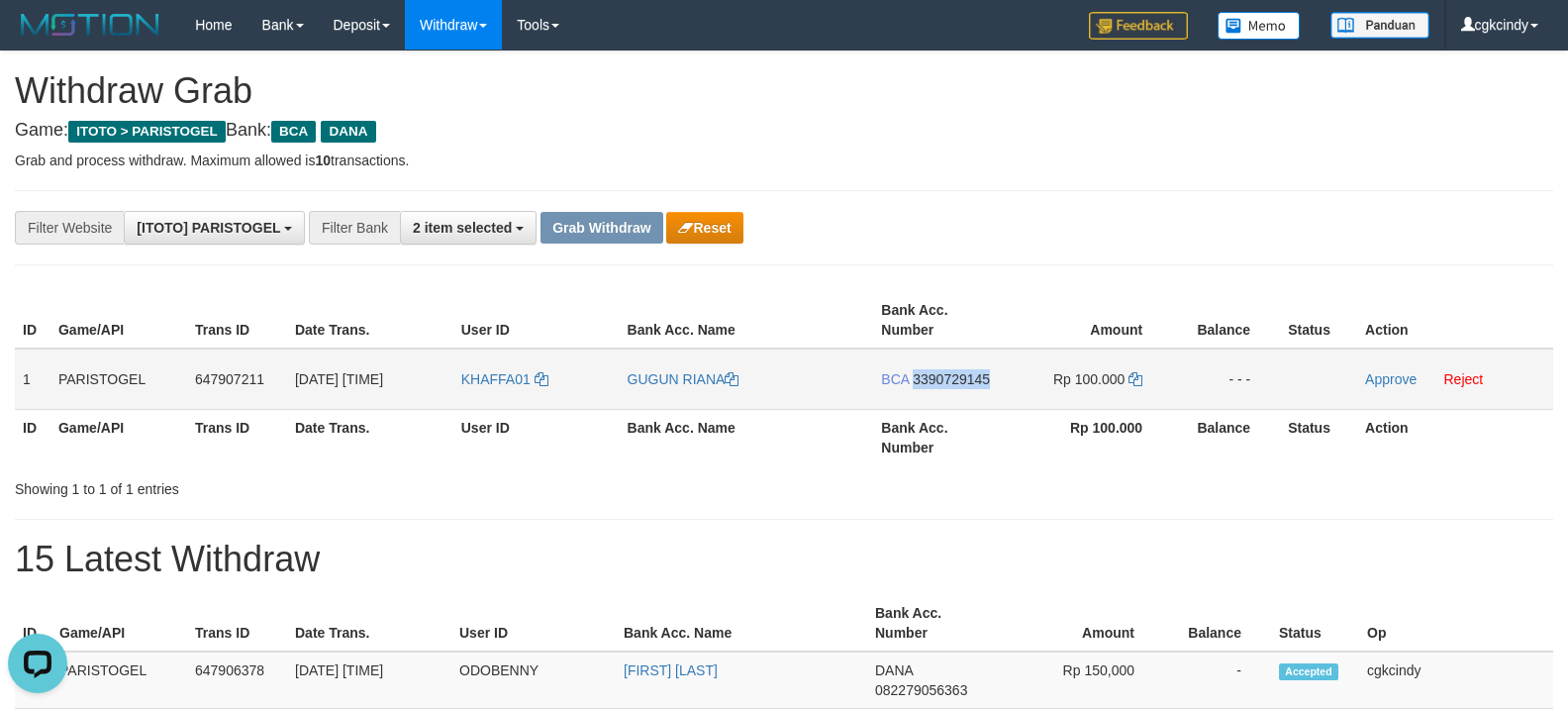 copy on "3390729145" 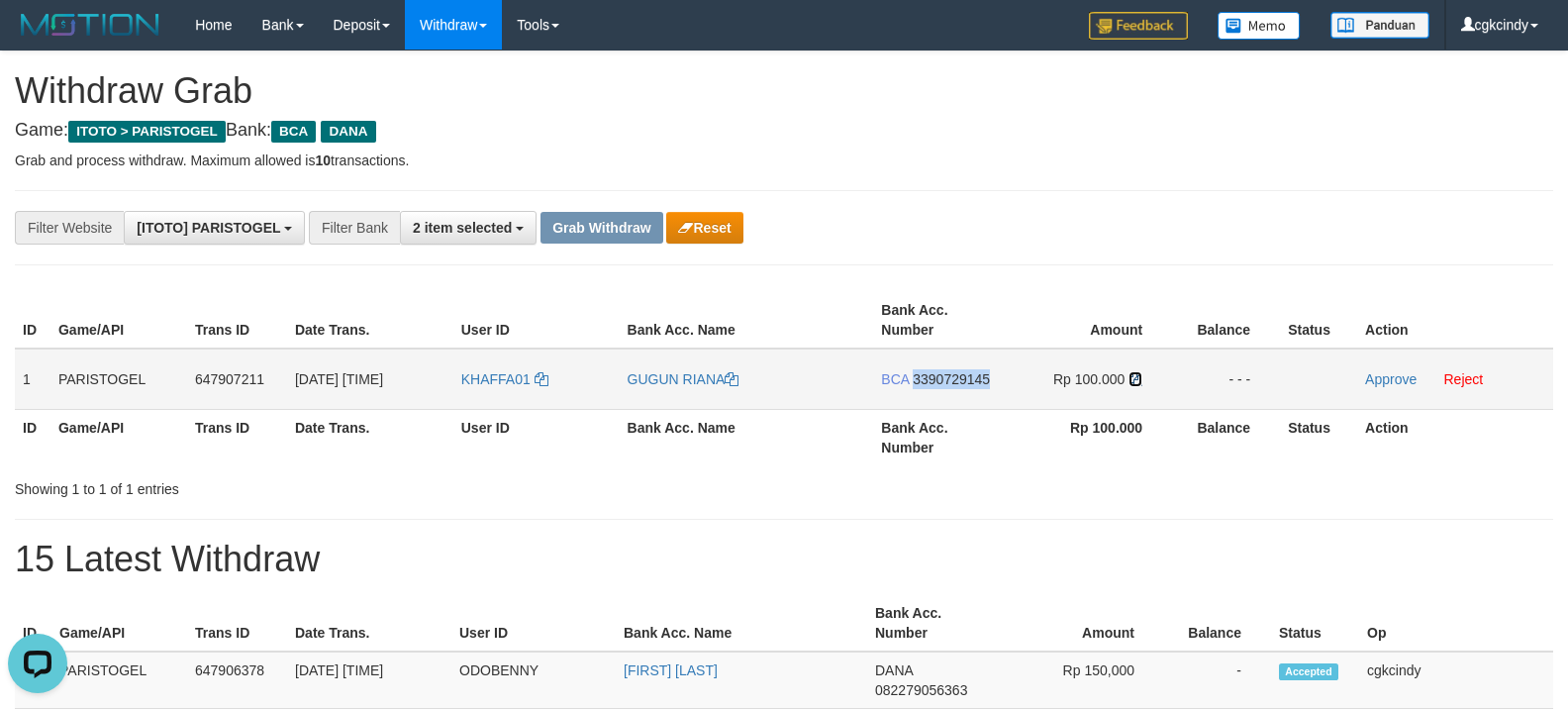 click at bounding box center [1135, 379] 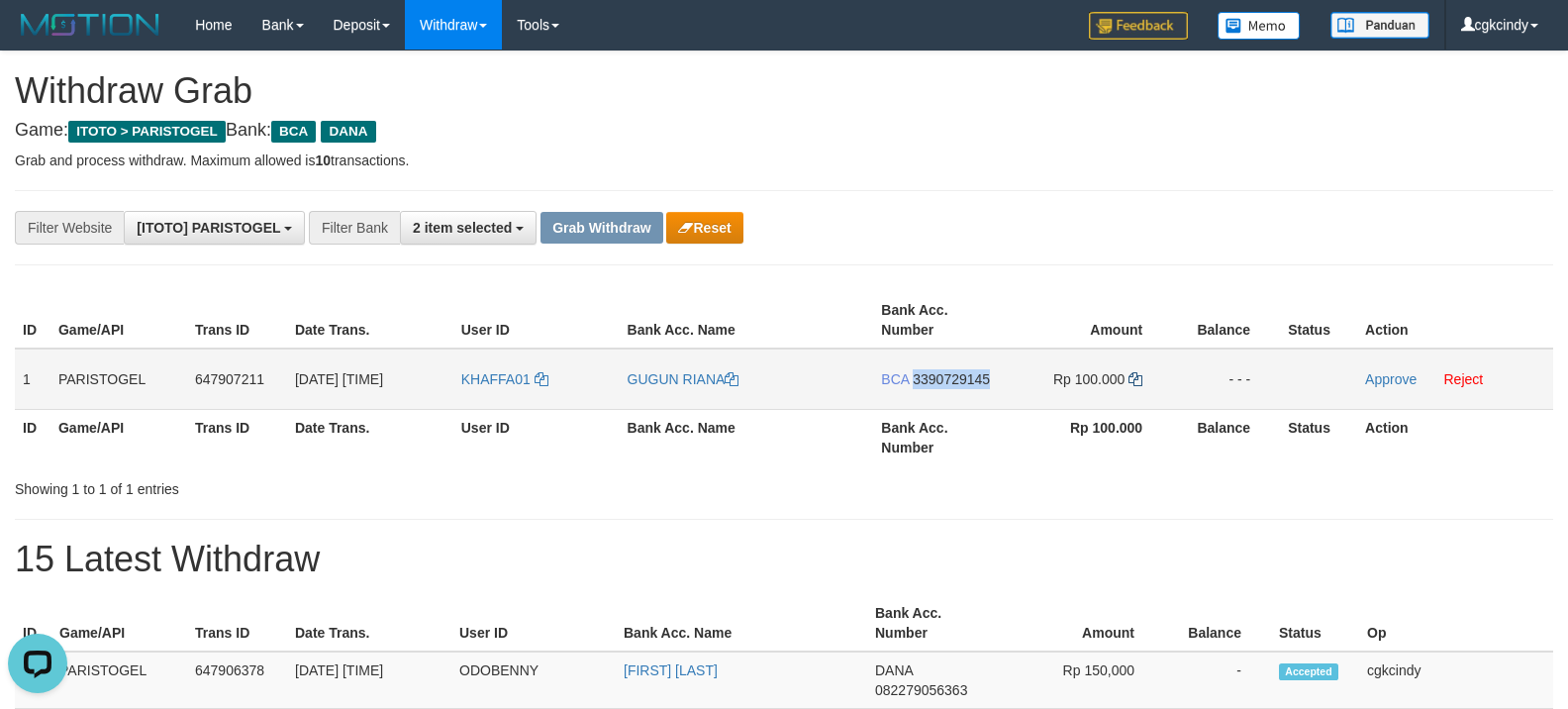 copy on "3390729145" 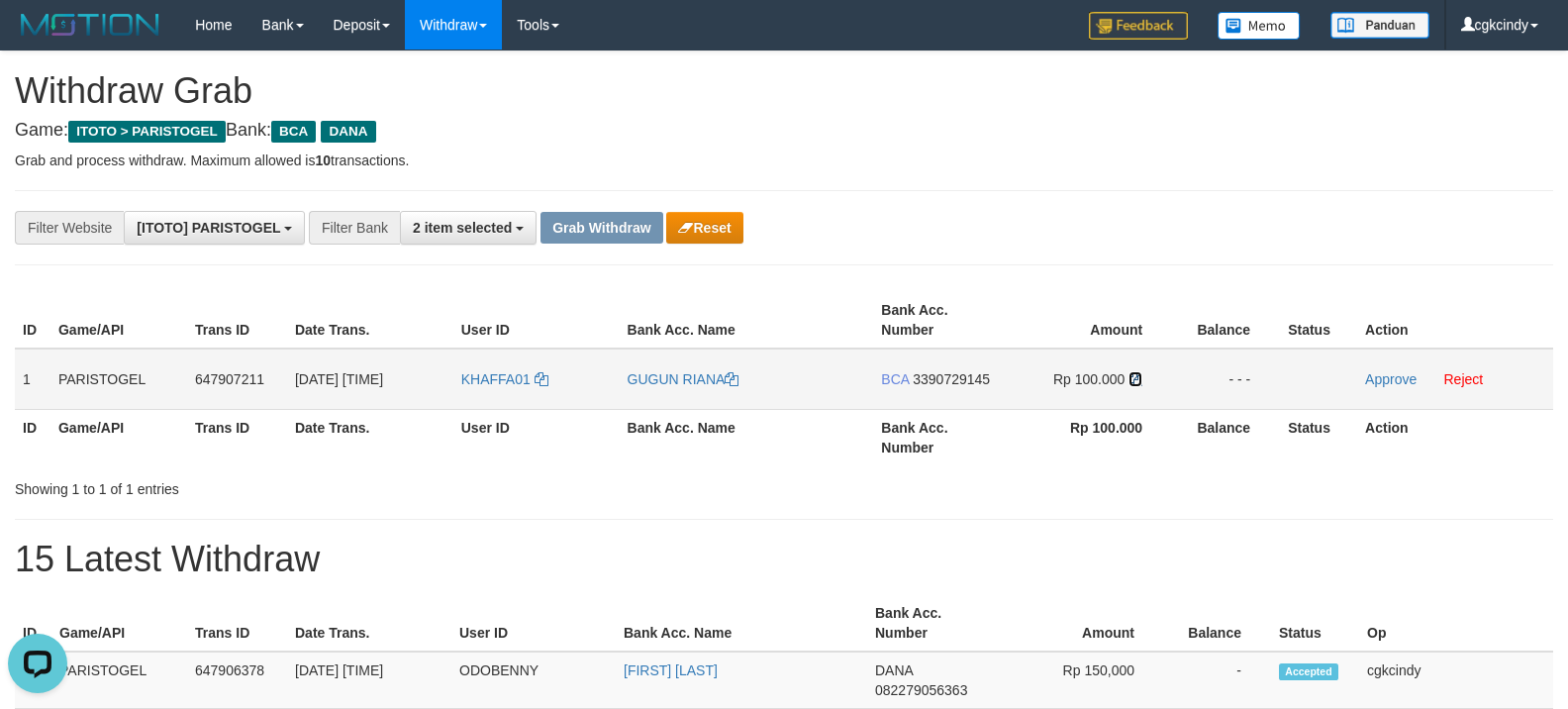 click at bounding box center [1135, 379] 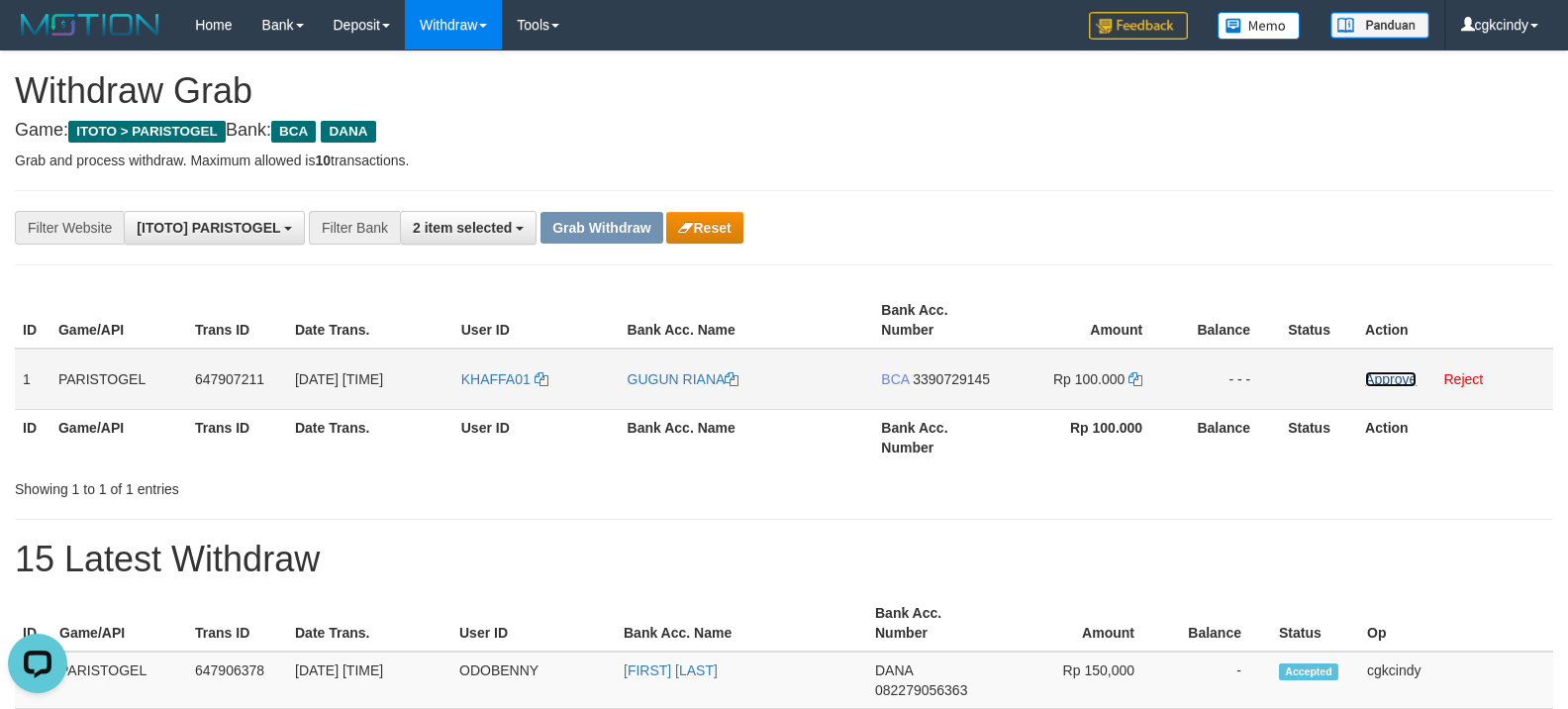 click on "Approve" at bounding box center [1391, 379] 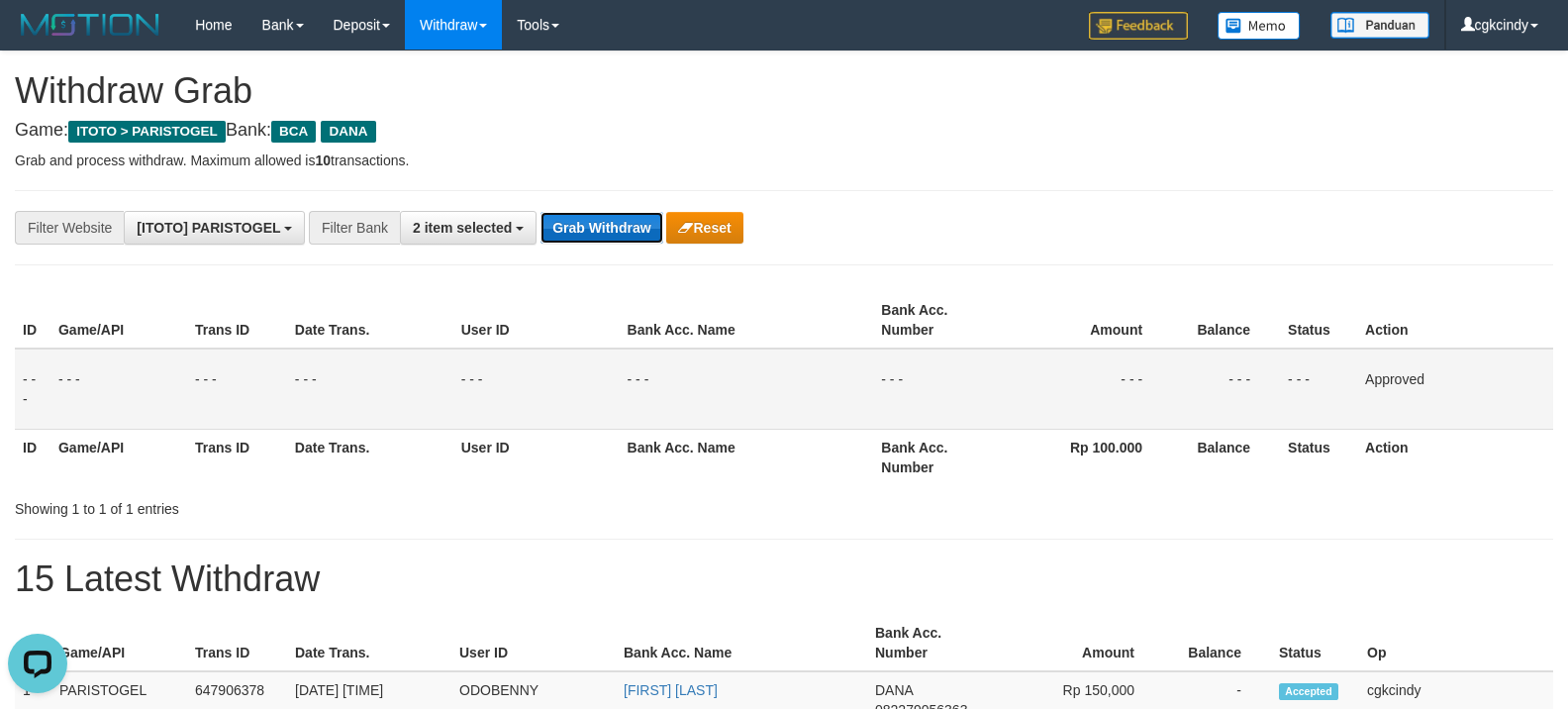 click on "Grab Withdraw" at bounding box center [601, 228] 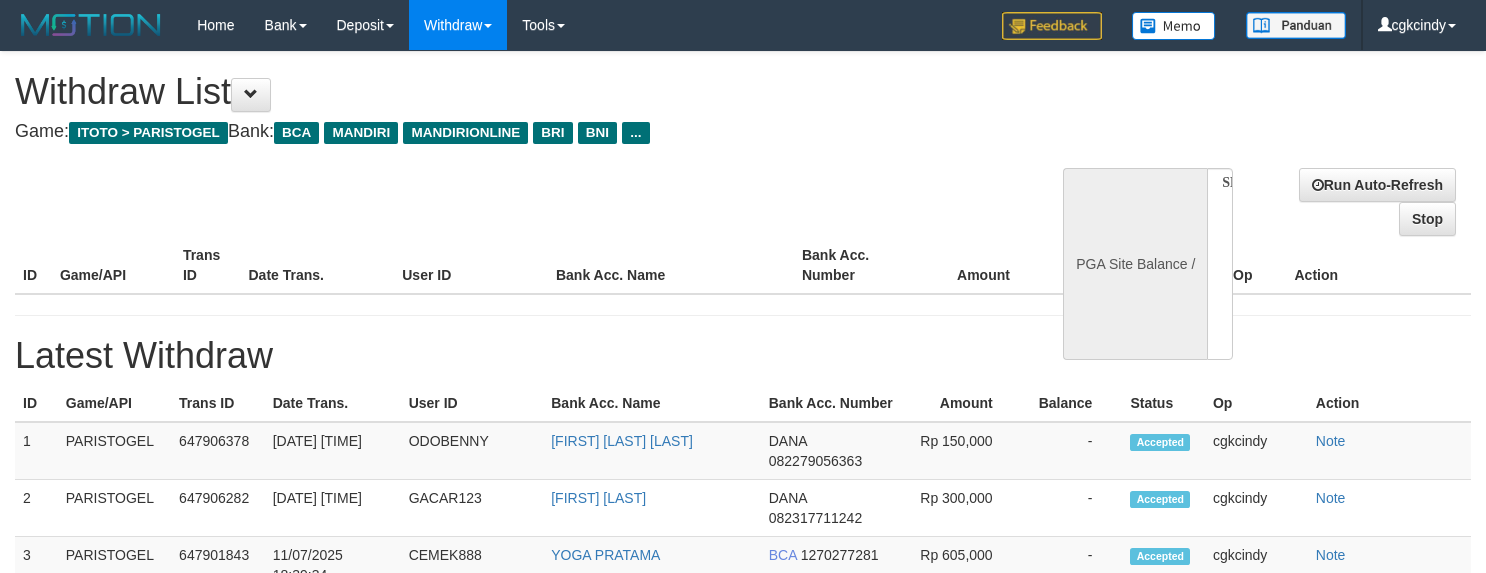 select 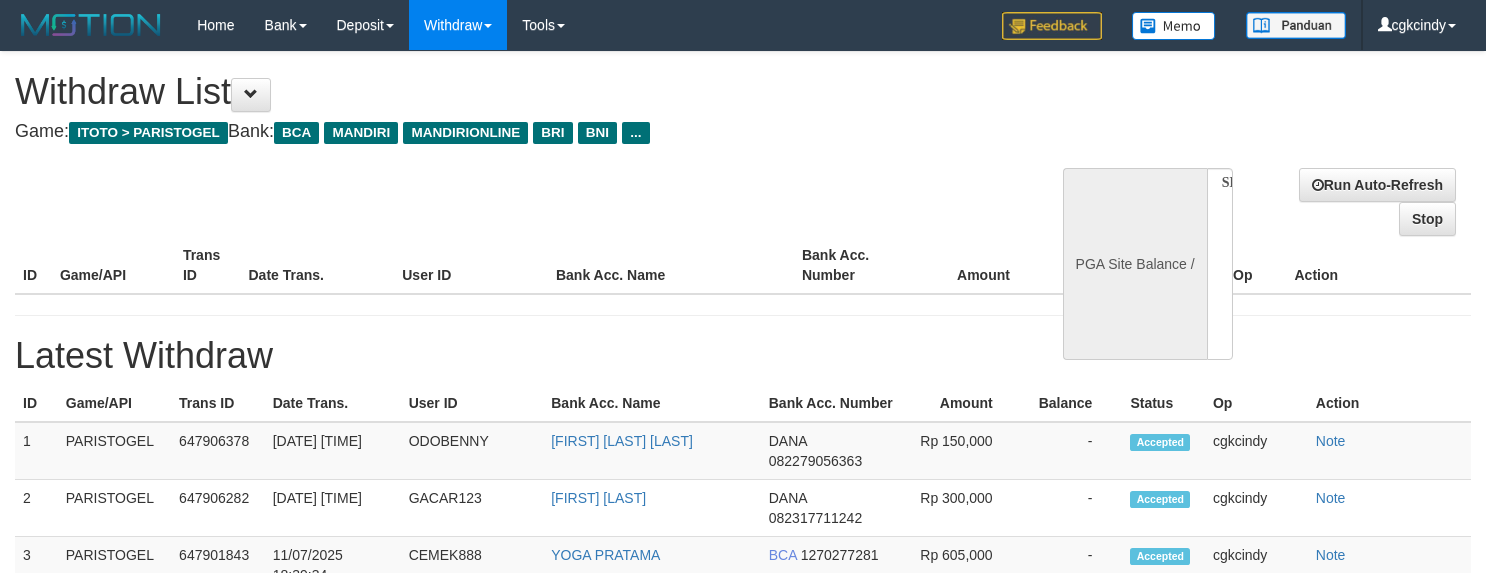 scroll, scrollTop: 0, scrollLeft: 0, axis: both 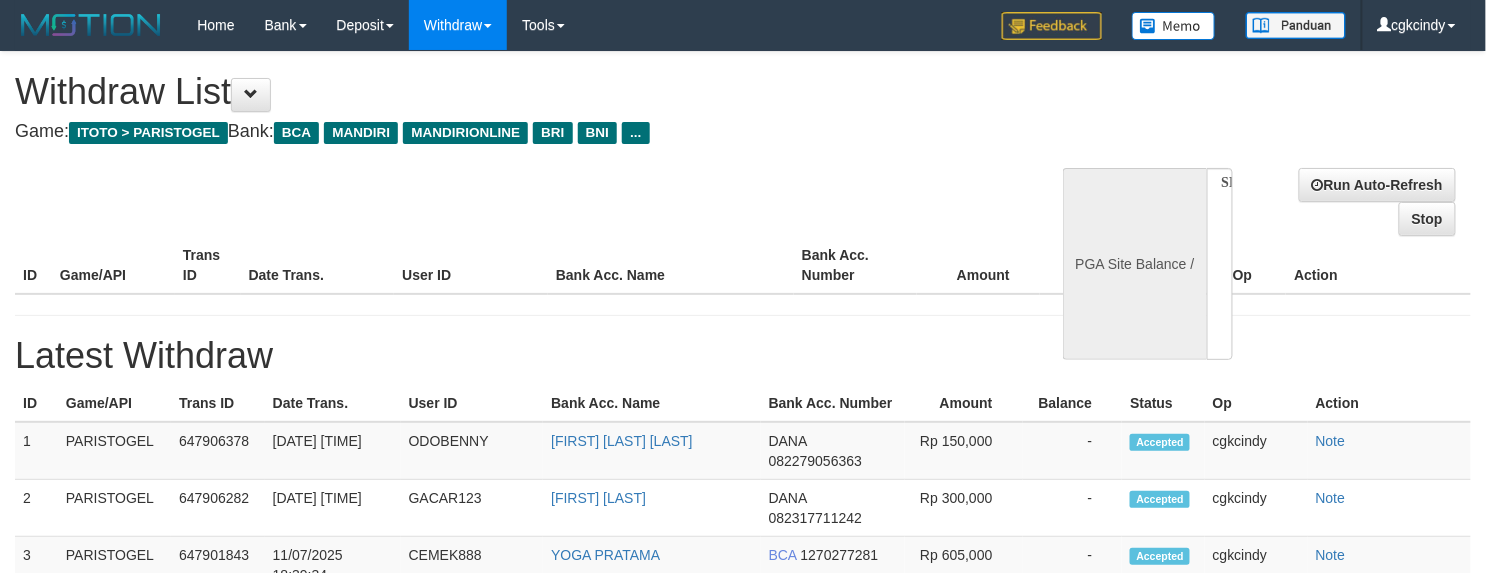 select on "**" 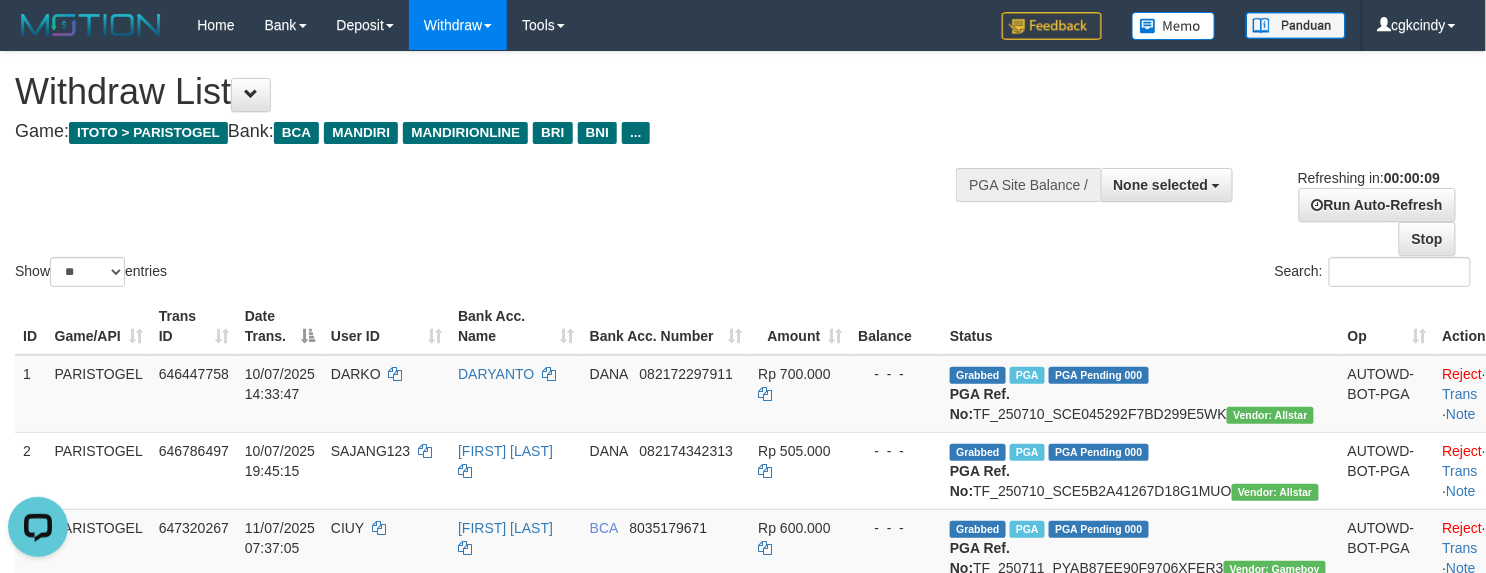 scroll, scrollTop: 0, scrollLeft: 0, axis: both 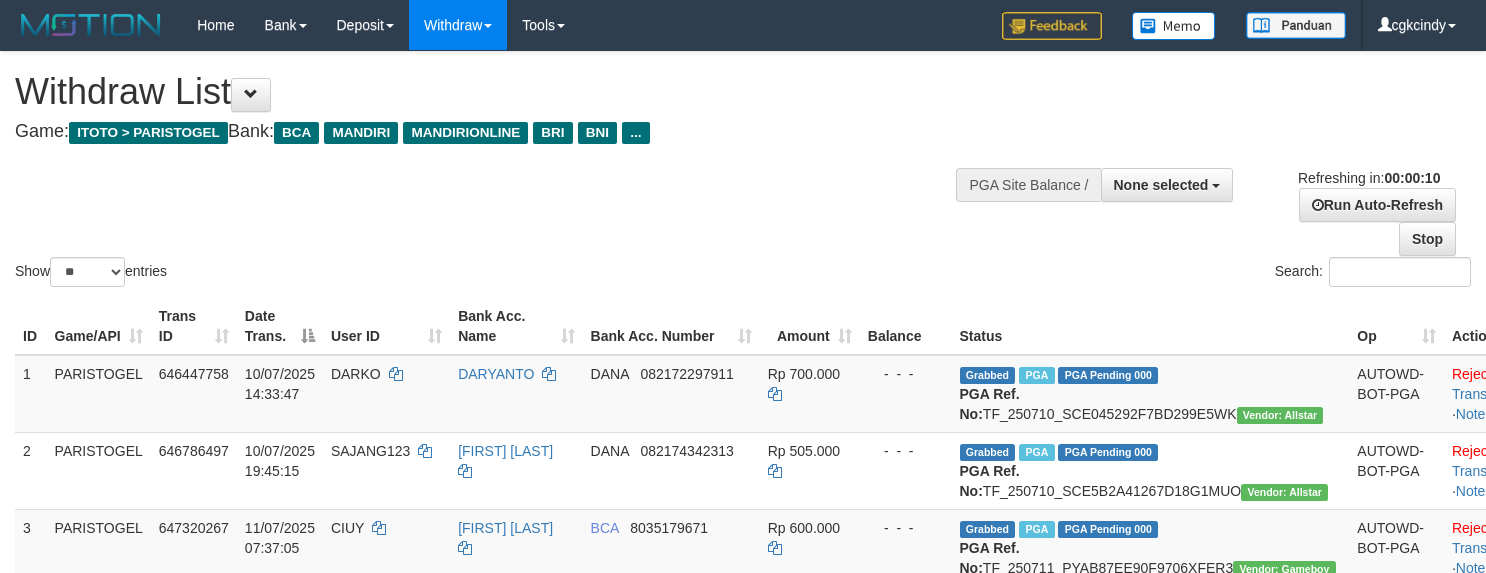 select 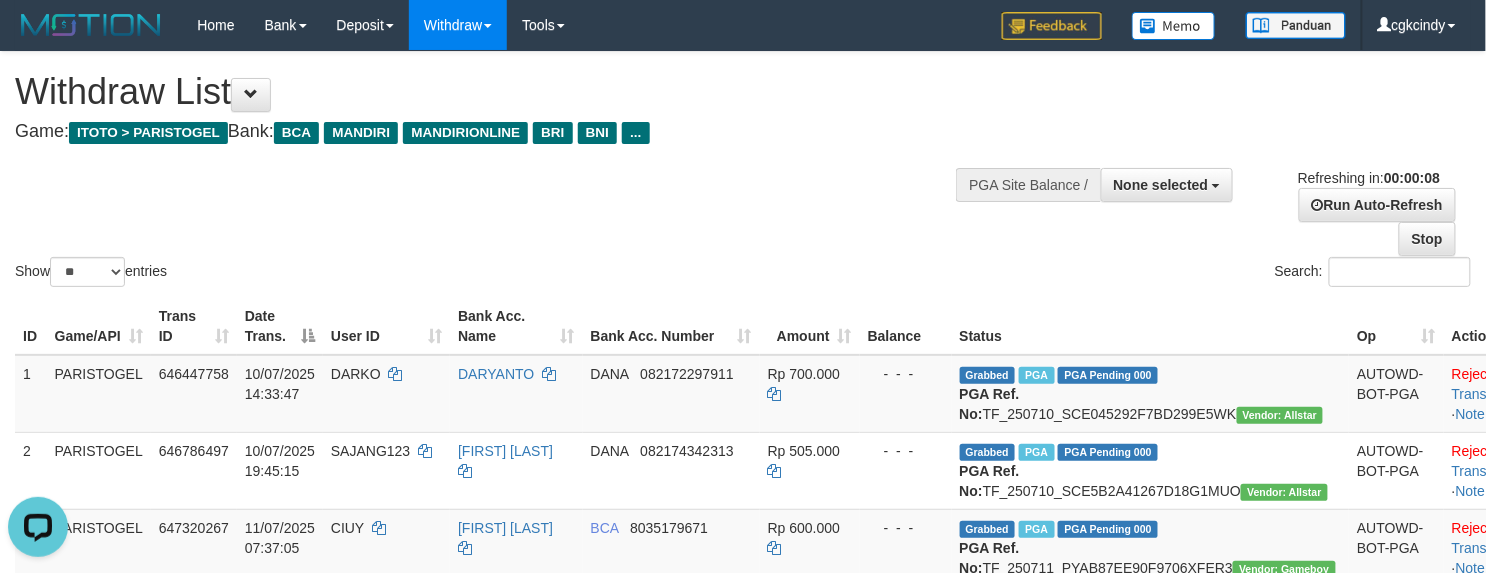 scroll, scrollTop: 0, scrollLeft: 0, axis: both 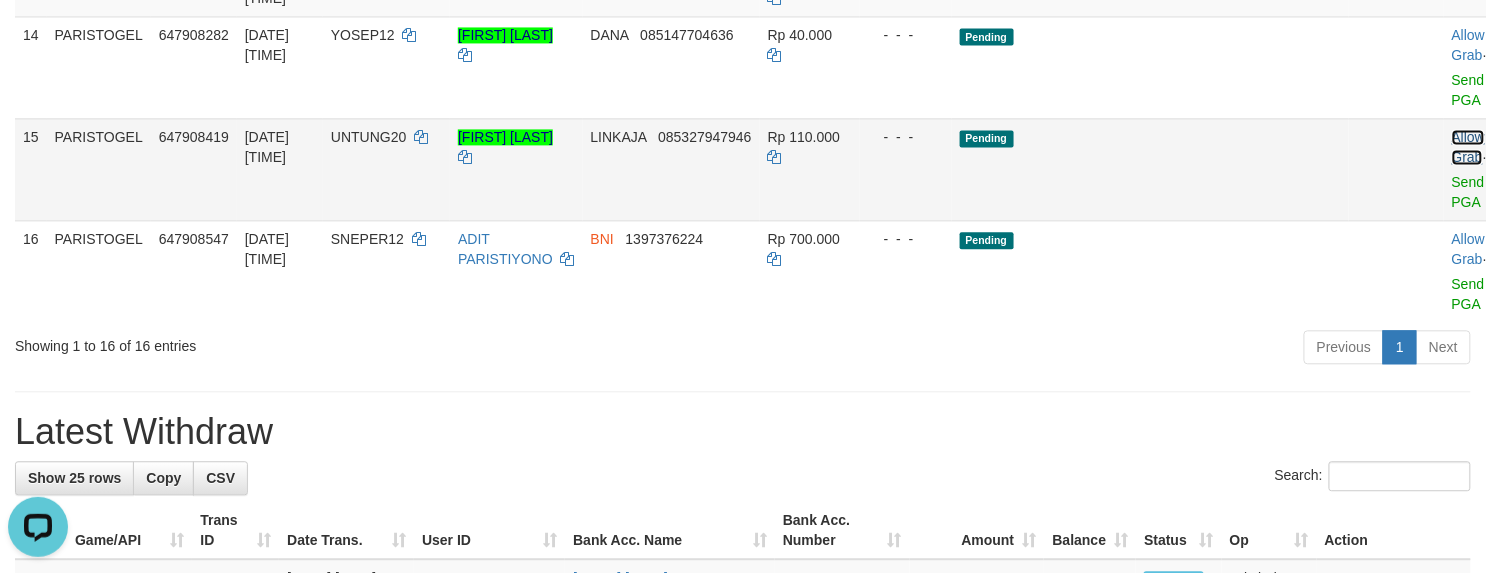 click on "Allow Grab" at bounding box center (1468, 147) 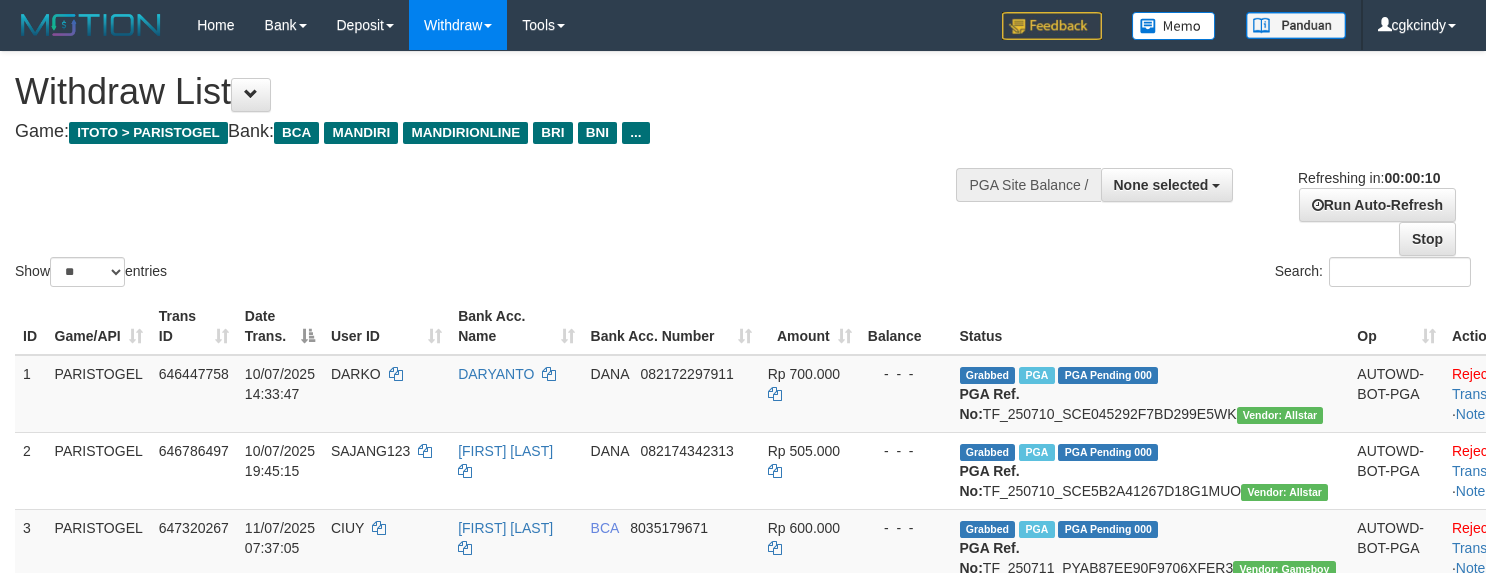 select 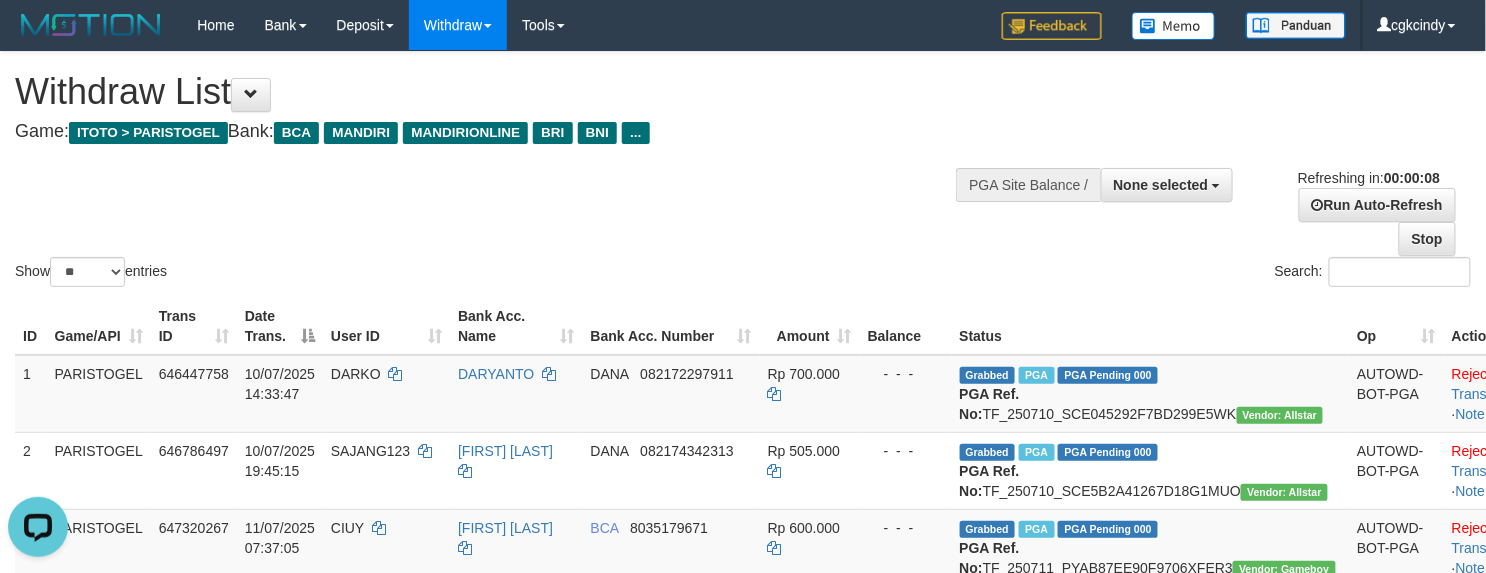 scroll, scrollTop: 0, scrollLeft: 0, axis: both 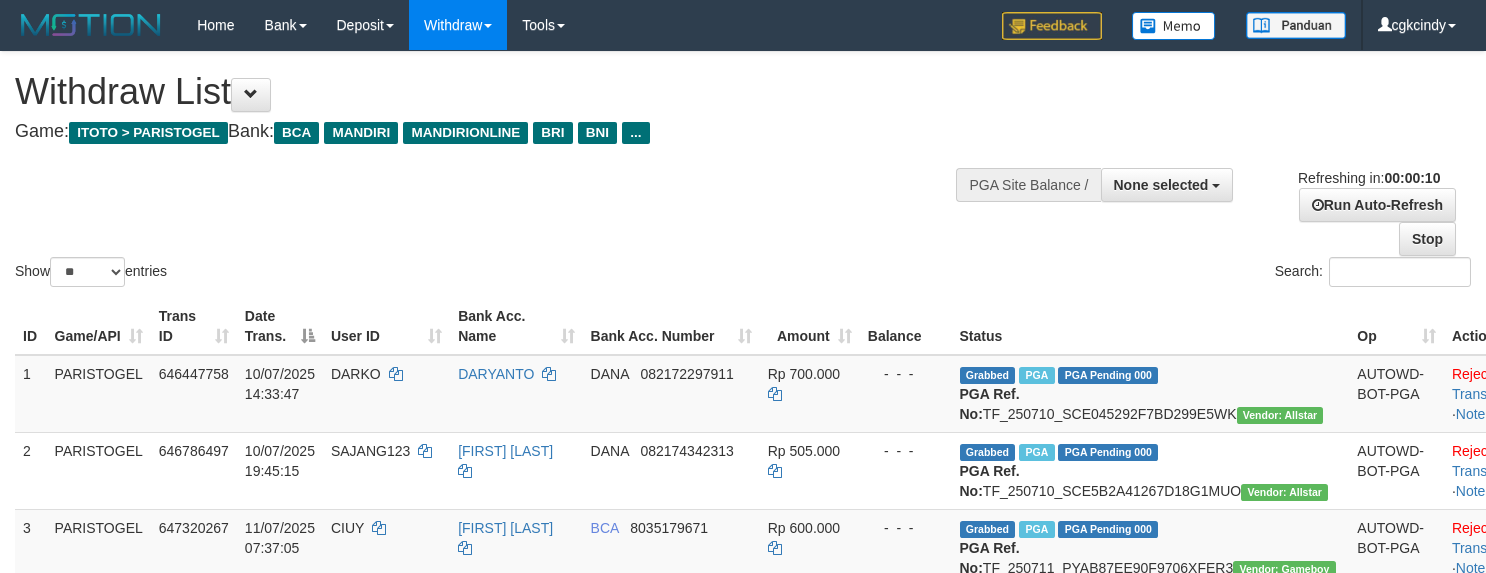 select 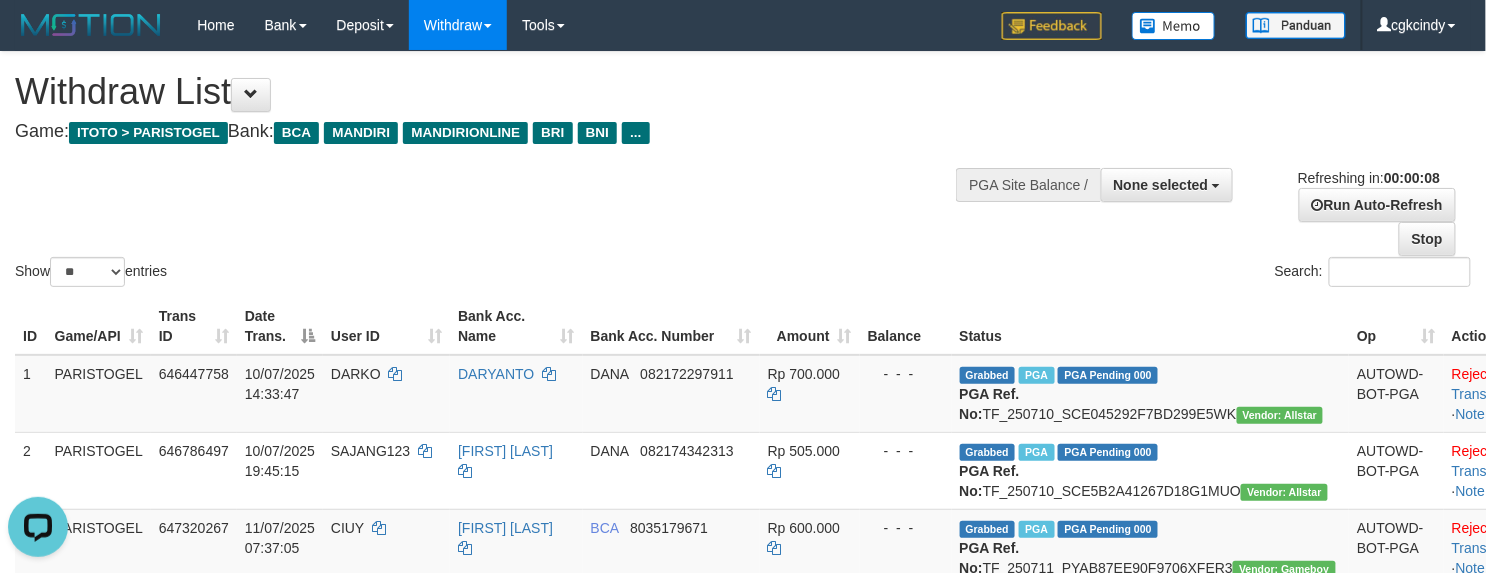 scroll, scrollTop: 0, scrollLeft: 0, axis: both 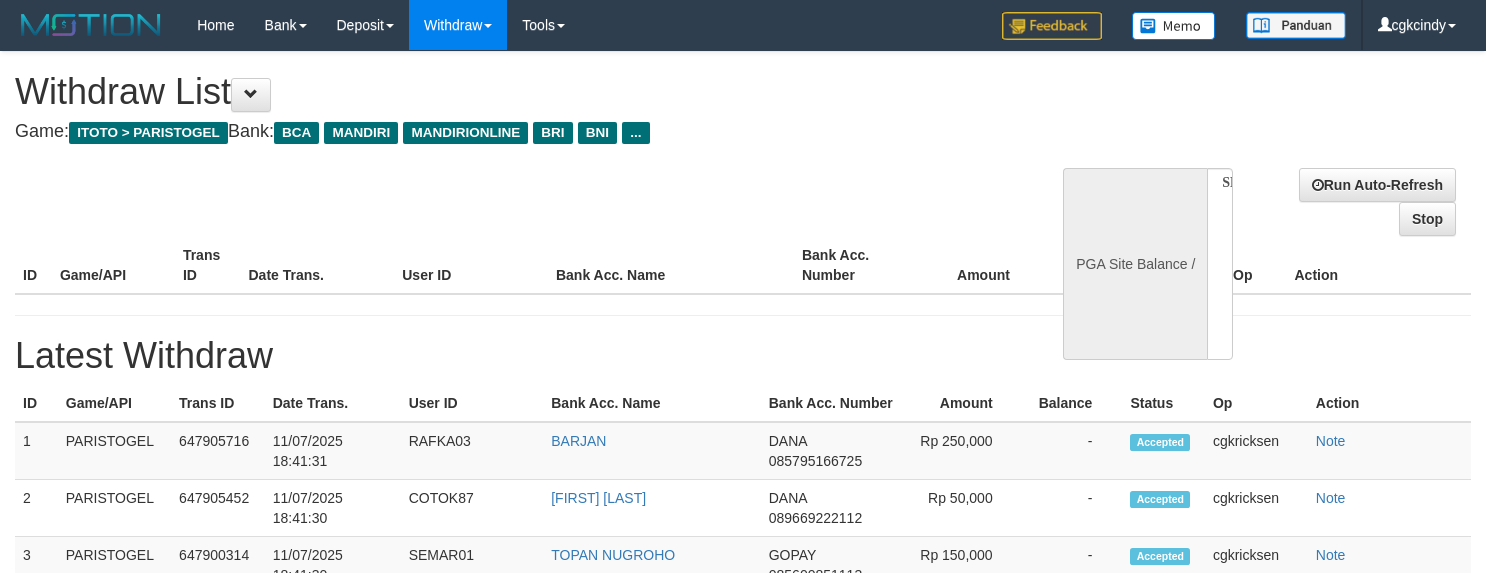 select 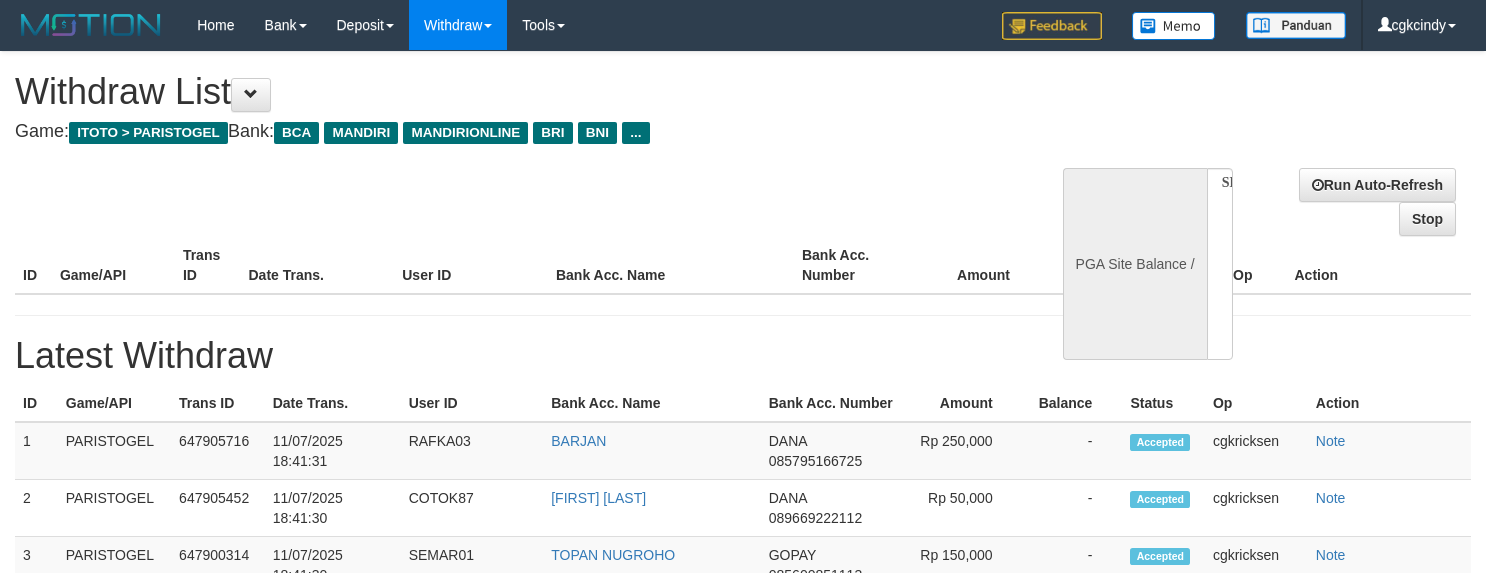 scroll, scrollTop: 0, scrollLeft: 0, axis: both 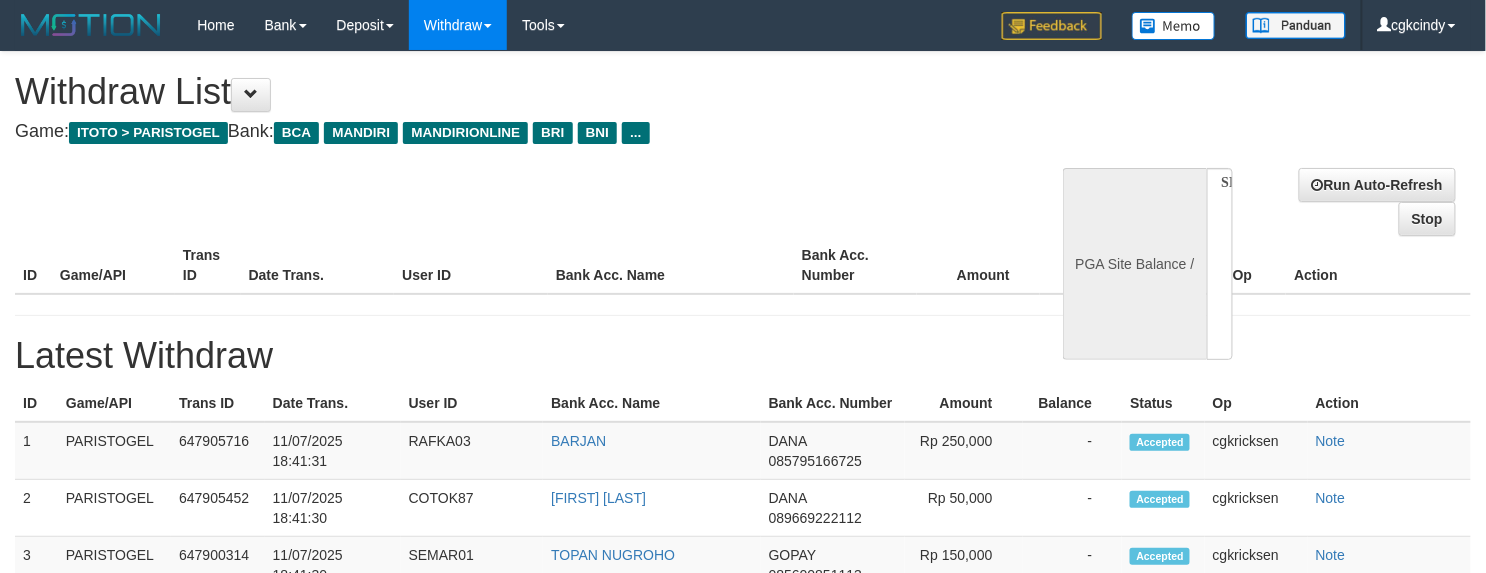 select on "**" 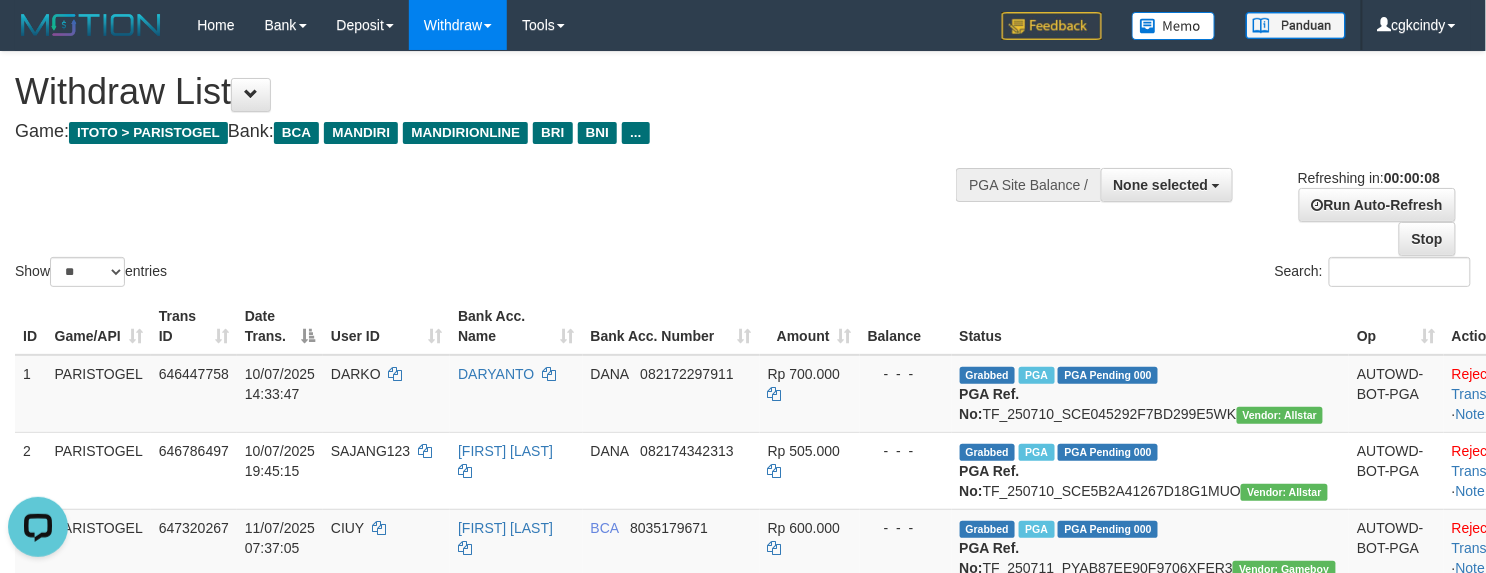 scroll, scrollTop: 0, scrollLeft: 0, axis: both 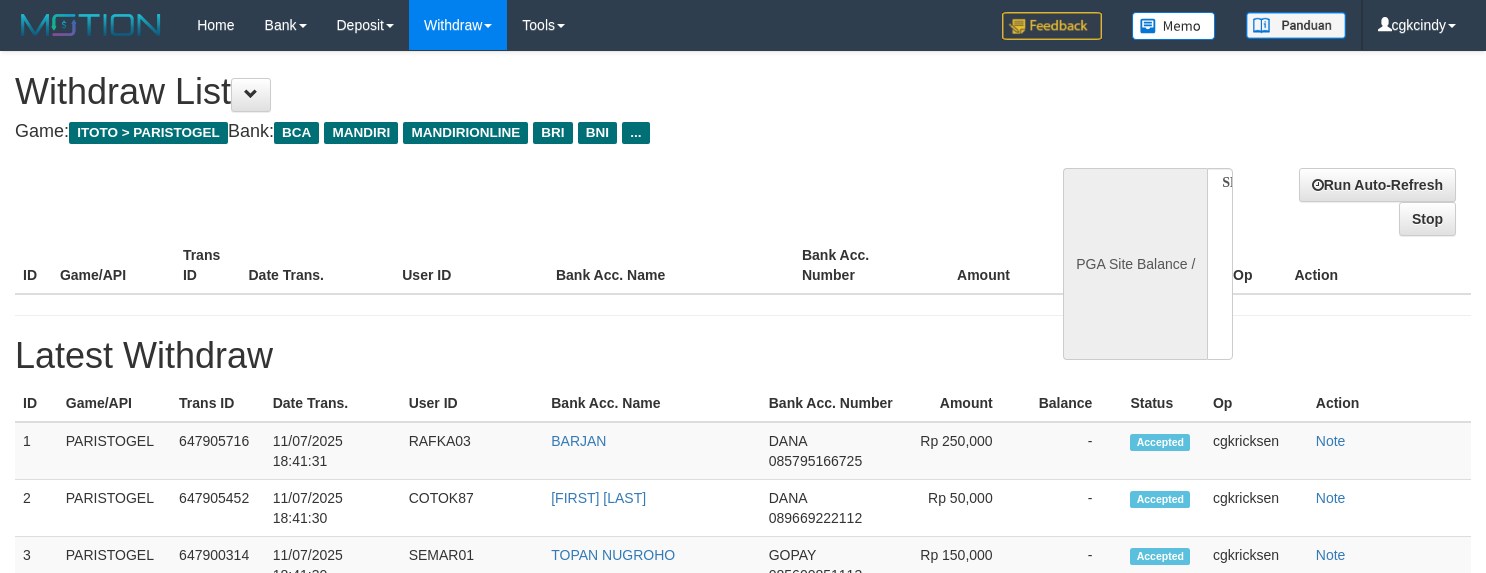 select 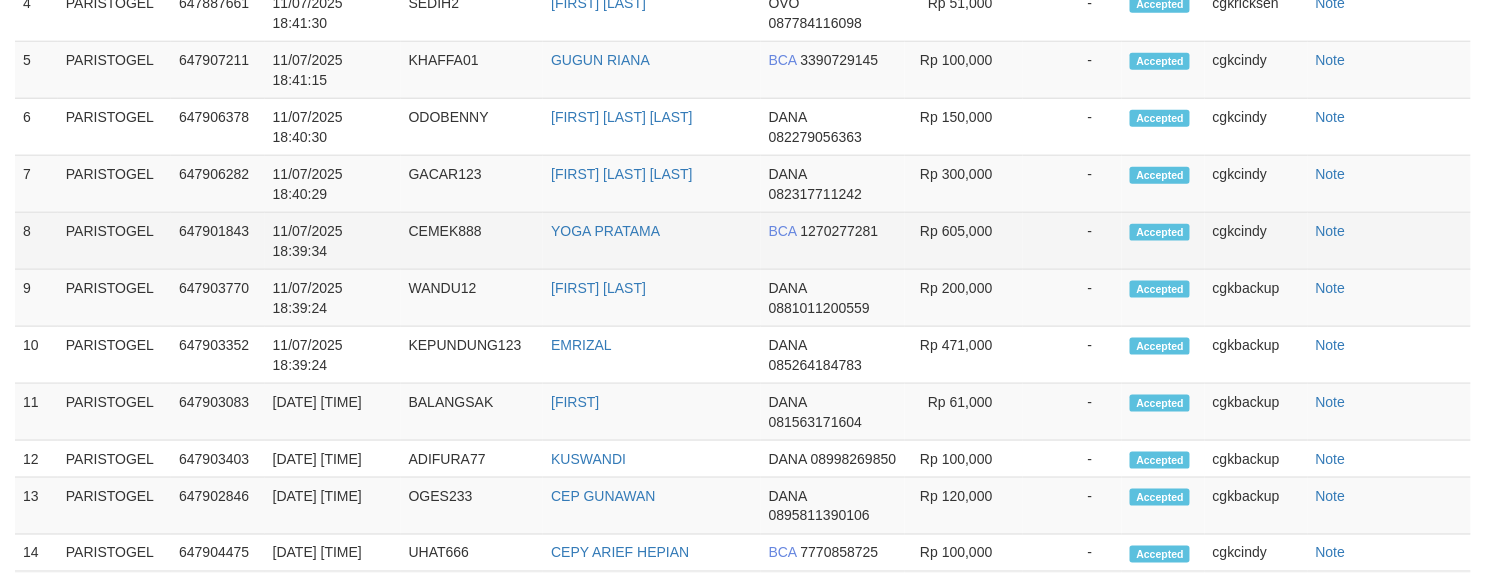 select on "**" 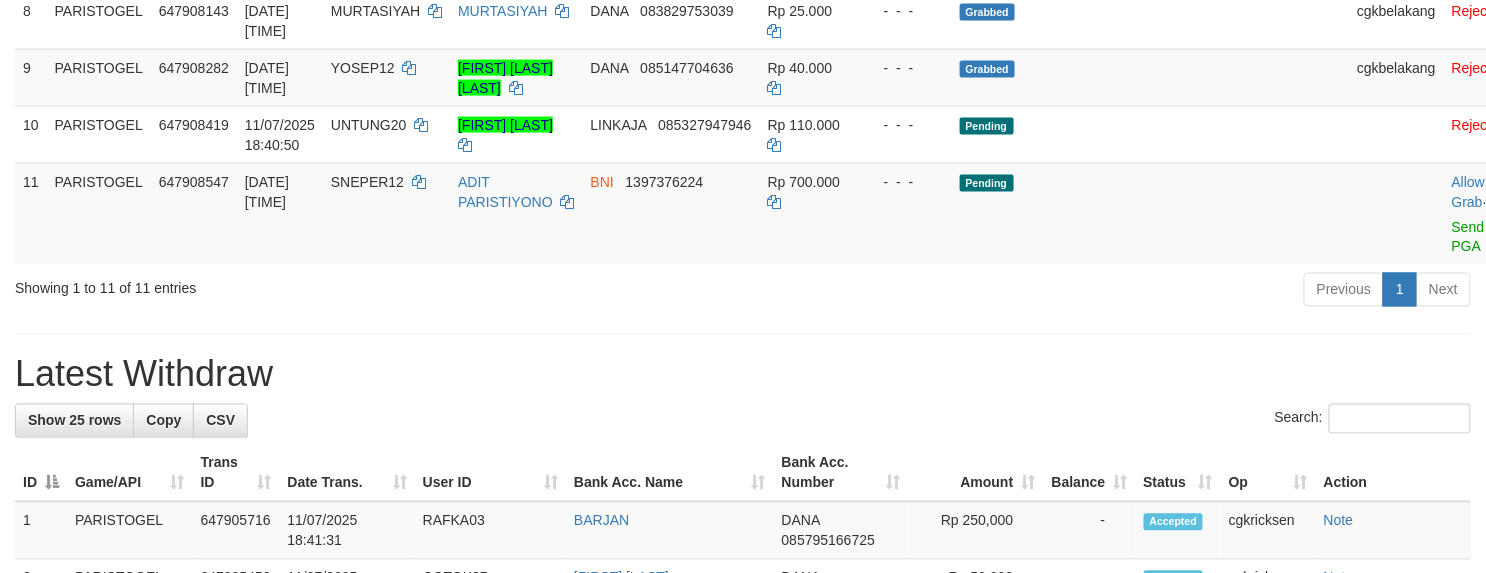 scroll, scrollTop: 876, scrollLeft: 0, axis: vertical 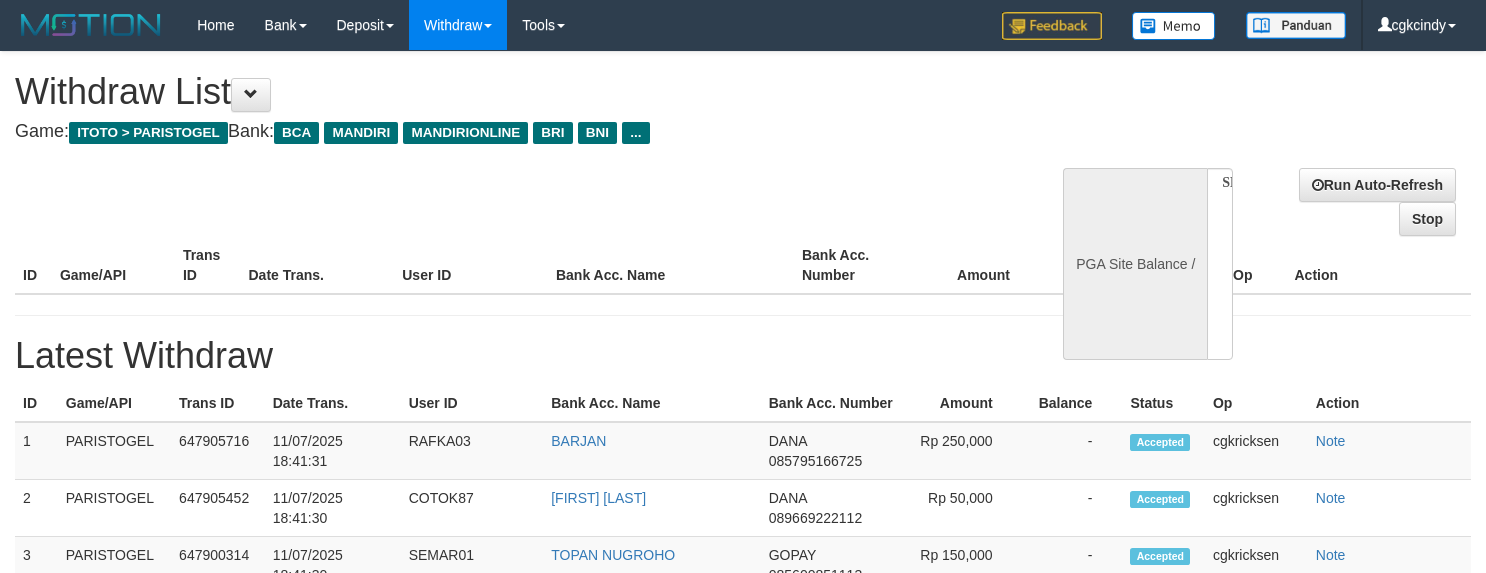 select 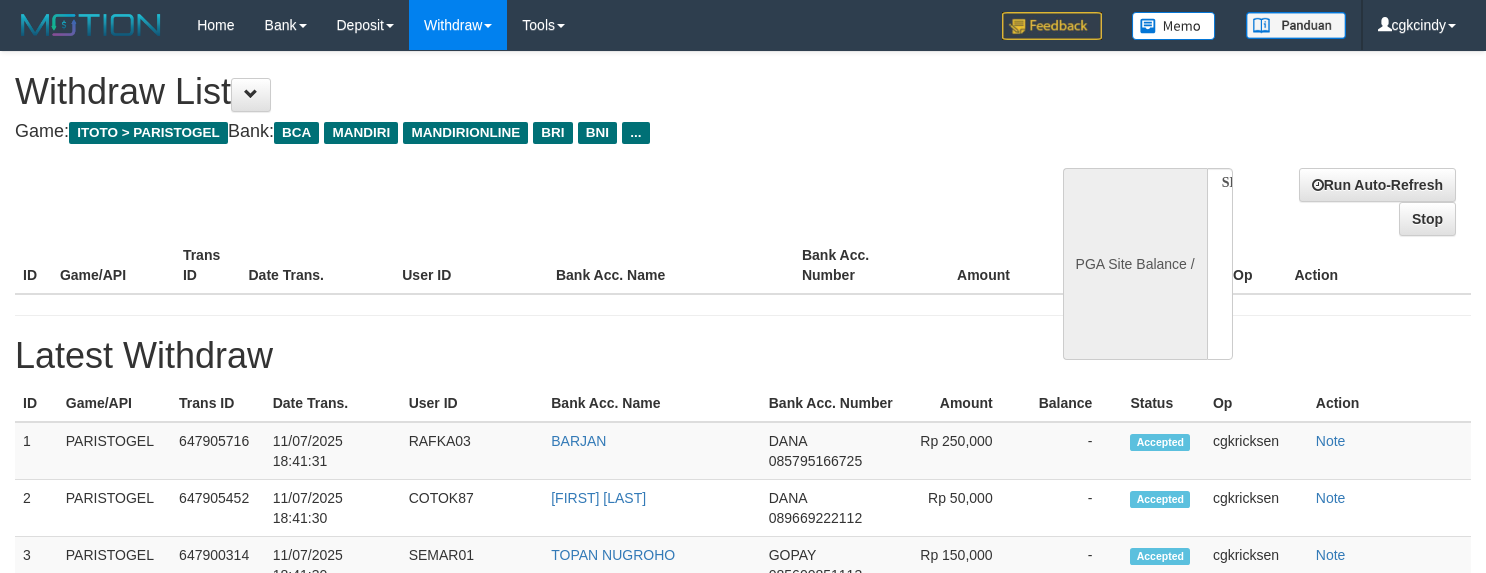 scroll, scrollTop: 0, scrollLeft: 0, axis: both 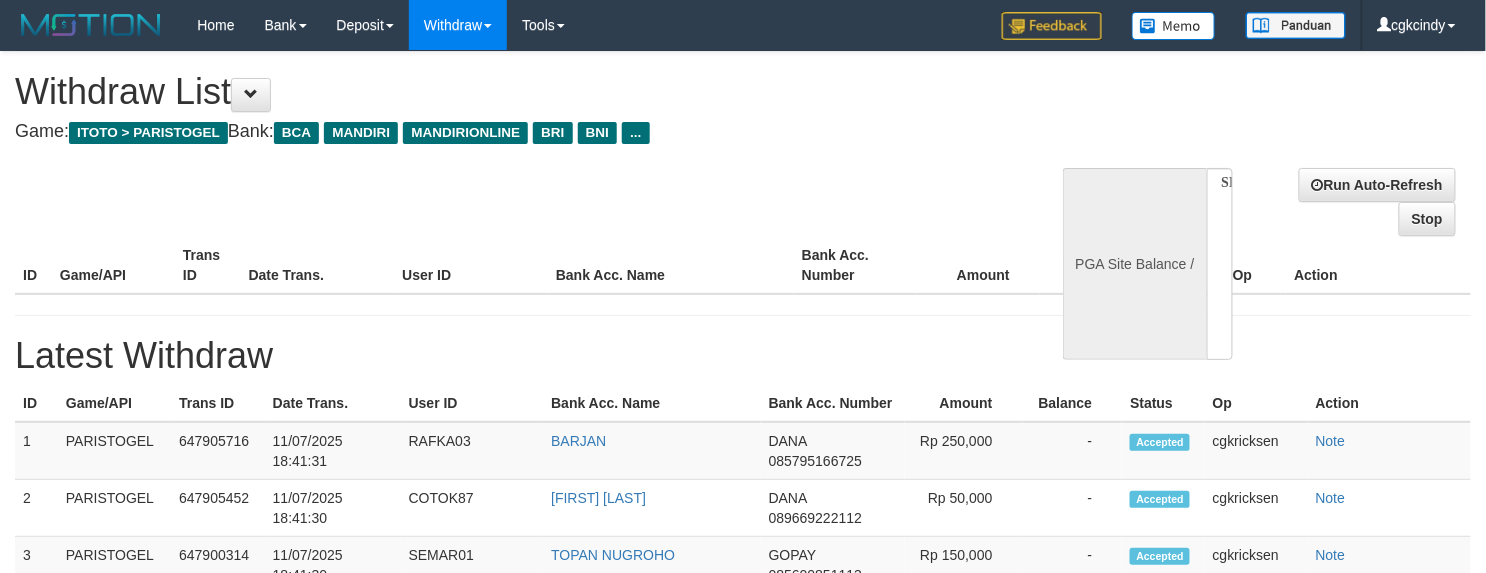 select on "**" 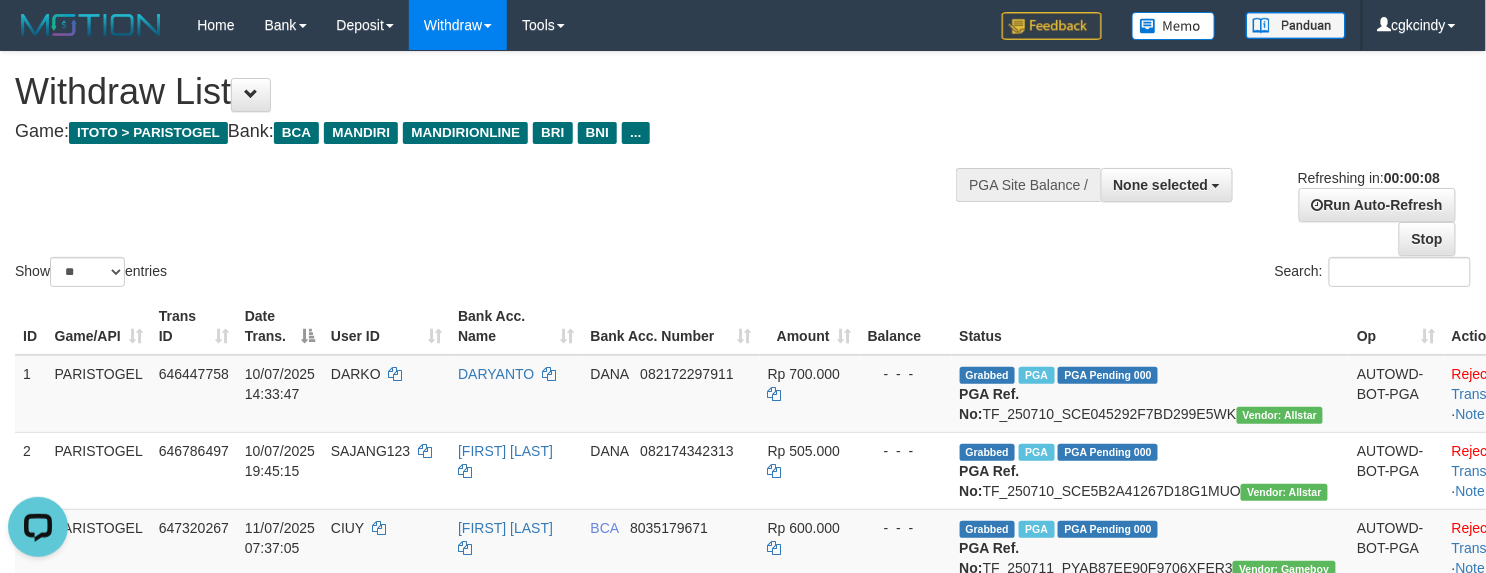 scroll, scrollTop: 0, scrollLeft: 0, axis: both 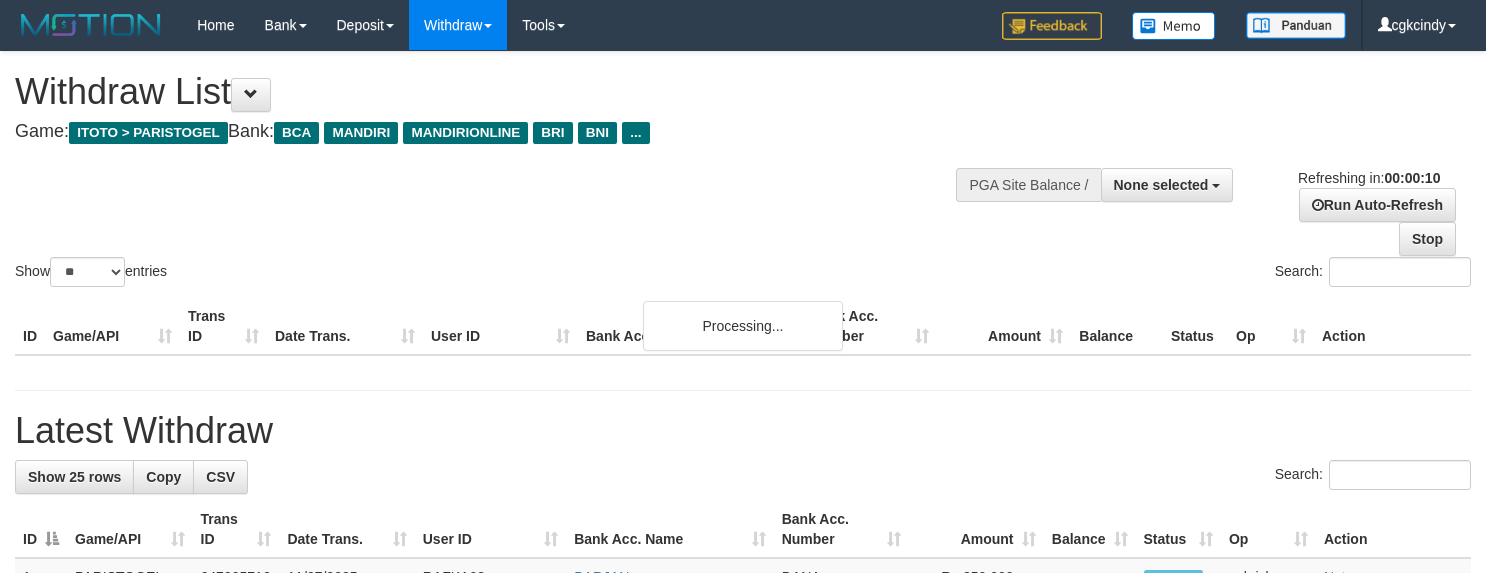 select 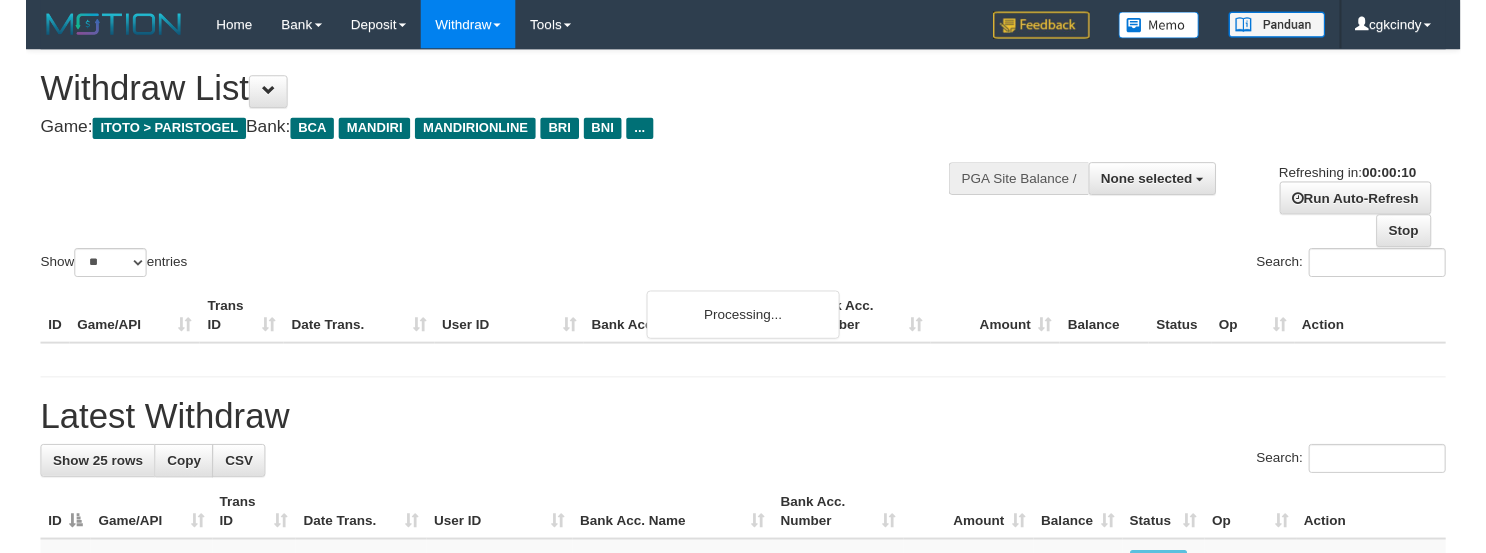 scroll, scrollTop: 0, scrollLeft: 0, axis: both 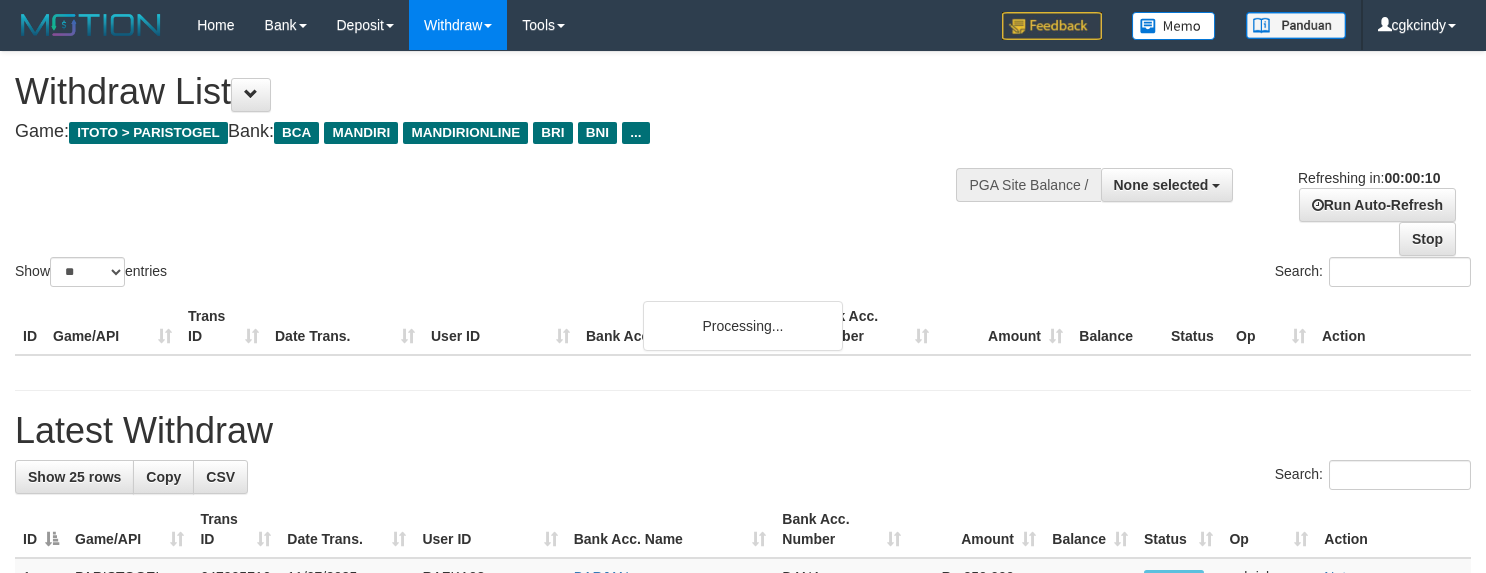 select 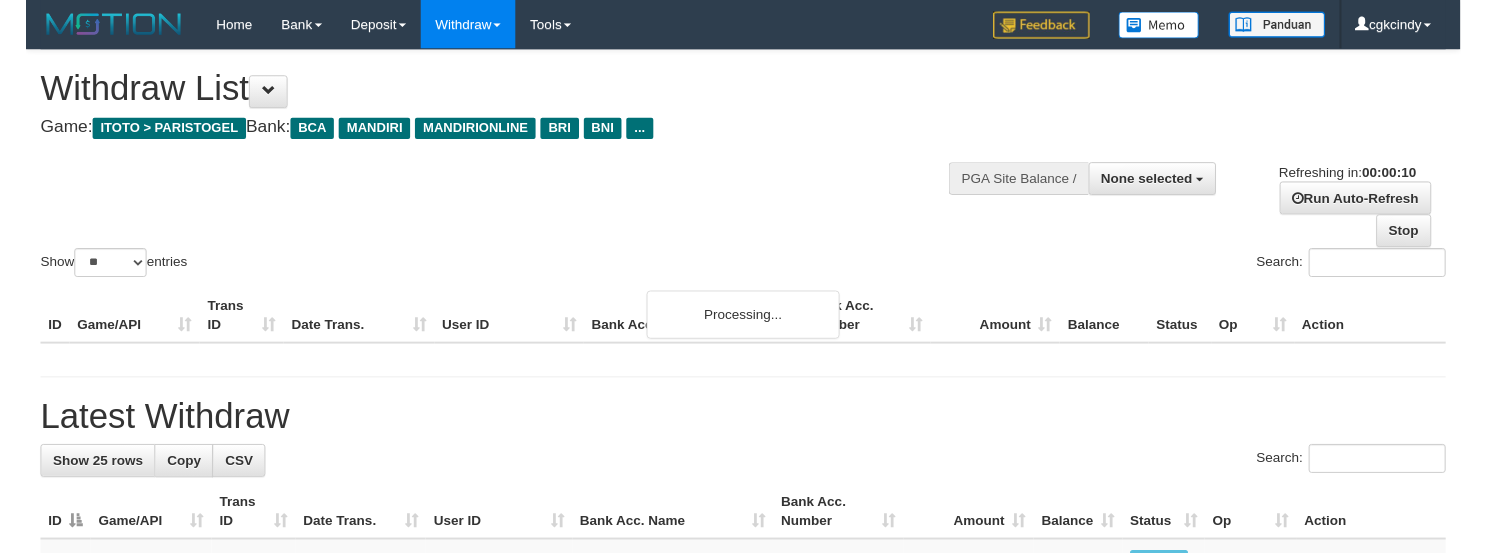 scroll, scrollTop: 0, scrollLeft: 0, axis: both 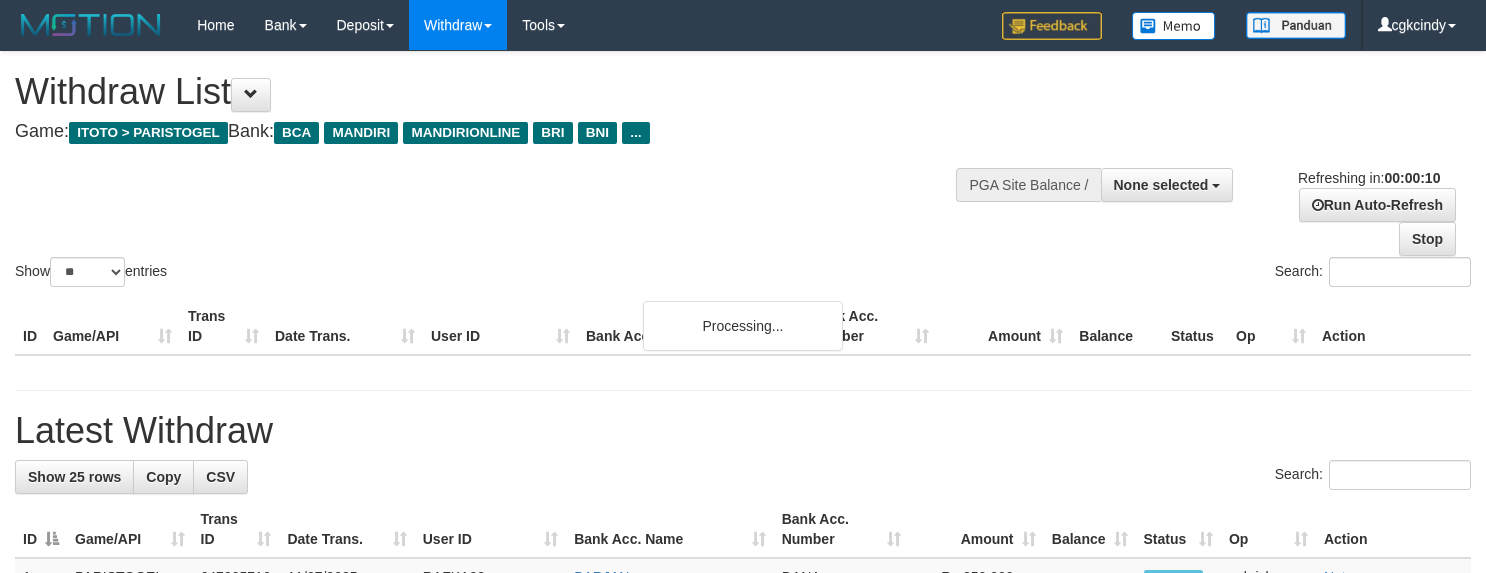 select 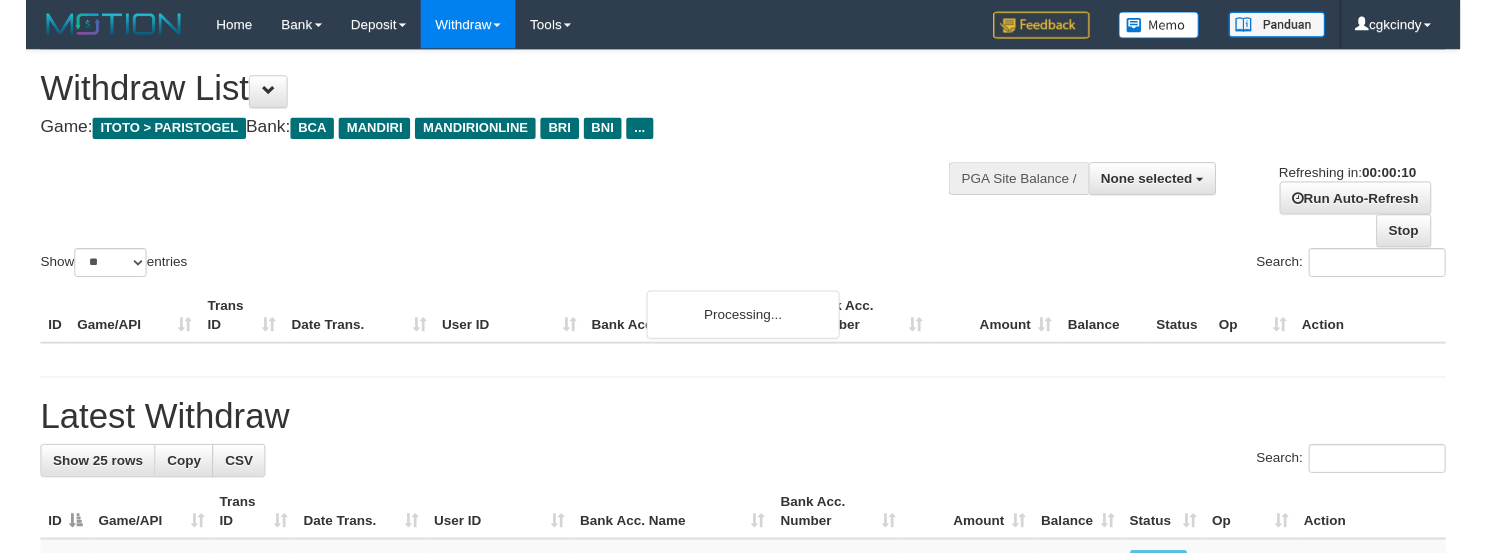 scroll, scrollTop: 0, scrollLeft: 0, axis: both 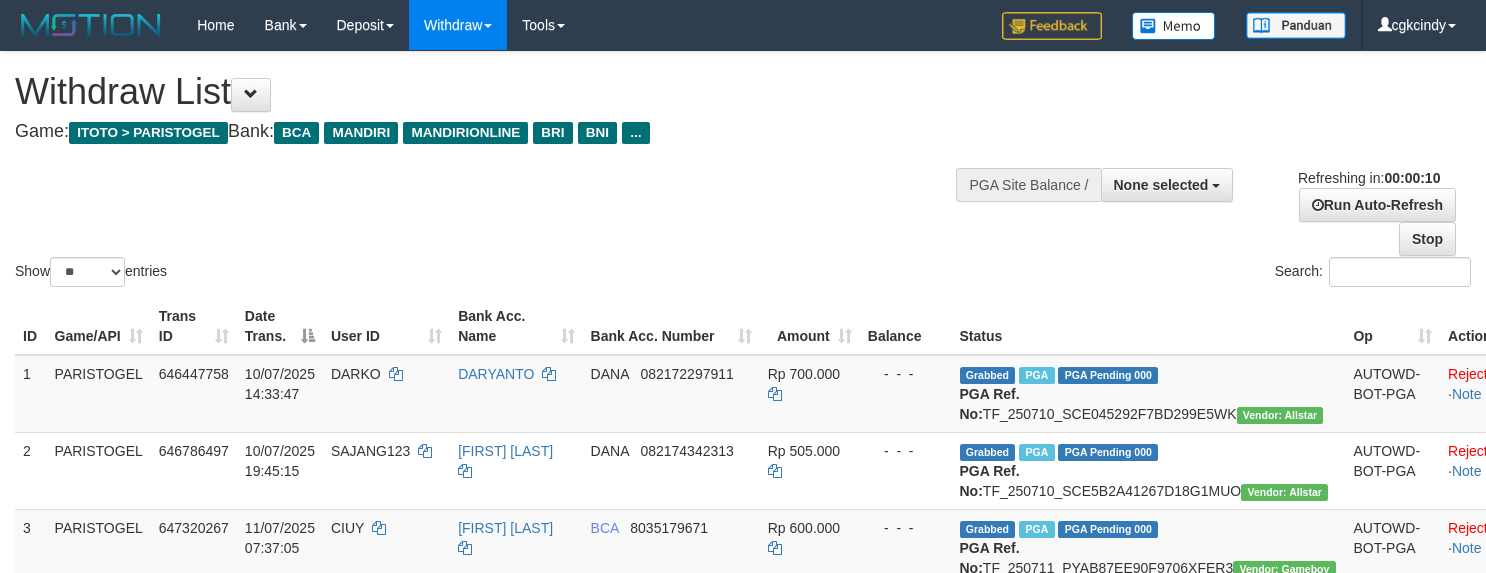 select 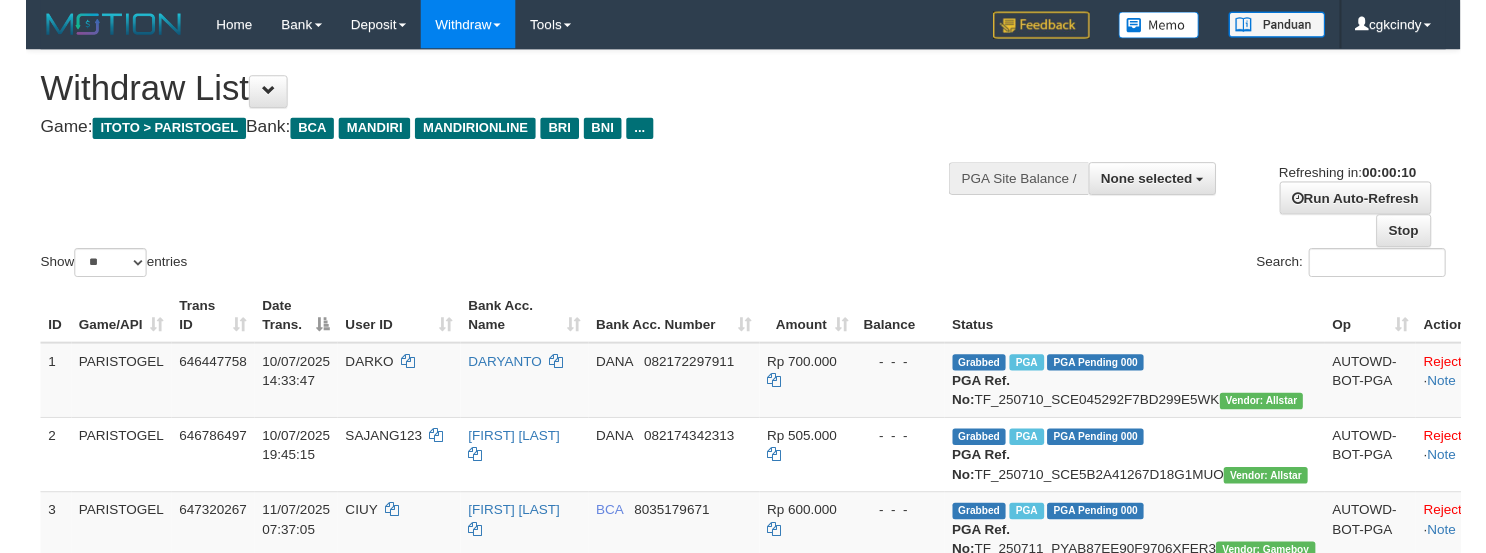 scroll, scrollTop: 0, scrollLeft: 0, axis: both 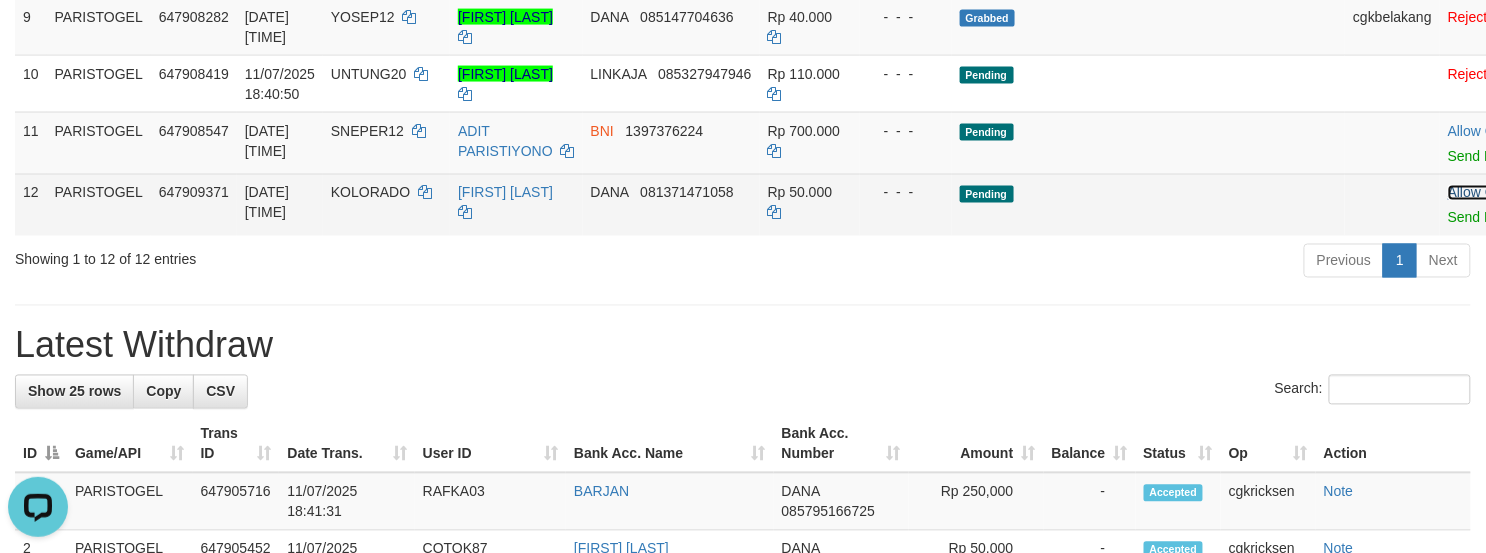 click on "Allow Grab" at bounding box center [1482, 193] 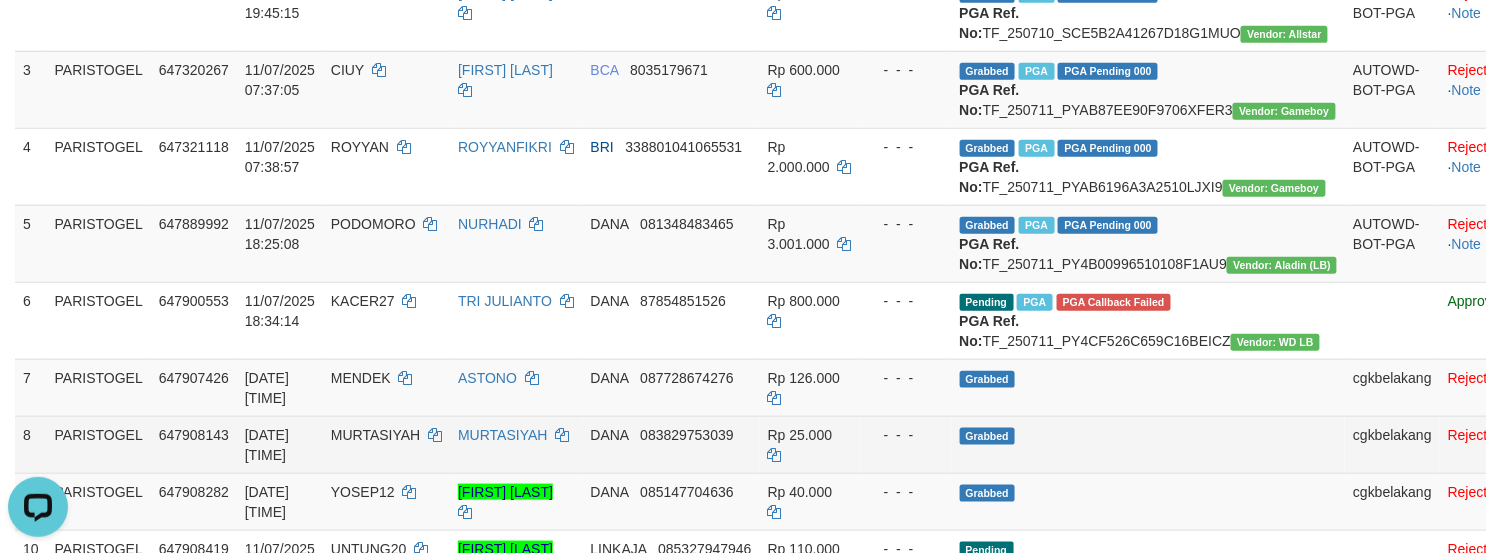 scroll, scrollTop: 400, scrollLeft: 0, axis: vertical 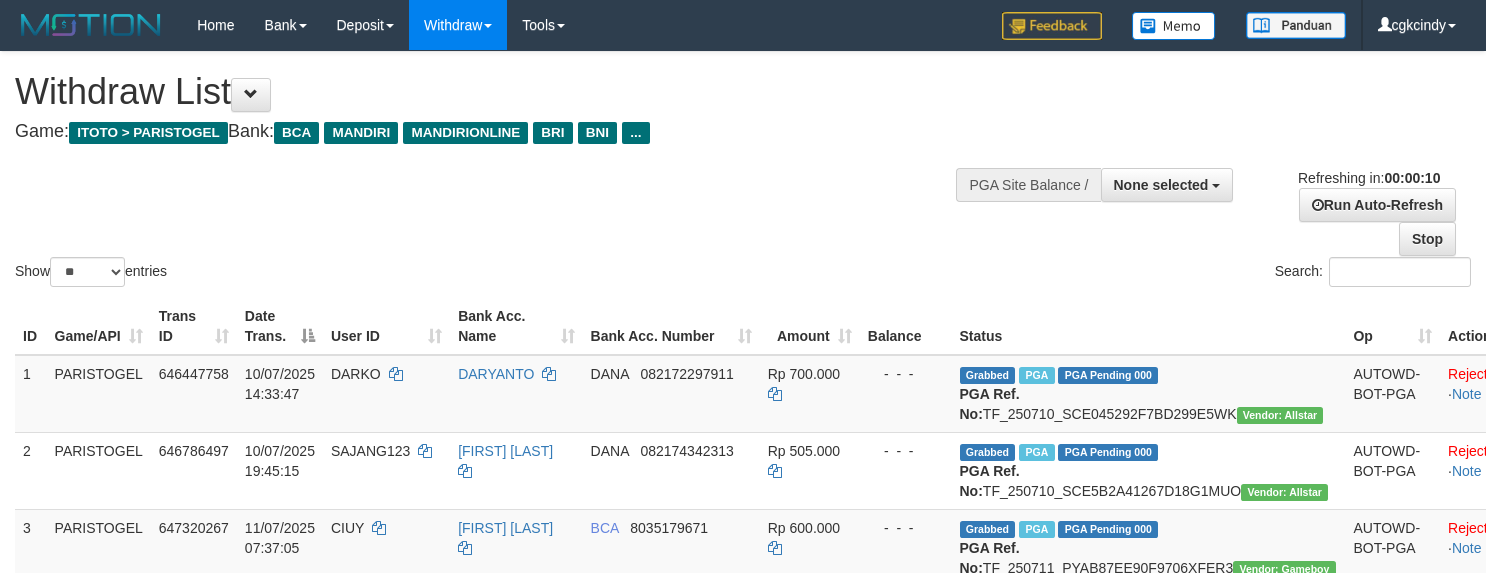 select 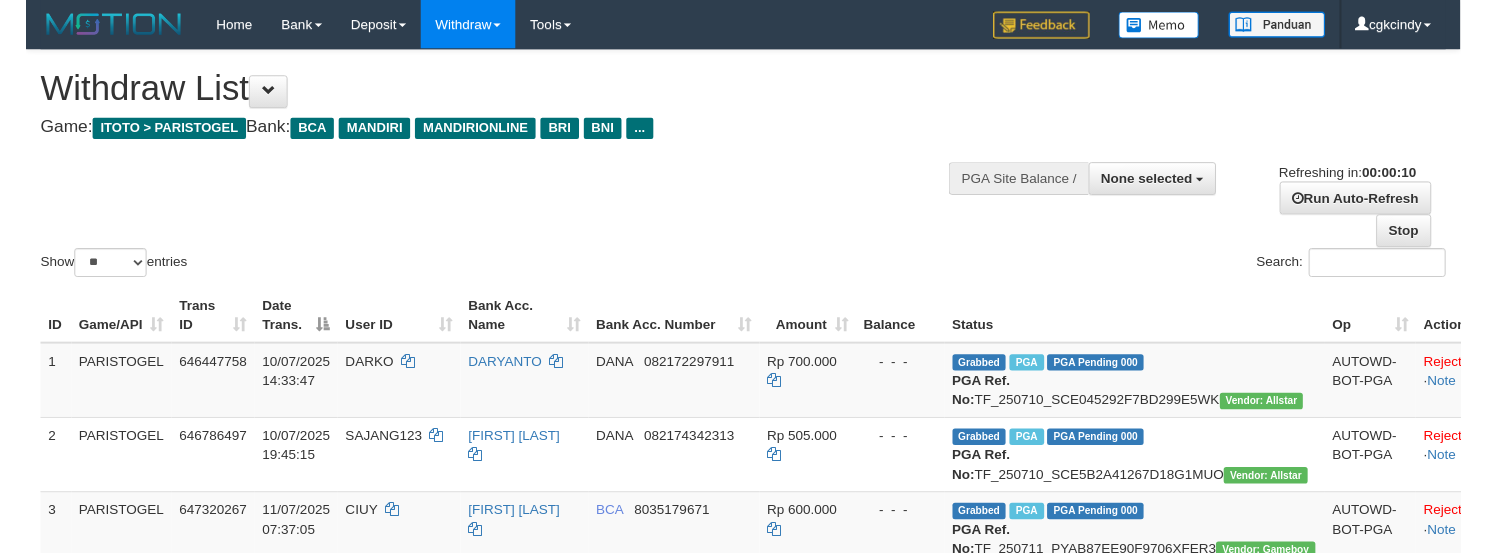 scroll, scrollTop: 0, scrollLeft: 0, axis: both 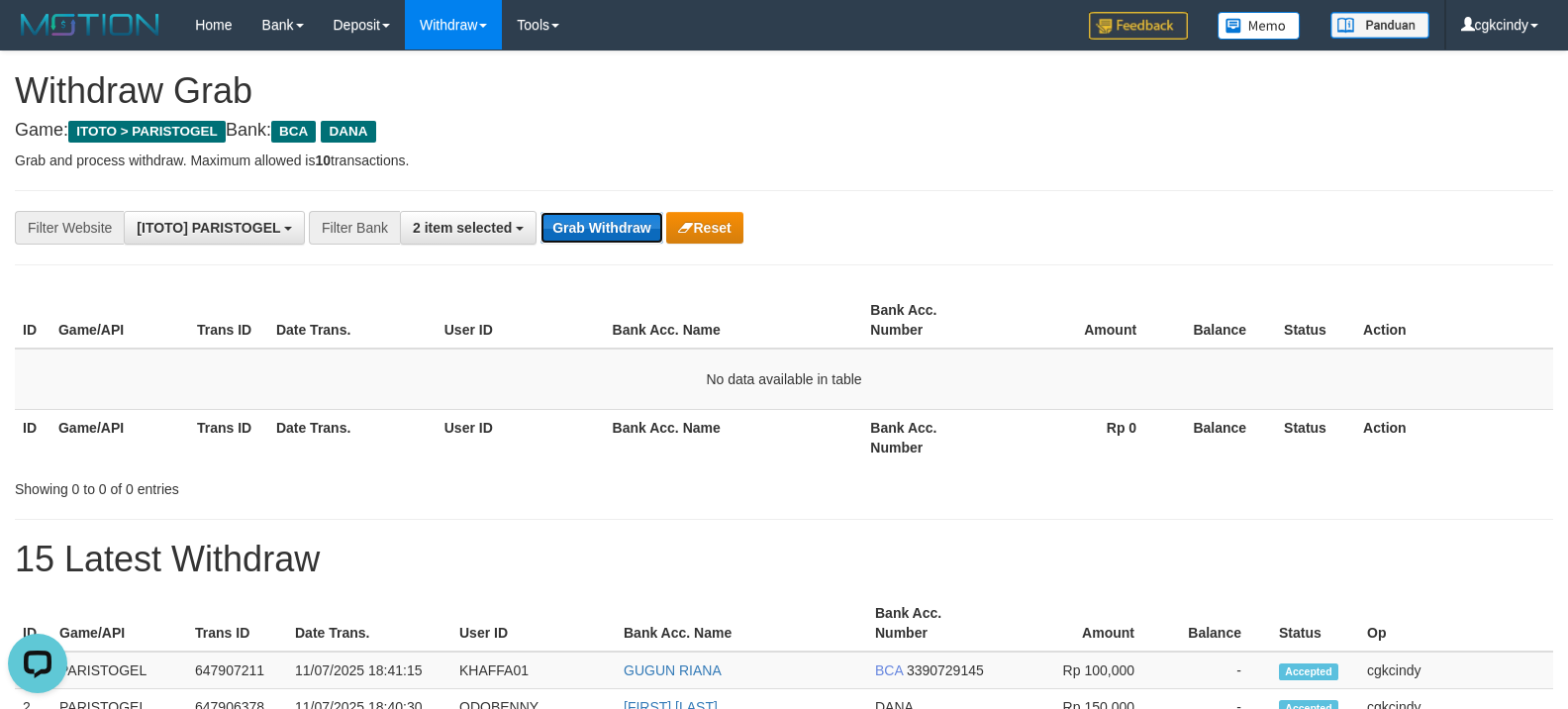click on "Grab Withdraw" at bounding box center [601, 228] 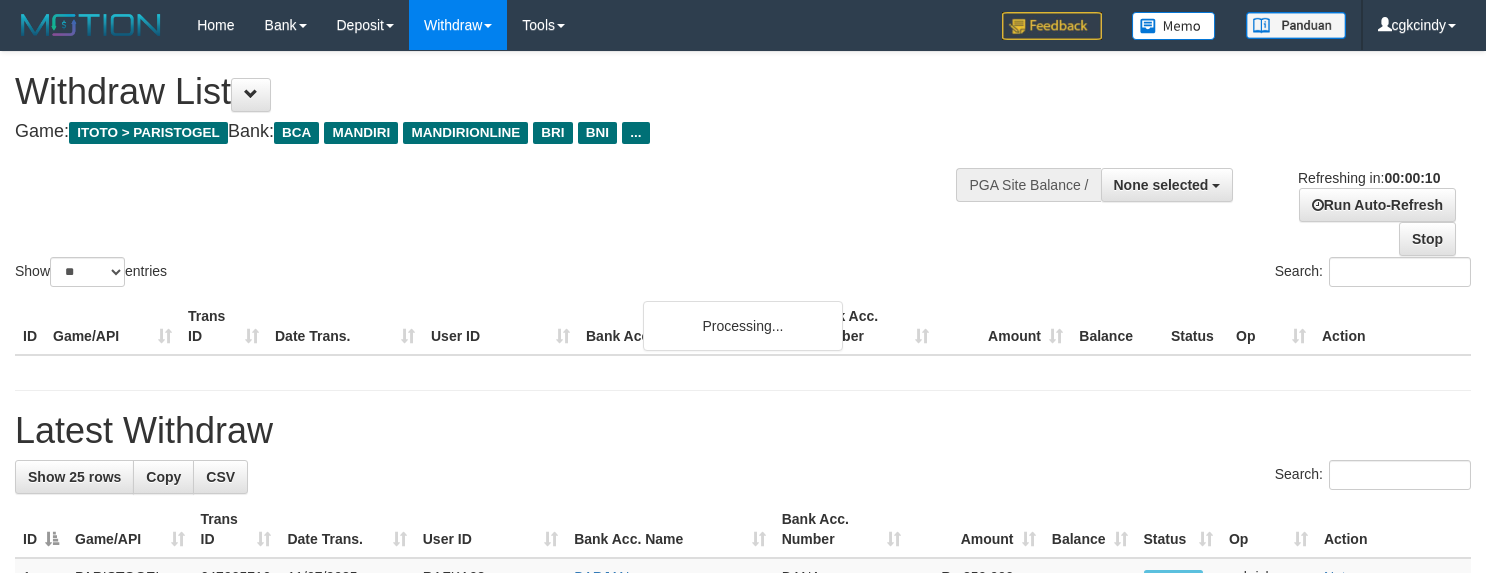 select 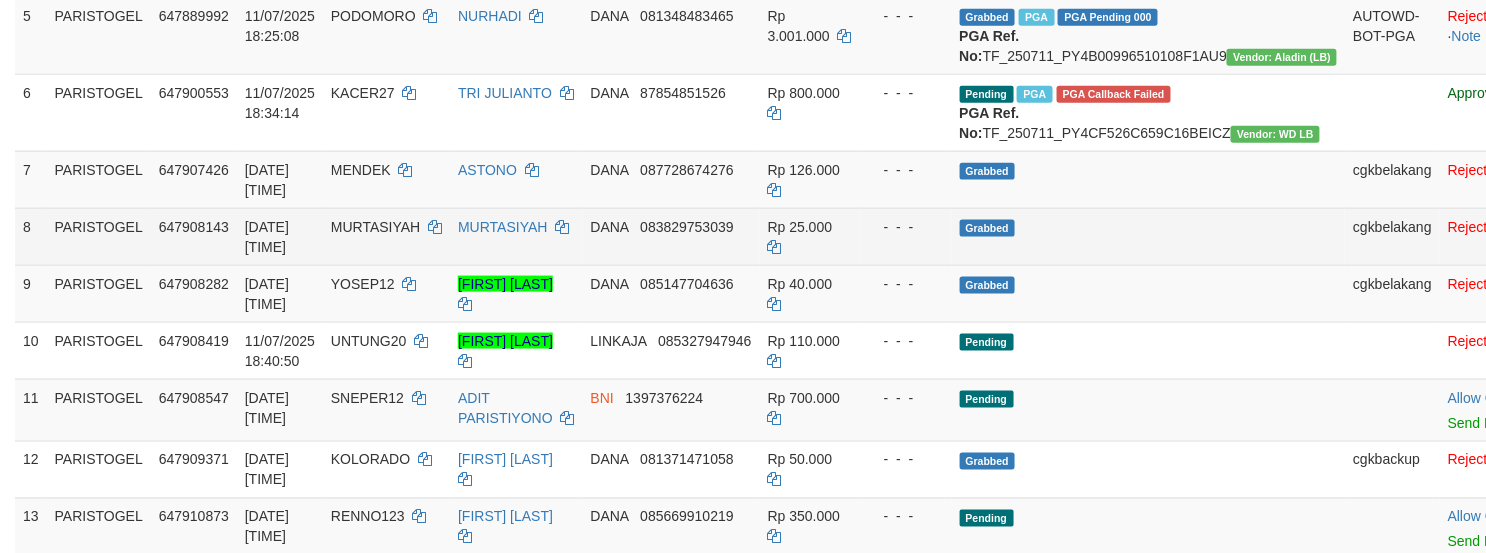 scroll, scrollTop: 1200, scrollLeft: 0, axis: vertical 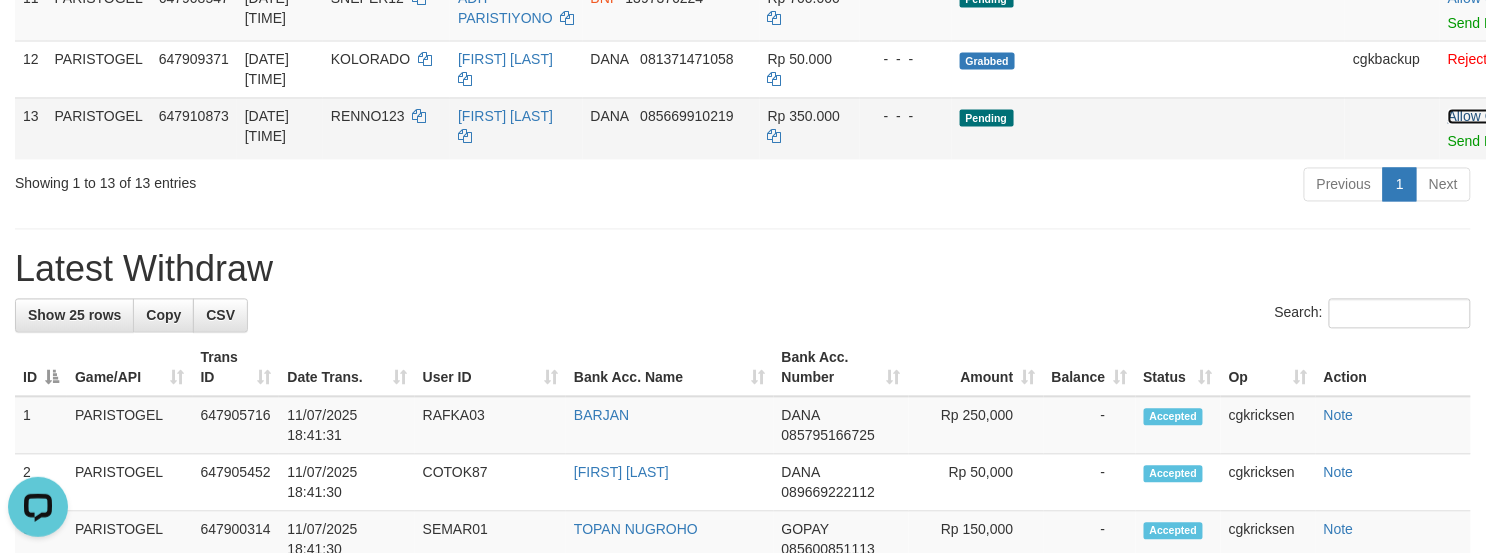 click on "Allow Grab" at bounding box center (1482, 117) 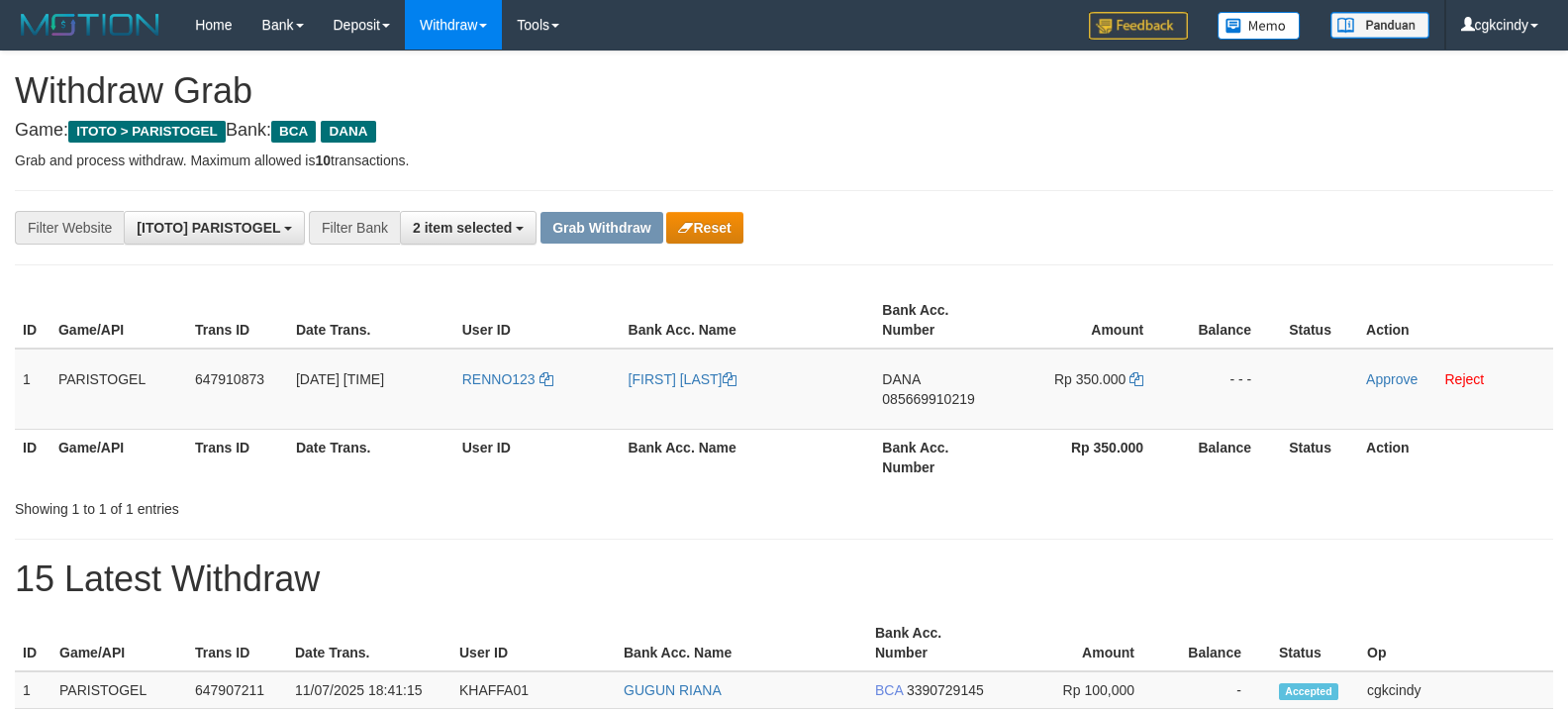 scroll, scrollTop: 0, scrollLeft: 0, axis: both 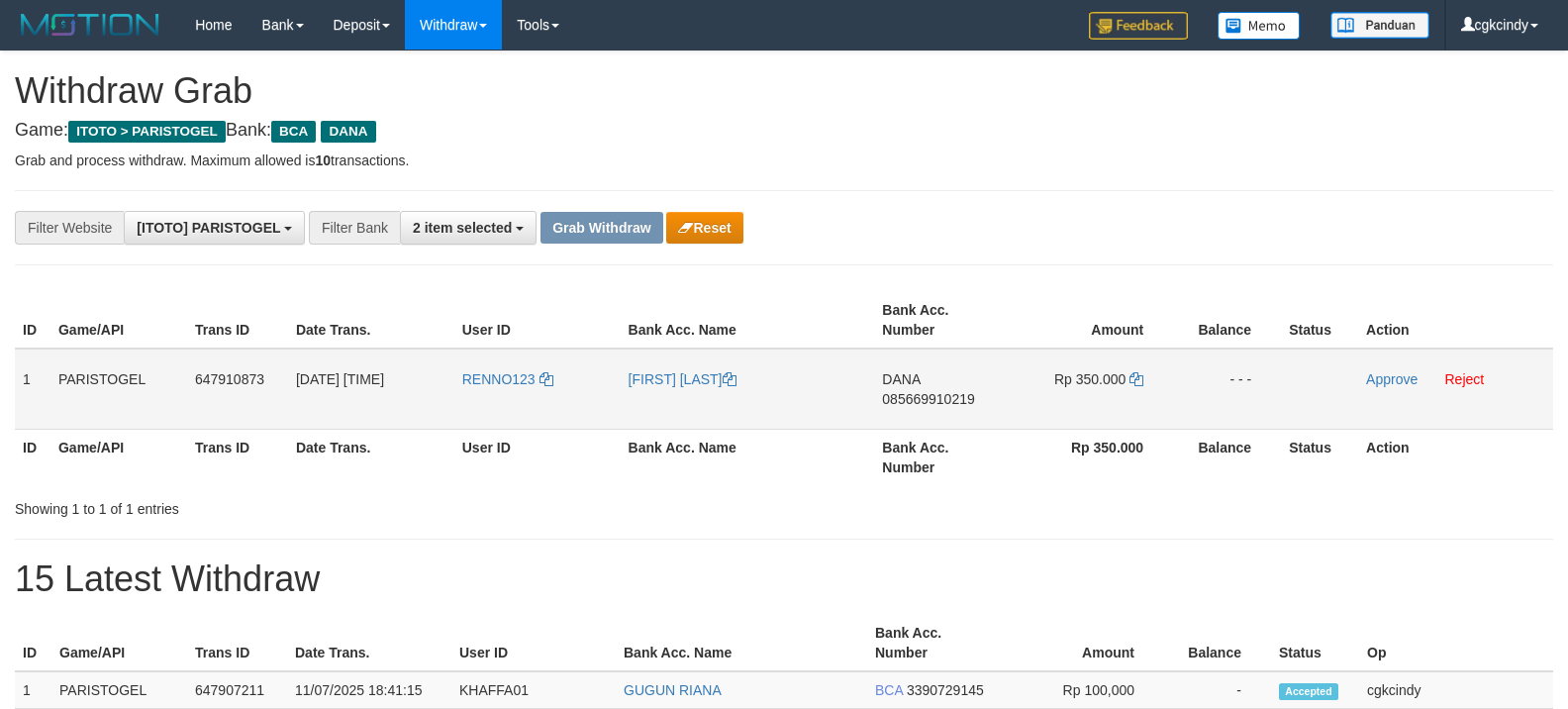 click on "RENNO123" at bounding box center [538, 389] 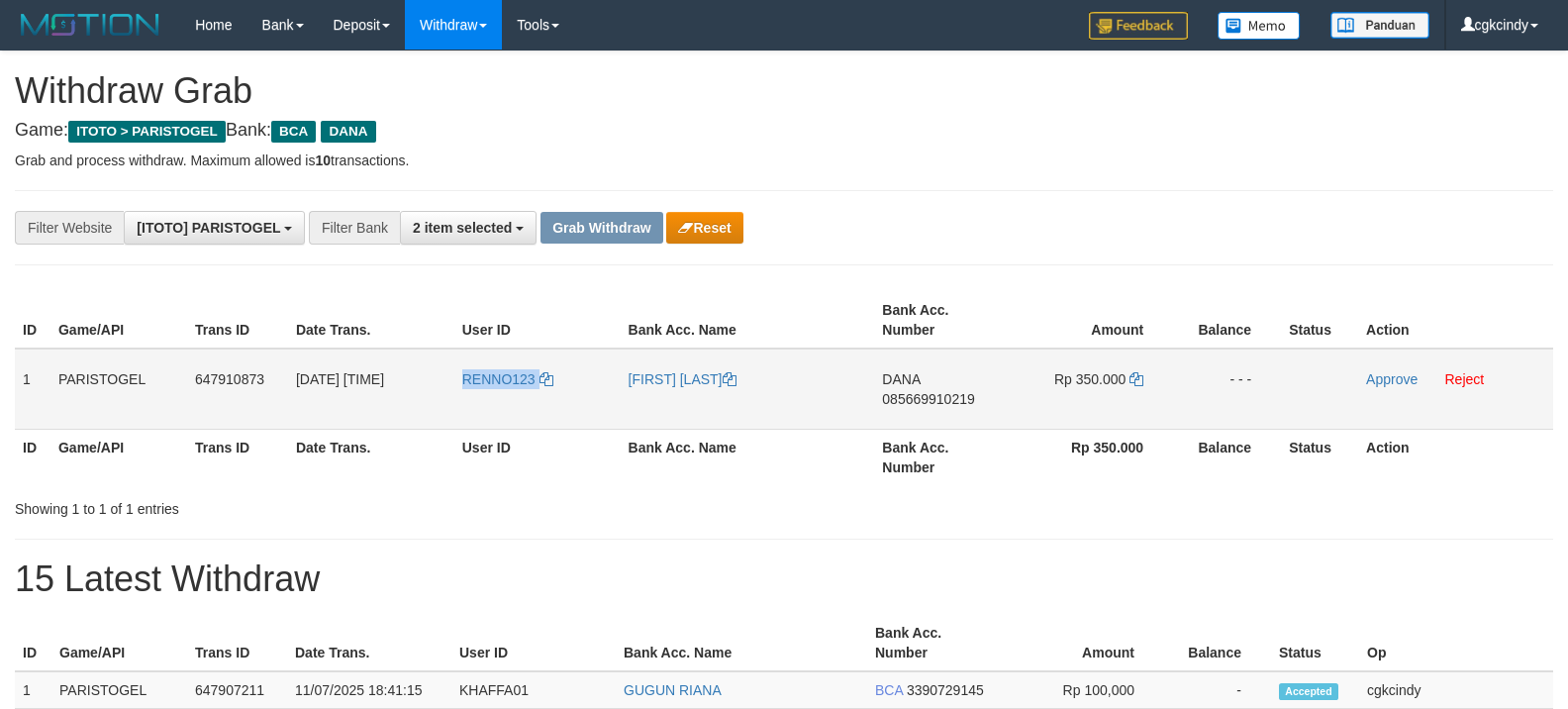 click on "RENNO123" at bounding box center [538, 389] 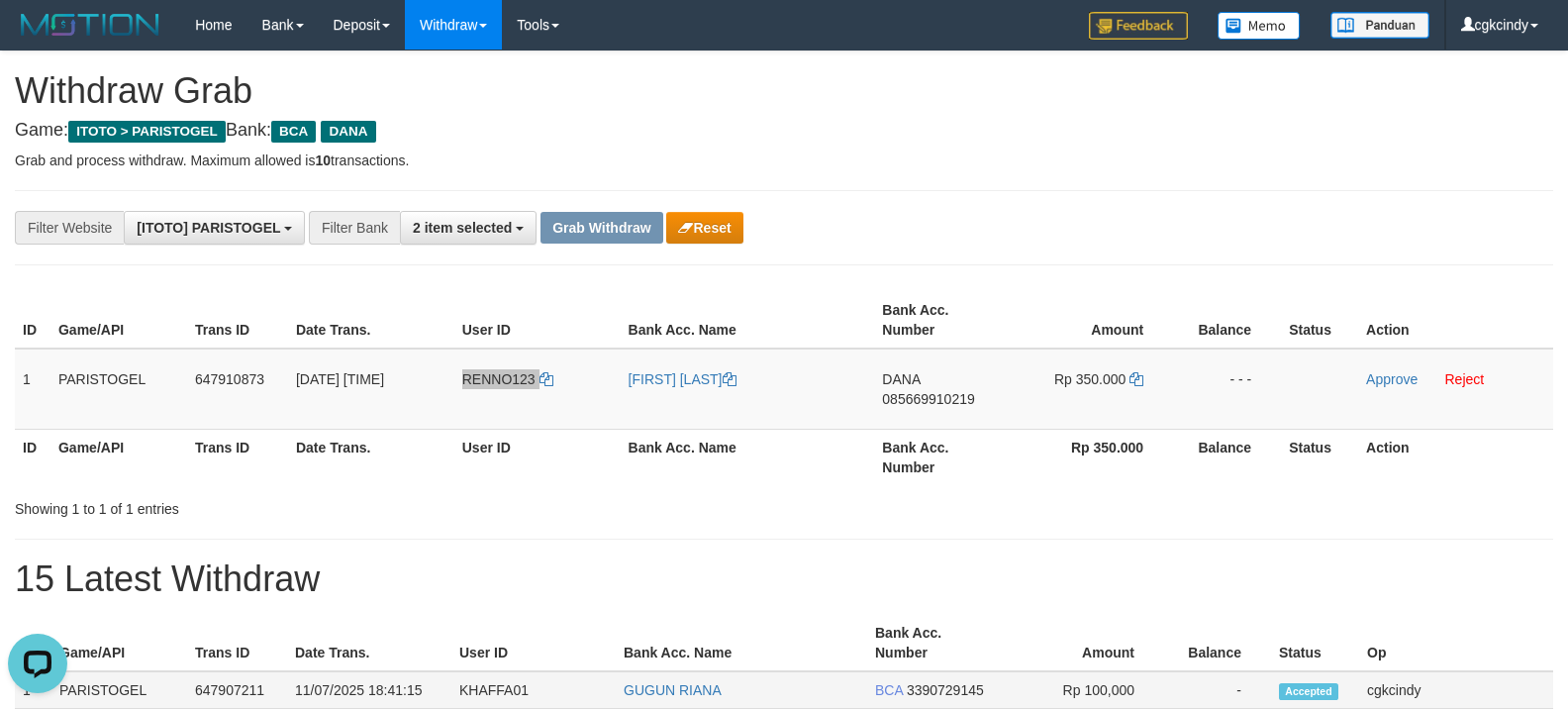 scroll, scrollTop: 0, scrollLeft: 0, axis: both 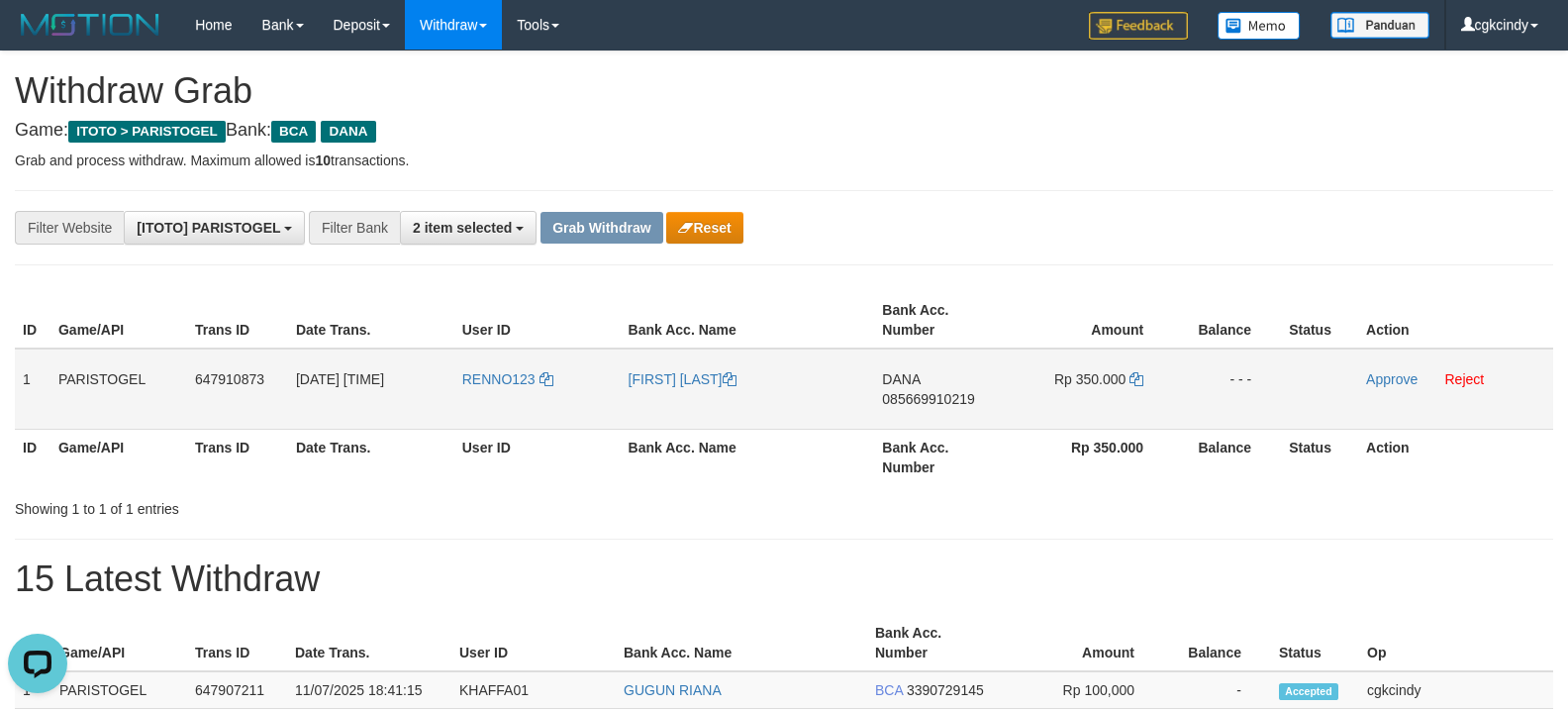 click on "RENNO123" at bounding box center [538, 389] 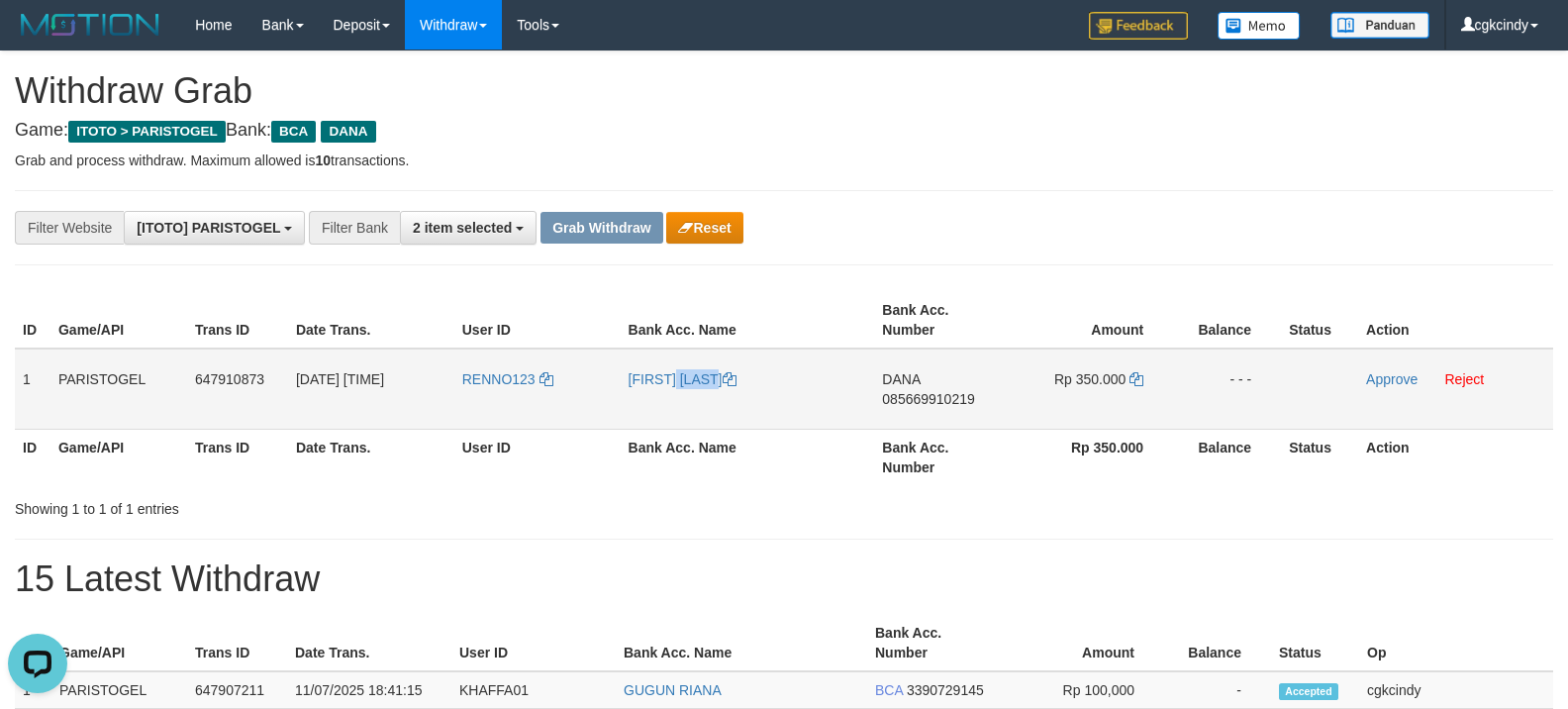 click on "[FIRST] [LAST]" at bounding box center (747, 389) 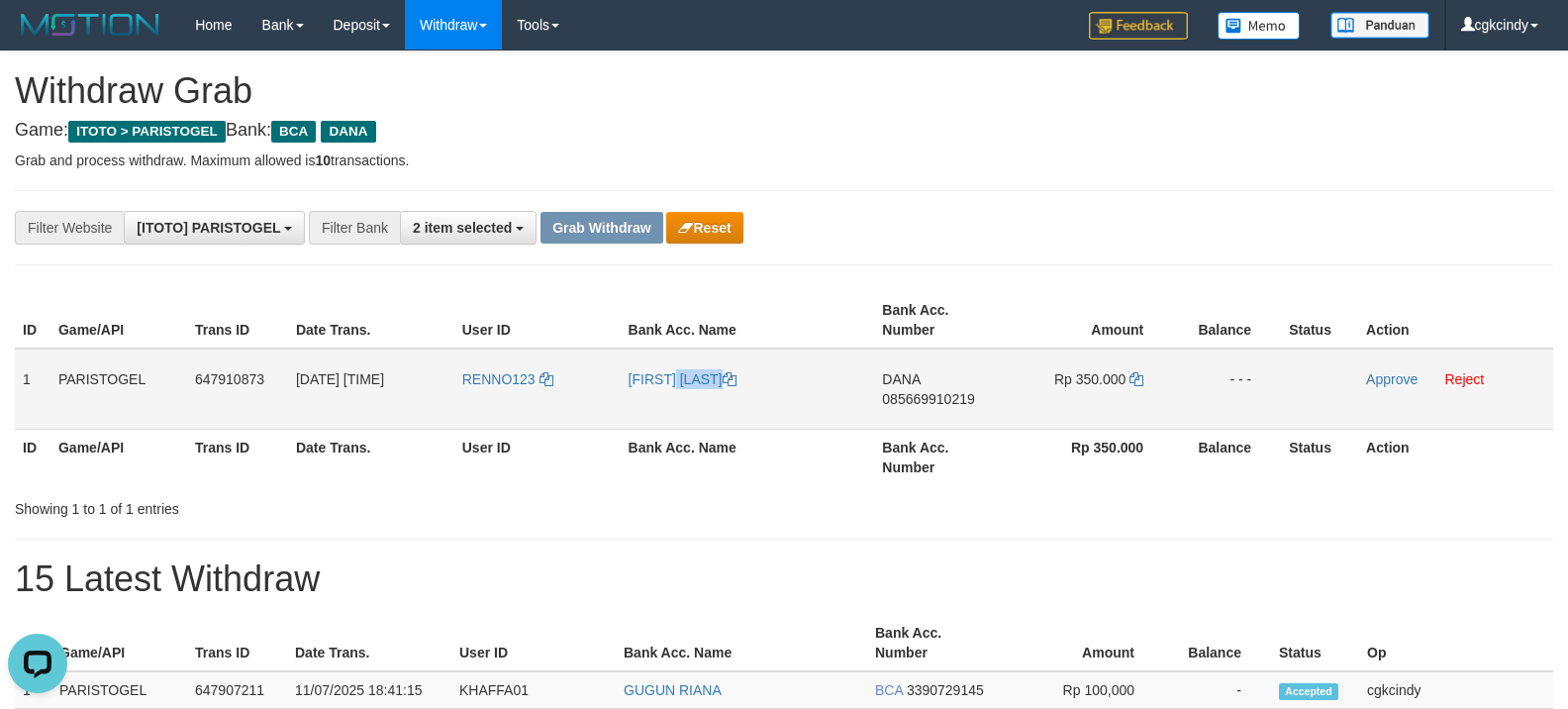 copy on "[FIRST] [LAST] [LAST]" 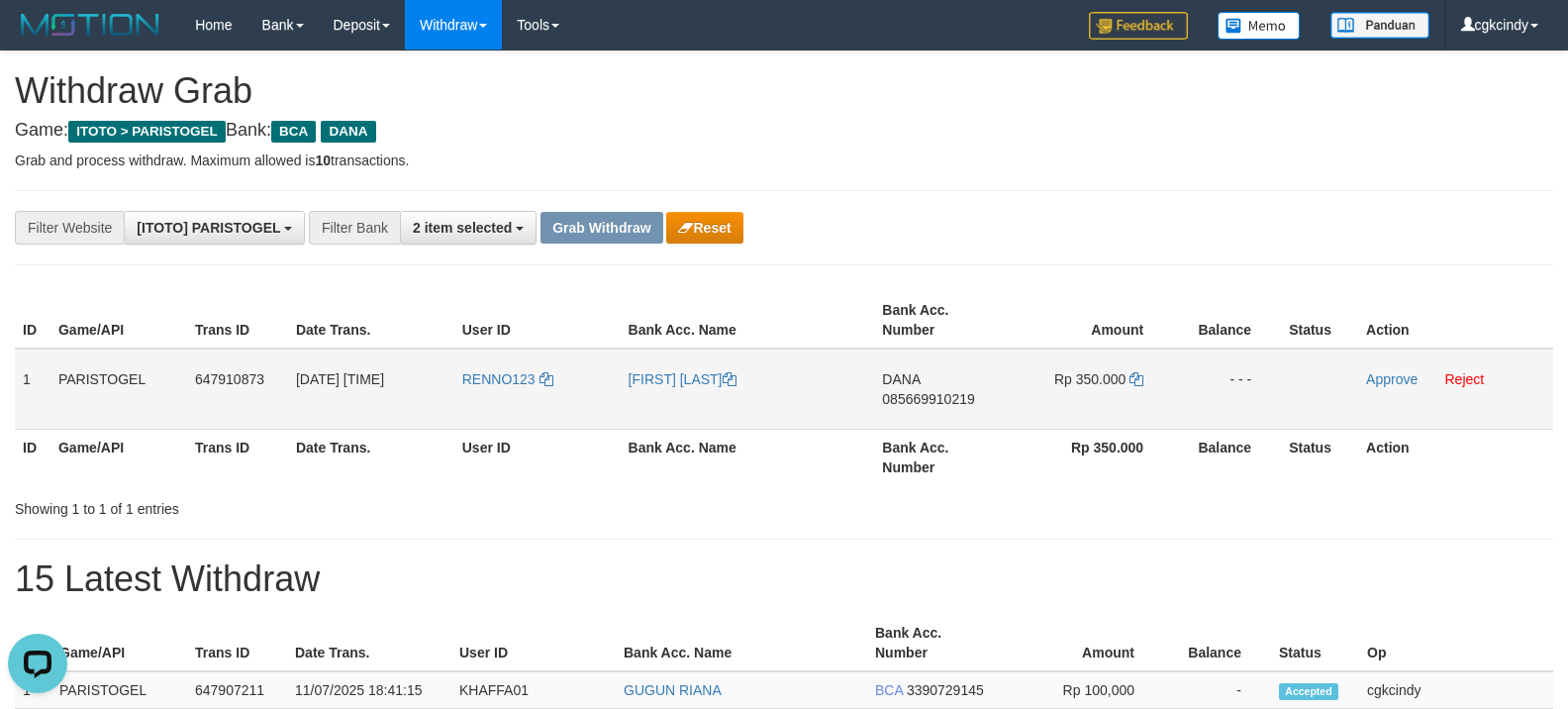 click on "085669910219" at bounding box center [928, 399] 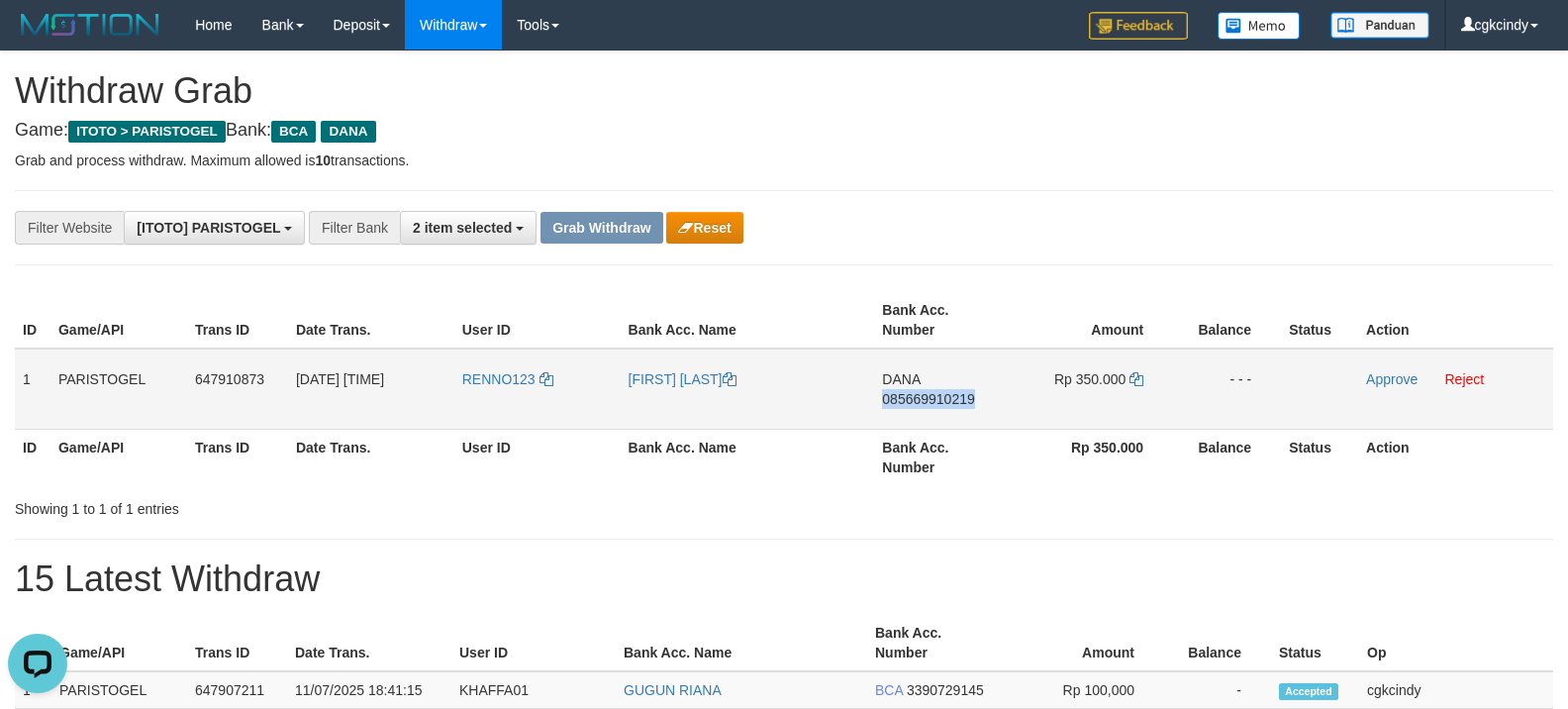click on "DANA
085669910219" at bounding box center [942, 389] 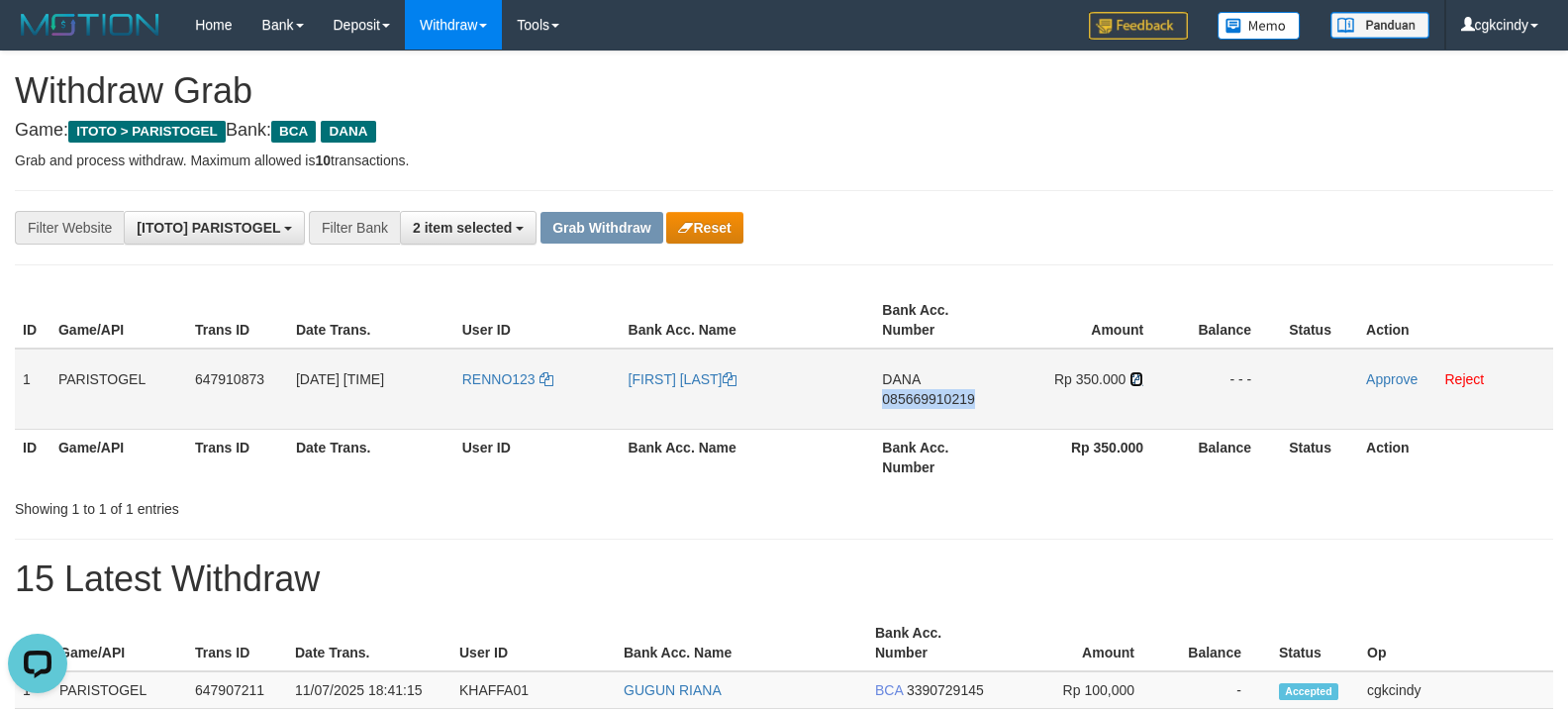 click at bounding box center (1136, 379) 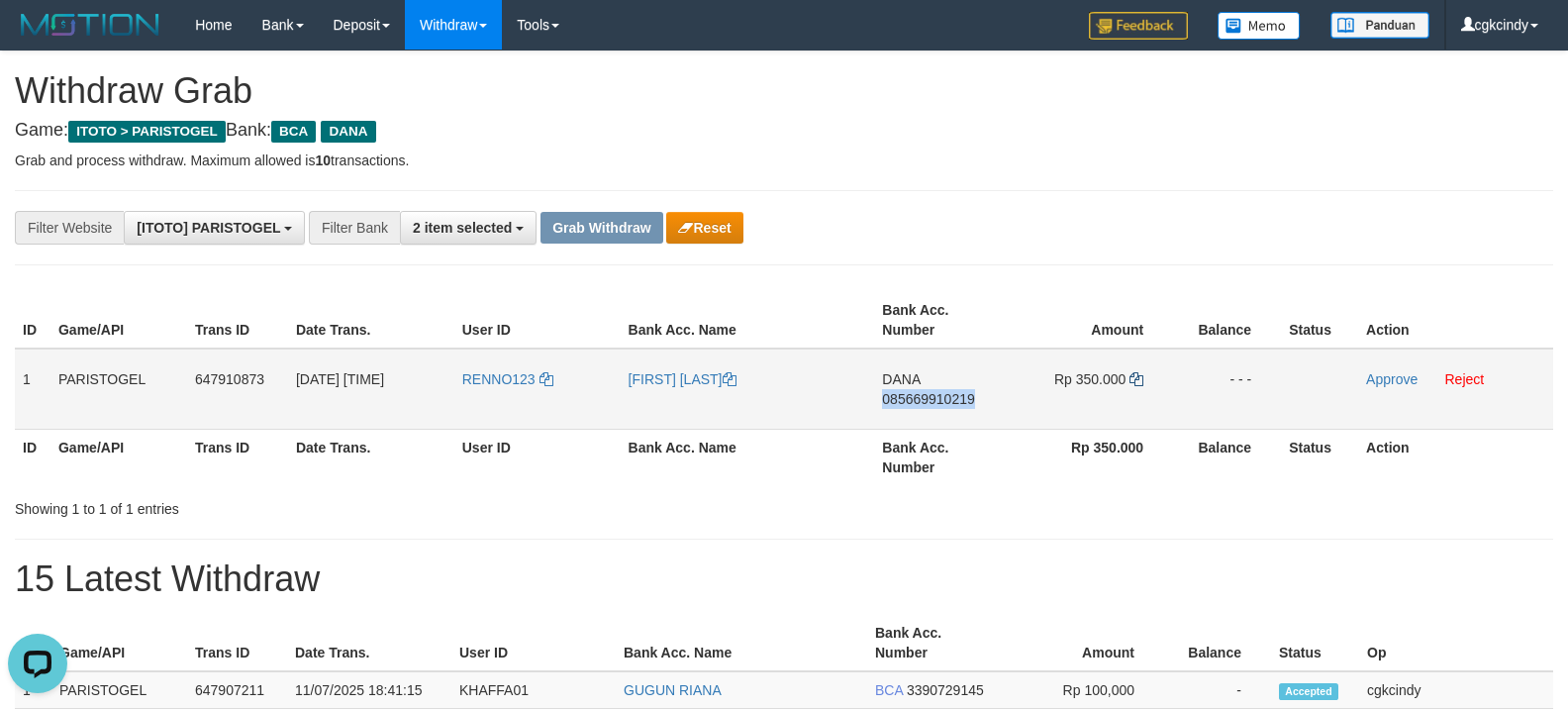 copy on "085669910219" 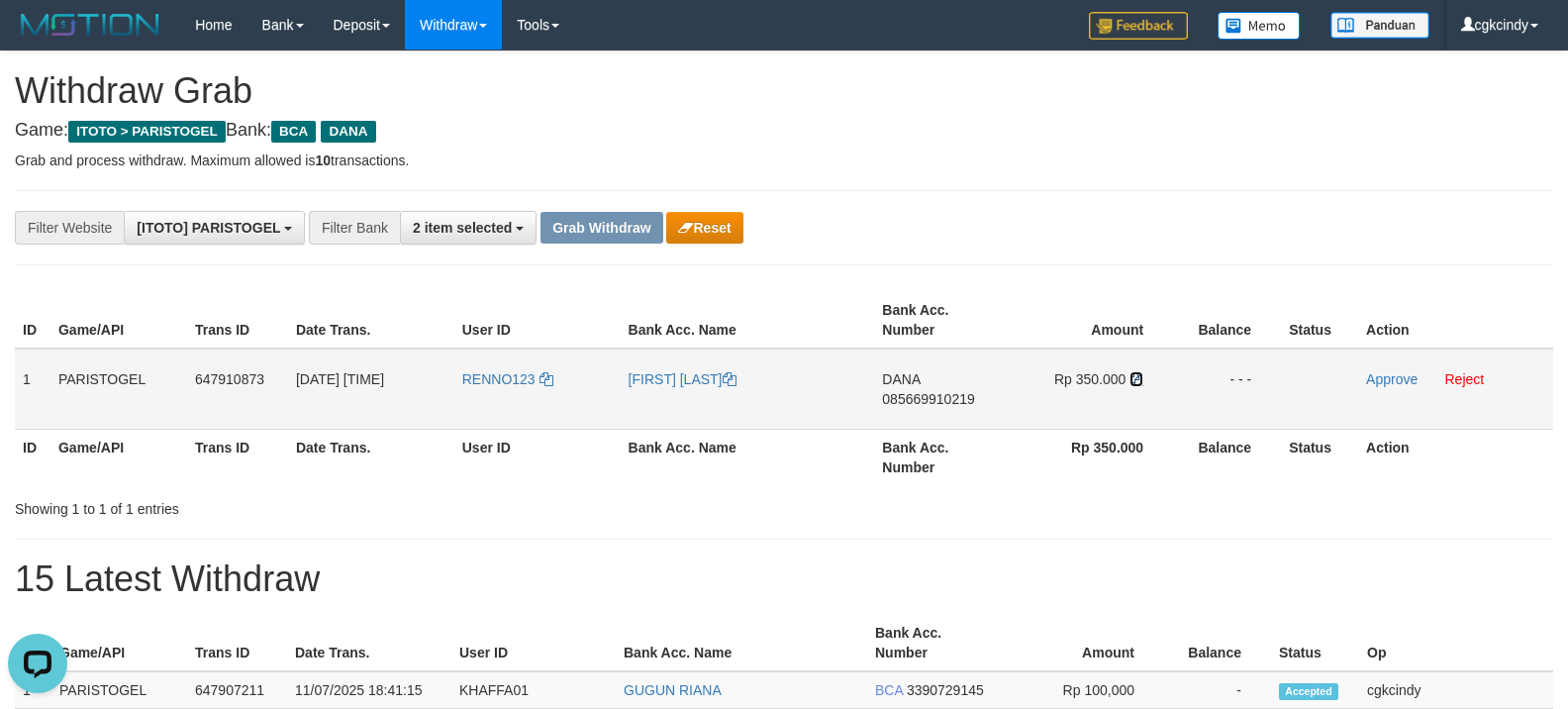 click at bounding box center (1136, 379) 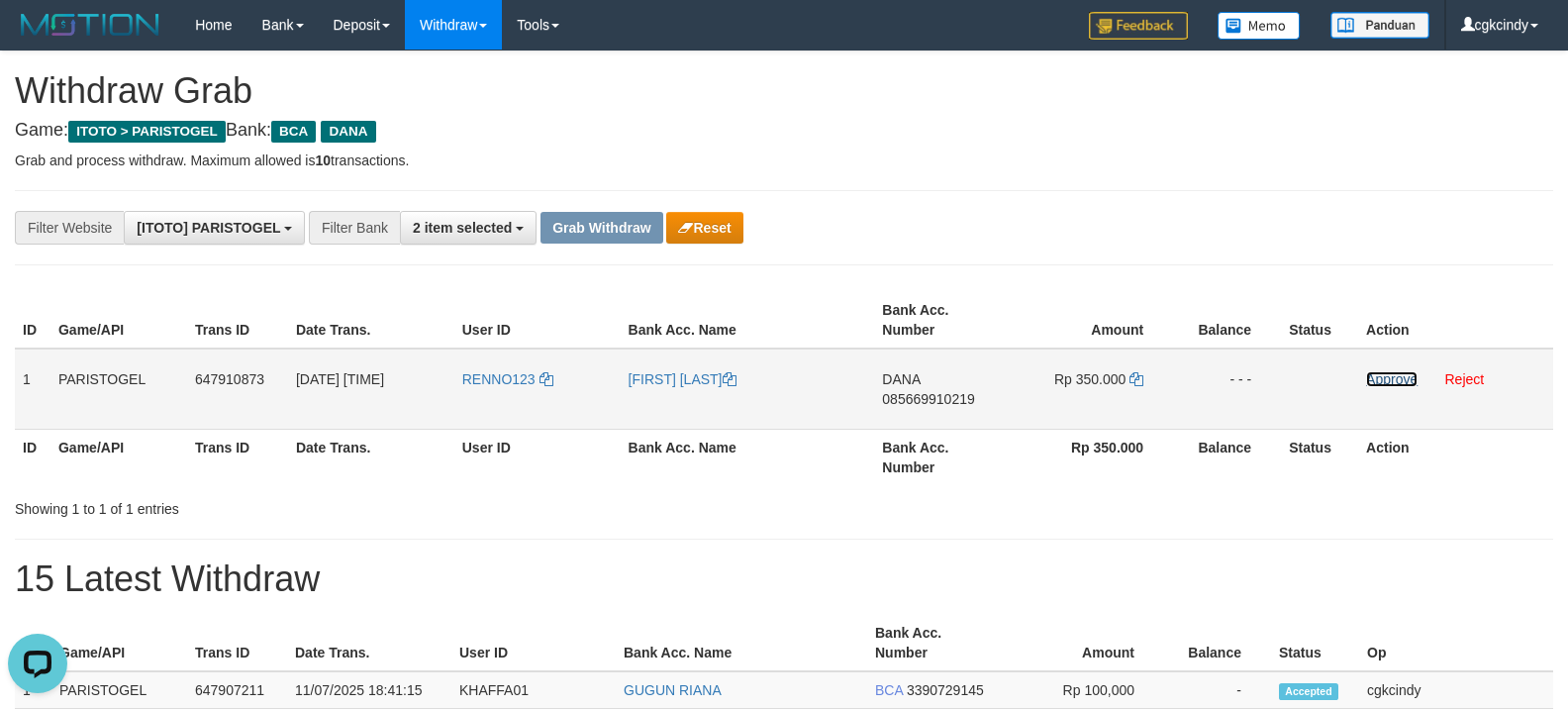 click on "Approve" at bounding box center [1392, 379] 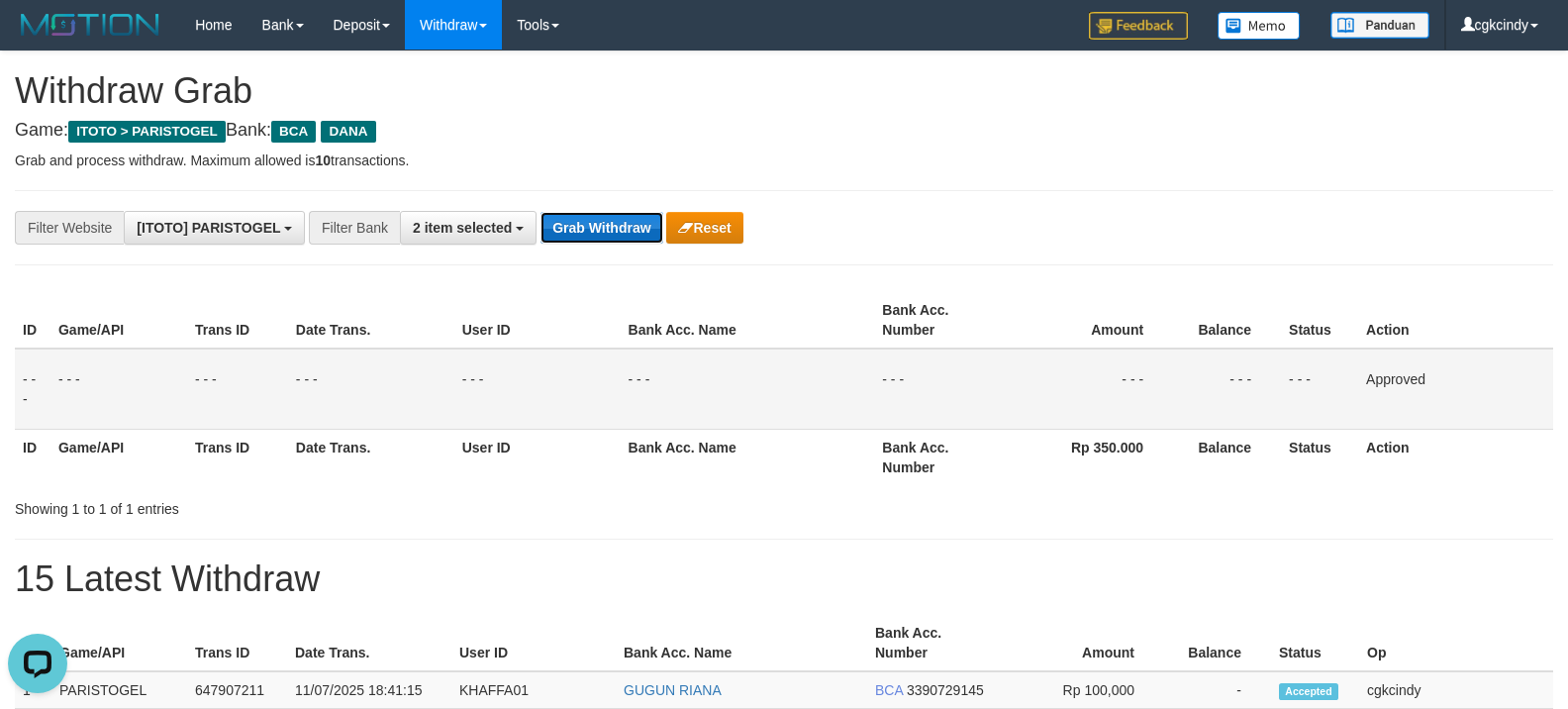 click on "Grab Withdraw" at bounding box center (601, 228) 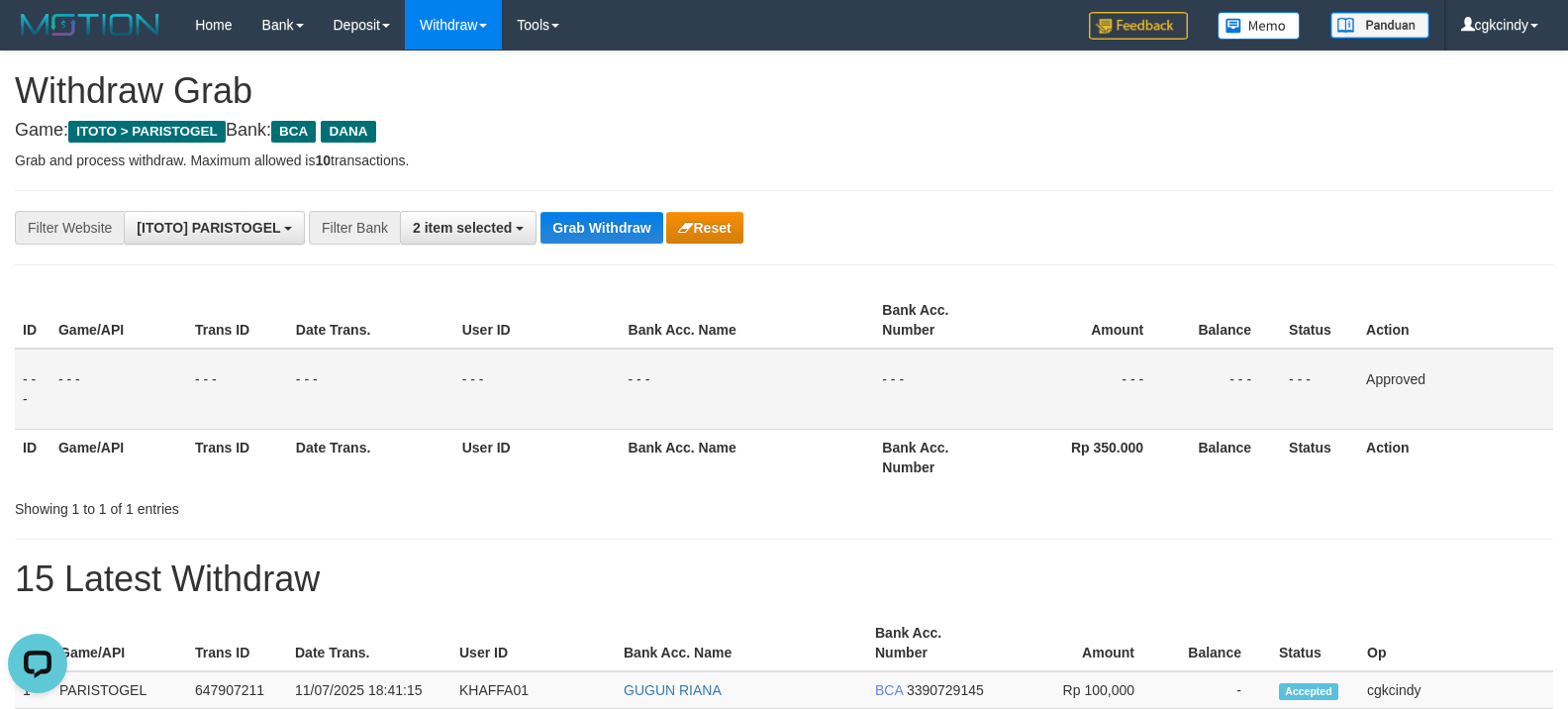 drag, startPoint x: 967, startPoint y: 168, endPoint x: 956, endPoint y: 162, distance: 12.529964 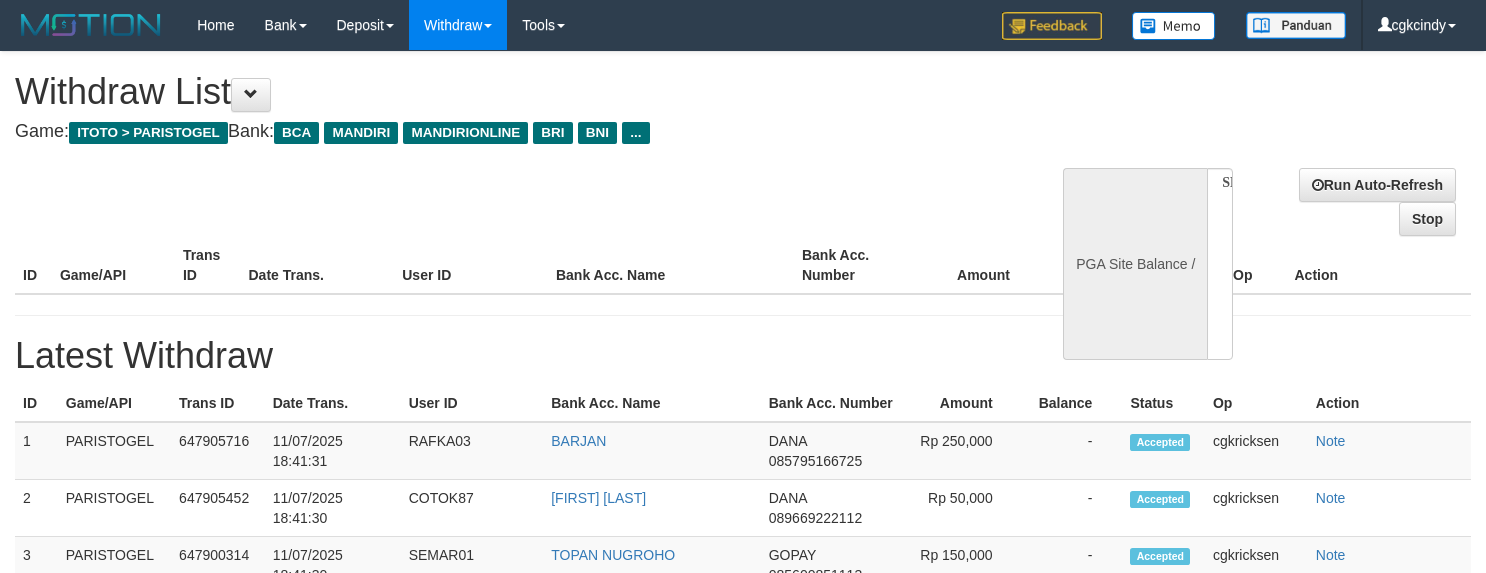 select 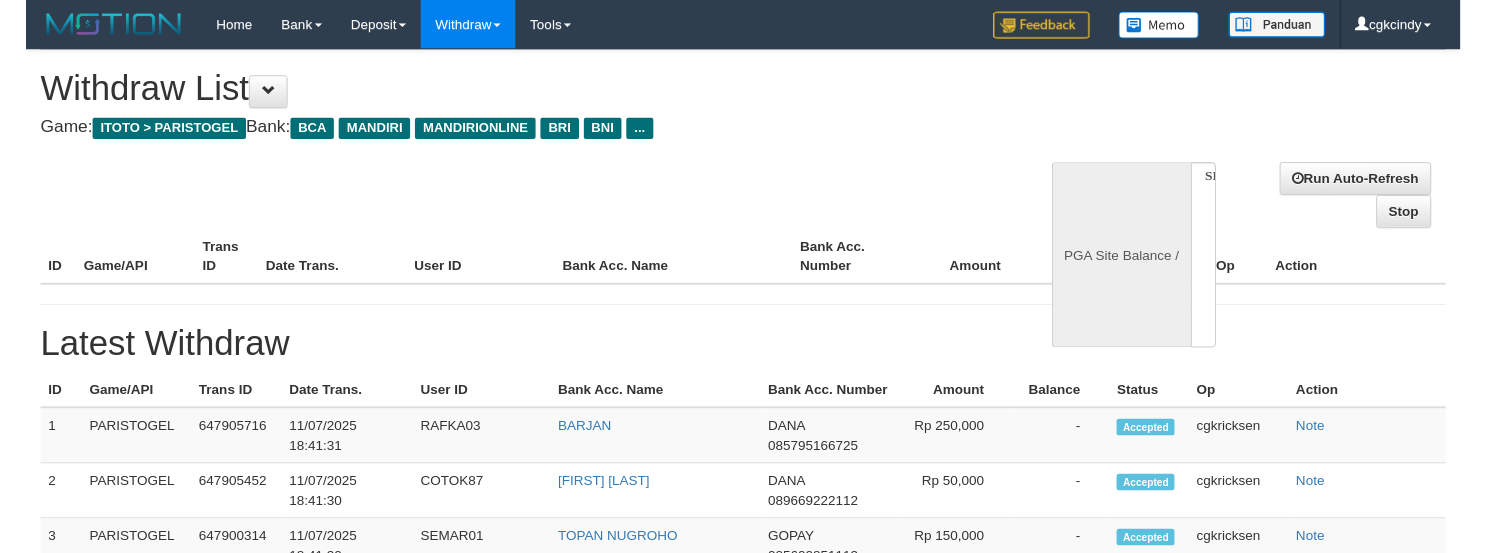 scroll, scrollTop: 0, scrollLeft: 0, axis: both 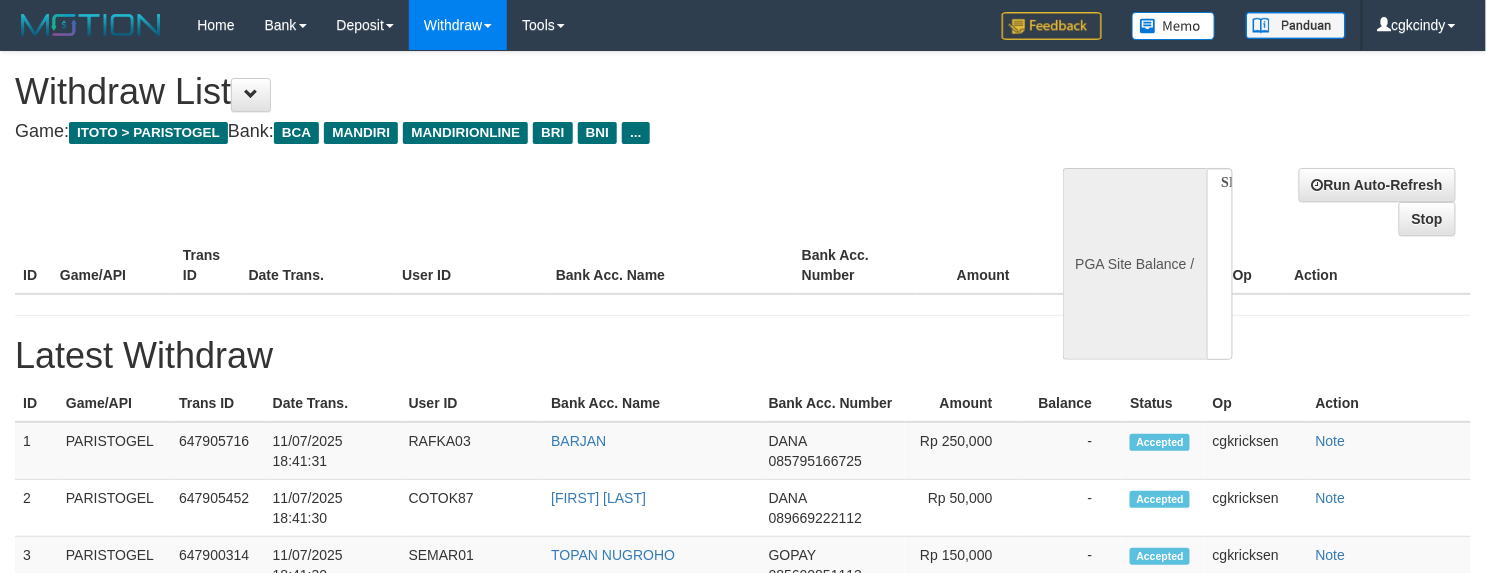select on "**" 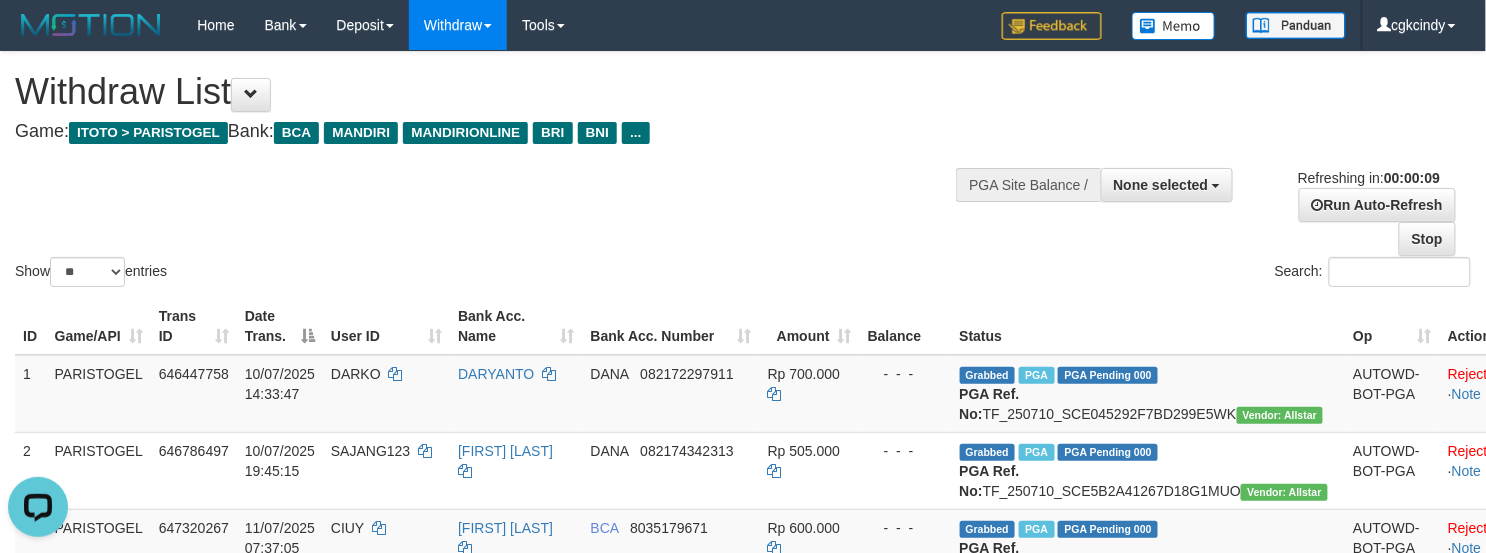 scroll, scrollTop: 0, scrollLeft: 0, axis: both 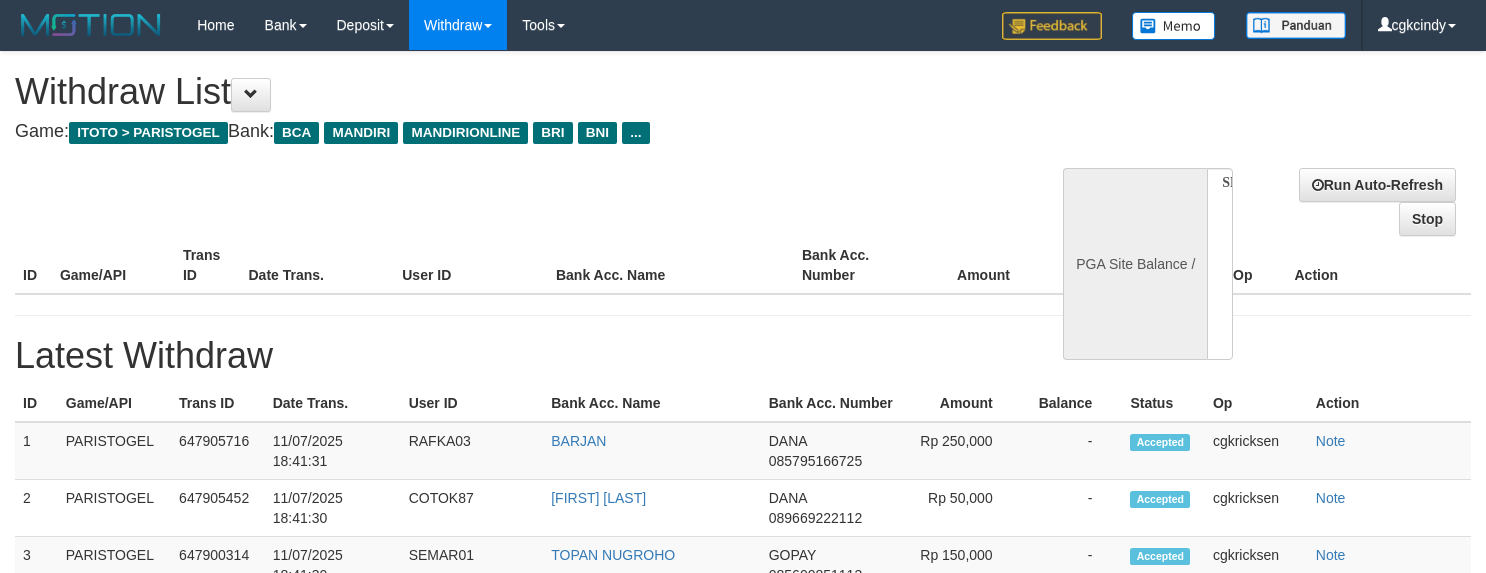 select 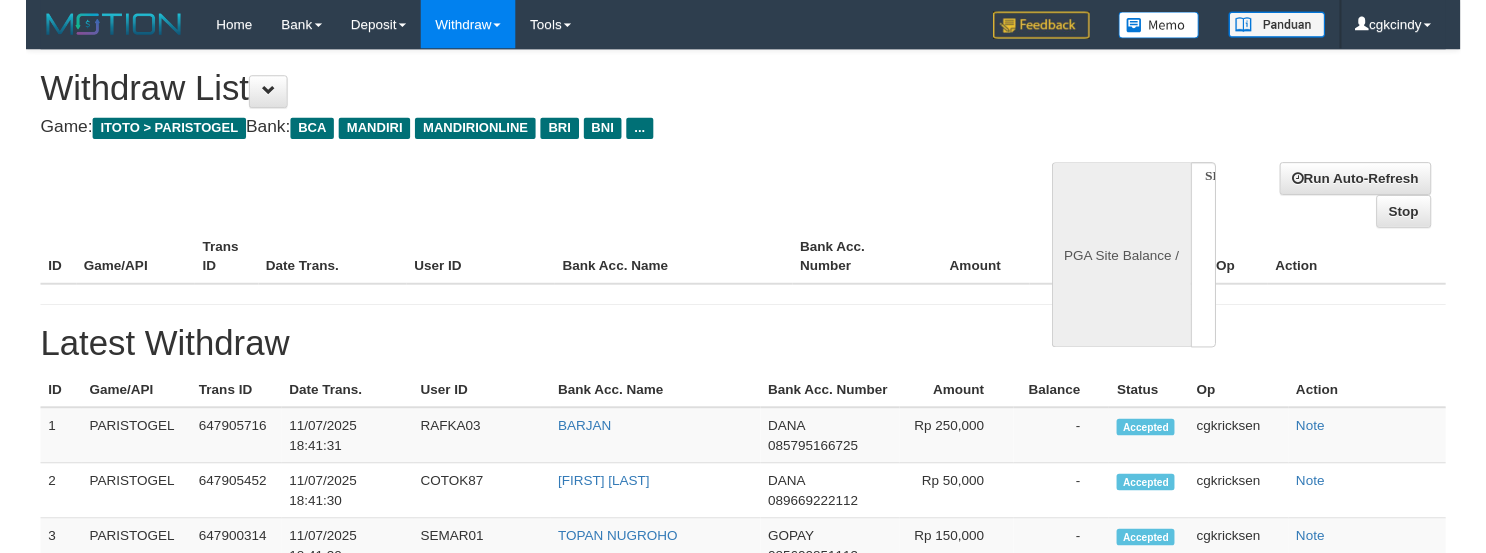 scroll, scrollTop: 0, scrollLeft: 0, axis: both 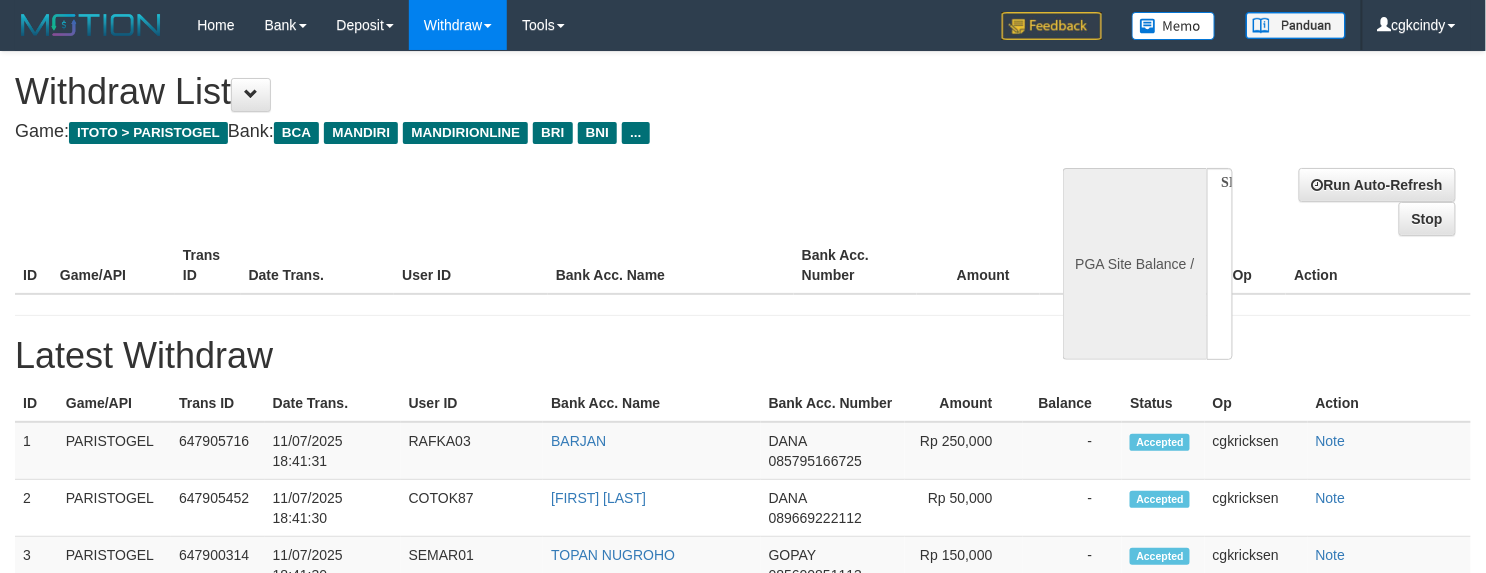 select on "**" 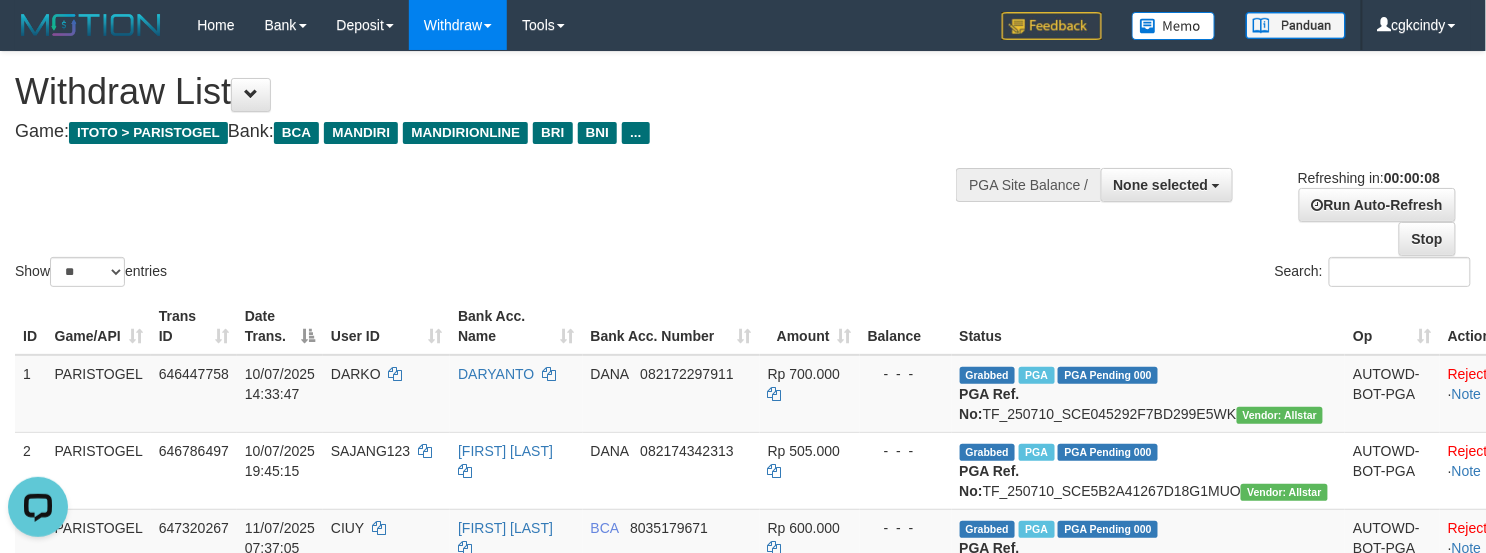 scroll, scrollTop: 0, scrollLeft: 0, axis: both 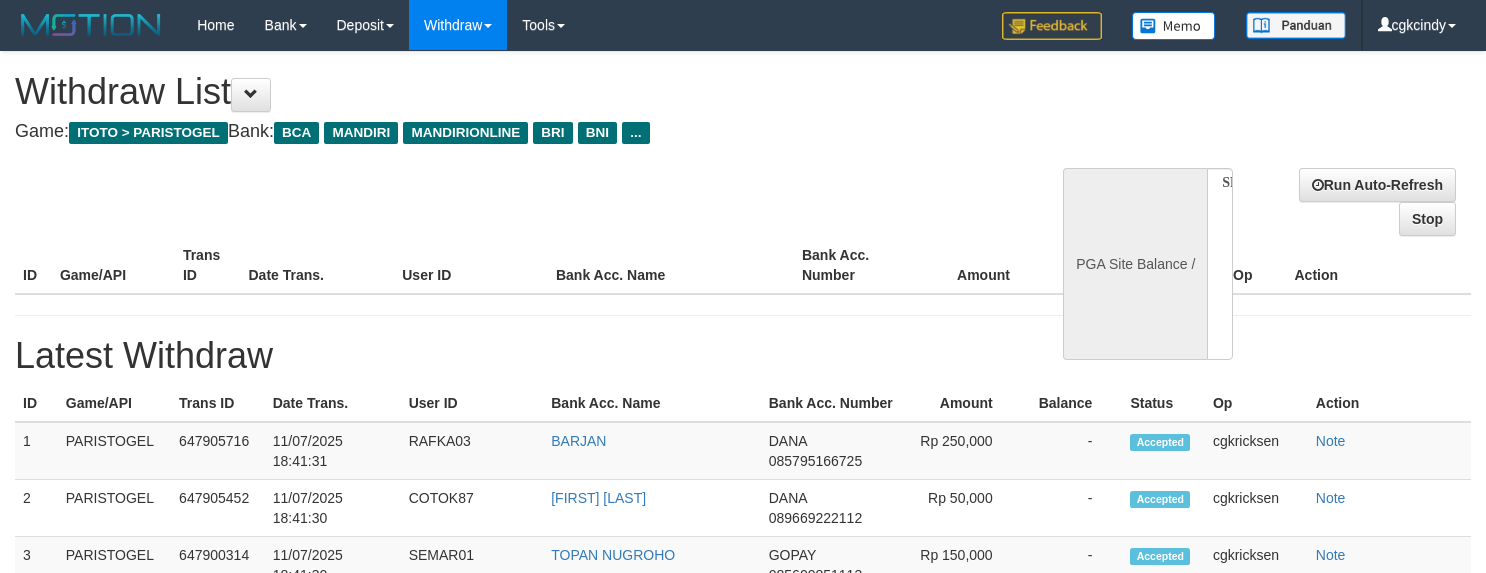 select 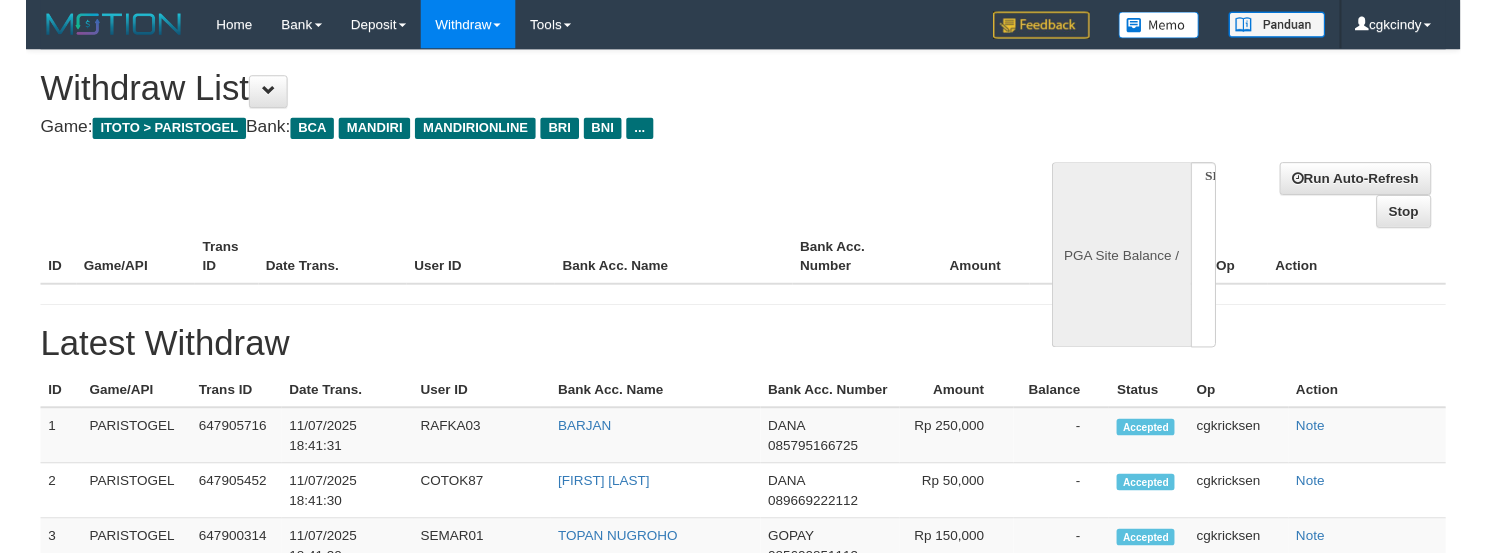 scroll, scrollTop: 0, scrollLeft: 0, axis: both 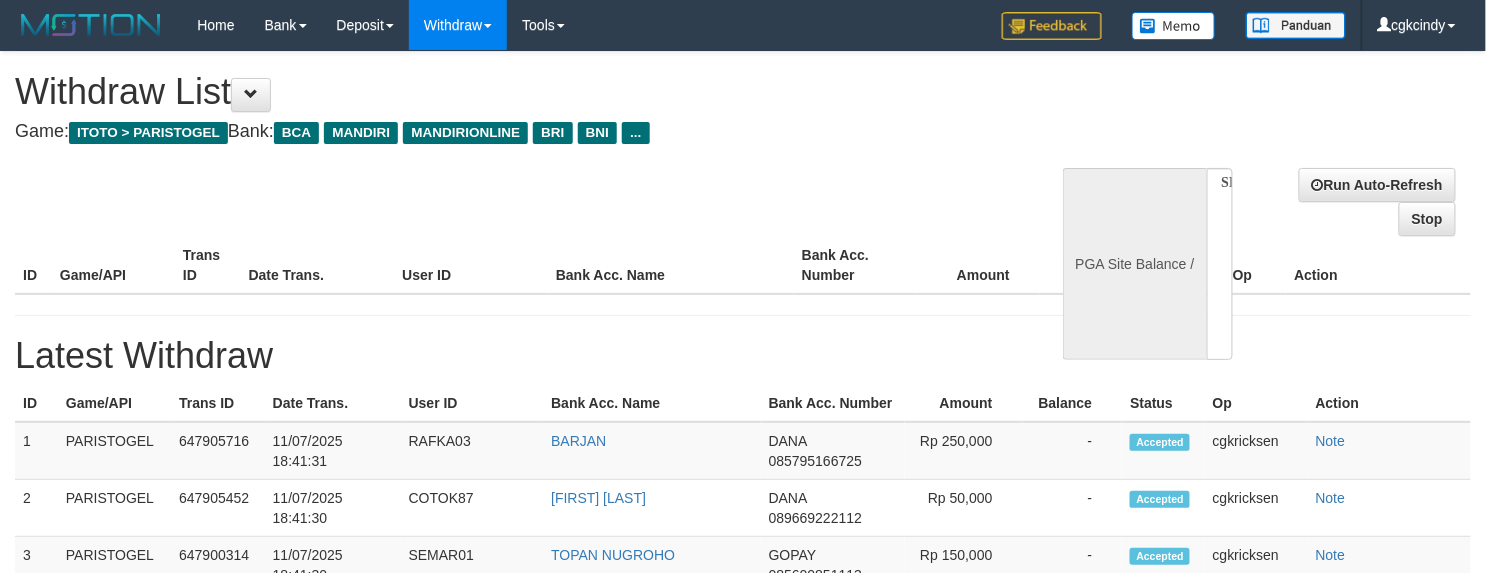 select on "**" 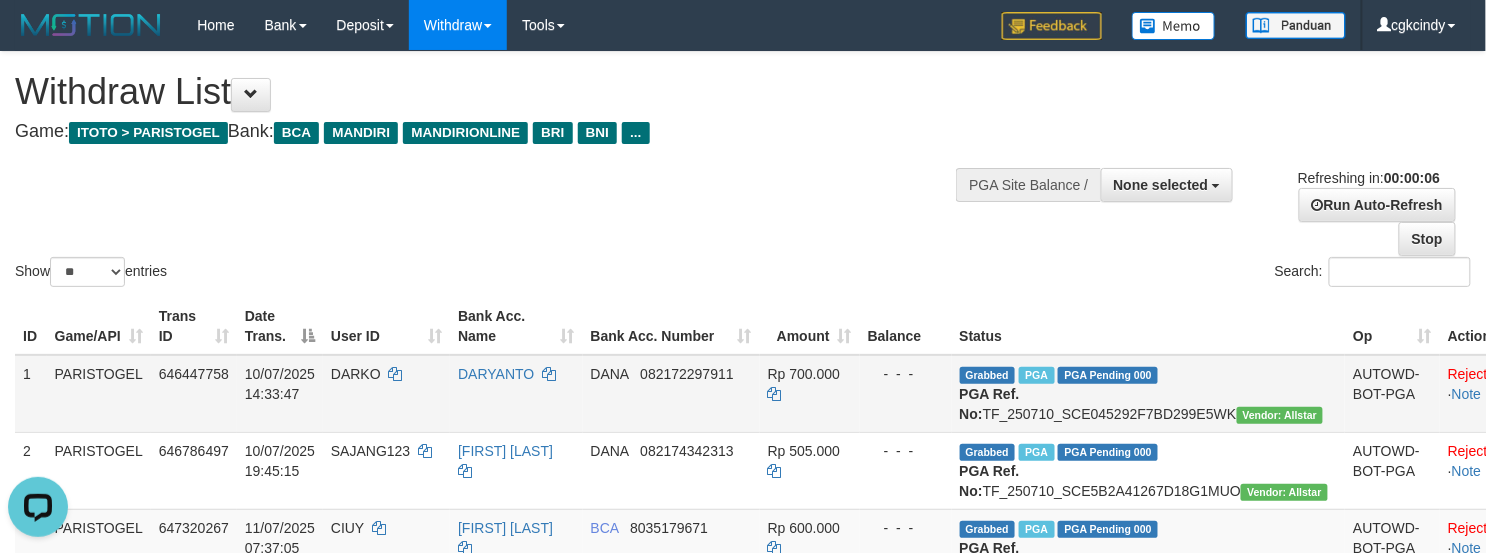 scroll, scrollTop: 0, scrollLeft: 0, axis: both 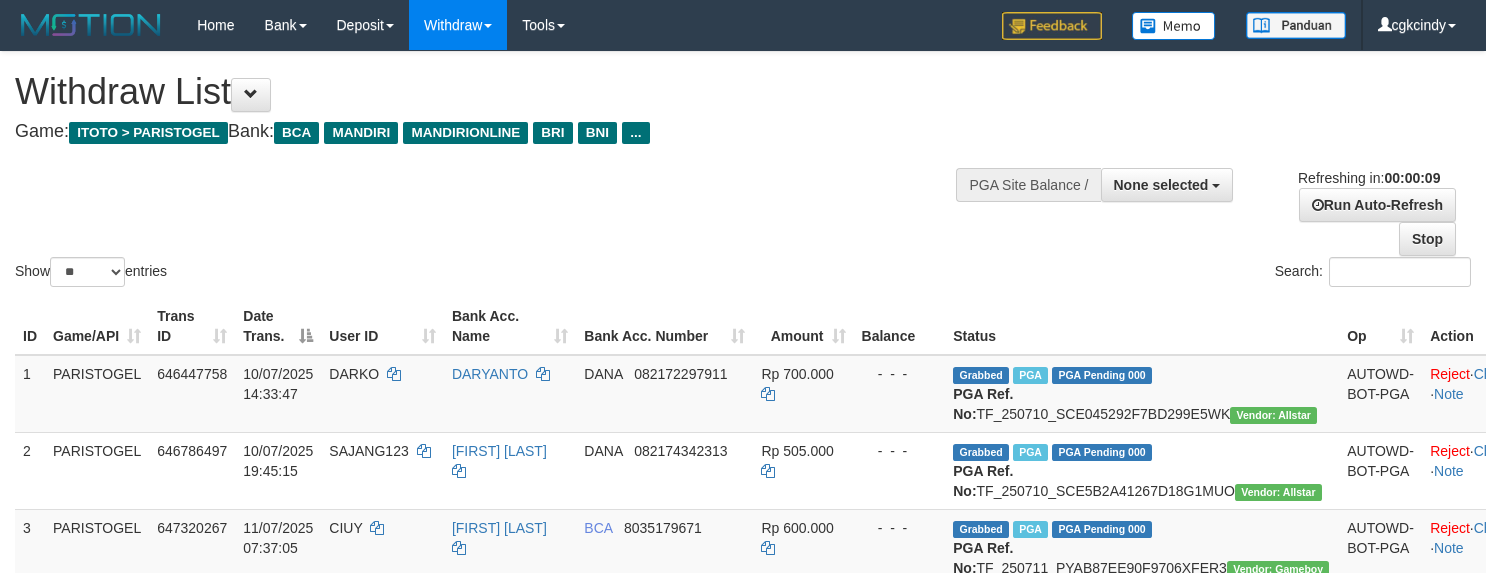 select 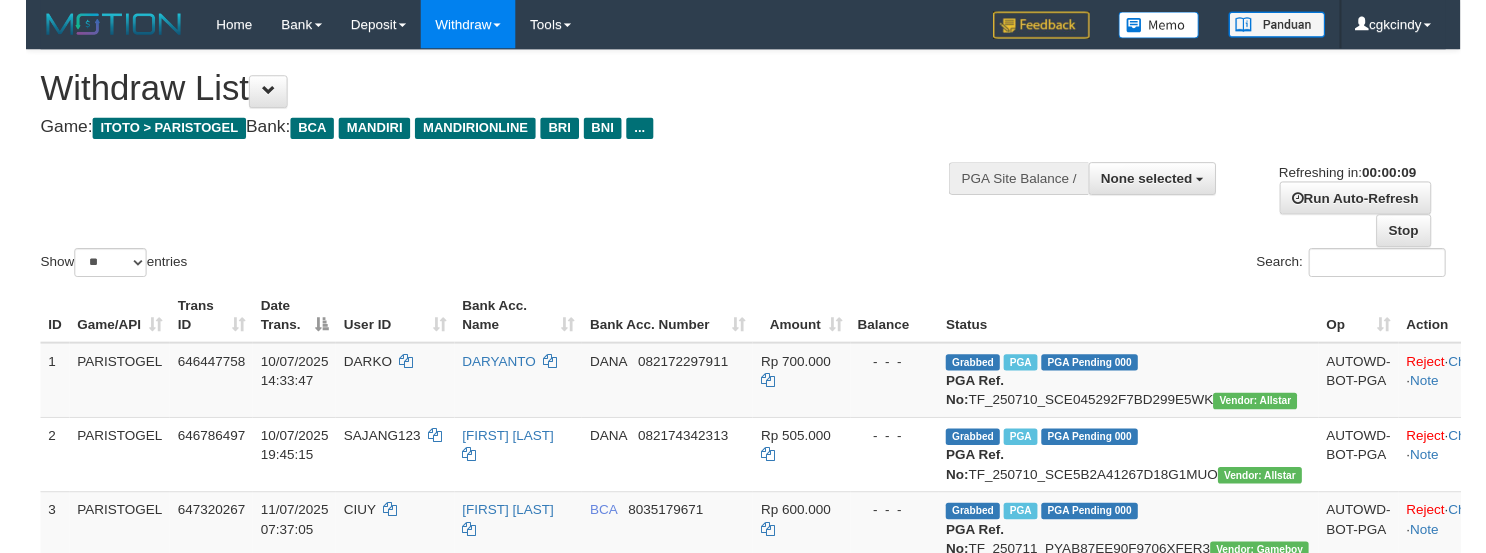scroll, scrollTop: 0, scrollLeft: 0, axis: both 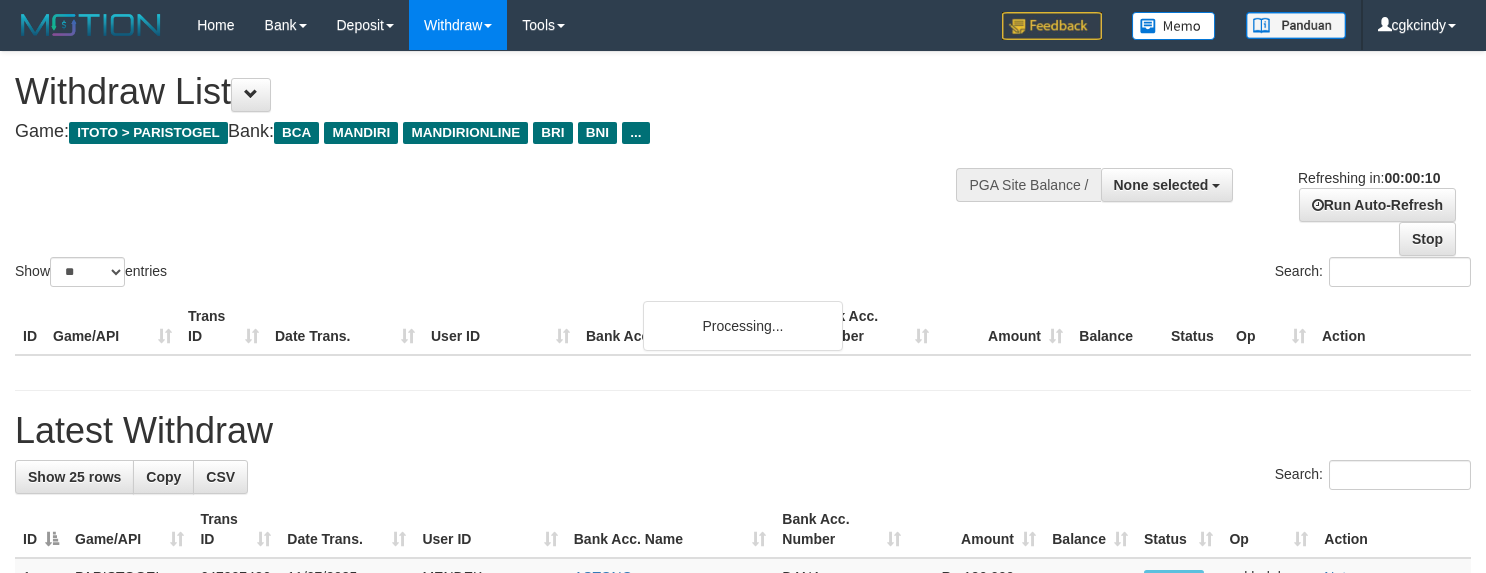select 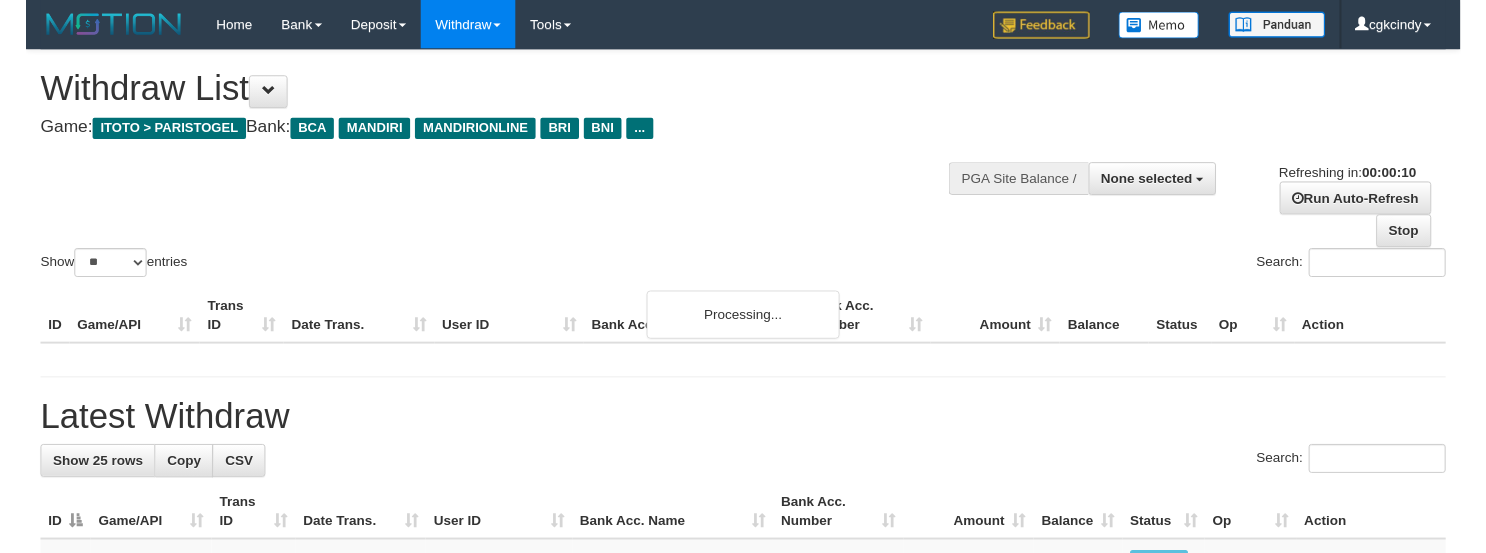scroll, scrollTop: 0, scrollLeft: 0, axis: both 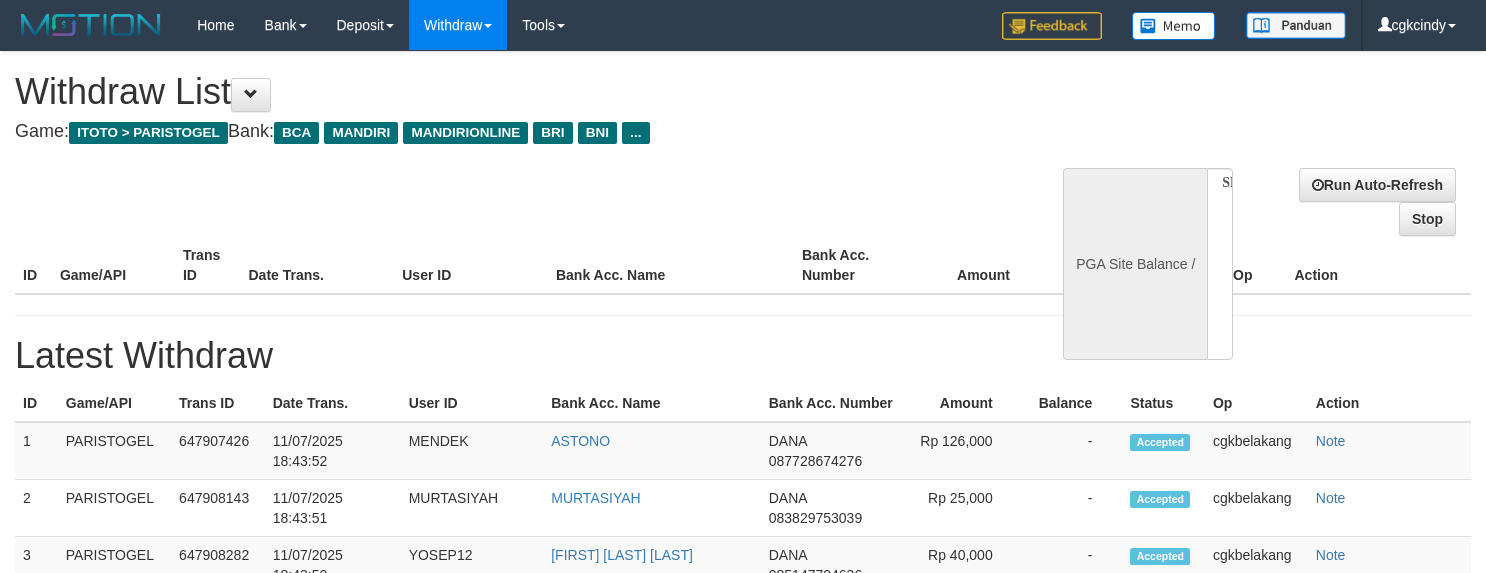 select 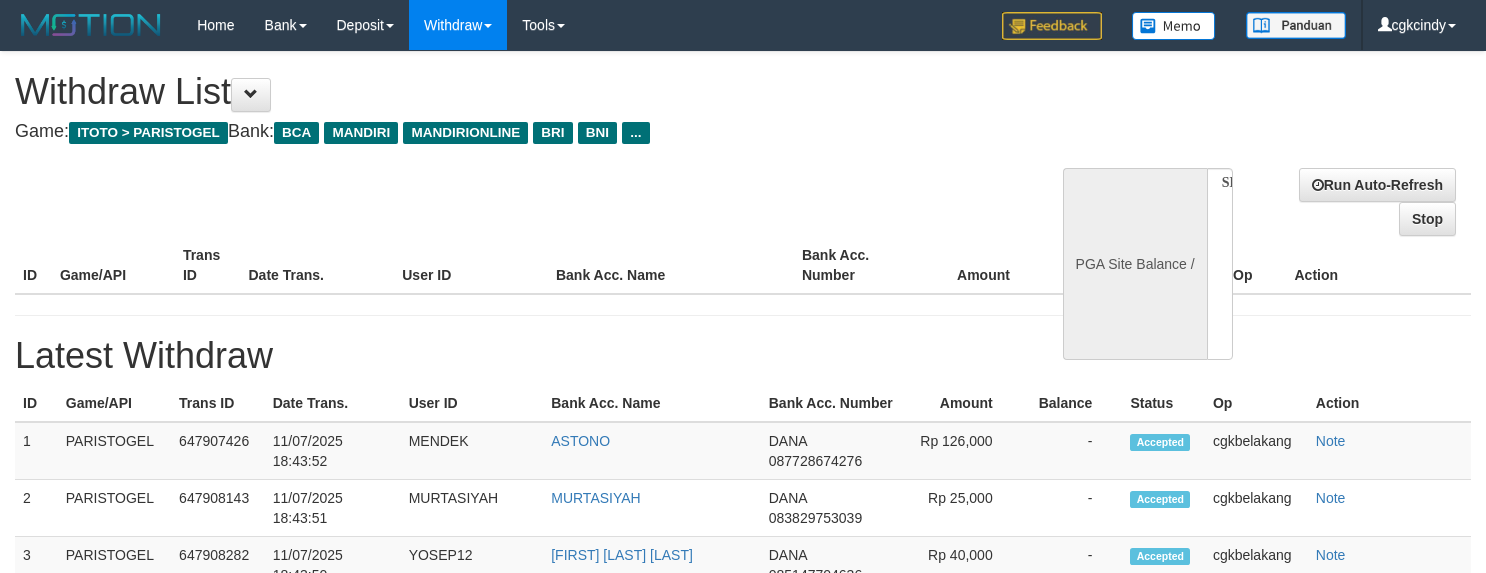 scroll, scrollTop: 0, scrollLeft: 0, axis: both 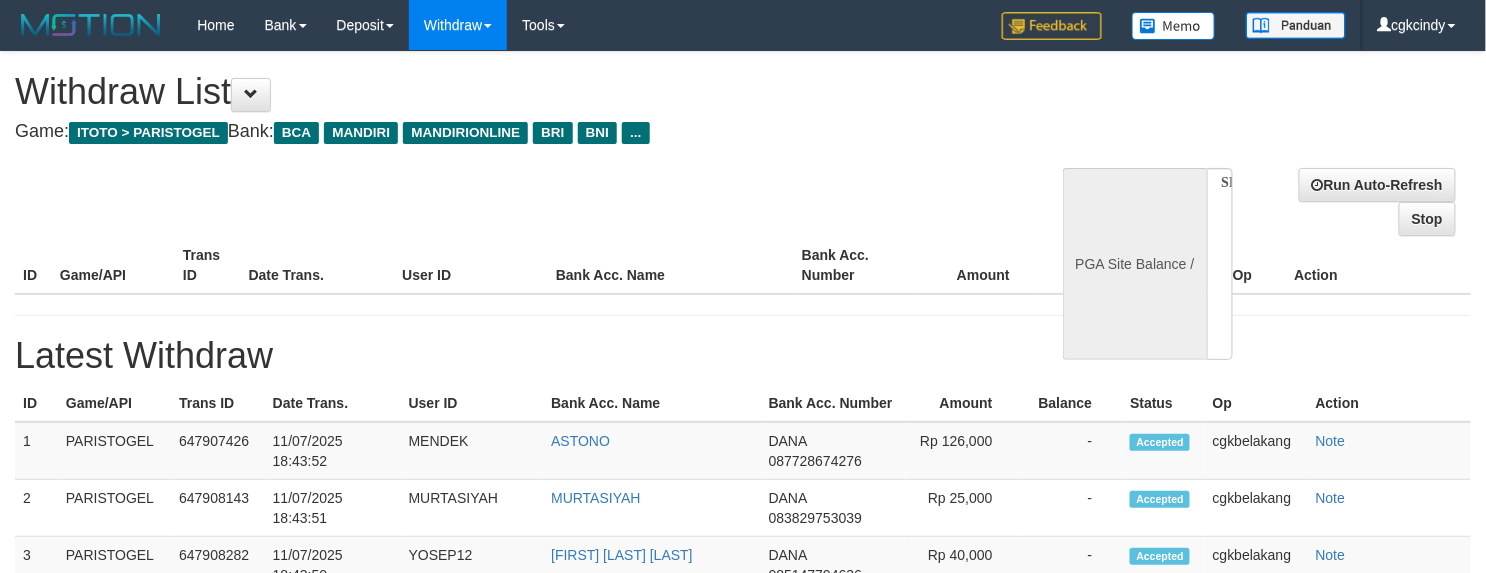 select on "**" 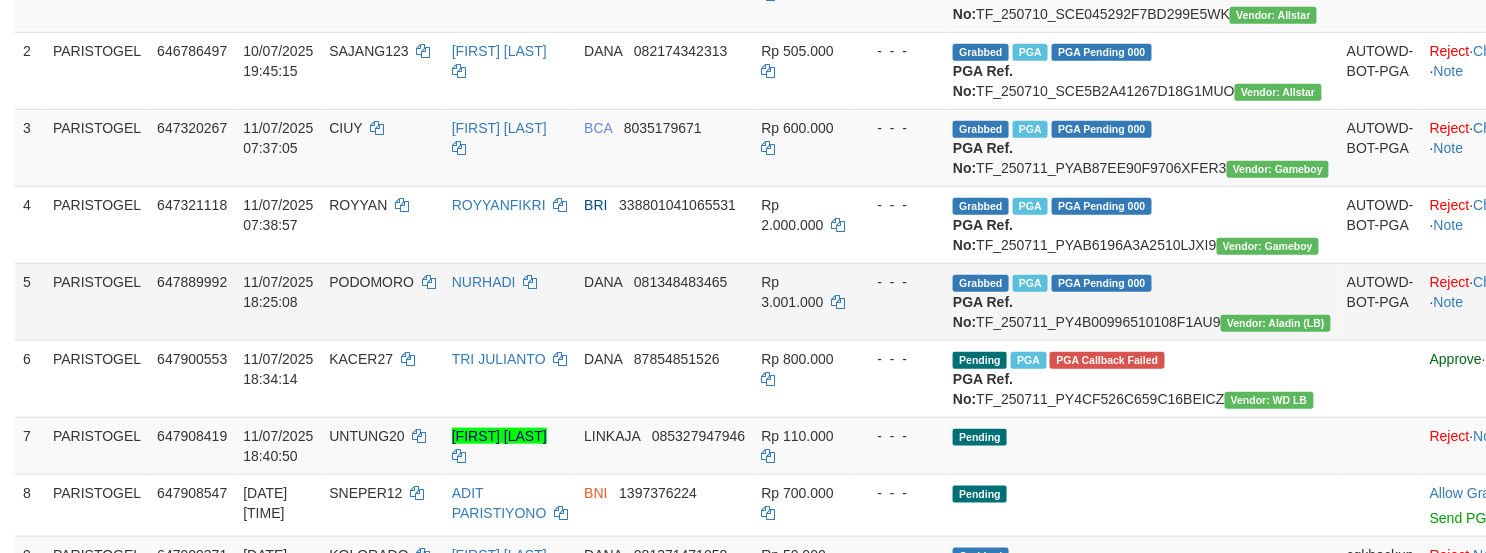 scroll, scrollTop: 666, scrollLeft: 0, axis: vertical 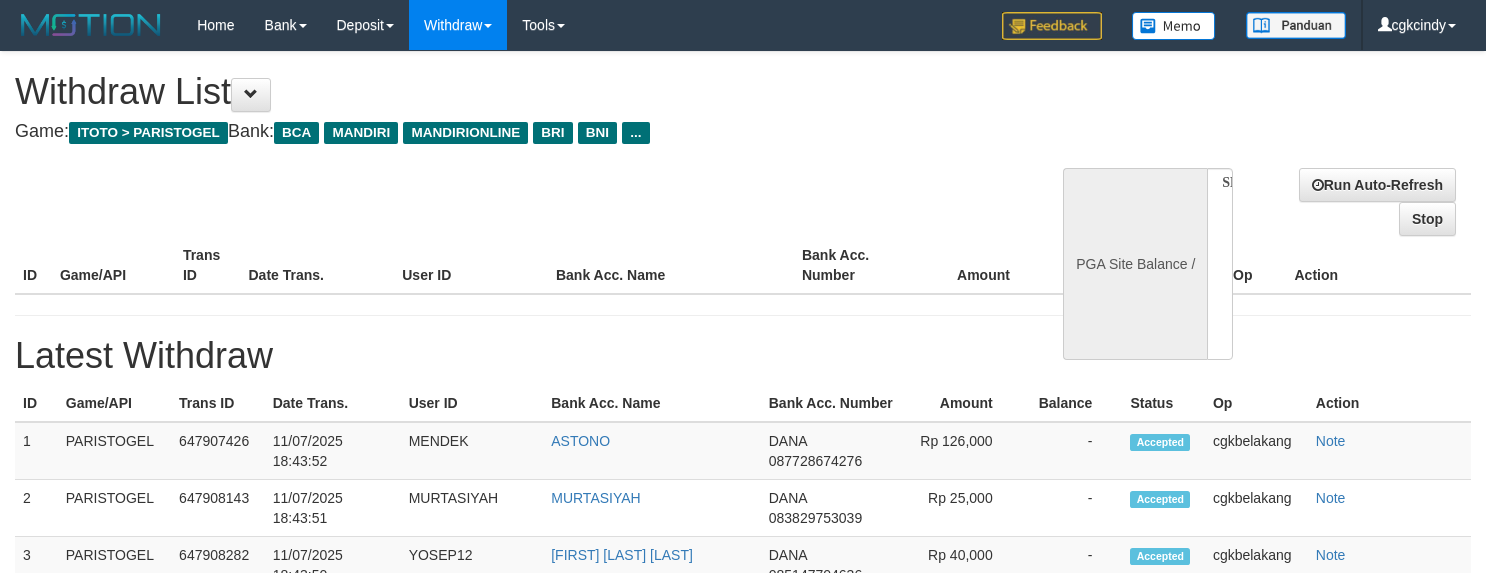 select 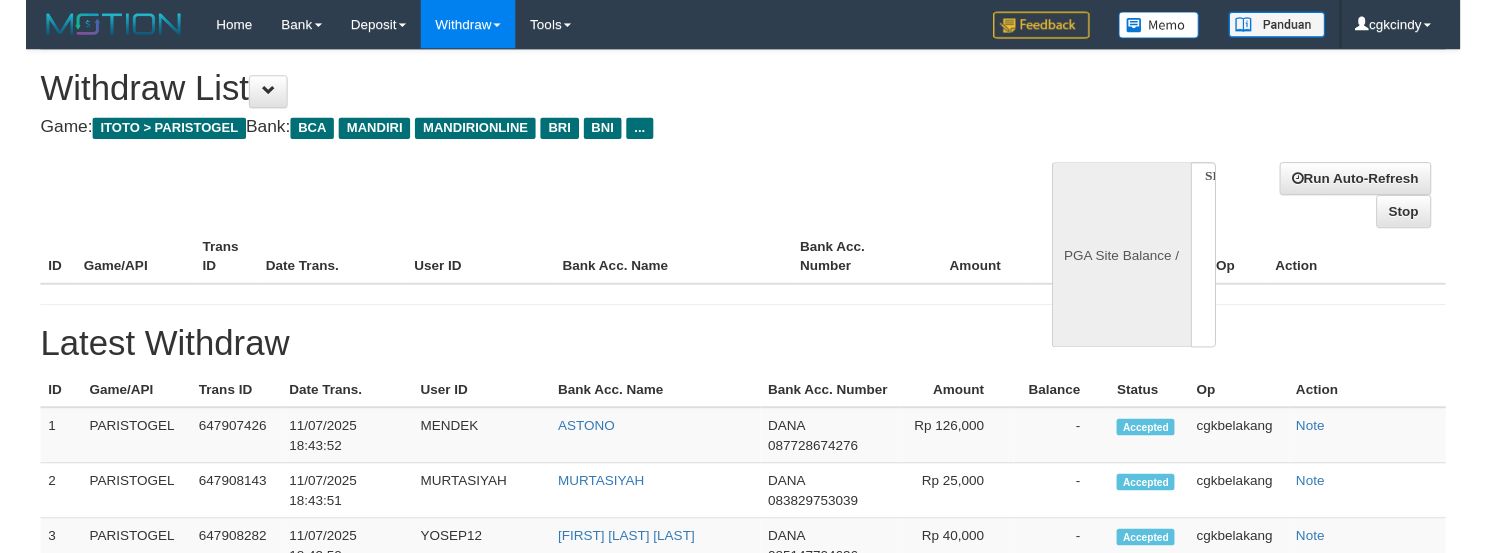 scroll, scrollTop: 0, scrollLeft: 0, axis: both 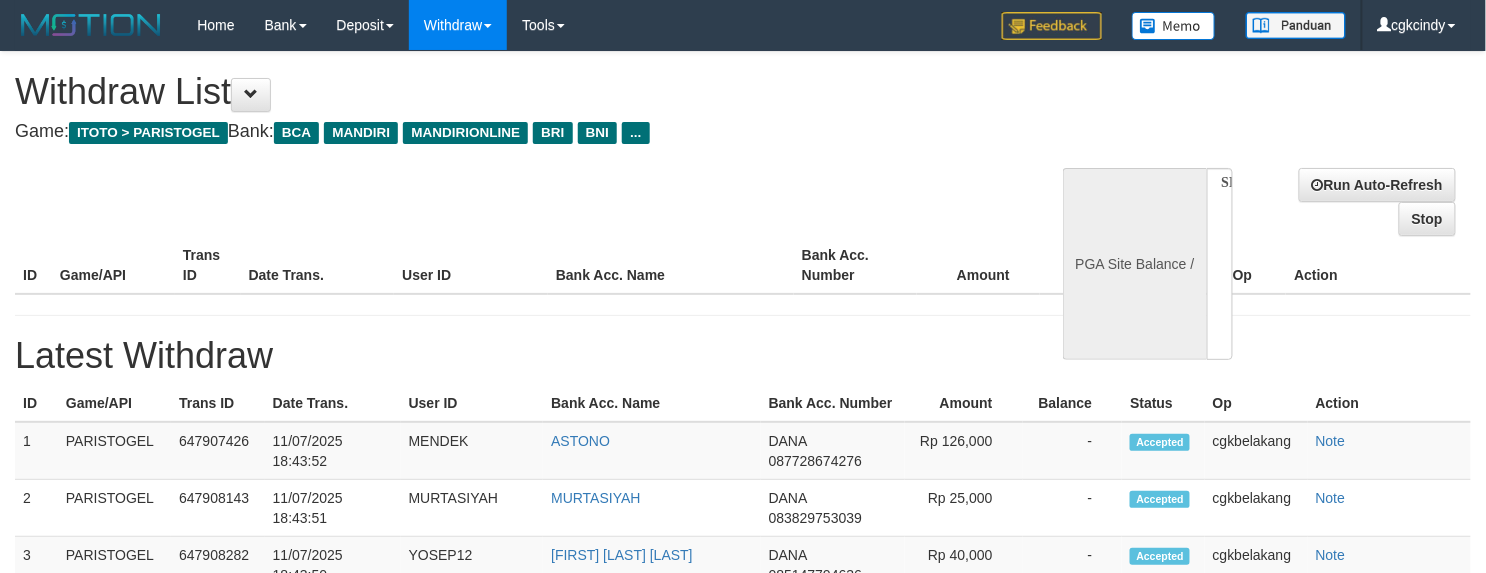 select on "**" 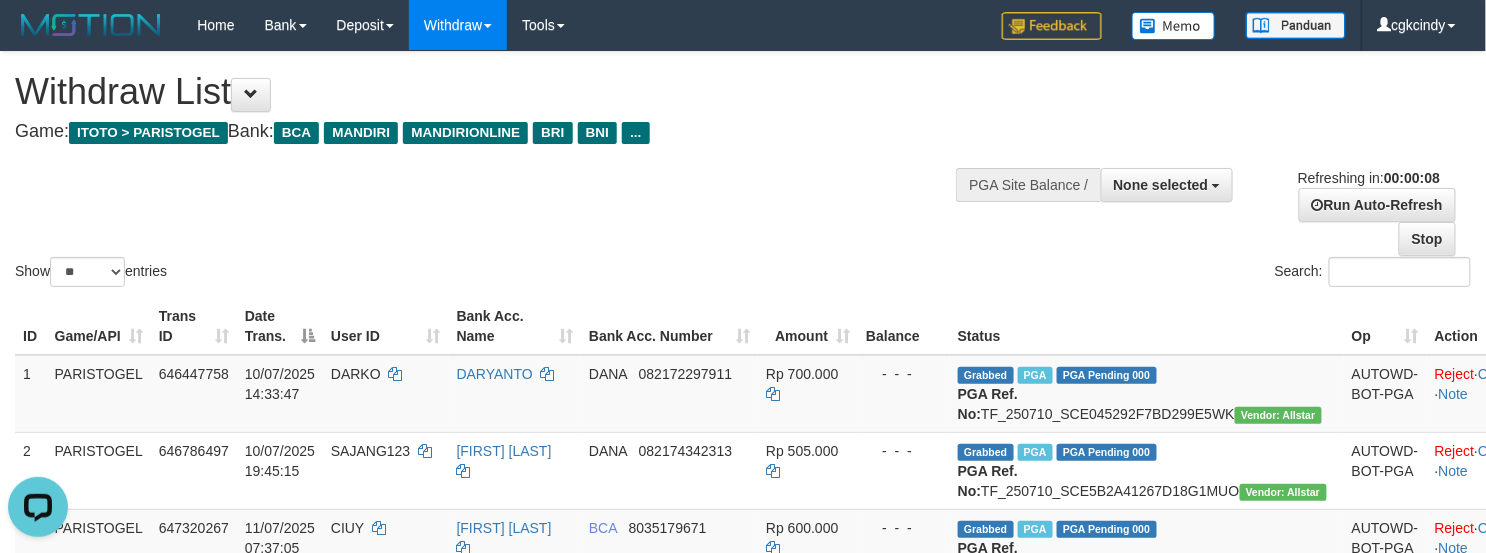 scroll, scrollTop: 0, scrollLeft: 0, axis: both 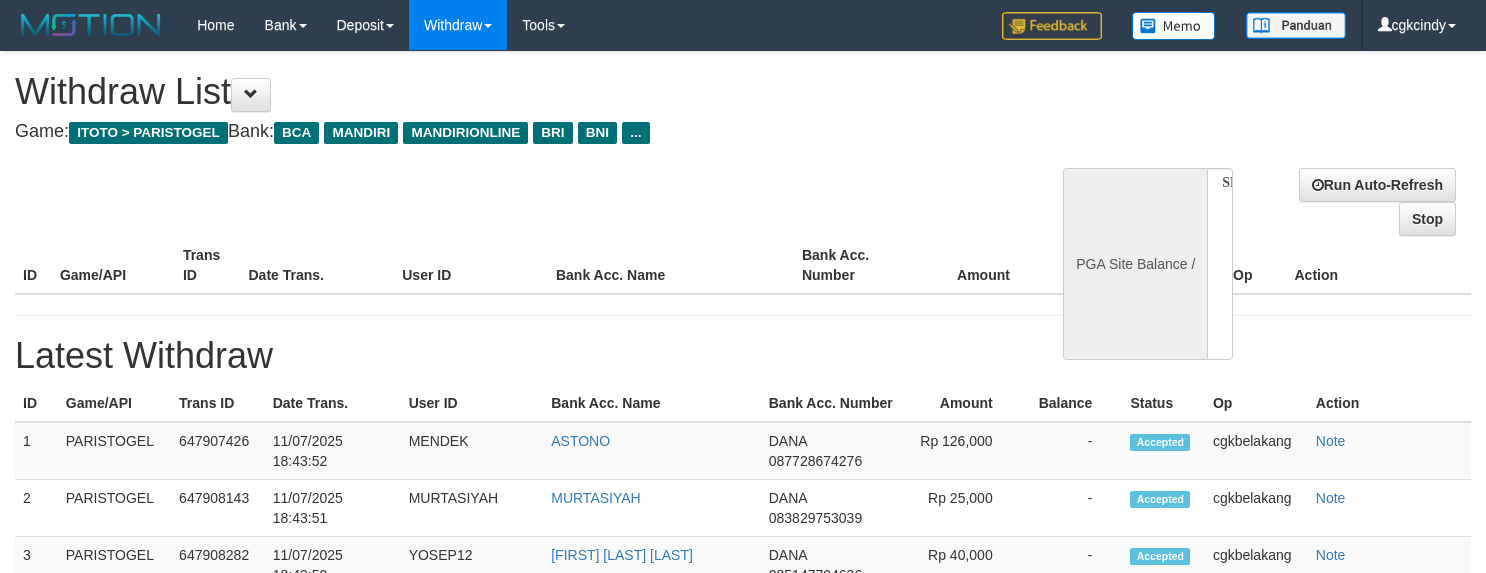 select 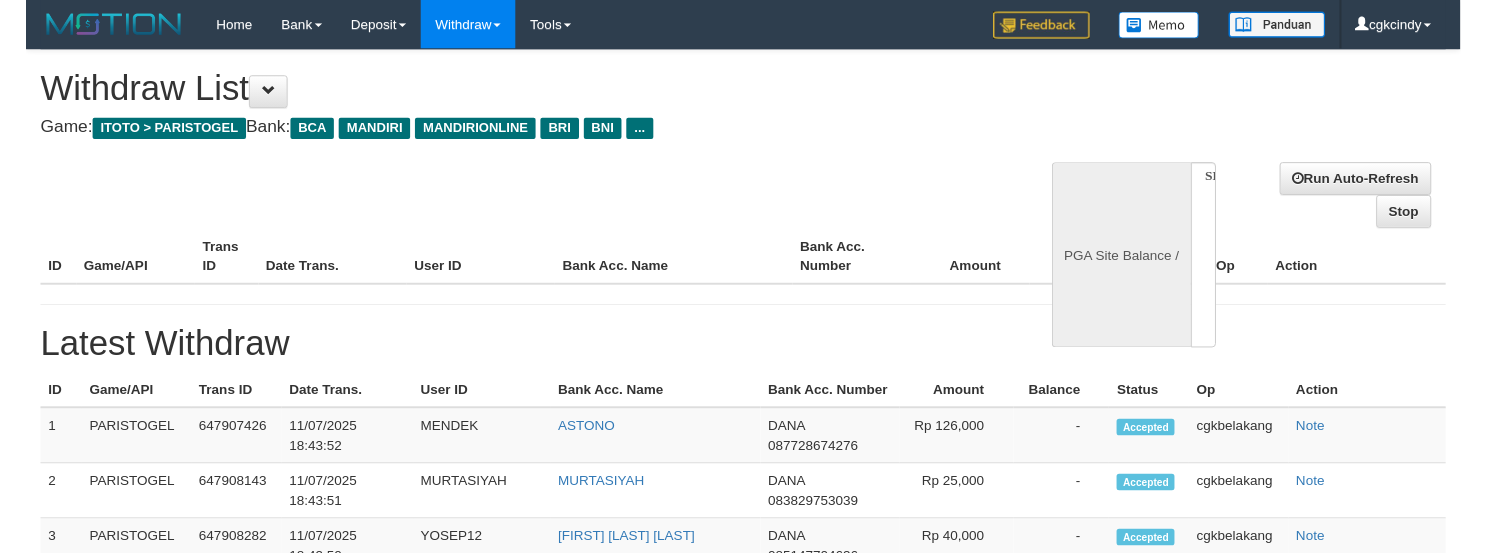 scroll, scrollTop: 0, scrollLeft: 0, axis: both 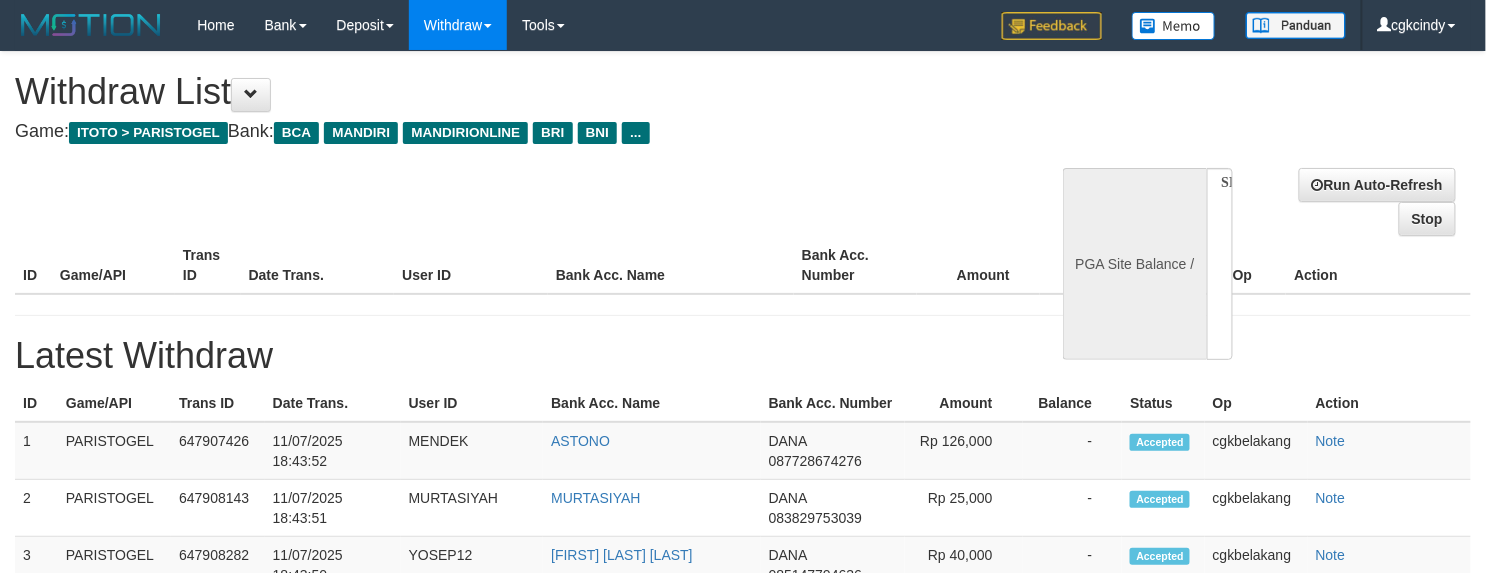 select on "**" 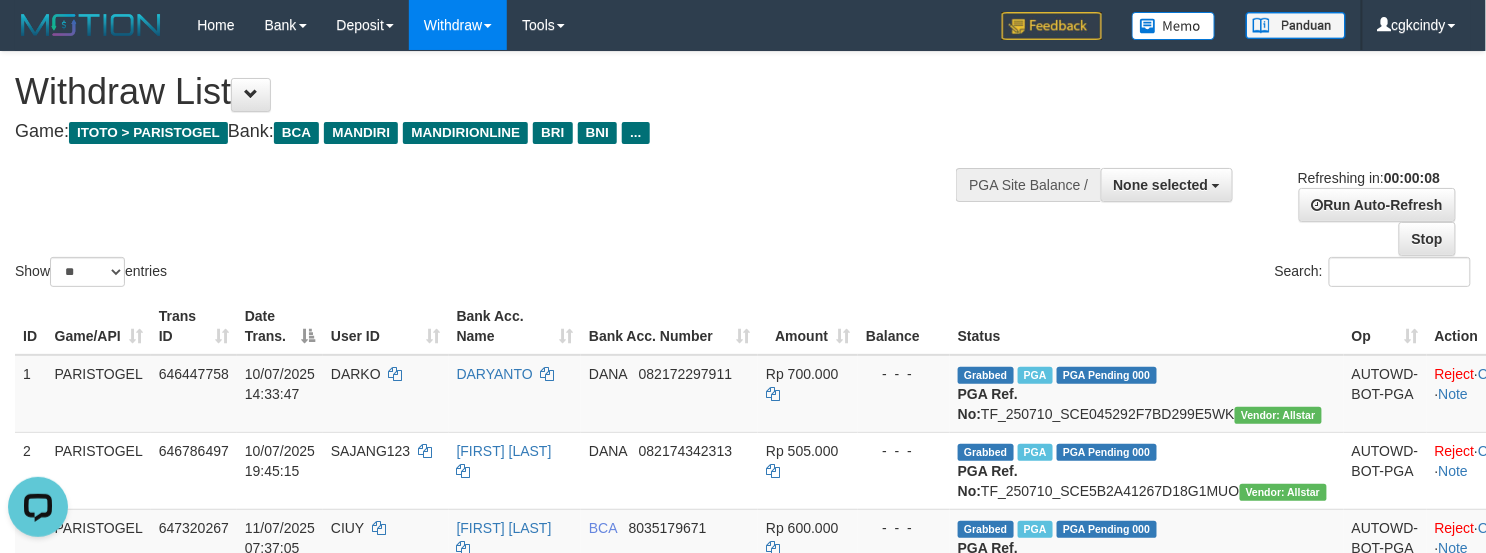 scroll, scrollTop: 0, scrollLeft: 0, axis: both 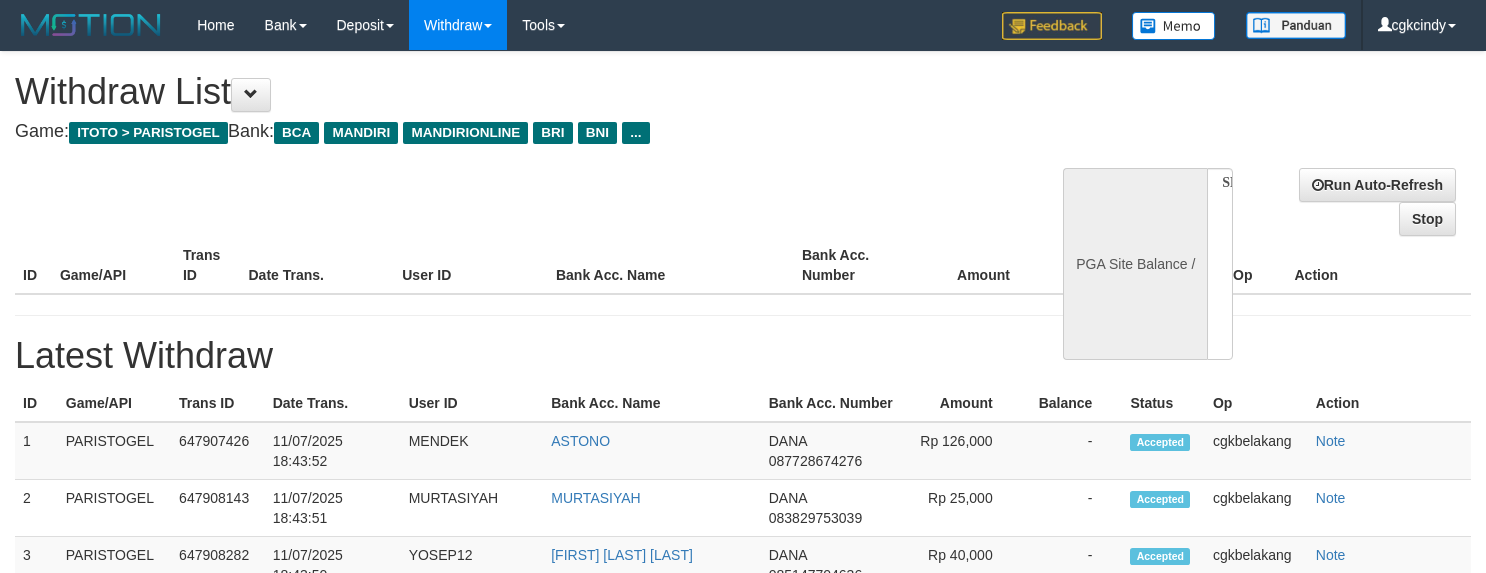 select 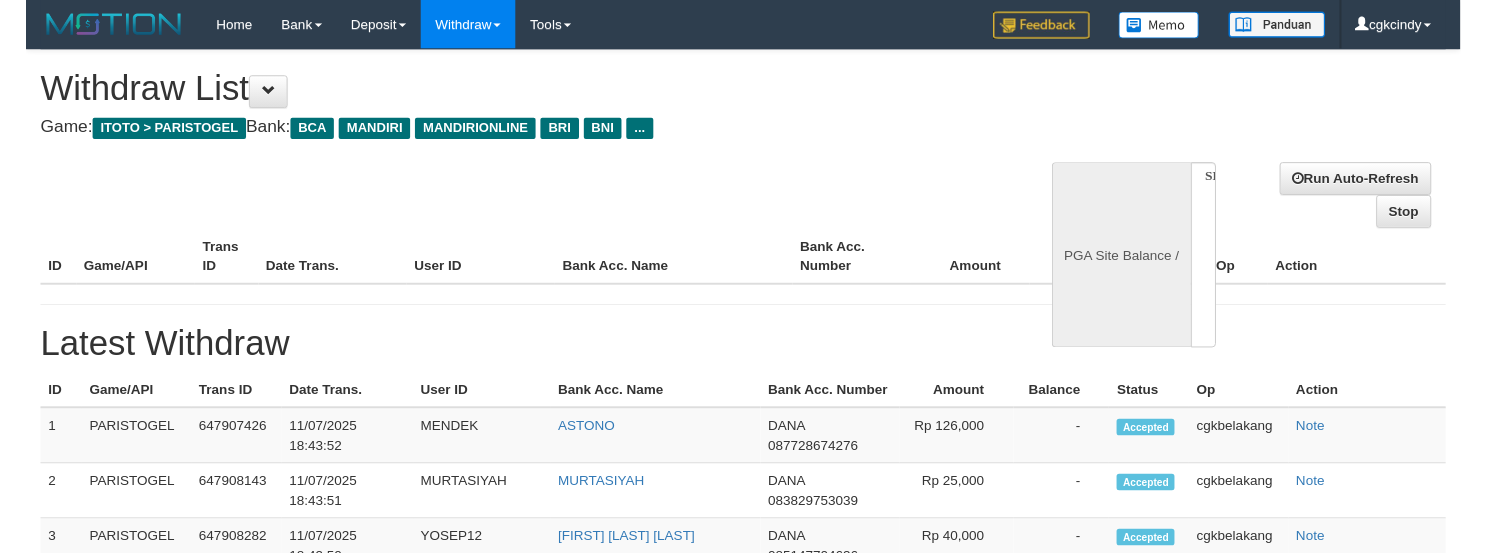 scroll, scrollTop: 0, scrollLeft: 0, axis: both 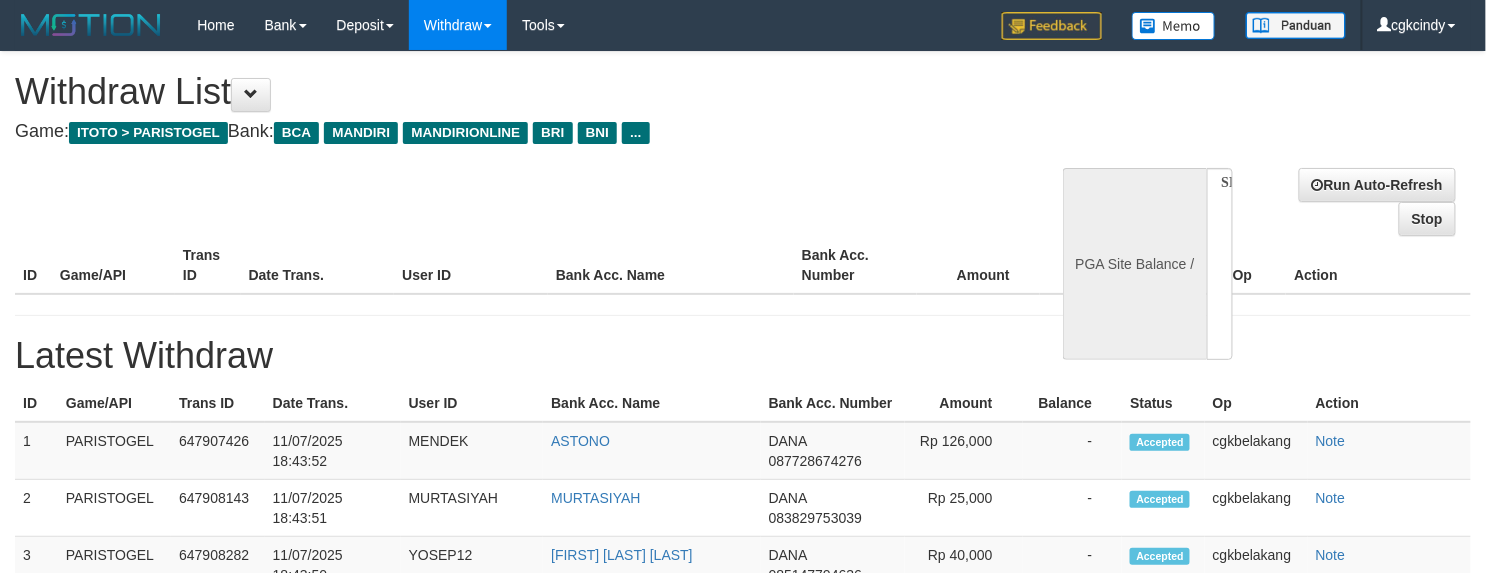 select on "**" 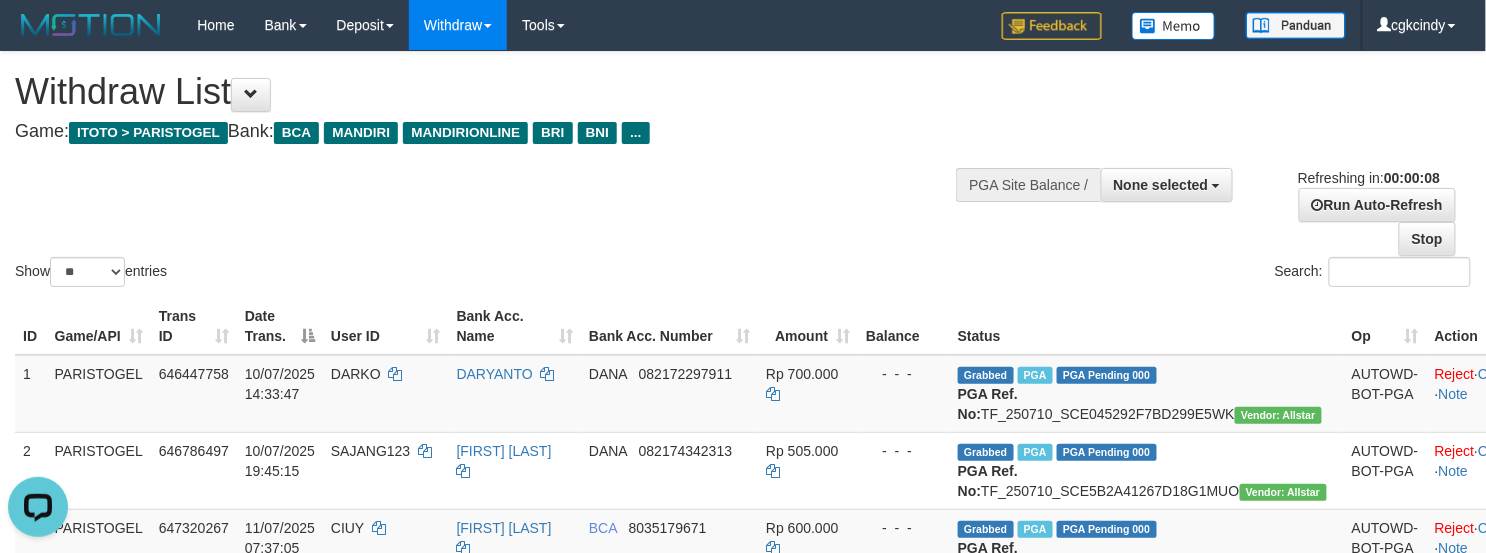 scroll, scrollTop: 0, scrollLeft: 0, axis: both 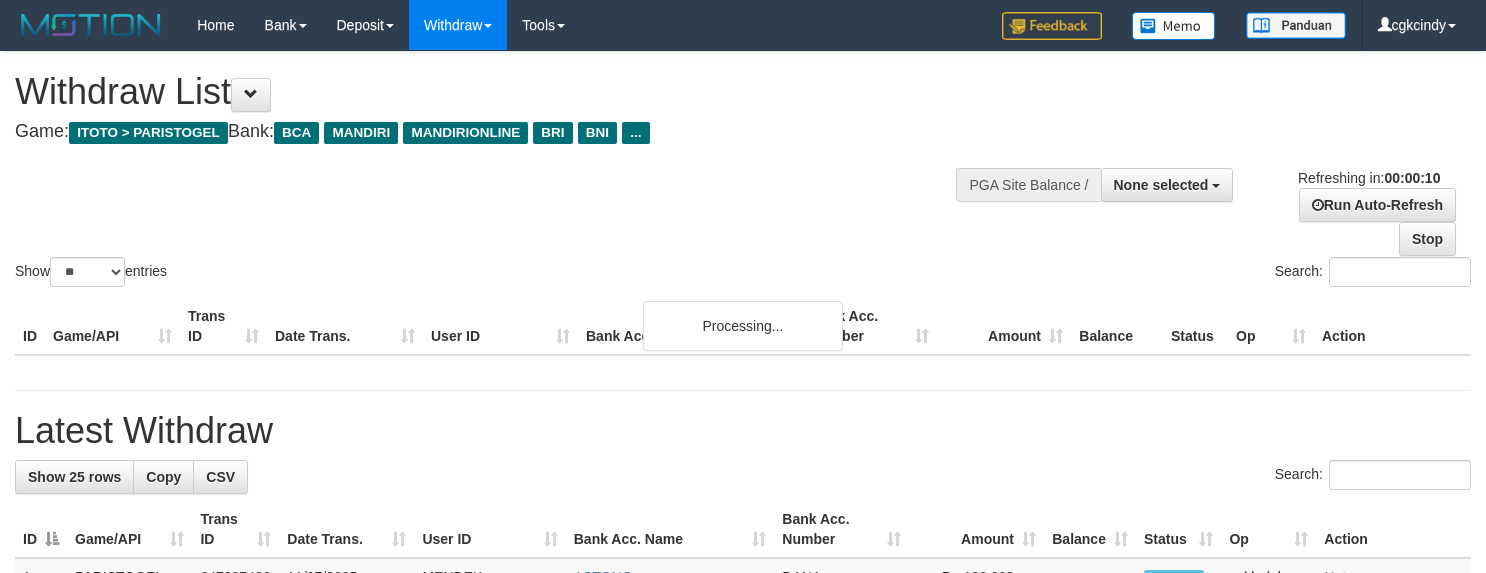 select 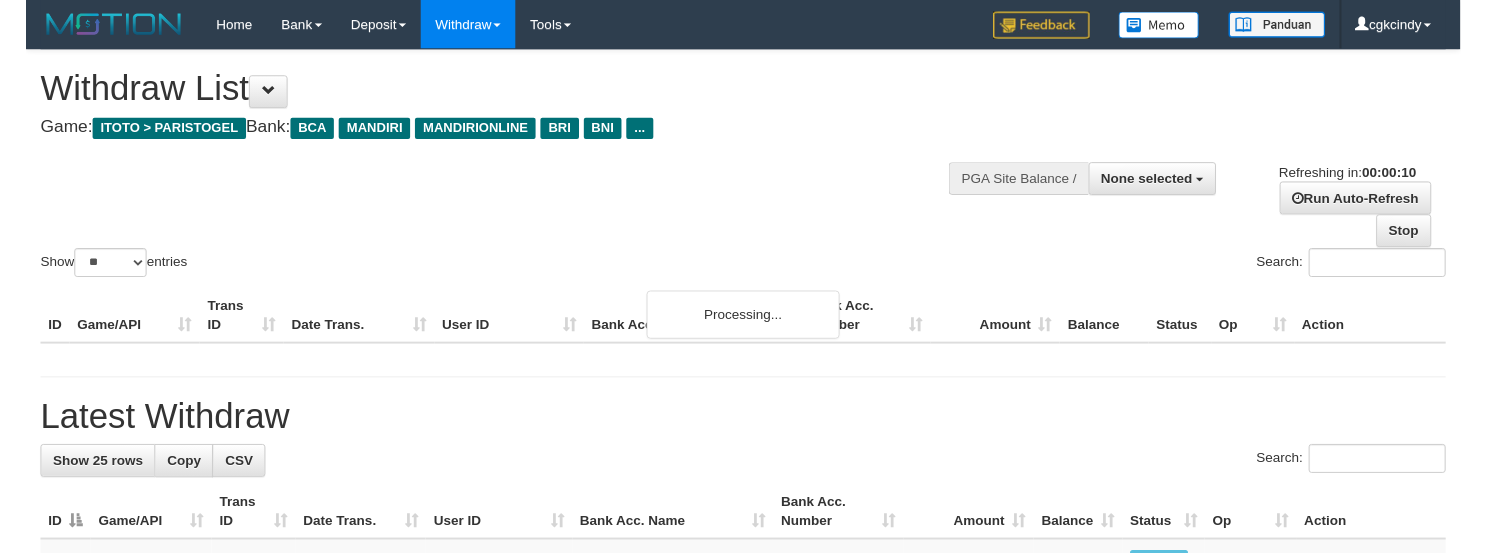 scroll, scrollTop: 0, scrollLeft: 0, axis: both 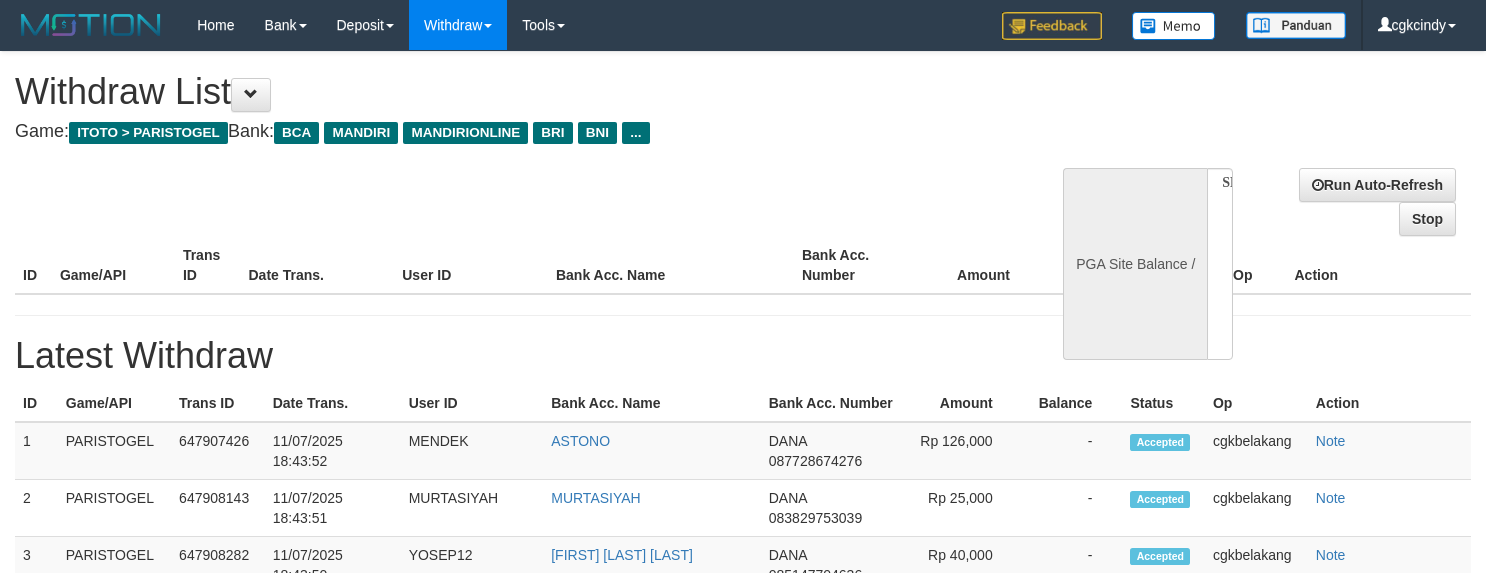 select 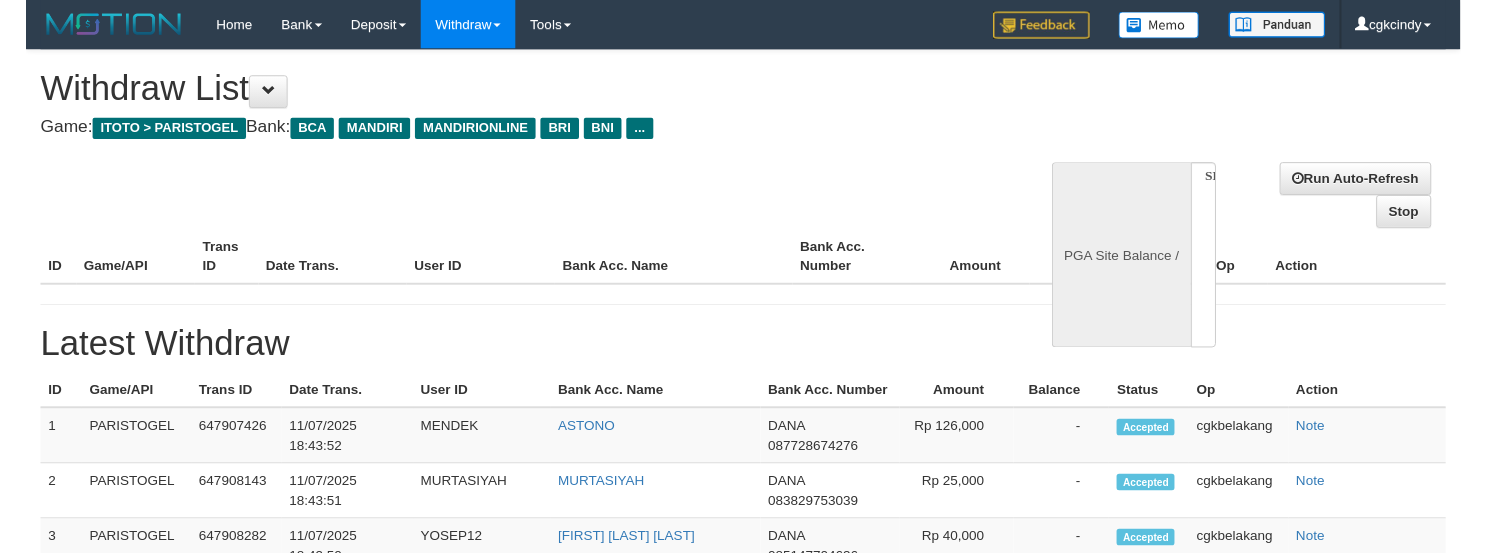 scroll, scrollTop: 0, scrollLeft: 0, axis: both 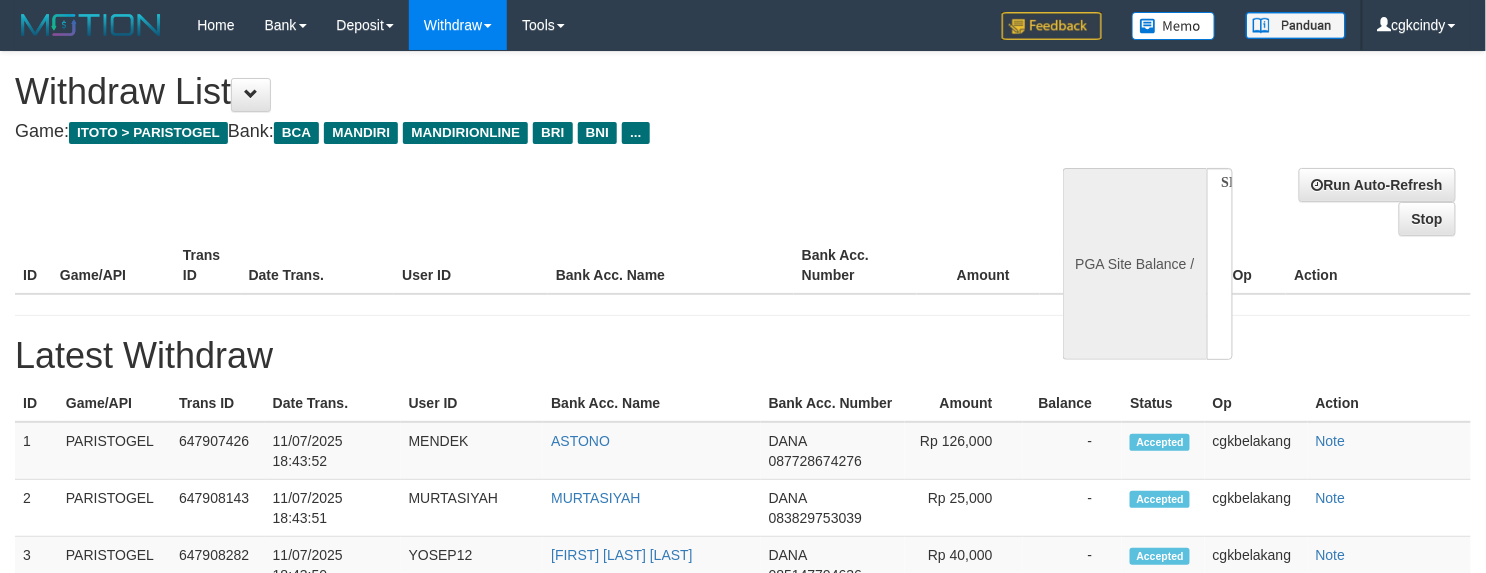 select on "**" 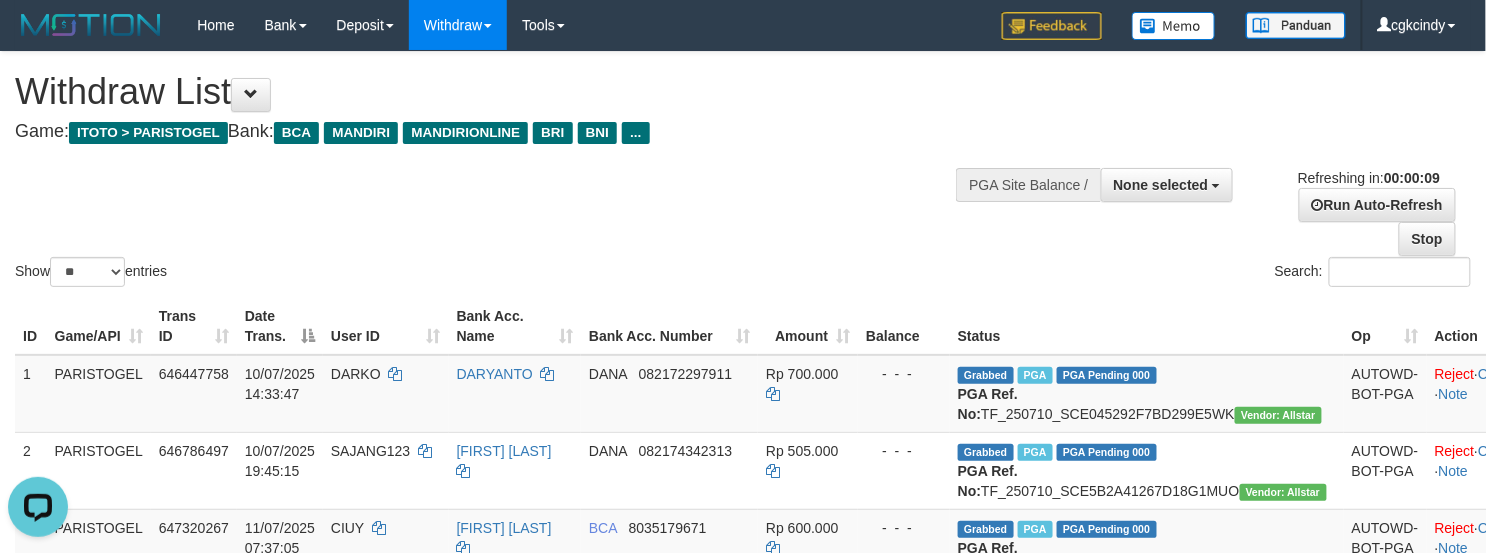 scroll, scrollTop: 0, scrollLeft: 0, axis: both 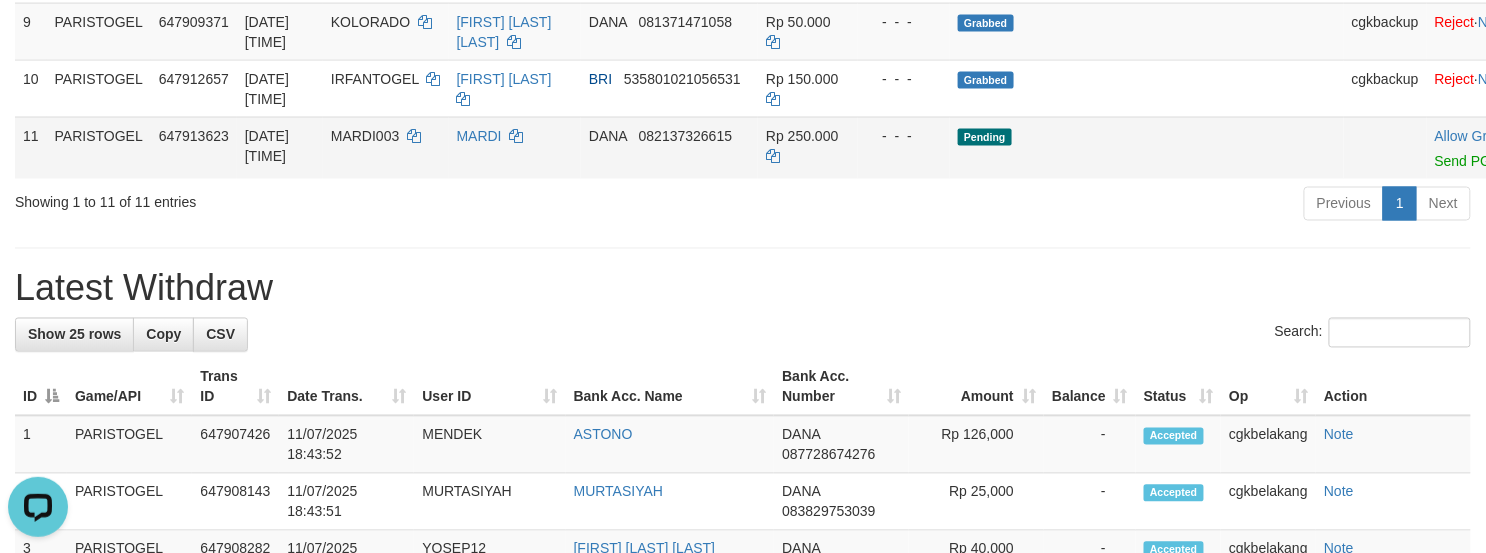 click on "Allow Grab   ·    Reject Send PGA     ·    Note" at bounding box center [1525, 148] 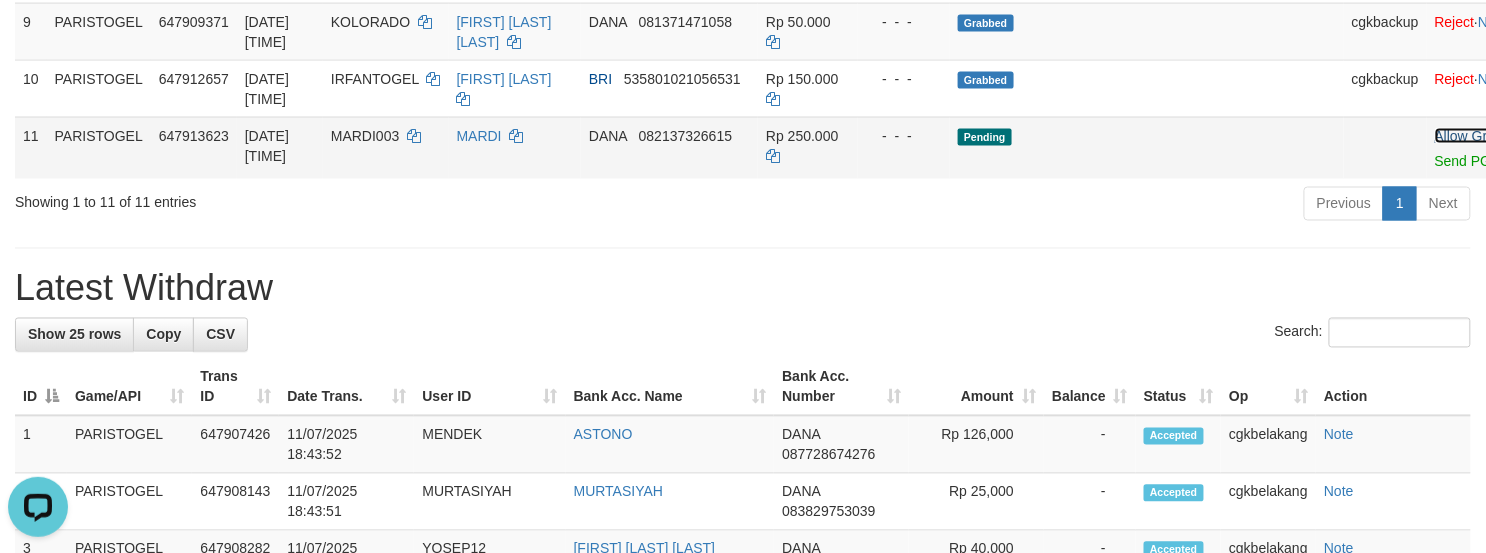 click on "Allow Grab" at bounding box center (1469, 136) 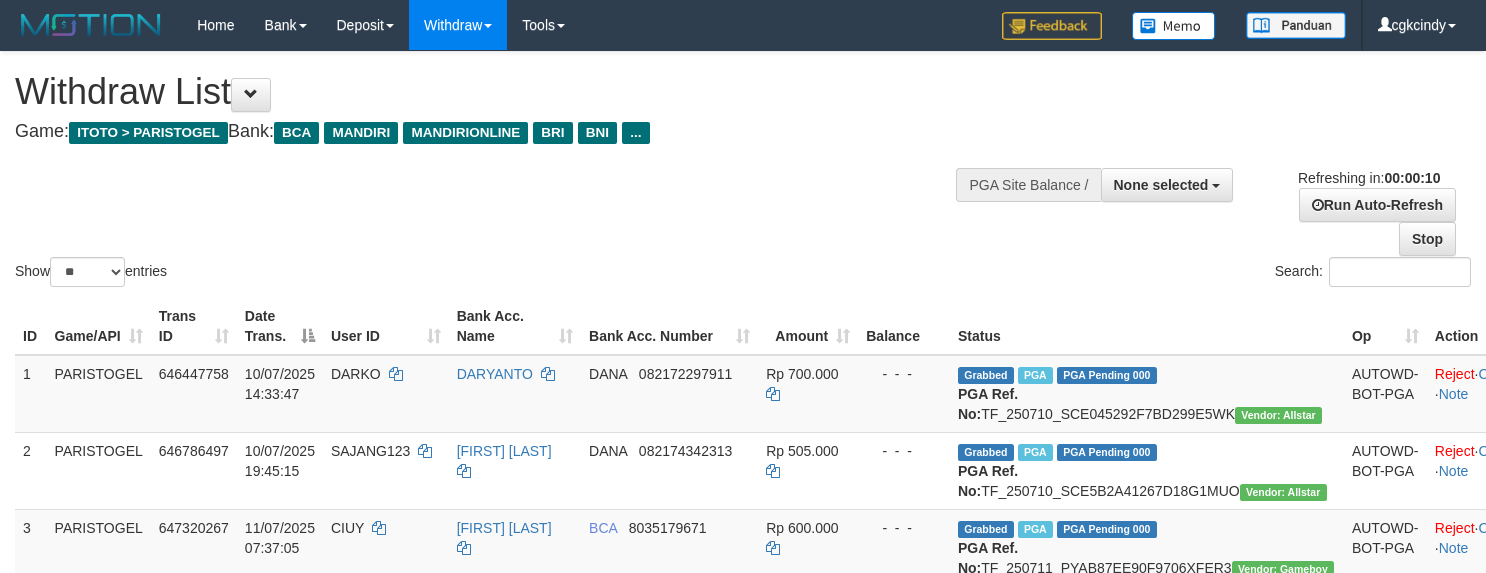 select 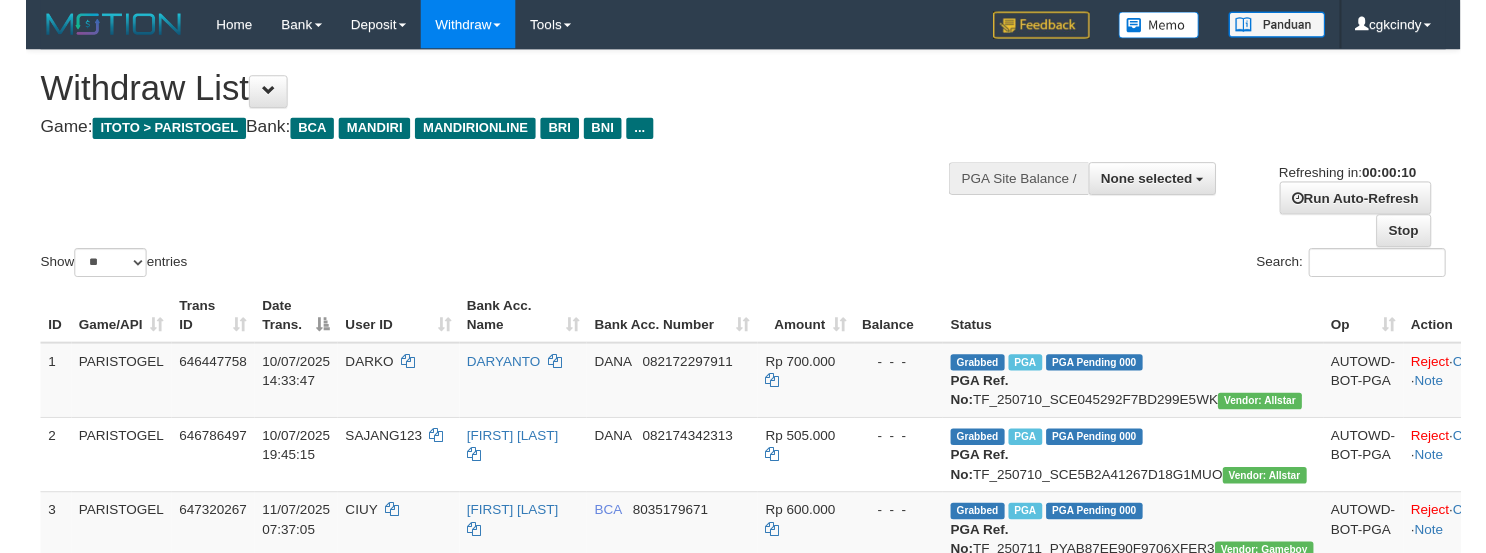 scroll, scrollTop: 0, scrollLeft: 0, axis: both 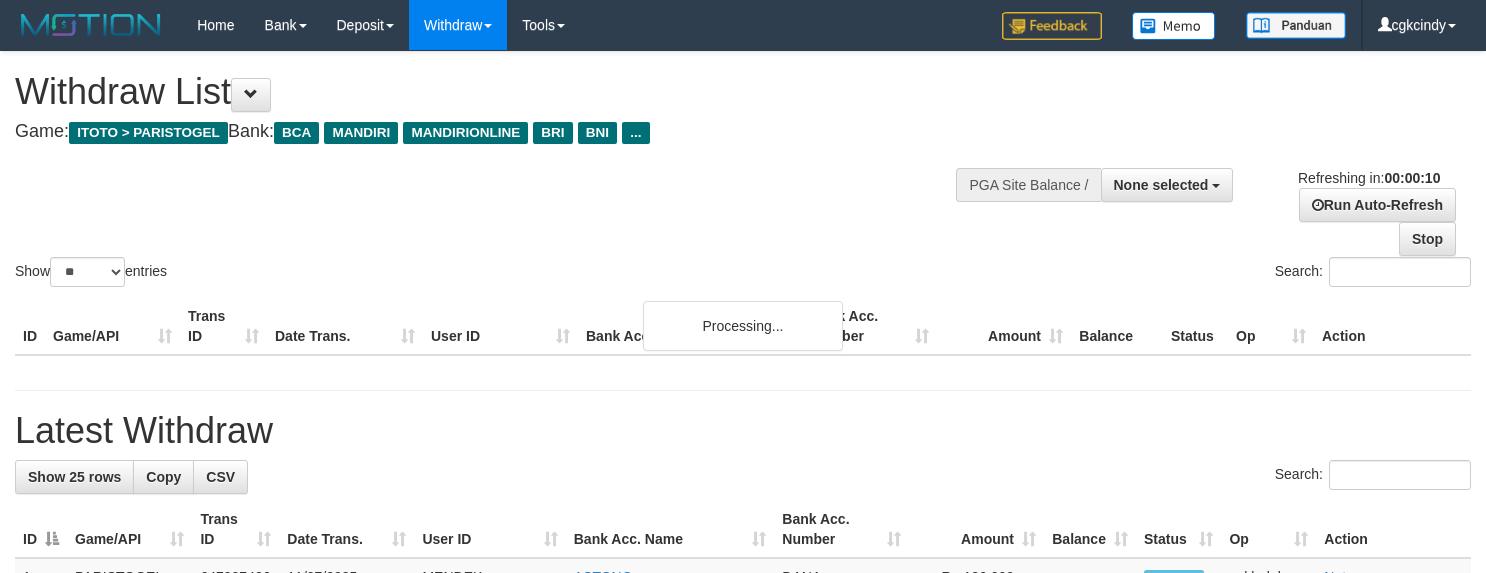select 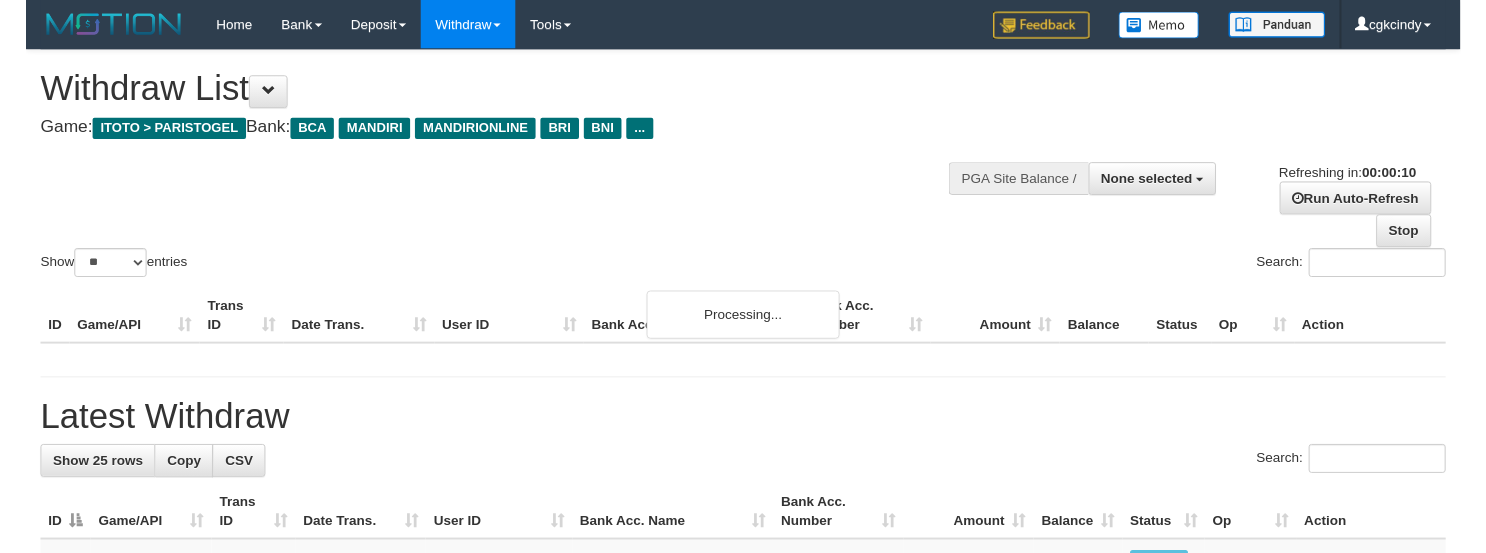 scroll, scrollTop: 0, scrollLeft: 0, axis: both 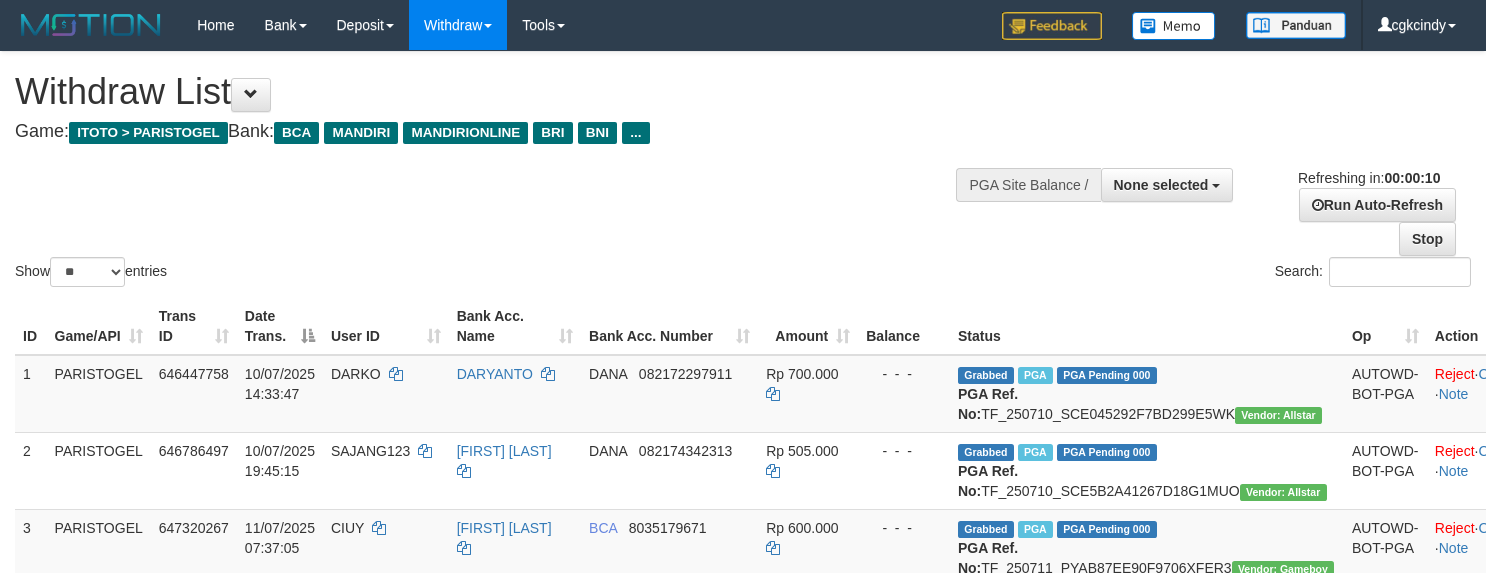 select 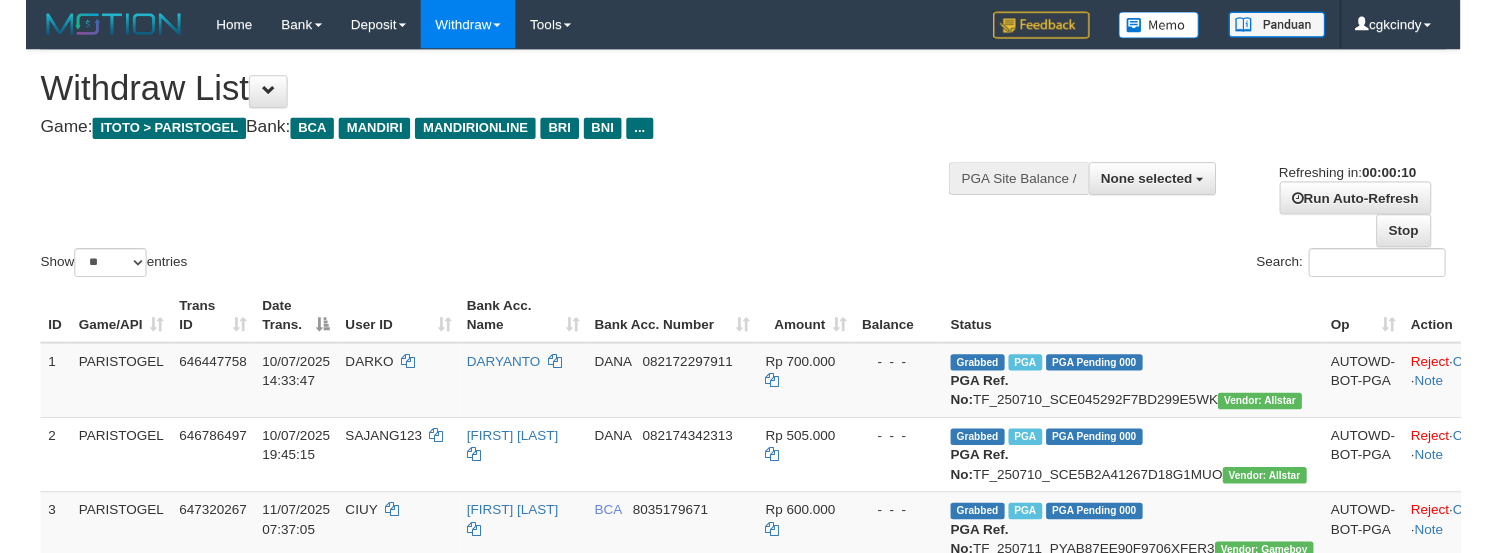 scroll, scrollTop: 0, scrollLeft: 0, axis: both 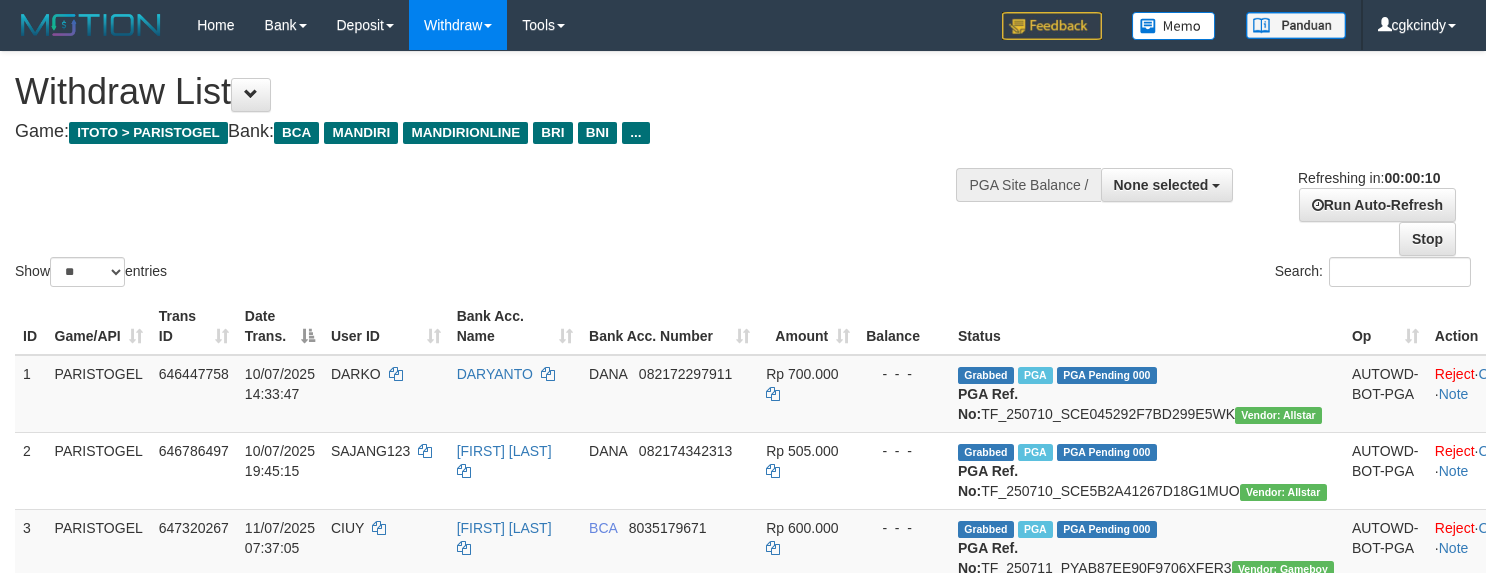 select 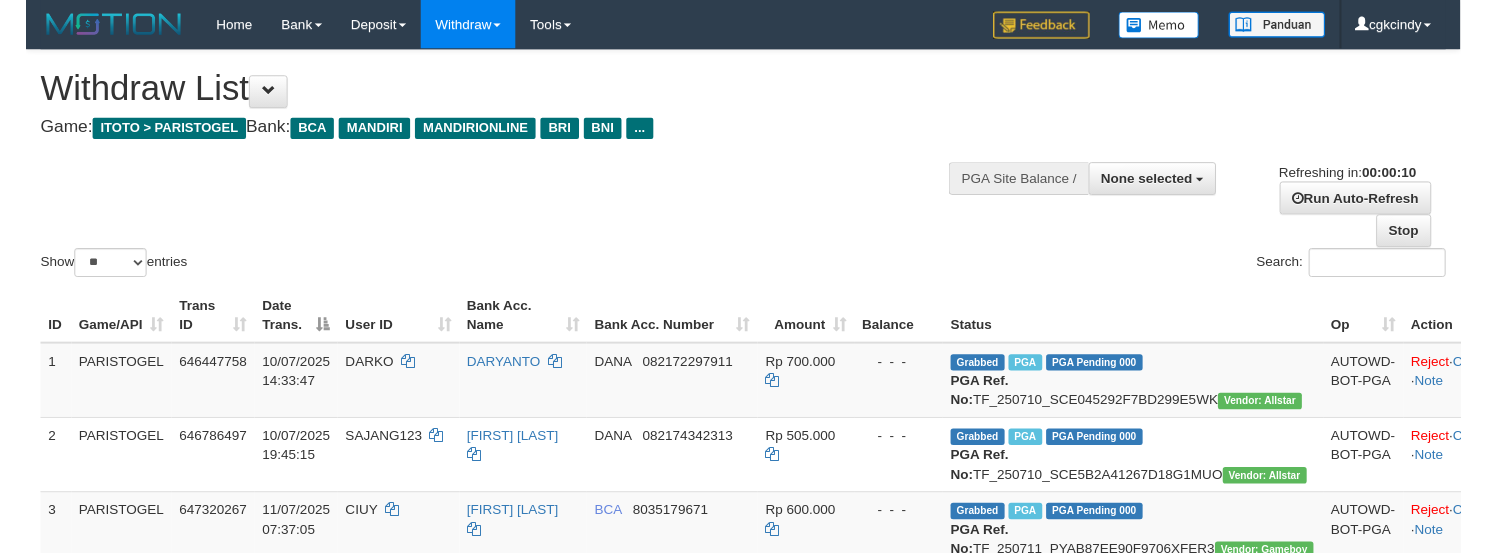 scroll, scrollTop: 0, scrollLeft: 0, axis: both 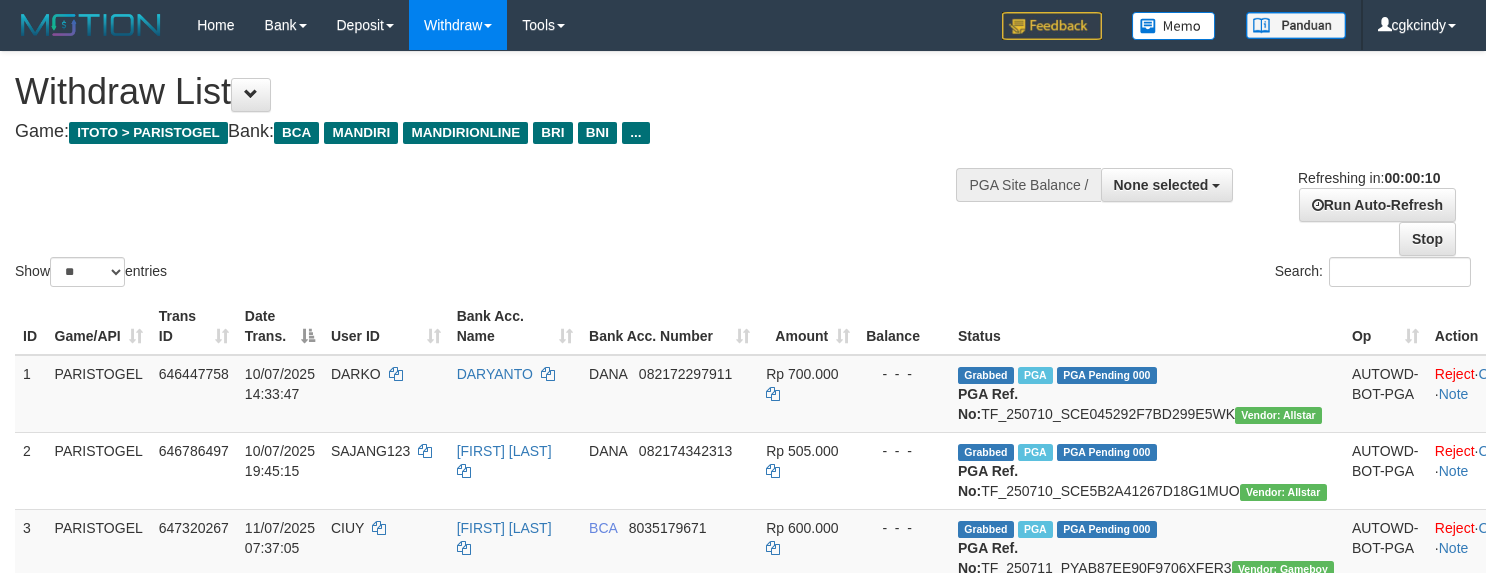 select 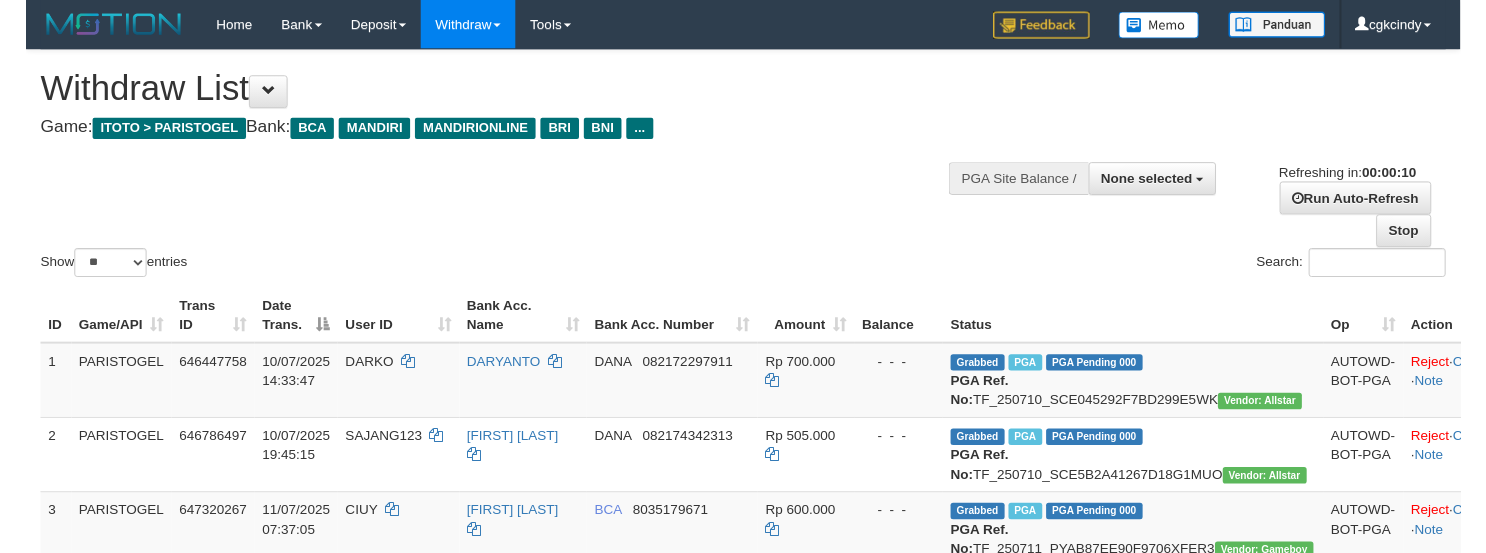 scroll, scrollTop: 0, scrollLeft: 0, axis: both 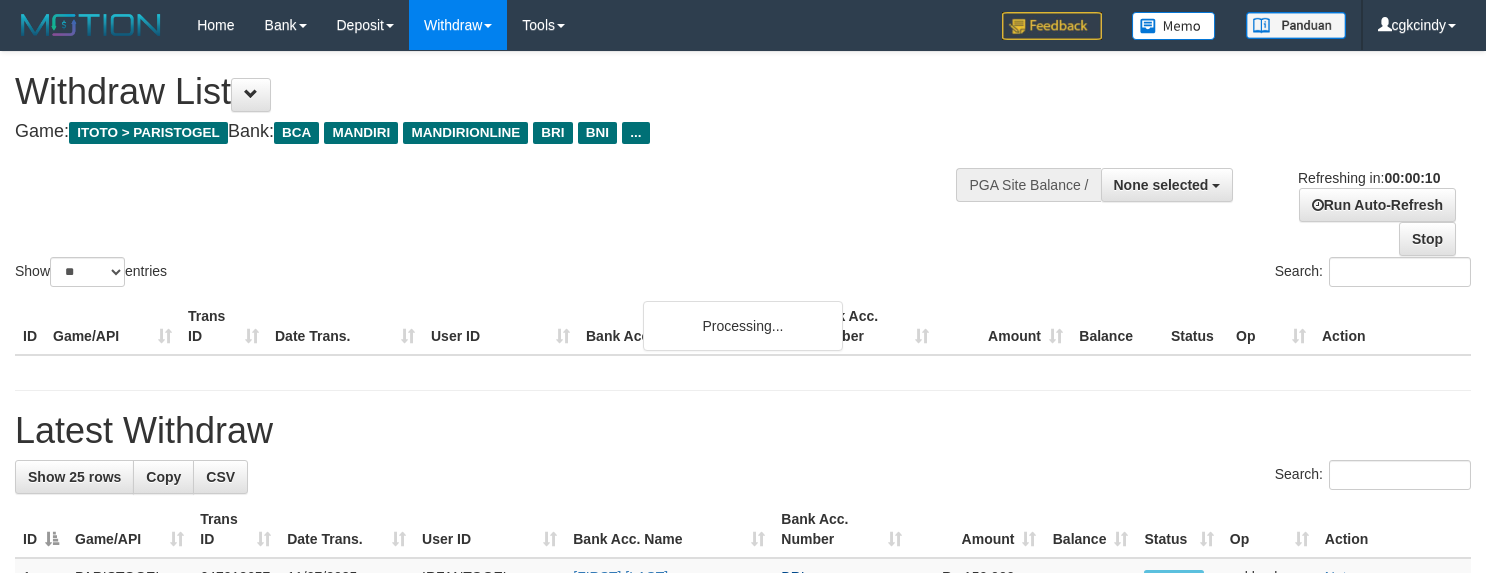 select 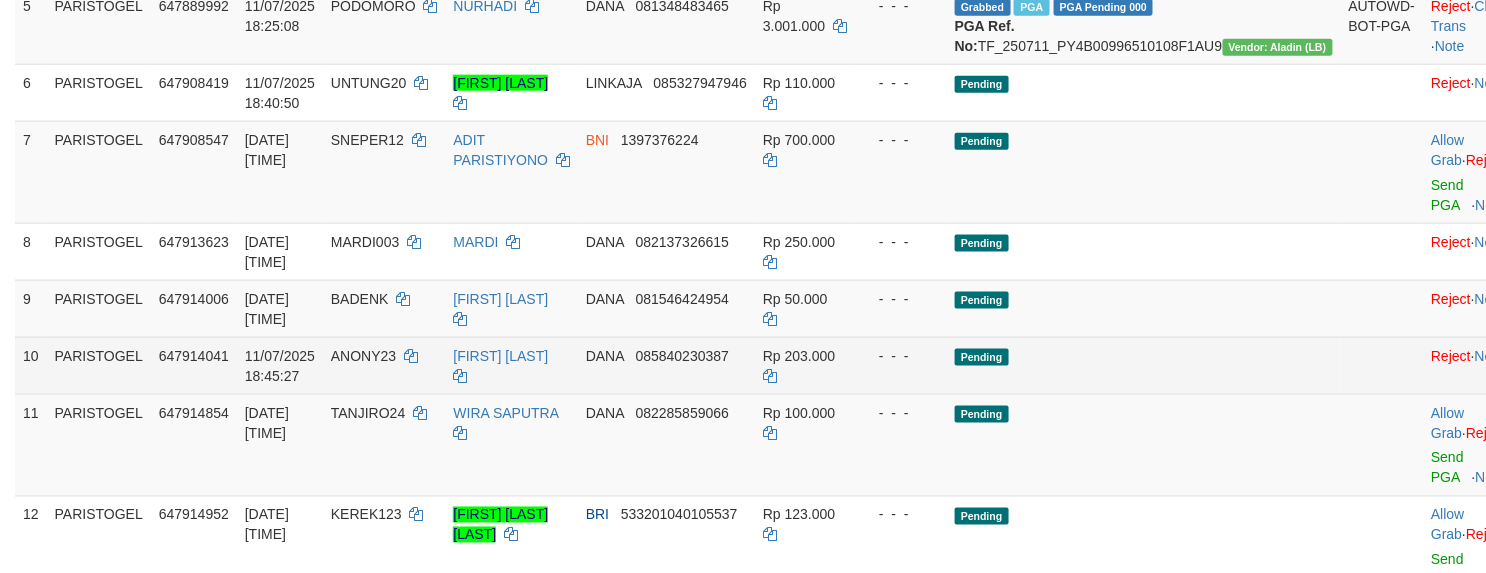 scroll, scrollTop: 800, scrollLeft: 0, axis: vertical 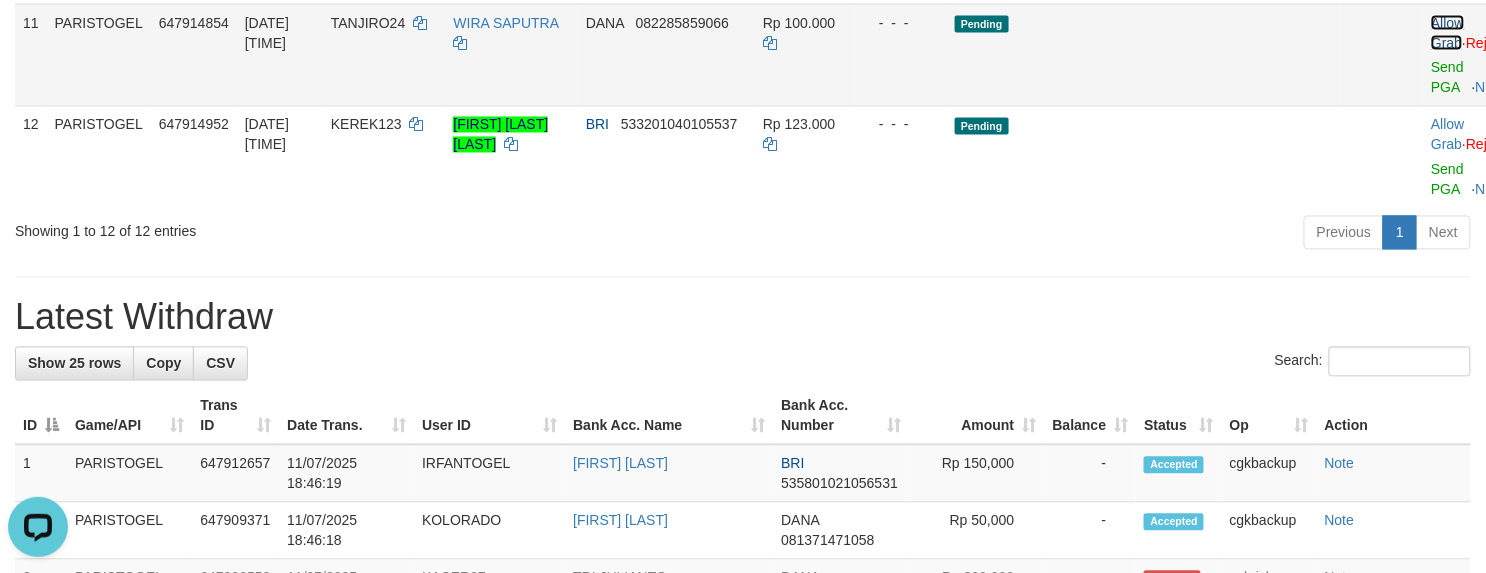click on "Allow Grab" at bounding box center [1447, 33] 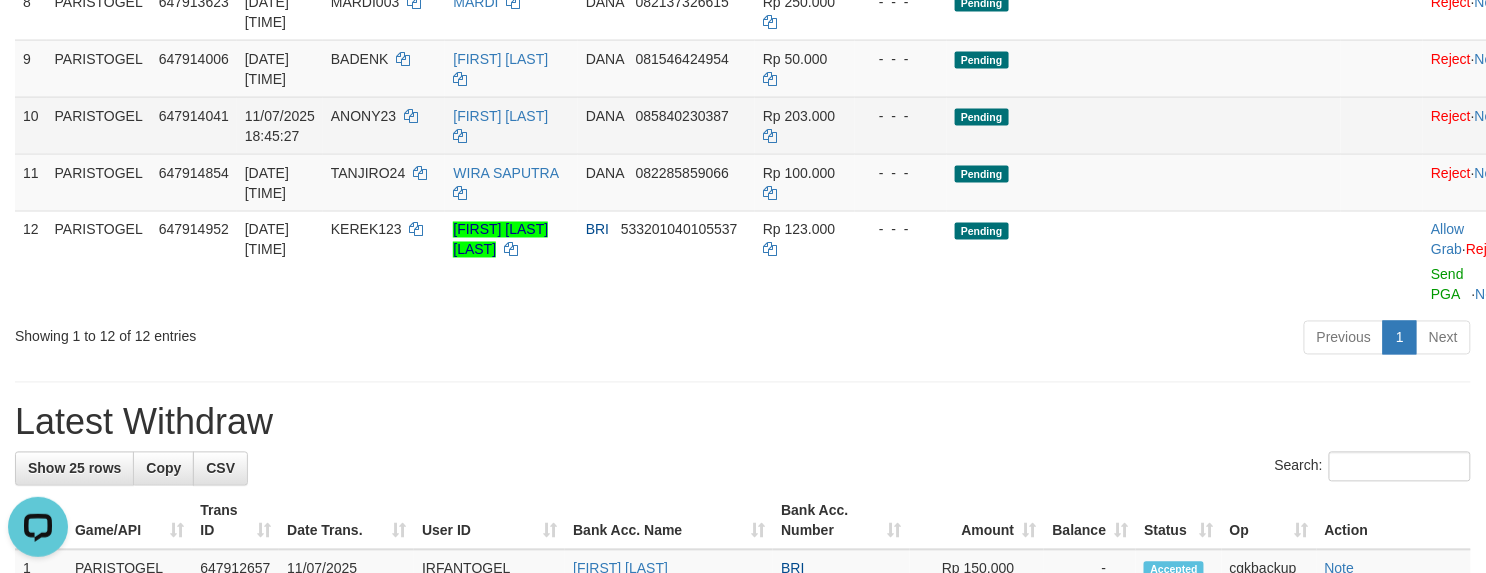 scroll, scrollTop: 800, scrollLeft: 0, axis: vertical 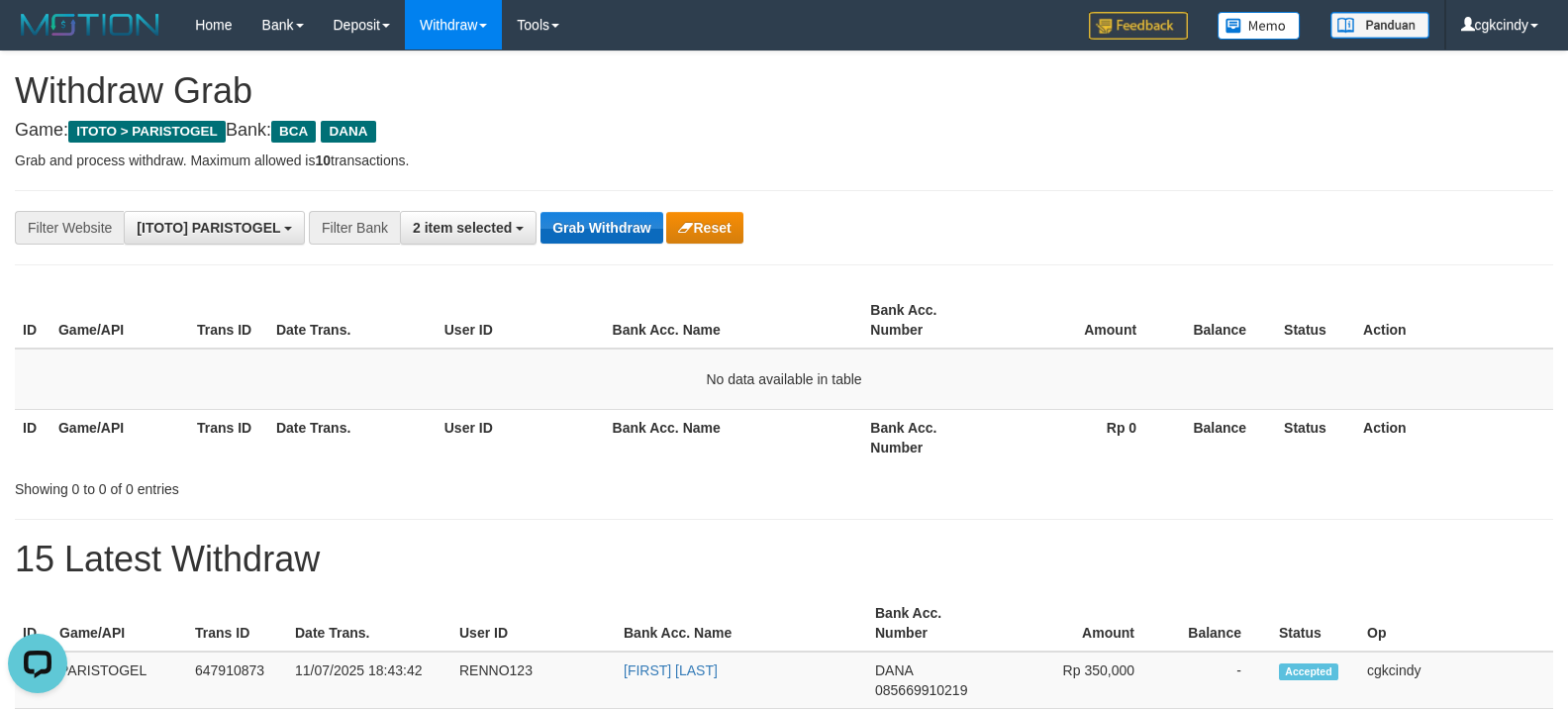 drag, startPoint x: 651, startPoint y: 178, endPoint x: 562, endPoint y: 218, distance: 97.57561 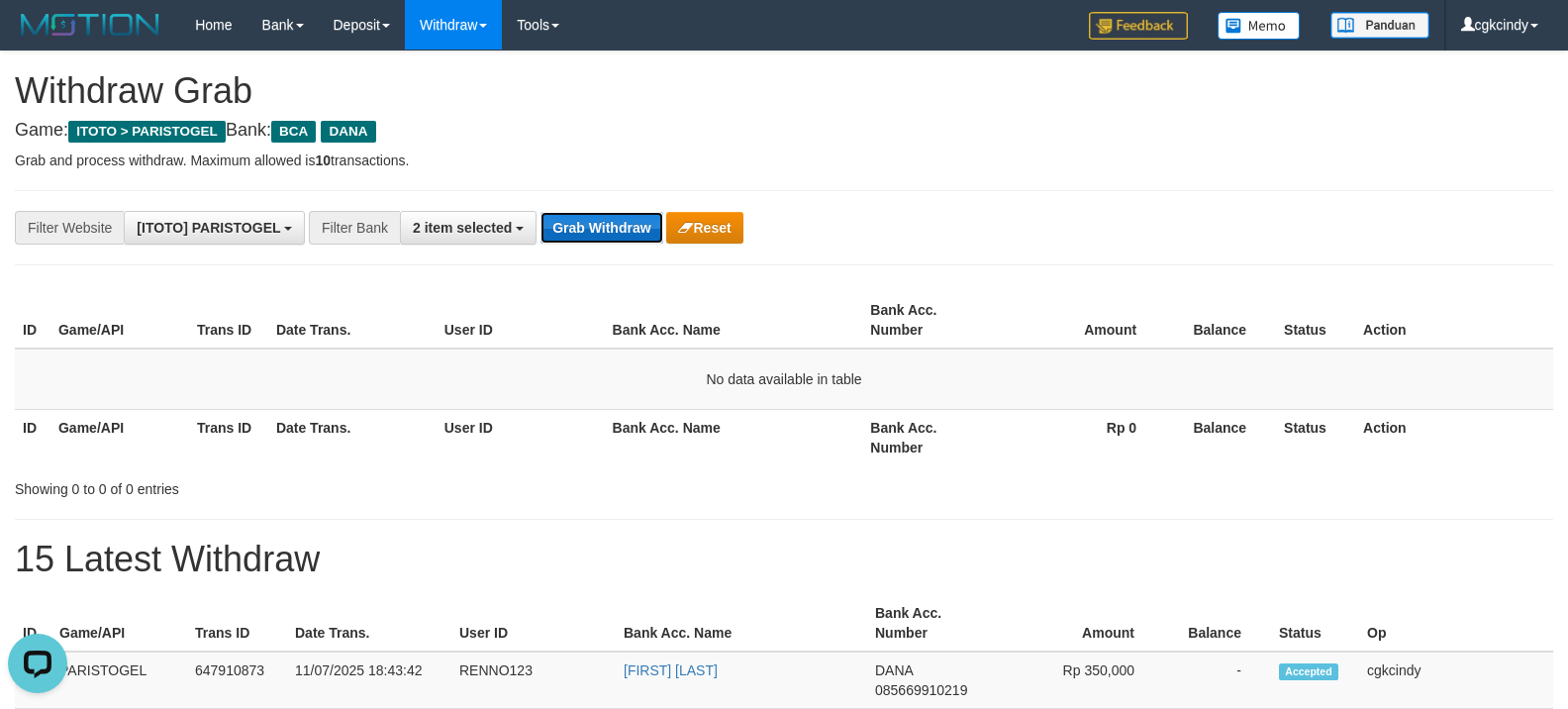 click on "Grab Withdraw" at bounding box center (601, 228) 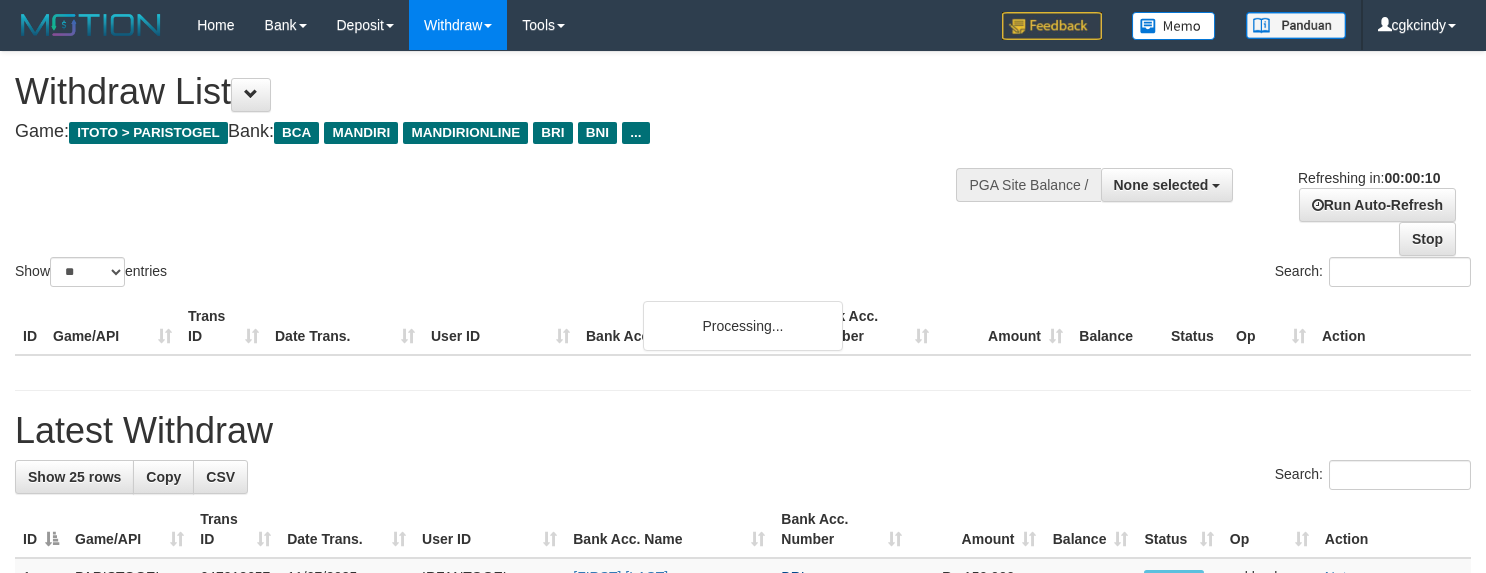 select 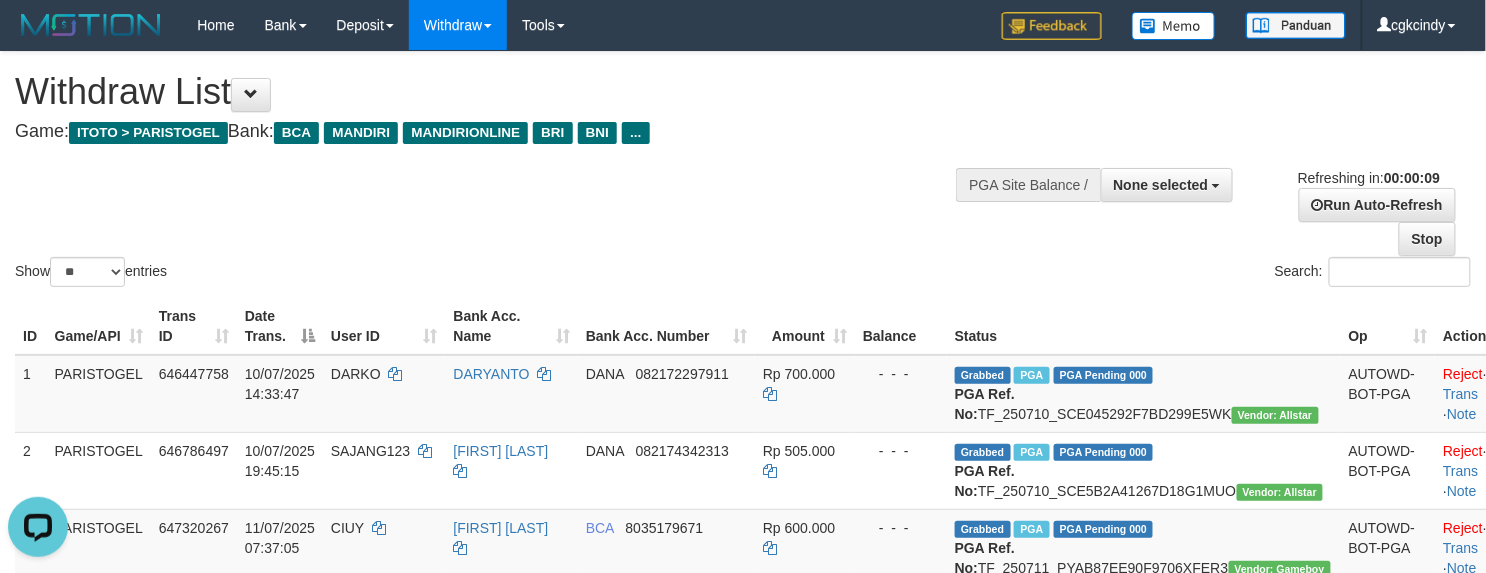scroll, scrollTop: 0, scrollLeft: 0, axis: both 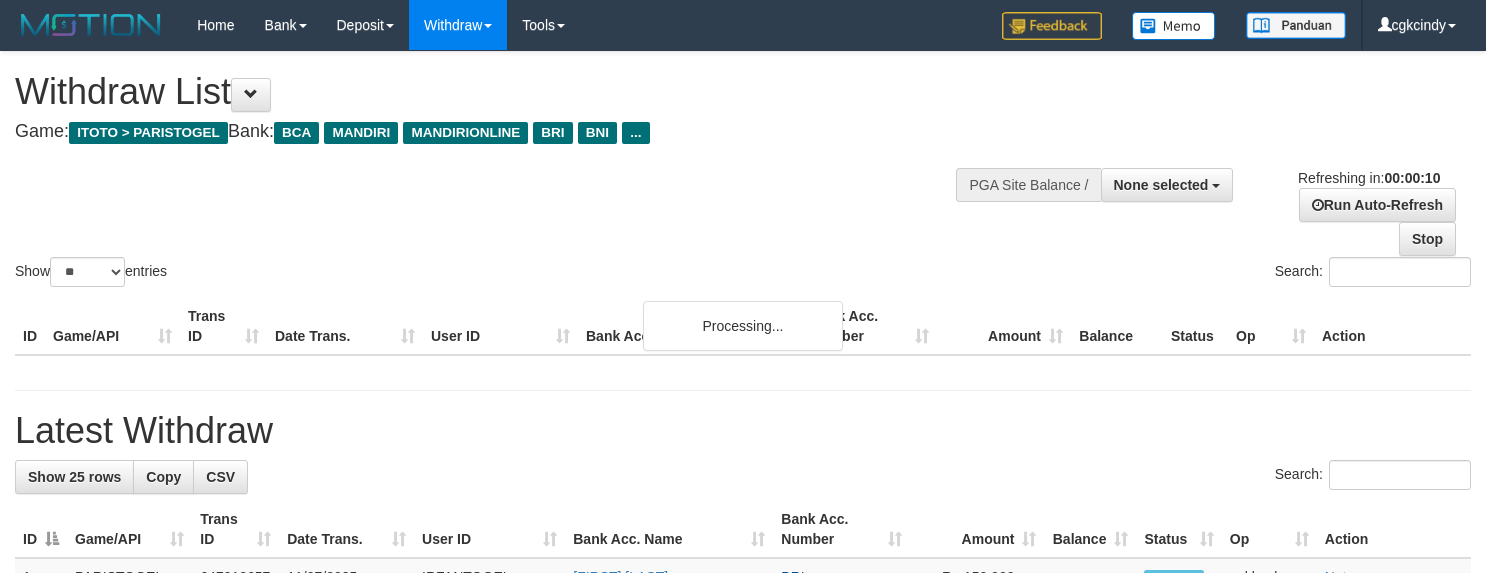 select 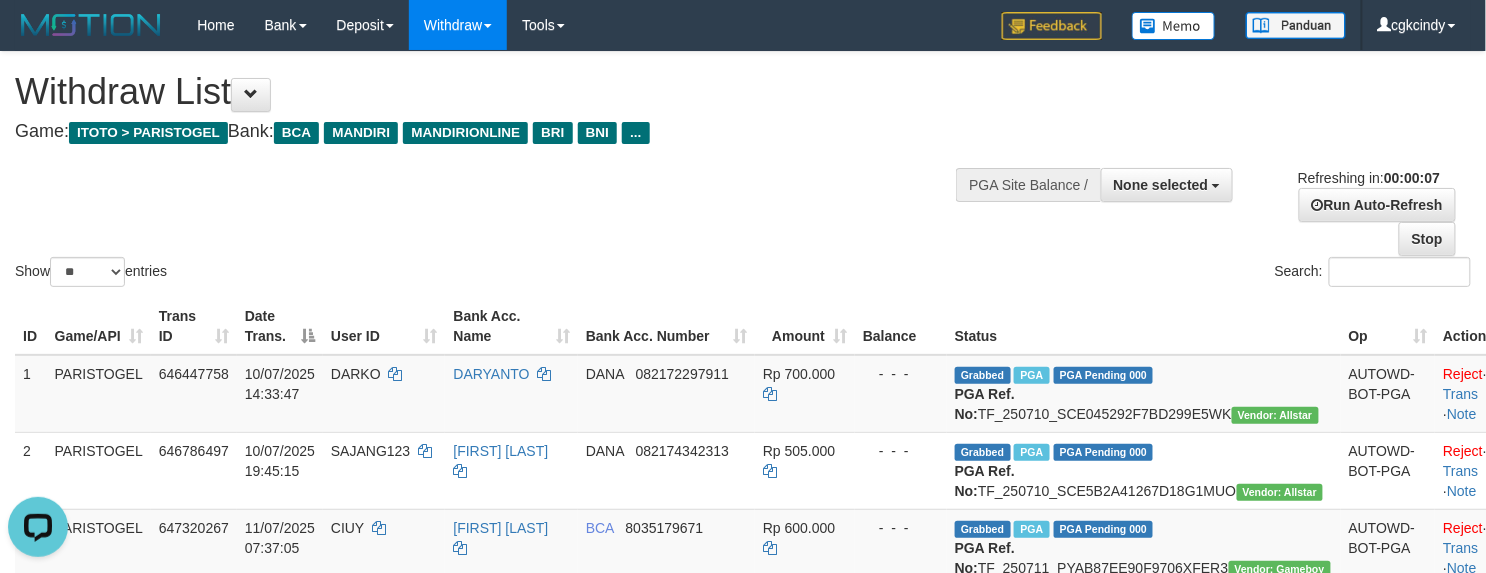 scroll, scrollTop: 0, scrollLeft: 0, axis: both 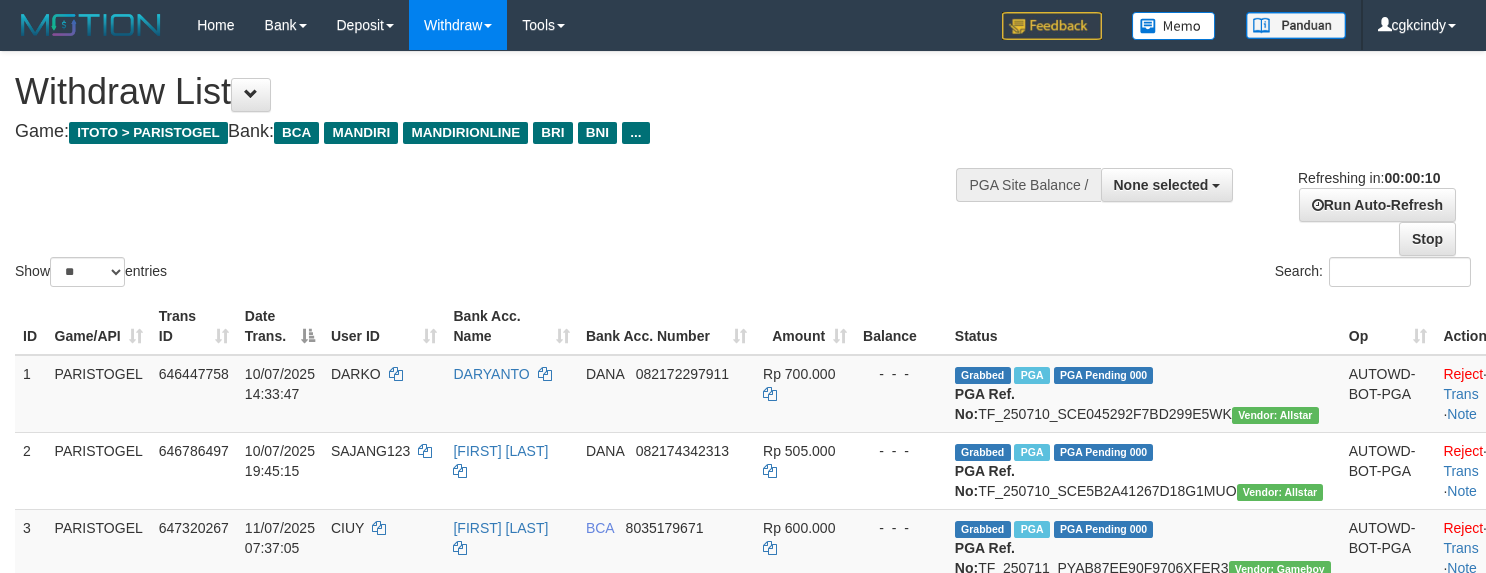 select 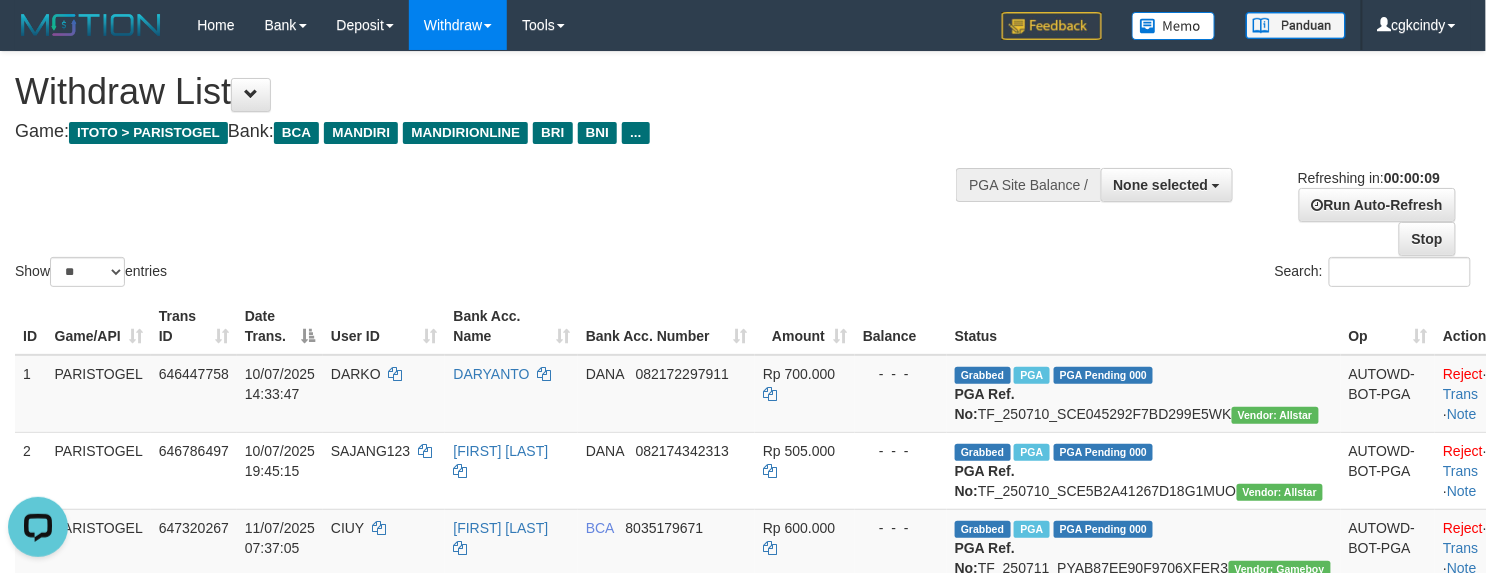 scroll, scrollTop: 0, scrollLeft: 0, axis: both 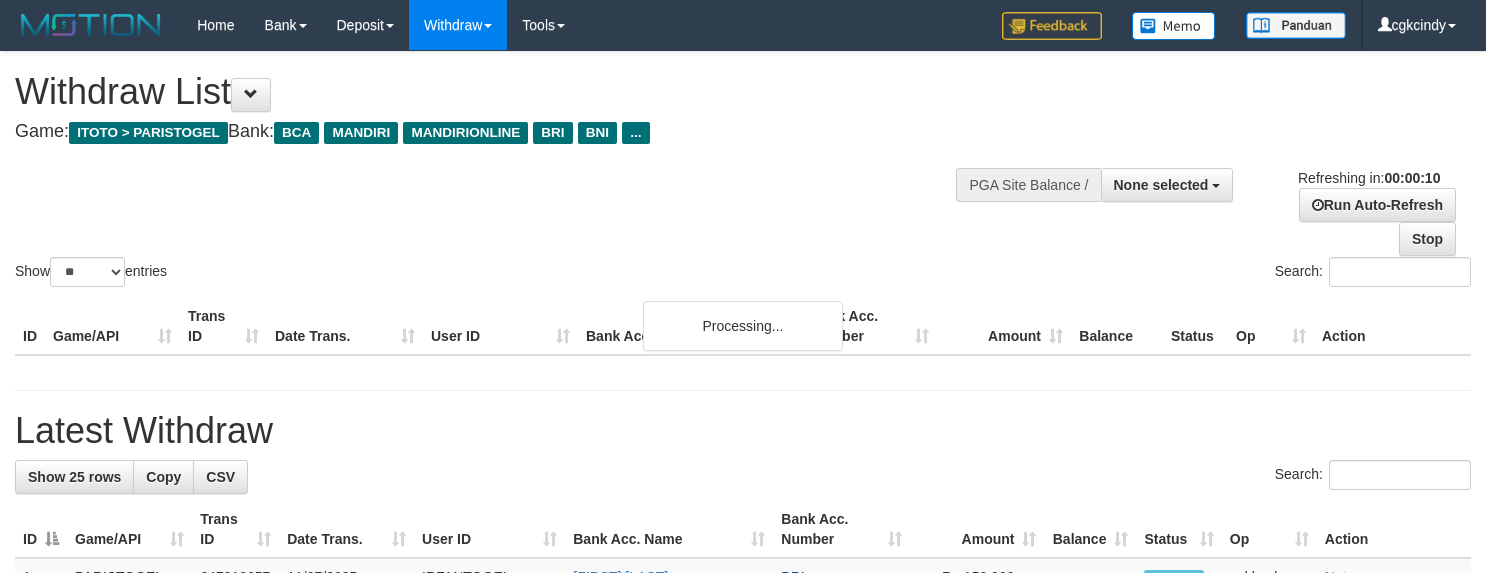 select 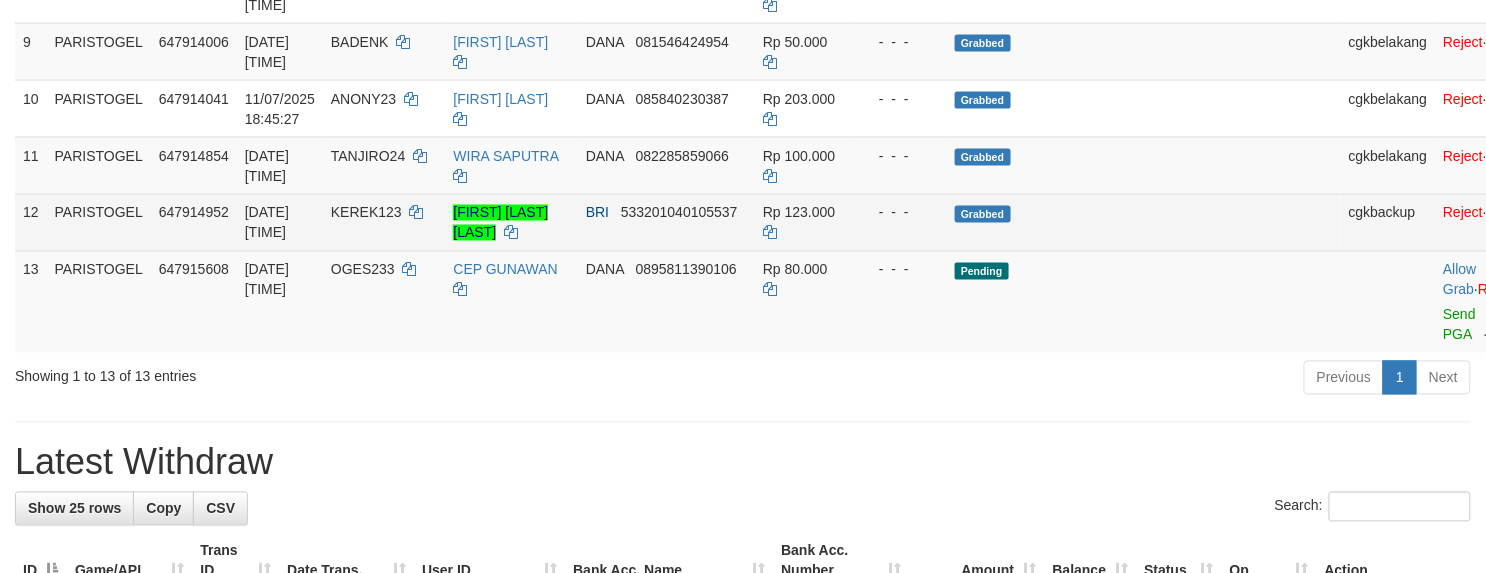 scroll, scrollTop: 1066, scrollLeft: 0, axis: vertical 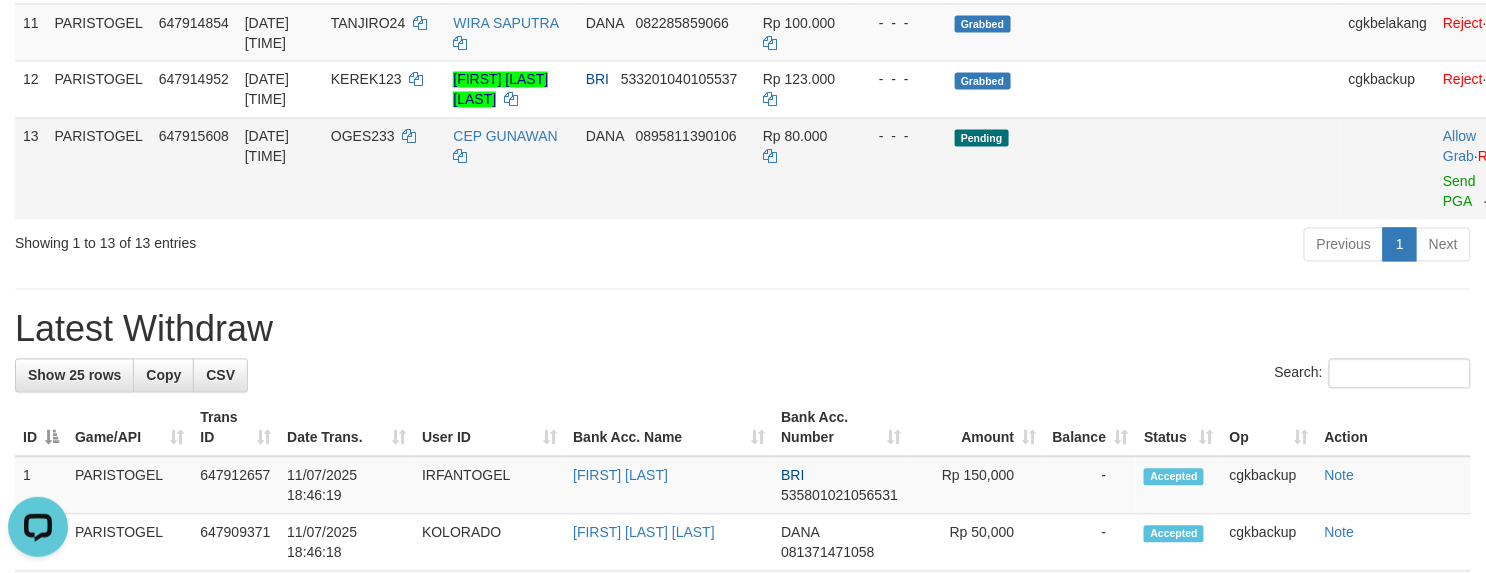 click on "Allow Grab   ·    Reject Send PGA     ·    Note" at bounding box center (1484, 169) 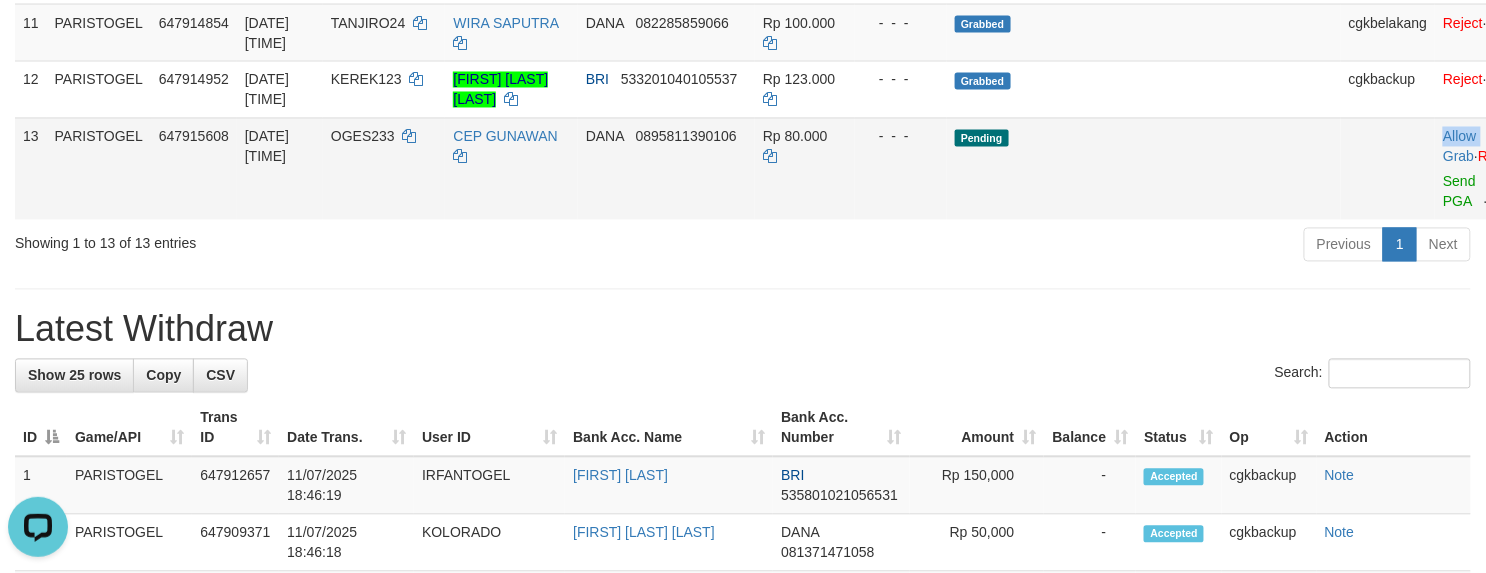 click on "Allow Grab   ·    Reject Send PGA     ·    Note" at bounding box center [1484, 169] 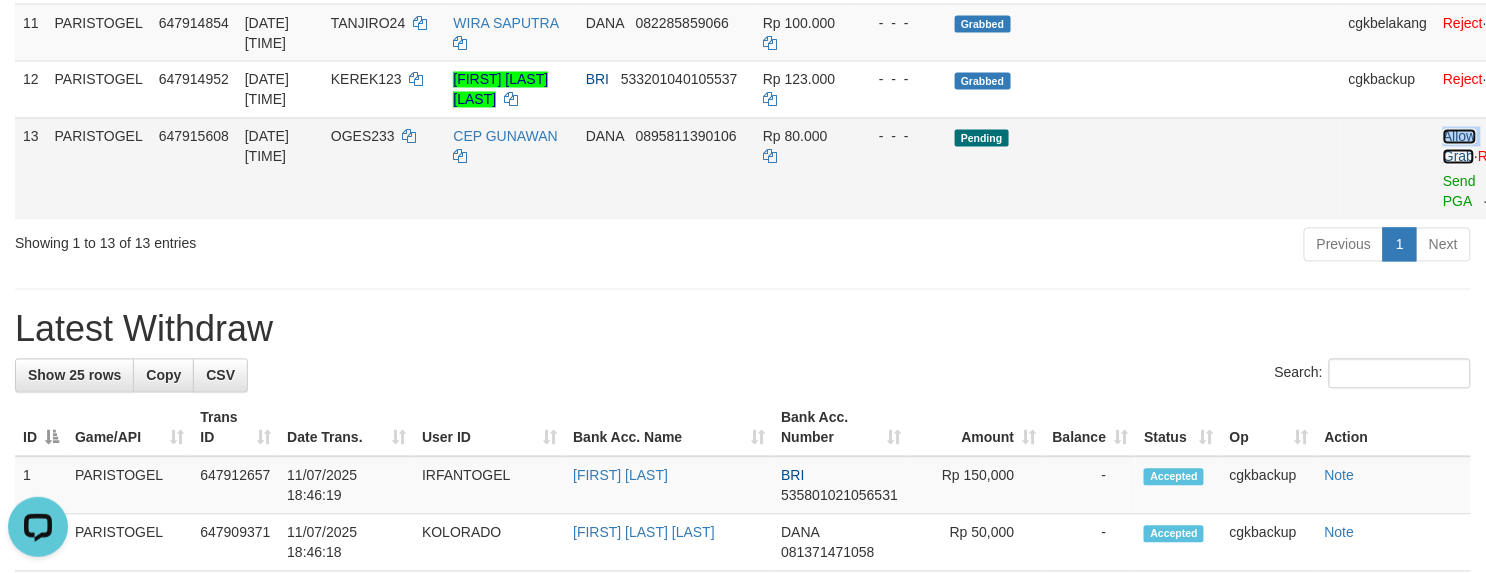 click on "Allow Grab" at bounding box center (1459, 147) 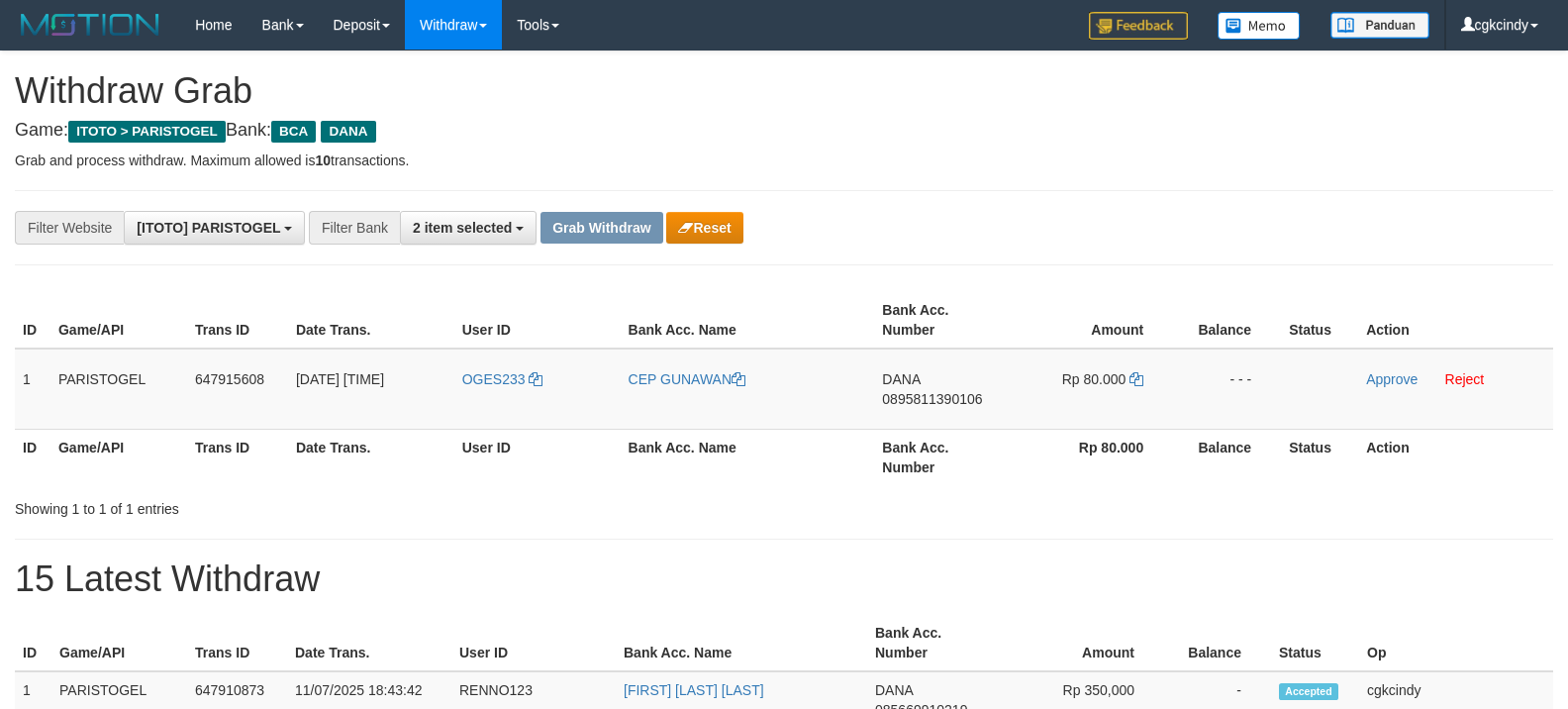 scroll, scrollTop: 0, scrollLeft: 0, axis: both 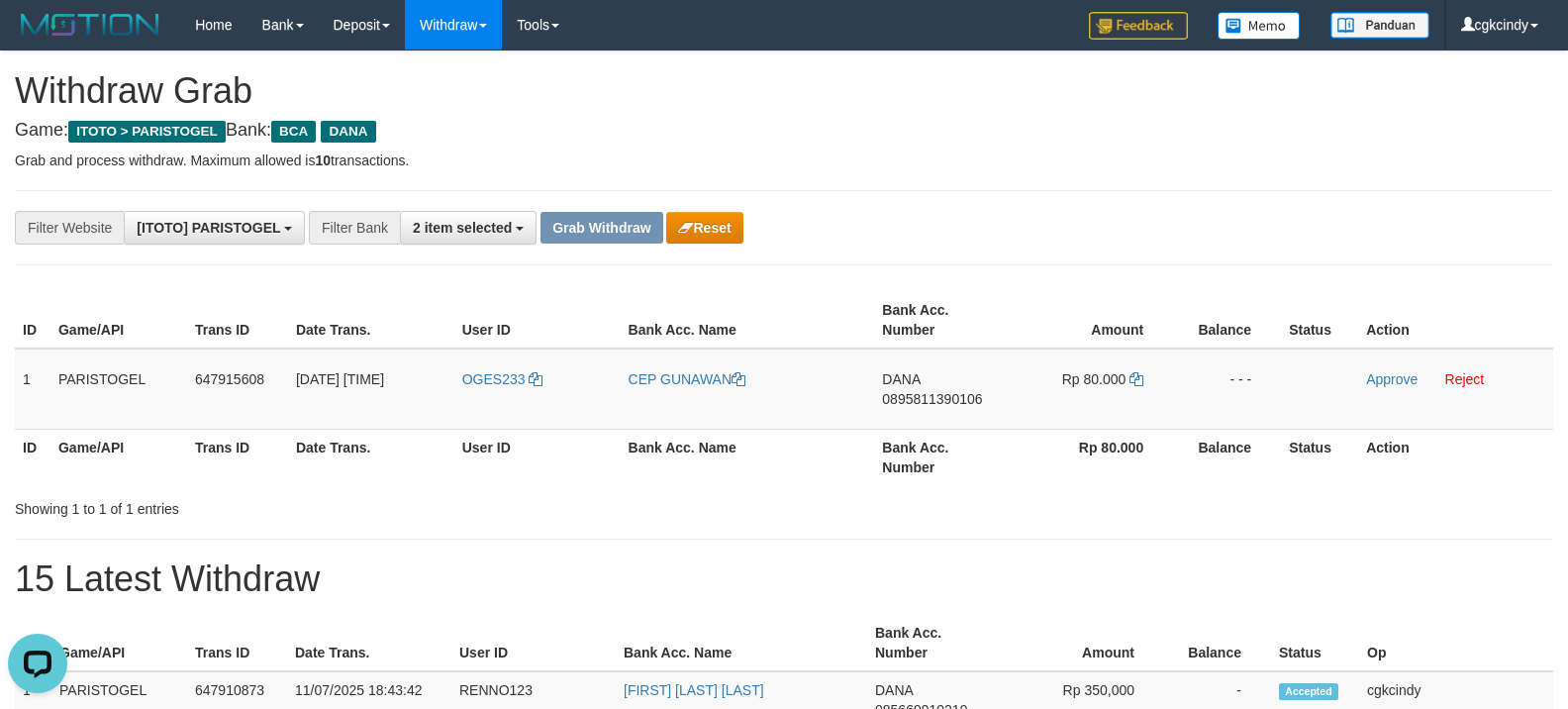 click on "Date Trans." at bounding box center [371, 456] 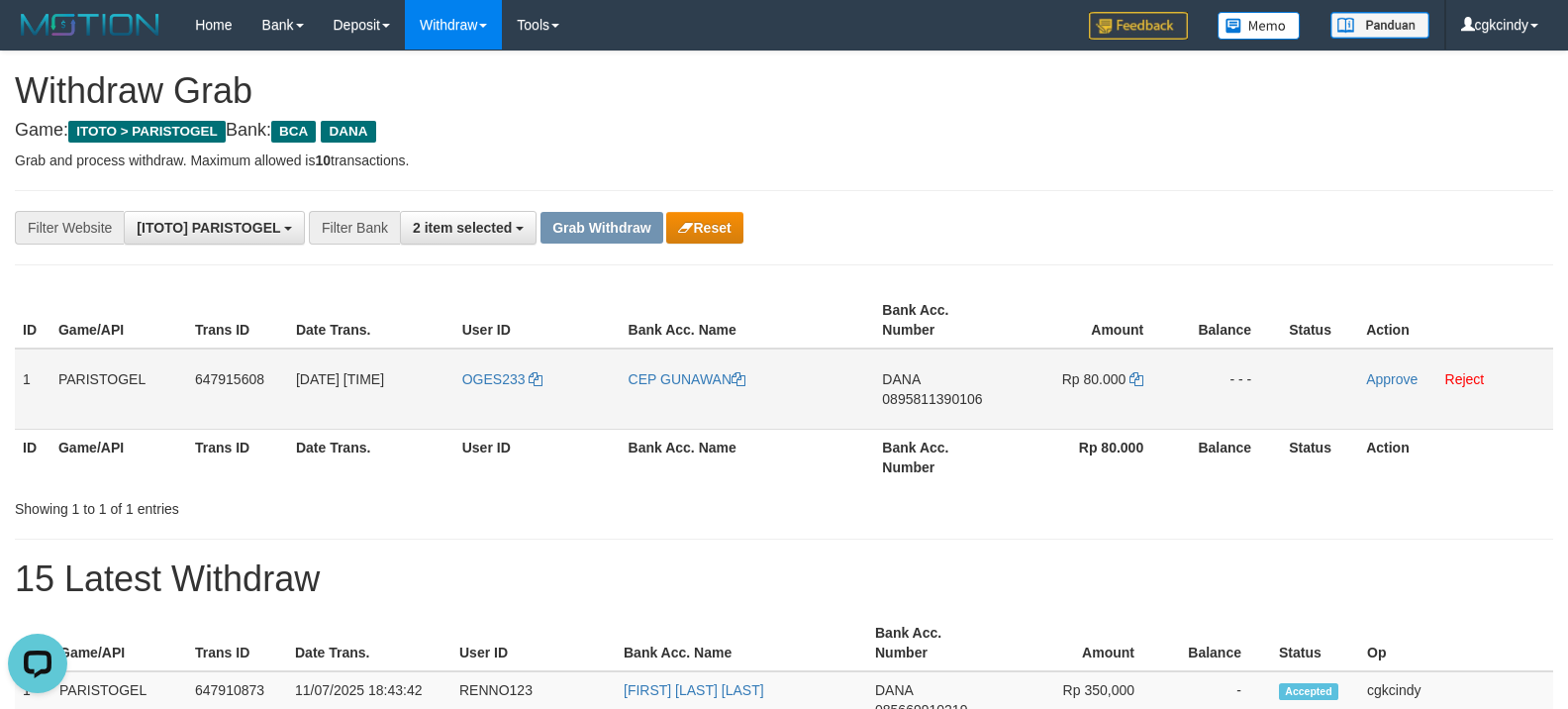 click on "OGES233" at bounding box center (538, 389) 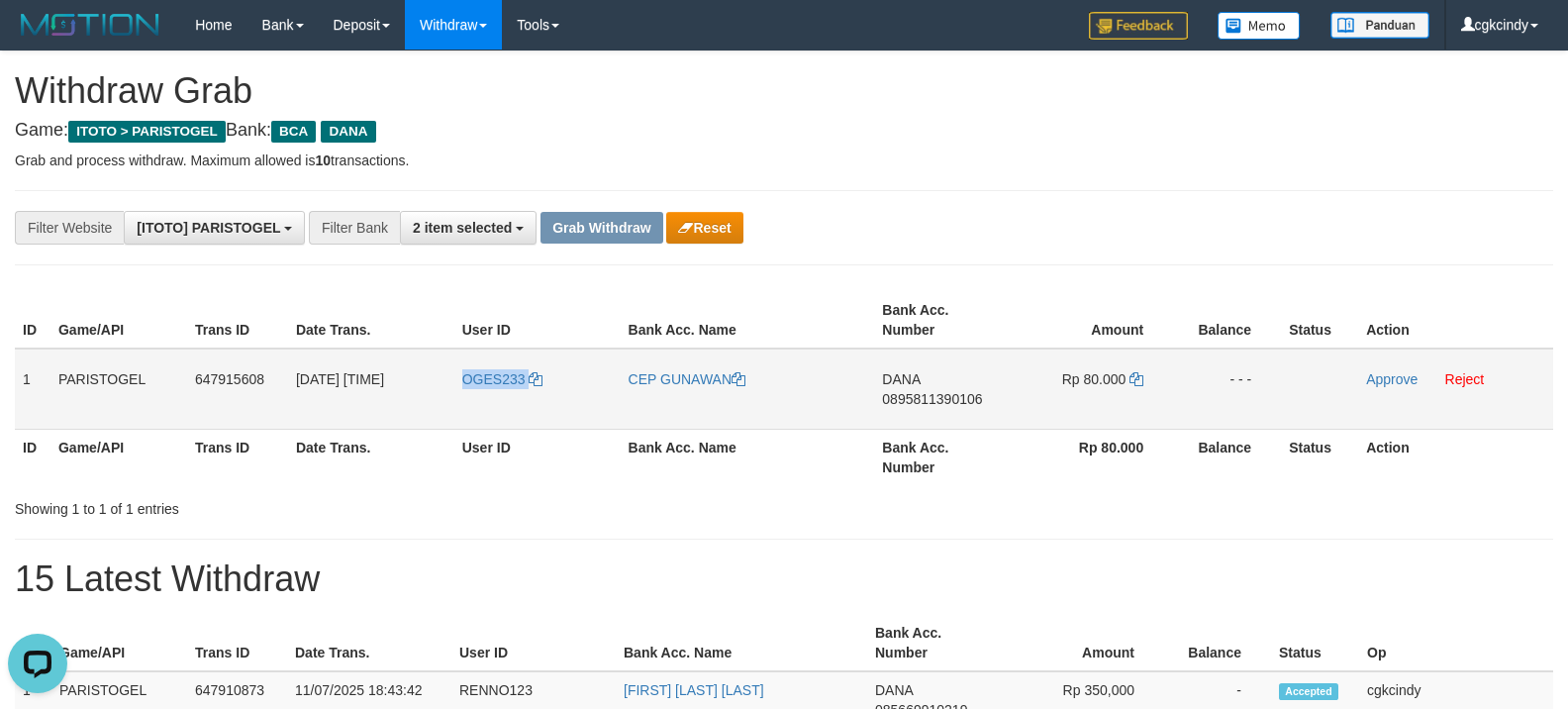 copy on "OGES233" 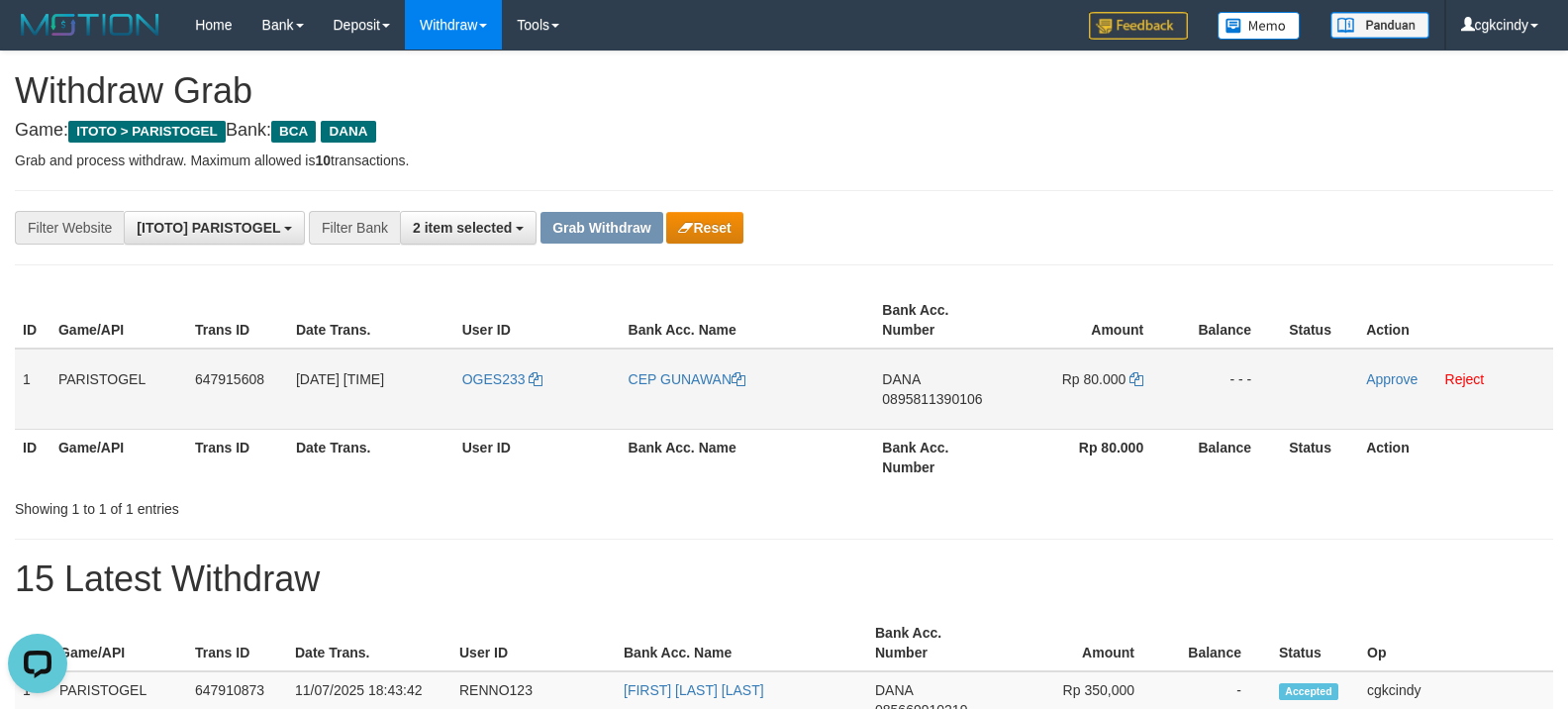 click on "CEP GUNAWAN" at bounding box center [747, 389] 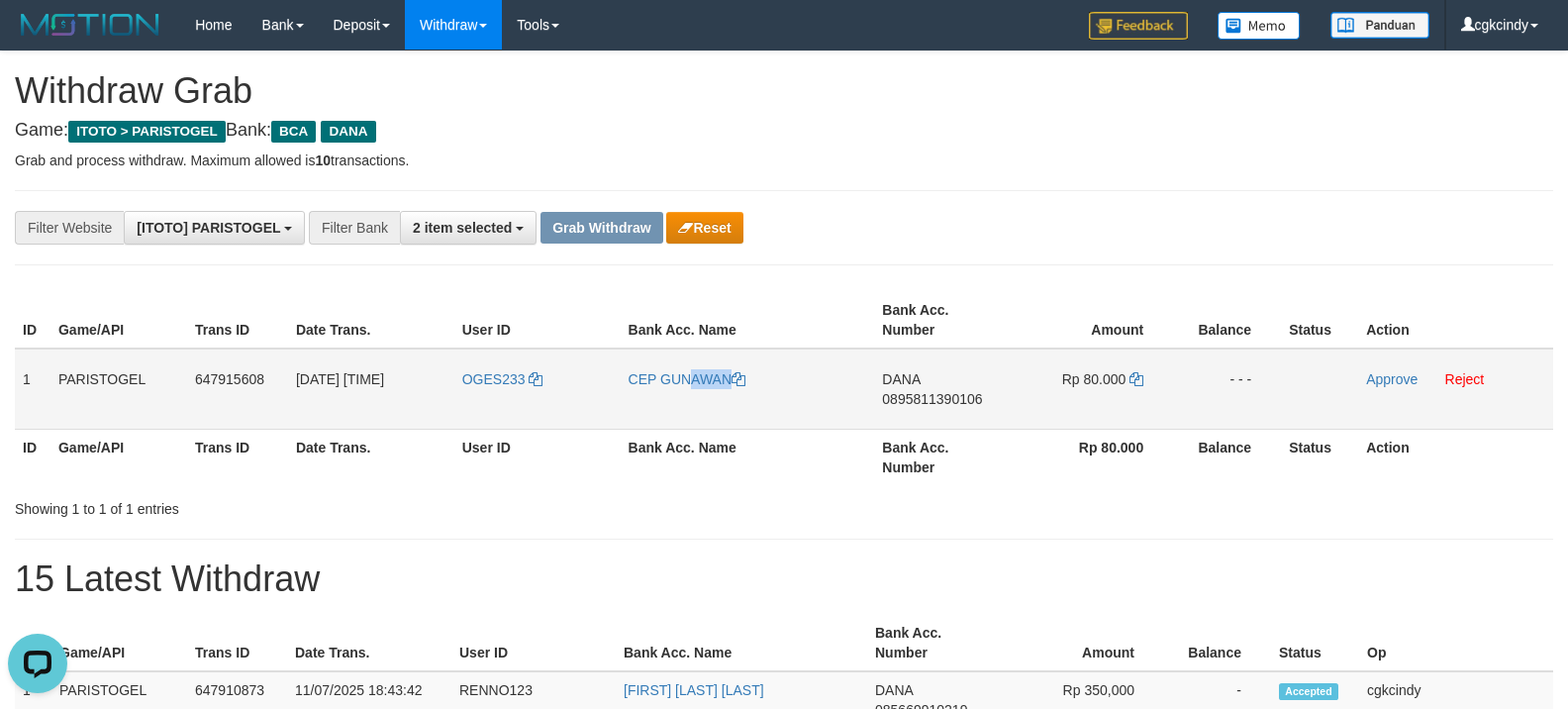 click on "CEP GUNAWAN" at bounding box center [747, 389] 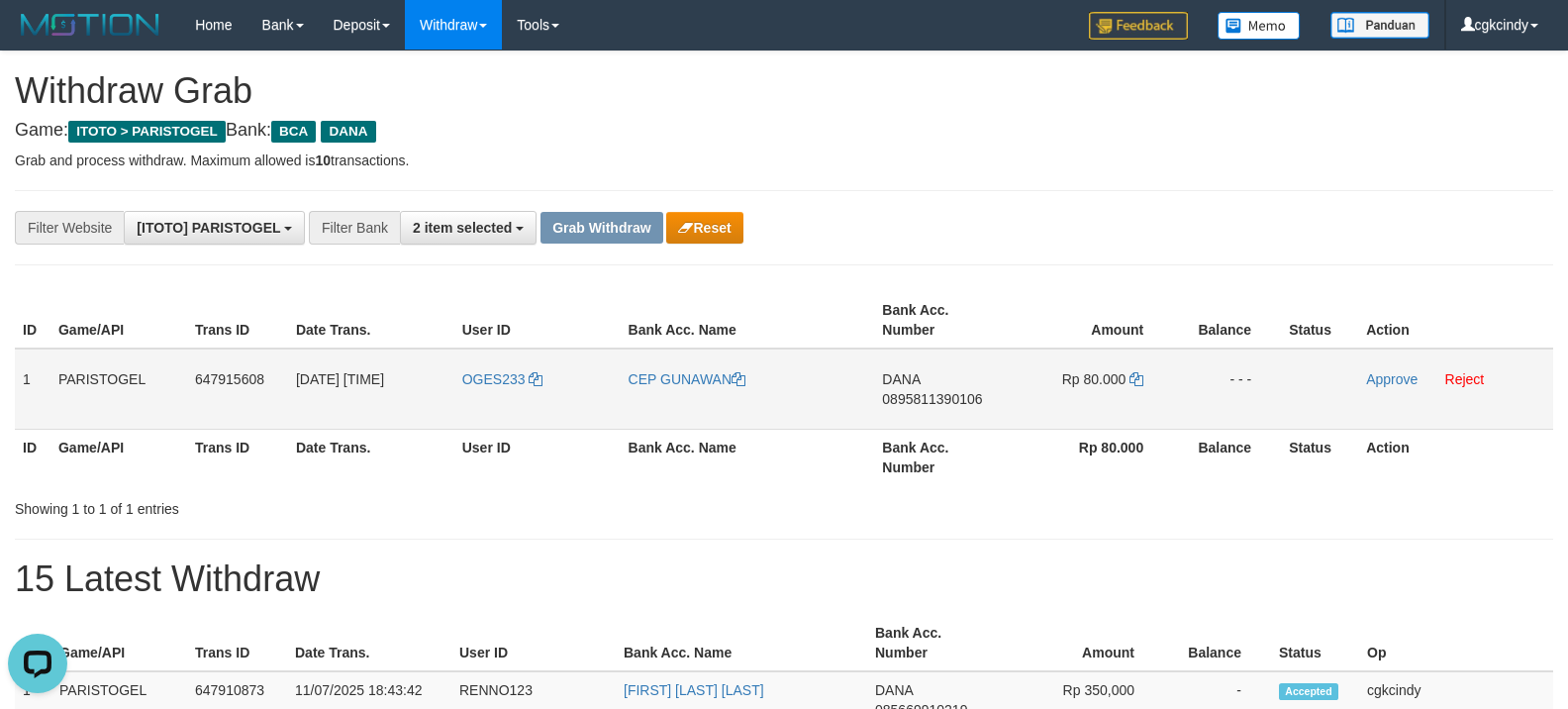 click on "DANA
0895811390106" at bounding box center (942, 389) 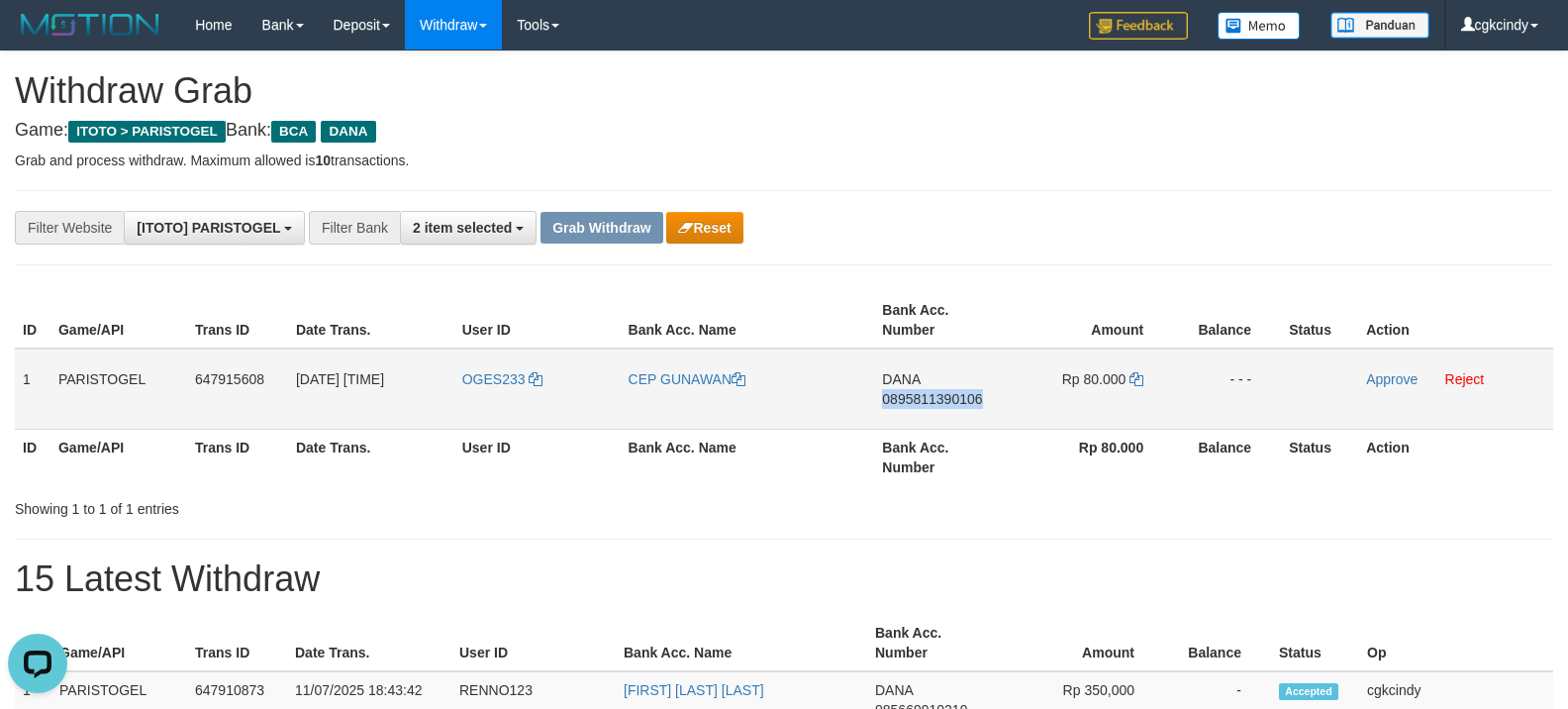 copy on "0895811390106" 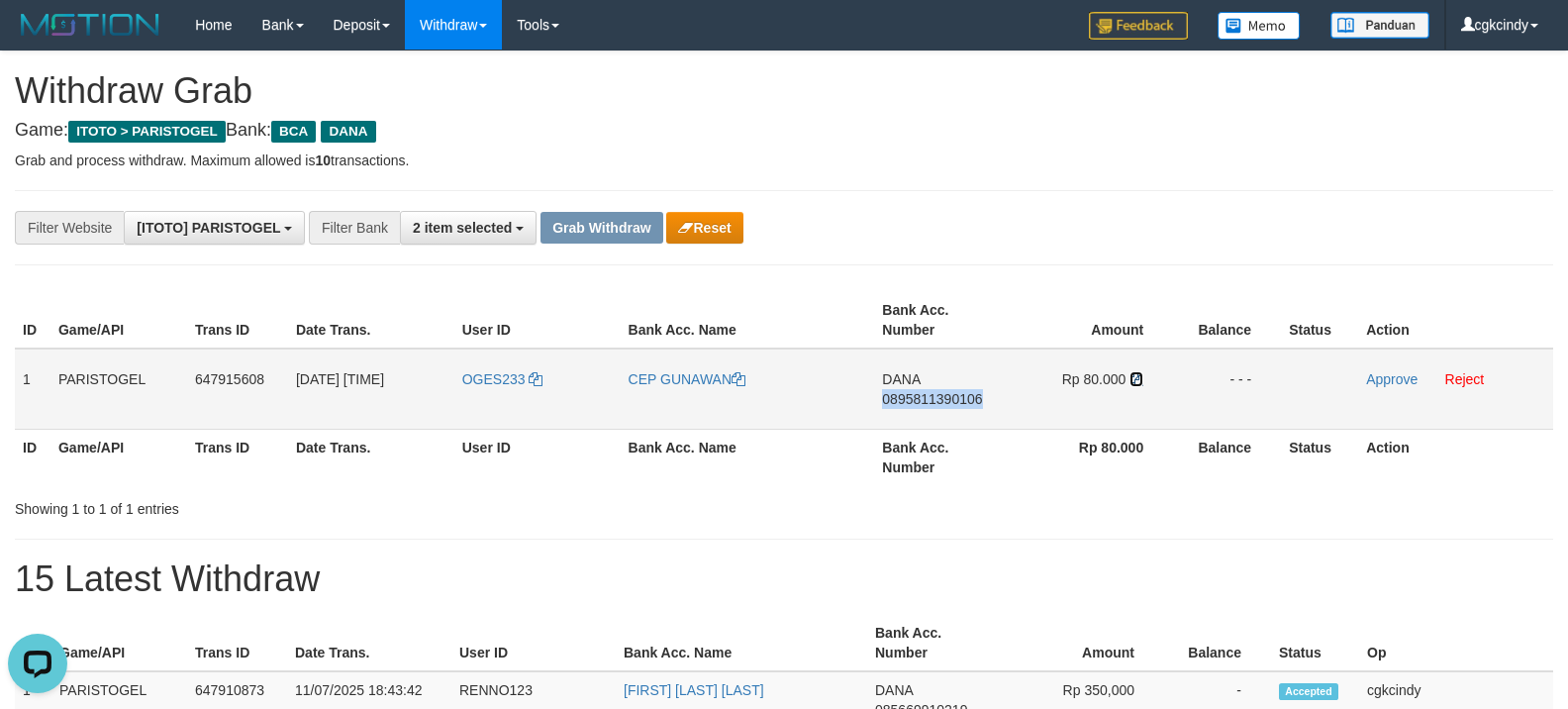 click at bounding box center (1136, 379) 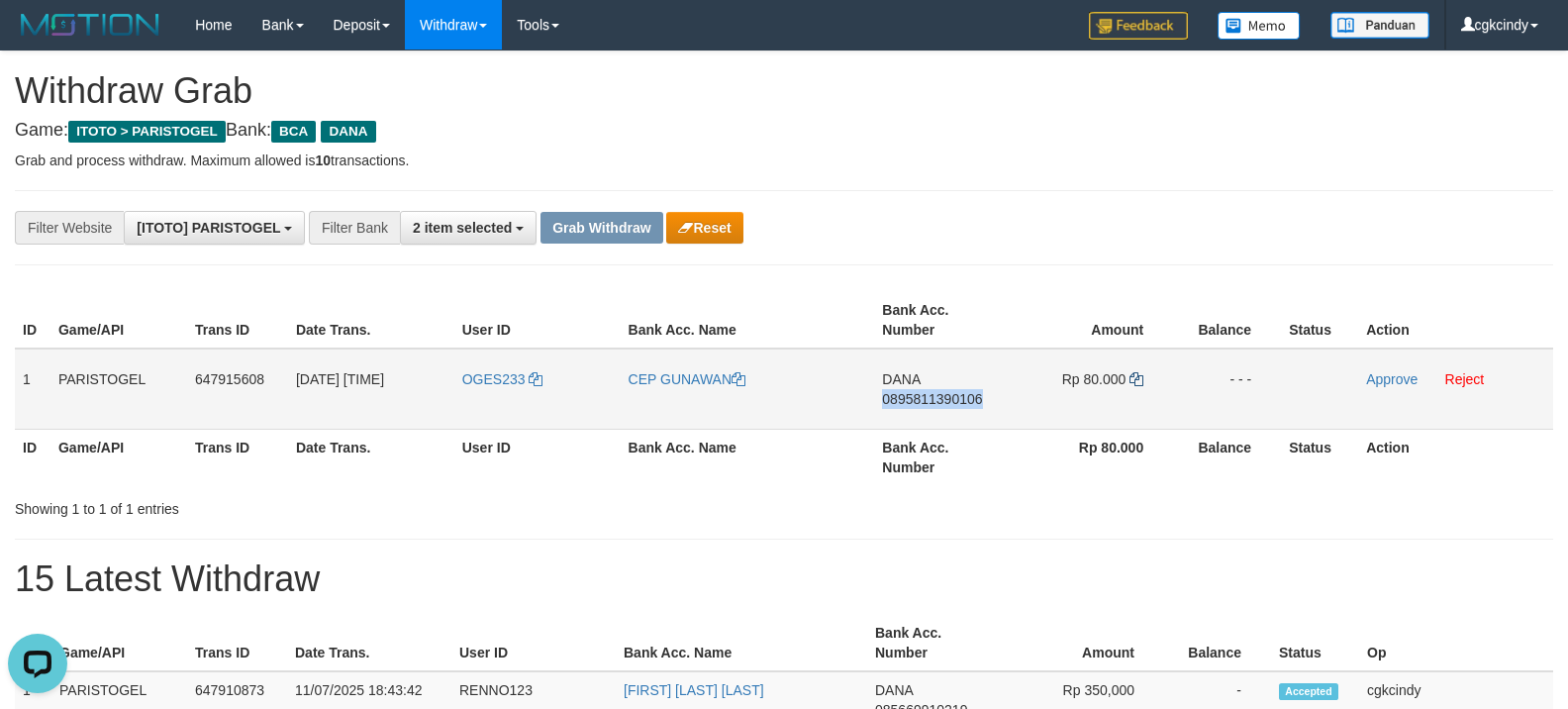 copy on "0895811390106" 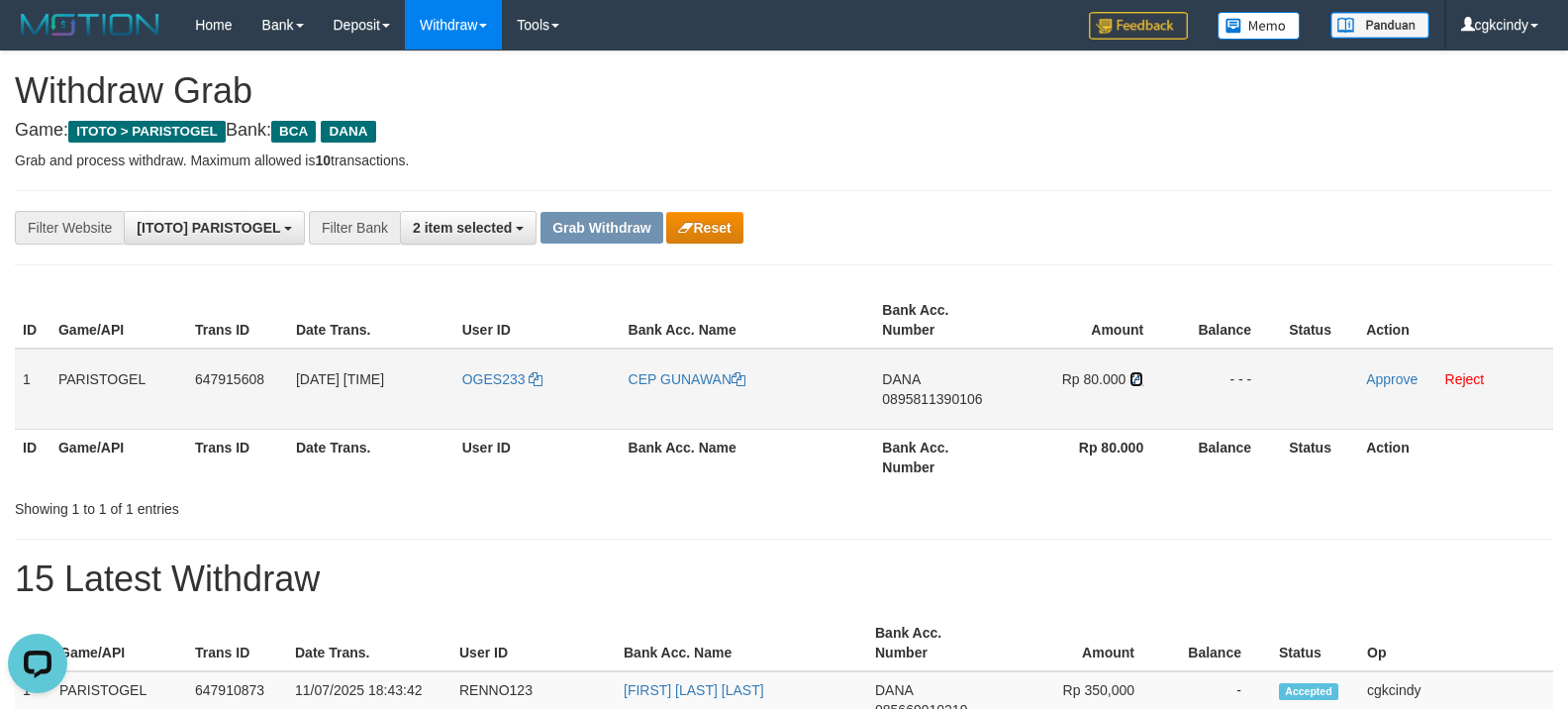 click at bounding box center (1136, 379) 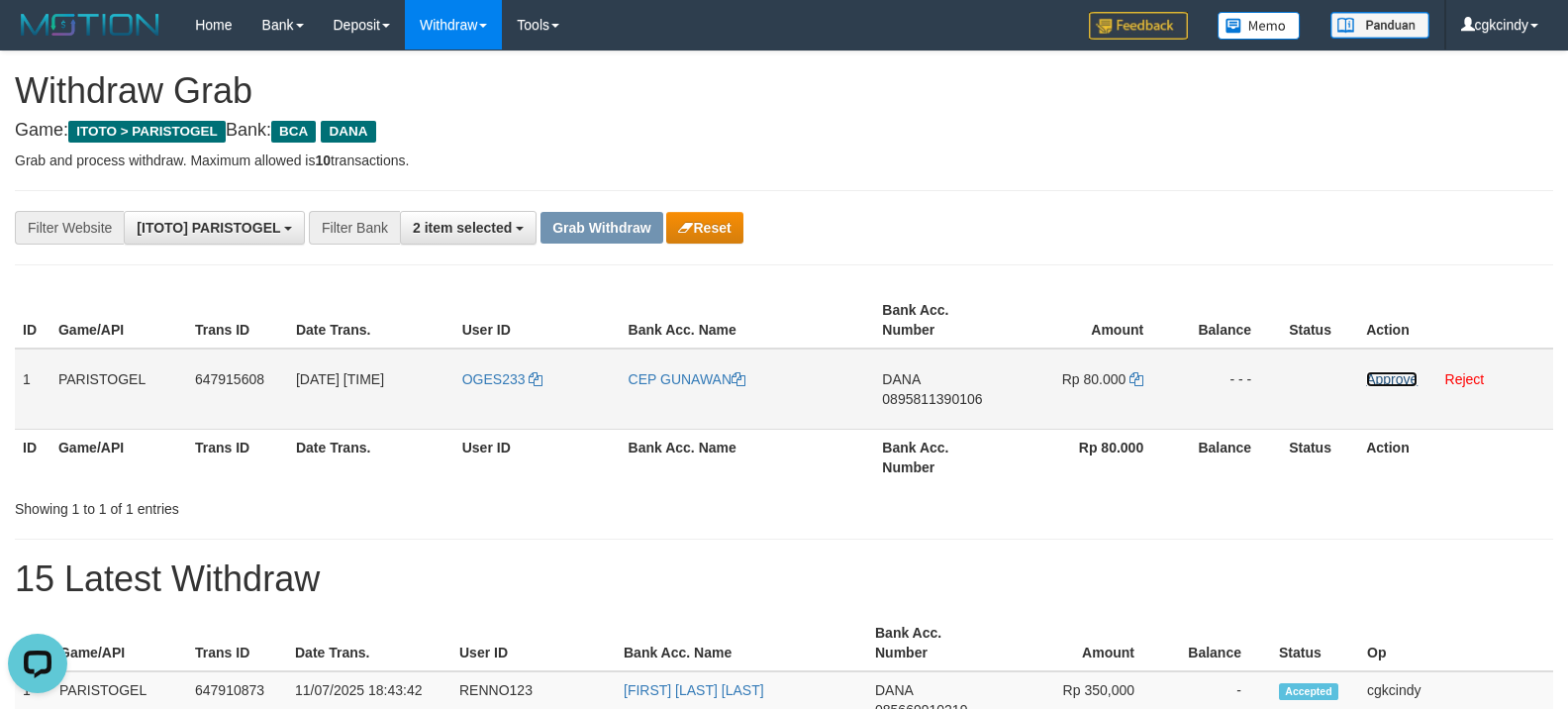 click on "Approve" at bounding box center [1392, 379] 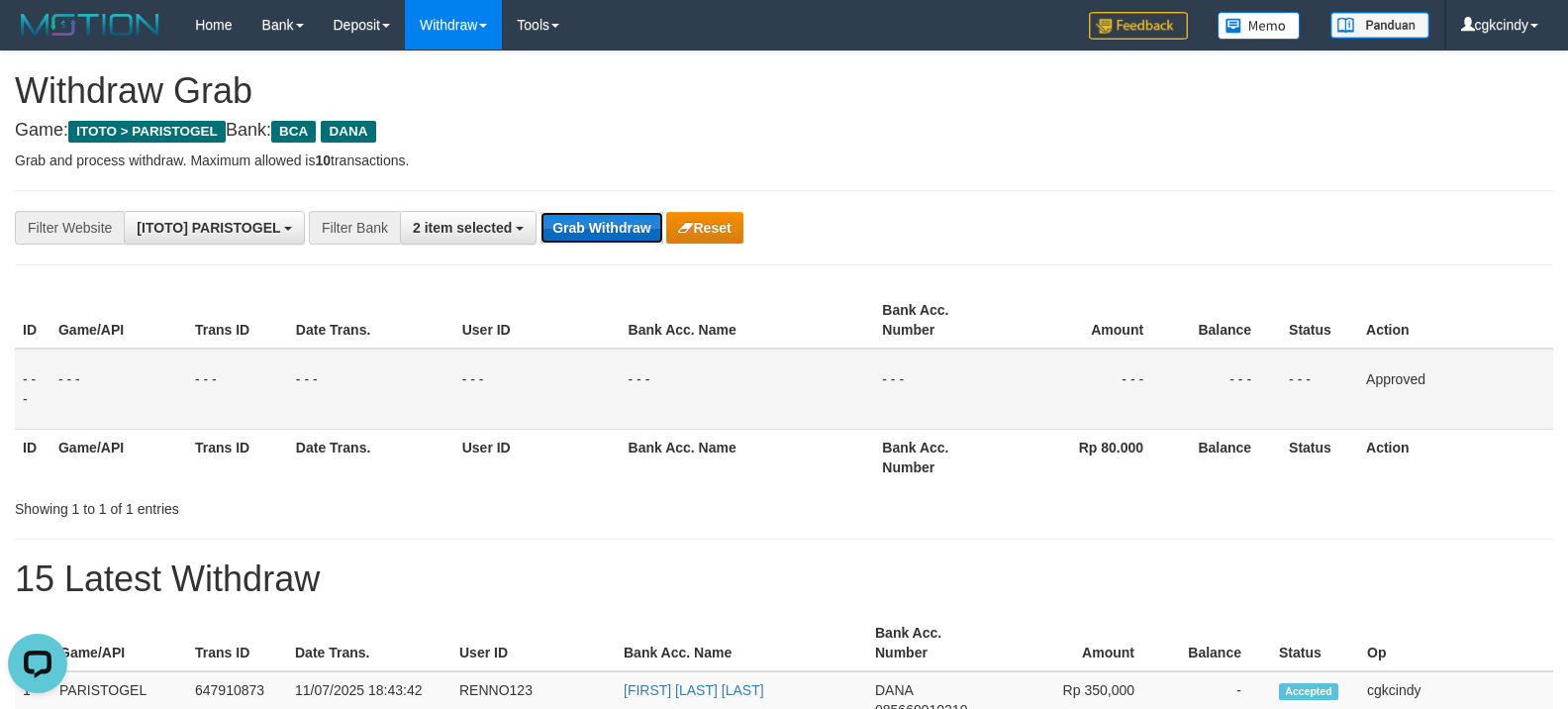 click on "Grab Withdraw" at bounding box center (601, 228) 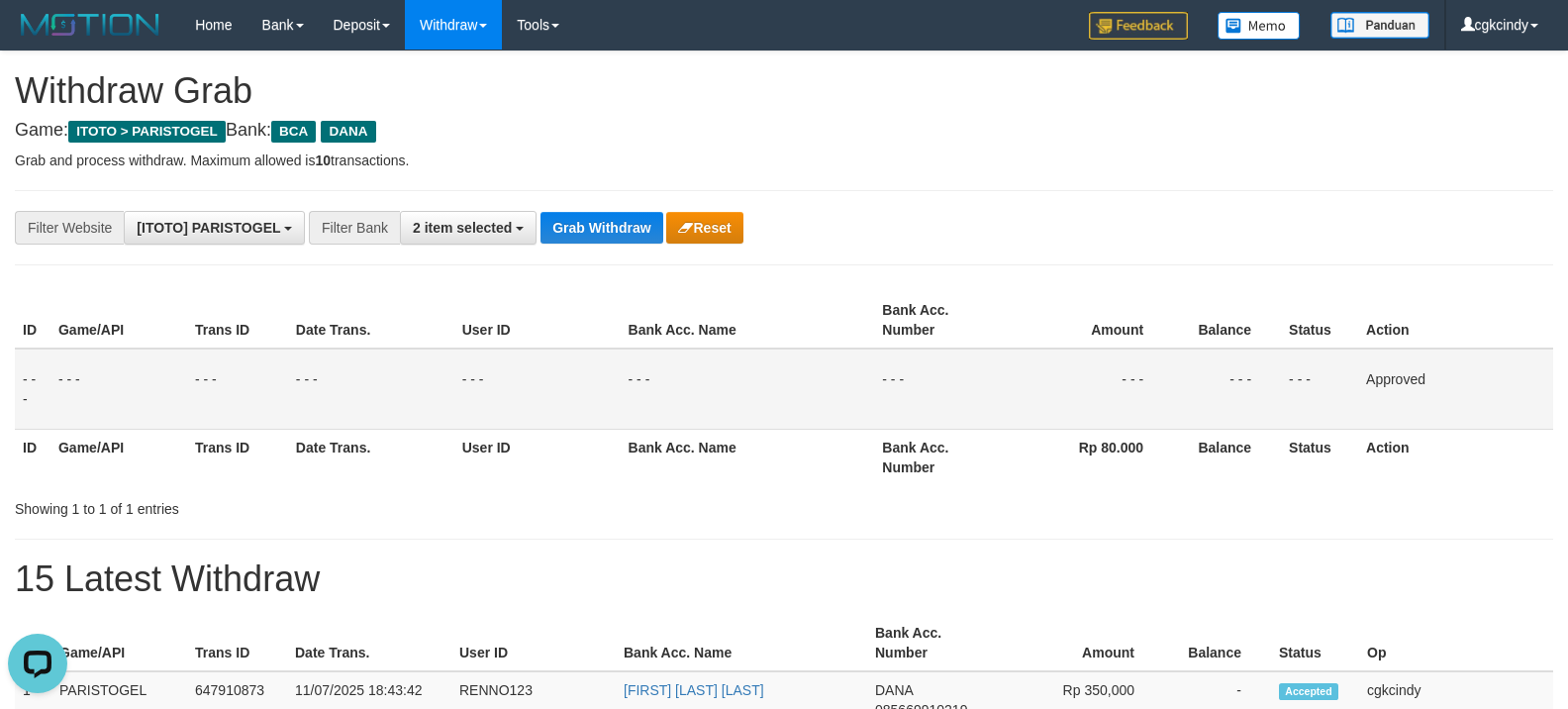 click on "**********" at bounding box center (784, 228) 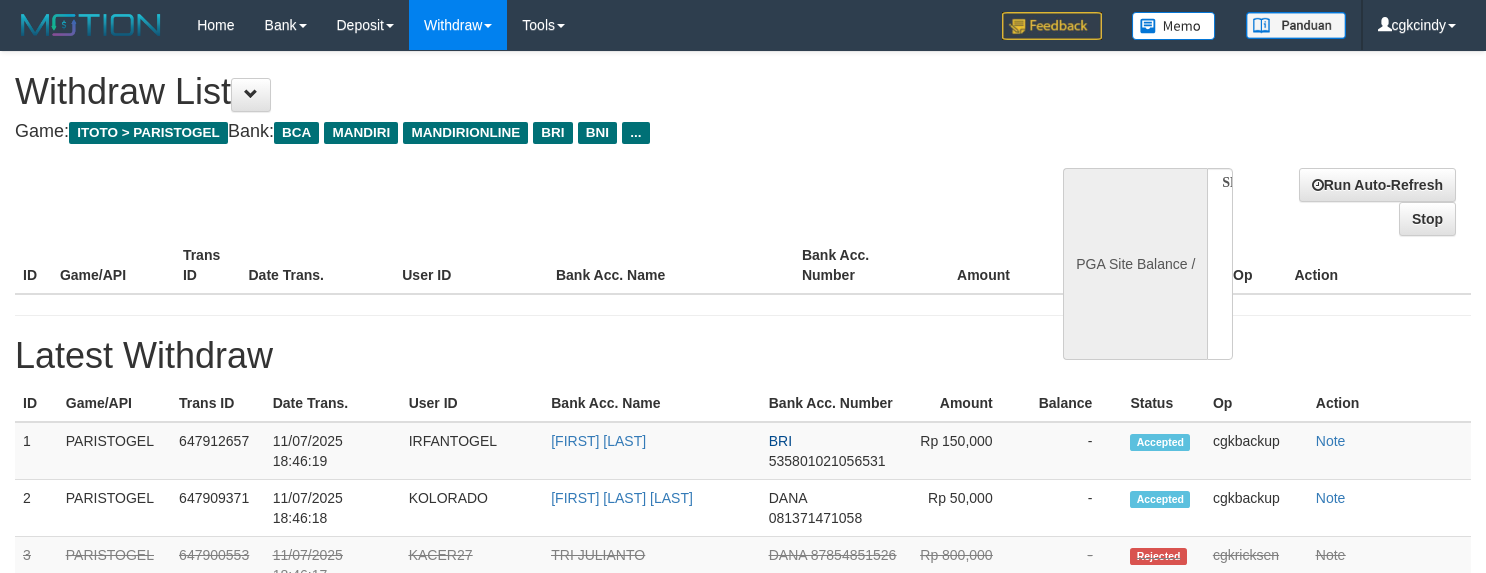 select 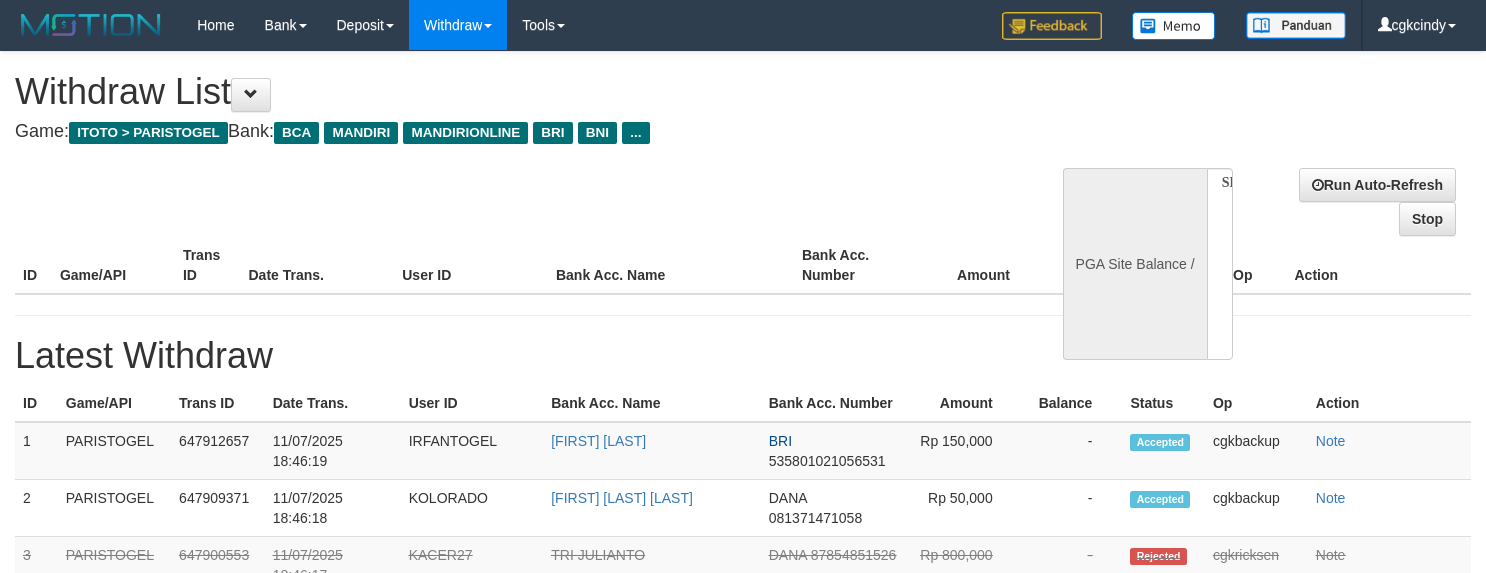 scroll, scrollTop: 0, scrollLeft: 0, axis: both 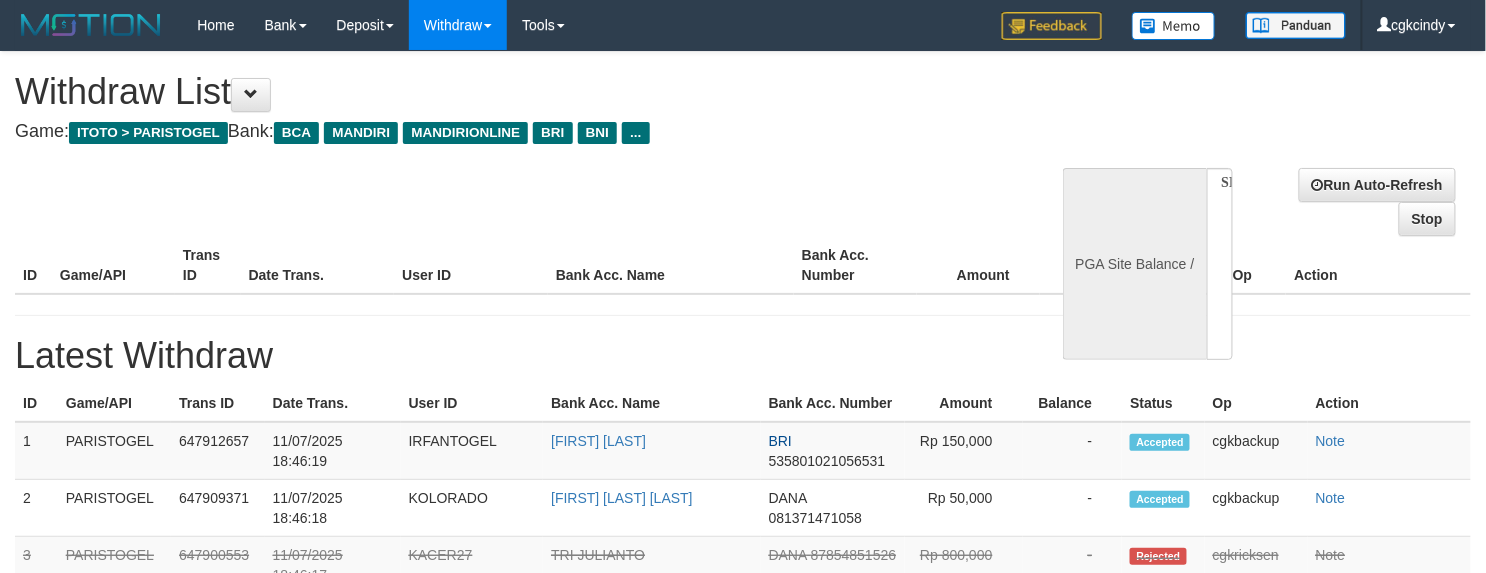 select on "**" 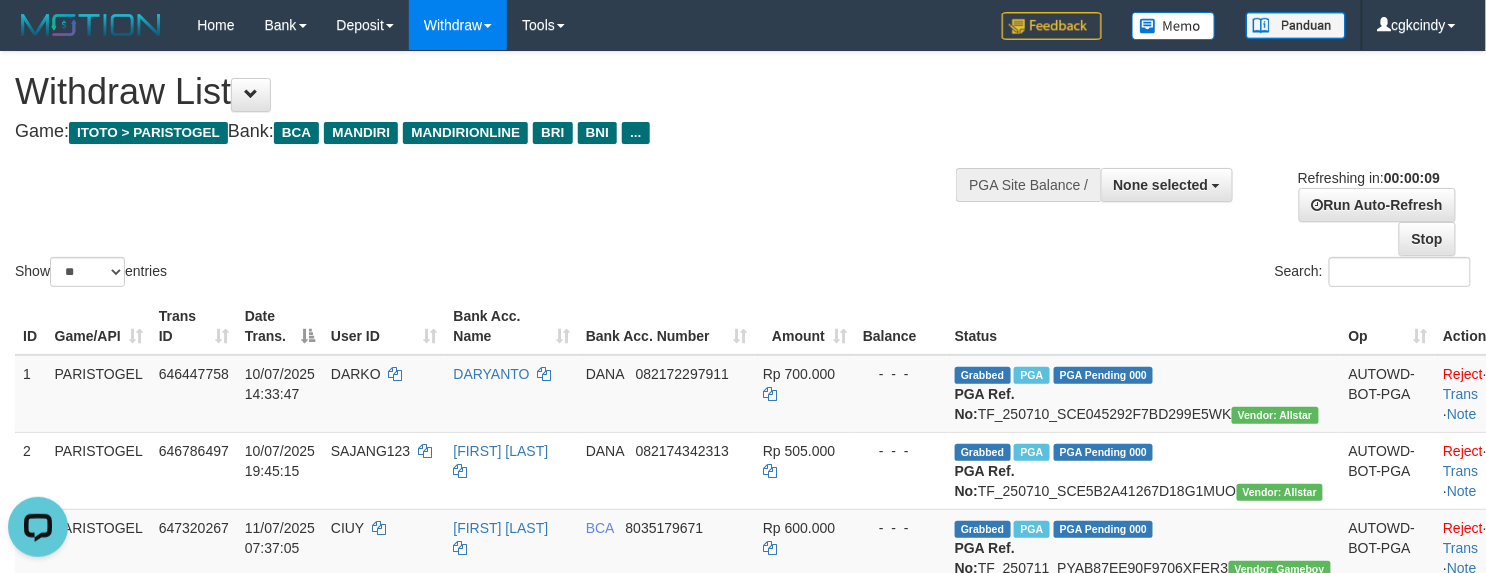 scroll, scrollTop: 0, scrollLeft: 0, axis: both 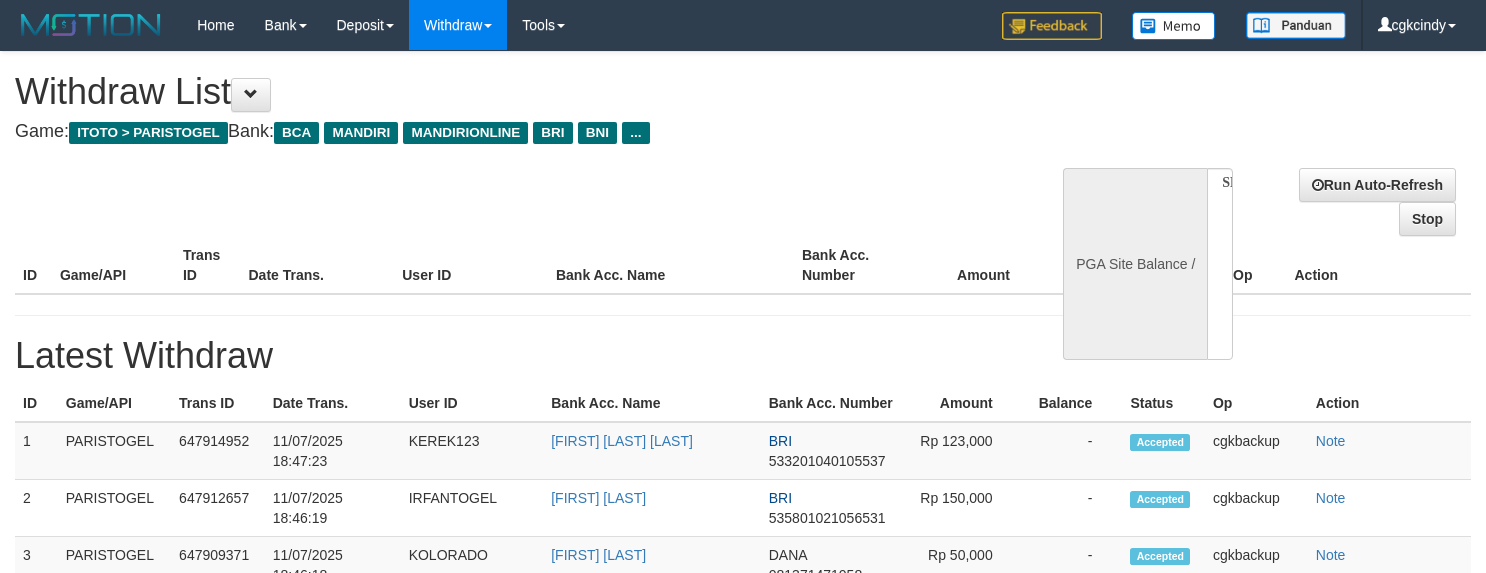 select 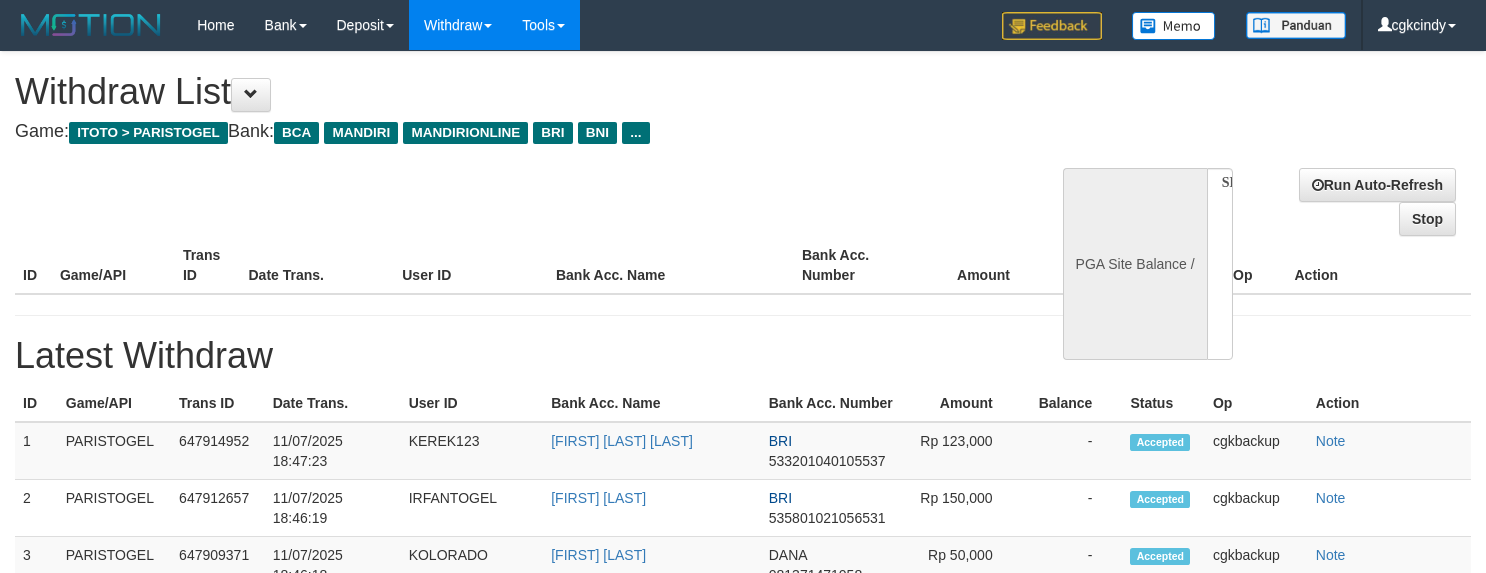 scroll, scrollTop: 0, scrollLeft: 0, axis: both 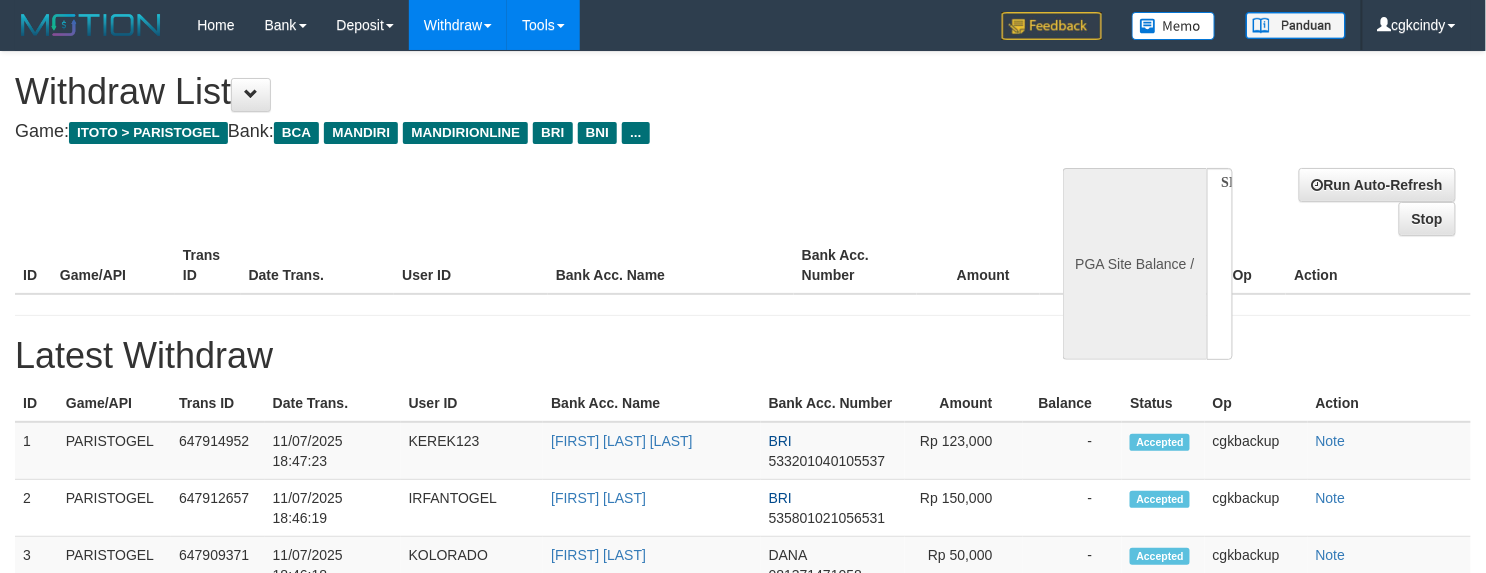 select on "**" 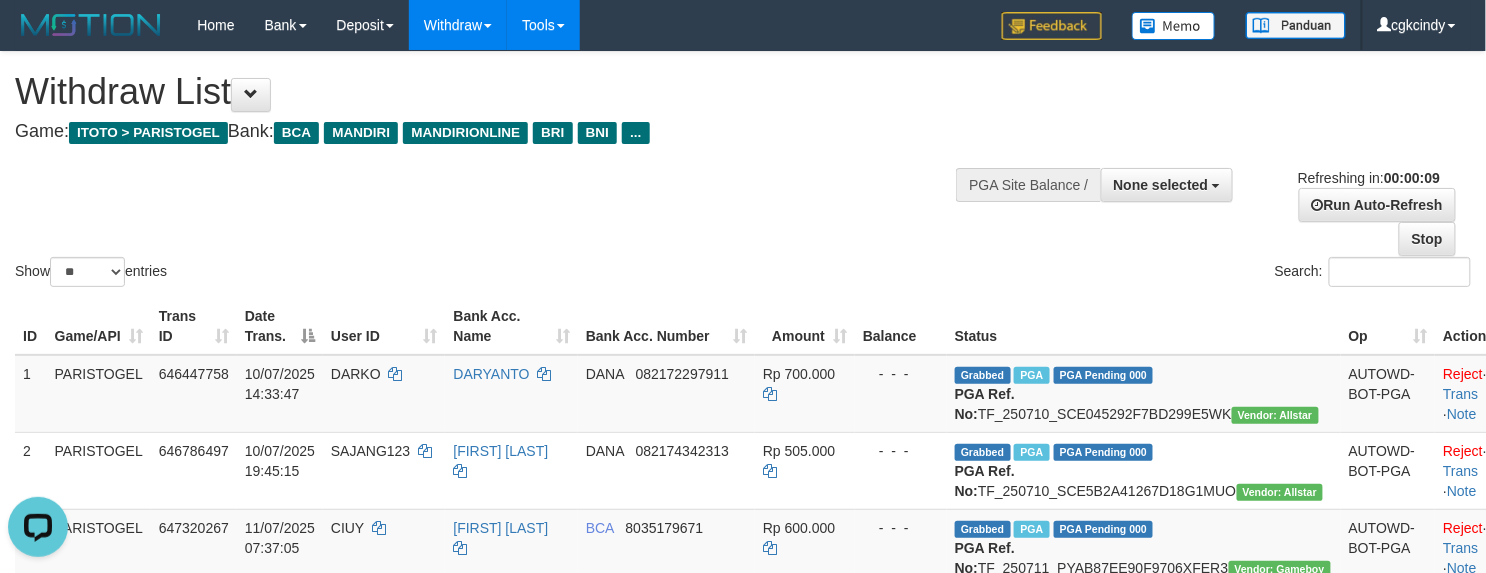 scroll, scrollTop: 0, scrollLeft: 0, axis: both 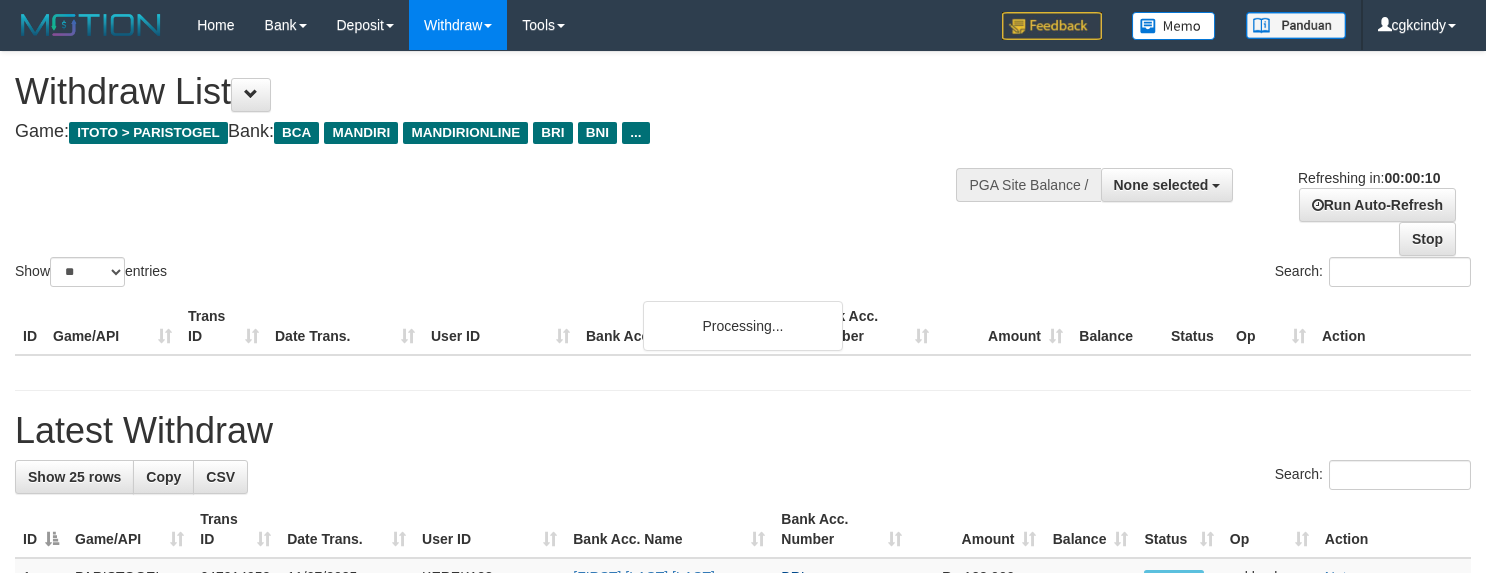 select 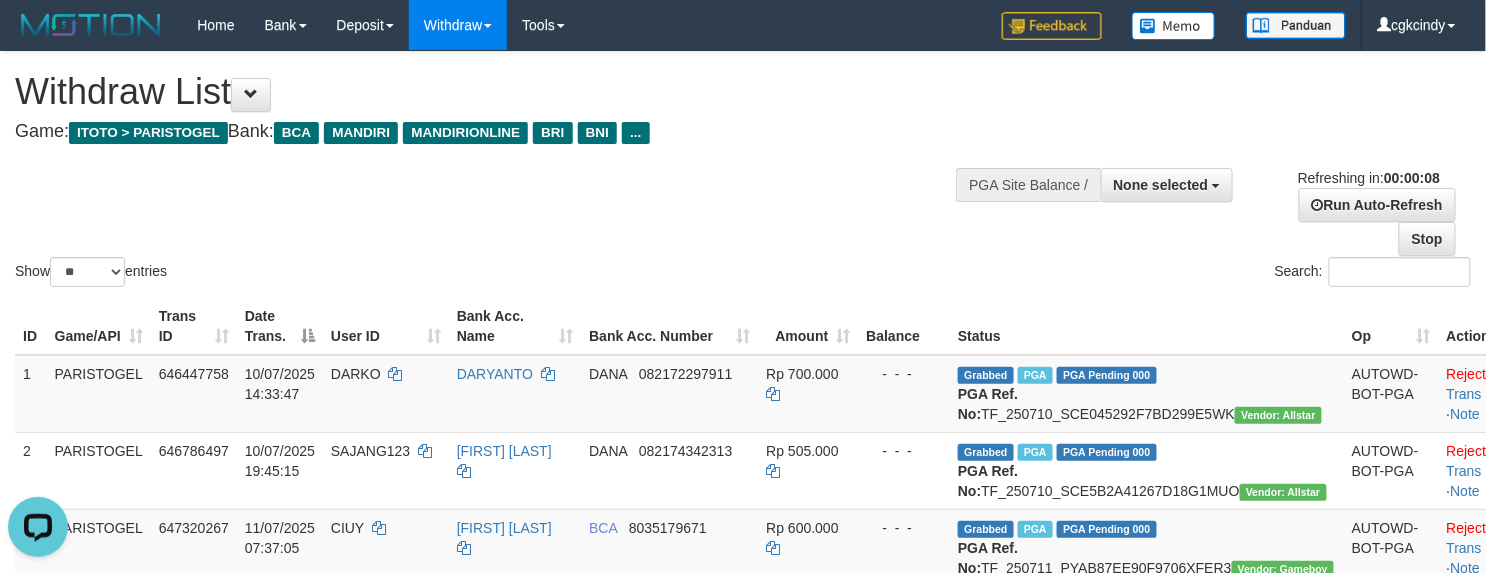 scroll, scrollTop: 0, scrollLeft: 0, axis: both 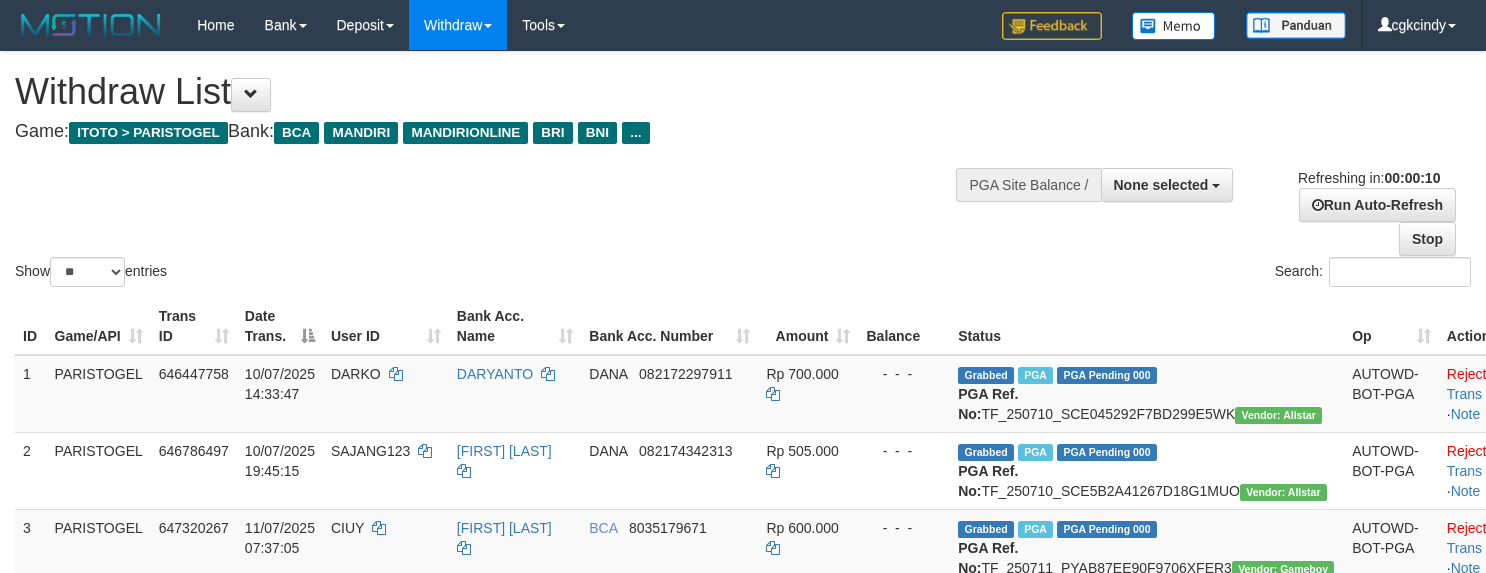 select 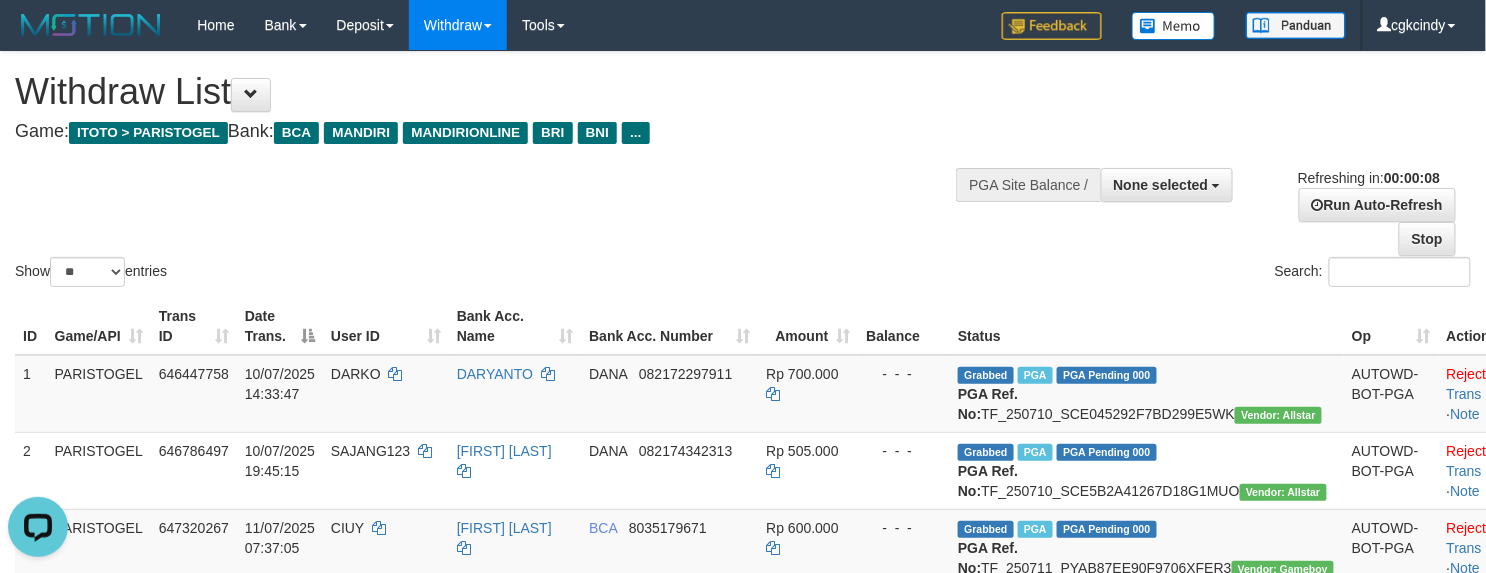 scroll, scrollTop: 0, scrollLeft: 0, axis: both 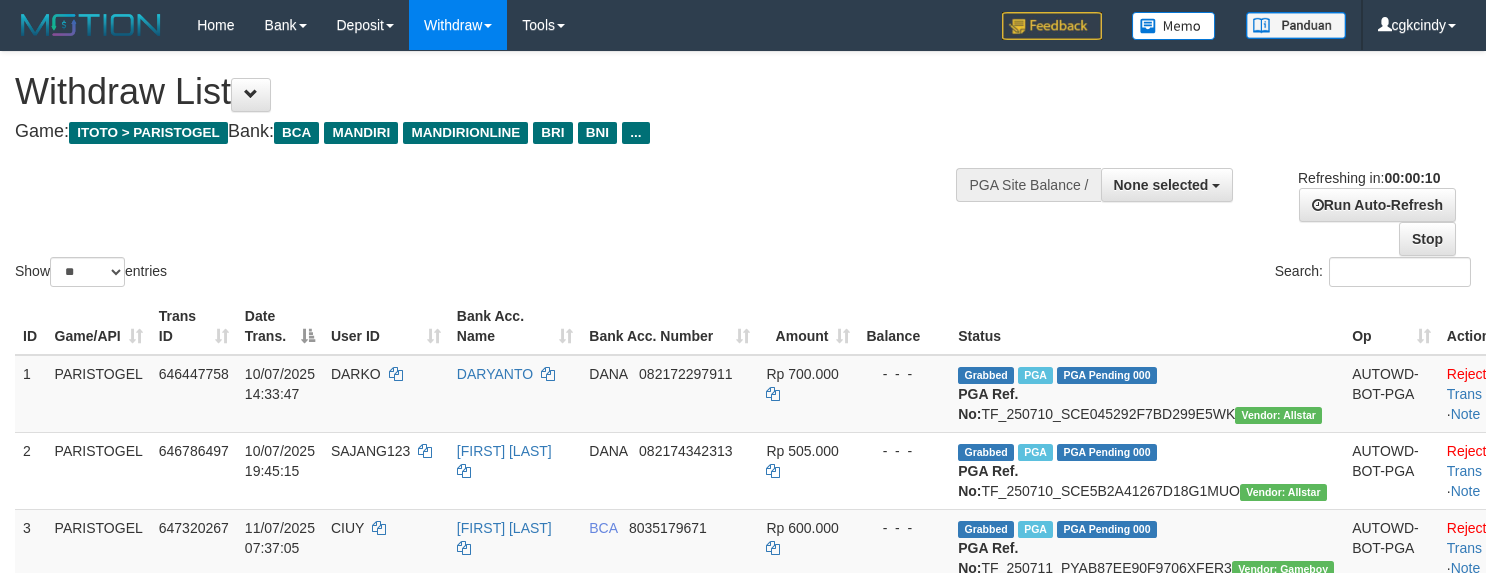 select 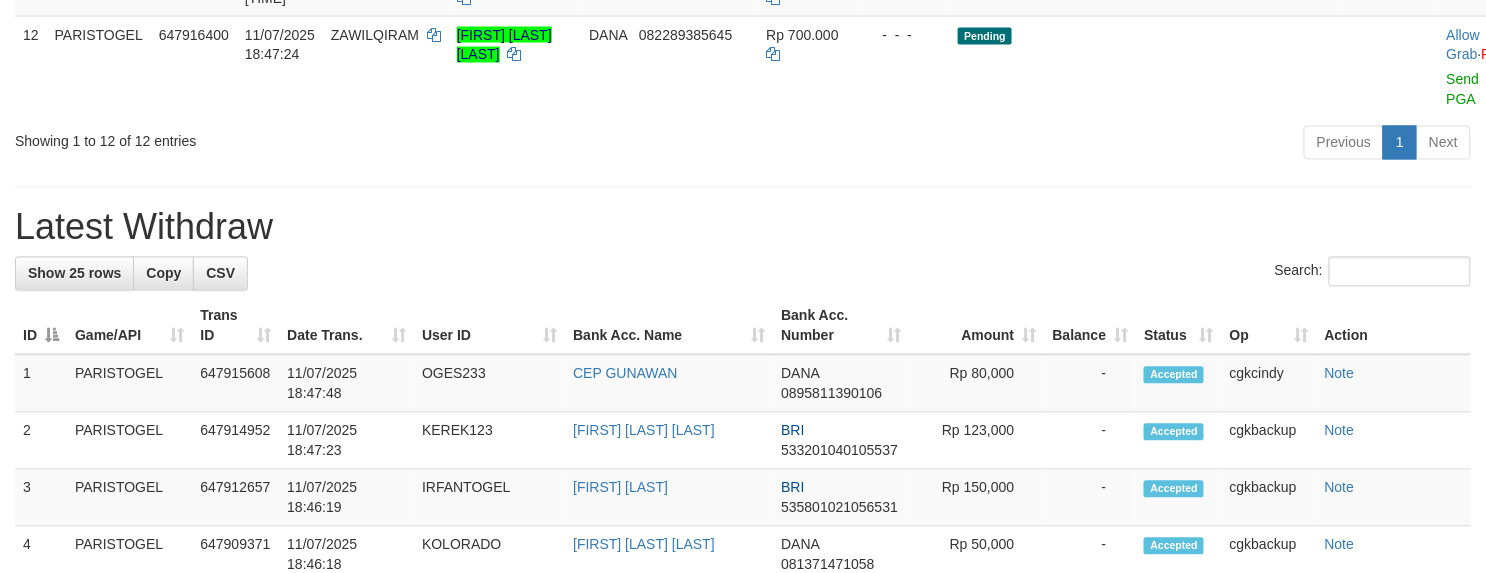 scroll, scrollTop: 952, scrollLeft: 0, axis: vertical 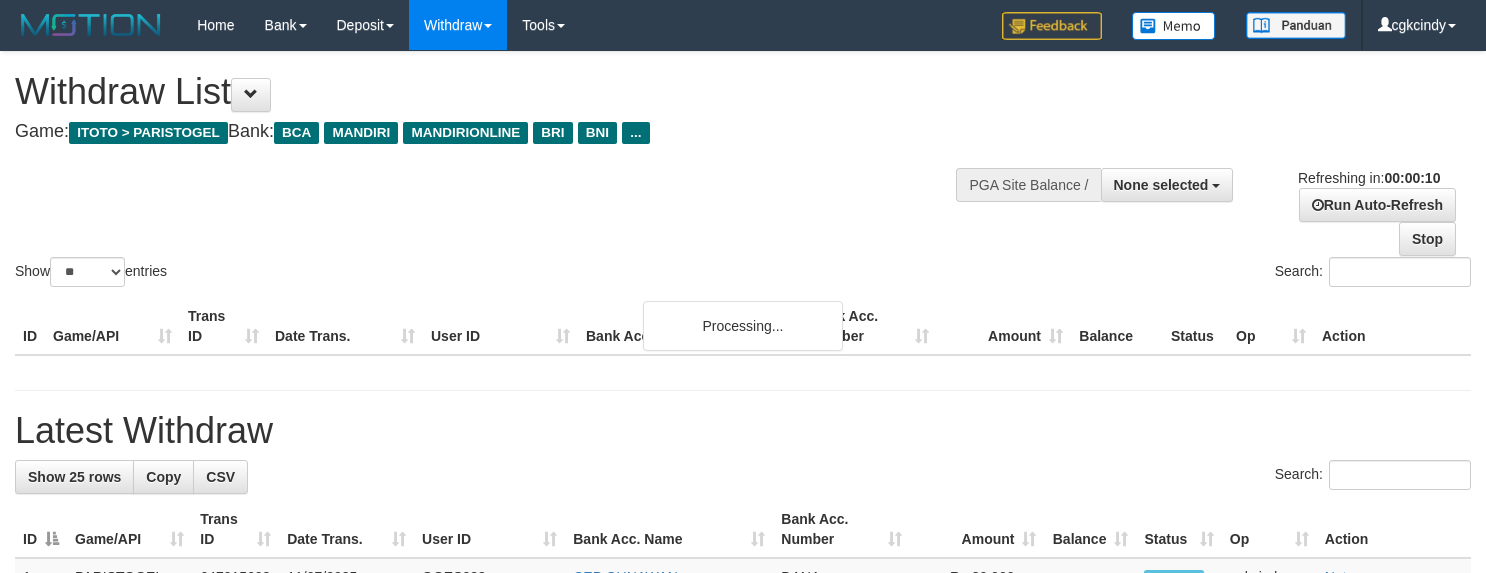 select 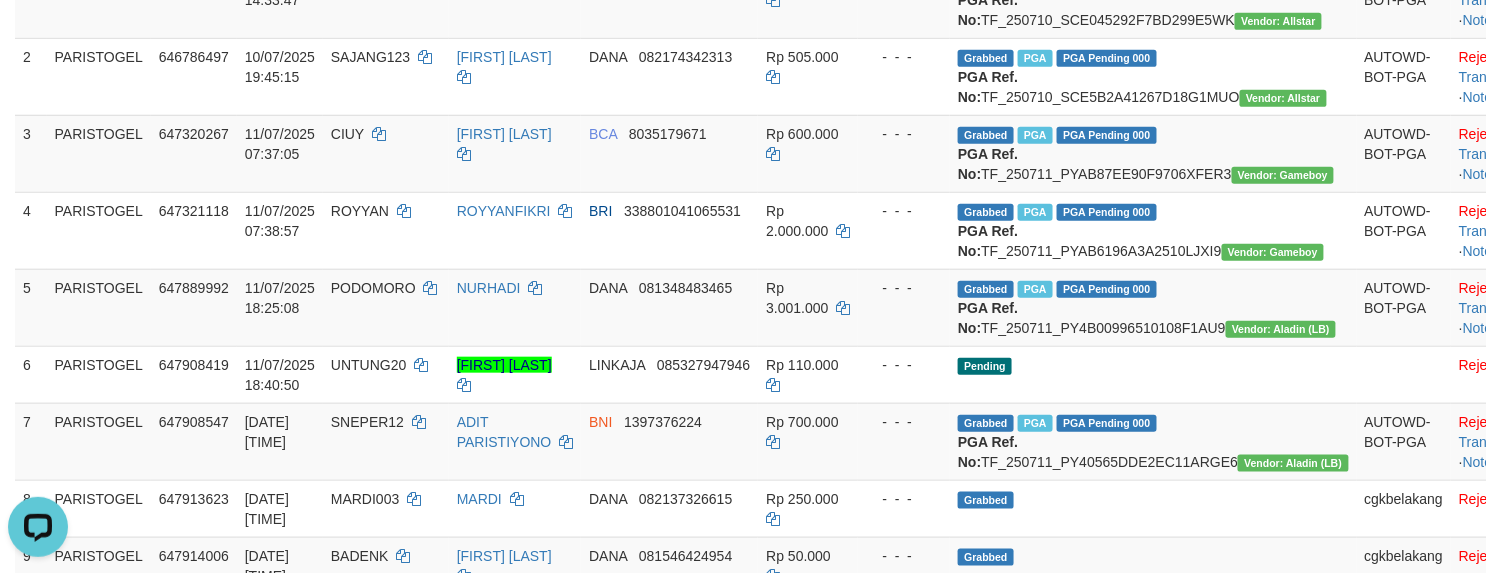 scroll, scrollTop: 0, scrollLeft: 0, axis: both 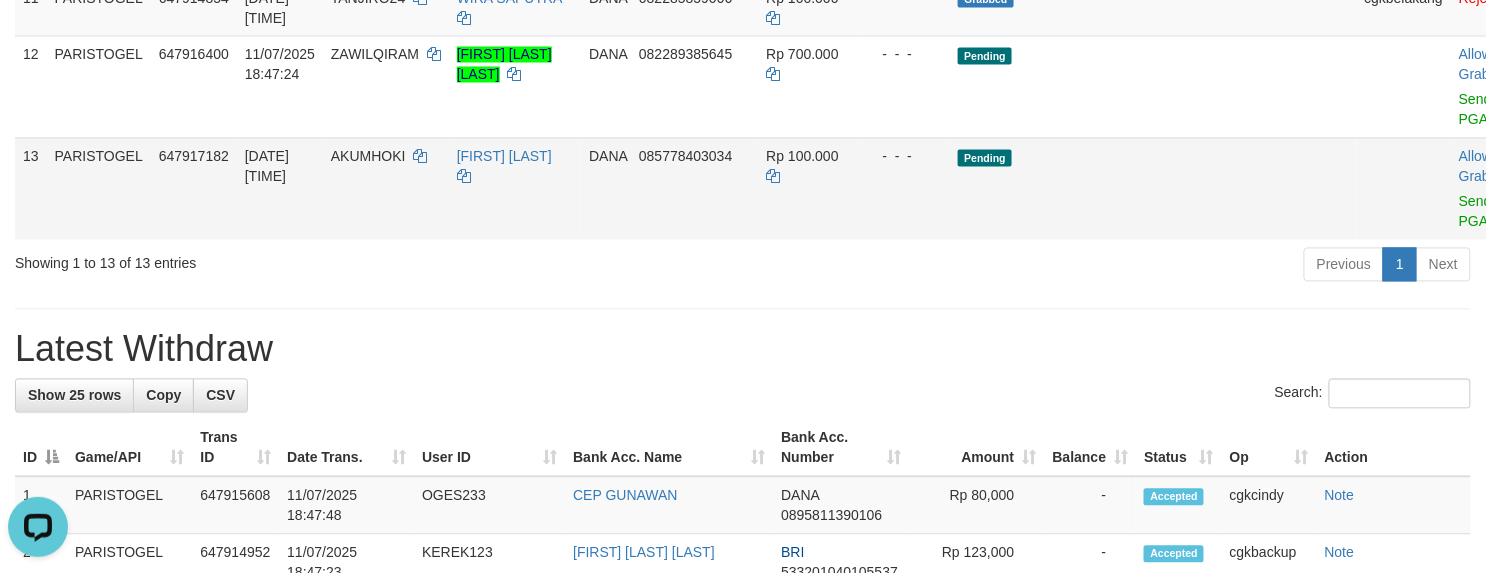 click on "Allow Grab   ·    Reject Send PGA     ·    Note" at bounding box center [1500, 189] 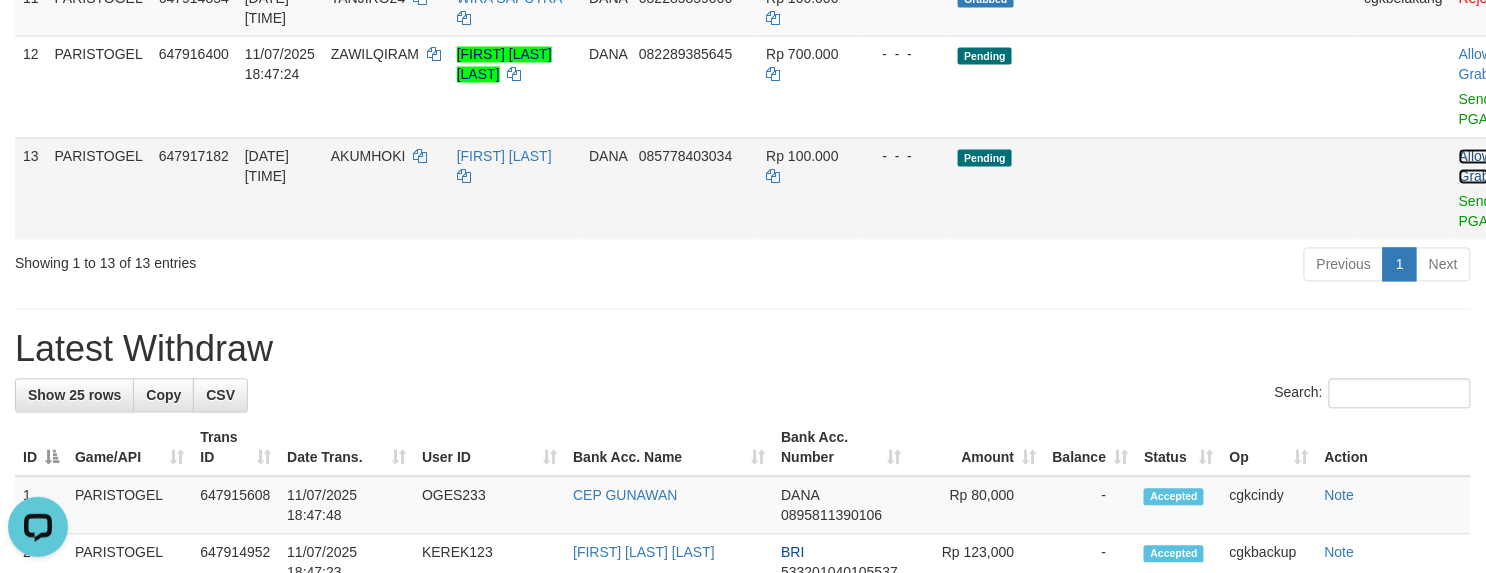 click on "Allow Grab" at bounding box center (1475, 167) 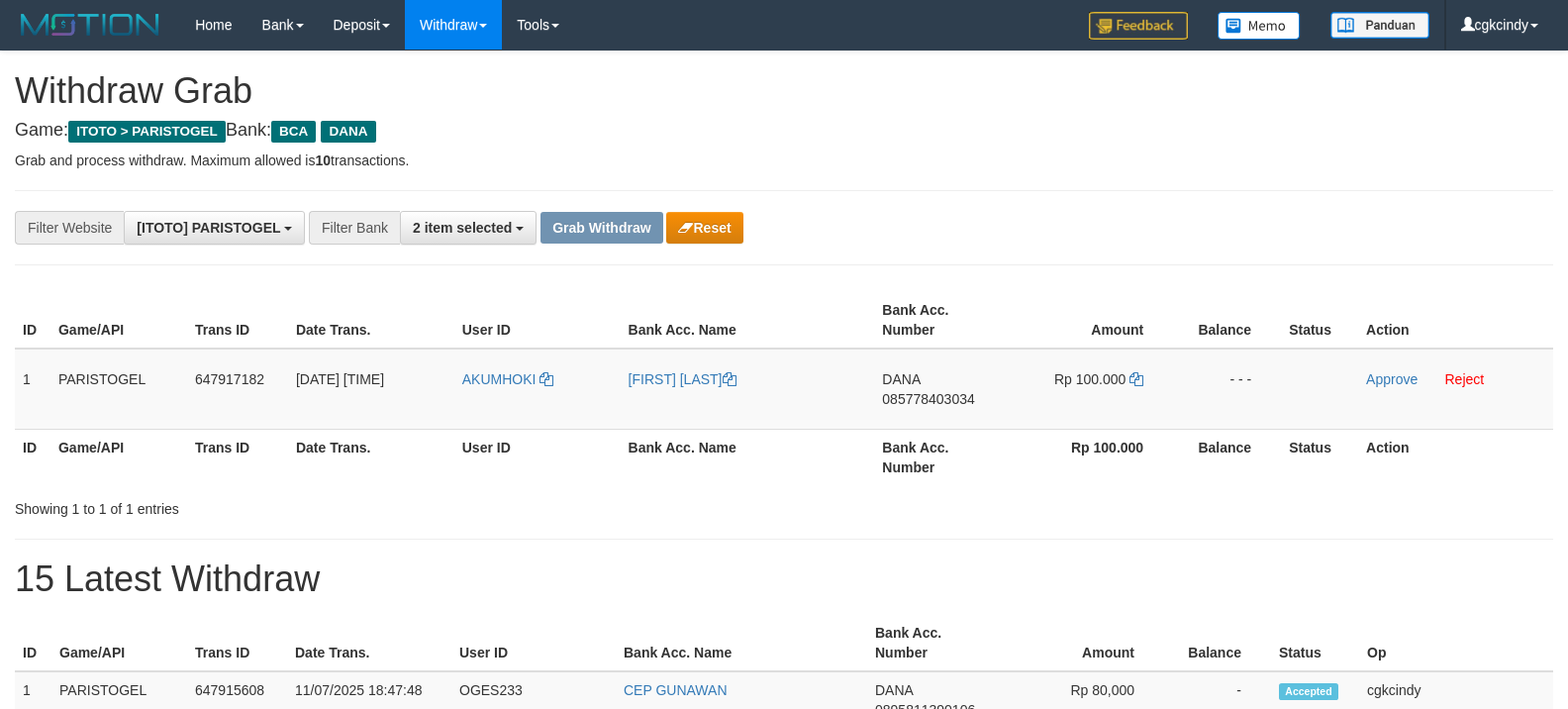 scroll, scrollTop: 0, scrollLeft: 0, axis: both 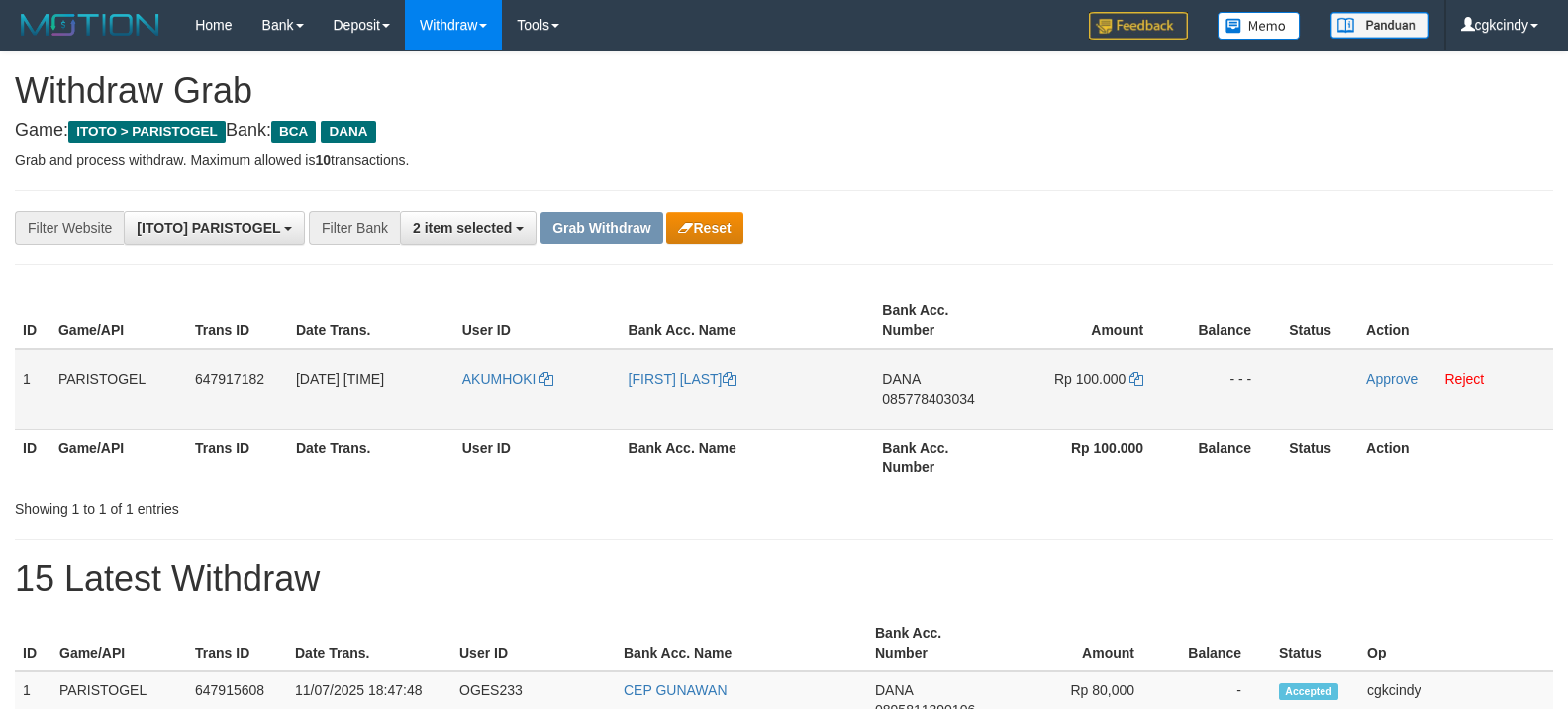 drag, startPoint x: 0, startPoint y: 0, endPoint x: 499, endPoint y: 398, distance: 638.283 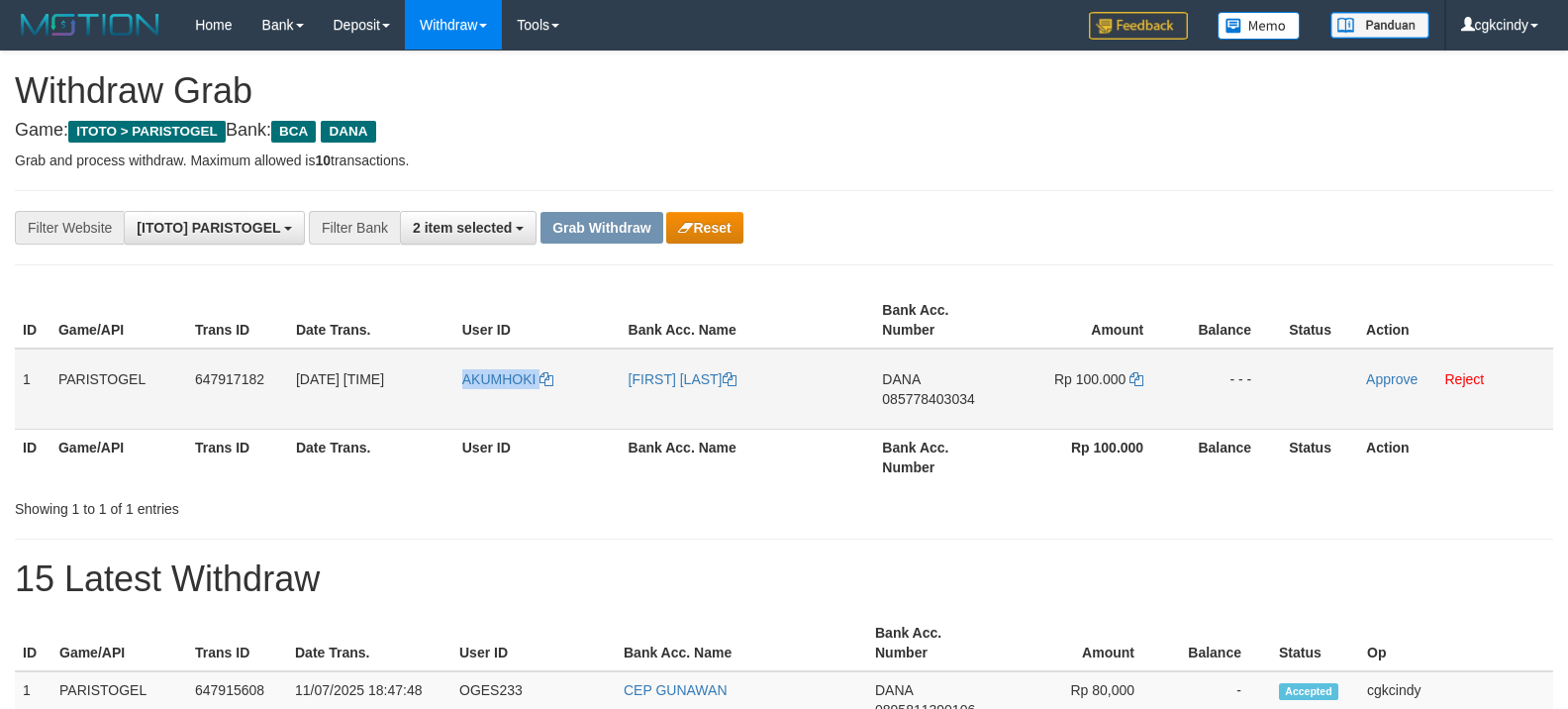 copy on "AKUMHOKI" 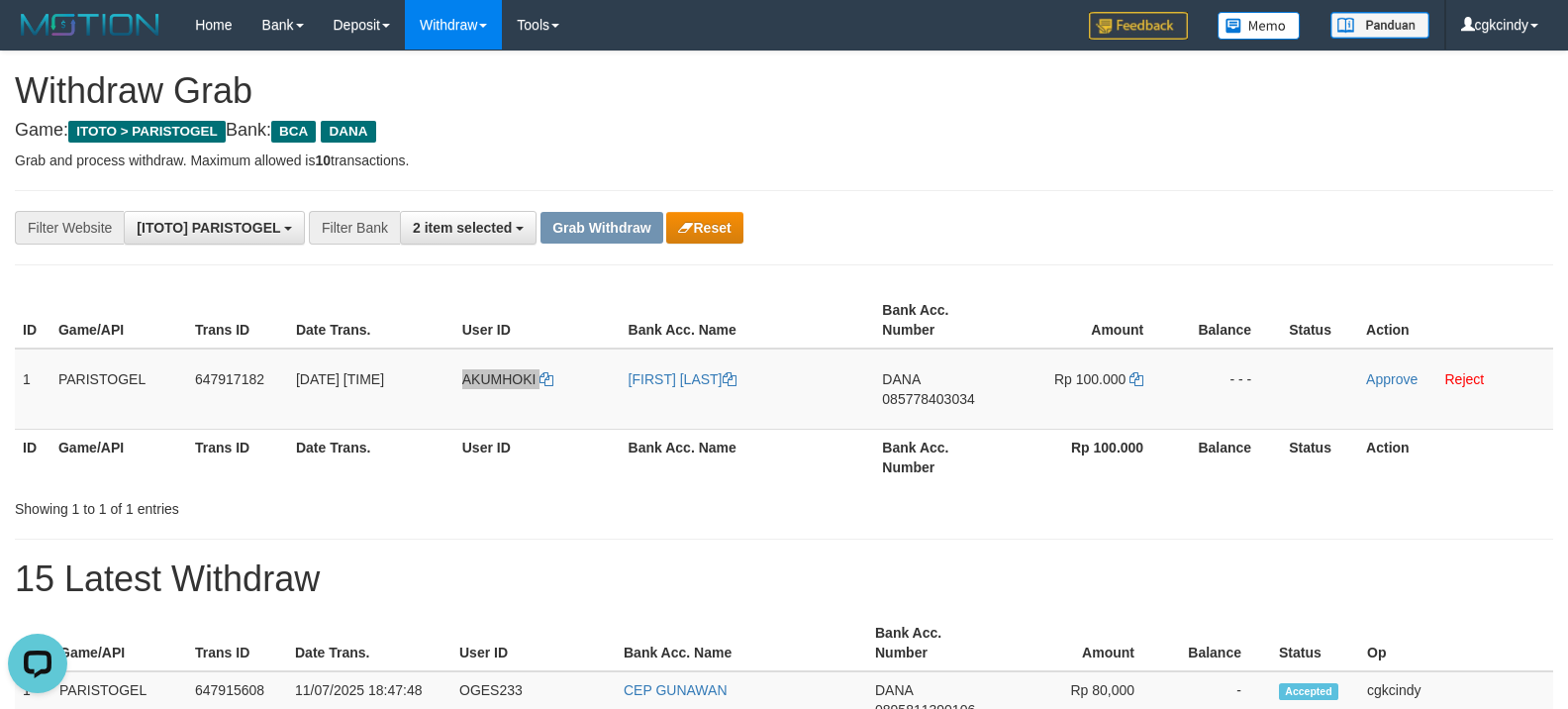 scroll, scrollTop: 0, scrollLeft: 0, axis: both 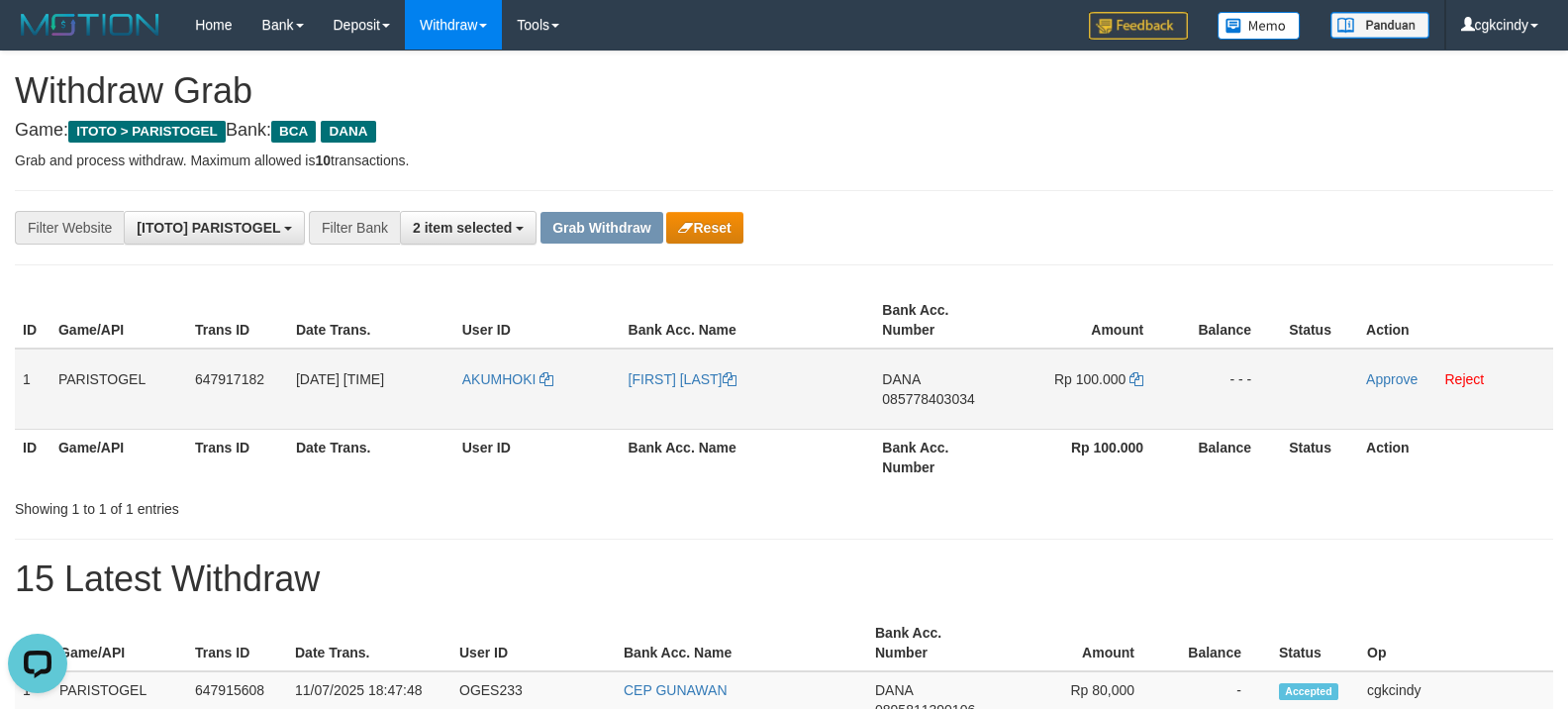 click on "[FIRST] [LAST]" at bounding box center [747, 389] 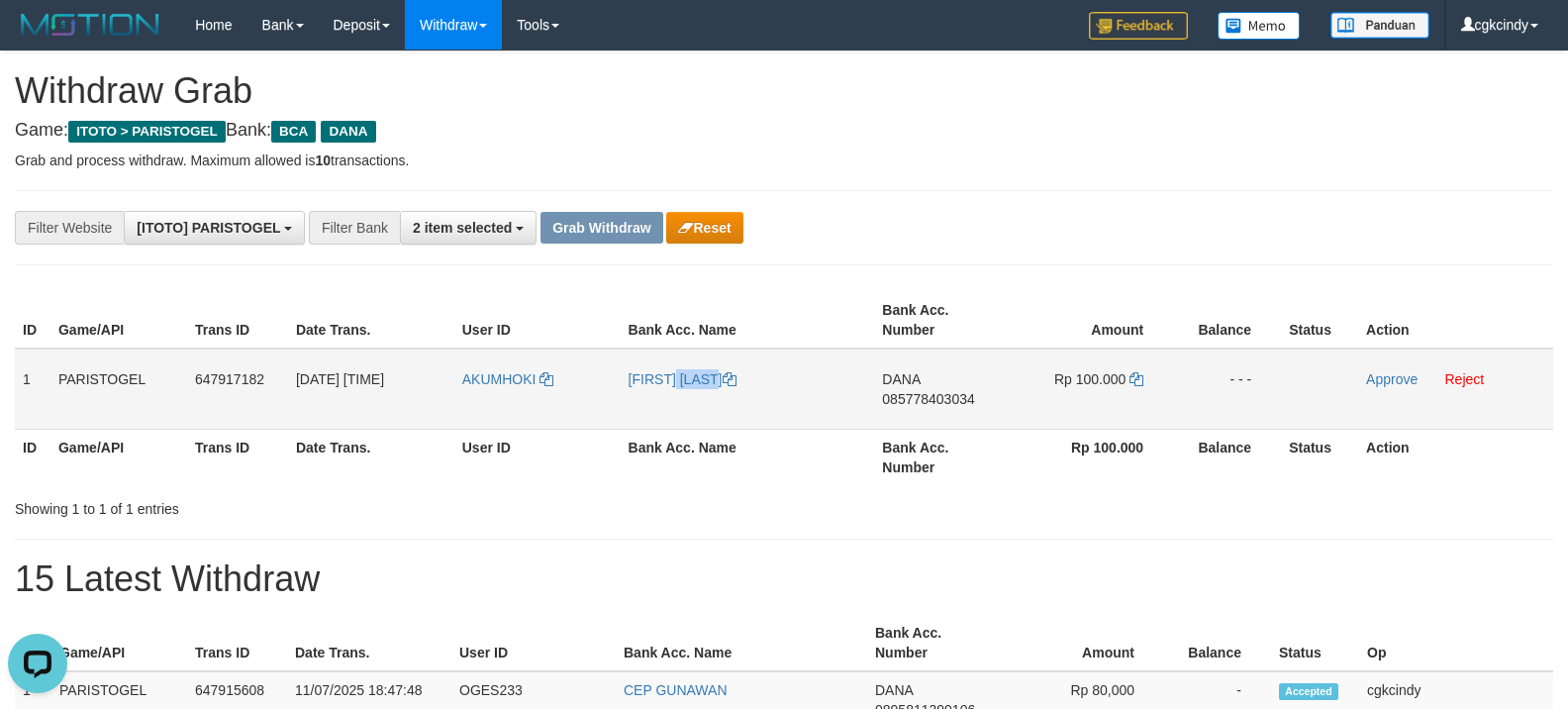 click on "[FIRST] [LAST]" at bounding box center [747, 389] 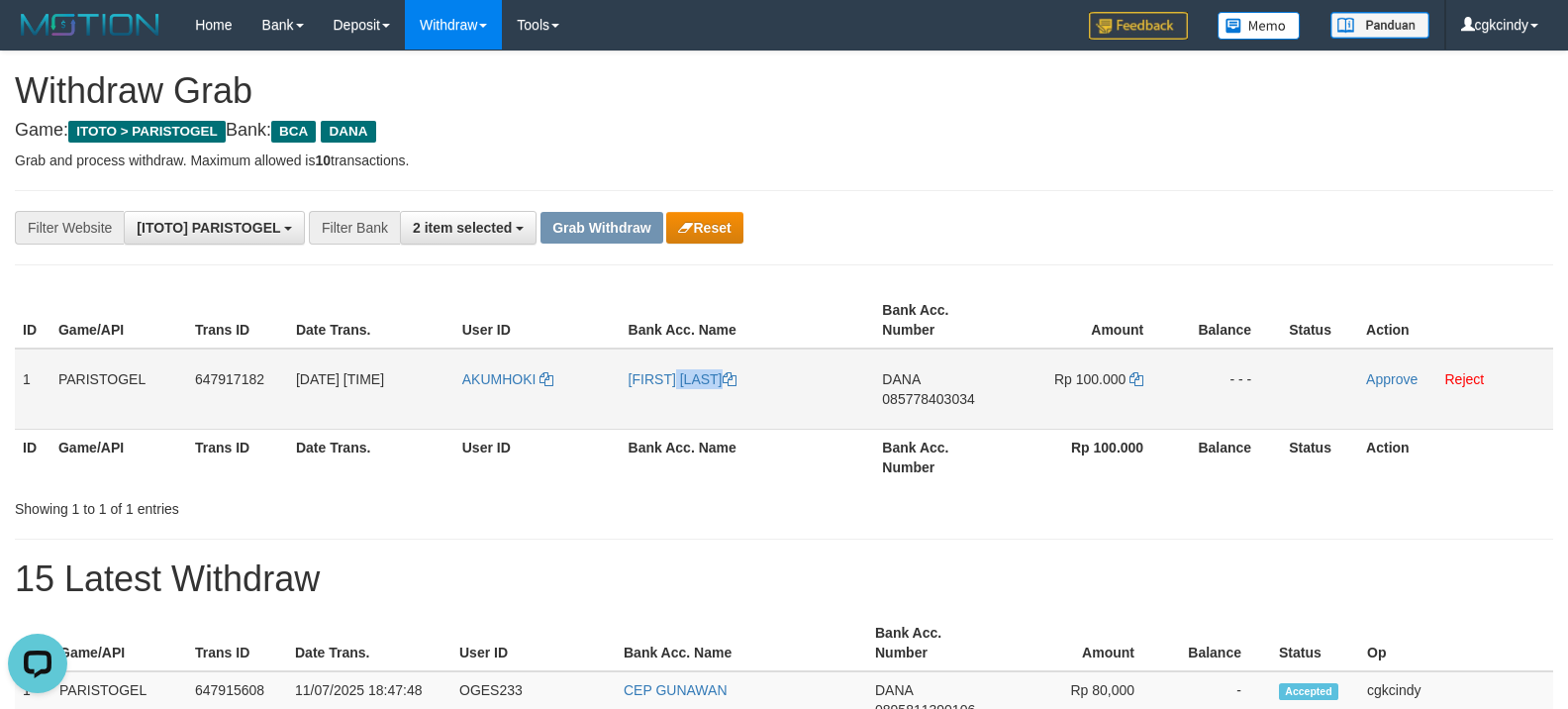 click on "[FIRST] [LAST]" at bounding box center [747, 389] 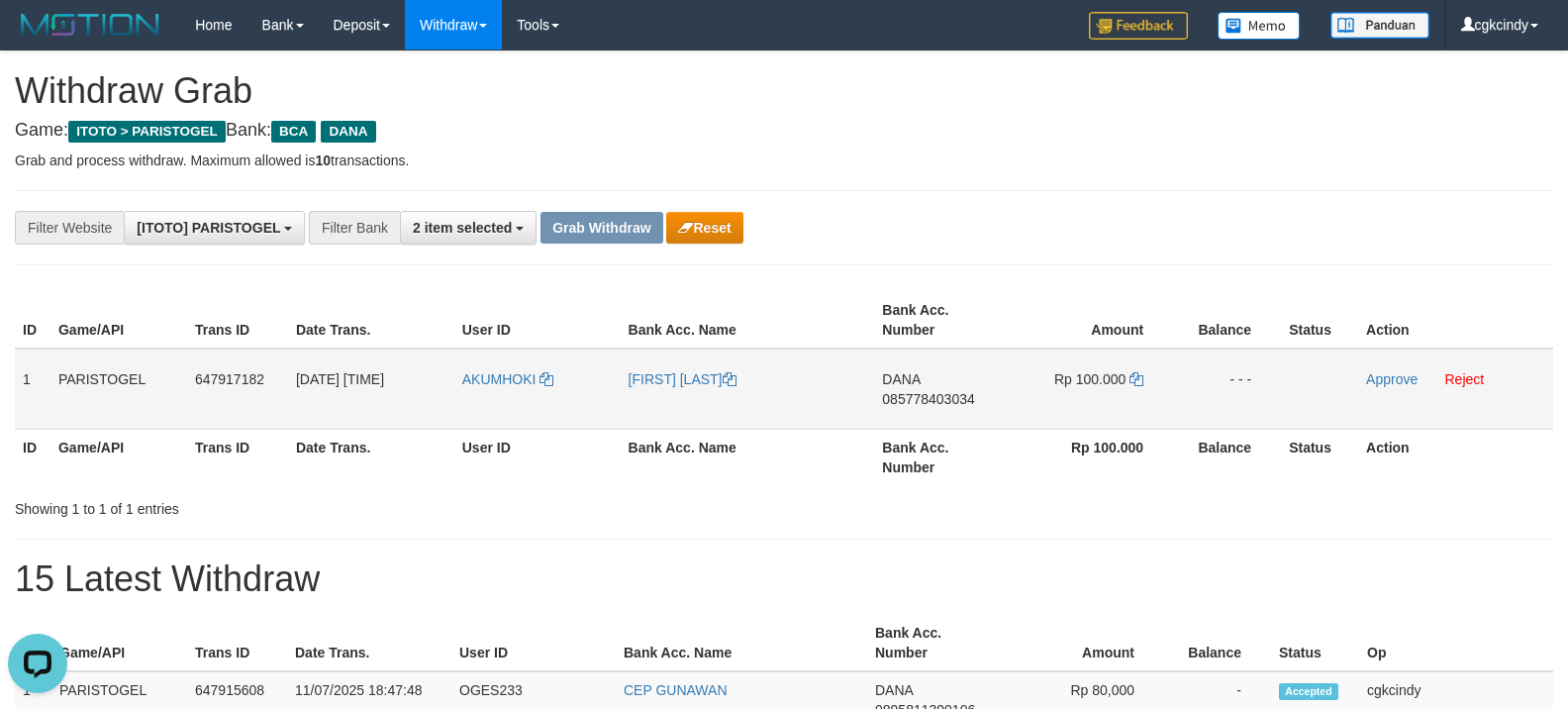 click on "DANA
085778403034" at bounding box center [942, 389] 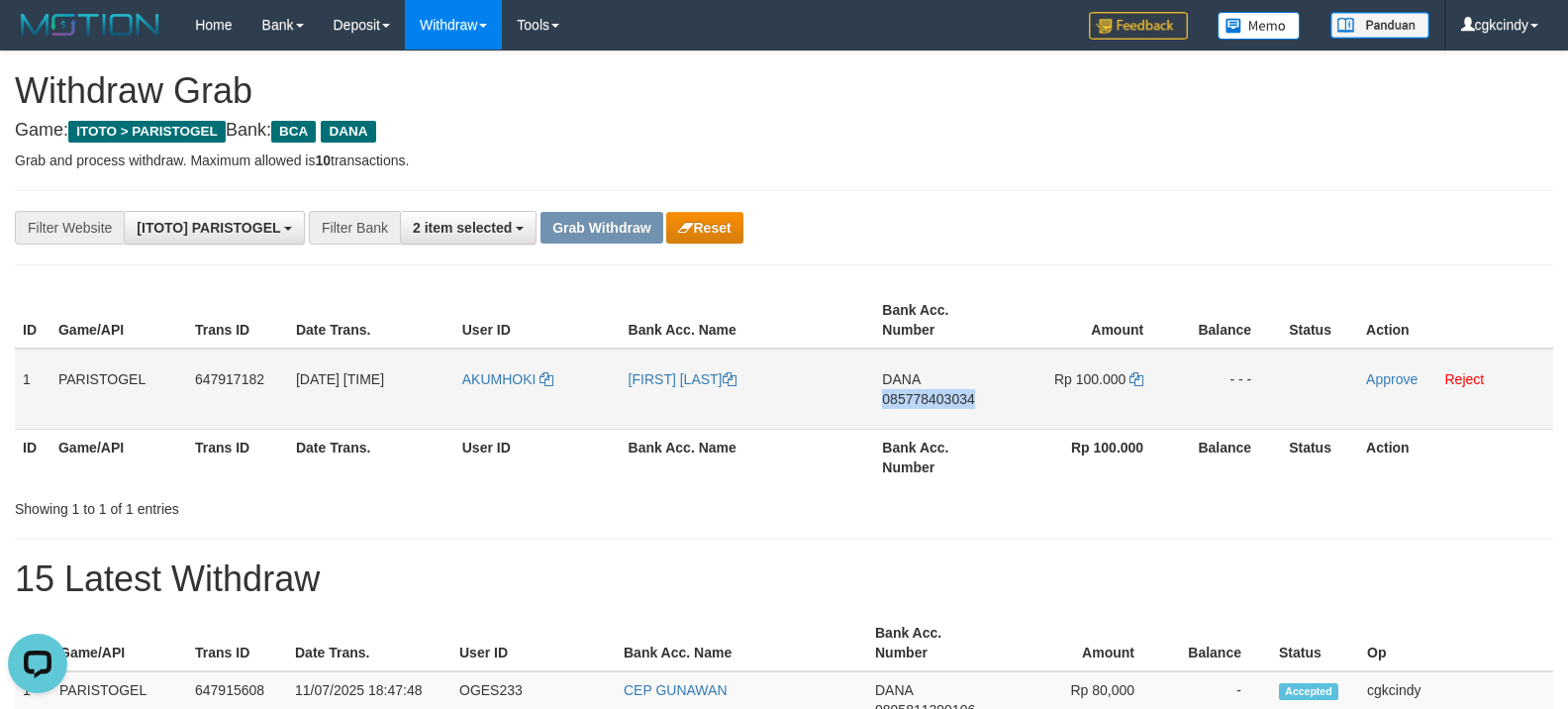 click on "DANA
085778403034" at bounding box center (942, 389) 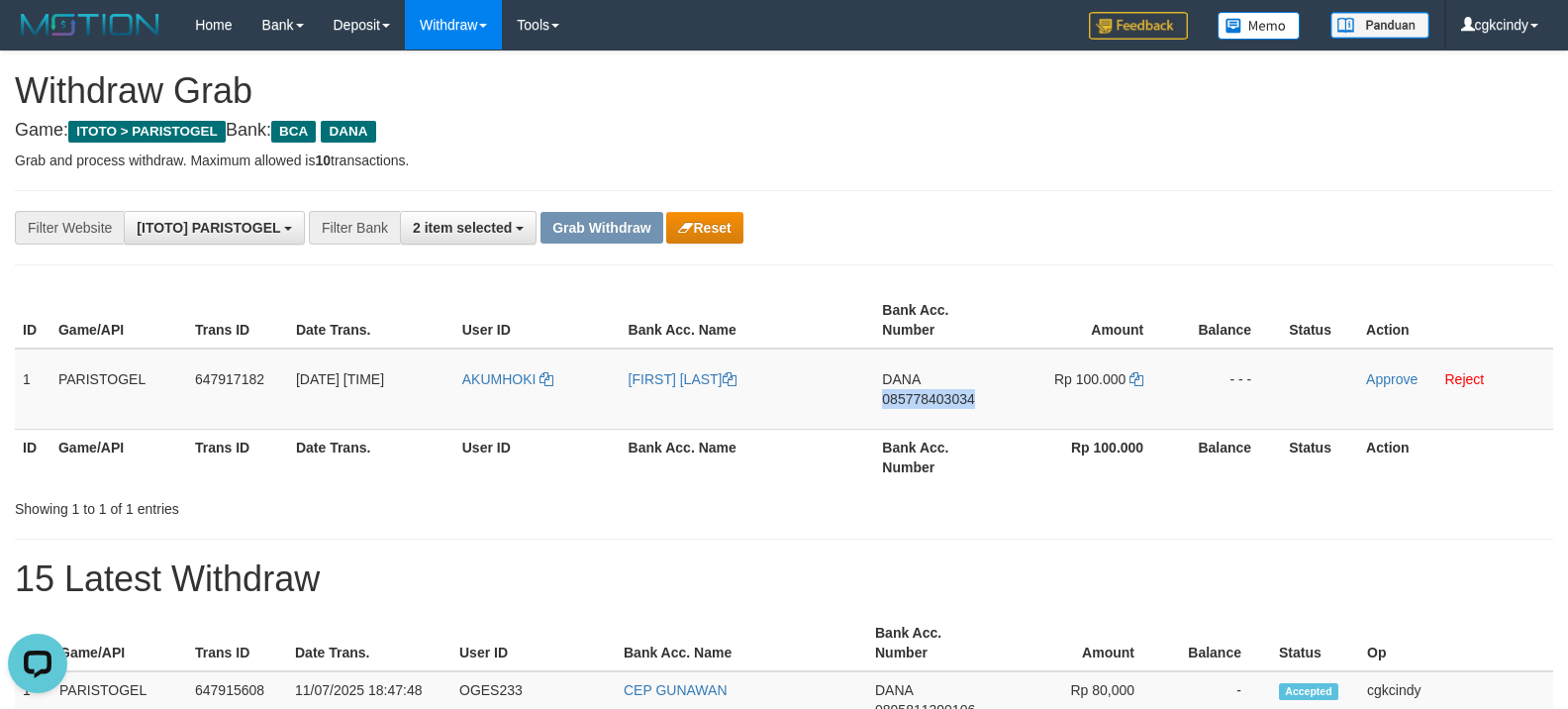 copy on "085778403034" 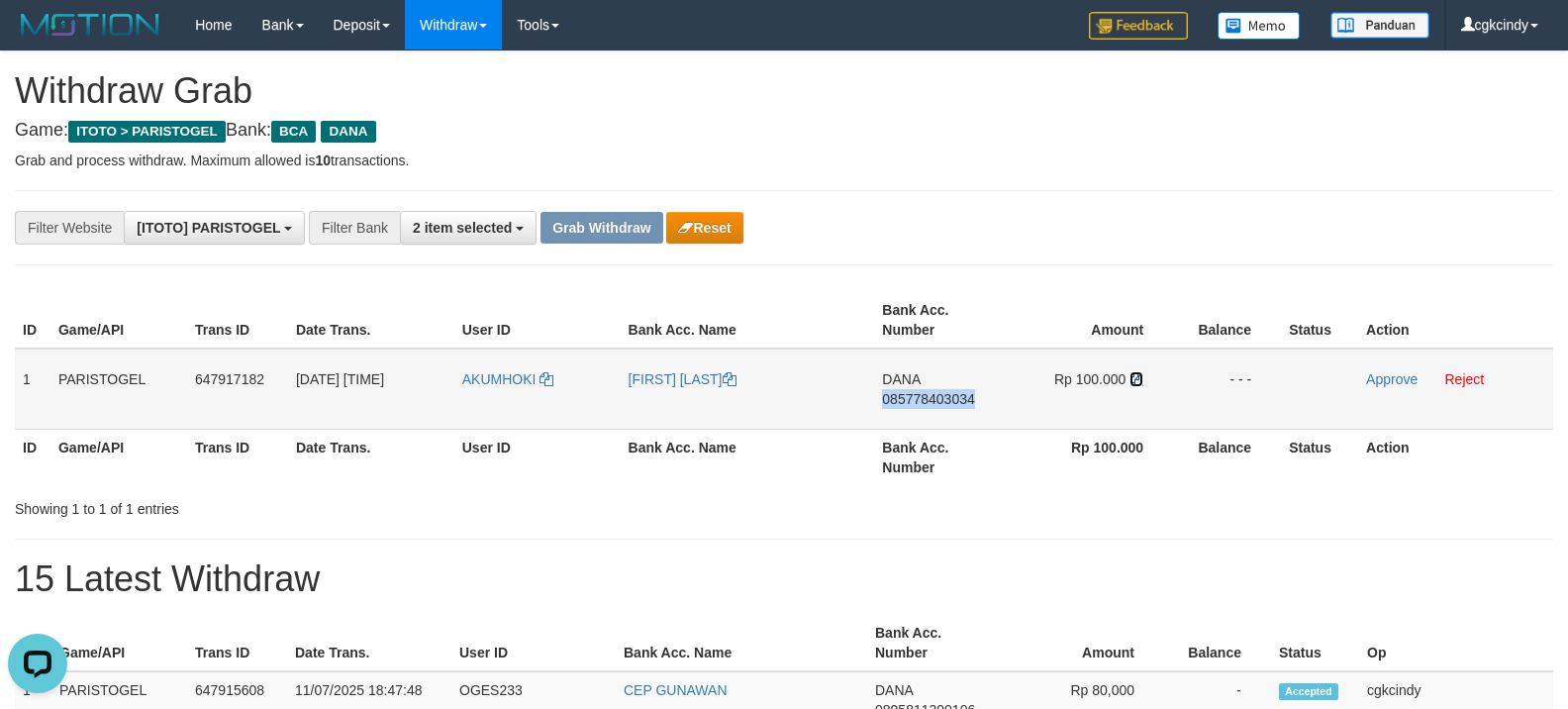 click at bounding box center (1136, 379) 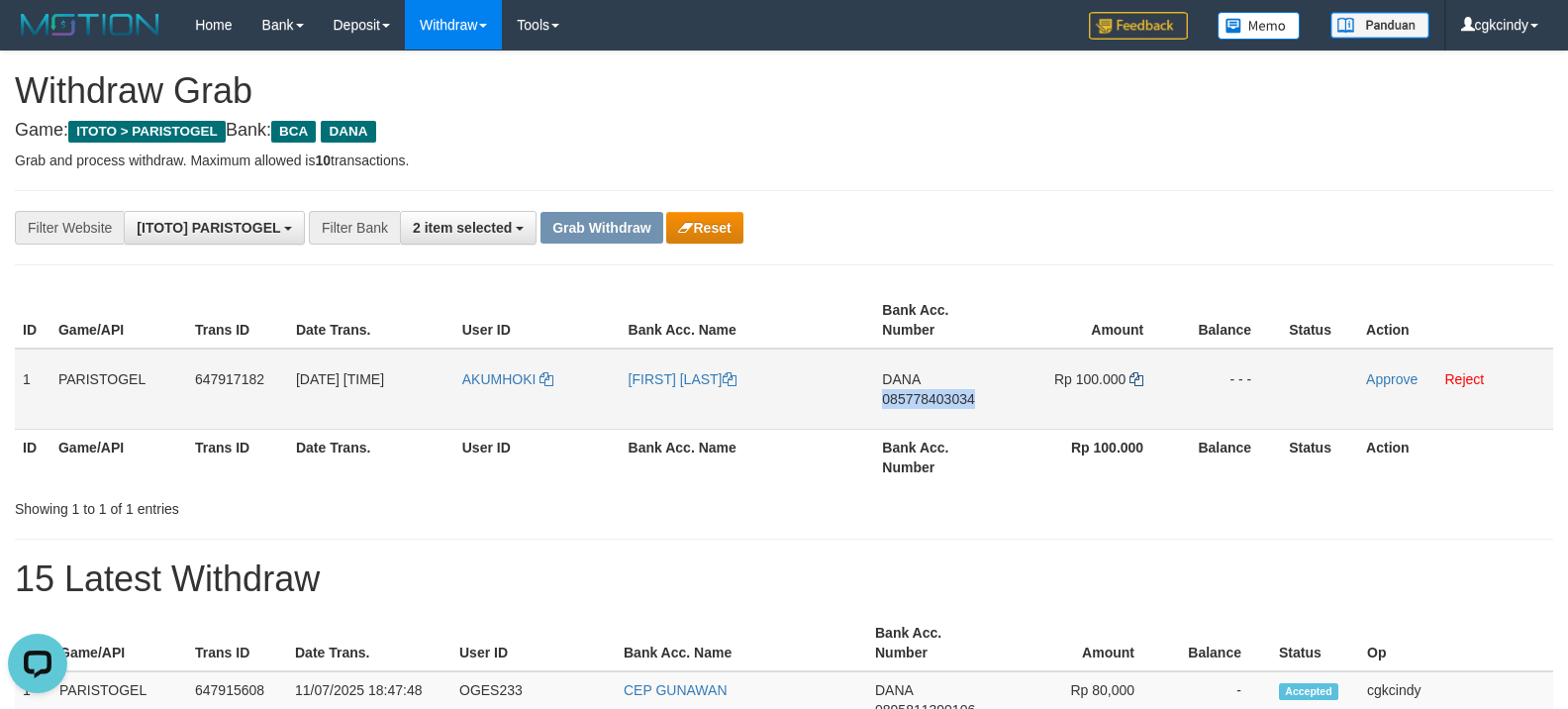 copy on "085778403034" 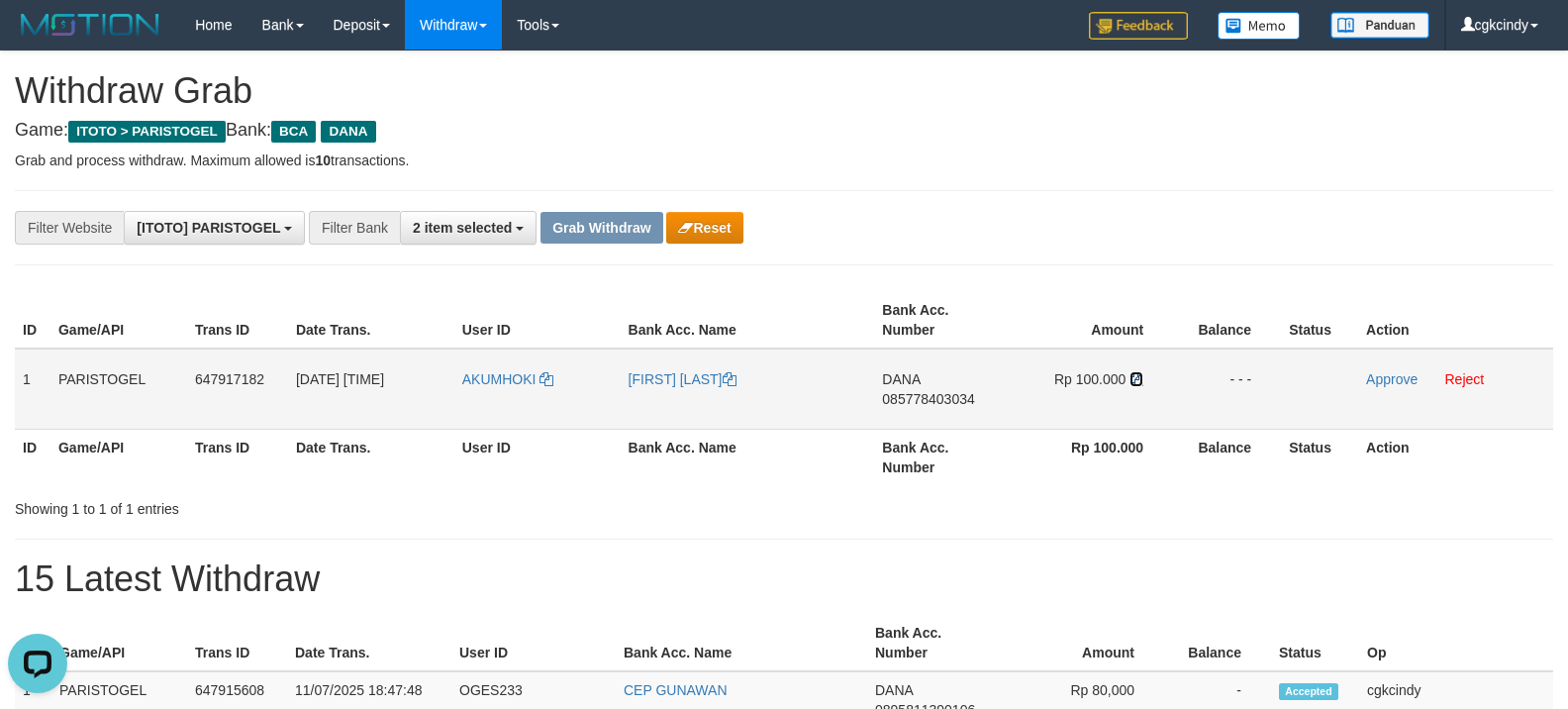 click at bounding box center [1136, 379] 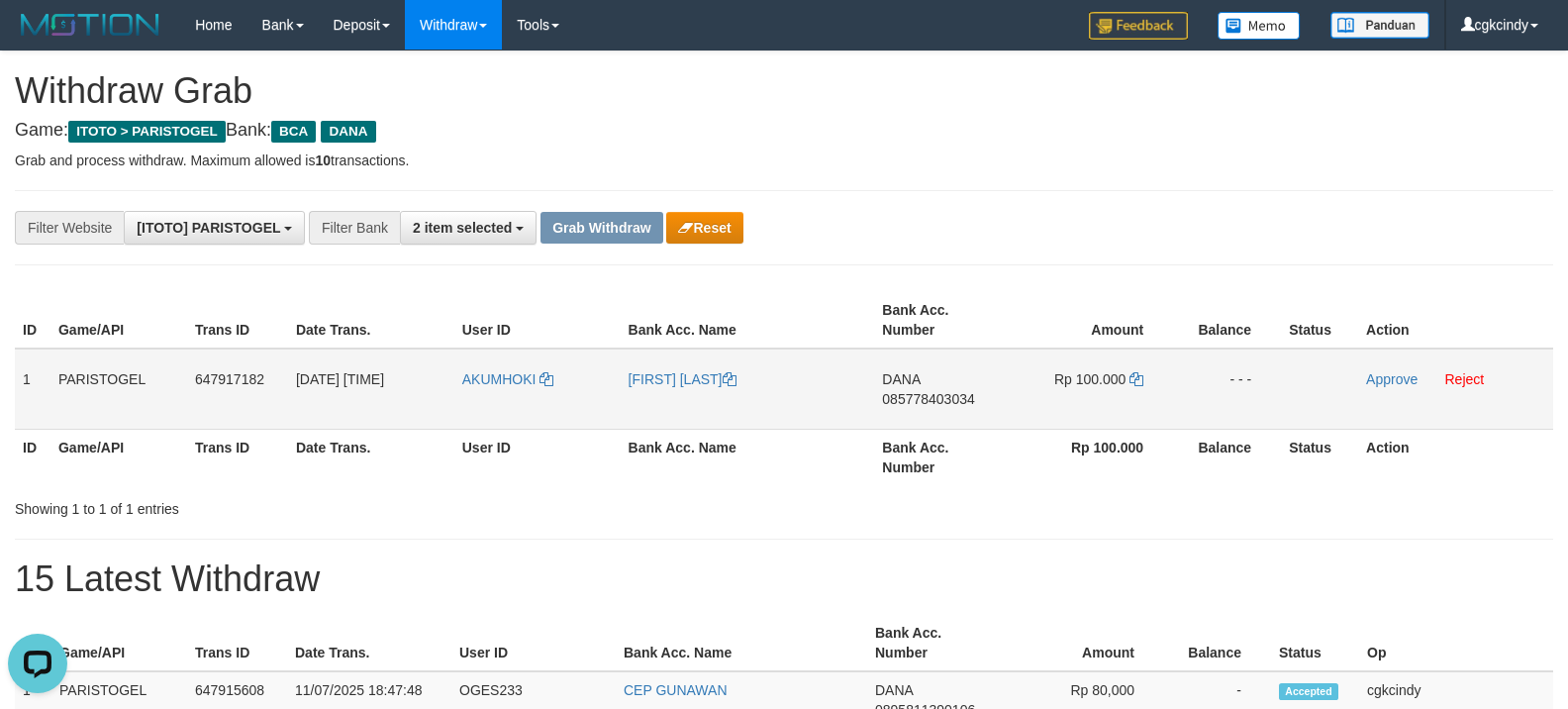 click on "Approve
Reject" at bounding box center [1455, 389] 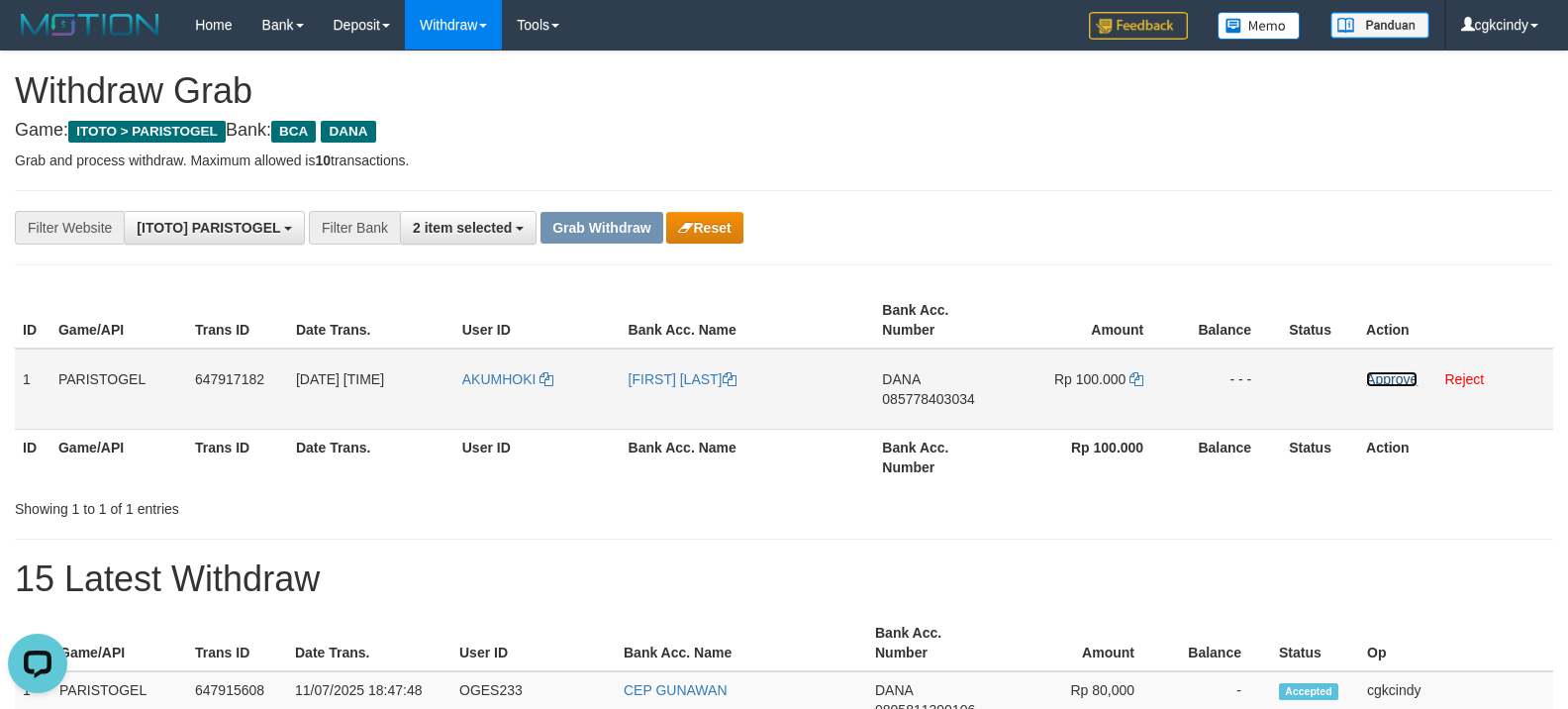 click on "Approve" at bounding box center [1392, 379] 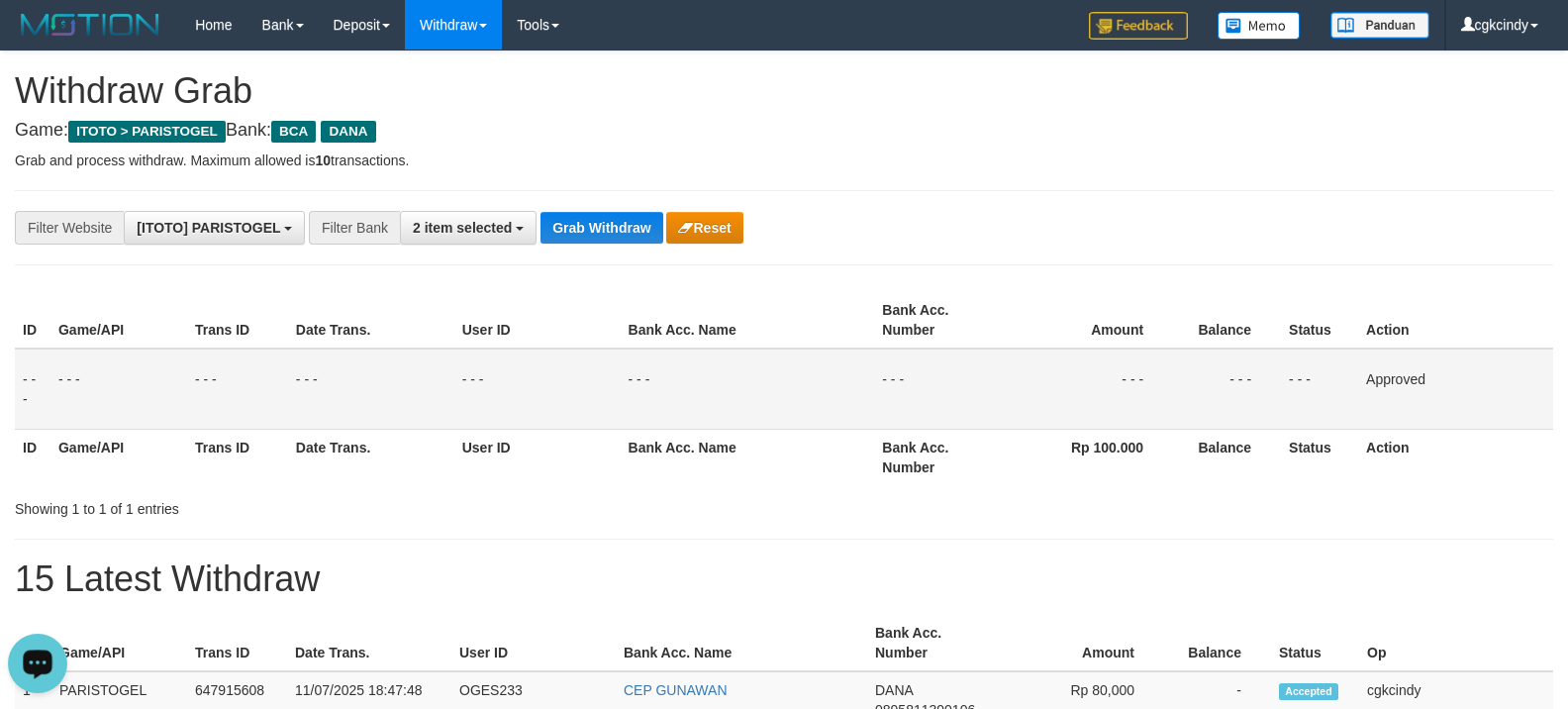 click 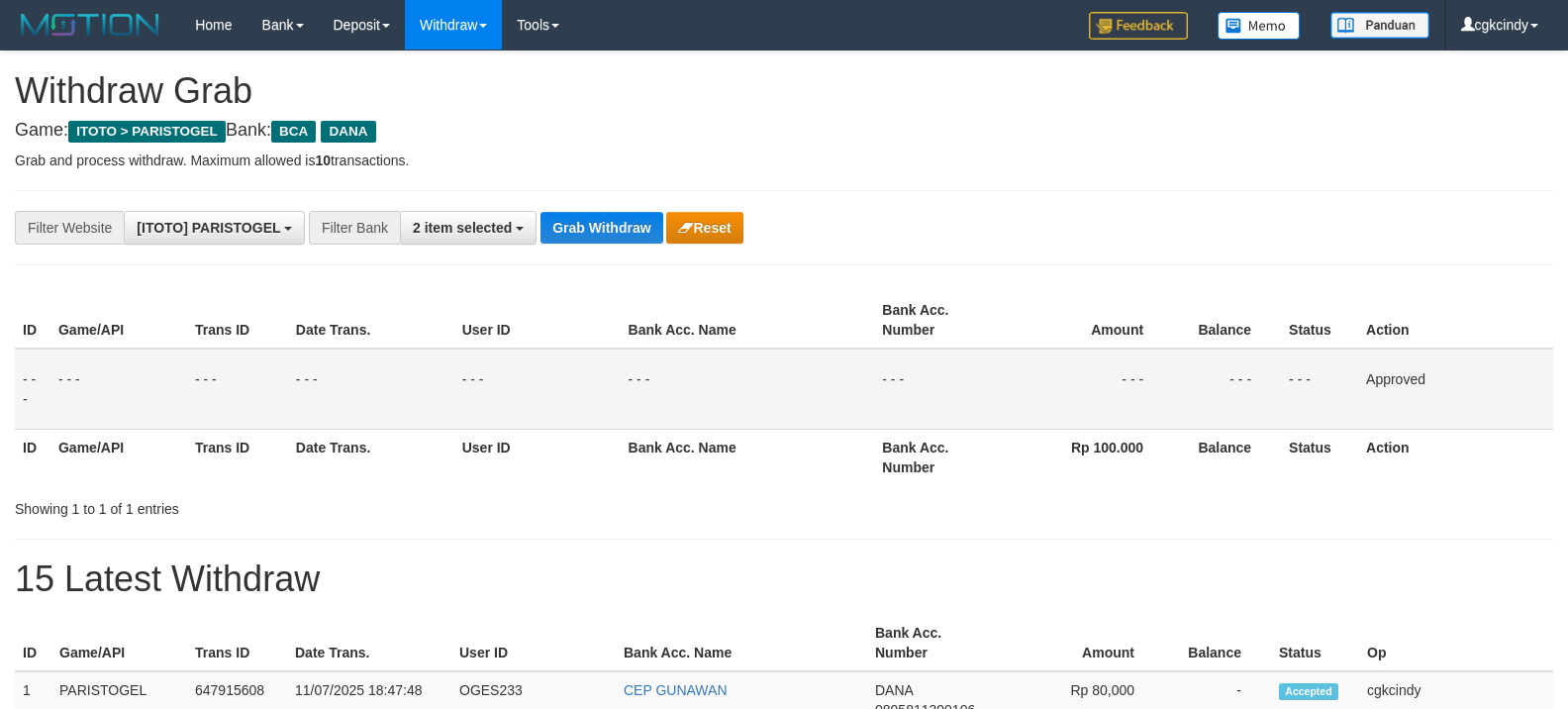 click on "Grab and process withdraw.
Maximum allowed is  10  transactions." at bounding box center [784, 160] 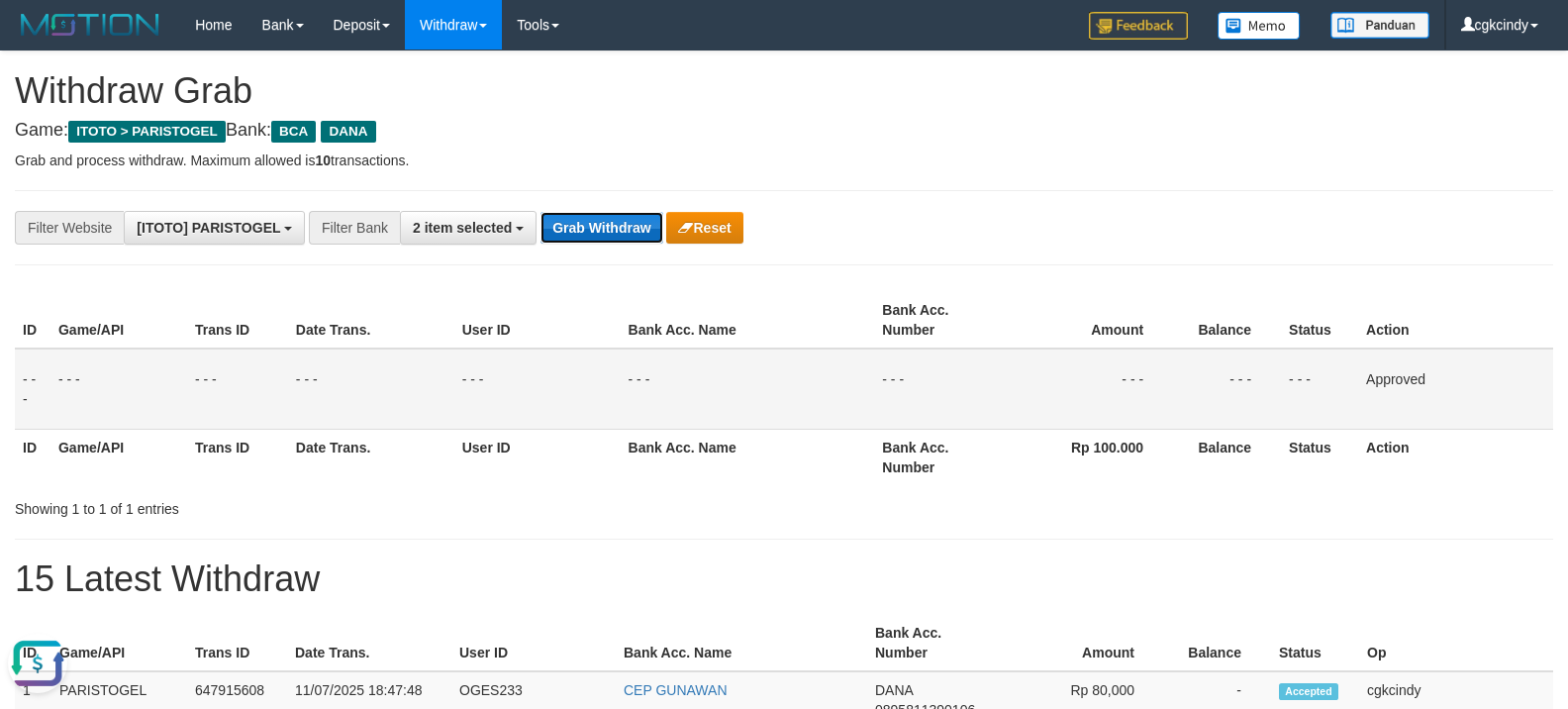click on "Grab Withdraw" at bounding box center [601, 228] 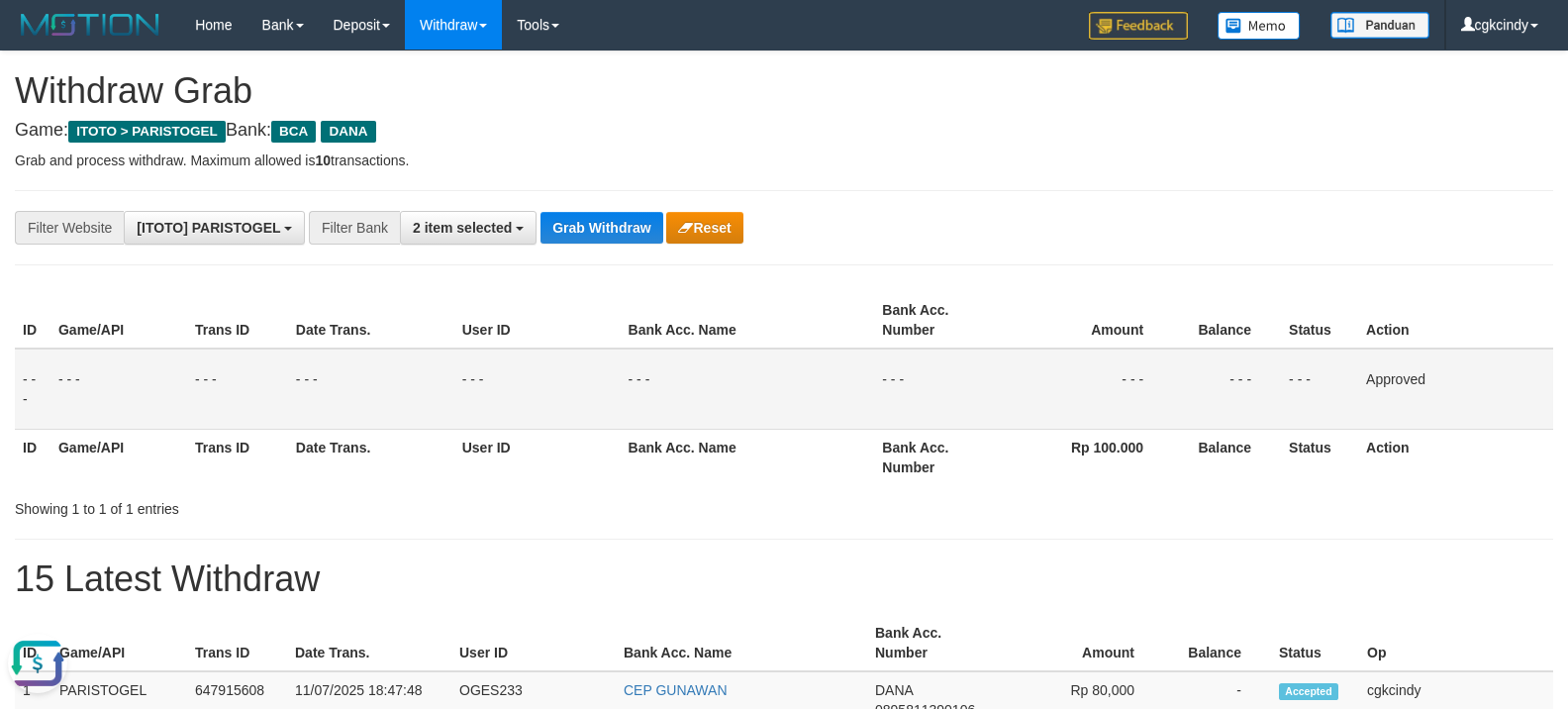 click on "**********" at bounding box center (653, 228) 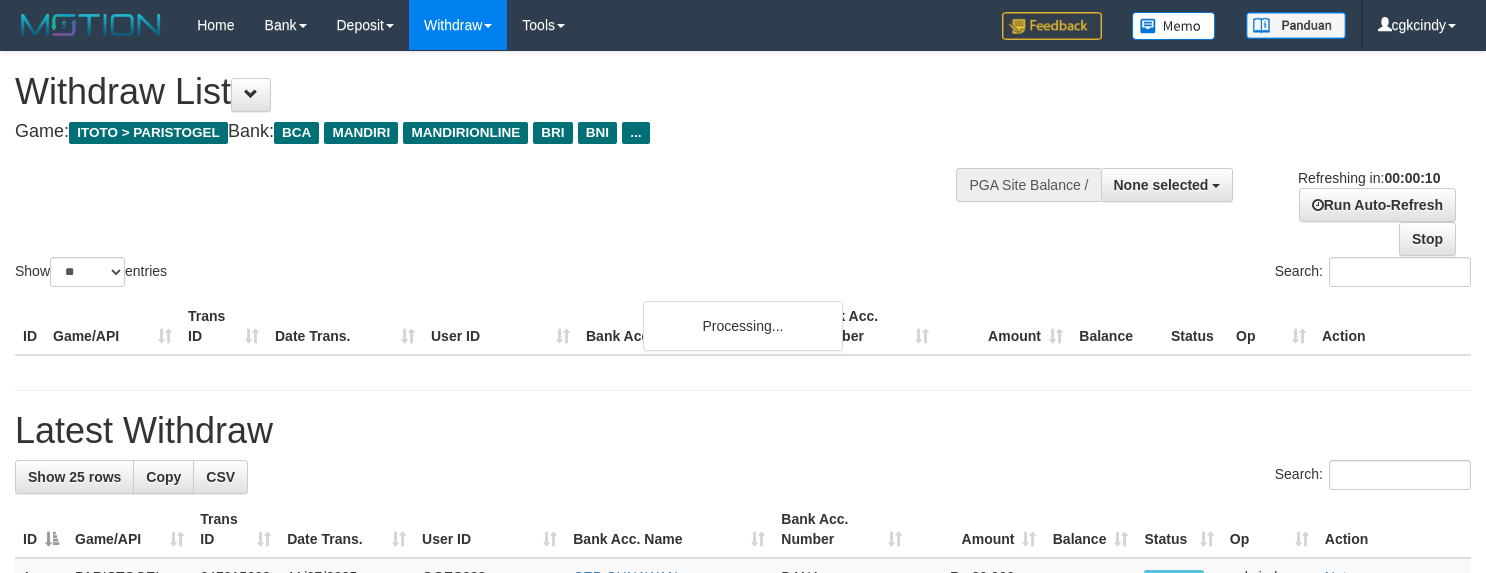 select 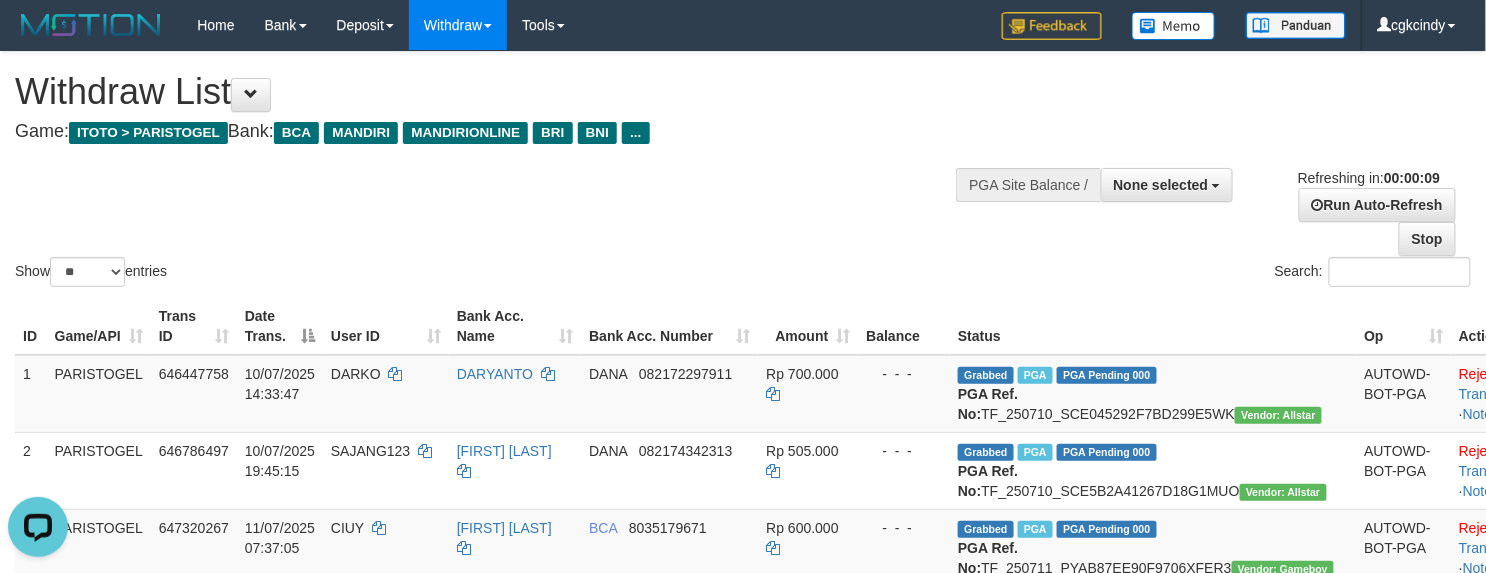 scroll, scrollTop: 0, scrollLeft: 0, axis: both 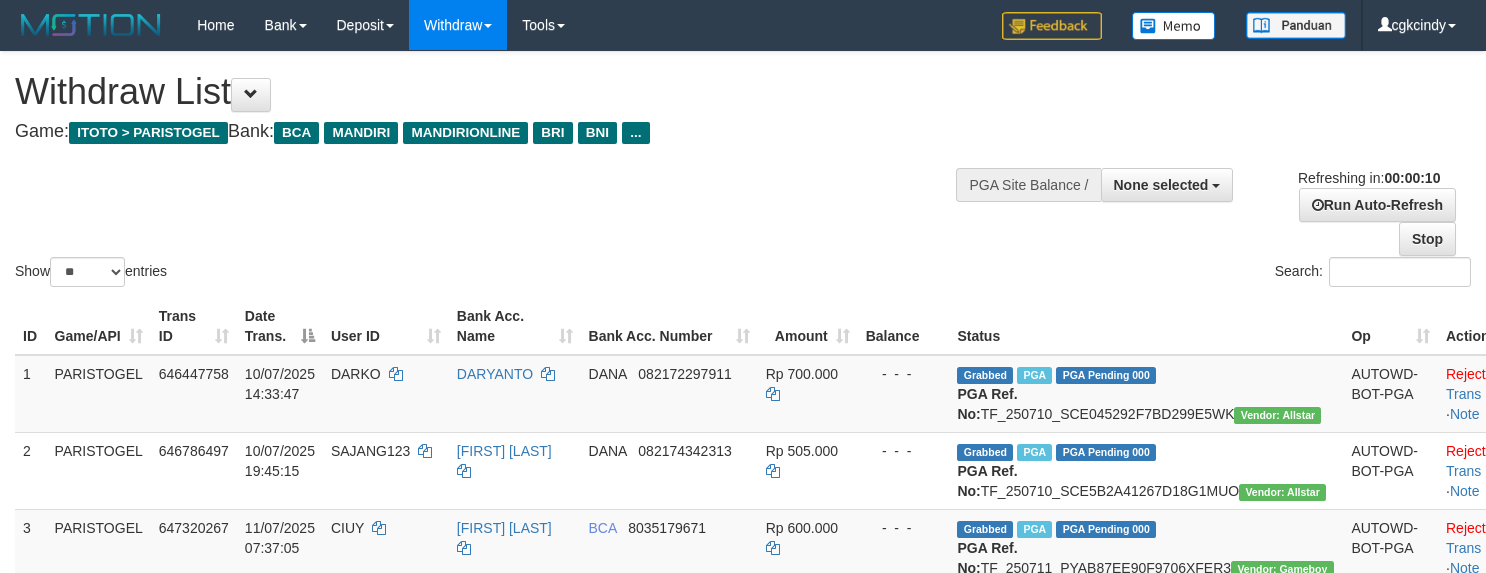 select 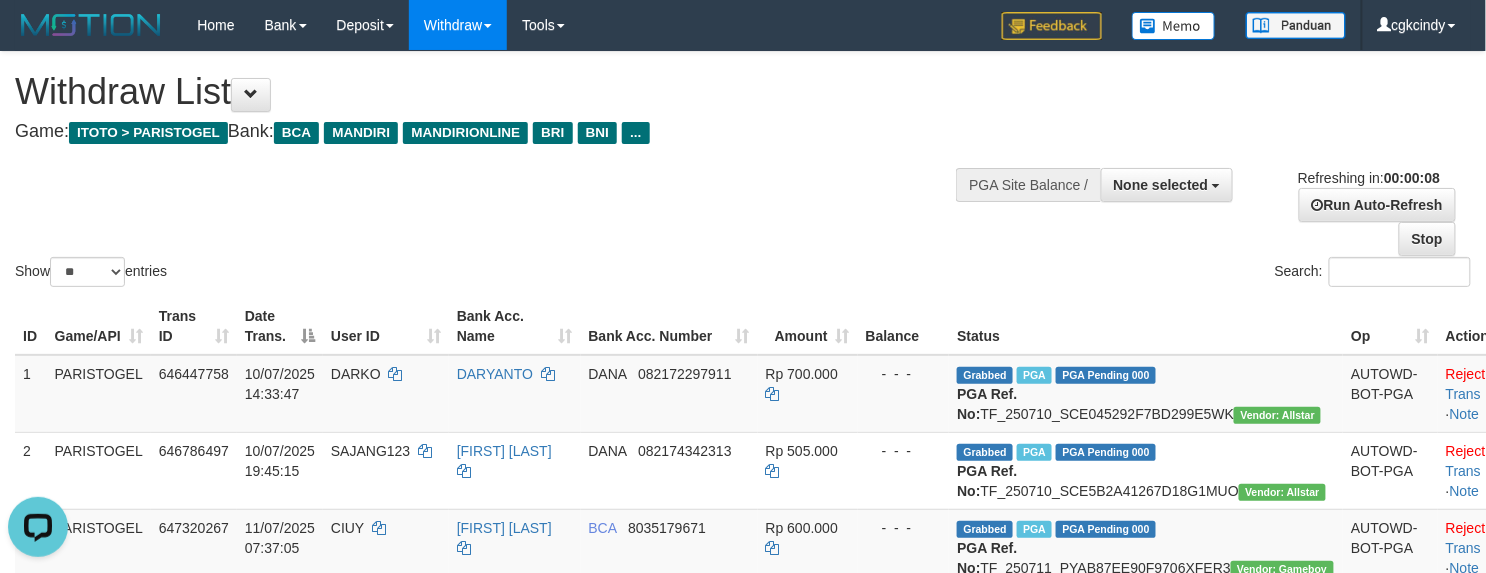 scroll, scrollTop: 0, scrollLeft: 0, axis: both 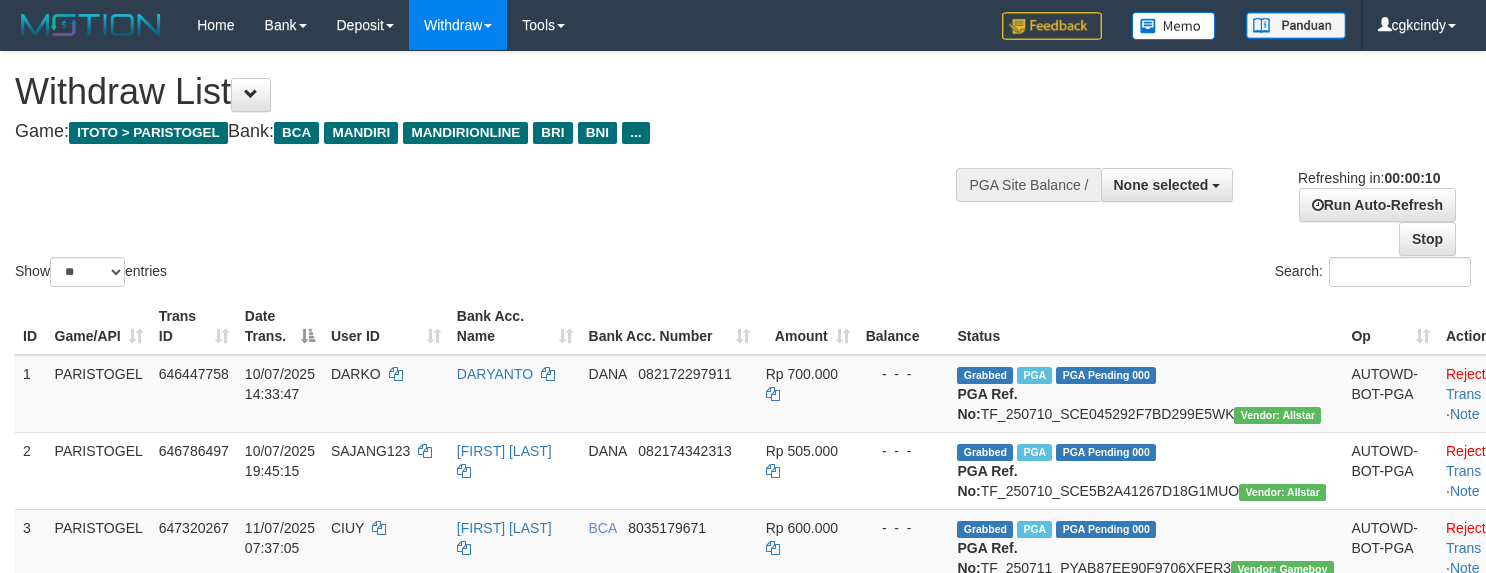 select 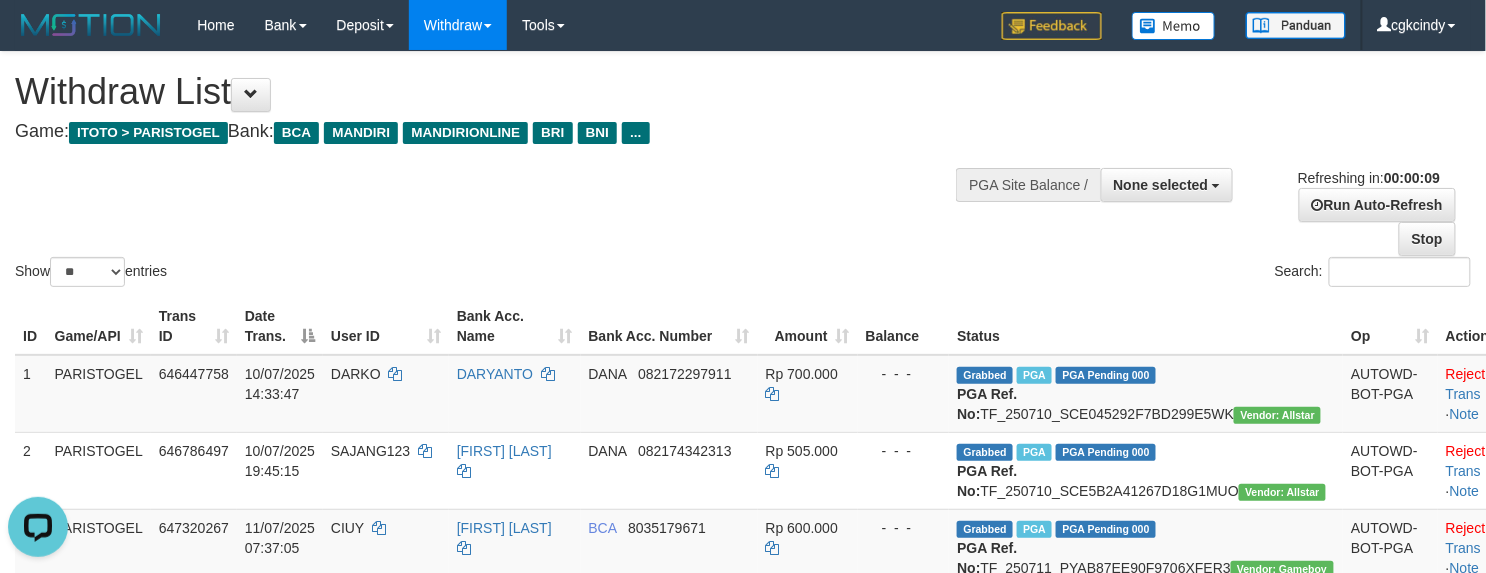 scroll, scrollTop: 0, scrollLeft: 0, axis: both 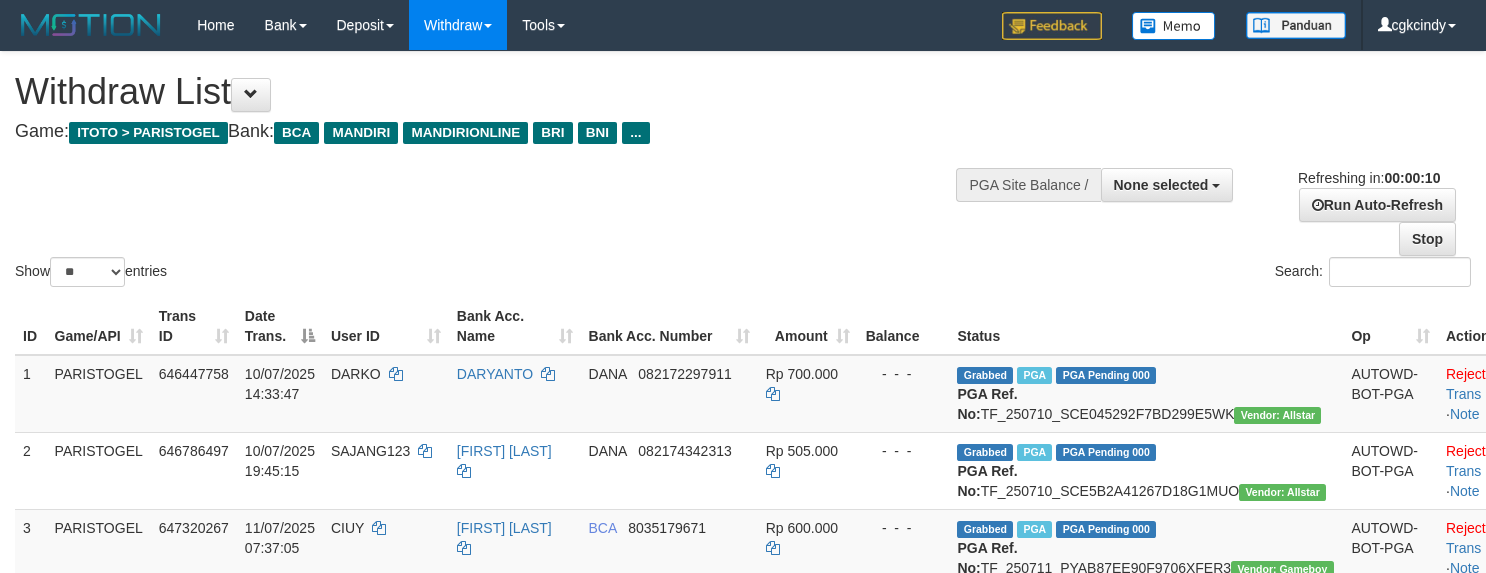 select 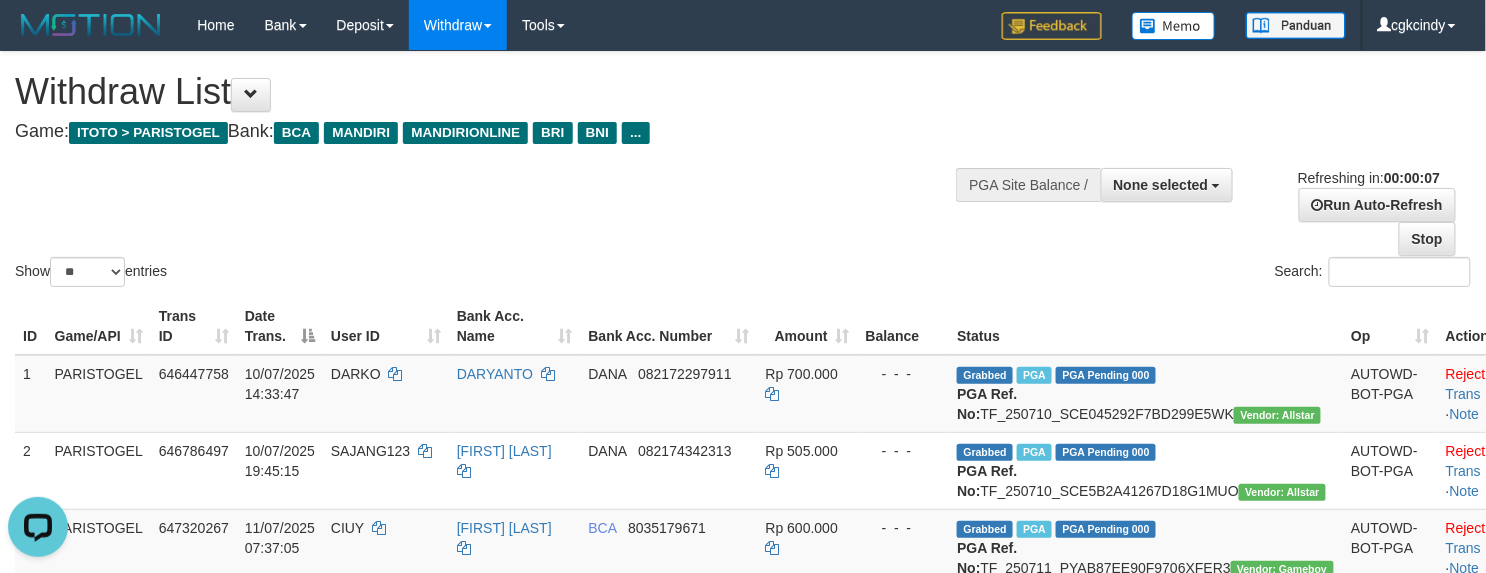 scroll, scrollTop: 0, scrollLeft: 0, axis: both 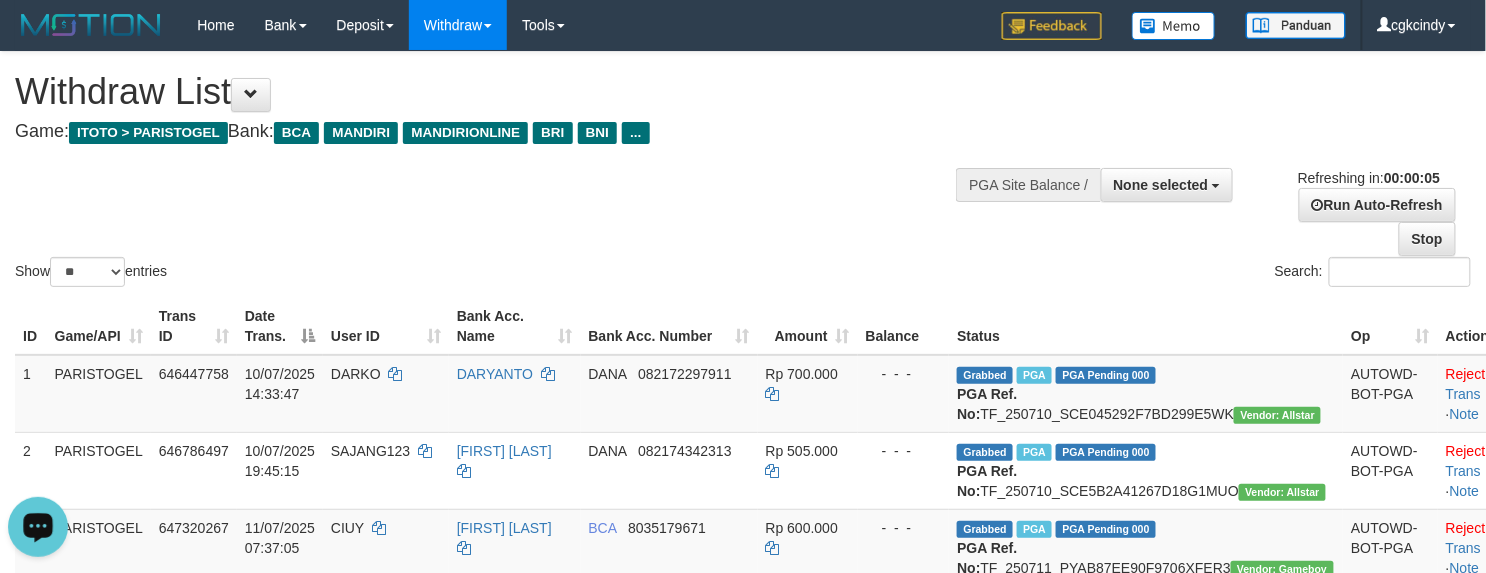 click at bounding box center (38, 525) 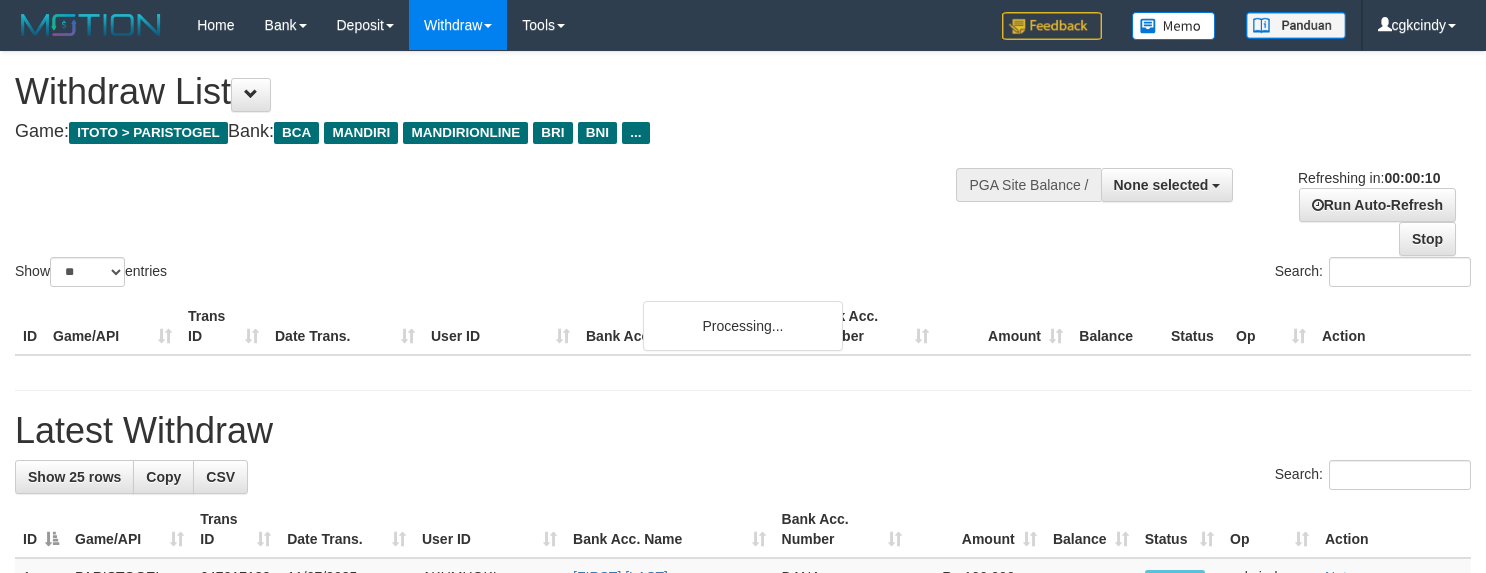 select 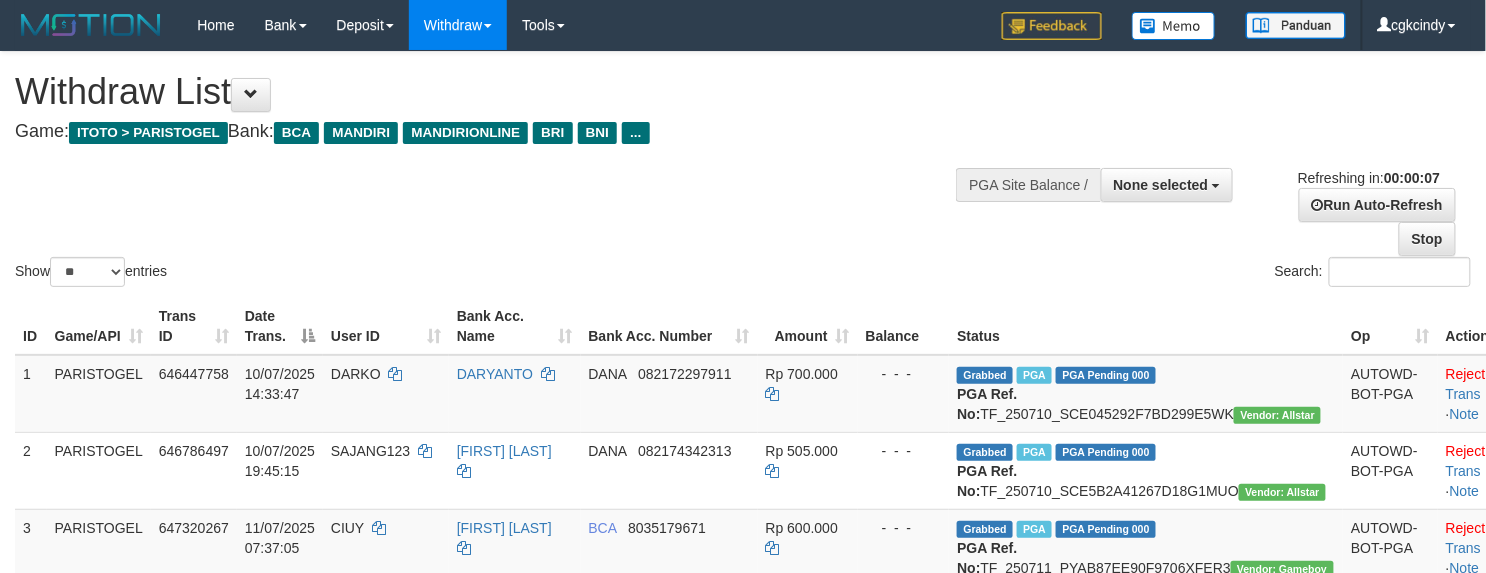 scroll, scrollTop: 0, scrollLeft: 0, axis: both 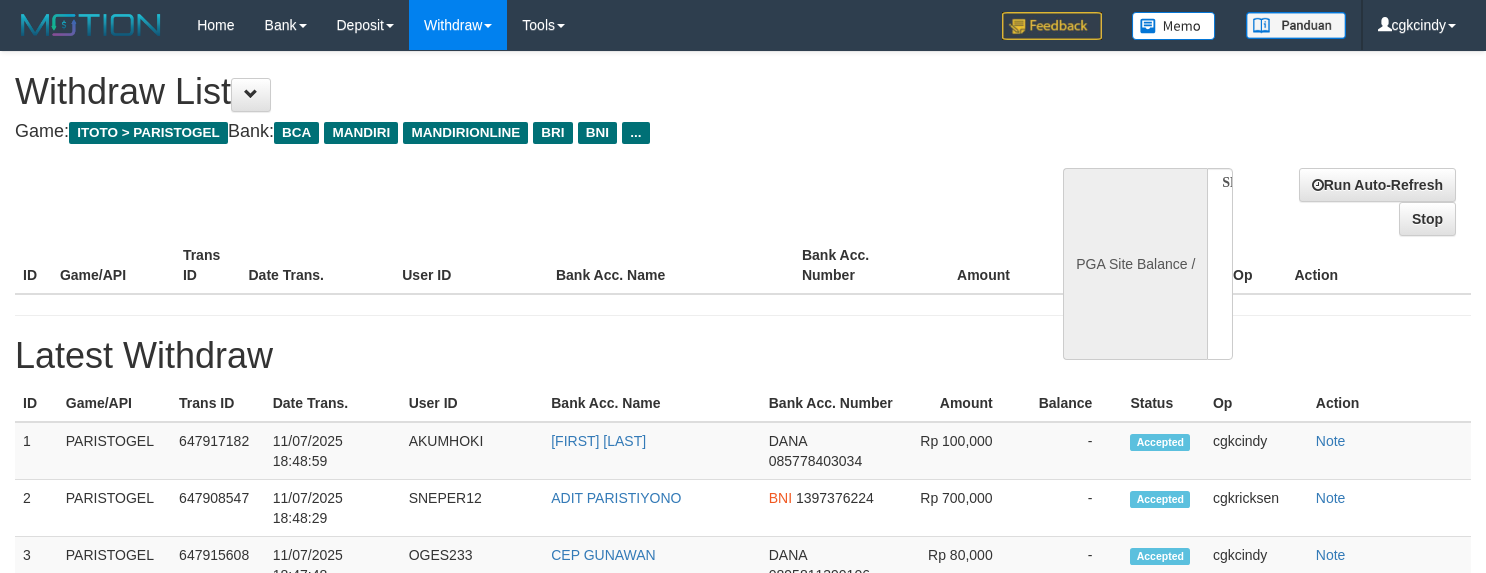 select 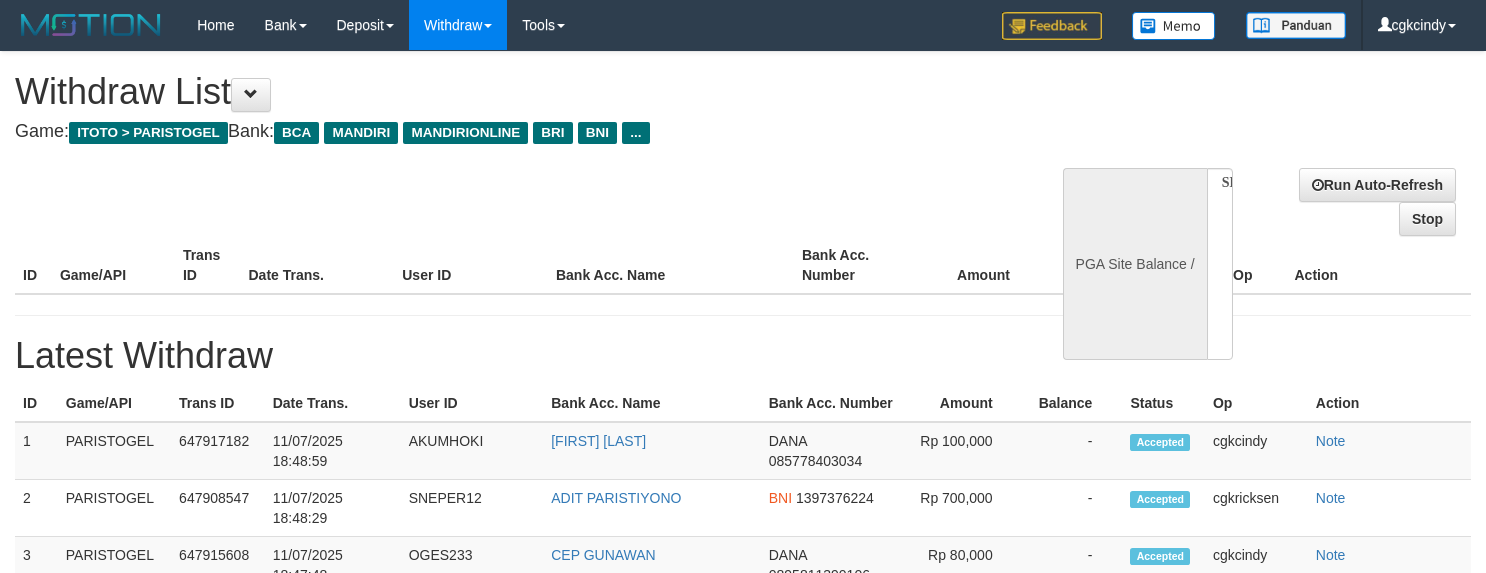 scroll, scrollTop: 0, scrollLeft: 0, axis: both 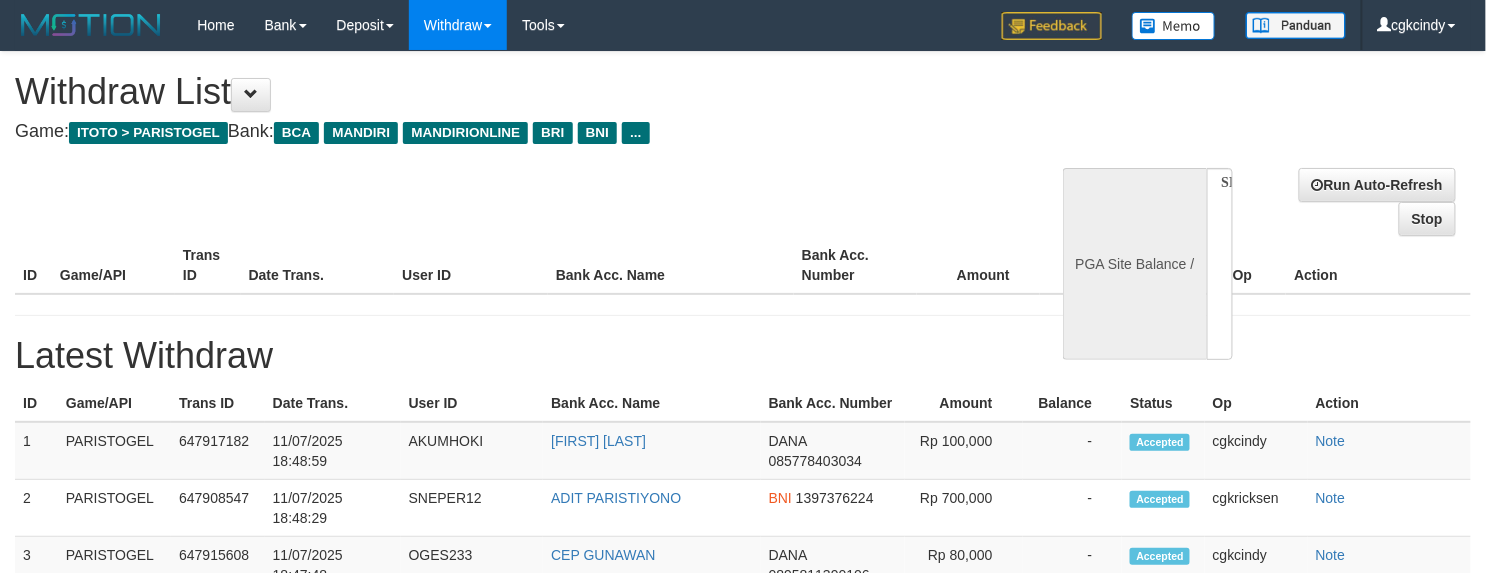 select on "**" 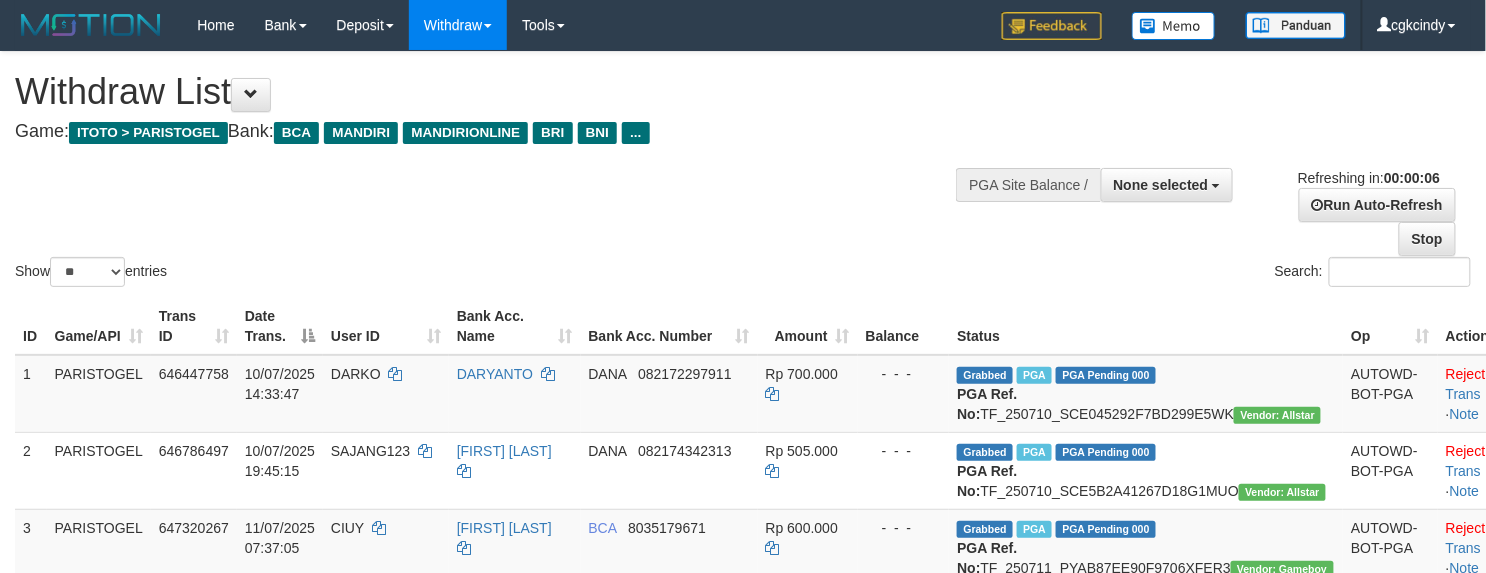 scroll, scrollTop: 0, scrollLeft: 0, axis: both 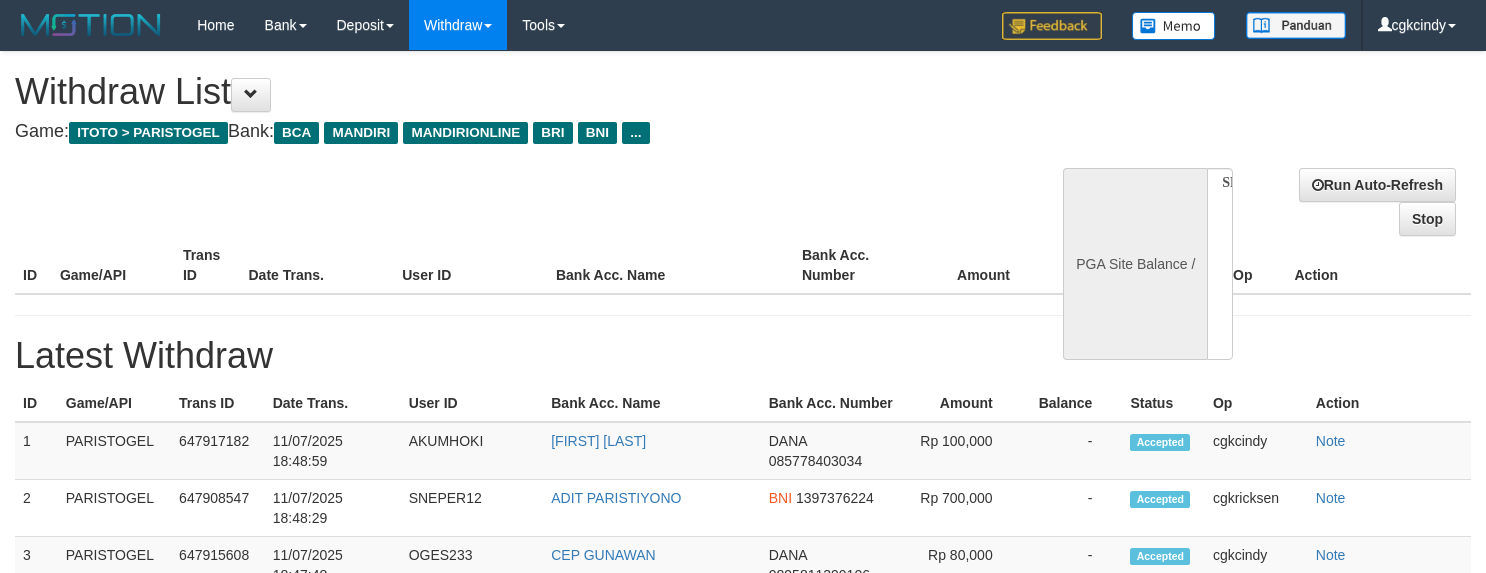 select 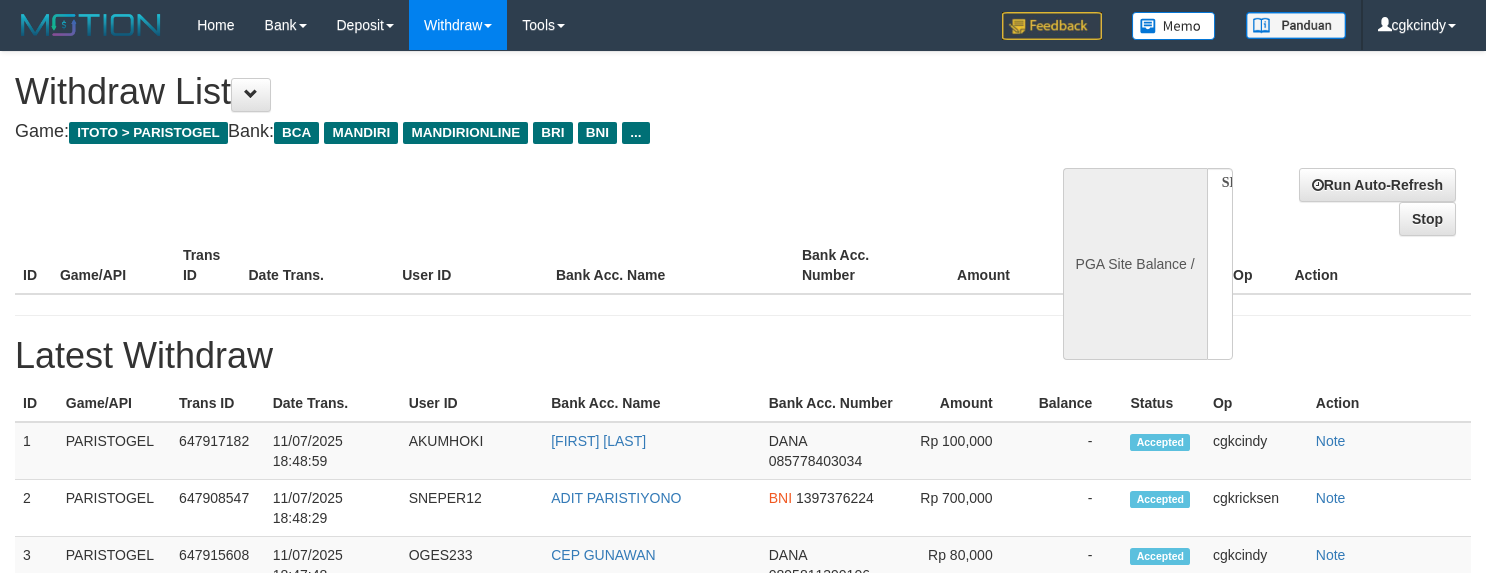 scroll, scrollTop: 0, scrollLeft: 0, axis: both 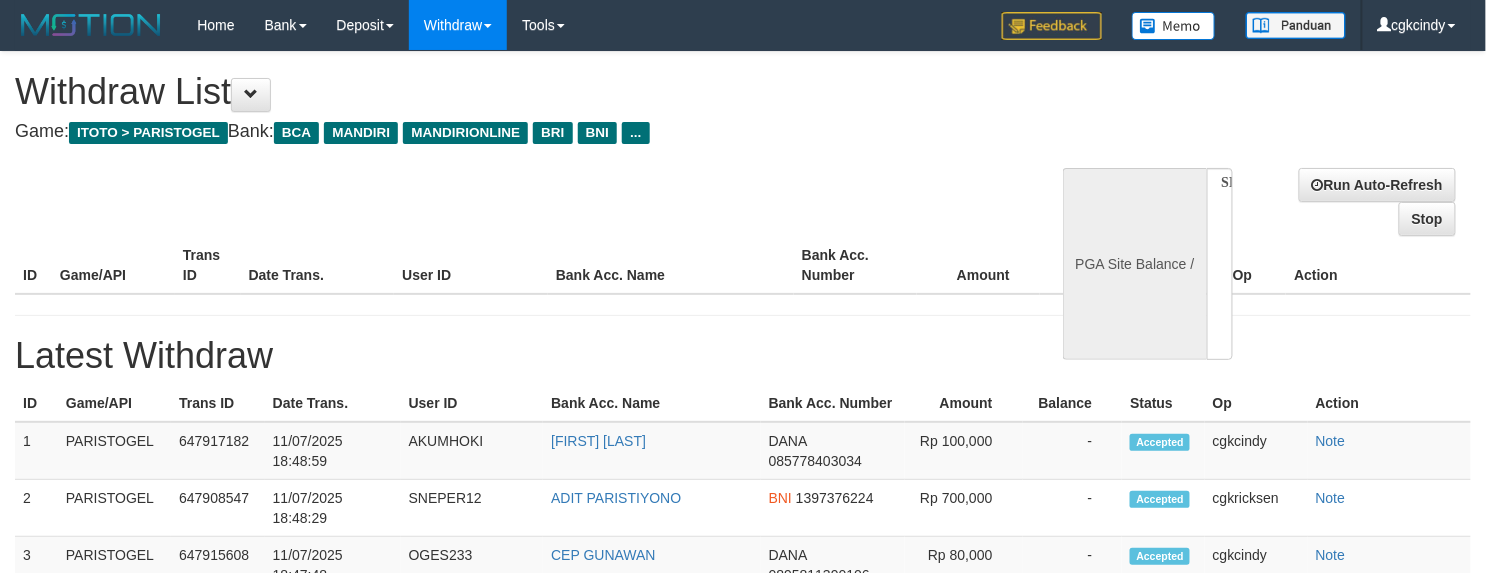 select on "**" 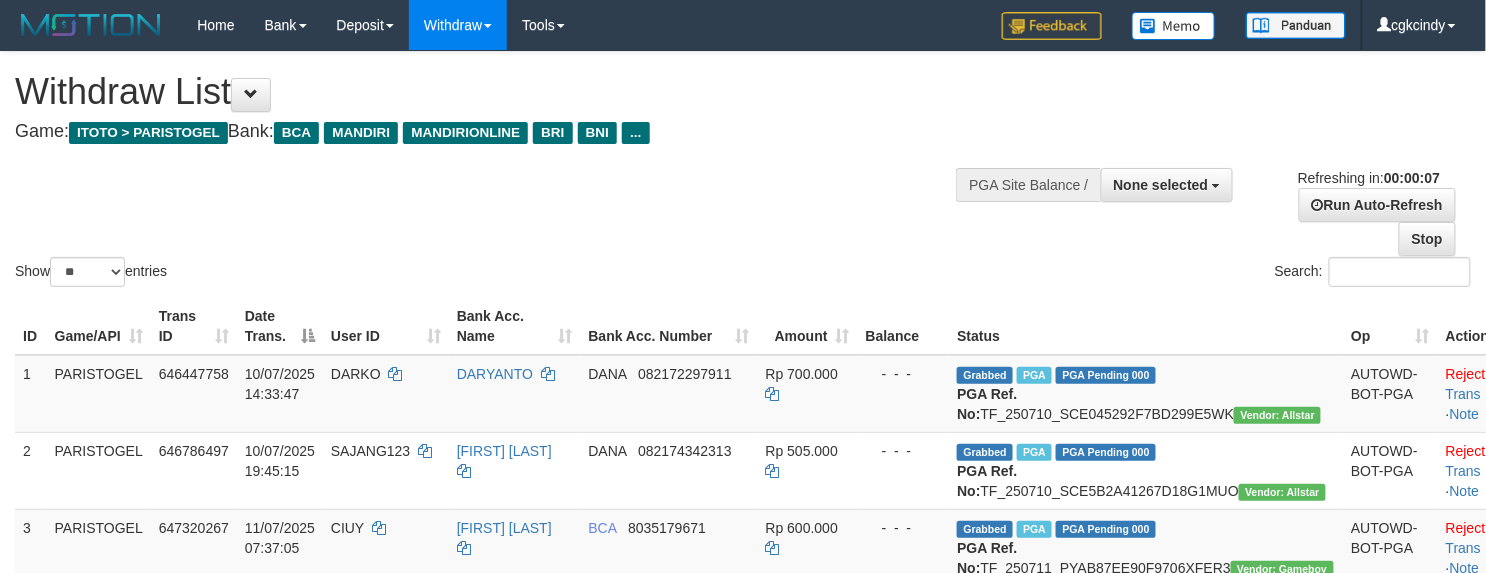 scroll, scrollTop: 0, scrollLeft: 0, axis: both 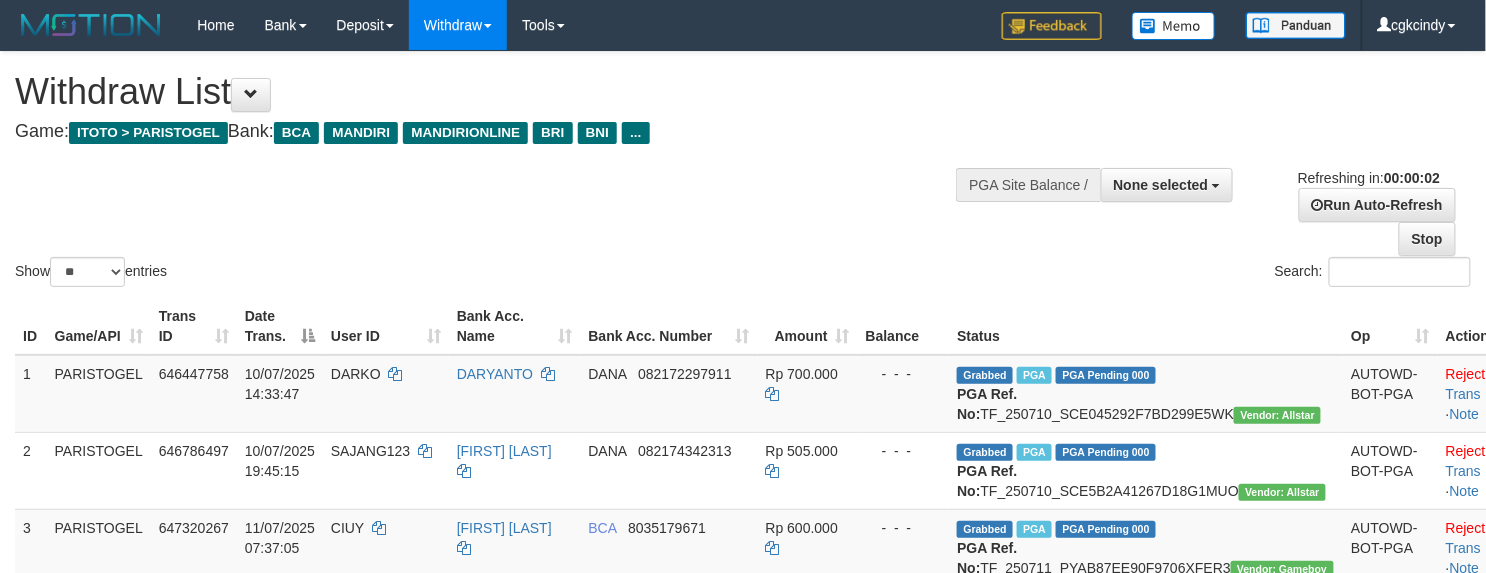 click on "Withdraw List
Game:   ITOTO > PARISTOGEL    				Bank:   BCA   MANDIRI   MANDIRIONLINE   BRI   BNI   ..." at bounding box center [493, 106] 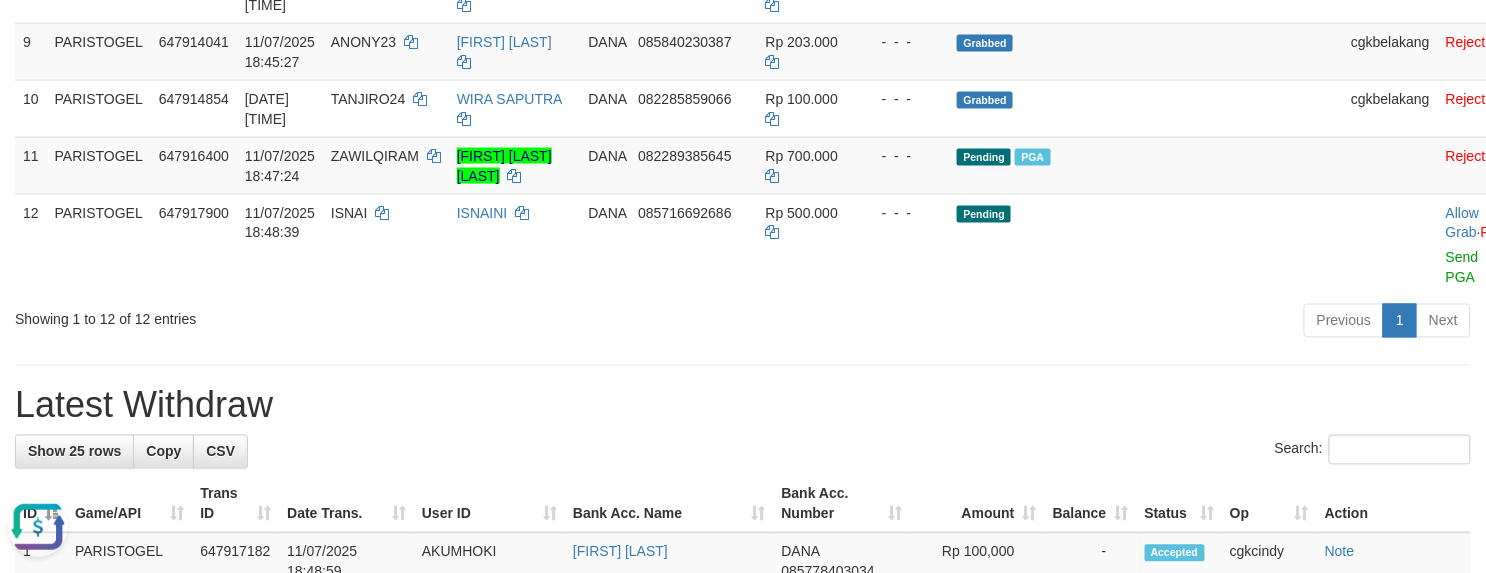 scroll, scrollTop: 933, scrollLeft: 0, axis: vertical 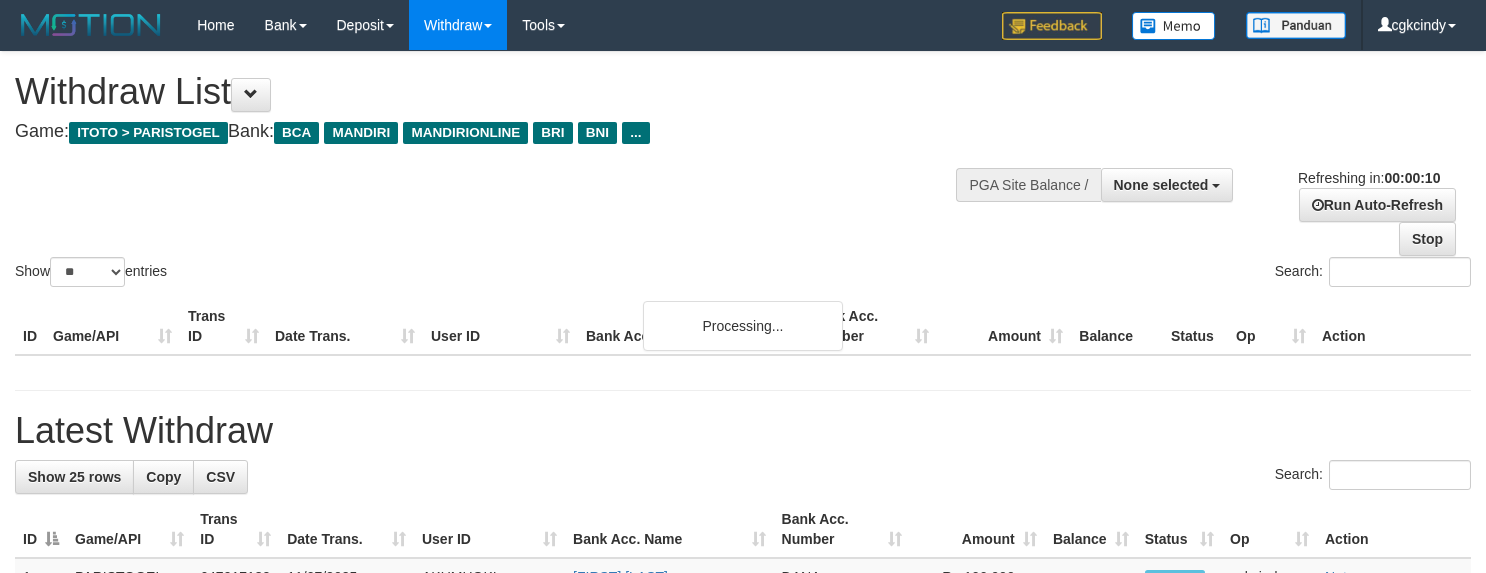select 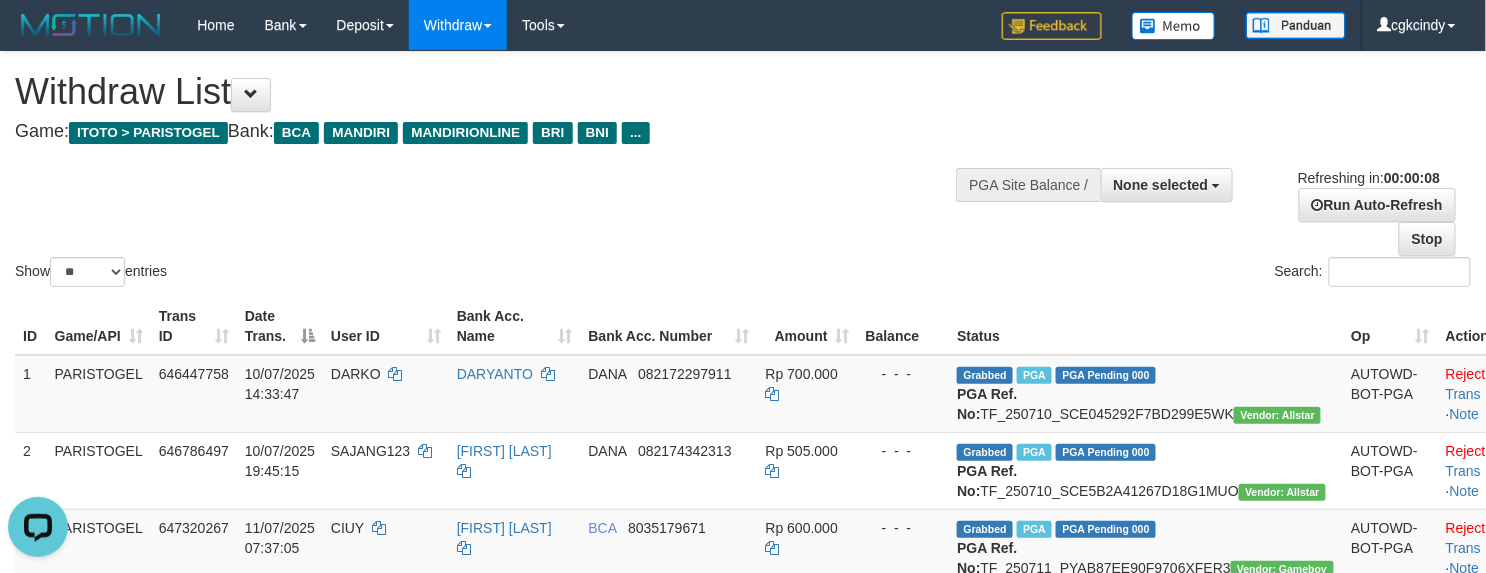 scroll, scrollTop: 0, scrollLeft: 0, axis: both 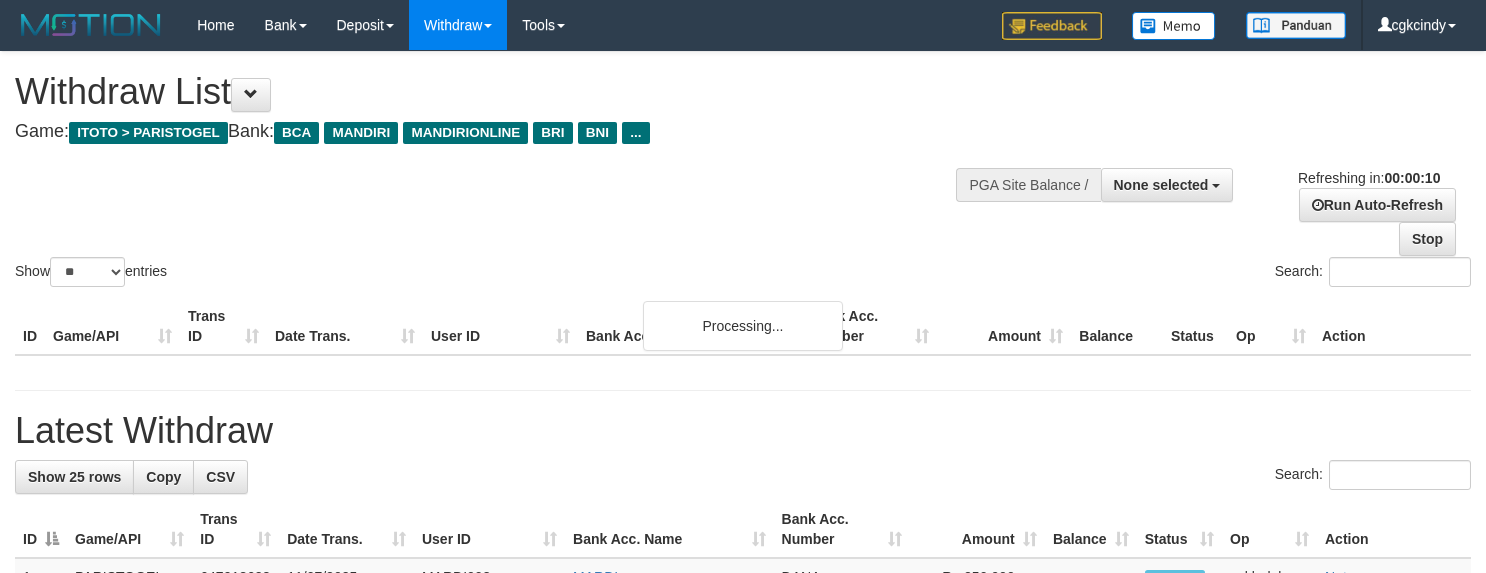 select 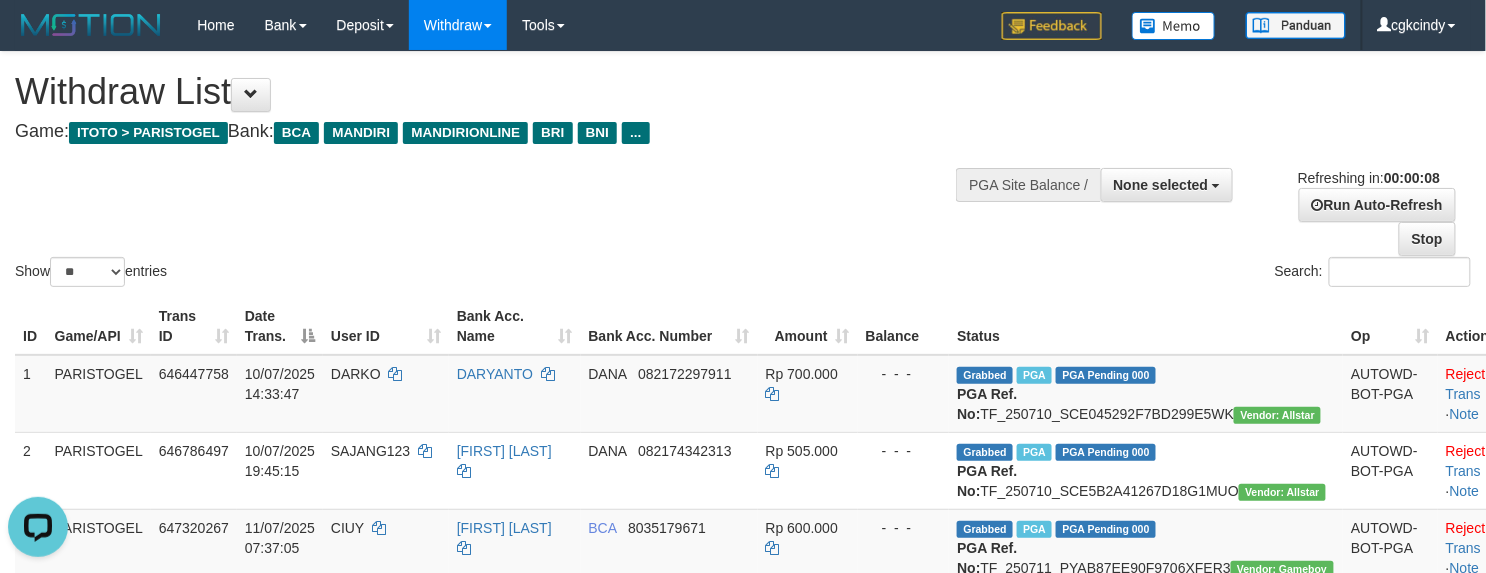 scroll, scrollTop: 0, scrollLeft: 0, axis: both 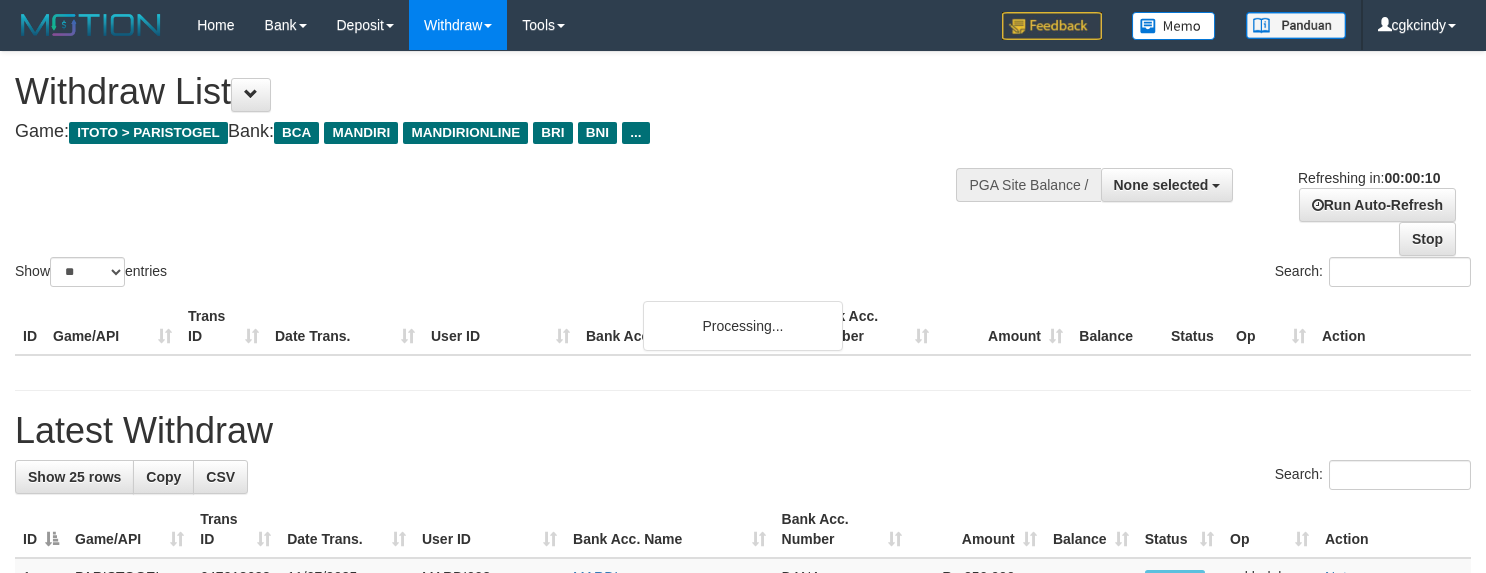 select 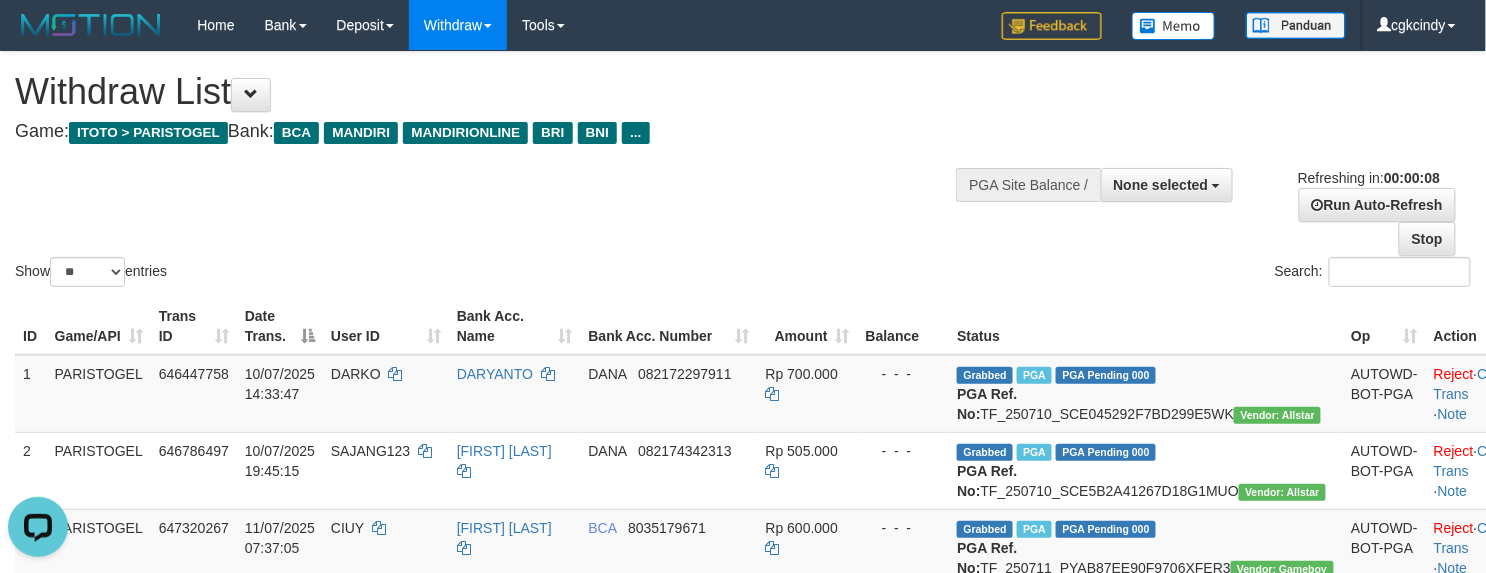 scroll, scrollTop: 0, scrollLeft: 0, axis: both 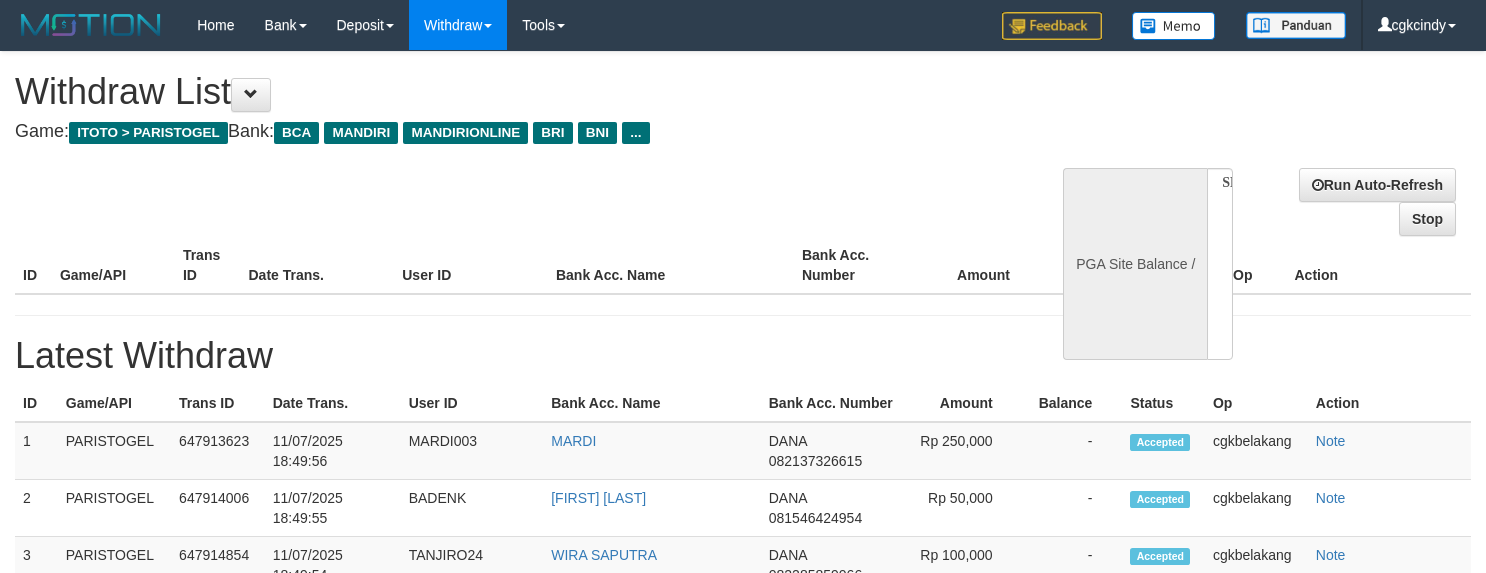 select 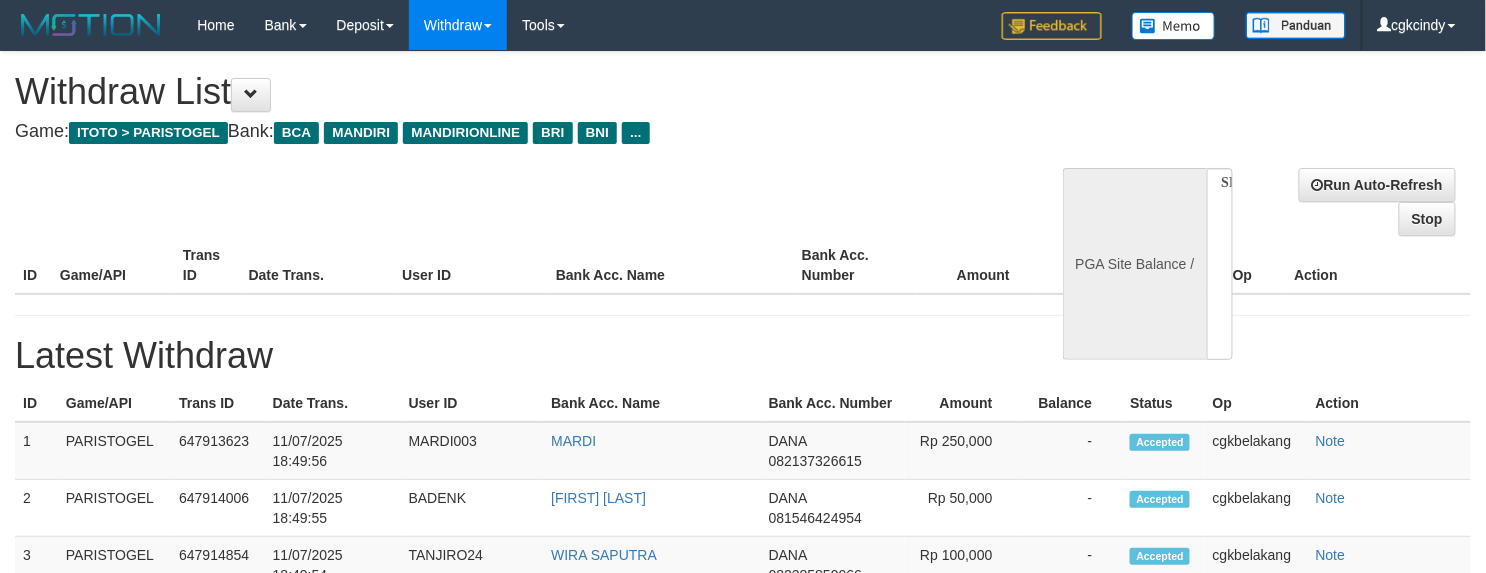select on "**" 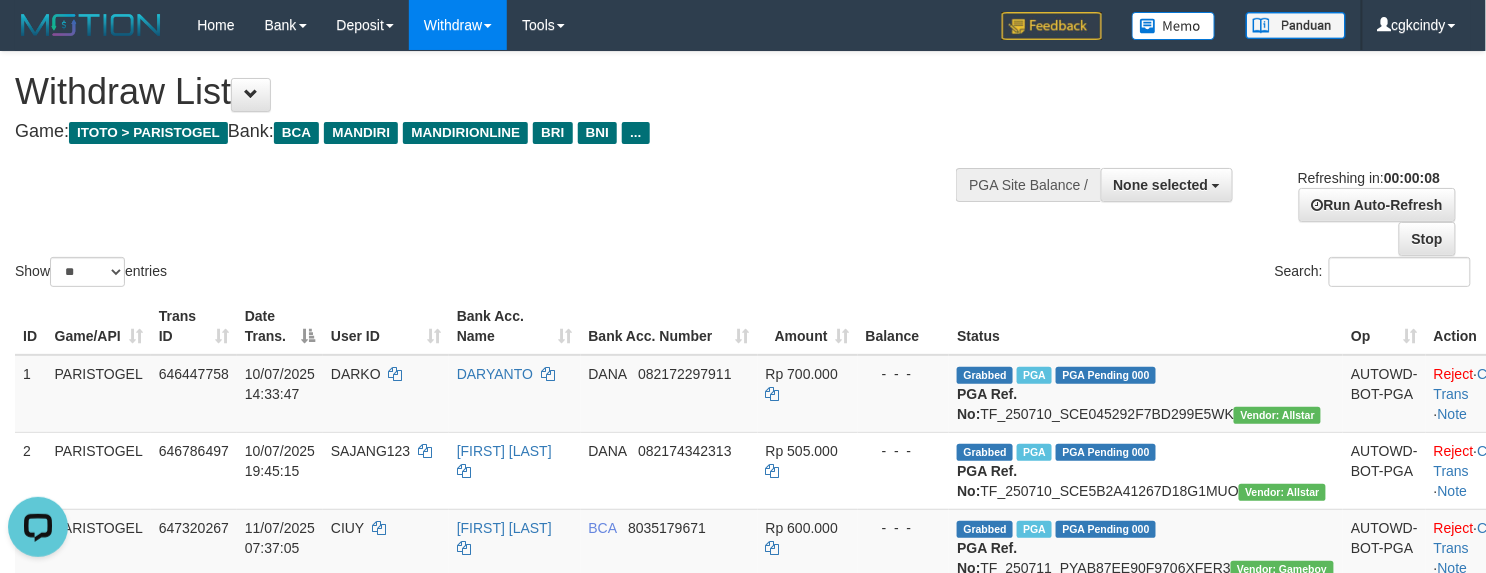 scroll, scrollTop: 0, scrollLeft: 0, axis: both 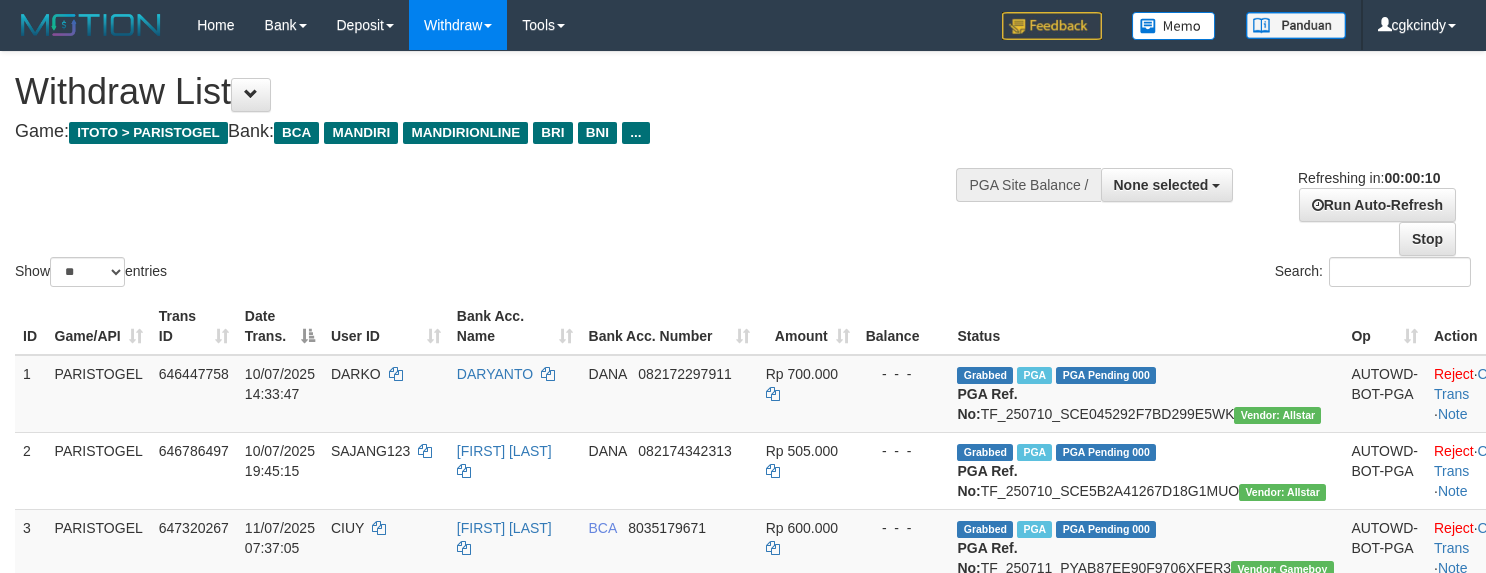select 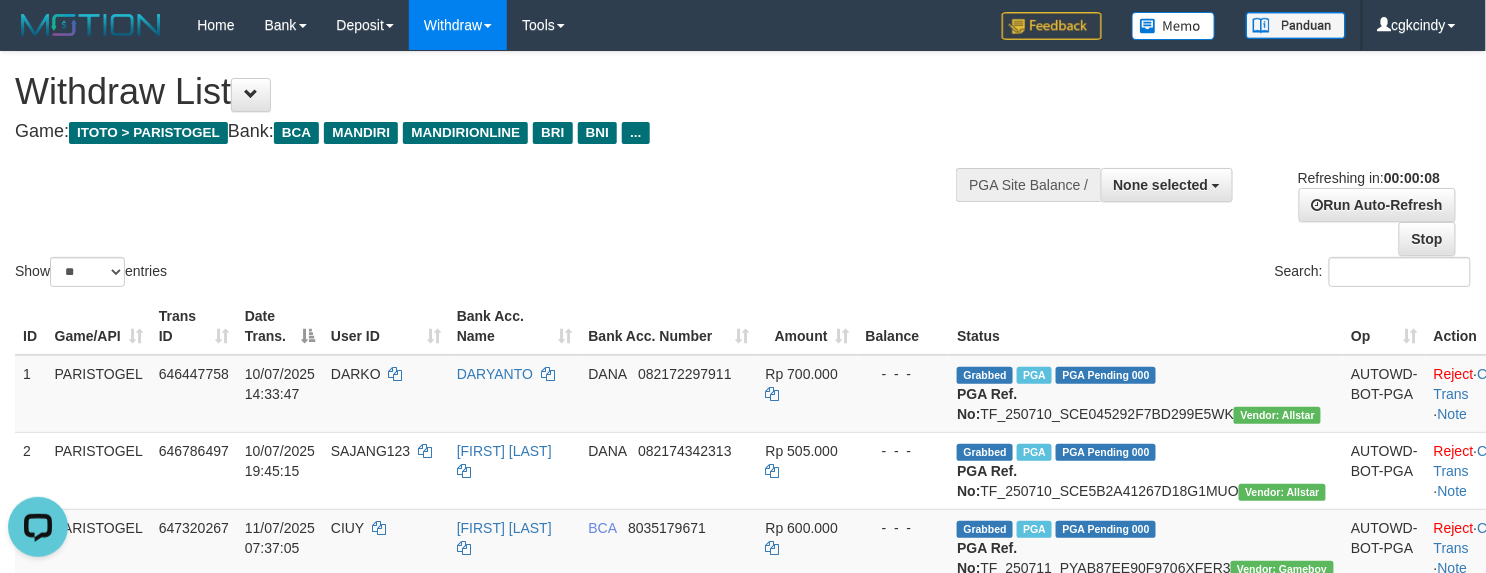 scroll, scrollTop: 0, scrollLeft: 0, axis: both 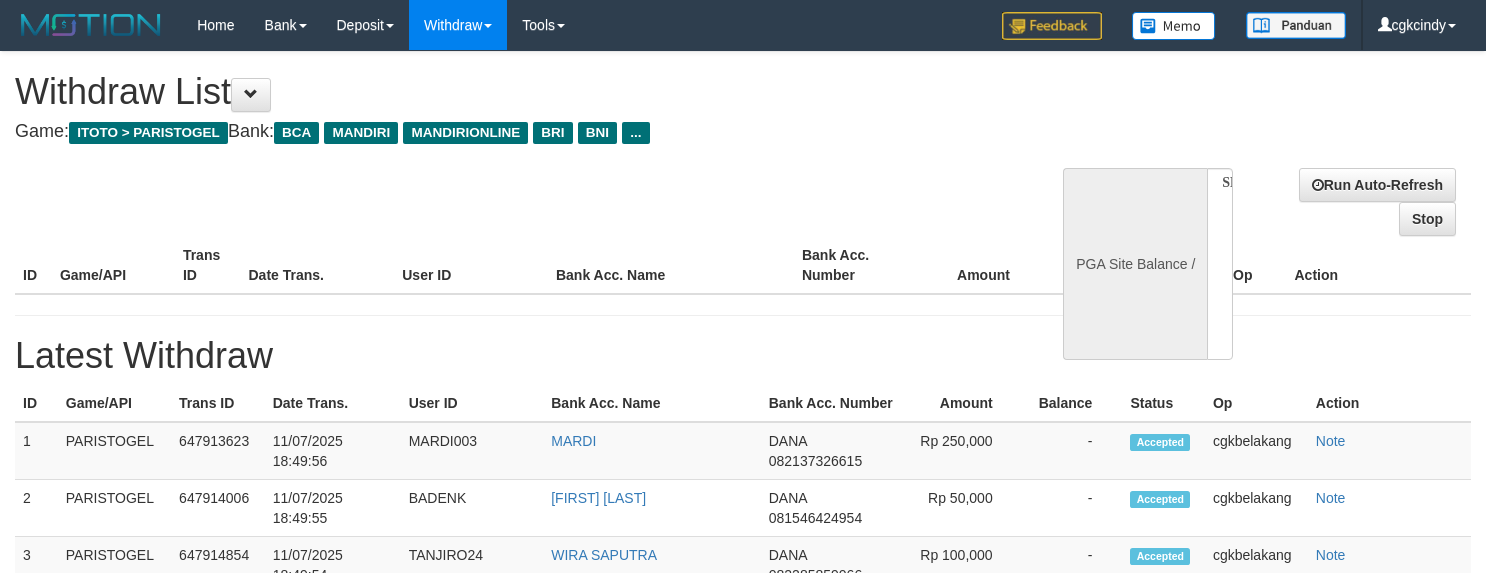 select 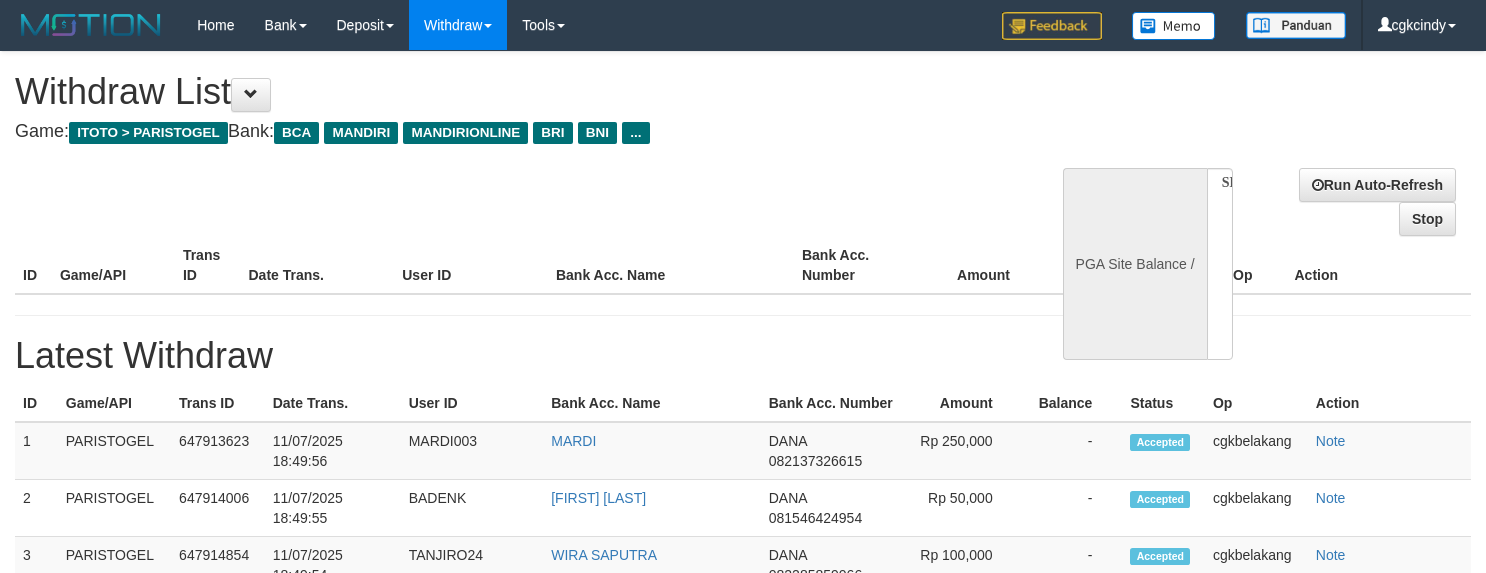 scroll, scrollTop: 0, scrollLeft: 0, axis: both 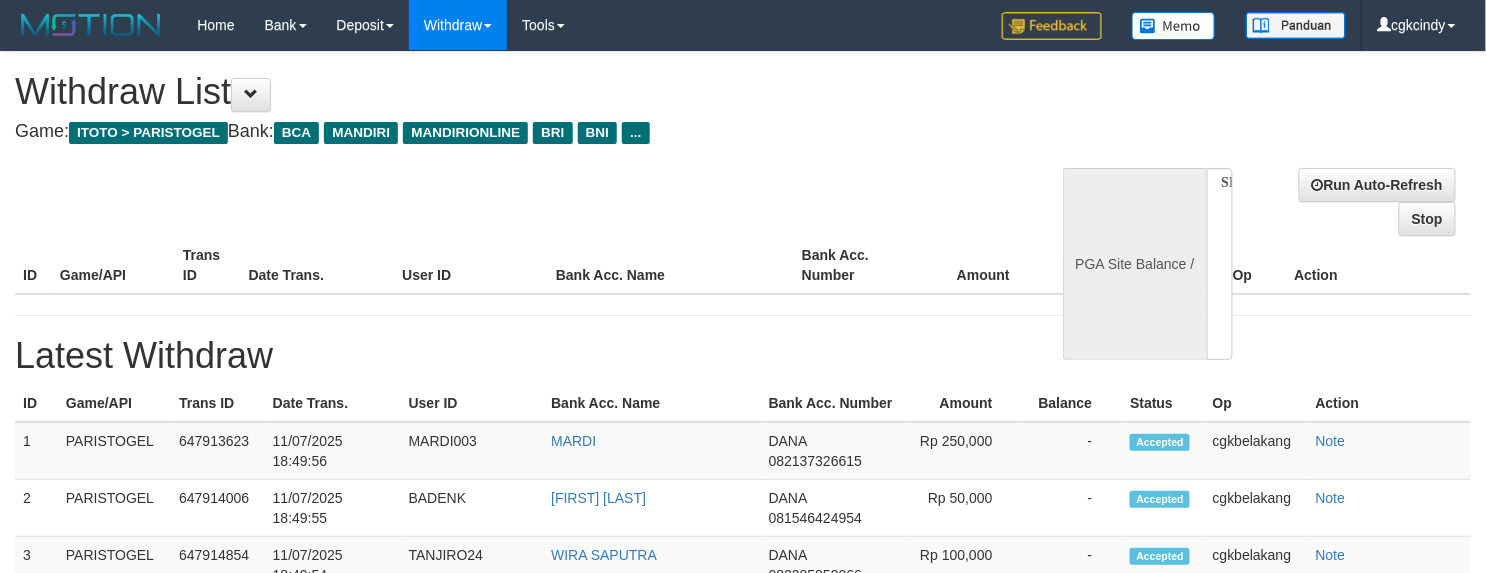 select on "**" 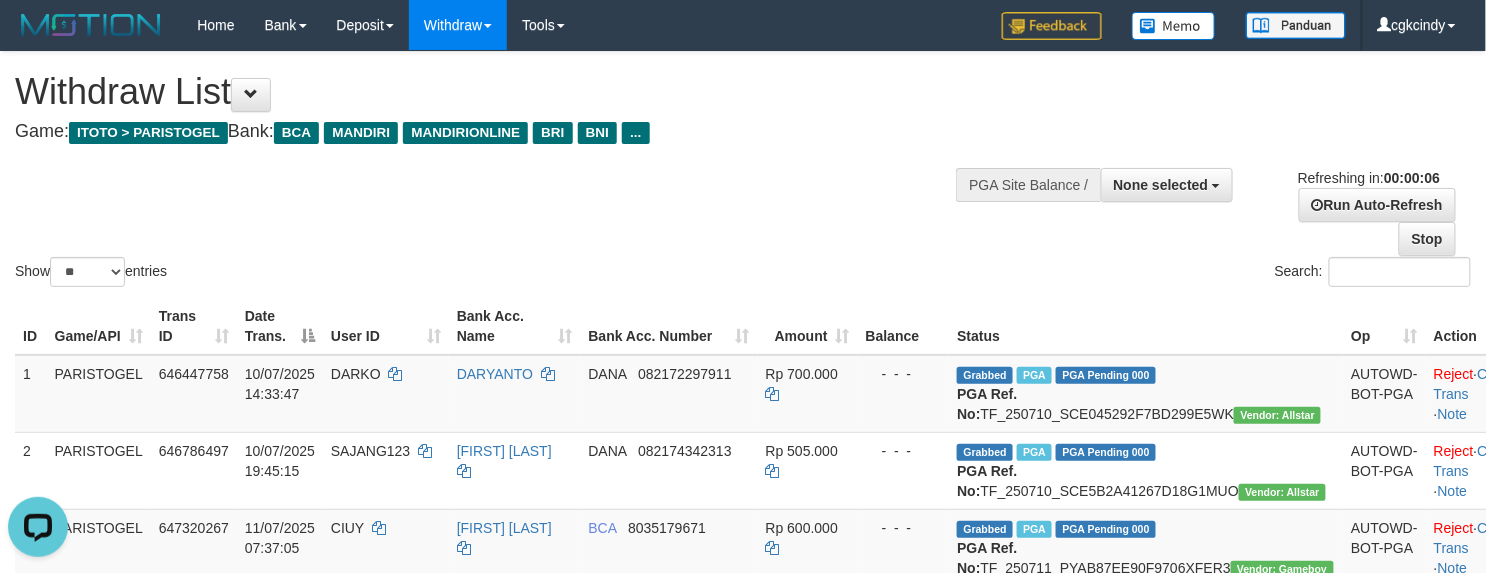 scroll, scrollTop: 0, scrollLeft: 0, axis: both 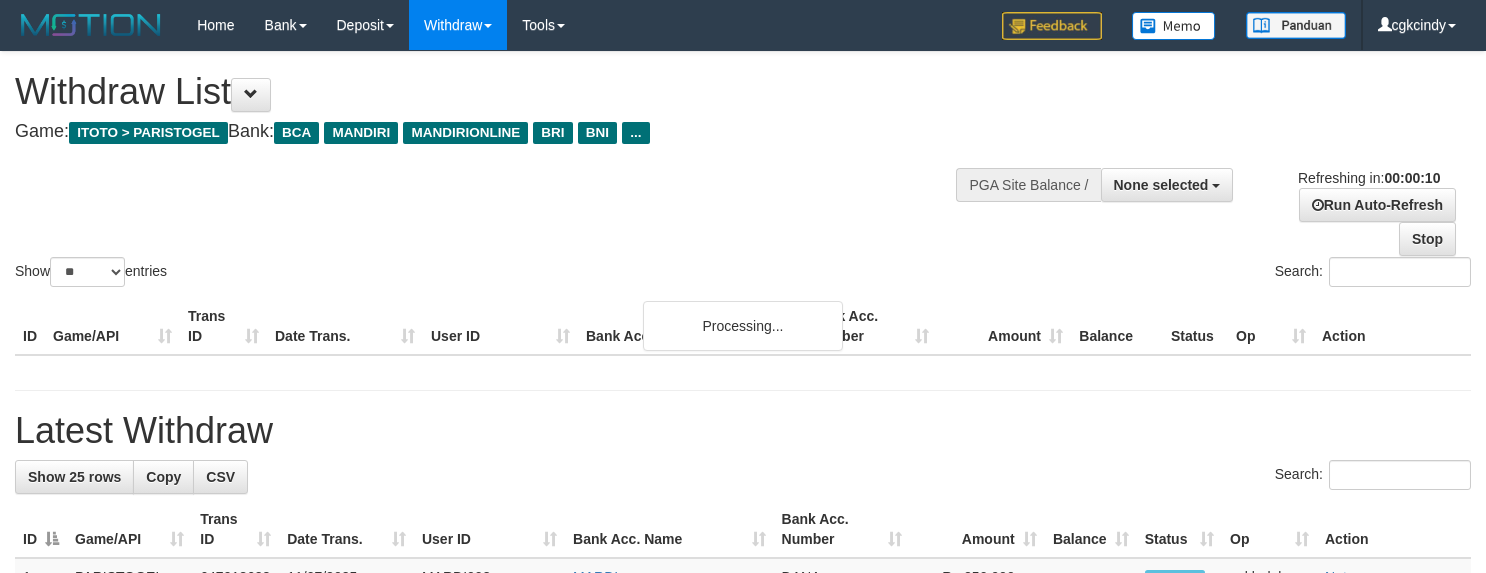 select 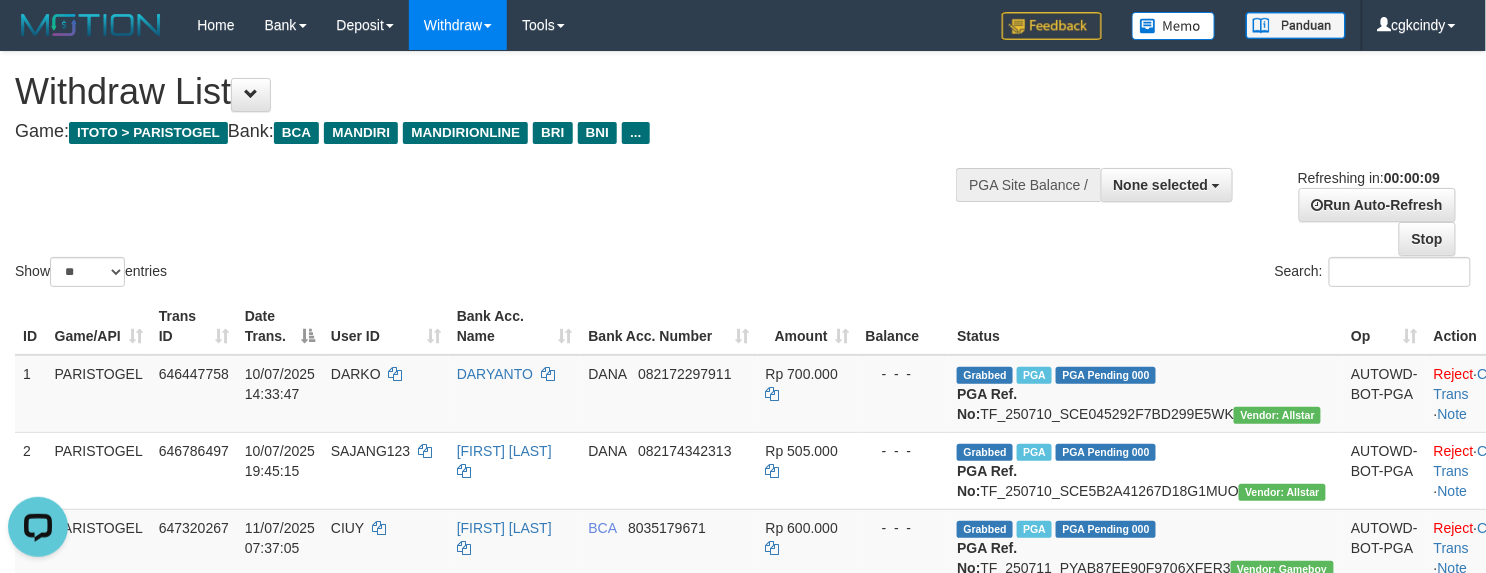 scroll, scrollTop: 0, scrollLeft: 0, axis: both 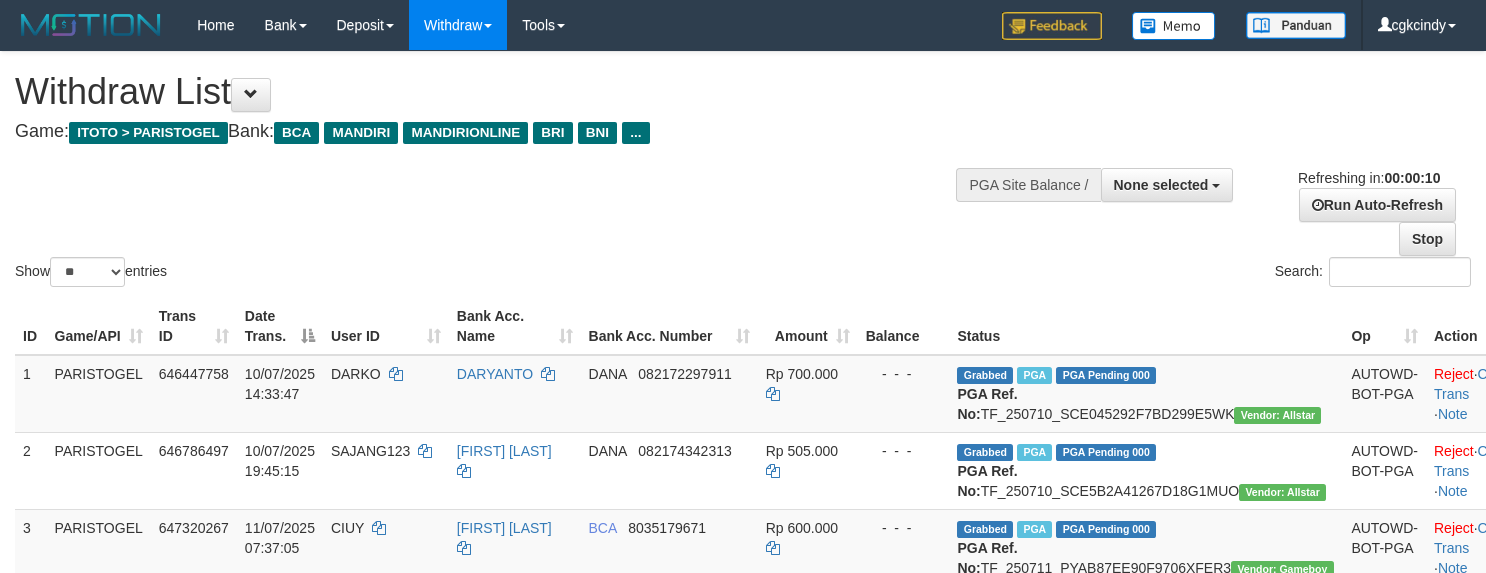 select 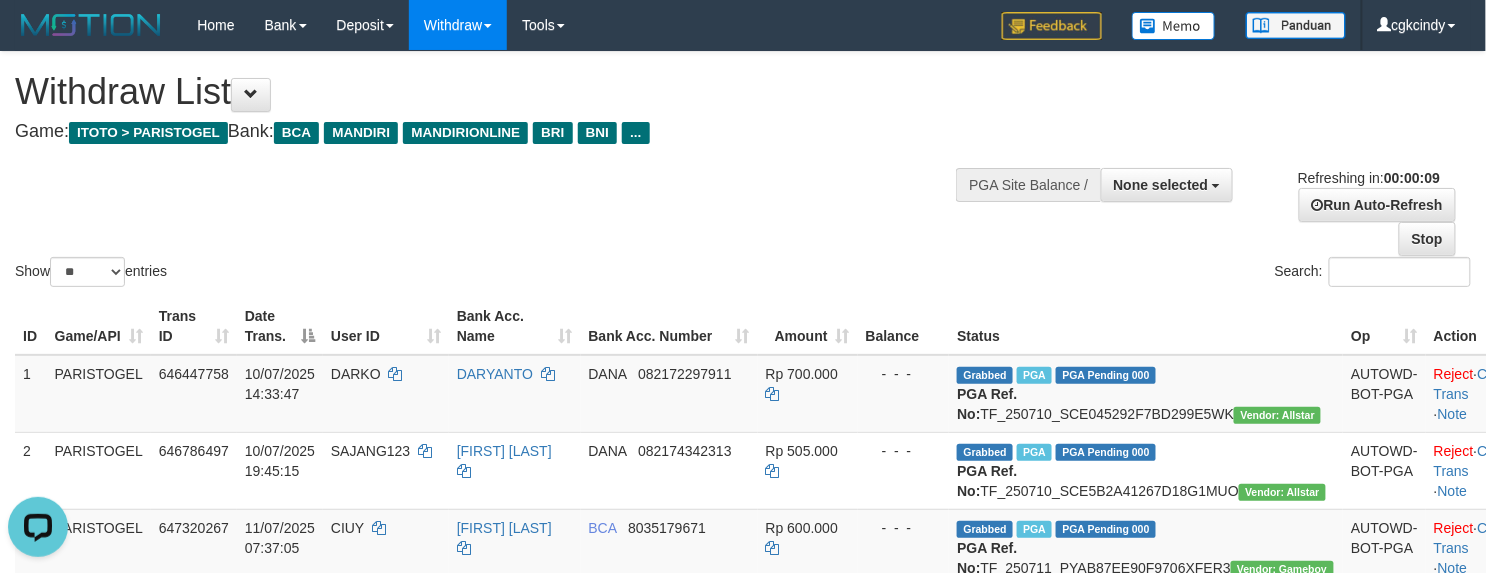 scroll, scrollTop: 0, scrollLeft: 0, axis: both 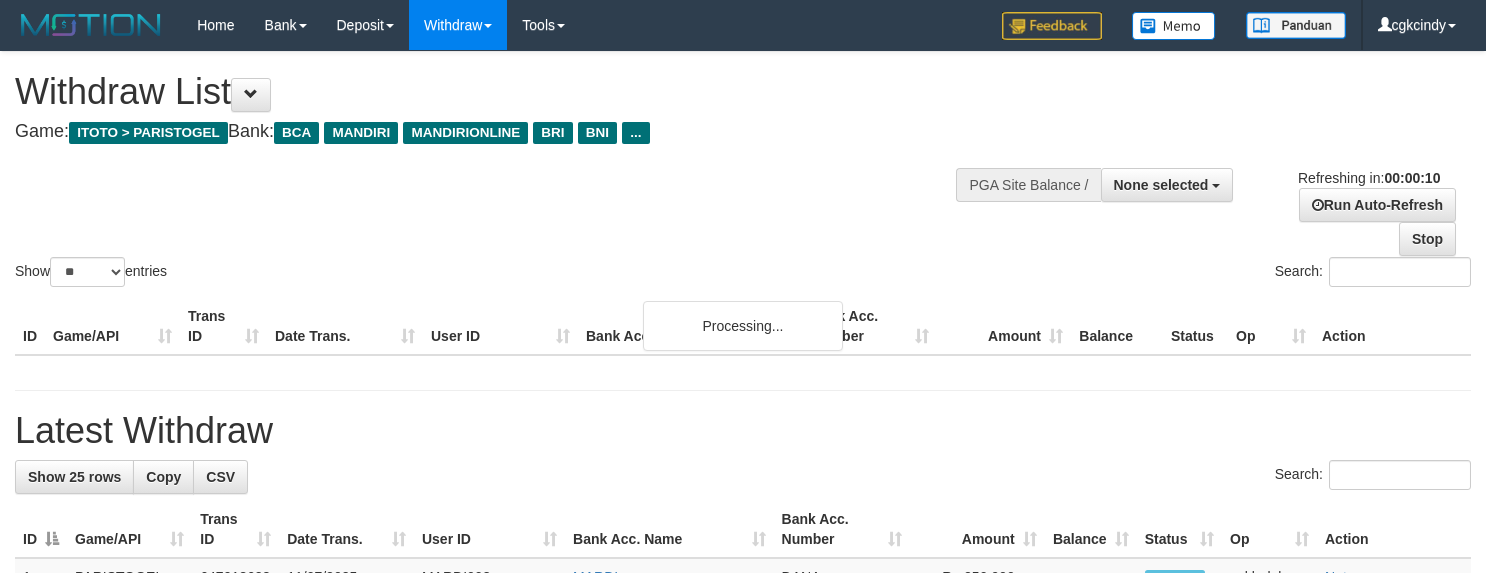 select 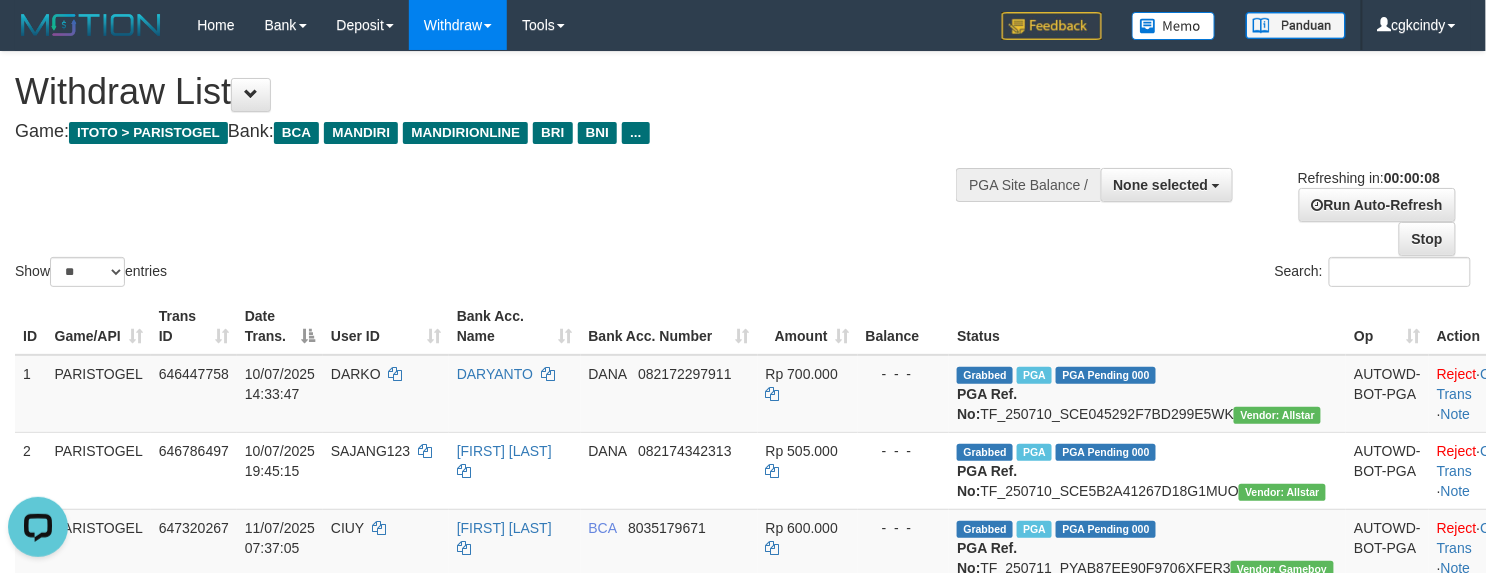 scroll, scrollTop: 0, scrollLeft: 0, axis: both 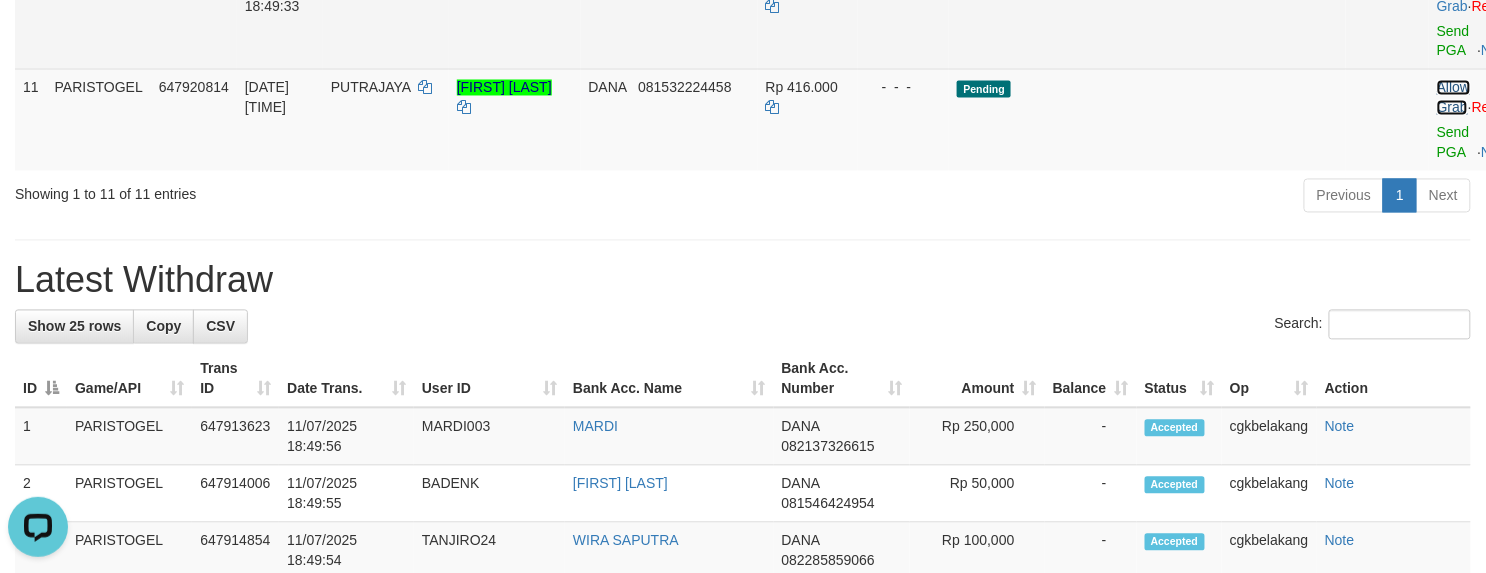 drag, startPoint x: 1370, startPoint y: 209, endPoint x: 874, endPoint y: 137, distance: 501.19858 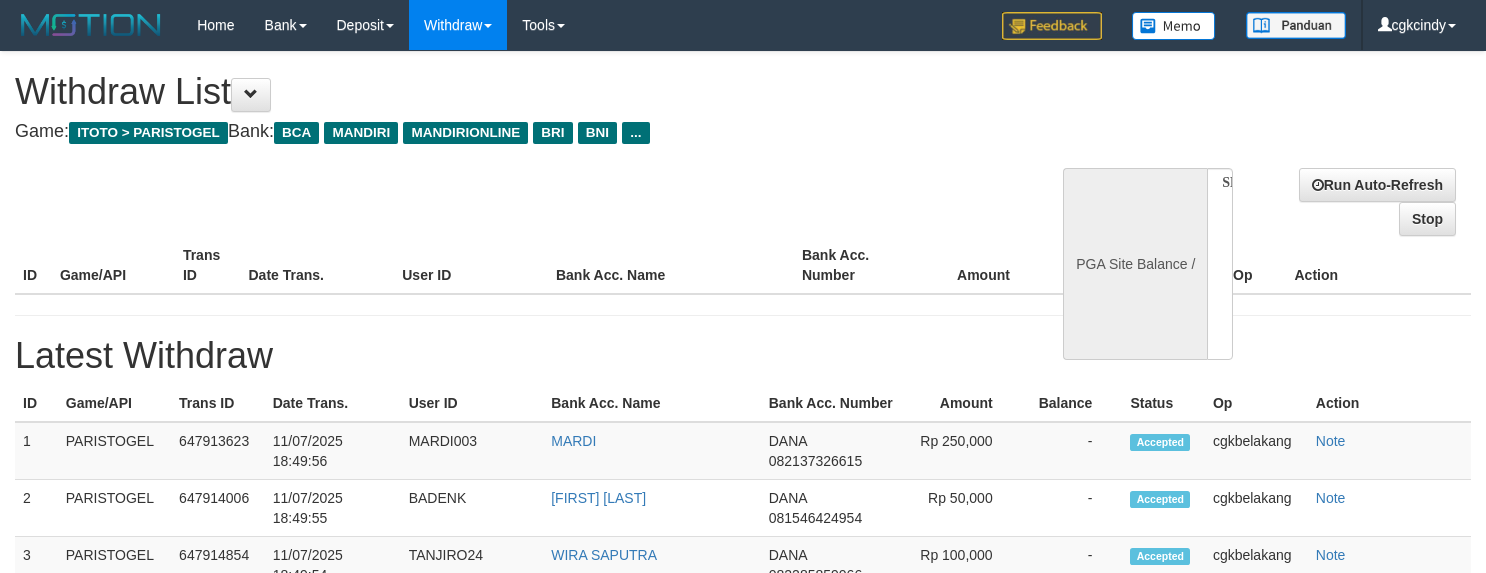 select 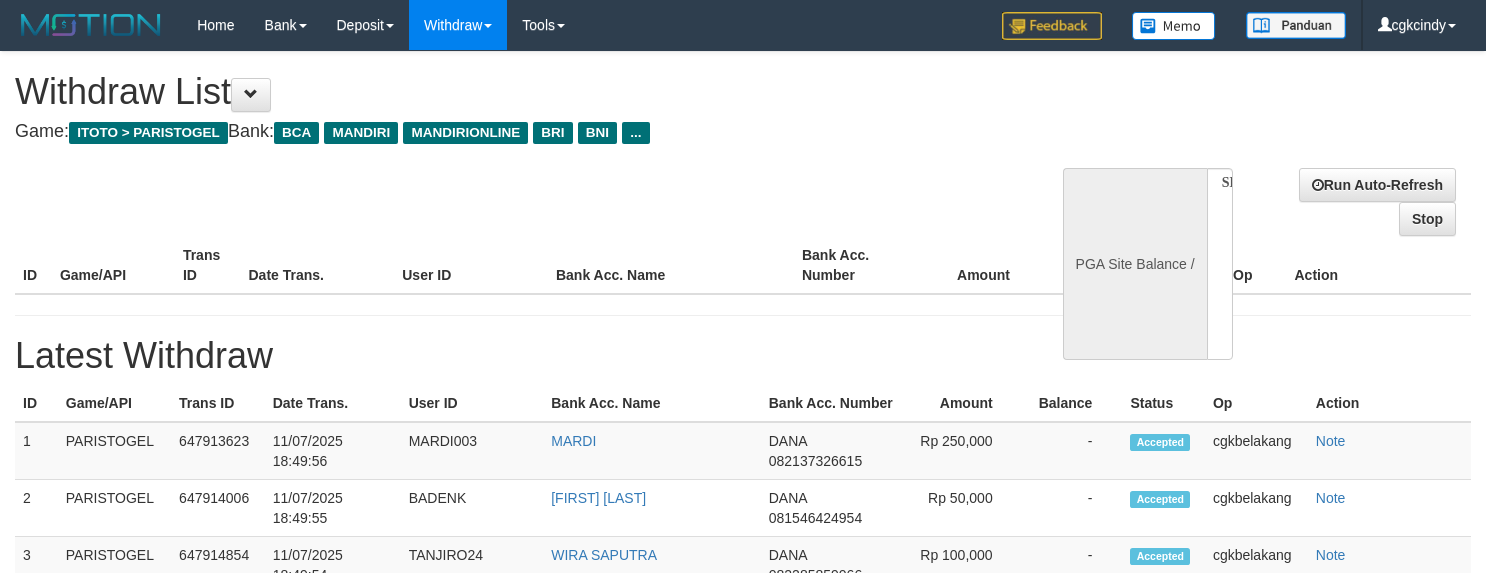 scroll, scrollTop: 0, scrollLeft: 0, axis: both 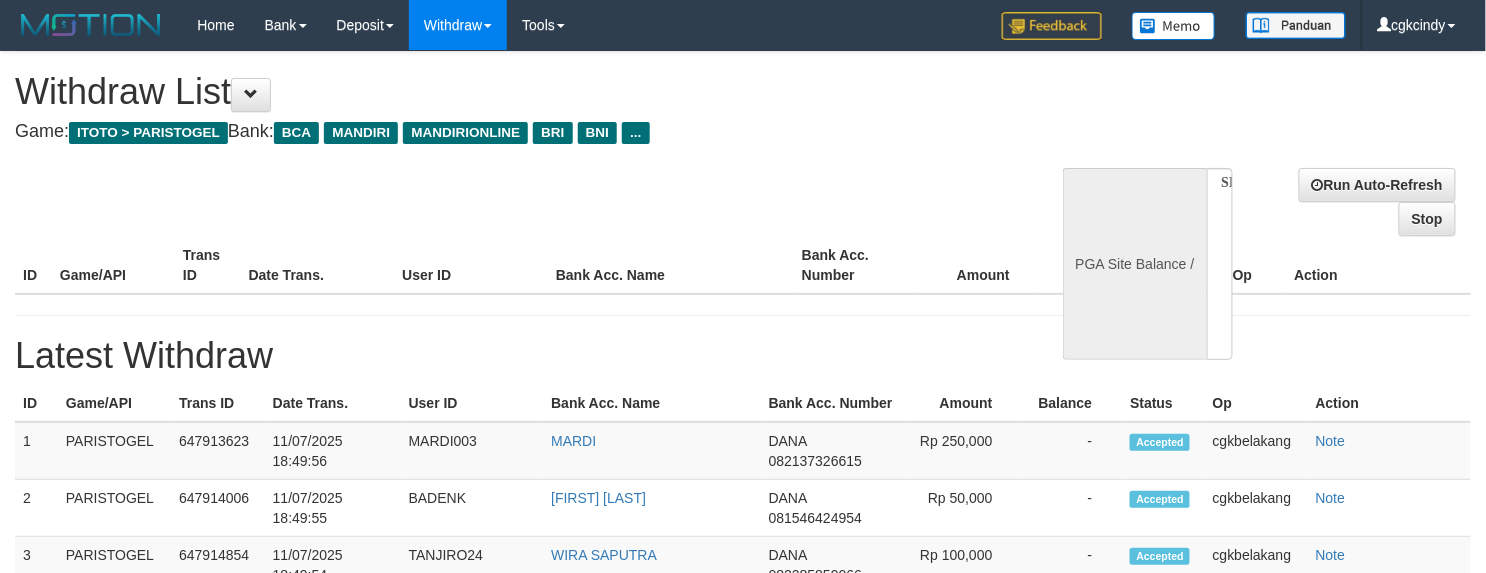select on "**" 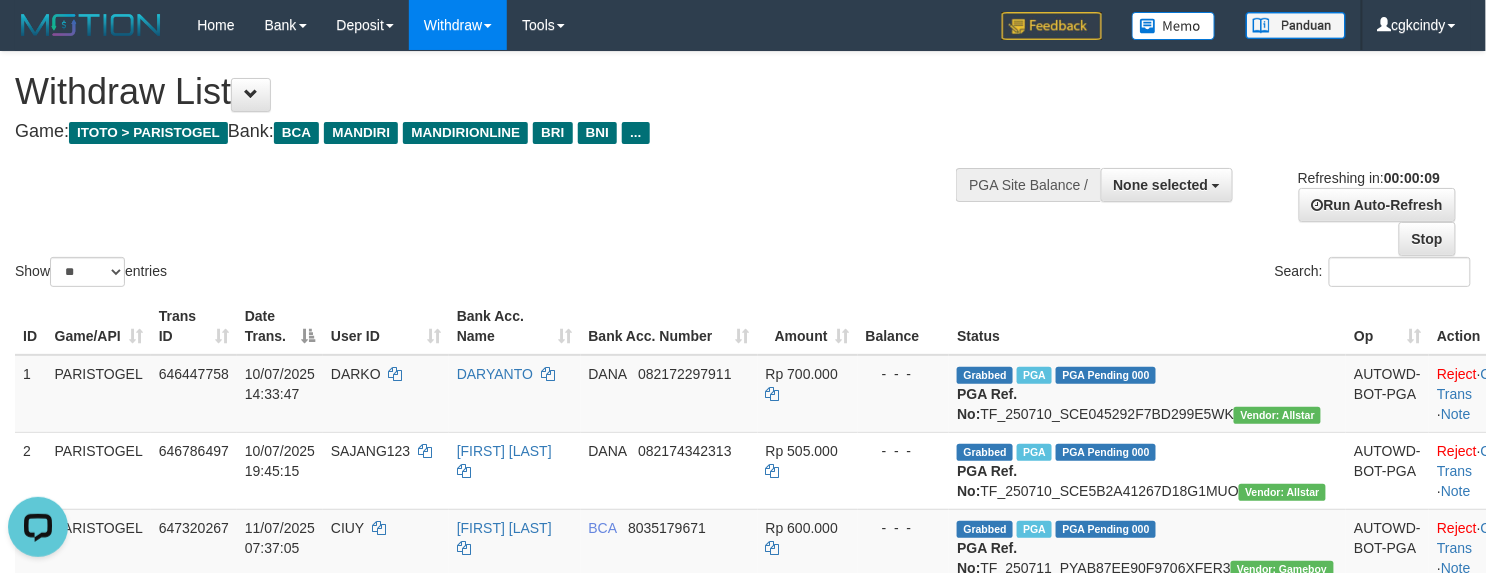 scroll, scrollTop: 0, scrollLeft: 0, axis: both 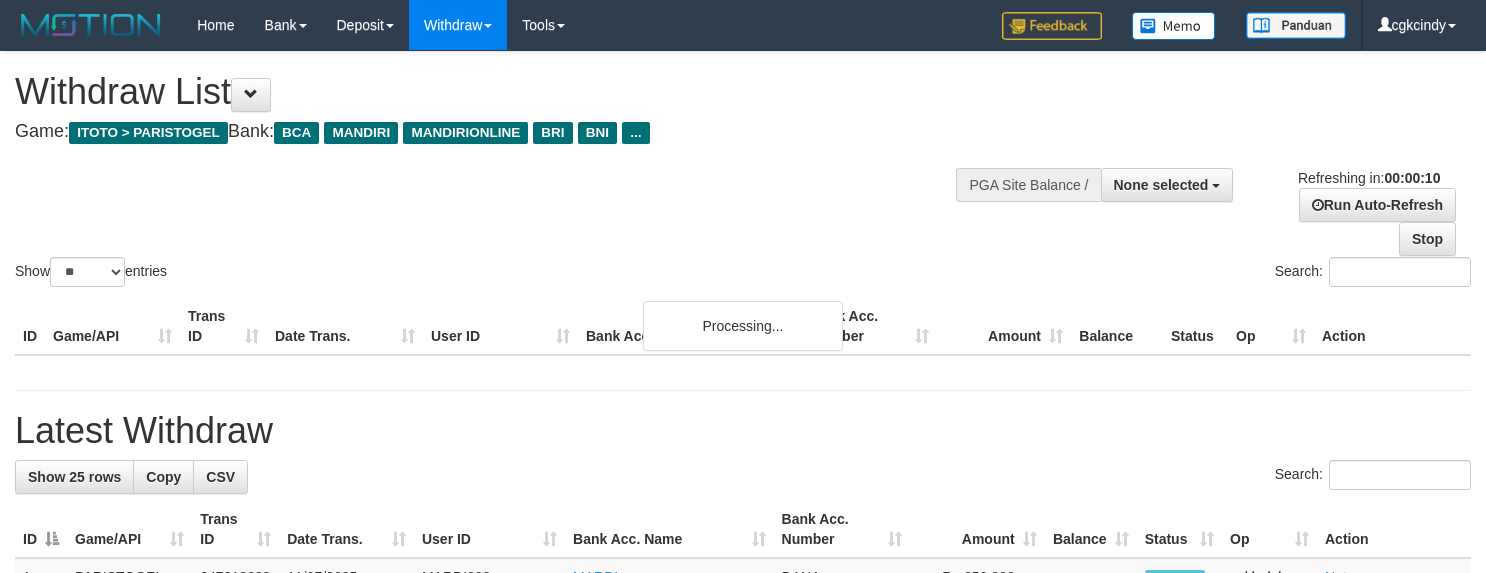 select 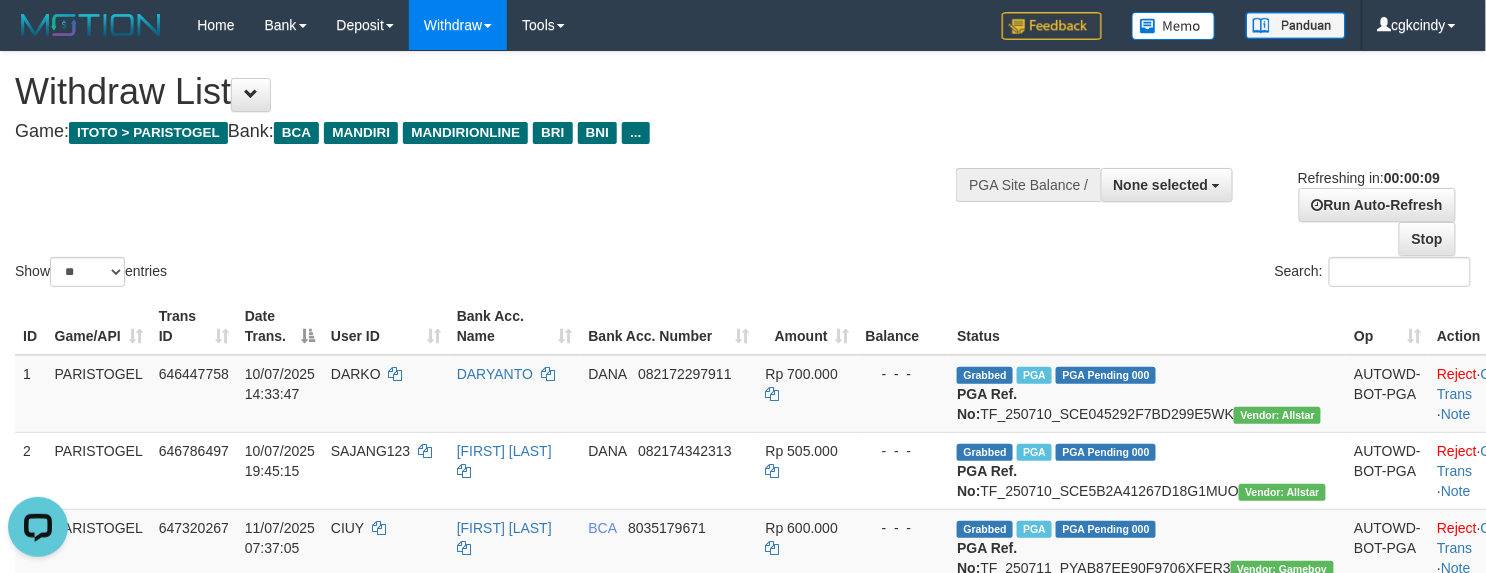 scroll, scrollTop: 0, scrollLeft: 0, axis: both 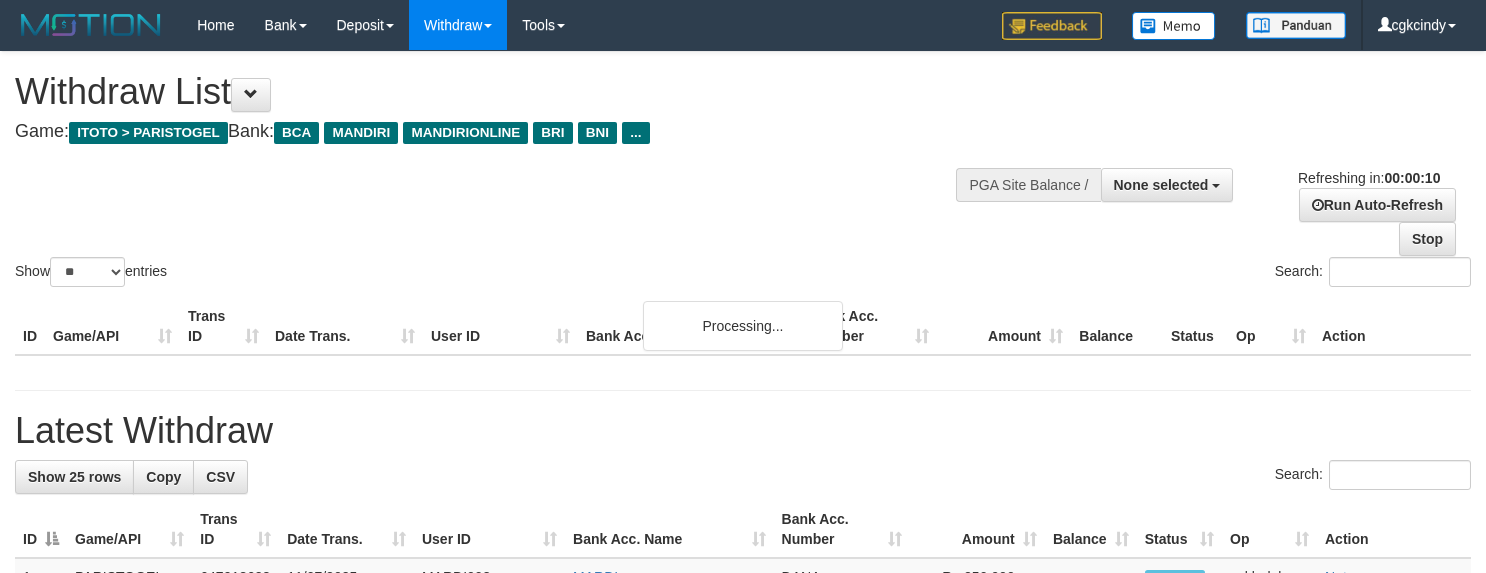 select 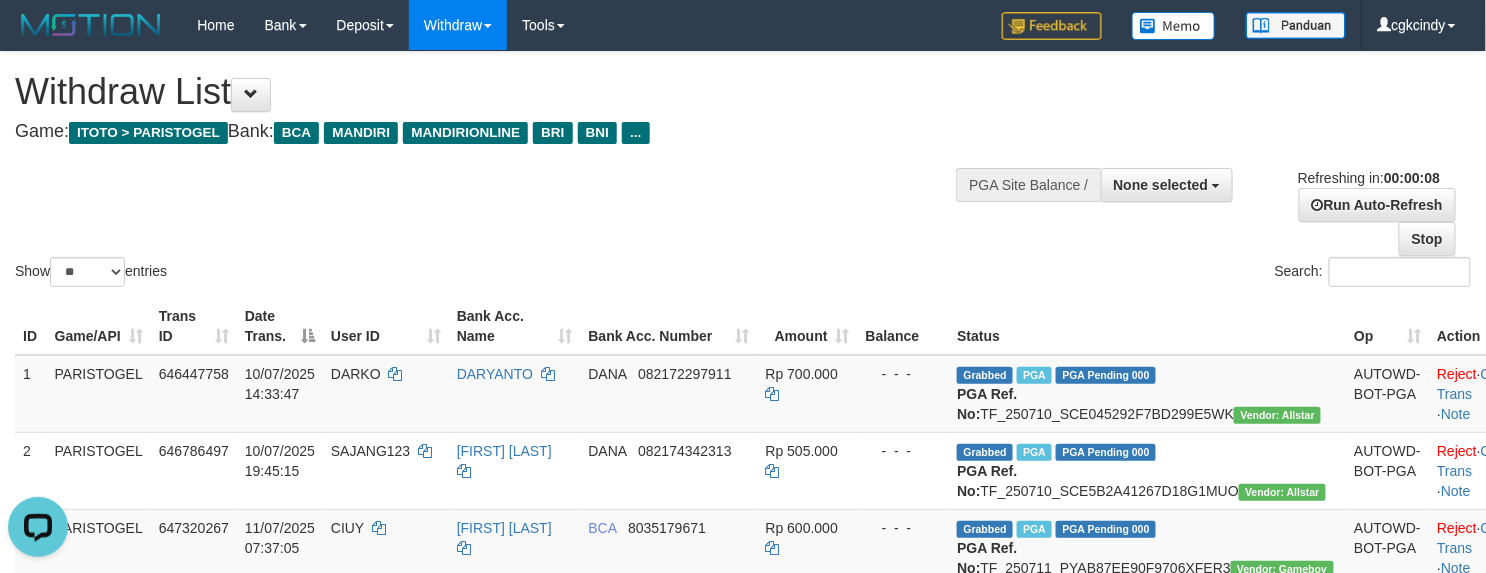 scroll, scrollTop: 0, scrollLeft: 0, axis: both 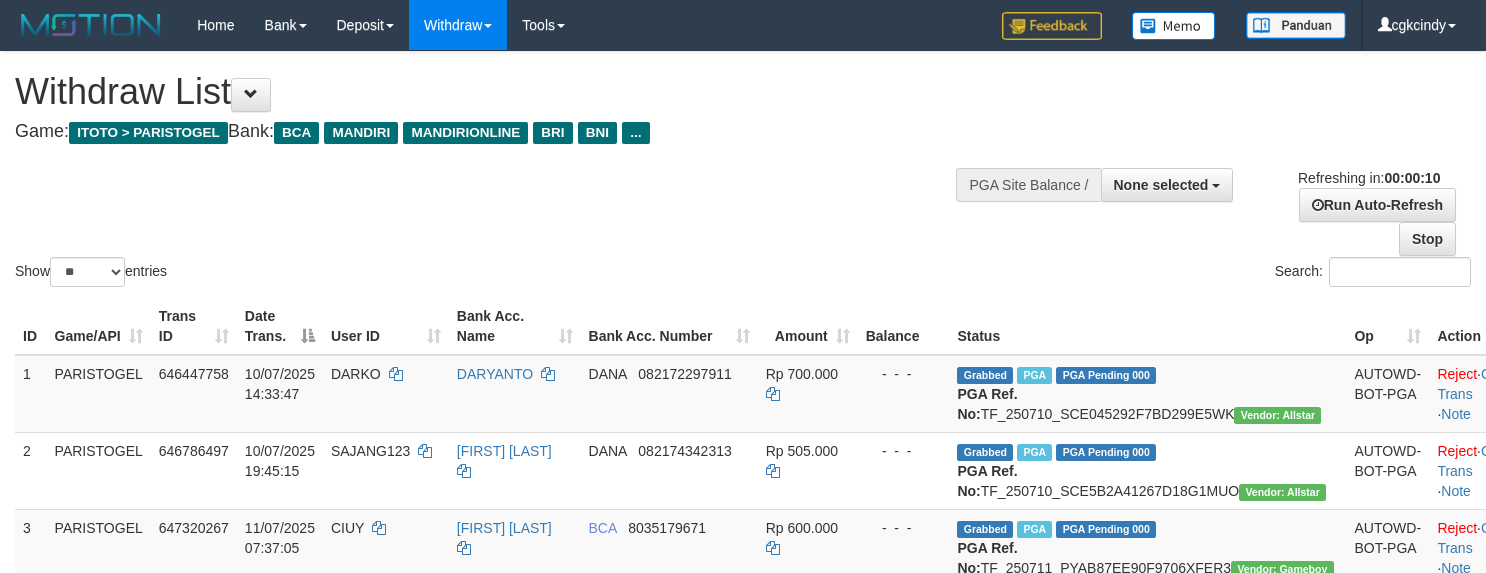 select 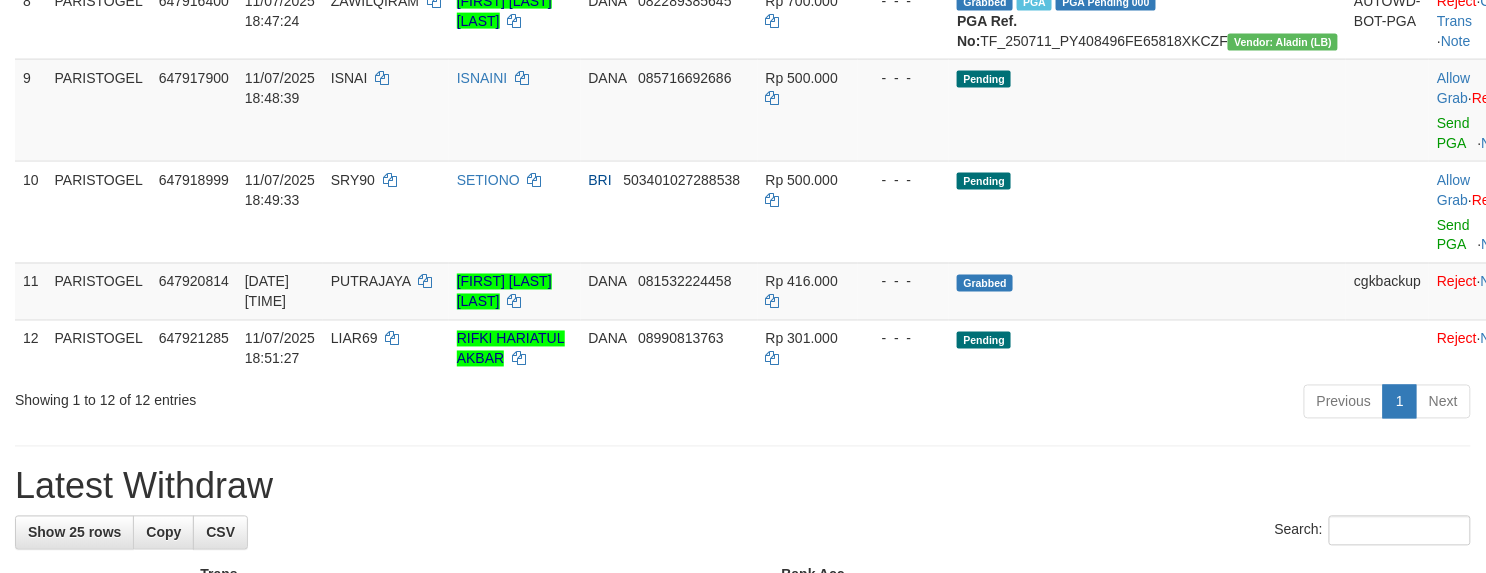 scroll, scrollTop: 933, scrollLeft: 0, axis: vertical 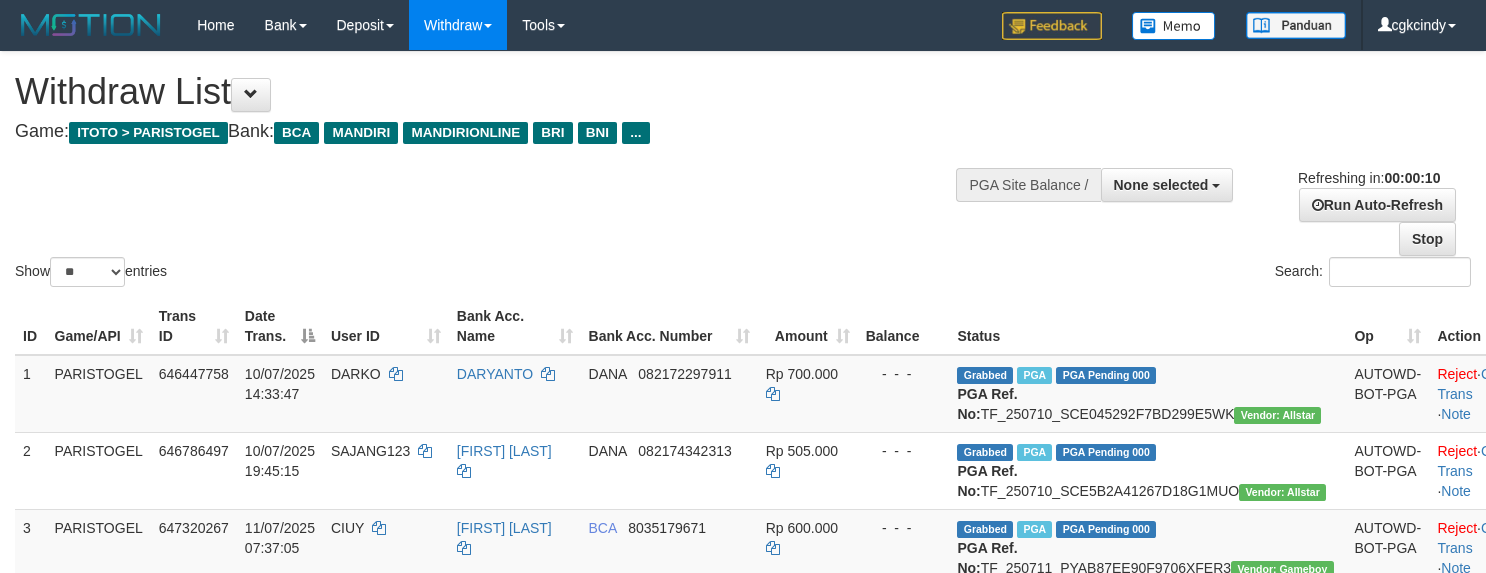 select 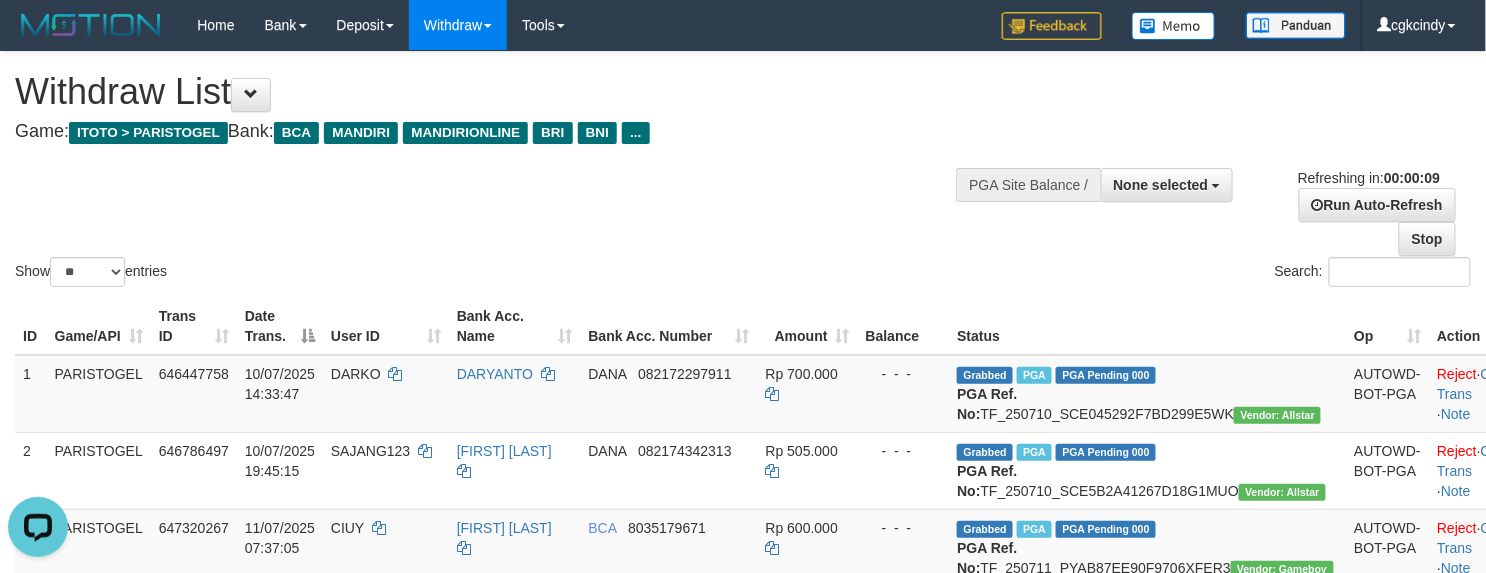 scroll, scrollTop: 0, scrollLeft: 0, axis: both 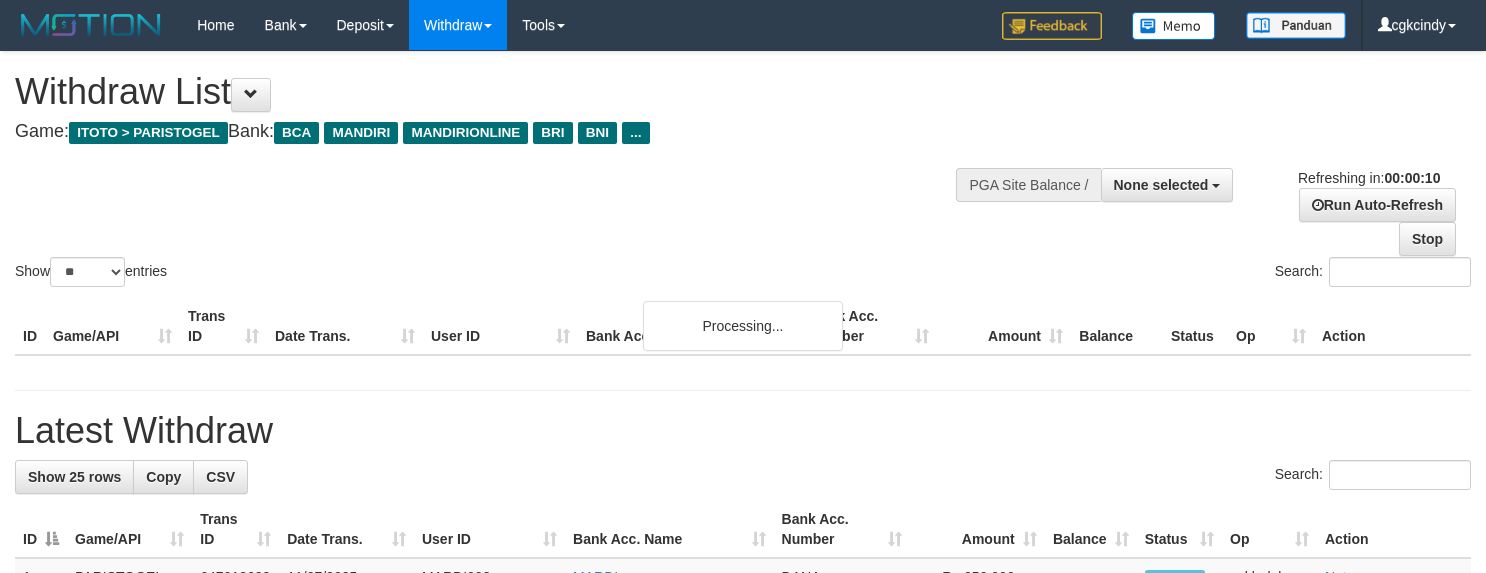 select 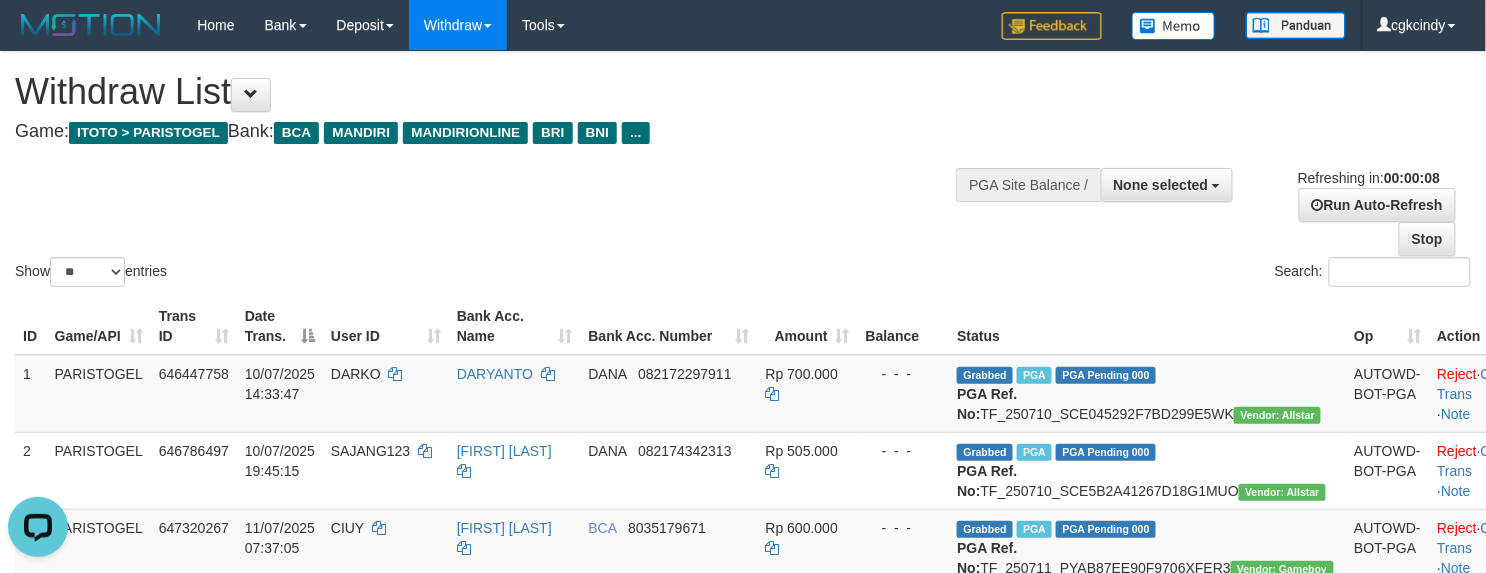 scroll, scrollTop: 0, scrollLeft: 0, axis: both 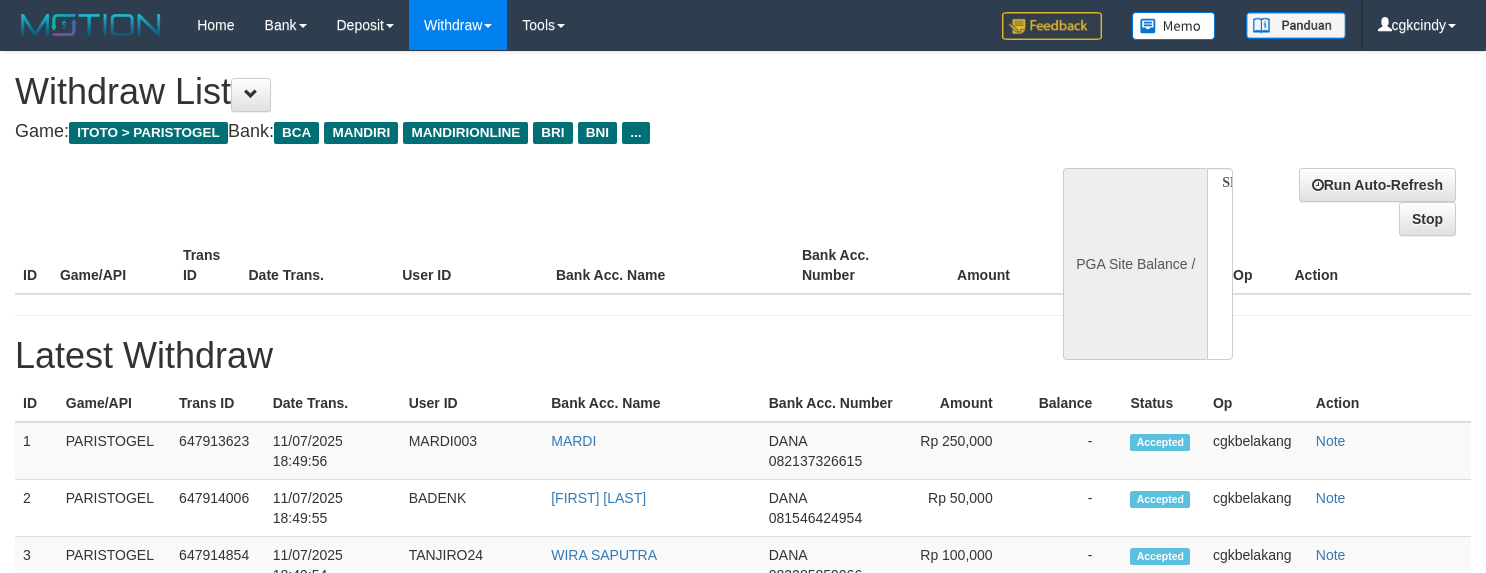 select 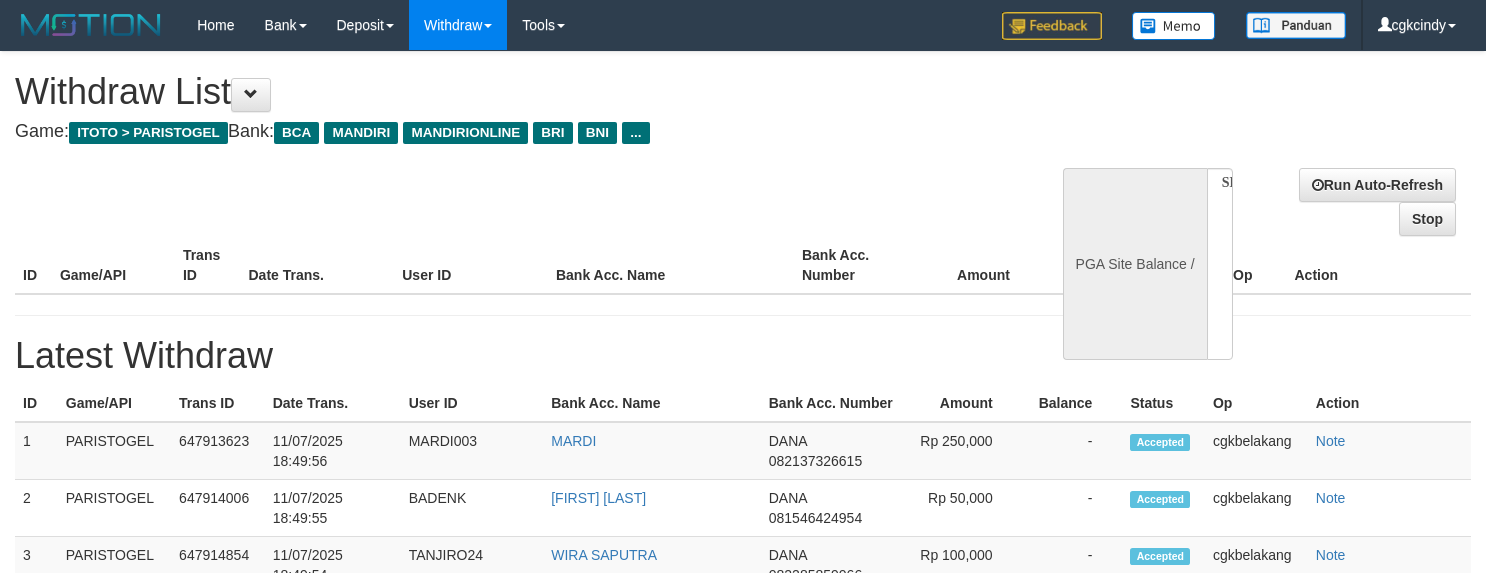 scroll, scrollTop: 0, scrollLeft: 0, axis: both 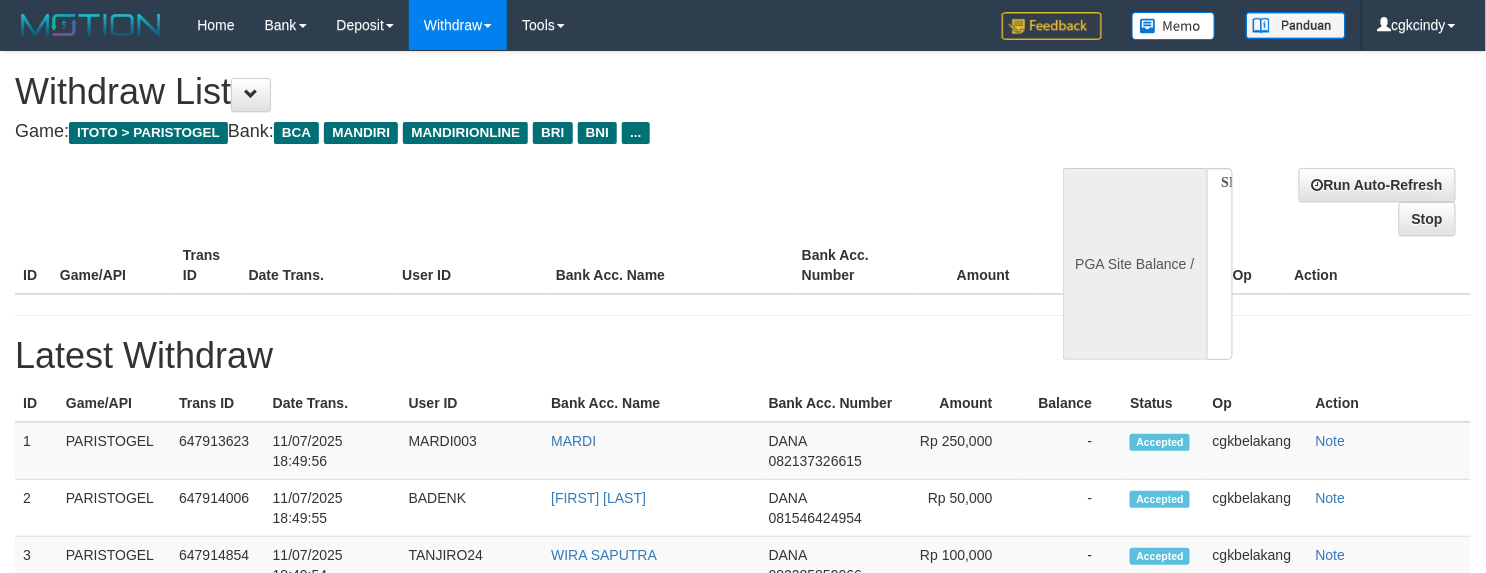 select on "**" 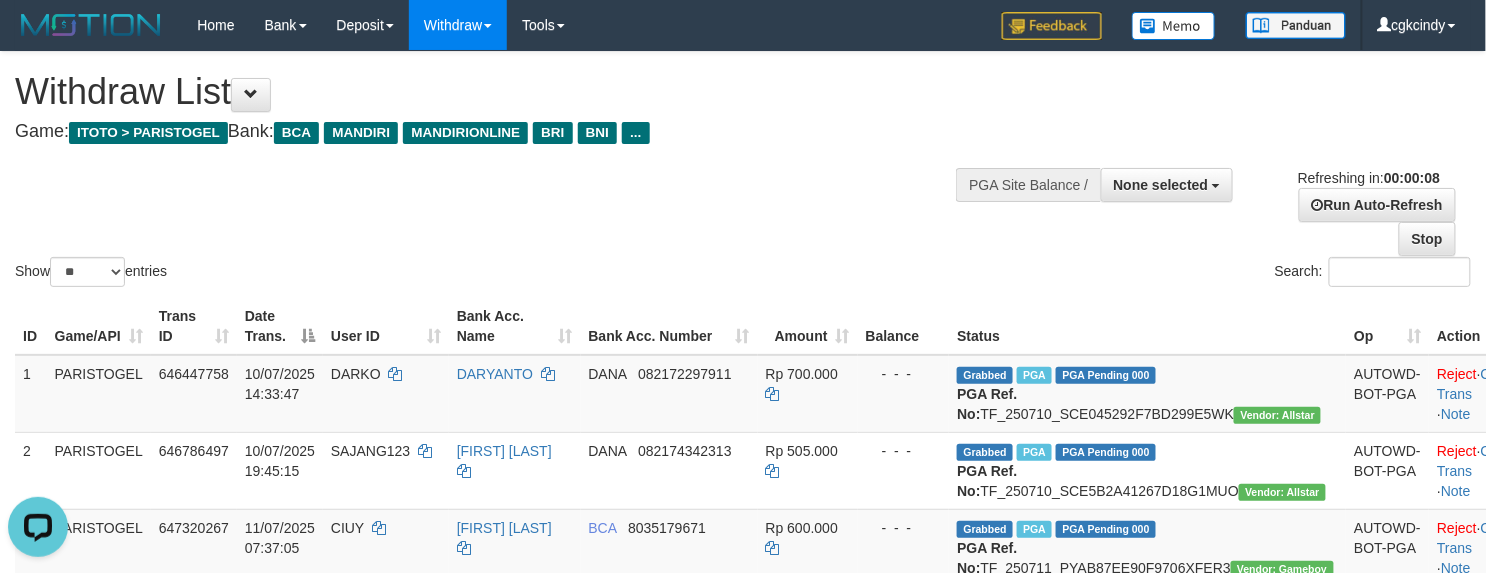 scroll, scrollTop: 0, scrollLeft: 0, axis: both 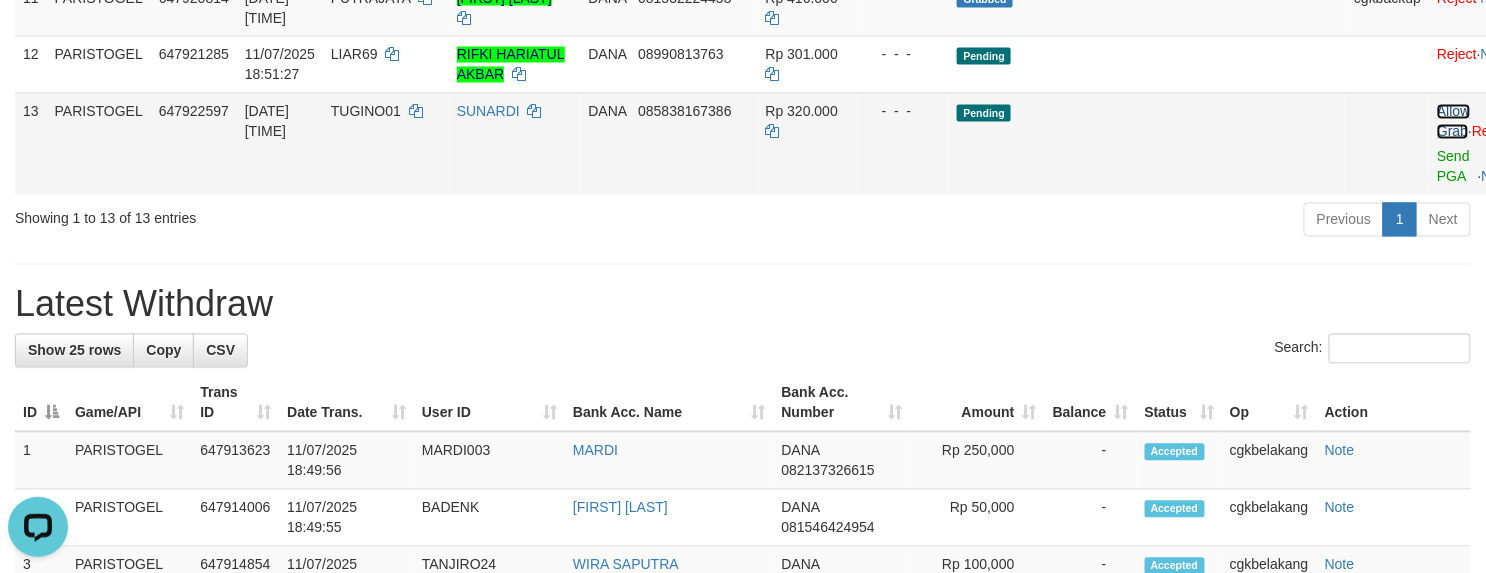 click on "Allow Grab" at bounding box center (1453, 122) 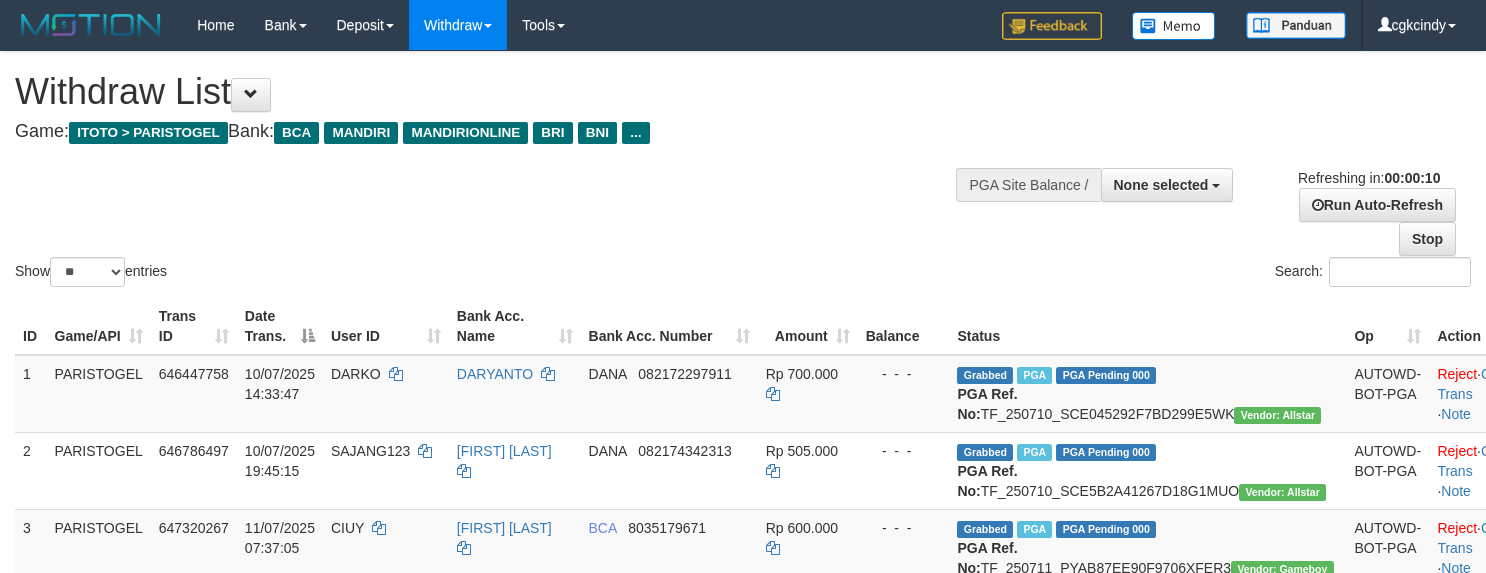 select 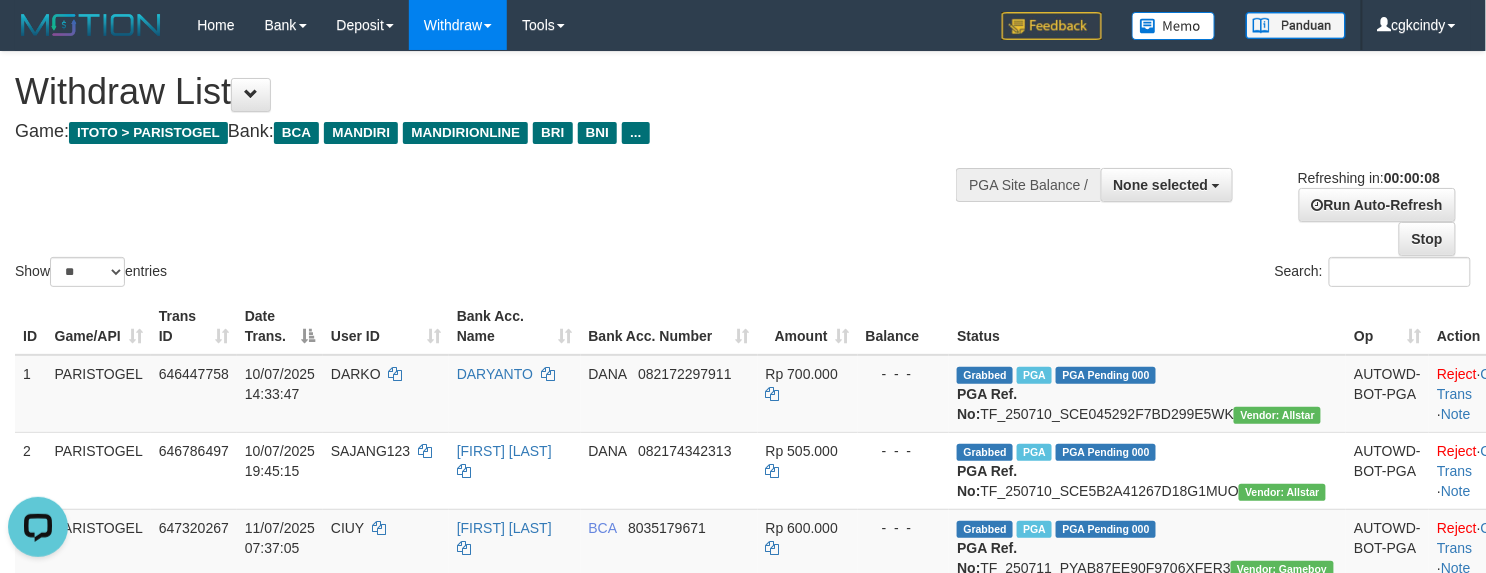 scroll, scrollTop: 0, scrollLeft: 0, axis: both 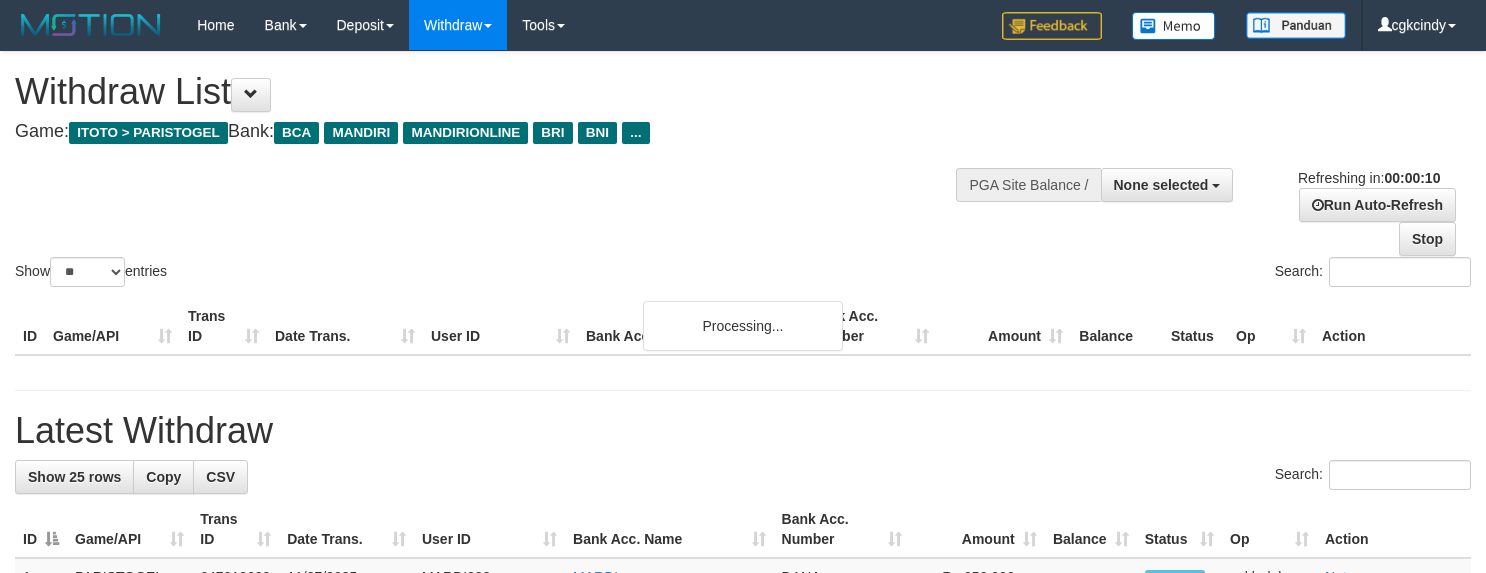 select 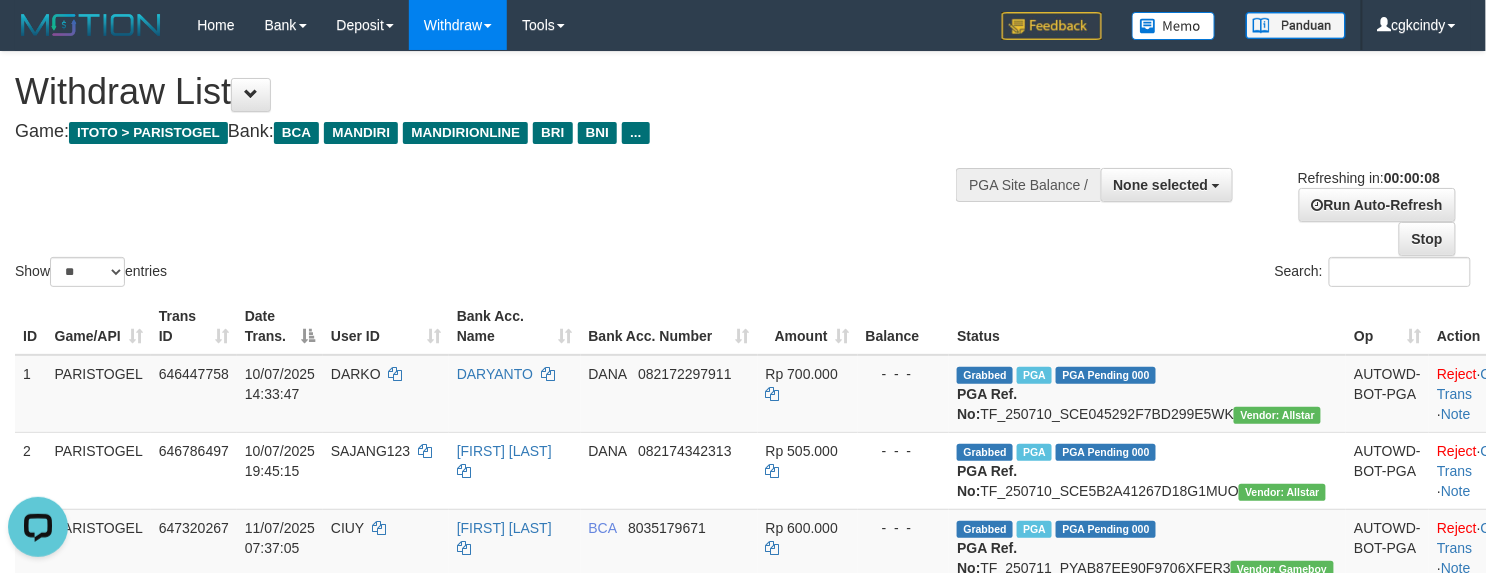 scroll, scrollTop: 0, scrollLeft: 0, axis: both 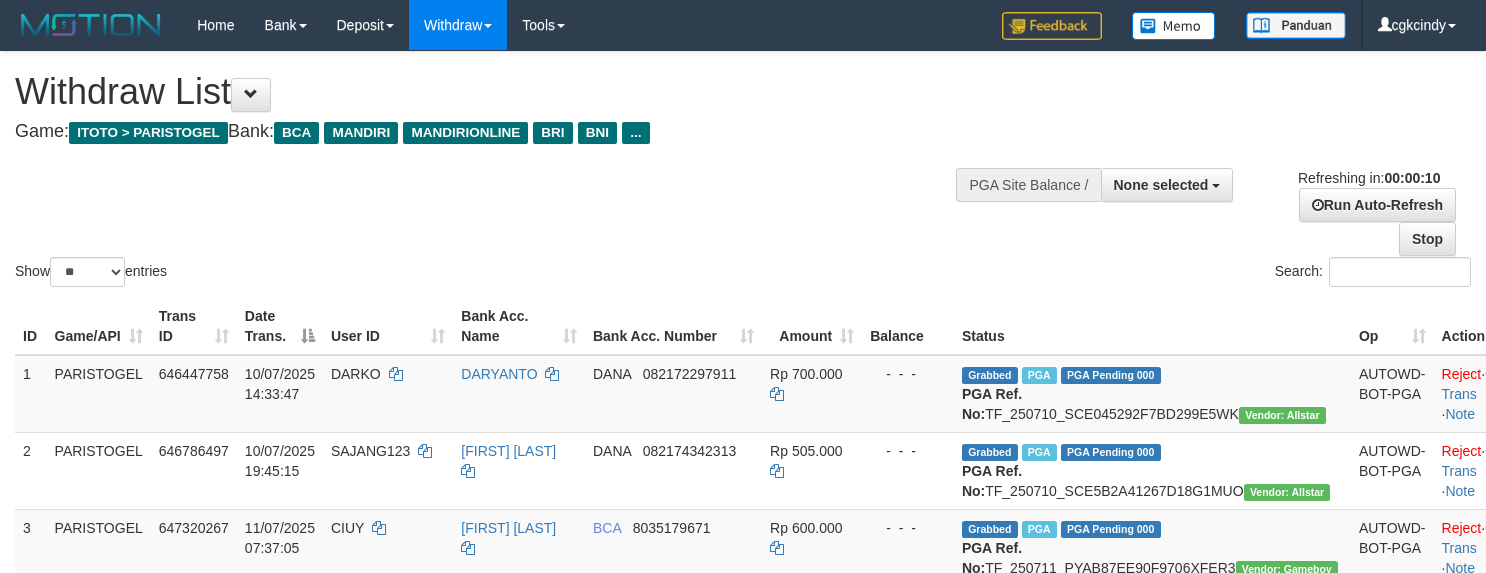 select 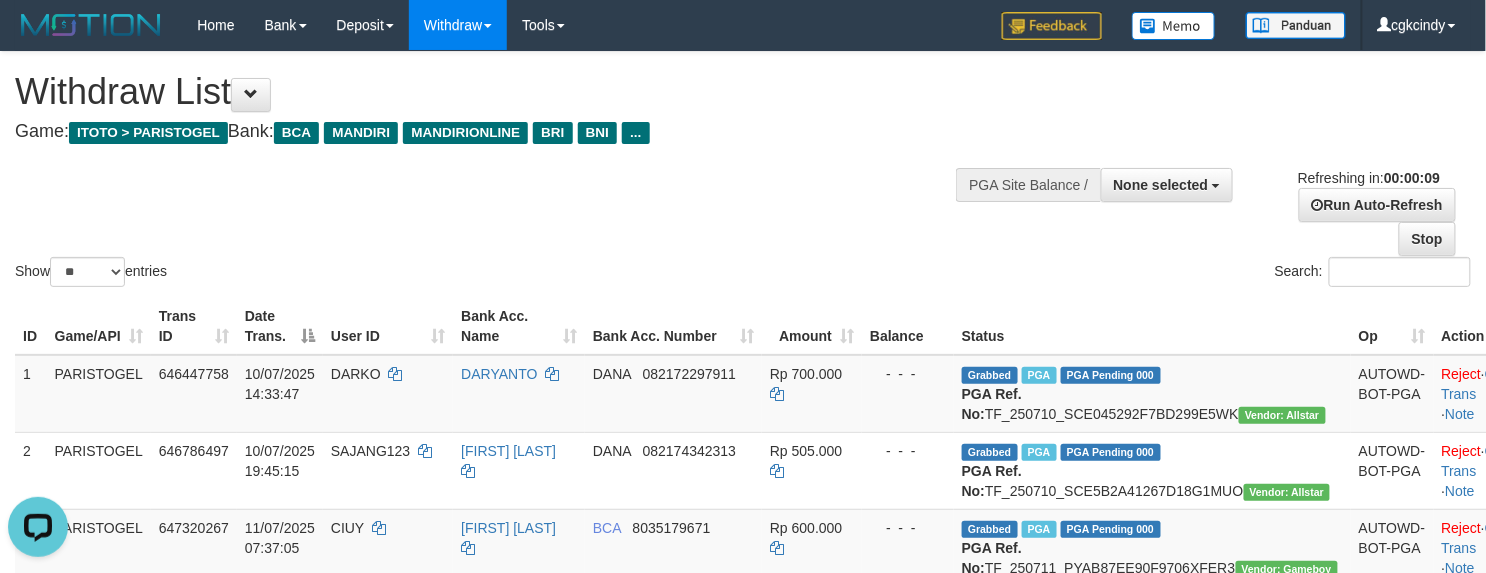 scroll, scrollTop: 0, scrollLeft: 0, axis: both 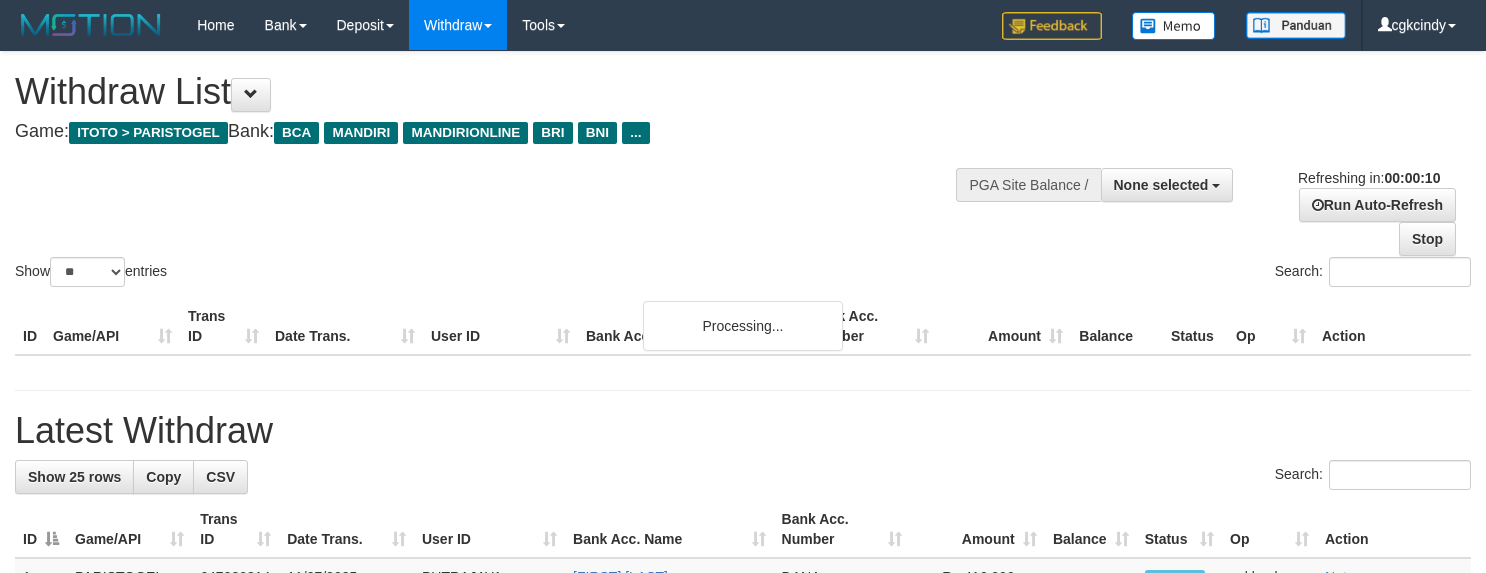 select 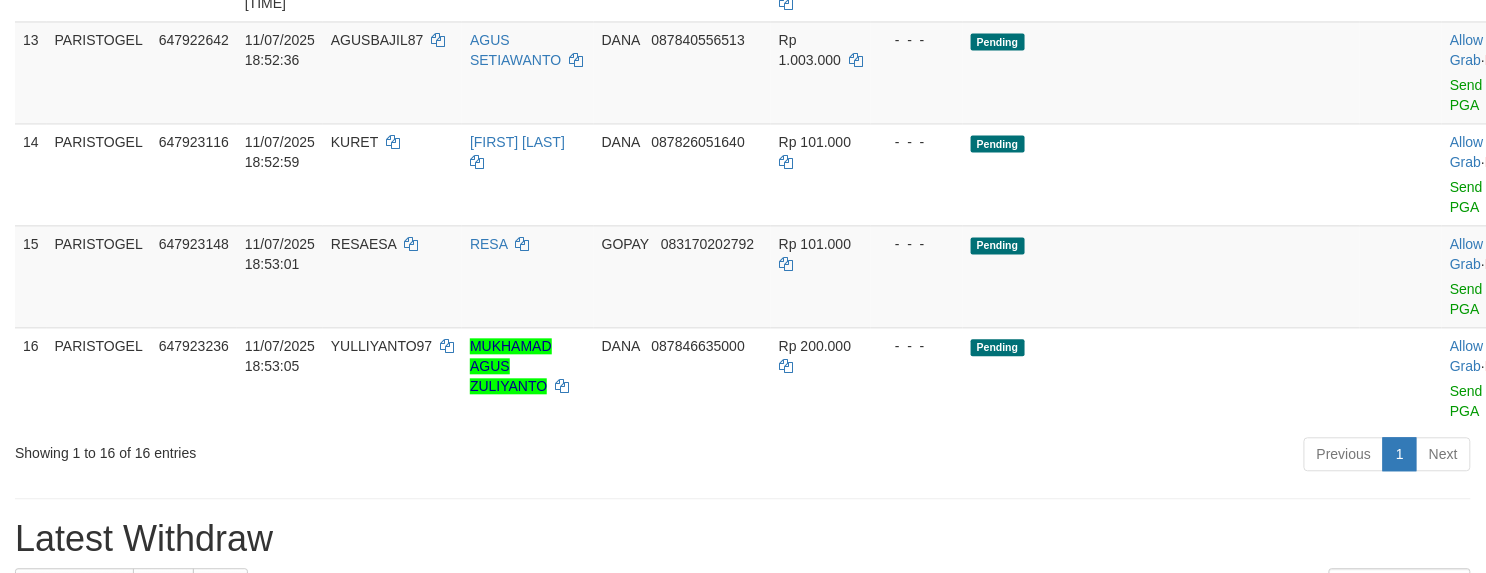 scroll, scrollTop: 1200, scrollLeft: 0, axis: vertical 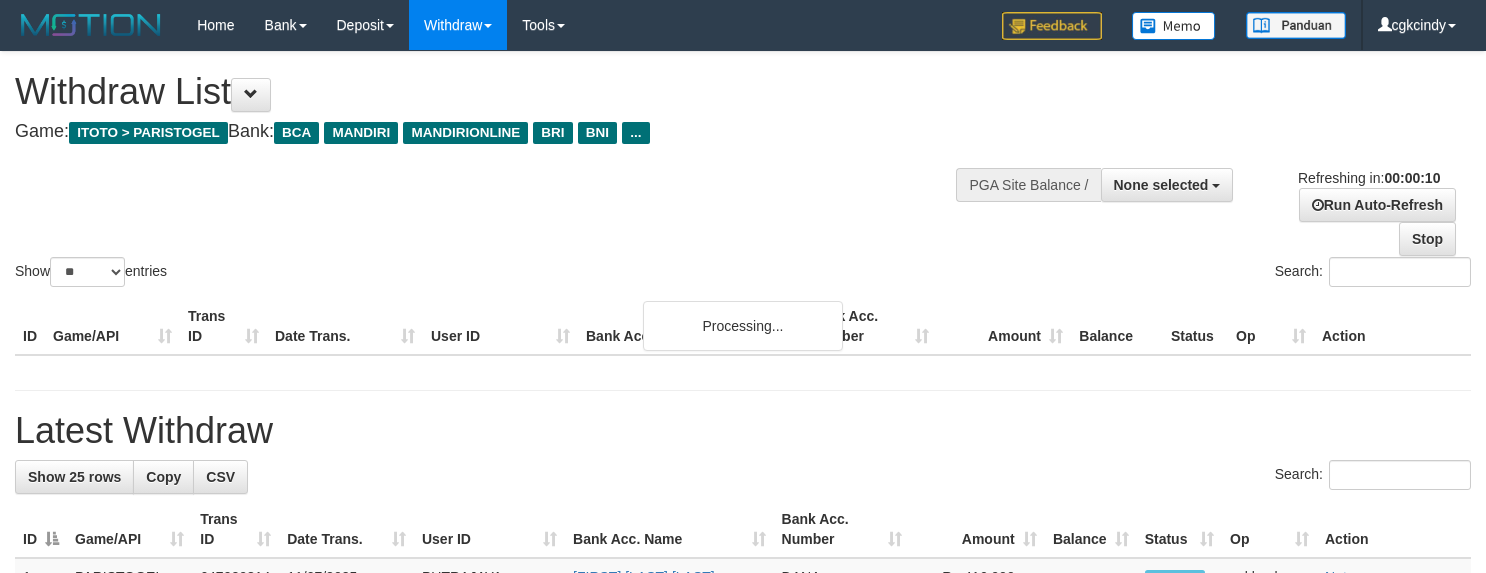 select 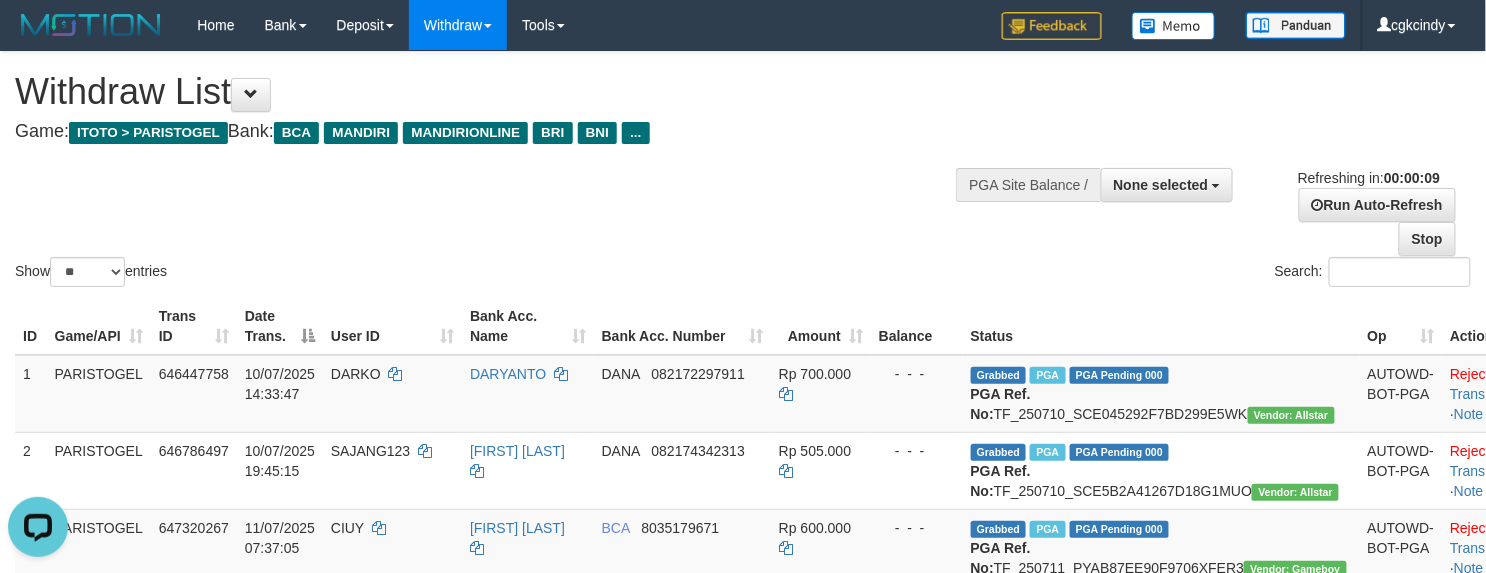 scroll, scrollTop: 0, scrollLeft: 0, axis: both 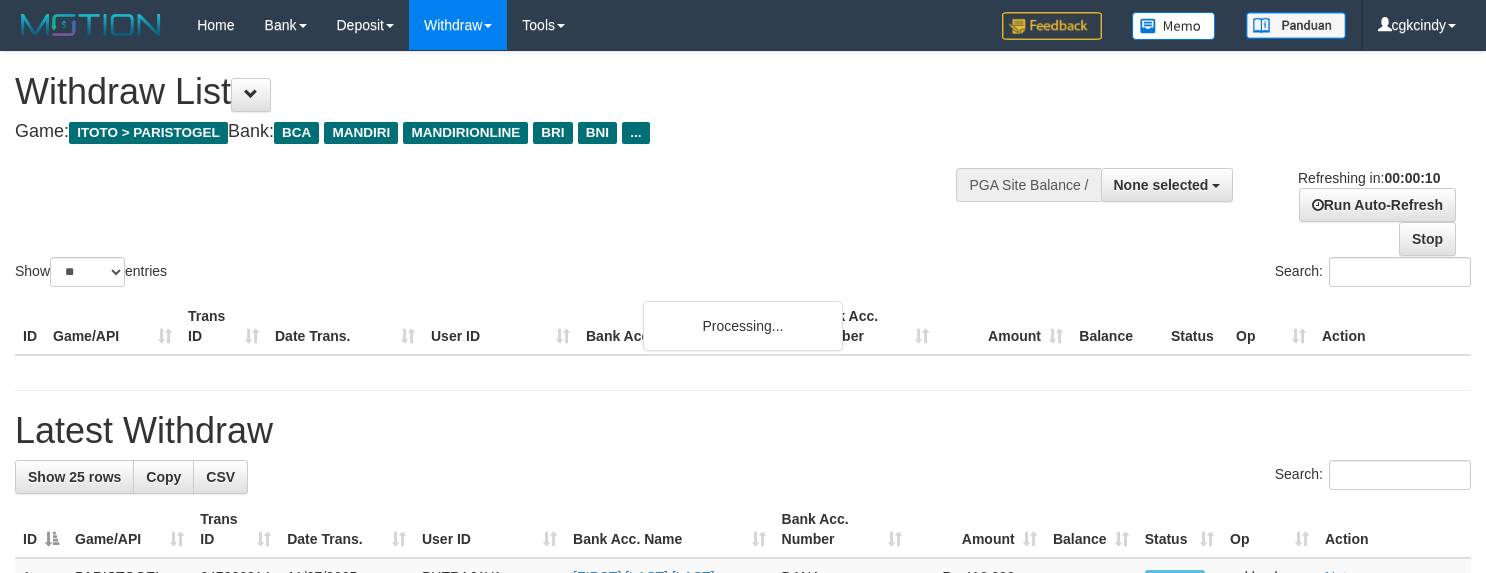 select 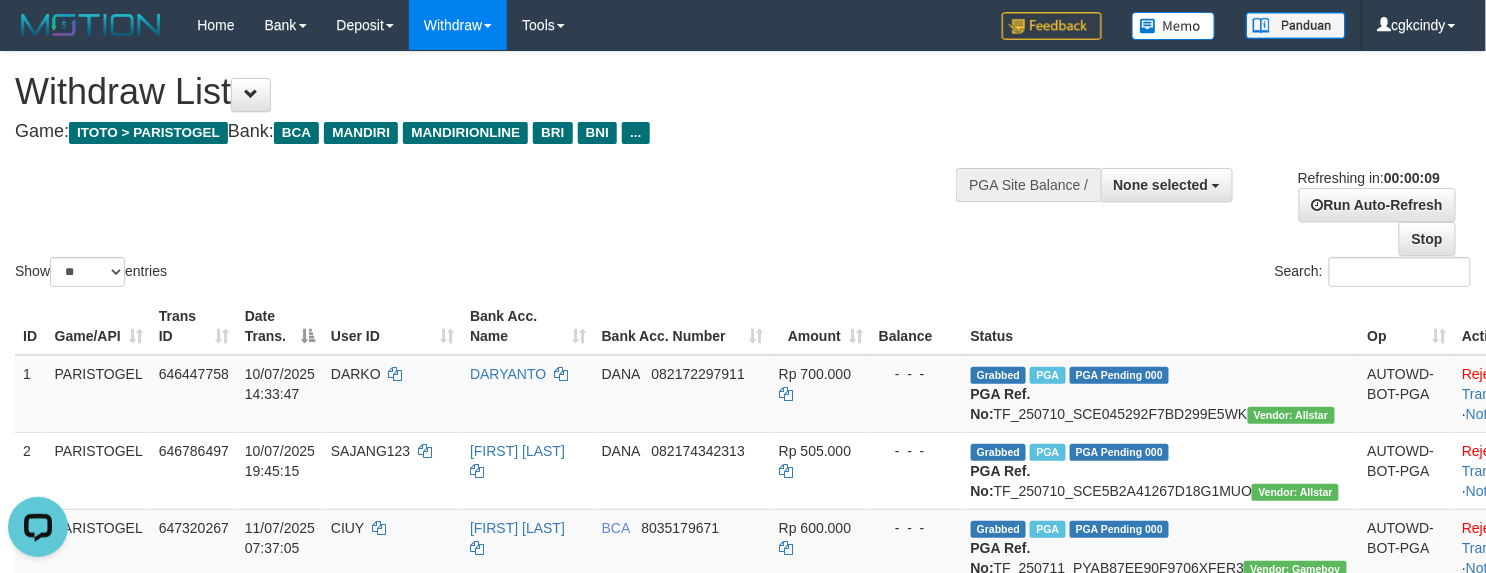 scroll, scrollTop: 0, scrollLeft: 0, axis: both 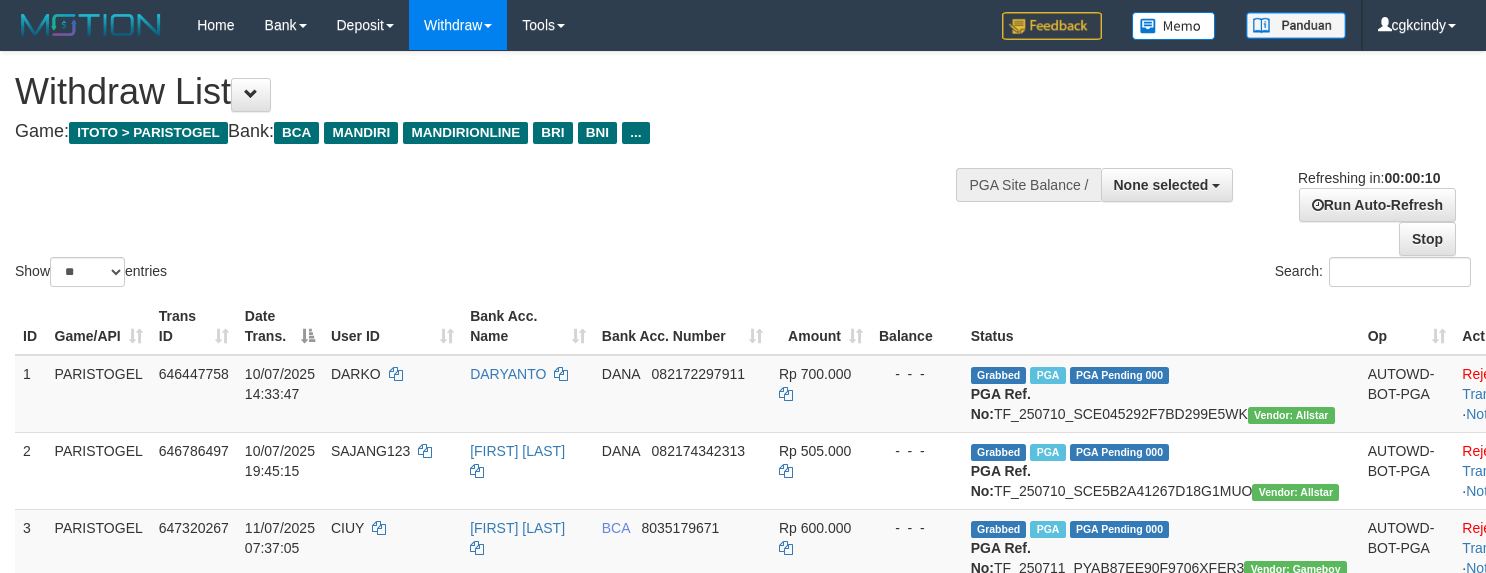 select 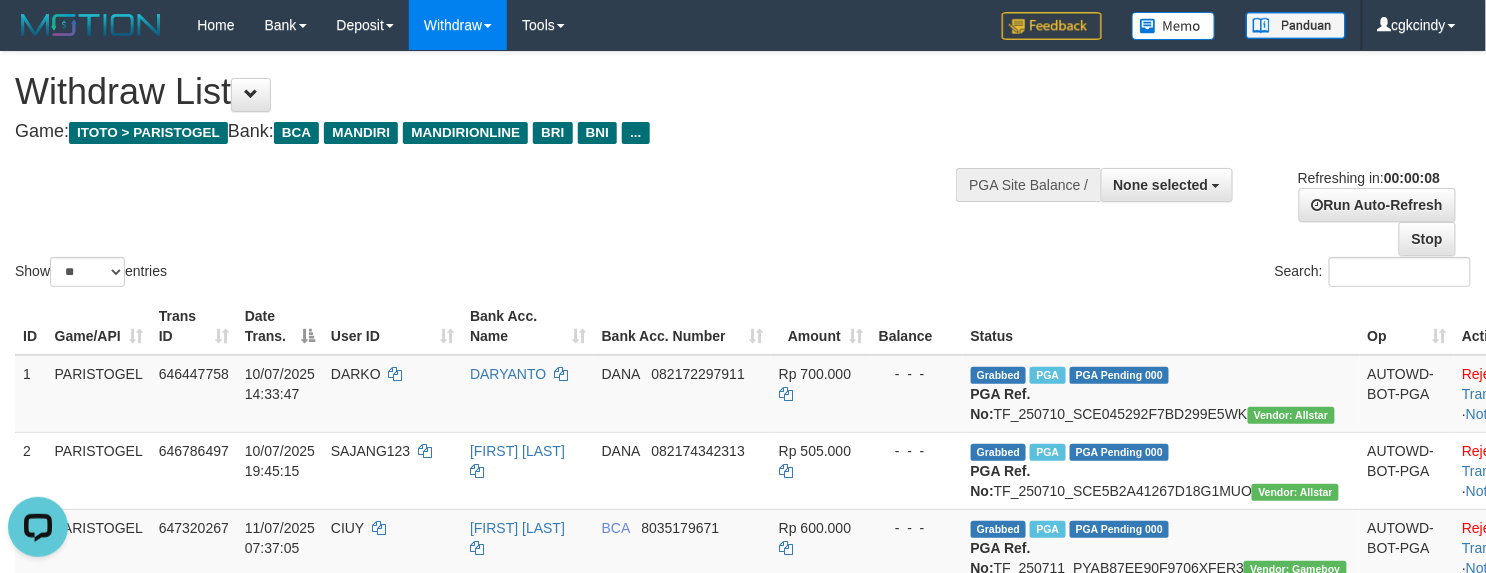 scroll, scrollTop: 0, scrollLeft: 0, axis: both 